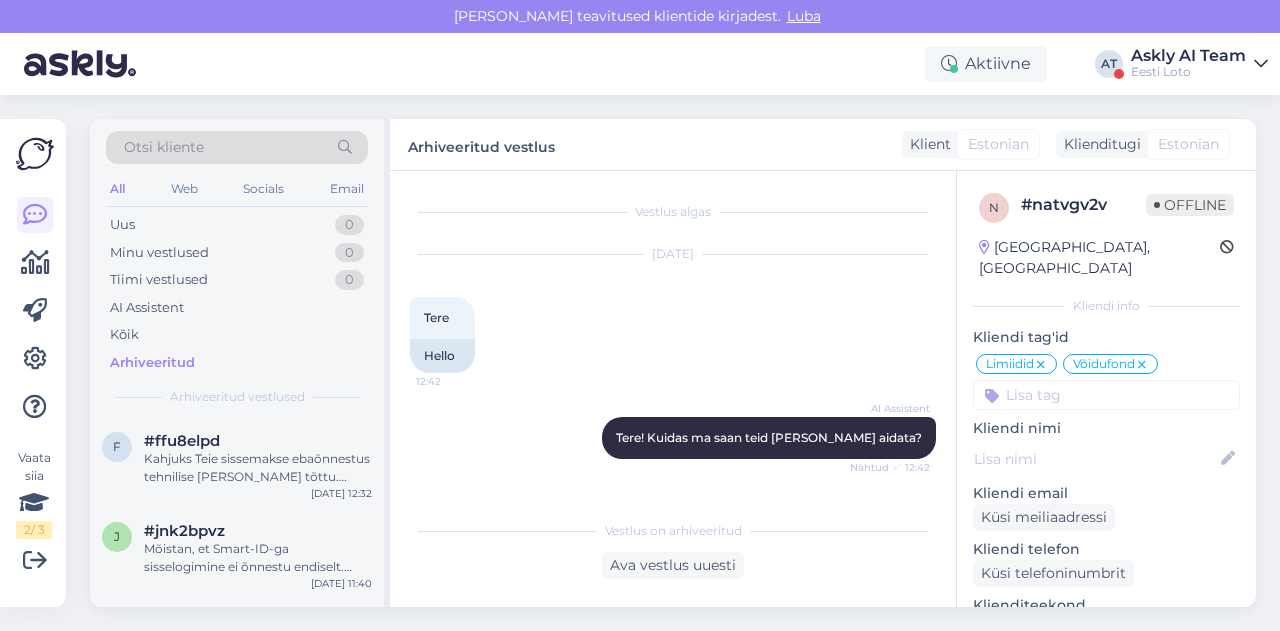 scroll, scrollTop: 0, scrollLeft: 0, axis: both 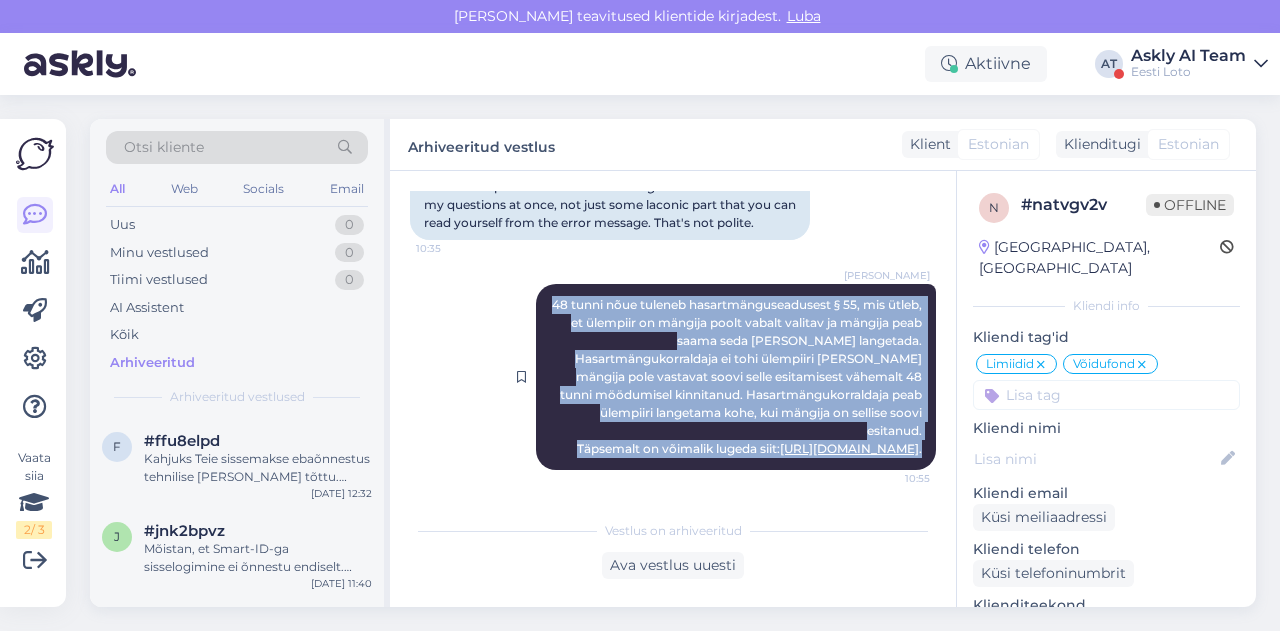 drag, startPoint x: 565, startPoint y: 334, endPoint x: 918, endPoint y: 451, distance: 371.8844 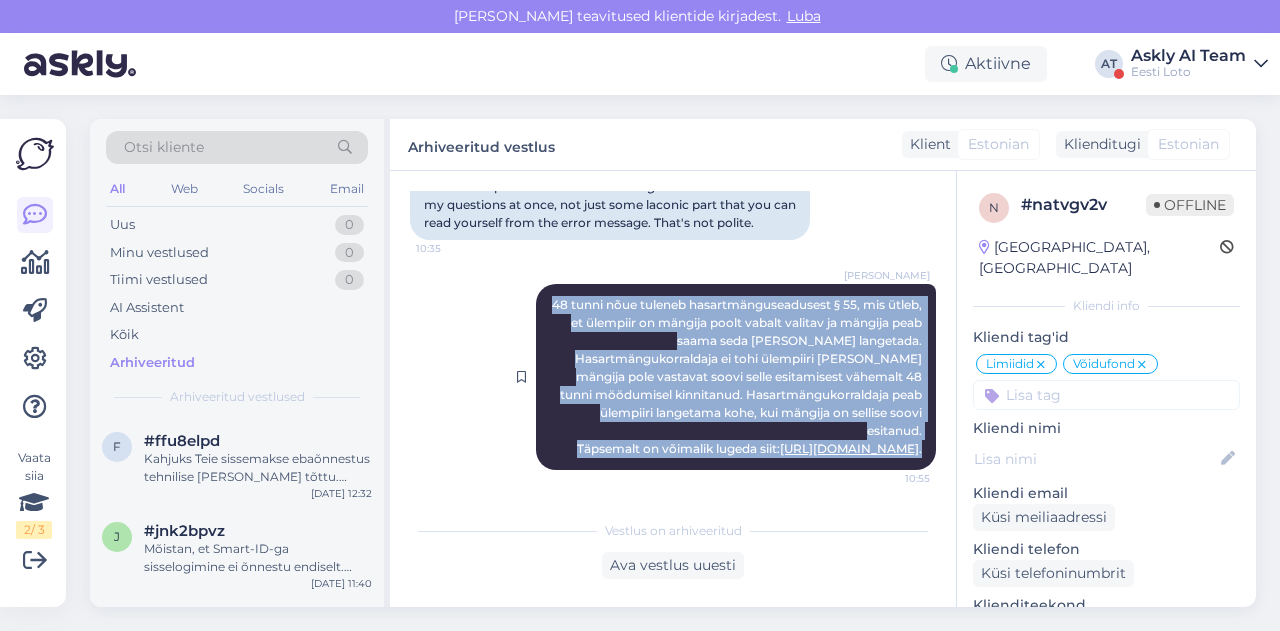 click on "Kadri Klink 48 tunni nõue tuleneb hasartmänguseadusest § 55, mis ütleb, et ülempiir on mängija poolt vabalt valitav ja mängija peab saama seda tõsta ja langetada. Hasartmängukorraldaja ei tohi ülempiiri tõsta, kui mängija pole vastavat soovi selle esitamisest vähemalt 48 tunni möödumisel kinnitanud. Hasartmängukorraldaja peab ülempiiri langetama kohe, kui mängija on sellise soovi esitanud.
Täpsemalt on võimalik lugeda siit:  https://www.riigiteataja.ee/akt/110072020017 . 10:55" at bounding box center [736, 377] 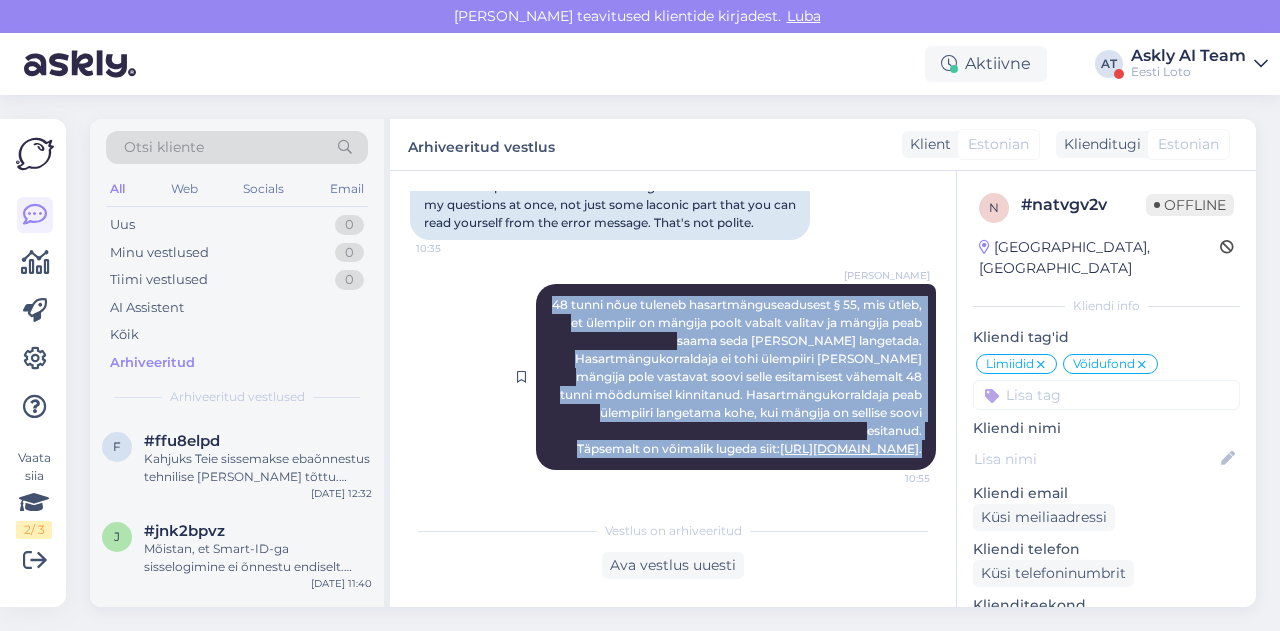 copy on "48 tunni nõue tuleneb hasartmänguseadusest § 55, mis ütleb, et ülempiir on mängija poolt vabalt valitav ja mängija peab saama seda tõsta ja langetada. Hasartmängukorraldaja ei tohi ülempiiri tõsta, kui mängija pole vastavat soovi selle esitamisest vähemalt 48 tunni möödumisel kinnitanud. Hasartmängukorraldaja peab ülempiiri langetama kohe, kui mängija on sellise soovi esitanud.
Täpsemalt on võimalik lugeda siit:  https://www.riigiteataja.ee/akt/110072020017 ." 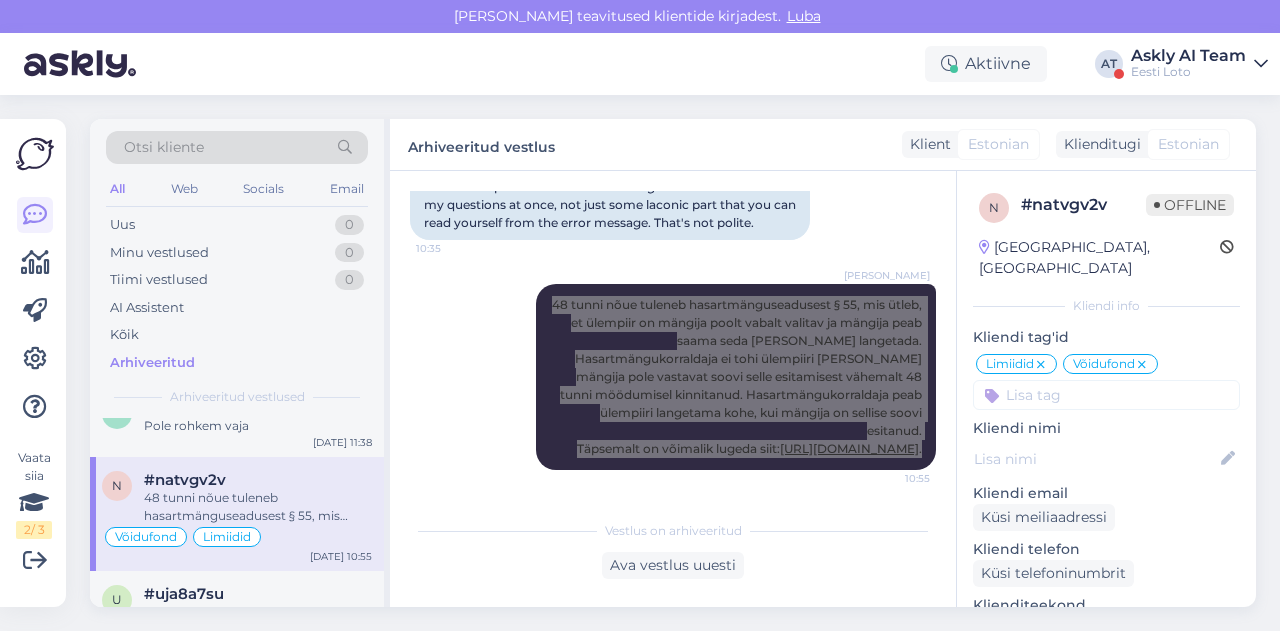 scroll, scrollTop: 6868, scrollLeft: 0, axis: vertical 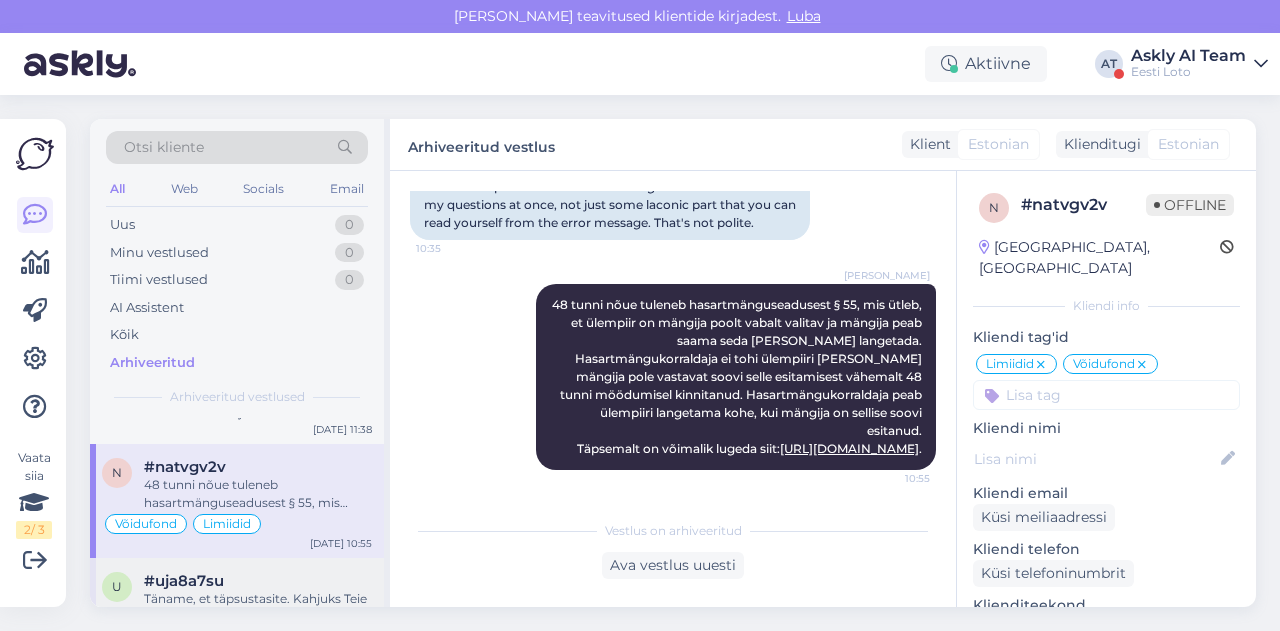 click on "#uja8a7su" at bounding box center (184, 581) 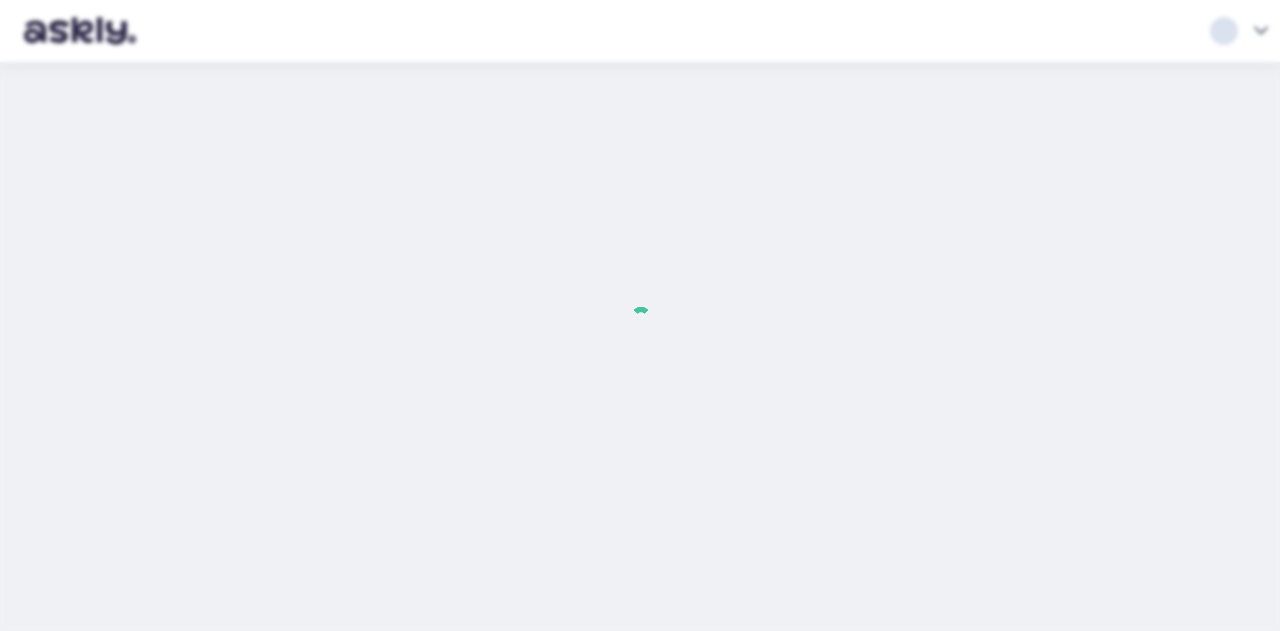 scroll, scrollTop: 0, scrollLeft: 0, axis: both 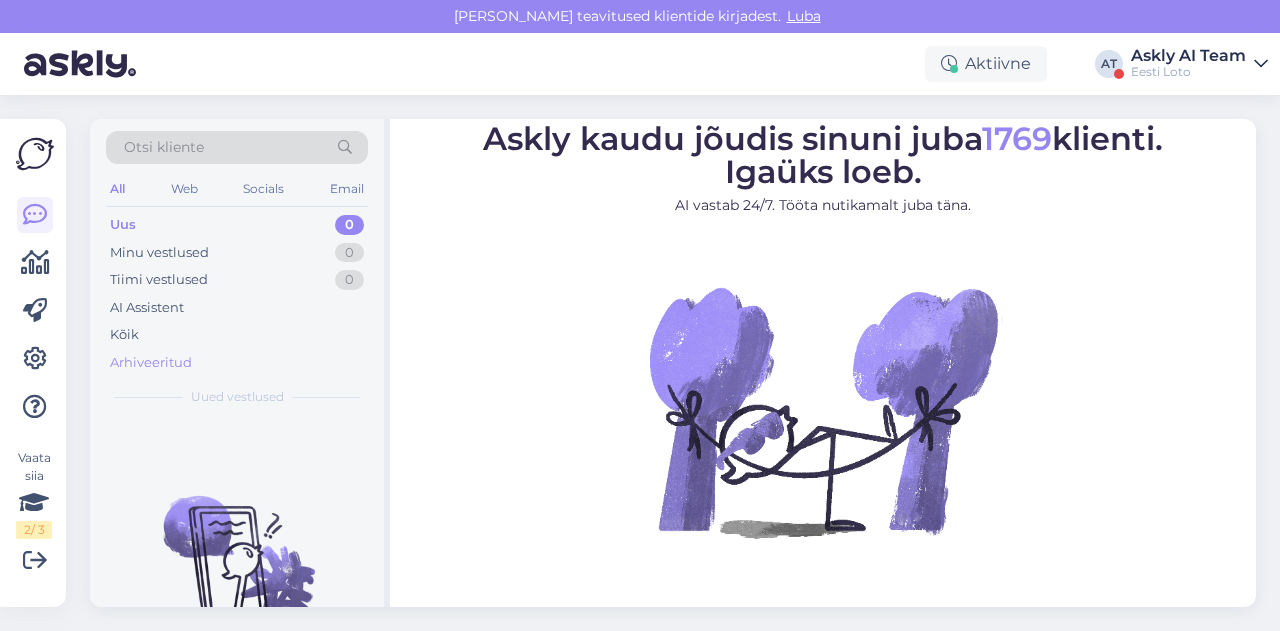 click on "Arhiveeritud" at bounding box center [151, 363] 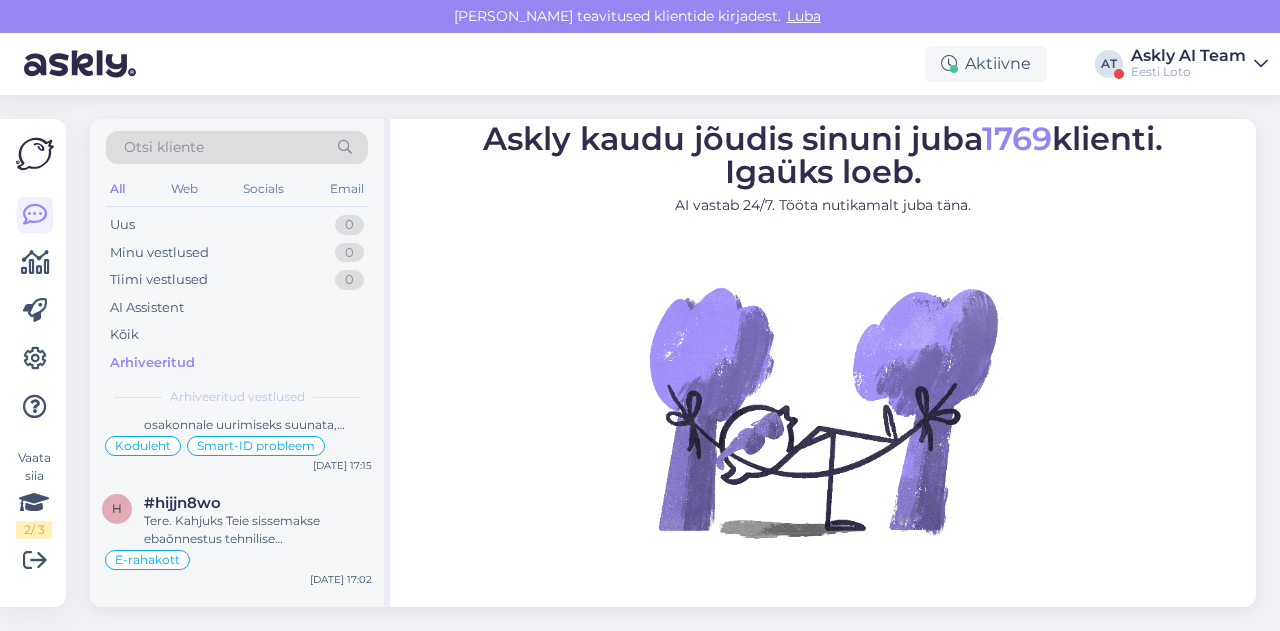 scroll, scrollTop: 5240, scrollLeft: 0, axis: vertical 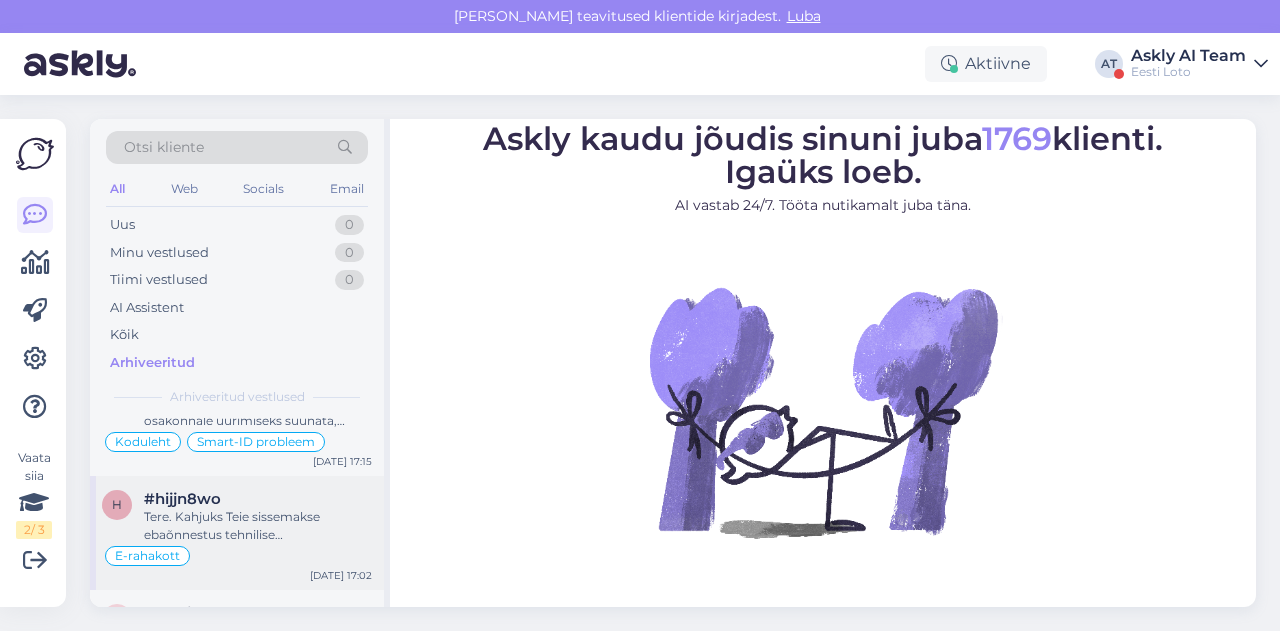 click on "Tere. Kahjuks Teie sissemakse ebaõnnestus tehnilise tõrke tõttu. Kontrollisime makse üle ja tagastasime raha Teie e-rahakotti. Palume vabandust tekkinud tõrke pärast." at bounding box center [258, 526] 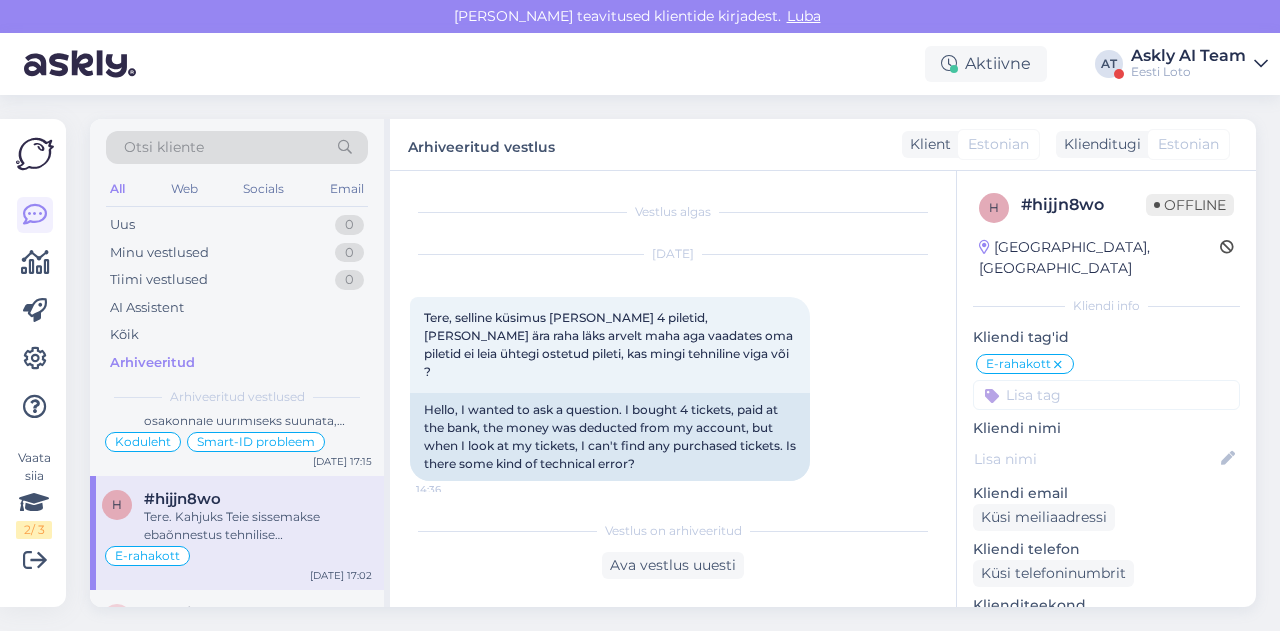 scroll, scrollTop: 2856, scrollLeft: 0, axis: vertical 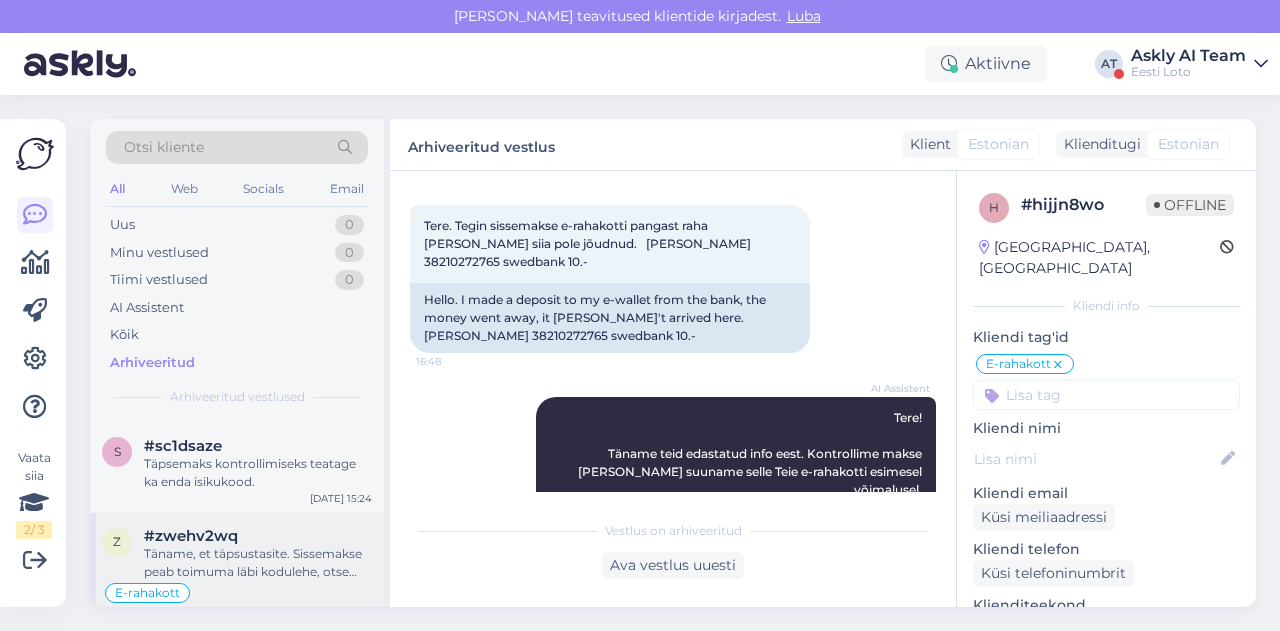 click on "#zwehv2wq" at bounding box center (258, 536) 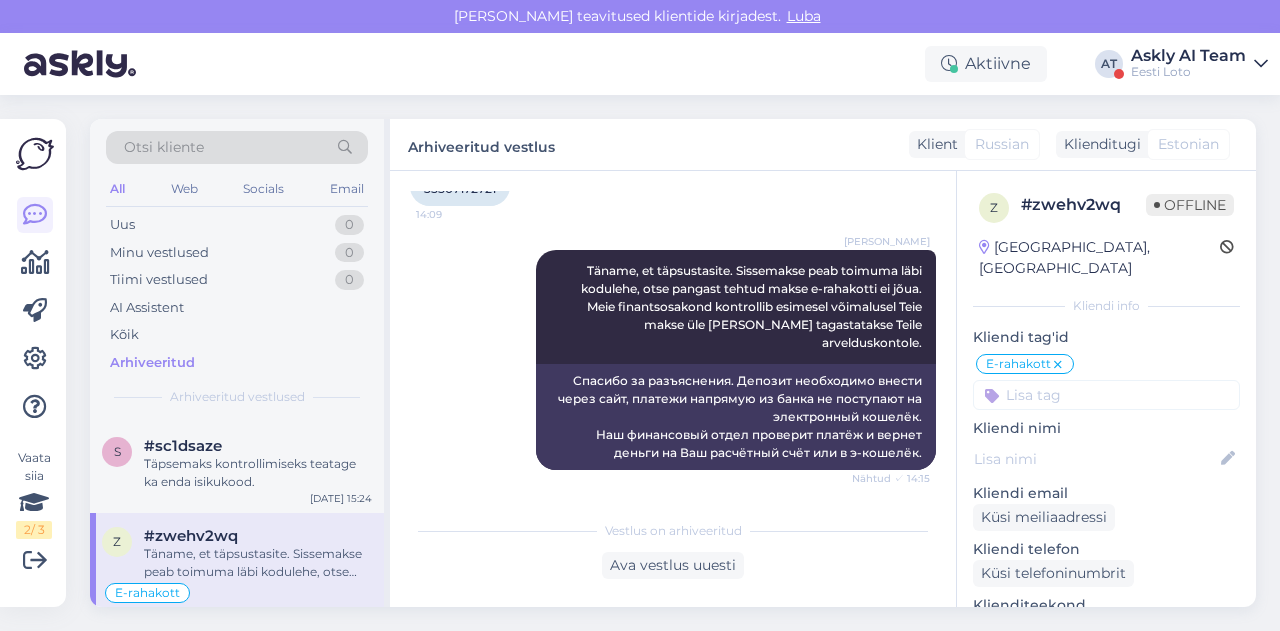 scroll, scrollTop: 772, scrollLeft: 0, axis: vertical 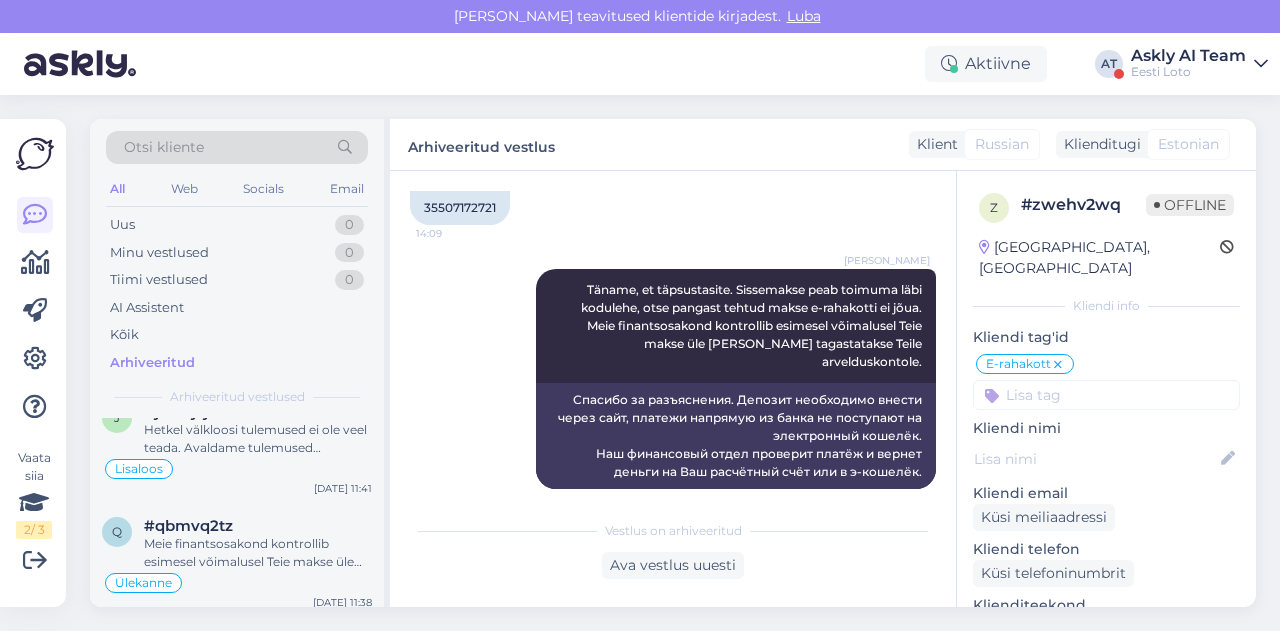 click on "Meie finantsosakond kontrollib esimesel võimalusel Teie makse üle ja makse kas tagastatakse Teile arvelduskontole." at bounding box center (258, 553) 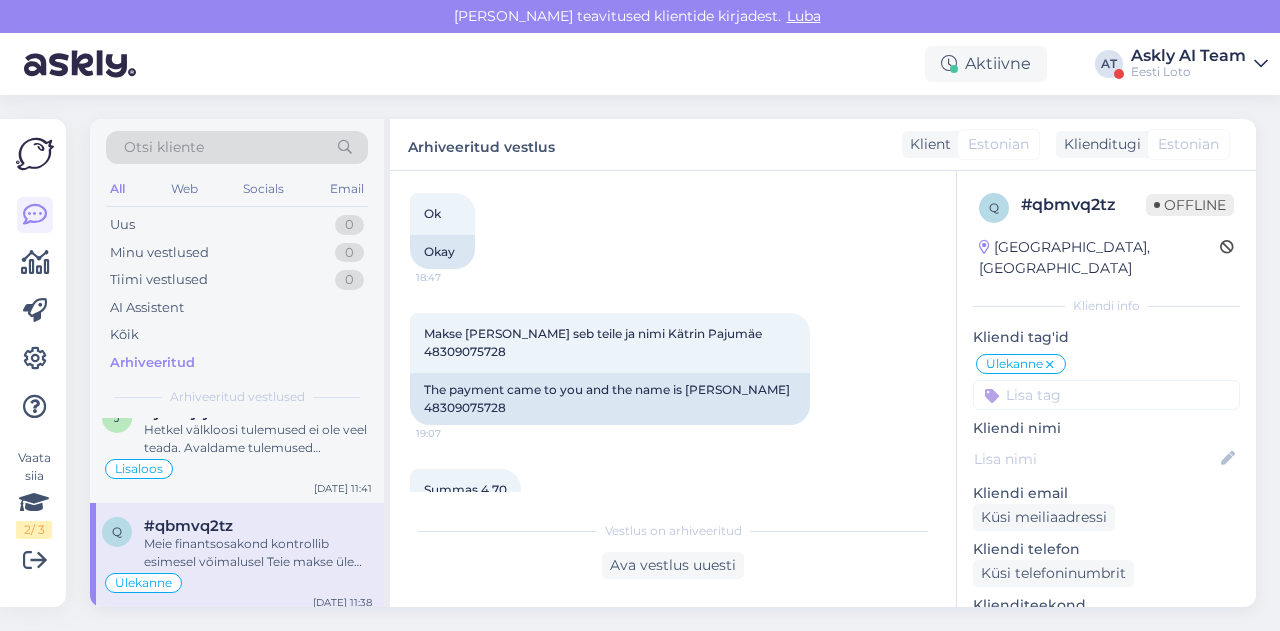 scroll, scrollTop: 1724, scrollLeft: 0, axis: vertical 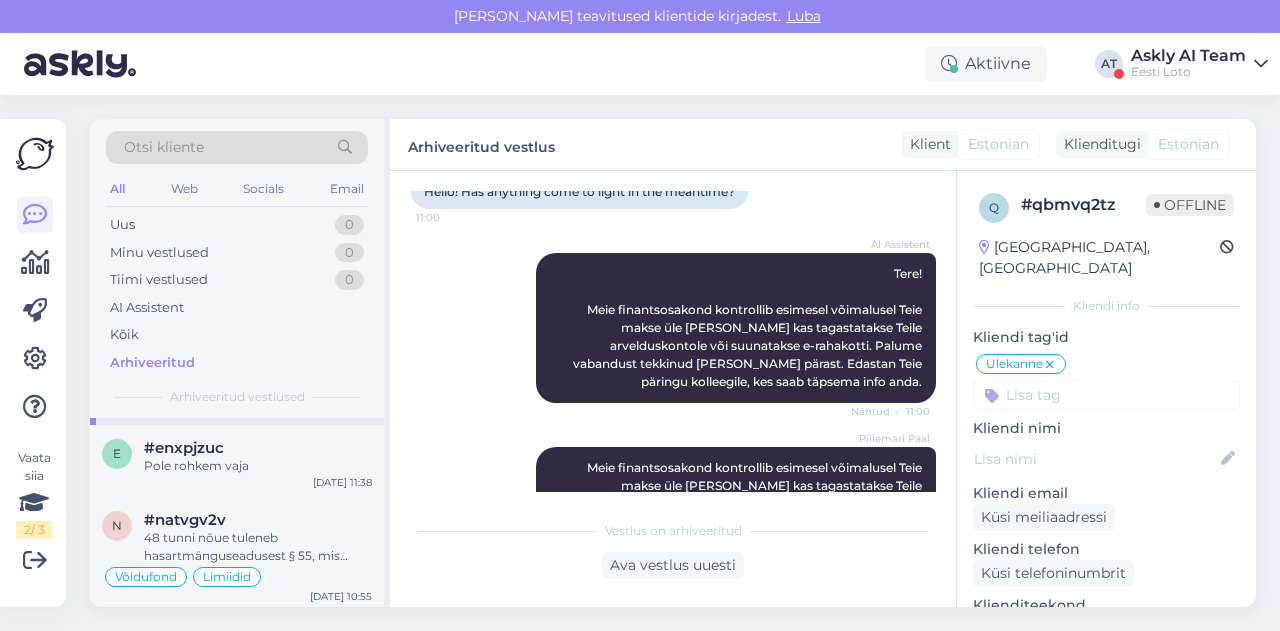 click on "48 tunni nõue tuleneb hasartmänguseadusest § 55, mis ütleb, et ülempiir on mängija poolt vabalt valitav ja mängija peab saama seda tõsta ja langetada. Hasartmängukorraldaja ei tohi ülempiiri tõsta, kui mängija pole vastavat soovi selle esitamisest vähemalt 48 tunni möödumisel kinnitanud. Hasartmängukorraldaja peab ülempiiri langetama kohe, kui mängija on sellise soovi esitanud.
Täpsemalt on võimalik lugeda siit: https://www.riigiteataja.ee/akt/110072020017." at bounding box center [258, 547] 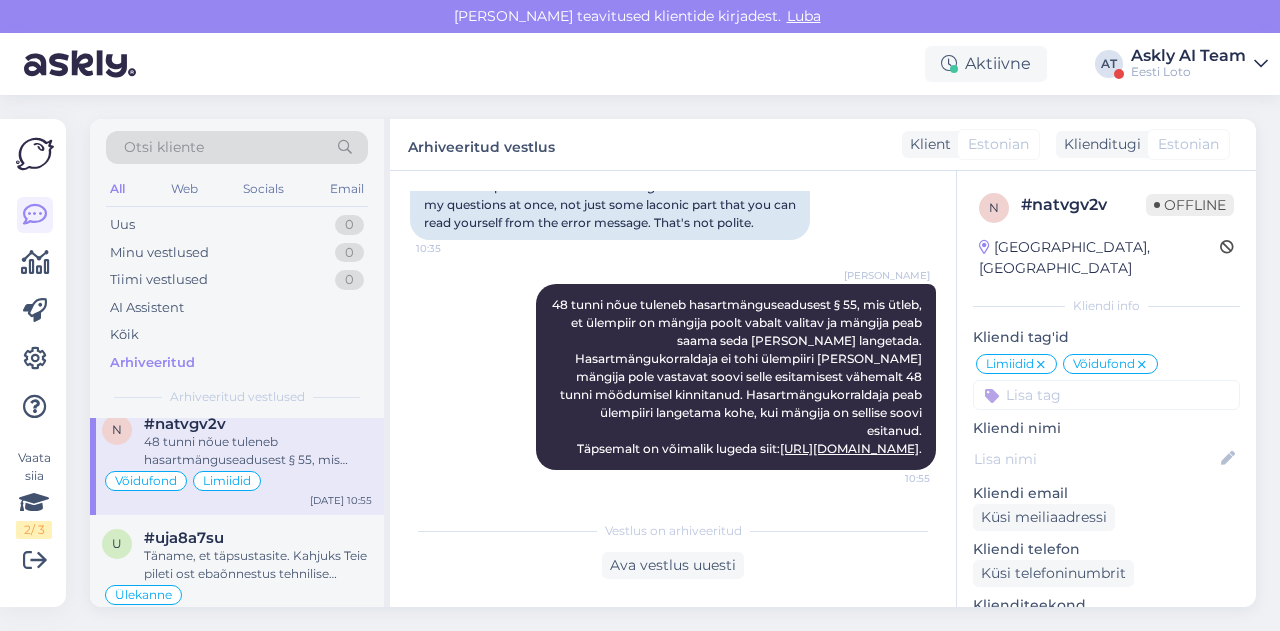 scroll, scrollTop: 6912, scrollLeft: 0, axis: vertical 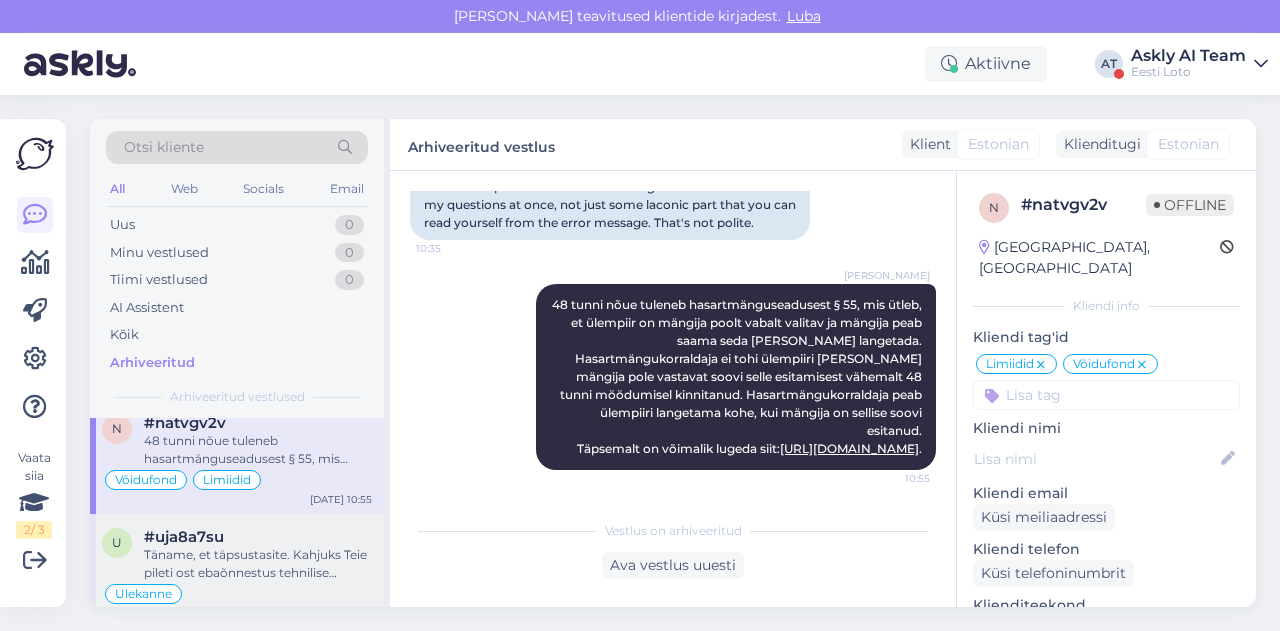 click on "Täname, et täpsustasite. Kahjuks Teie pileti ost ebaõnnestus tehnilise tõrke tõttu. Kontrollisime ostu üle ja raha tagastasime Teie e-rahakotti. Loosimisel osalemiseks soovitame proovida uut ostu sooritada.
Palume vabandust tekkinud tõrke pärast." at bounding box center [258, 564] 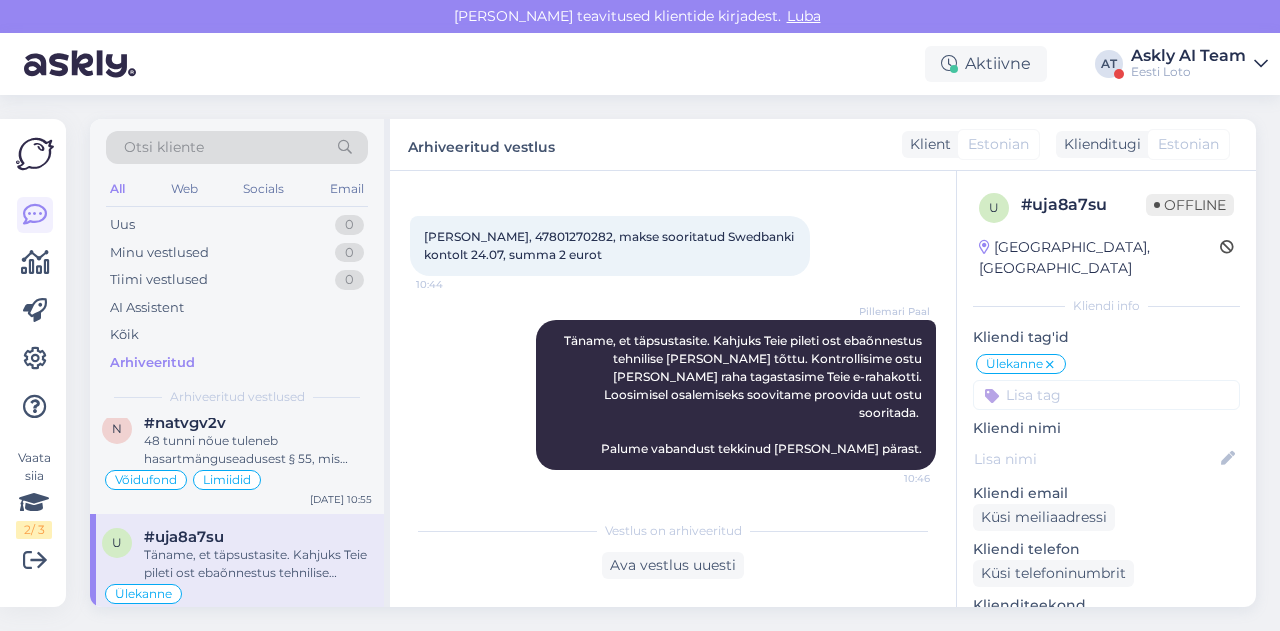 scroll, scrollTop: 568, scrollLeft: 0, axis: vertical 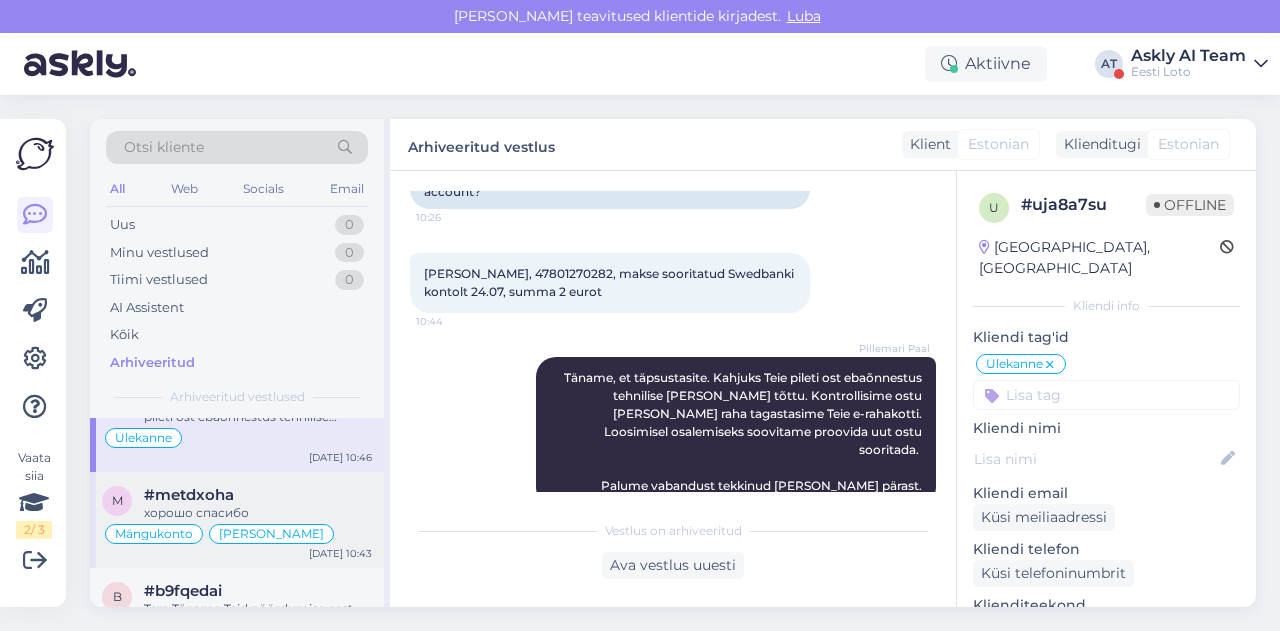 click on "хорошо спасибо" at bounding box center [258, 513] 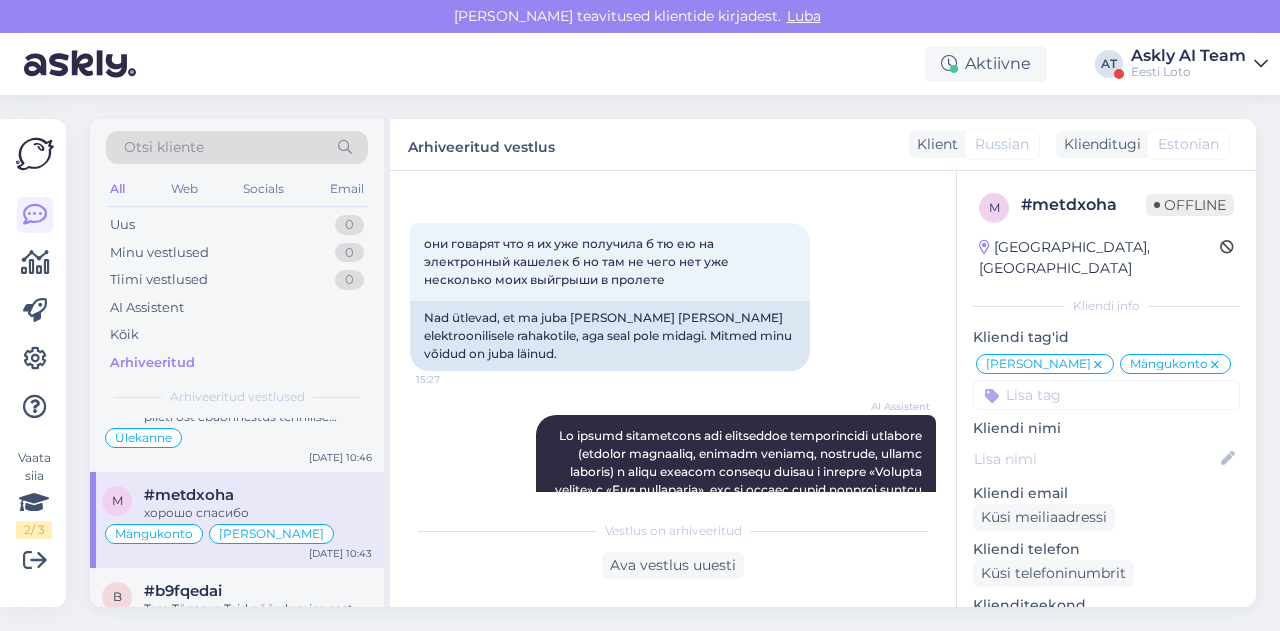 scroll, scrollTop: 2594, scrollLeft: 0, axis: vertical 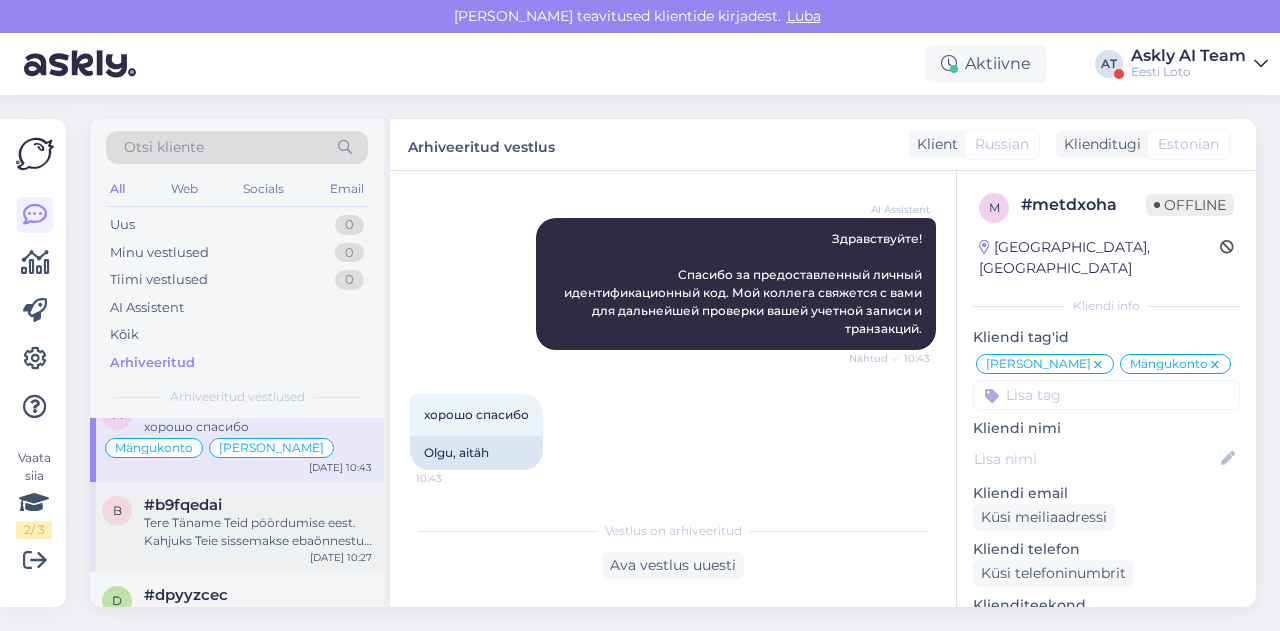 click on "Tere
Täname Teid pöördumise eest.
Kahjuks Teie sissemakse ebaõnnestus tehnilise tõrke tõttu. Kontrollisime ostu üle ja raha tagastasime Teie e-rahakotti.
Palume vabandust tekkinud tõrke pärast." at bounding box center [258, 532] 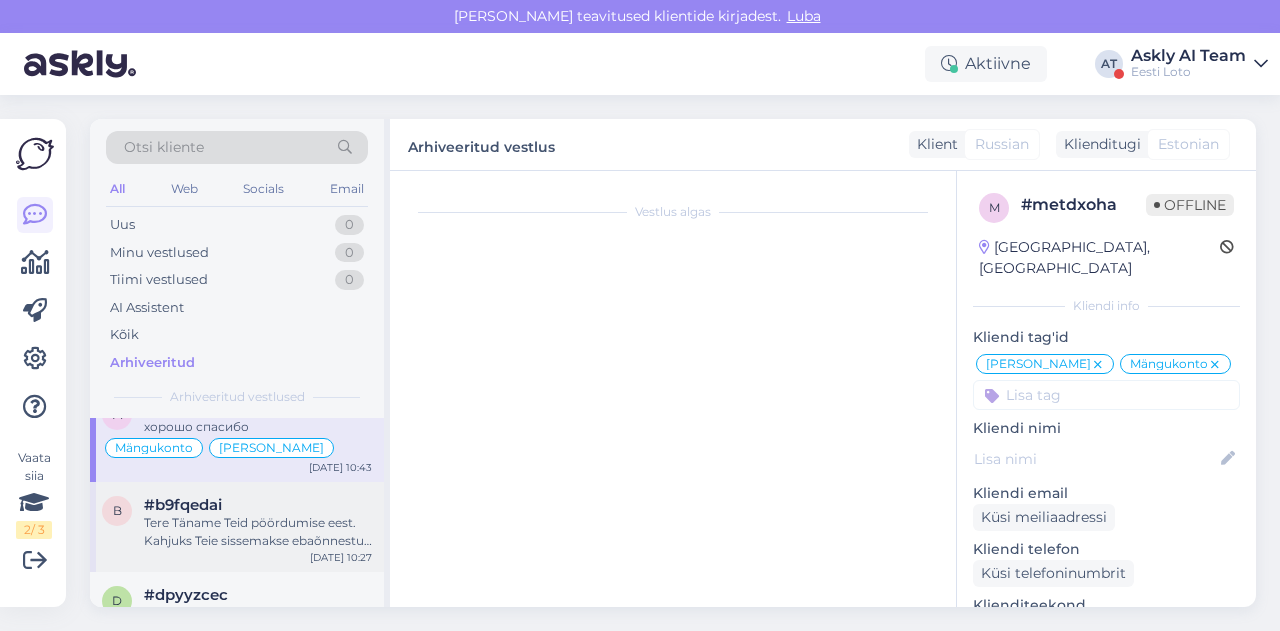 type 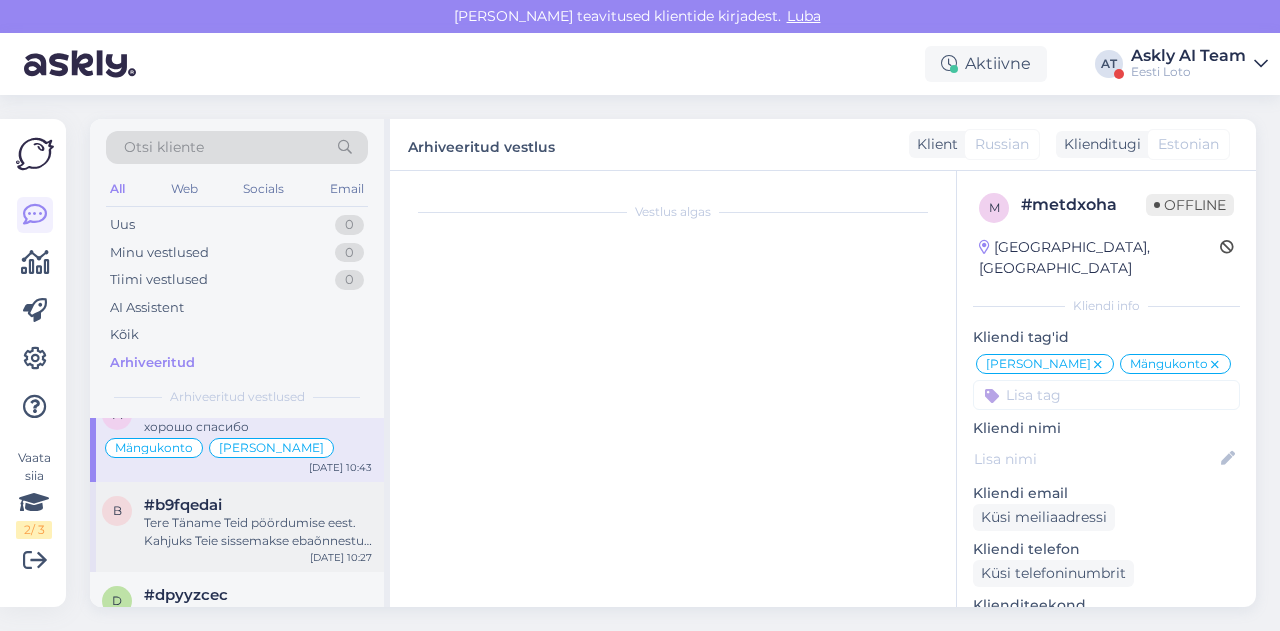scroll, scrollTop: 224, scrollLeft: 0, axis: vertical 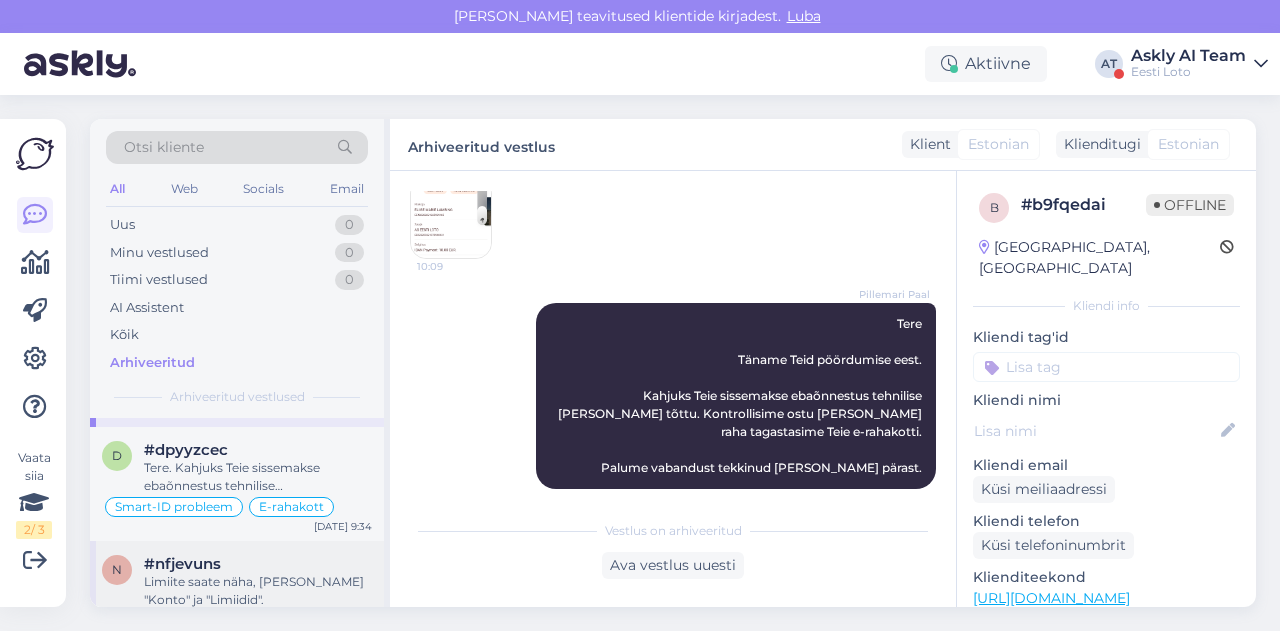 click on "Limiite saate näha, kui valite "Konto" ja "Limiidid"." at bounding box center (258, 591) 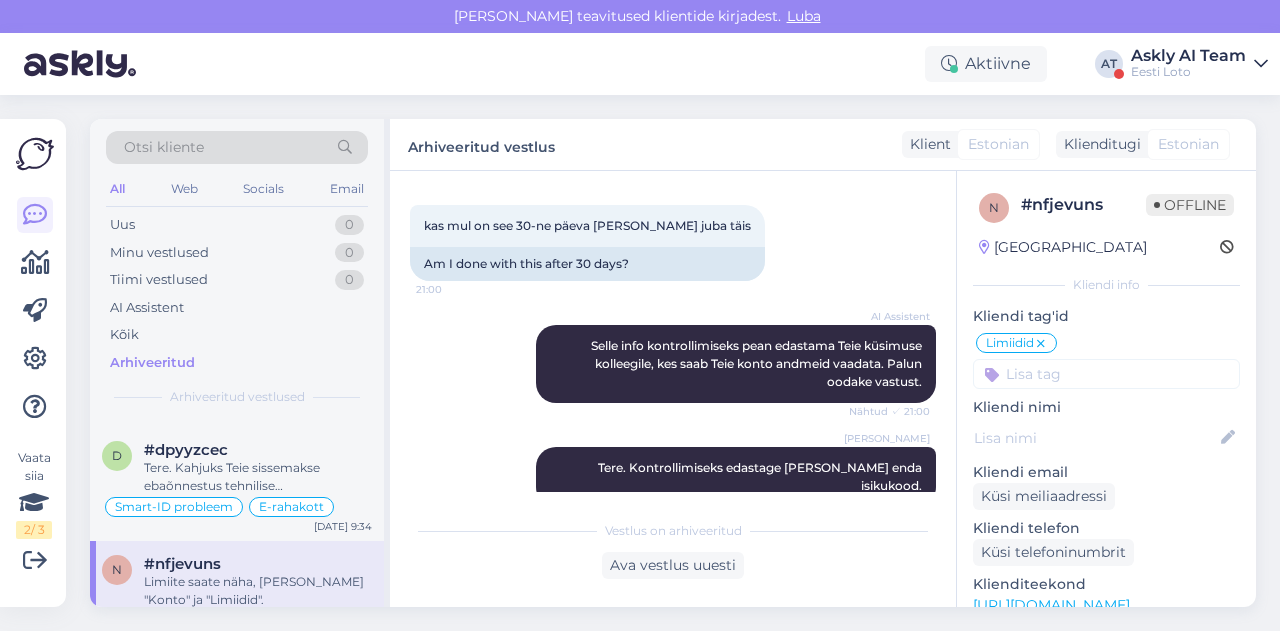 scroll, scrollTop: 1774, scrollLeft: 0, axis: vertical 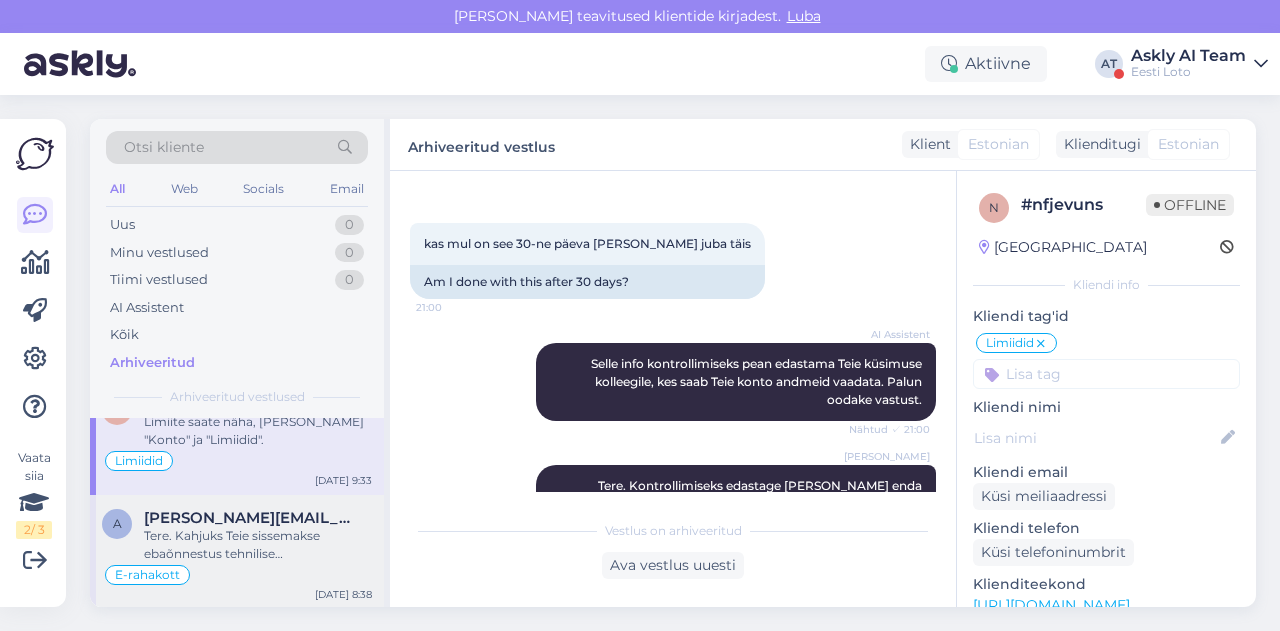 click on "Tere. Kahjuks Teie sissemakse ebaõnnestus tehnilise tõrke tõttu. Kontrollisime makse üle ja tagastasime raha Teie e-rahakotti. Palume vabandust tekkinud tõrke pärast." at bounding box center (258, 545) 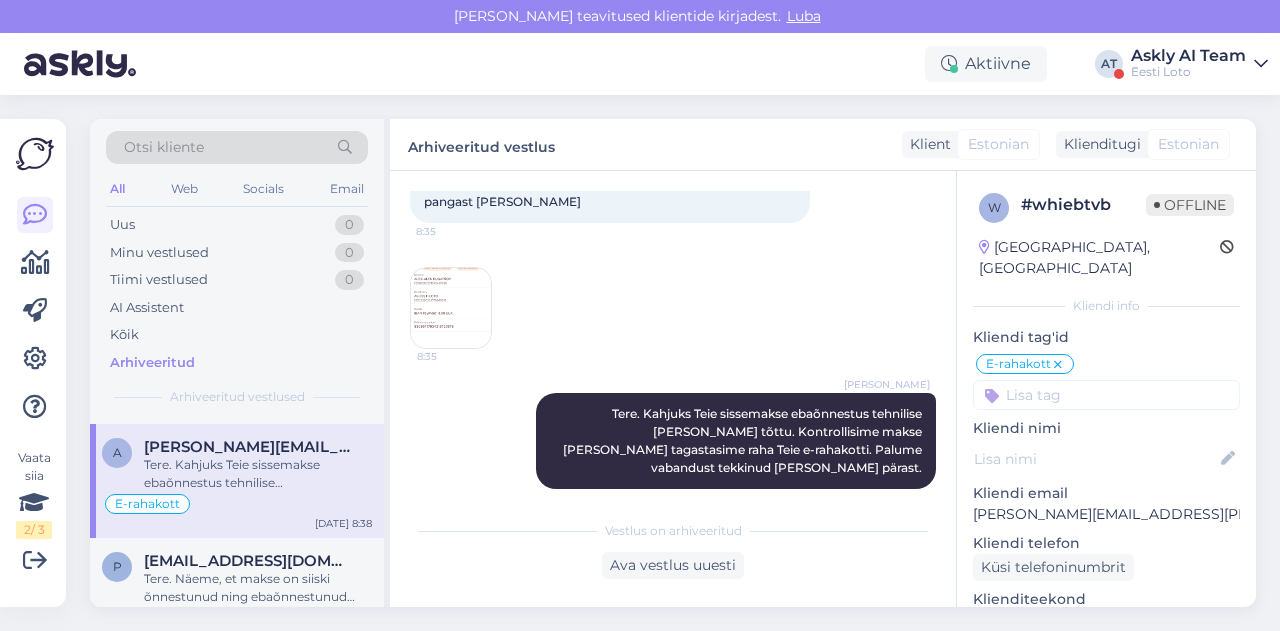 scroll, scrollTop: 7536, scrollLeft: 0, axis: vertical 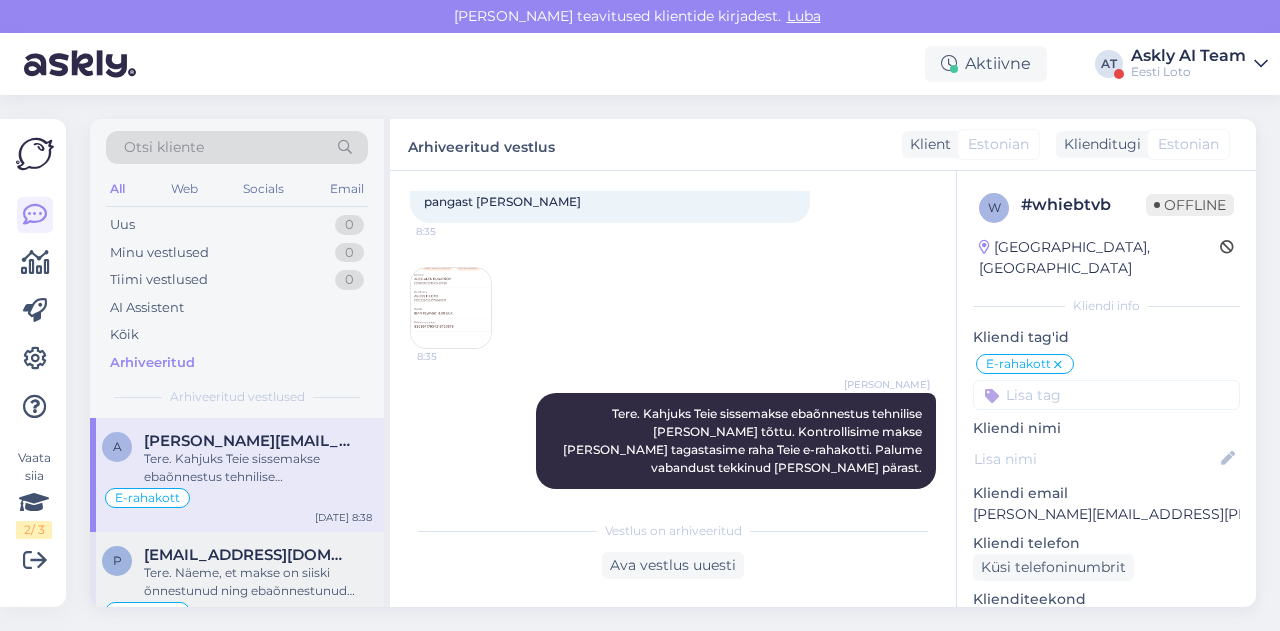 click on "potkalomarina@gmail.com" at bounding box center [248, 555] 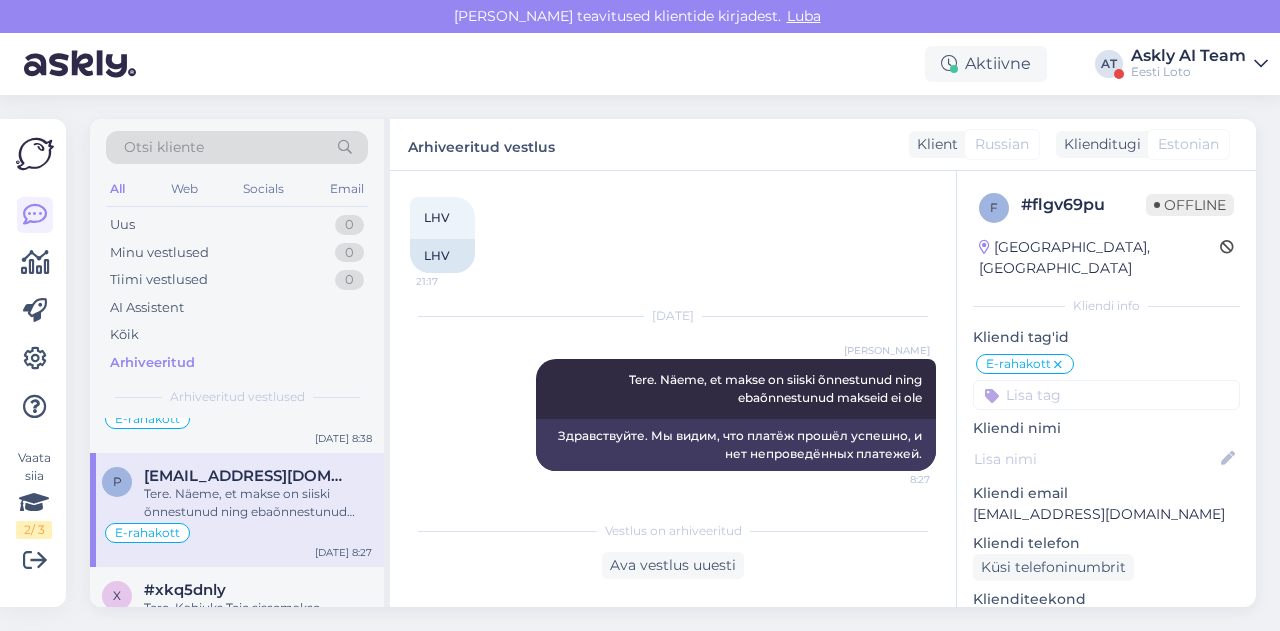 scroll, scrollTop: 7616, scrollLeft: 0, axis: vertical 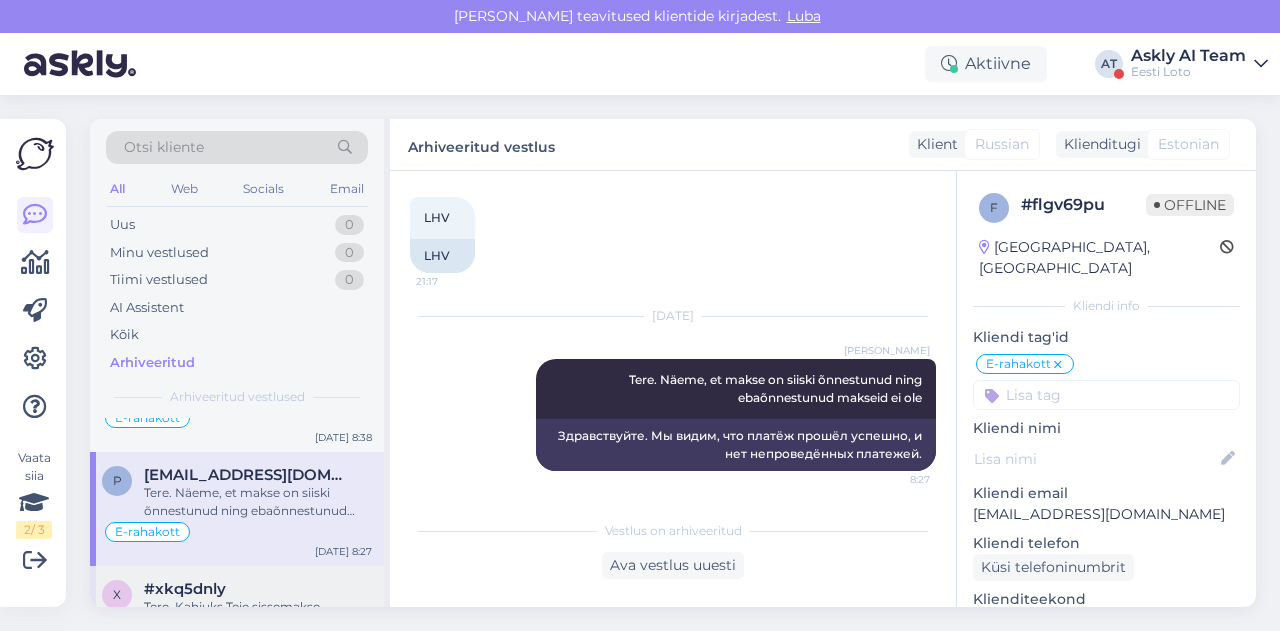click on "#xkq5dnly" at bounding box center (258, 589) 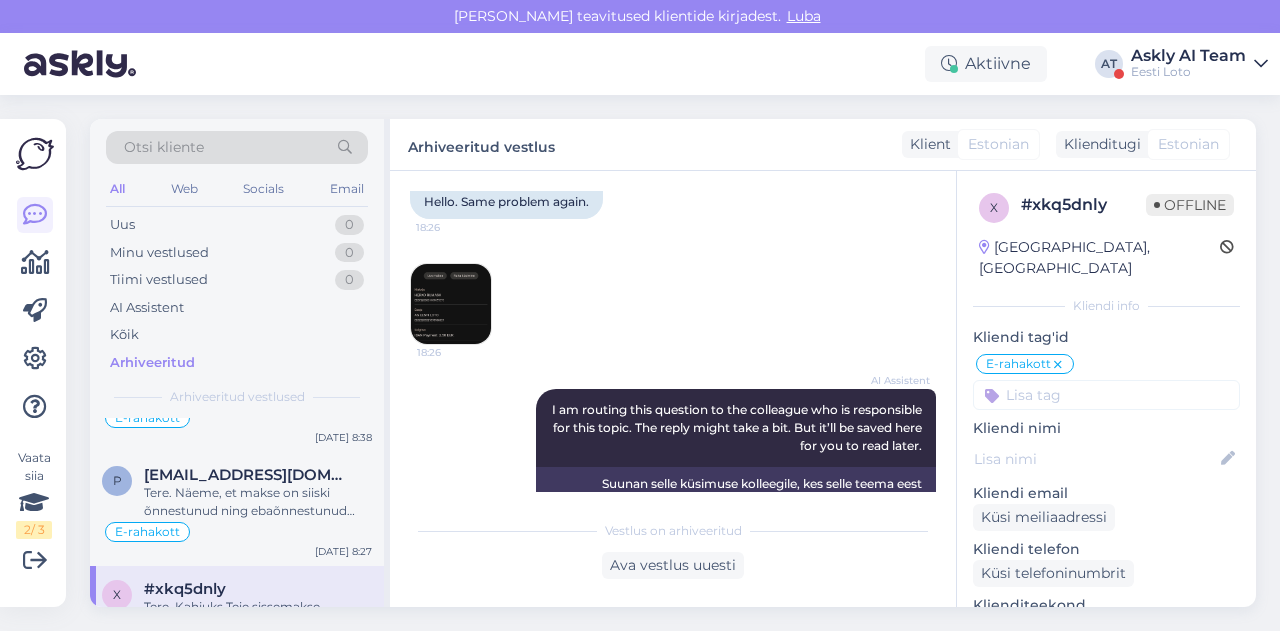 scroll, scrollTop: 1111, scrollLeft: 0, axis: vertical 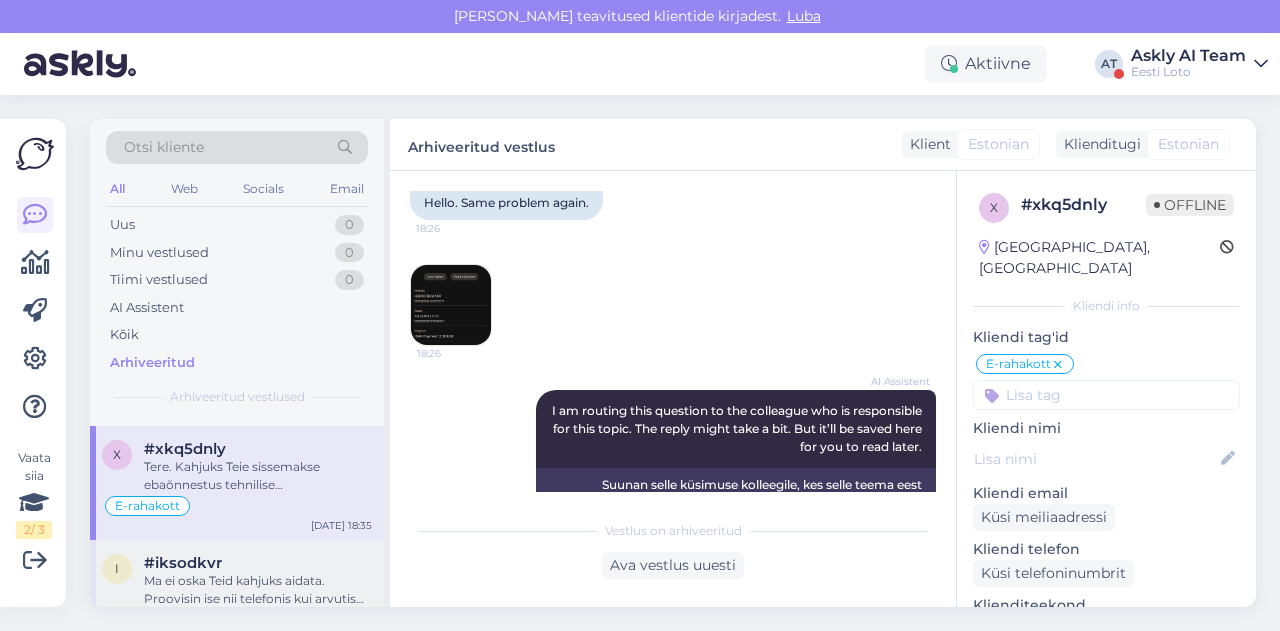 click on "#iksodkvr" at bounding box center (258, 563) 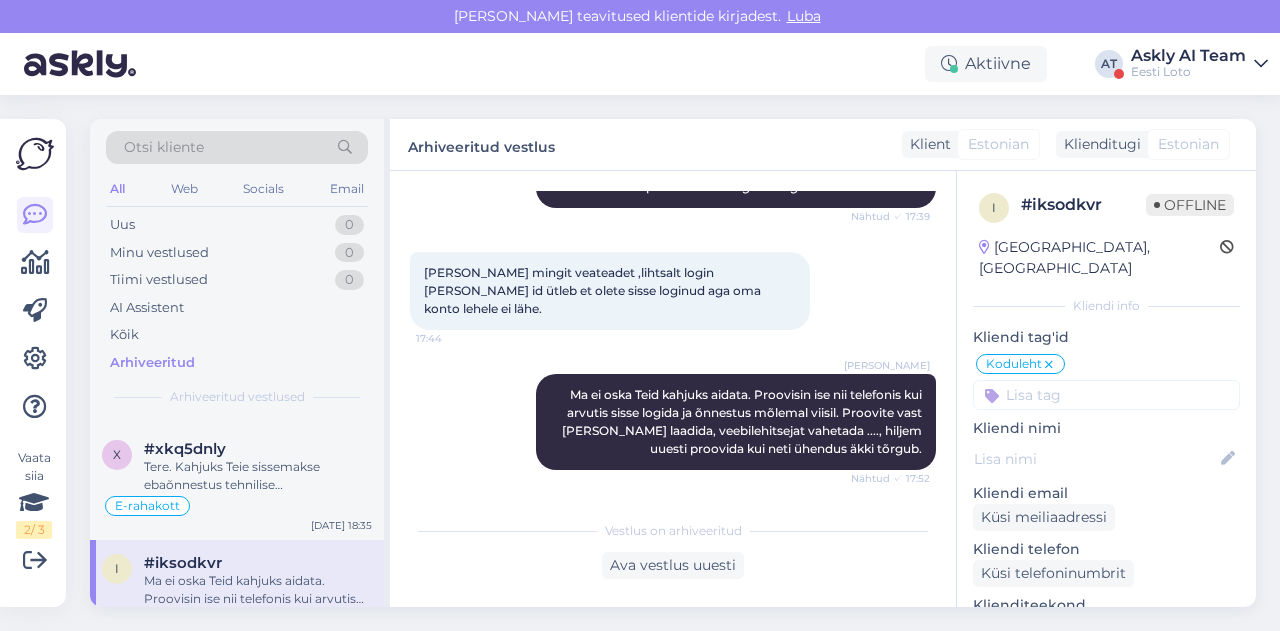 scroll, scrollTop: 562, scrollLeft: 0, axis: vertical 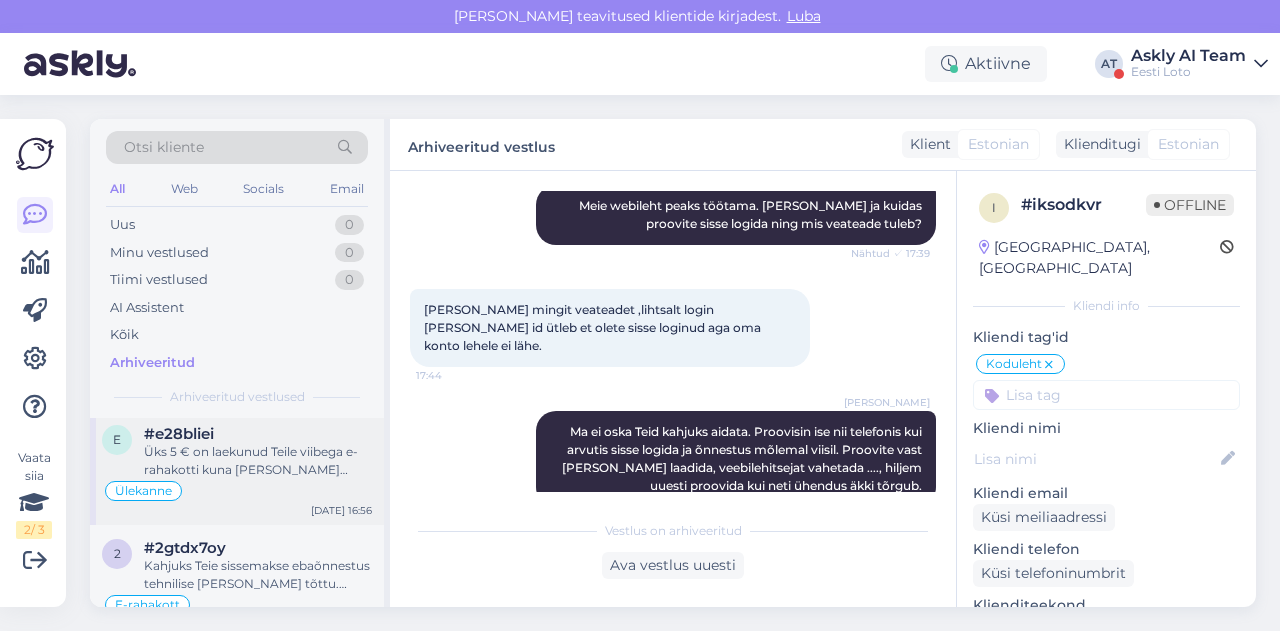click on "Üks 5 € on laekunud Teile viibega e-rahakotti kuna meil esines tehnilisi tõrkeid. Vabandame. Teise 5 € olete äkki teinud otse Eesti Loto kontole, mitte läbi e-rahakoti? Pangas on kaks makset ühe ja sama viitenumbriga. Kui on nii, siis see tuleb Teile tagasi." at bounding box center [258, 461] 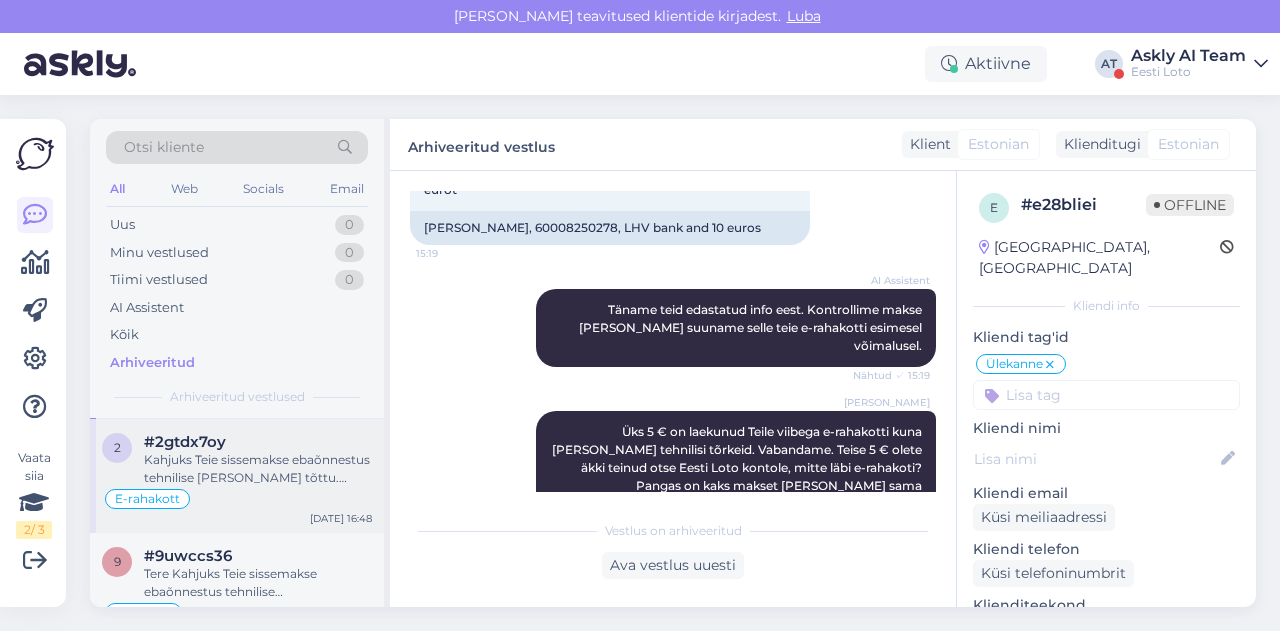scroll, scrollTop: 8220, scrollLeft: 0, axis: vertical 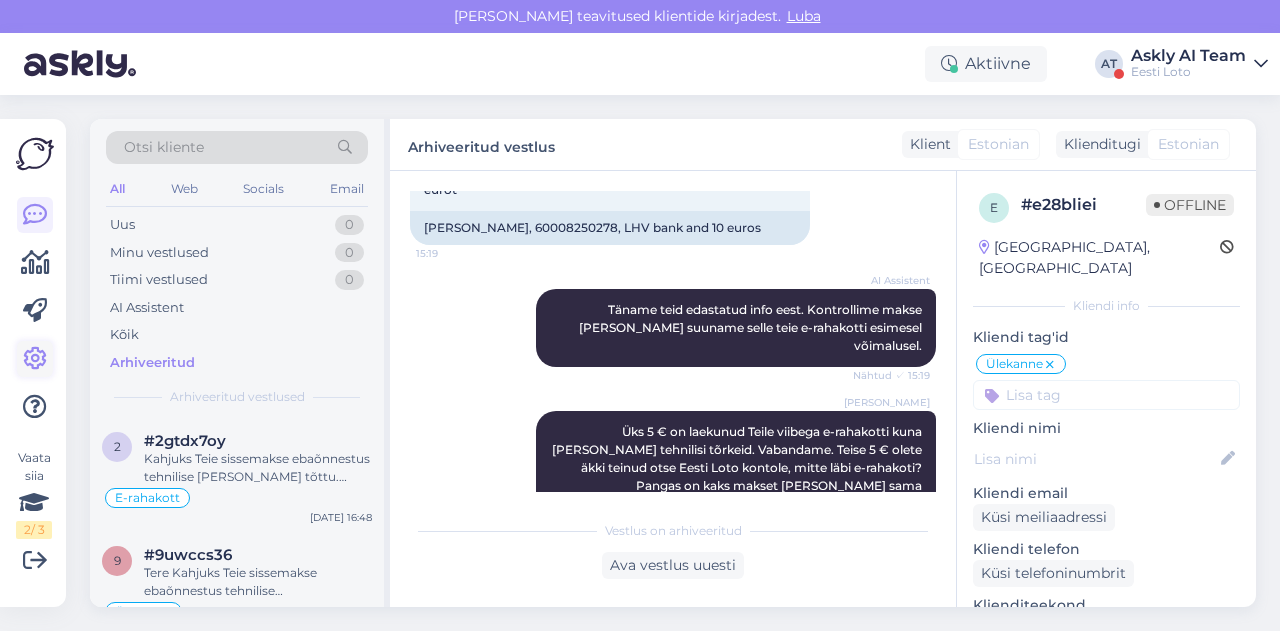 click at bounding box center [35, 359] 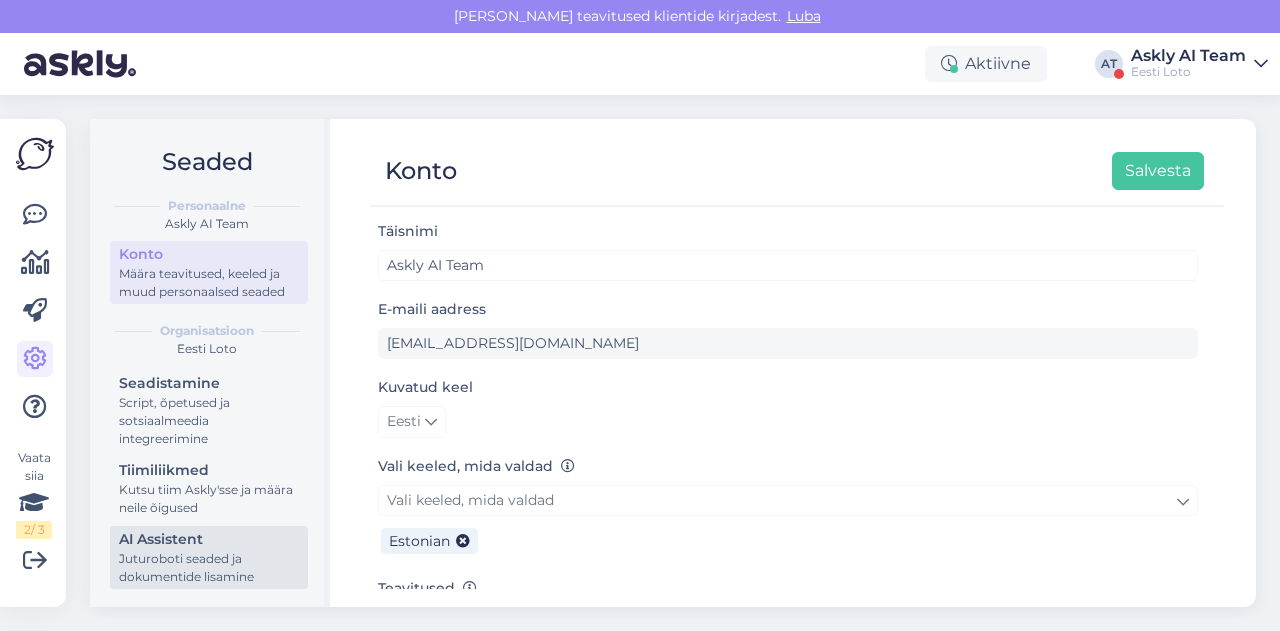click on "Juturoboti seaded ja dokumentide lisamine" at bounding box center (209, 568) 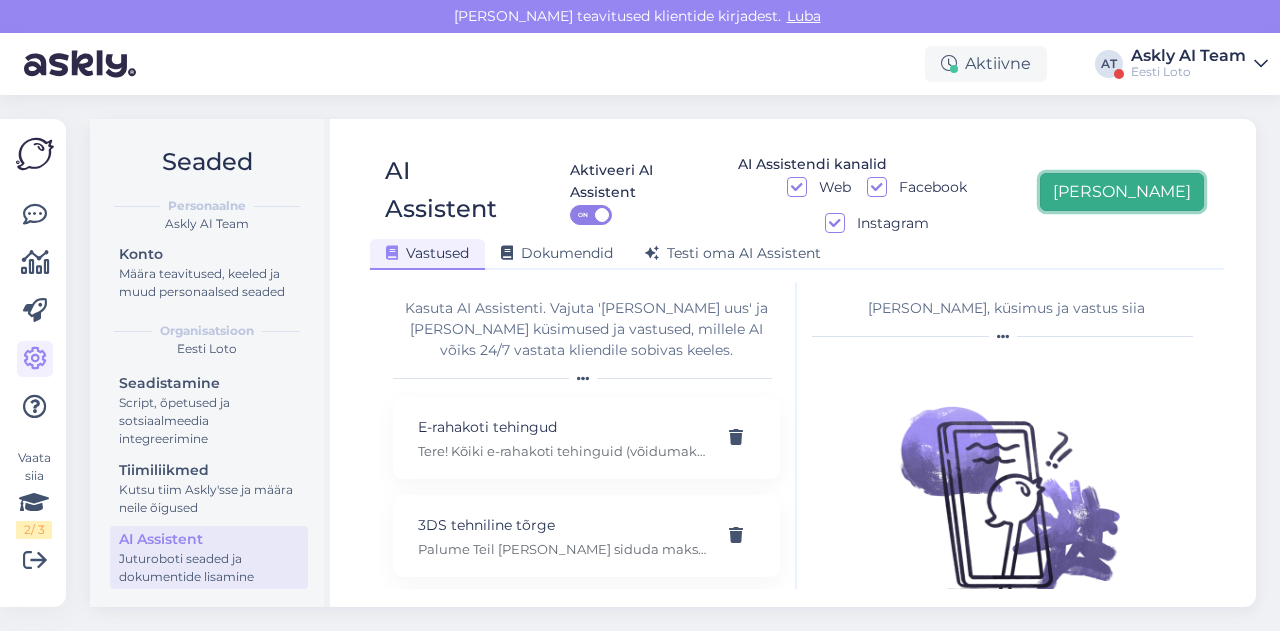 click on "[PERSON_NAME]" at bounding box center (1122, 192) 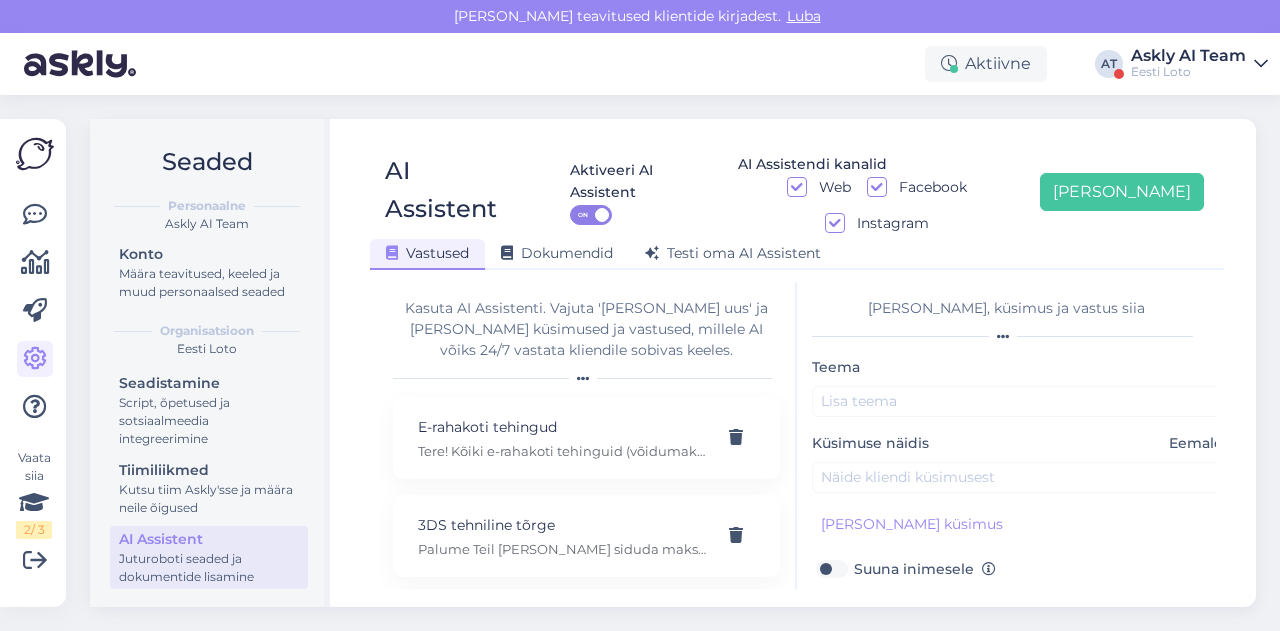 click on "Seaded Personaalne Askly AI Team Konto Määra teavitused, keeled ja muud personaalsed seaded Organisatsioon Eesti Loto Seadistamine Script, õpetused ja sotsiaalmeedia integreerimine Tiimiliikmed Kutsu tiim Askly'sse ja määra neile õigused AI Assistent Juturoboti seaded ja dokumentide lisamine AI Assistent Aktiveeri AI Assistent ON AI Assistendi kanalid Web Facebook Instagram Lisa uus Vastused Dokumendid Testi oma AI Assistent Kasuta AI Assistenti. Vajuta 'Lisa uus' ja lisa küsimused ja vastused, millele AI võiks 24/7 vastata kliendile sobivas keeles.   E-rahakoti tehingud Tere! Kõiki e-rahakoti tehinguid (võidumaksed, piletiostud, sissemaksed, väljamaksed) näete enda mängukontol valikus Konto ja Minu tehingud, kust on võimalik täpselt näha e-rahakoti saldoseisu peale igat tehingut.
3DS tehniline tõrge Palume Teil lahti siduda maksekaart enda mängukontol ning siis uuesti mängukontoga siduda.
Kui maksekaardi sidumine endiselt ebaõnnestub, palun andke meile sellest teada. Abi E-kiirloterii" at bounding box center [679, 363] 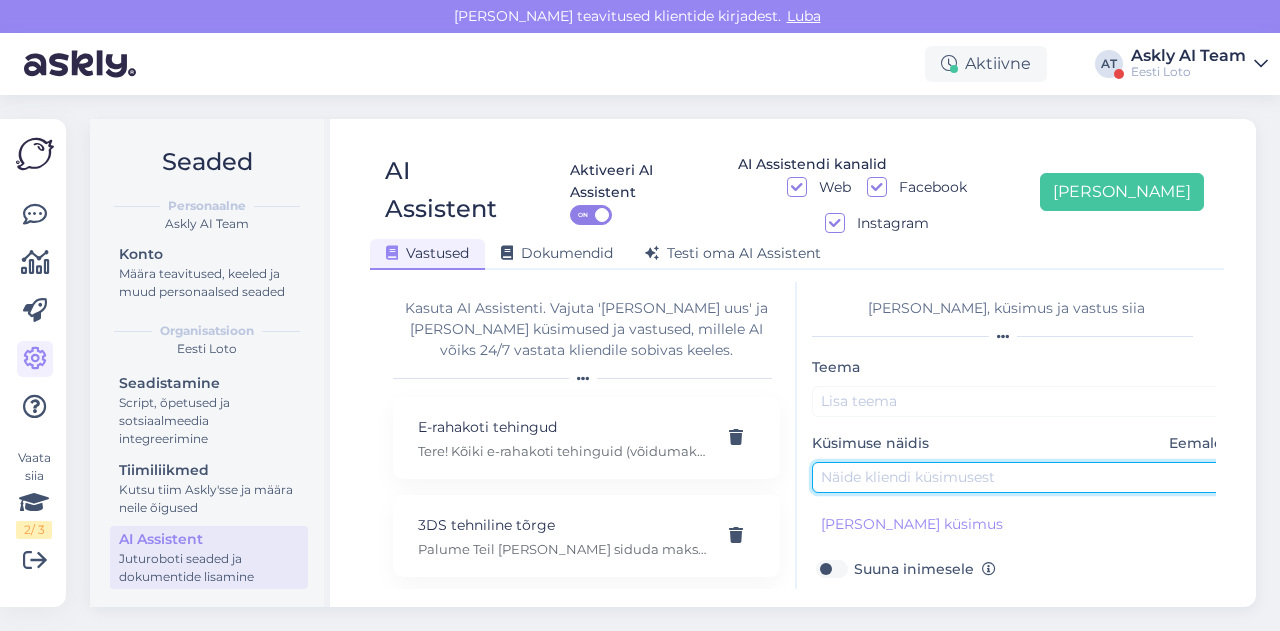 click at bounding box center (1022, 477) 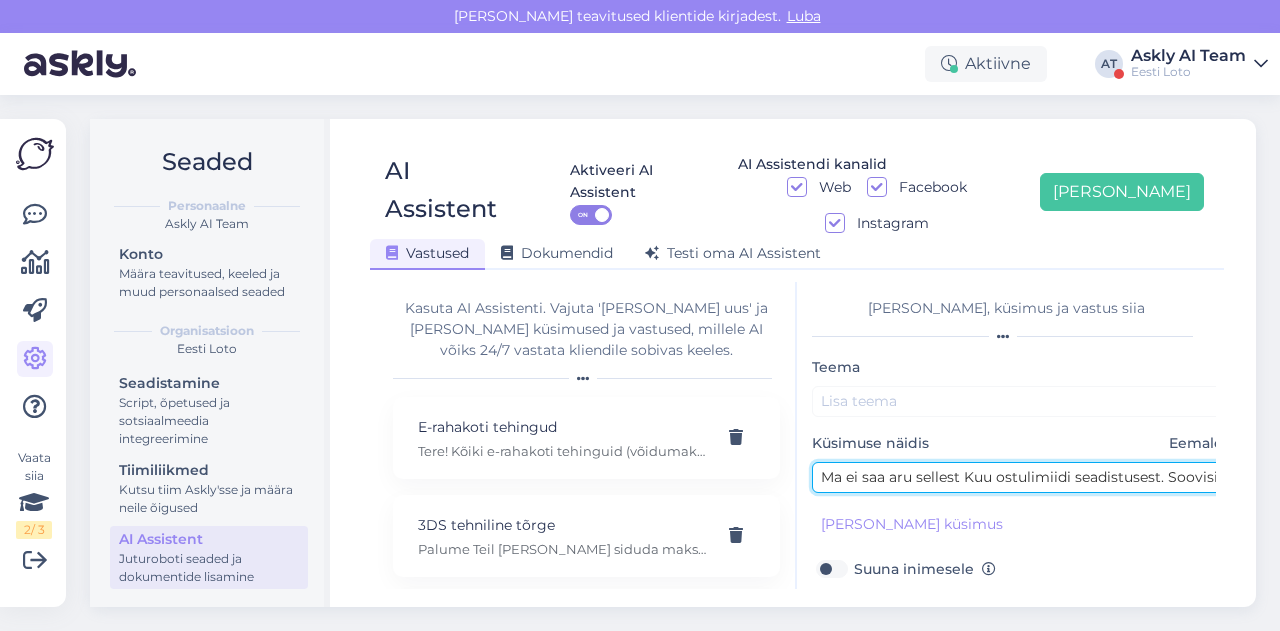 scroll, scrollTop: 0, scrollLeft: 499, axis: horizontal 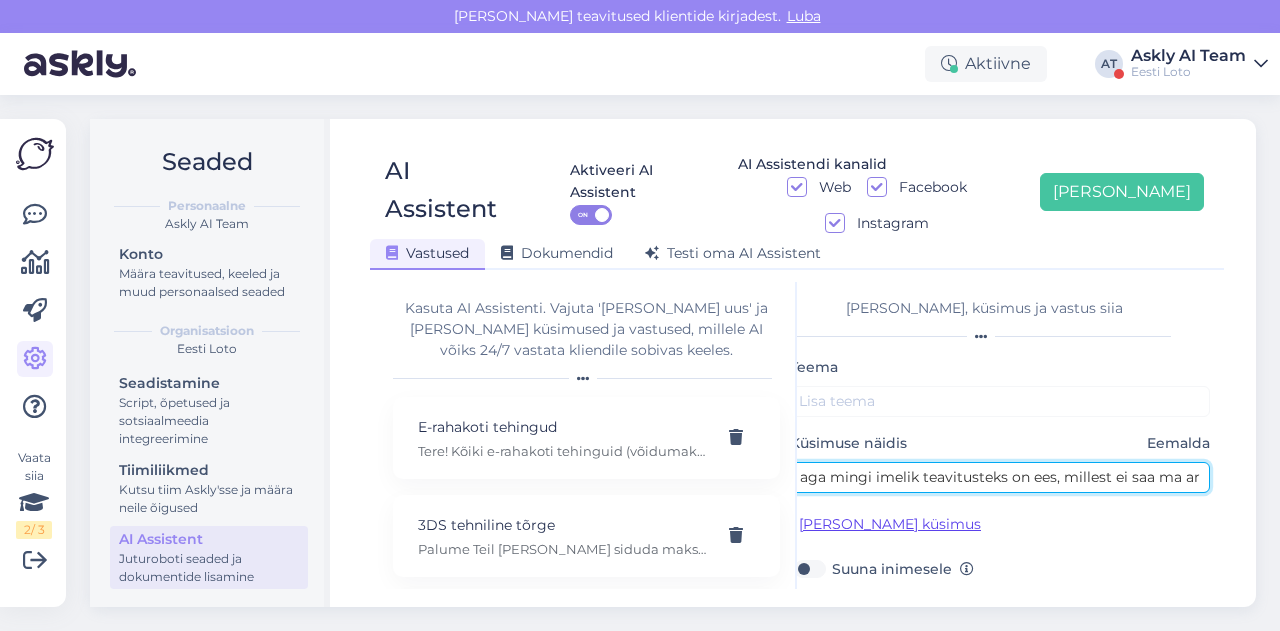 type on "Ma ei saa aru sellest Kuu ostulimiidi seadistusest. Soovisin seda muuta, aga mingi imelik teavitusteks on ees, millest ei saa ma aru" 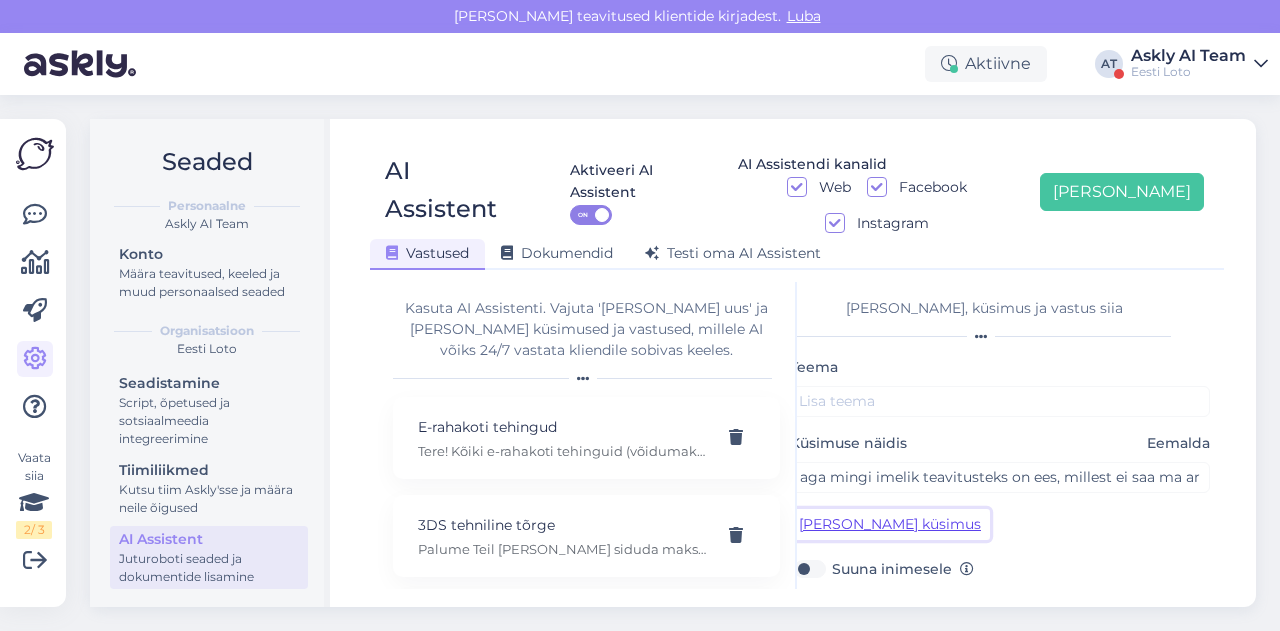 click on "[PERSON_NAME] küsimus" at bounding box center (890, 524) 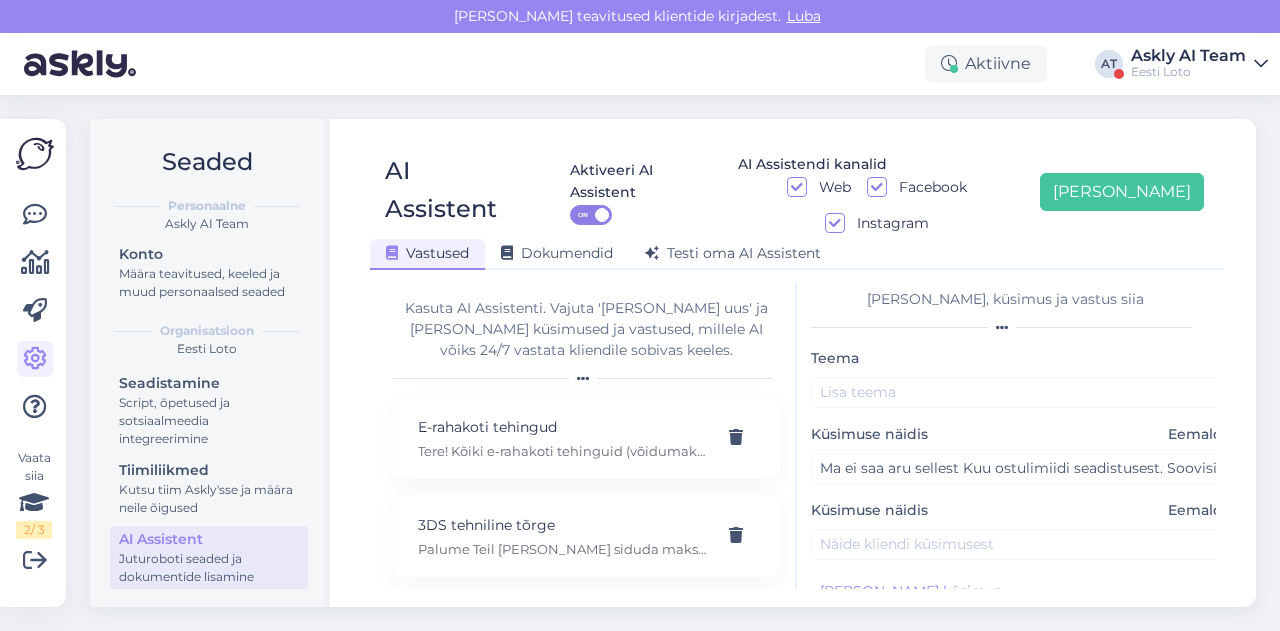 scroll, scrollTop: 10, scrollLeft: 0, axis: vertical 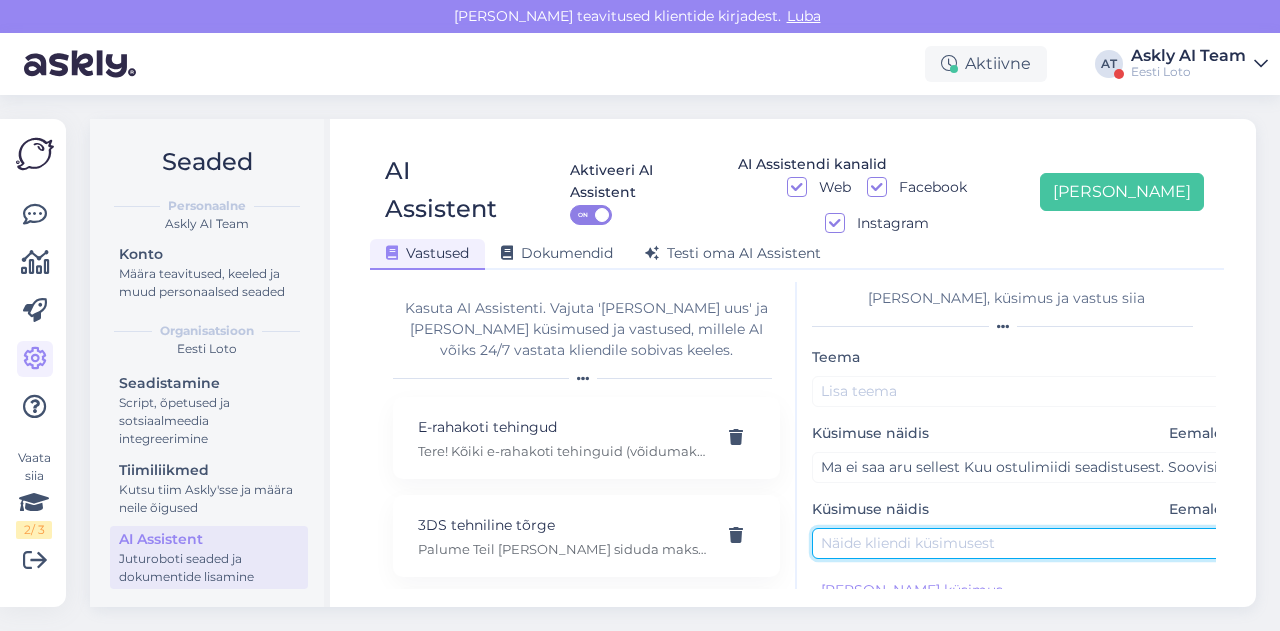 click at bounding box center [1022, 543] 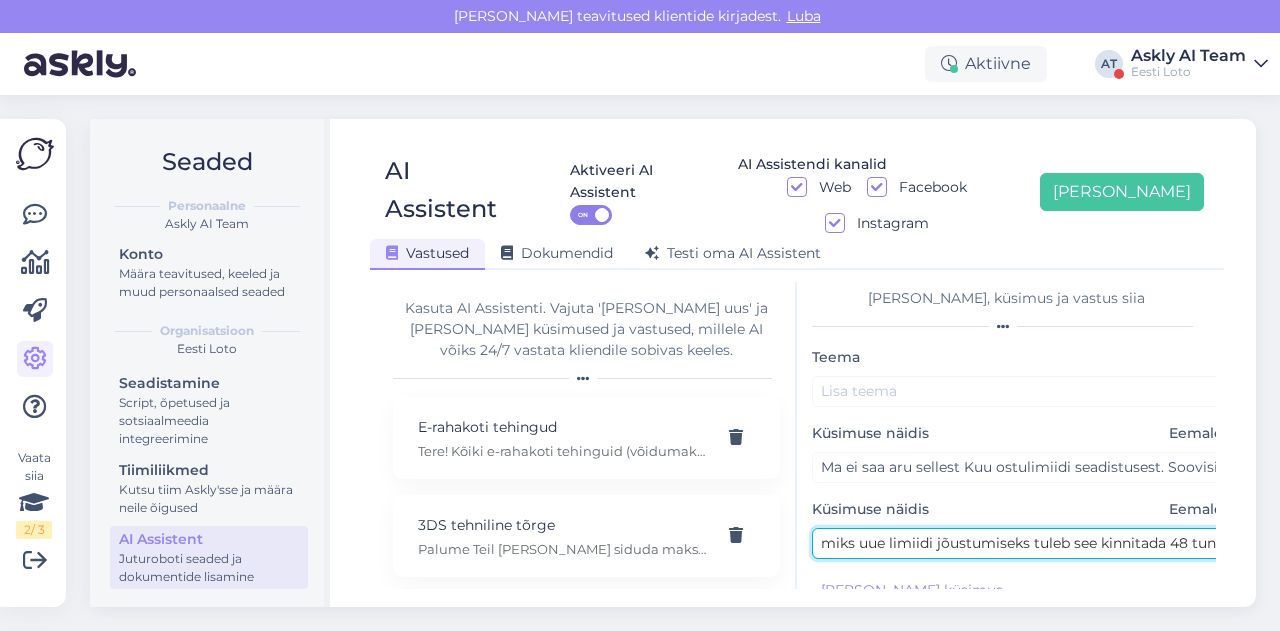 scroll, scrollTop: 0, scrollLeft: 53, axis: horizontal 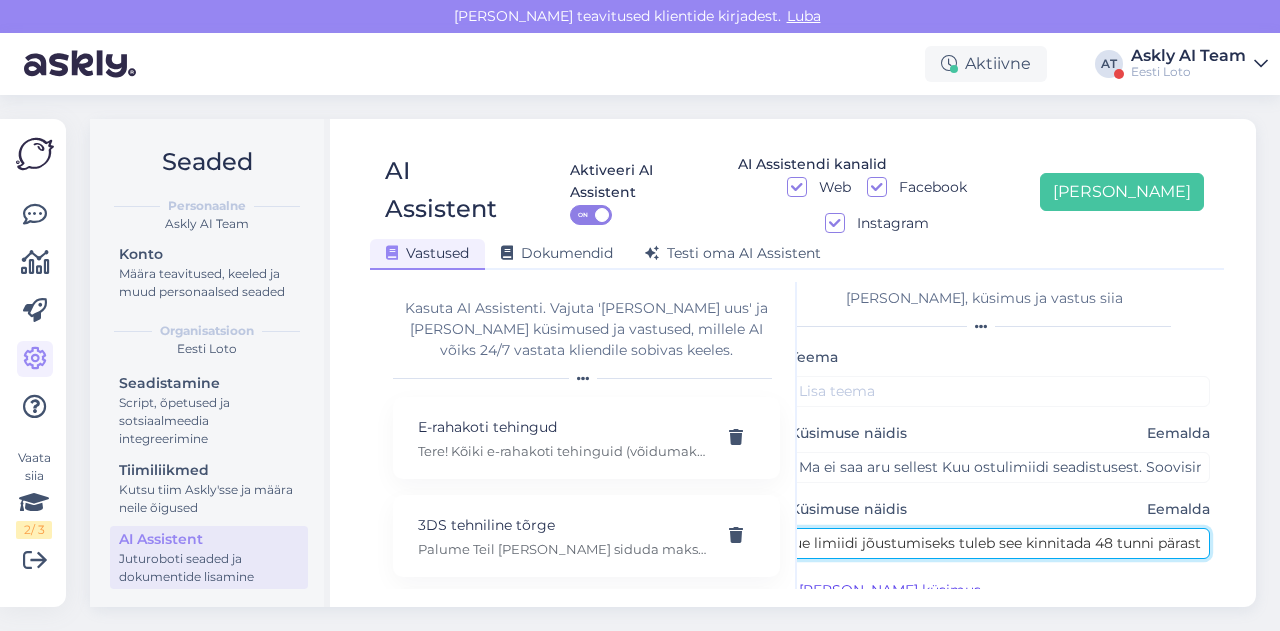 type on "miks uue limiidi jõustumiseks tuleb see kinnitada 48 tunni pärast" 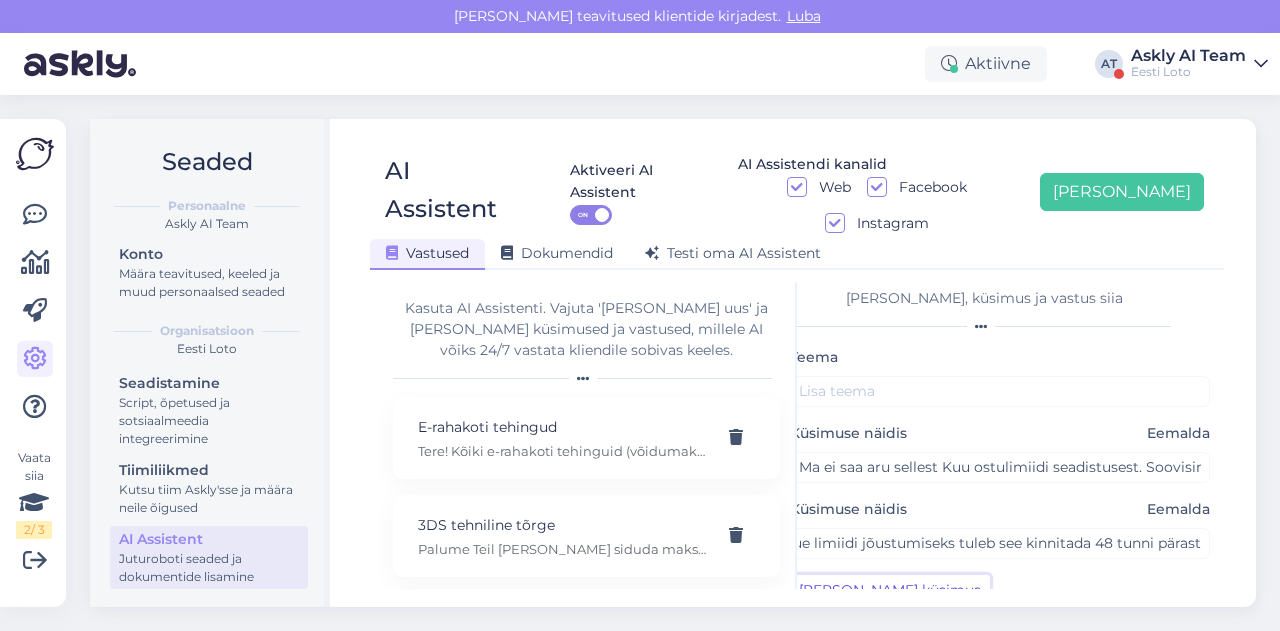 click on "[PERSON_NAME] küsimus" at bounding box center [890, 590] 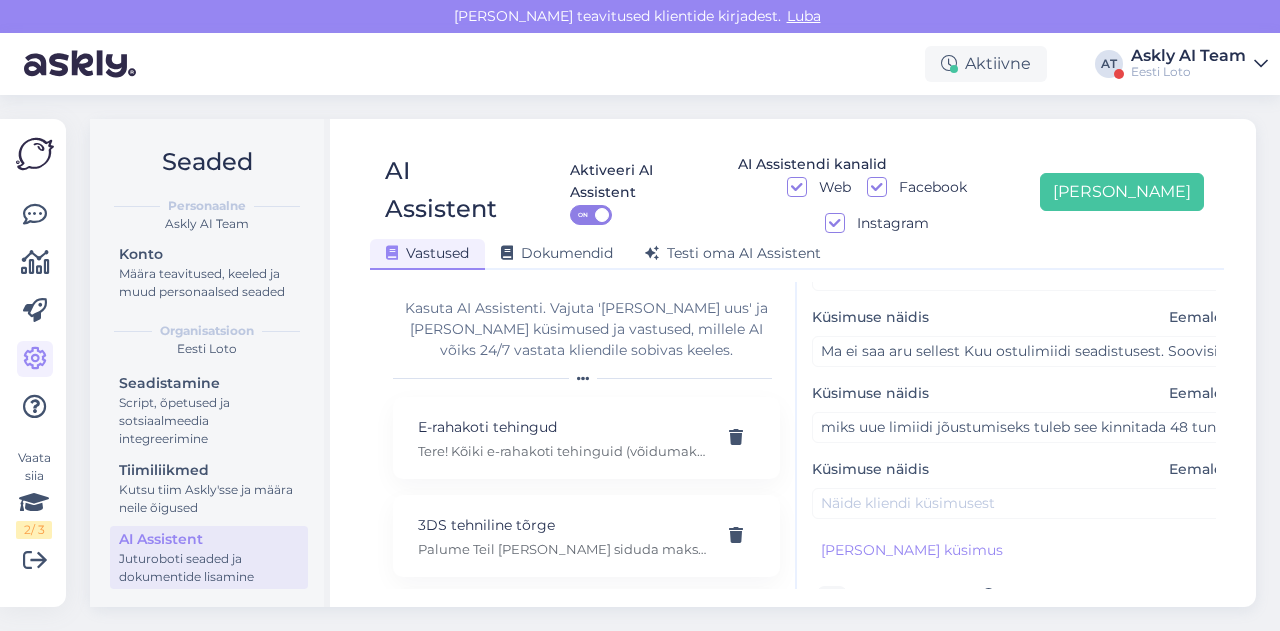 scroll, scrollTop: 127, scrollLeft: 0, axis: vertical 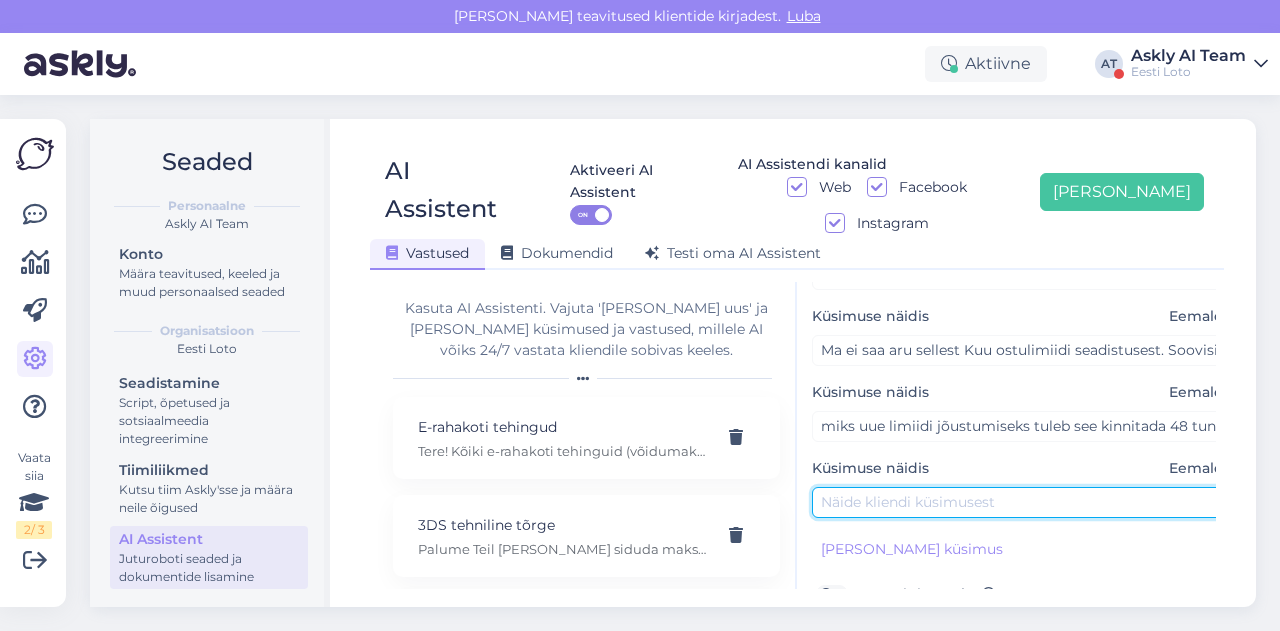 click at bounding box center (1022, 502) 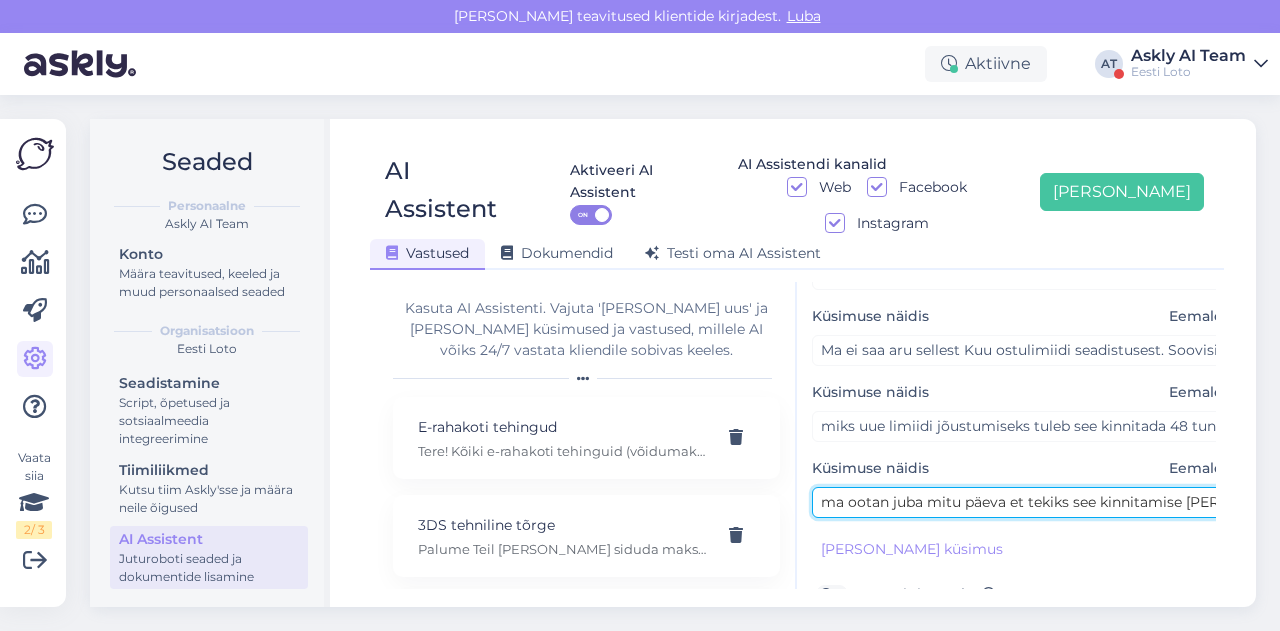 scroll, scrollTop: 0, scrollLeft: 216, axis: horizontal 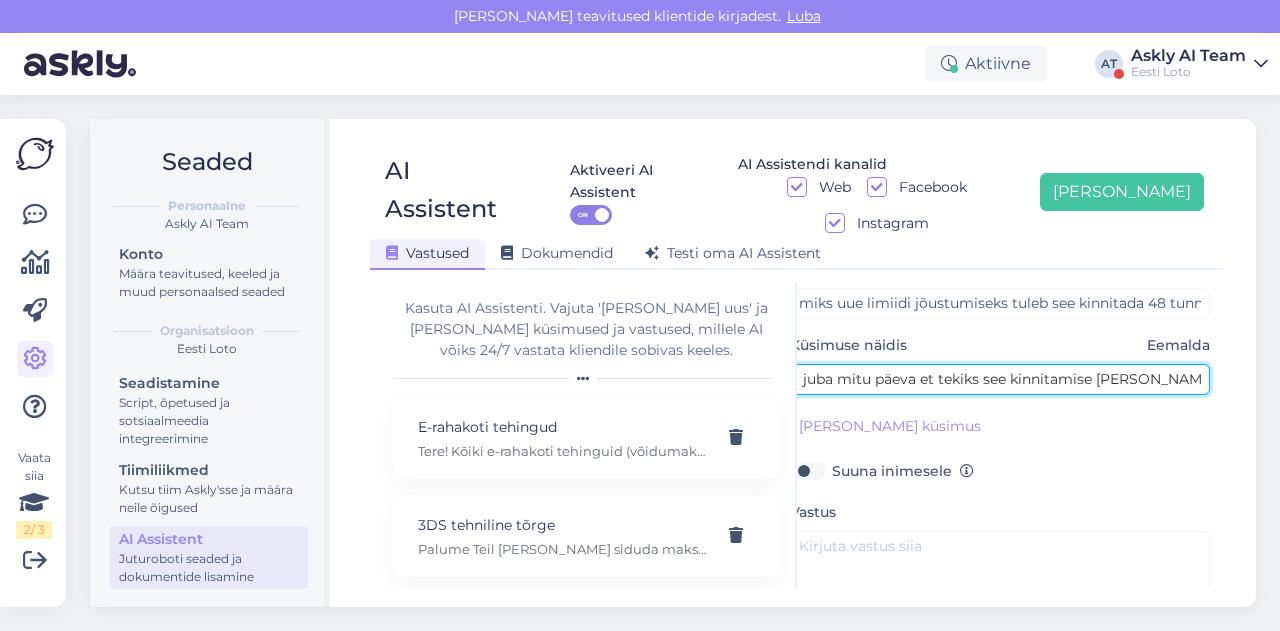 click on "ma ootan juba mitu päeva et tekiks see kinnitamise nupp. Millal see siis aktiivseks läheb?" at bounding box center [1000, 379] 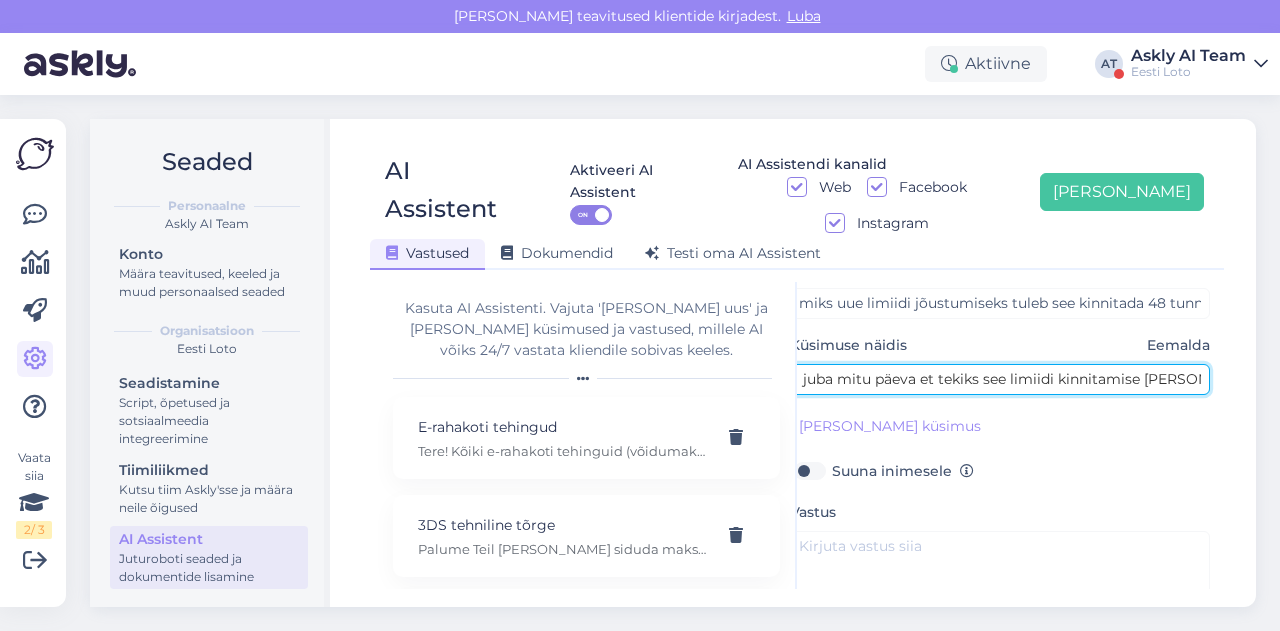 type on "ma ootan juba mitu päeva et tekiks see limiidi kinnitamise nupp. Millal see siis aktiivseks läheb?" 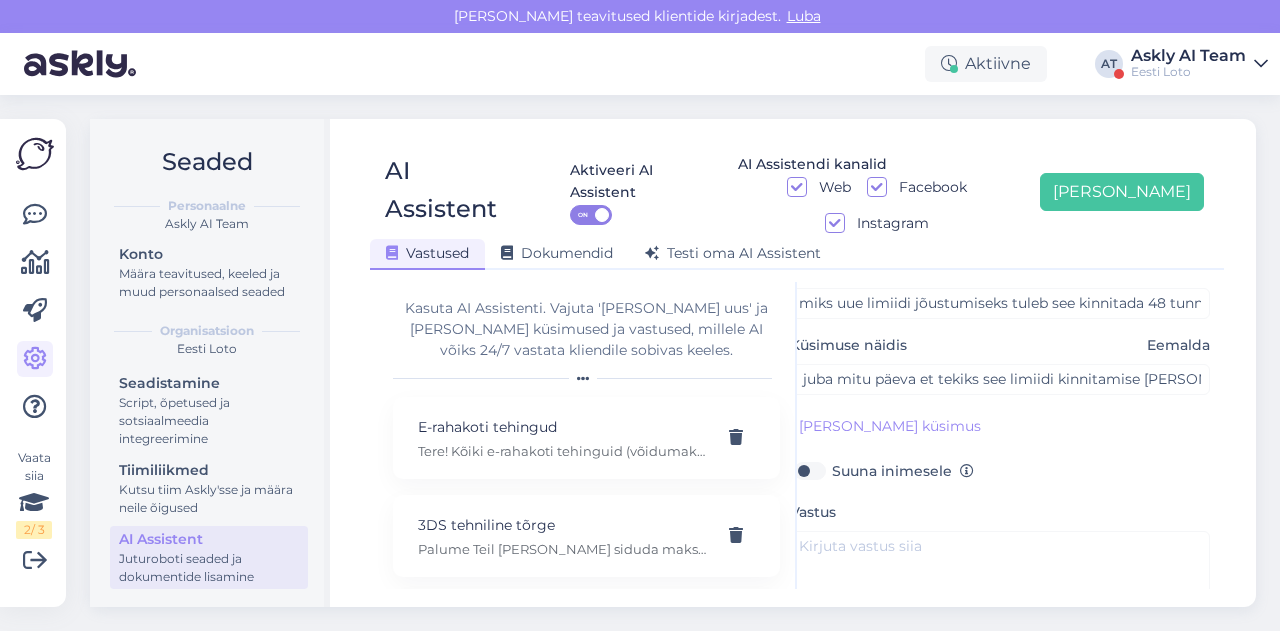 scroll, scrollTop: 0, scrollLeft: 0, axis: both 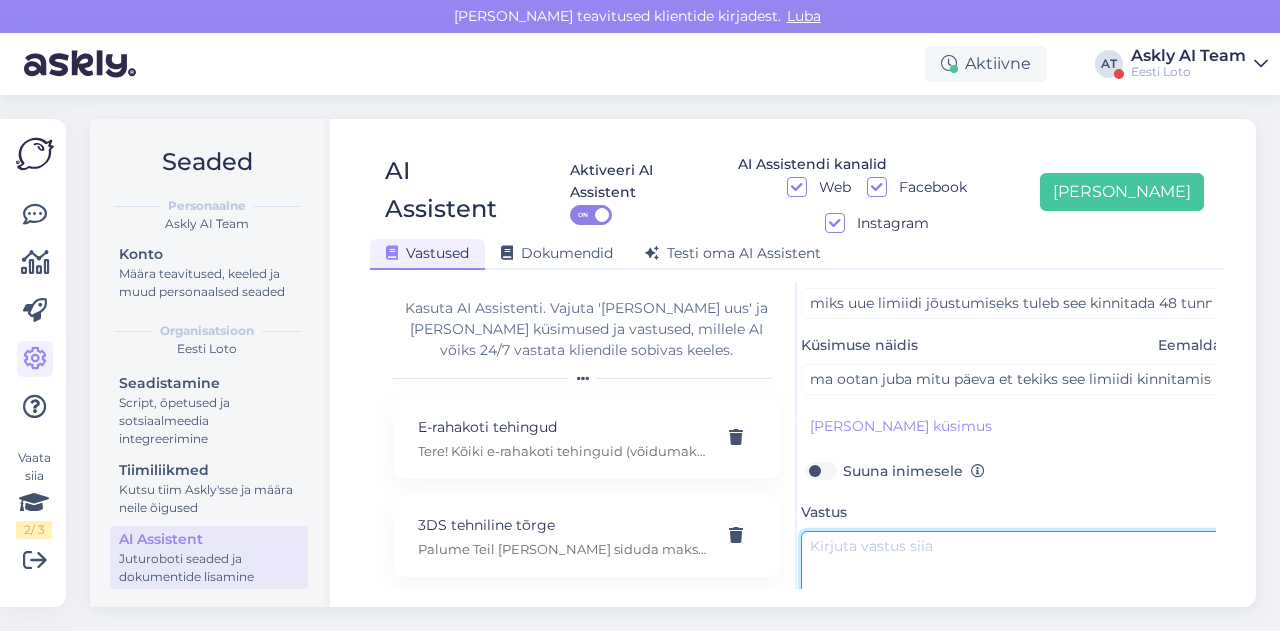 click at bounding box center [1011, 578] 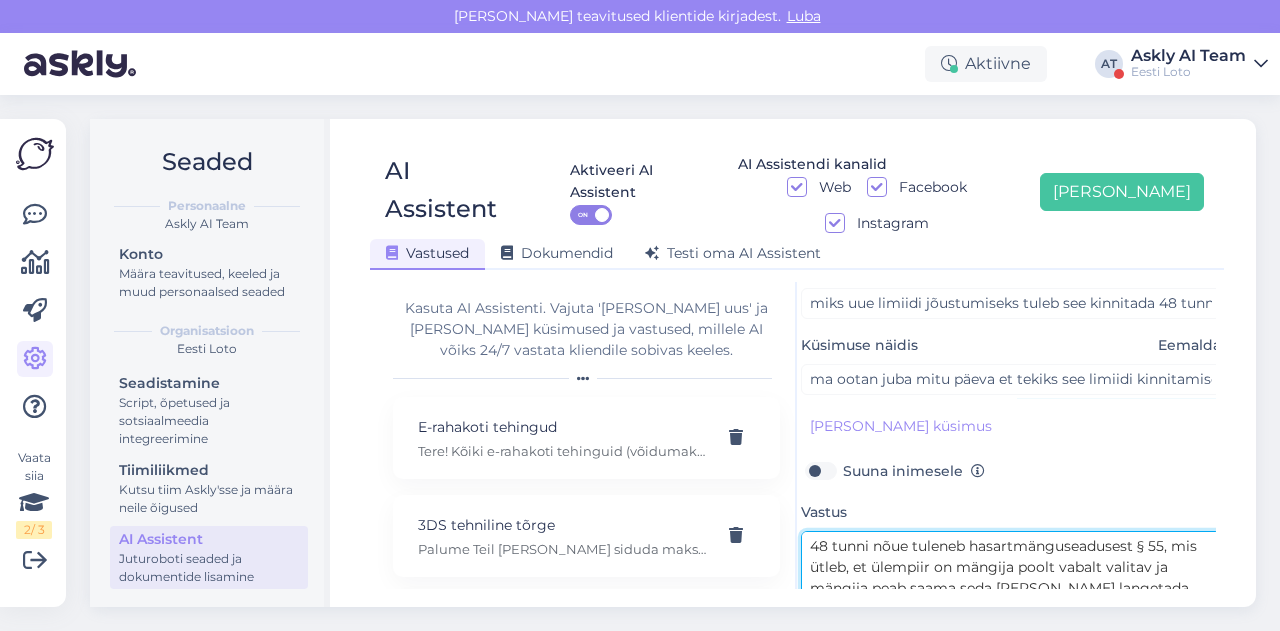 scroll, scrollTop: 120, scrollLeft: 0, axis: vertical 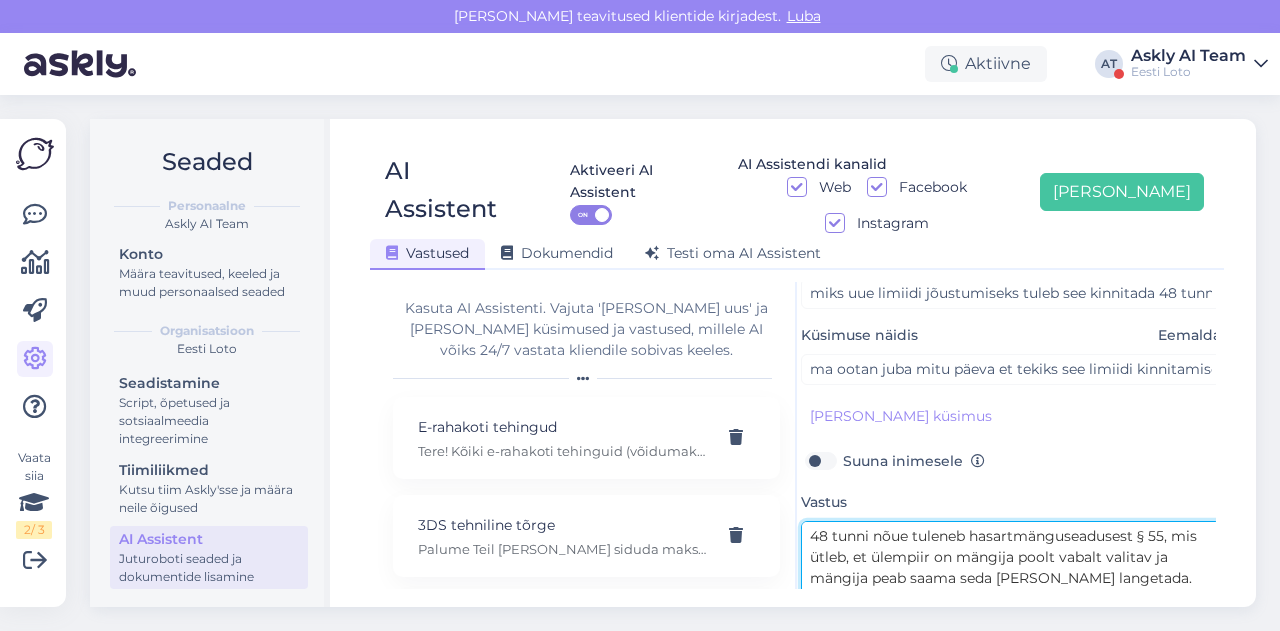 click on "48 tunni nõue tuleneb hasartmänguseadusest § 55, mis ütleb, et ülempiir on mängija poolt vabalt valitav ja mängija peab saama seda tõsta ja langetada. Hasartmängukorraldaja ei tohi ülempiiri tõsta, kui mängija pole vastavat soovi selle esitamisest vähemalt 48 tunni möödumisel kinnitanud. Hasartmängukorraldaja peab ülempiiri langetama kohe, kui mängija on sellise soovi esitanud.
Täpsemalt on võimalik lugeda siit: https://www.riigiteataja.ee/akt/110072020017" at bounding box center [1011, 568] 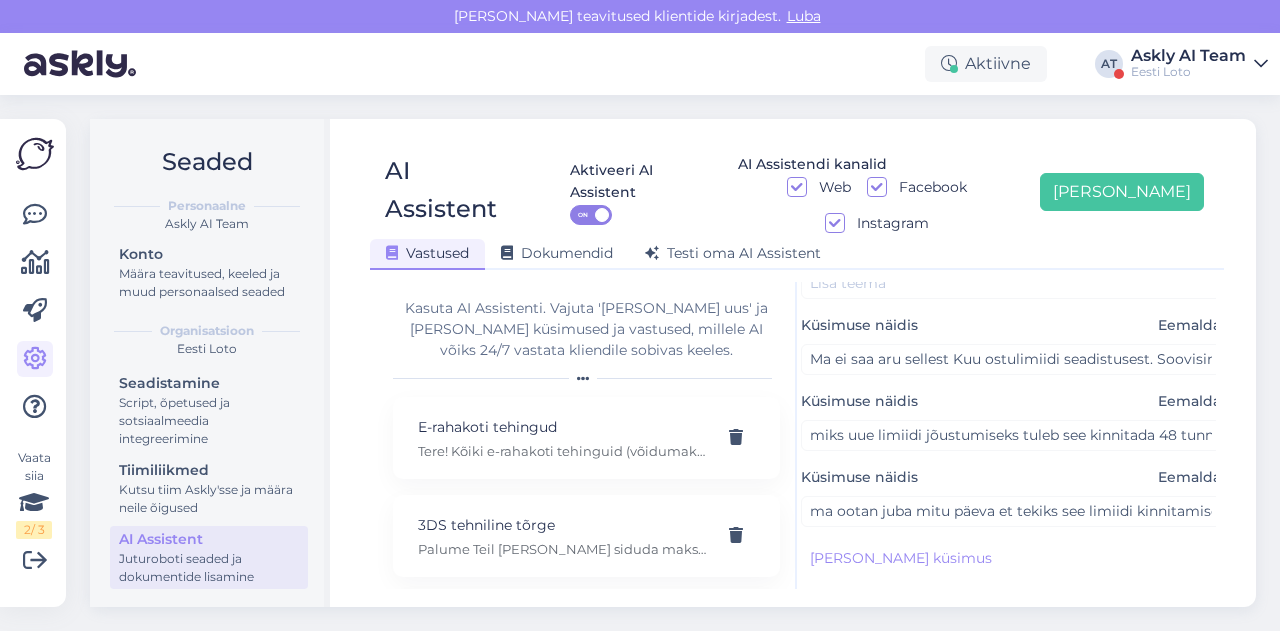 scroll, scrollTop: 0, scrollLeft: 11, axis: horizontal 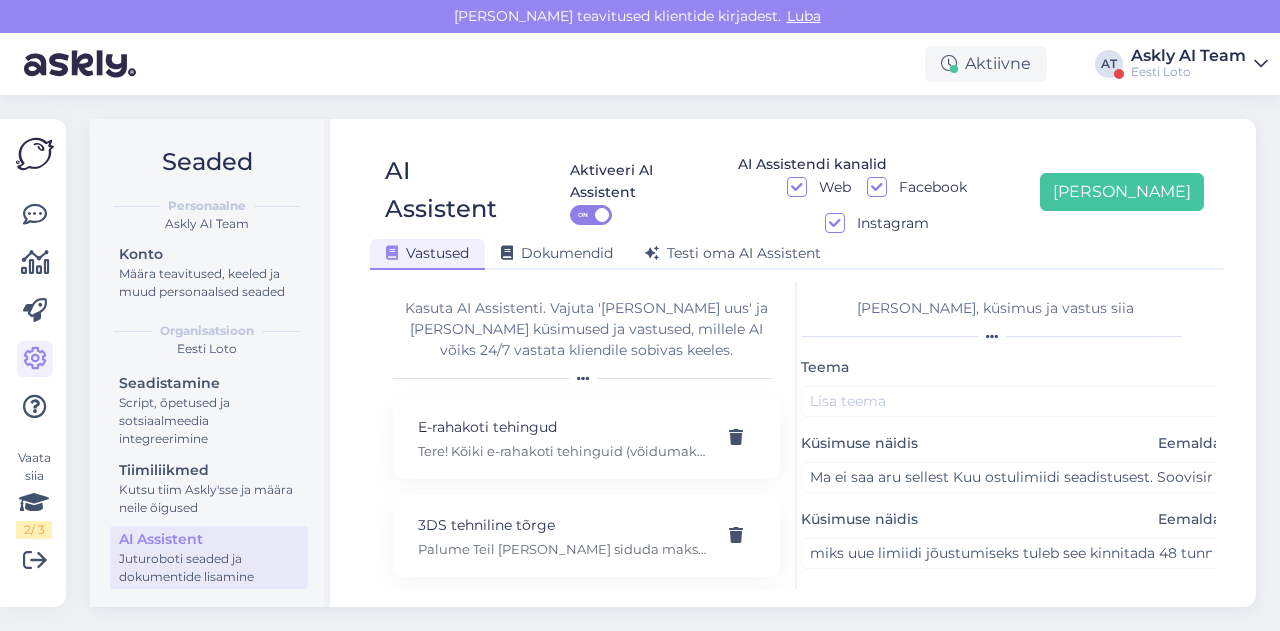 type on "Tere!
48 tunni nõue tuleneb hasartmänguseadusest § 55, mis ütleb, et ülempiir on mängija poolt vabalt valitav ja mängija peab saama seda tõsta ja langetada. Hasartmängukorraldaja ei tohi ülempiiri tõsta, kui mängija pole vastavat soovi selle esitamisest vähemalt 48 tunni möödumisel kinnitanud. Hasartmängukorraldaja peab ülempiiri langetama kohe, kui mängija on sellise soovi esitanud.
Täpsemalt on võimalik lugeda siit: https://www.riigiteataja.ee/akt/110072020017" 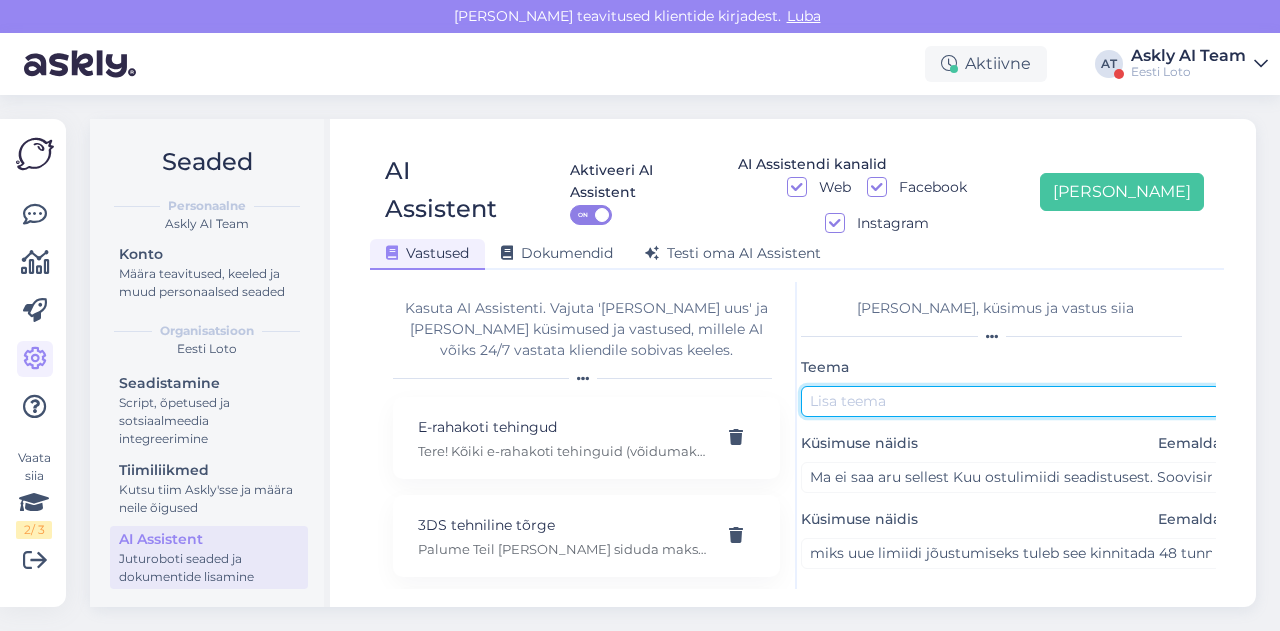 click at bounding box center [1011, 401] 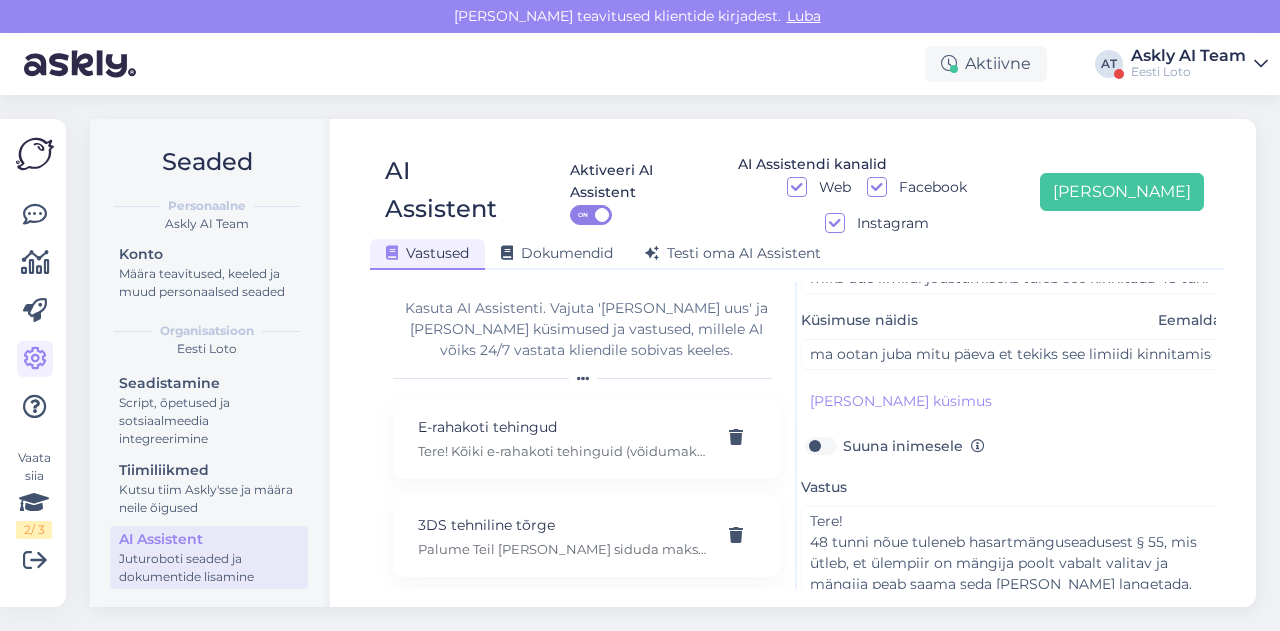 scroll, scrollTop: 277, scrollLeft: 11, axis: both 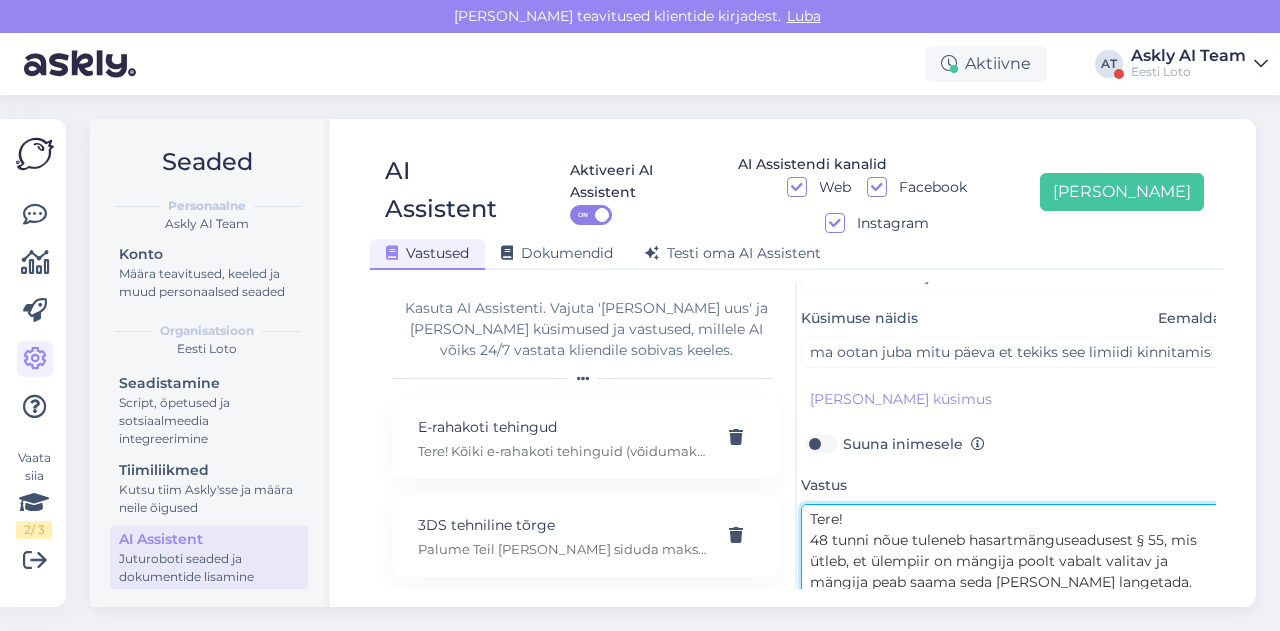 drag, startPoint x: 809, startPoint y: 503, endPoint x: 910, endPoint y: 498, distance: 101.12369 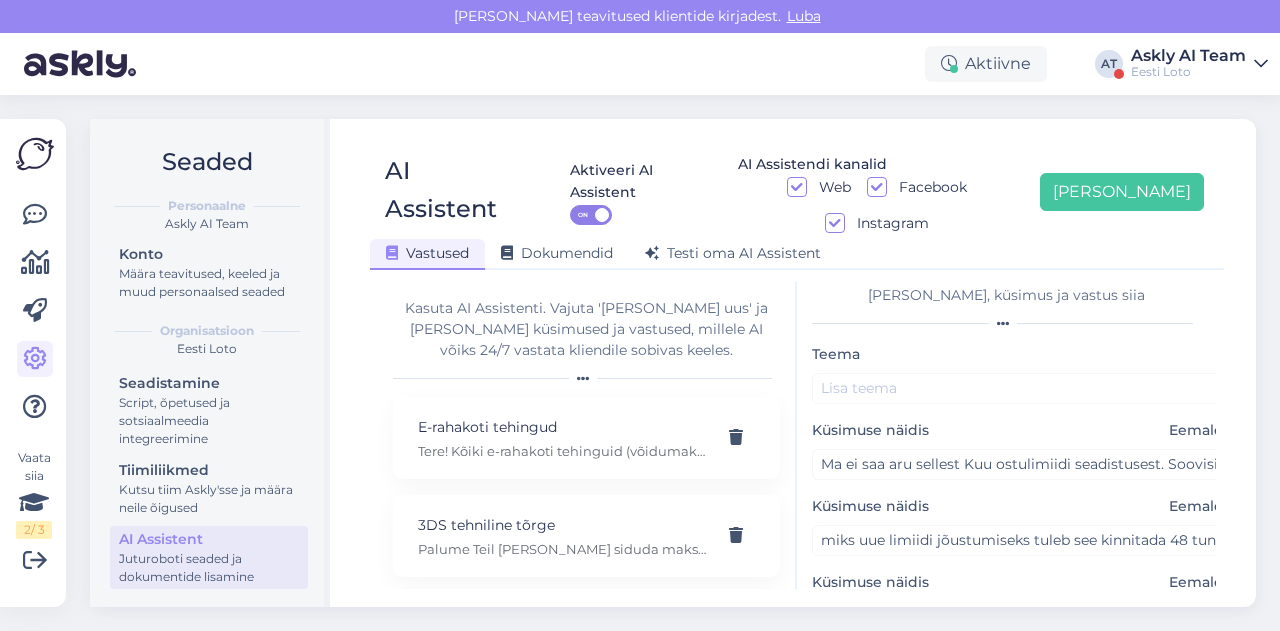 scroll, scrollTop: 0, scrollLeft: 0, axis: both 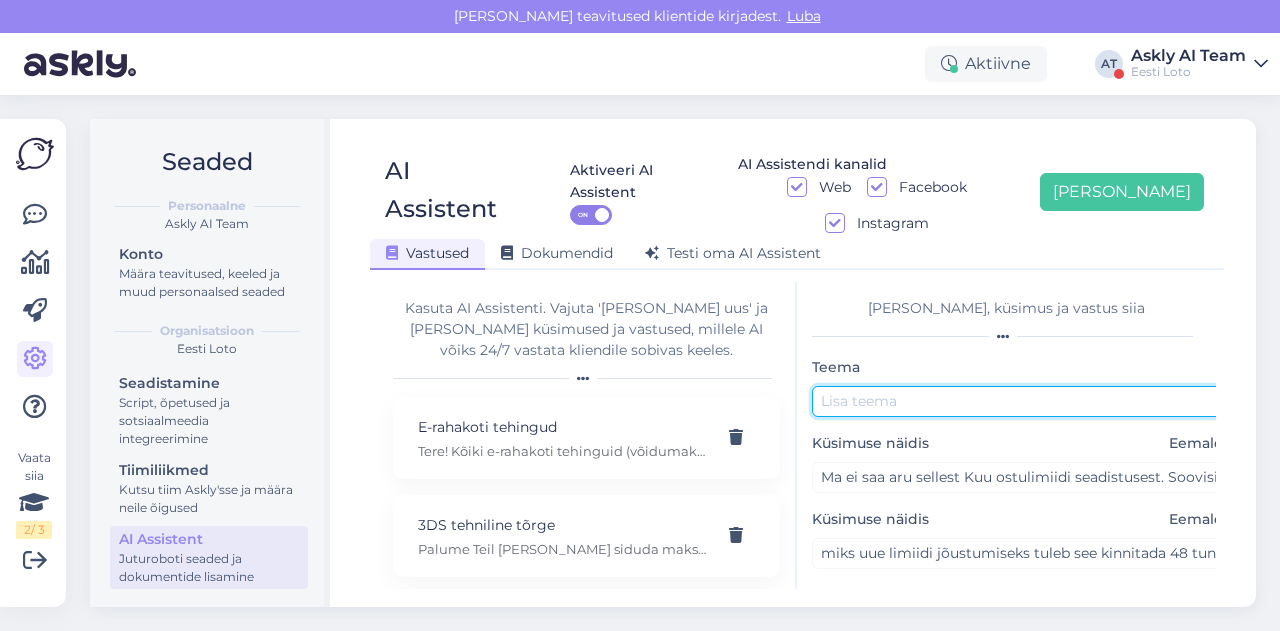 click at bounding box center (1022, 401) 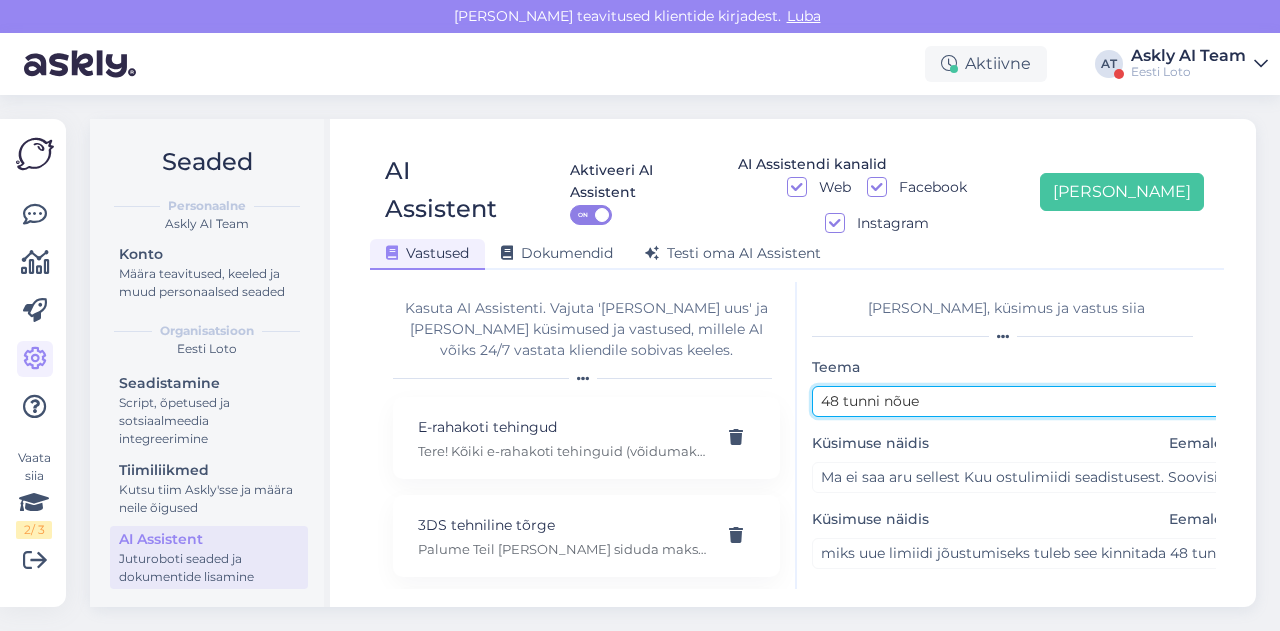 scroll, scrollTop: 330, scrollLeft: 0, axis: vertical 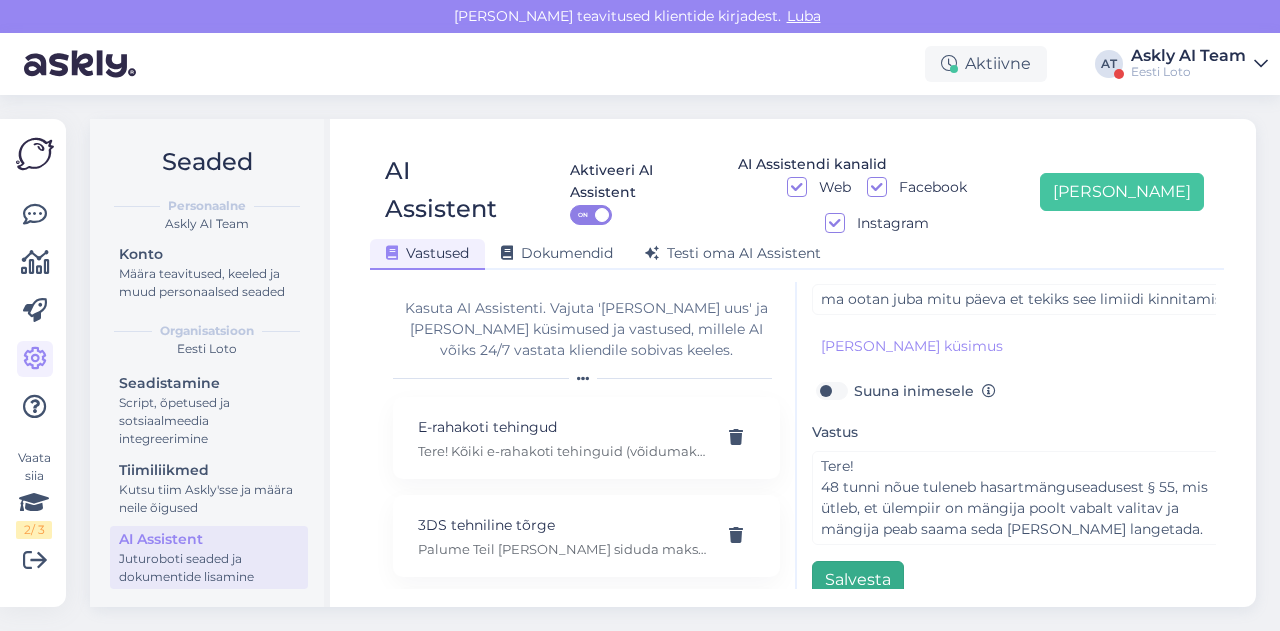 type on "48 tunni nõue" 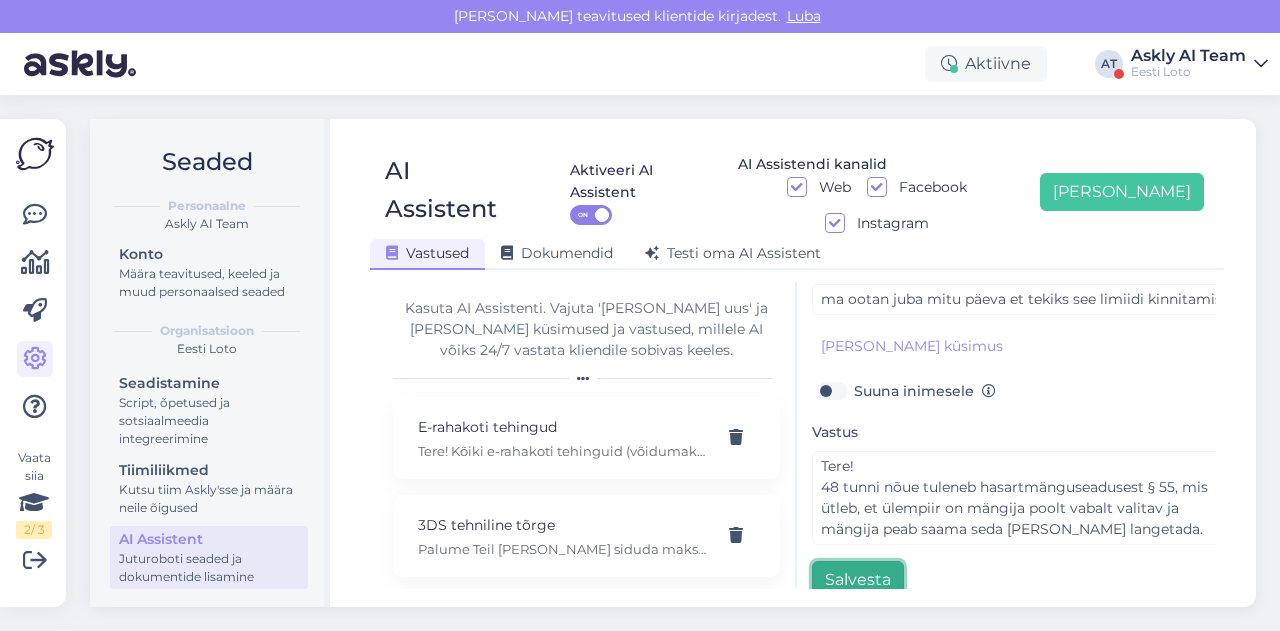 click on "Salvesta" at bounding box center [858, 580] 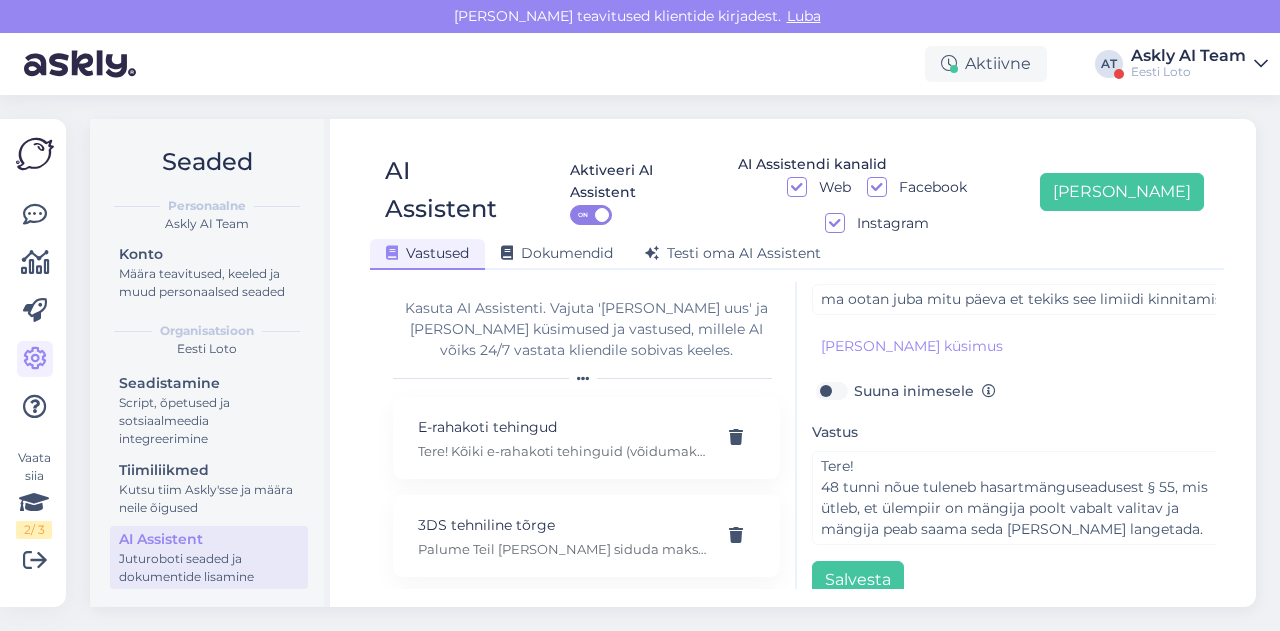 click on "AI Assistent Aktiveeri AI Assistent ON AI Assistendi kanalid Web Facebook Instagram Lisa uus Vastused Dokumendid Testi oma AI Assistent Kasuta AI Assistenti. Vajuta 'Lisa uus' ja lisa küsimused ja vastused, millele AI võiks 24/7 vastata kliendile sobivas keeles.   E-rahakoti tehingud Tere! Kõiki e-rahakoti tehinguid (võidumaksed, piletiostud, sissemaksed, väljamaksed) näete enda mängukontol valikus Konto ja Minu tehingud, kust on võimalik täpselt näha e-rahakoti saldoseisu peale igat tehingut.
3DS tehniline tõrge Palume Teil lahti siduda maksekaart enda mängukontol ning siis uuesti mängukontoga siduda.
Kui maksekaardi sidumine endiselt ebaõnnestub, palun andke meile sellest teada. Abi Selleks, et saaksime Teile vastata, palun täpsustage oma küsimust.
Arvelduskonto kinnitamine Arvelduskonto kinnitamiseks tuleb Teil siseneda Eesti Loto veebilehele ja valida sealt arvelduskonto (IBAN) kinnitamine ning teha endale kuuluvalt arvelduskontolt sissemakse.  Bingo Loto jackpot Bingo loto stuudiomäng" at bounding box center (797, 363) 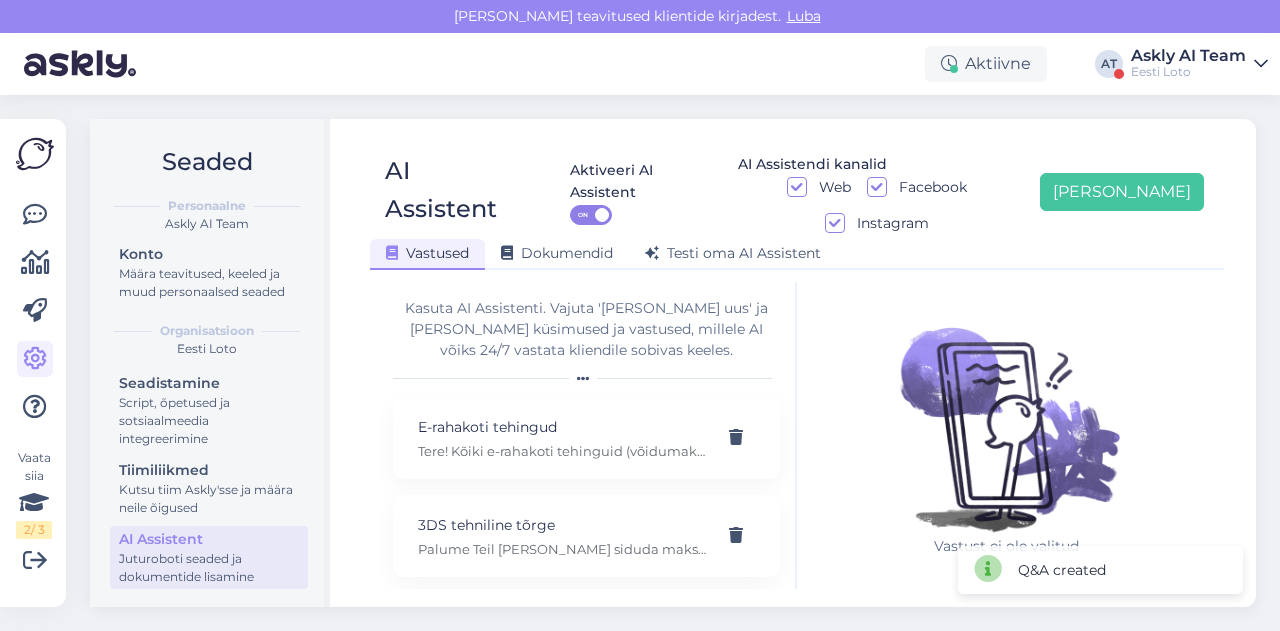 scroll, scrollTop: 0, scrollLeft: 0, axis: both 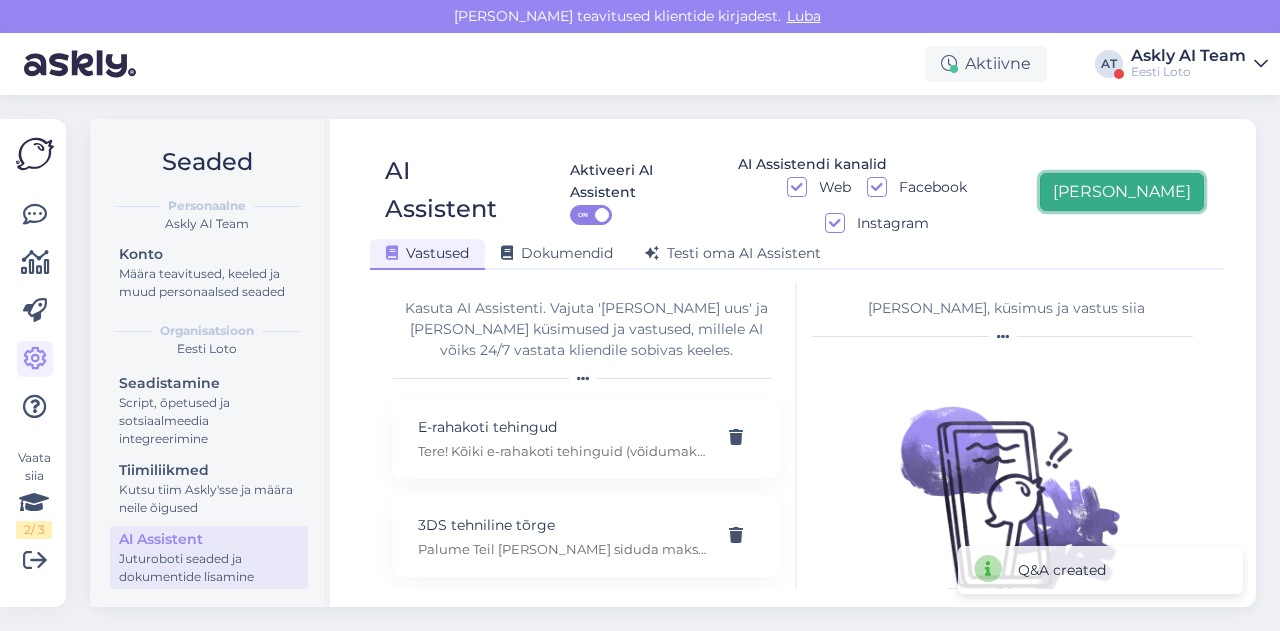 click on "[PERSON_NAME]" at bounding box center [1122, 192] 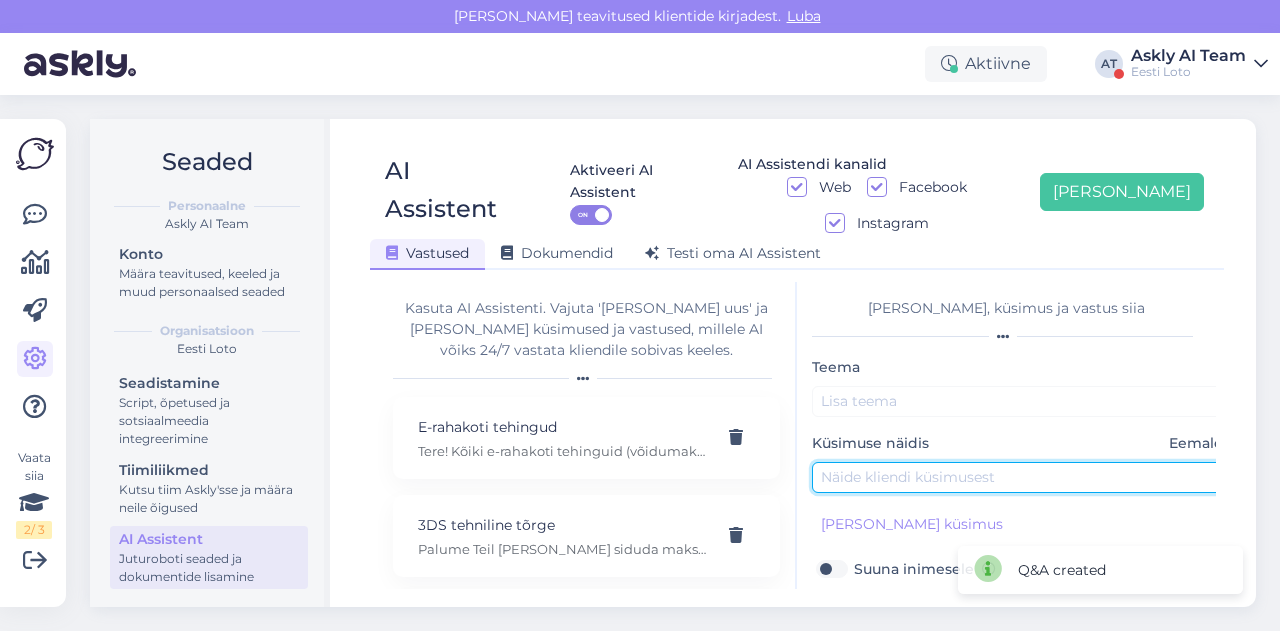 click at bounding box center [1022, 477] 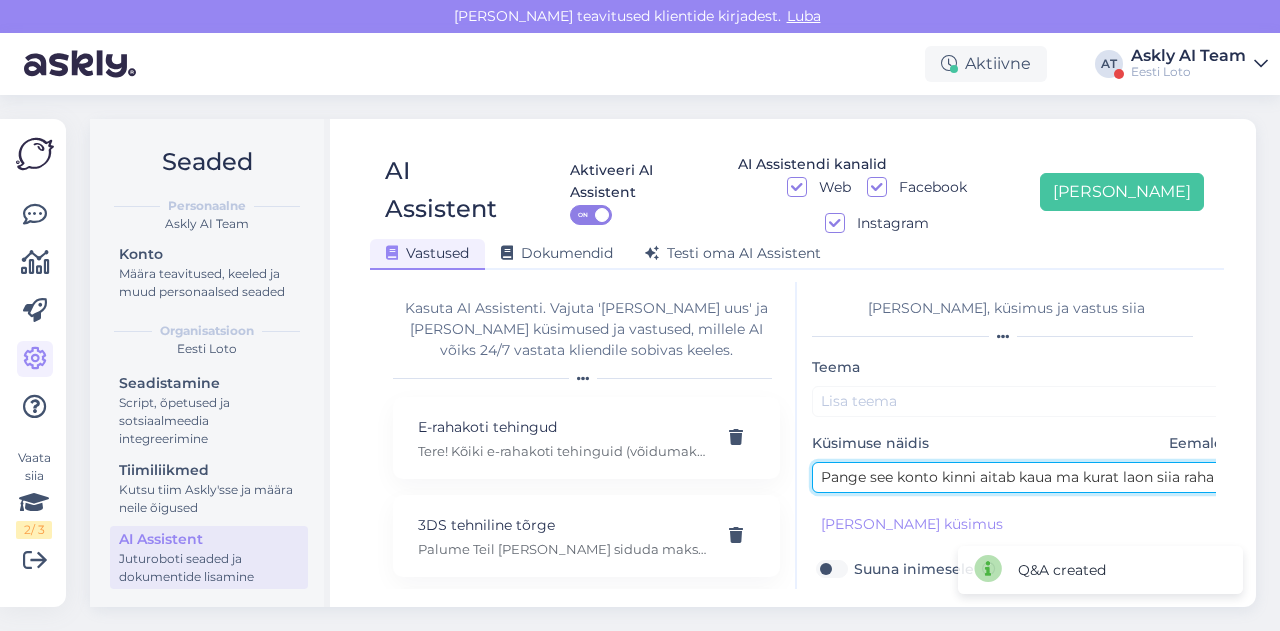 scroll, scrollTop: 0, scrollLeft: 198, axis: horizontal 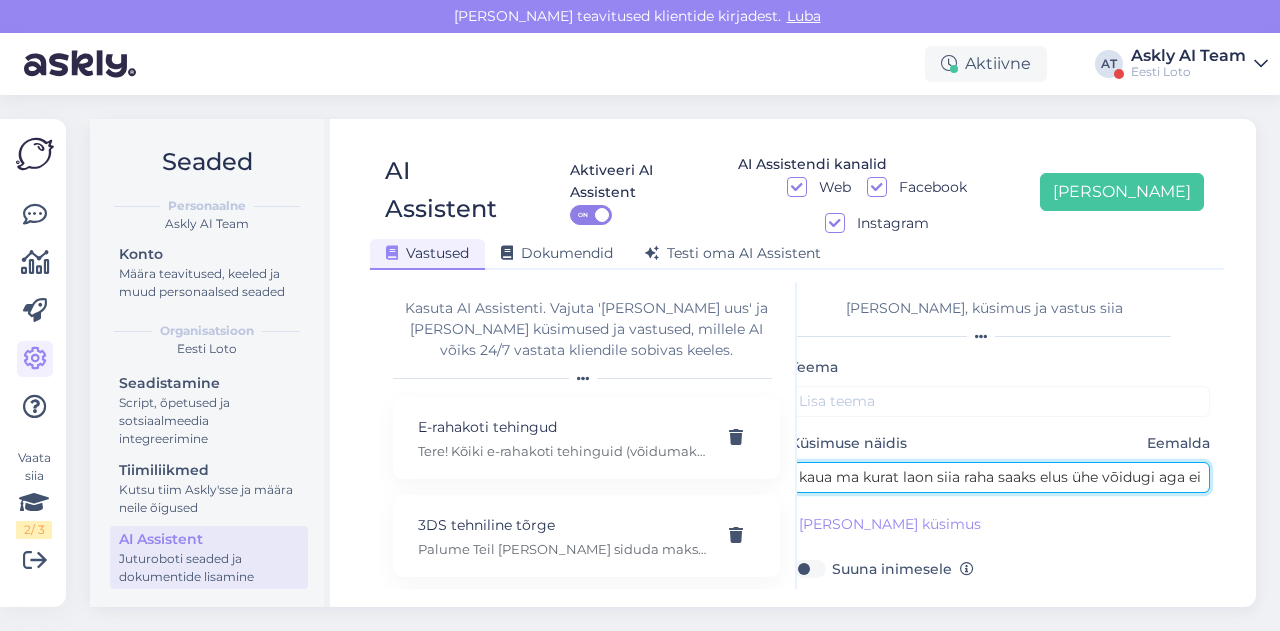 type on "Pange see konto kinni aitab kaua ma kurat laon siia raha saaks elus ühe vōidugi aga ei" 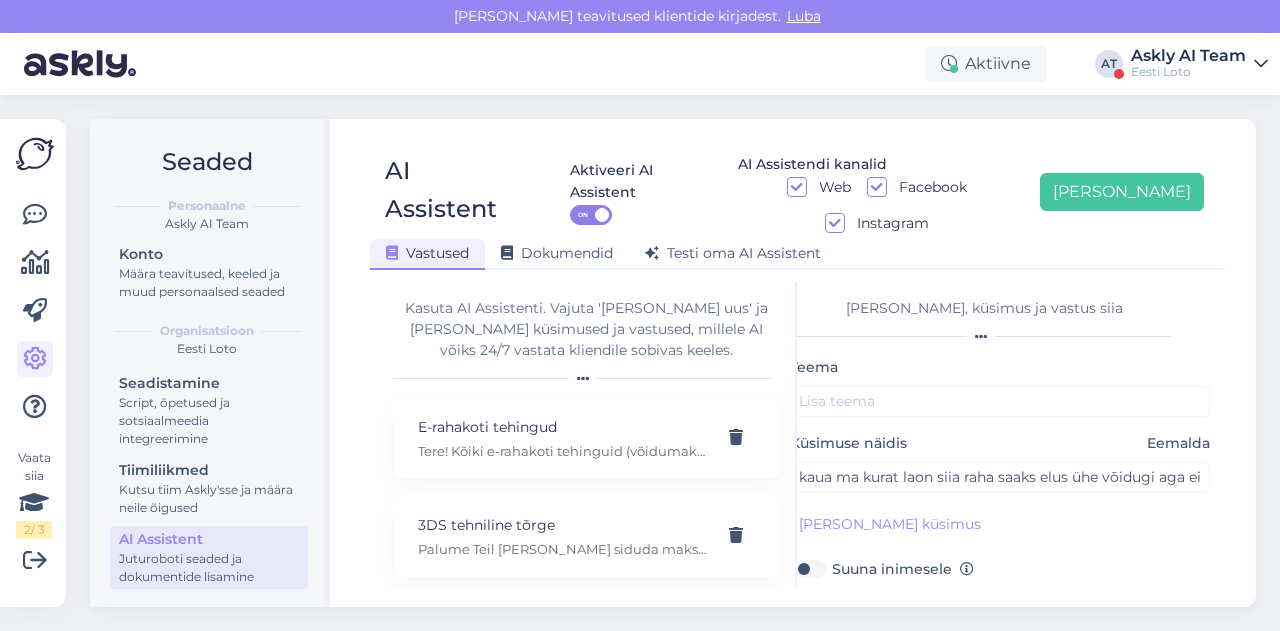 scroll, scrollTop: 0, scrollLeft: 0, axis: both 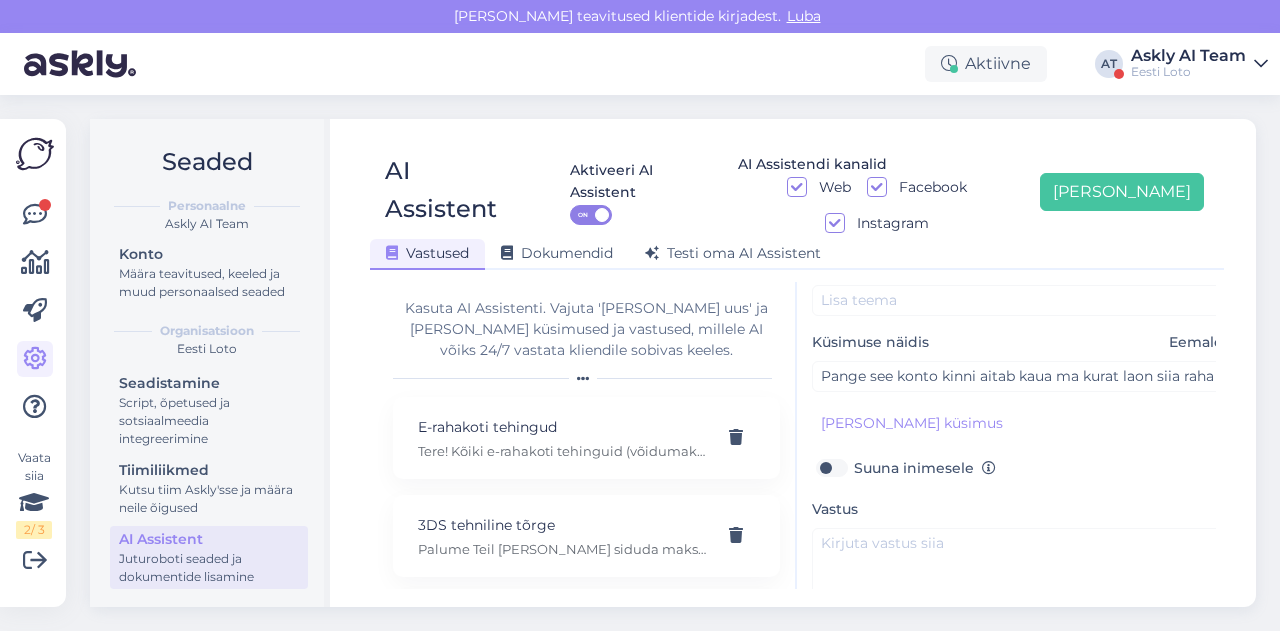 click on "Vastus" at bounding box center (1022, 559) 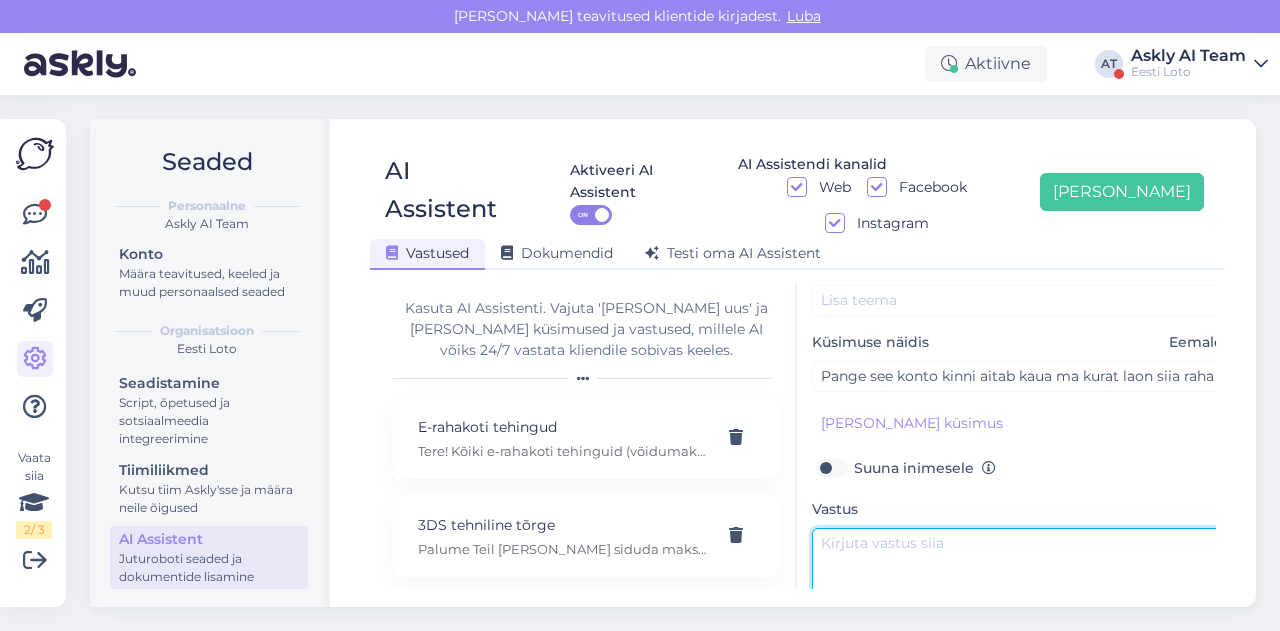 click at bounding box center (1022, 575) 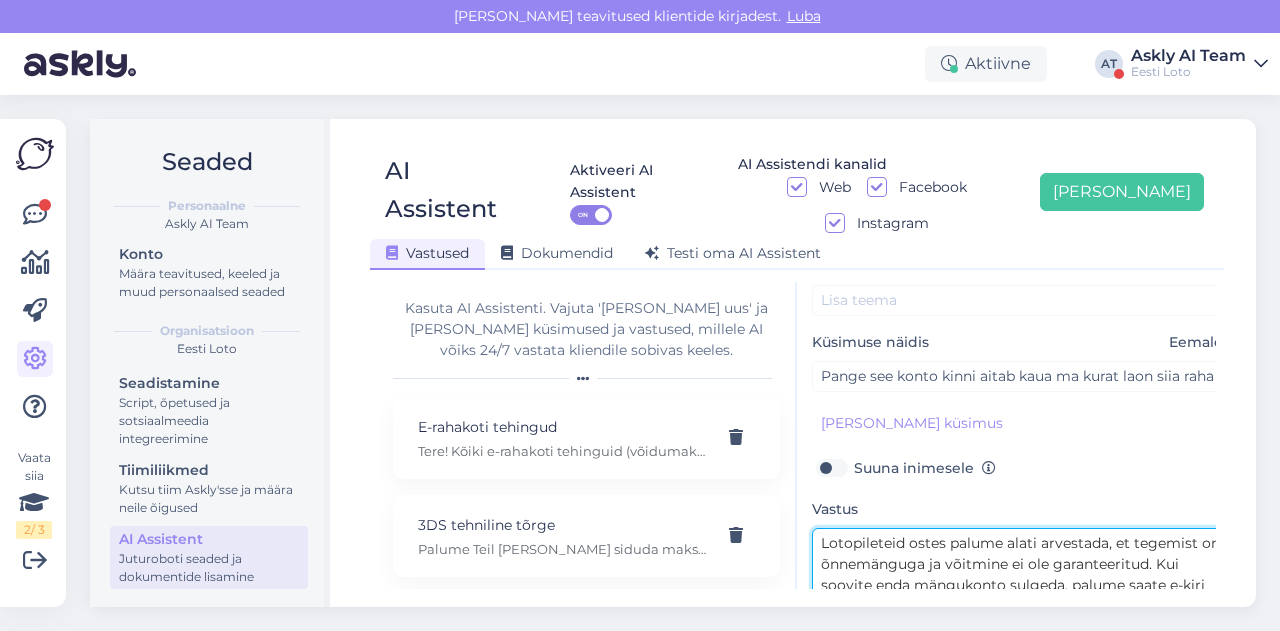 scroll, scrollTop: 15, scrollLeft: 0, axis: vertical 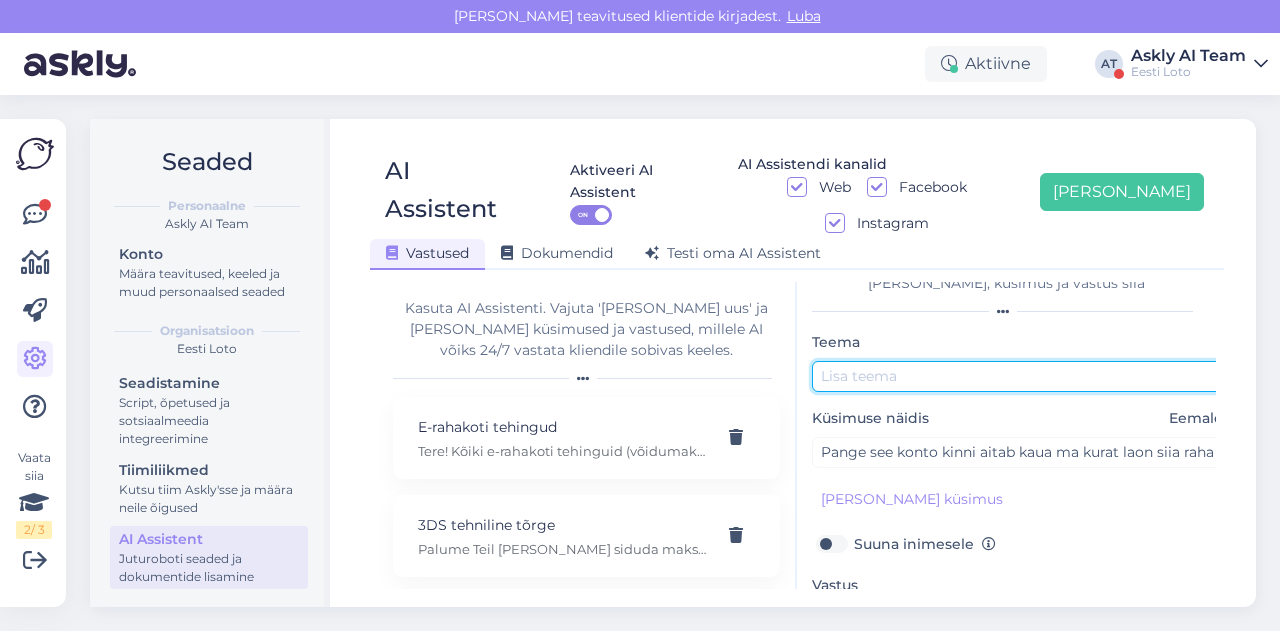 click at bounding box center (1022, 376) 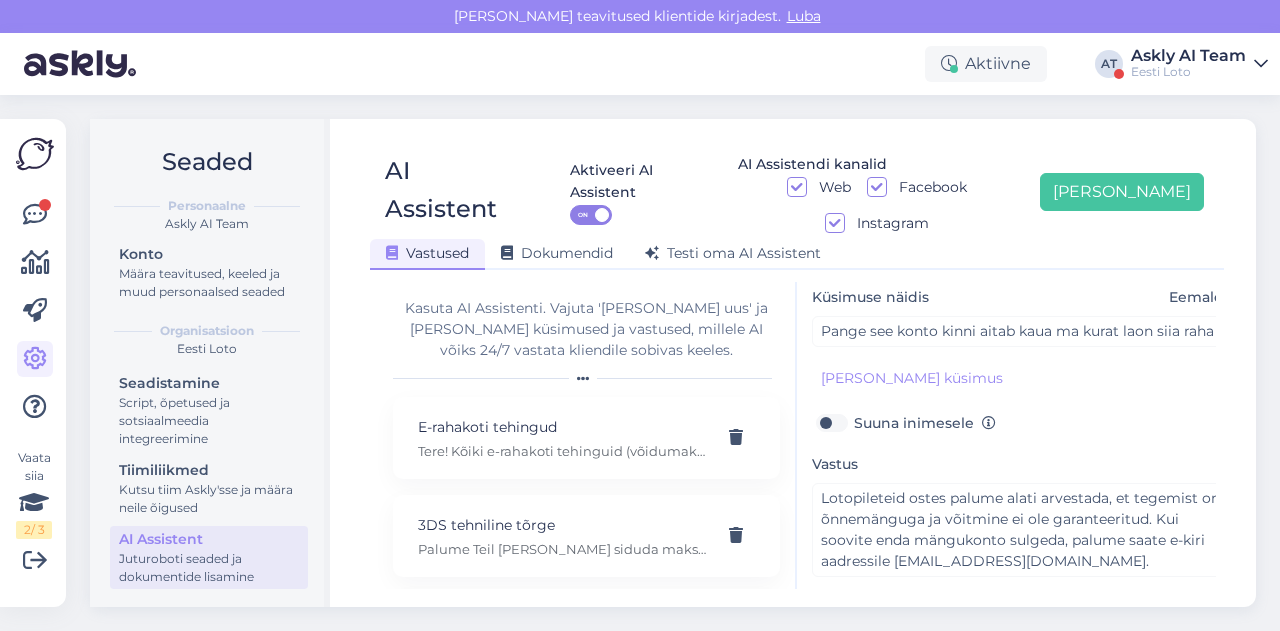 scroll, scrollTop: 145, scrollLeft: 0, axis: vertical 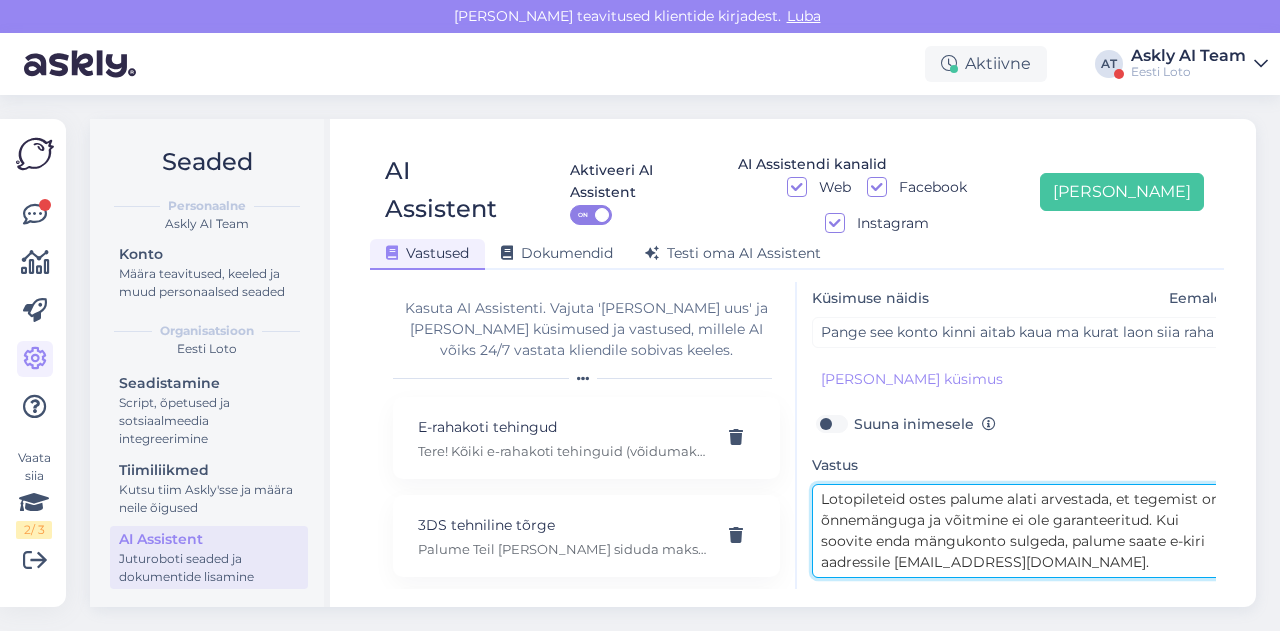 click on "Lotopileteid ostes palume alati arvestada, et tegemist on õnnemänguga ja võitmine ei ole garanteeritud. Kui soovite enda mängukonto sulgeda, palume saate e-kiri aadressile klienditugi@eestiloto.ee." at bounding box center [1022, 531] 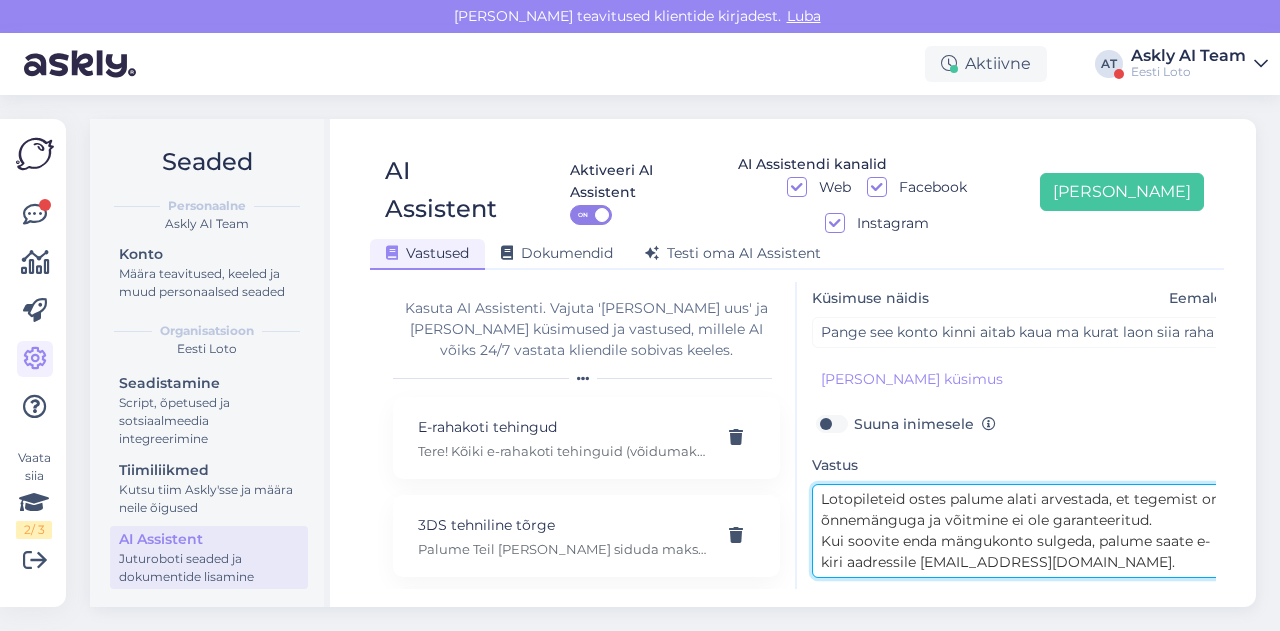 scroll, scrollTop: 0, scrollLeft: 0, axis: both 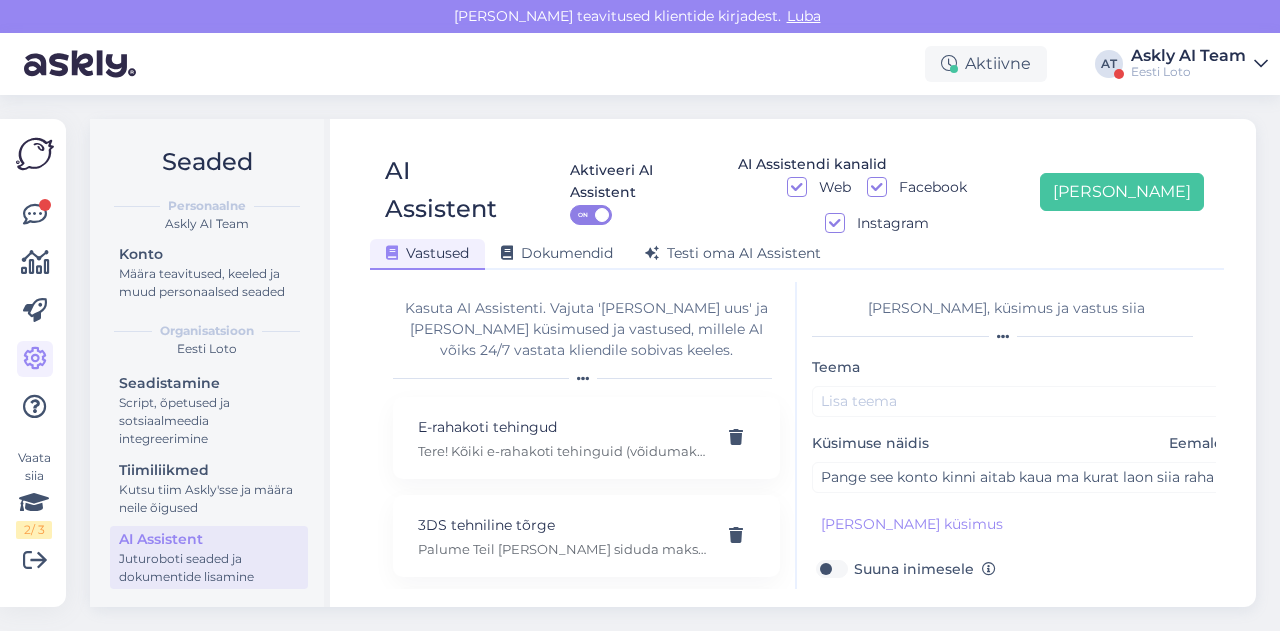 type on "Lotopileteid ostes palume alati arvestada, et tegemist on õnnemänguga ja võitmine ei ole garanteeritud.
Kui soovite enda mängukonto sulgeda, palume saate e-kiri aadressile klienditugi@eestiloto.ee." 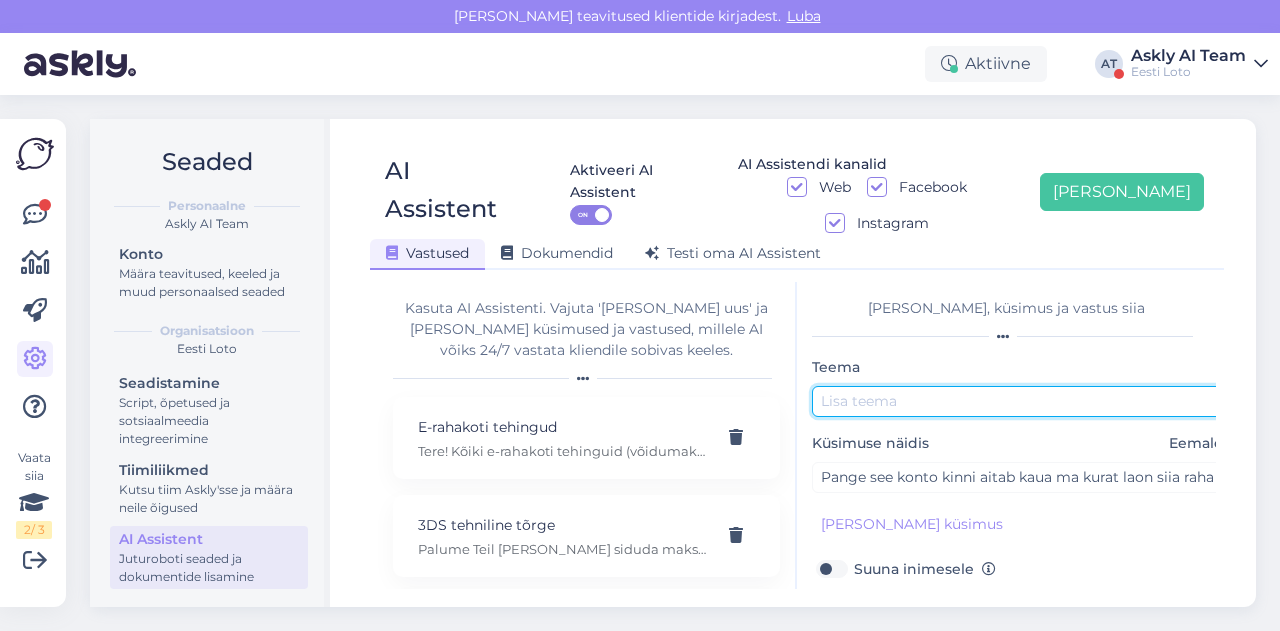 click at bounding box center (1022, 401) 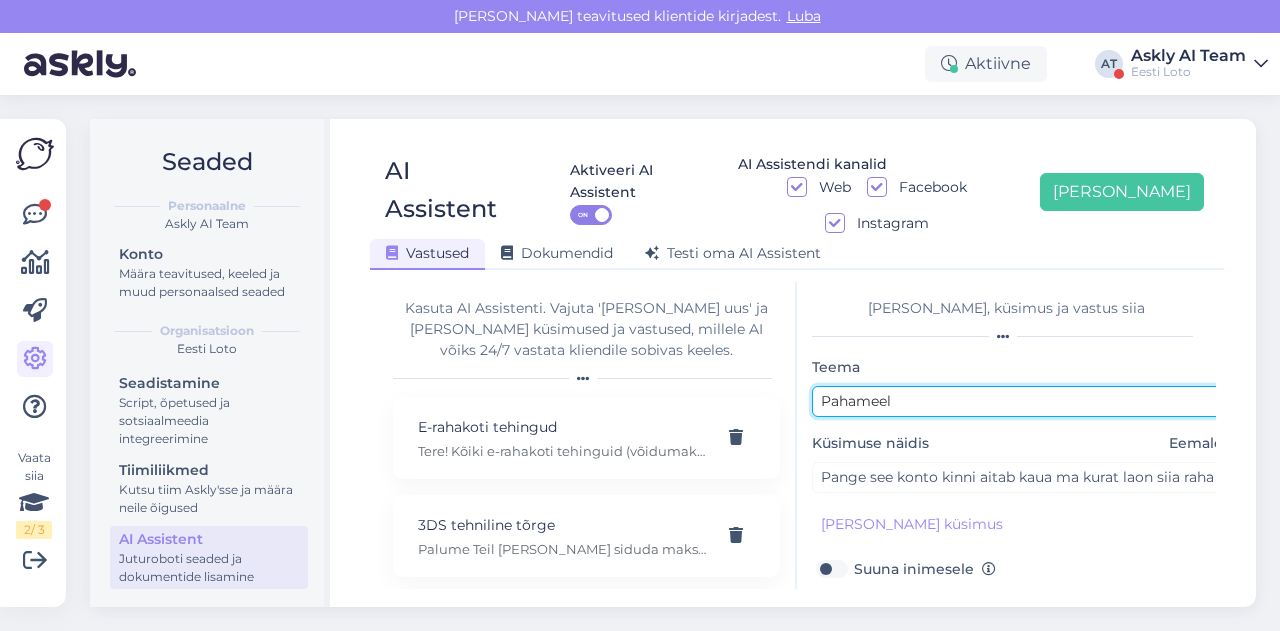 scroll, scrollTop: 179, scrollLeft: 0, axis: vertical 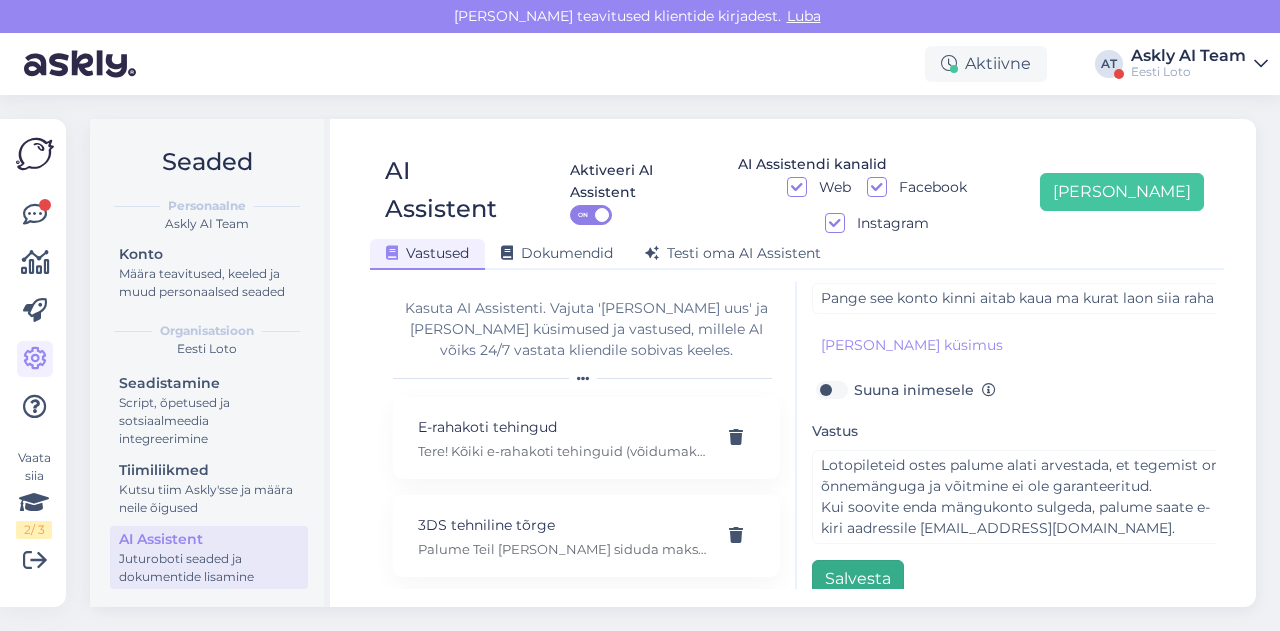 type on "Pahameel" 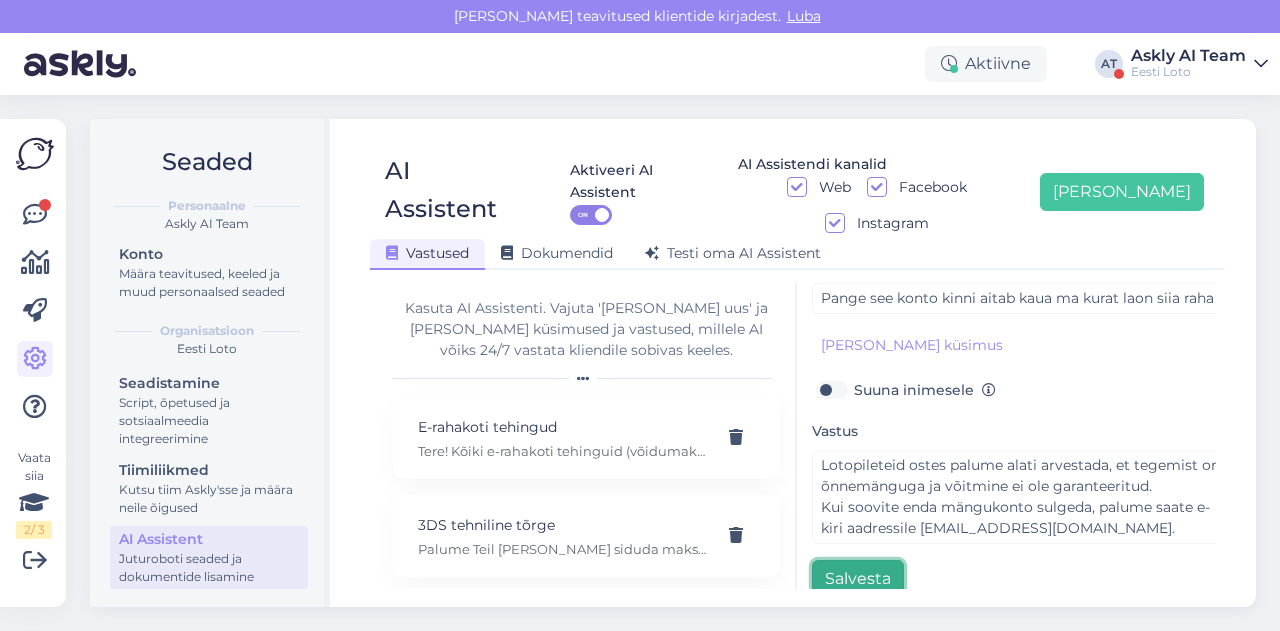 click on "Salvesta" at bounding box center (858, 579) 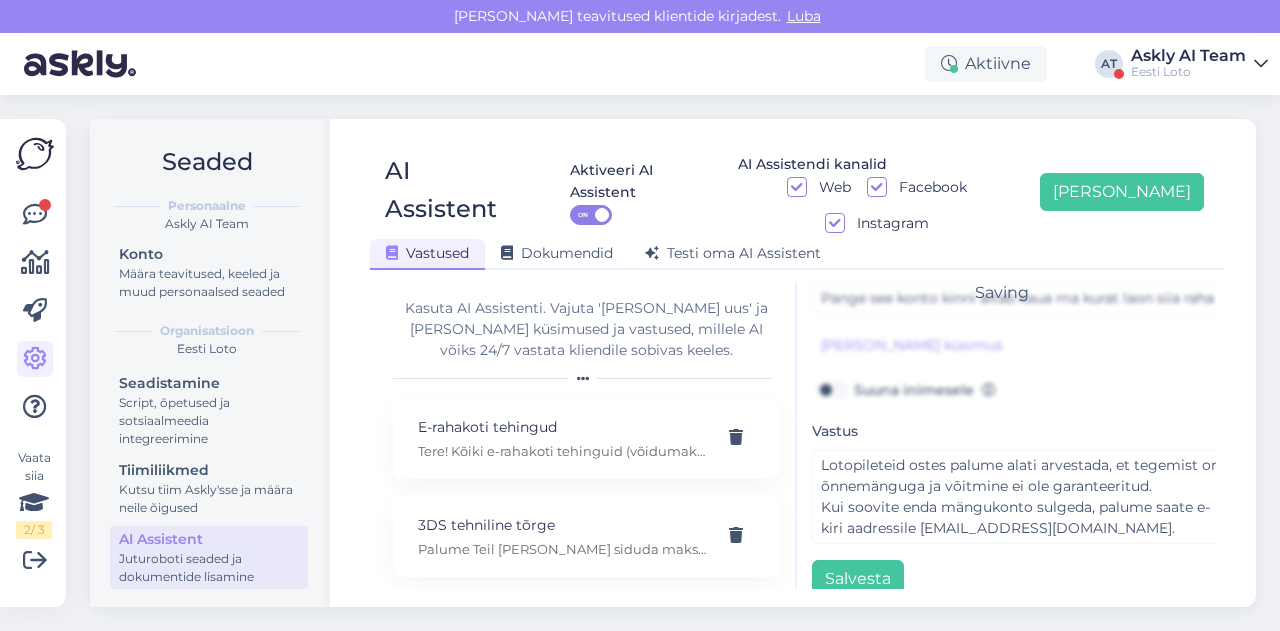 click on "AI Assistent Aktiveeri AI Assistent ON AI Assistendi kanalid Web Facebook Instagram Lisa uus Vastused Dokumendid Testi oma AI Assistent Kasuta AI Assistenti. Vajuta 'Lisa uus' ja lisa küsimused ja vastused, millele AI võiks 24/7 vastata kliendile sobivas keeles.   E-rahakoti tehingud Tere! Kõiki e-rahakoti tehinguid (võidumaksed, piletiostud, sissemaksed, väljamaksed) näete enda mängukontol valikus Konto ja Minu tehingud, kust on võimalik täpselt näha e-rahakoti saldoseisu peale igat tehingut.
3DS tehniline tõrge Palume Teil lahti siduda maksekaart enda mängukontol ning siis uuesti mängukontoga siduda.
Kui maksekaardi sidumine endiselt ebaõnnestub, palun andke meile sellest teada. 48 tunni nõue Abi Selleks, et saaksime Teile vastata, palun täpsustage oma küsimust.
Arvelduskonto kinnitamine Arvelduskonto kinnitamiseks tuleb Teil siseneda Eesti Loto veebilehele ja valida sealt arvelduskonto (IBAN) kinnitamine ning teha endale kuuluvalt arvelduskontolt sissemakse.  Bingo Loto jackpot E-mail ." at bounding box center (797, 363) 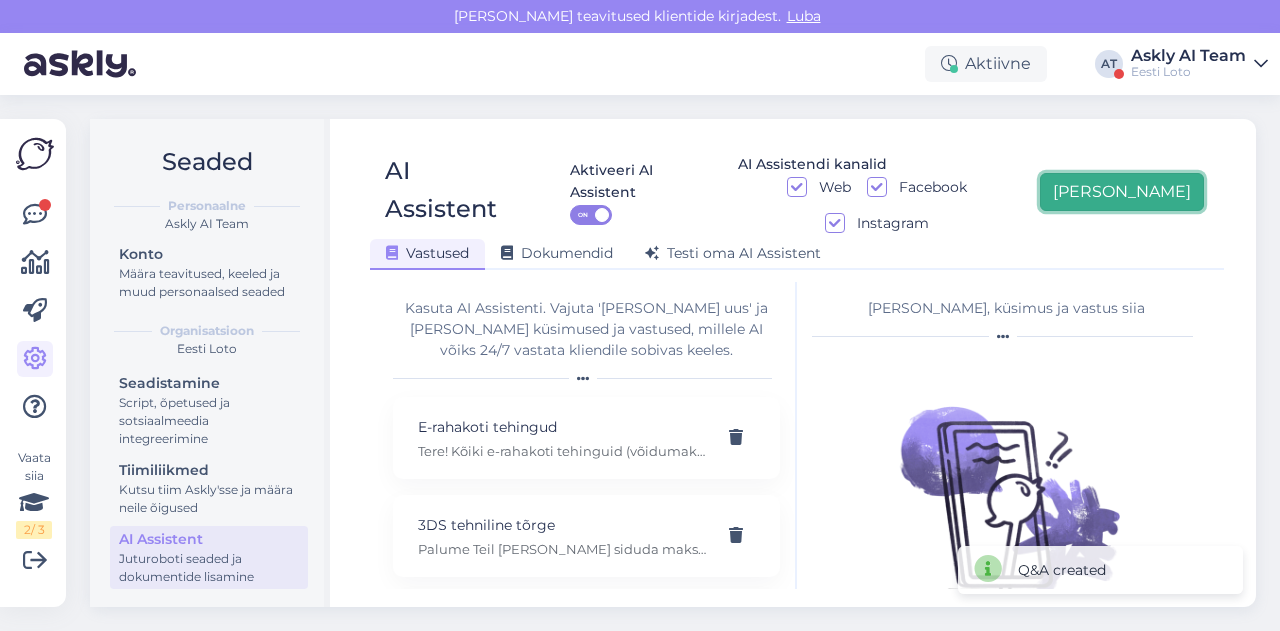 click on "[PERSON_NAME]" at bounding box center (1122, 192) 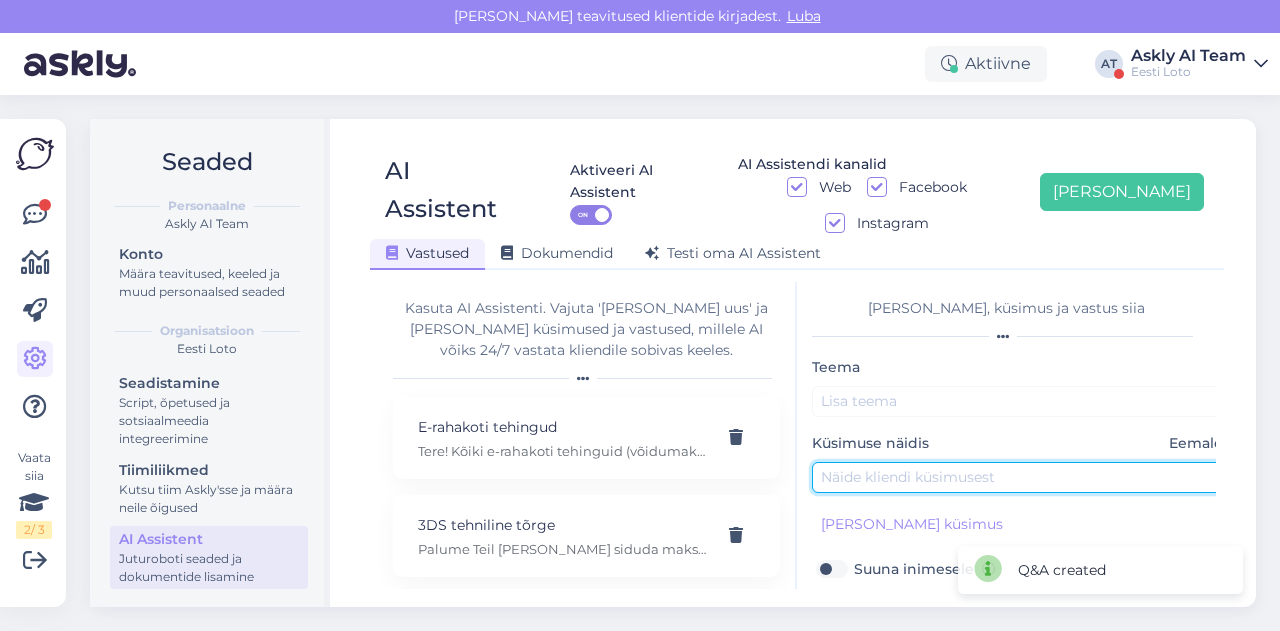 click at bounding box center (1022, 477) 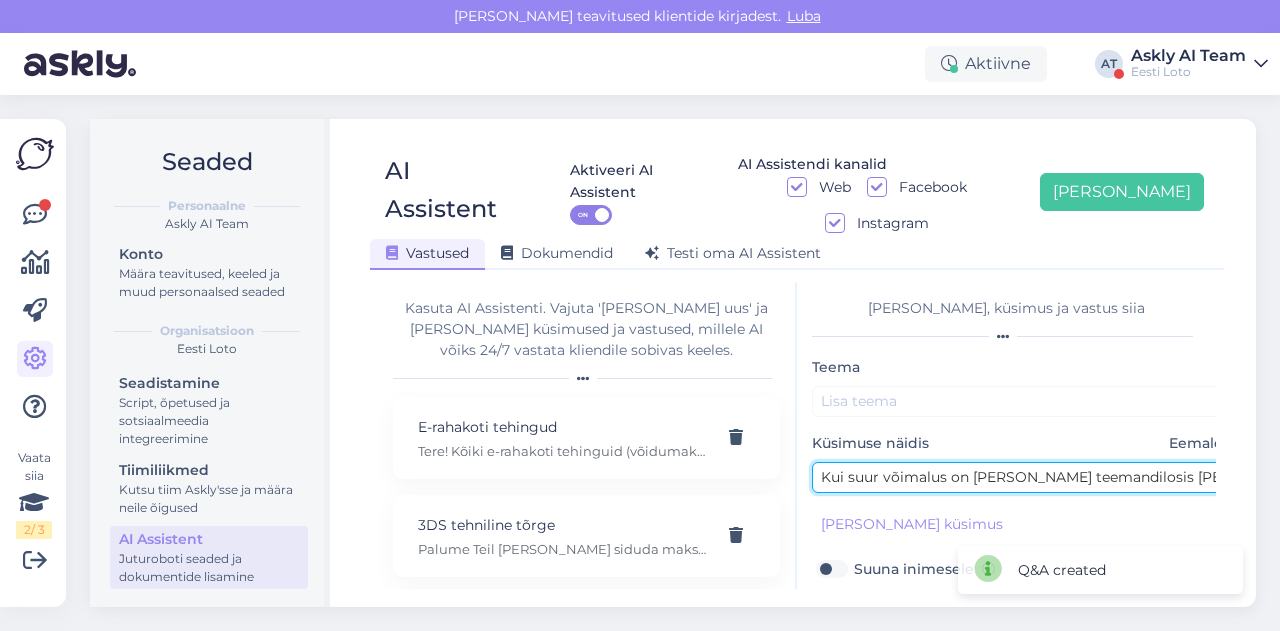 type on "Kui suur võimalus on täna teemandilosis võita?" 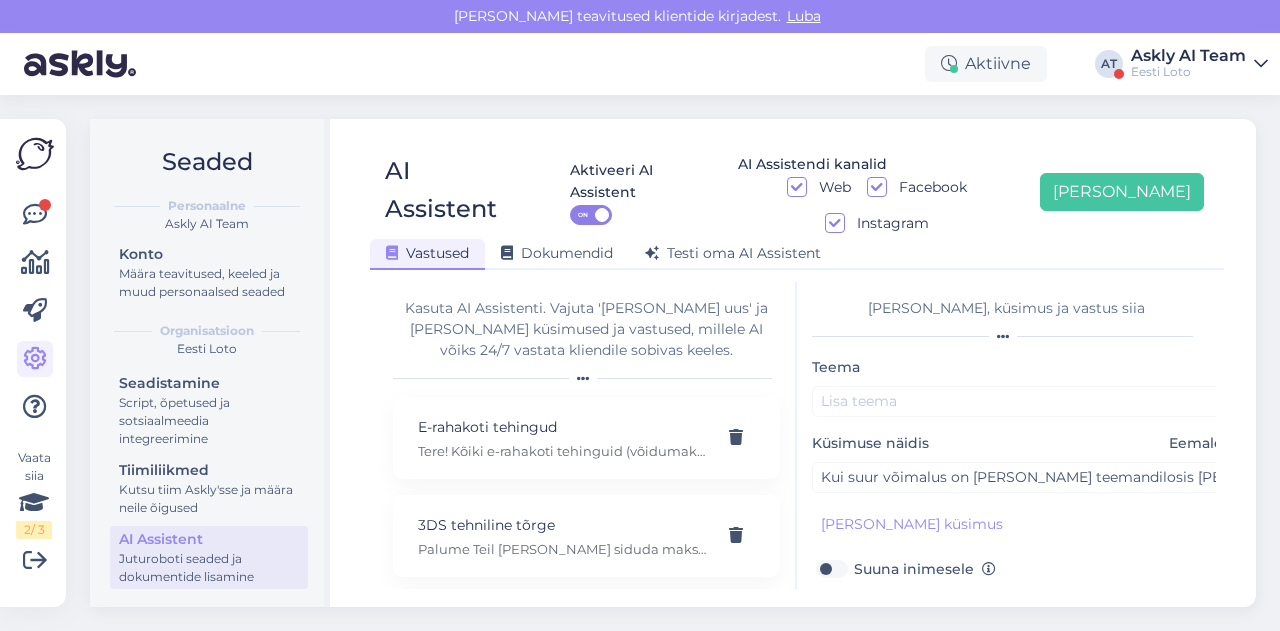 scroll, scrollTop: 179, scrollLeft: 0, axis: vertical 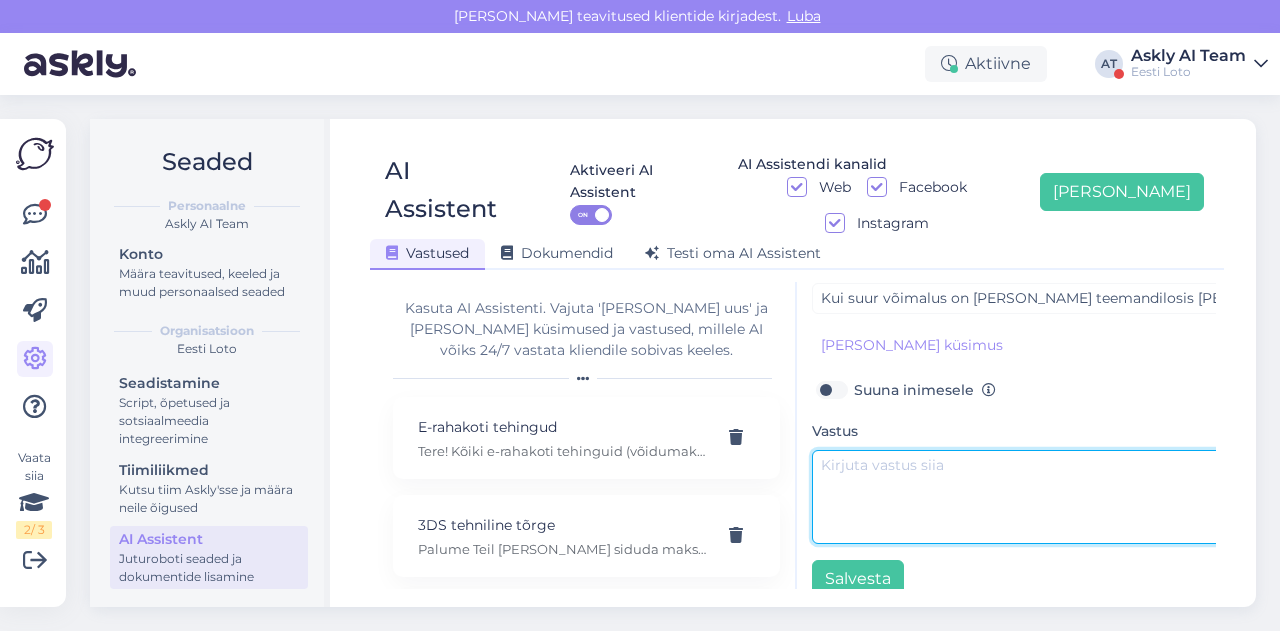 click at bounding box center [1022, 497] 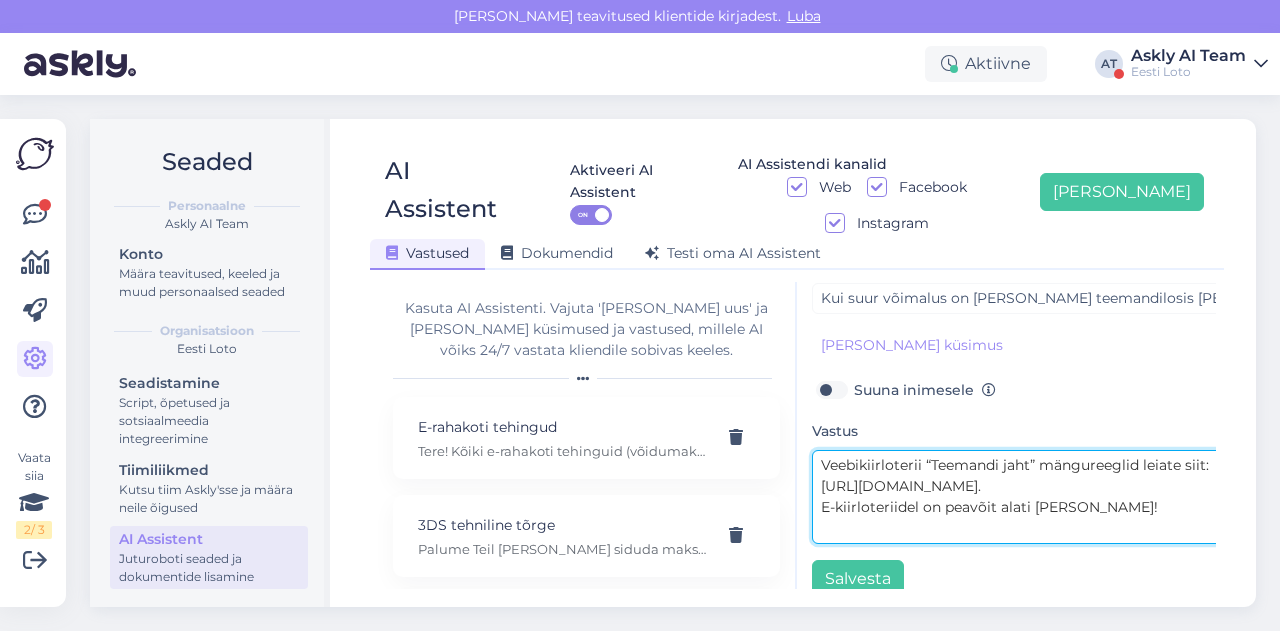 scroll, scrollTop: 0, scrollLeft: 0, axis: both 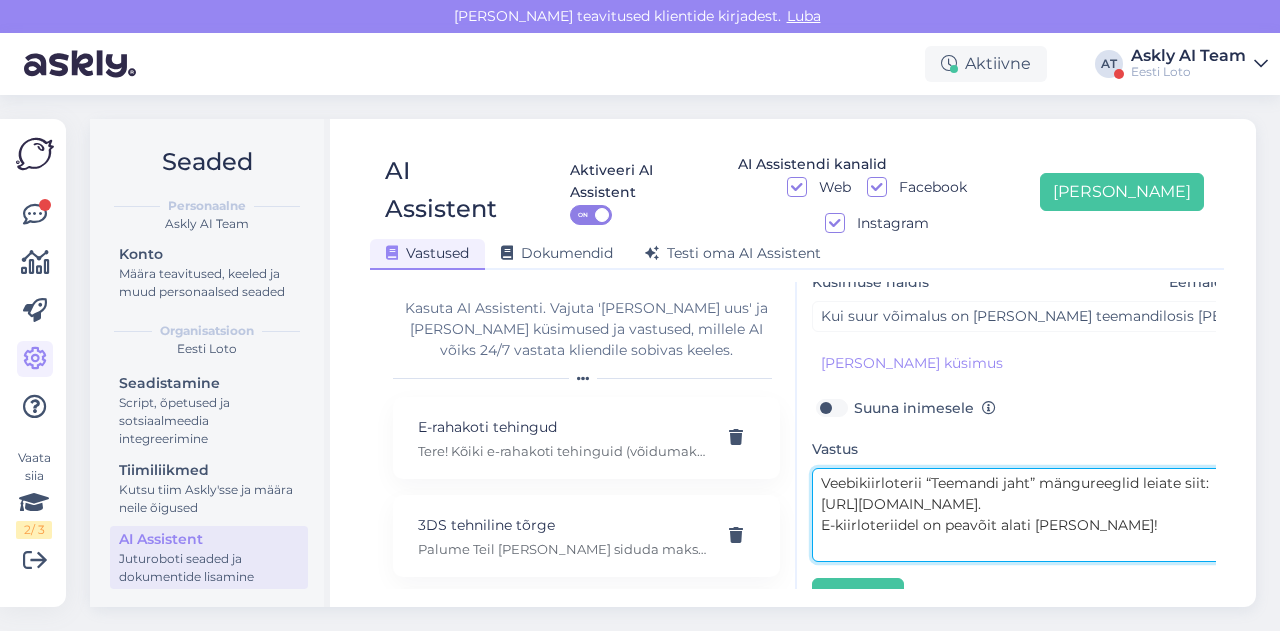 click on "Veebikiirloterii “Teemandi jaht” mängureeglid leiate siit: https://www.eestiloto.ee/et/veebiloterii/Teemanti-jaht/reeglid.
E-kiirloteriidel on peavõit alati mängus!" at bounding box center [1022, 515] 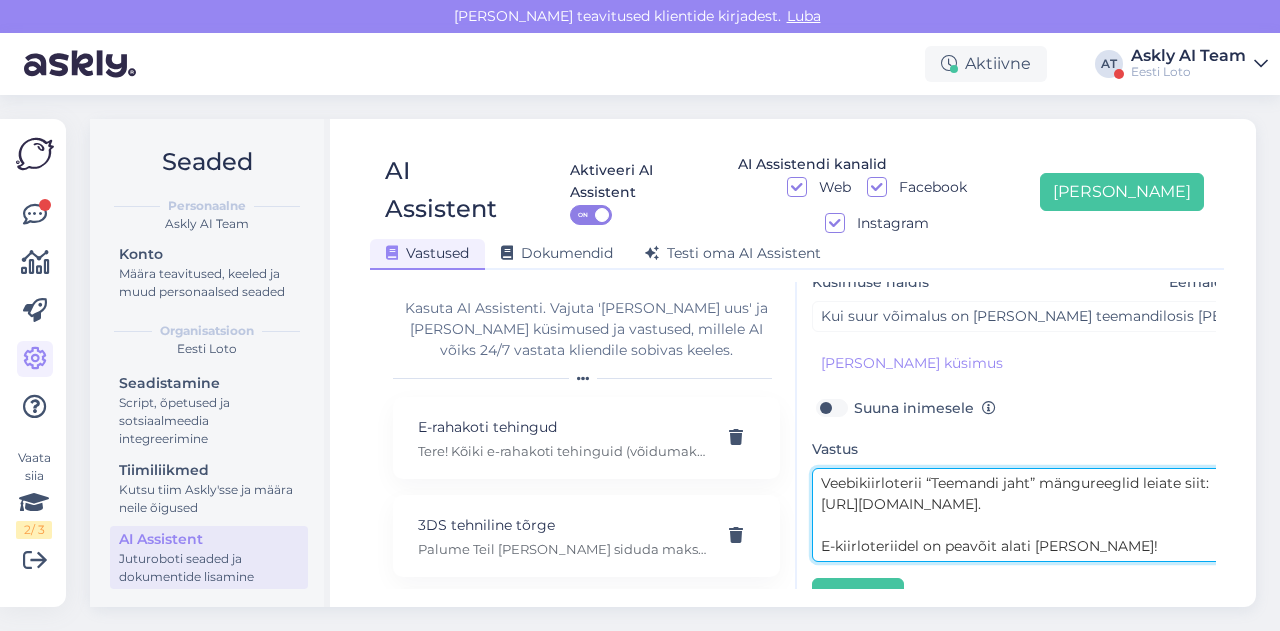 scroll, scrollTop: 0, scrollLeft: 0, axis: both 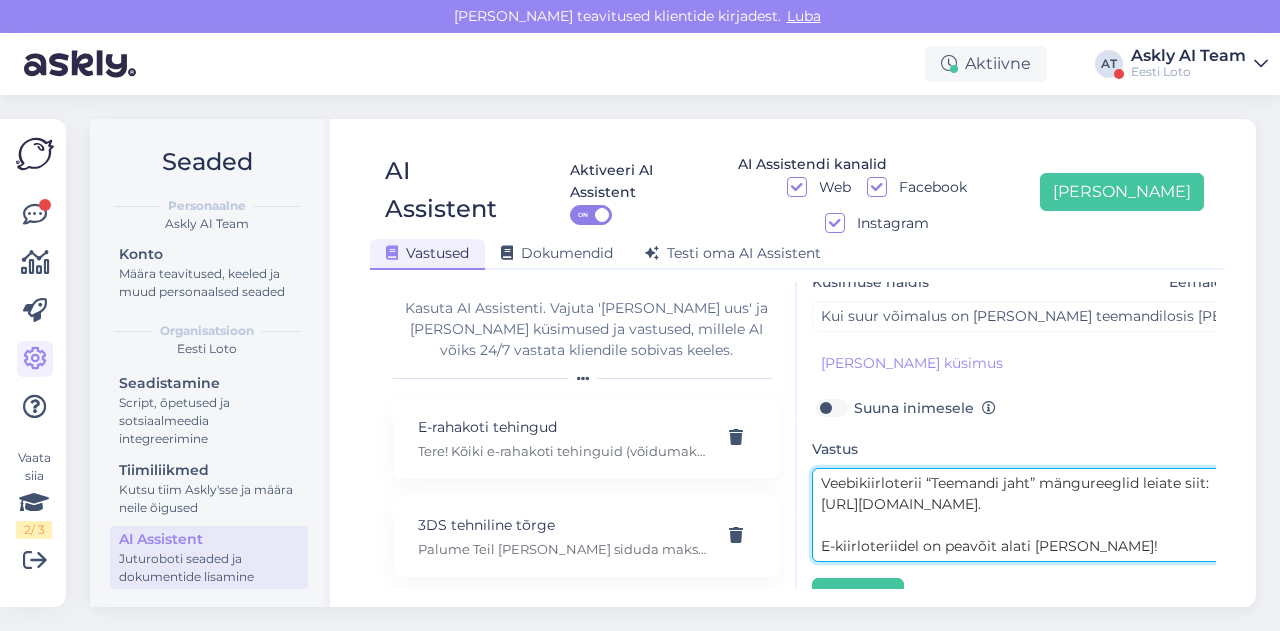 click on "Veebikiirloterii “Teemandi jaht” mängureeglid leiate siit: https://www.eestiloto.ee/et/veebiloterii/Teemanti-jaht/reeglid.
E-kiirloteriidel on peavõit alati mängus!" at bounding box center [1022, 515] 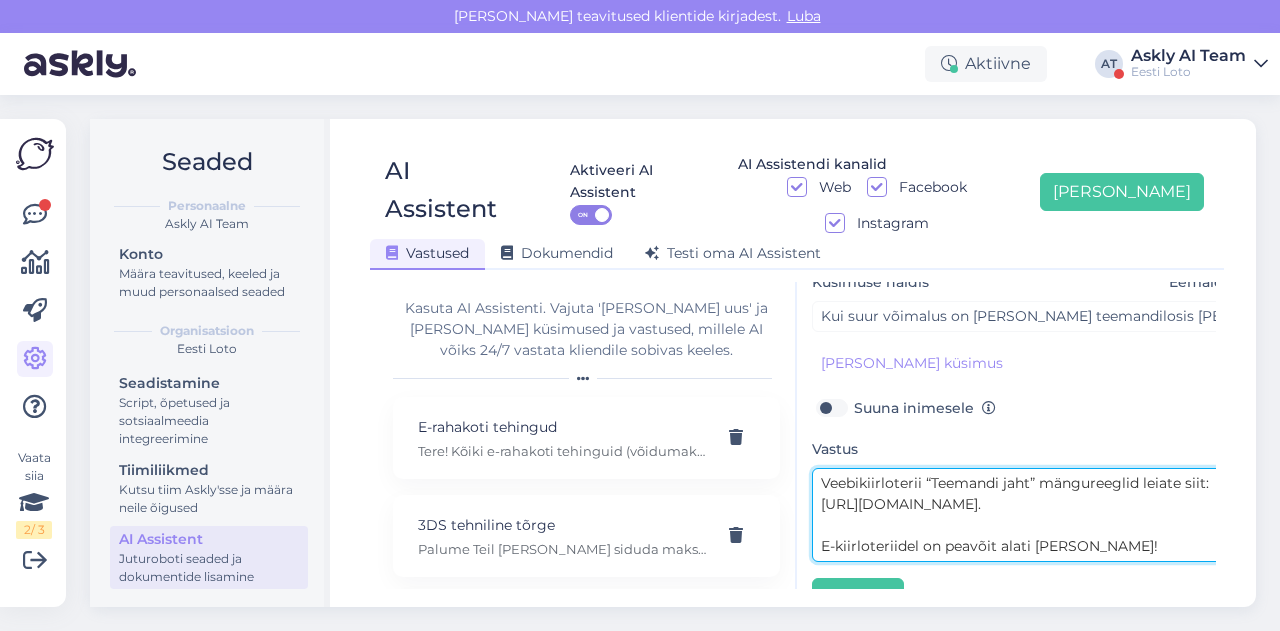 scroll, scrollTop: 0, scrollLeft: 0, axis: both 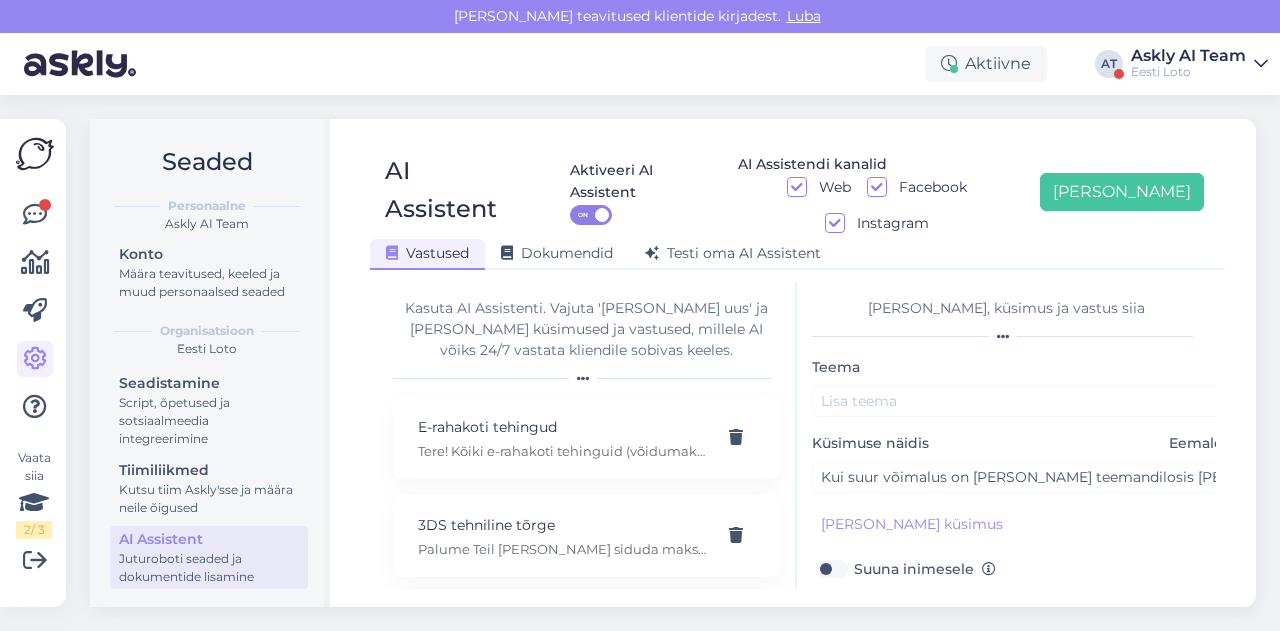 type on "Veebikiirloterii “Teemandi jaht” mängureeglid leiate siit: https://www.eestiloto.ee/et/veebiloterii/Teemanti-jaht/reeglid.
E-kiirloteriidel on peavõit alati mängus!" 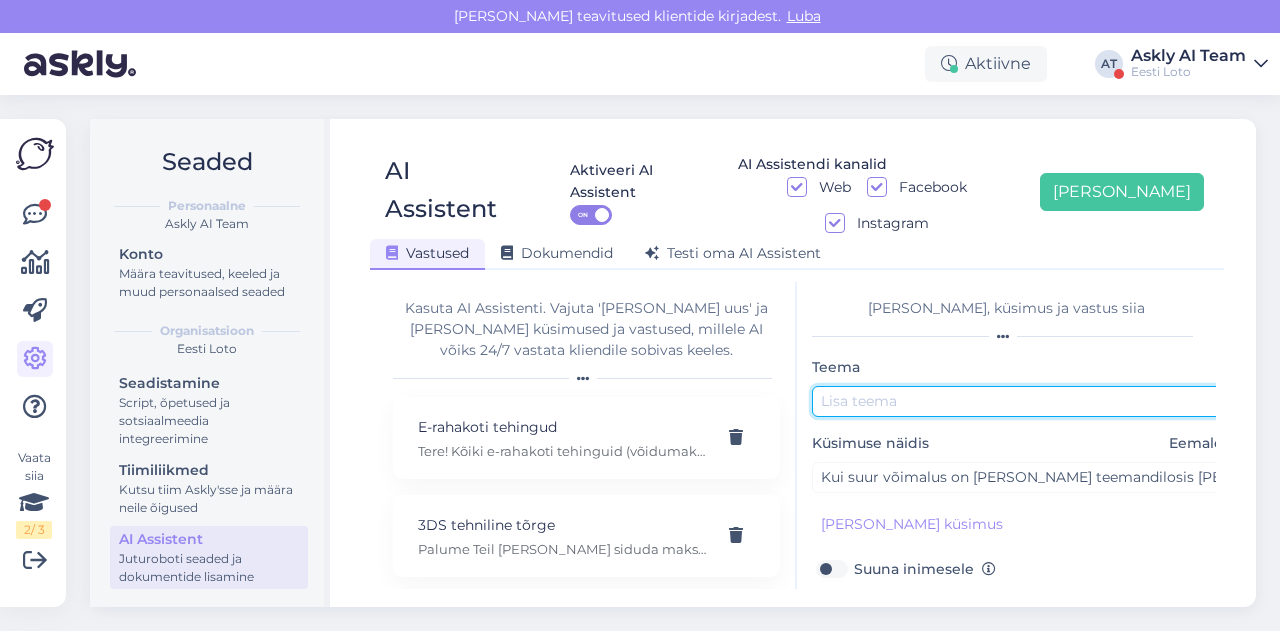 click at bounding box center [1022, 401] 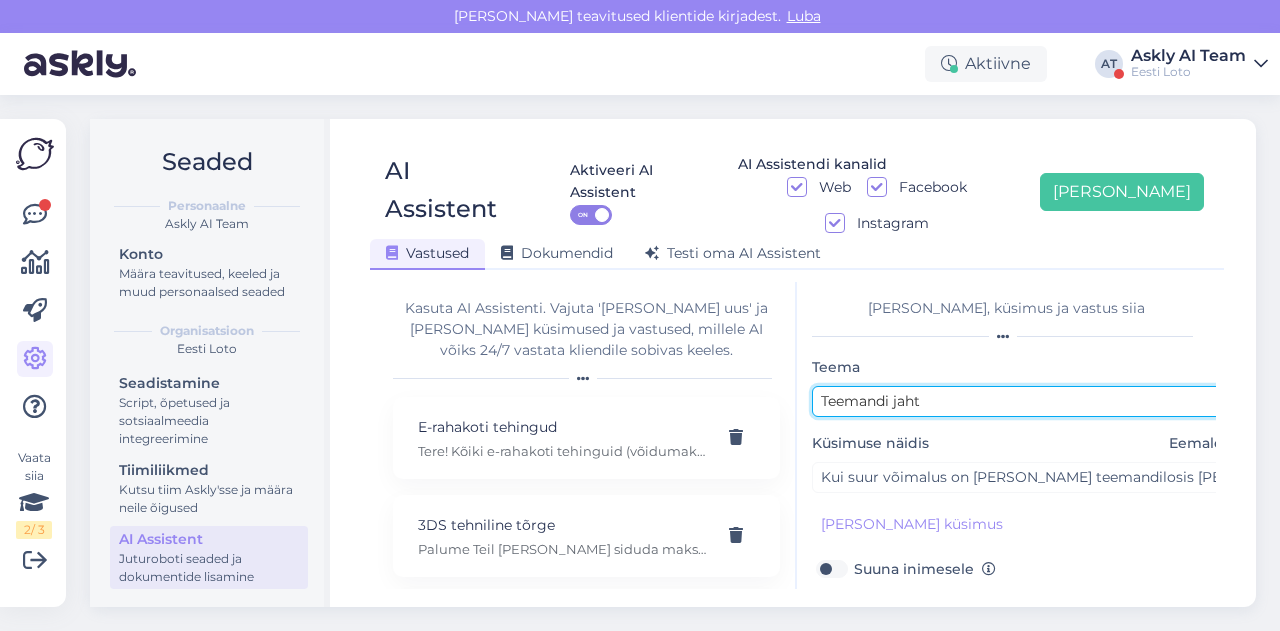 scroll, scrollTop: 179, scrollLeft: 0, axis: vertical 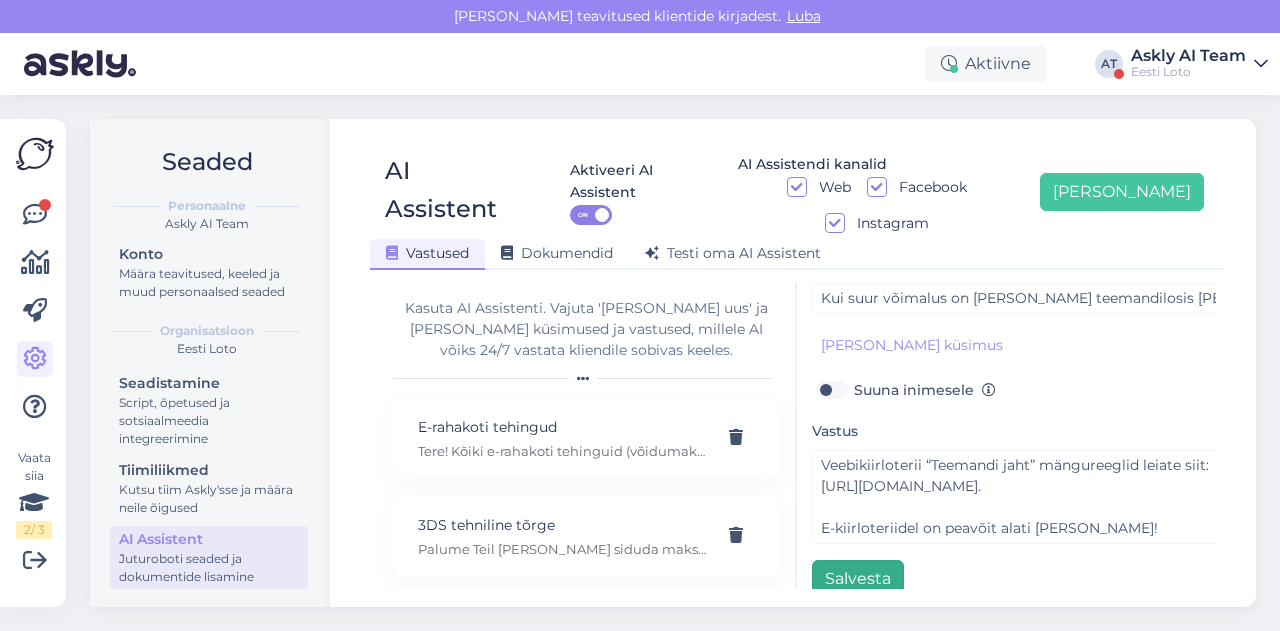 type on "Teemandi jaht" 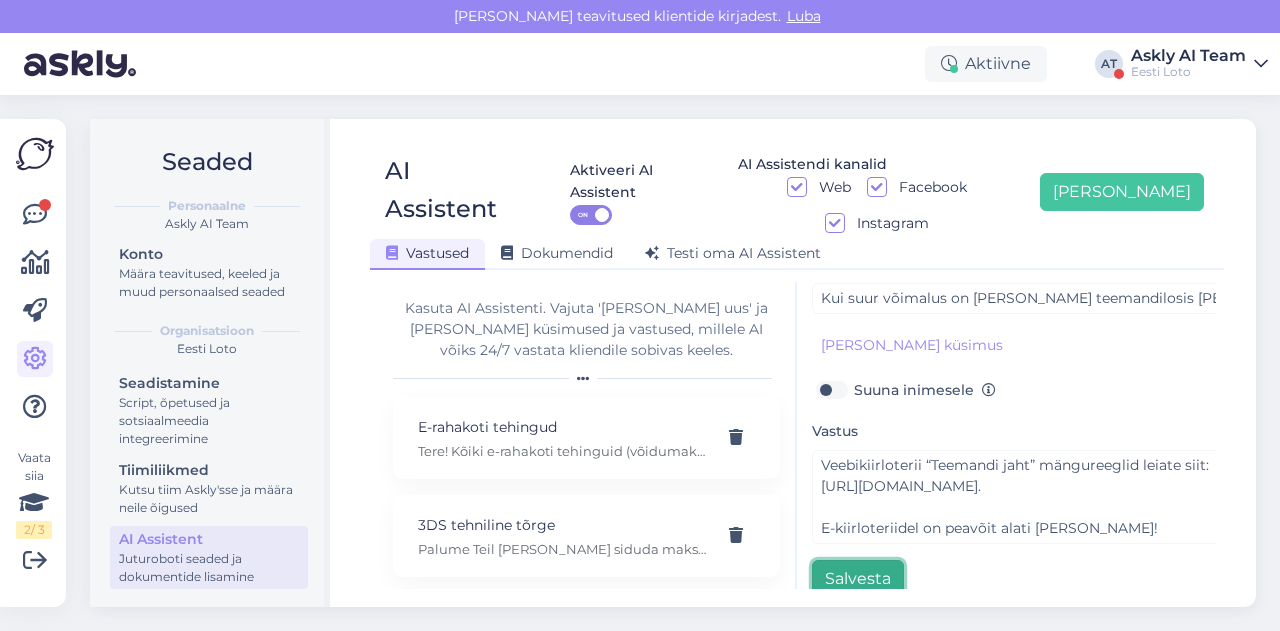 click on "Salvesta" at bounding box center (858, 579) 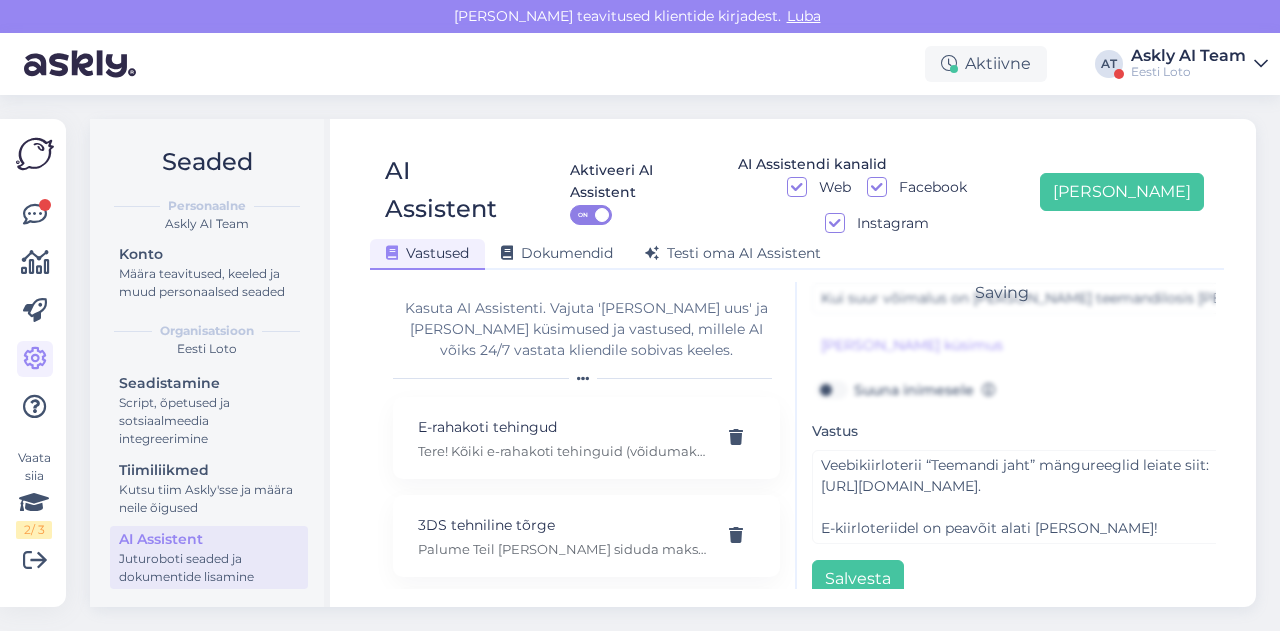 scroll, scrollTop: 0, scrollLeft: 0, axis: both 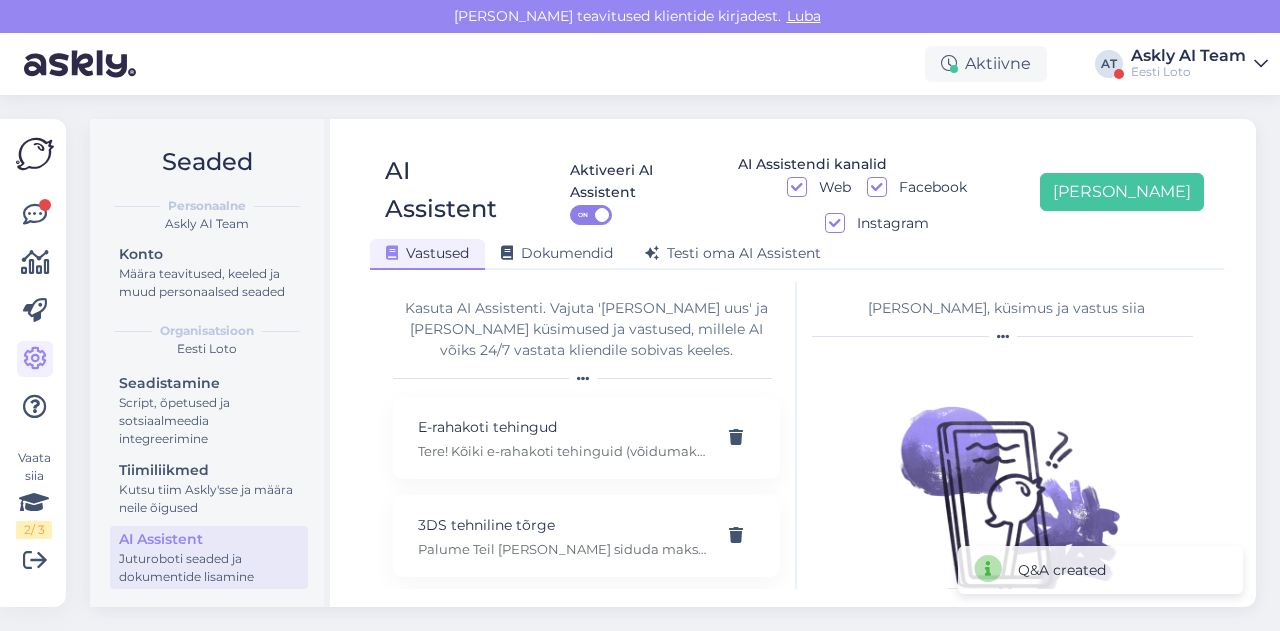 click on "Aktiivne AT Askly AI Team Eesti Loto" at bounding box center [640, 64] 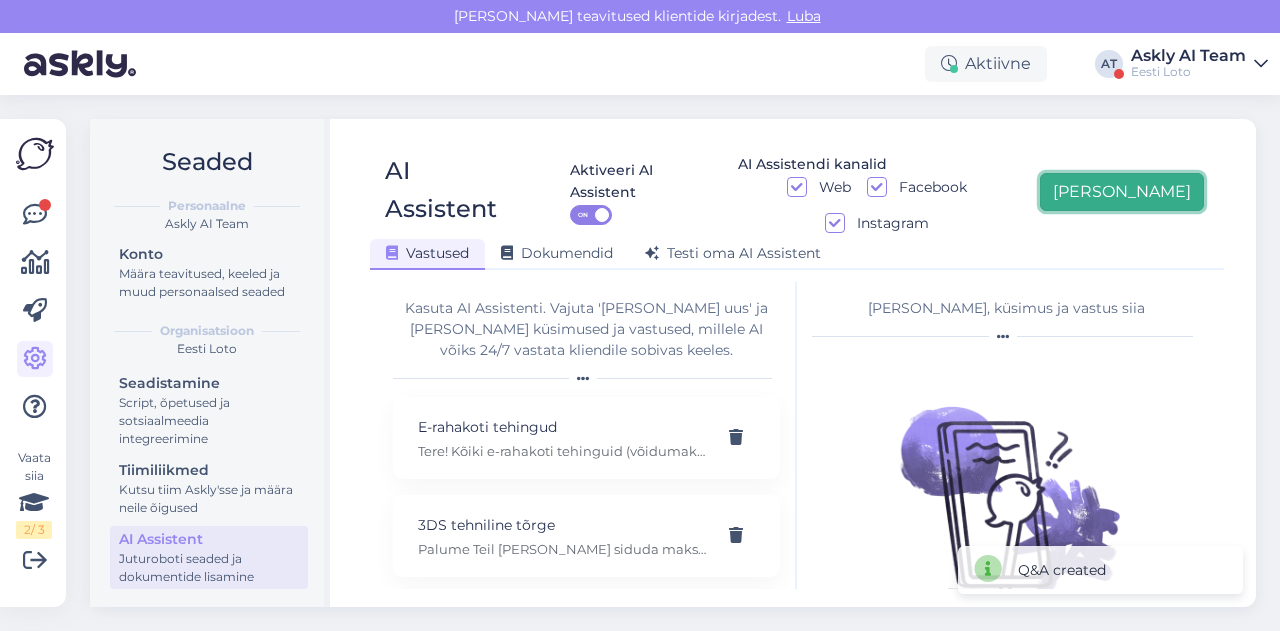 click on "[PERSON_NAME]" at bounding box center [1122, 192] 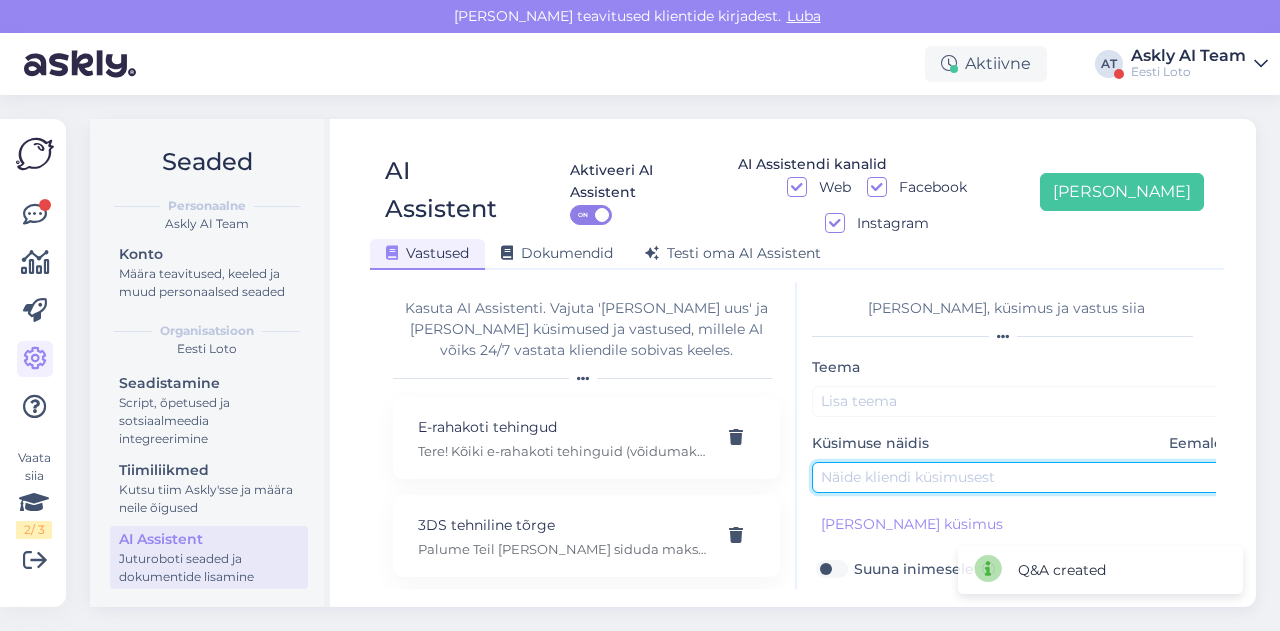 click at bounding box center [1022, 477] 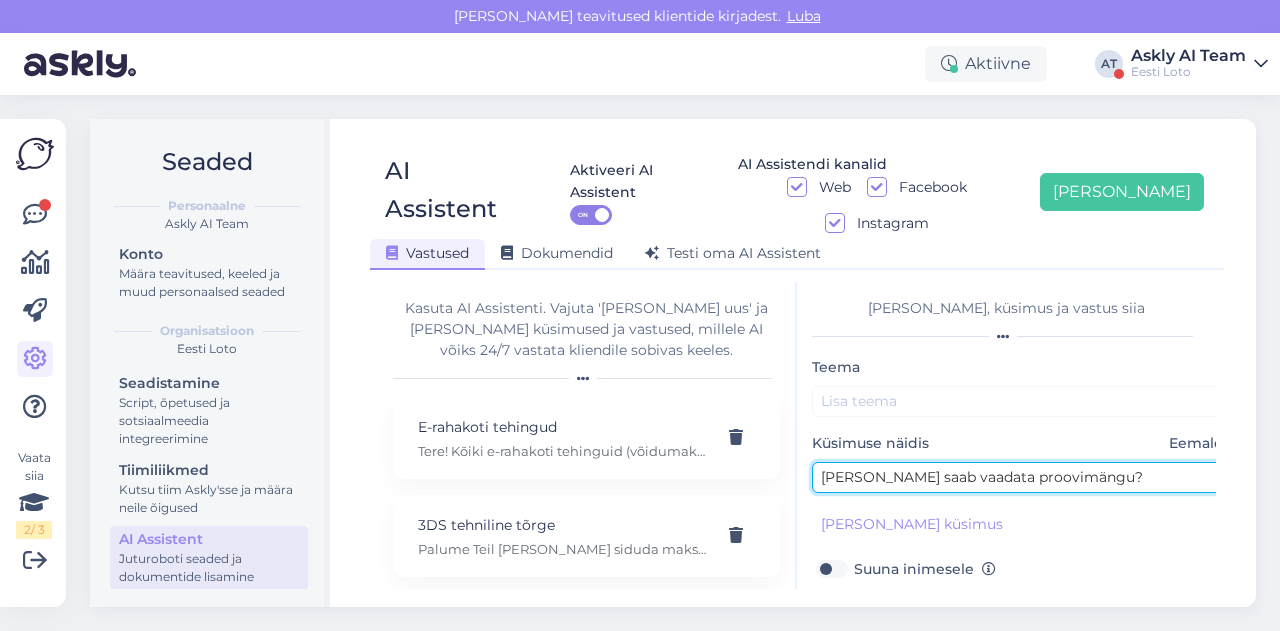type on "Kust saab vaadata proovimängu?" 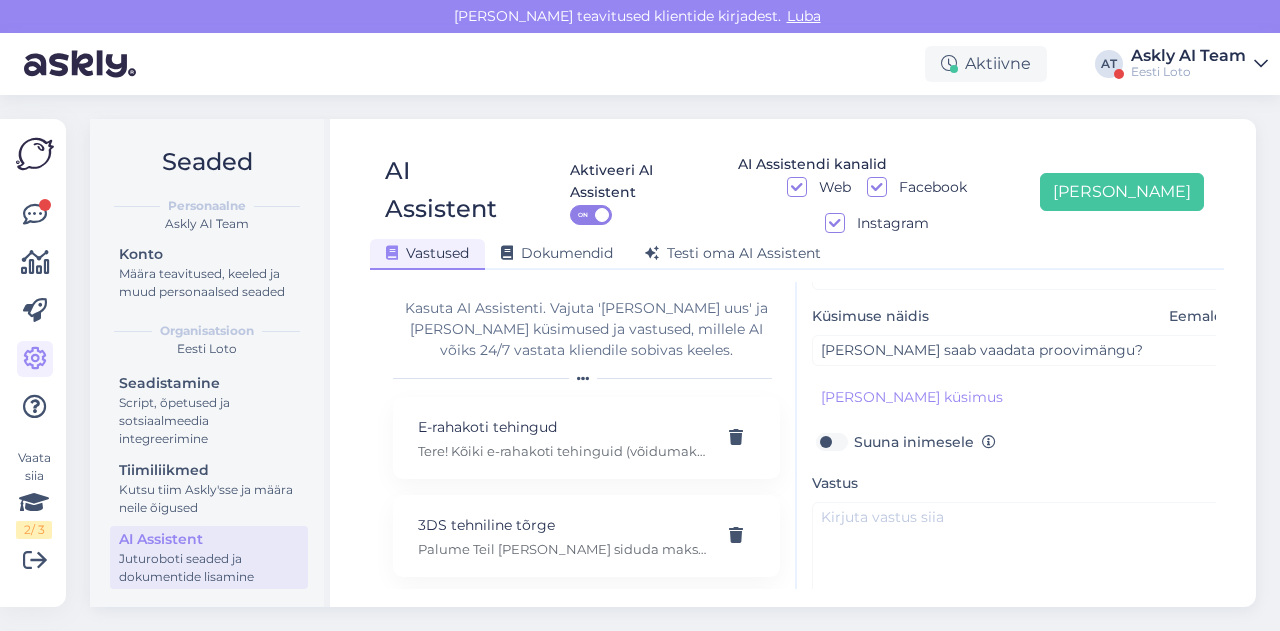 scroll, scrollTop: 136, scrollLeft: 0, axis: vertical 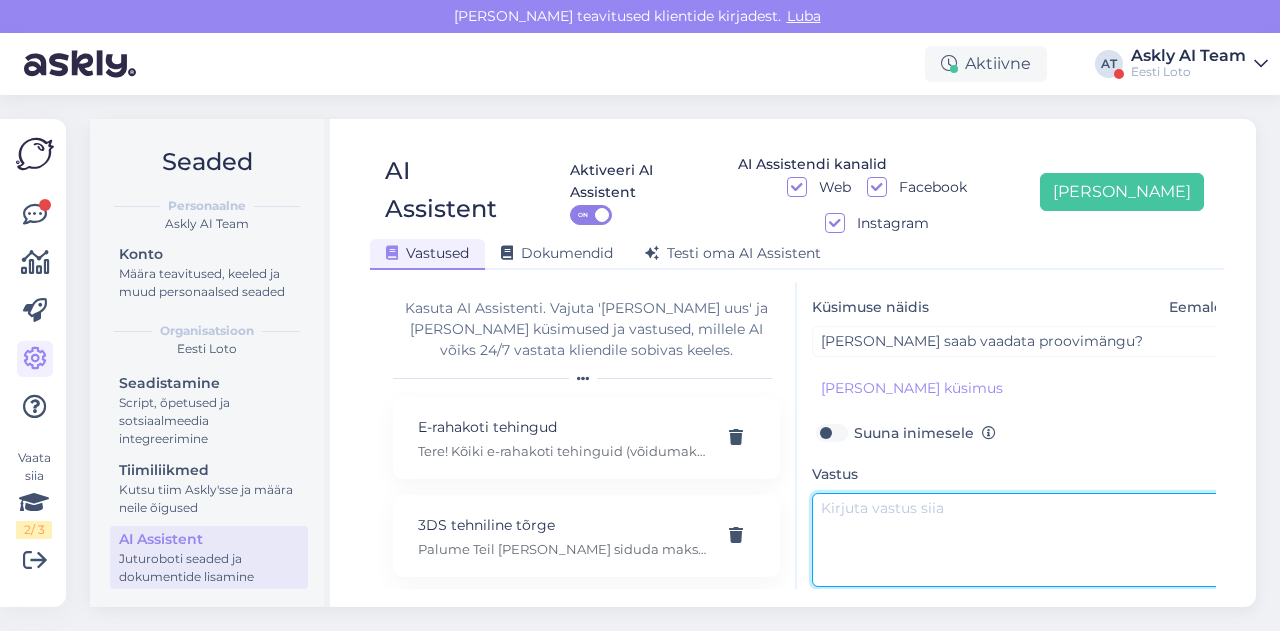click at bounding box center [1022, 540] 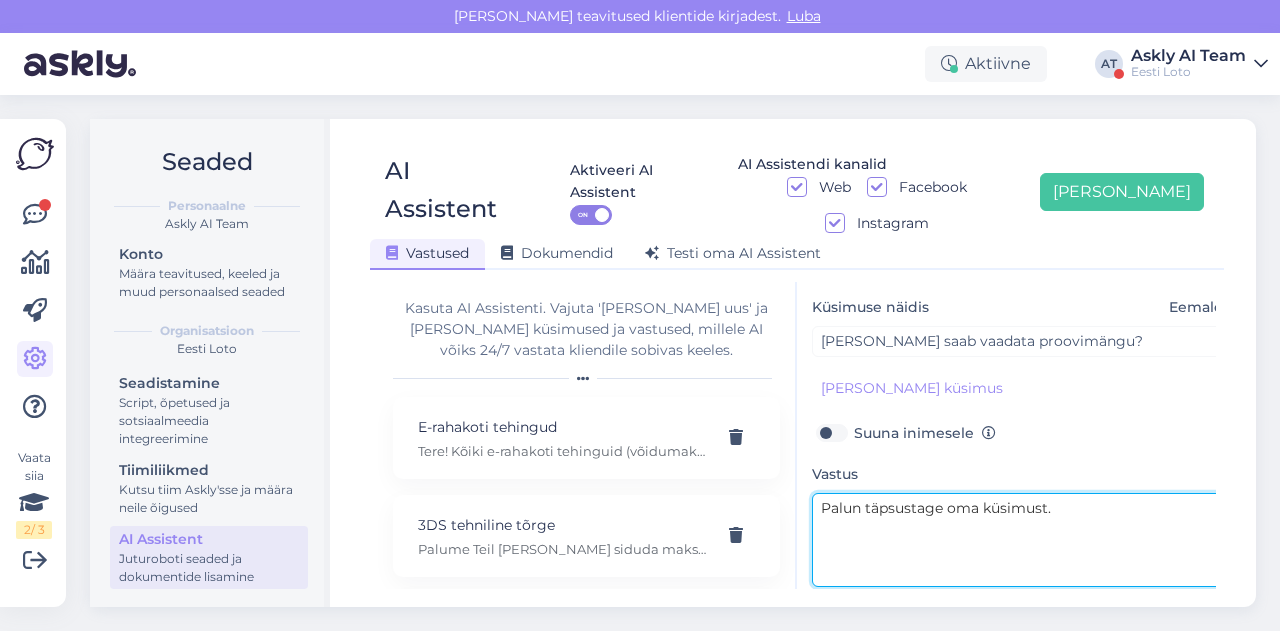 scroll, scrollTop: 0, scrollLeft: 0, axis: both 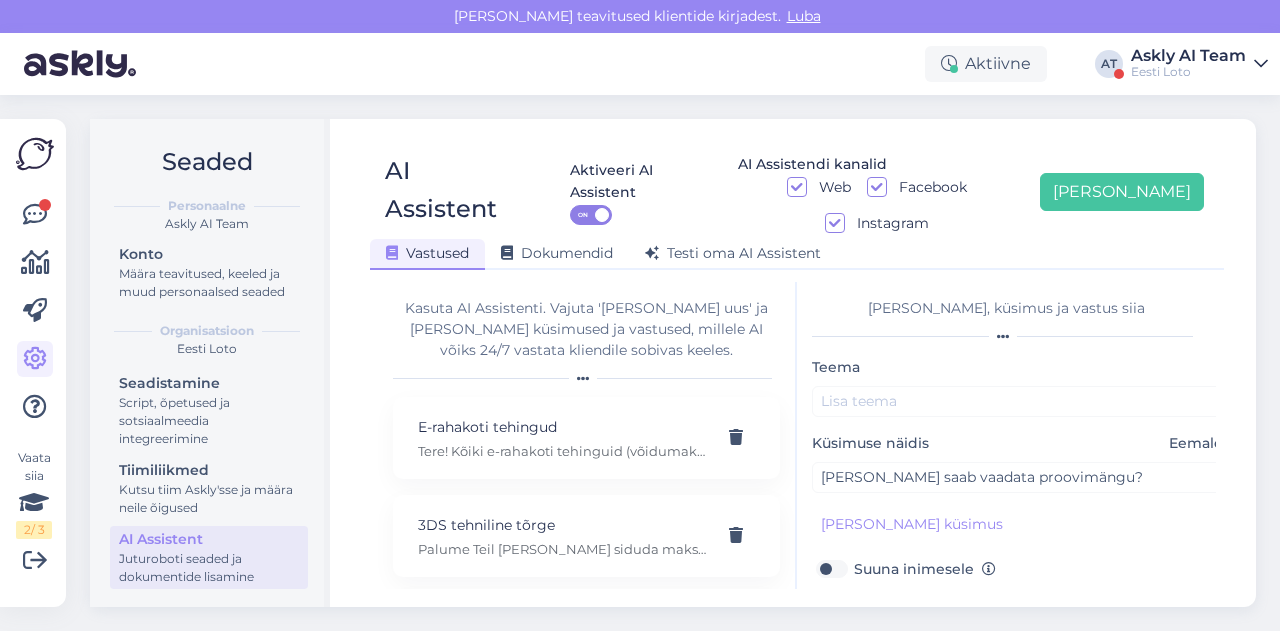 type on "Palun täpsustage oma küsimust." 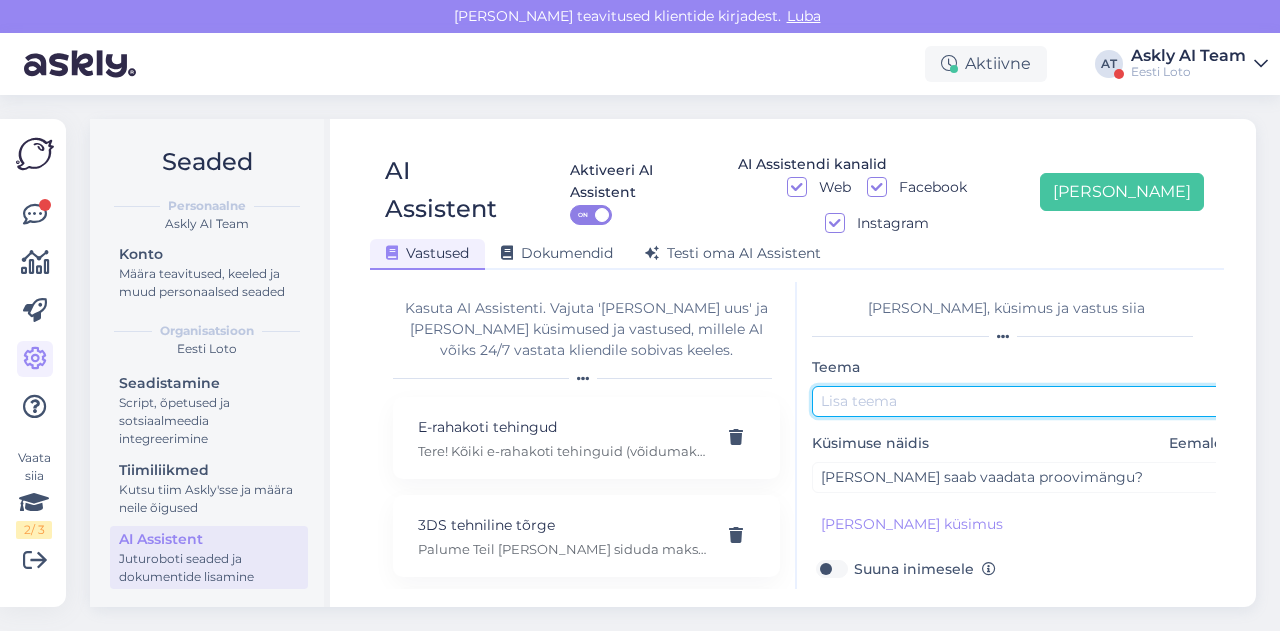 click at bounding box center [1022, 401] 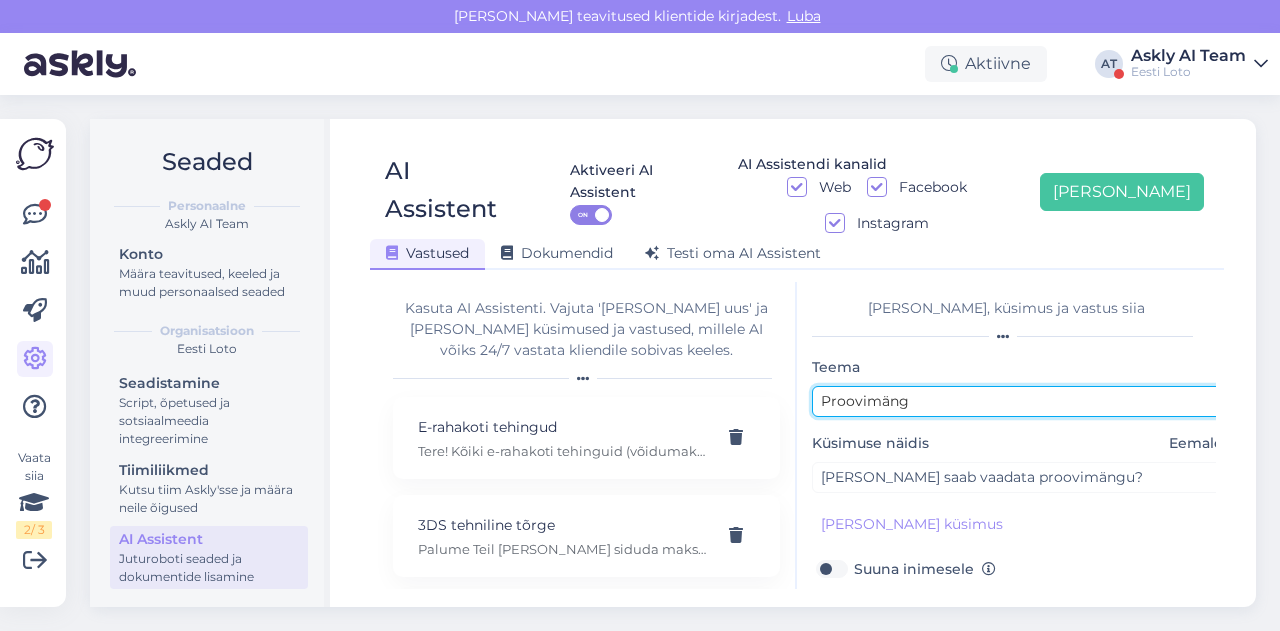 scroll, scrollTop: 179, scrollLeft: 0, axis: vertical 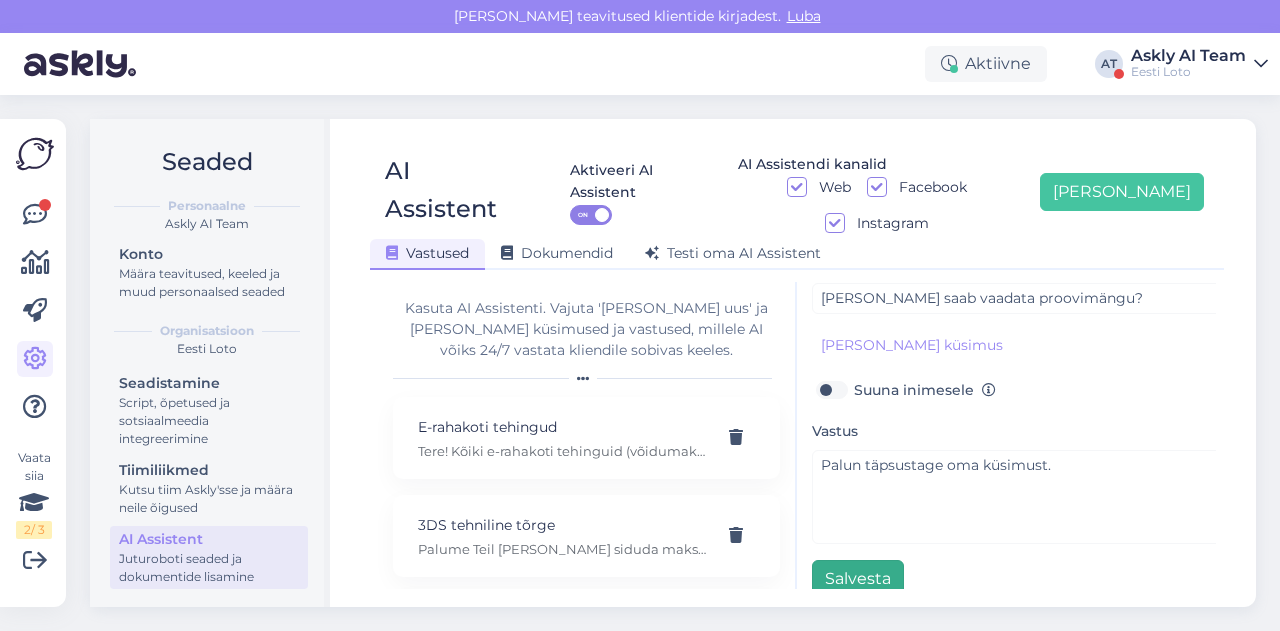 type on "Proovimäng" 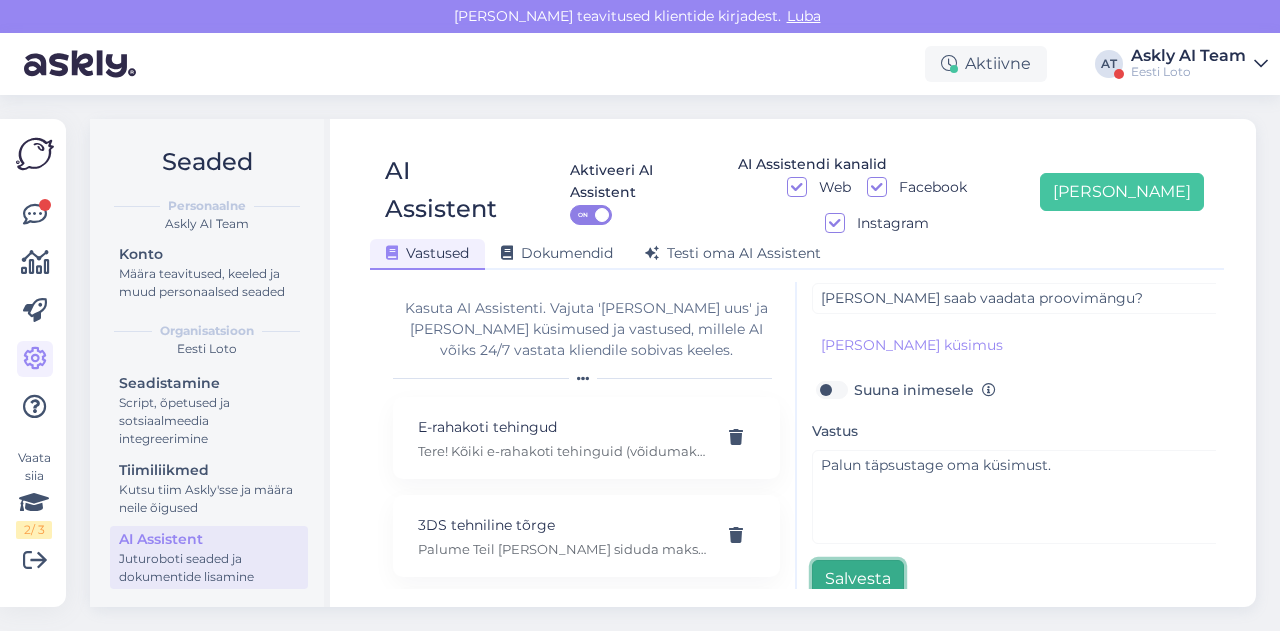 click on "Salvesta" at bounding box center (858, 579) 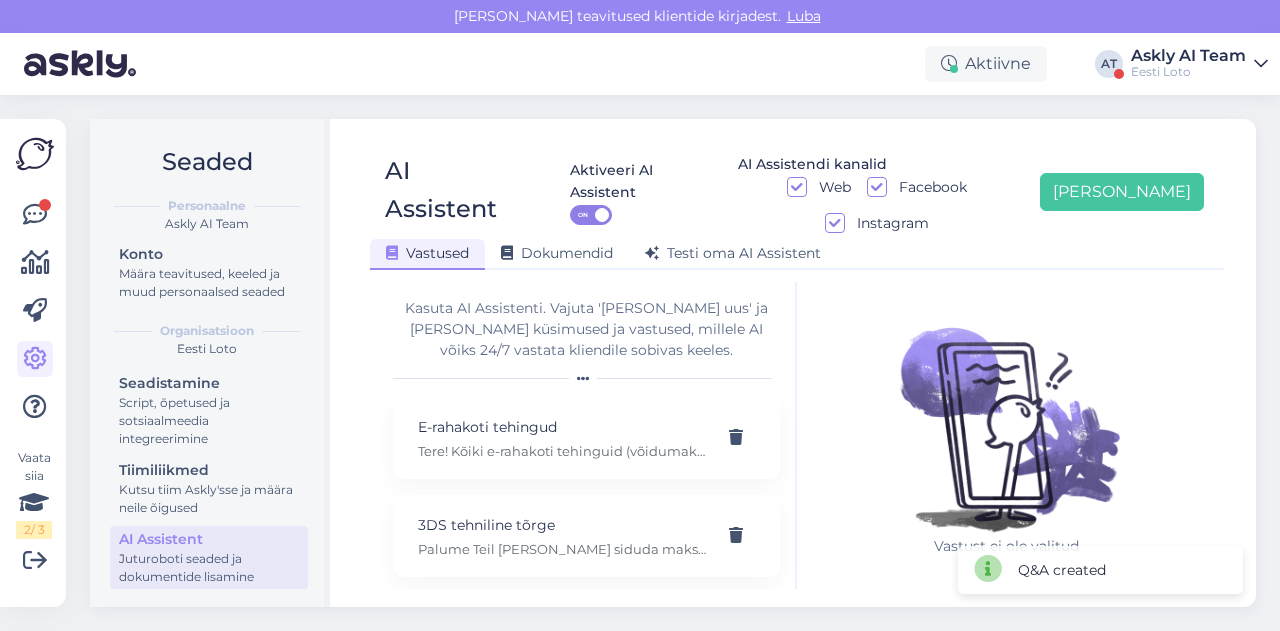 scroll, scrollTop: 0, scrollLeft: 0, axis: both 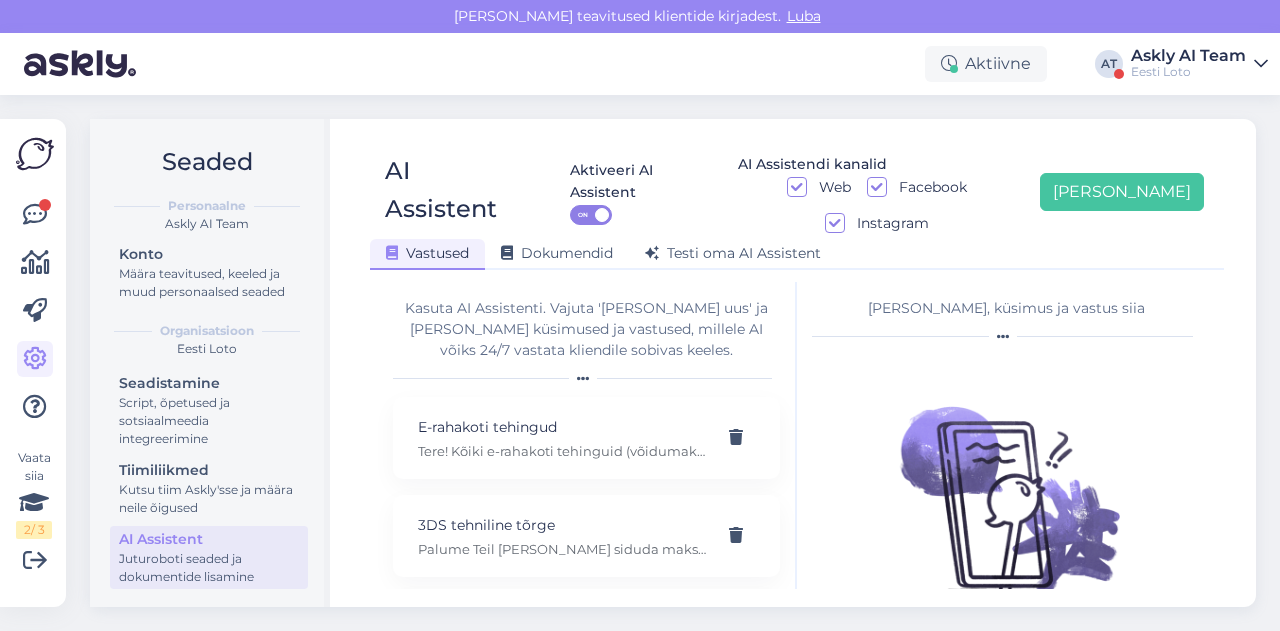 click on "Seaded Personaalne Askly AI Team Konto Määra teavitused, keeled ja muud personaalsed seaded Organisatsioon Eesti Loto Seadistamine Script, õpetused ja sotsiaalmeedia integreerimine Tiimiliikmed Kutsu tiim Askly'sse ja määra neile õigused AI Assistent Juturoboti seaded ja dokumentide lisamine AI Assistent Aktiveeri AI Assistent ON AI Assistendi kanalid Web Facebook Instagram Lisa uus Vastused Dokumendid Testi oma AI Assistent Kasuta AI Assistenti. Vajuta 'Lisa uus' ja lisa küsimused ja vastused, millele AI võiks 24/7 vastata kliendile sobivas keeles.   E-rahakoti tehingud Tere! Kõiki e-rahakoti tehinguid (võidumaksed, piletiostud, sissemaksed, väljamaksed) näete enda mängukontol valikus Konto ja Minu tehingud, kust on võimalik täpselt näha e-rahakoti saldoseisu peale igat tehingut.
3DS tehniline tõrge Palume Teil lahti siduda maksekaart enda mängukontol ning siis uuesti mängukontoga siduda.
Kui maksekaardi sidumine endiselt ebaõnnestub, palun andke meile sellest teada. 48 tunni nõue Abi" at bounding box center (679, 363) 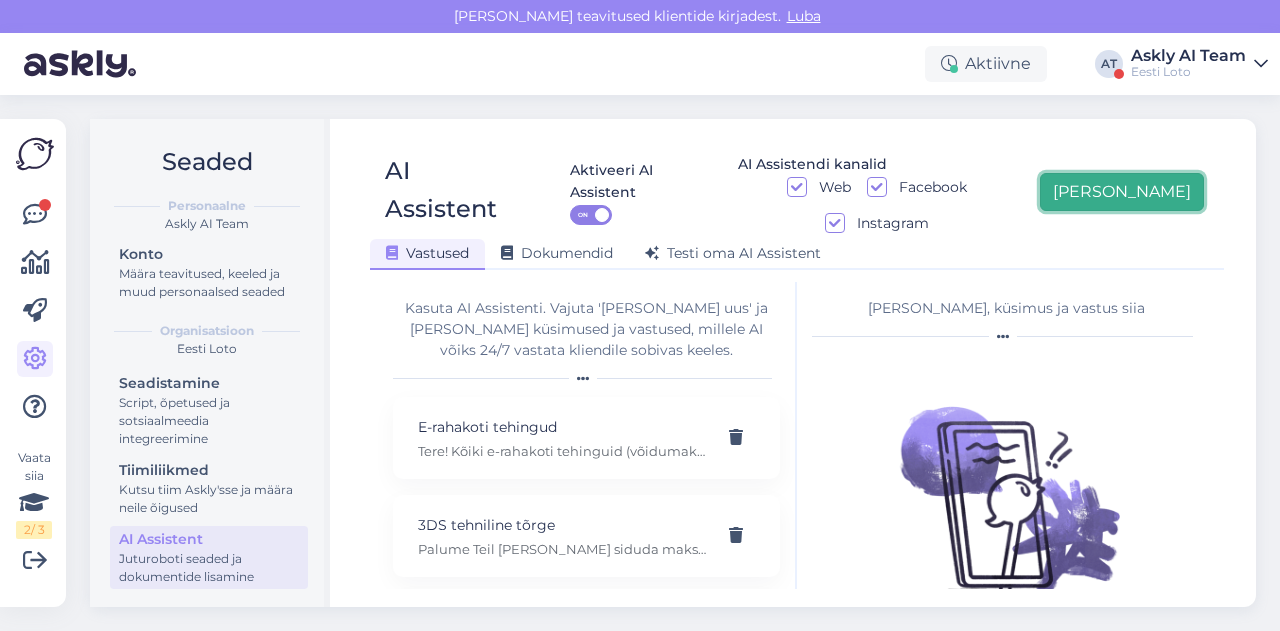 click on "[PERSON_NAME]" at bounding box center [1122, 192] 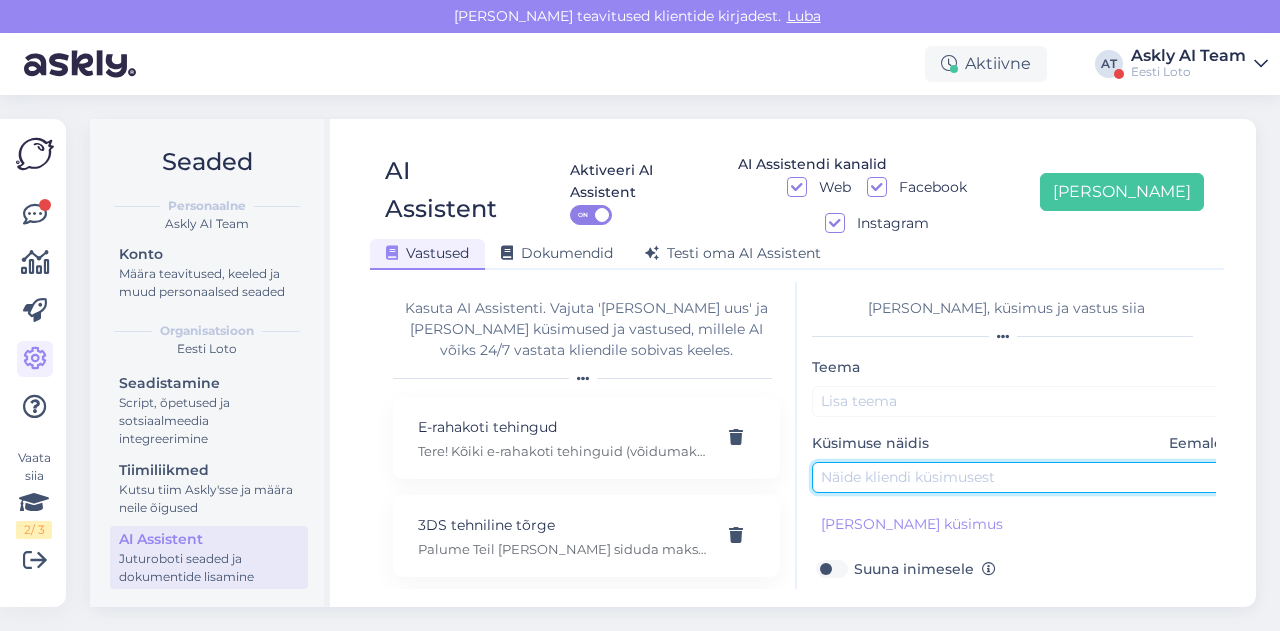 click at bounding box center (1022, 477) 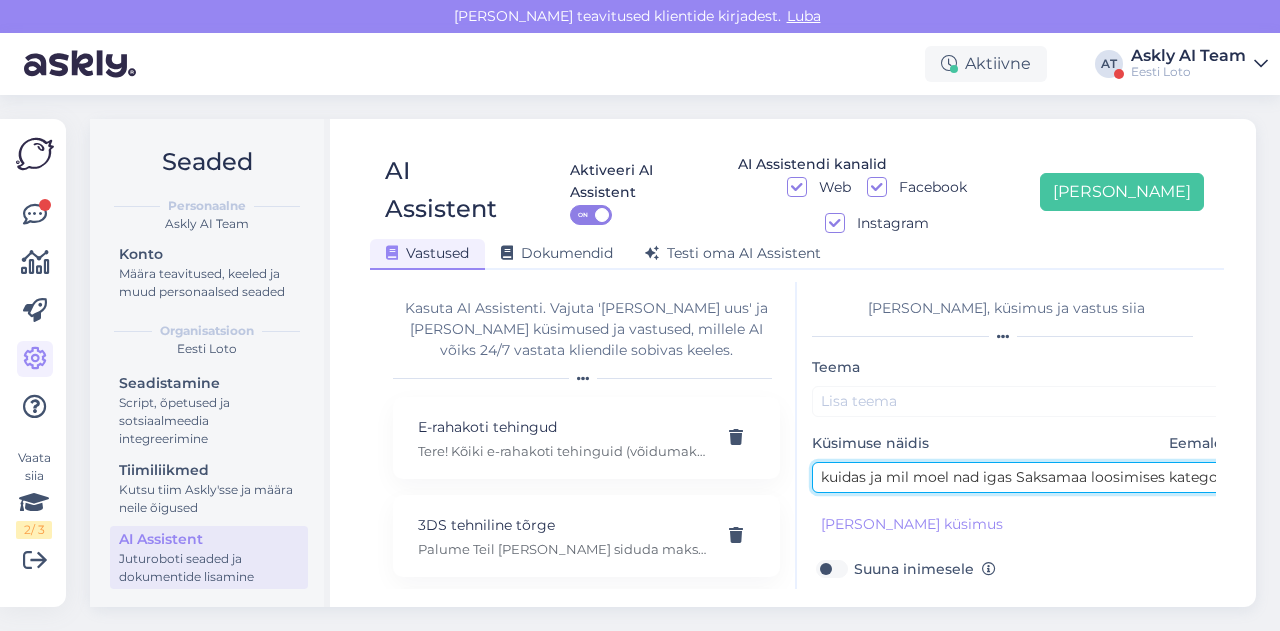 scroll, scrollTop: 0, scrollLeft: 450, axis: horizontal 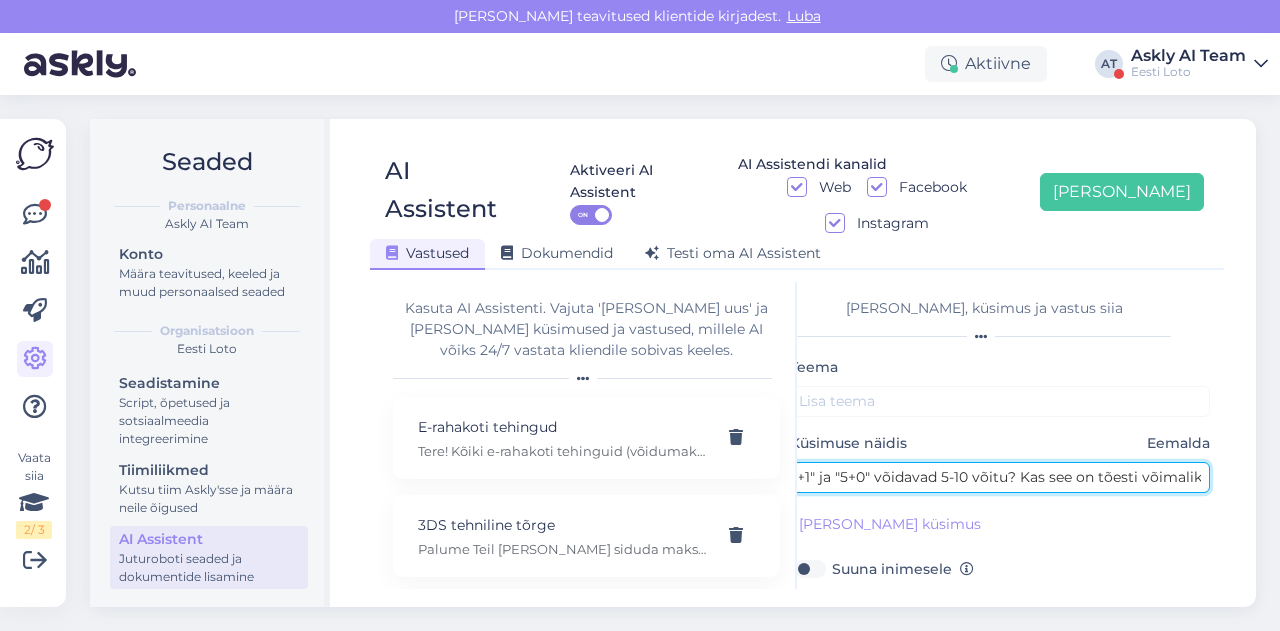 type on "kuidas ja mil moel nad igas Saksamaa loosimises kategoorias "5+1" ja "5+0" võidavad 5-10 võitu? Kas see on tõesti võimalik?" 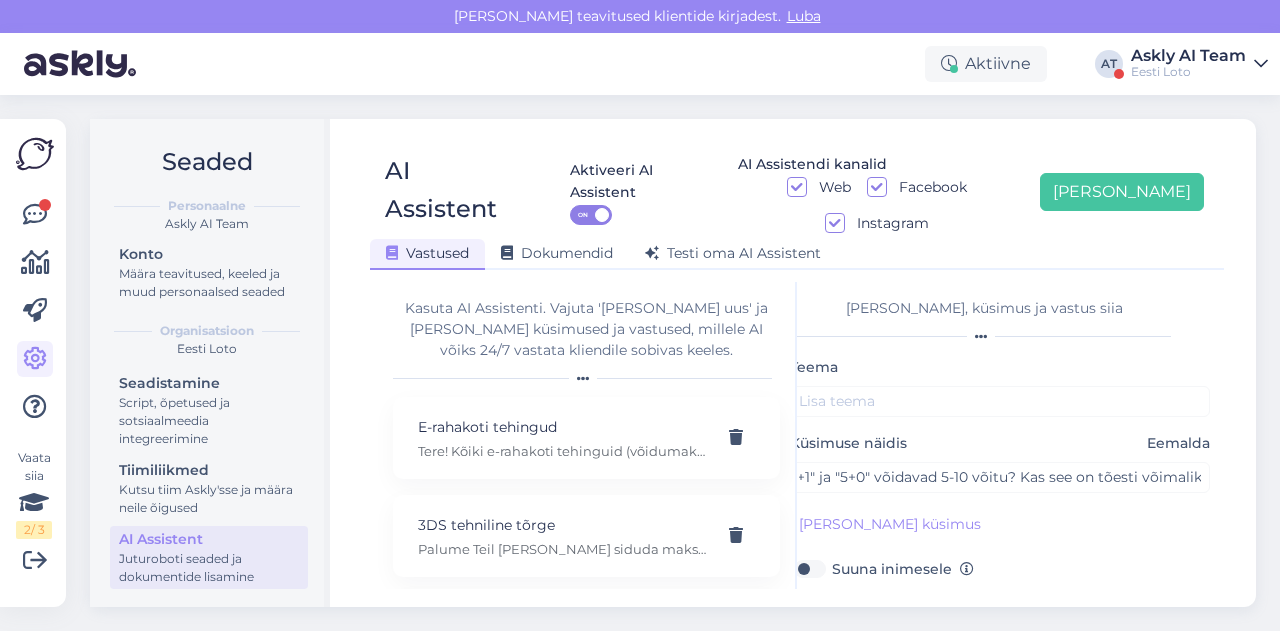 scroll, scrollTop: 0, scrollLeft: 0, axis: both 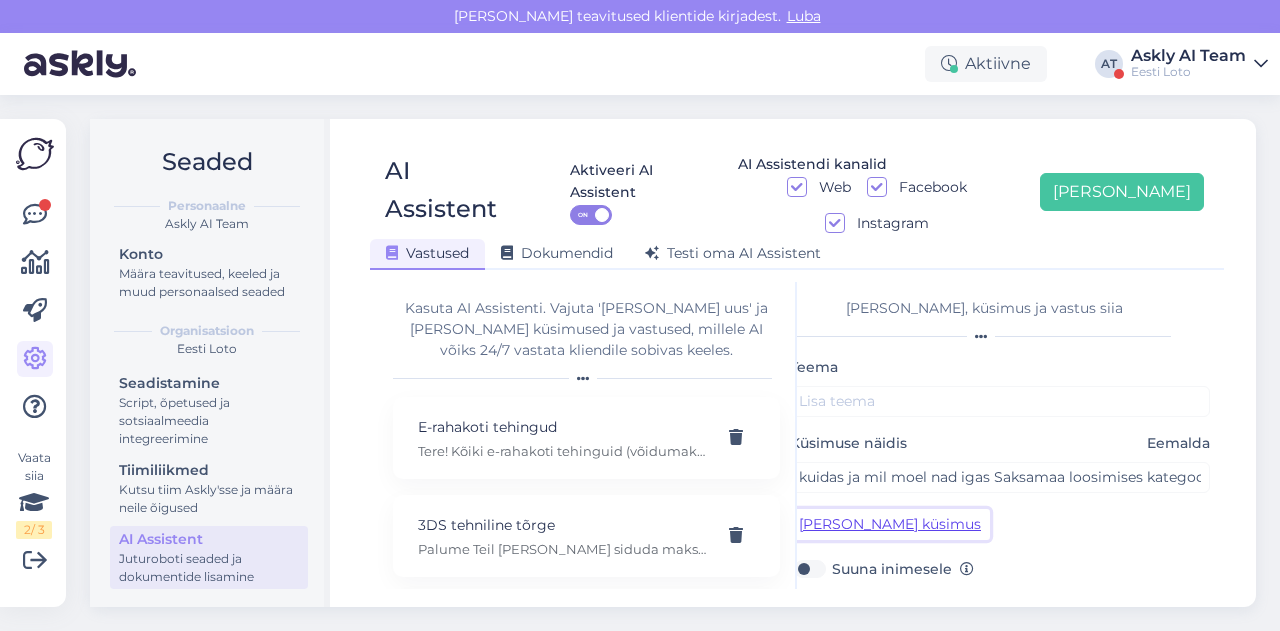 click on "[PERSON_NAME] küsimus" at bounding box center (890, 524) 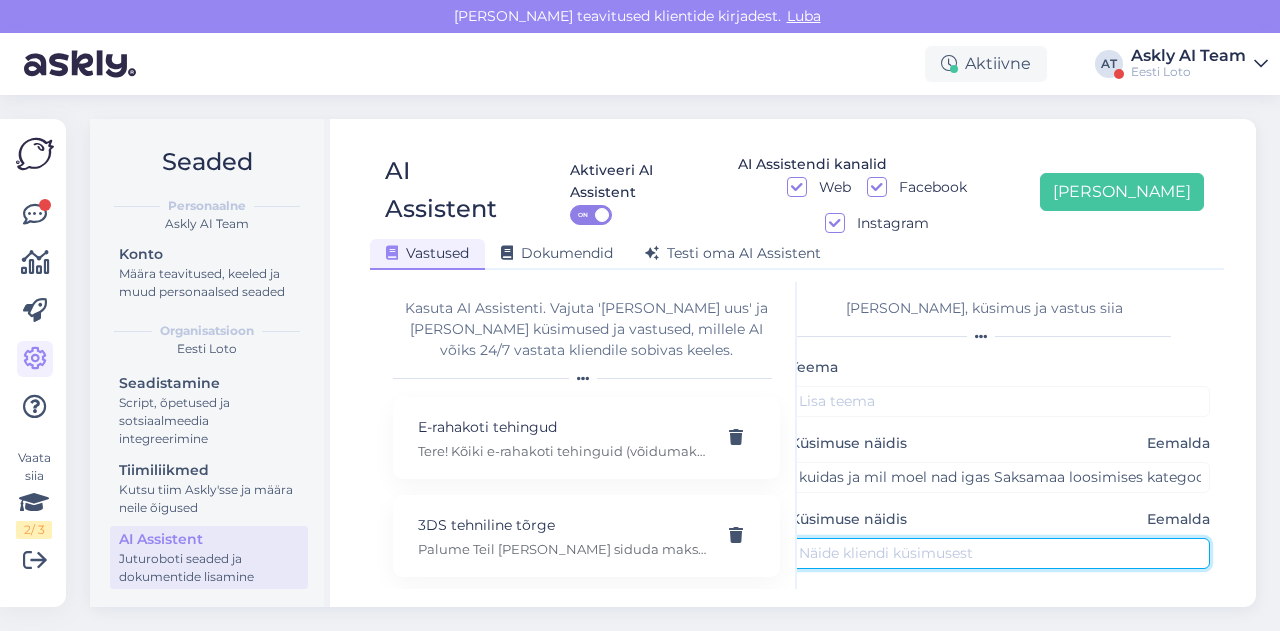 click at bounding box center (1000, 553) 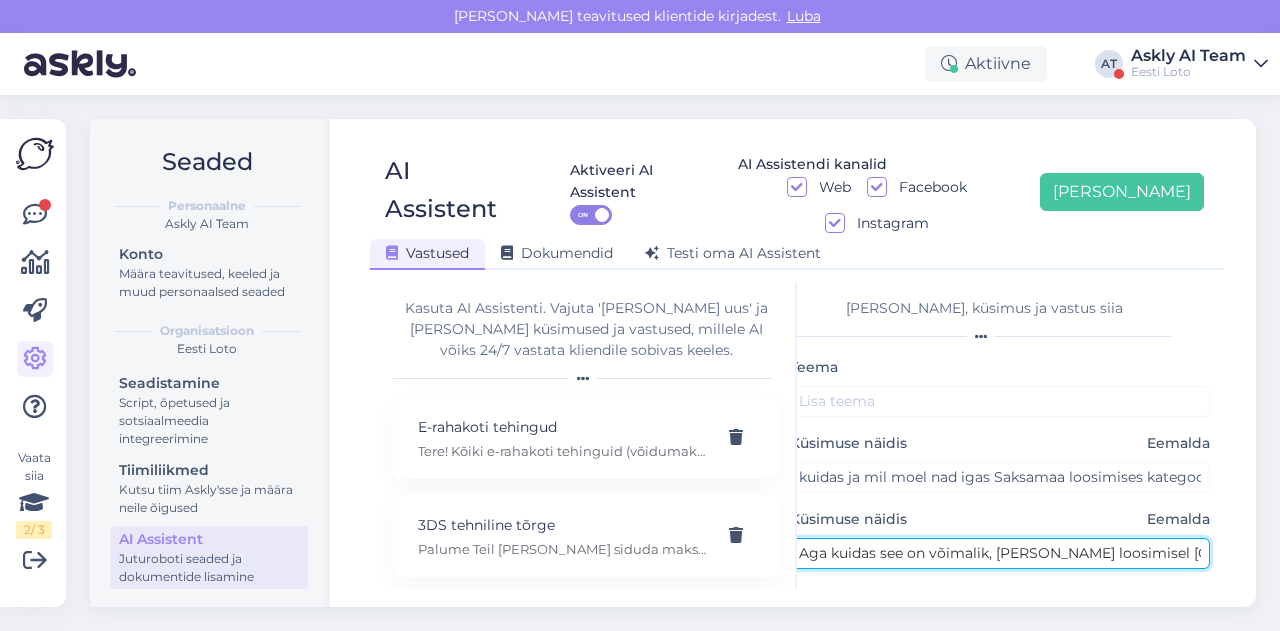 scroll, scrollTop: 0, scrollLeft: 410, axis: horizontal 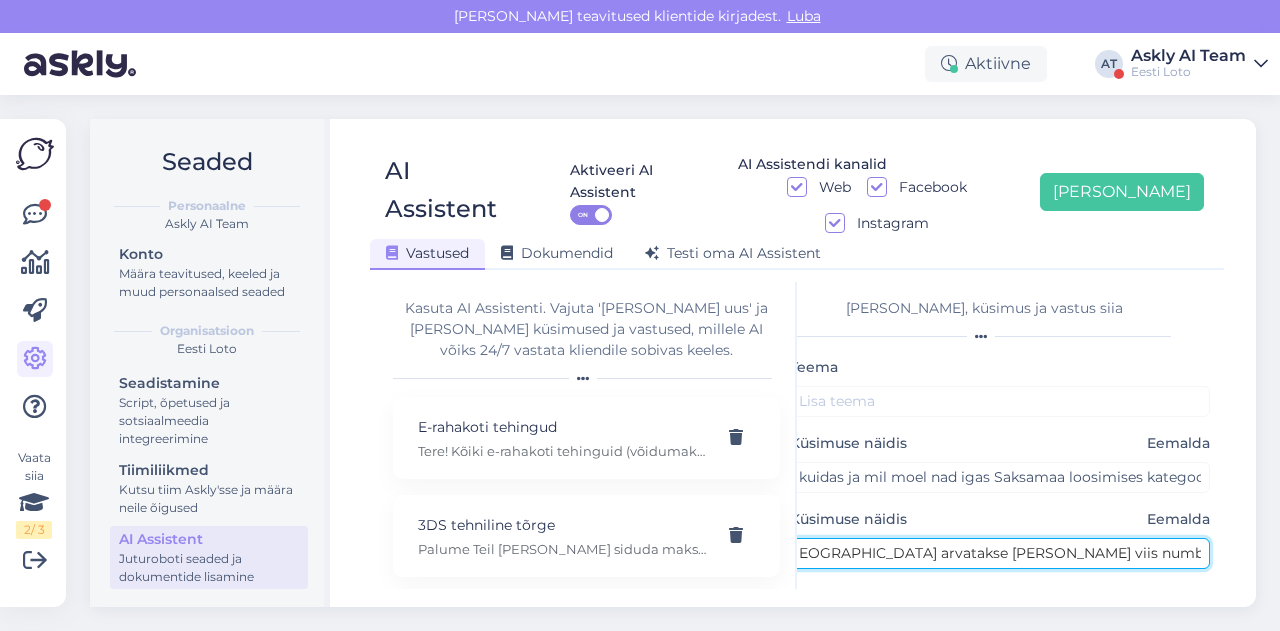 type on "Aga kuidas see on võimalik, kui igal loosimisel saksamaal arvatakse ära kõik viis numbrit – see näeb välja nagu skript!" 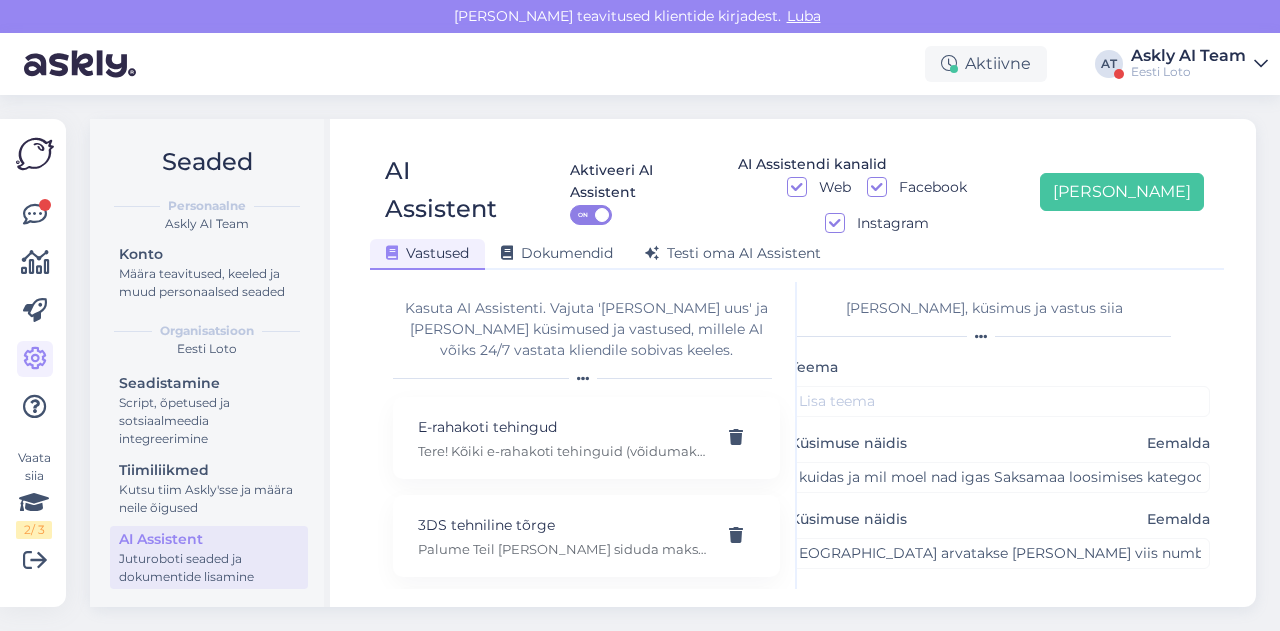scroll, scrollTop: 0, scrollLeft: 0, axis: both 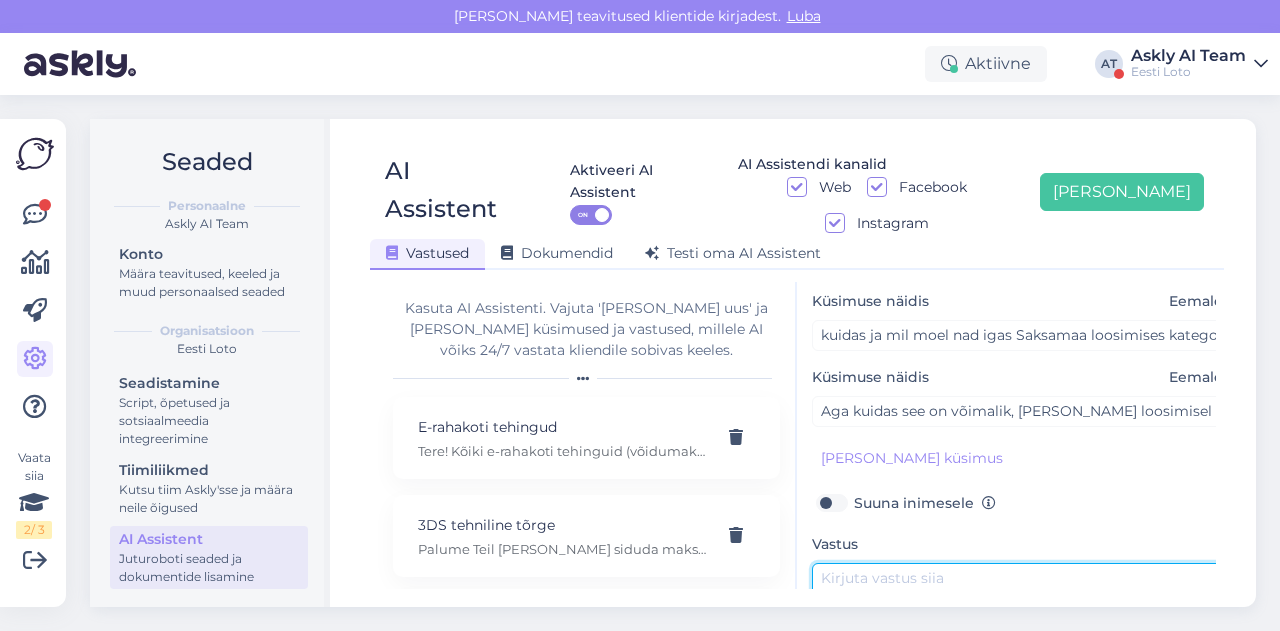 click at bounding box center (1022, 610) 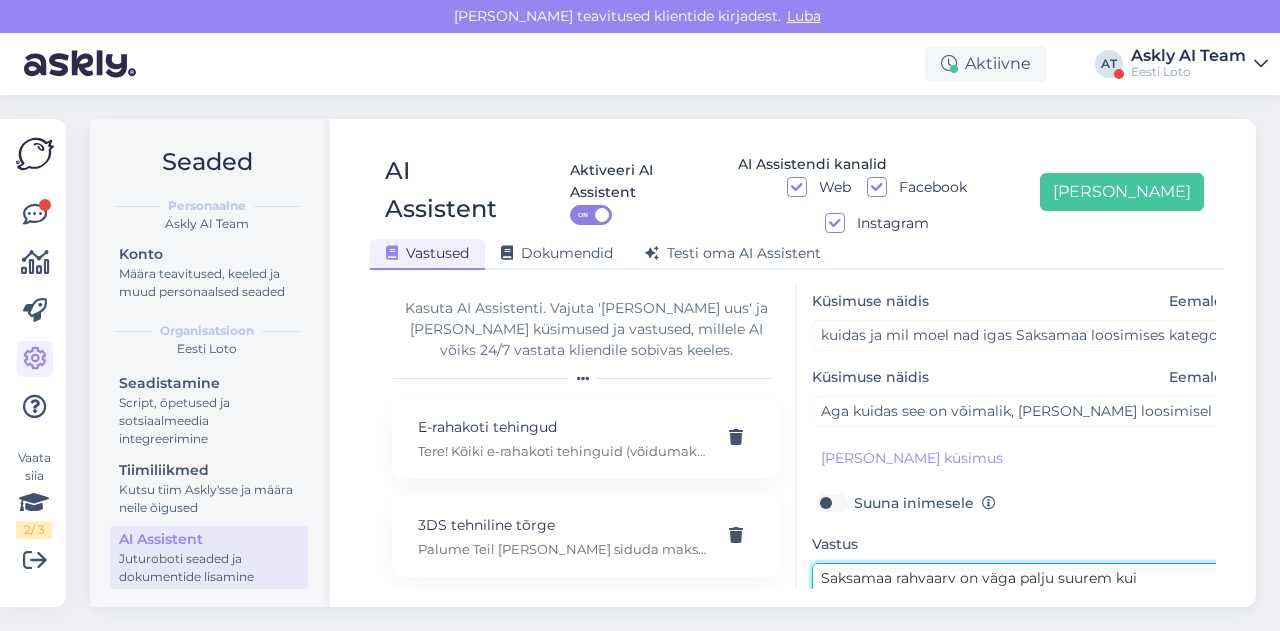 scroll, scrollTop: 57, scrollLeft: 0, axis: vertical 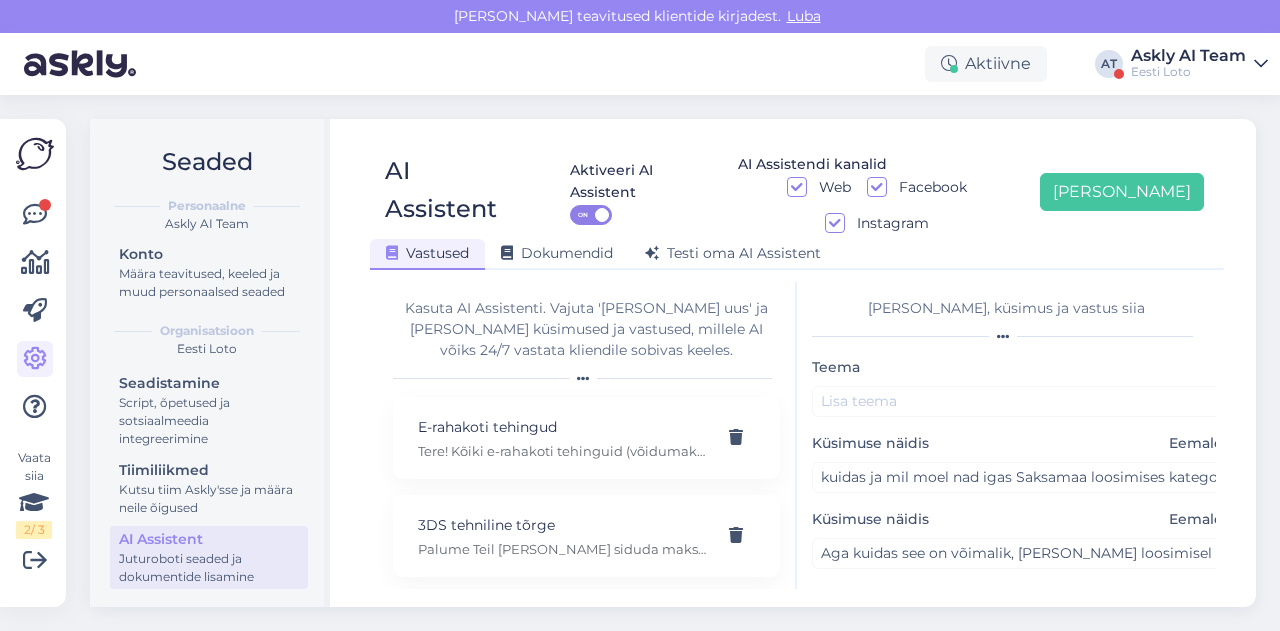 type on "Saksamaa rahvaarv on väga palju suurem kui eestis ja lotot mängitakse väga palju. Sellest ka suur võitude sattumine Saksamaale. Pettust ei pea kindlasti kartma. Kõik numbrid tulevad lototronist juhuslikkuse alusel ja loosimised on rangelt kontrollitud sõltumatute vaatlejate poolt." 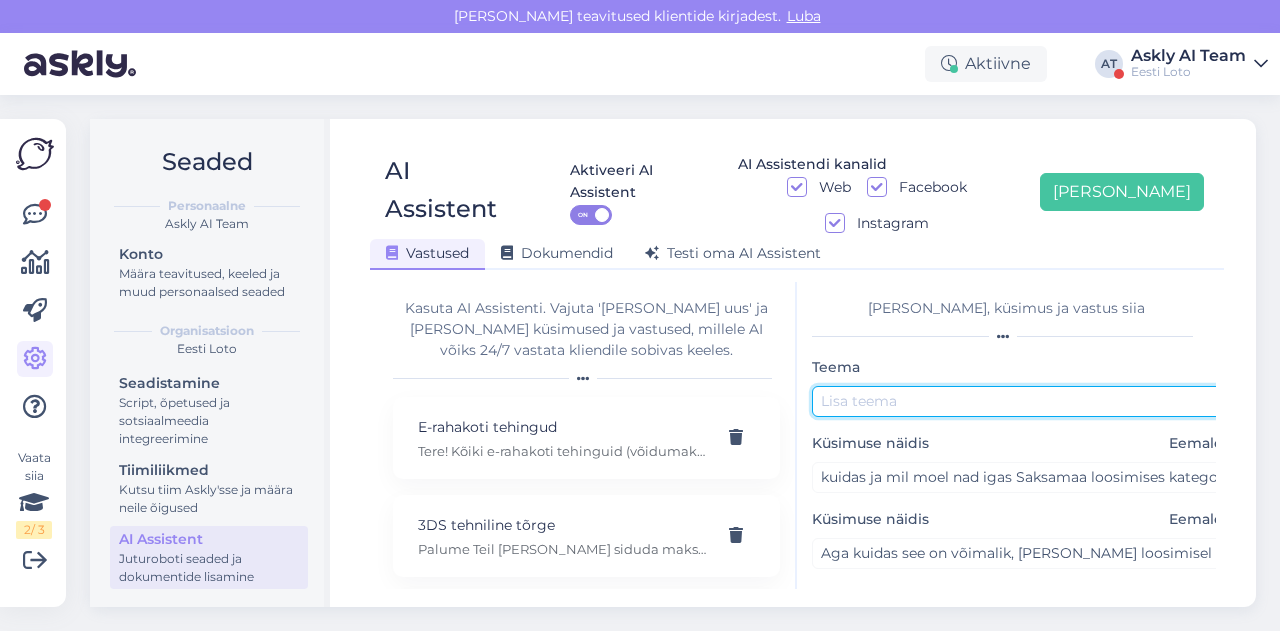 click at bounding box center [1022, 401] 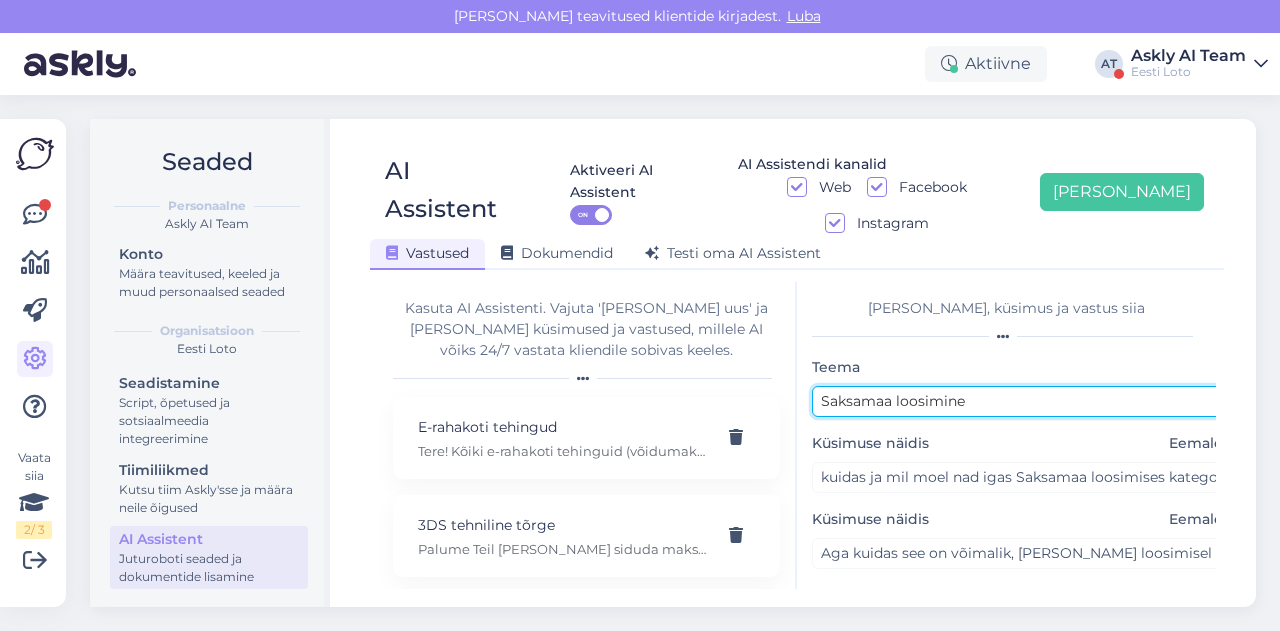 scroll, scrollTop: 254, scrollLeft: 0, axis: vertical 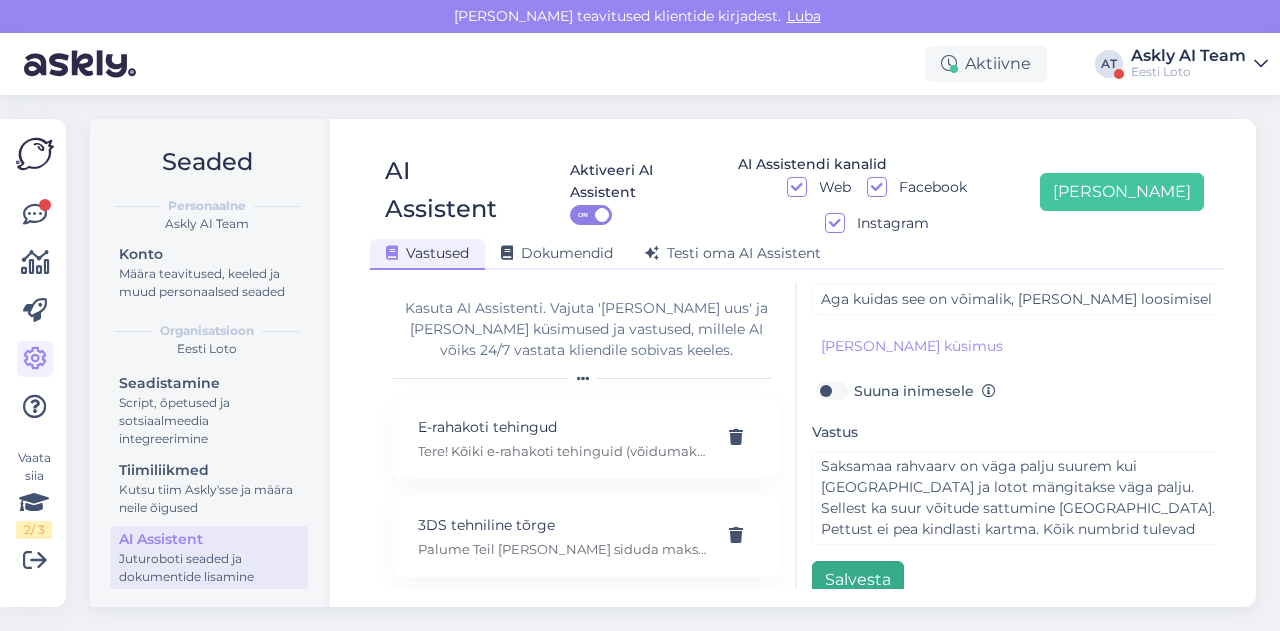 type on "Saksamaa loosimine" 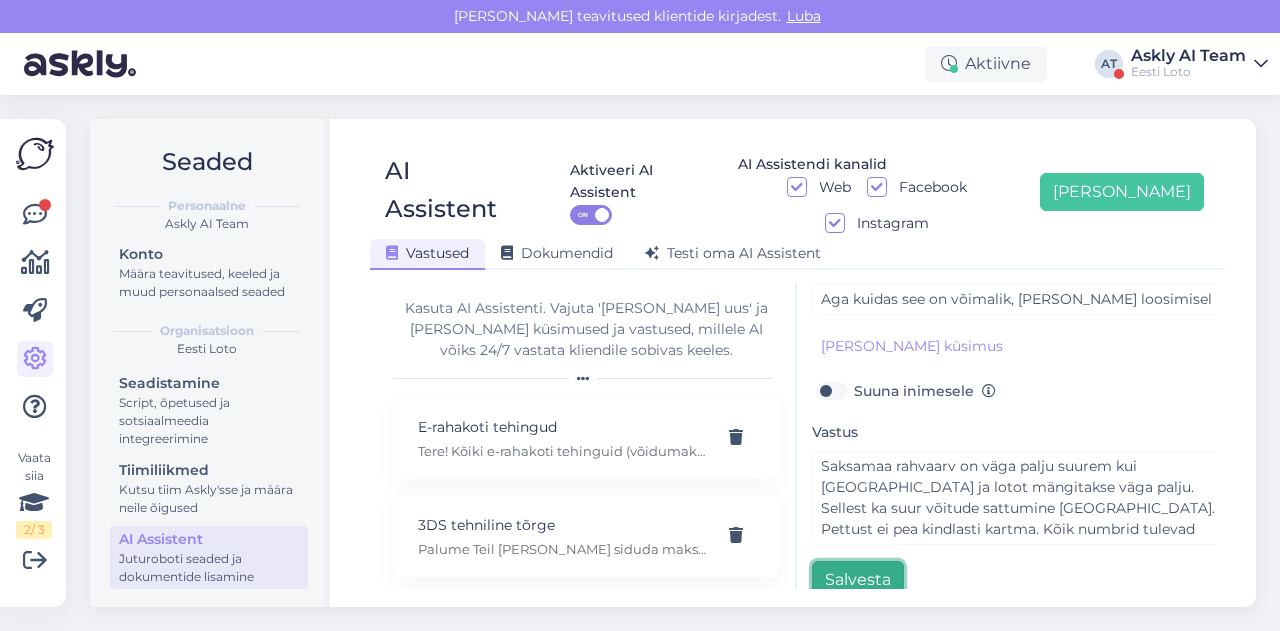 click on "Salvesta" at bounding box center [858, 580] 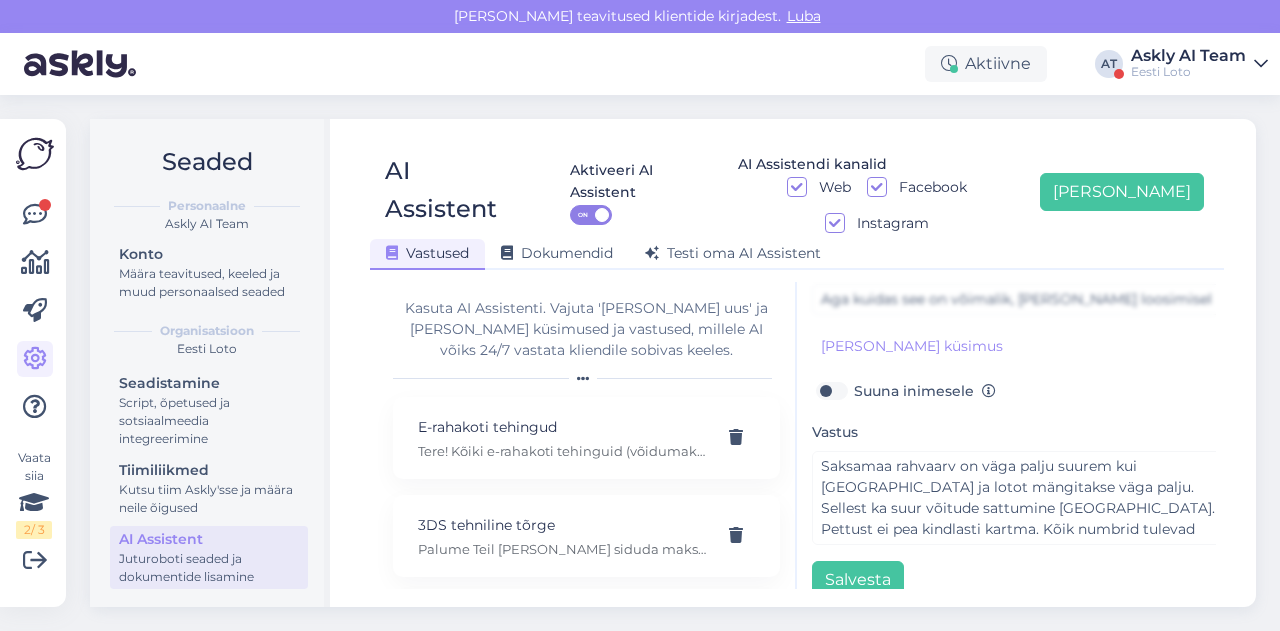 click on "AI Assistent Aktiveeri AI Assistent ON AI Assistendi kanalid Web Facebook Instagram Lisa uus Vastused Dokumendid Testi oma AI Assistent Kasuta AI Assistenti. Vajuta 'Lisa uus' ja lisa küsimused ja vastused, millele AI võiks 24/7 vastata kliendile sobivas keeles.   E-rahakoti tehingud Tere! Kõiki e-rahakoti tehinguid (võidumaksed, piletiostud, sissemaksed, väljamaksed) näete enda mängukontol valikus Konto ja Minu tehingud, kust on võimalik täpselt näha e-rahakoti saldoseisu peale igat tehingut.
3DS tehniline tõrge Palume Teil lahti siduda maksekaart enda mängukontol ning siis uuesti mängukontoga siduda.
Kui maksekaardi sidumine endiselt ebaõnnestub, palun andke meile sellest teada. 48 tunni nõue Abi Selleks, et saaksime Teile vastata, palun täpsustage oma küsimust.
Arvelduskonto kinnitamine Arvelduskonto kinnitamiseks tuleb Teil siseneda Eesti Loto veebilehele ja valida sealt arvelduskonto (IBAN) kinnitamine ning teha endale kuuluvalt arvelduskontolt sissemakse.  Bingo Loto jackpot E-mail ." at bounding box center (797, 363) 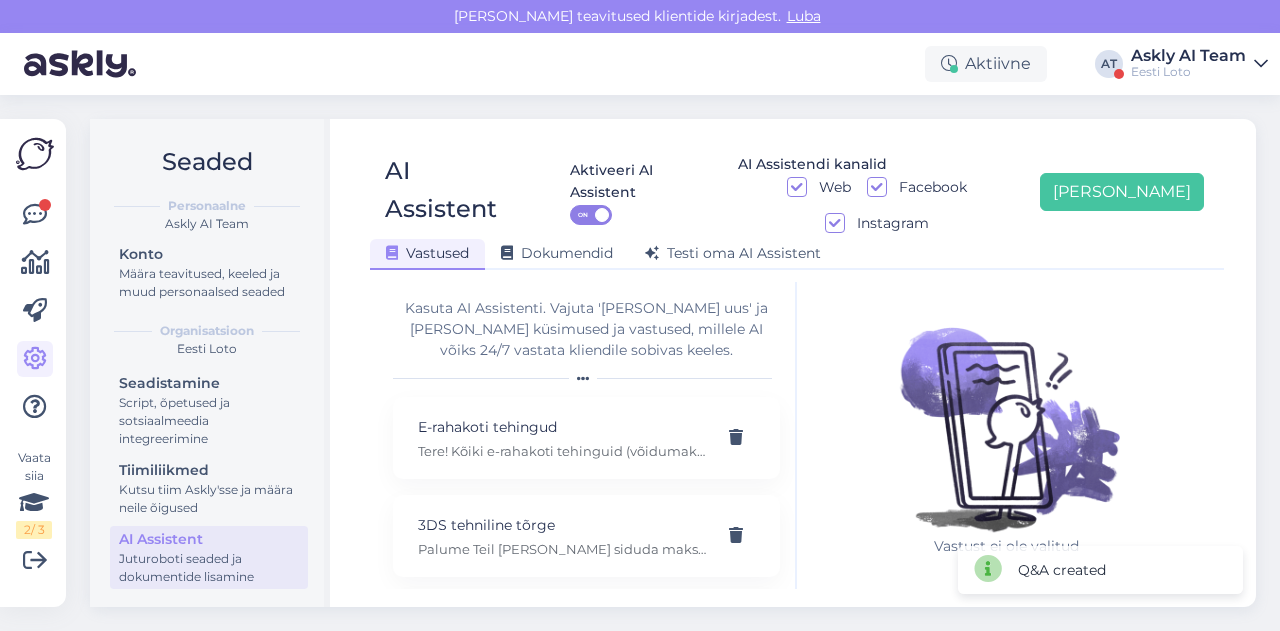 scroll, scrollTop: 0, scrollLeft: 0, axis: both 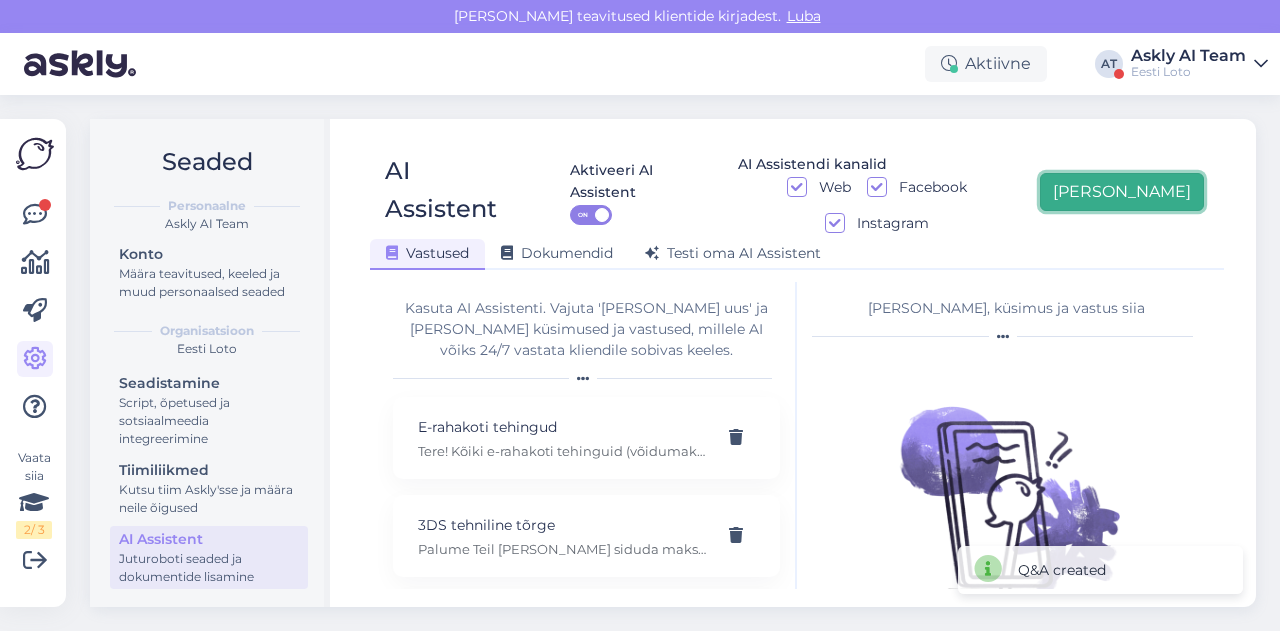 click on "[PERSON_NAME]" at bounding box center (1122, 192) 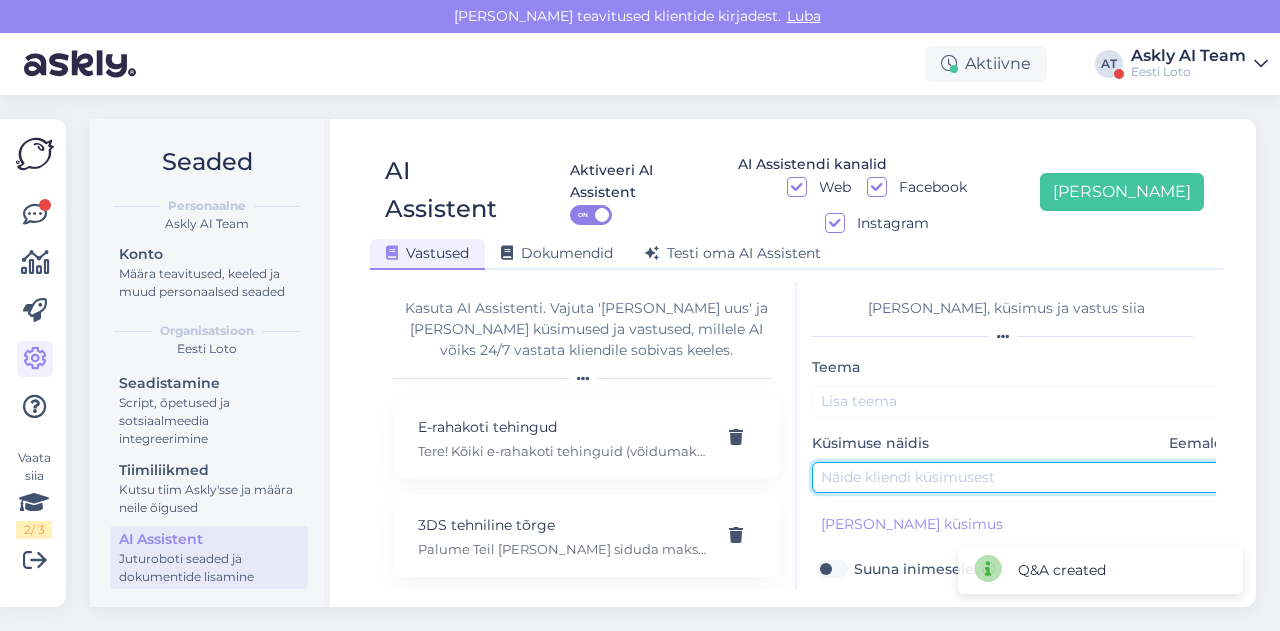 click at bounding box center [1022, 477] 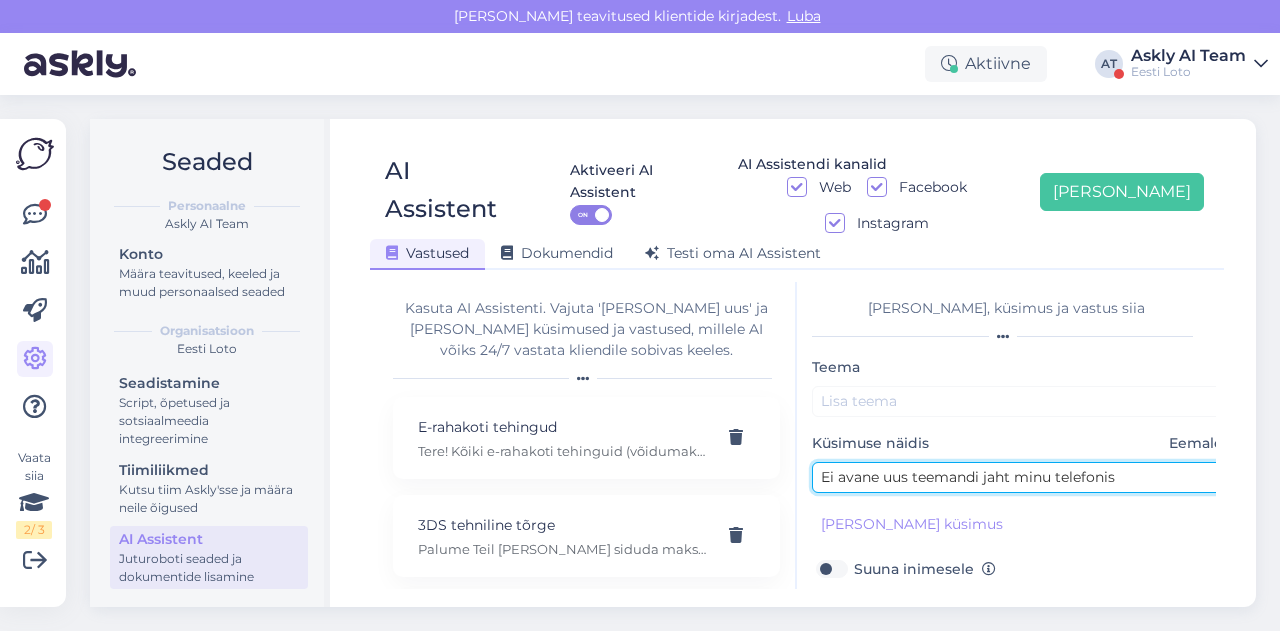 type on "Ei avane uus teemandi jaht minu telefonis" 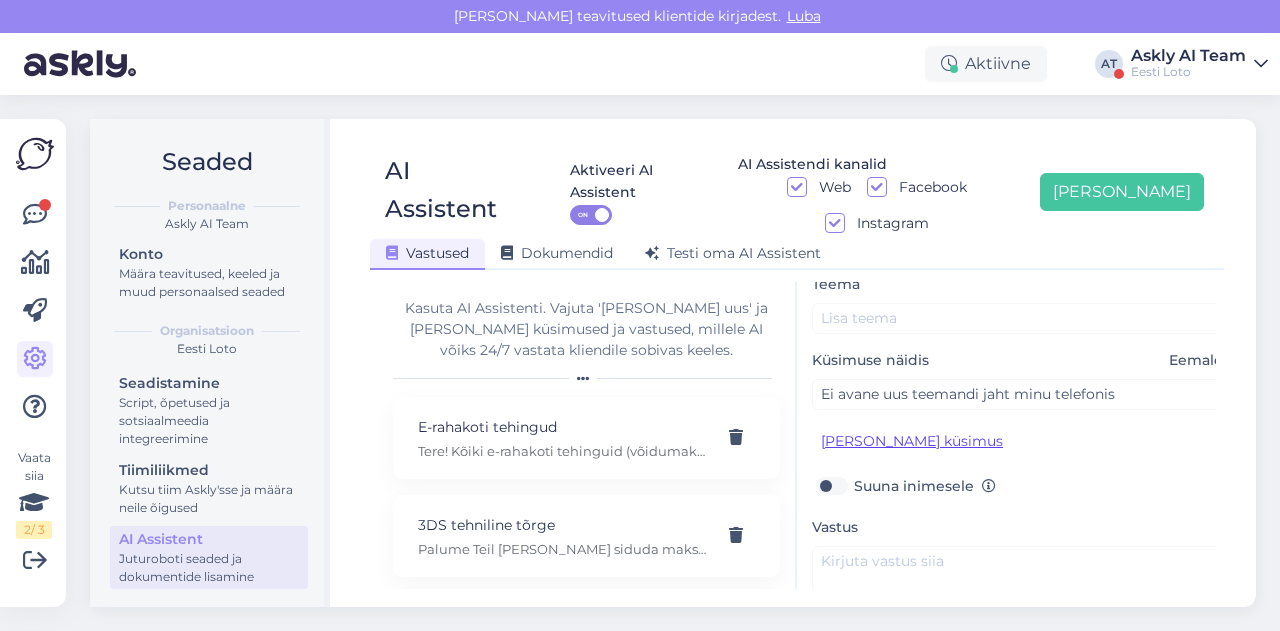 scroll, scrollTop: 102, scrollLeft: 0, axis: vertical 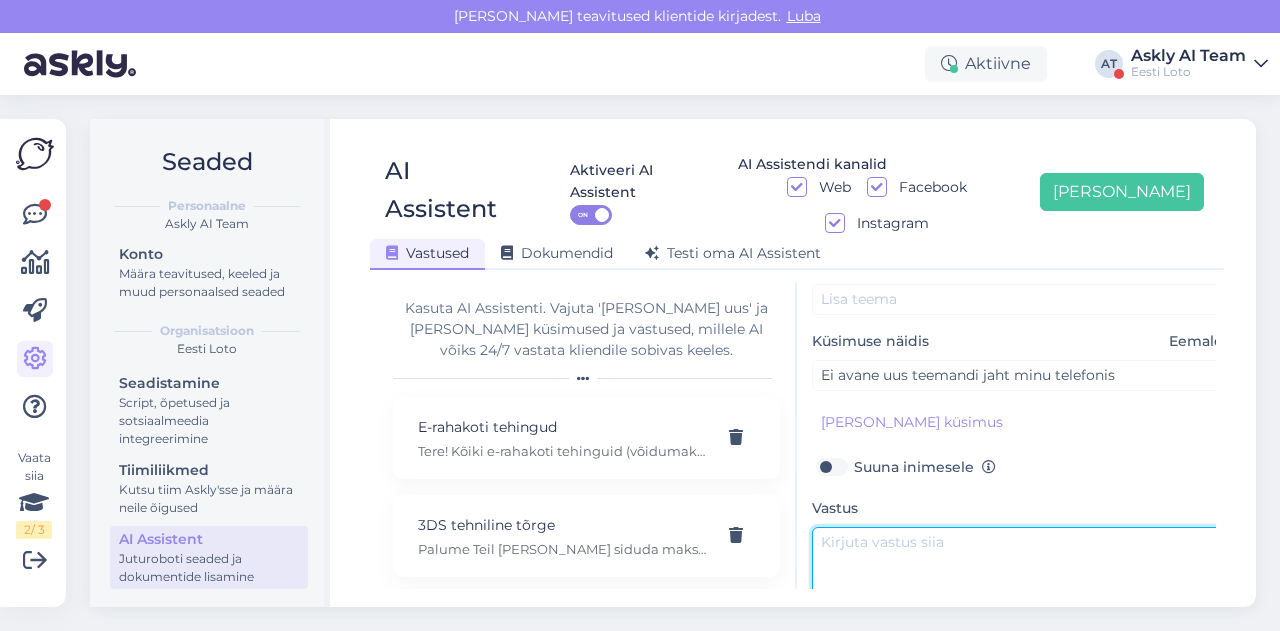 click at bounding box center (1022, 574) 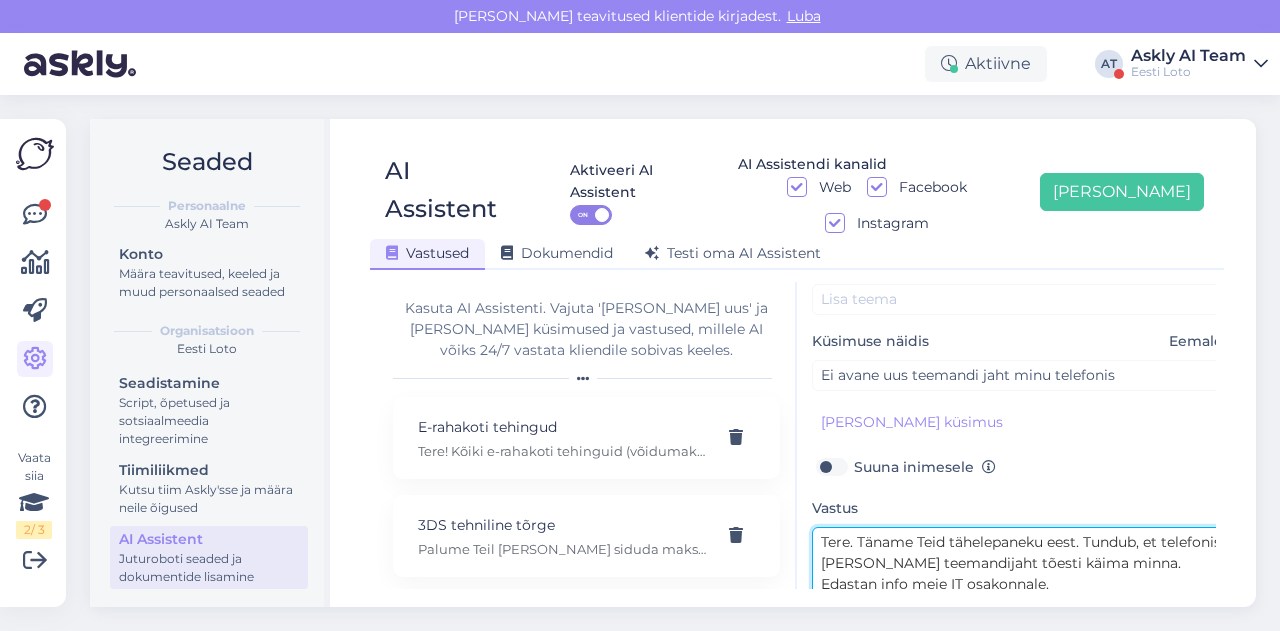 scroll, scrollTop: 36, scrollLeft: 0, axis: vertical 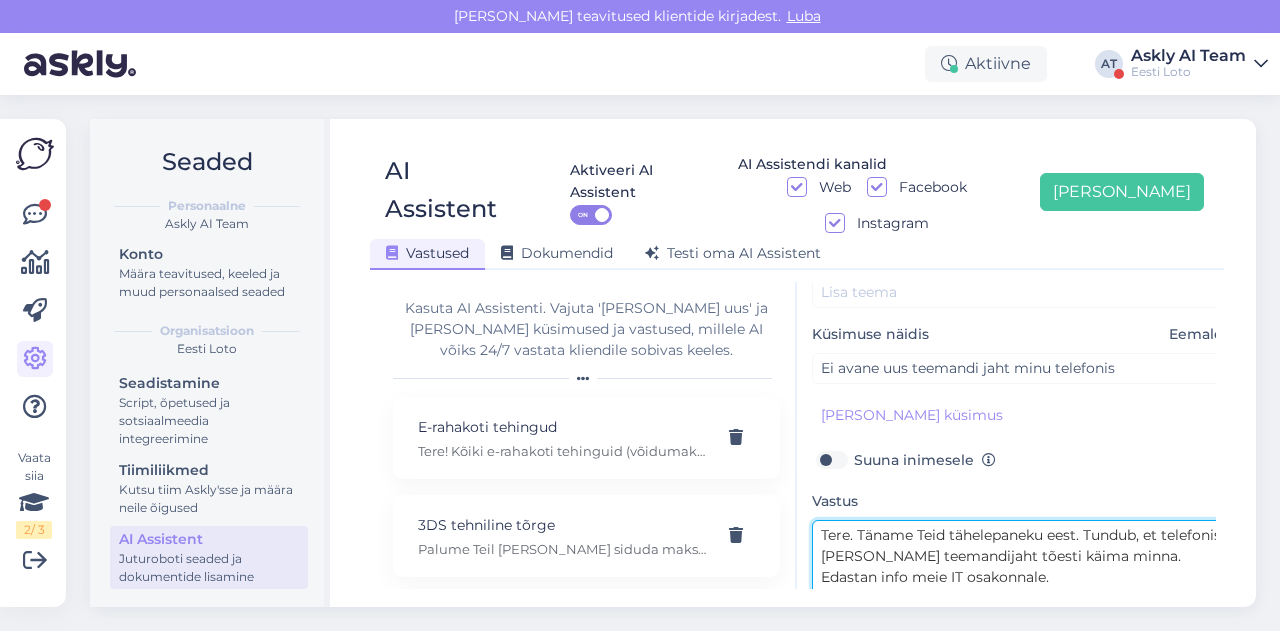 click on "Tere. Täname Teid tähelepaneku eest. Tundub, et telefonis ei taha teemandijaht tõesti käima minna. Edastan info meie IT osakonnale.
Vabandame." at bounding box center [1022, 567] 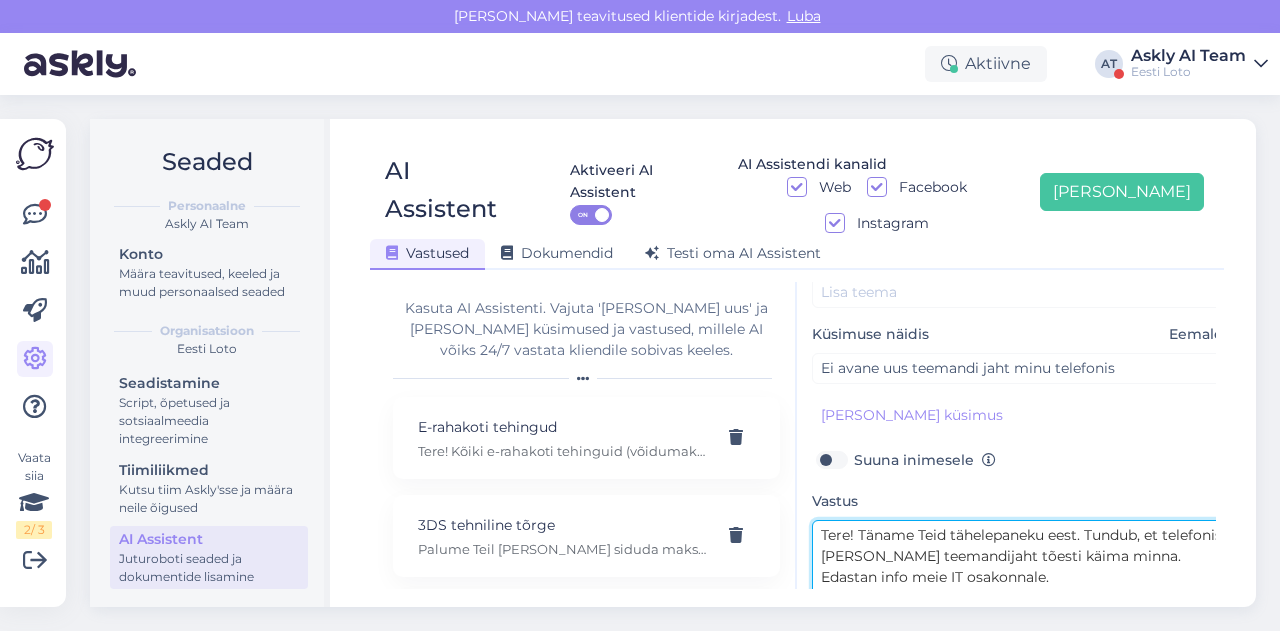 click on "Tere! Täname Teid tähelepaneku eest. Tundub, et telefonis ei taha teemandijaht tõesti käima minna. Edastan info meie IT osakonnale.
Vabandame." at bounding box center (1022, 567) 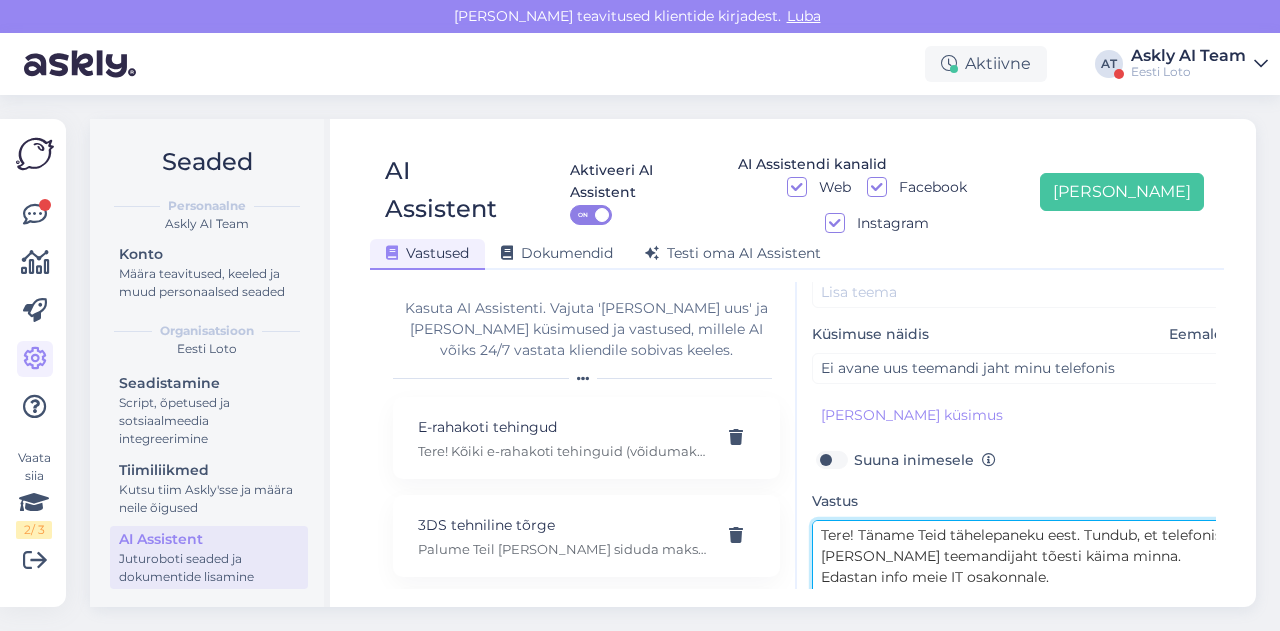 scroll, scrollTop: 15, scrollLeft: 0, axis: vertical 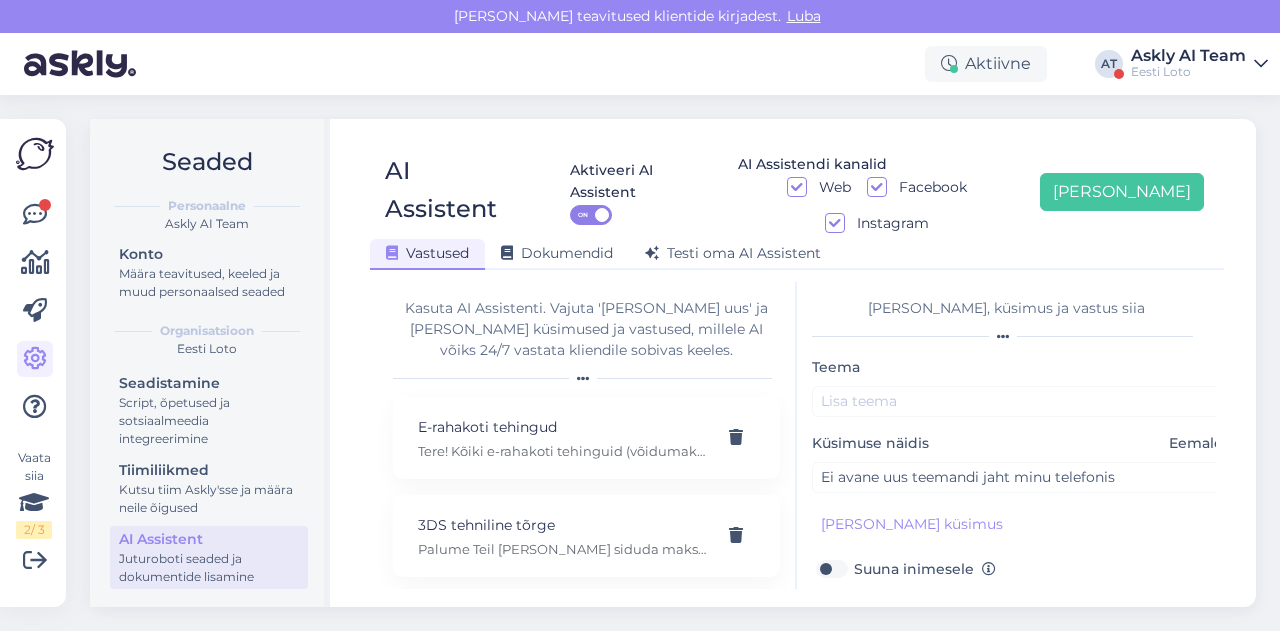 type on "Tere! Täname Teid tähelepaneku eest. Tundub, et telefonis ei taha teemandijaht tõesti käima minna. Edastan info meie IT osakonnale.
Vabandame." 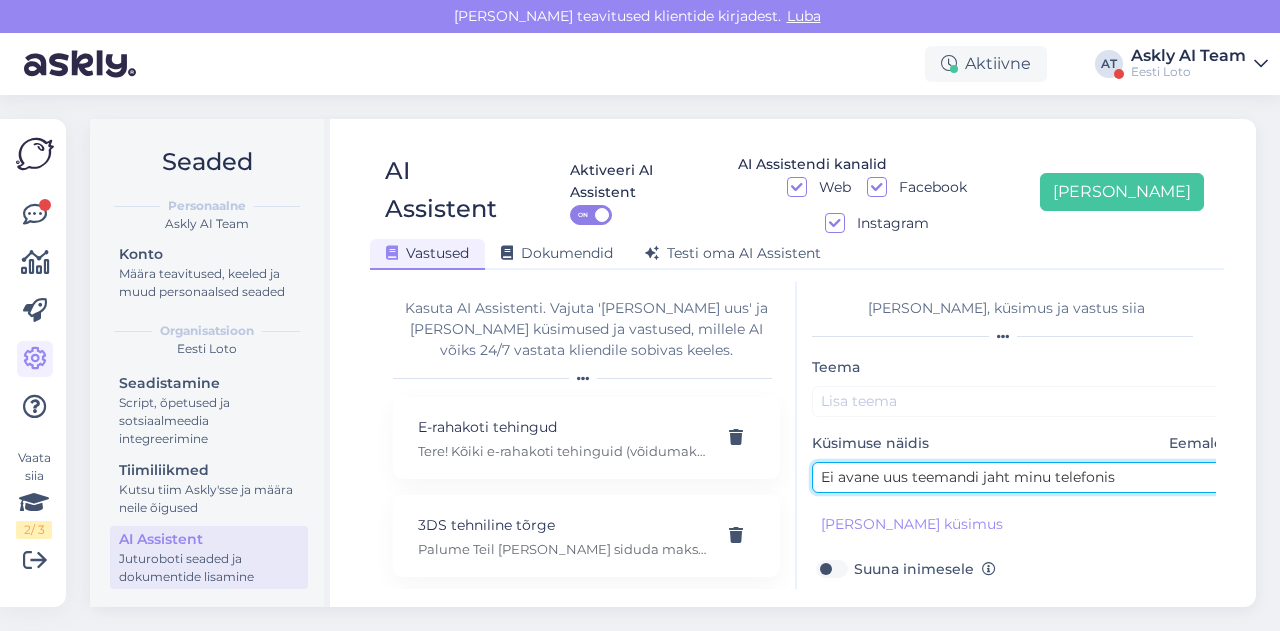 drag, startPoint x: 911, startPoint y: 441, endPoint x: 1122, endPoint y: 436, distance: 211.05923 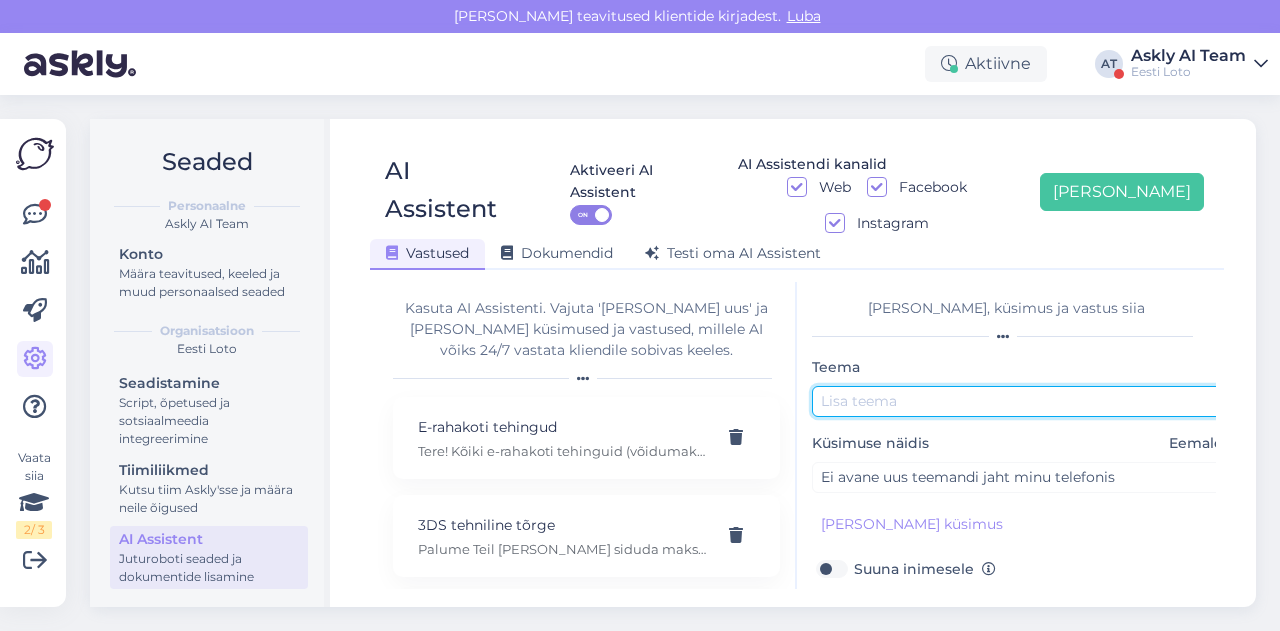click at bounding box center (1022, 401) 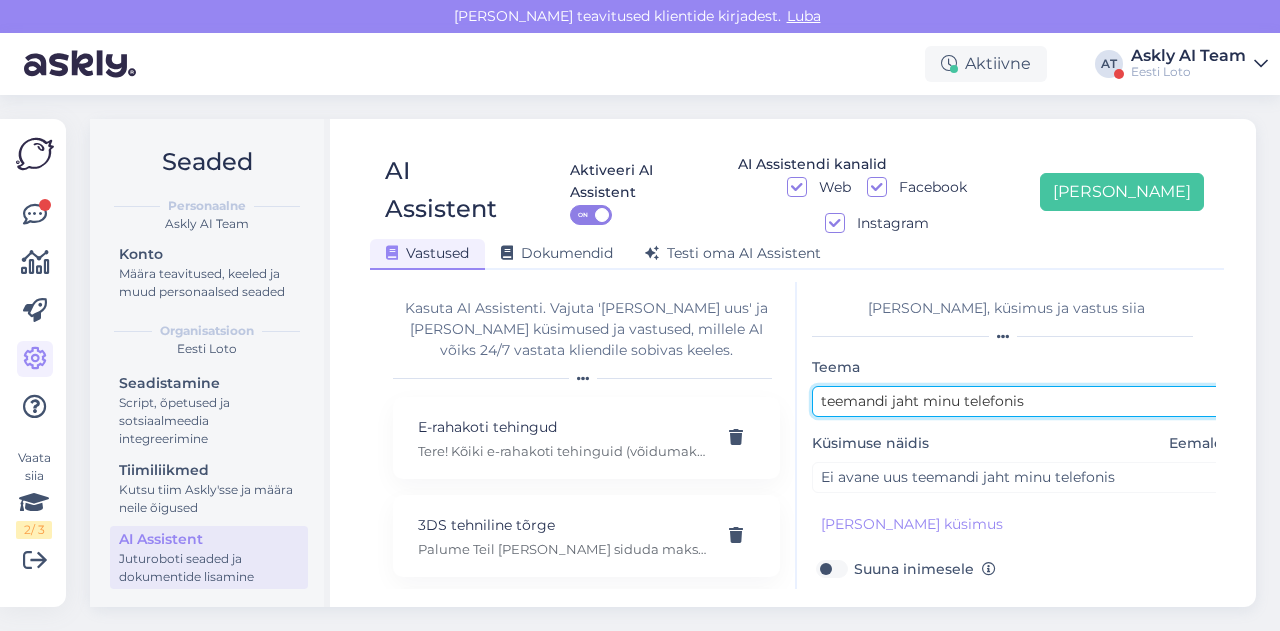 click on "teemandi jaht minu telefonis" at bounding box center [1022, 401] 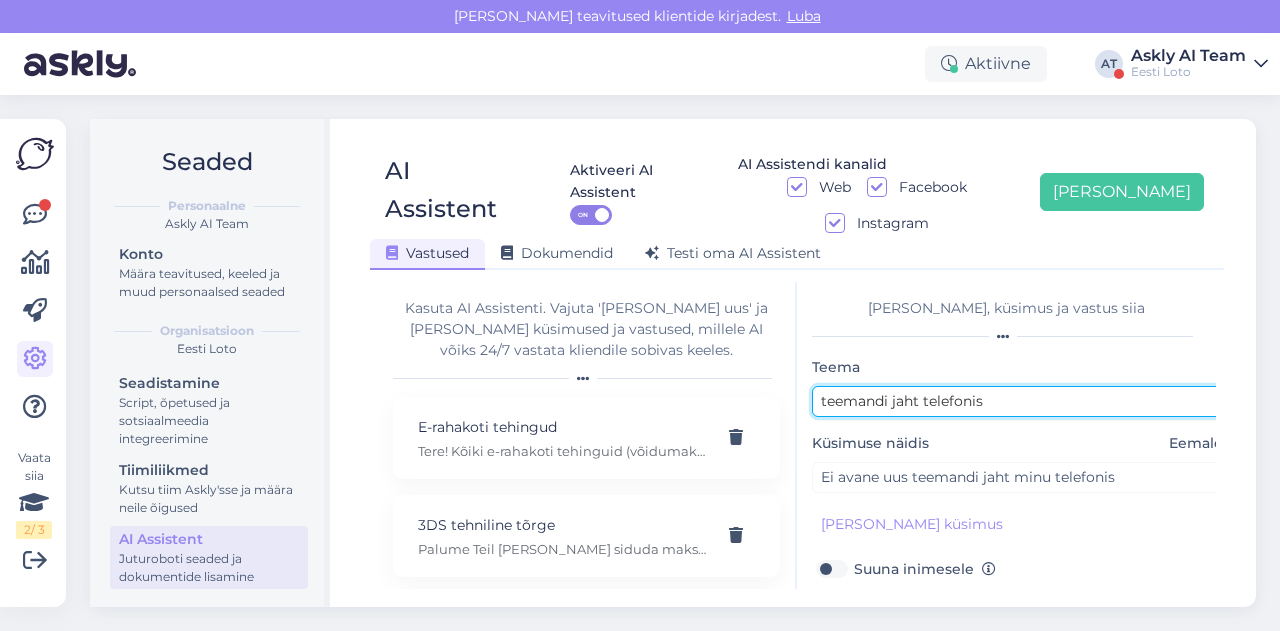 click on "teemandi jaht telefonis" at bounding box center (1022, 401) 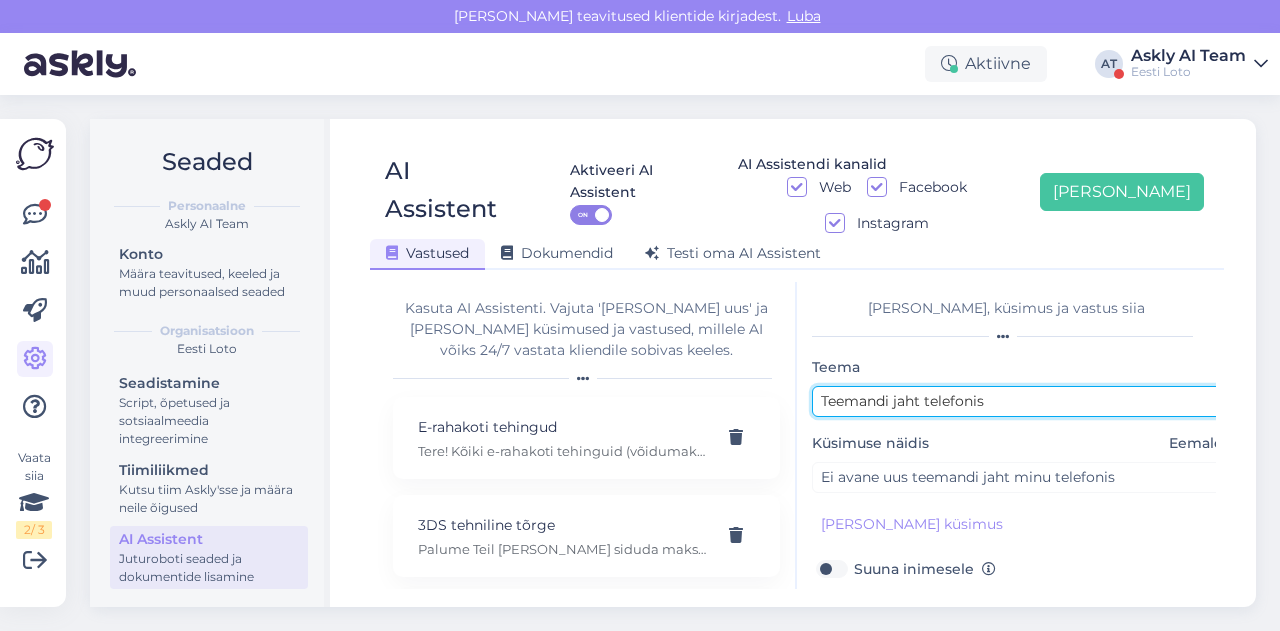scroll, scrollTop: 179, scrollLeft: 0, axis: vertical 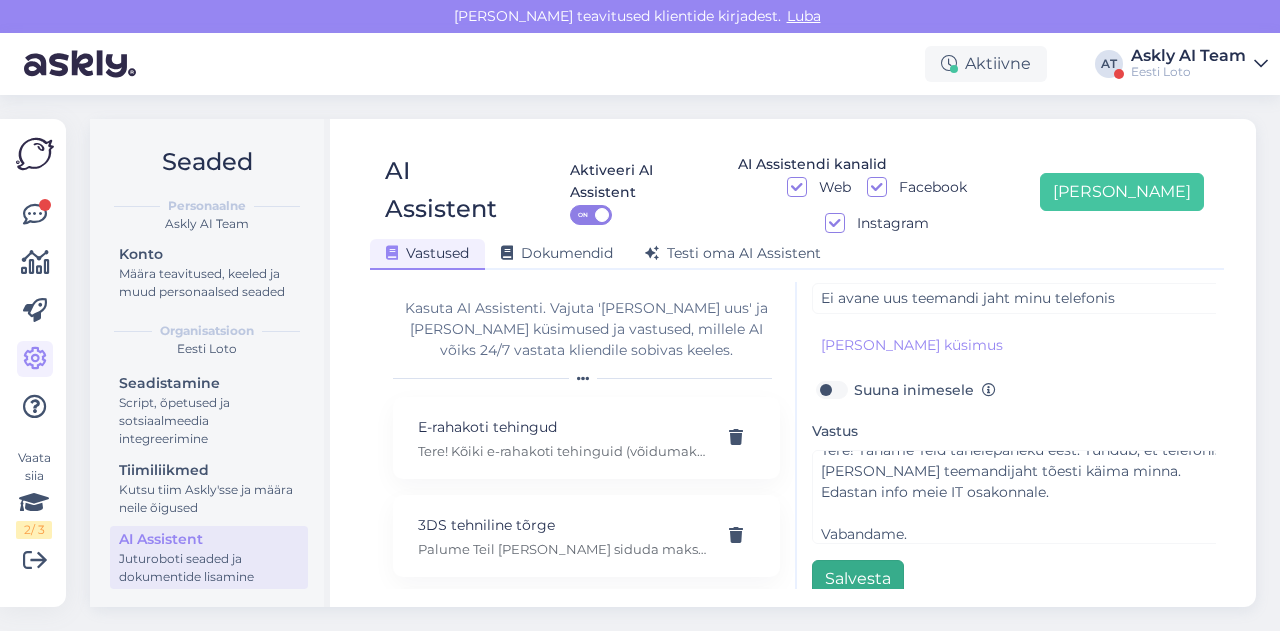 type on "Teemandi jaht telefonis" 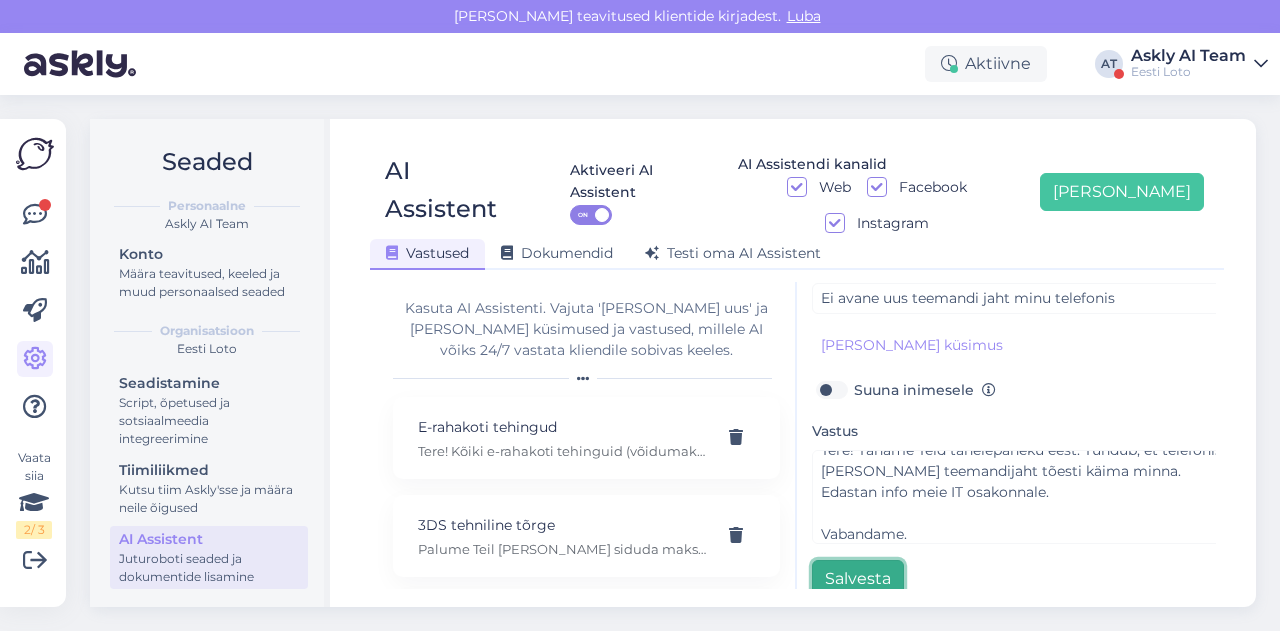 click on "Salvesta" at bounding box center (858, 579) 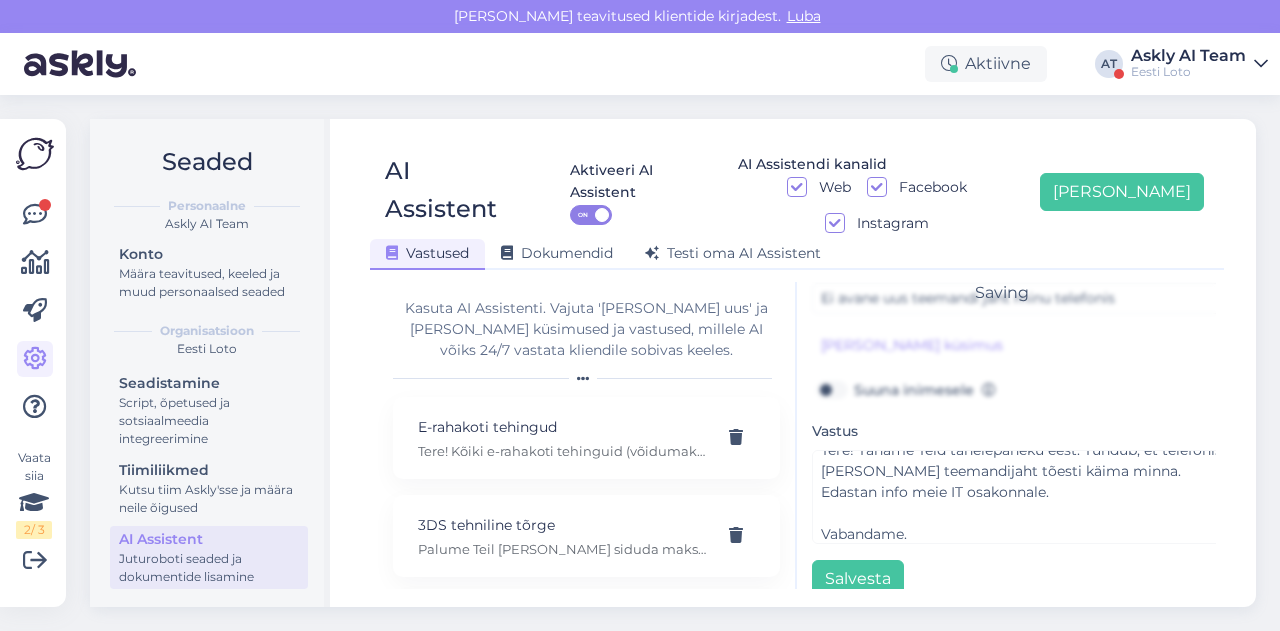 click on "Saving . . ." at bounding box center [1006, 256] 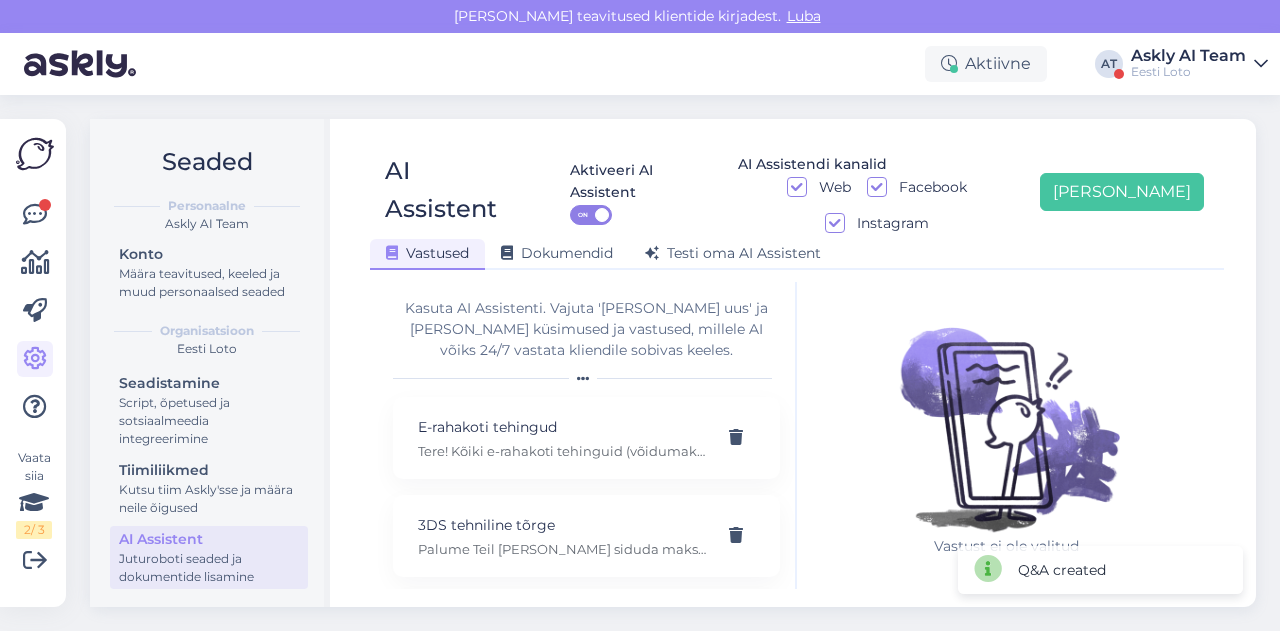 scroll, scrollTop: 0, scrollLeft: 0, axis: both 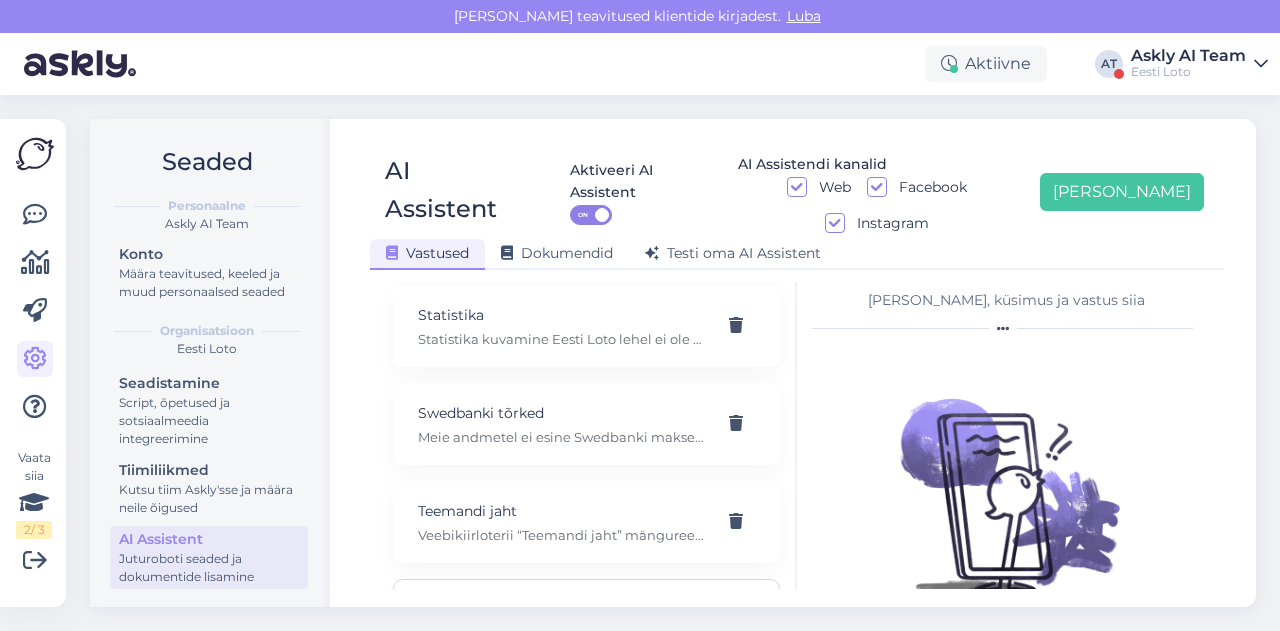 click on "Tere! Täname Teid tähelepaneku eest. Tundub, et telefonis ei taha teemandijaht tõesti käima minna. Edastan info meie IT osakonnale.
Vabandame." at bounding box center (562, 633) 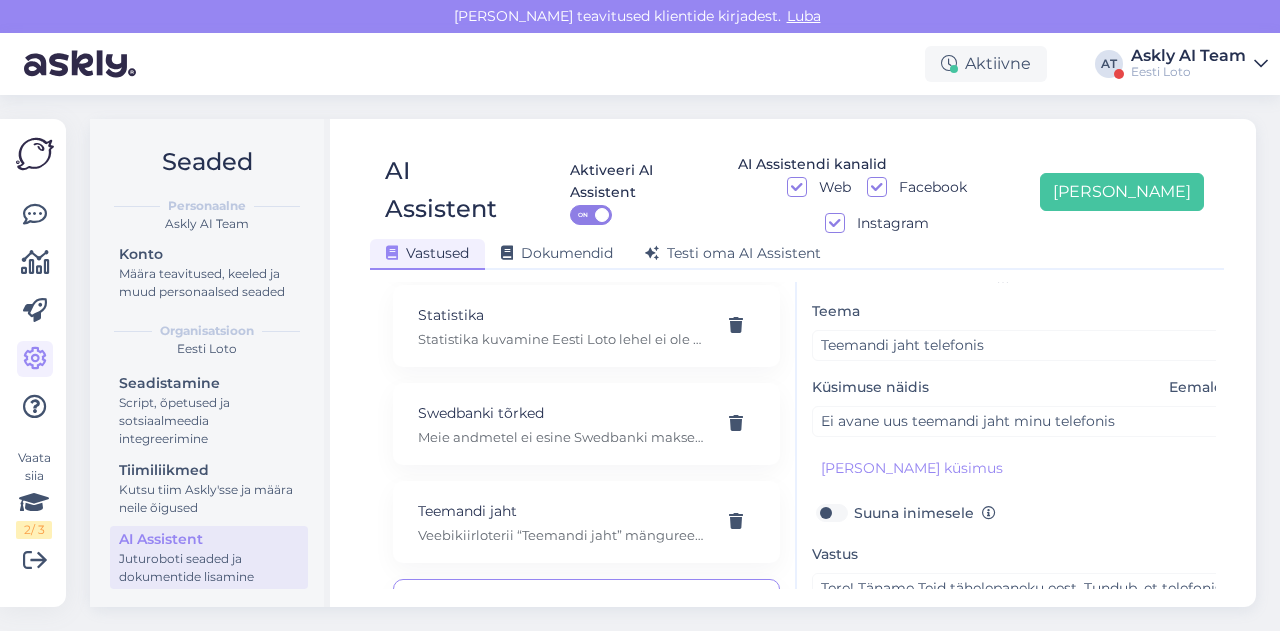 scroll, scrollTop: 171, scrollLeft: 0, axis: vertical 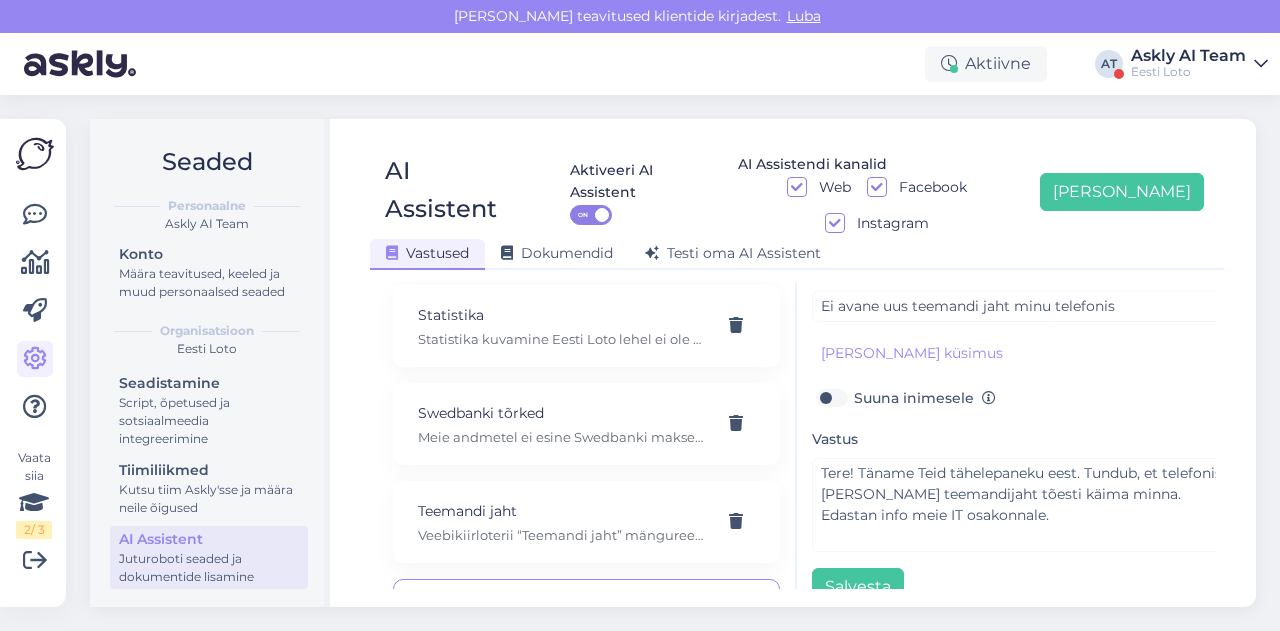 click on "Suuna inimesele" at bounding box center [925, 398] 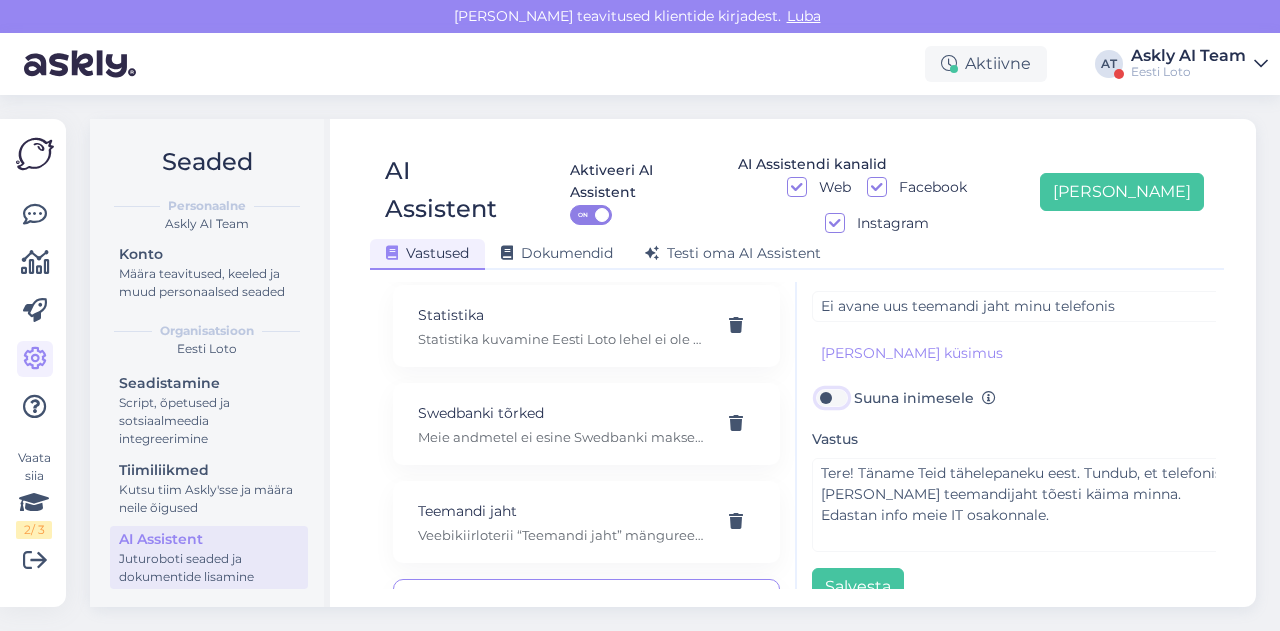 click on "Suuna inimesele" at bounding box center [831, 398] 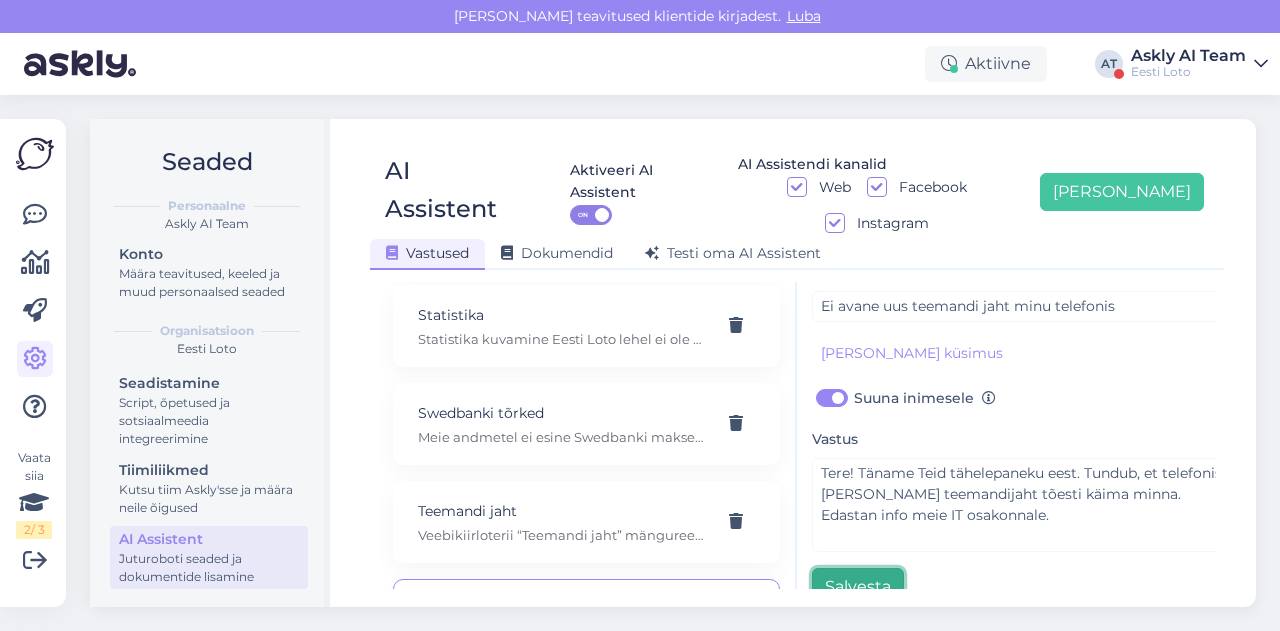 click on "Salvesta" at bounding box center [858, 587] 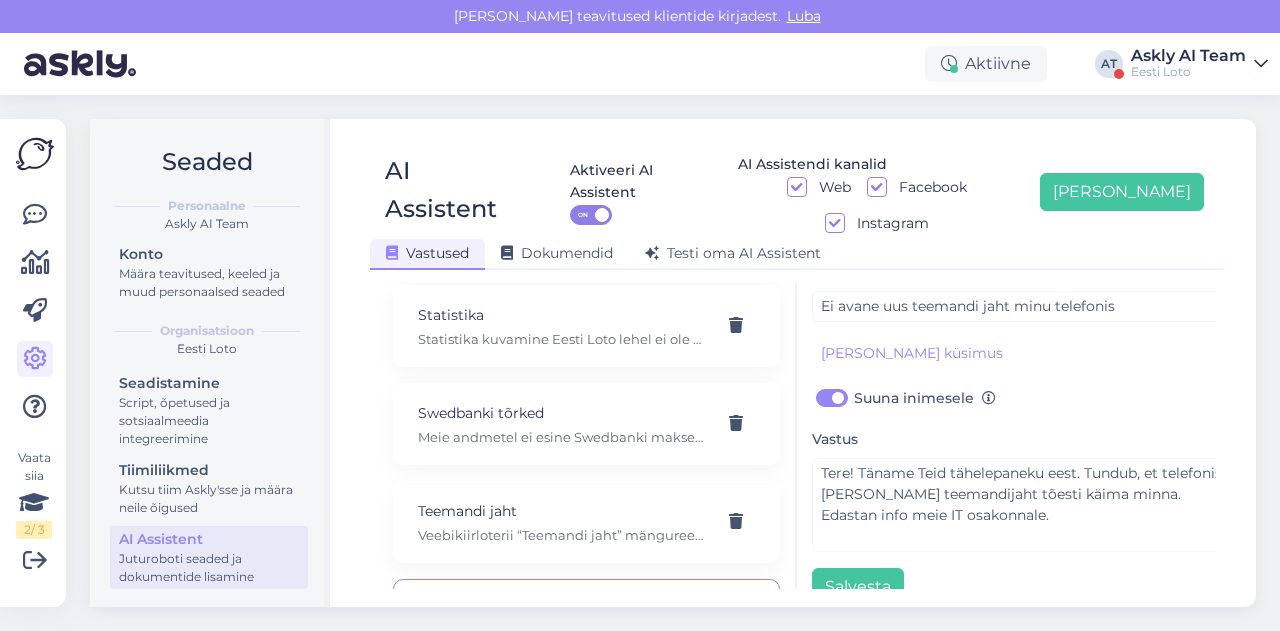 click on "Seaded Personaalne Askly AI Team Konto Määra teavitused, keeled ja muud personaalsed seaded Organisatsioon Eesti Loto Seadistamine Script, õpetused ja sotsiaalmeedia integreerimine Tiimiliikmed Kutsu tiim Askly'sse ja määra neile õigused AI Assistent Juturoboti seaded ja dokumentide lisamine AI Assistent Aktiveeri AI Assistent ON AI Assistendi kanalid Web Facebook Instagram Lisa uus Vastused Dokumendid Testi oma AI Assistent Kasuta AI Assistenti. Vajuta 'Lisa uus' ja lisa küsimused ja vastused, millele AI võiks 24/7 vastata kliendile sobivas keeles.   E-rahakoti tehingud Tere! Kõiki e-rahakoti tehinguid (võidumaksed, piletiostud, sissemaksed, väljamaksed) näete enda mängukontol valikus Konto ja Minu tehingud, kust on võimalik täpselt näha e-rahakoti saldoseisu peale igat tehingut.
3DS tehniline tõrge Palume Teil lahti siduda maksekaart enda mängukontol ning siis uuesti mängukontoga siduda.
Kui maksekaardi sidumine endiselt ebaõnnestub, palun andke meile sellest teada. 48 tunni nõue Abi" at bounding box center (679, 363) 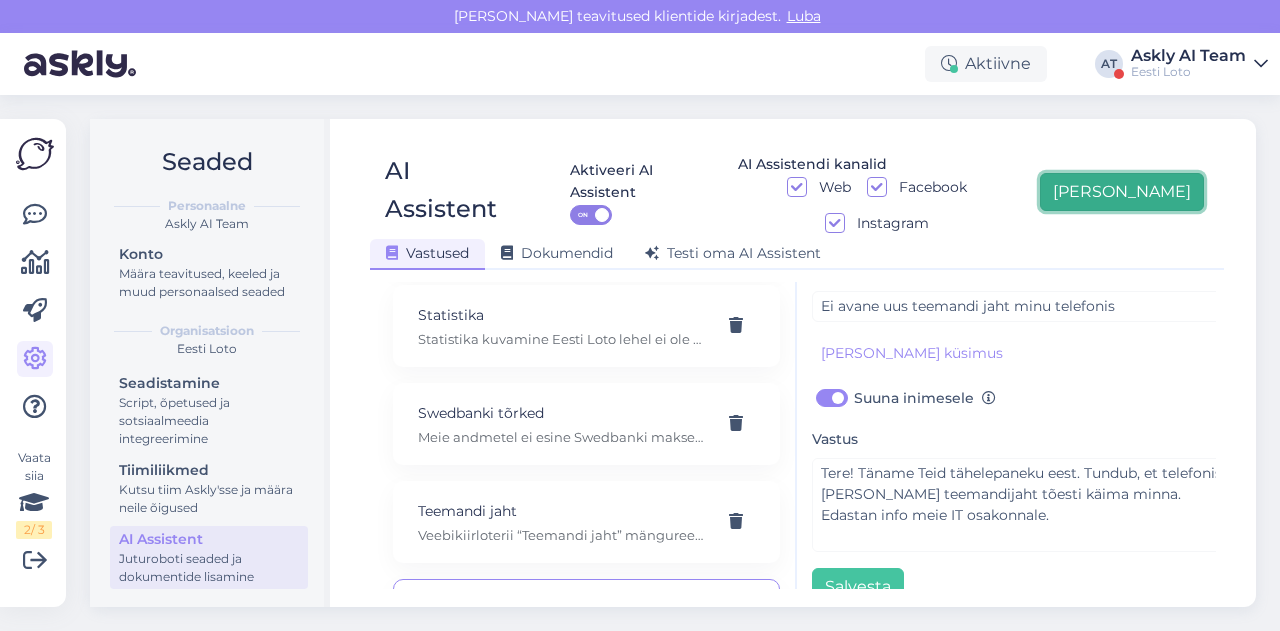 click on "[PERSON_NAME]" at bounding box center [1122, 192] 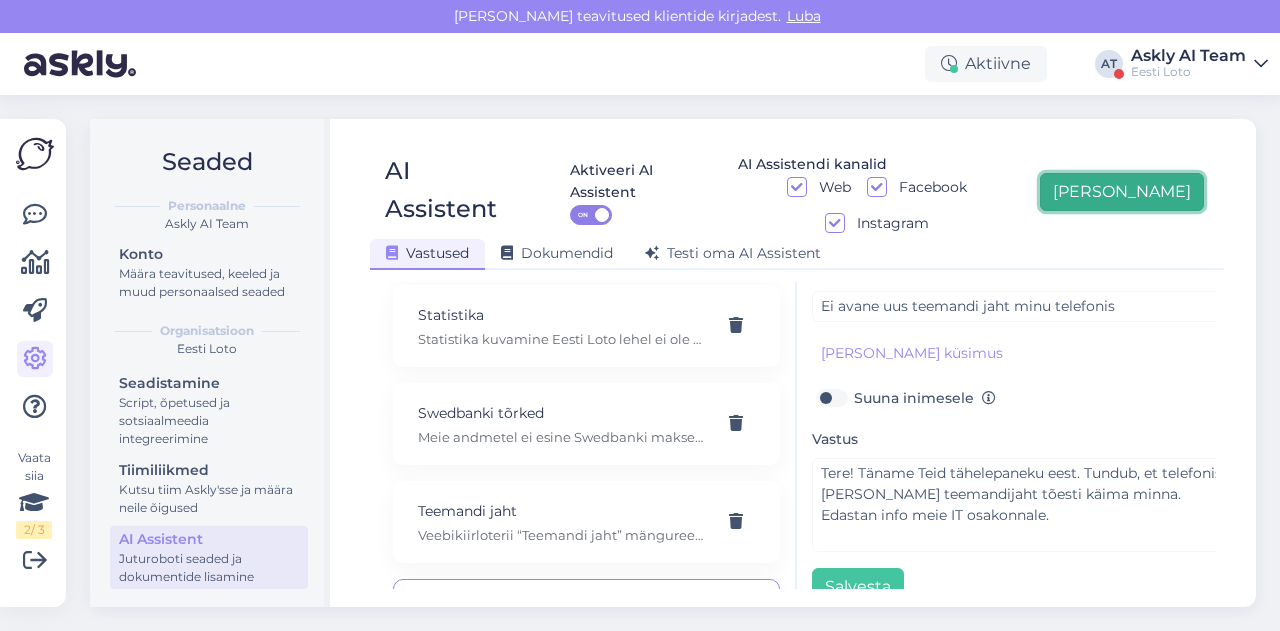 type 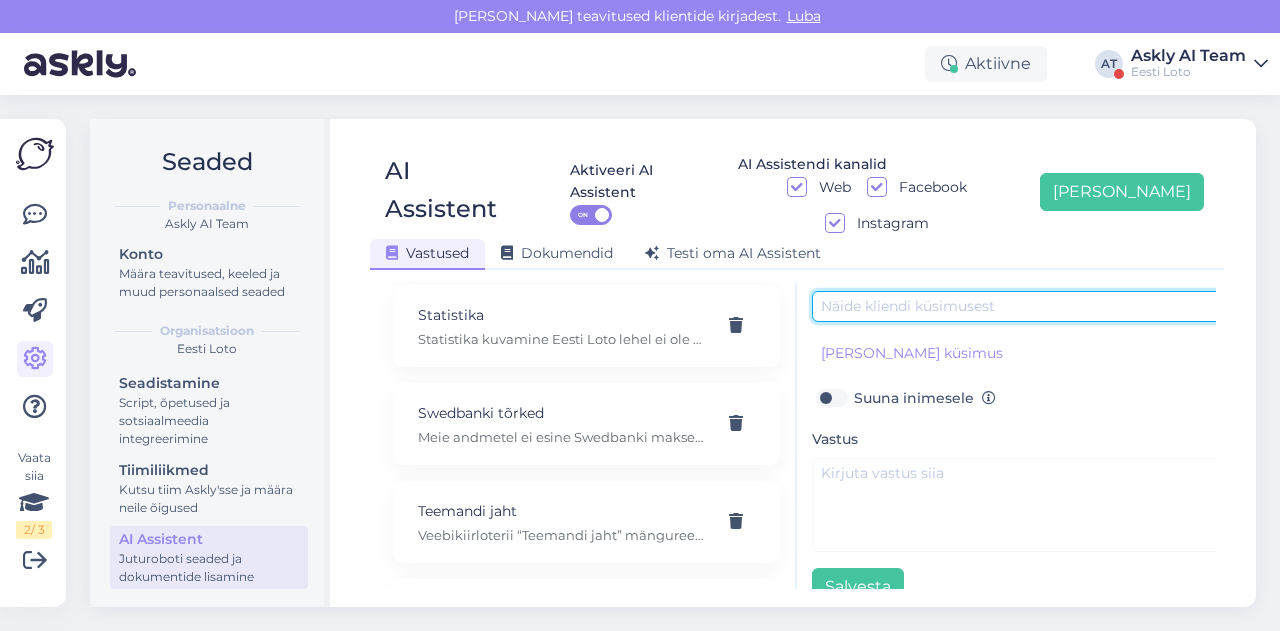click at bounding box center (1022, 306) 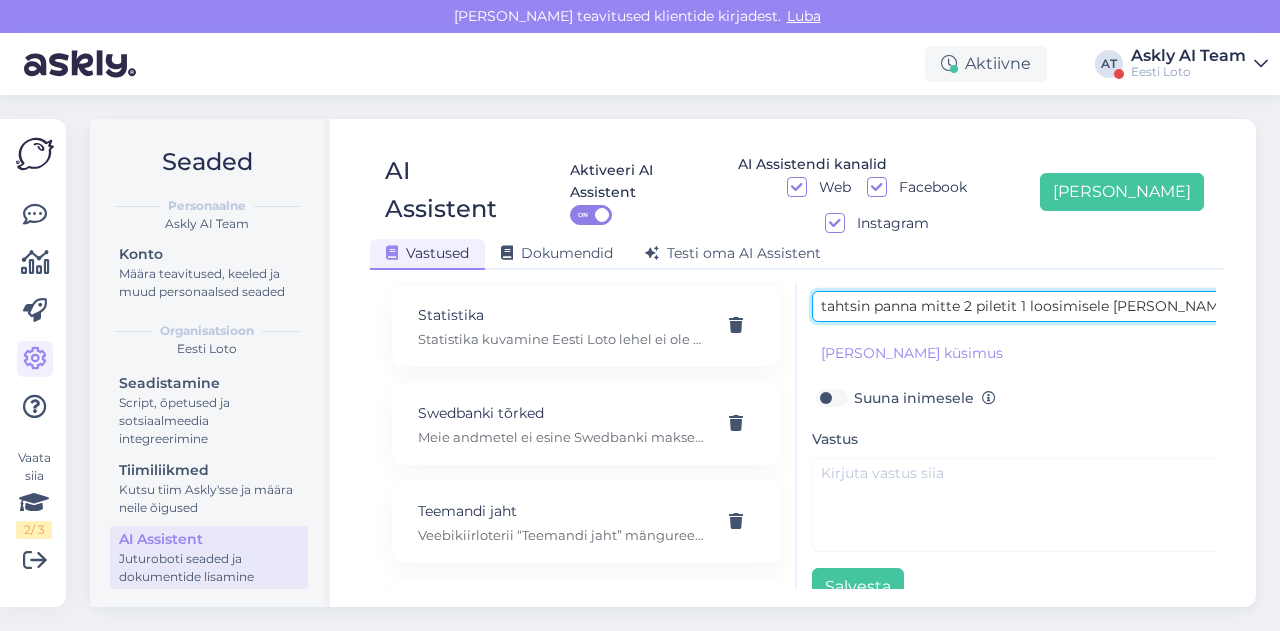 scroll, scrollTop: 0, scrollLeft: 115, axis: horizontal 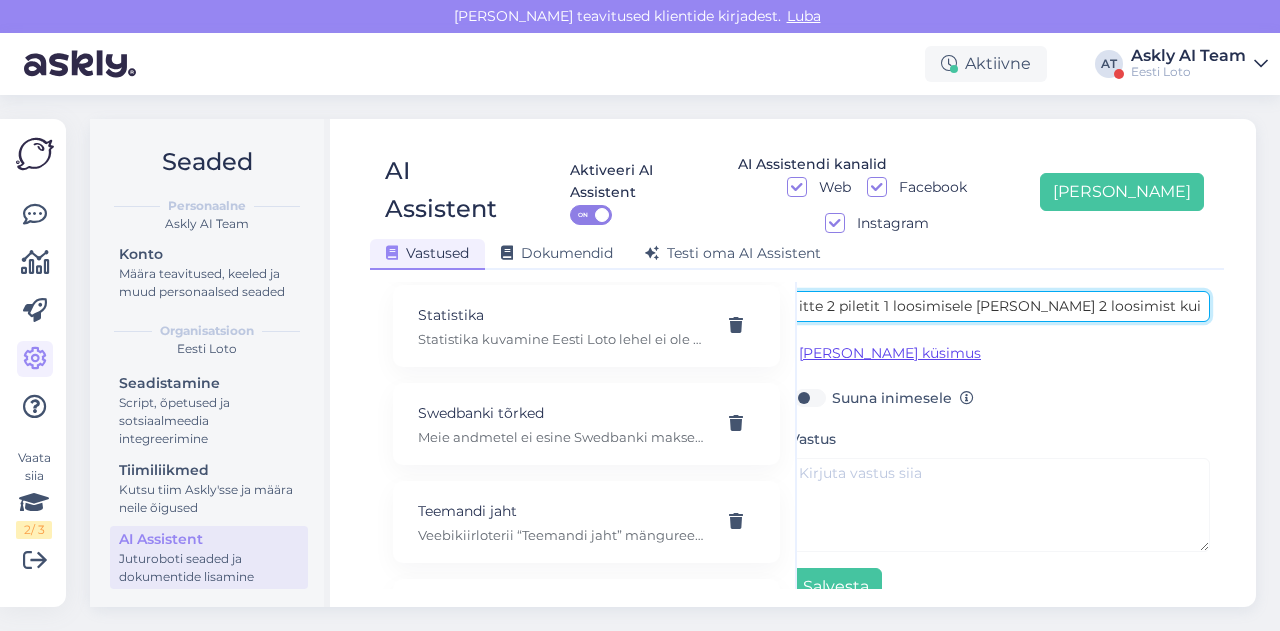 type on "tahtsin panna mitte 2 piletit 1 loosimisele vaid 2 loosimist kuidas seda teha" 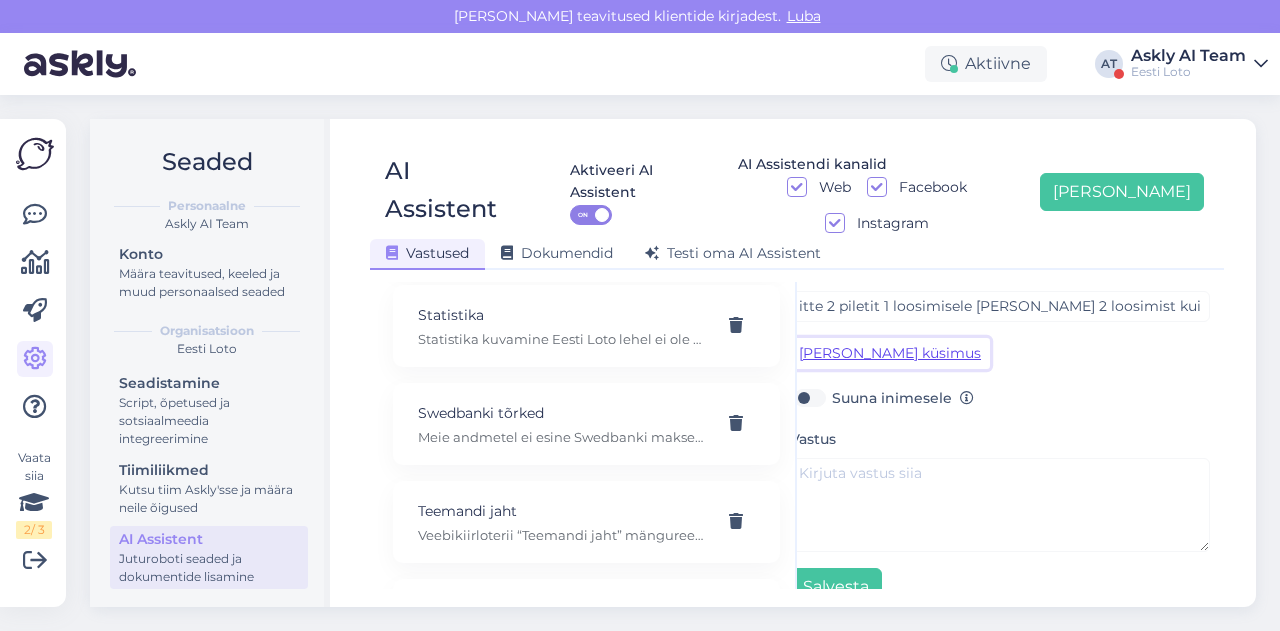 click on "[PERSON_NAME] küsimus" at bounding box center (890, 353) 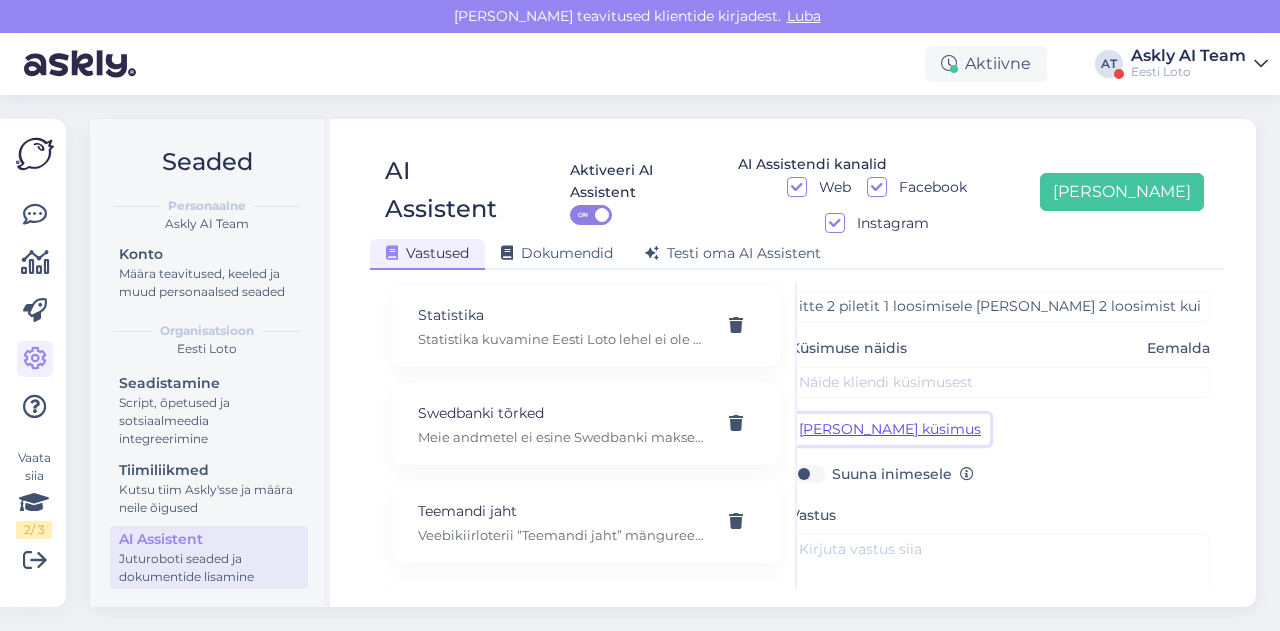 scroll, scrollTop: 0, scrollLeft: 0, axis: both 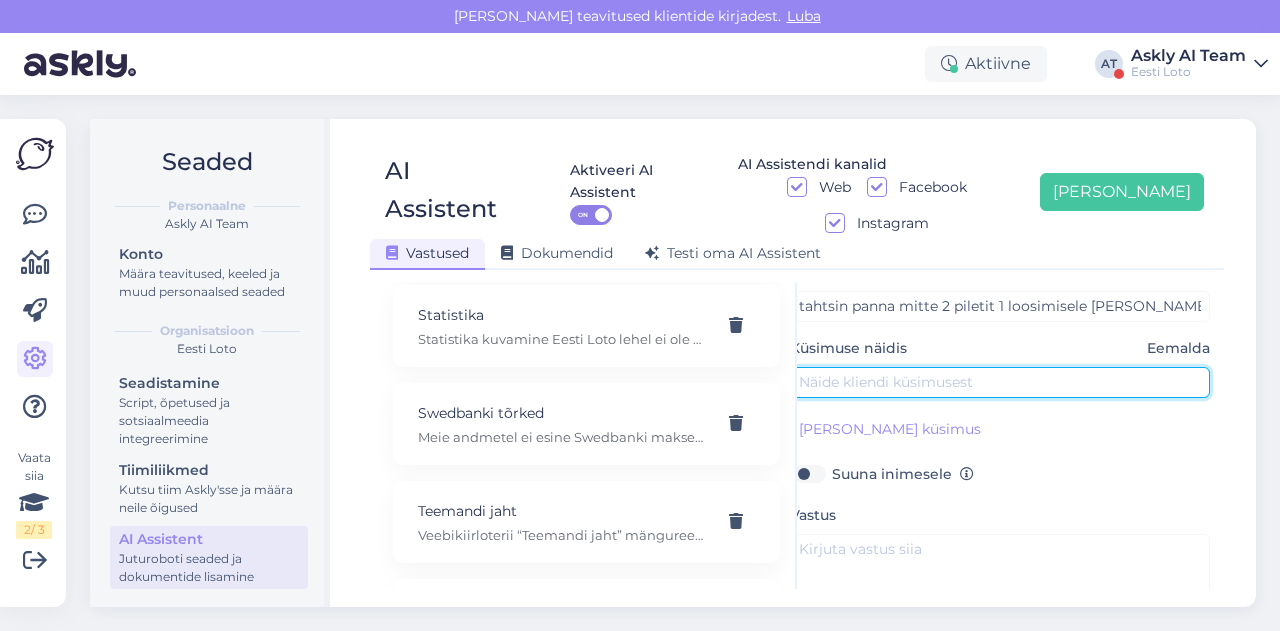 click at bounding box center (1000, 382) 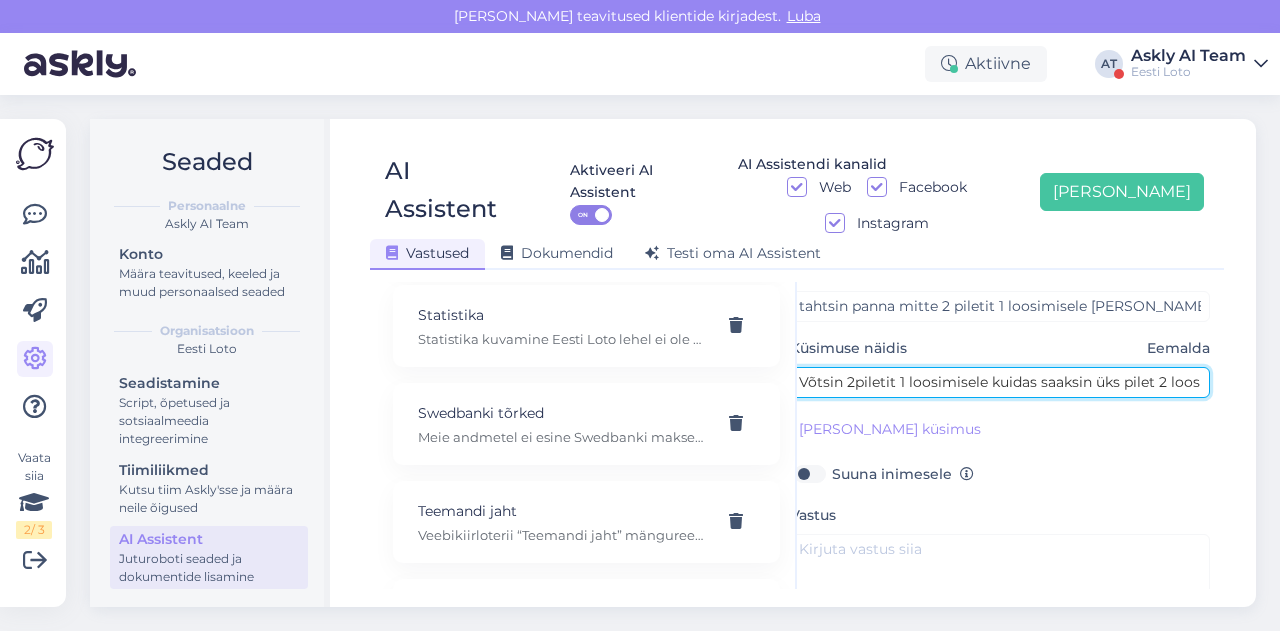 scroll, scrollTop: 0, scrollLeft: 87, axis: horizontal 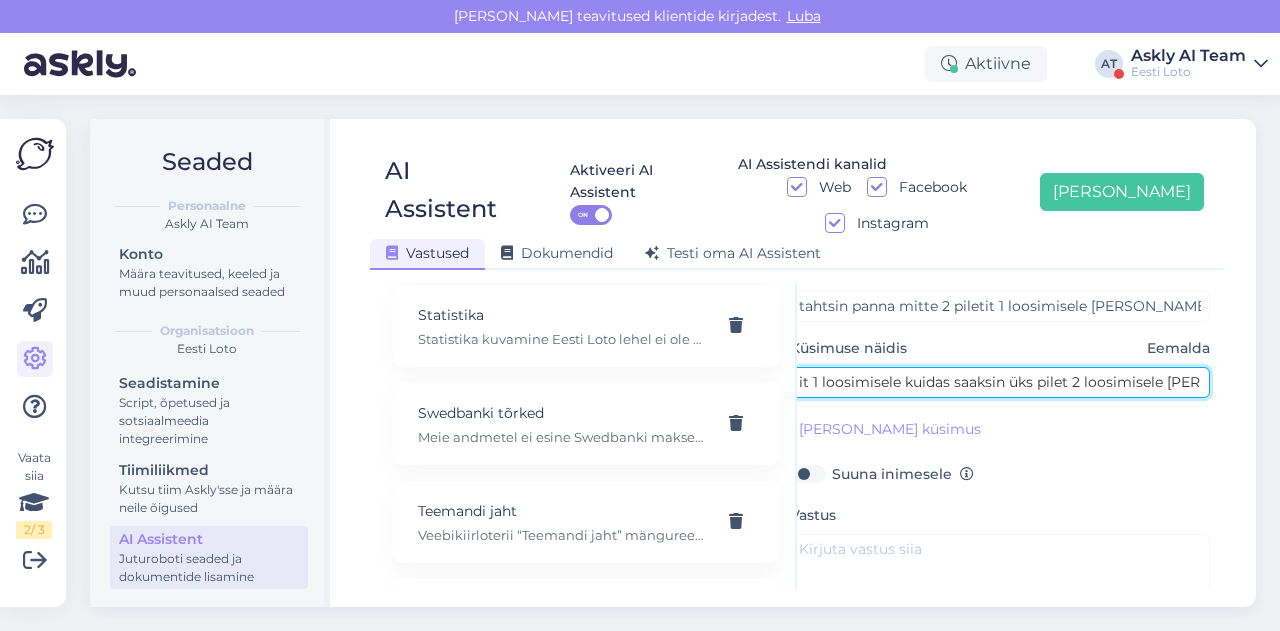 type on "Võtsin 2piletit 1 loosimisele kuidas saaksin üks pilet 2 loosimisele võtta!" 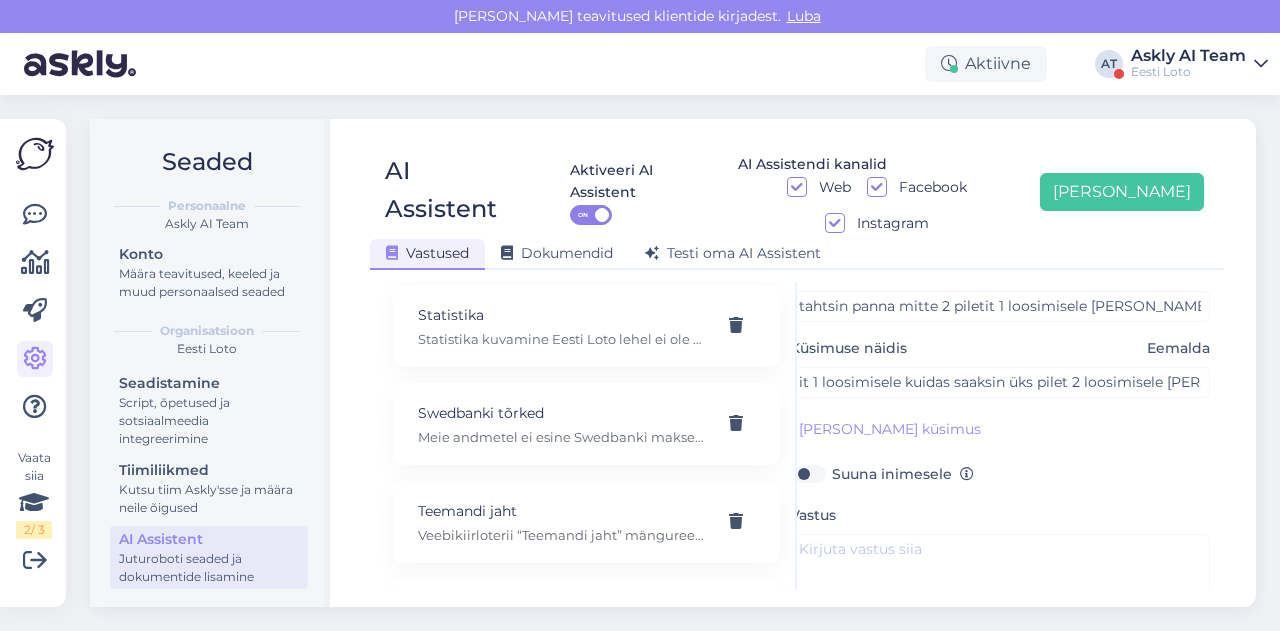 scroll, scrollTop: 0, scrollLeft: 0, axis: both 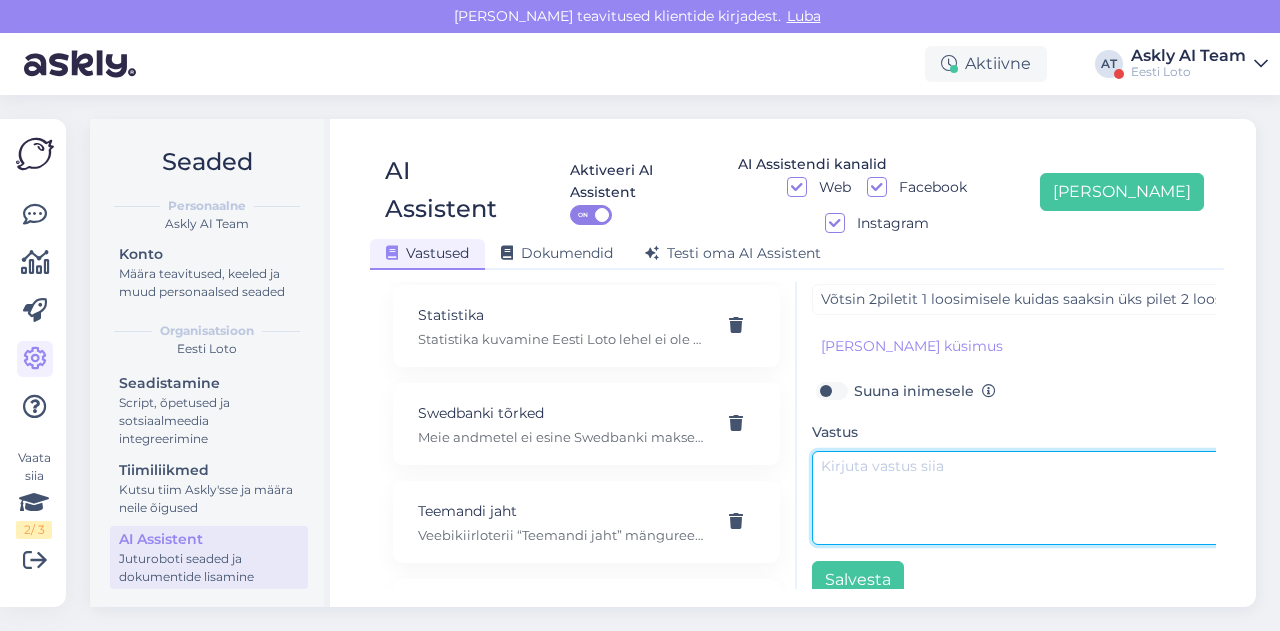 click at bounding box center [1022, 498] 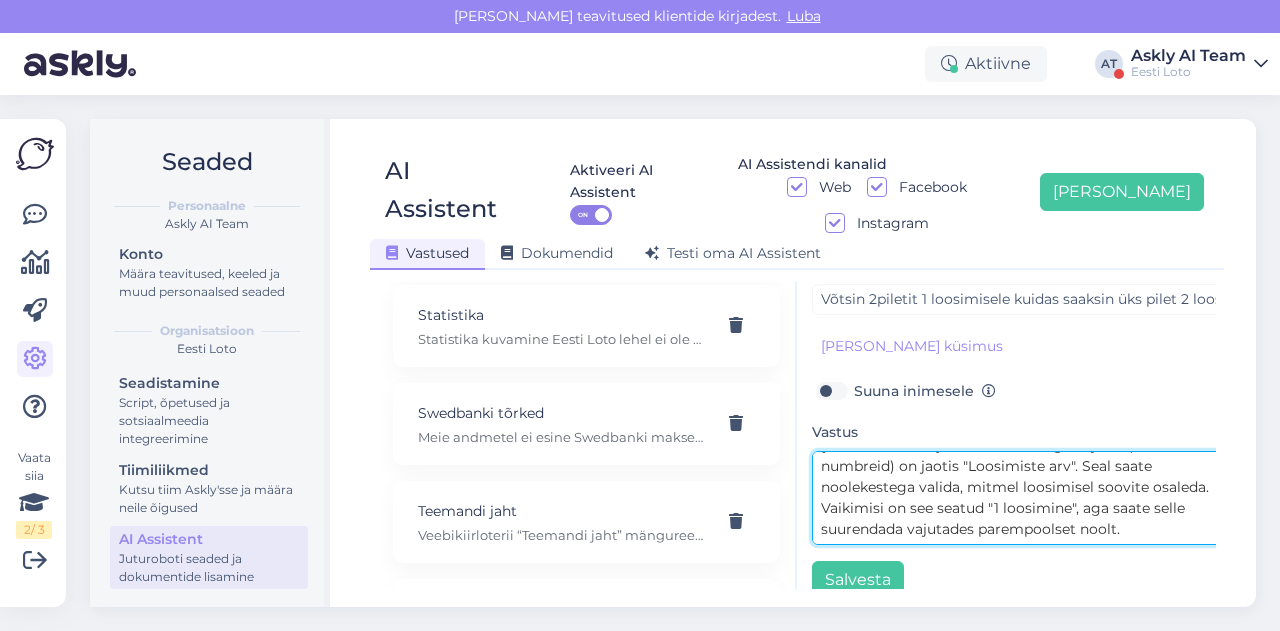scroll, scrollTop: 0, scrollLeft: 0, axis: both 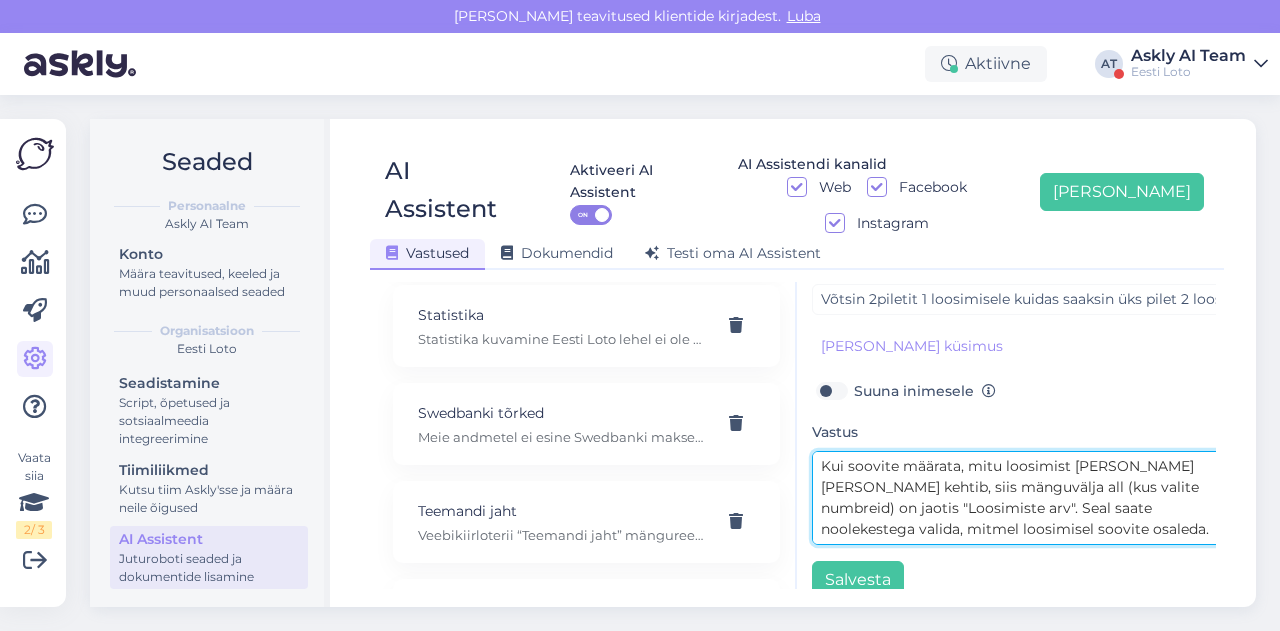click on "Kui soovite määrata, mitu loosimist Teie pilet kehtib, siis mänguvälja all (kus valite numbreid) on jaotis "Loosimiste arv". Seal saate noolekestega valida, mitmel loosimisel soovite osaleda. Vaikimisi on see seatud "1 loosimine", aga saate selle suurendada vajutades parempoolset noolt." at bounding box center (1022, 498) 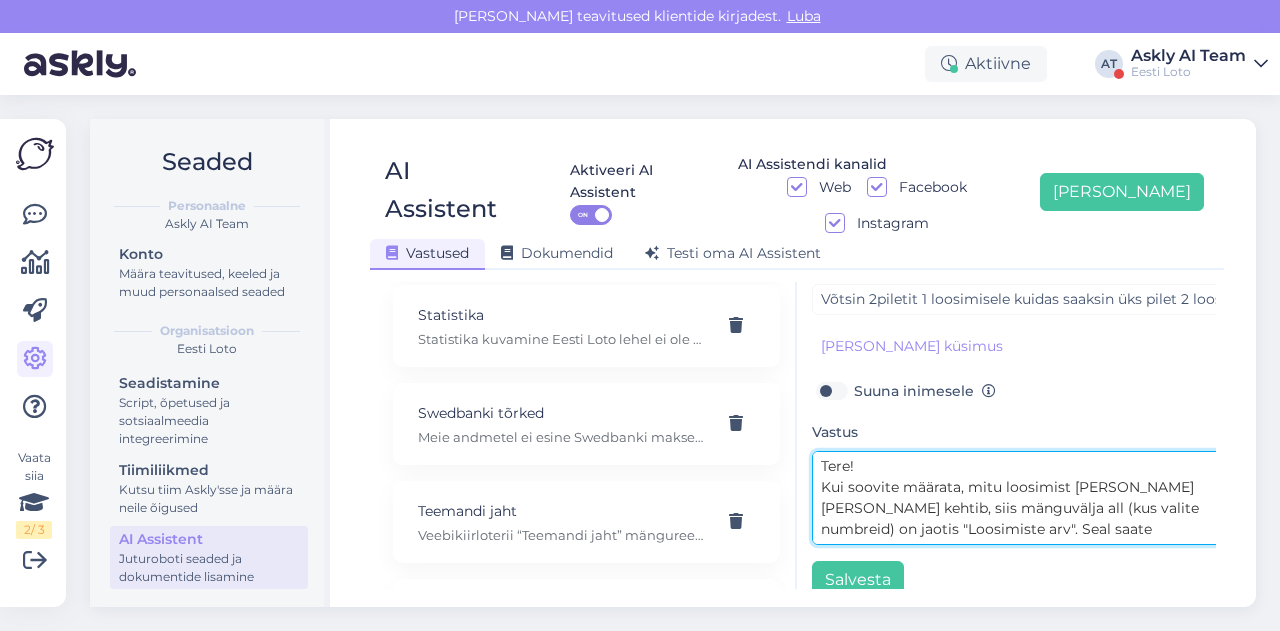 scroll, scrollTop: 0, scrollLeft: 0, axis: both 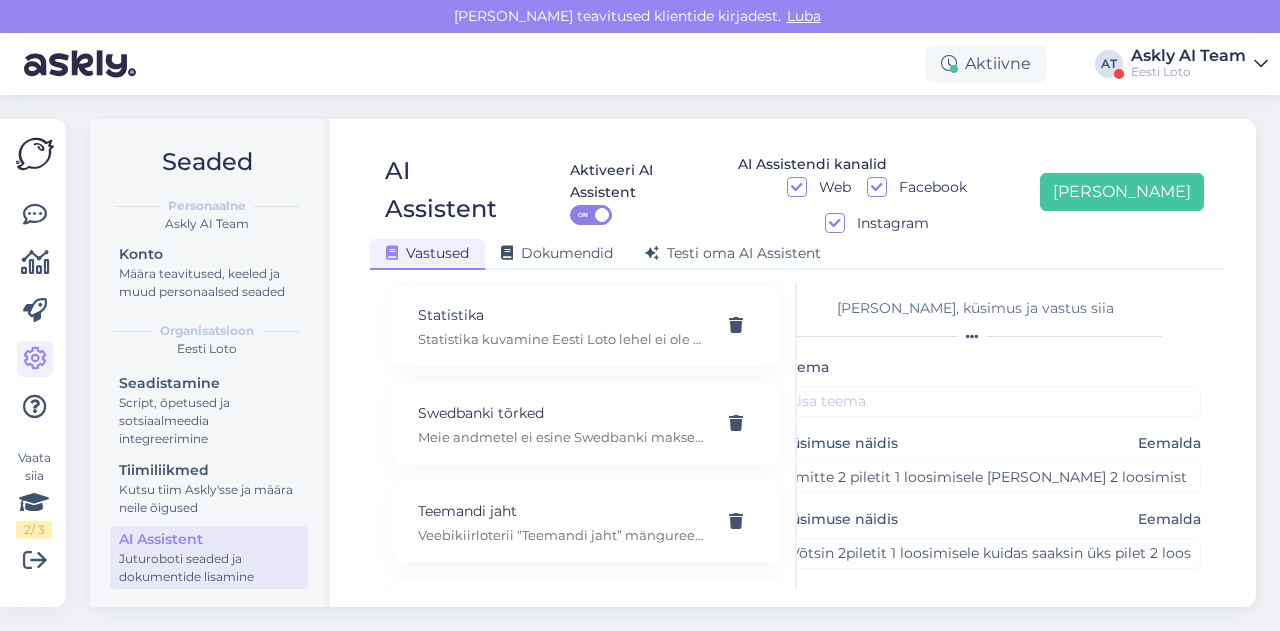type on "Tere!
Kui soovite määrata, mitu loosimist Teie pilet kehtib, siis mänguvälja all (kus valite numbreid) on jaotis "Loosimiste arv". Seal saate noolekestega valida, mitmel loosimisel soovite osaleda. Vaikimisi on see seatud "1 loosimine", aga saate selle suurendada vajutades parempoolset noolt." 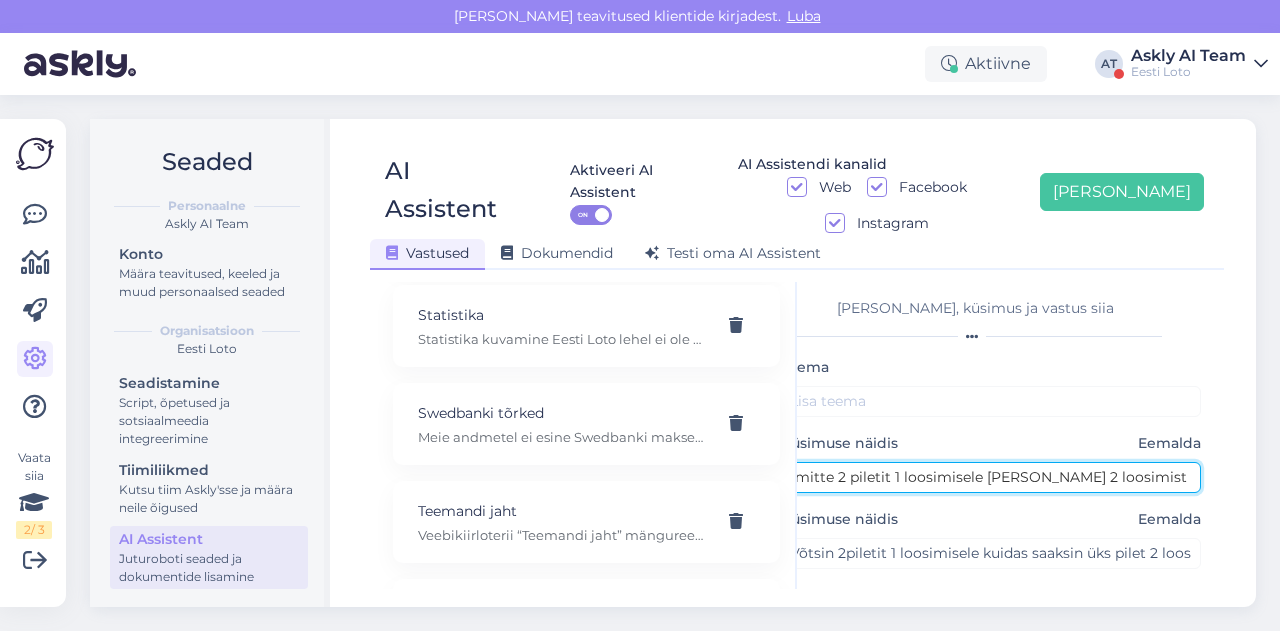 drag, startPoint x: 824, startPoint y: 439, endPoint x: 1073, endPoint y: 432, distance: 249.09837 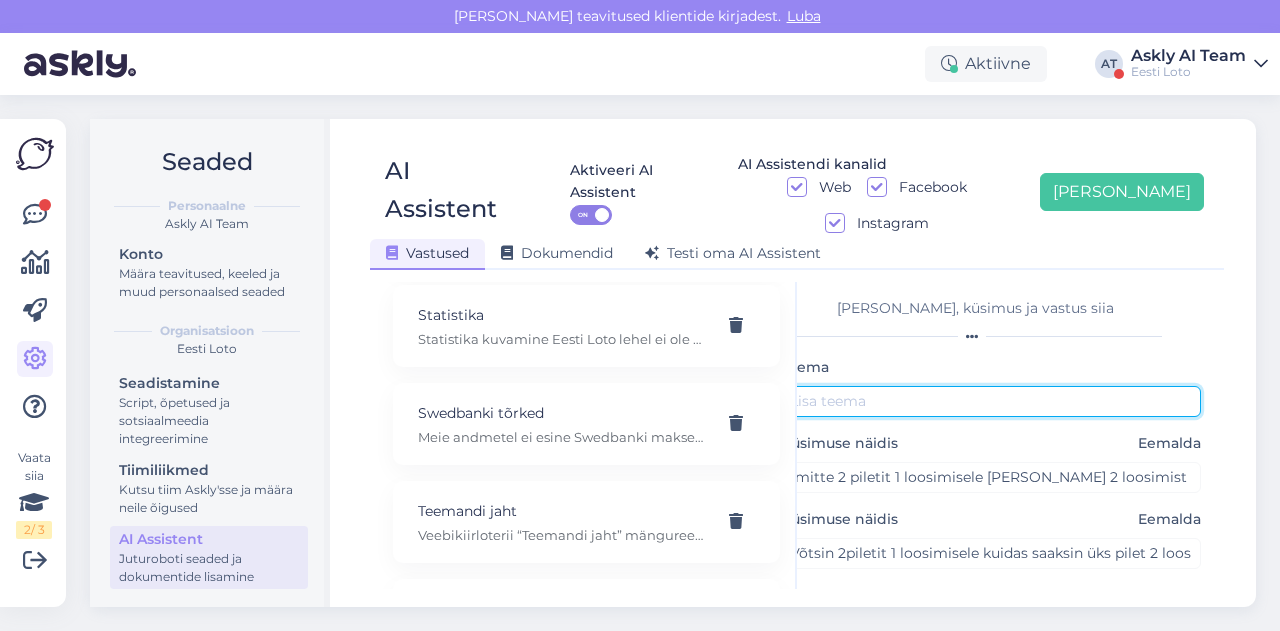 scroll, scrollTop: 0, scrollLeft: 0, axis: both 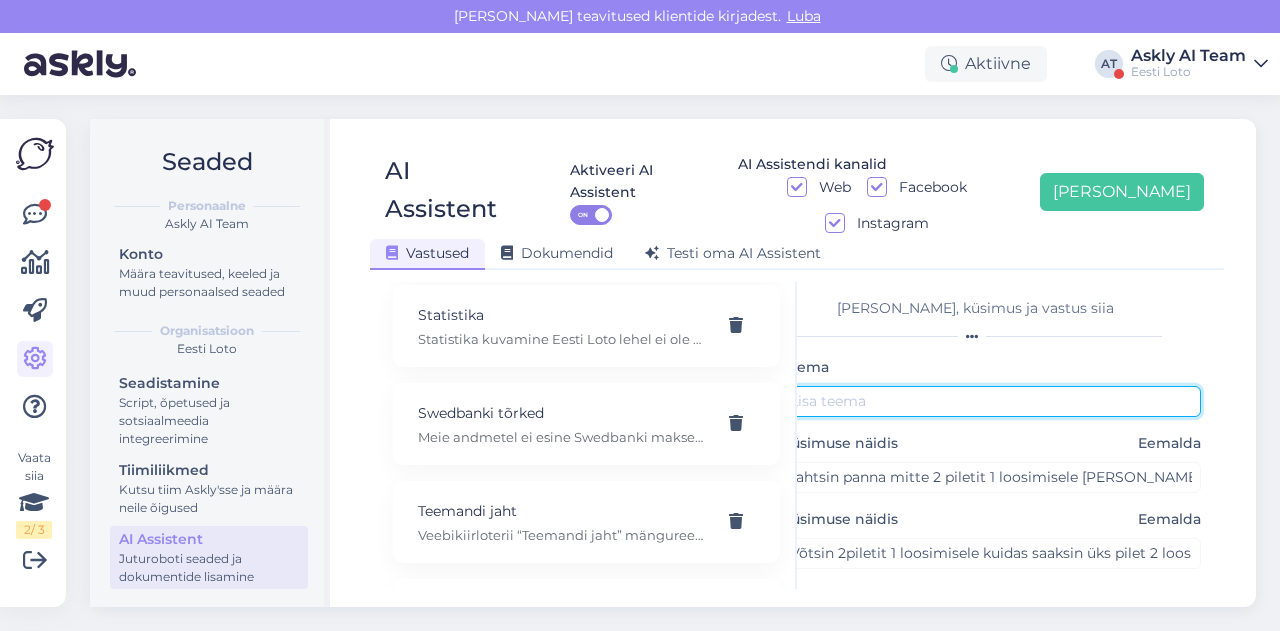click at bounding box center (991, 401) 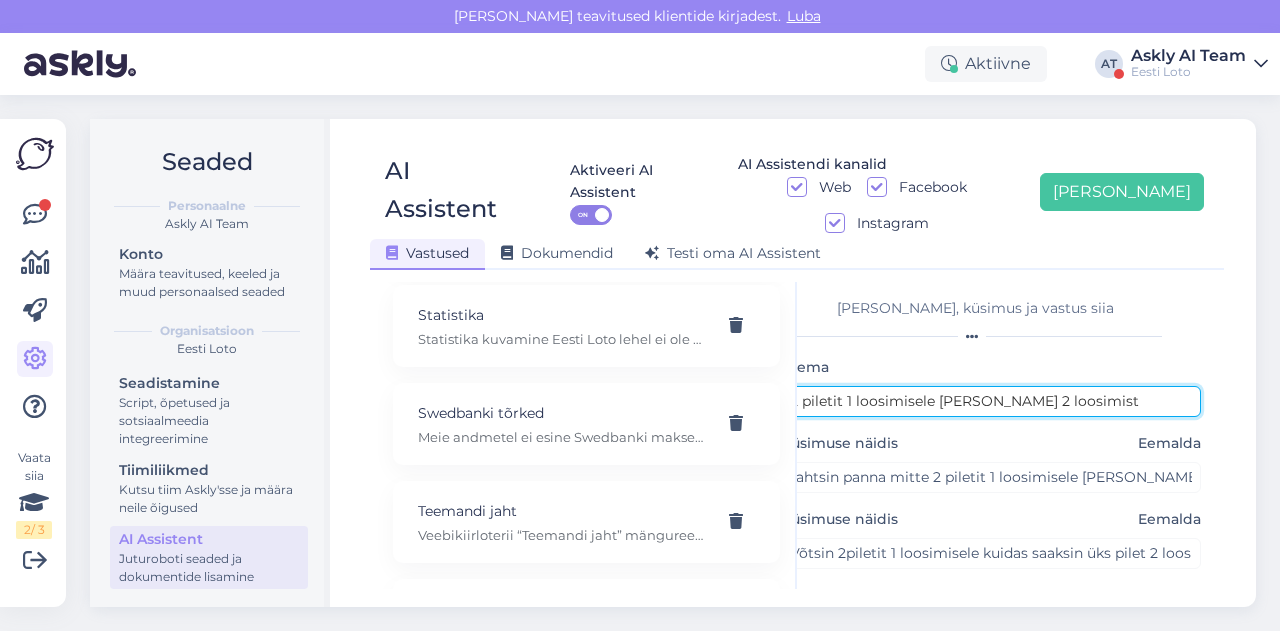 scroll, scrollTop: 0, scrollLeft: 0, axis: both 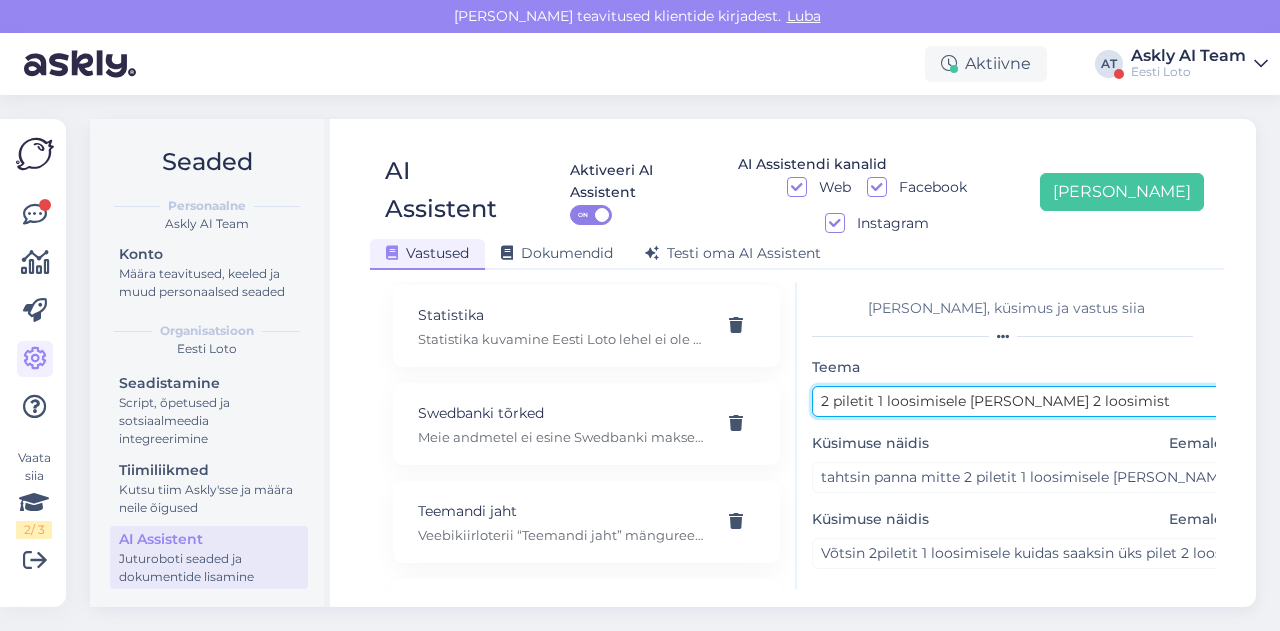 drag, startPoint x: 996, startPoint y: 366, endPoint x: 878, endPoint y: 364, distance: 118.016945 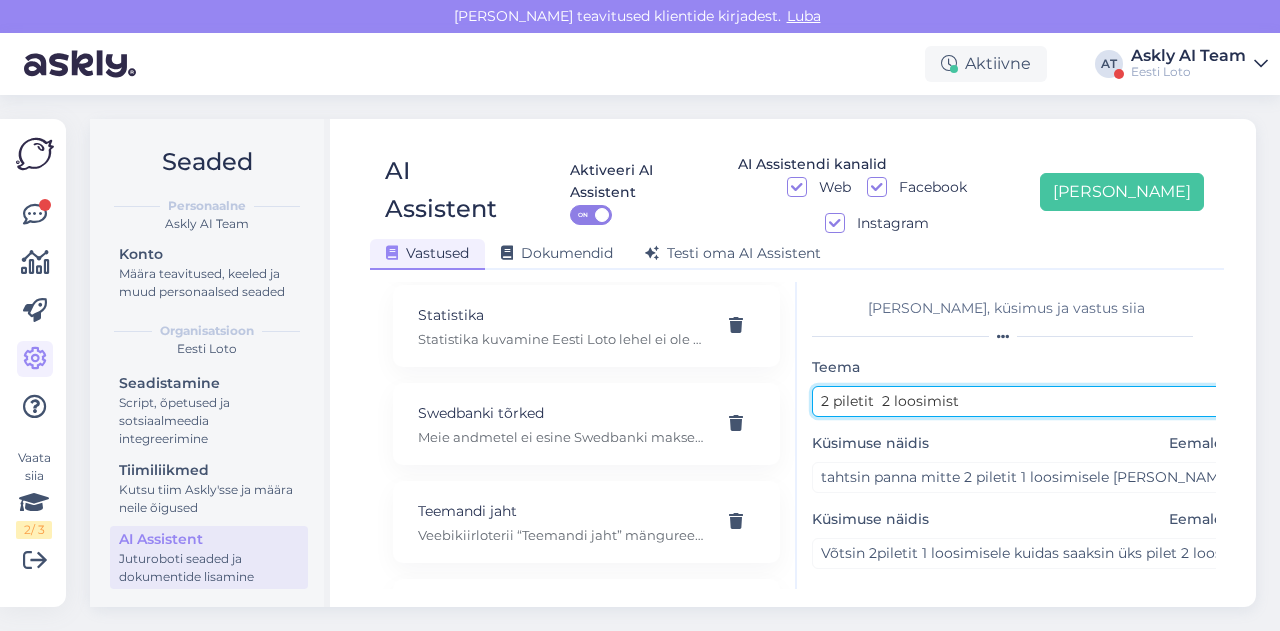 click on "2 piletit  2 loosimist" at bounding box center (1022, 401) 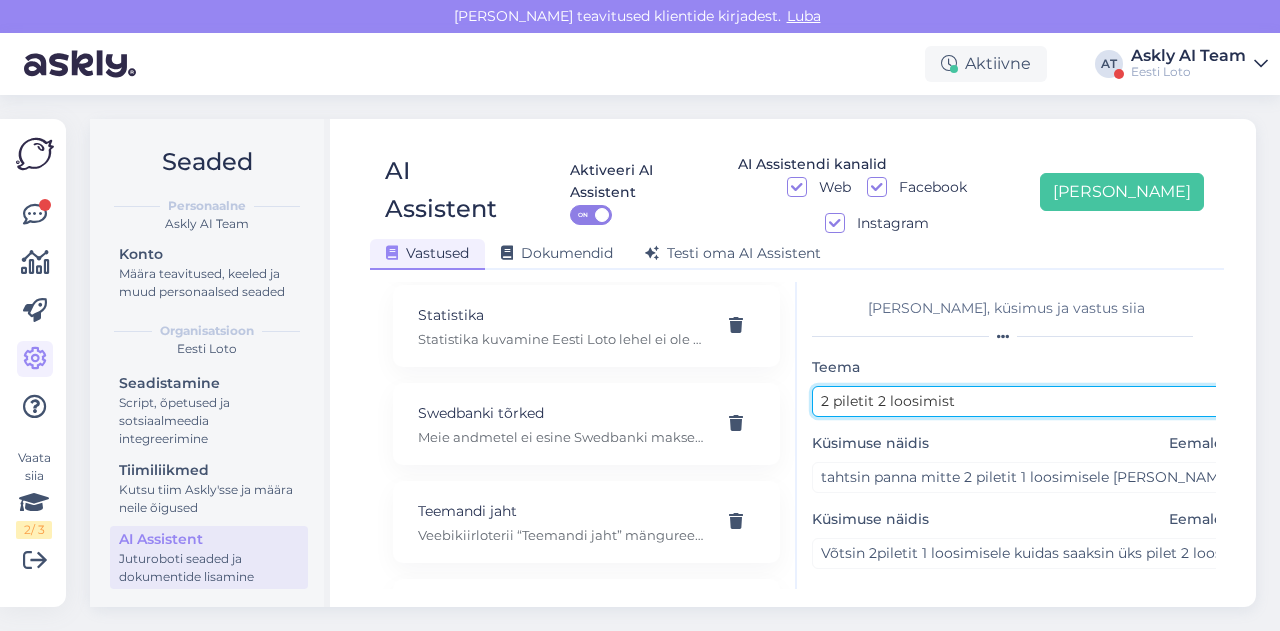click on "2 piletit 2 loosimist" at bounding box center (1022, 401) 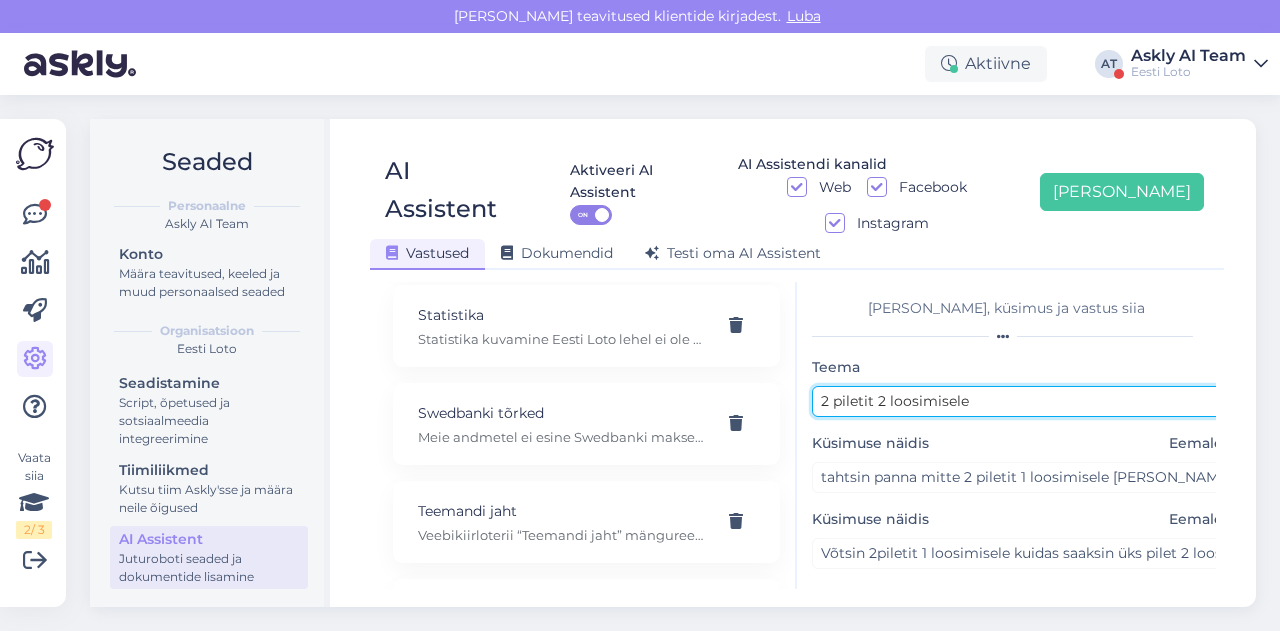 scroll, scrollTop: 254, scrollLeft: 0, axis: vertical 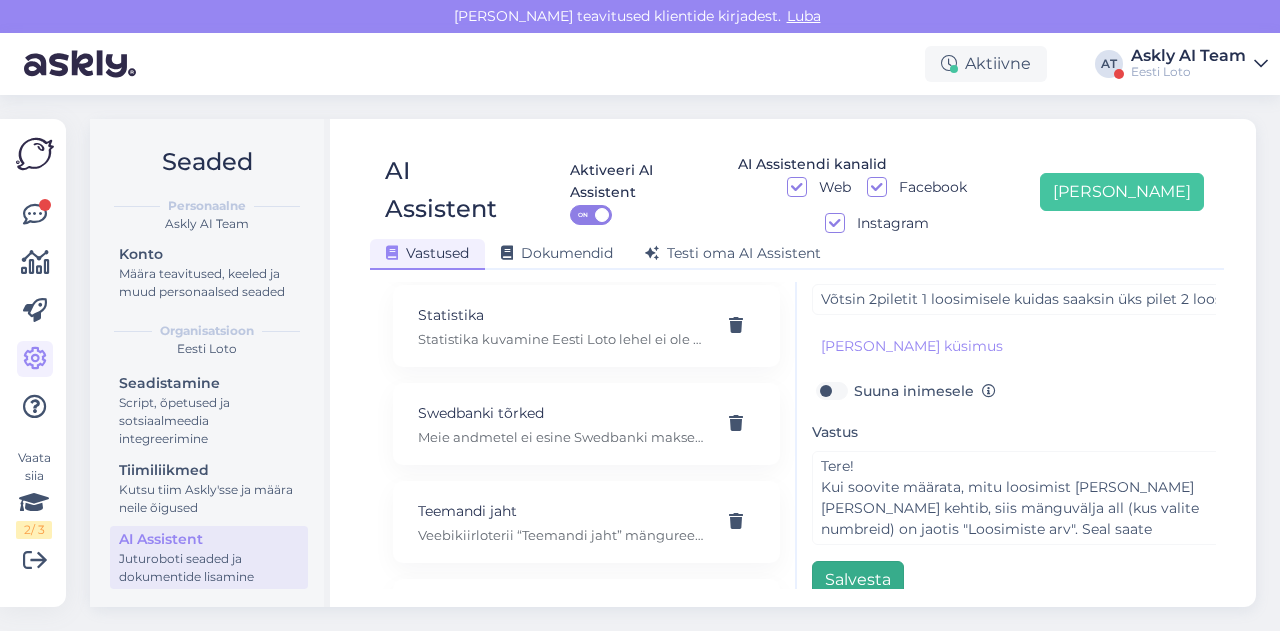 type on "2 piletit 2 loosimisele" 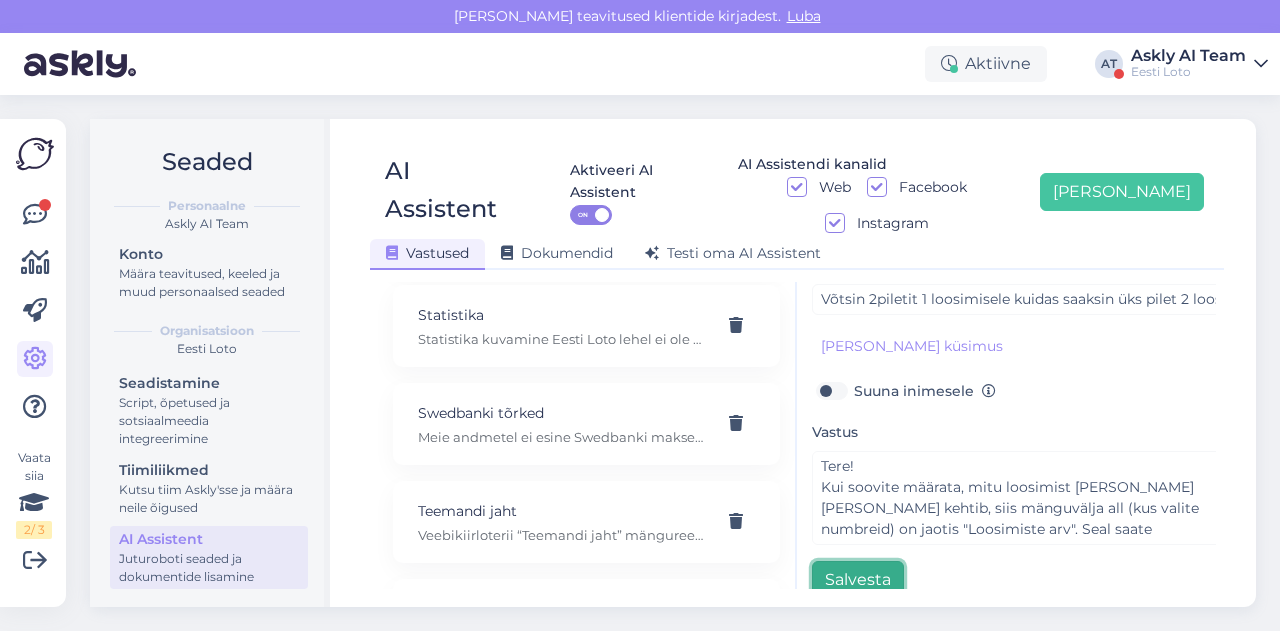 click on "Salvesta" at bounding box center [858, 580] 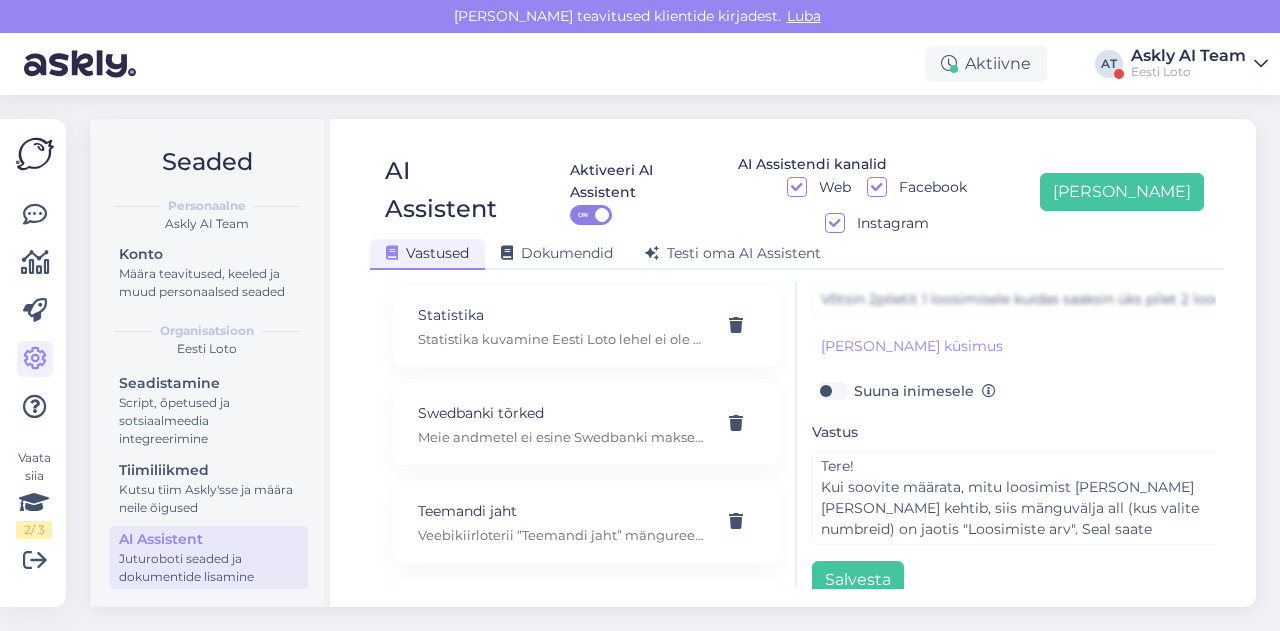 scroll, scrollTop: 0, scrollLeft: 0, axis: both 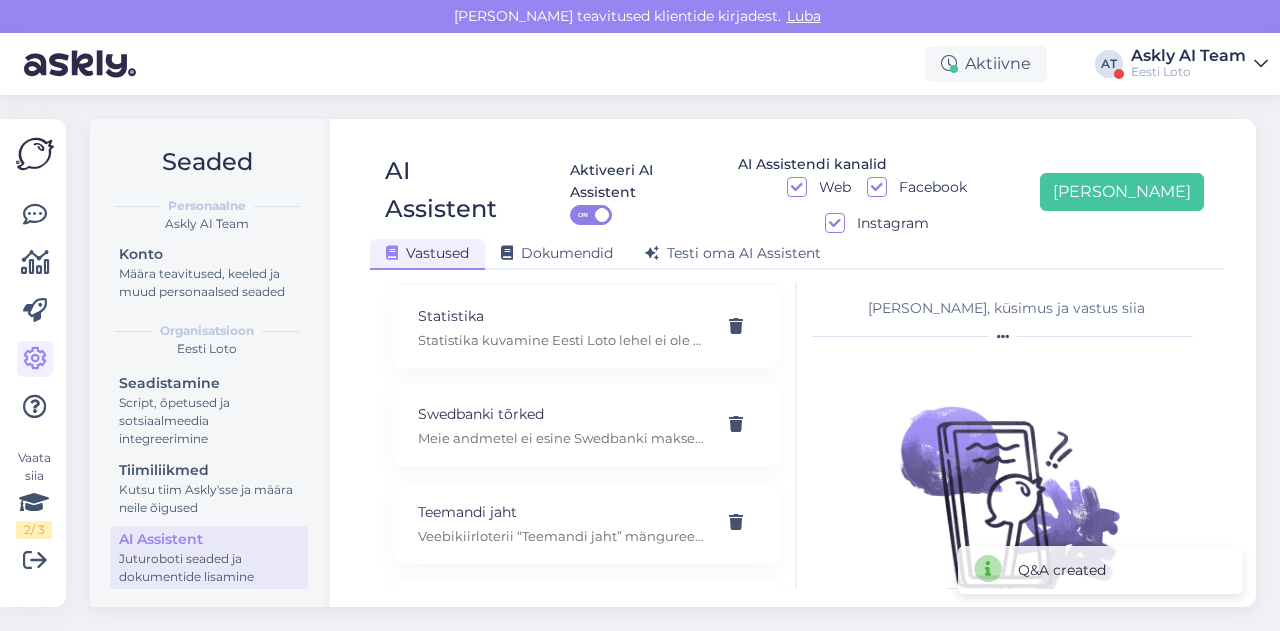 click on "Seaded Personaalne Askly AI Team Konto Määra teavitused, keeled ja muud personaalsed seaded Organisatsioon Eesti Loto Seadistamine Script, õpetused ja sotsiaalmeedia integreerimine Tiimiliikmed Kutsu tiim Askly'sse ja määra neile õigused AI Assistent Juturoboti seaded ja dokumentide lisamine AI Assistent Aktiveeri AI Assistent ON AI Assistendi kanalid Web Facebook Instagram Lisa uus Vastused Dokumendid Testi oma AI Assistent Kasuta AI Assistenti. Vajuta 'Lisa uus' ja lisa küsimused ja vastused, millele AI võiks 24/7 vastata kliendile sobivas keeles.   E-rahakoti tehingud Tere! Kõiki e-rahakoti tehinguid (võidumaksed, piletiostud, sissemaksed, väljamaksed) näete enda mängukontol valikus Konto ja Minu tehingud, kust on võimalik täpselt näha e-rahakoti saldoseisu peale igat tehingut.
2 piletit 2 loosimisele 3DS tehniline tõrge 48 tunni nõue Abi Selleks, et saaksime Teile vastata, palun täpsustage oma küsimust.
Arvelduskonto kinnitamine Bingo Loto jackpot Bingo loto minimaalne jackpot  Konto" at bounding box center (679, 363) 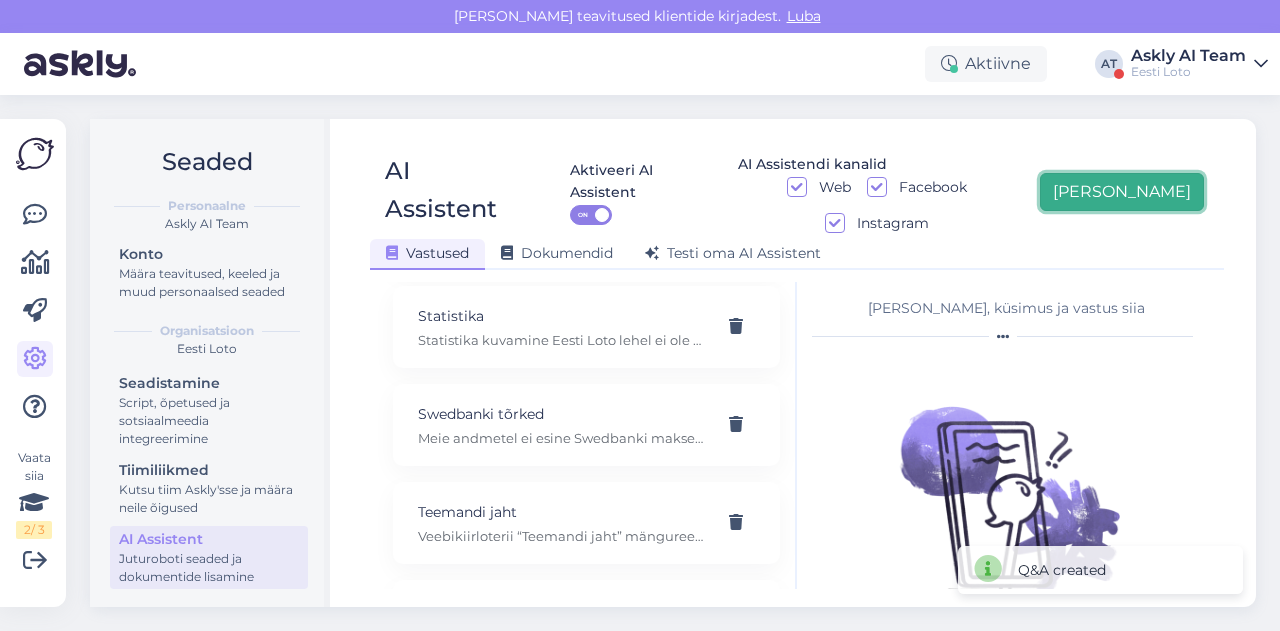 click on "[PERSON_NAME]" at bounding box center [1122, 192] 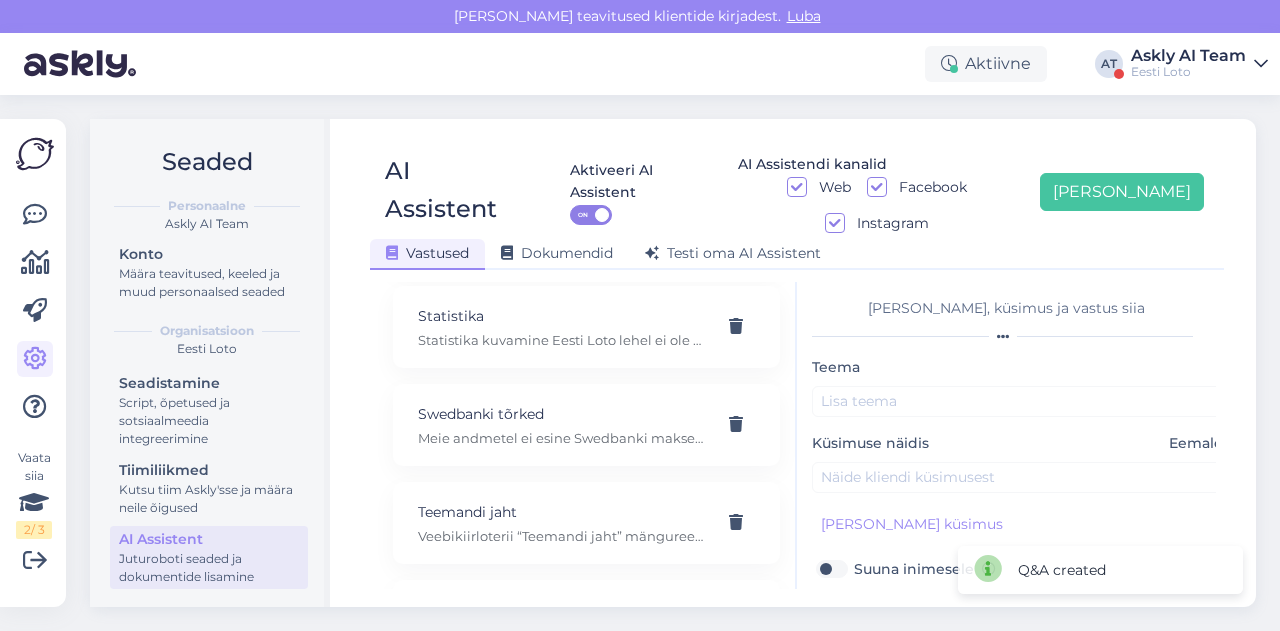 click on "Teema Küsimuse näidis Eemalda [PERSON_NAME] kliendi küsimus Suuna inimesele Vastus Salvesta" at bounding box center (1022, 566) 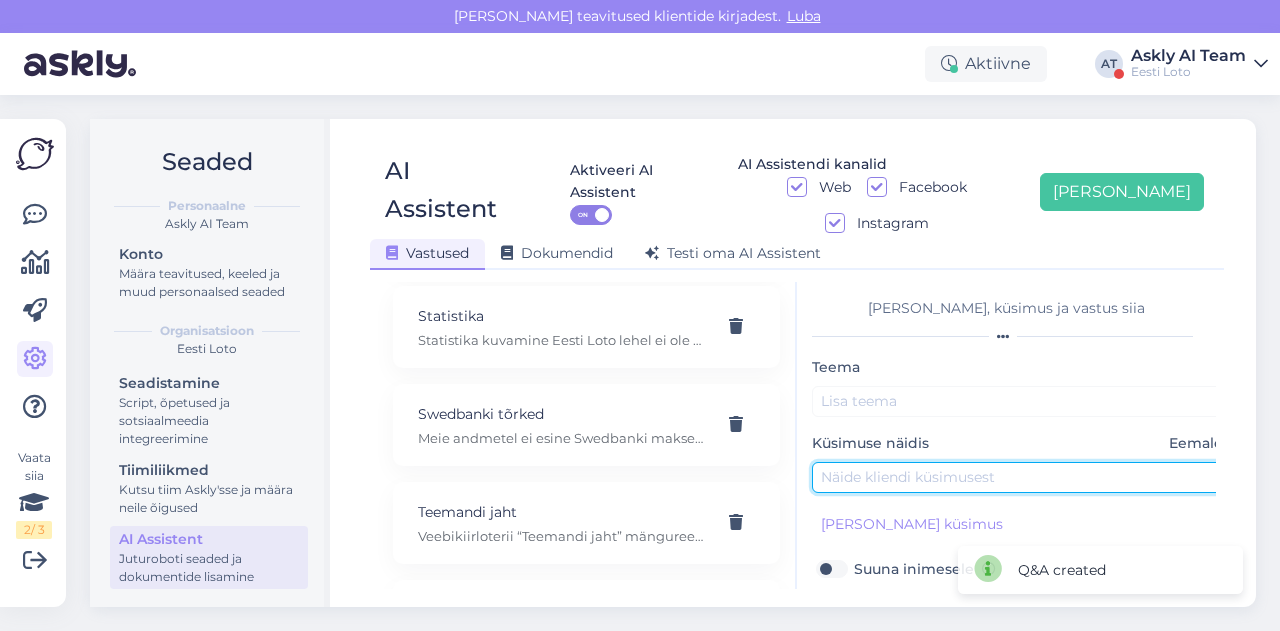 click at bounding box center [1022, 477] 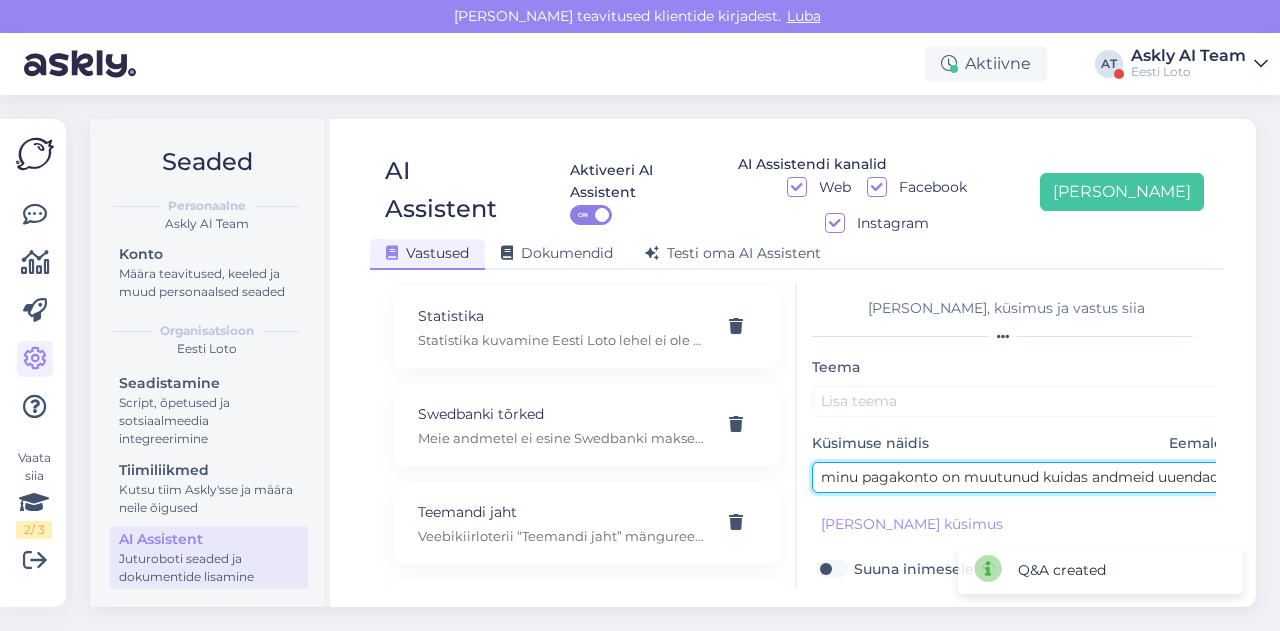 scroll, scrollTop: 0, scrollLeft: 10, axis: horizontal 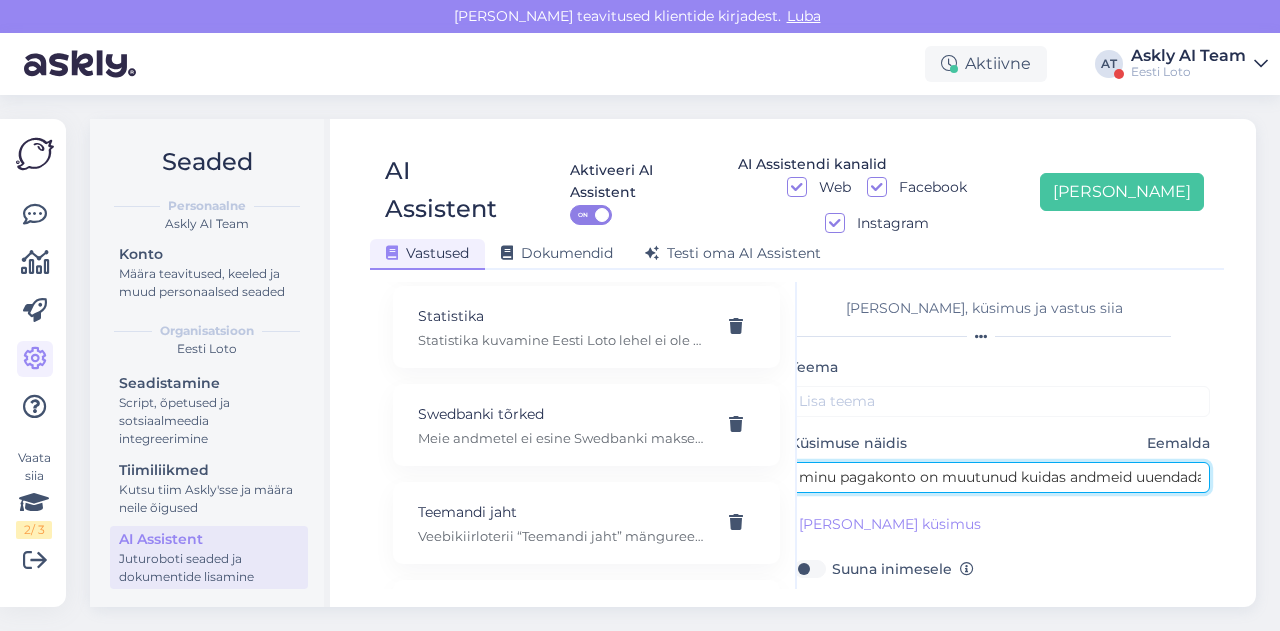 click on "minu pagakonto on muutunud kuidas andmeid uuendada" at bounding box center (1000, 477) 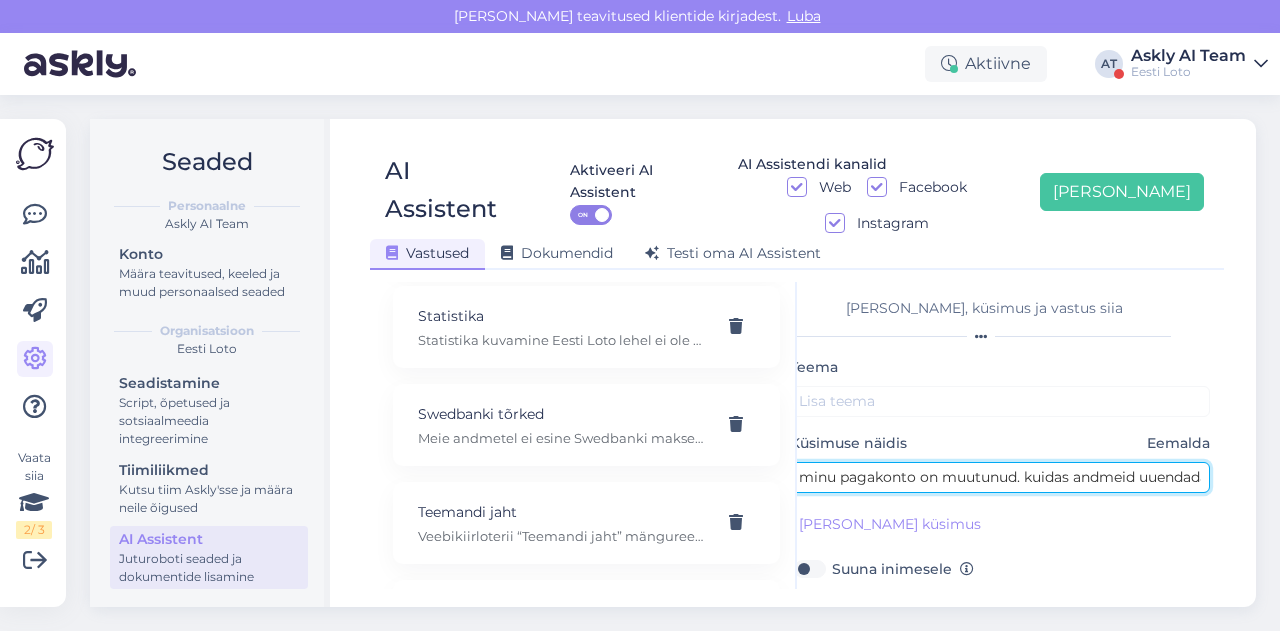 type on "minu pagakonto on muutunud. kuidas andmeid uuendada" 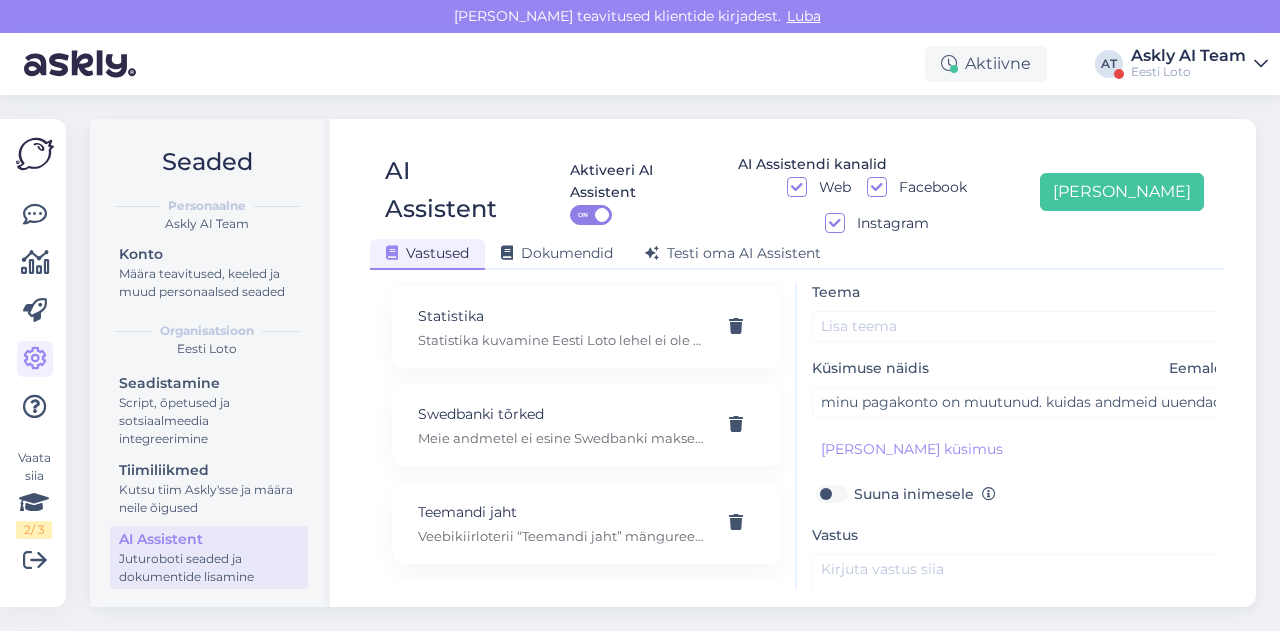 scroll, scrollTop: 76, scrollLeft: 0, axis: vertical 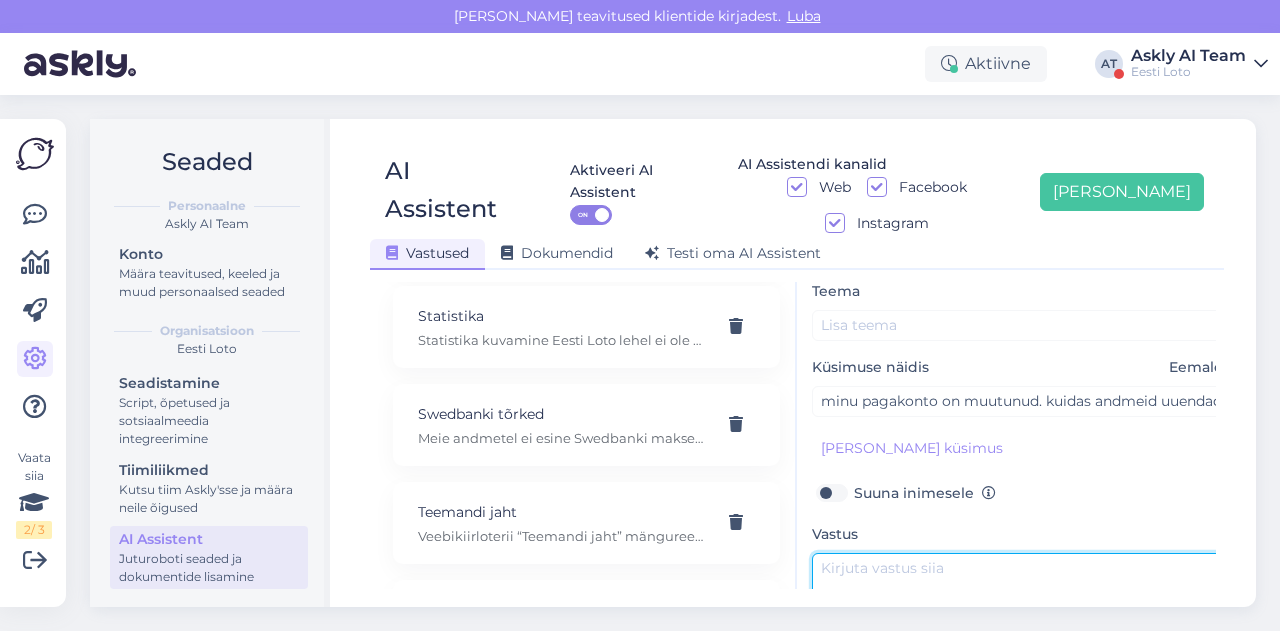 click at bounding box center [1022, 600] 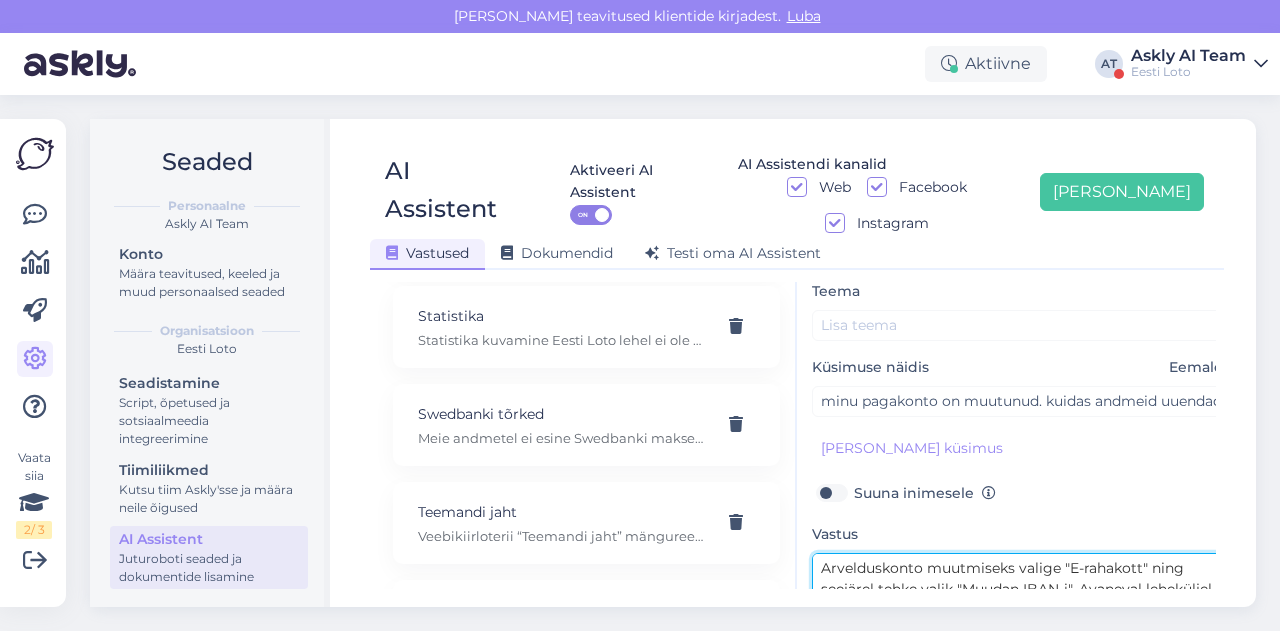 scroll, scrollTop: 78, scrollLeft: 0, axis: vertical 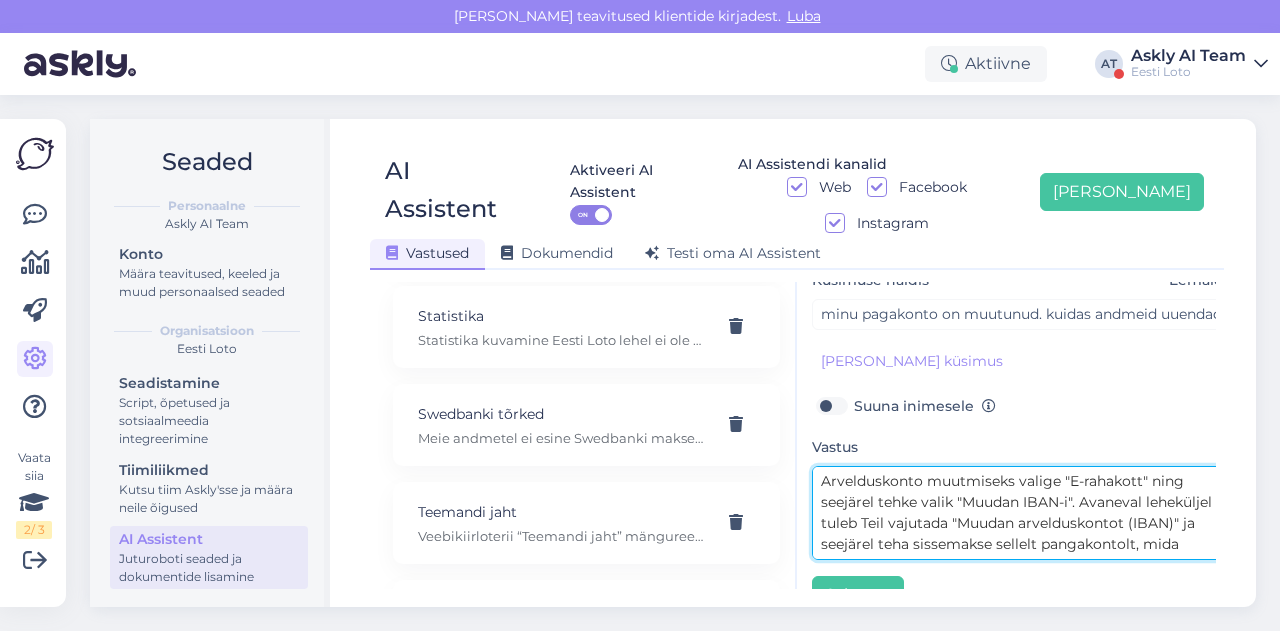 drag, startPoint x: 821, startPoint y: 441, endPoint x: 994, endPoint y: 450, distance: 173.23395 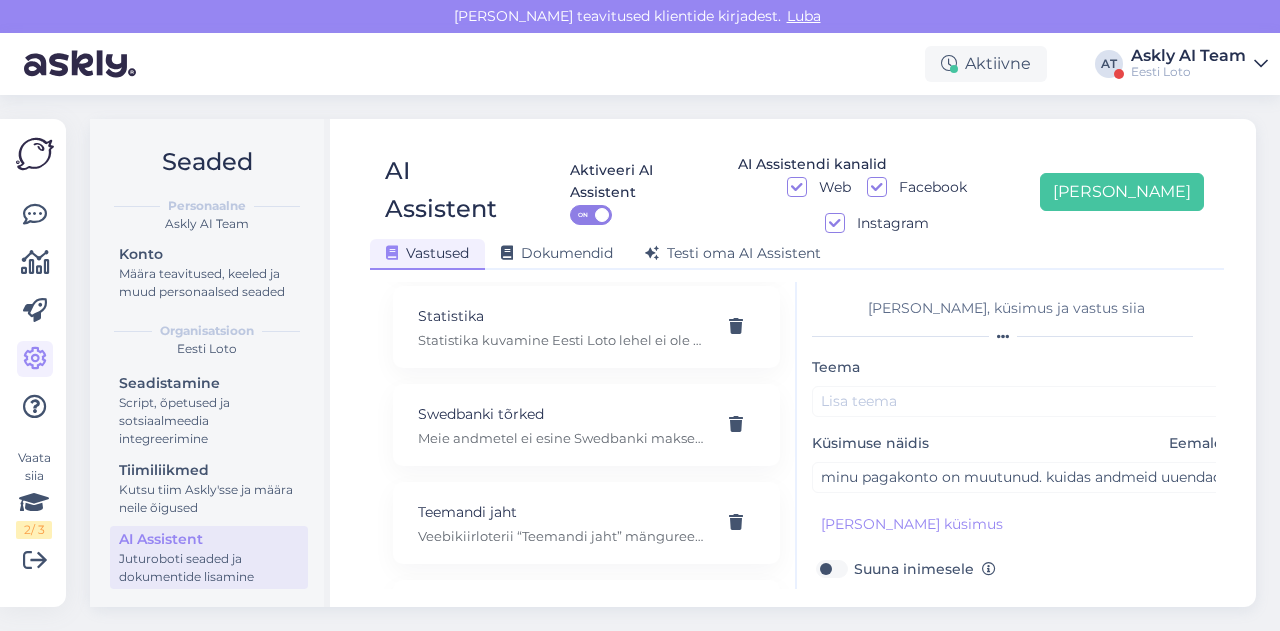 type on "Arvelduskonto muutmiseks valige "E-rahakott" ning seejärel tehke valik "Muudan IBAN-i". Avaneval leheküljel tuleb Teil vajutada "Muudan arvelduskontot (IBAN)" ja seejärel teha sissemakse sellelt pangakontolt, mida soovite mängukontoga siduda. Sissemakse käigus registreeritakse uus IBAN automaatselt." 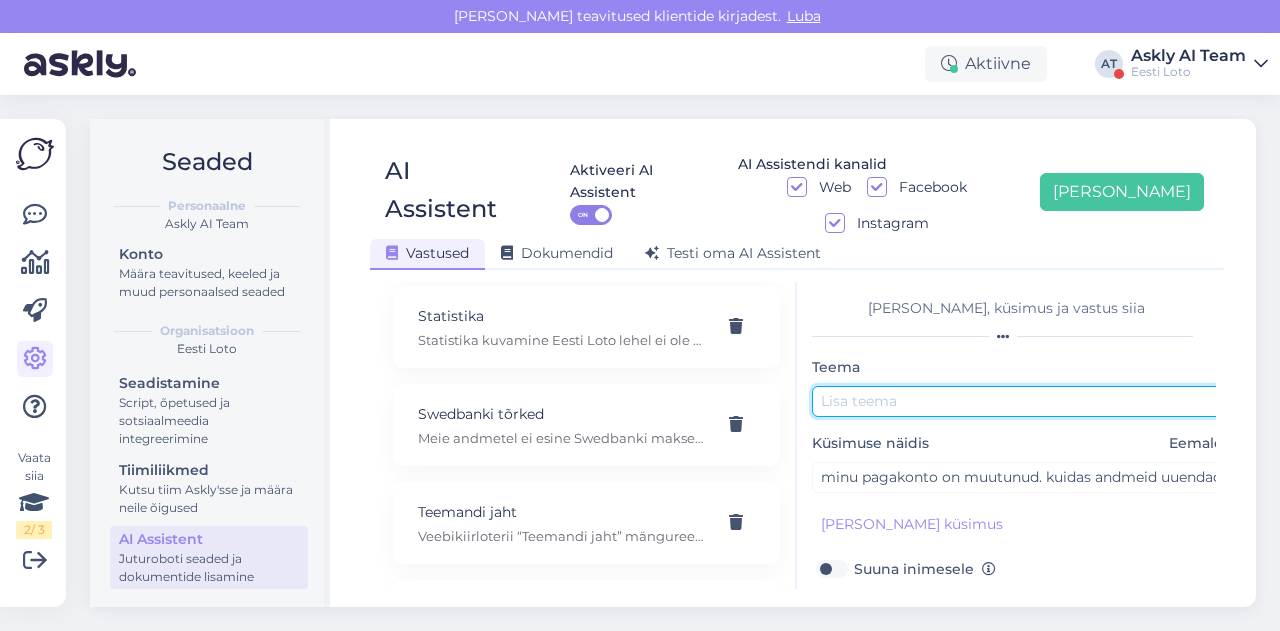 click at bounding box center (1022, 401) 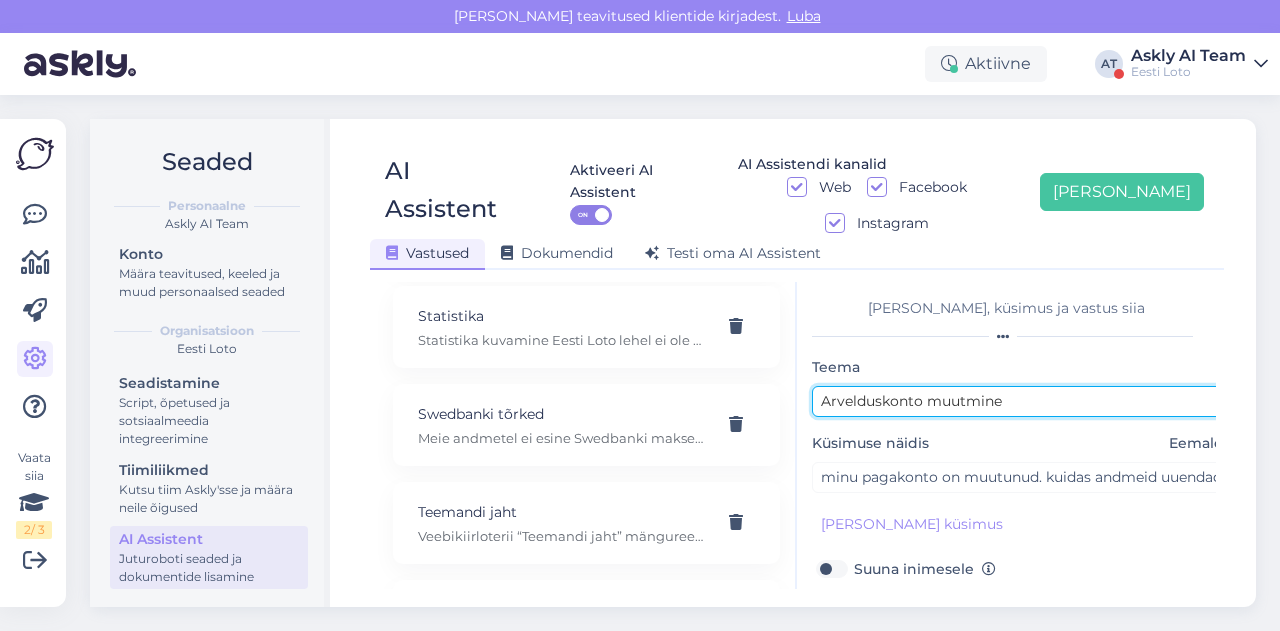 scroll, scrollTop: 179, scrollLeft: 0, axis: vertical 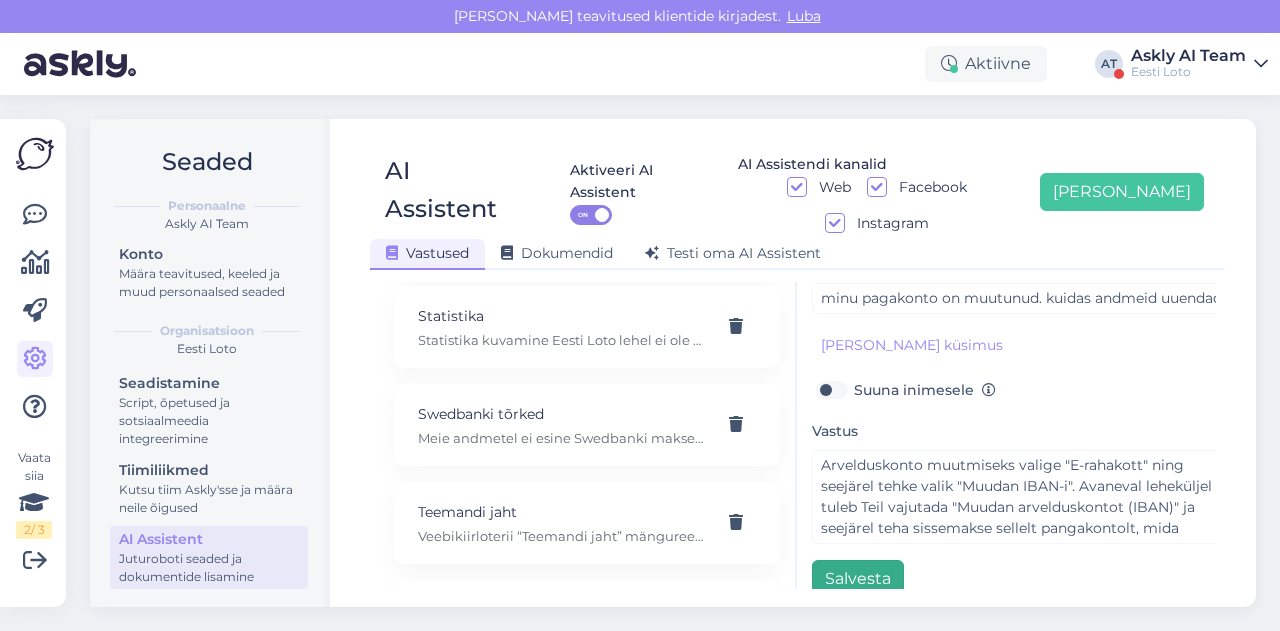 type on "Arvelduskonto muutmine" 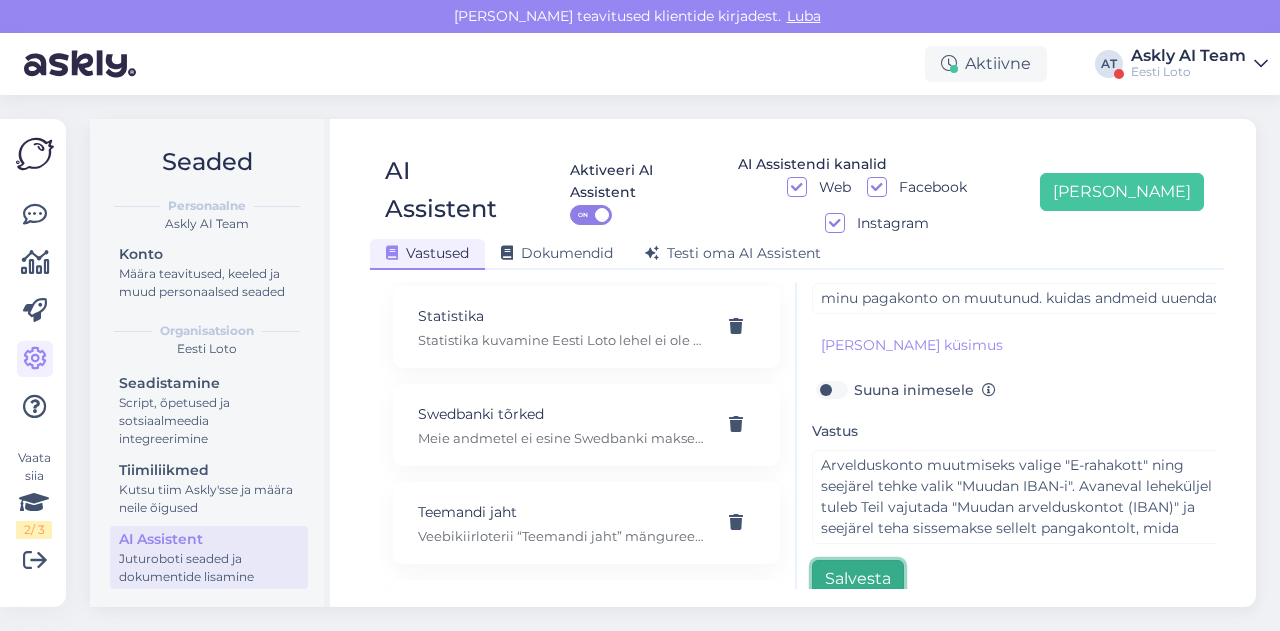 click on "Salvesta" at bounding box center (858, 579) 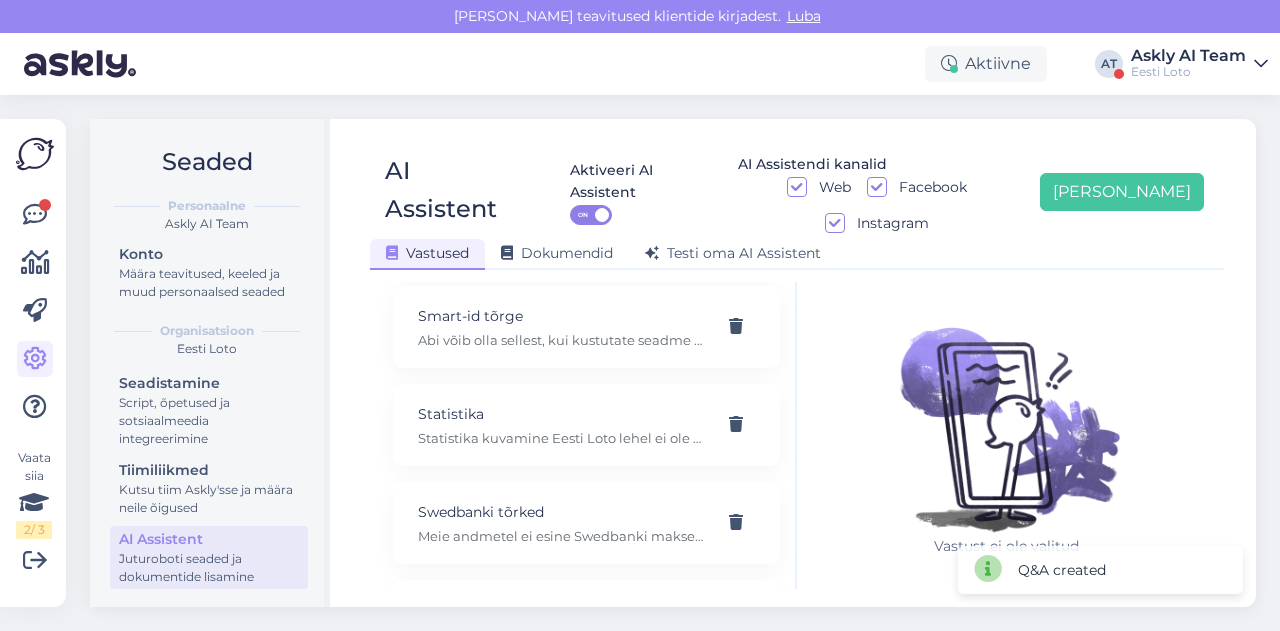 scroll, scrollTop: 0, scrollLeft: 0, axis: both 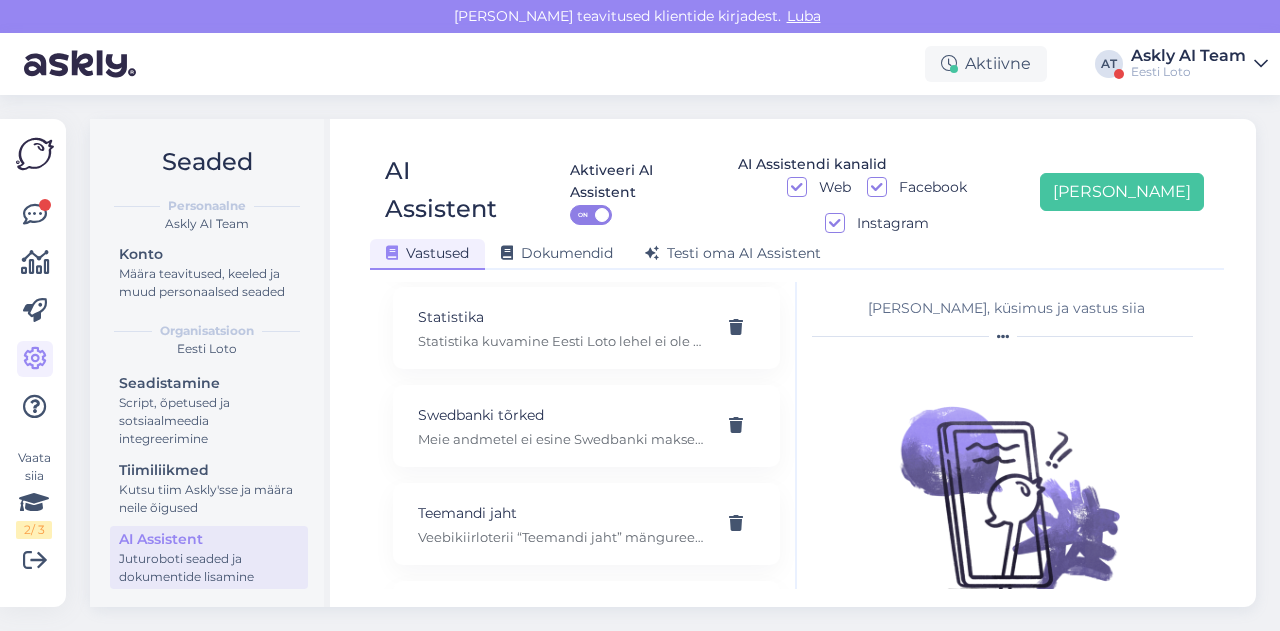 click on "AI Assistent Aktiveeri AI Assistent ON AI Assistendi kanalid Web Facebook Instagram [PERSON_NAME] uus Vastused Dokumendid [PERSON_NAME] oma AI Assistent" at bounding box center (797, 203) 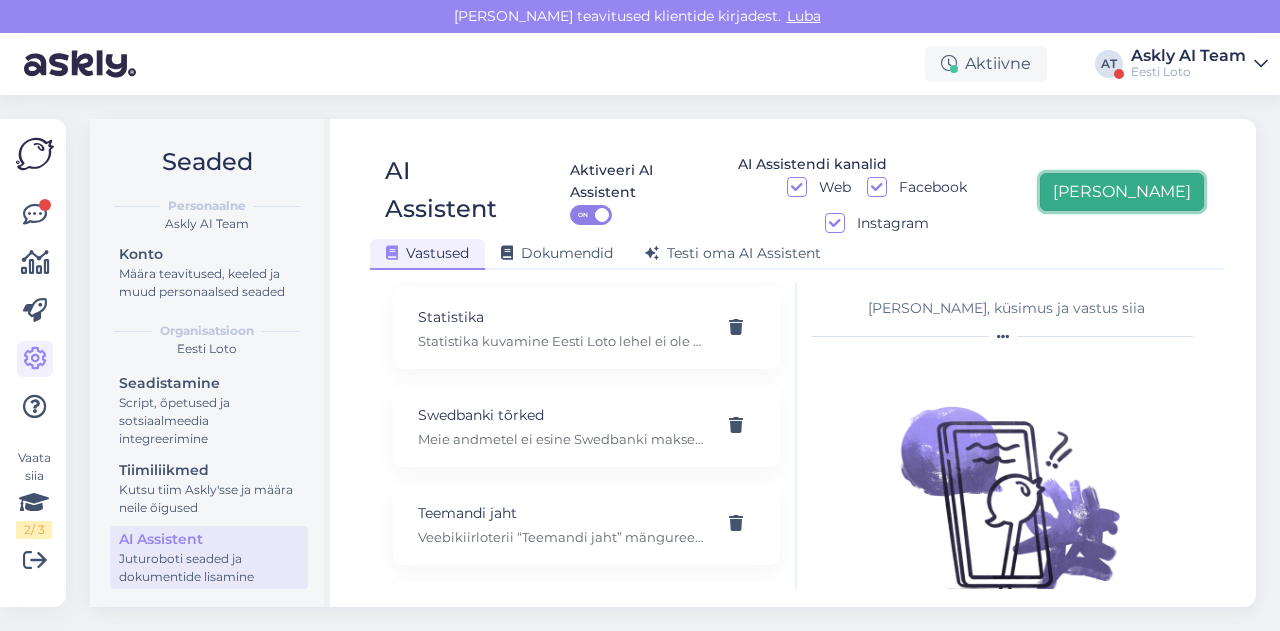 click on "[PERSON_NAME]" at bounding box center (1122, 192) 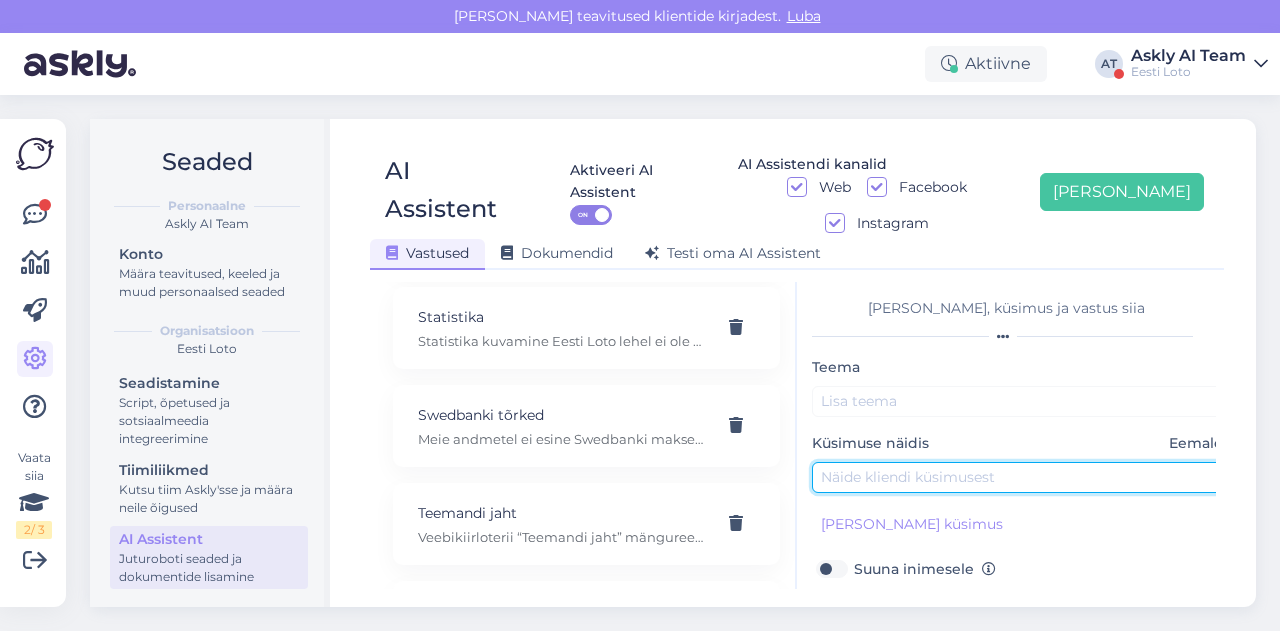 click at bounding box center (1022, 477) 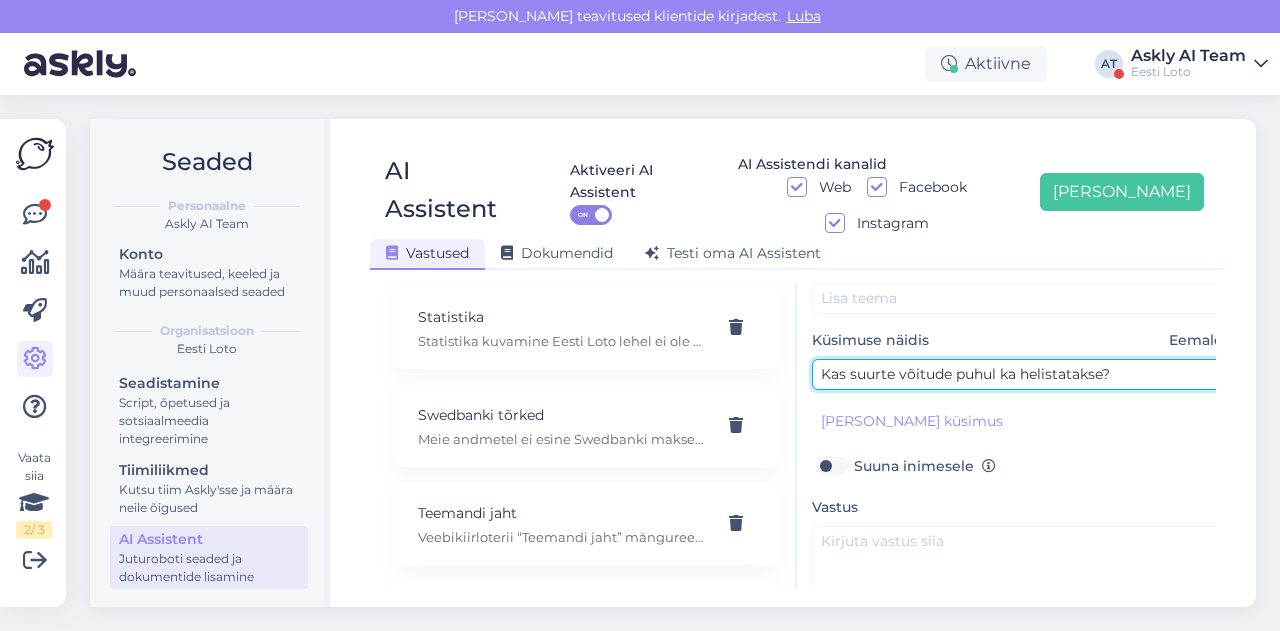 scroll, scrollTop: 106, scrollLeft: 0, axis: vertical 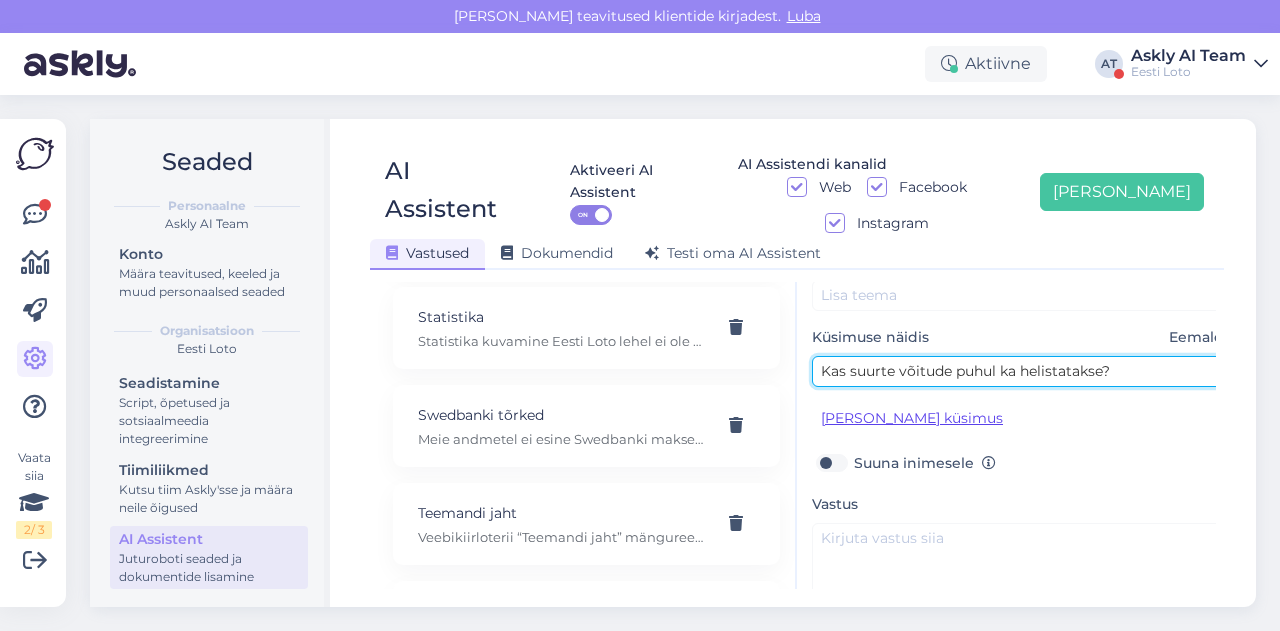 type on "Kas suurte võitude puhul ka helistatakse?" 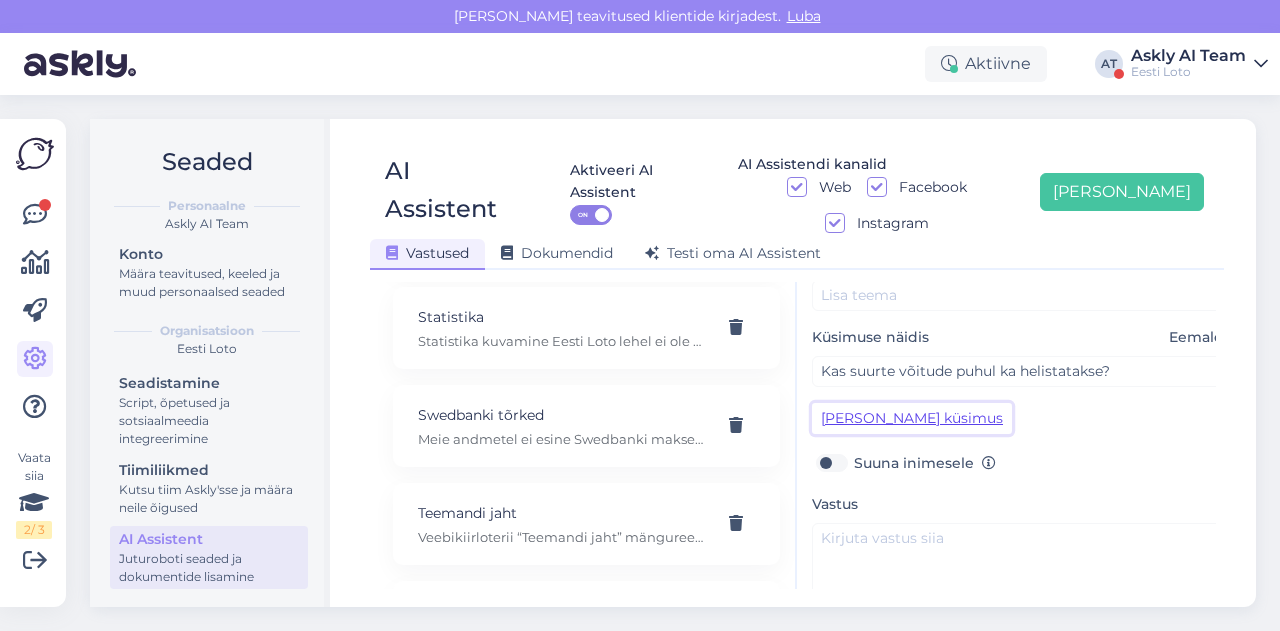 click on "[PERSON_NAME] küsimus" at bounding box center (912, 418) 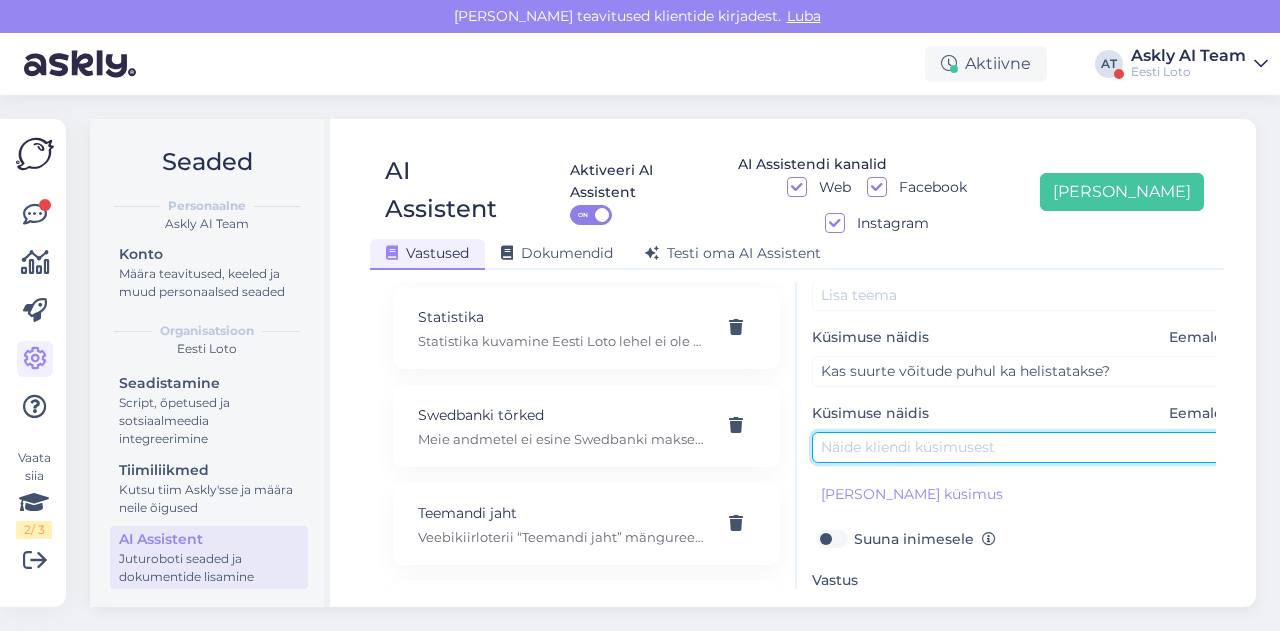 click at bounding box center [1022, 447] 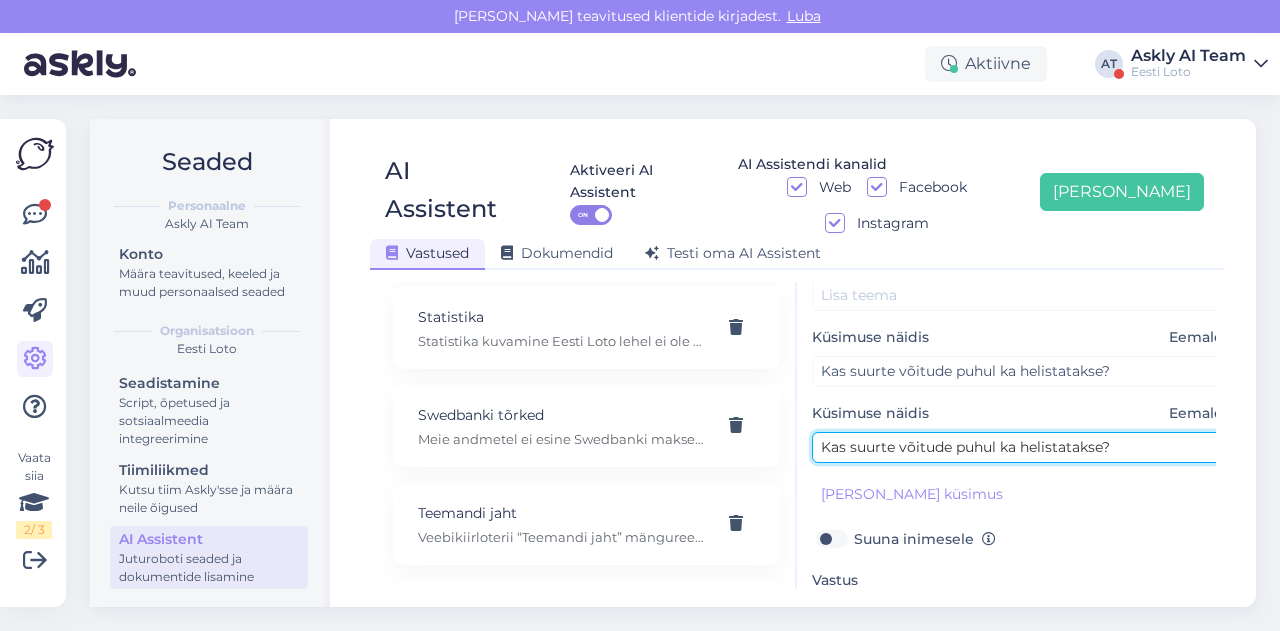click on "Kas suurte võitude puhul ka helistatakse?" at bounding box center (1022, 447) 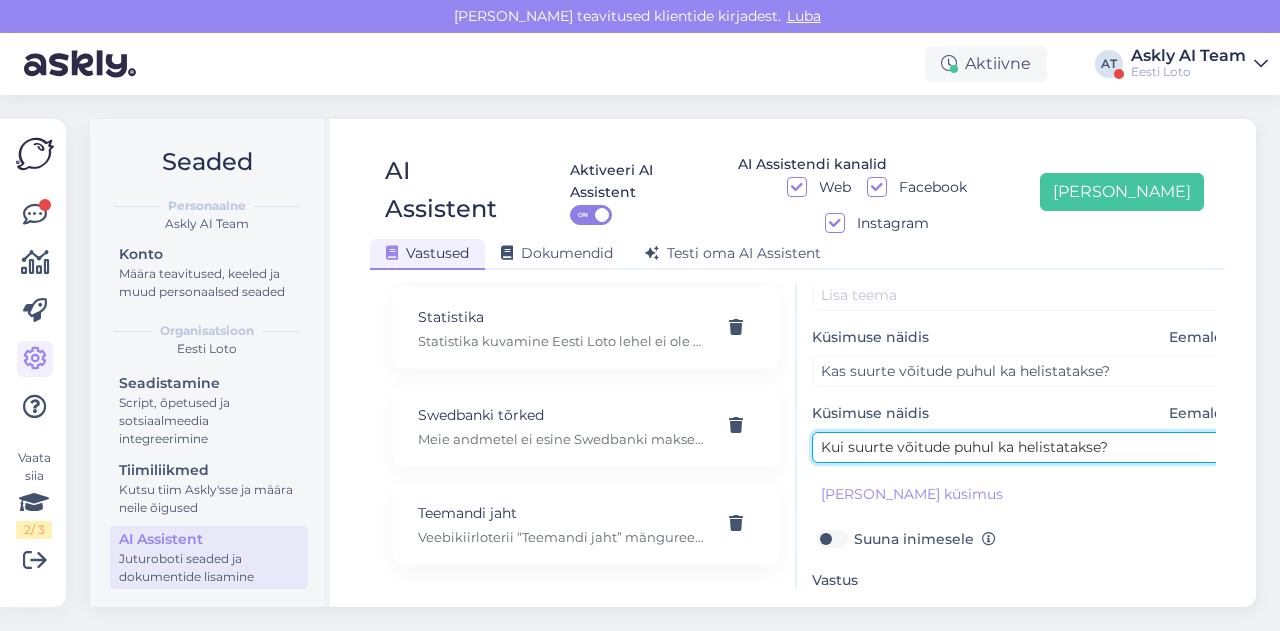 click on "Kui suurte võitude puhul ka helistatakse?" at bounding box center (1022, 447) 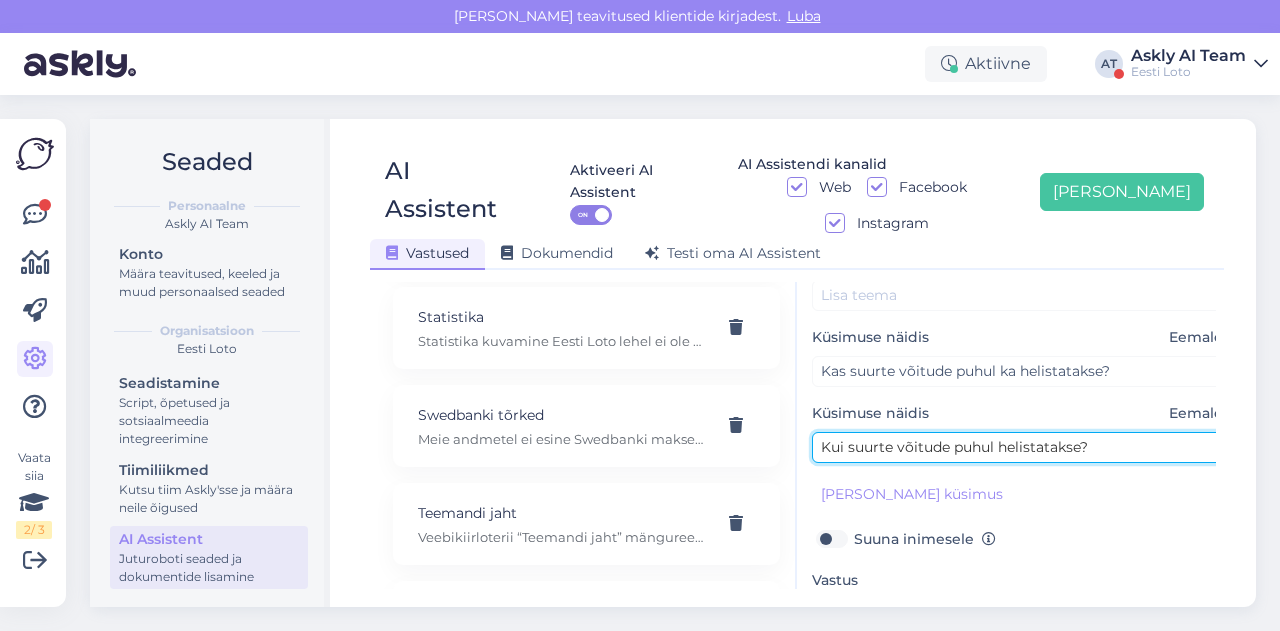 type on "Kui suurte võitude puhul helistatakse?" 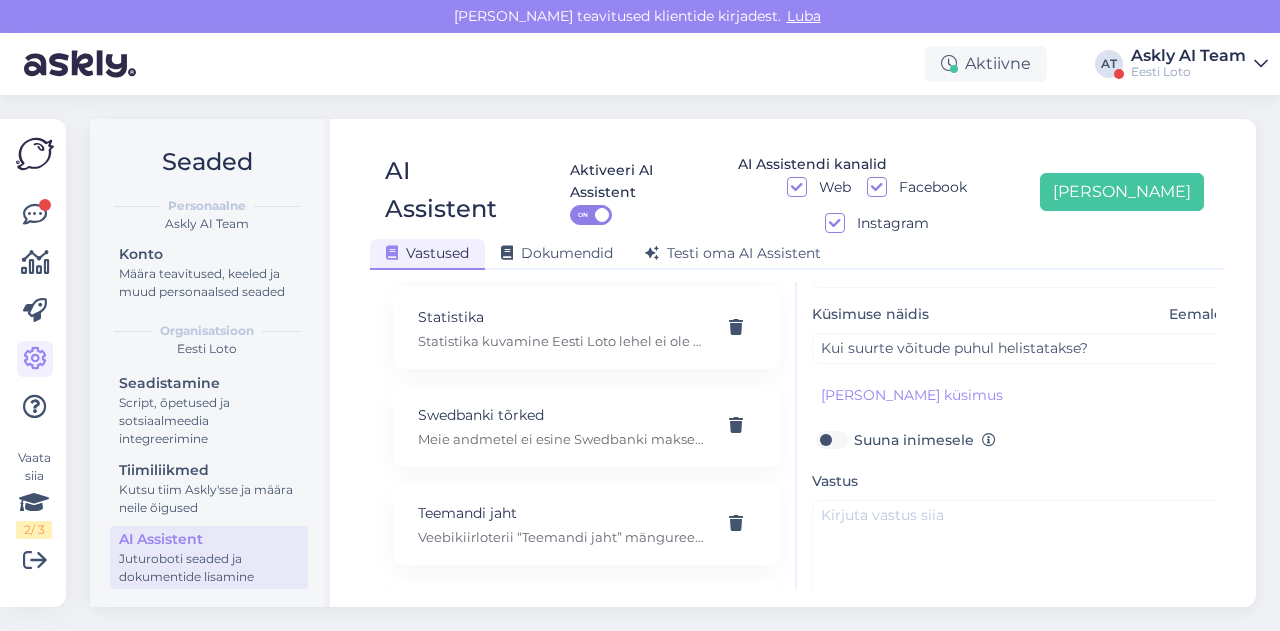 scroll, scrollTop: 206, scrollLeft: 0, axis: vertical 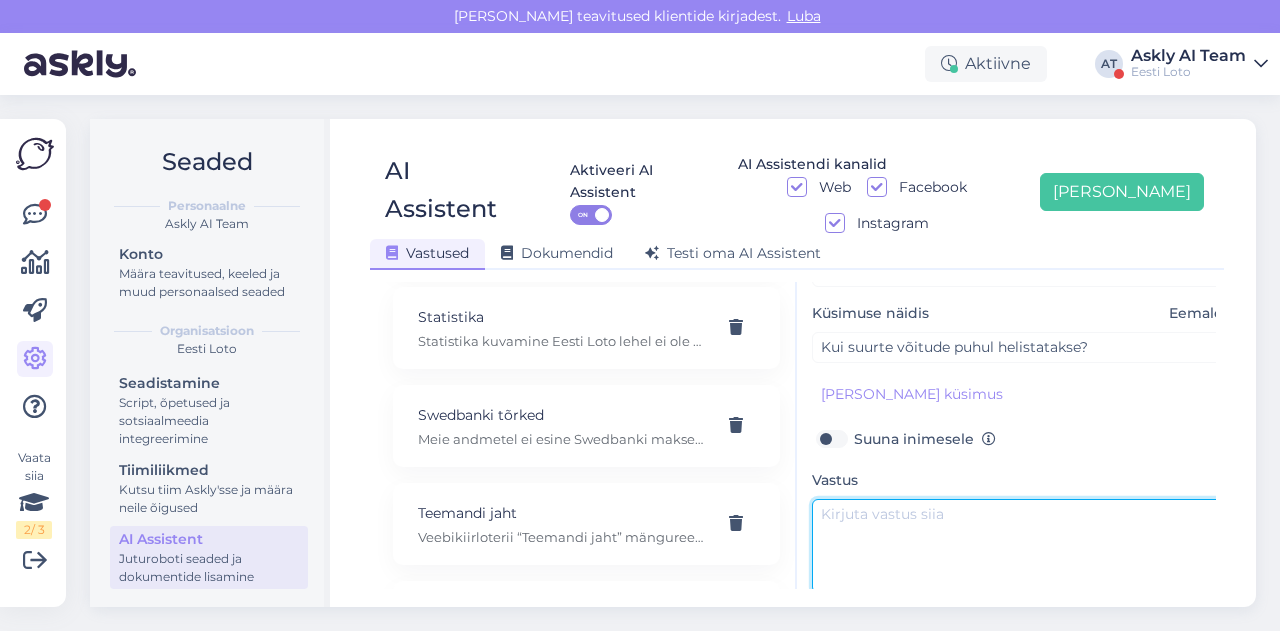 click at bounding box center [1022, 546] 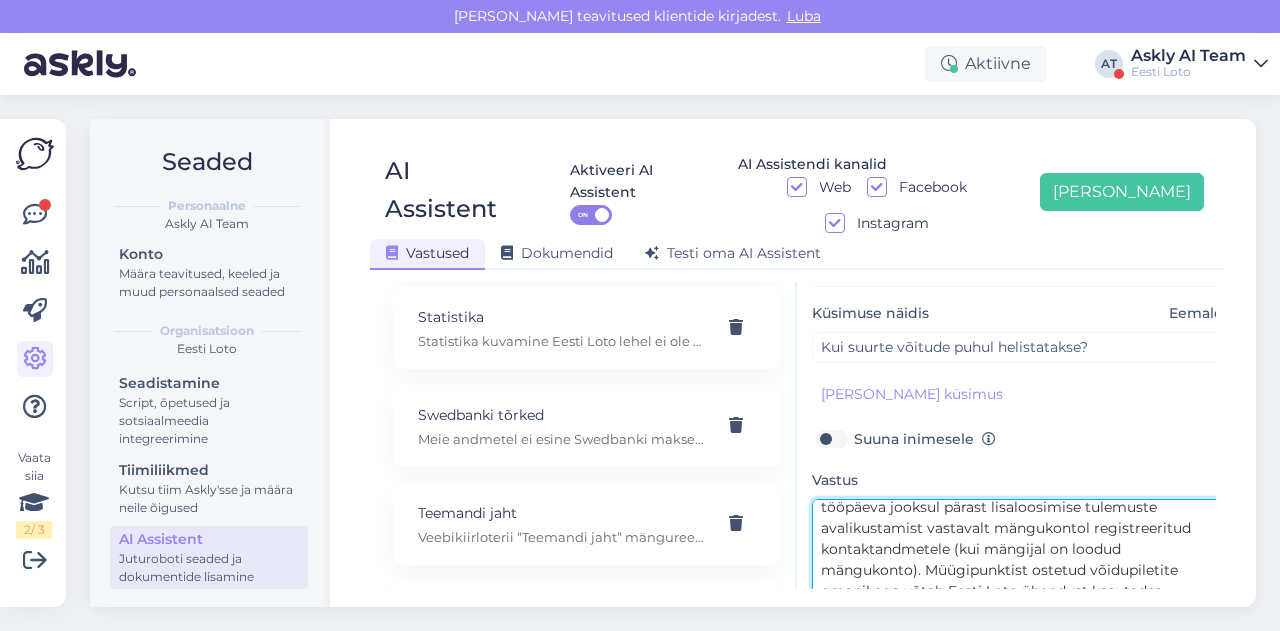 scroll, scrollTop: 0, scrollLeft: 0, axis: both 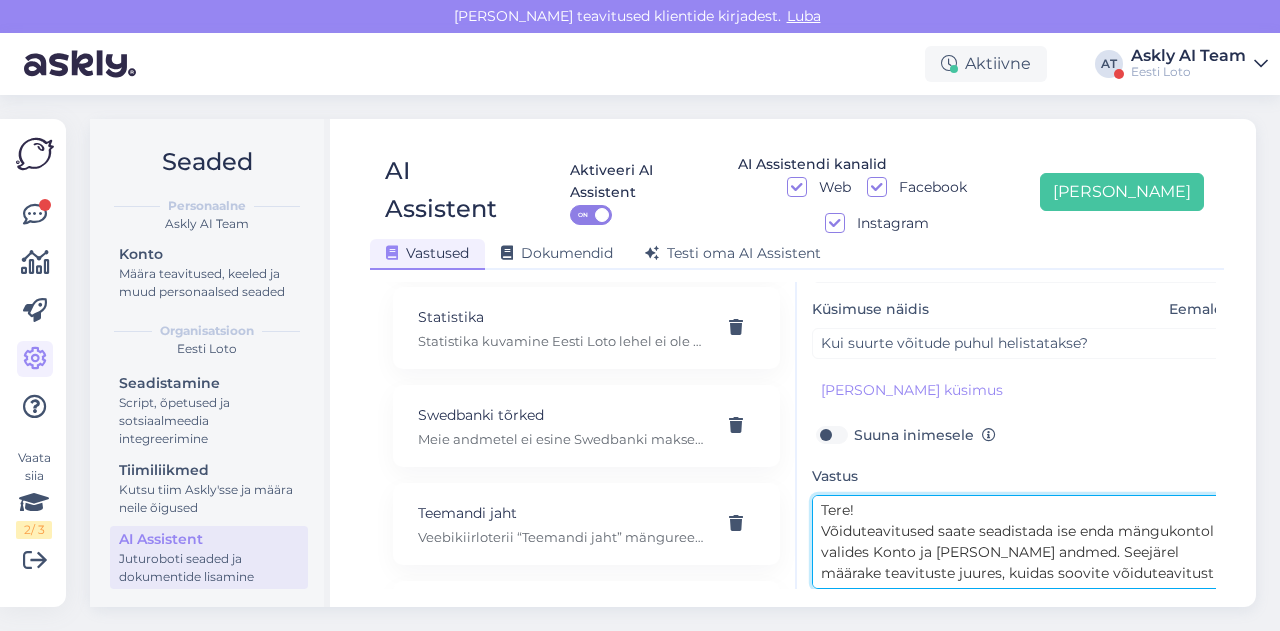 drag, startPoint x: 821, startPoint y: 489, endPoint x: 940, endPoint y: 483, distance: 119.15116 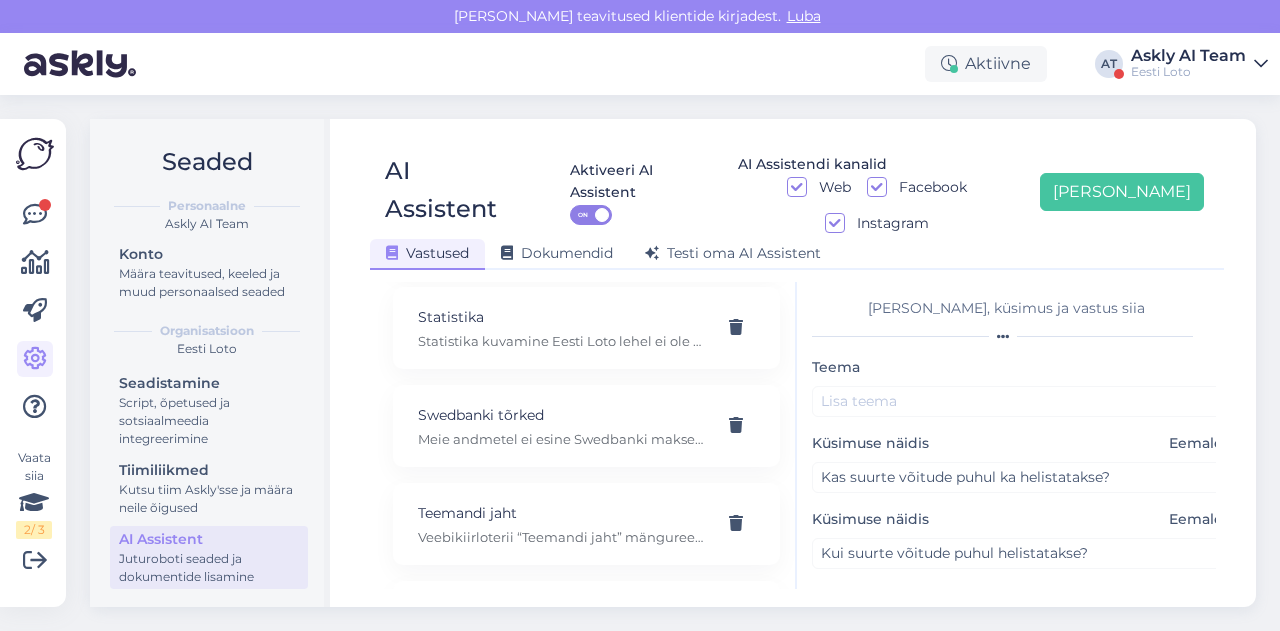 type on "Tere!
Võiduteavitused saate seadistada ise enda mängukontol valides Konto ja Minu andmed. Seejärel määrake teavituste juures, kuidas soovite võiduteavitust edaspidi saada ja alates missugusest summast. Pärast valikute tegemist tuleb kindlasti andmed salvestada, selleks tuleb vajutada lehekülje lõpus olevale nupule Salvesta muudatused.
Lisaloosi võitjatega võtab Eesti Loto ühendust hiljemalt 5 tööpäeva jooksul pärast lisaloosimise tulemuste avalikustamist vastavalt mängukontol registreeritud kontaktandmetele (kui mängijal on loodud mängukonto). Müügipunktist ostetud võidupiletite omanikega võtab Eesti Loto ühendust kasutades rahvastikuregistris mängija isikukoodile vastavaid kontaktandmeid.
Lisaloosi võidu puhul võiduteavitust ei saadeta." 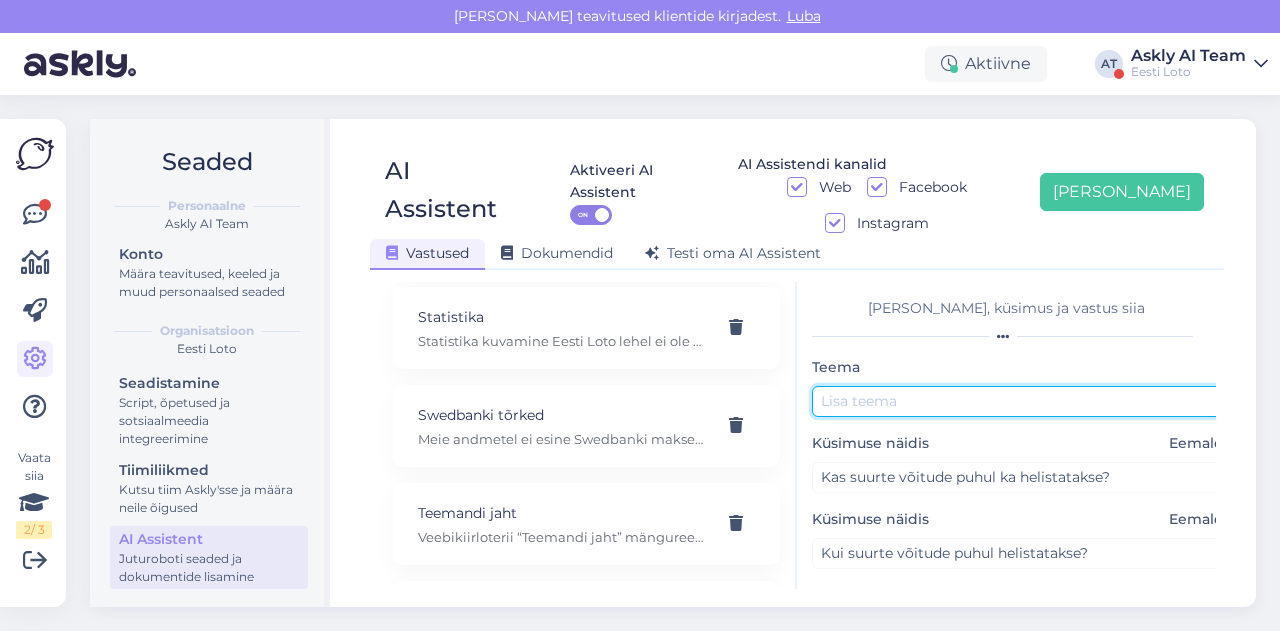 click at bounding box center [1022, 401] 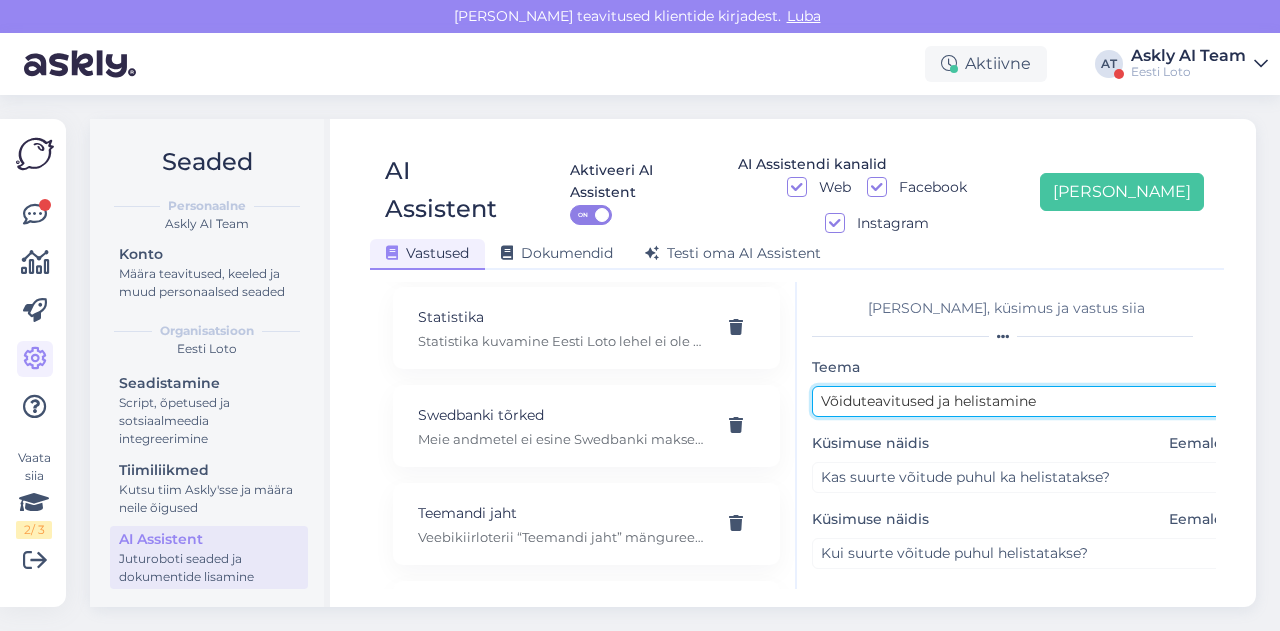scroll, scrollTop: 254, scrollLeft: 0, axis: vertical 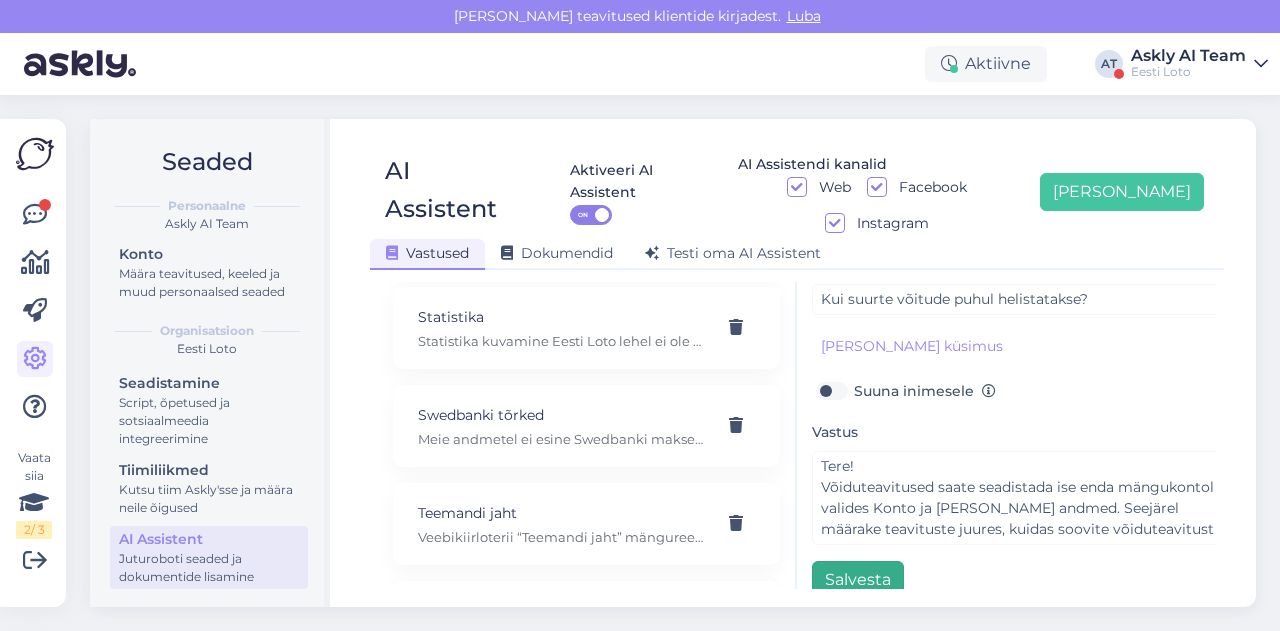 type on "Võiduteavitused ja helistamine" 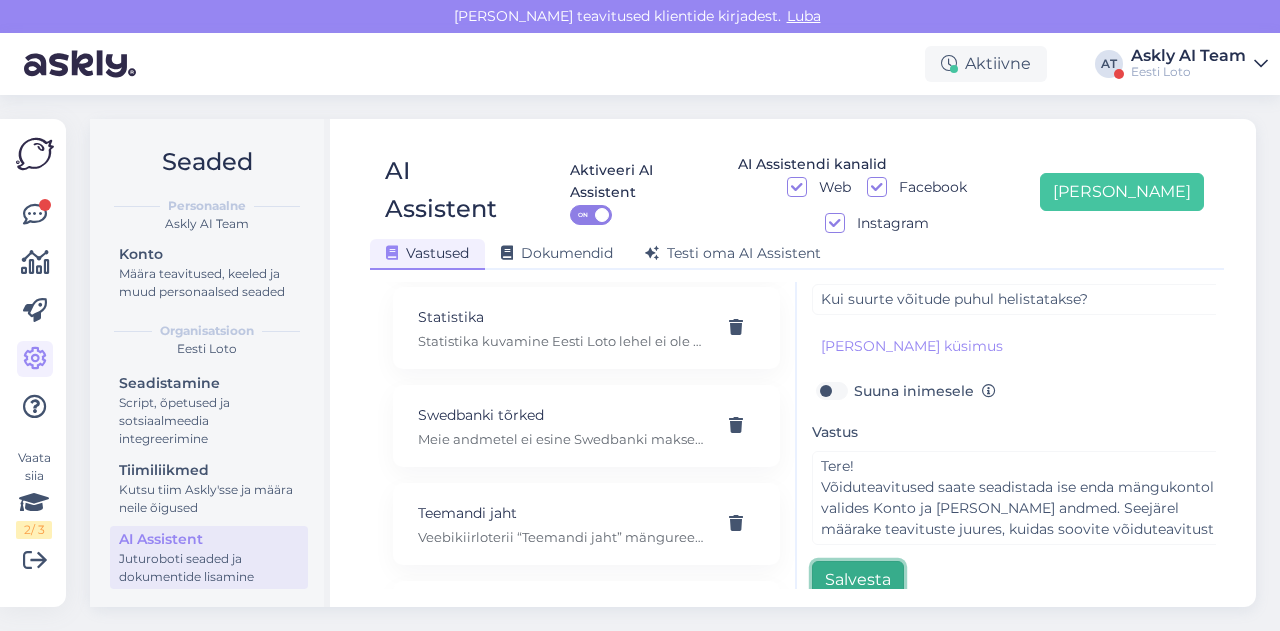 click on "Salvesta" at bounding box center (858, 580) 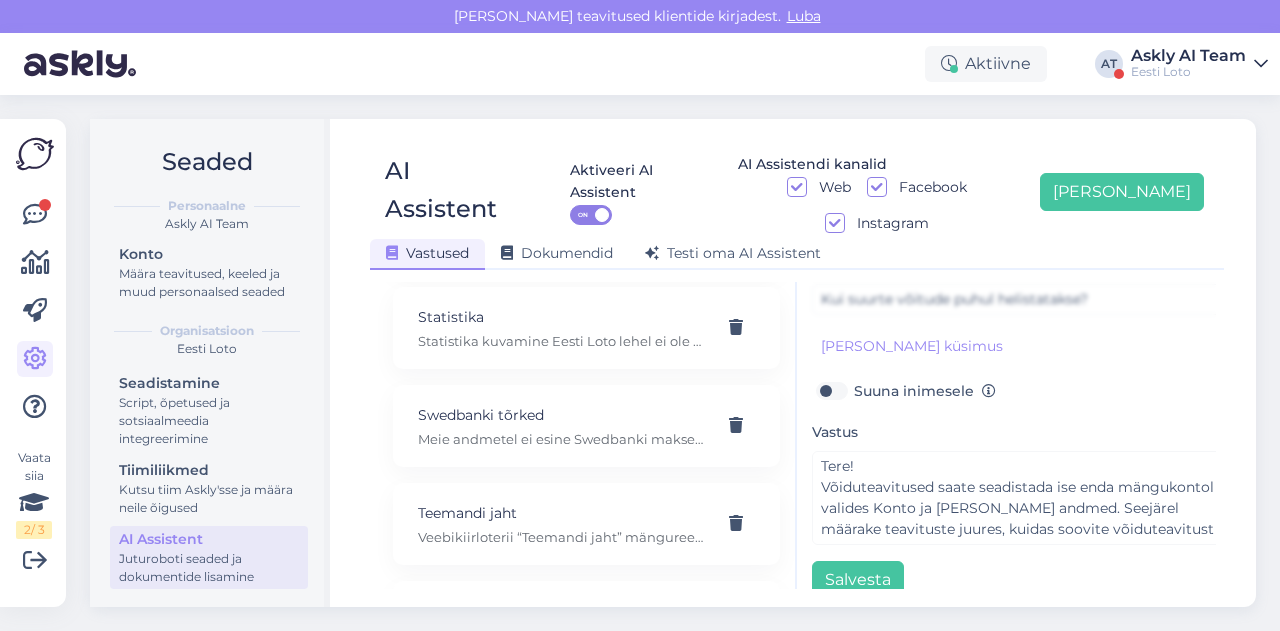click on "Seaded Personaalne Askly AI Team Konto Määra teavitused, keeled ja muud personaalsed seaded Organisatsioon Eesti Loto Seadistamine Script, õpetused ja sotsiaalmeedia integreerimine Tiimiliikmed Kutsu tiim Askly'sse ja määra neile õigused AI Assistent Juturoboti seaded ja dokumentide lisamine AI Assistent Aktiveeri AI Assistent ON AI Assistendi kanalid Web Facebook Instagram Lisa uus Vastused Dokumendid Testi oma AI Assistent Kasuta AI Assistenti. Vajuta 'Lisa uus' ja lisa küsimused ja vastused, millele AI võiks 24/7 vastata kliendile sobivas keeles.   E-rahakoti tehingud Tere! Kõiki e-rahakoti tehinguid (võidumaksed, piletiostud, sissemaksed, väljamaksed) näete enda mängukontol valikus Konto ja Minu tehingud, kust on võimalik täpselt näha e-rahakoti saldoseisu peale igat tehingut.
2 piletit 2 loosimisele 3DS tehniline tõrge 48 tunni nõue Abi Selleks, et saaksime Teile vastata, palun täpsustage oma küsimust.
Arvelduskonto kinnitamine Arvelduskonto muutmine Bingo Loto jackpot E-kiirloterii" at bounding box center (679, 363) 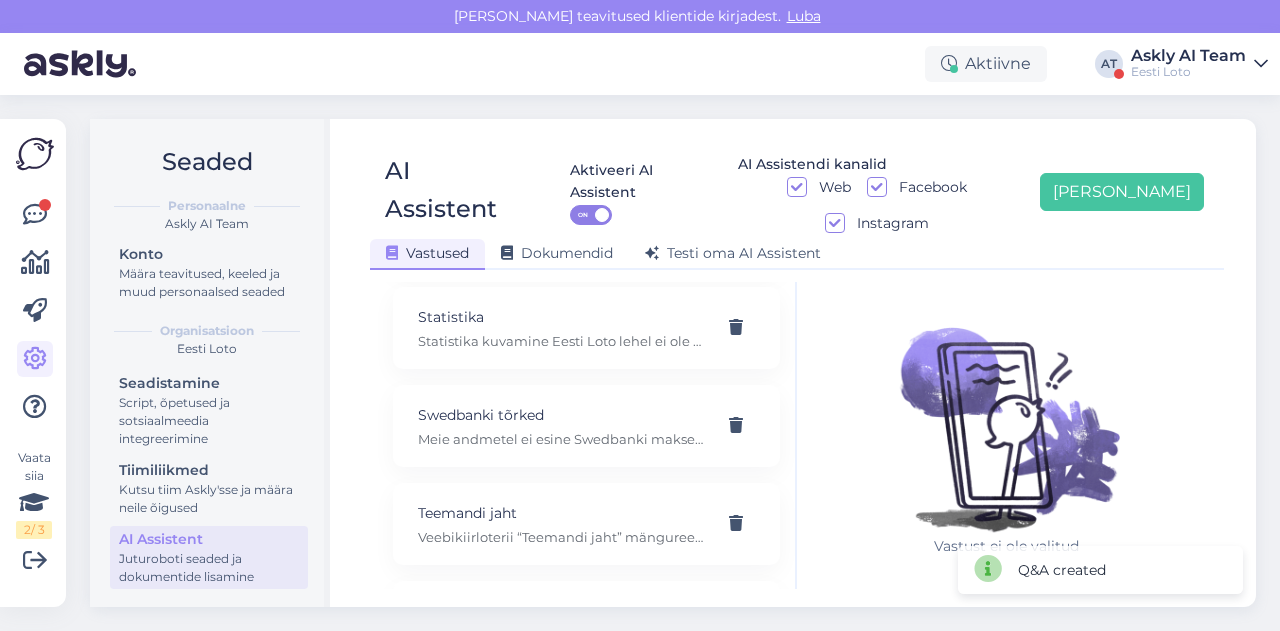 scroll, scrollTop: 0, scrollLeft: 0, axis: both 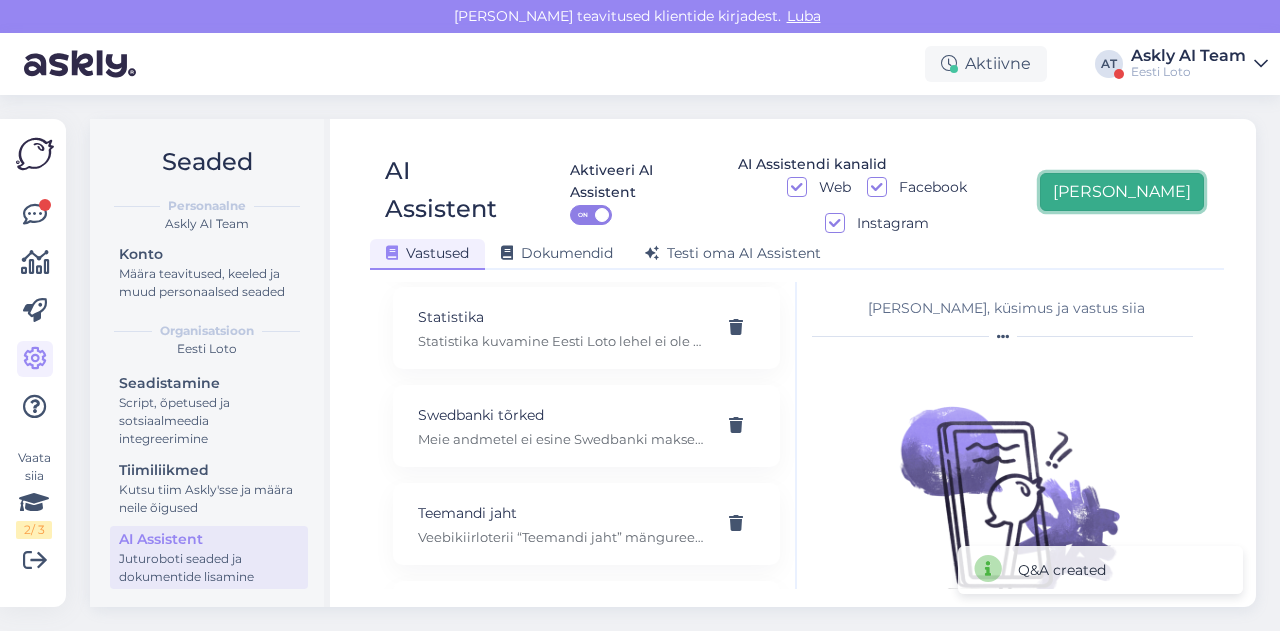 click on "[PERSON_NAME]" at bounding box center (1122, 192) 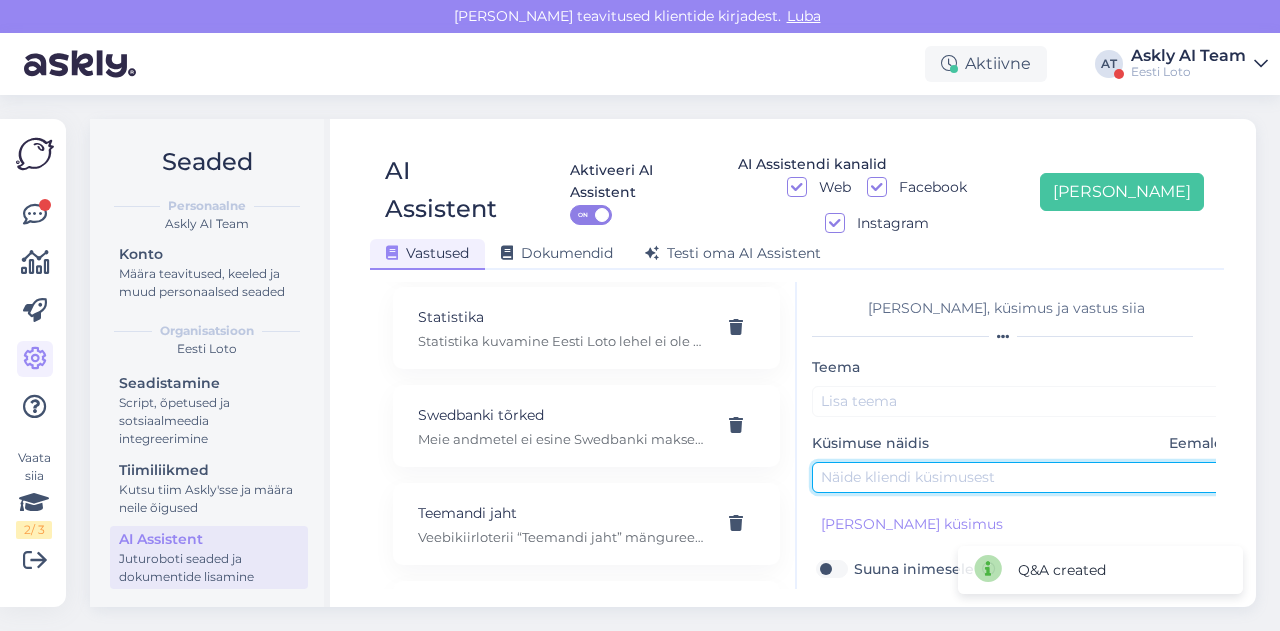 click at bounding box center (1022, 477) 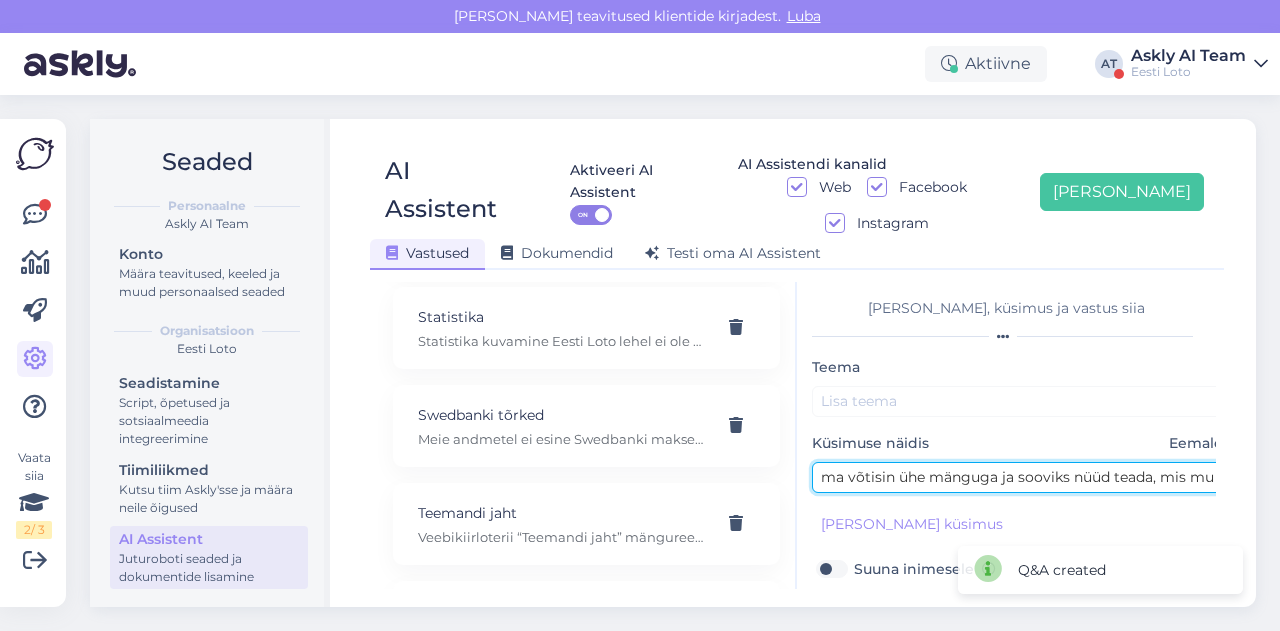 scroll, scrollTop: 0, scrollLeft: 114, axis: horizontal 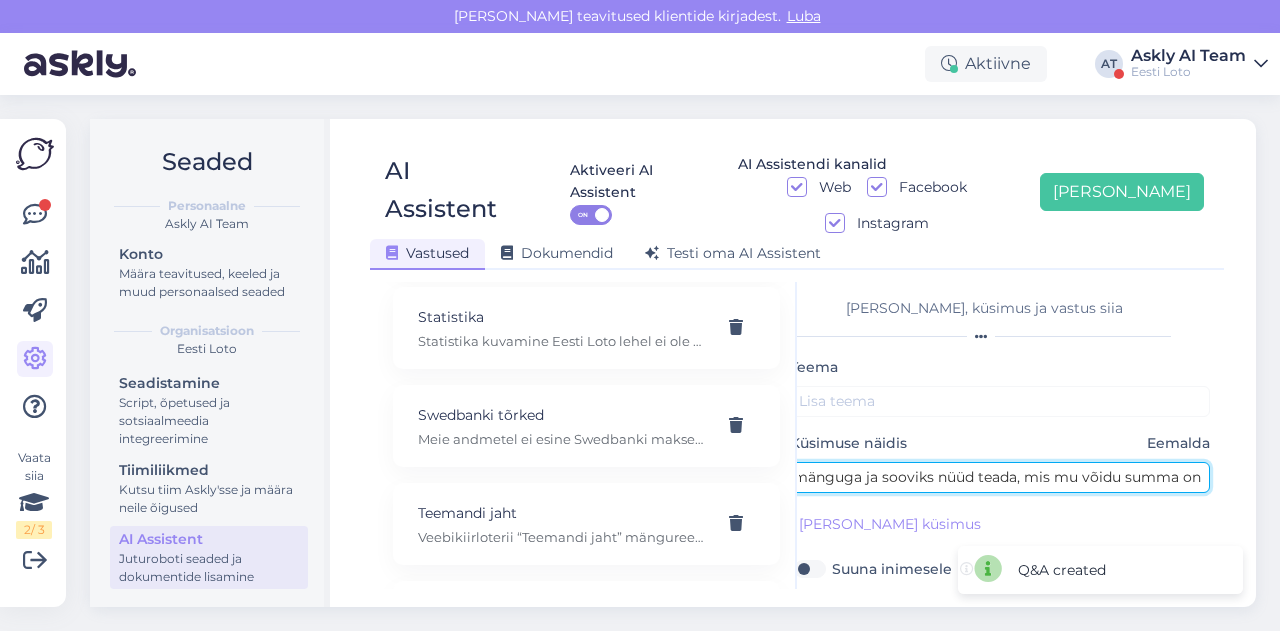 type on "ma võtisin ühe mänguga ja sooviks nüüd teada, mis mu võidu summa on." 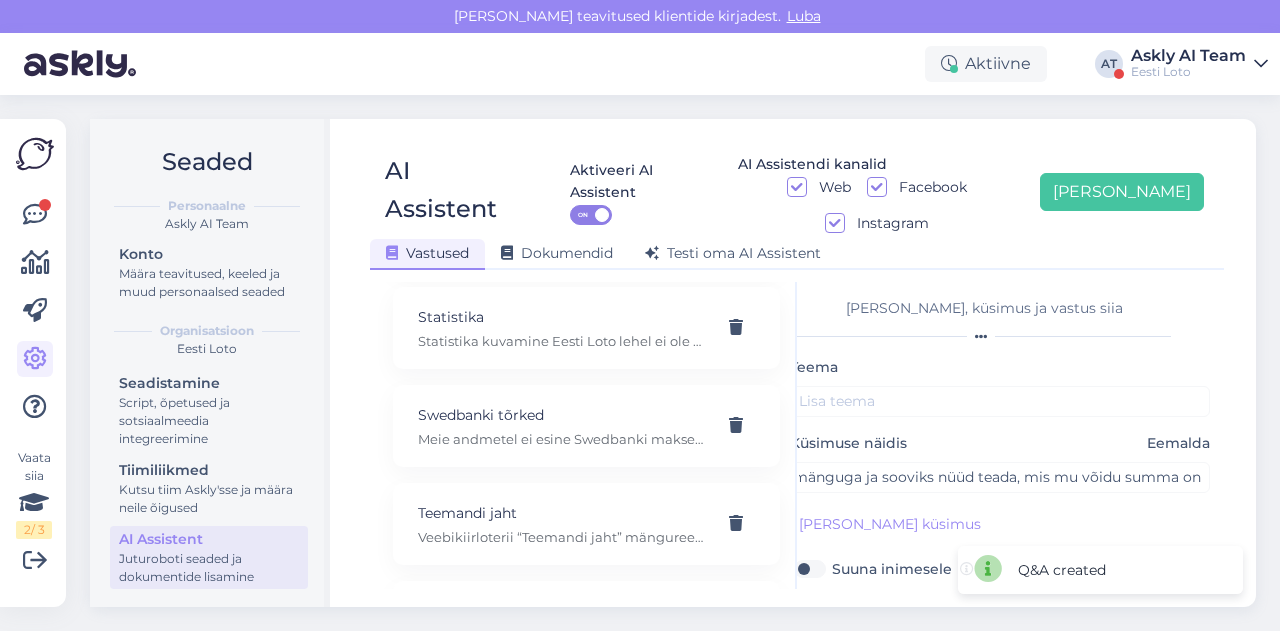 scroll, scrollTop: 0, scrollLeft: 0, axis: both 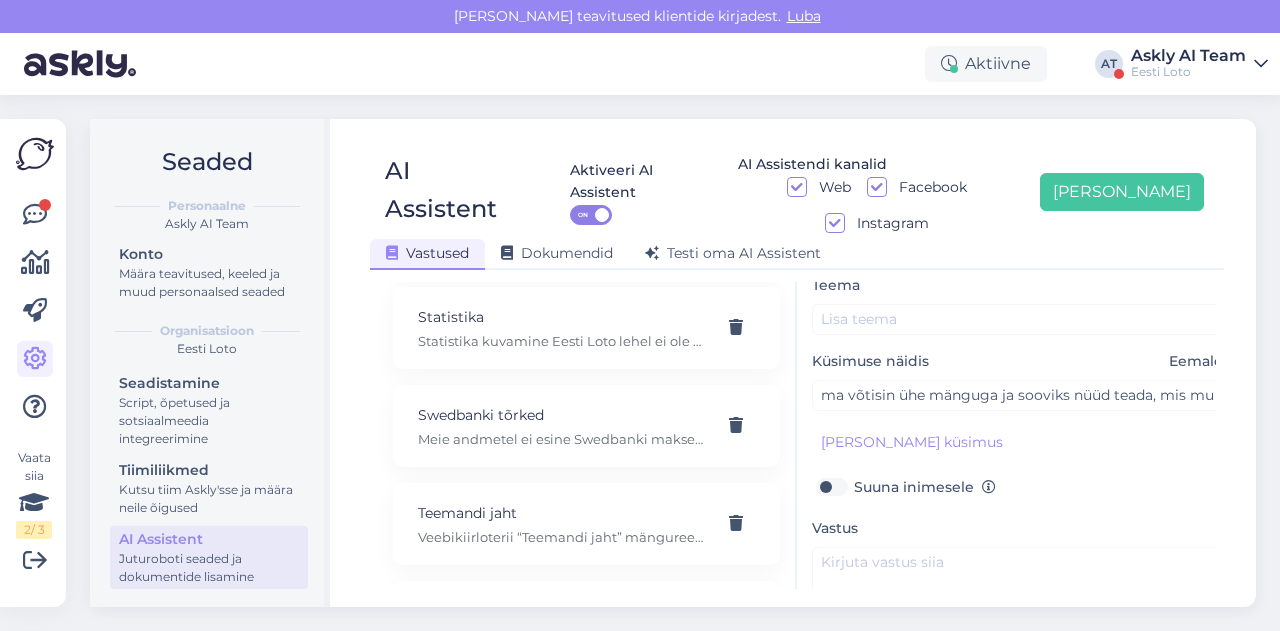 click on "Vastus" at bounding box center (839, 528) 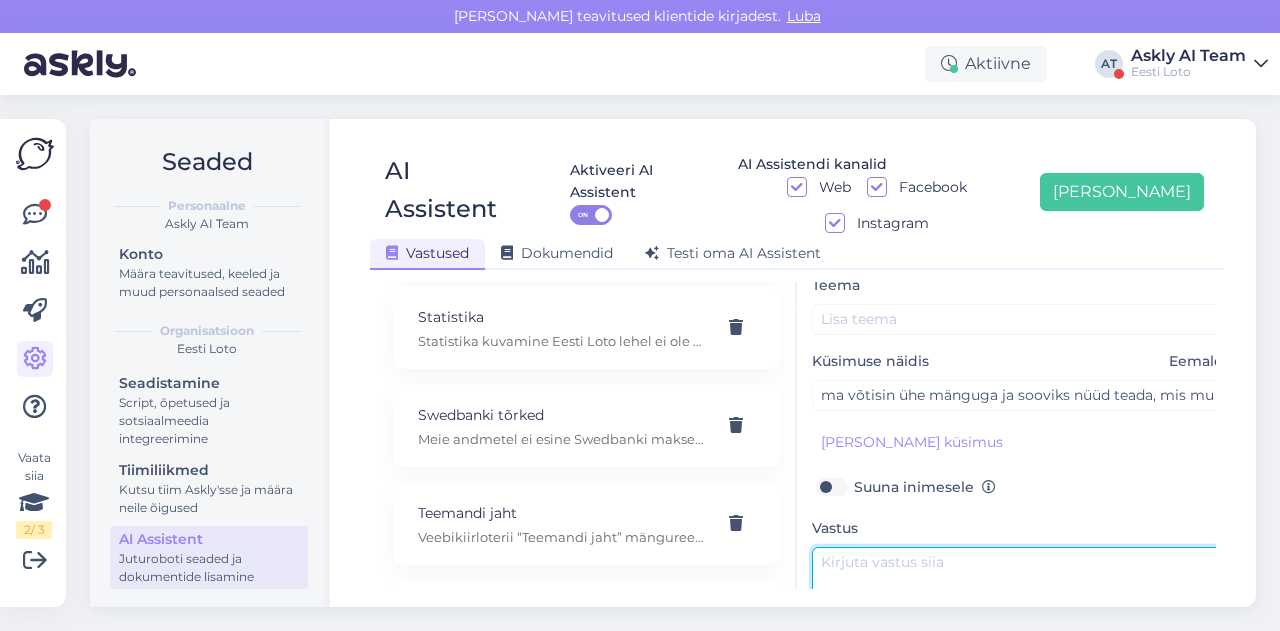 click at bounding box center (1022, 594) 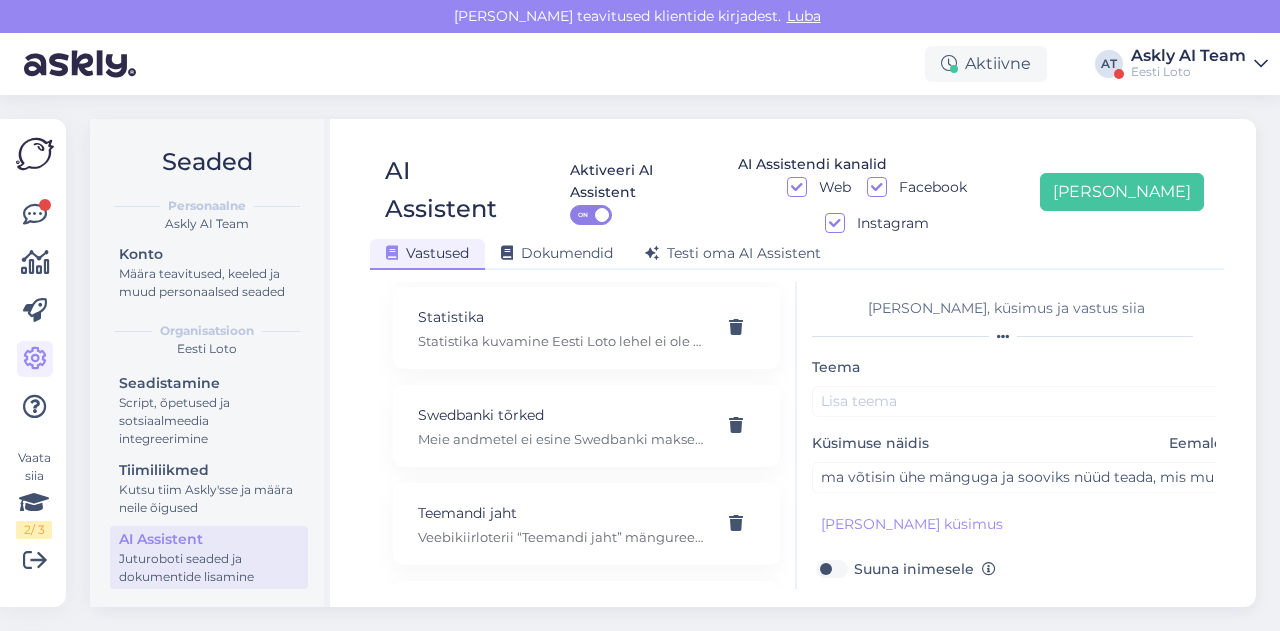 scroll, scrollTop: 179, scrollLeft: 0, axis: vertical 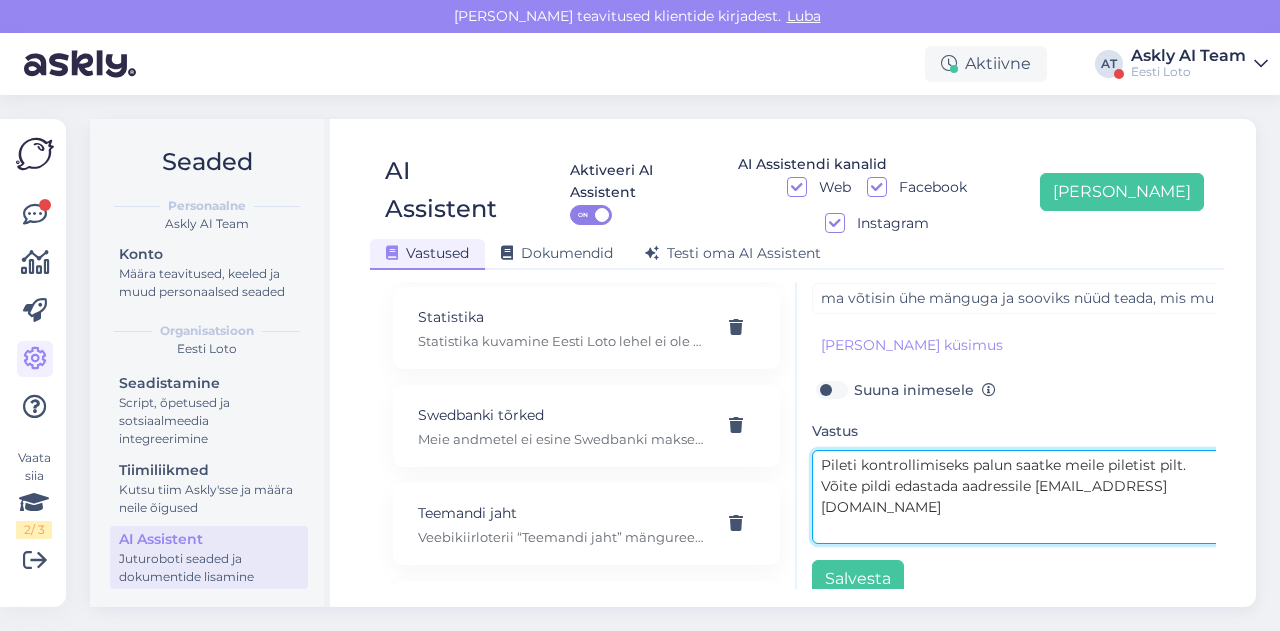 click on "Pileti kontrollimiseks palun saatke meile piletist pilt.
Võite pildi edastada aadressile klienditugi@eestiloto.ee" at bounding box center (1022, 497) 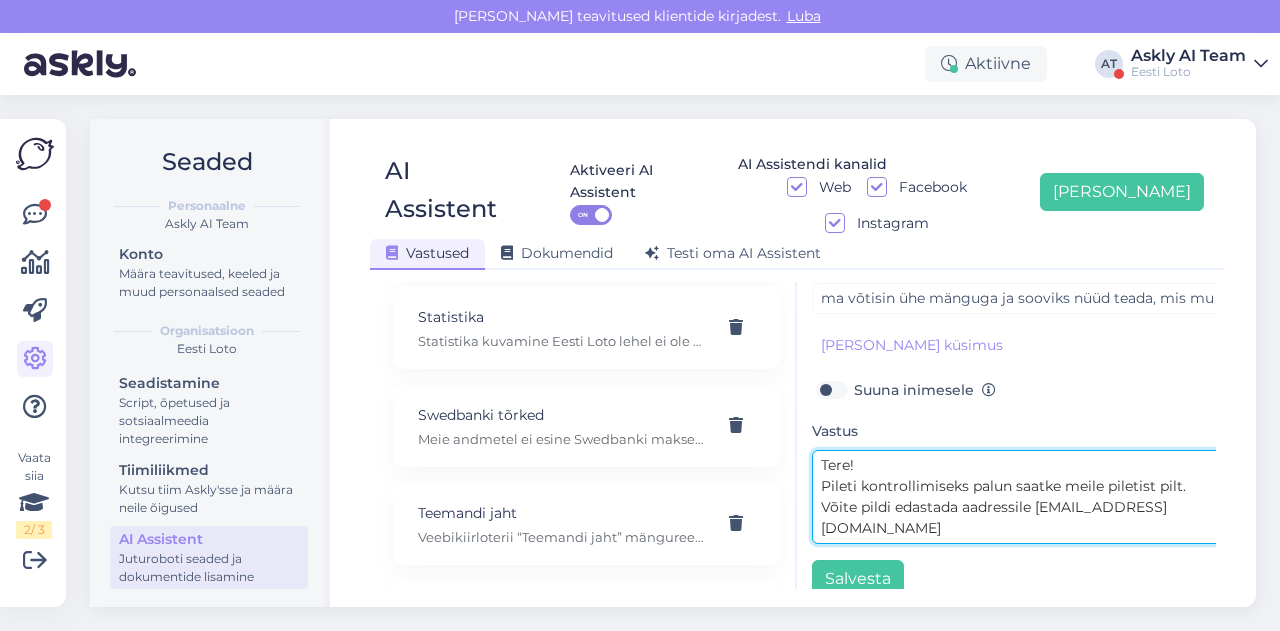 scroll, scrollTop: 0, scrollLeft: 0, axis: both 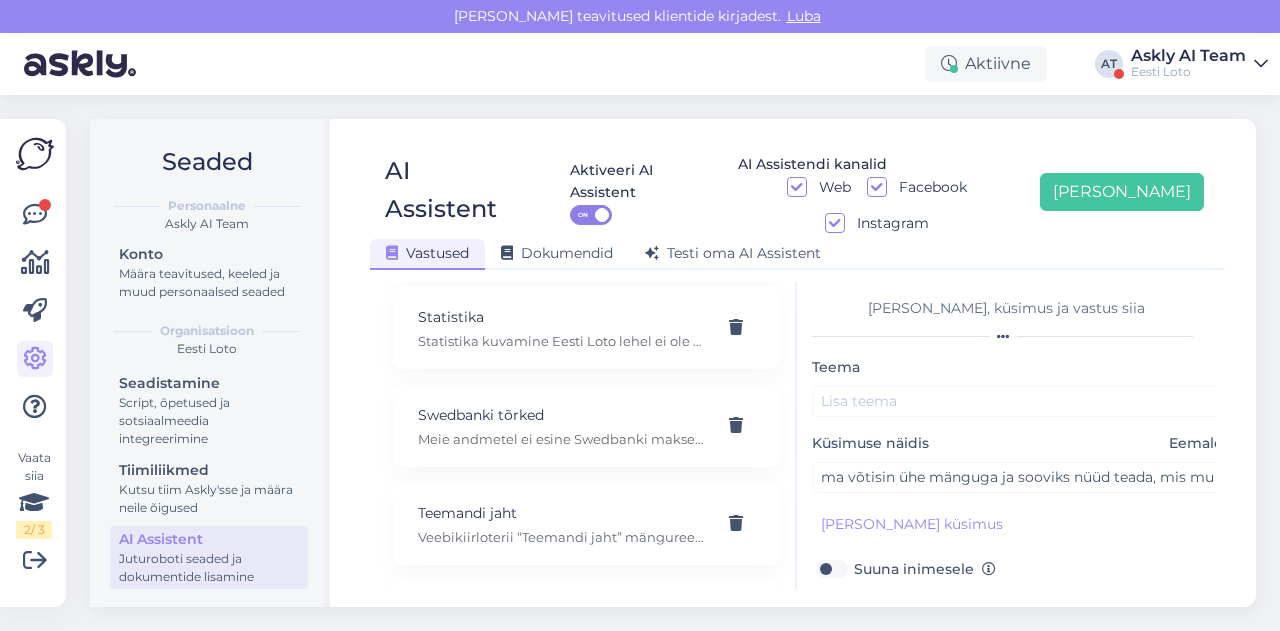 type on "Tere!
Pileti kontrollimiseks palun saatke meile piletist pilt.
Võite pildi edastada aadressile klienditugi@eestiloto.ee" 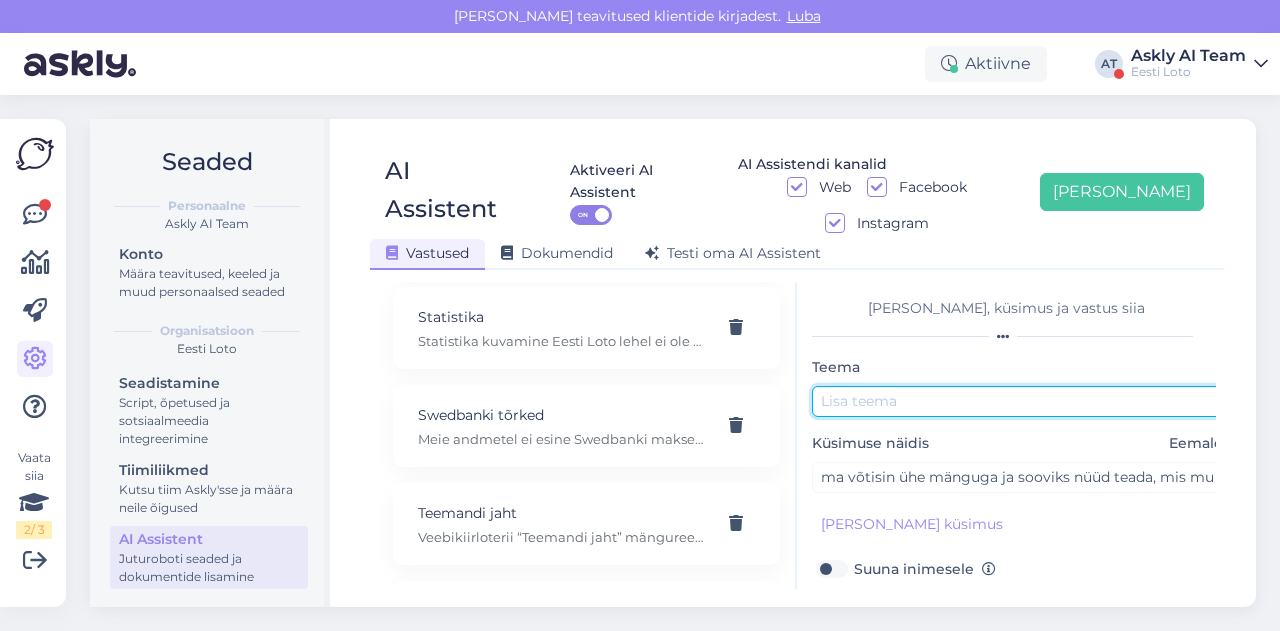 click at bounding box center (1022, 401) 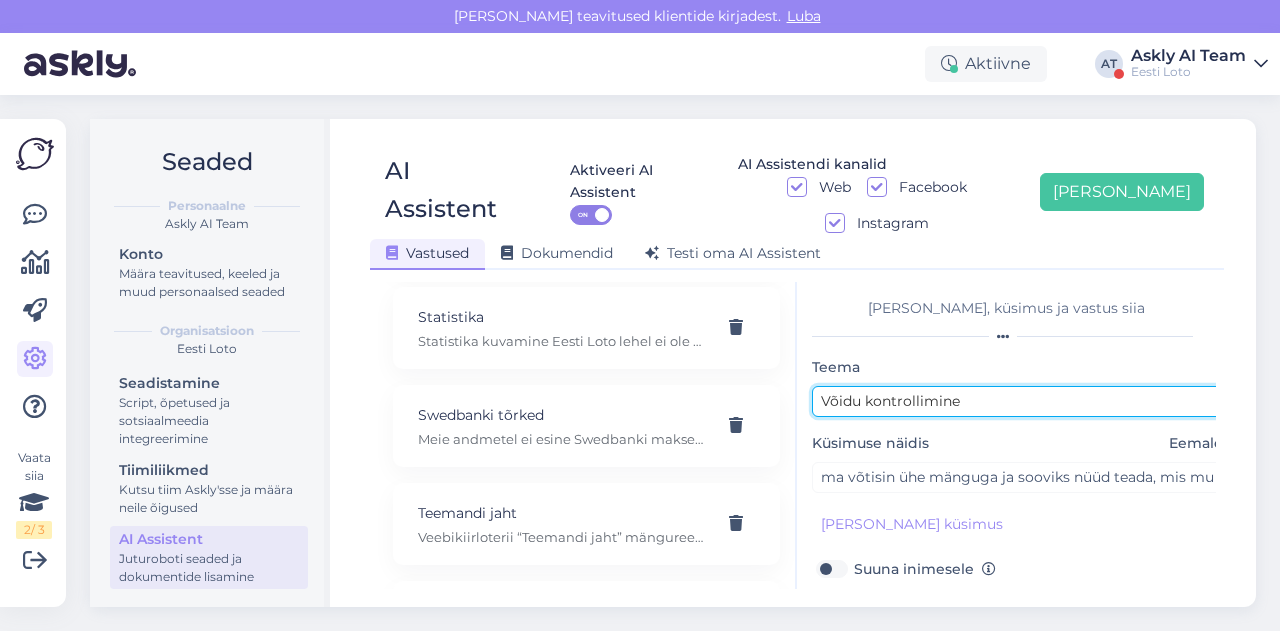 scroll, scrollTop: 179, scrollLeft: 0, axis: vertical 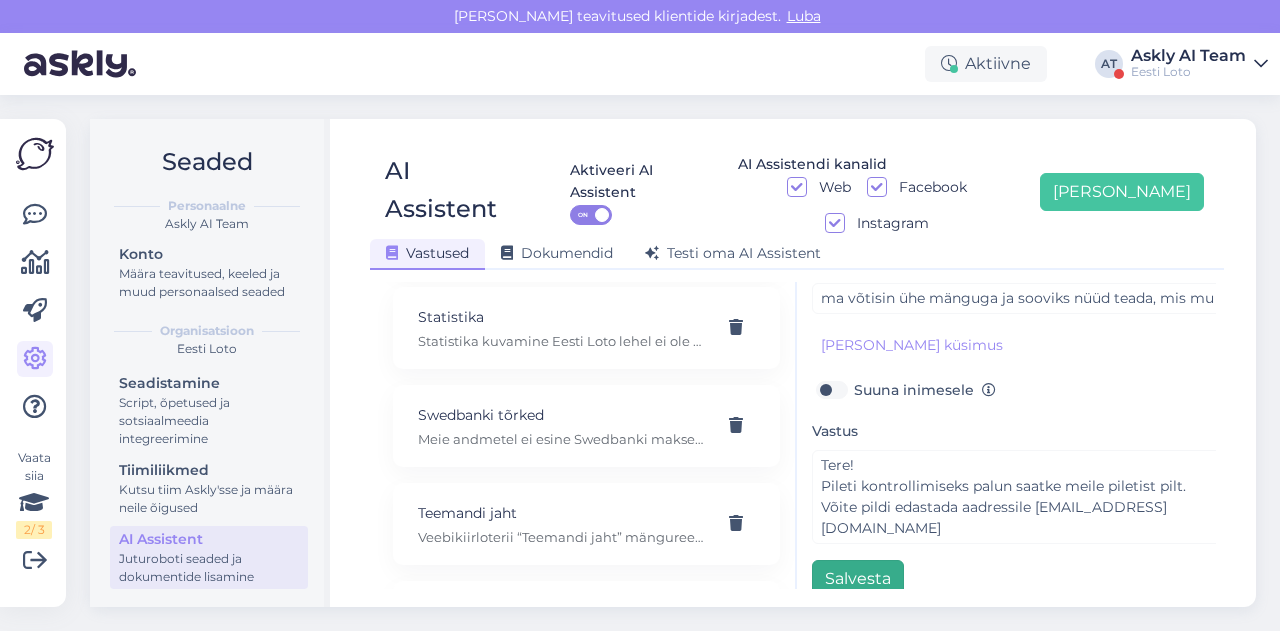 type on "Võidu kontrollimine" 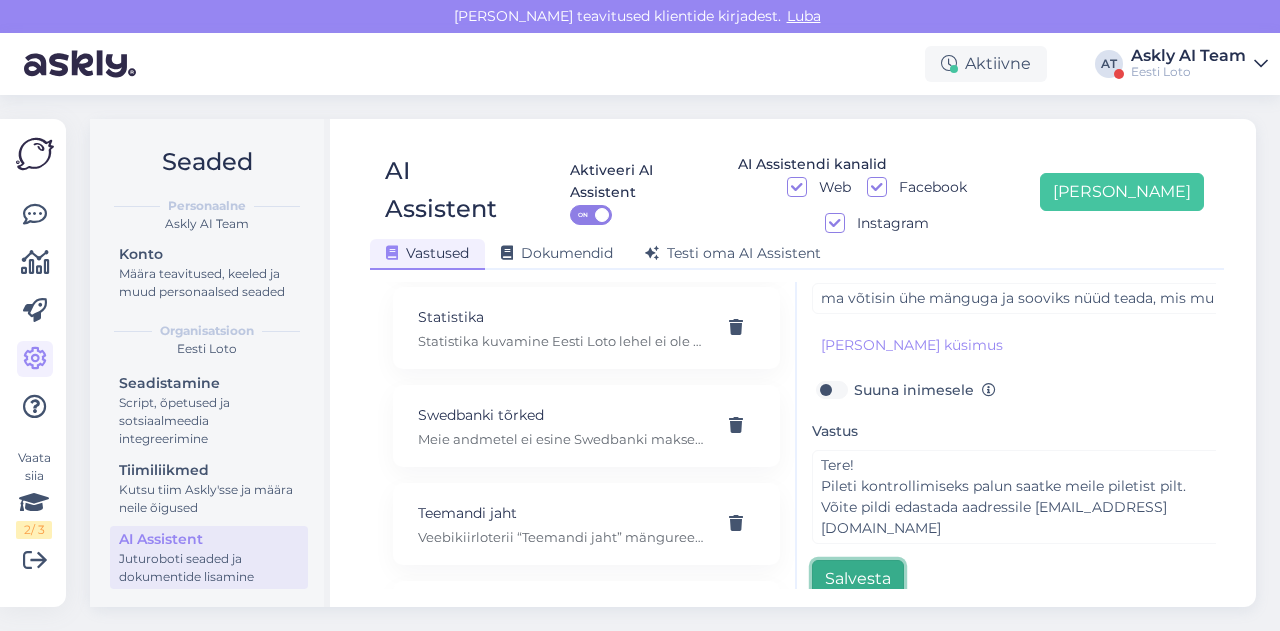 click on "Salvesta" at bounding box center (858, 579) 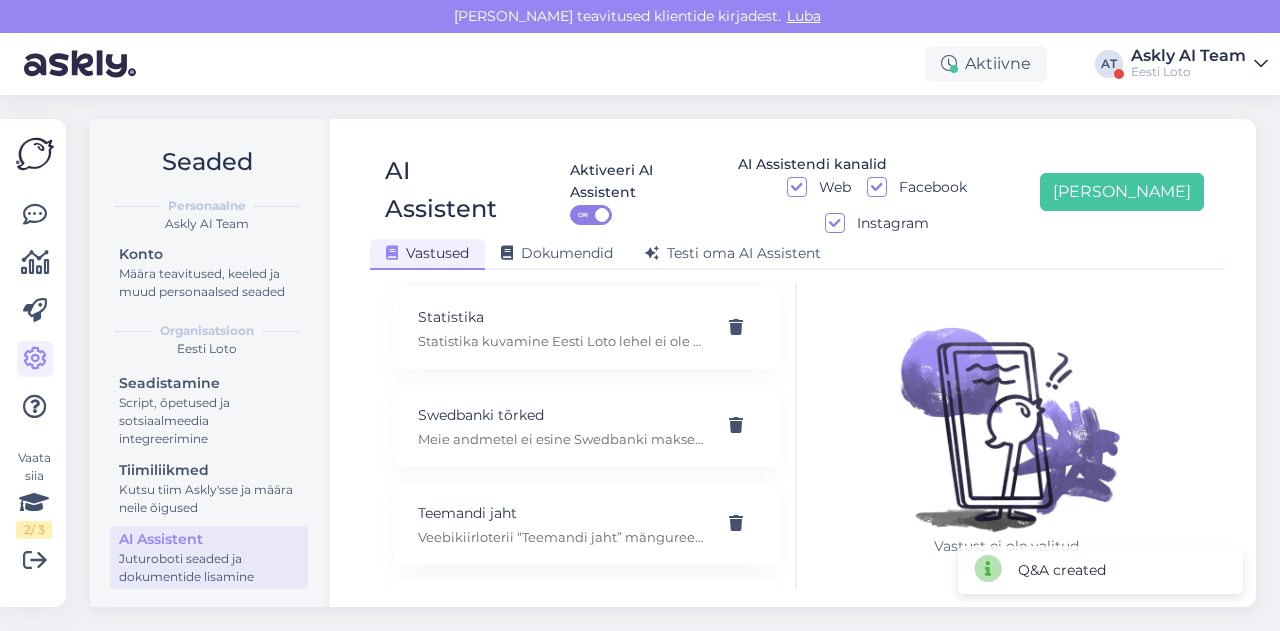 scroll, scrollTop: 0, scrollLeft: 0, axis: both 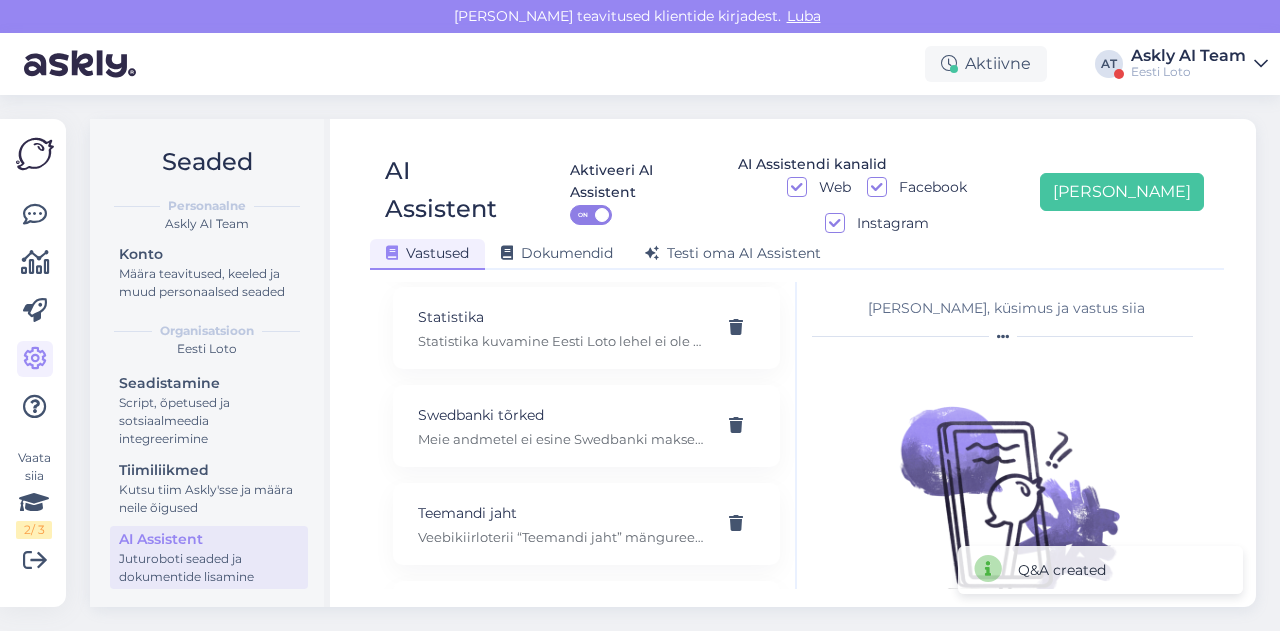 click on "Seaded Personaalne Askly AI Team Konto Määra teavitused, keeled ja muud personaalsed seaded Organisatsioon Eesti Loto Seadistamine Script, õpetused ja sotsiaalmeedia integreerimine Tiimiliikmed Kutsu tiim Askly'sse ja määra neile õigused AI Assistent Juturoboti seaded ja dokumentide lisamine AI Assistent Aktiveeri AI Assistent ON AI Assistendi kanalid Web Facebook Instagram Lisa uus Vastused Dokumendid Testi oma AI Assistent Kasuta AI Assistenti. Vajuta 'Lisa uus' ja lisa küsimused ja vastused, millele AI võiks 24/7 vastata kliendile sobivas keeles.   E-rahakoti tehingud Tere! Kõiki e-rahakoti tehinguid (võidumaksed, piletiostud, sissemaksed, väljamaksed) näete enda mängukontol valikus Konto ja Minu tehingud, kust on võimalik täpselt näha e-rahakoti saldoseisu peale igat tehingut.
2 piletit 2 loosimisele 3DS tehniline tõrge 48 tunni nõue Abi Selleks, et saaksime Teile vastata, palun täpsustage oma küsimust.
Arvelduskonto kinnitamine Arvelduskonto muutmine Bingo Loto jackpot E-kiirloterii" at bounding box center (679, 363) 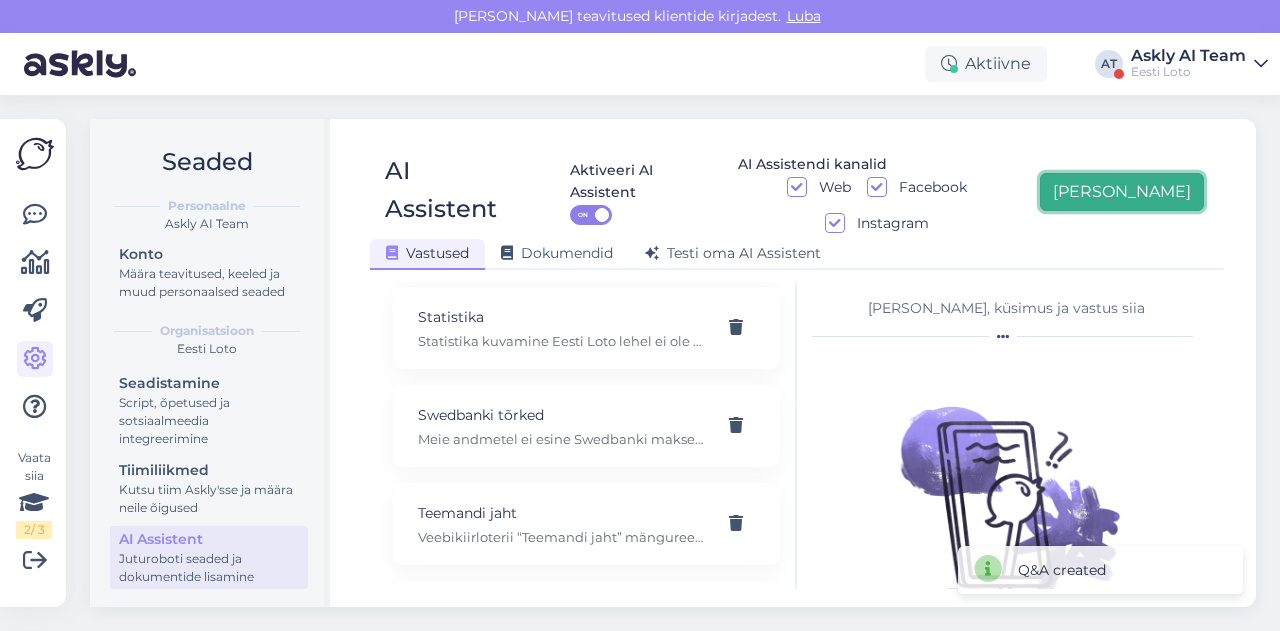 click on "[PERSON_NAME]" at bounding box center (1122, 192) 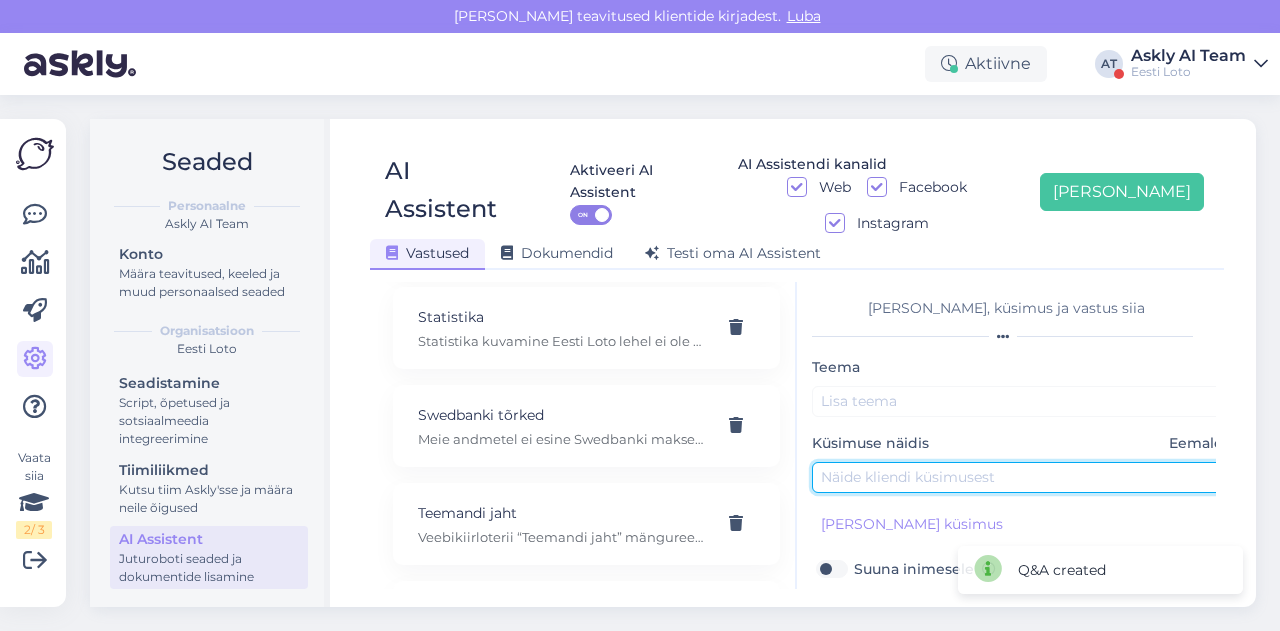 click at bounding box center (1022, 477) 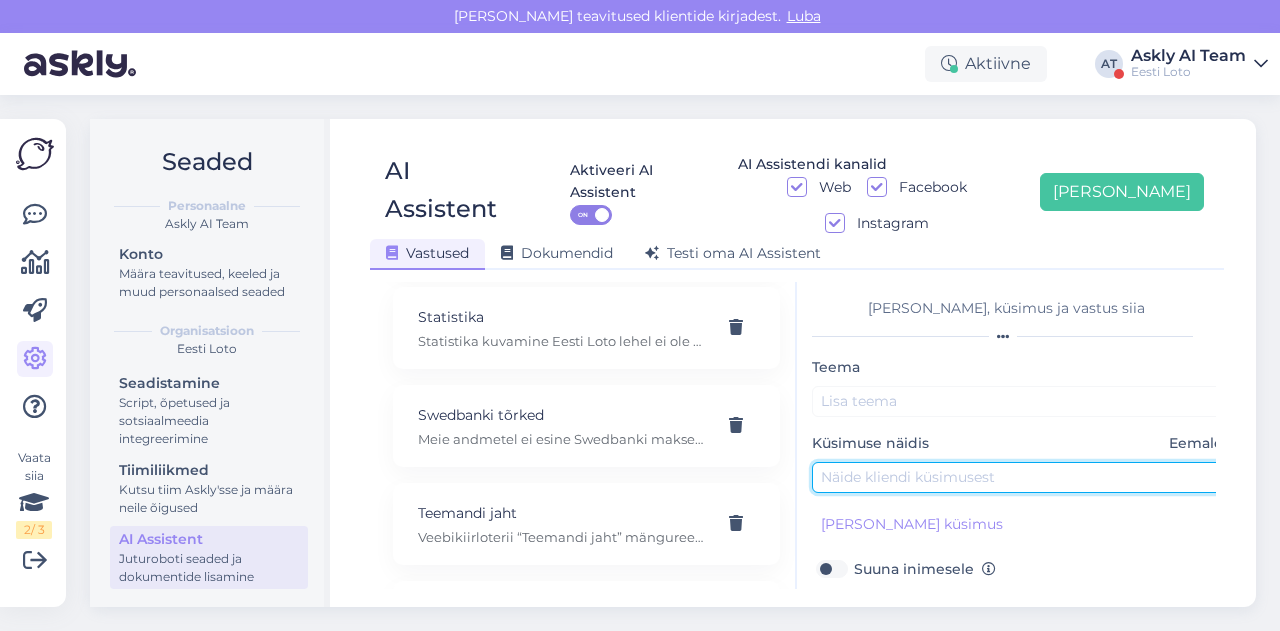 paste on "Kus kohast on võimalik leida informatsiooni Teie täringumängu võidu tingimuste kohta." 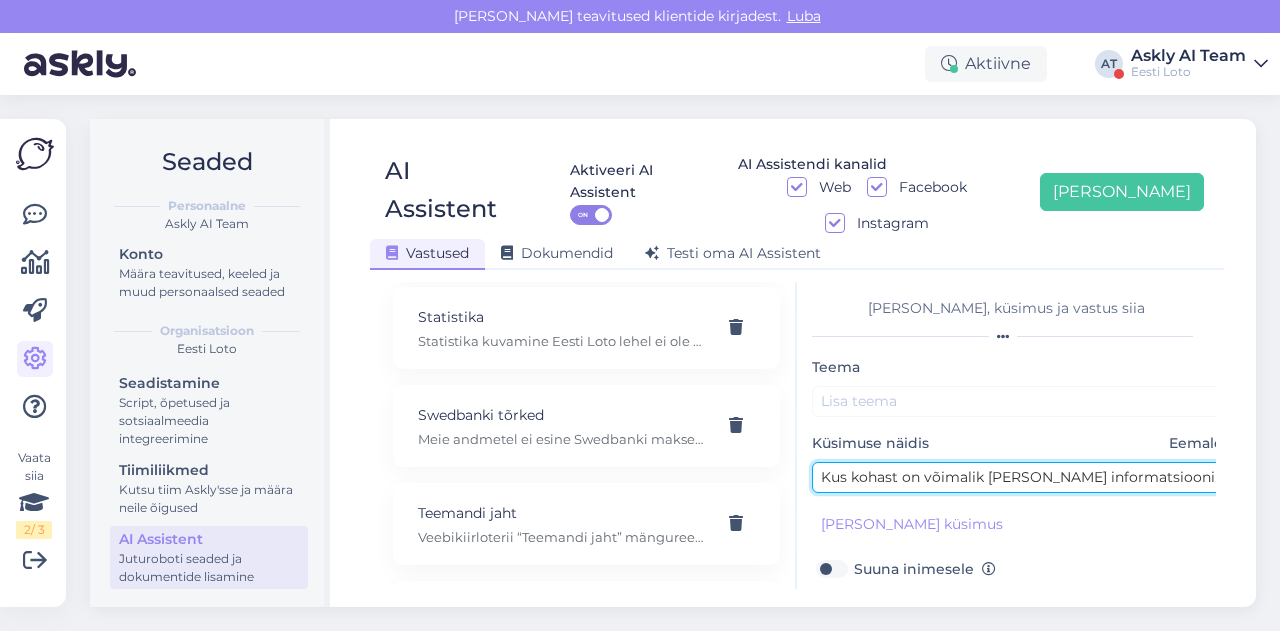 scroll, scrollTop: 0, scrollLeft: 210, axis: horizontal 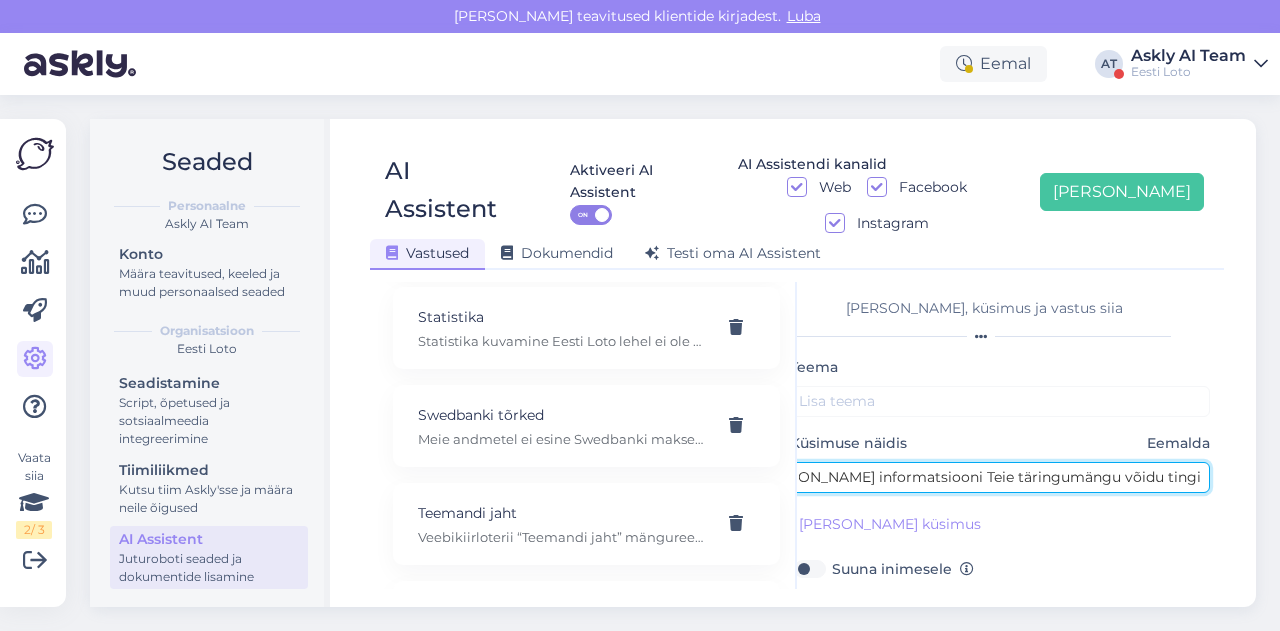 type on "Kus kohast on võimalik leida informatsiooni Teie täringumängu võidu tingimuste kohta." 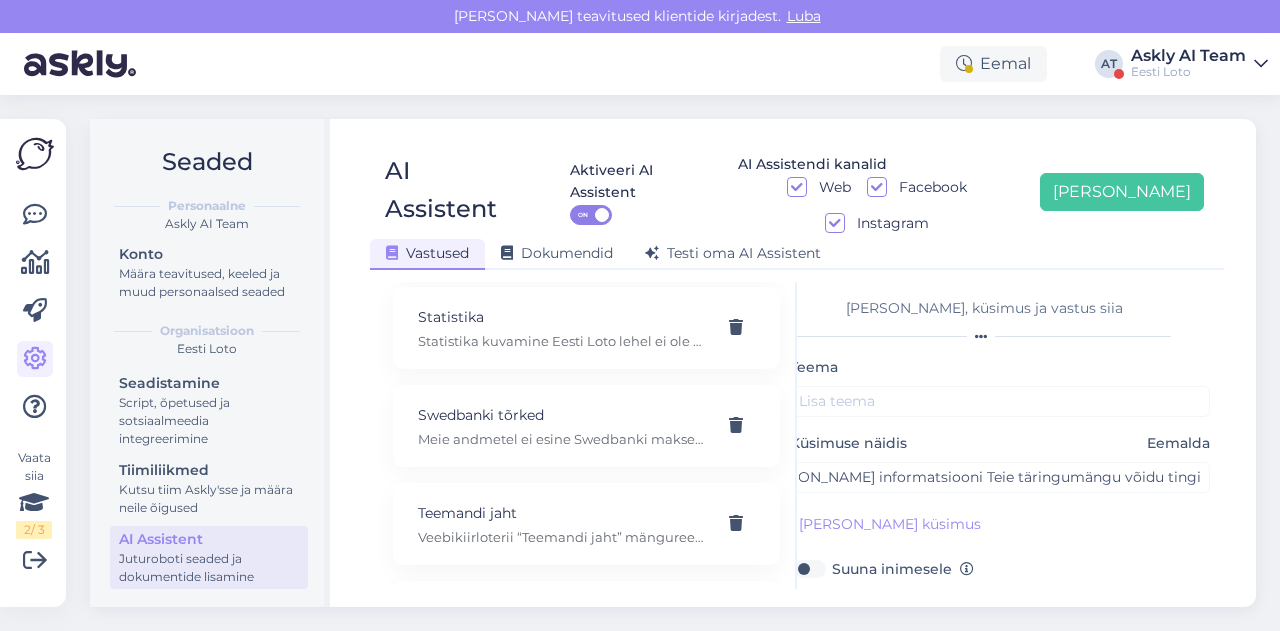 scroll, scrollTop: 0, scrollLeft: 0, axis: both 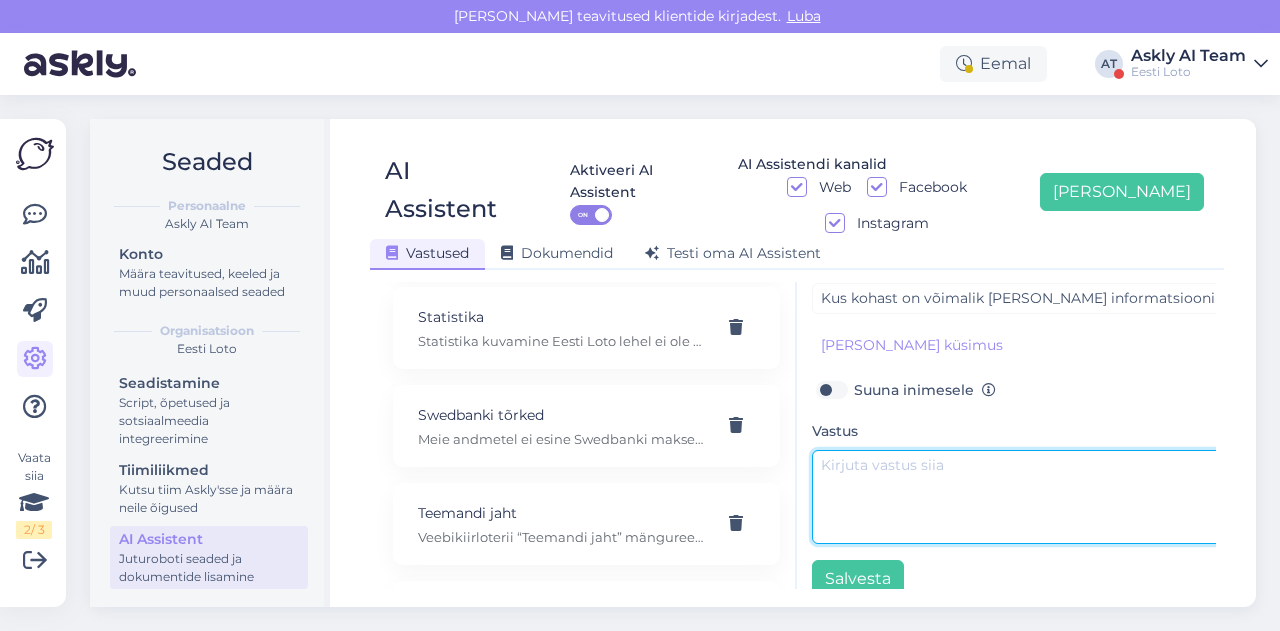 click at bounding box center [1022, 497] 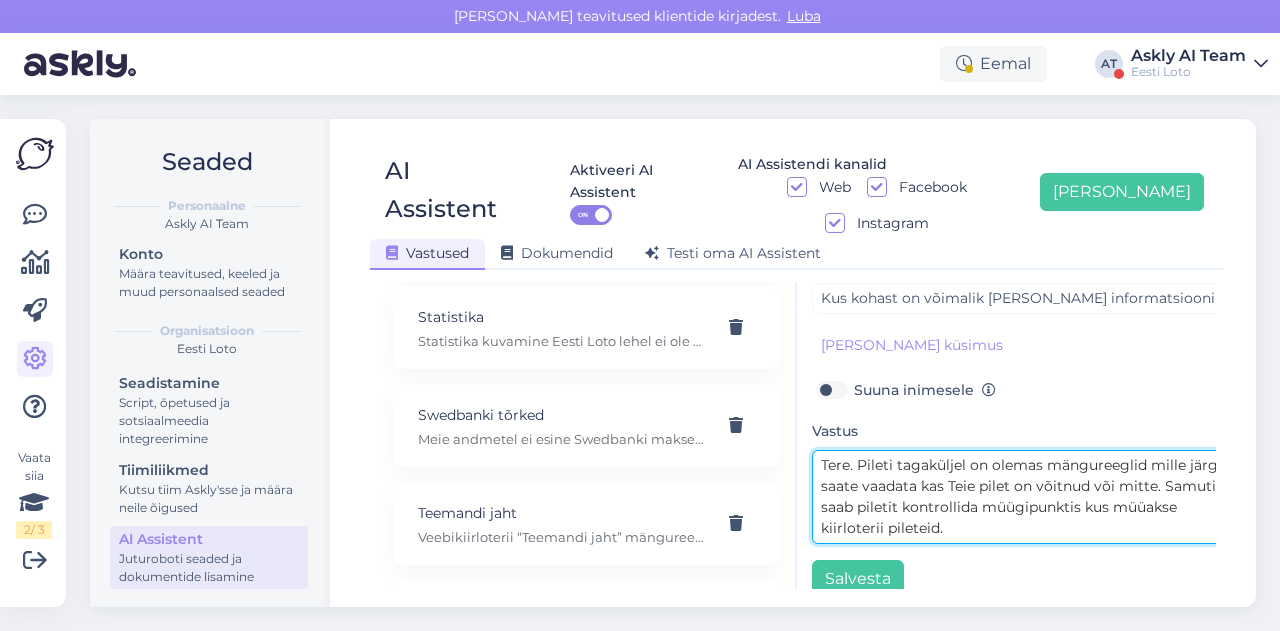 scroll, scrollTop: 0, scrollLeft: 0, axis: both 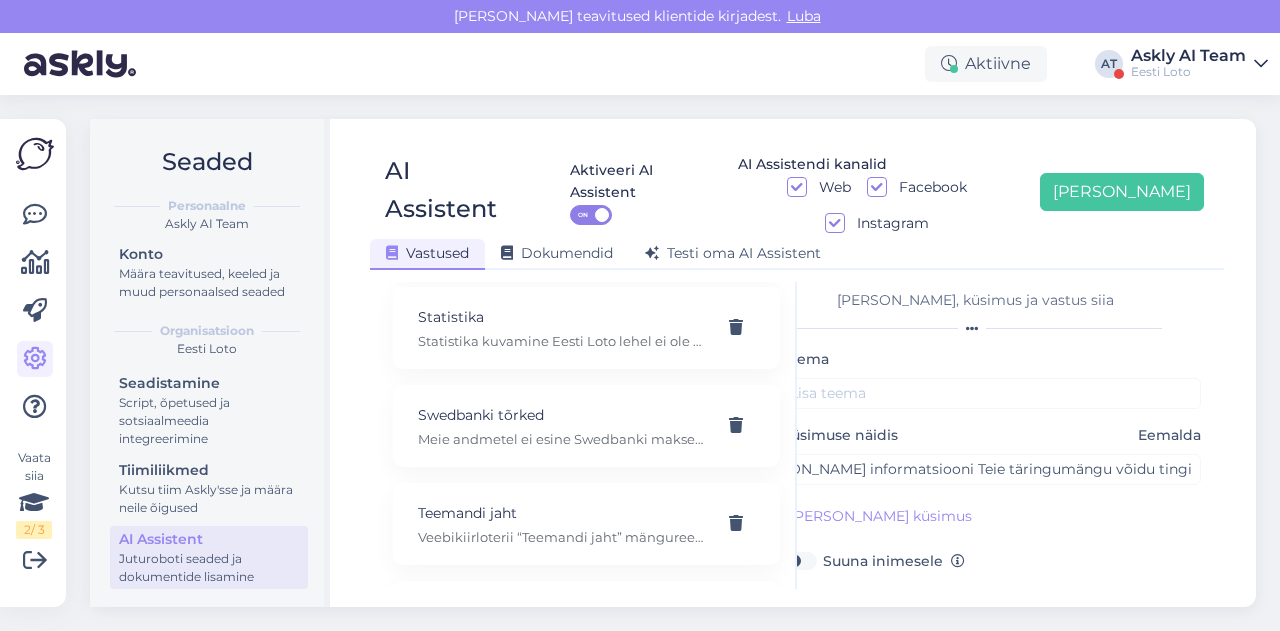 type on "Tere. Pileti tagaküljel on olemas mängureeglid mille järgi saate vaadata kas Teie pilet on võitnud või mitte. Samuti saab piletit kontrollida müügipunktis kus müüakse kiirloterii pileteid." 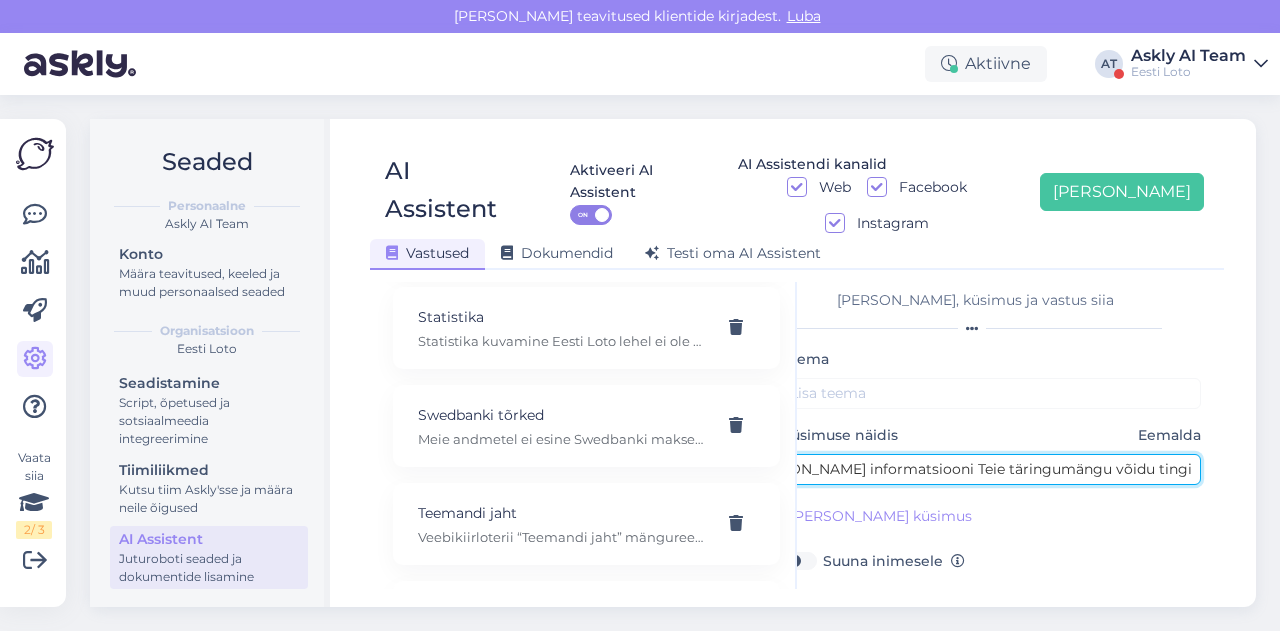 drag, startPoint x: 906, startPoint y: 431, endPoint x: 1006, endPoint y: 434, distance: 100.04499 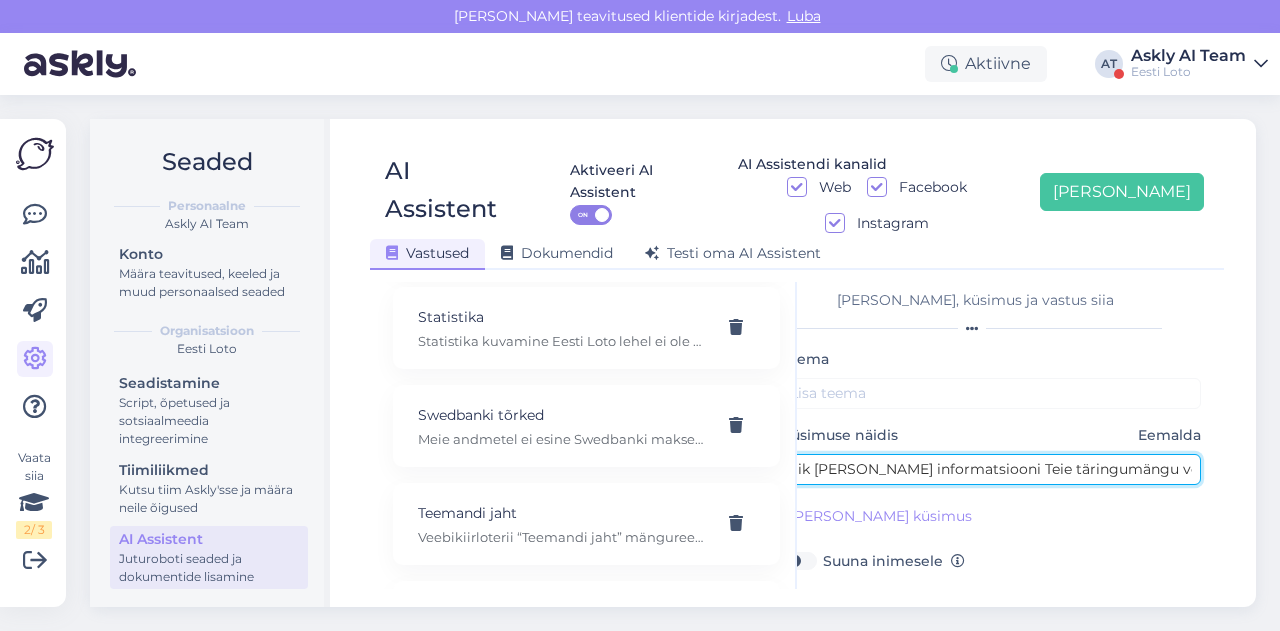 scroll, scrollTop: 0, scrollLeft: 142, axis: horizontal 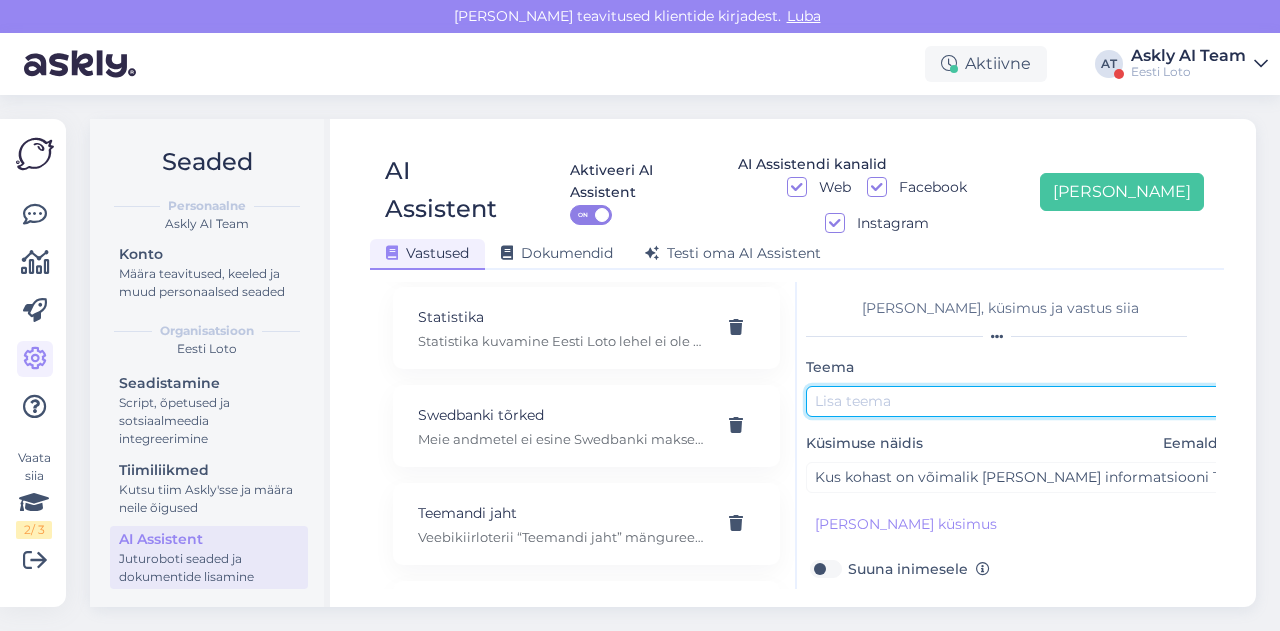 click at bounding box center (1016, 401) 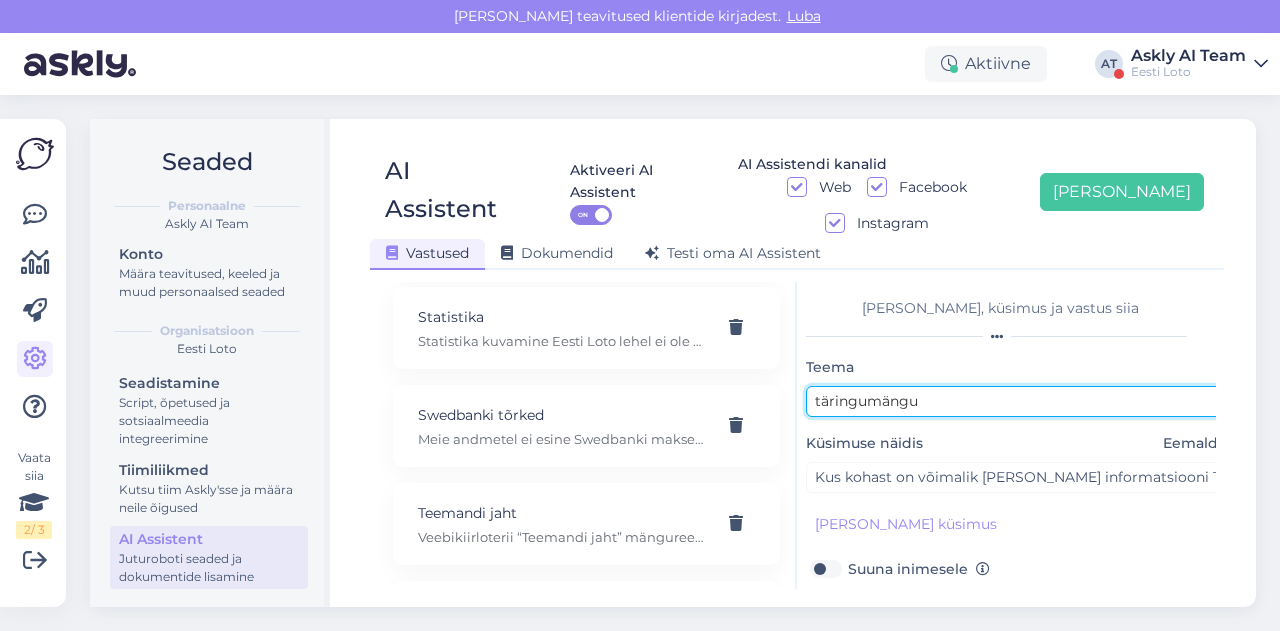 click on "täringumängu" at bounding box center [1016, 401] 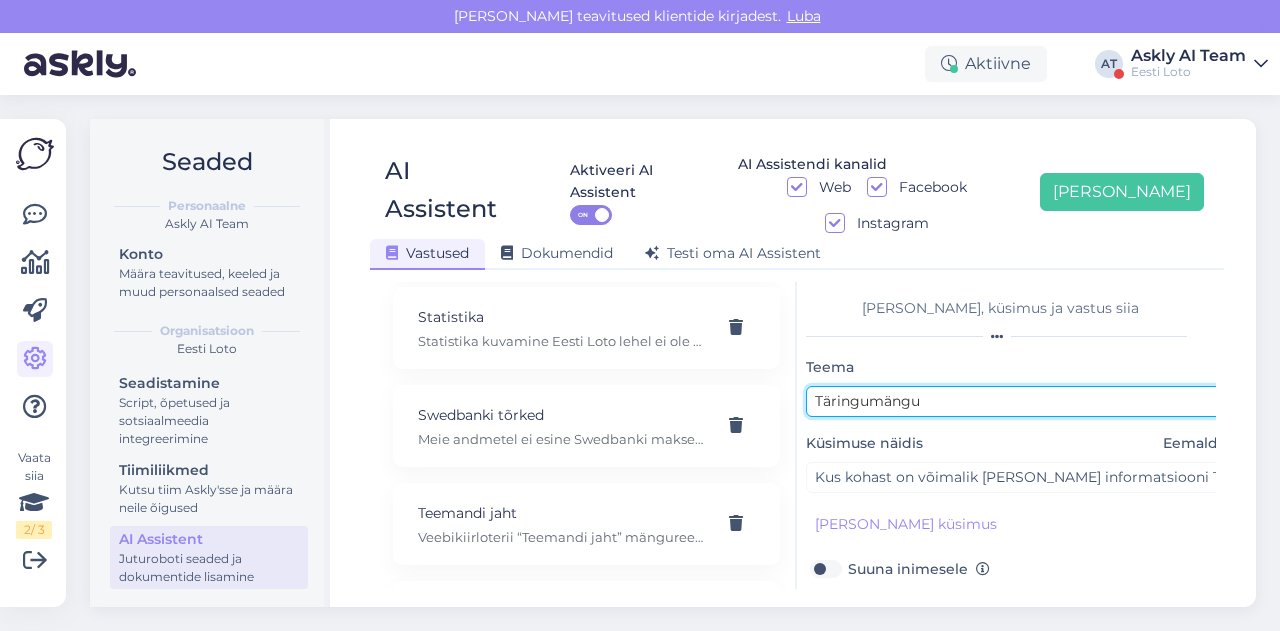 click on "Täringumängu" at bounding box center (1016, 401) 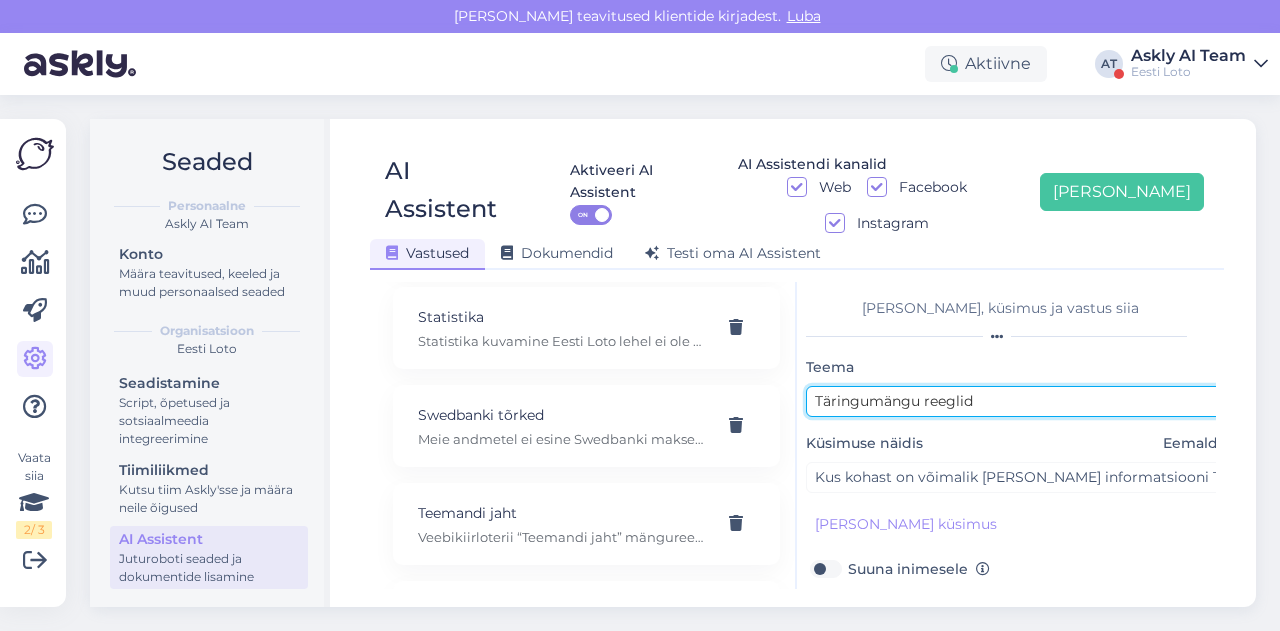 scroll, scrollTop: 179, scrollLeft: 6, axis: both 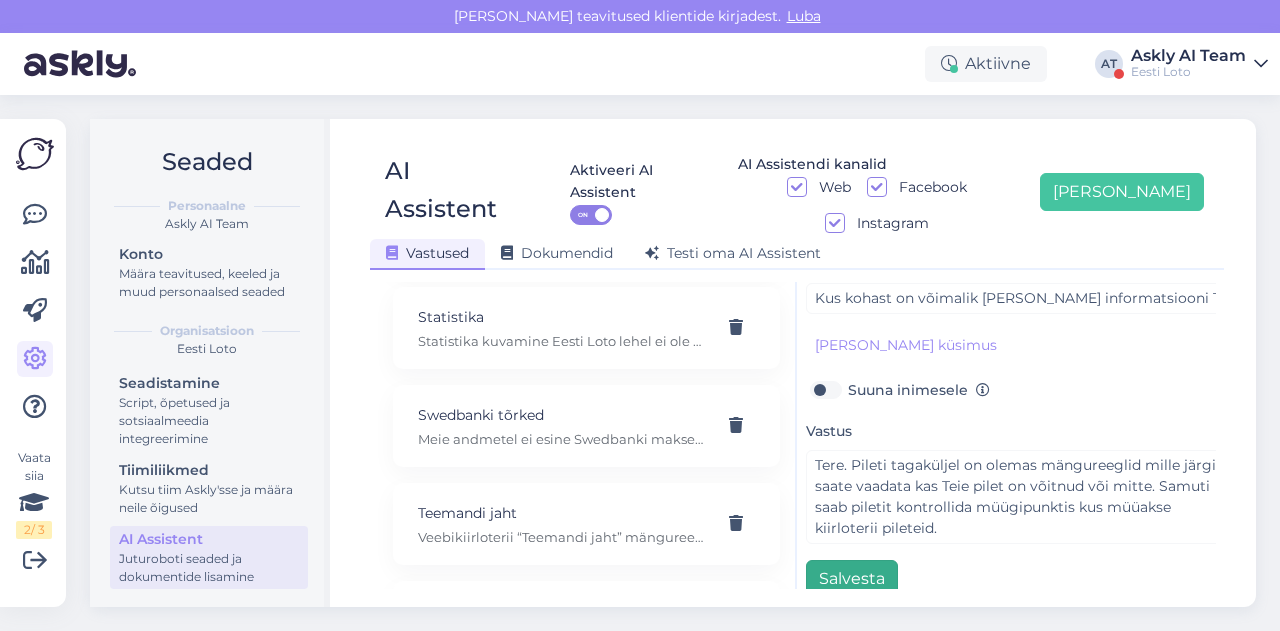 type on "Täringumängu reeglid" 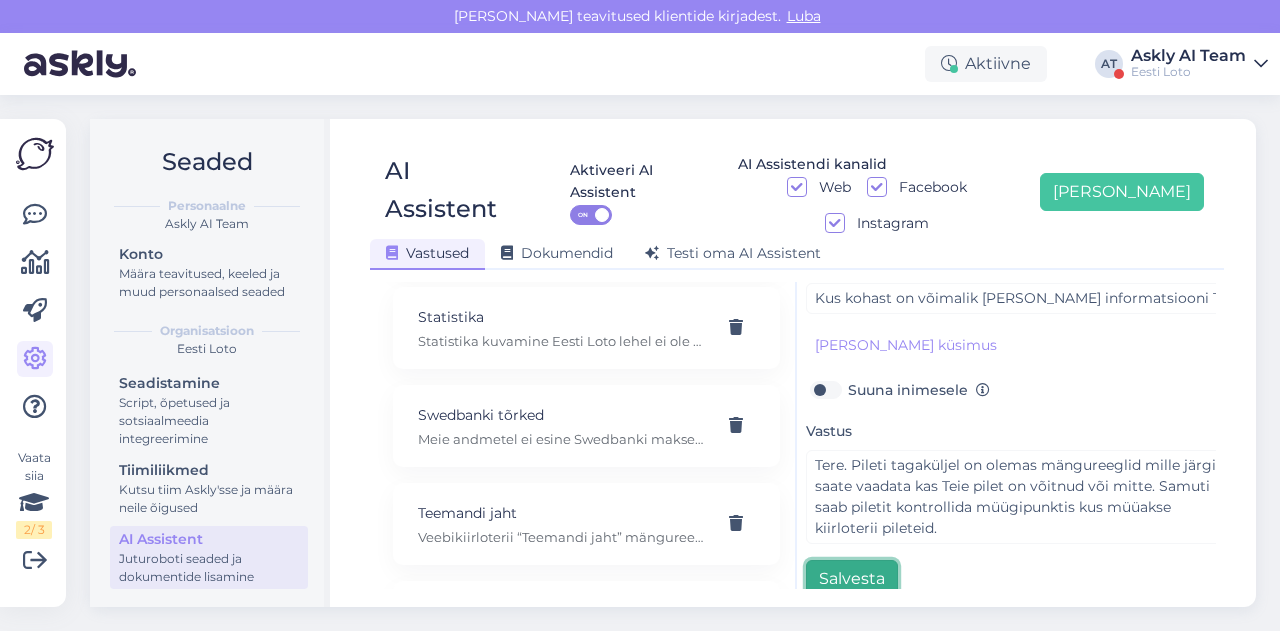 click on "Salvesta" at bounding box center [852, 579] 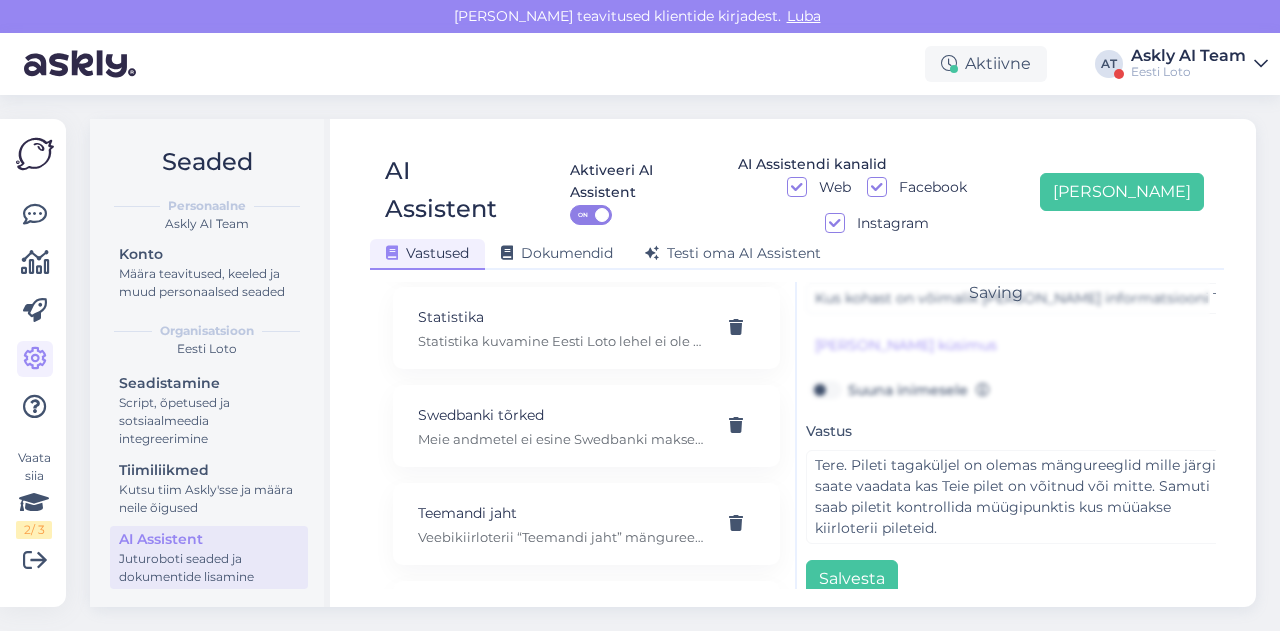 scroll, scrollTop: 0, scrollLeft: 0, axis: both 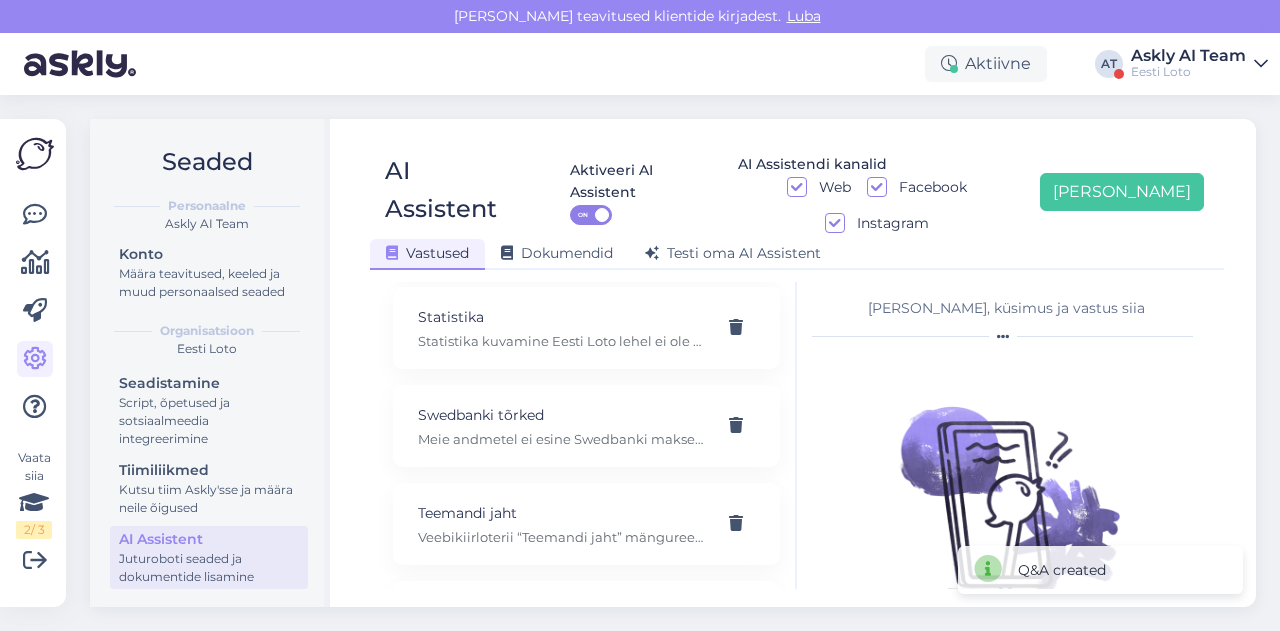 click on "Seaded Personaalne Askly AI Team Konto Määra teavitused, keeled ja muud personaalsed seaded Organisatsioon Eesti Loto Seadistamine Script, õpetused ja sotsiaalmeedia integreerimine Tiimiliikmed Kutsu tiim Askly'sse ja määra neile õigused AI Assistent Juturoboti seaded ja dokumentide lisamine AI Assistent Aktiveeri AI Assistent ON AI Assistendi kanalid Web Facebook Instagram Lisa uus Vastused Dokumendid Testi oma AI Assistent Kasuta AI Assistenti. Vajuta 'Lisa uus' ja lisa küsimused ja vastused, millele AI võiks 24/7 vastata kliendile sobivas keeles.   E-rahakoti tehingud Tere! Kõiki e-rahakoti tehinguid (võidumaksed, piletiostud, sissemaksed, väljamaksed) näete enda mängukontol valikus Konto ja Minu tehingud, kust on võimalik täpselt näha e-rahakoti saldoseisu peale igat tehingut.
2 piletit 2 loosimisele 3DS tehniline tõrge 48 tunni nõue Abi Selleks, et saaksime Teile vastata, palun täpsustage oma küsimust.
Arvelduskonto kinnitamine Arvelduskonto muutmine Bingo Loto jackpot E-kiirloterii" at bounding box center (679, 363) 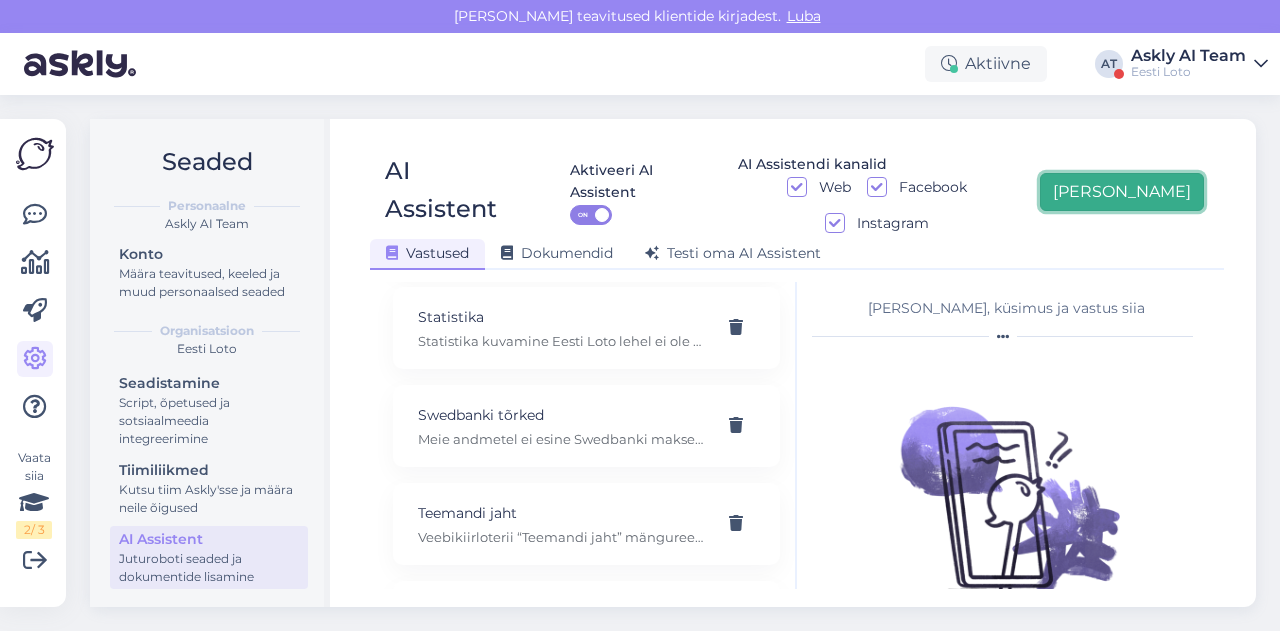 click on "[PERSON_NAME]" at bounding box center (1122, 192) 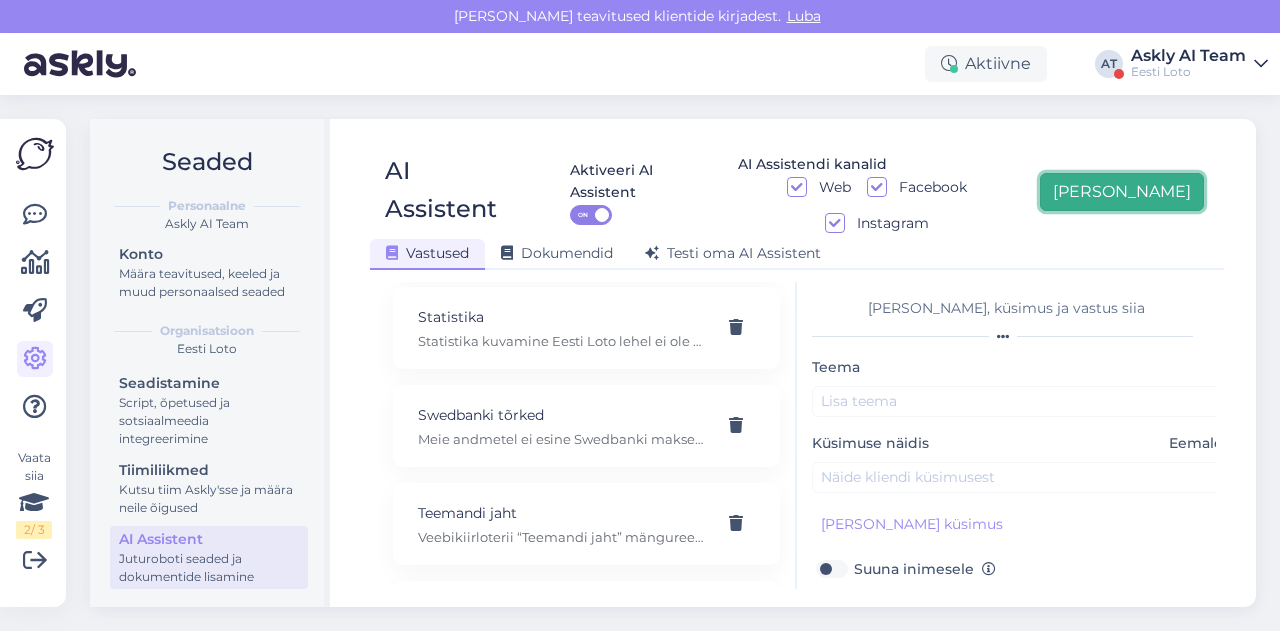 scroll, scrollTop: 179, scrollLeft: 0, axis: vertical 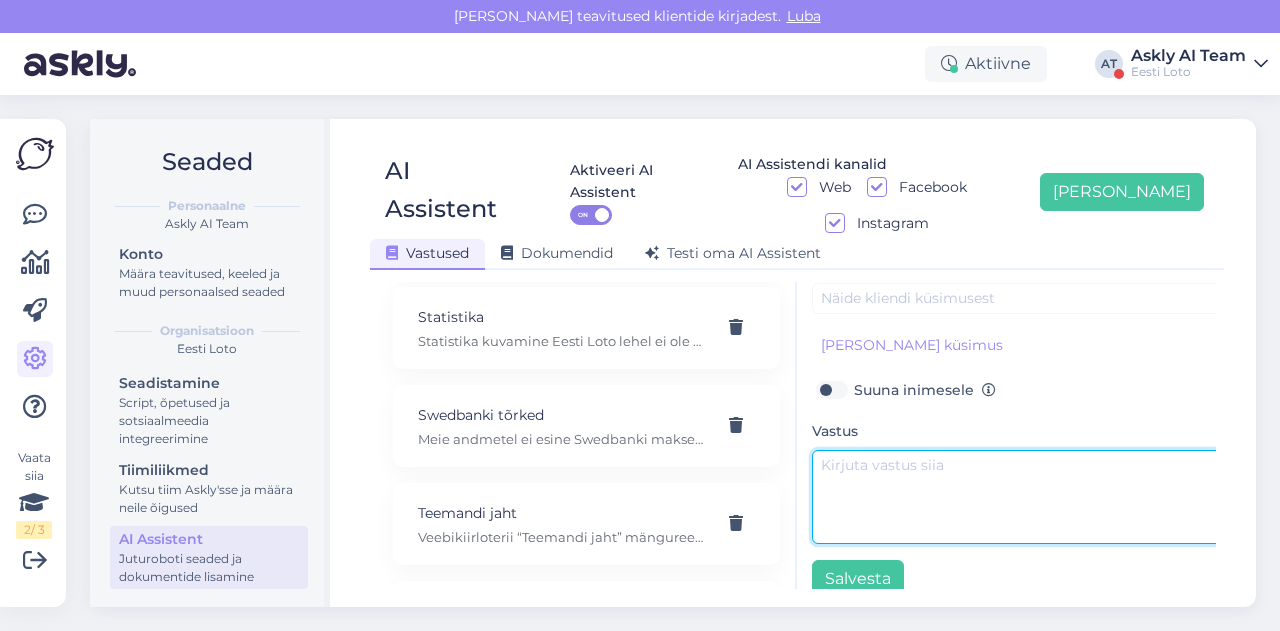 click at bounding box center [1022, 497] 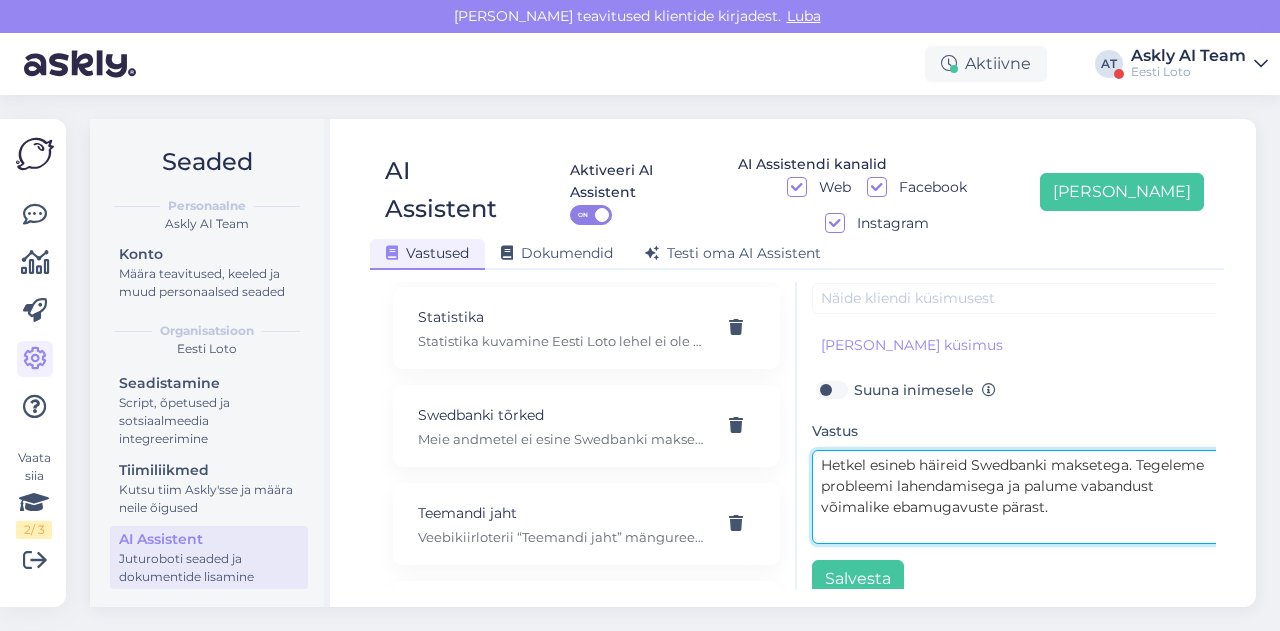 type on "Hetkel esineb häireid Swedbanki maksetega. Tegeleme probleemi lahendamisega ja palume vabandust võimalike ebamugavuste pärast." 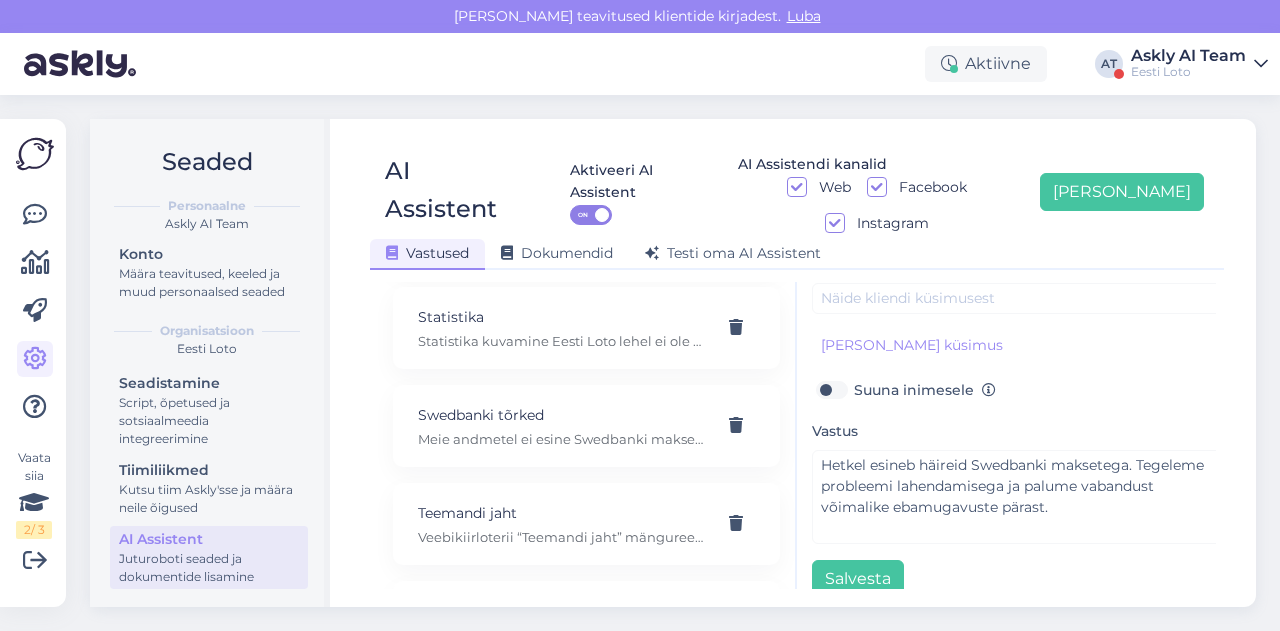 click on "Seaded Personaalne Askly AI Team Konto Määra teavitused, keeled ja muud personaalsed seaded Organisatsioon Eesti Loto Seadistamine Script, õpetused ja sotsiaalmeedia integreerimine Tiimiliikmed Kutsu tiim Askly'sse ja määra neile õigused AI Assistent Juturoboti seaded ja dokumentide lisamine AI Assistent Aktiveeri AI Assistent ON AI Assistendi kanalid Web Facebook Instagram Lisa uus Vastused Dokumendid Testi oma AI Assistent Kasuta AI Assistenti. Vajuta 'Lisa uus' ja lisa küsimused ja vastused, millele AI võiks 24/7 vastata kliendile sobivas keeles.   E-rahakoti tehingud Tere! Kõiki e-rahakoti tehinguid (võidumaksed, piletiostud, sissemaksed, väljamaksed) näete enda mängukontol valikus Konto ja Minu tehingud, kust on võimalik täpselt näha e-rahakoti saldoseisu peale igat tehingut.
2 piletit 2 loosimisele 3DS tehniline tõrge 48 tunni nõue Abi Selleks, et saaksime Teile vastata, palun täpsustage oma küsimust.
Arvelduskonto kinnitamine Arvelduskonto muutmine Bingo Loto jackpot E-kiirloterii" at bounding box center (679, 363) 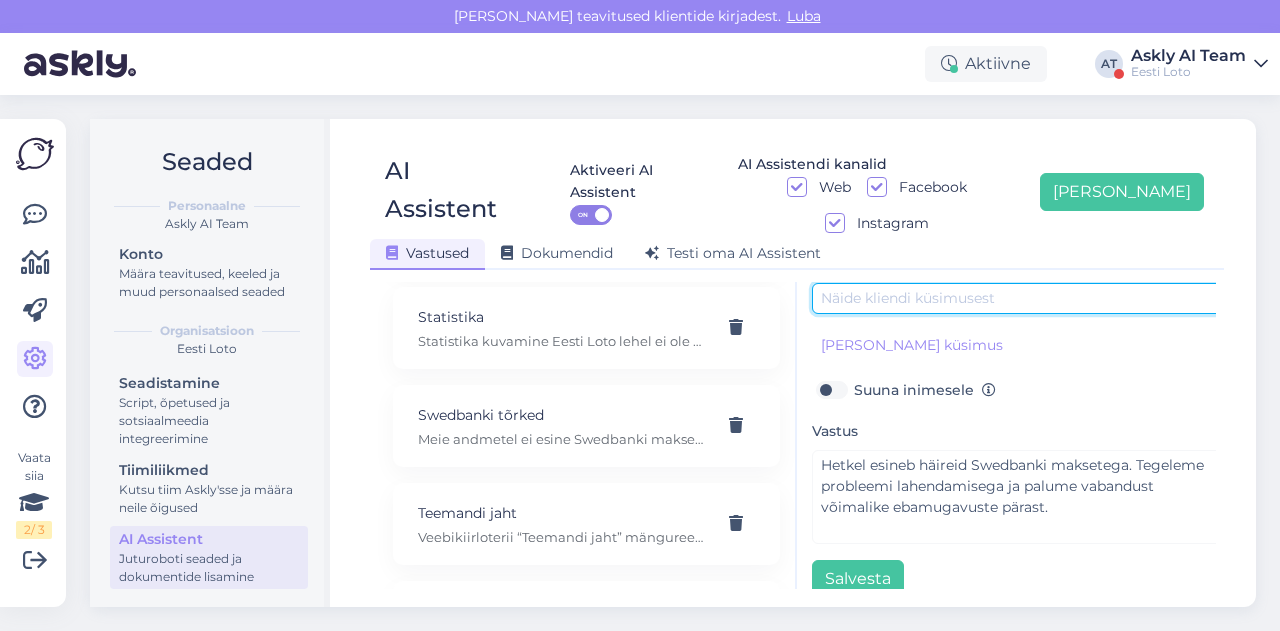 click at bounding box center (1022, 298) 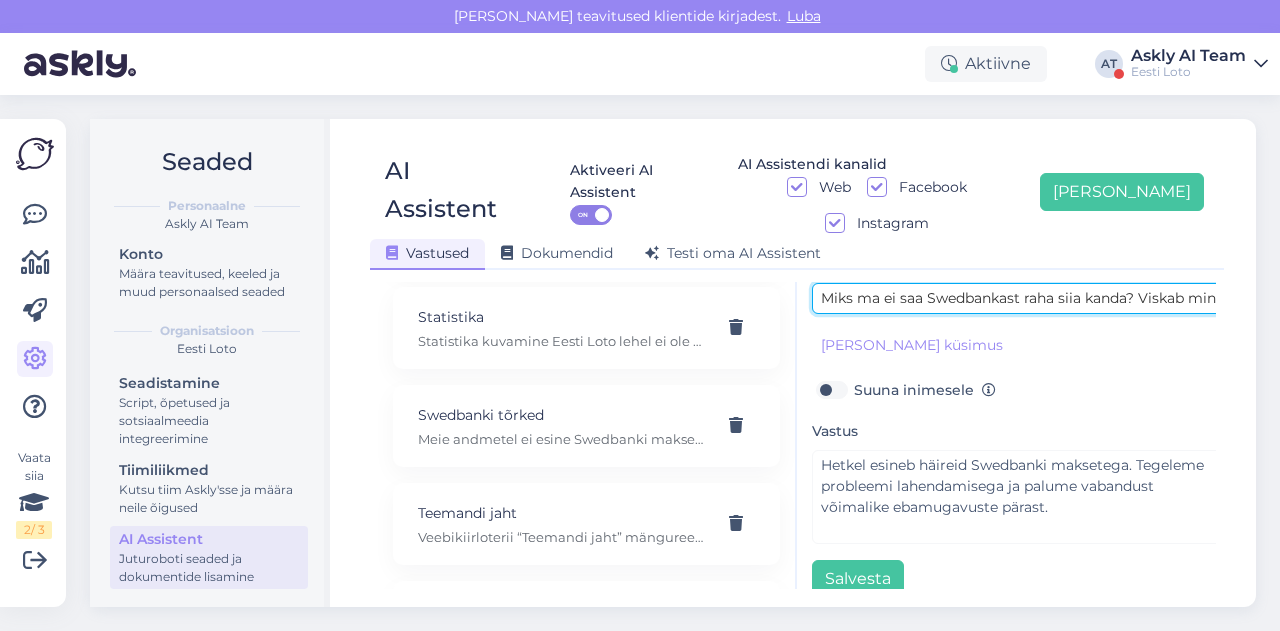 scroll, scrollTop: 0, scrollLeft: 297, axis: horizontal 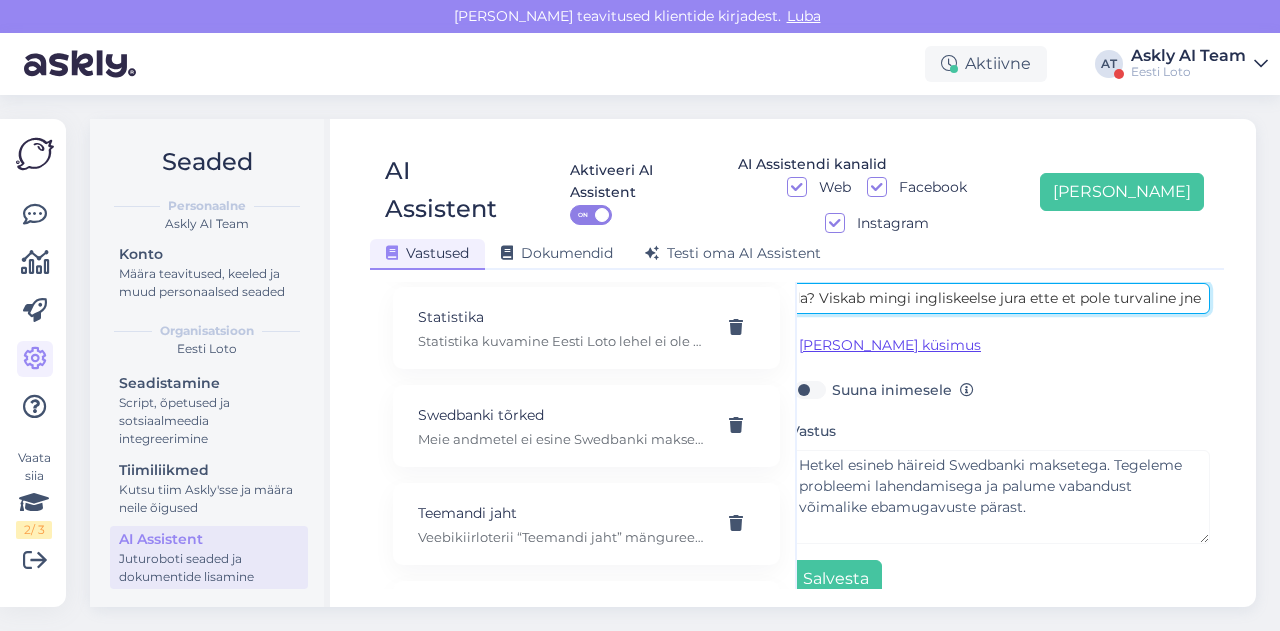 type on "Miks ma ei saa Swedbankast raha siia kanda? Viskab mingi ingliskeelse jura ette et pole turvaline jne" 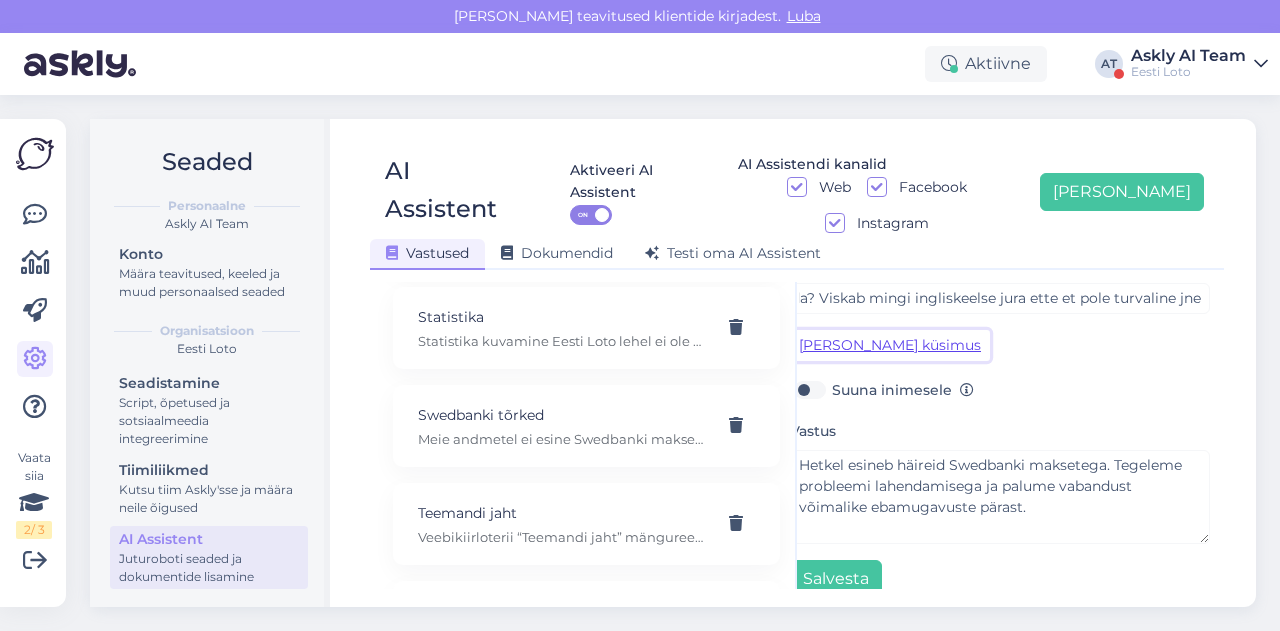 click on "[PERSON_NAME] küsimus" at bounding box center [890, 345] 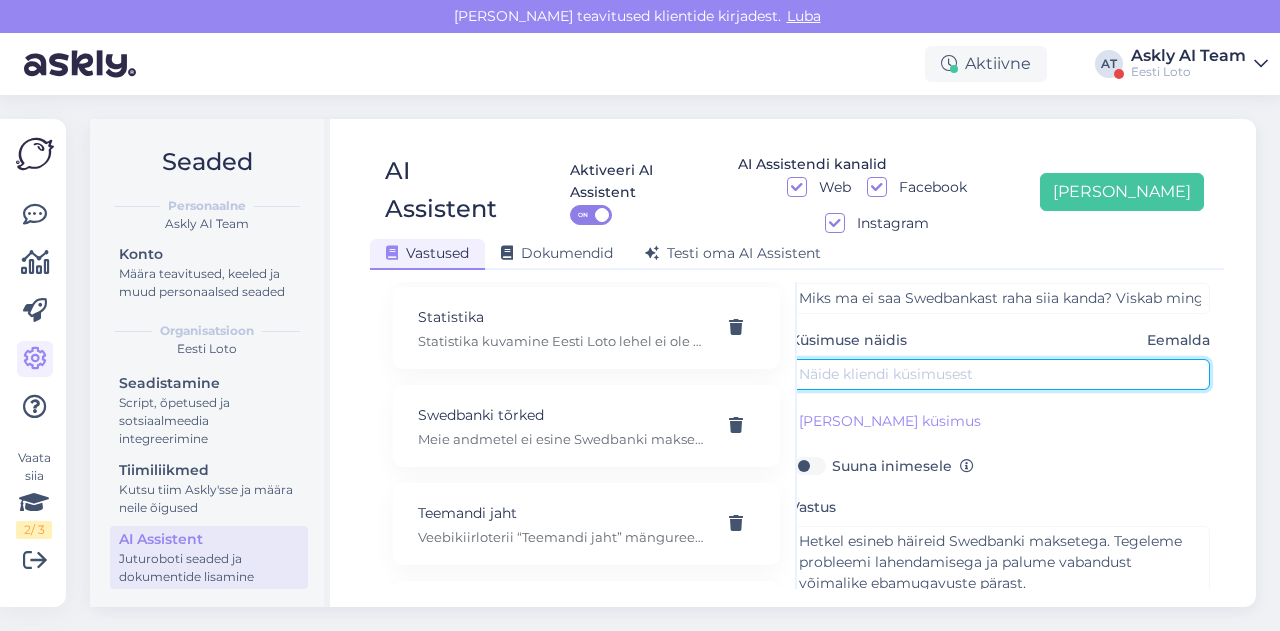 click at bounding box center (1000, 374) 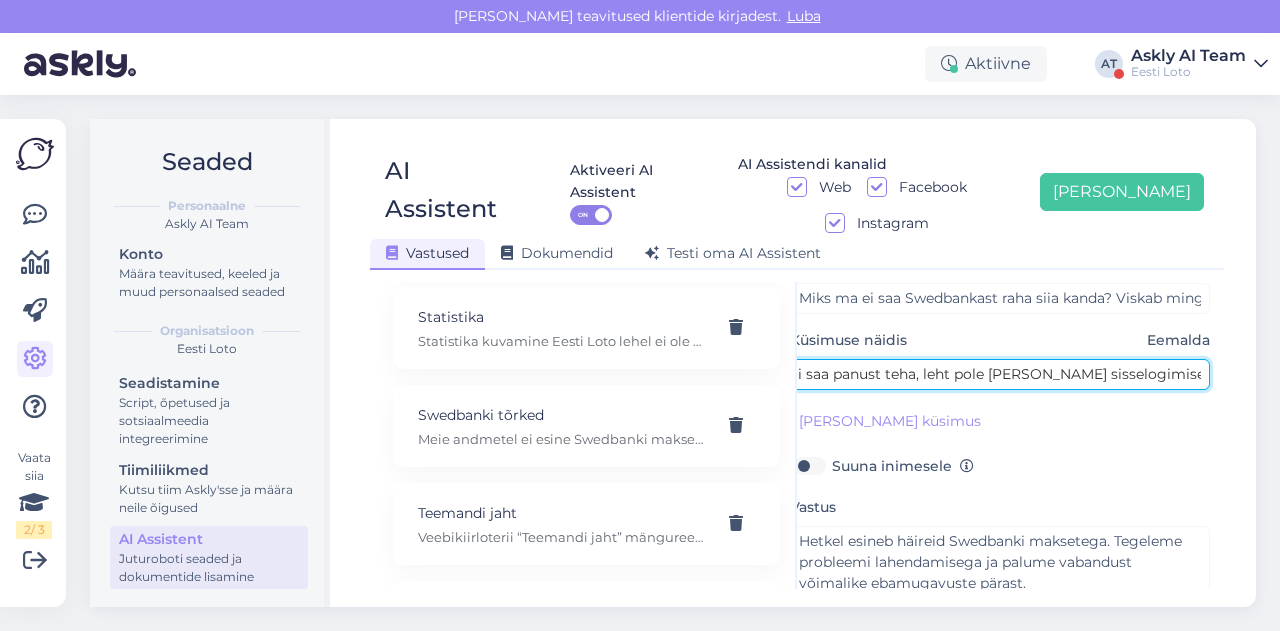 scroll, scrollTop: 0, scrollLeft: 0, axis: both 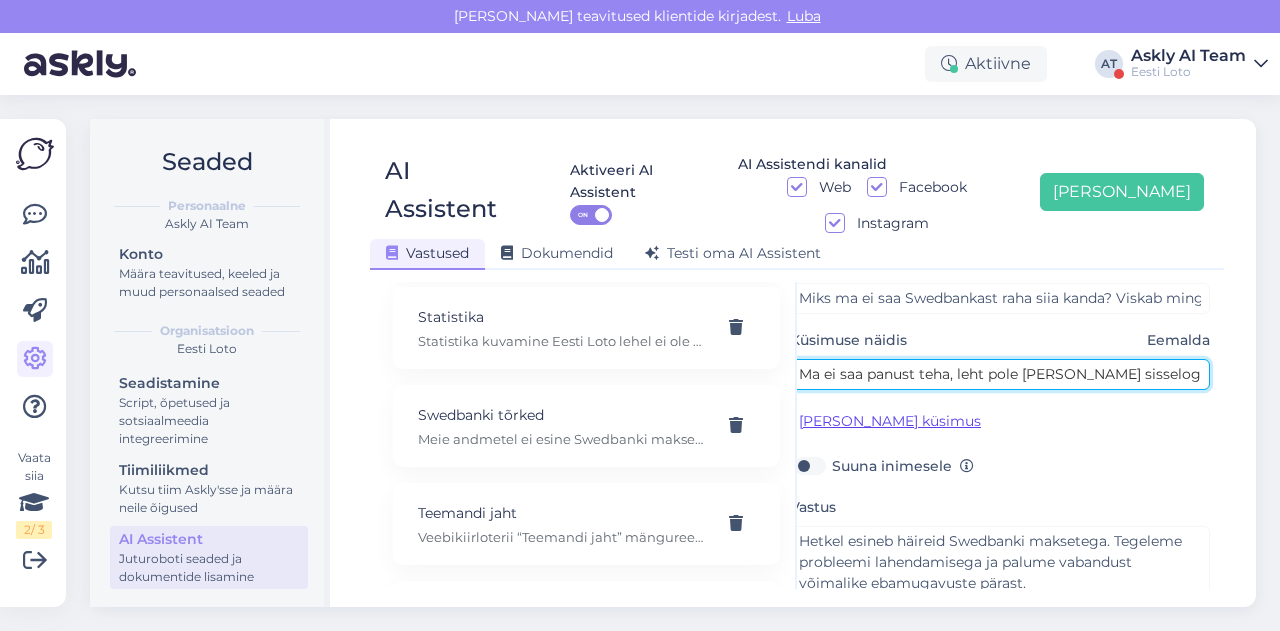 type on "Ma ei saa panust teha, leht pole panka sisselogimisel turvaline." 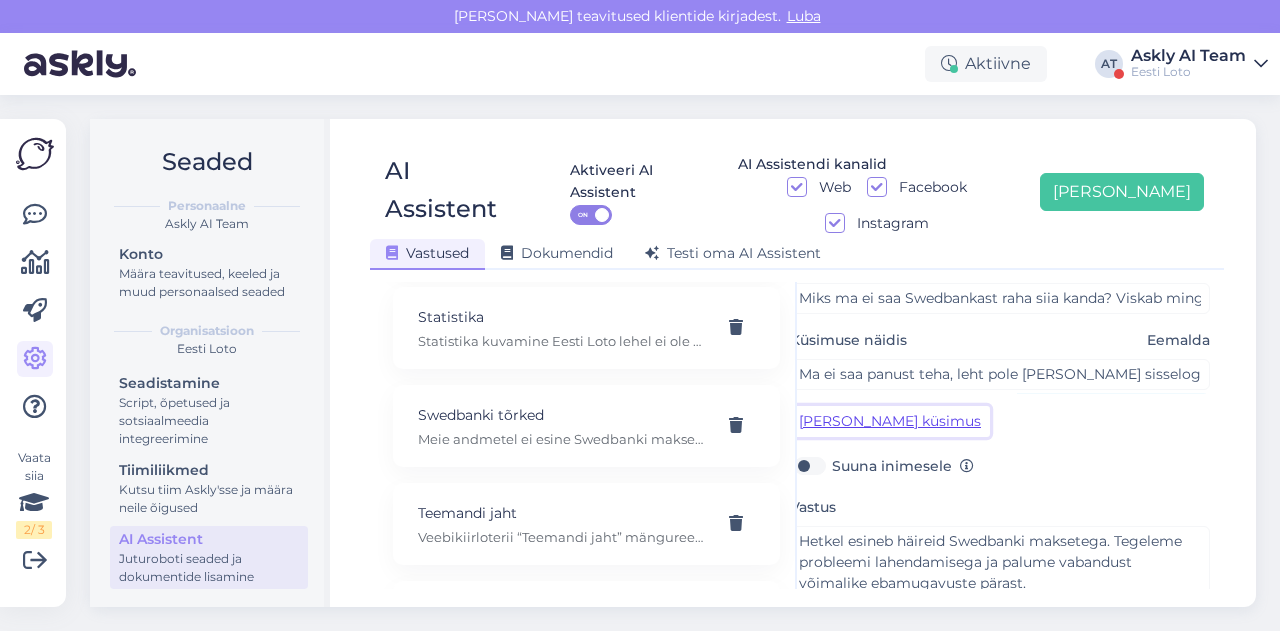 click on "[PERSON_NAME] küsimus" at bounding box center [890, 421] 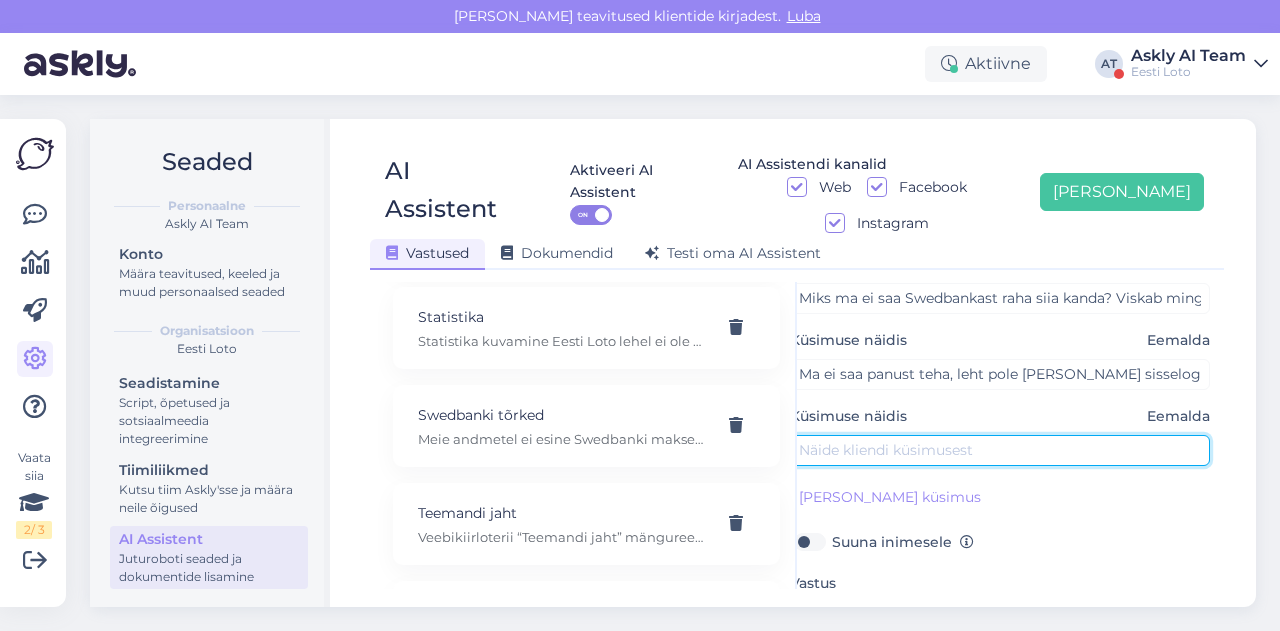 click at bounding box center (1000, 450) 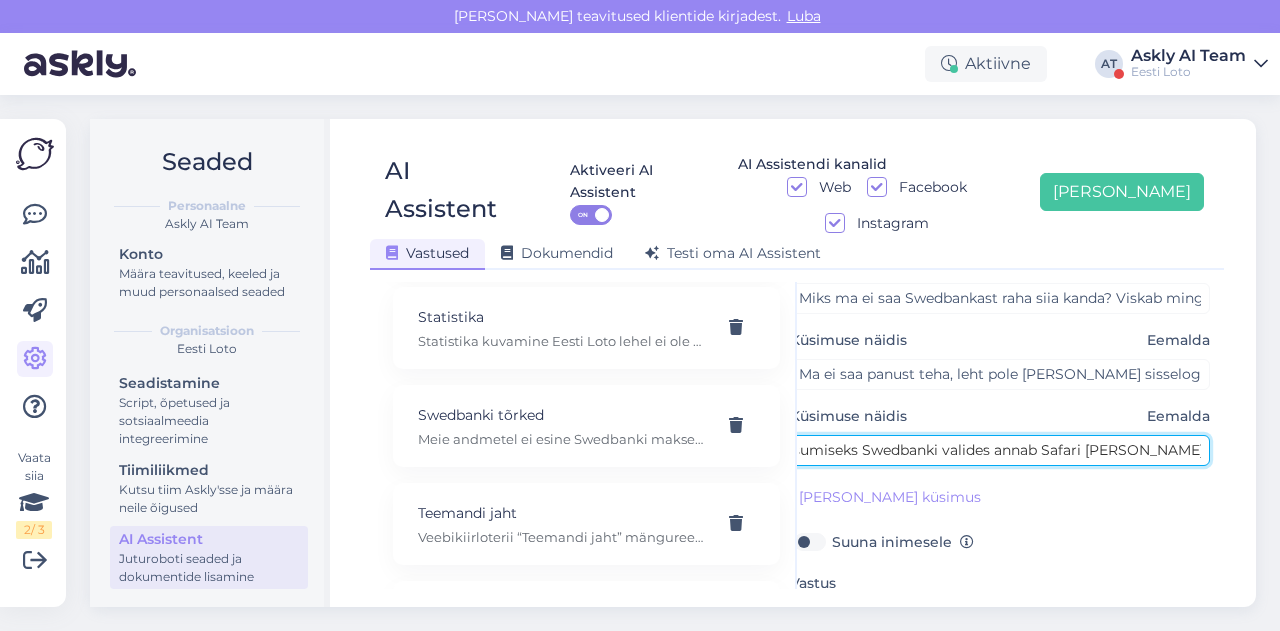 scroll, scrollTop: 0, scrollLeft: 0, axis: both 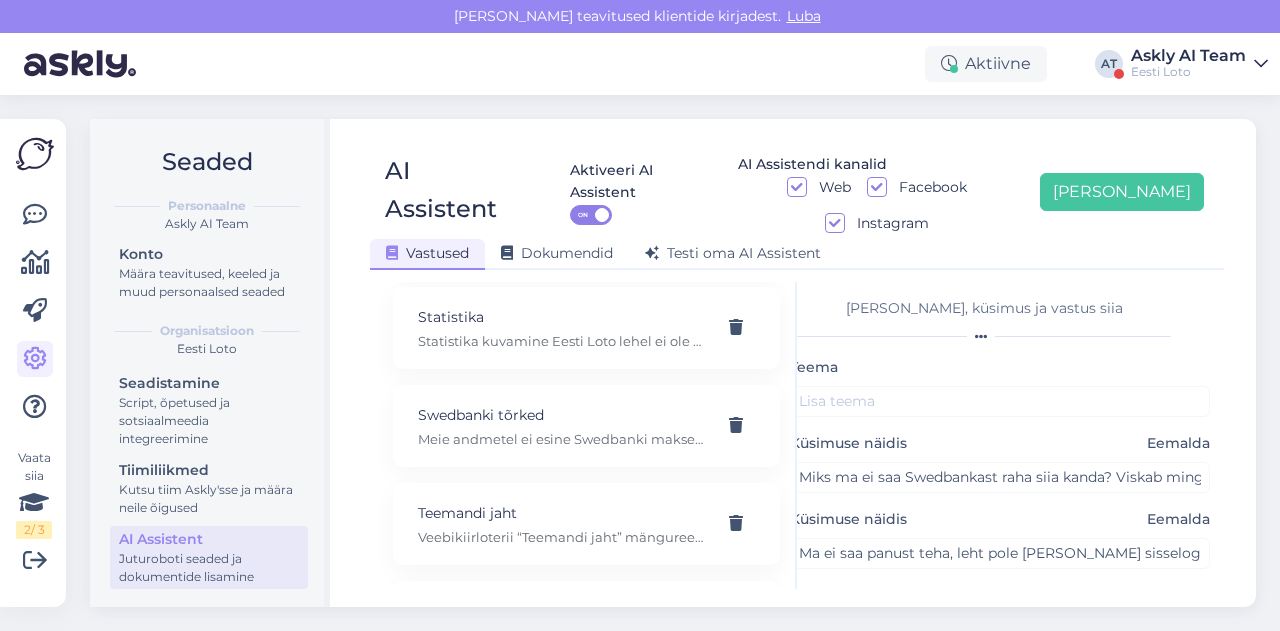 type on "tasumiseks Swedbanki valides annab Safari brauser veateate" 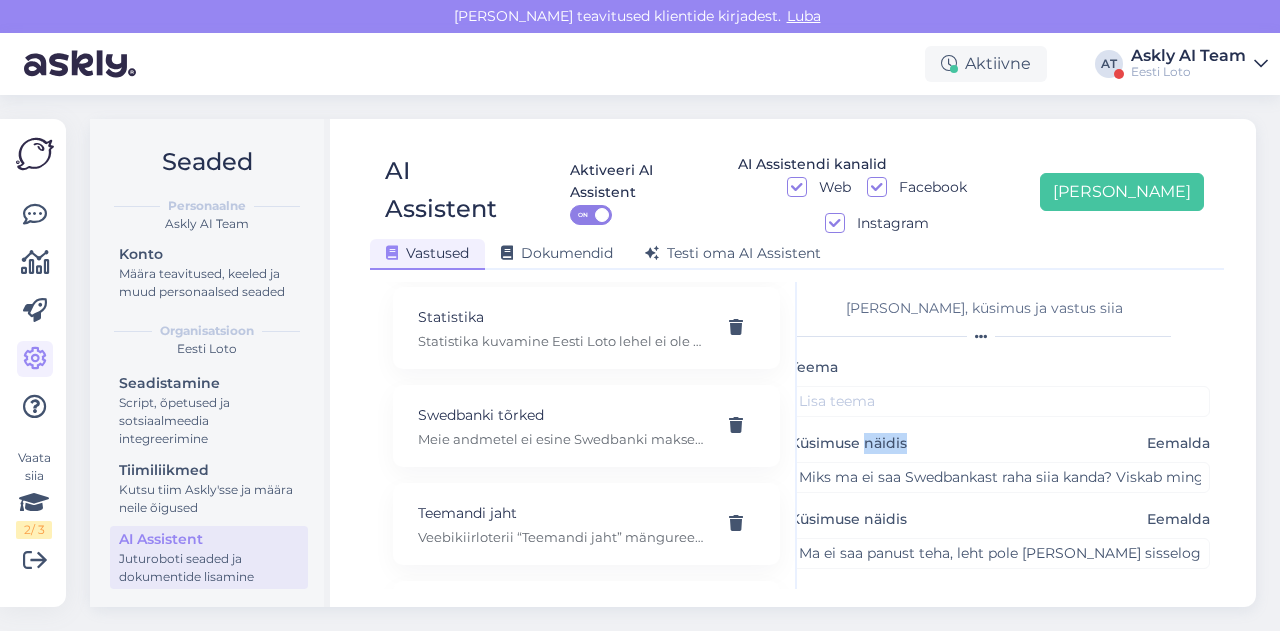 click on "Teema Küsimuse näidis Eemalda Miks ma ei saa Swedbankast raha siia kanda? Viskab mingi ingliskeelse jura ette et pole turvaline jne Küsimuse näidis Eemalda Ma ei saa panust teha, leht pole panka sisselogimisel turvaline. Küsimuse näidis Eemalda tasumiseks Swedbanki valides annab Safari brauser veateate Lisa kliendi küsimus Suuna inimesele Vastus Hetkel esineb häireid Swedbanki maksetega. Tegeleme probleemi lahendamisega ja palume vabandust võimalike ebamugavuste pärast.
Salvesta" at bounding box center [1000, 642] 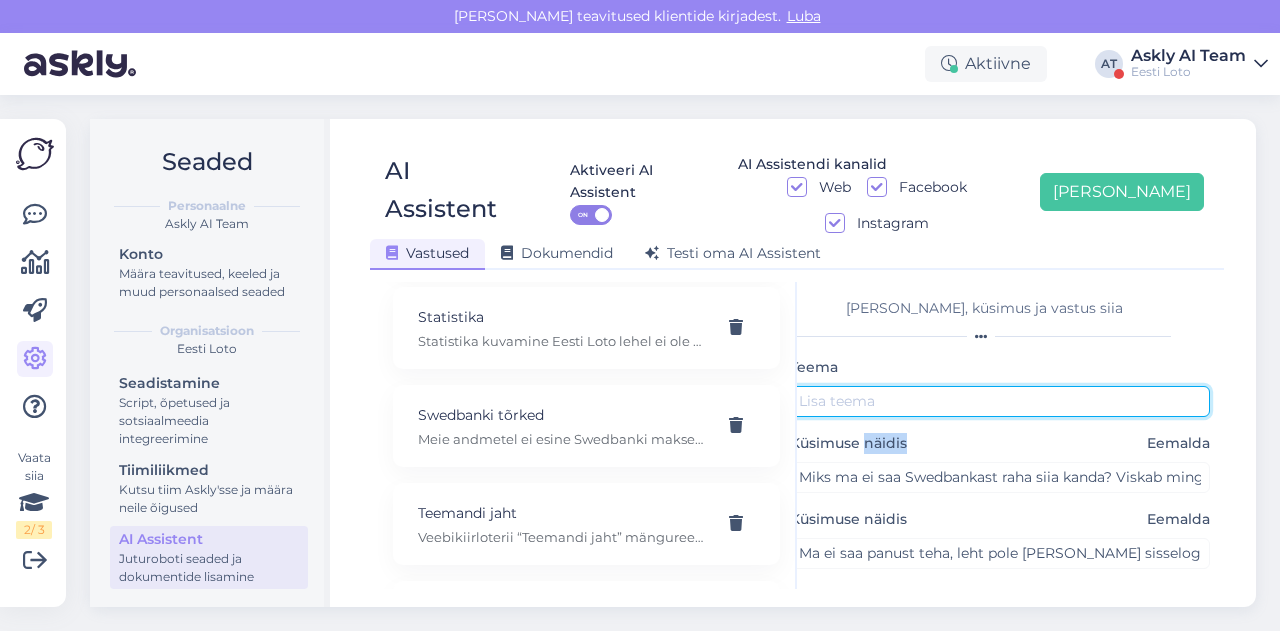 click at bounding box center (1000, 401) 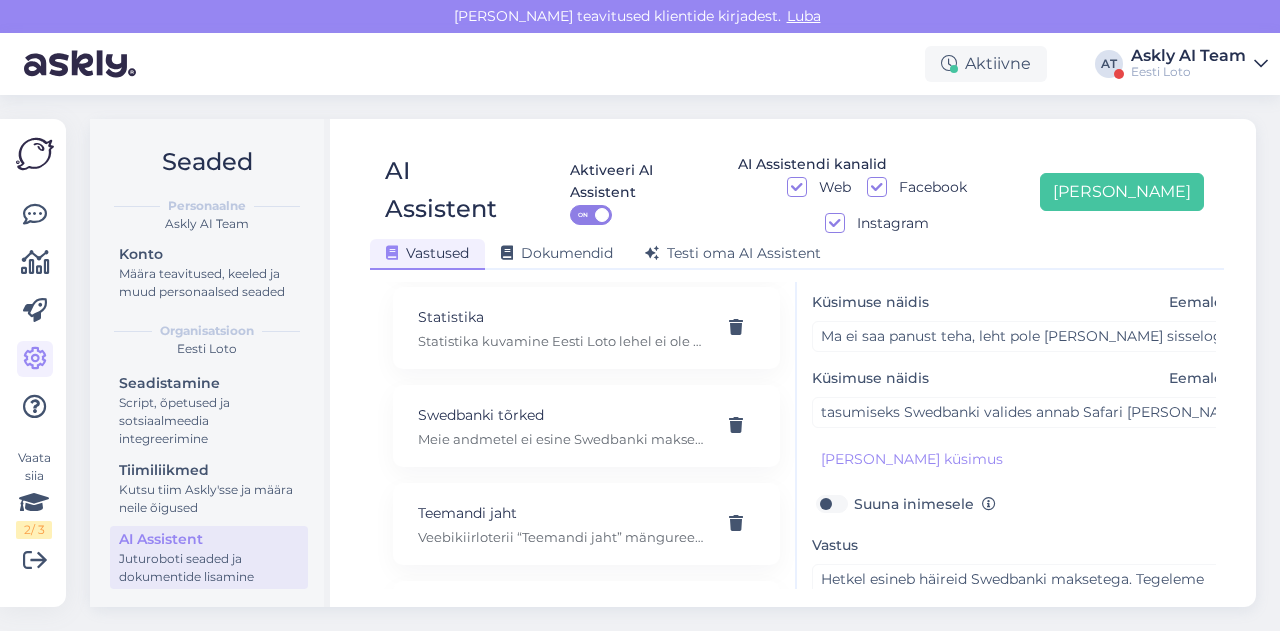 scroll, scrollTop: 330, scrollLeft: 0, axis: vertical 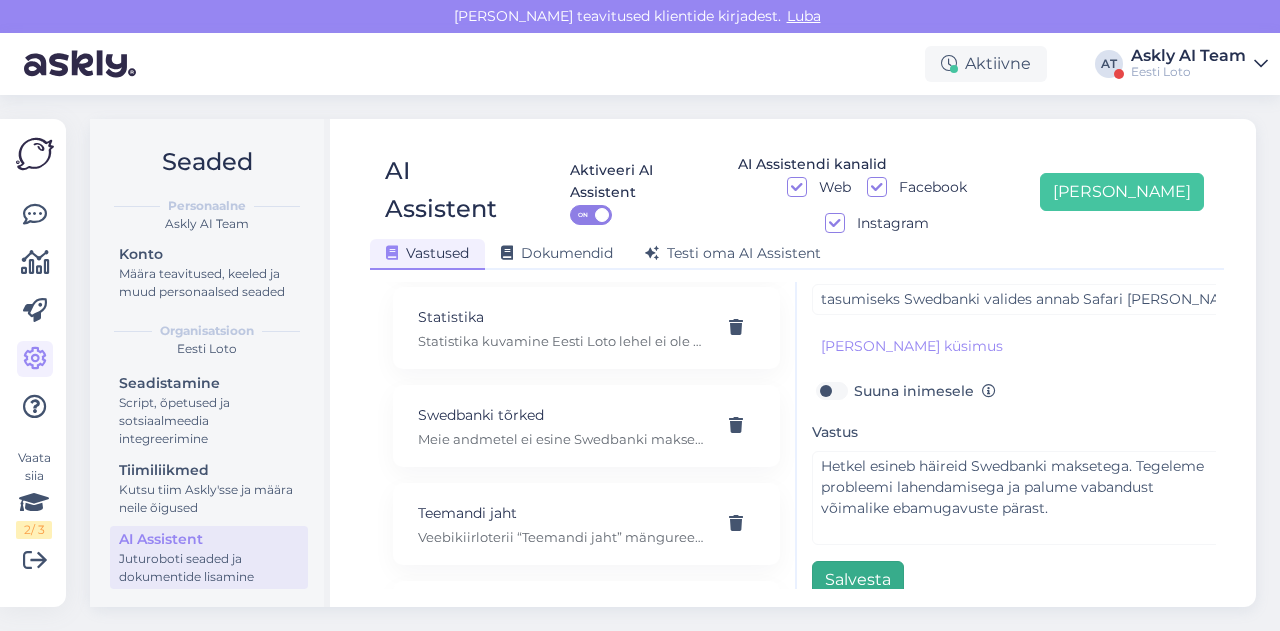 type on "Swedbanki veateade" 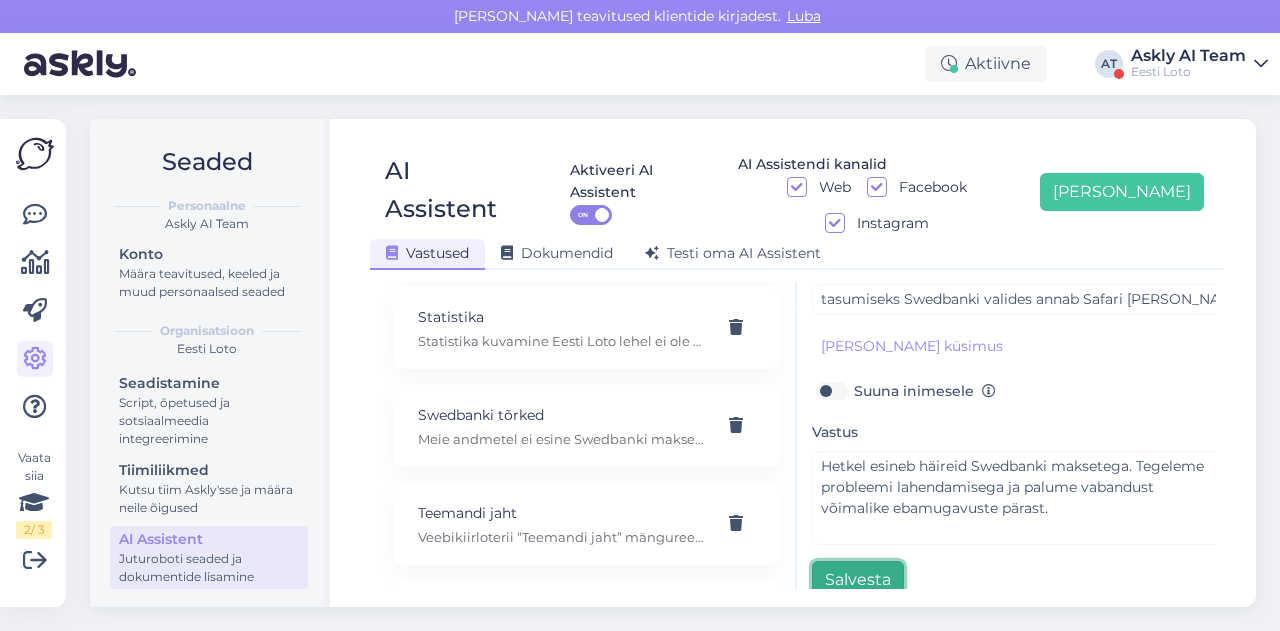 click on "Salvesta" at bounding box center (858, 580) 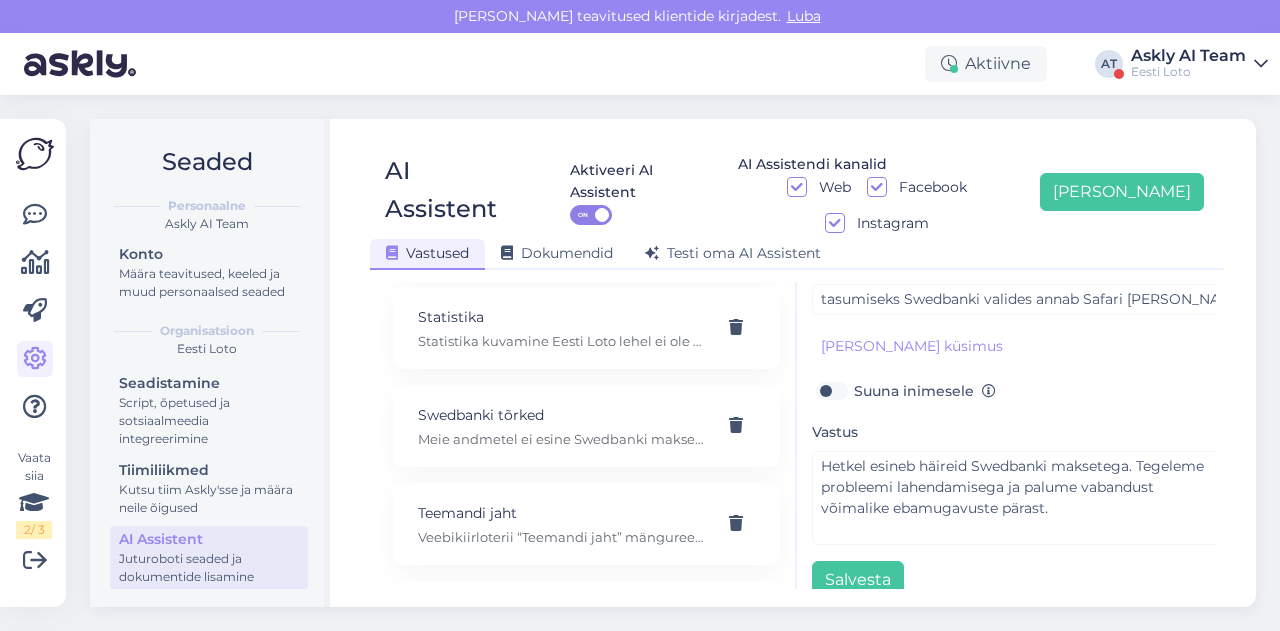 click on "AI Assistent Aktiveeri AI Assistent ON AI Assistendi kanalid Web Facebook Instagram Lisa uus Vastused Dokumendid Testi oma AI Assistent Kasuta AI Assistenti. Vajuta 'Lisa uus' ja lisa küsimused ja vastused, millele AI võiks 24/7 vastata kliendile sobivas keeles.   E-rahakoti tehingud Tere! Kõiki e-rahakoti tehinguid (võidumaksed, piletiostud, sissemaksed, väljamaksed) näete enda mängukontol valikus Konto ja Minu tehingud, kust on võimalik täpselt näha e-rahakoti saldoseisu peale igat tehingut.
2 piletit 2 loosimisele Tere!
Kui soovite määrata, mitu loosimist Teie pilet kehtib, siis mänguvälja all (kus valite numbreid) on jaotis "Loosimiste arv". Seal saate noolekestega valida, mitmel loosimisel soovite osaleda. Vaikimisi on see seatud "1 loosimine", aga saate selle suurendada vajutades parempoolset noolt.
3DS tehniline tõrge 48 tunni nõue Abi Selleks, et saaksime Teile vastata, palun täpsustage oma küsimust.
Arvelduskonto kinnitamine Arvelduskonto muutmine Bingo Loto jackpot E-kiirloterii" at bounding box center [797, 363] 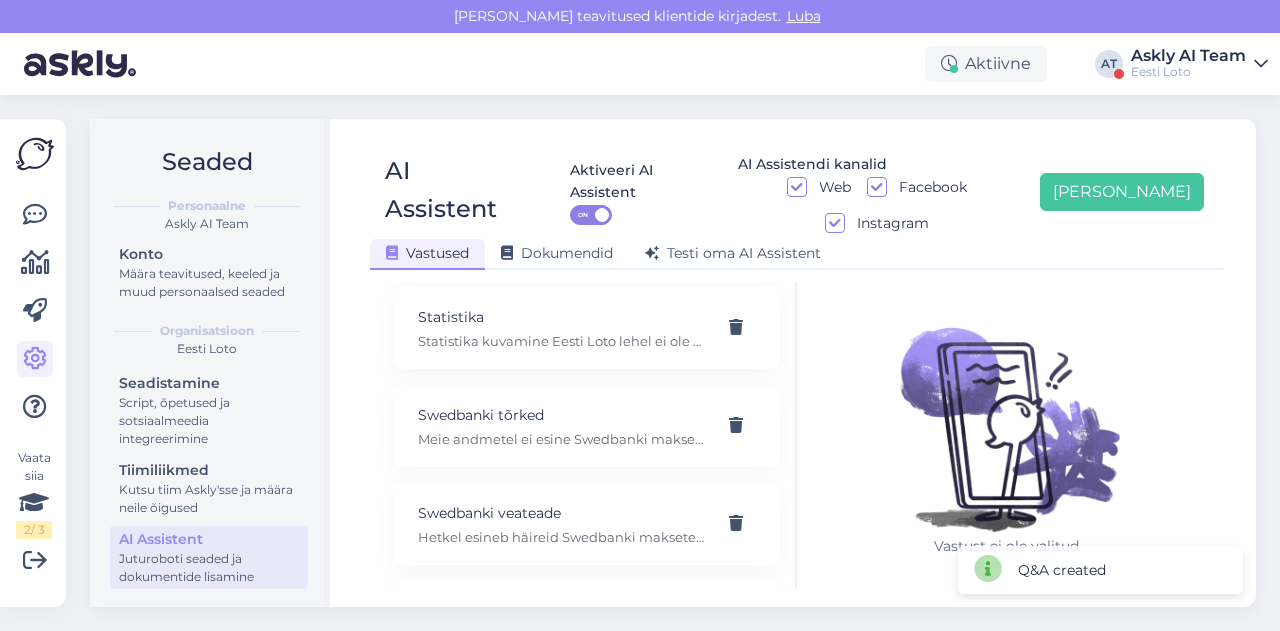 scroll, scrollTop: 0, scrollLeft: 0, axis: both 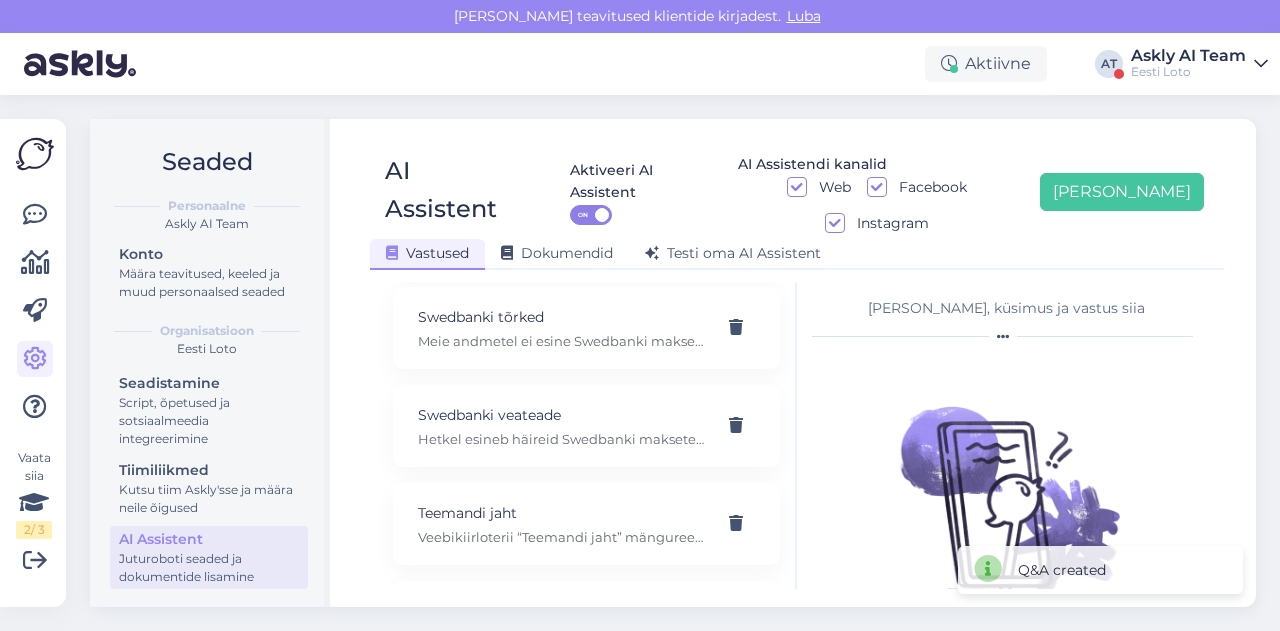click on "Aktiveeri AI Assistent ON AI Assistendi kanalid Web Facebook Instagram [PERSON_NAME]" at bounding box center (863, 192) 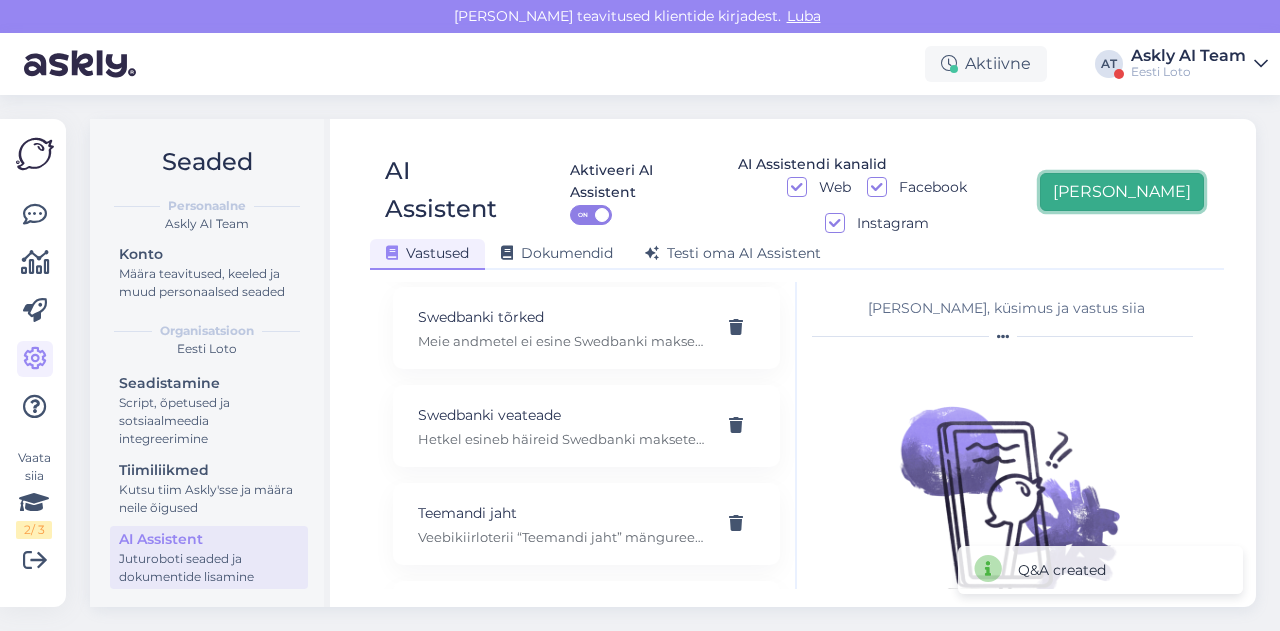click on "[PERSON_NAME]" at bounding box center (1122, 192) 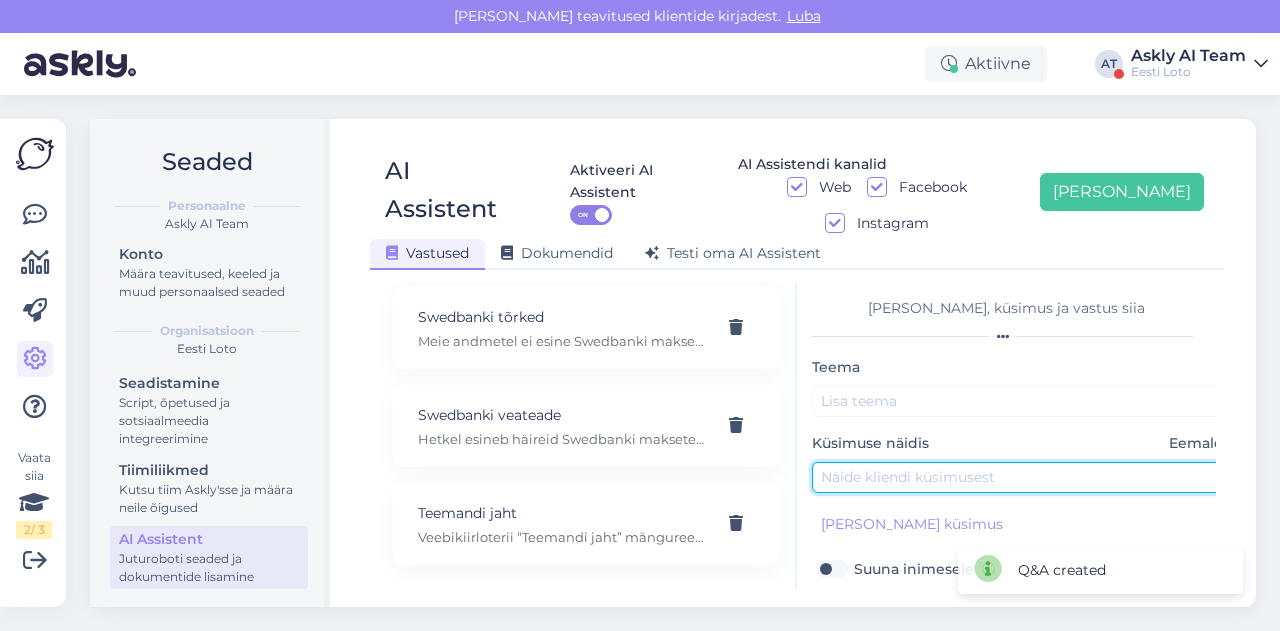 click at bounding box center (1022, 477) 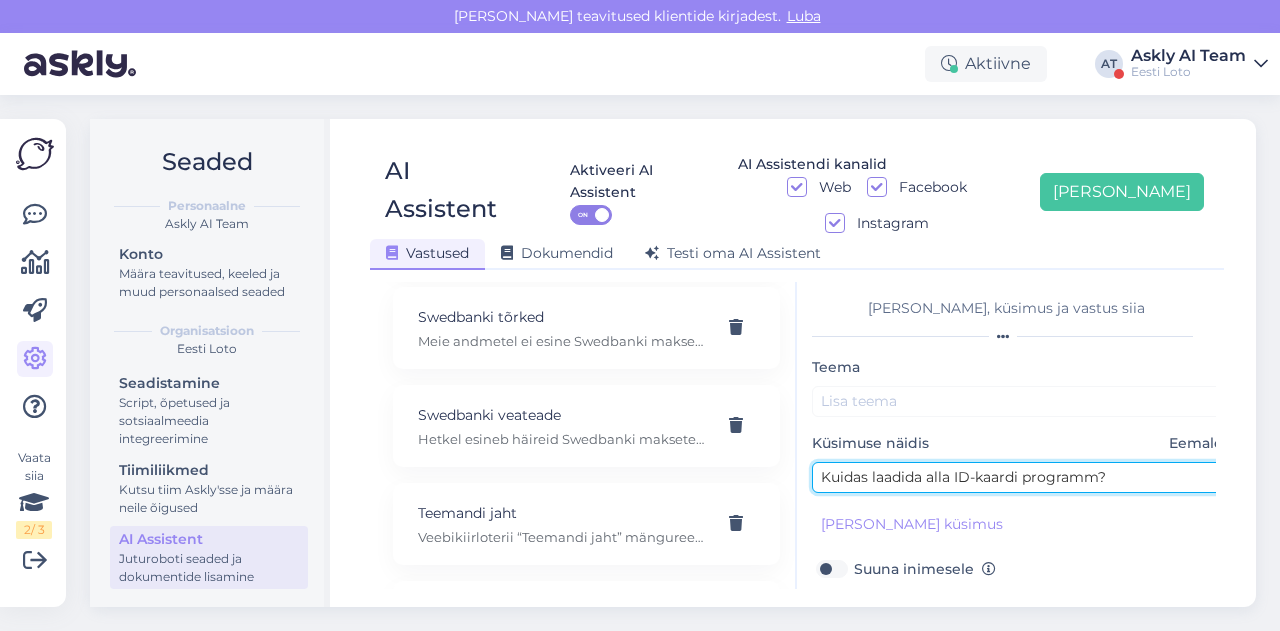 type on "Kuidas laadida alla ID-kaardi programm?" 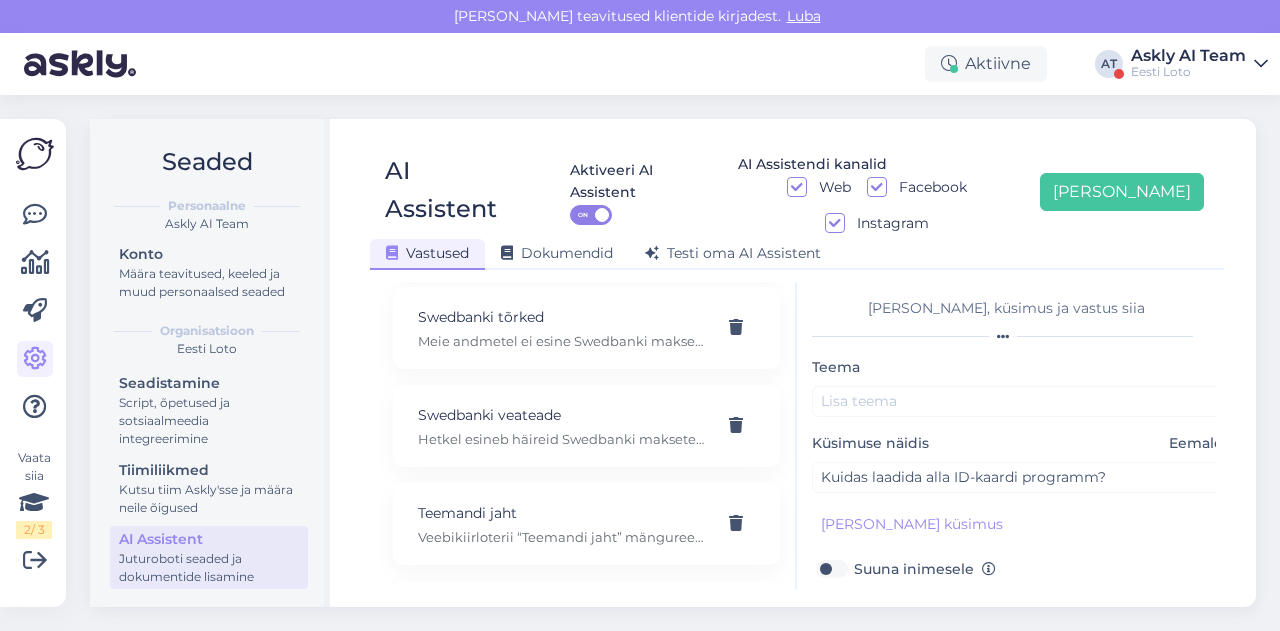 scroll, scrollTop: 179, scrollLeft: 0, axis: vertical 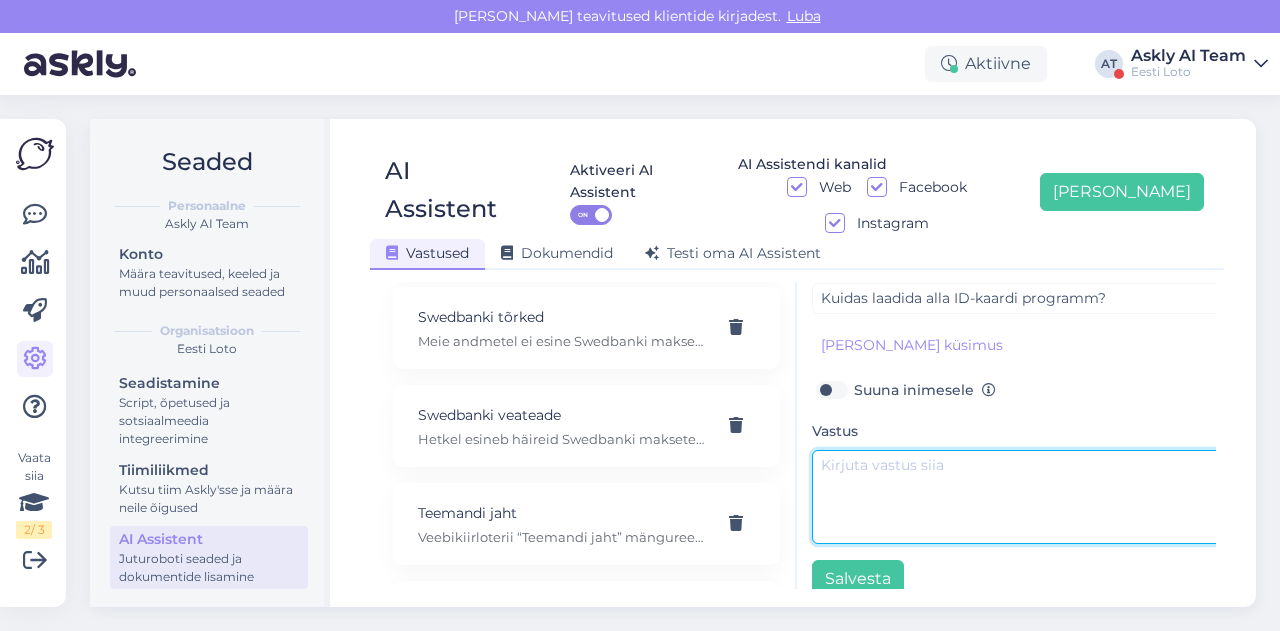 click at bounding box center (1022, 497) 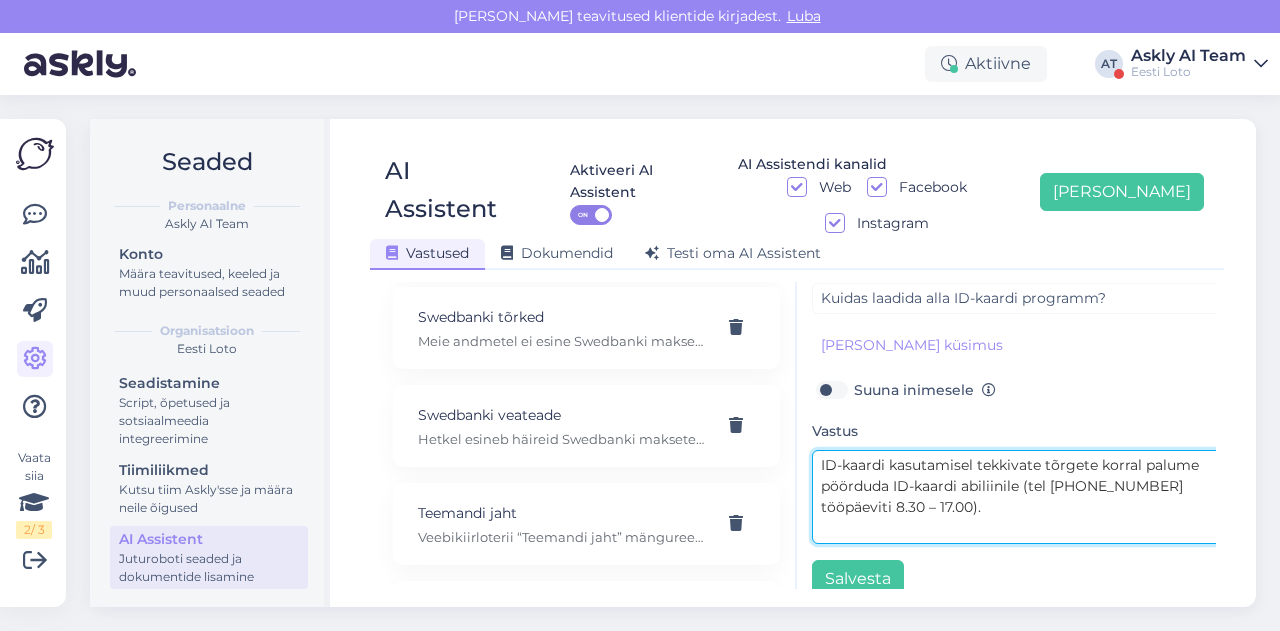 scroll, scrollTop: 0, scrollLeft: 0, axis: both 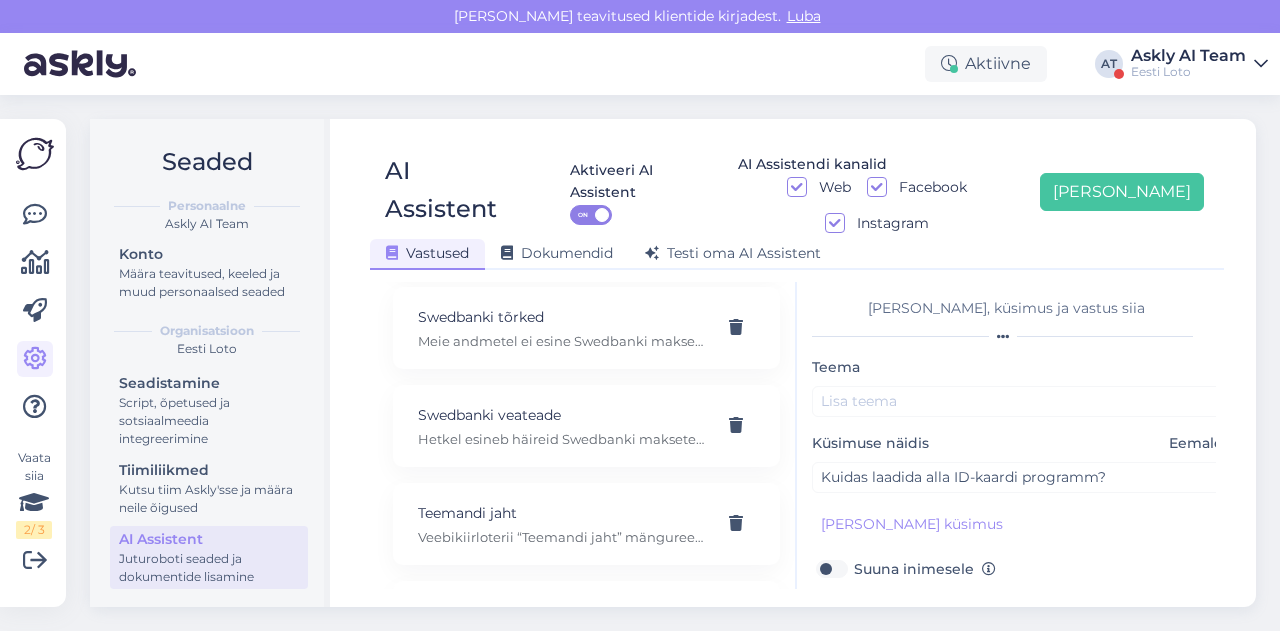 type on "ID-kaardi kasutamisel tekkivate tõrgete korral palume pöörduda ID-kaardi abiliinile (tel 666 8888 tööpäeviti 8.30 – 17.00)." 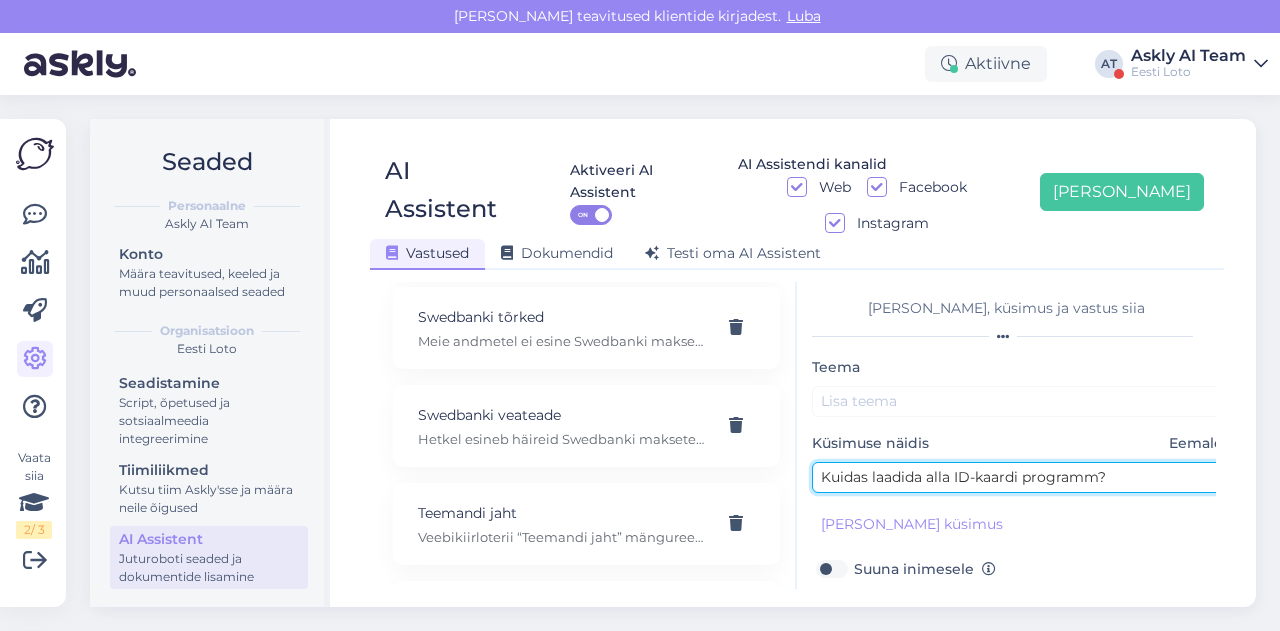 drag, startPoint x: 955, startPoint y: 437, endPoint x: 1102, endPoint y: 441, distance: 147.05441 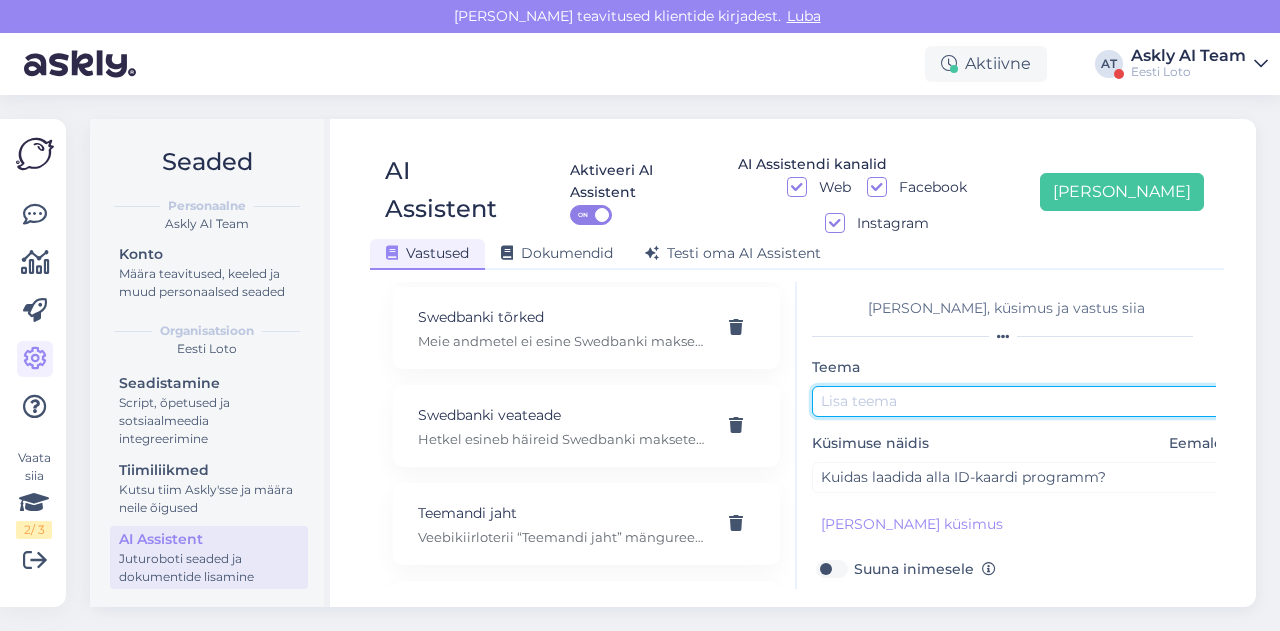 click at bounding box center [1022, 401] 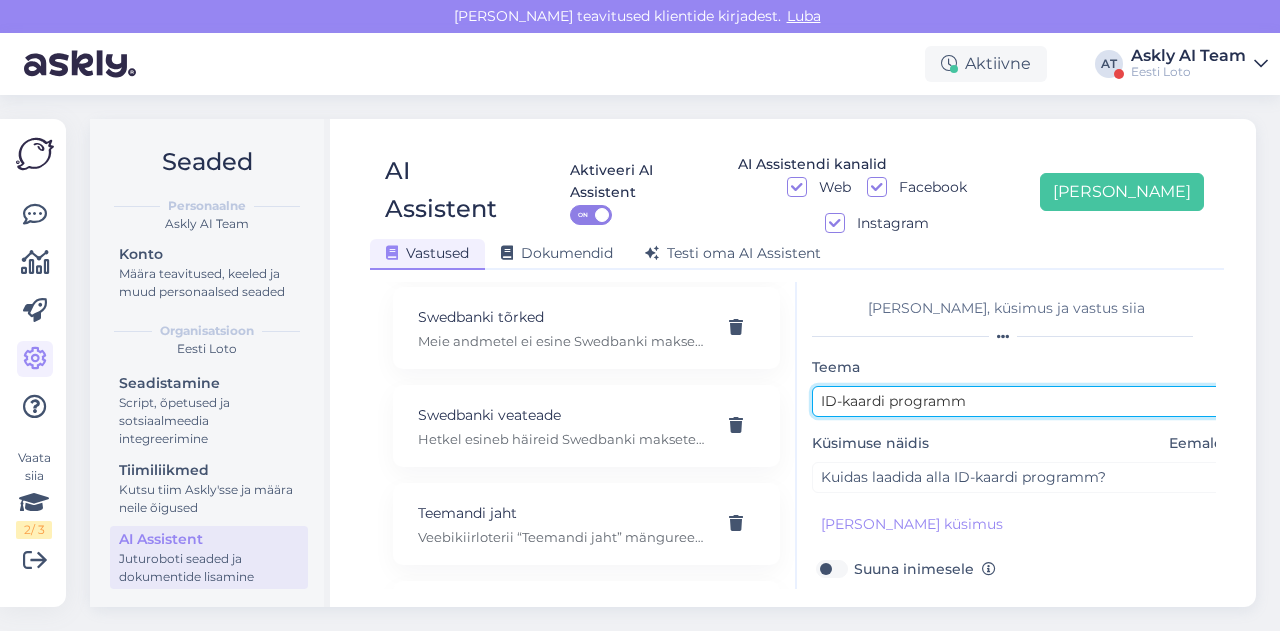 scroll, scrollTop: 179, scrollLeft: 0, axis: vertical 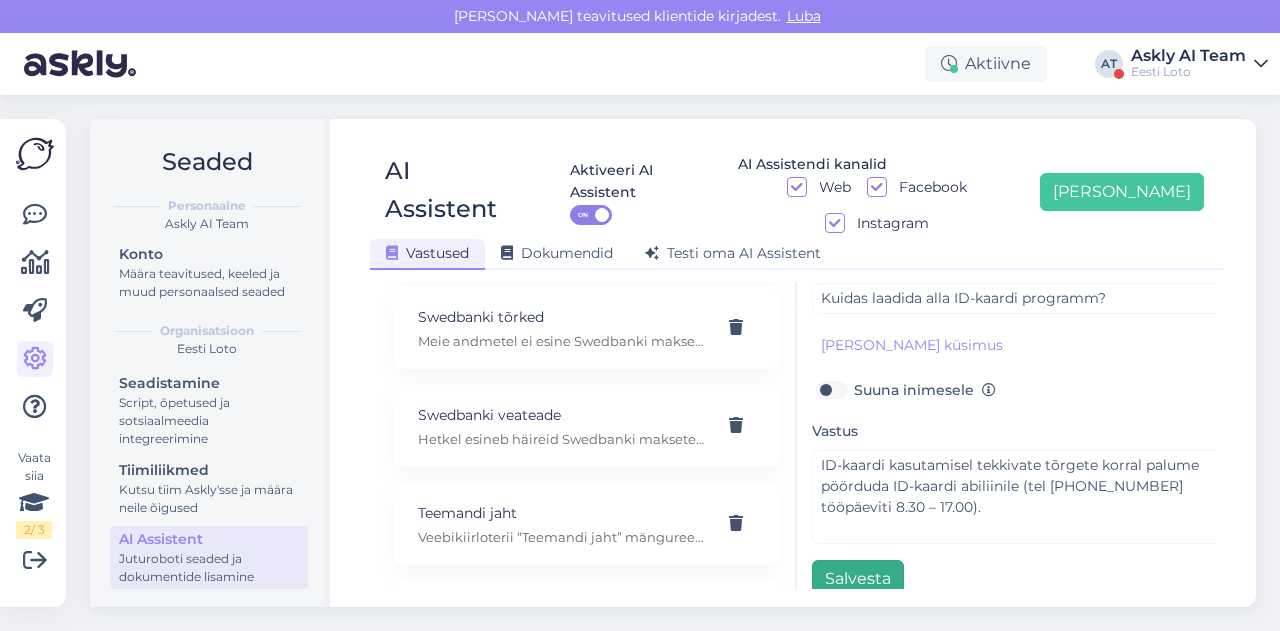type on "ID-kaardi programm" 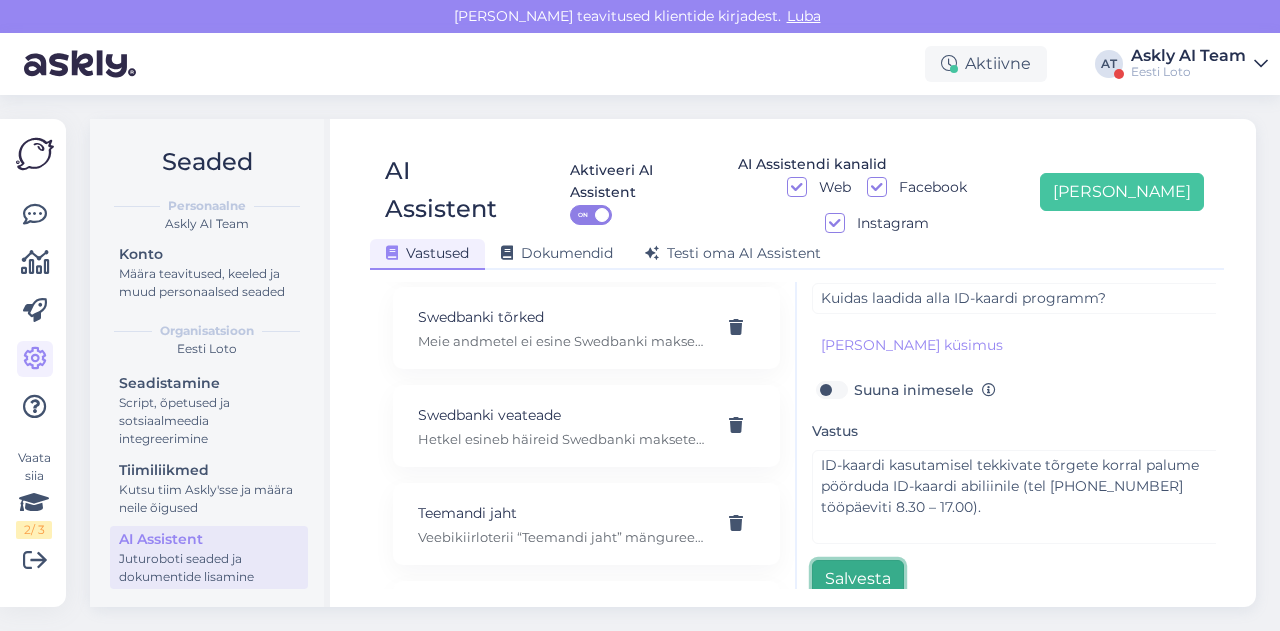 click on "Salvesta" at bounding box center [858, 579] 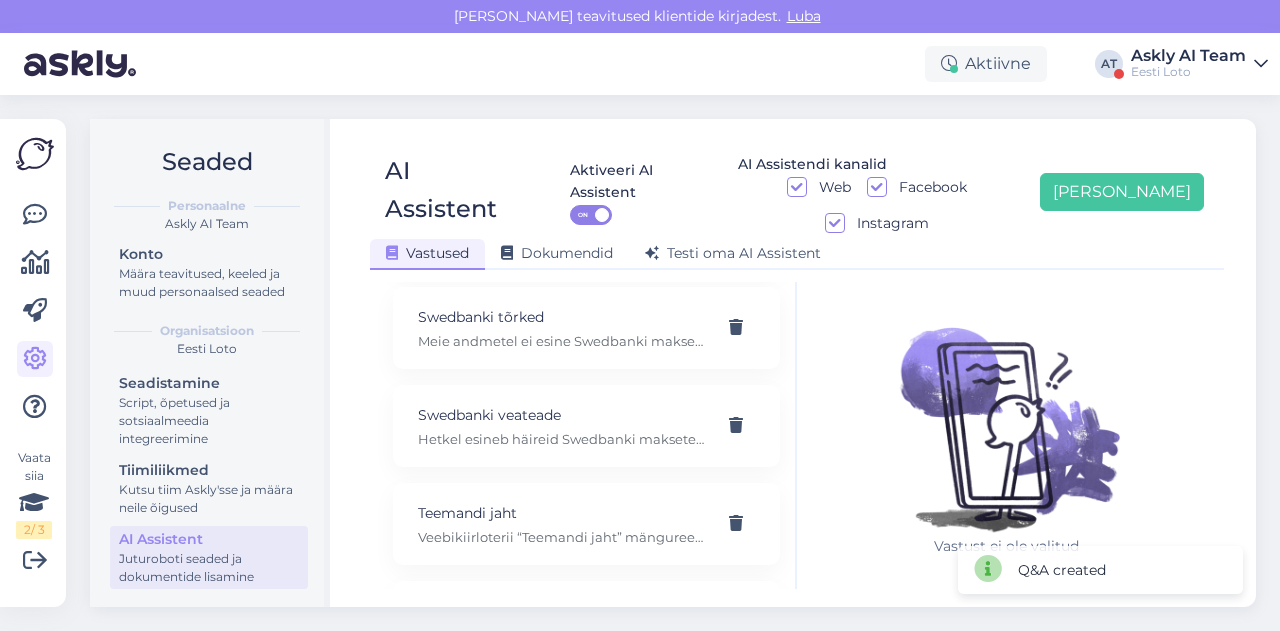 scroll, scrollTop: 0, scrollLeft: 0, axis: both 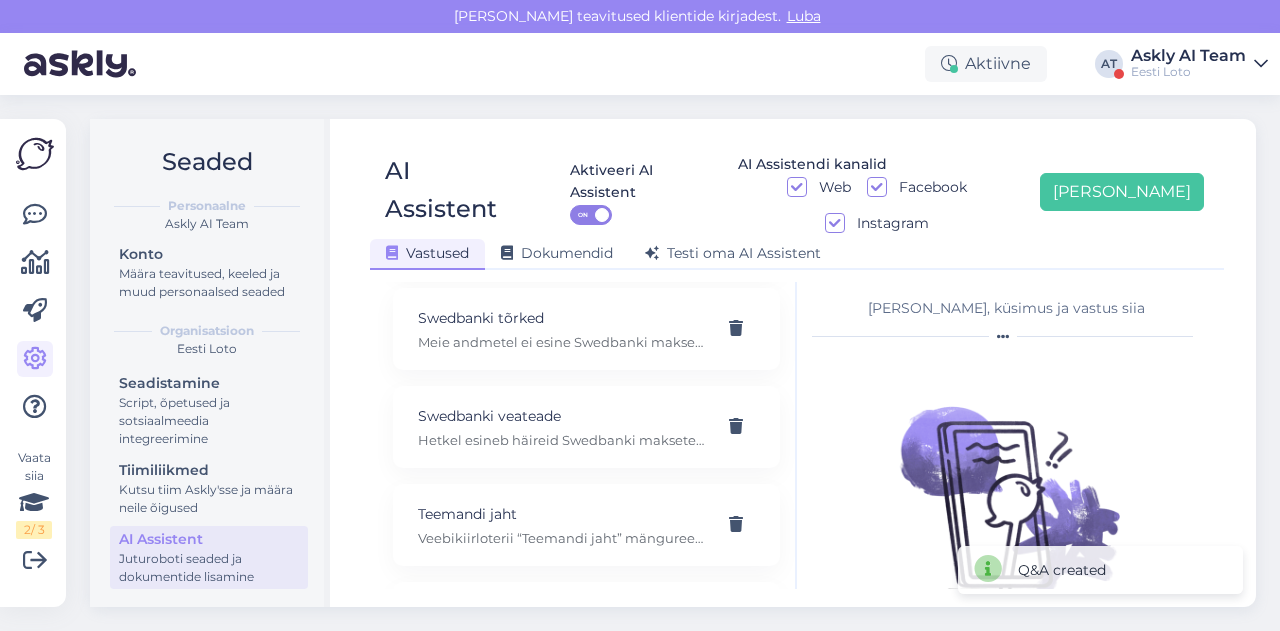 click on "Aktiivne AT Askly AI Team Eesti Loto" at bounding box center [640, 64] 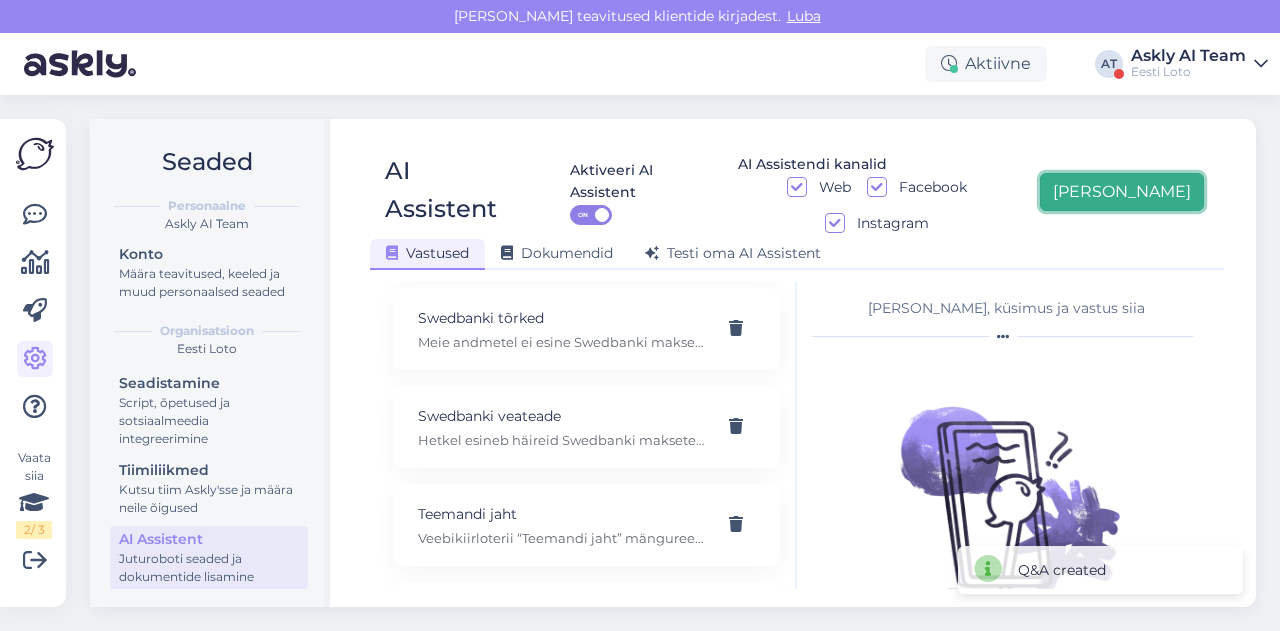 click on "[PERSON_NAME]" at bounding box center (1122, 192) 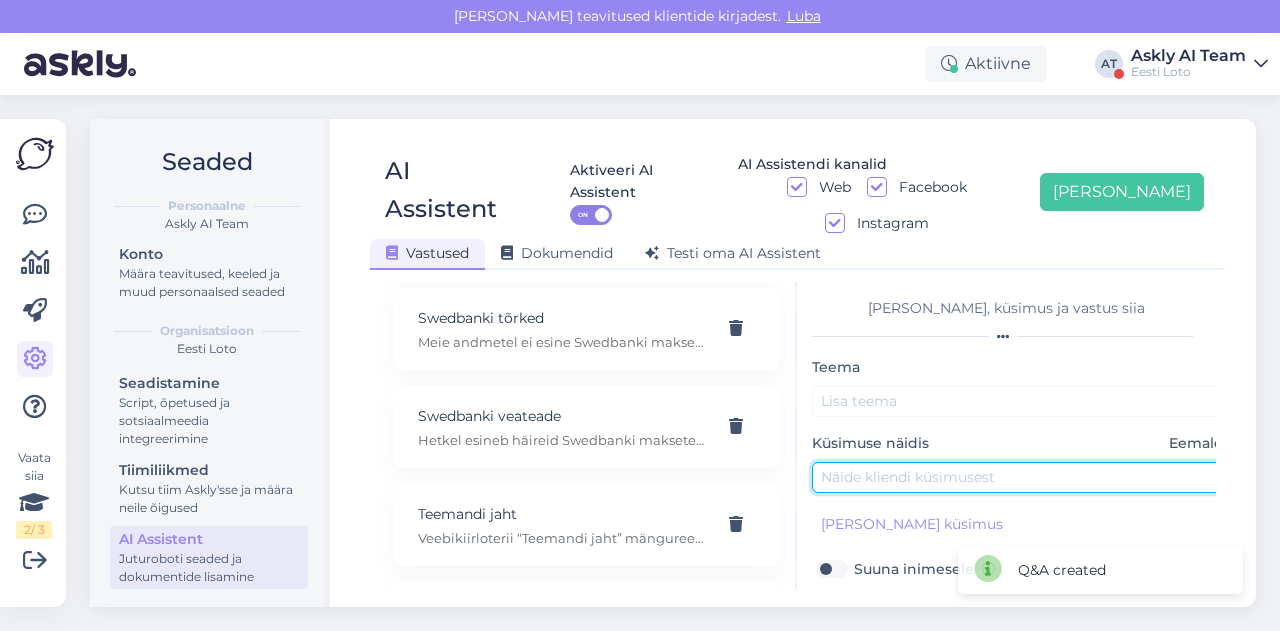 click at bounding box center (1022, 477) 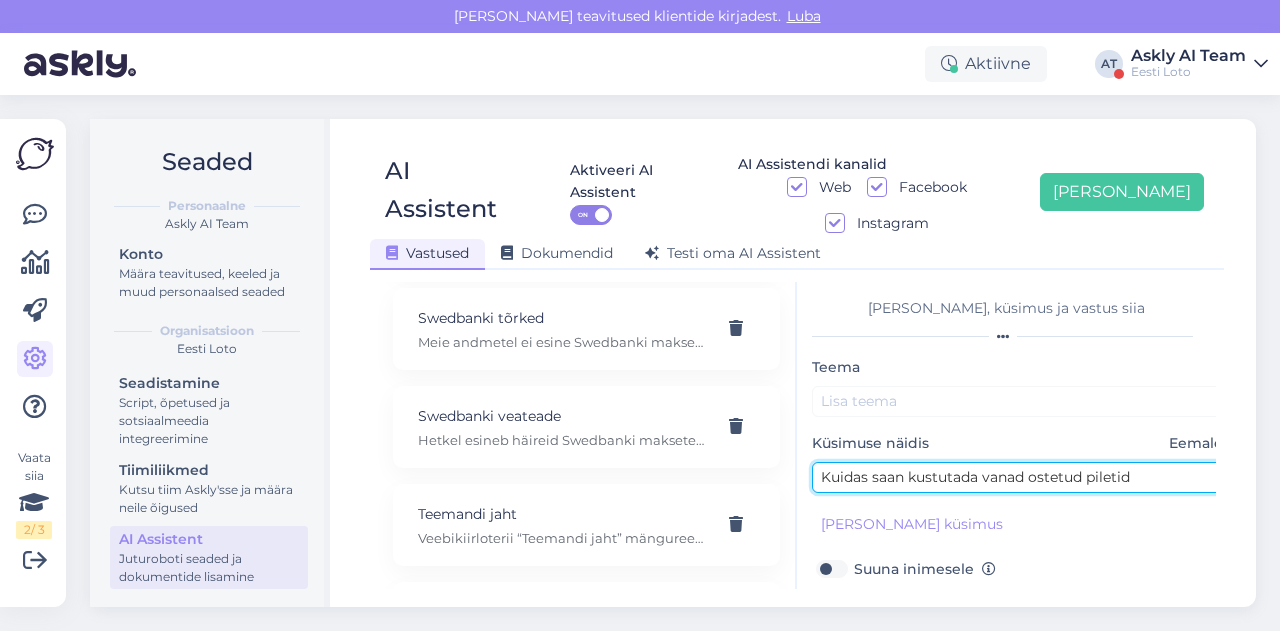 type on "Kuidas saan kustutada vanad ostetud piletid" 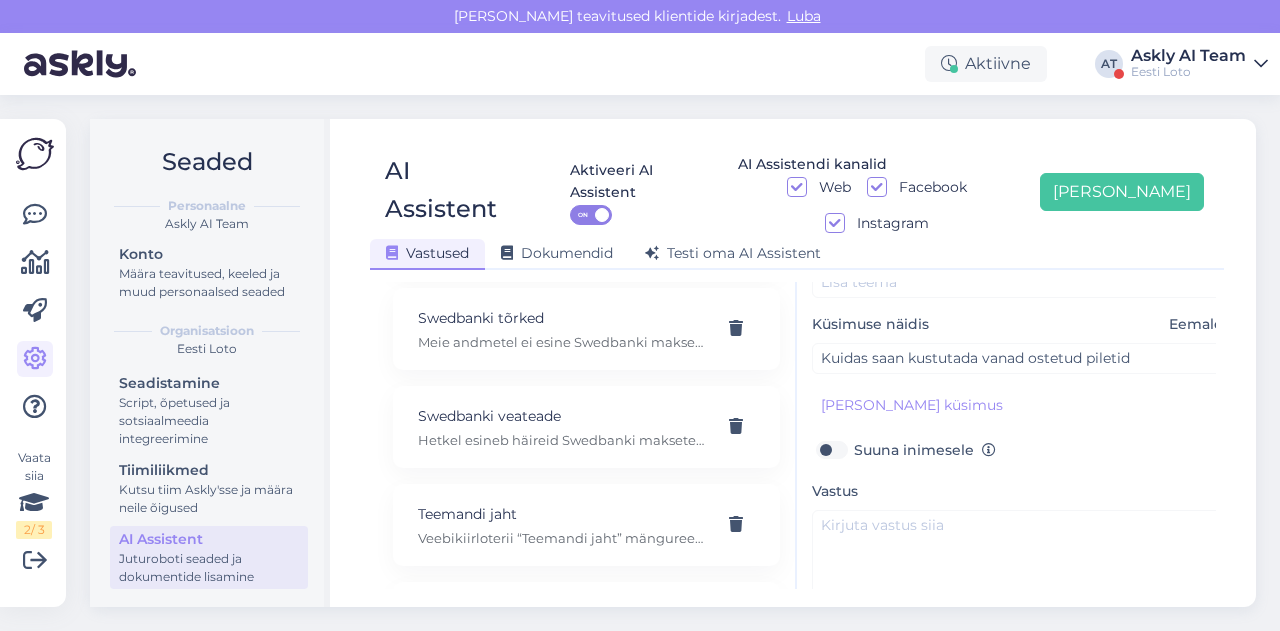 scroll, scrollTop: 145, scrollLeft: 0, axis: vertical 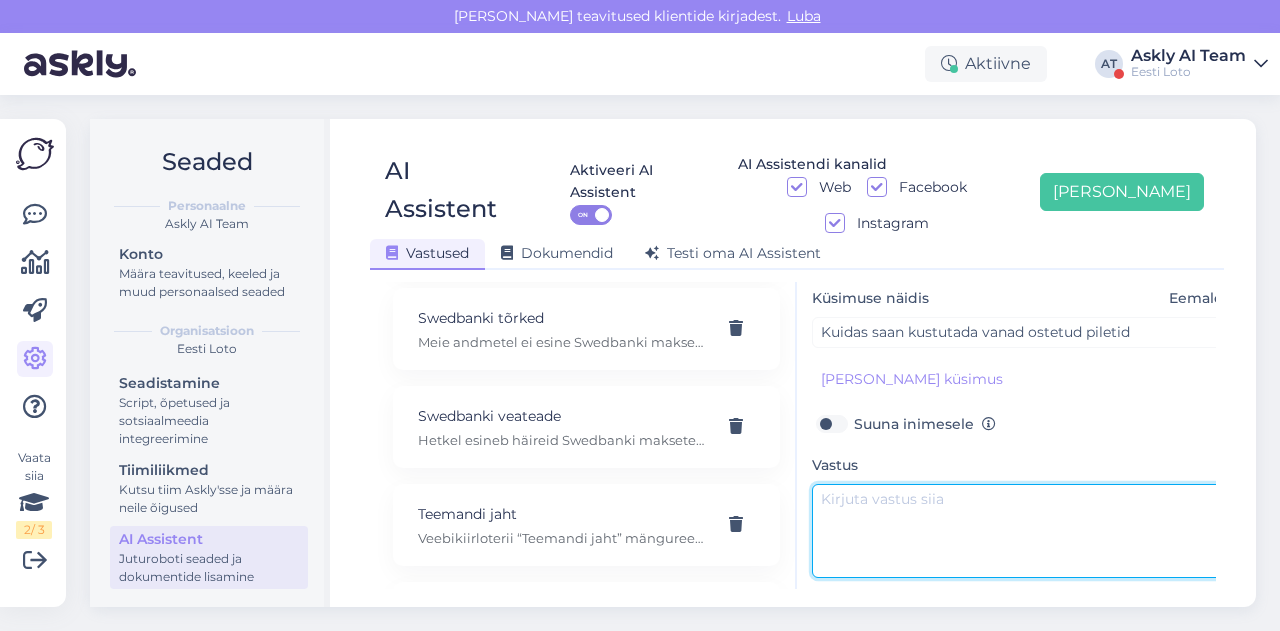 click at bounding box center [1022, 531] 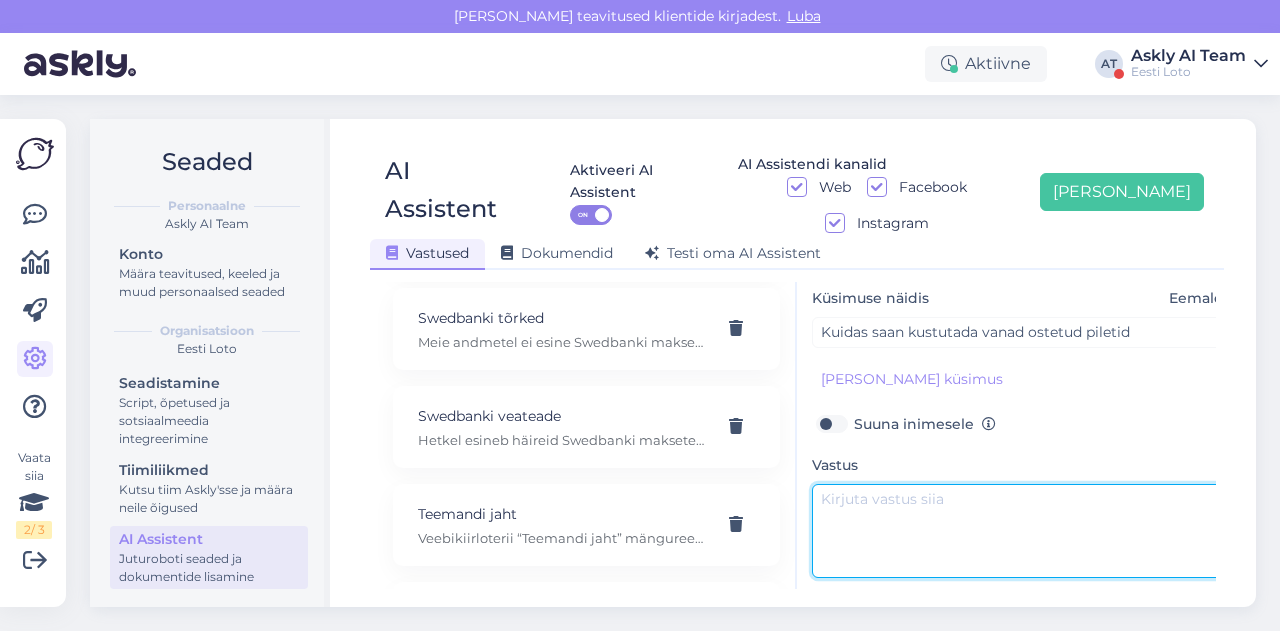 paste on "Vanade piletite kustutamine meie kodulehel pole kahjuks võimalik." 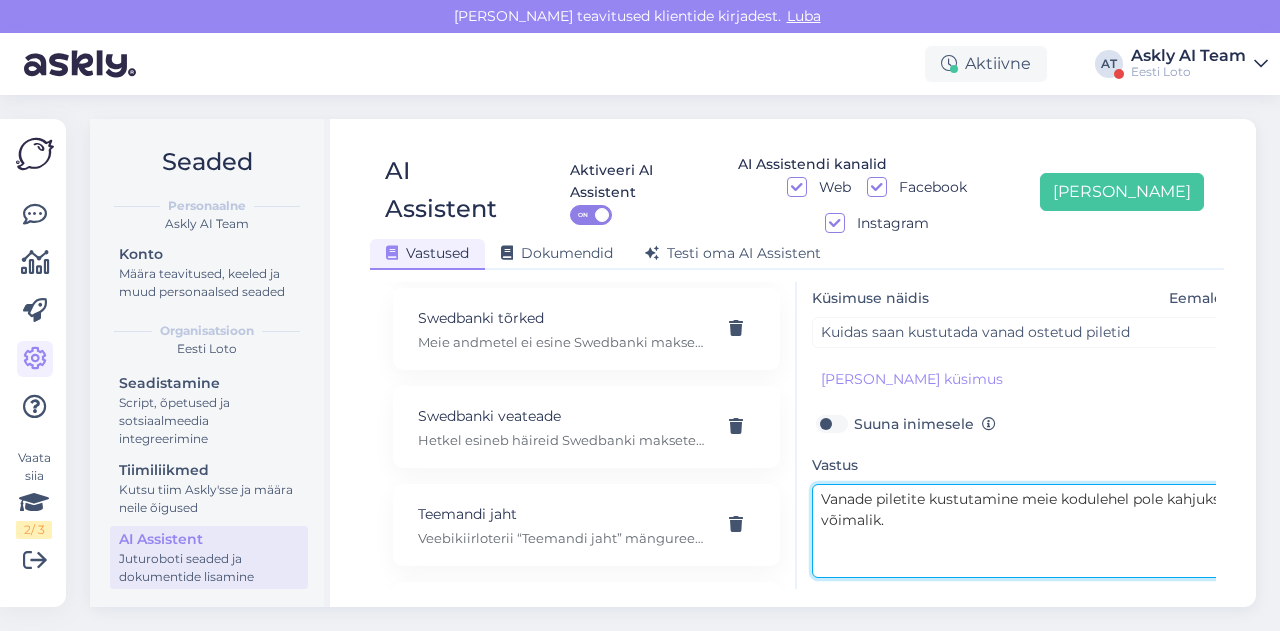 drag, startPoint x: 820, startPoint y: 456, endPoint x: 1017, endPoint y: 461, distance: 197.06345 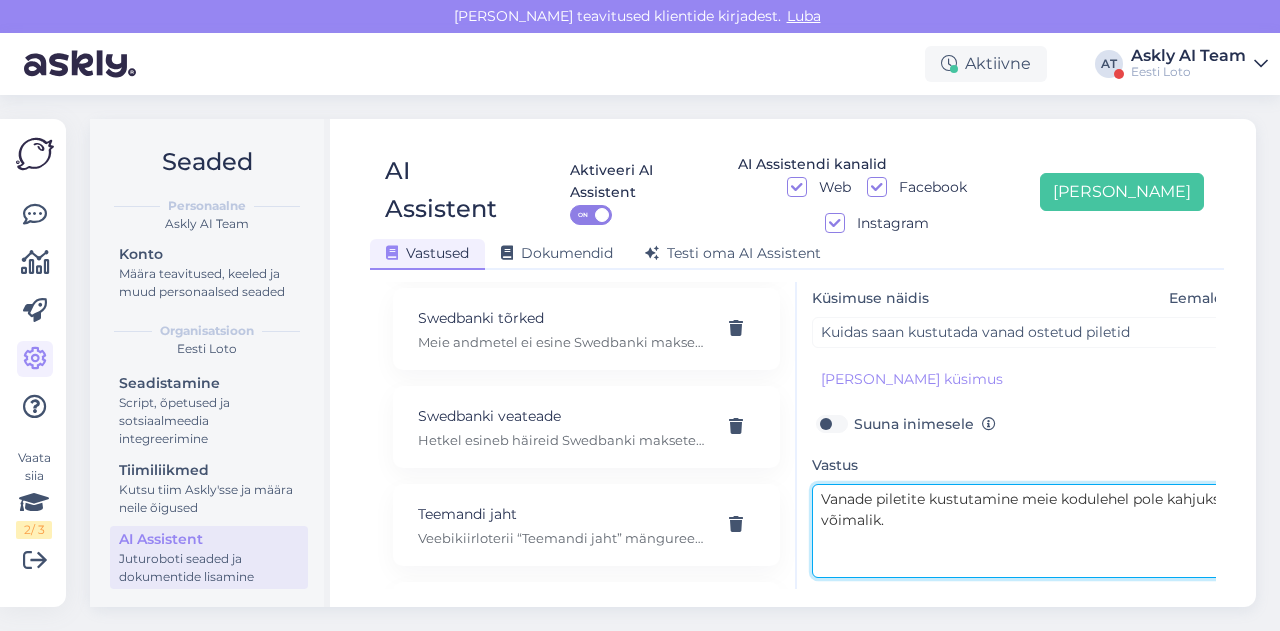 click on "Vanade piletite kustutamine meie kodulehel pole kahjuks võimalik." at bounding box center [1022, 531] 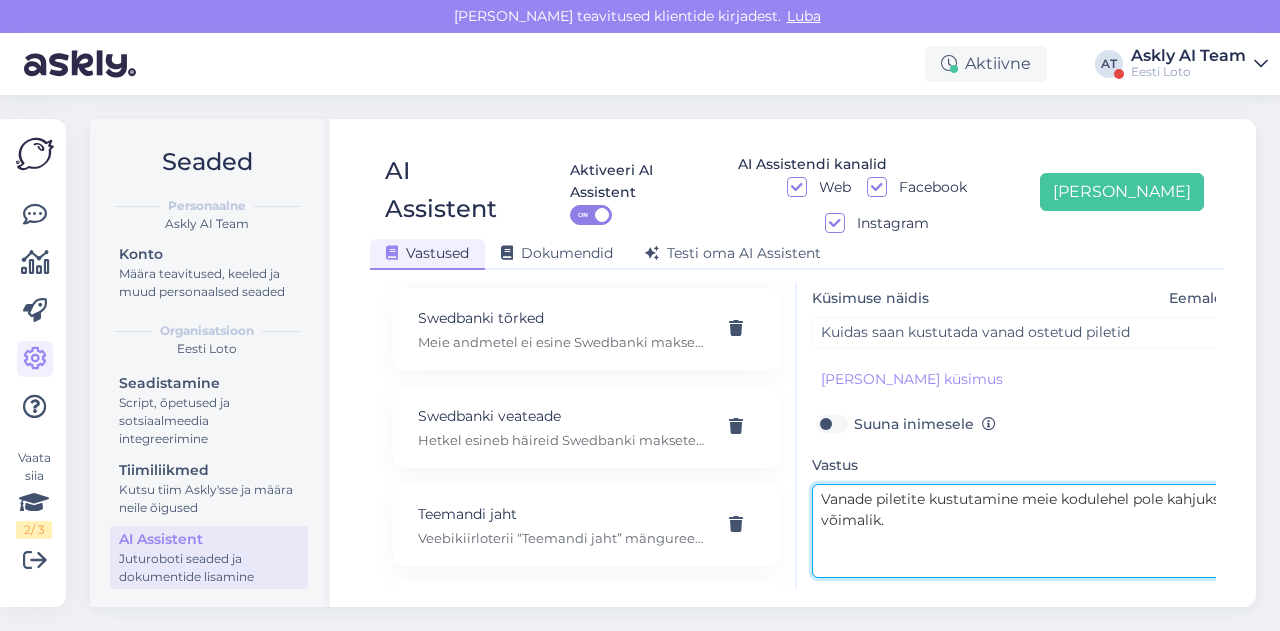 scroll, scrollTop: 0, scrollLeft: 0, axis: both 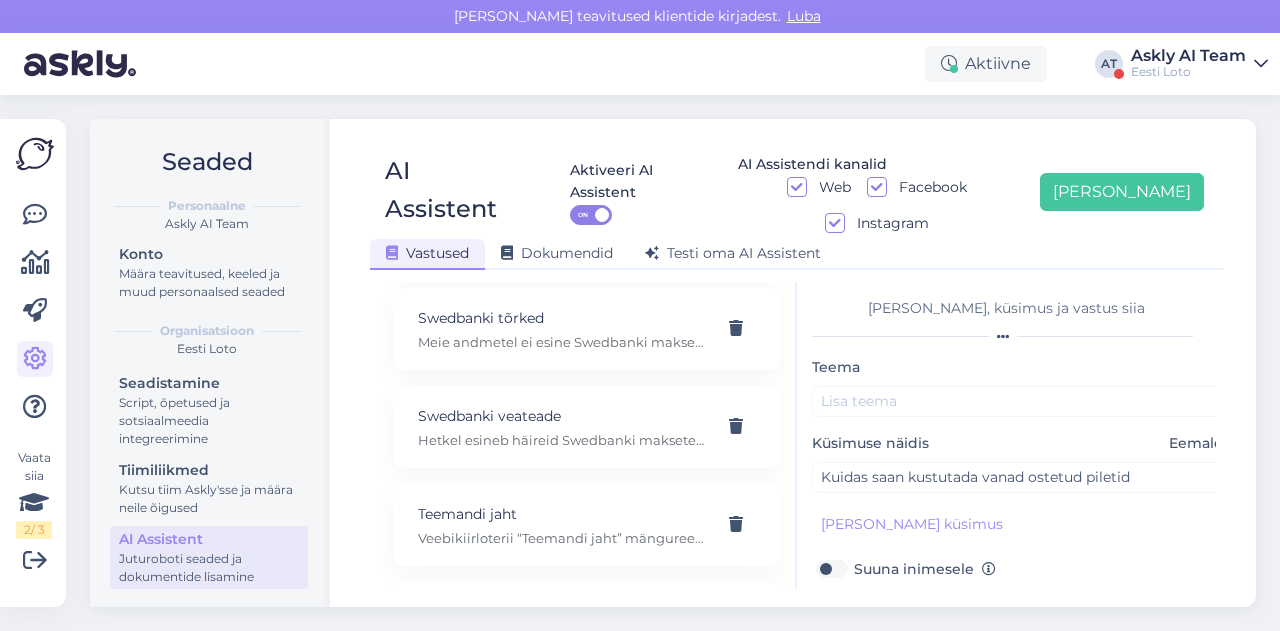 type on "Vanade piletite kustutamine meie kodulehel pole kahjuks võimalik." 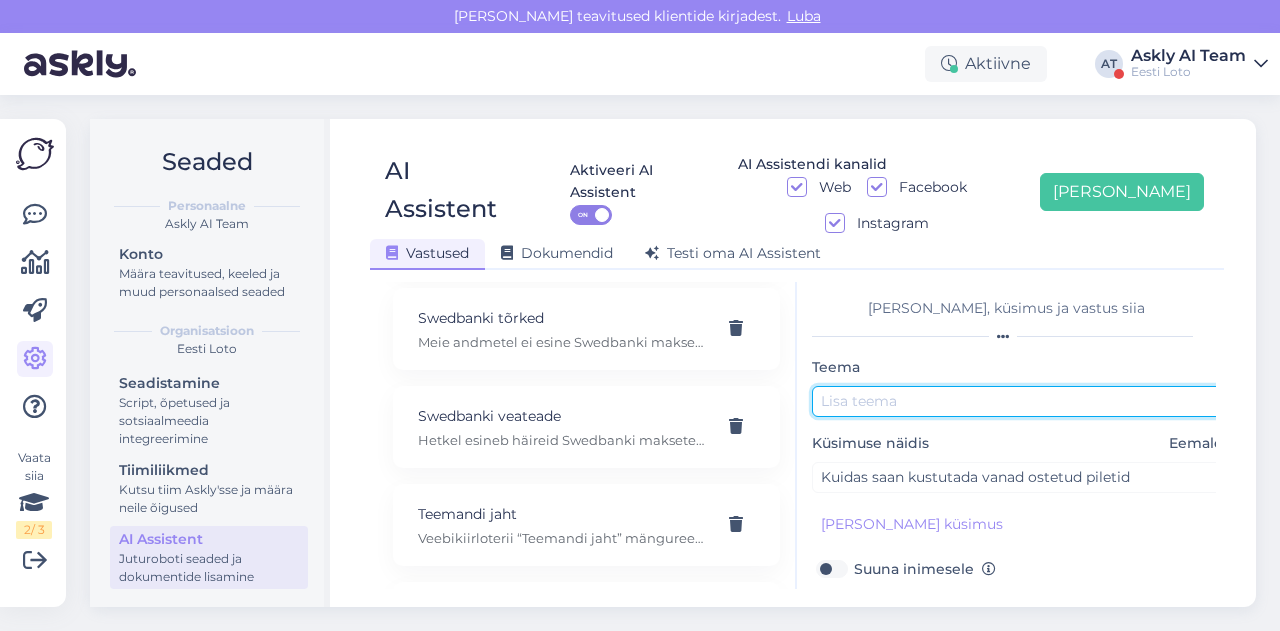click at bounding box center [1022, 401] 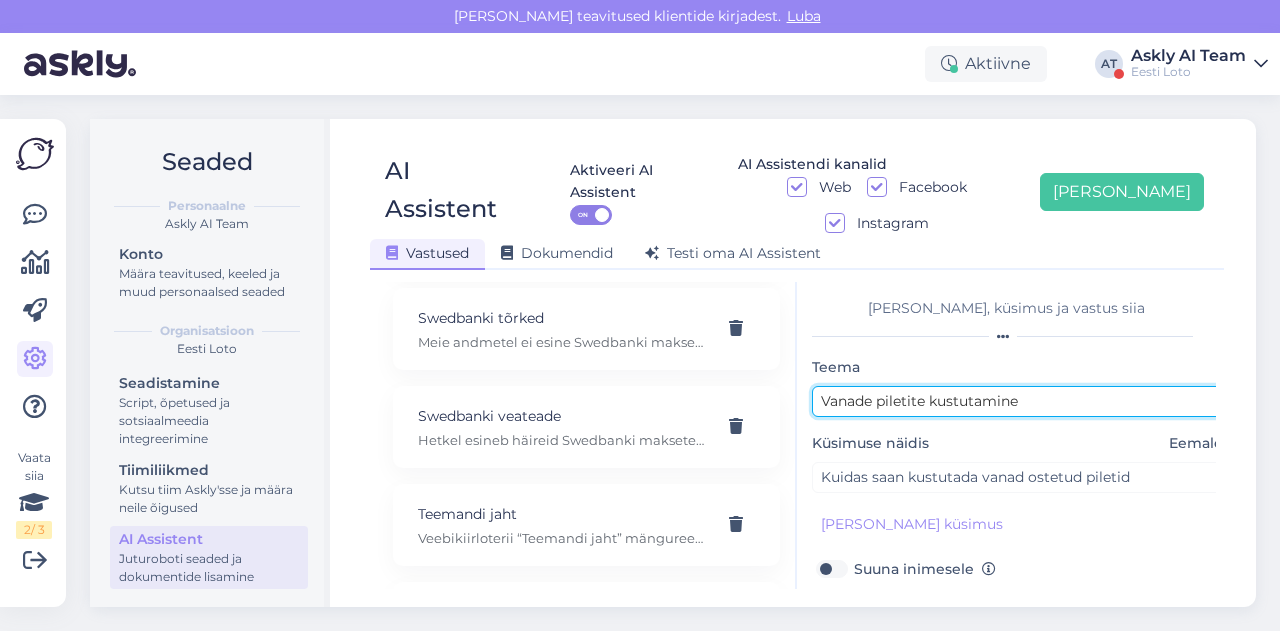 scroll, scrollTop: 179, scrollLeft: 0, axis: vertical 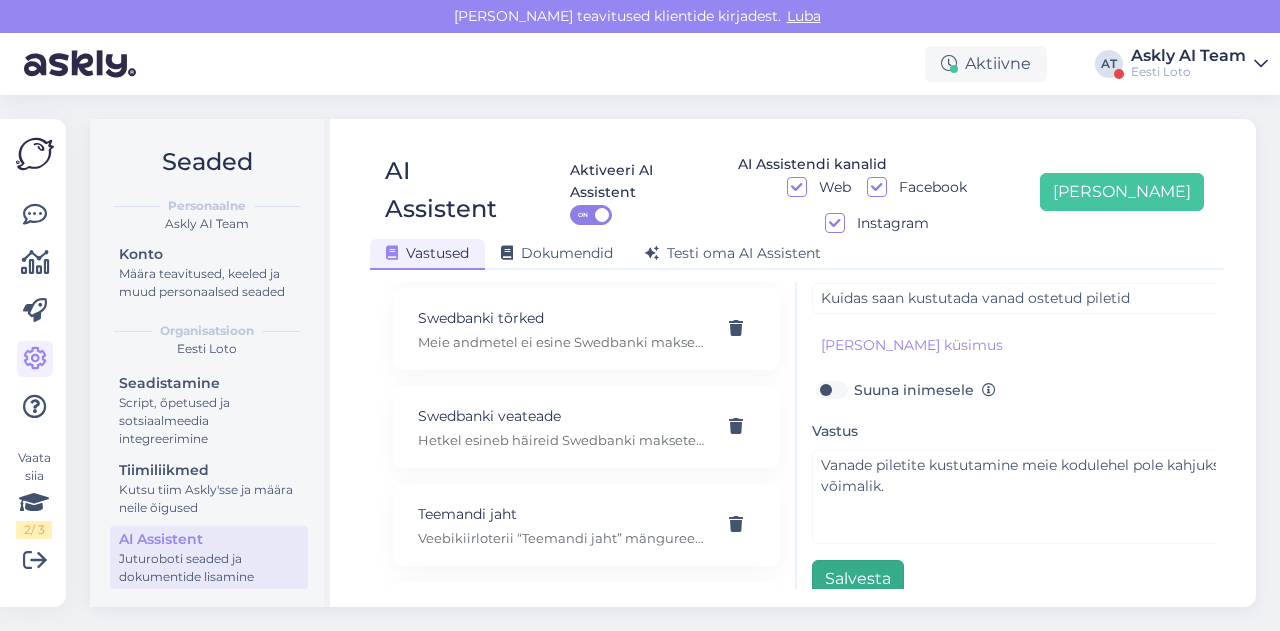 type on "Vanade piletite kustutamine" 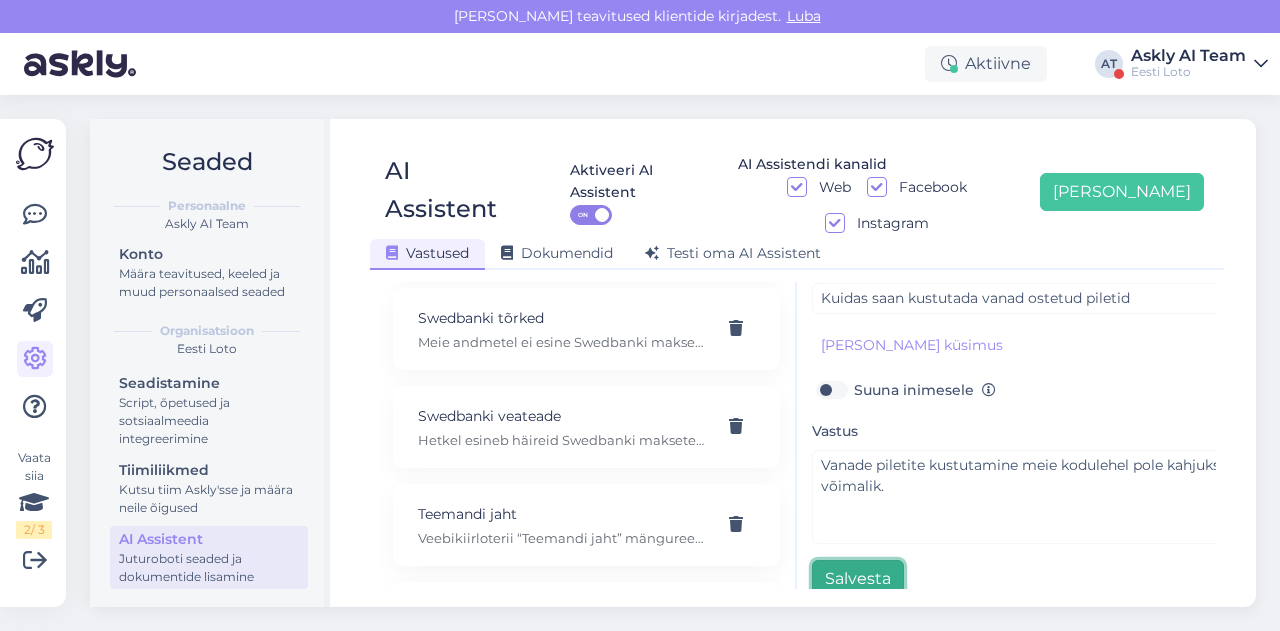 click on "Salvesta" at bounding box center (858, 579) 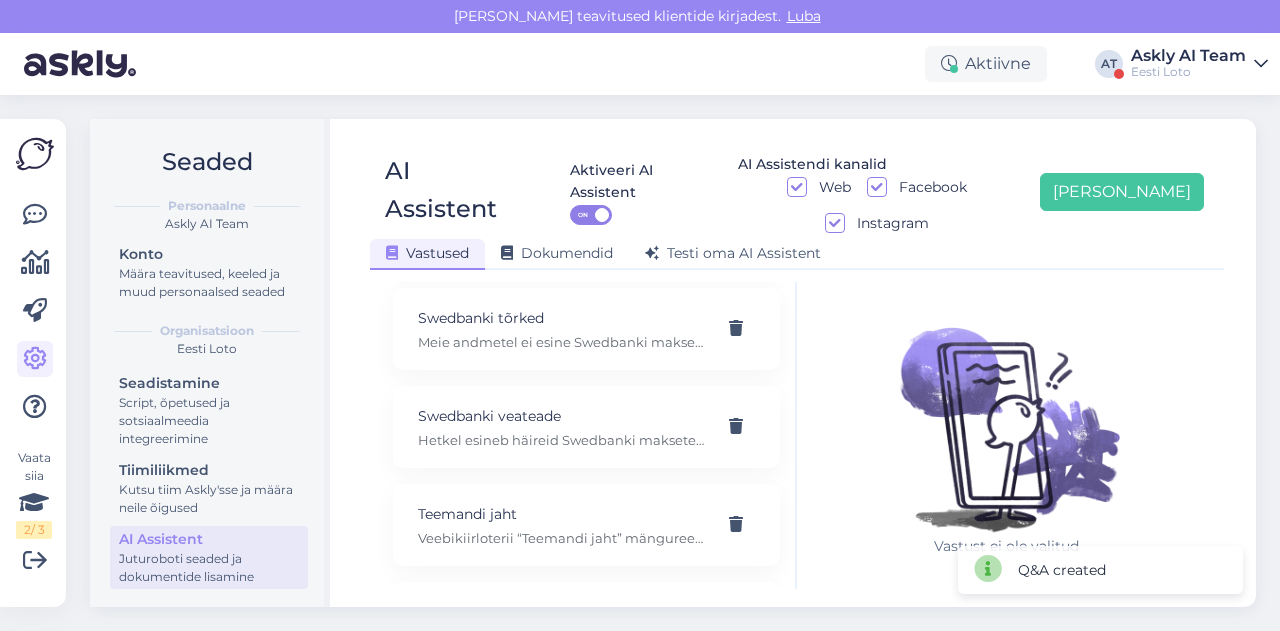 scroll, scrollTop: 0, scrollLeft: 0, axis: both 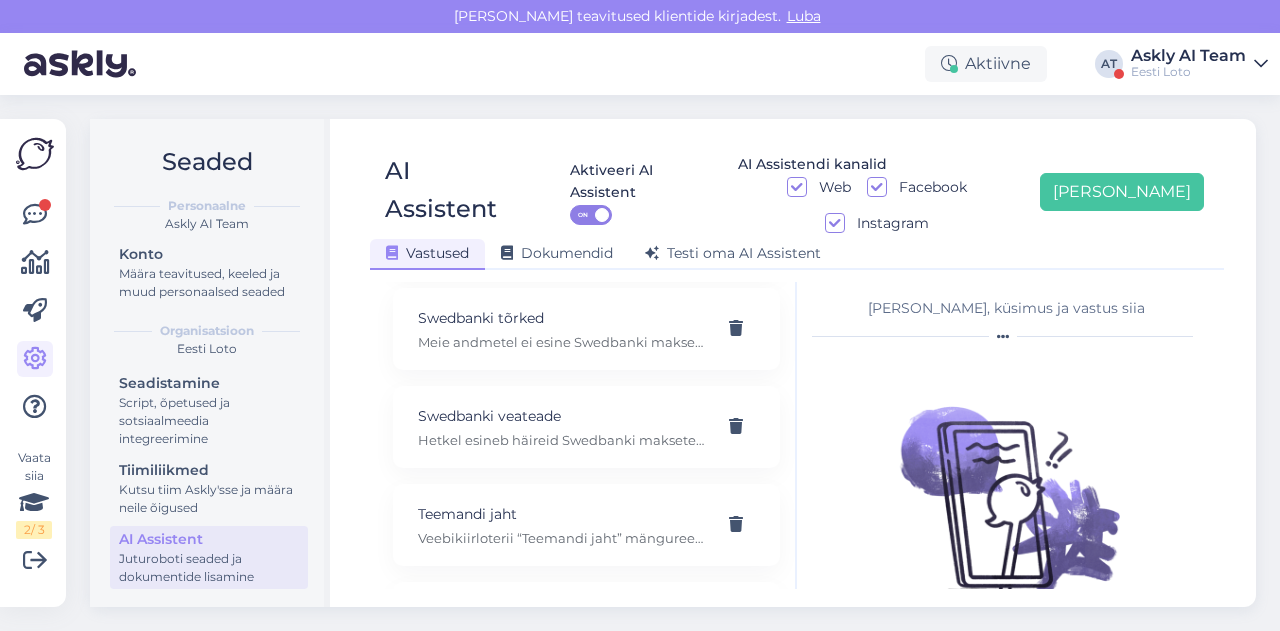 click on "Seaded Personaalne Askly AI Team Konto Määra teavitused, keeled ja muud personaalsed seaded Organisatsioon Eesti Loto Seadistamine Script, õpetused ja sotsiaalmeedia integreerimine Tiimiliikmed Kutsu tiim Askly'sse ja määra neile õigused AI Assistent Juturoboti seaded ja dokumentide lisamine AI Assistent Aktiveeri AI Assistent ON AI Assistendi kanalid Web Facebook Instagram Lisa uus Vastused Dokumendid Testi oma AI Assistent Kasuta AI Assistenti. Vajuta 'Lisa uus' ja lisa küsimused ja vastused, millele AI võiks 24/7 vastata kliendile sobivas keeles.   E-rahakoti tehingud Tere! Kõiki e-rahakoti tehinguid (võidumaksed, piletiostud, sissemaksed, väljamaksed) näete enda mängukontol valikus Konto ja Minu tehingud, kust on võimalik täpselt näha e-rahakoti saldoseisu peale igat tehingut.
2 piletit 2 loosimisele 3DS tehniline tõrge 48 tunni nõue Abi Selleks, et saaksime Teile vastata, palun täpsustage oma küsimust.
Arvelduskonto kinnitamine Arvelduskonto muutmine Bingo Loto jackpot E-kiirloterii" at bounding box center [679, 363] 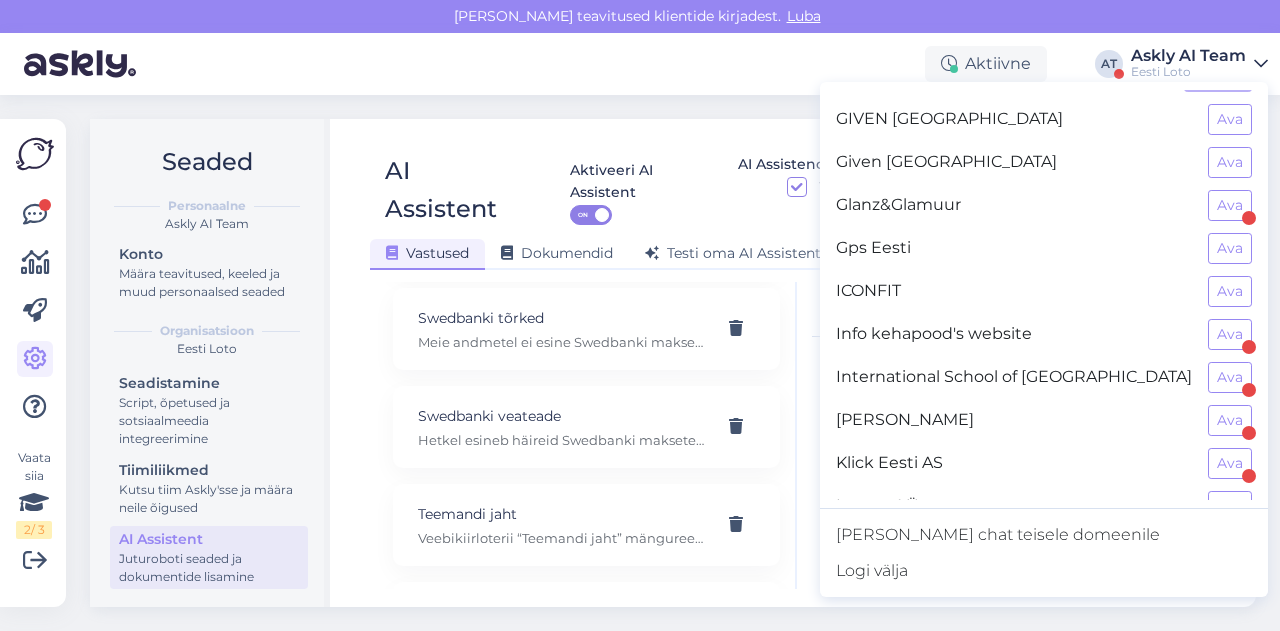 scroll, scrollTop: 593, scrollLeft: 0, axis: vertical 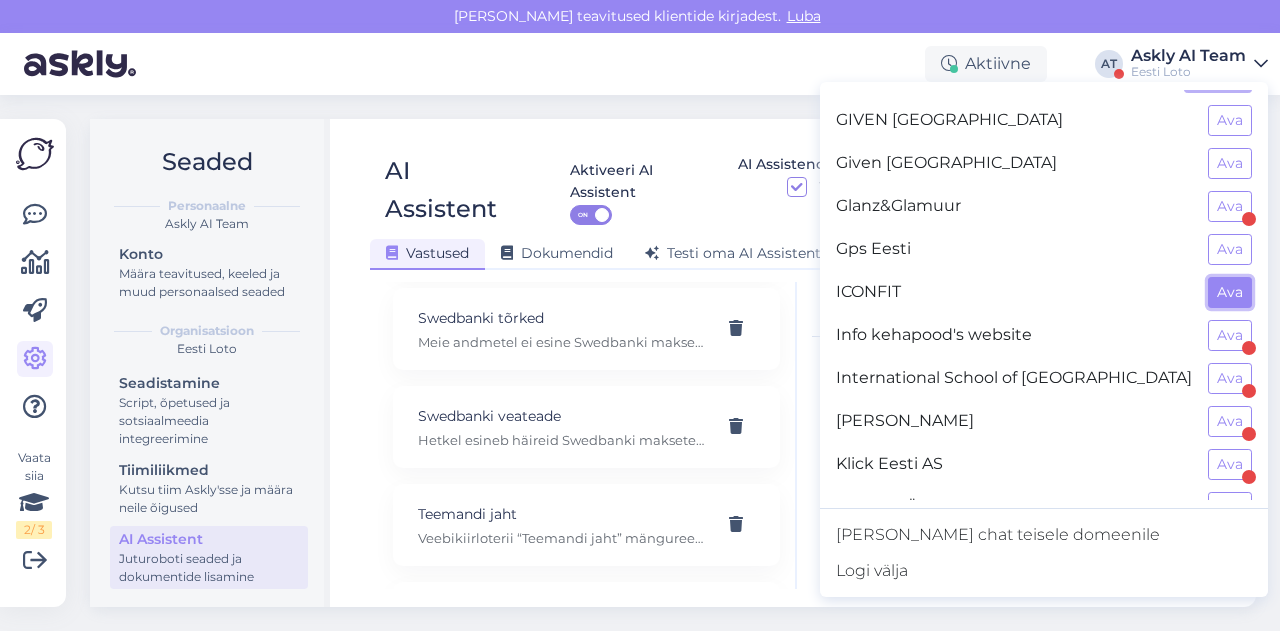 click on "Ava" at bounding box center [1230, 292] 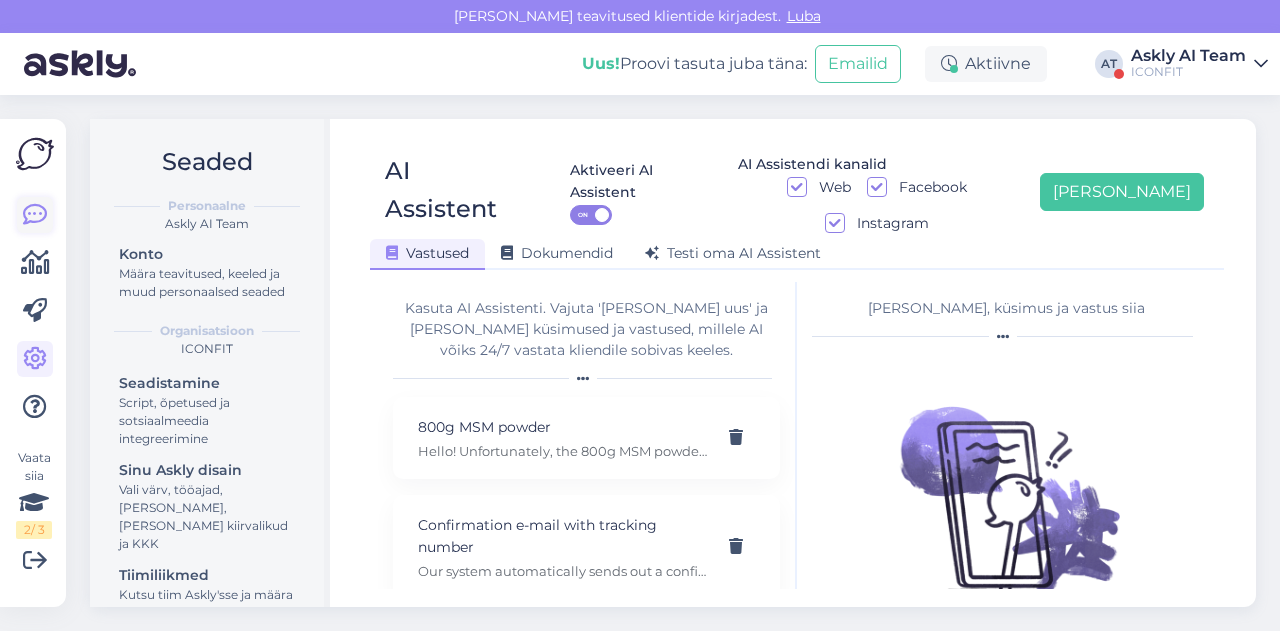 click at bounding box center [35, 215] 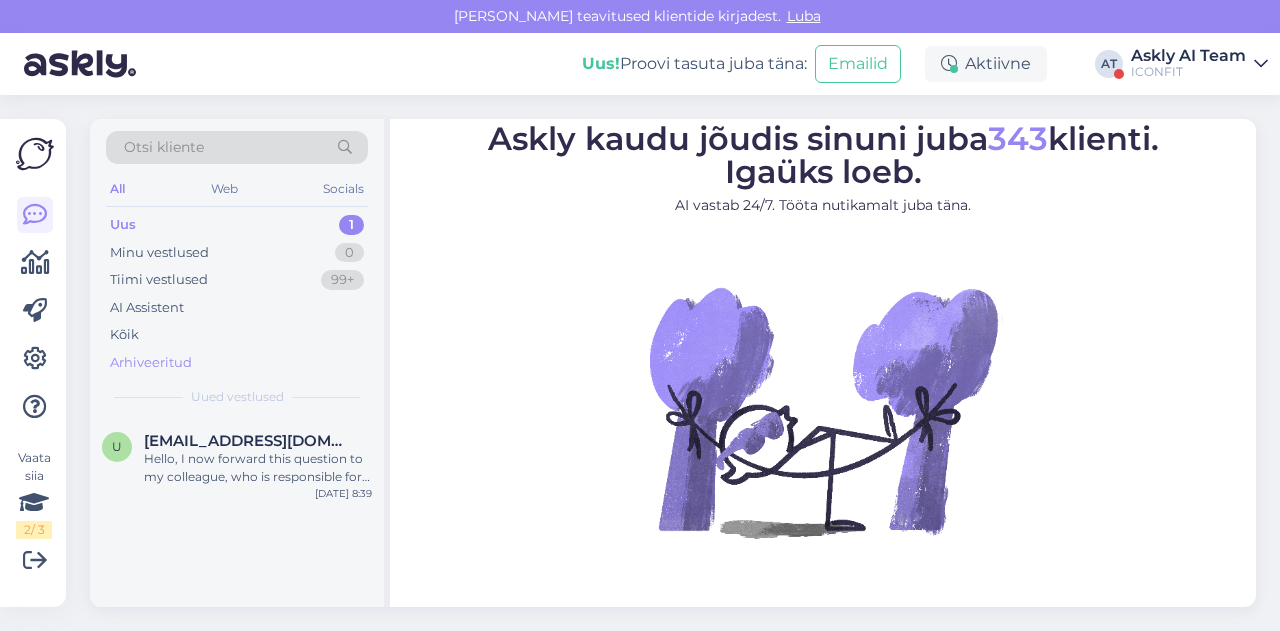 click on "Arhiveeritud" at bounding box center [151, 363] 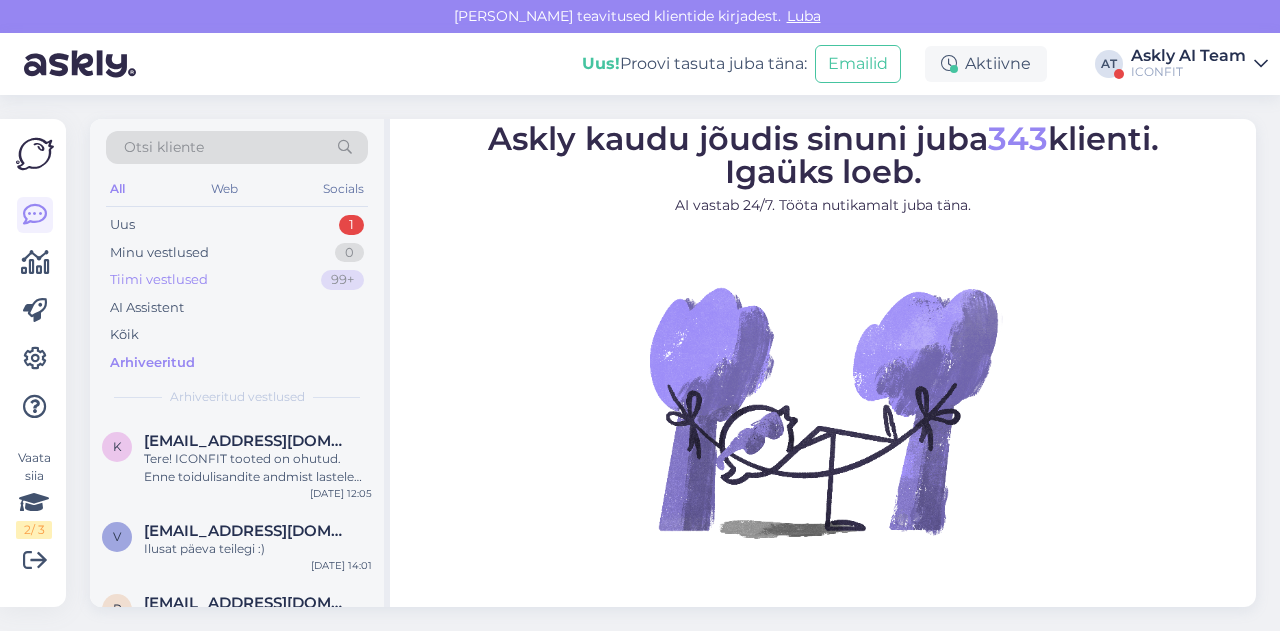 click on "Tiimi vestlused 99+" at bounding box center (237, 280) 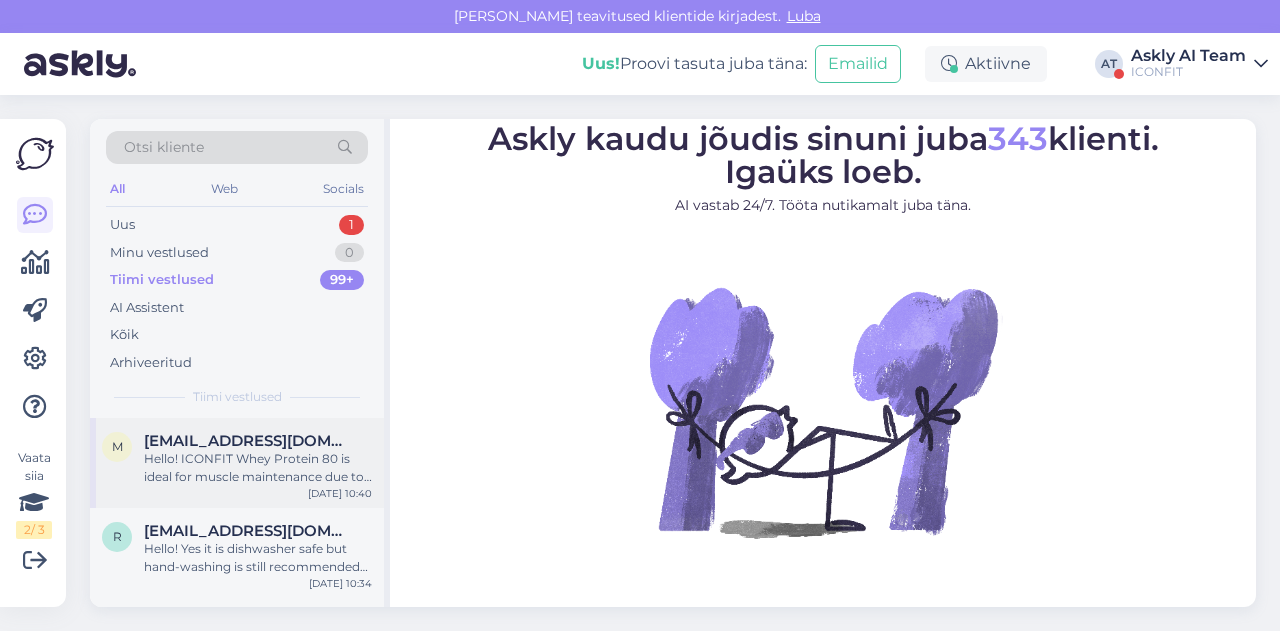 click on "Hello! ICONFIT Whey Protein 80 is ideal for muscle maintenance due to its high quality protein content, ICONFIT Whey+Collagen supports both muscle and joint health with added collagen and vitamins, and ICONFIT Plant Protein offers a complete, dairy-free amino acid profile that’s gentle on digestion." at bounding box center (258, 468) 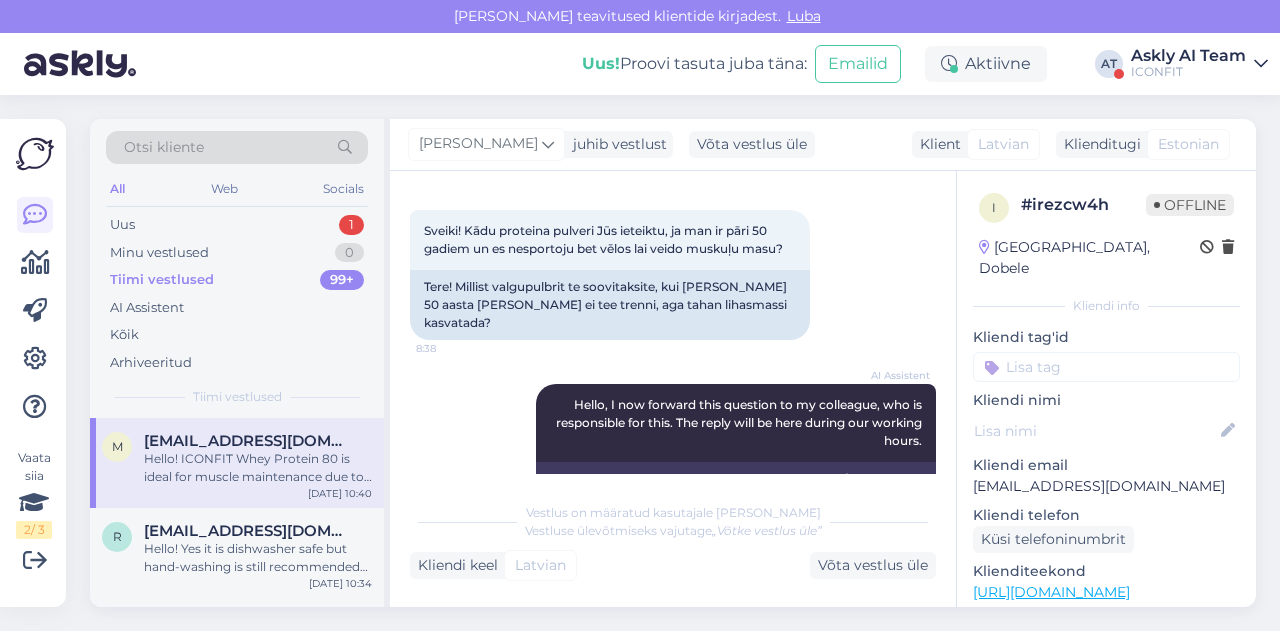 scroll, scrollTop: 86, scrollLeft: 0, axis: vertical 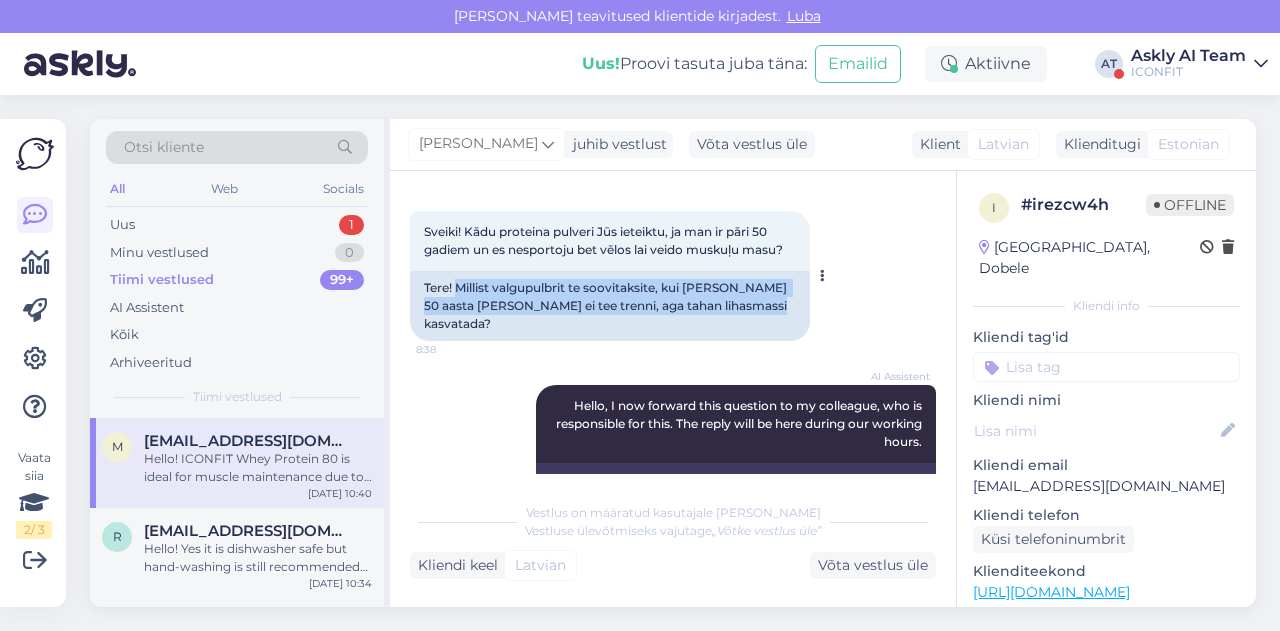drag, startPoint x: 458, startPoint y: 289, endPoint x: 785, endPoint y: 305, distance: 327.3912 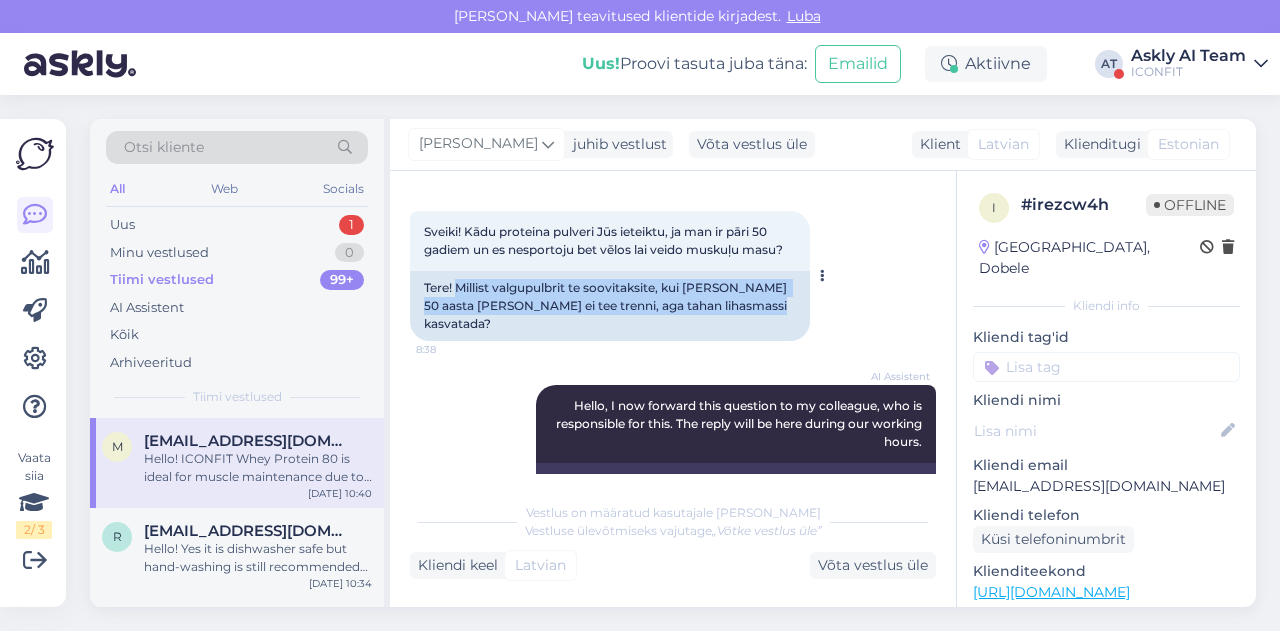 click on "Tere! Millist valgupulbrit te soovitaksite, kui olen üle 50 aasta vana ja ei tee trenni, aga tahan lihasmassi kasvatada?" at bounding box center (610, 306) 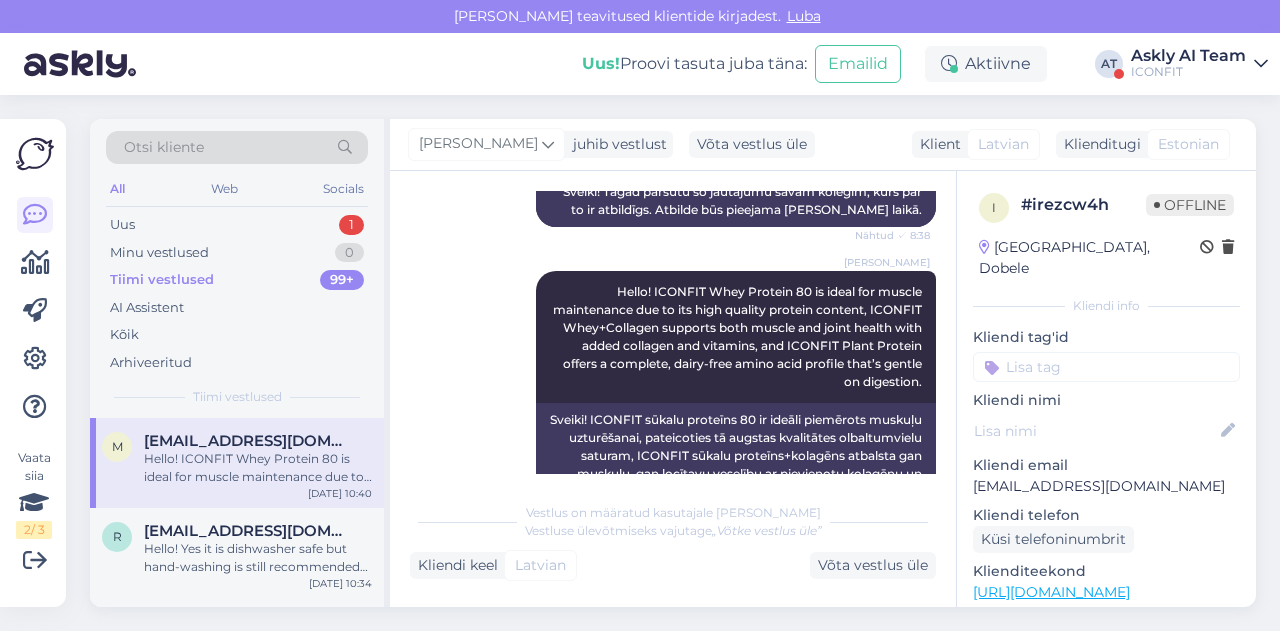 scroll, scrollTop: 448, scrollLeft: 0, axis: vertical 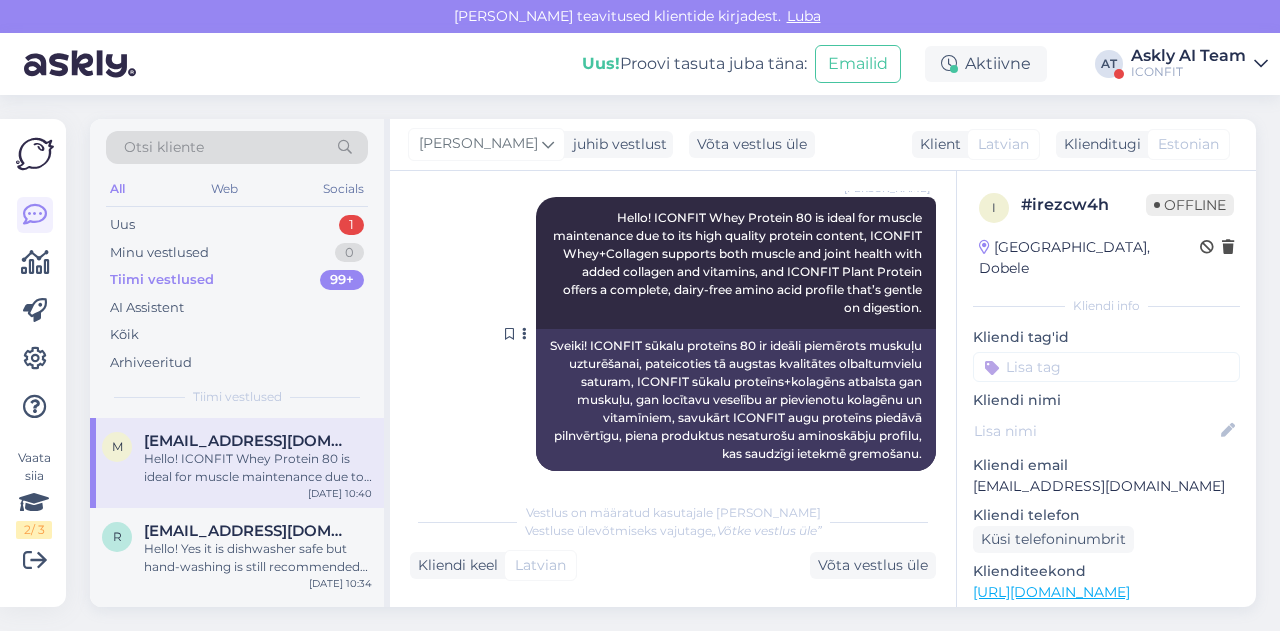 click on "Alexandra Mägi Hello! ICONFIT Whey Protein 80 is ideal for muscle maintenance due to its high quality protein content, ICONFIT Whey+Collagen supports both muscle and joint health with added collagen and vitamins, and ICONFIT Plant Protein offers a complete, dairy-free amino acid profile that’s gentle on digestion. 10:40" at bounding box center (736, 263) 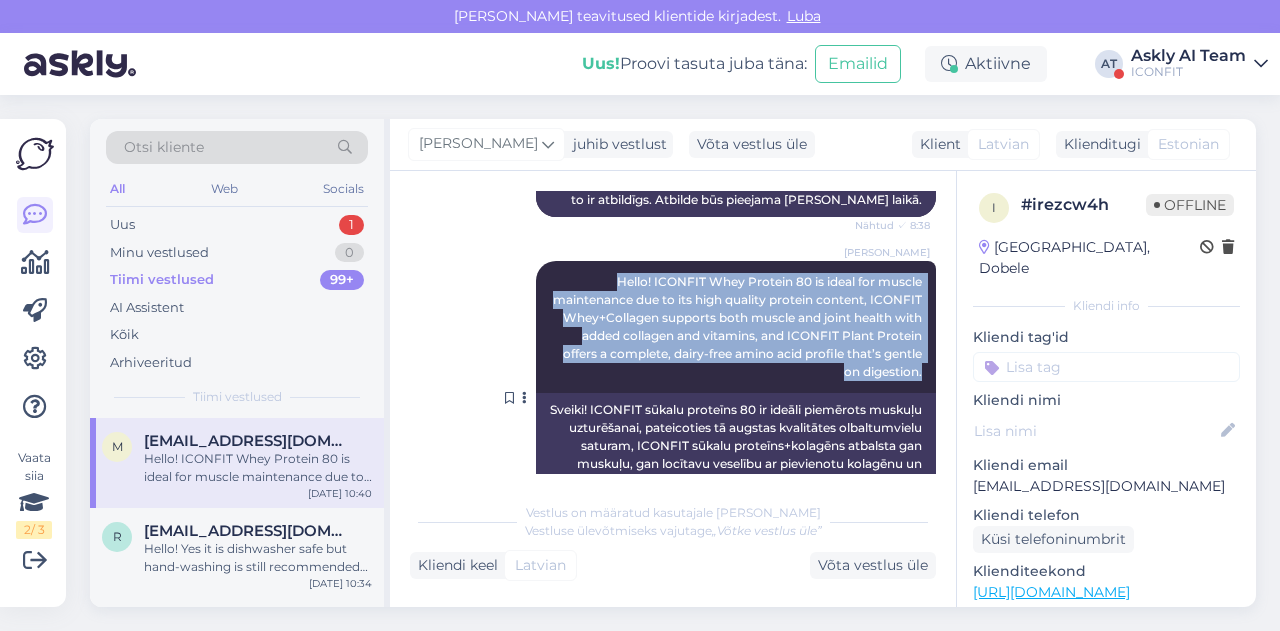 drag, startPoint x: 590, startPoint y: 260, endPoint x: 909, endPoint y: 345, distance: 330.13028 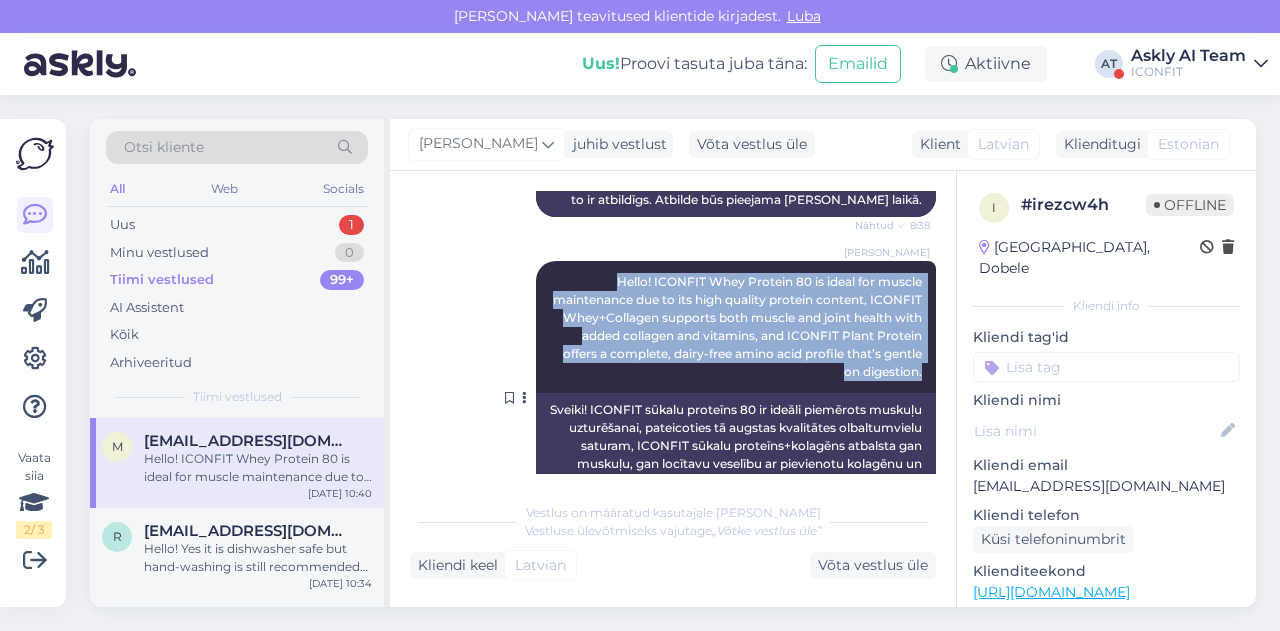 click on "Alexandra Mägi Hello! ICONFIT Whey Protein 80 is ideal for muscle maintenance due to its high quality protein content, ICONFIT Whey+Collagen supports both muscle and joint health with added collagen and vitamins, and ICONFIT Plant Protein offers a complete, dairy-free amino acid profile that’s gentle on digestion. 10:40" at bounding box center (736, 327) 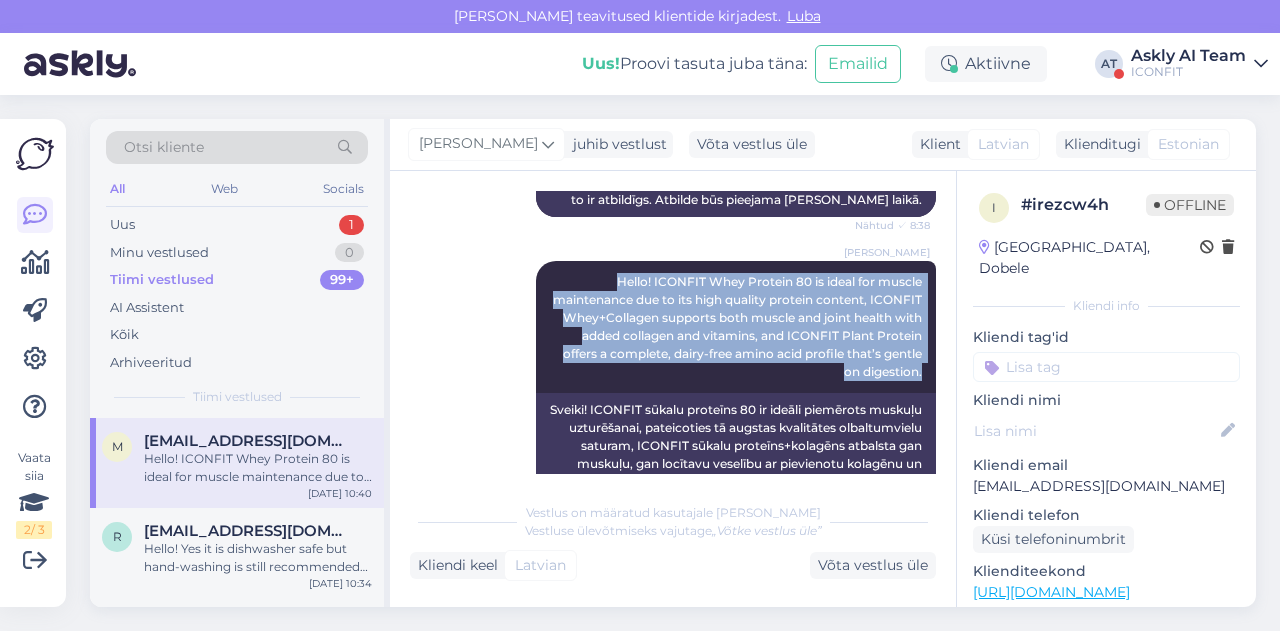 drag, startPoint x: 599, startPoint y: 265, endPoint x: 922, endPoint y: 363, distance: 337.53964 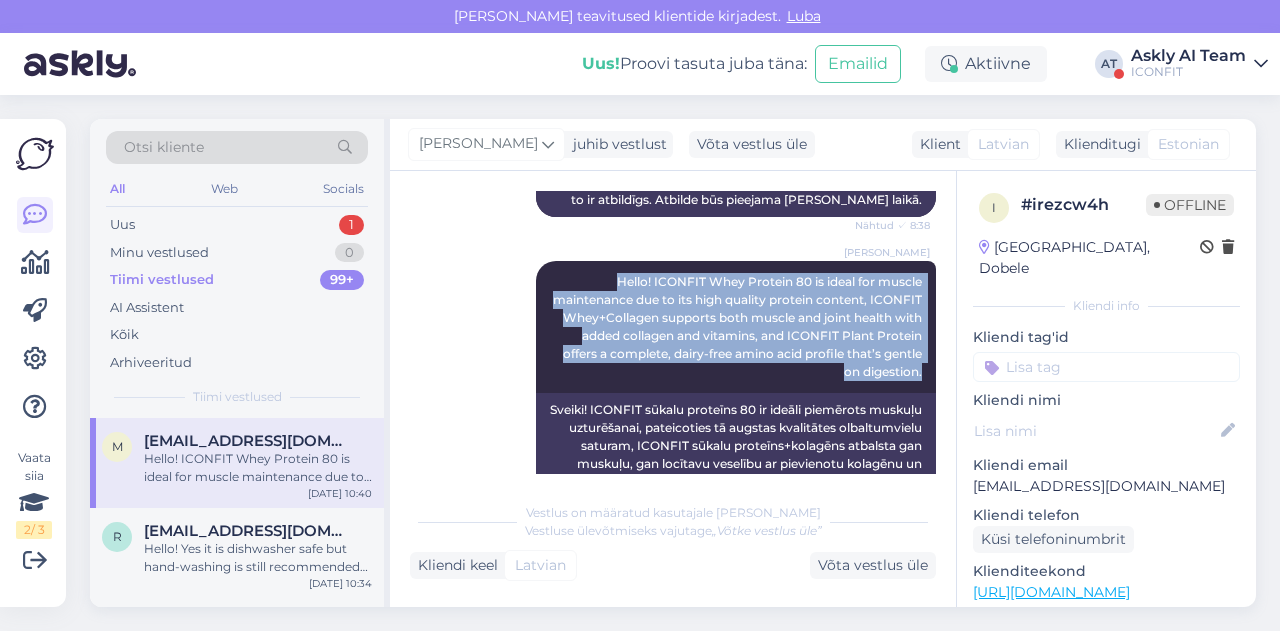 click on "Vestlus algas Jul 29 2025 Sveiki! Kādu proteina pulveri Jūs ieteiktu, ja man ir pāri 50 gadiem un es nesportoju bet vēlos lai veido muskuļu masu? 8:38  Tere! Millist valgupulbrit te soovitaksite, kui olen üle 50 aasta vana ja ei tee trenni, aga tahan lihasmassi kasvatada? AI Assistent Hello, I now forward this question to my colleague, who is responsible for this. The reply will be here during our working hours. Nähtud ✓ 8:38  Sveiki! Tagad pārsūtu šo jautājumu savam kolēģim, kurš par to ir atbildīgs. Atbilde būs pieejama mūsu darba laikā. Alexandra Mägi Hello! ICONFIT Whey Protein 80 is ideal for muscle maintenance due to its high quality protein content, ICONFIT Whey+Collagen supports both muscle and joint health with added collagen and vitamins, and ICONFIT Plant Protein offers a complete, dairy-free amino acid profile that’s gentle on digestion. 10:40" at bounding box center [682, 332] 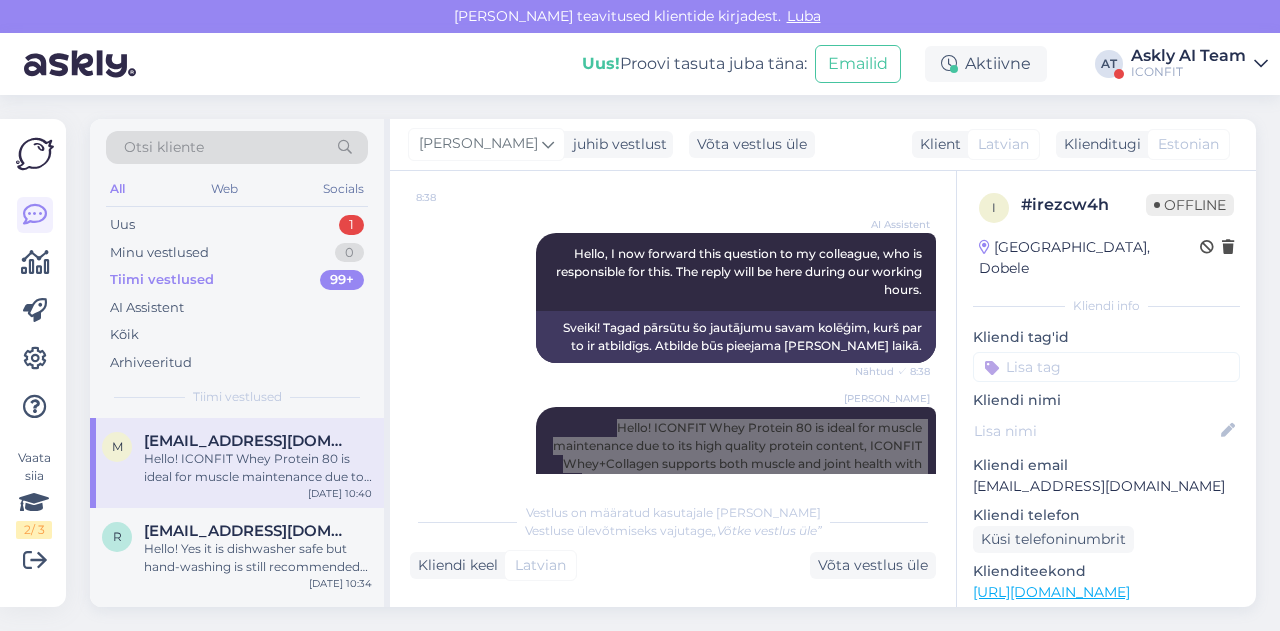 scroll, scrollTop: 238, scrollLeft: 0, axis: vertical 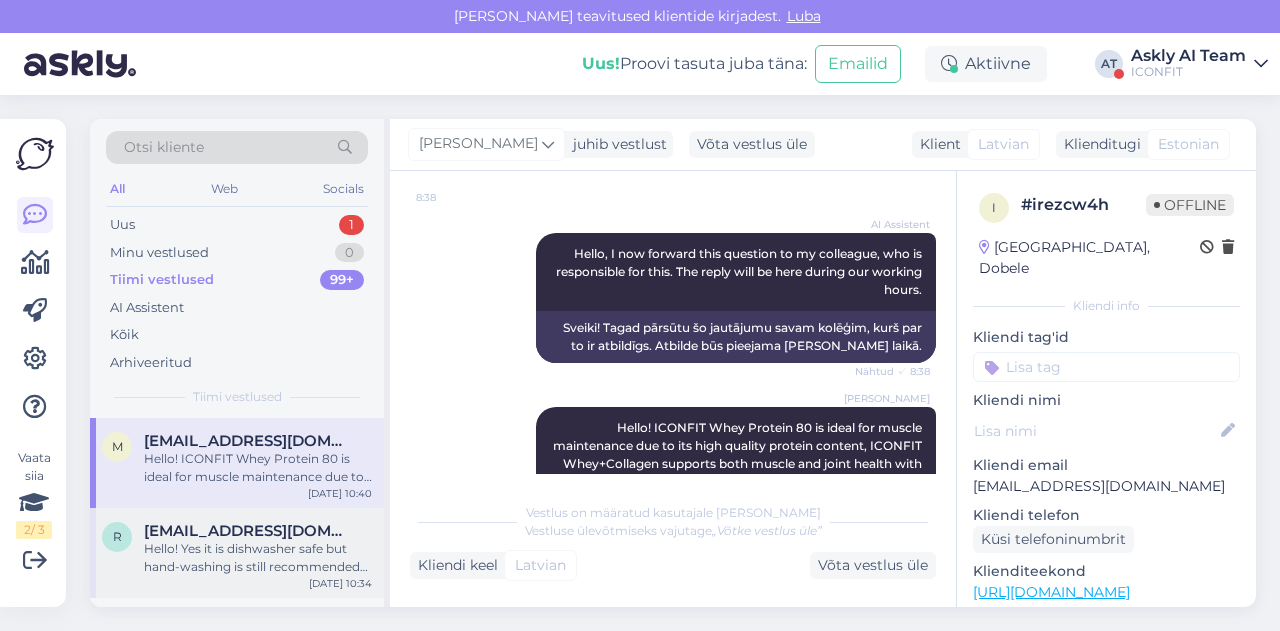 click on "r romansmaliks@gmail.com Hello! Yes it is dishwasher safe but hand-washing is still recommended for preserving its finish and longevity. Jul 29 10:34" at bounding box center (237, 553) 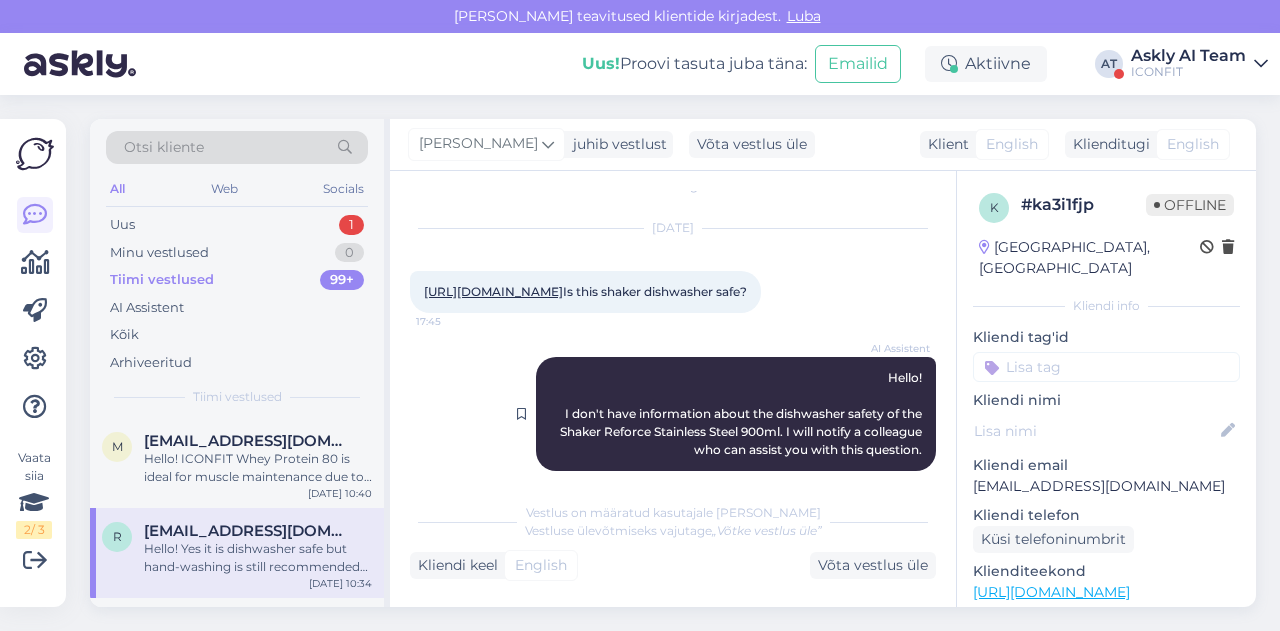 scroll, scrollTop: 18, scrollLeft: 0, axis: vertical 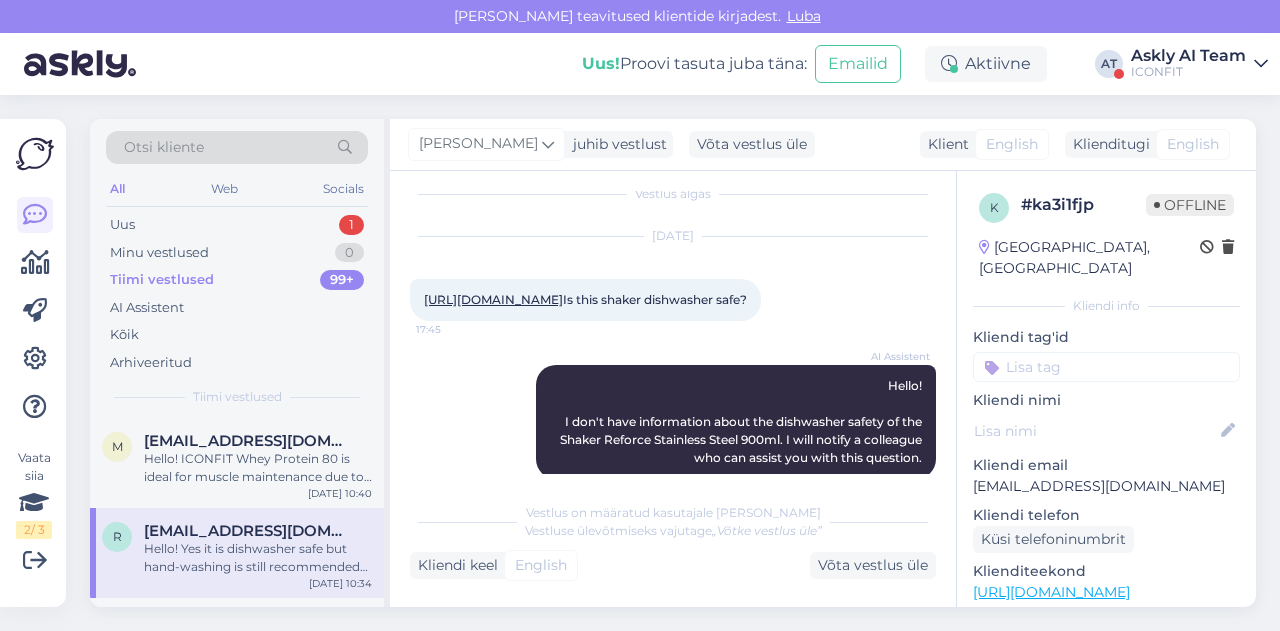 drag, startPoint x: 625, startPoint y: 318, endPoint x: 640, endPoint y: 331, distance: 19.849434 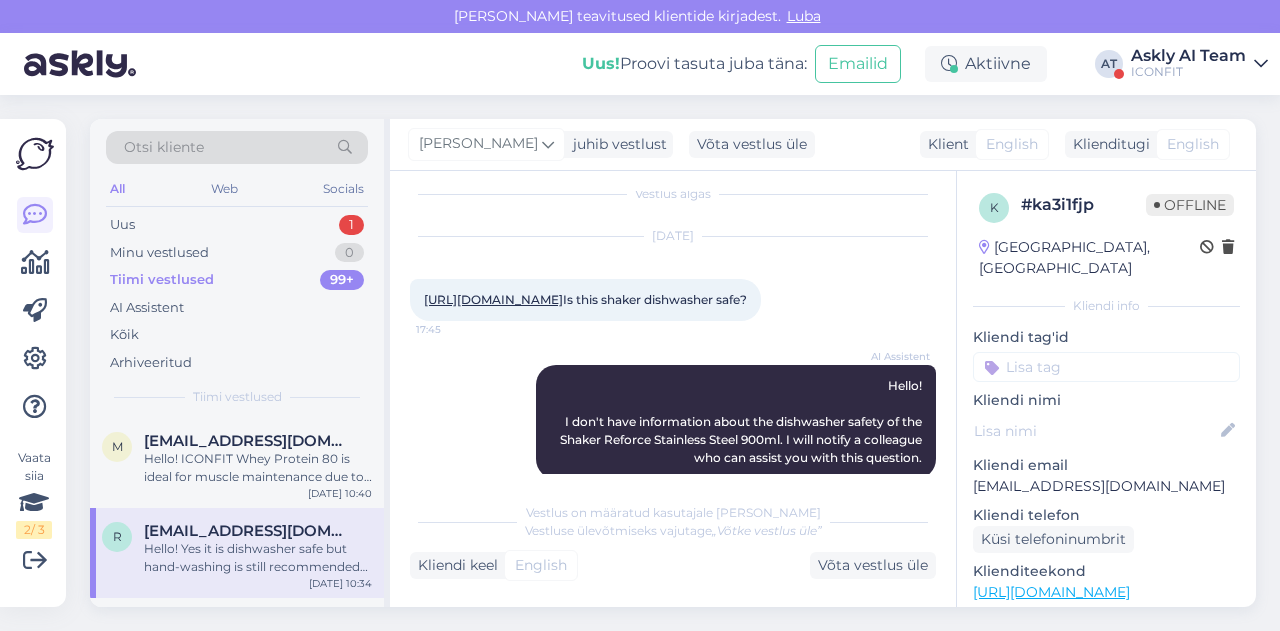 scroll, scrollTop: 226, scrollLeft: 0, axis: vertical 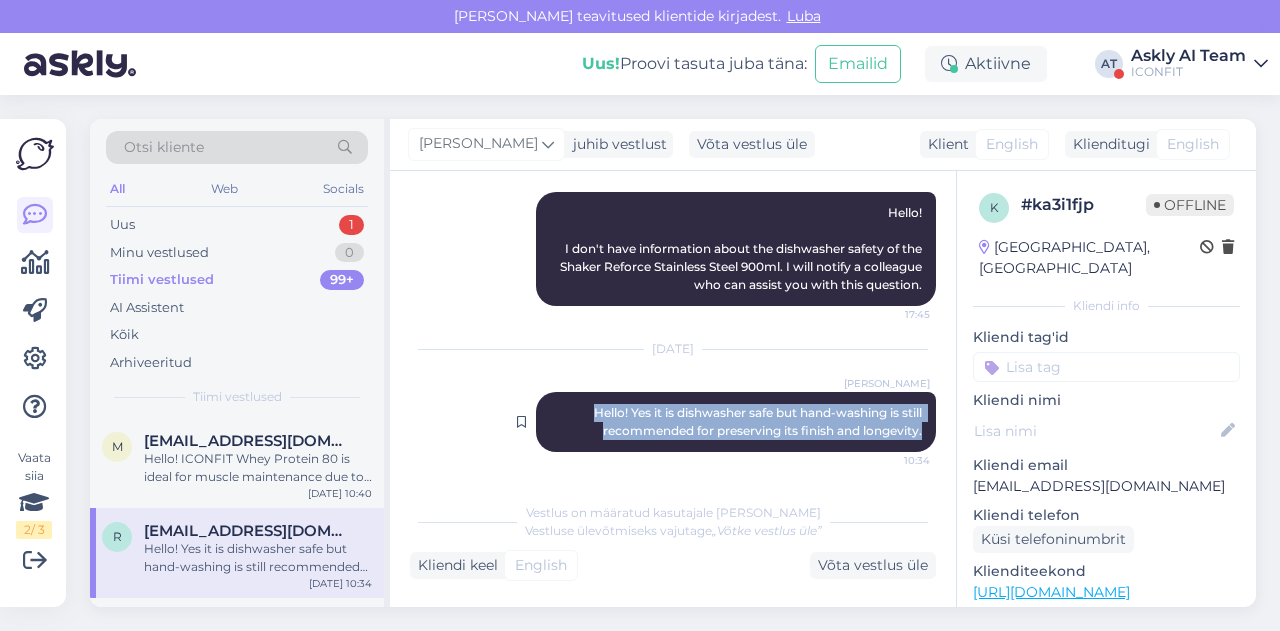 drag, startPoint x: 551, startPoint y: 413, endPoint x: 918, endPoint y: 437, distance: 367.7839 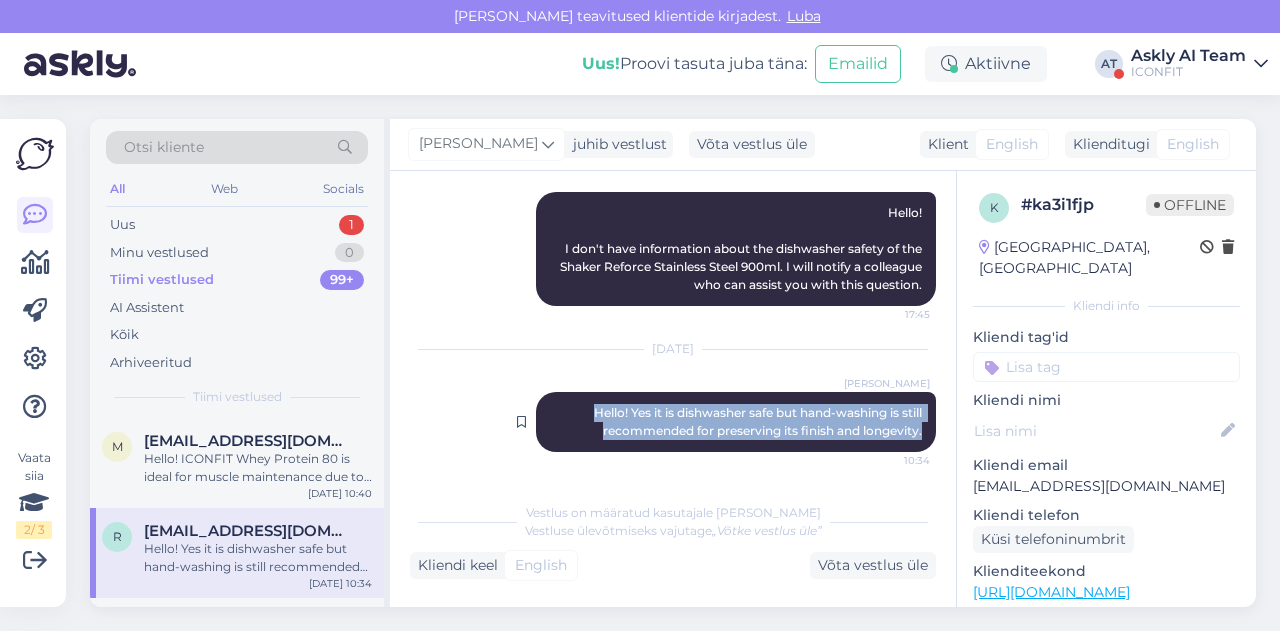 click on "Alexandra Mägi Hello! Yes it is dishwasher safe but hand-washing is still recommended for preserving its finish and longevity. 10:34" at bounding box center [736, 422] 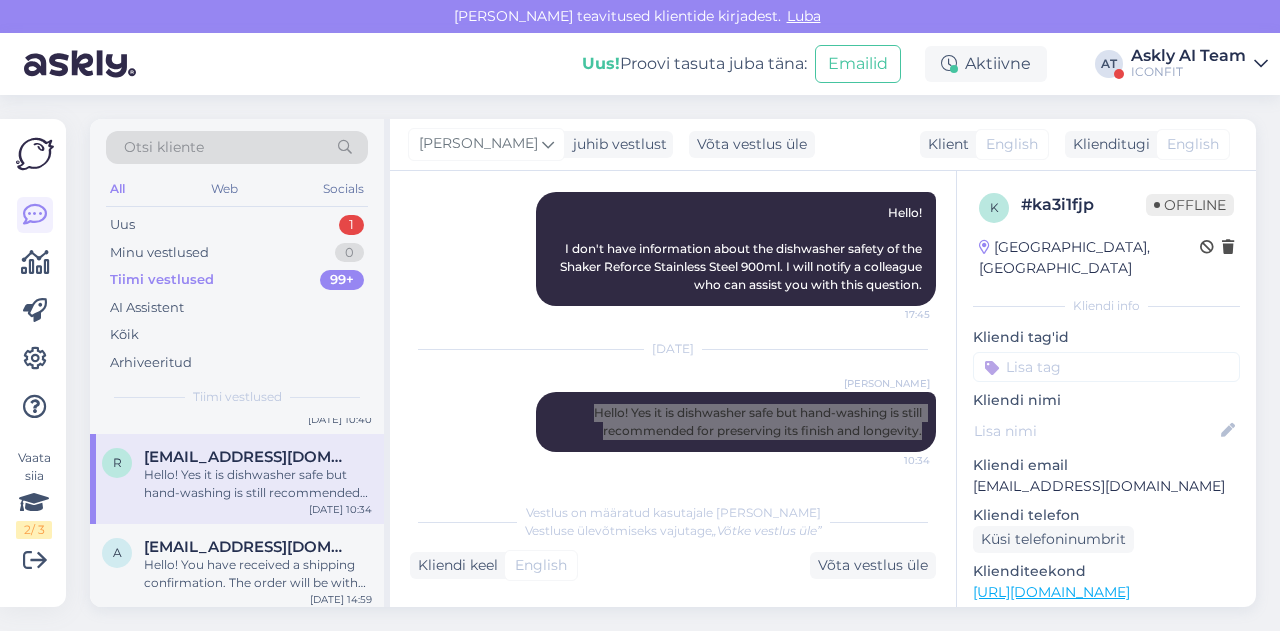 scroll, scrollTop: 82, scrollLeft: 0, axis: vertical 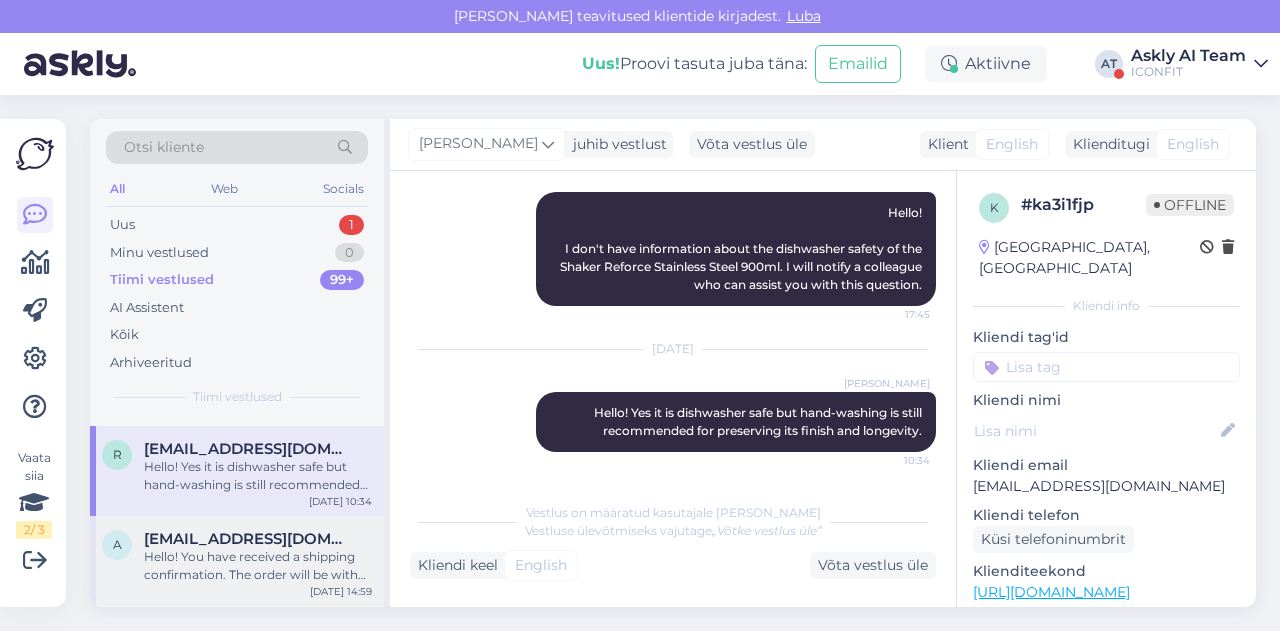 click on "Hello! You have received a shipping confirmation. The order will be with you shortly :)" at bounding box center (258, 566) 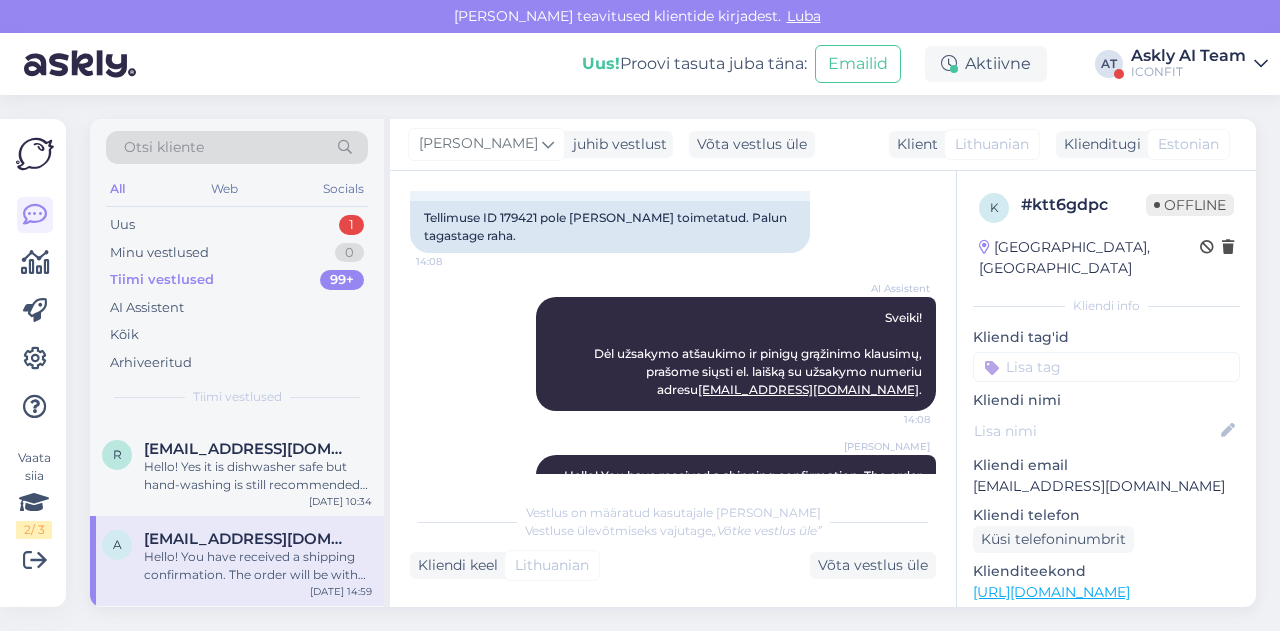 scroll, scrollTop: 252, scrollLeft: 0, axis: vertical 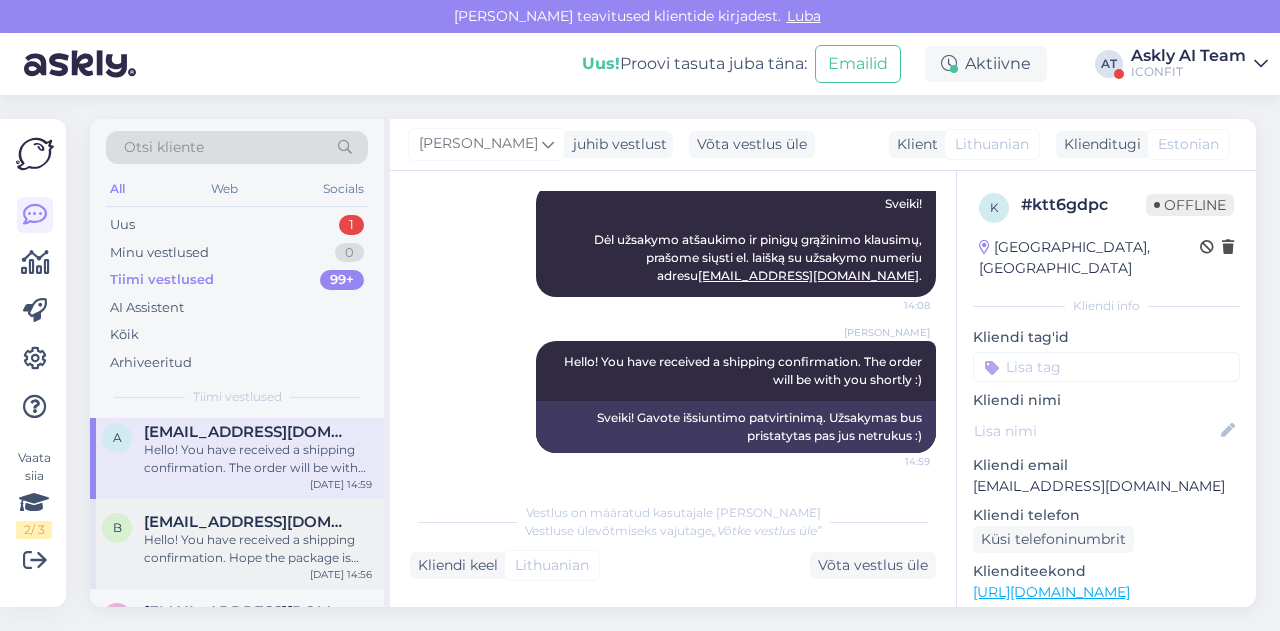 click on "Hello! You have received a shipping confirmation. Hope the package is with you shortly :)" at bounding box center (258, 549) 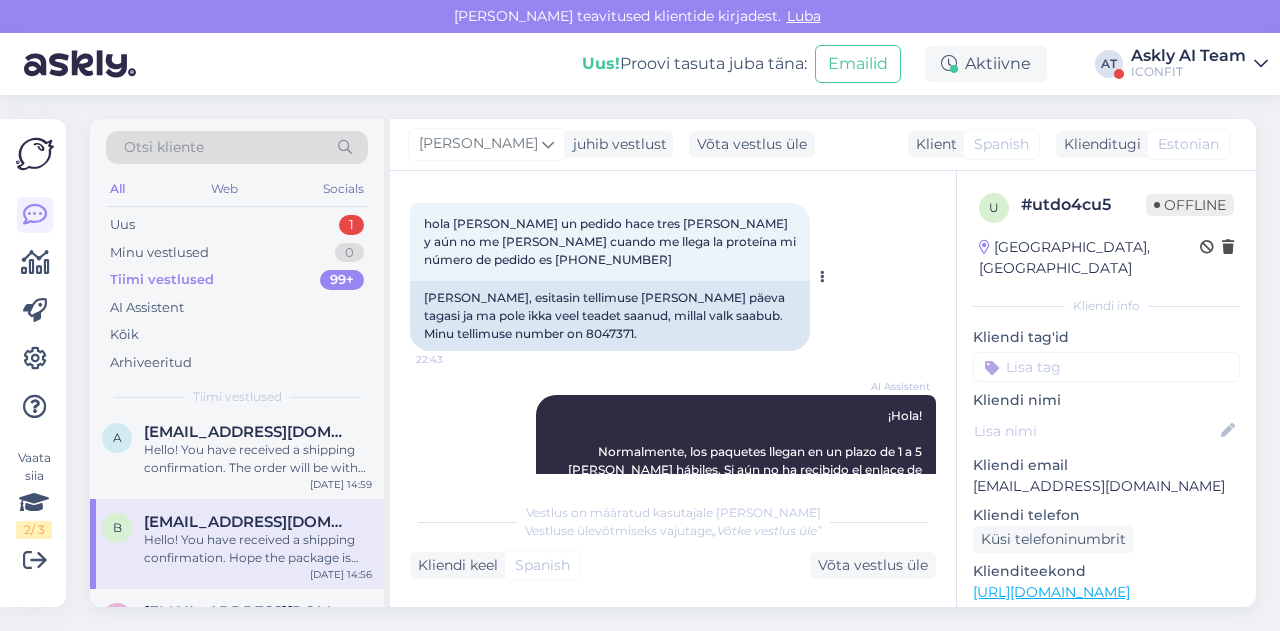 scroll, scrollTop: 40, scrollLeft: 0, axis: vertical 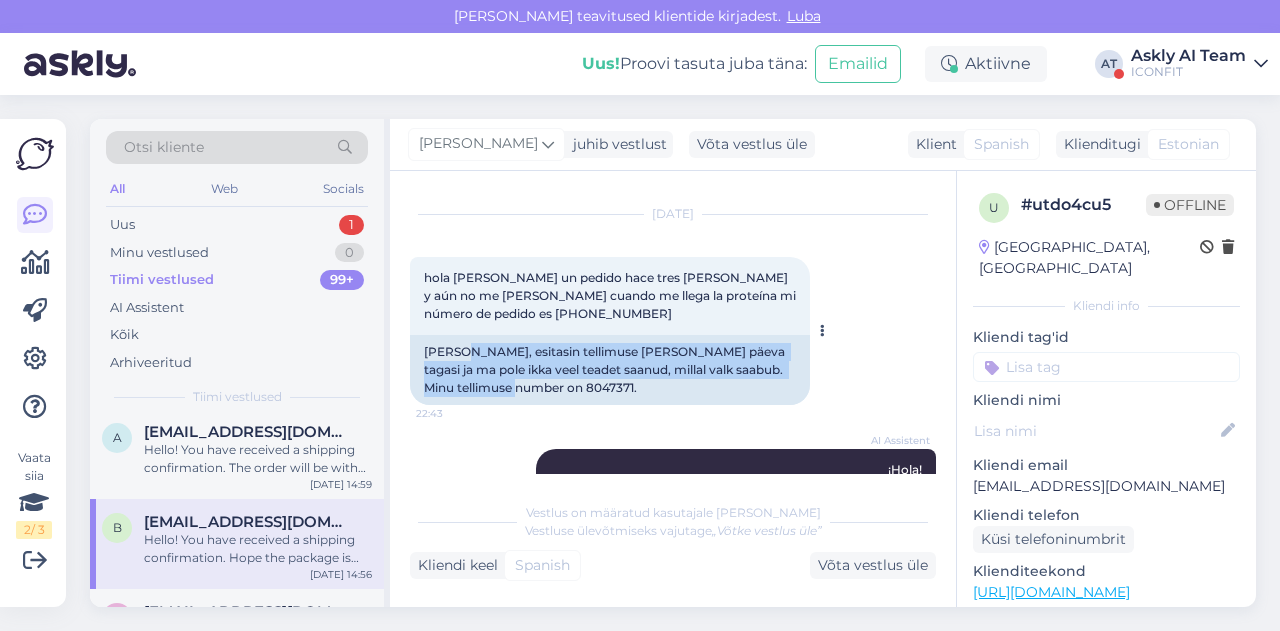 drag, startPoint x: 454, startPoint y: 351, endPoint x: 568, endPoint y: 389, distance: 120.16655 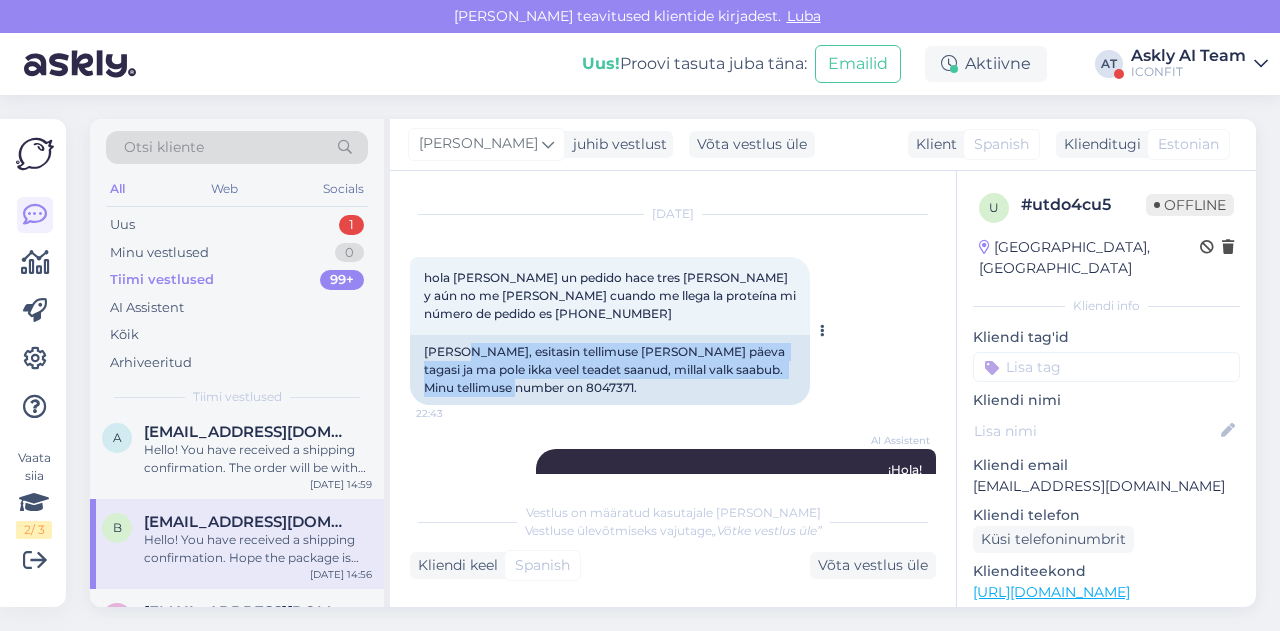 click on "Tere, esitasin tellimuse kolm päeva tagasi ja ma pole ikka veel teadet saanud, millal valk saabub. Minu tellimuse number on 8047371." at bounding box center [610, 370] 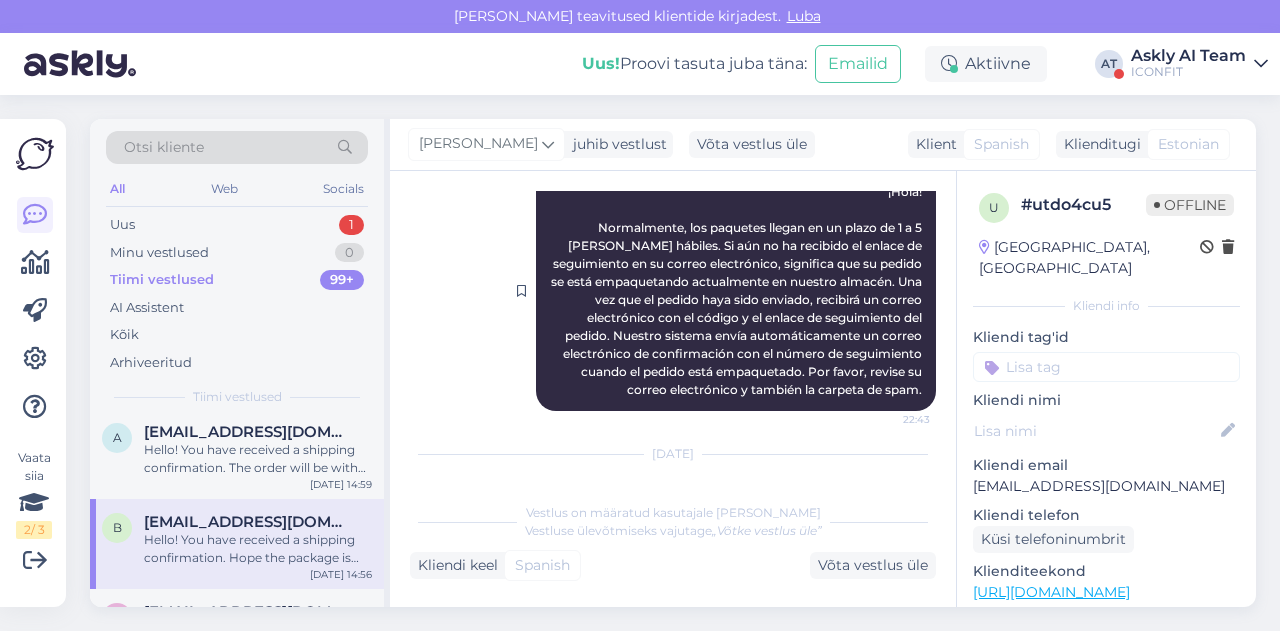 scroll, scrollTop: 474, scrollLeft: 0, axis: vertical 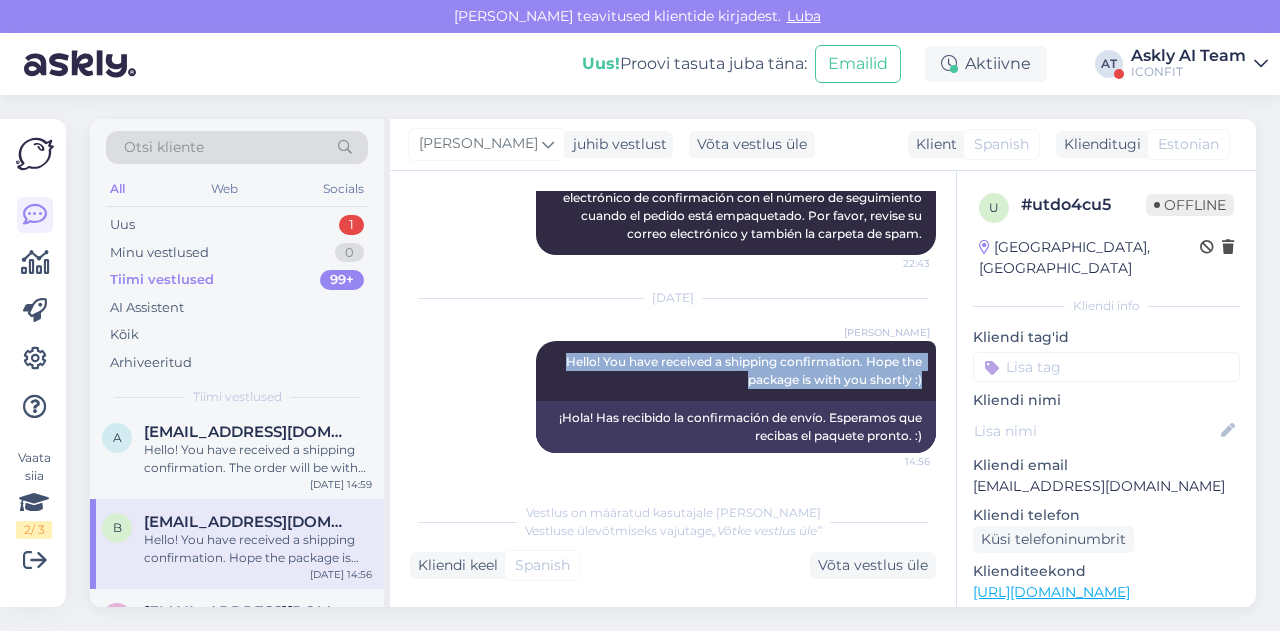 drag, startPoint x: 532, startPoint y: 363, endPoint x: 931, endPoint y: 377, distance: 399.24554 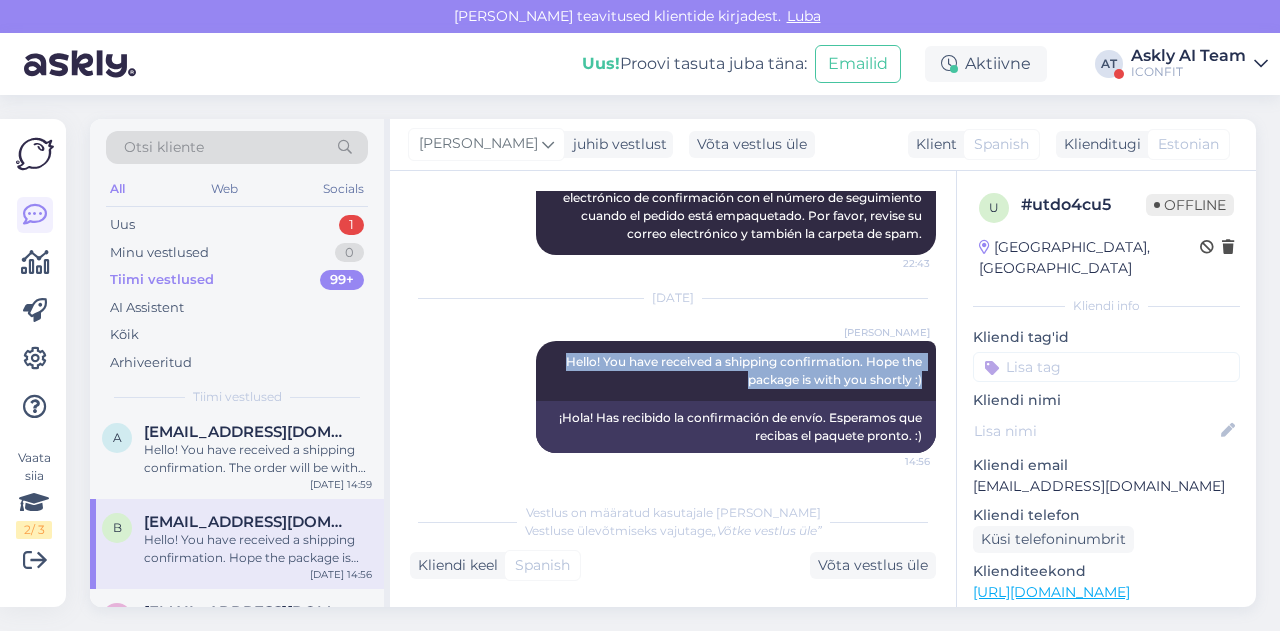 click on "Vestlus algas Jul 27 2025 hola hice un pedido hace tres días y aún no me han avisado cuando me llega la proteína mi número de pedido es 8047371 22:43  Tere, esitasin tellimuse kolm päeva tagasi ja ma pole ikka veel teadet saanud, millal valk saabub. Minu tellimuse number on 8047371. AI Assistent ¡Hola!
Normalmente, los paquetes llegan en un plazo de 1 a 5 días hábiles. Si aún no ha recibido el enlace de seguimiento en su correo electrónico, significa que su pedido se está empaquetando actualmente en nuestro almacén. Una vez que el pedido haya sido enviado, recibirá un correo electrónico con el código y el enlace de seguimiento del pedido. Nuestro sistema envía automáticamente un correo electrónico de confirmación con el número de seguimiento cuando el pedido está empaquetado. Por favor, revise su correo electrónico y también la carpeta de spam. 22:43  Jul 28 2025 Alexandra Mägi Hello! You have received a shipping confirmation. Hope the package is with you shortly :) 14:56" at bounding box center [682, 332] 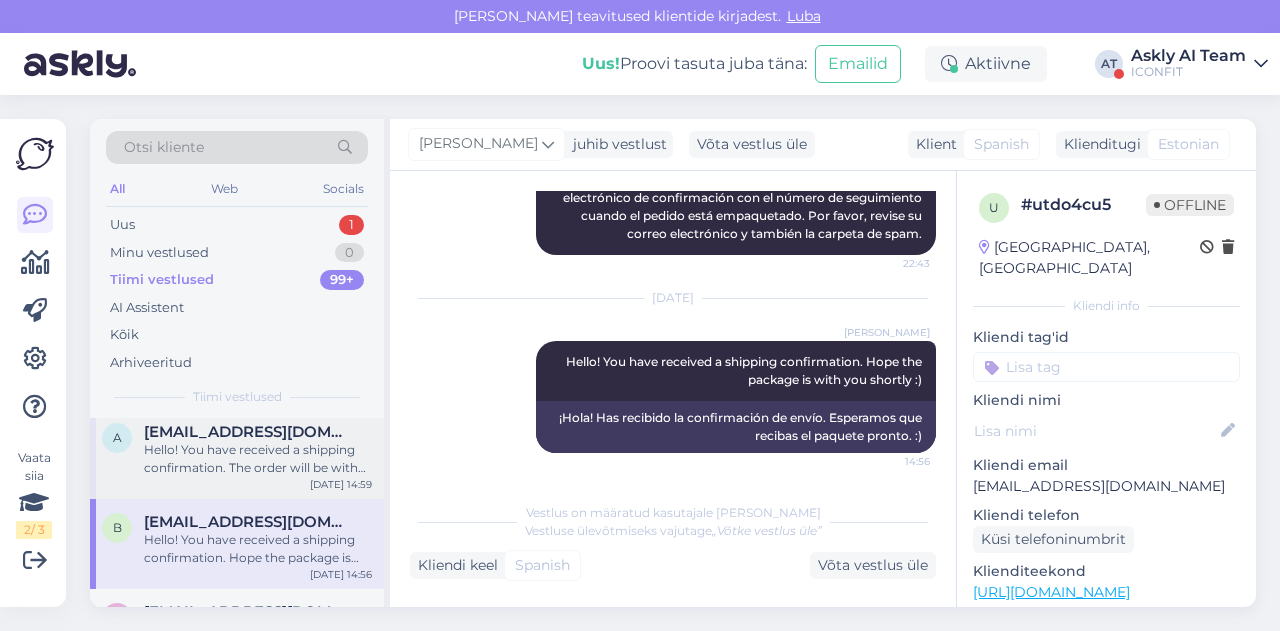 click on "a andrius.digrys@wsy.lt Hello! You have received a shipping confirmation. The order will be with you shortly :) Jul 28 14:59" at bounding box center [237, 454] 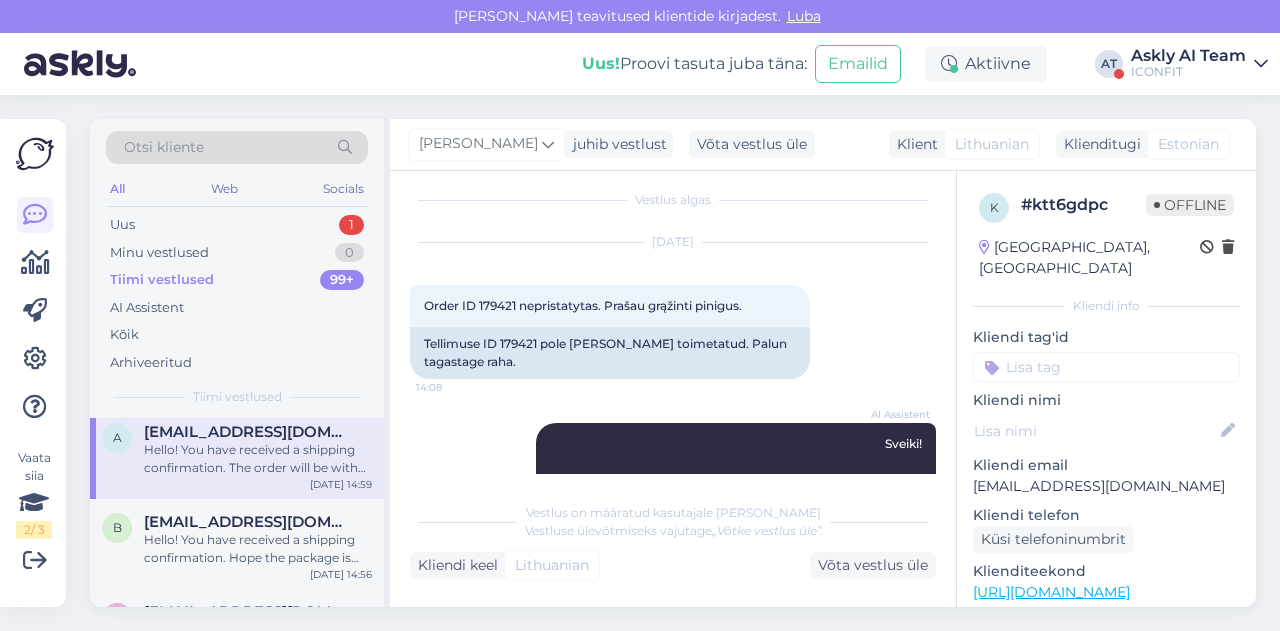 scroll, scrollTop: 14, scrollLeft: 0, axis: vertical 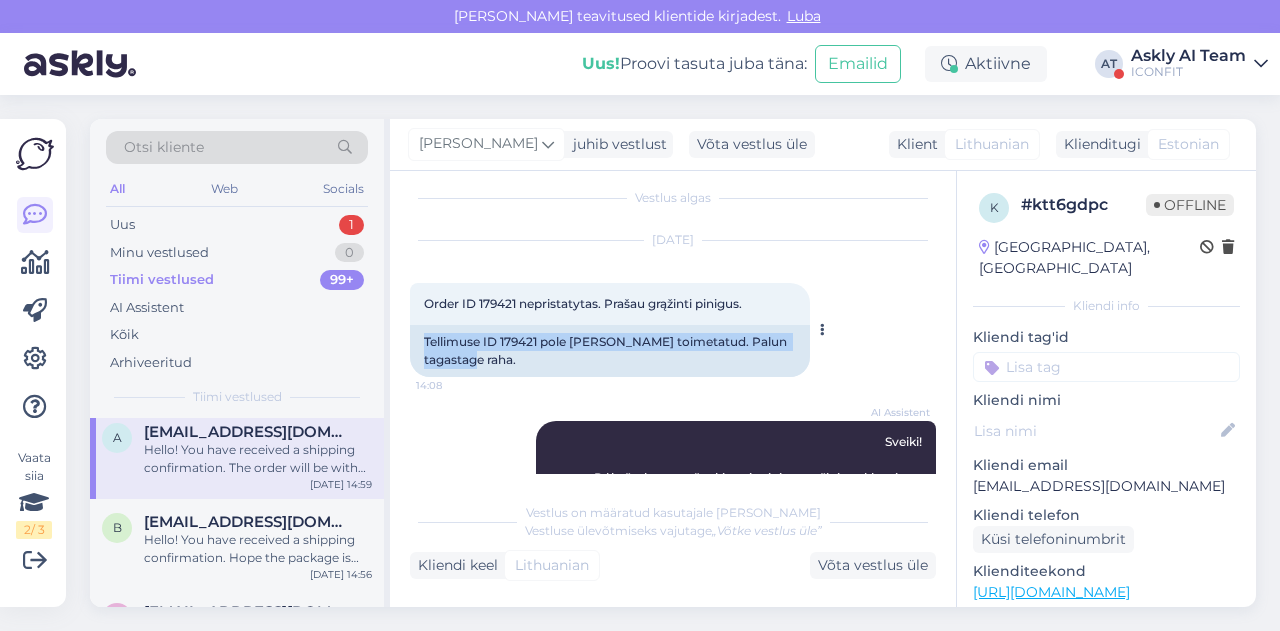 drag, startPoint x: 414, startPoint y: 335, endPoint x: 483, endPoint y: 365, distance: 75.23962 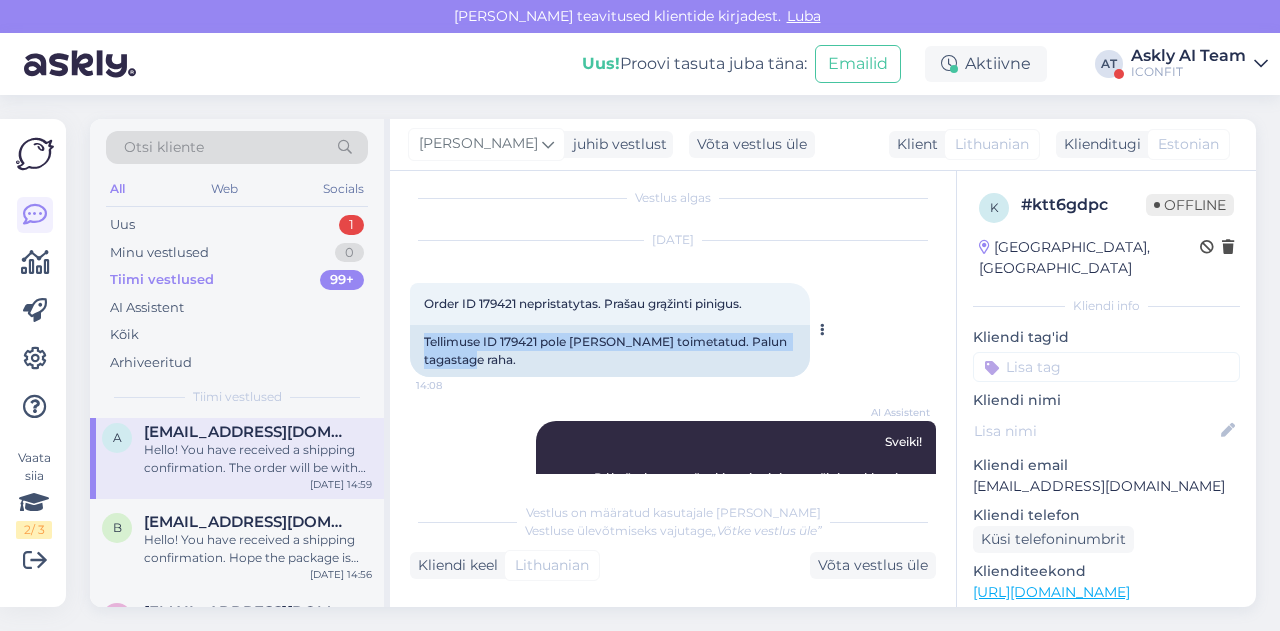 click on "Tellimuse ID 179421 pole kohale toimetatud. Palun tagastage raha." at bounding box center (610, 351) 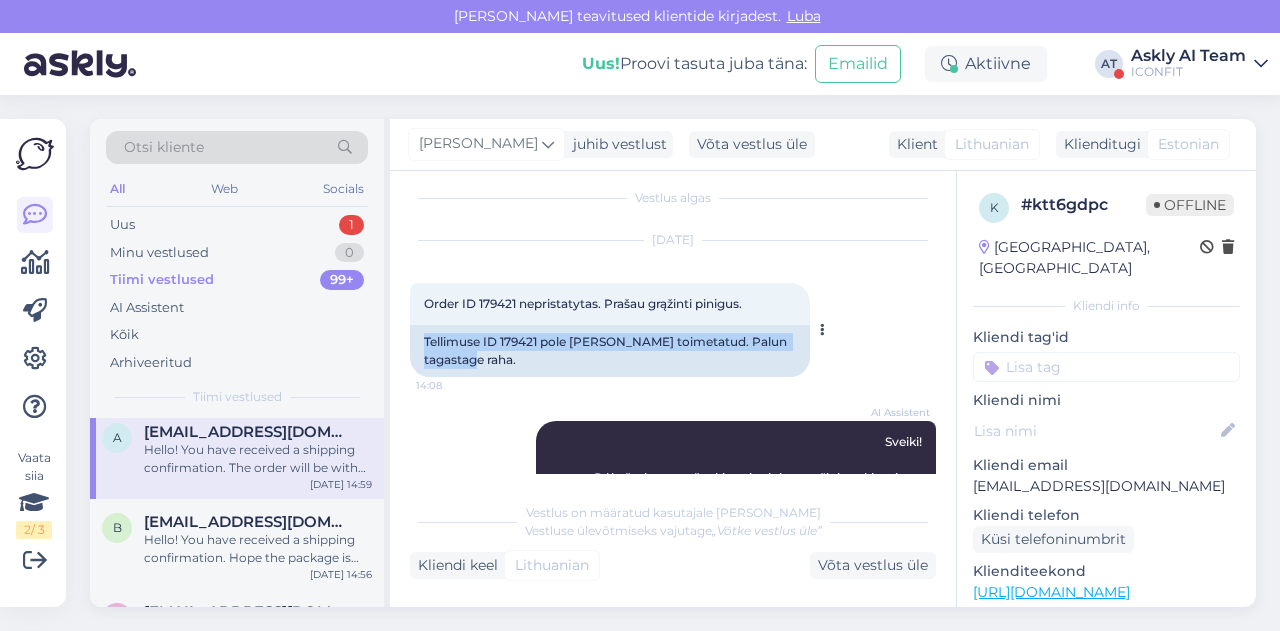 scroll, scrollTop: 252, scrollLeft: 0, axis: vertical 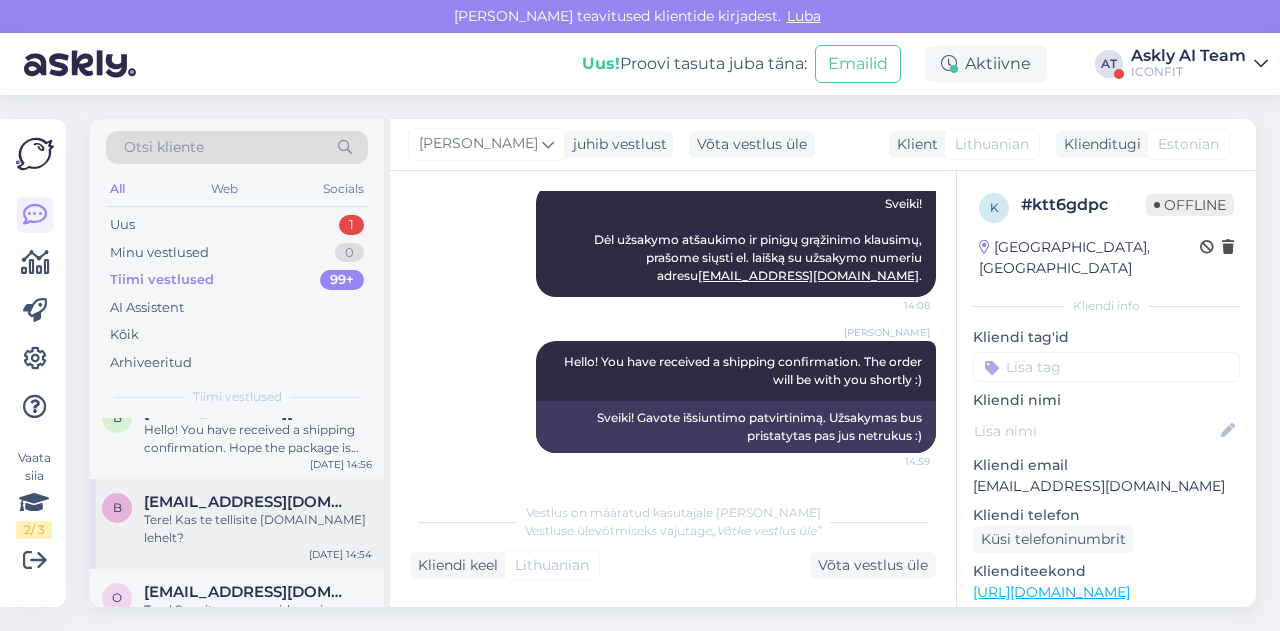 click on "Tere! Kas te tellisite Iconfit.eu lehelt?" at bounding box center [258, 529] 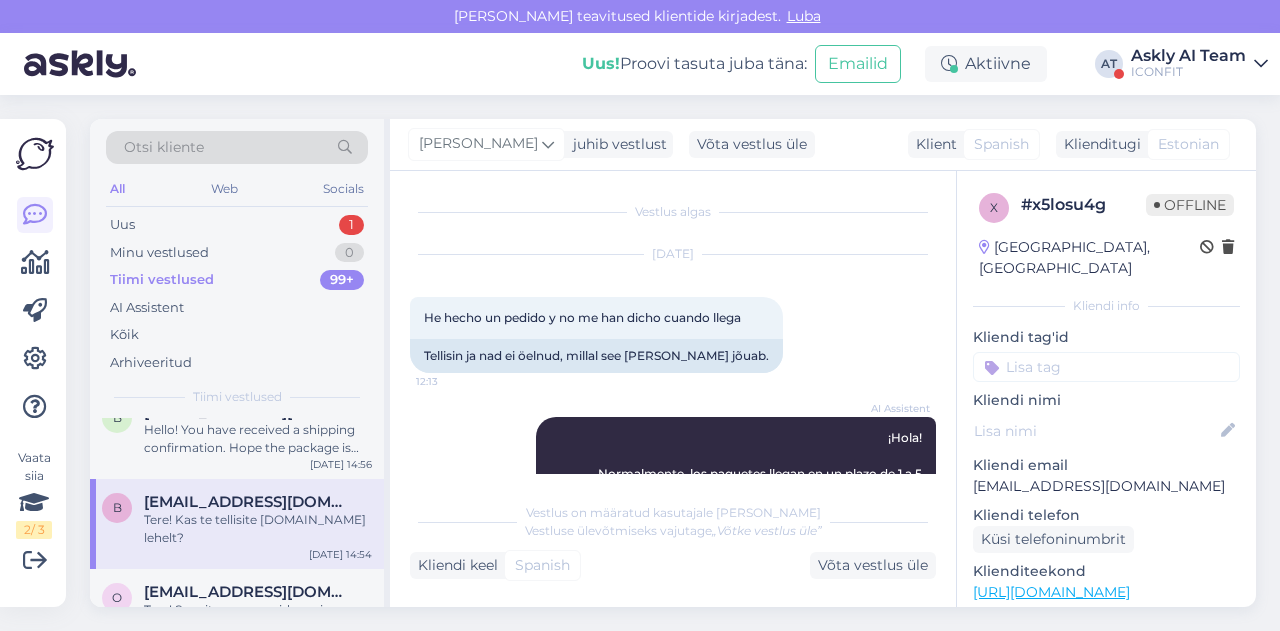 scroll, scrollTop: 600, scrollLeft: 0, axis: vertical 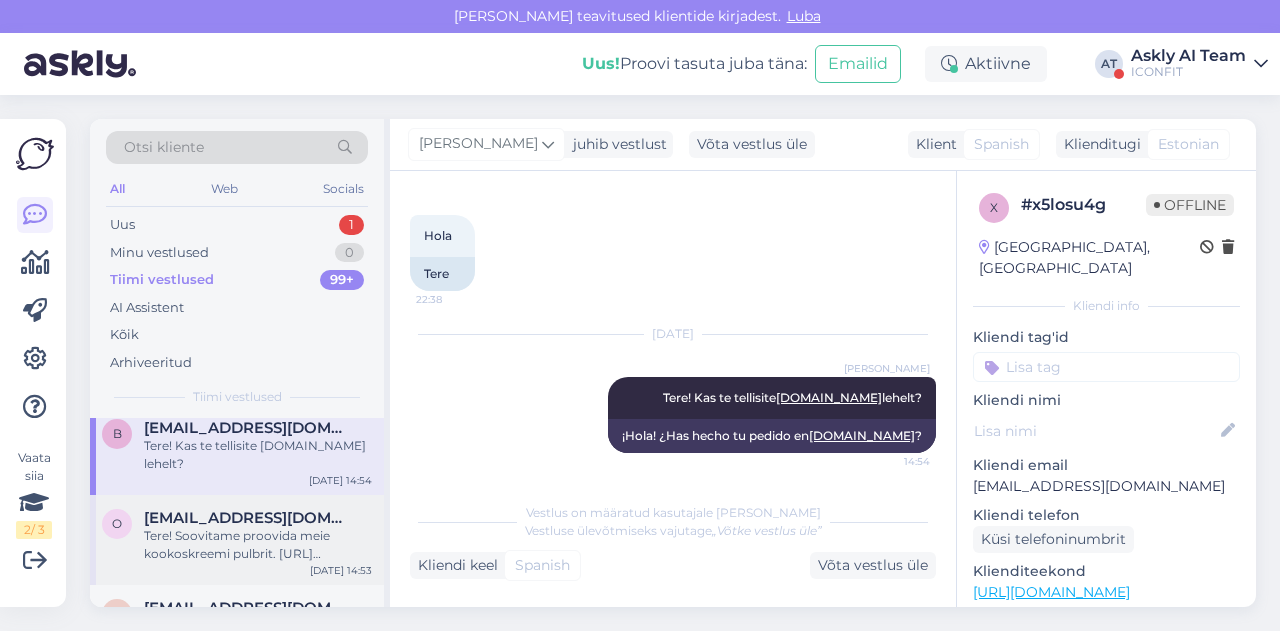 click on "Tere! Soovitame proovida meie kookoskreemi pulbrit. https://iconfit.ee/products/iconfit-kookoskreemi-pulber?_pos=6&_psq=koo&_ss=e&_v=1.0" at bounding box center (258, 545) 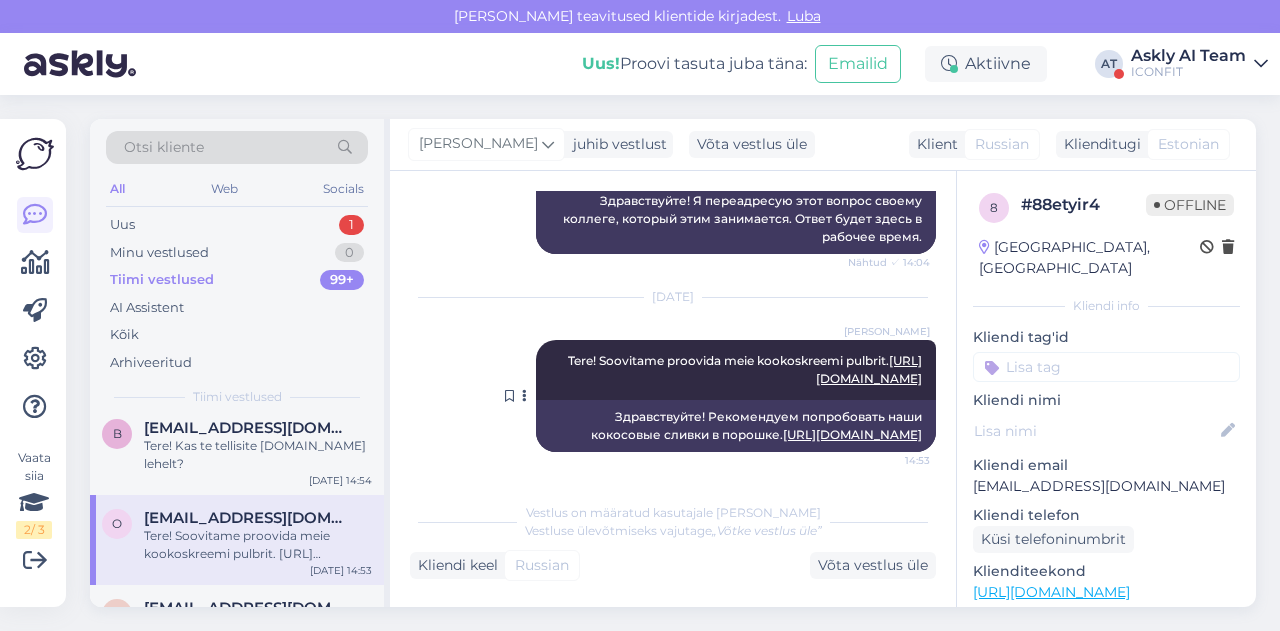 scroll, scrollTop: 370, scrollLeft: 0, axis: vertical 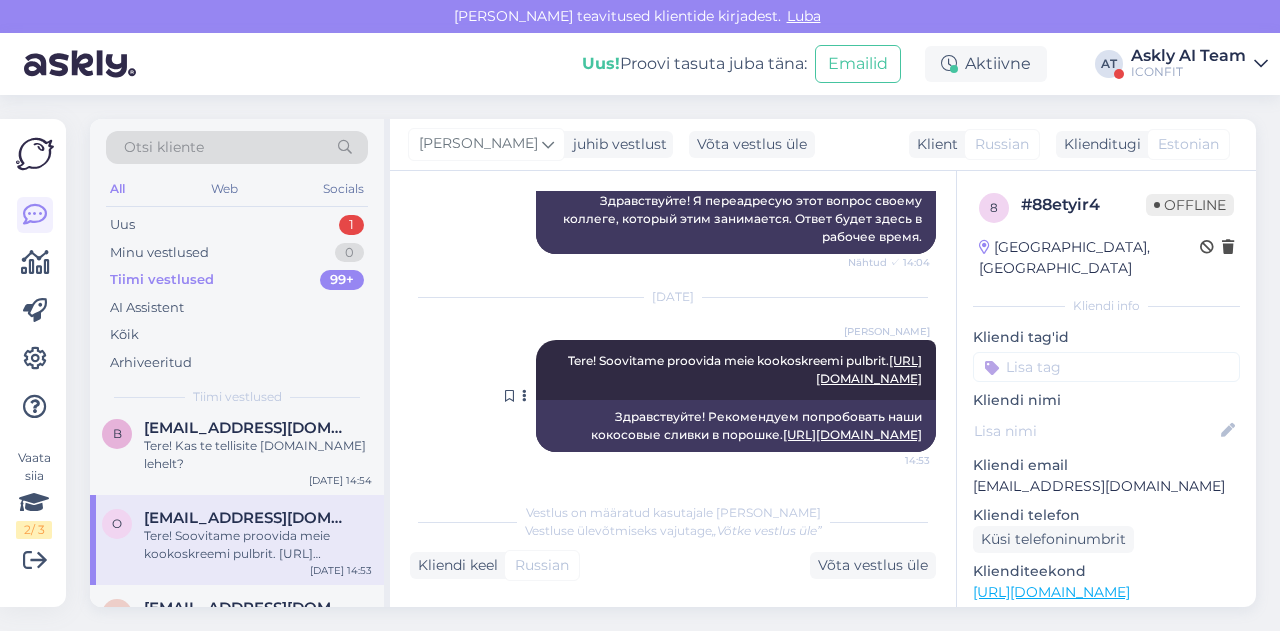 click on "https://iconfit.ee/products/iconfit-kookoskreemi-pulber?_pos=6&_psq=koo&_ss=e&_v=1.0" at bounding box center [869, 369] 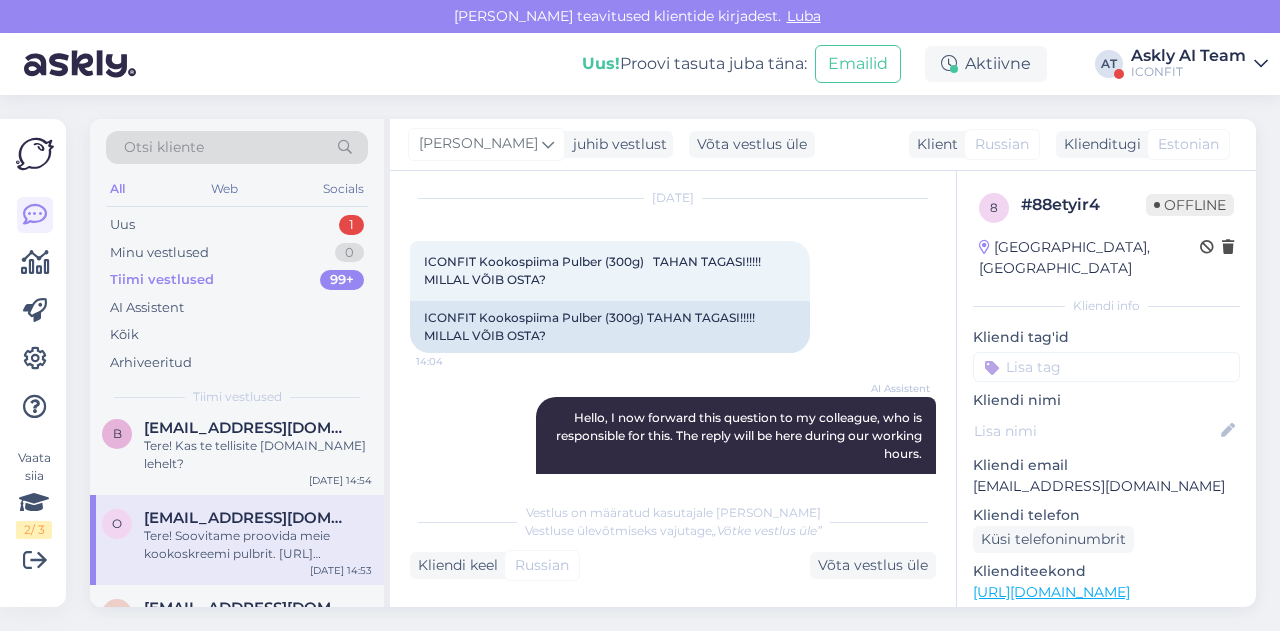 scroll, scrollTop: 56, scrollLeft: 0, axis: vertical 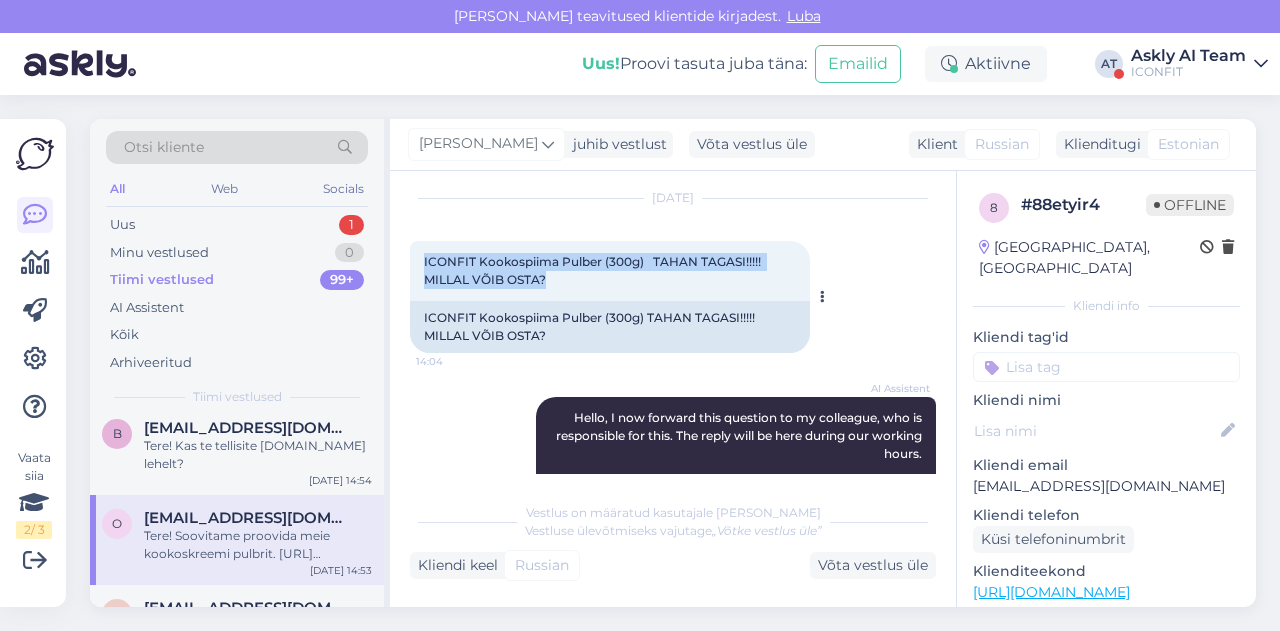 drag, startPoint x: 420, startPoint y: 260, endPoint x: 576, endPoint y: 281, distance: 157.40712 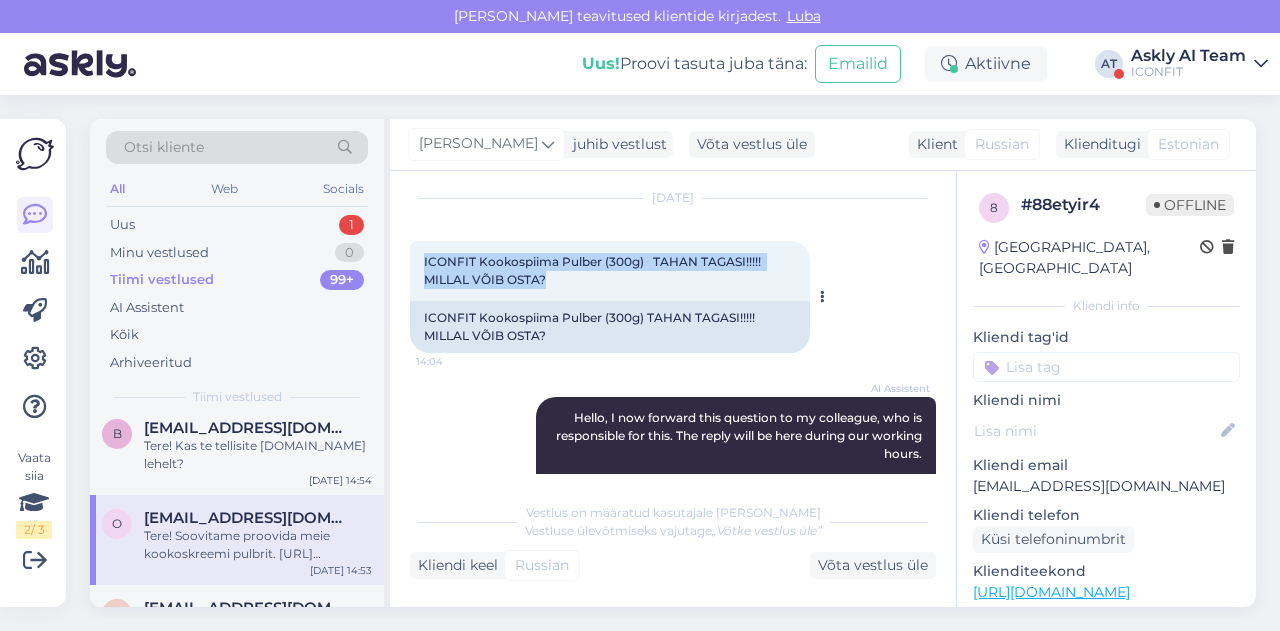 click on "ICONFIT Kookospiima Pulber (300g)   TAHAN TAGASI!!!!! MILLAL VÕIB OSTA? 14:04" at bounding box center (610, 271) 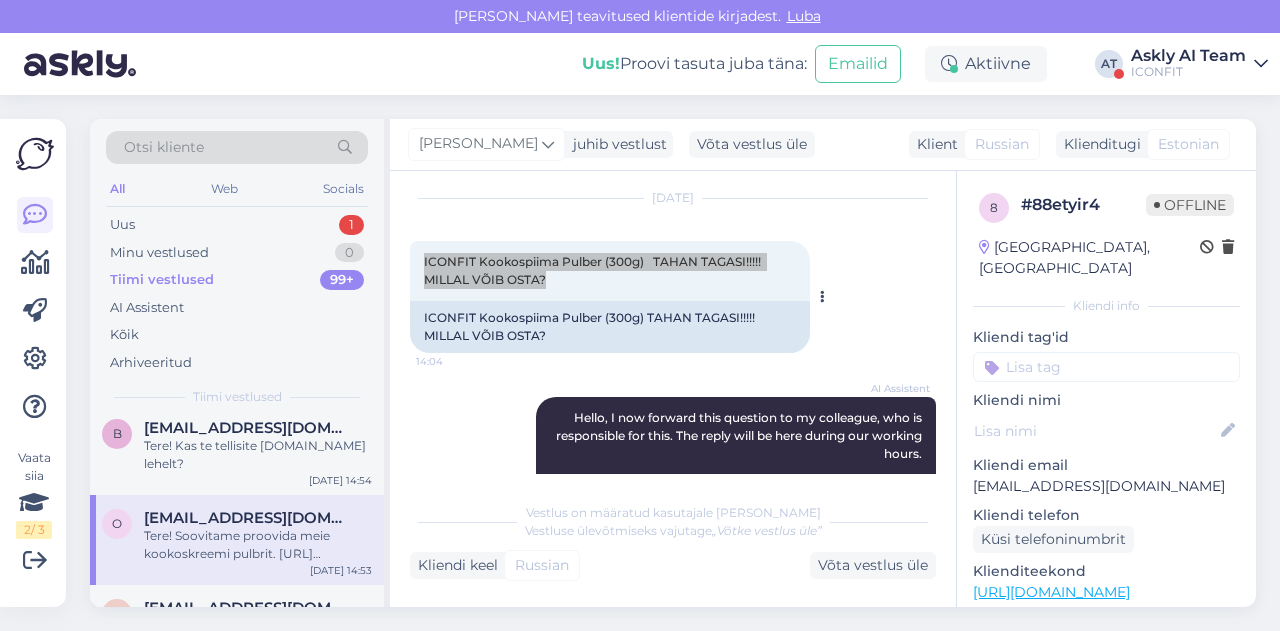 scroll, scrollTop: 400, scrollLeft: 0, axis: vertical 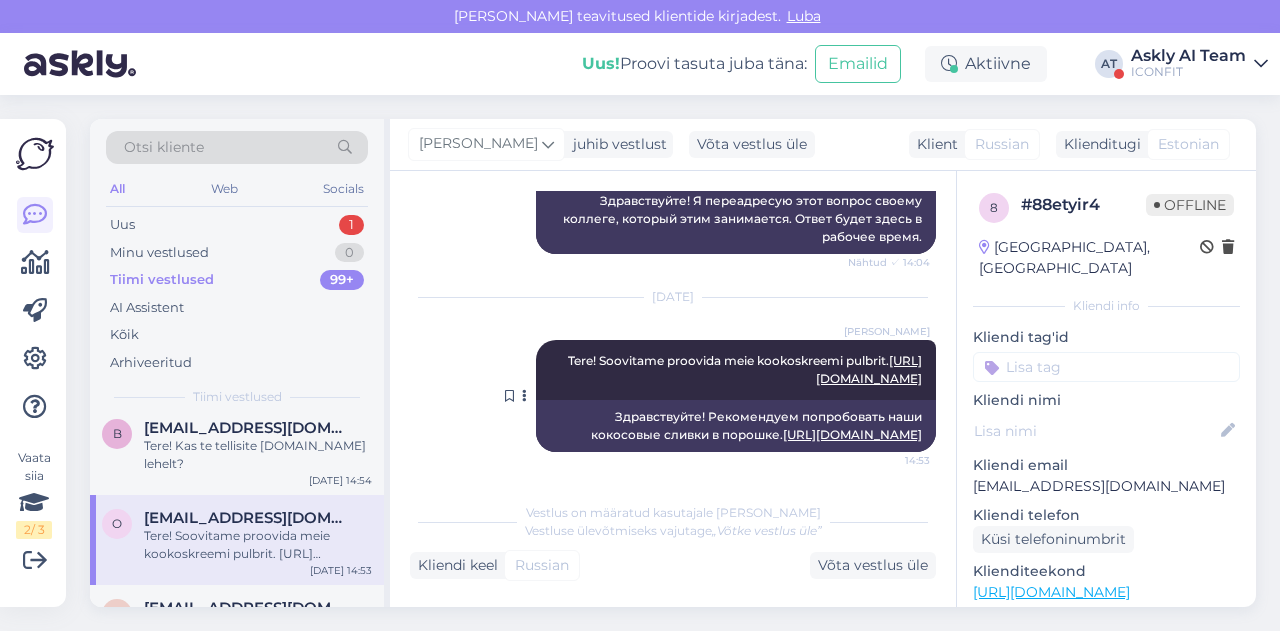 drag, startPoint x: 570, startPoint y: 307, endPoint x: 915, endPoint y: 351, distance: 347.7945 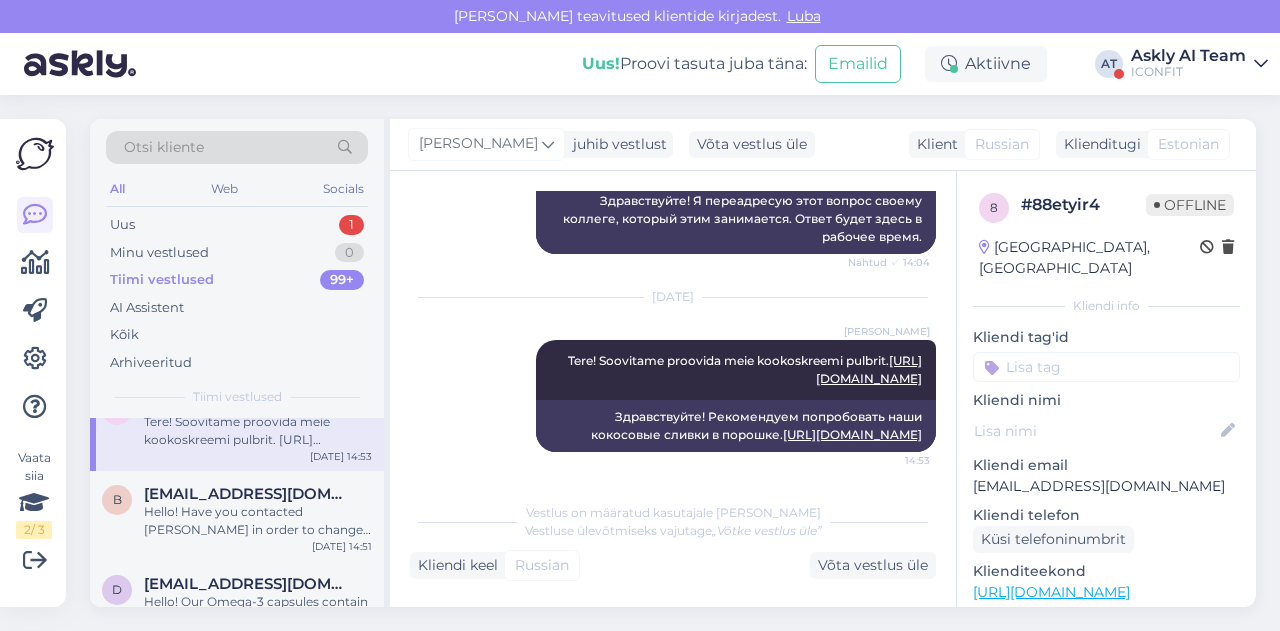 scroll, scrollTop: 489, scrollLeft: 0, axis: vertical 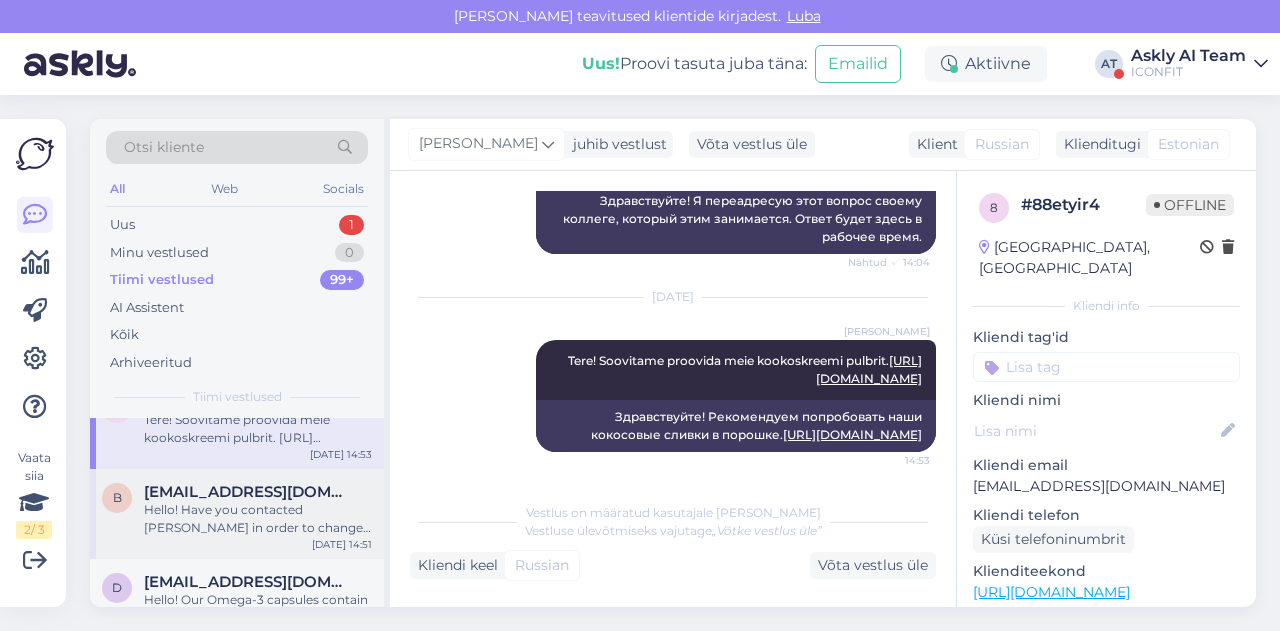 click on "Hello! Have you contacted Venipak in order to change the phone number?" at bounding box center [258, 519] 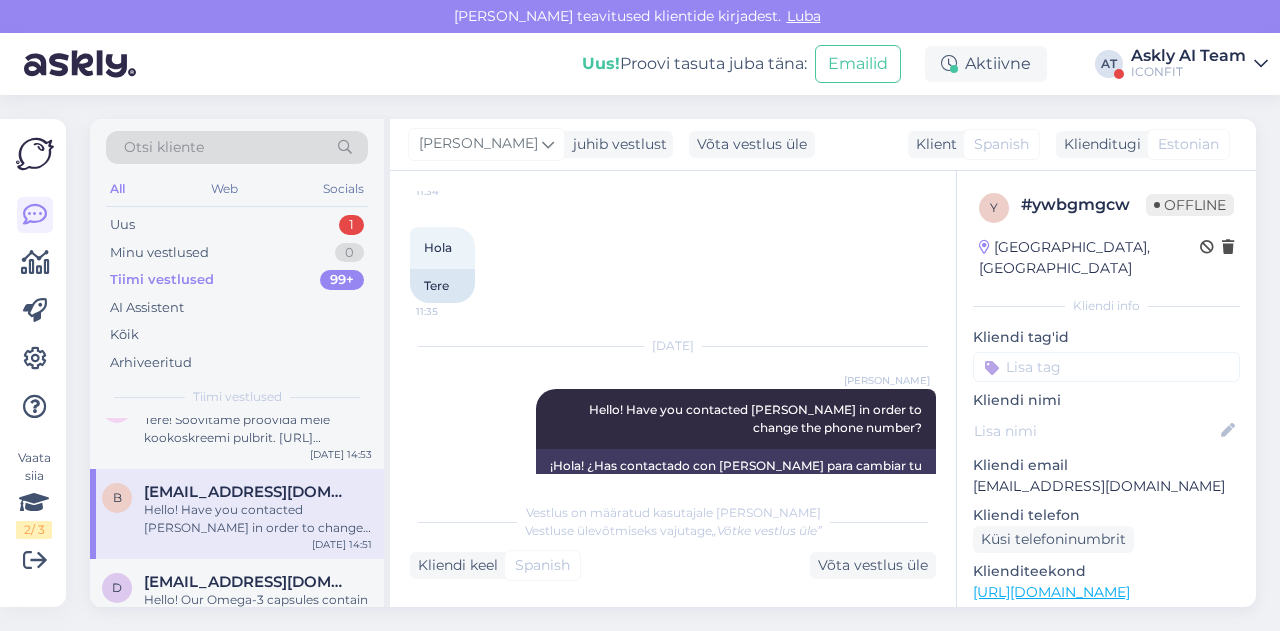 scroll, scrollTop: 762, scrollLeft: 0, axis: vertical 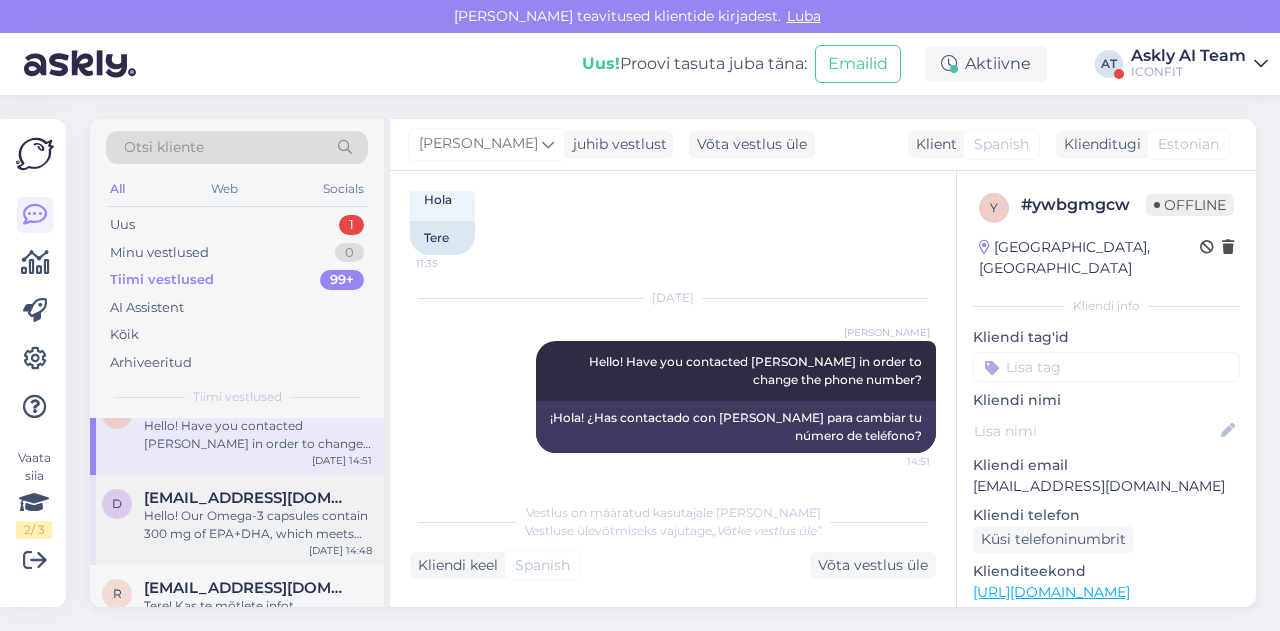 click on "Hello! Our Omega-3 capsules contain 300 mg of EPA+DHA, which meets the European Food Safety Authority (EFSA) recommendation for daily support of heart and brain function.
For a stronger effect – such as for inflammation or other health concerns – we recommend our Premium Omega-3 capsules, which provide a higher dose of 750 mg of EPA+DHA." at bounding box center (258, 525) 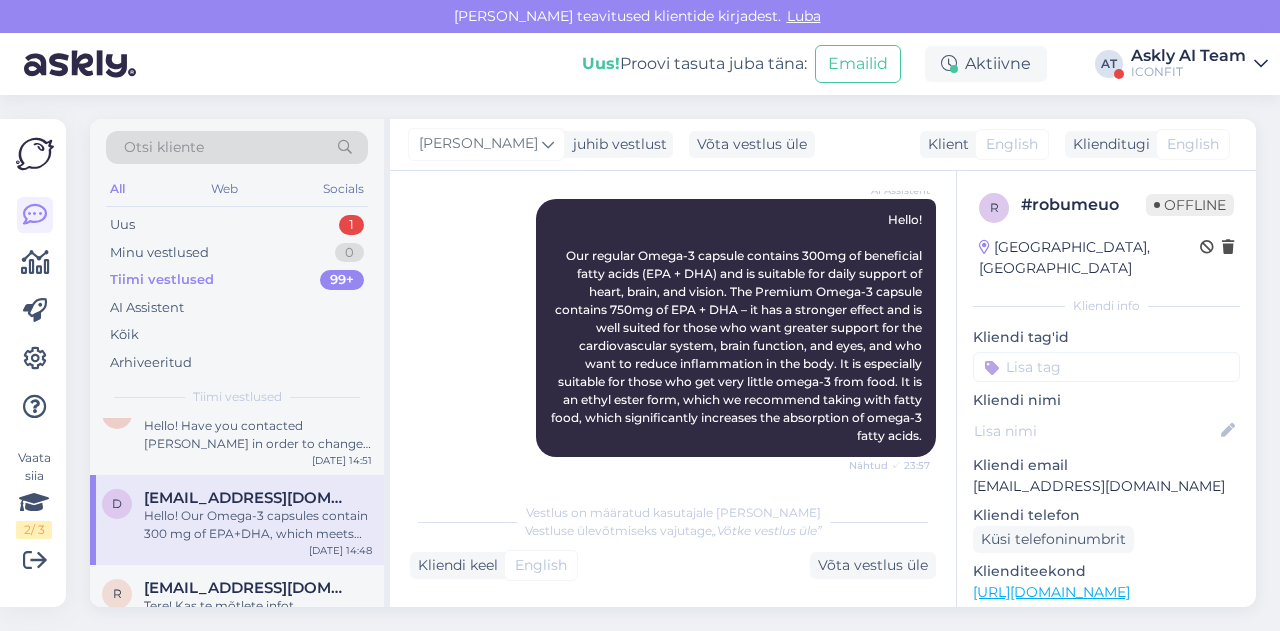 scroll, scrollTop: 236, scrollLeft: 0, axis: vertical 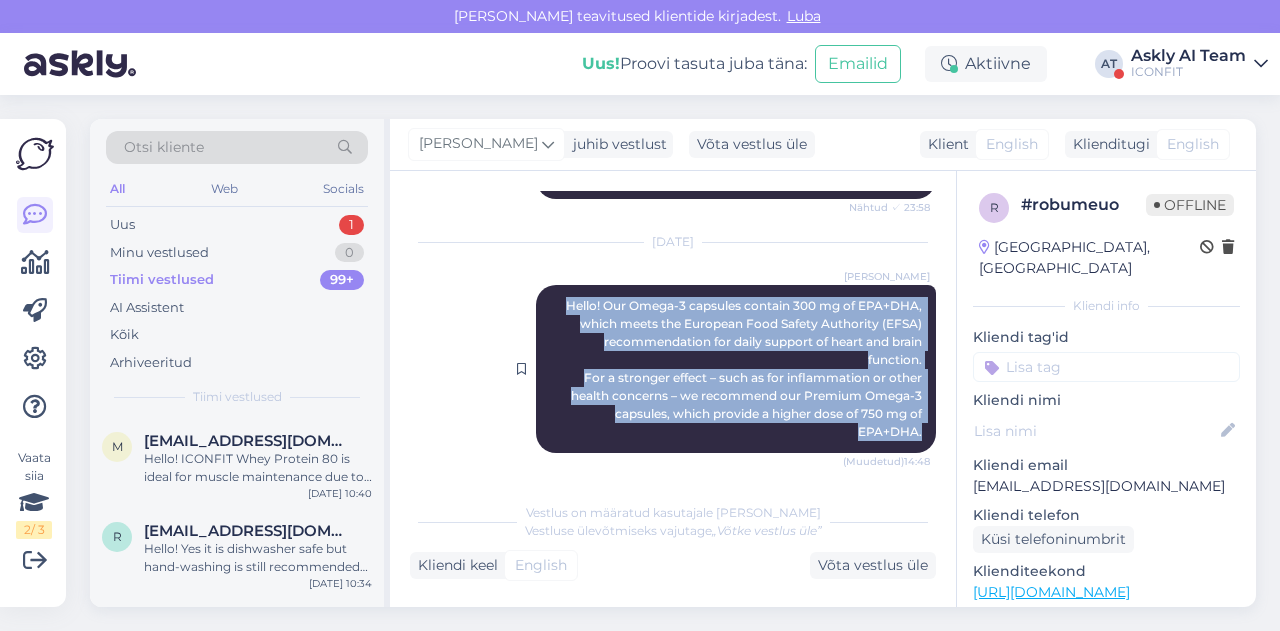 drag, startPoint x: 544, startPoint y: 307, endPoint x: 916, endPoint y: 435, distance: 393.40564 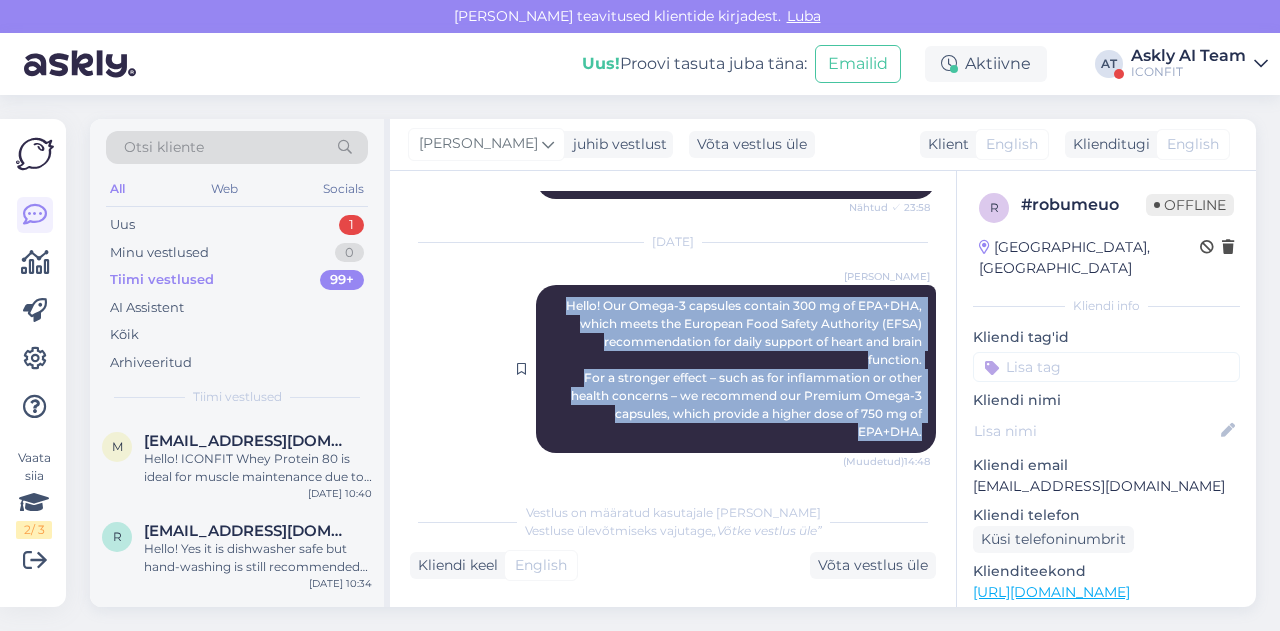 click on "Alexandra Mägi Hello! Our Omega-3 capsules contain 300 mg of EPA+DHA, which meets the European Food Safety Authority (EFSA) recommendation for daily support of heart and brain function.
For a stronger effect – such as for inflammation or other health concerns – we recommend our Premium Omega-3 capsules, which provide a higher dose of 750 mg of EPA+DHA. (Muudetud)  14:48" at bounding box center (736, 369) 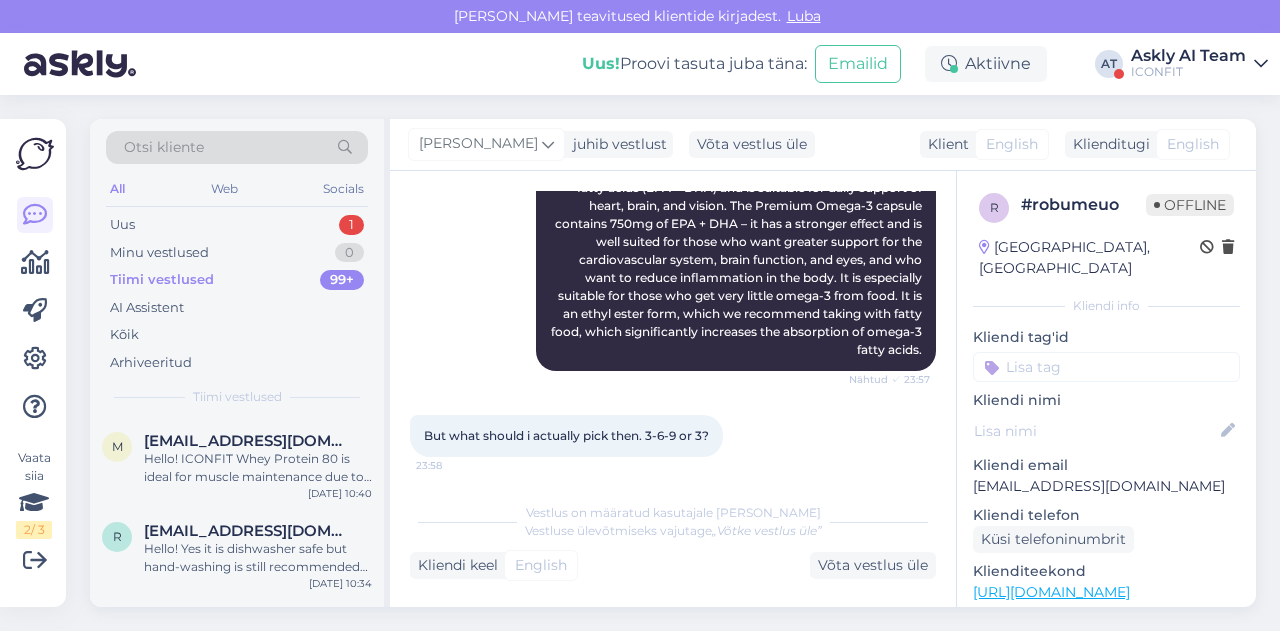 scroll, scrollTop: 362, scrollLeft: 0, axis: vertical 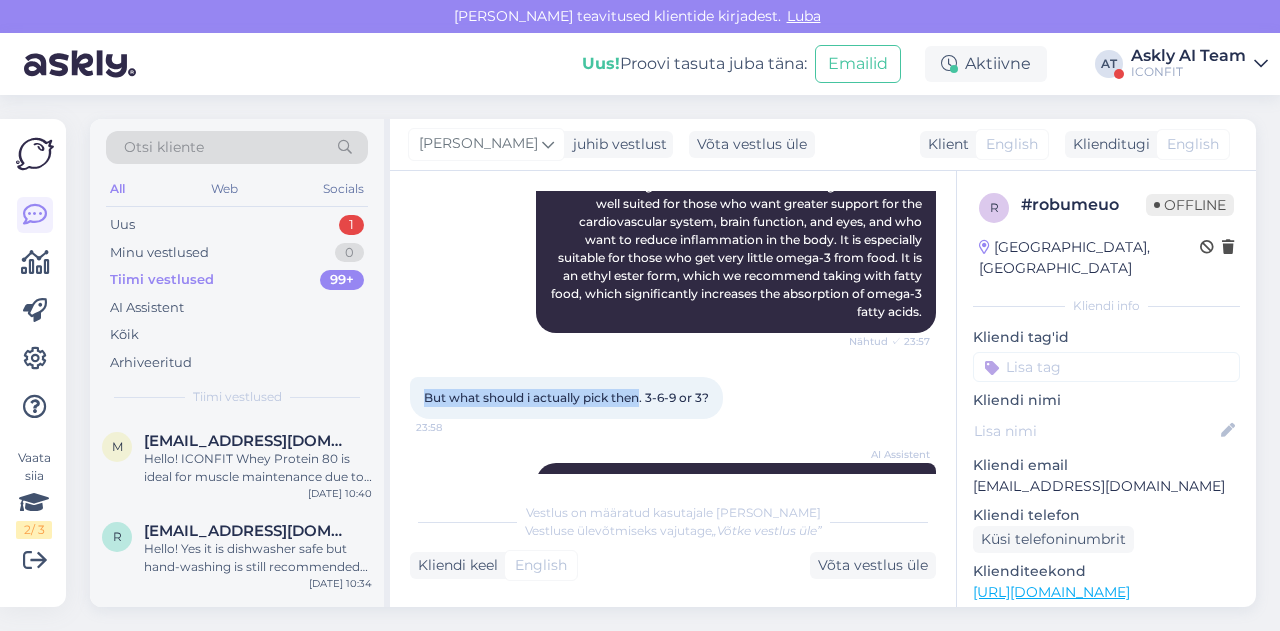 drag, startPoint x: 418, startPoint y: 398, endPoint x: 640, endPoint y: 400, distance: 222.009 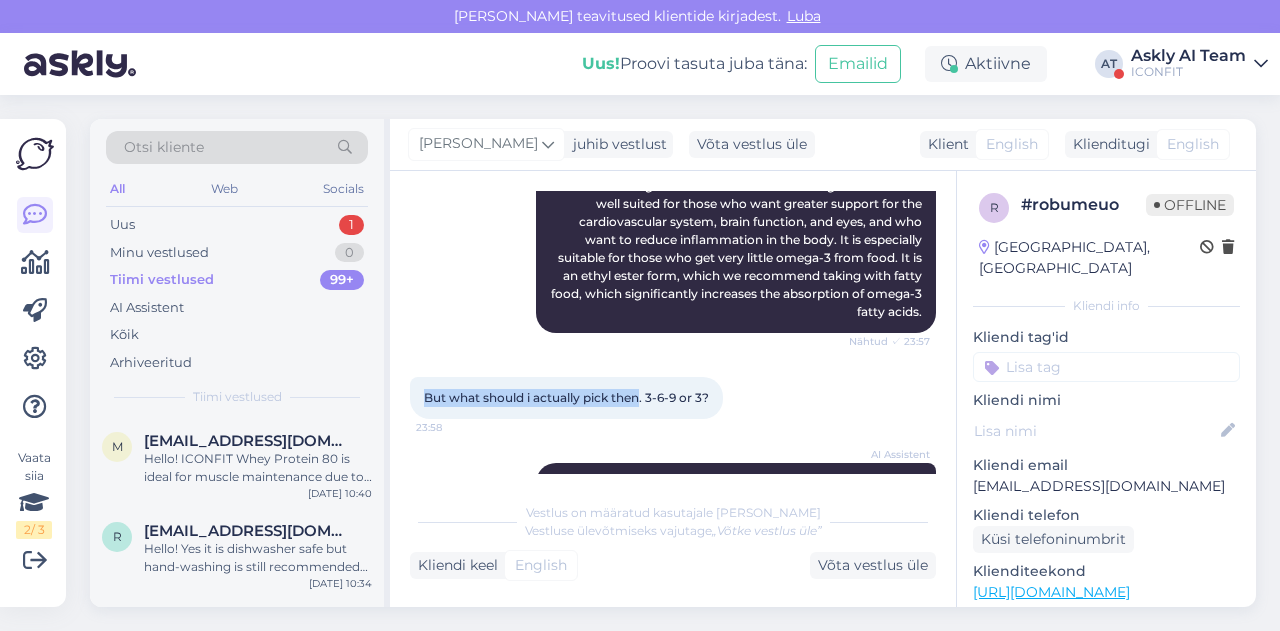 click on "But what should i actually pick then. 3-6-9 or 3? 23:58" at bounding box center [566, 398] 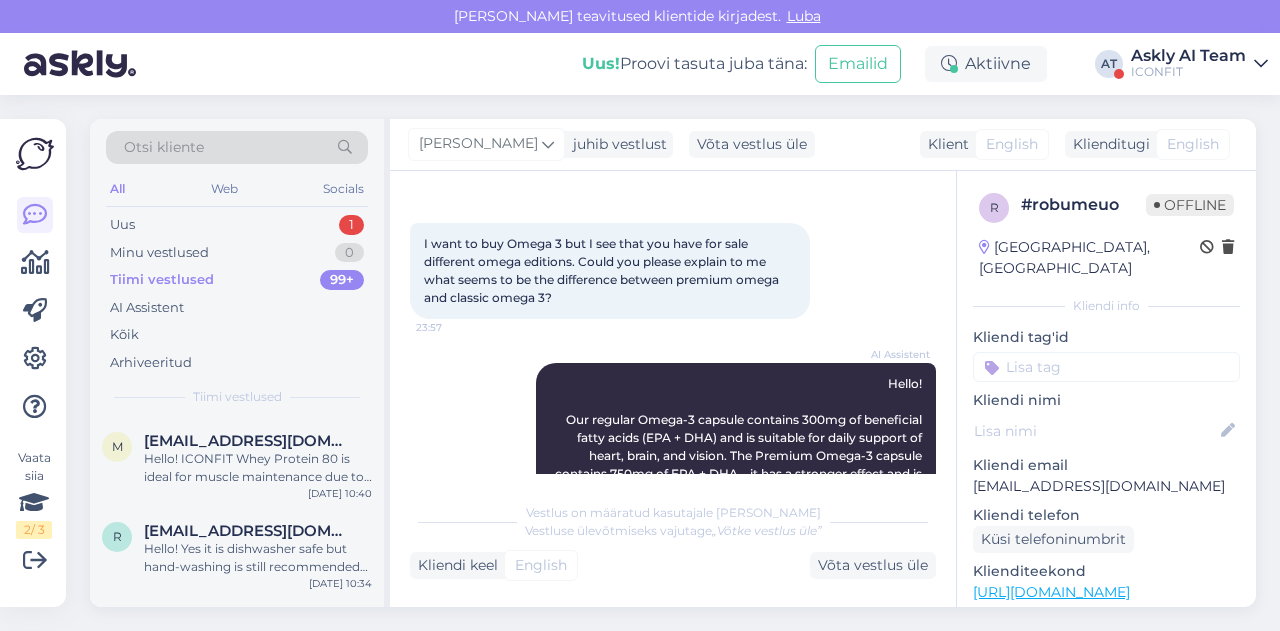 scroll, scrollTop: 62, scrollLeft: 0, axis: vertical 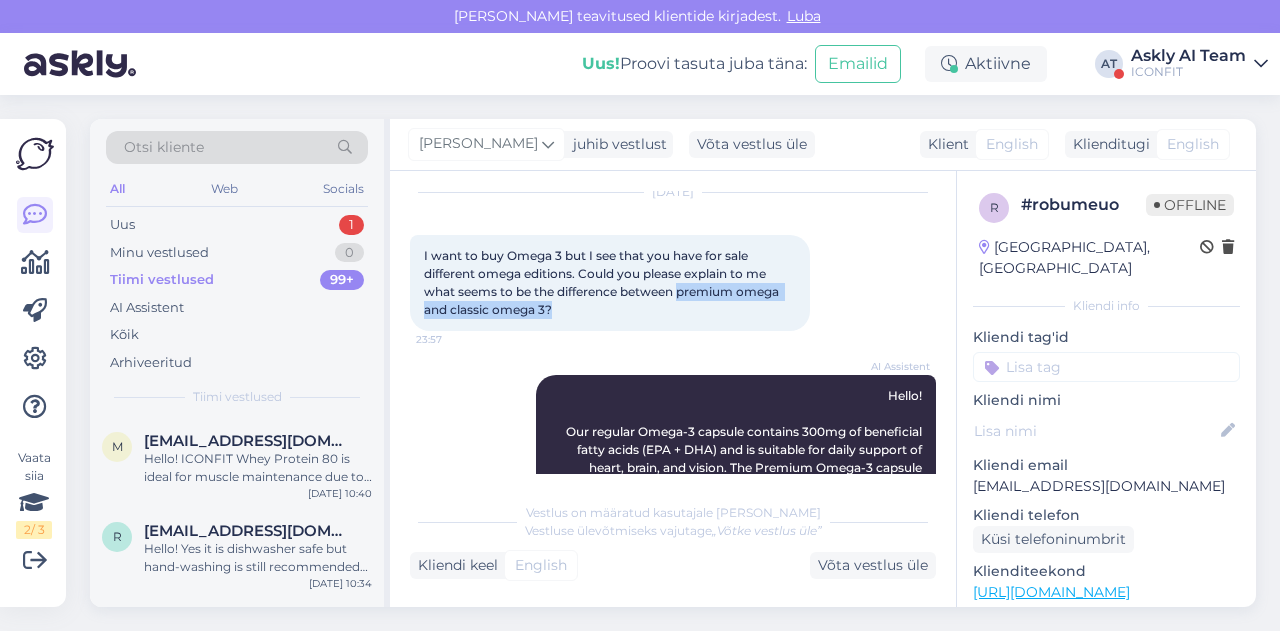 drag, startPoint x: 683, startPoint y: 290, endPoint x: 674, endPoint y: 316, distance: 27.513634 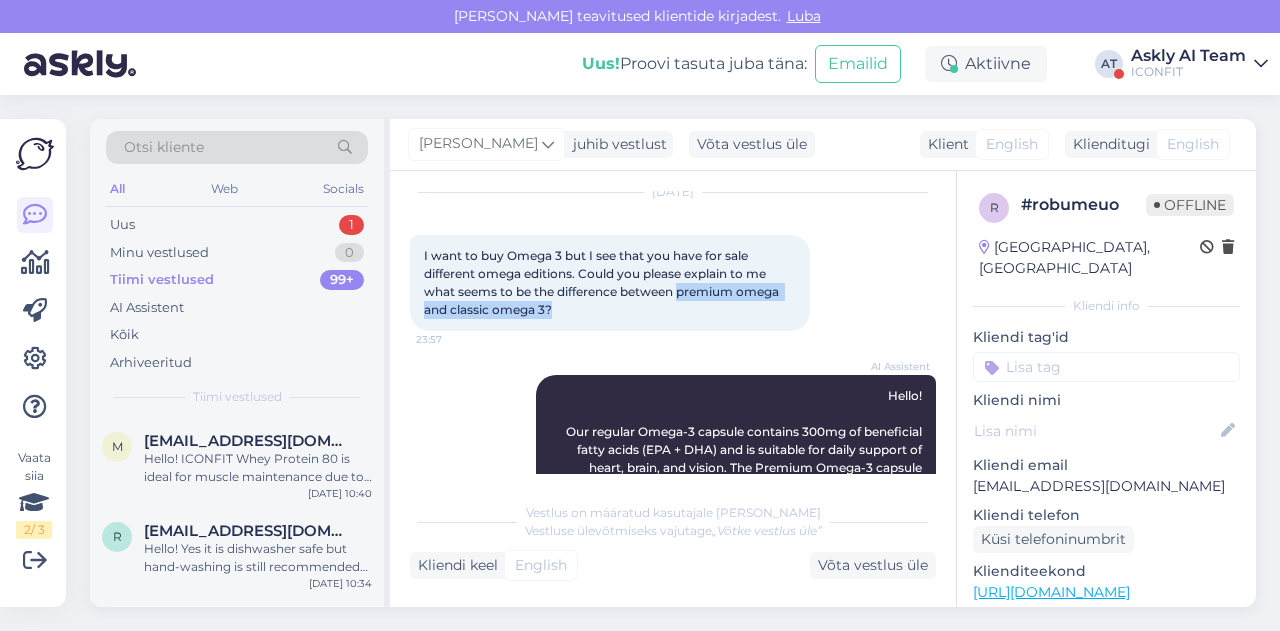 click on "I want to buy Omega 3 but I see that you have for sale different omega editions. Could you please explain to me what seems to be the difference between premium omega and classic omega 3? 23:57" at bounding box center [610, 283] 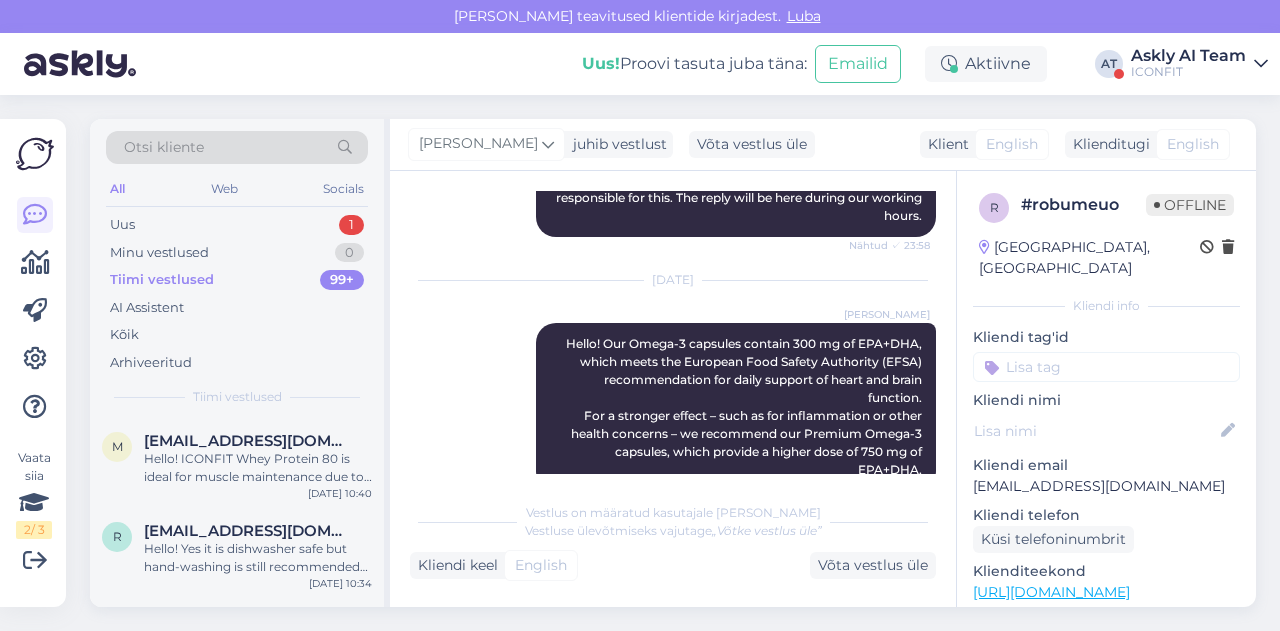 scroll, scrollTop: 704, scrollLeft: 0, axis: vertical 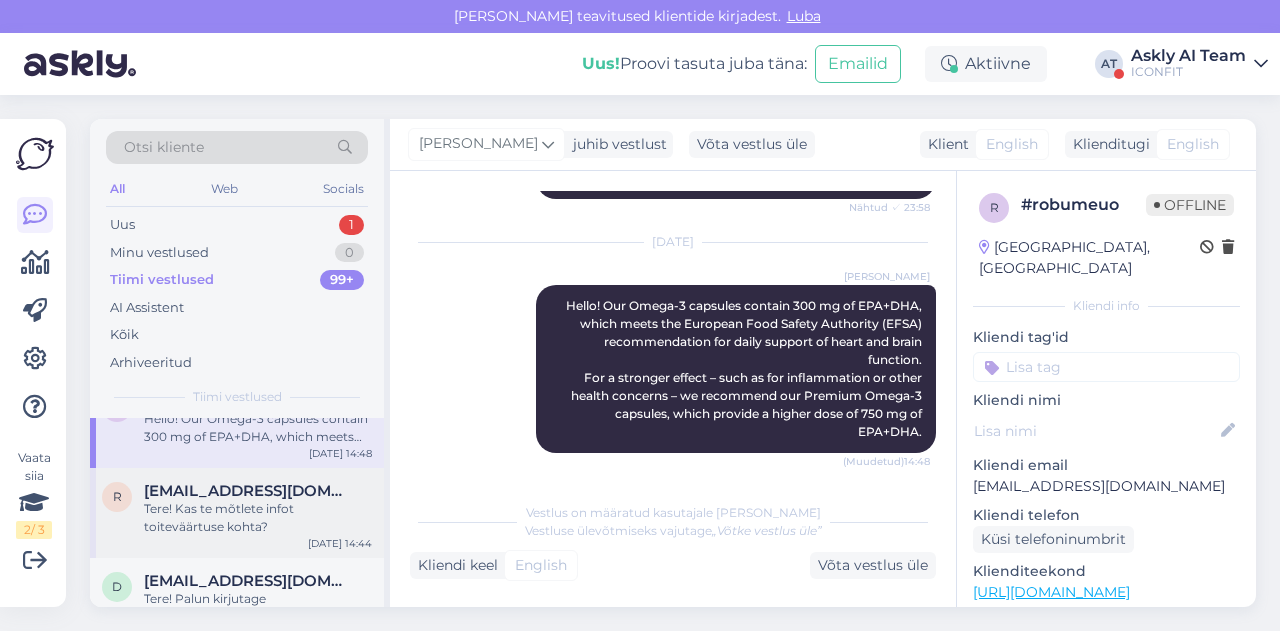 click on "Tere! Kas te mõtlete infot toiteväärtuse kohta?" at bounding box center [258, 518] 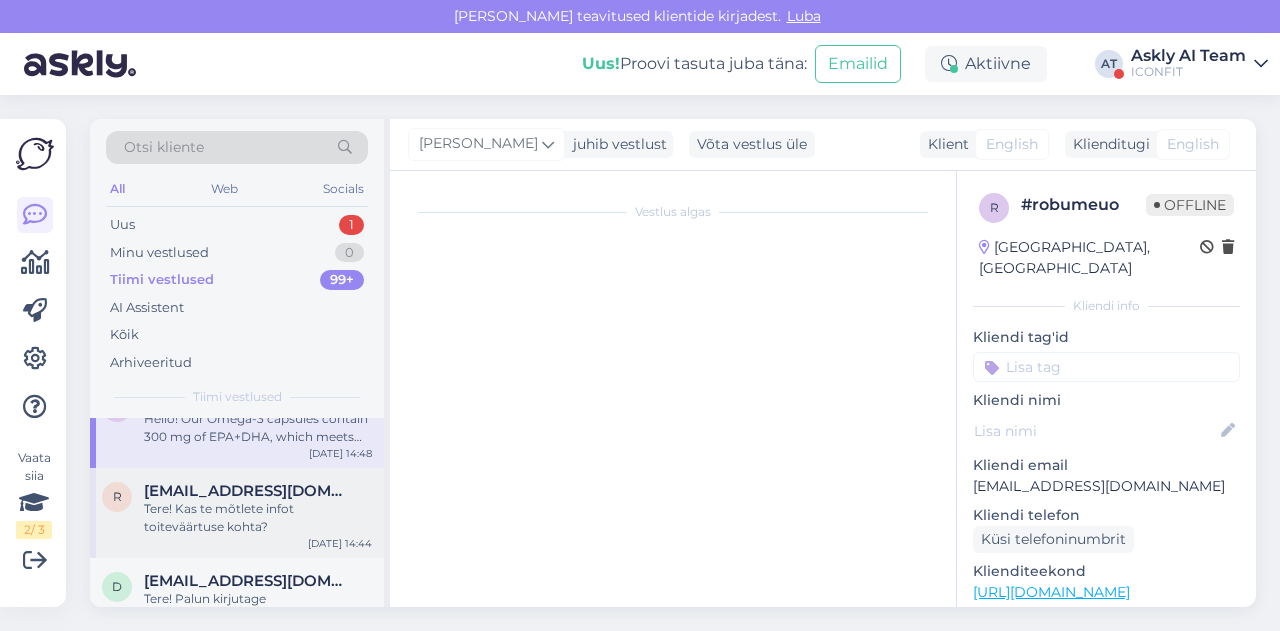 scroll, scrollTop: 292, scrollLeft: 0, axis: vertical 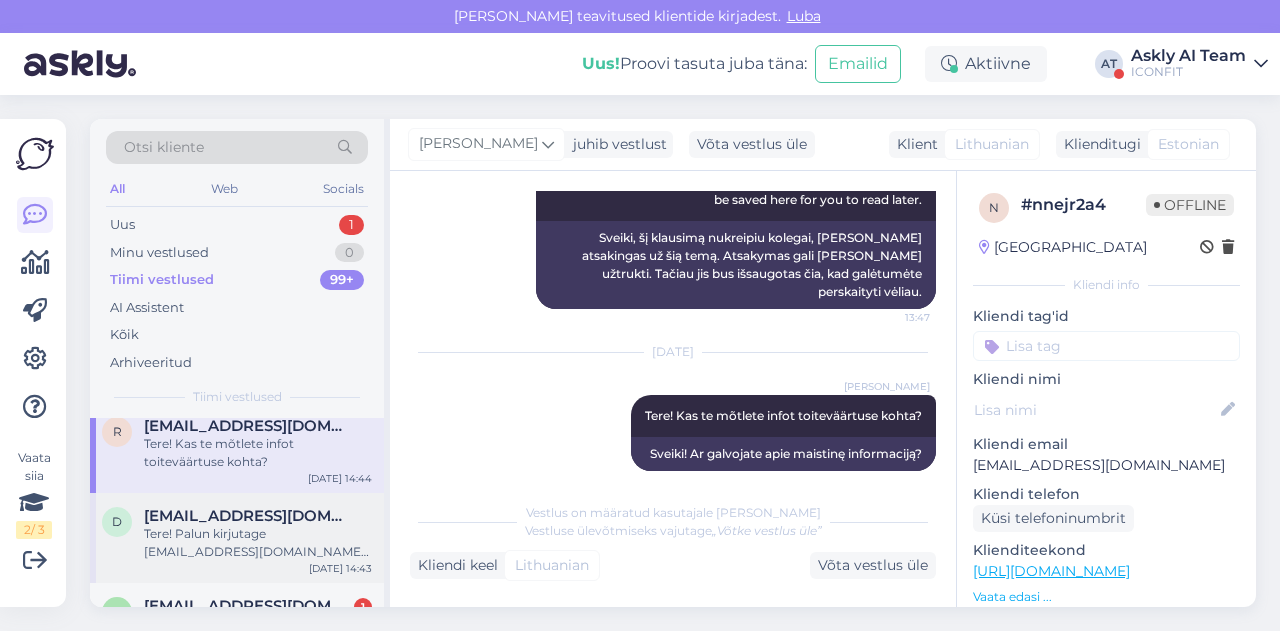 click on "d.jasaitiis@gmail.com" at bounding box center [248, 516] 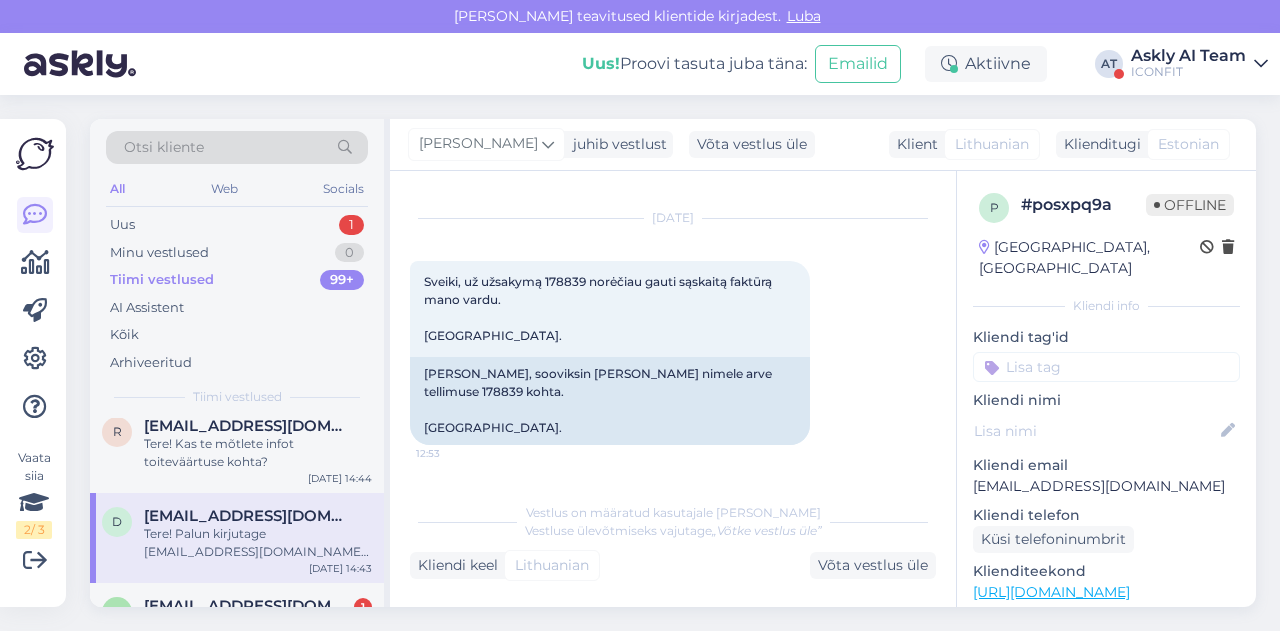scroll, scrollTop: 36, scrollLeft: 0, axis: vertical 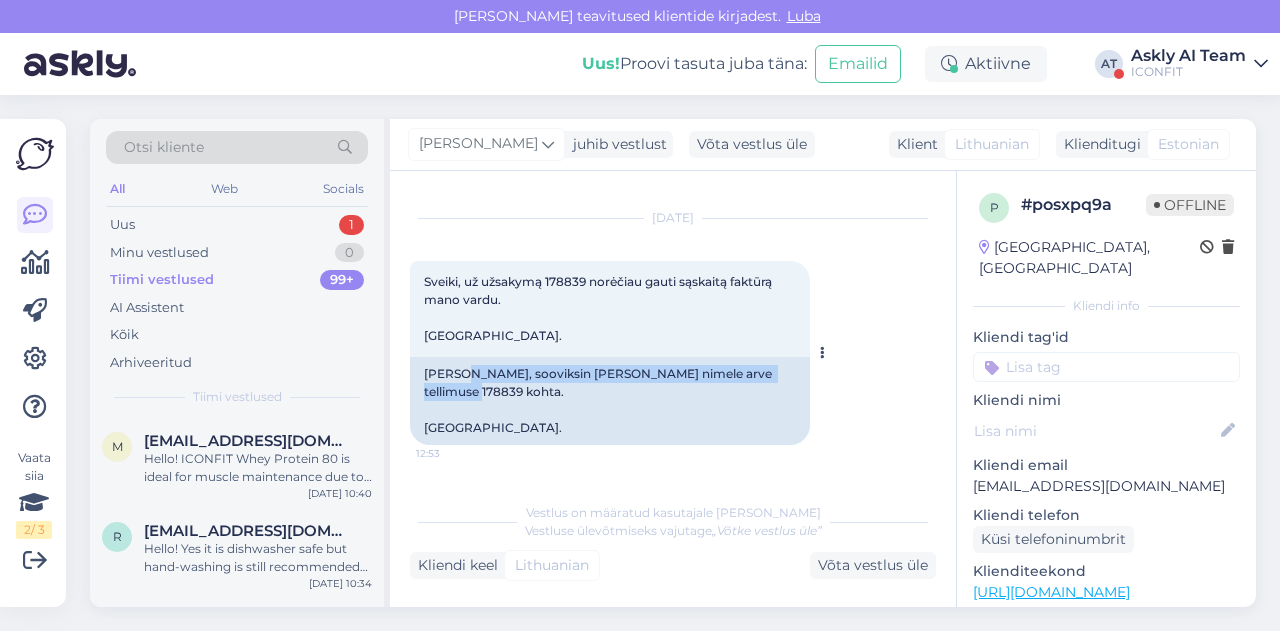 drag, startPoint x: 454, startPoint y: 373, endPoint x: 486, endPoint y: 393, distance: 37.735924 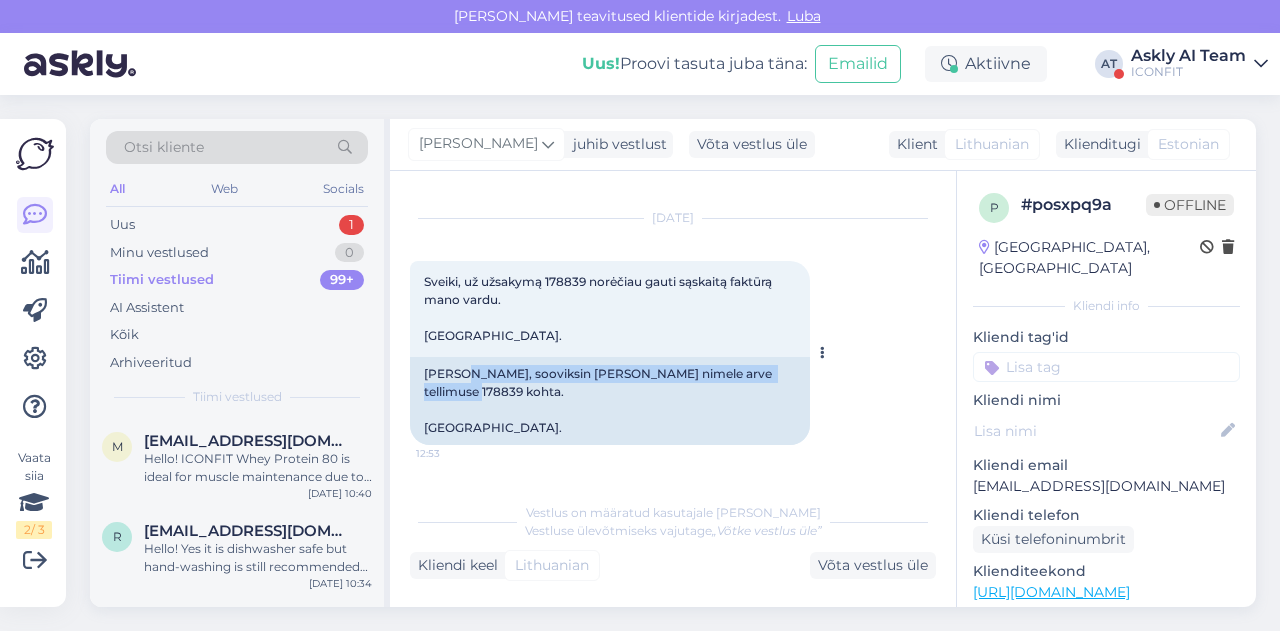 click on "Tere, sooviksin saada oma nimele arve tellimuse 178839 kohta.
Aitäh." at bounding box center (610, 401) 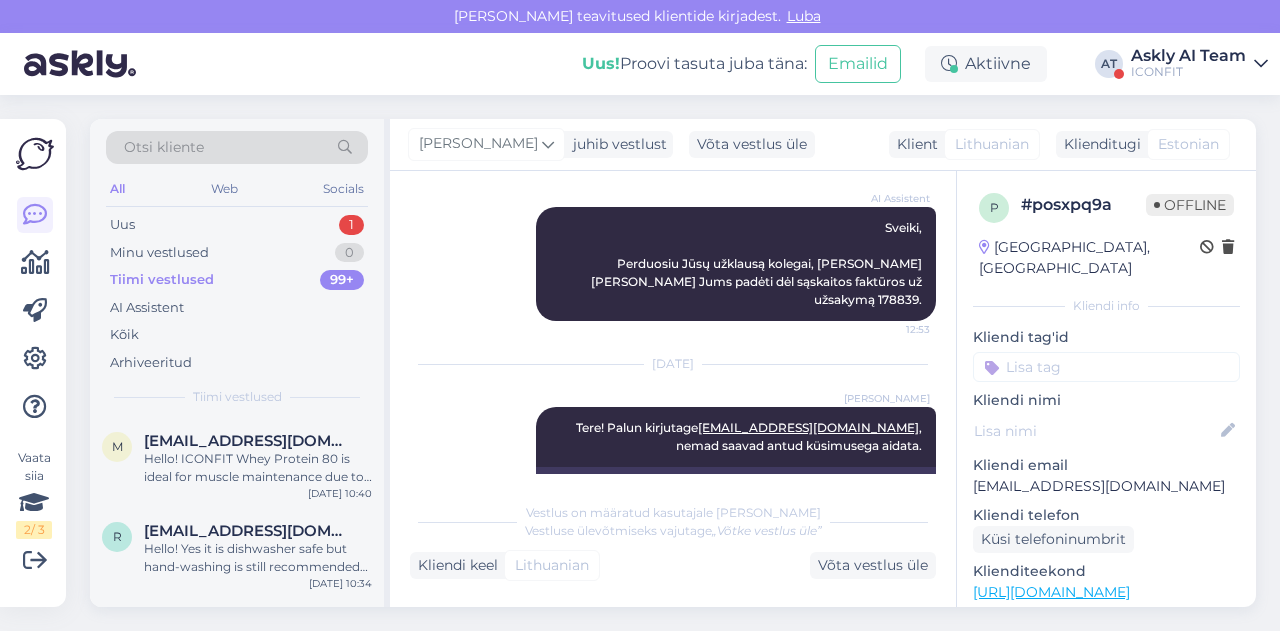 scroll, scrollTop: 354, scrollLeft: 0, axis: vertical 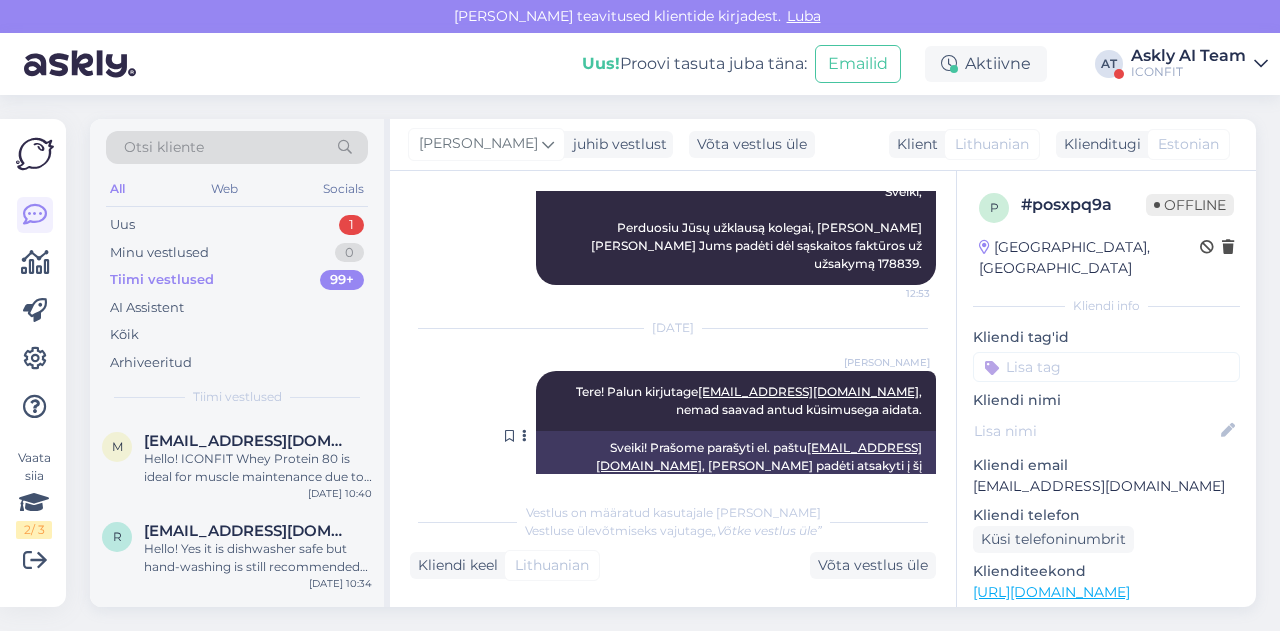 drag, startPoint x: 542, startPoint y: 369, endPoint x: 918, endPoint y: 403, distance: 377.53412 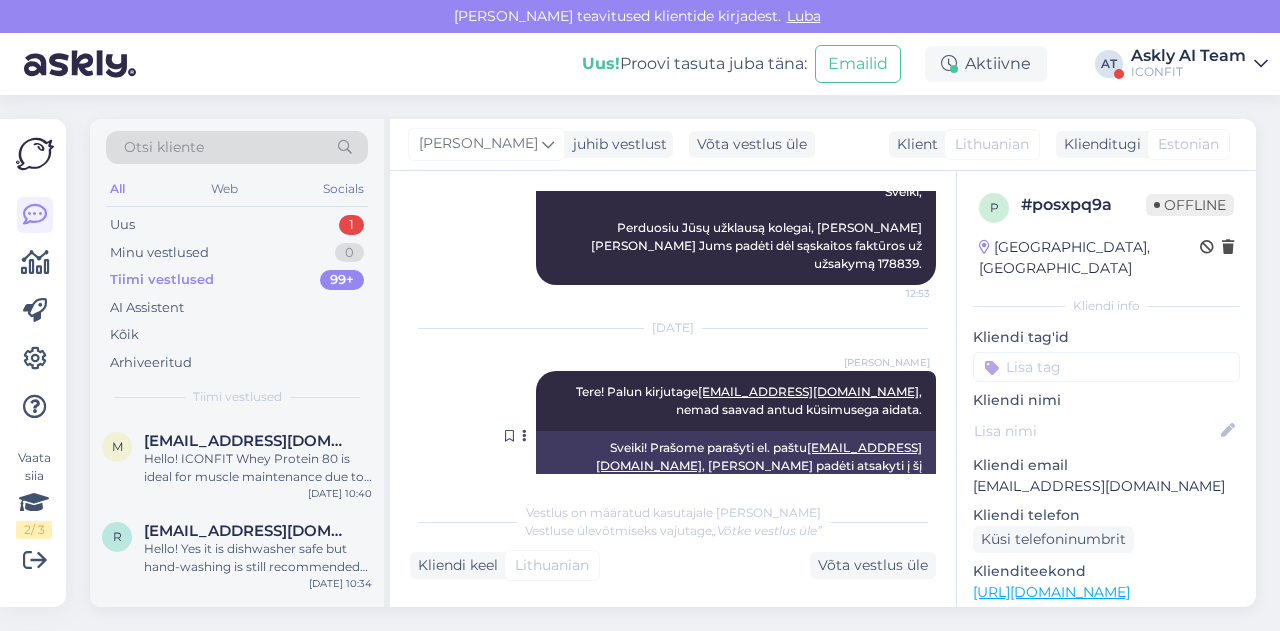 click on "Alexandra Mägi Tere! Palun kirjutage  info@iconfit.eu , nemad saavad antud küsimusega aidata.  14:43" at bounding box center (736, 401) 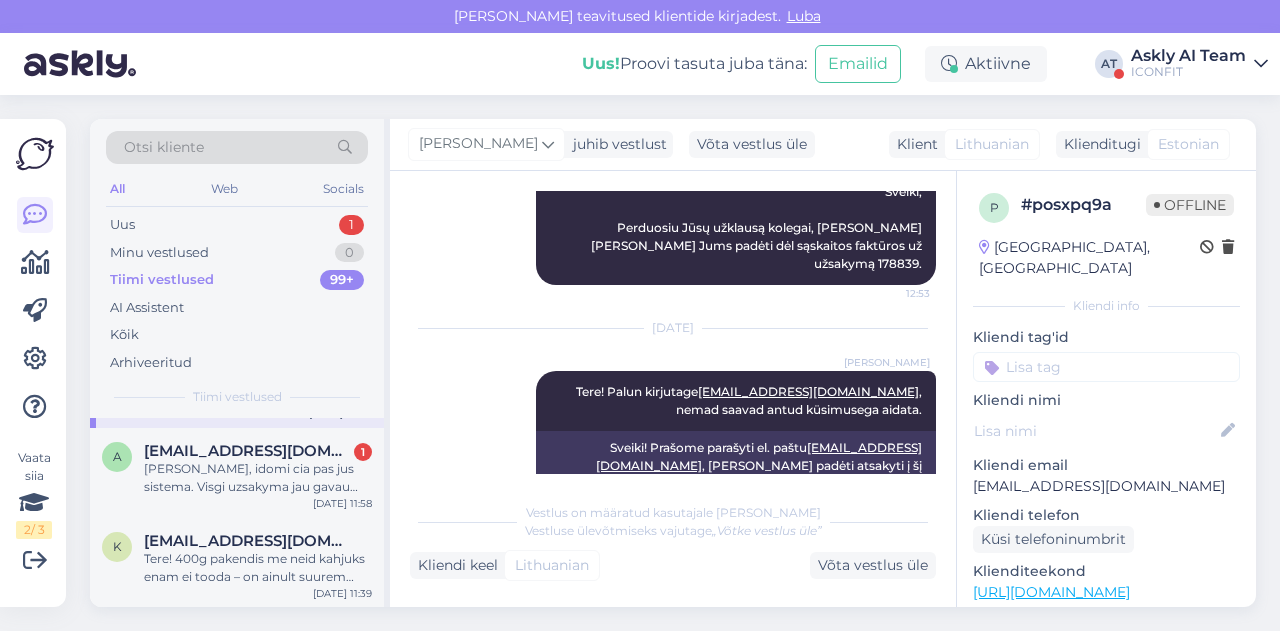 scroll, scrollTop: 905, scrollLeft: 0, axis: vertical 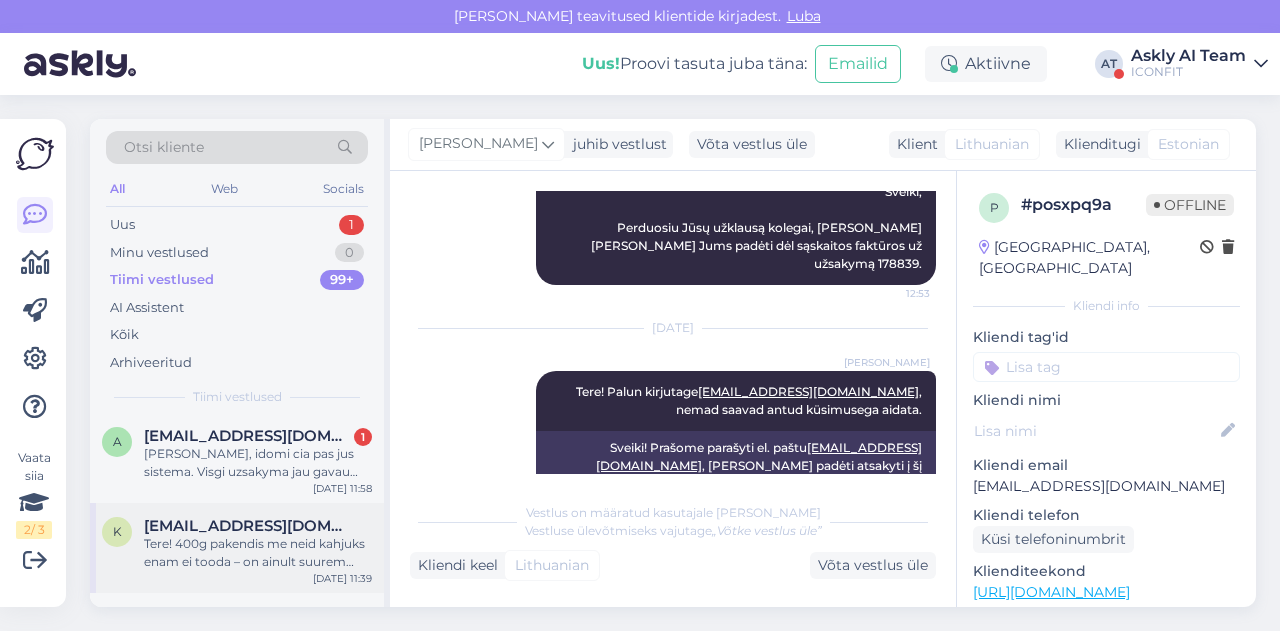 click on "Tere! 400g pakendis me neid kahjuks enam ei tooda – on ainult suurem pakk ja väiksem." at bounding box center [258, 553] 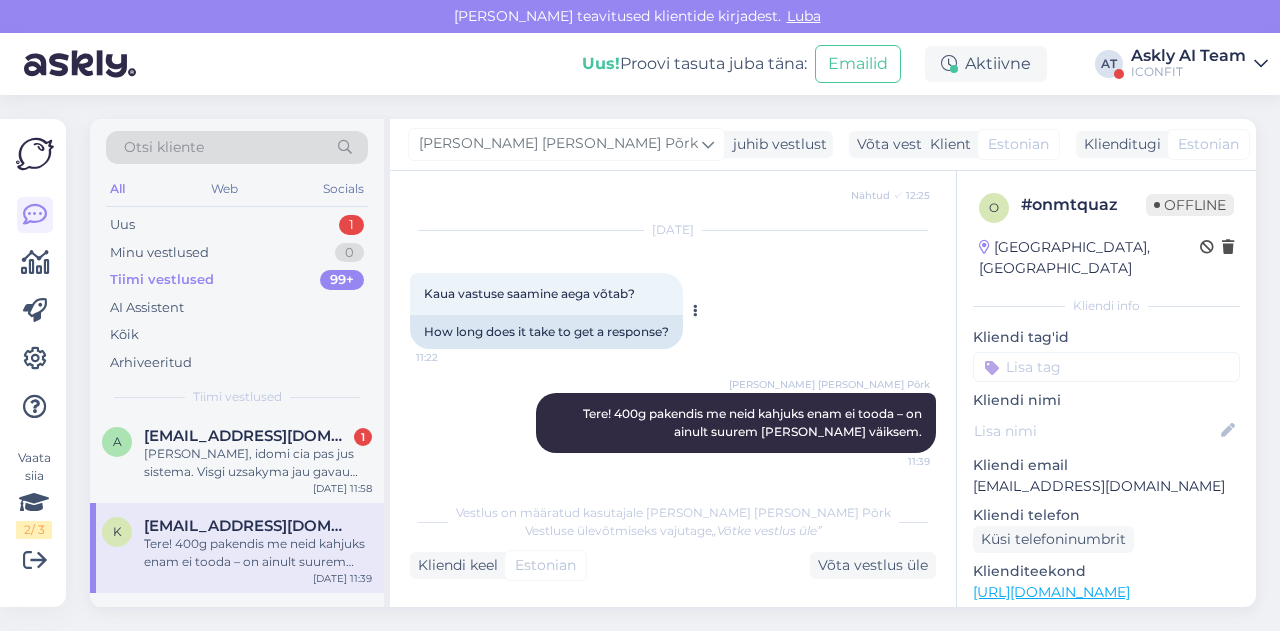 scroll, scrollTop: 0, scrollLeft: 0, axis: both 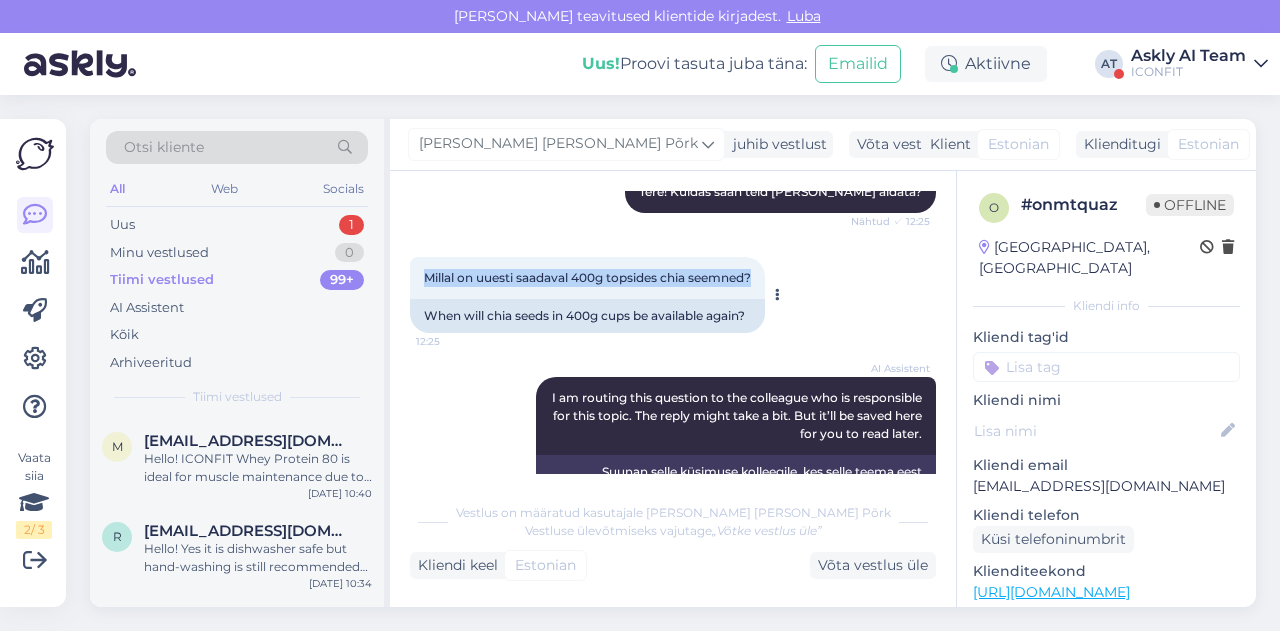 drag, startPoint x: 421, startPoint y: 277, endPoint x: 764, endPoint y: 287, distance: 343.14575 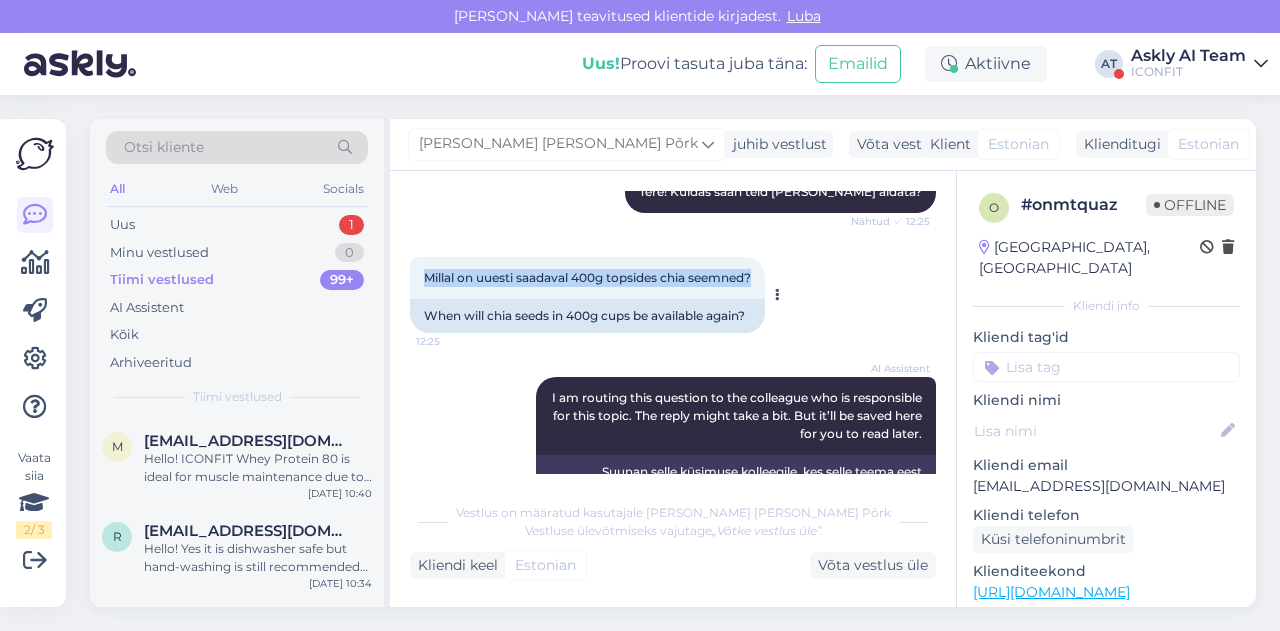 click on "Millal on uuesti saadaval 400g topsides chia seemned? 12:25" at bounding box center [587, 278] 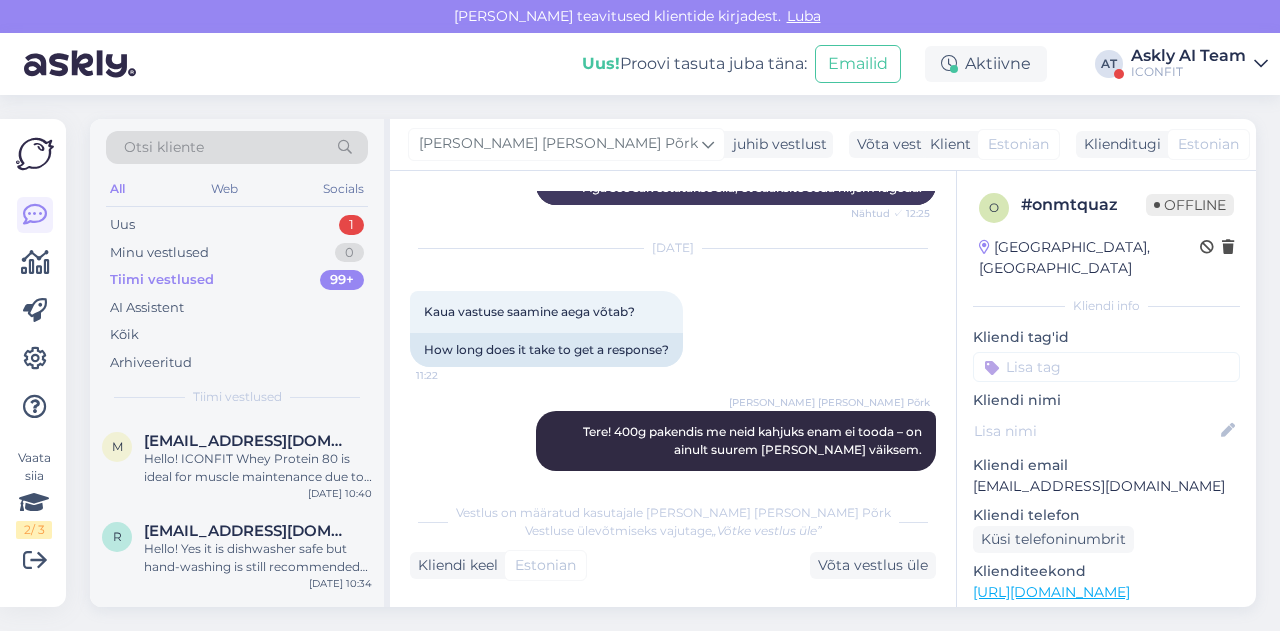 scroll, scrollTop: 578, scrollLeft: 0, axis: vertical 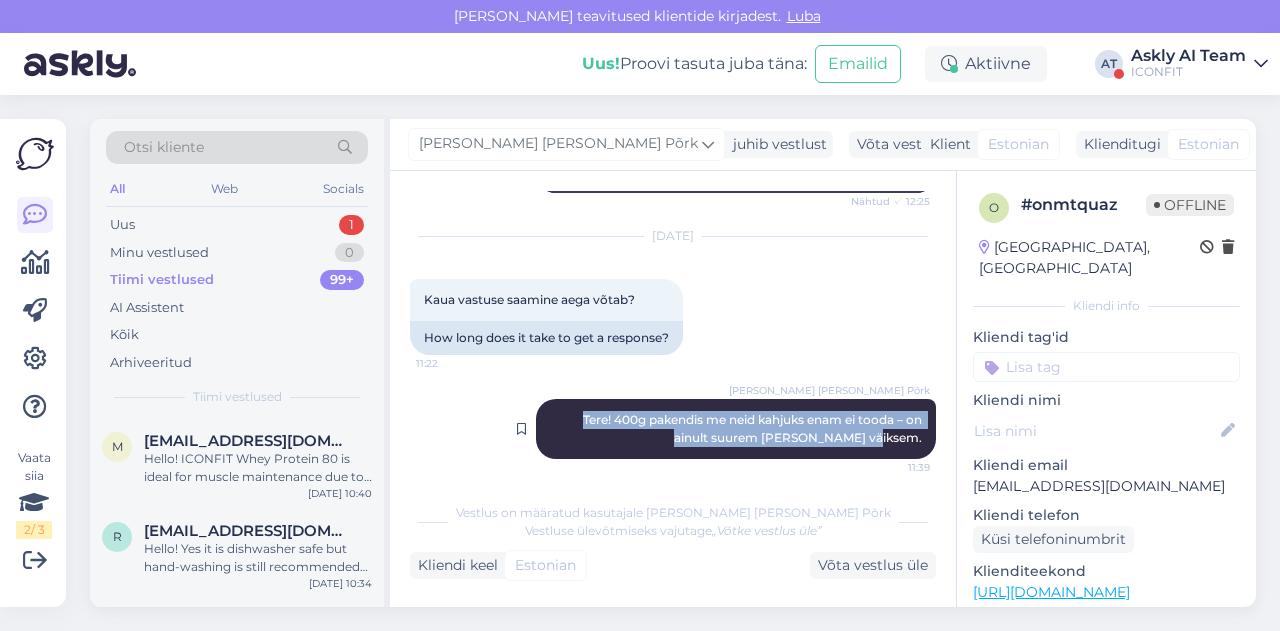 drag, startPoint x: 549, startPoint y: 425, endPoint x: 904, endPoint y: 433, distance: 355.09012 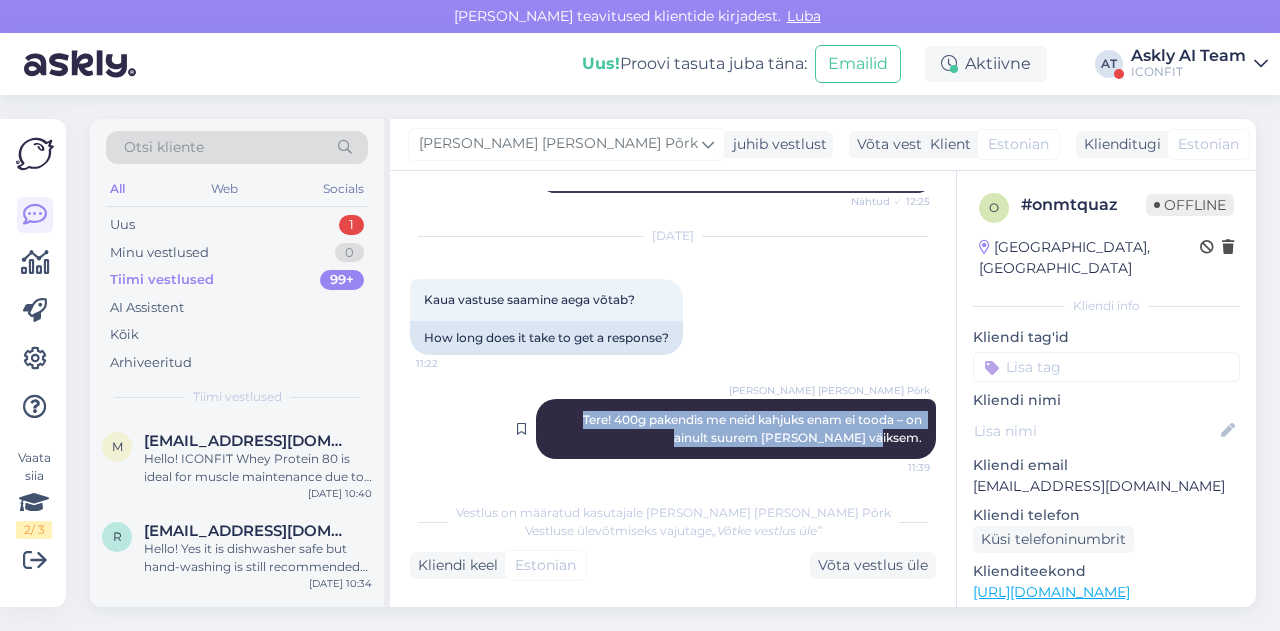 click on "Helen Marie Põrk Tere! 400g pakendis me neid kahjuks enam ei tooda – on ainult suurem pakk ja väiksem.  11:39" at bounding box center [736, 429] 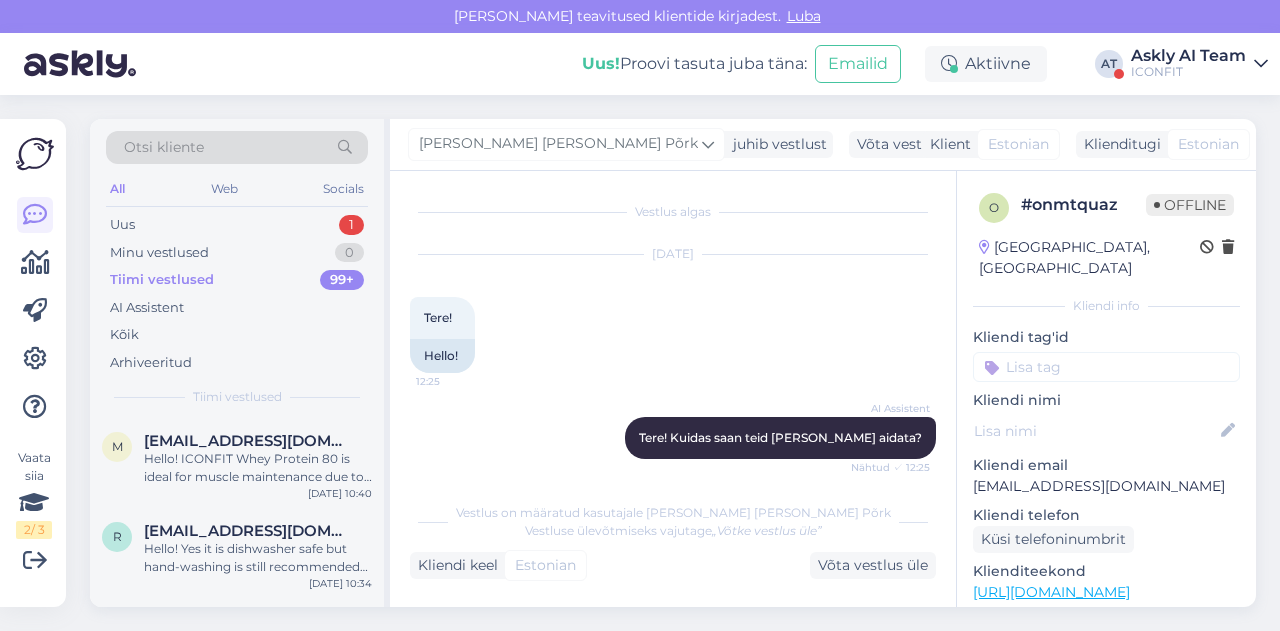 scroll, scrollTop: 0, scrollLeft: 0, axis: both 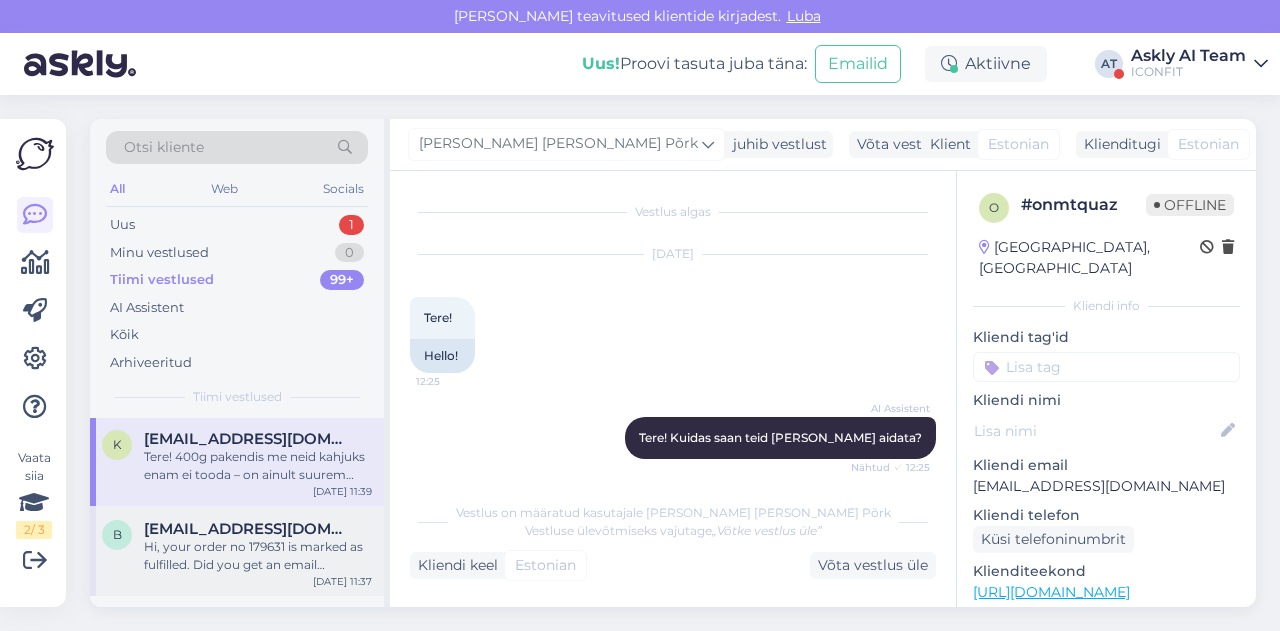 click on "Hi, your order no 179631 is marked as fulfilled. Did you get an email confirmation about it?" at bounding box center [258, 556] 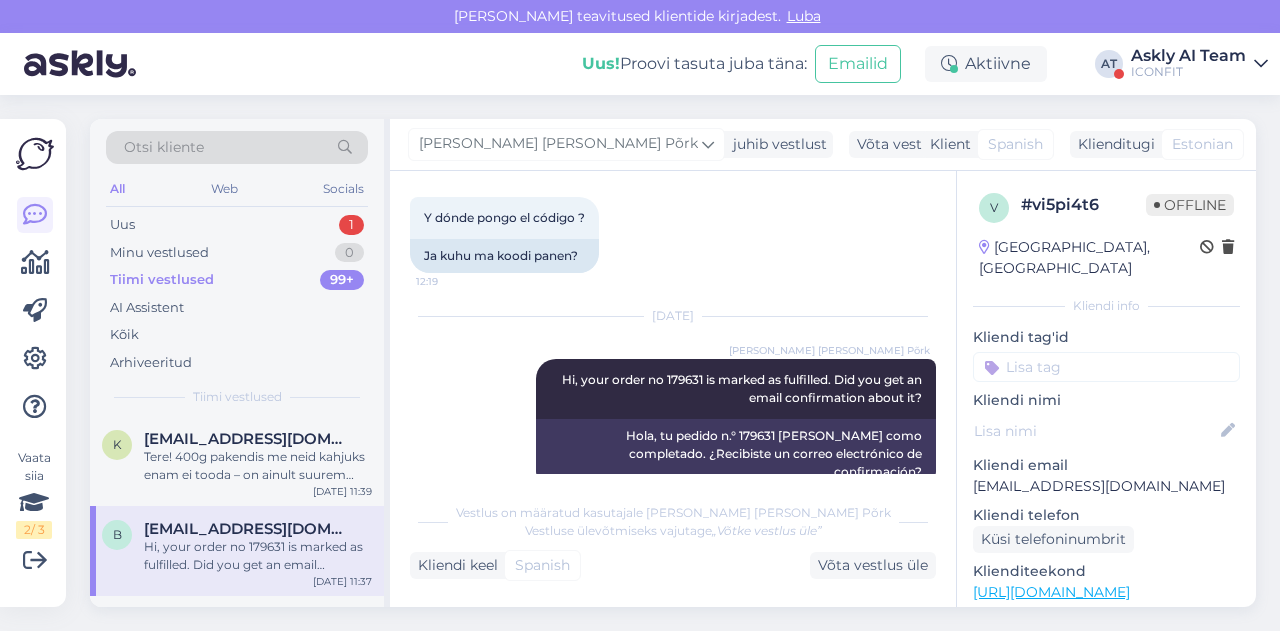 scroll, scrollTop: 414, scrollLeft: 0, axis: vertical 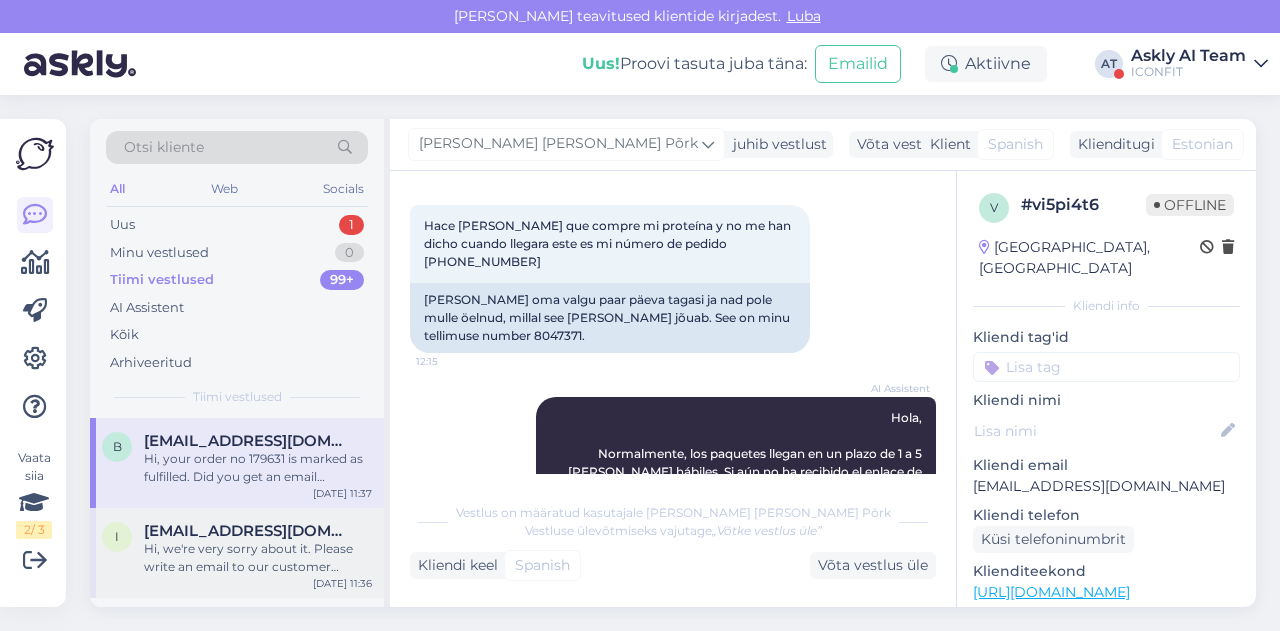 click on "Hi, we're very sorry about it. Please write an email to our customer support info@iconfit.eu." at bounding box center [258, 558] 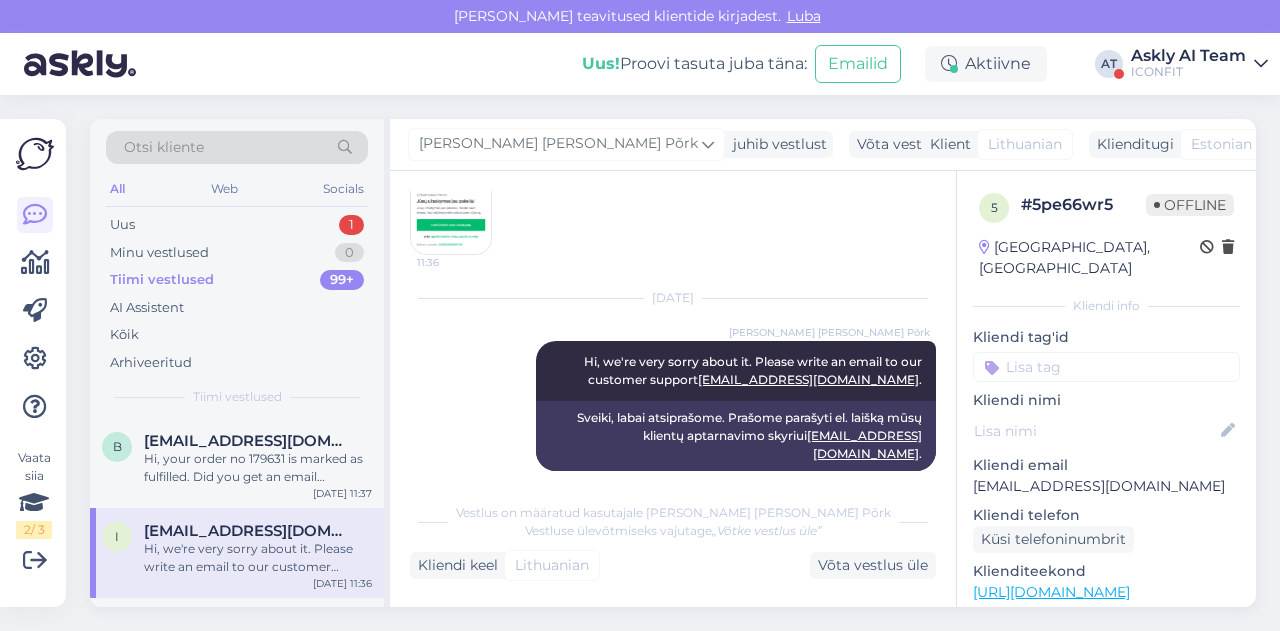 click at bounding box center [451, 214] 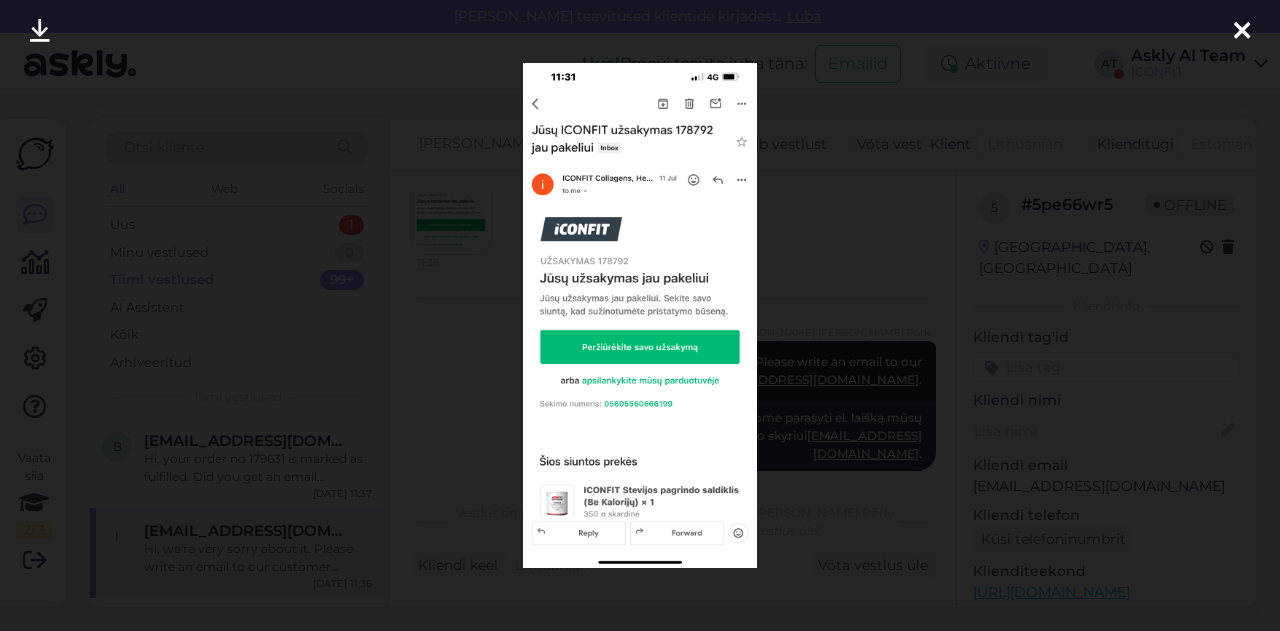 click at bounding box center (640, 315) 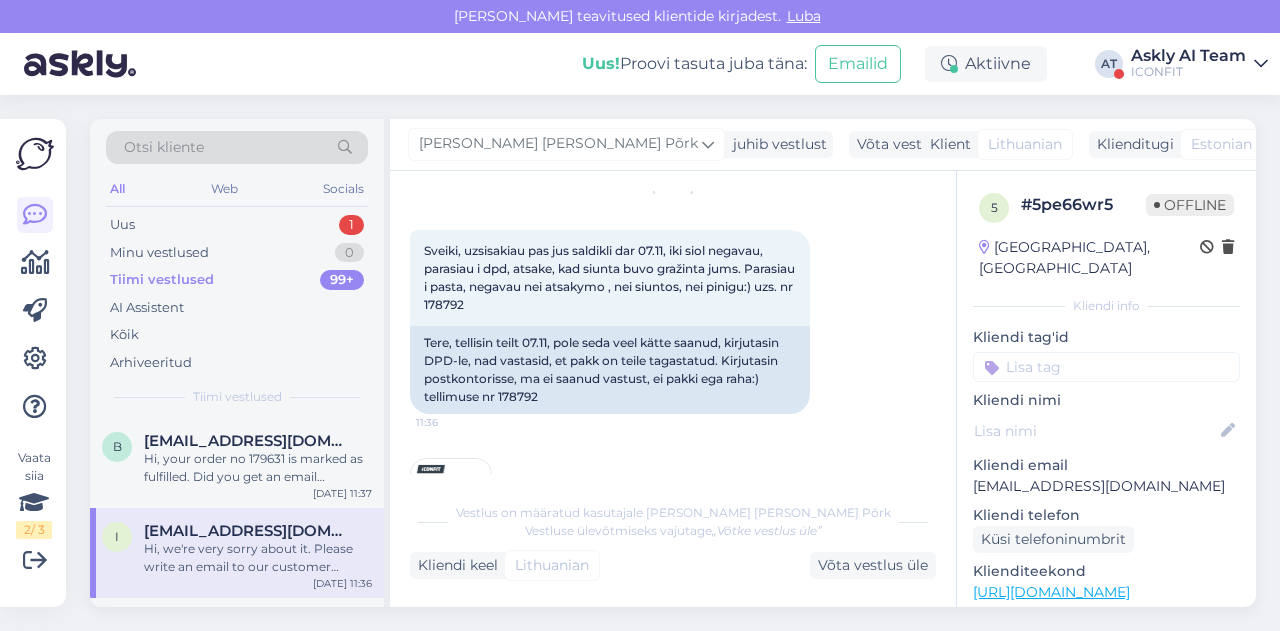 scroll, scrollTop: 68, scrollLeft: 0, axis: vertical 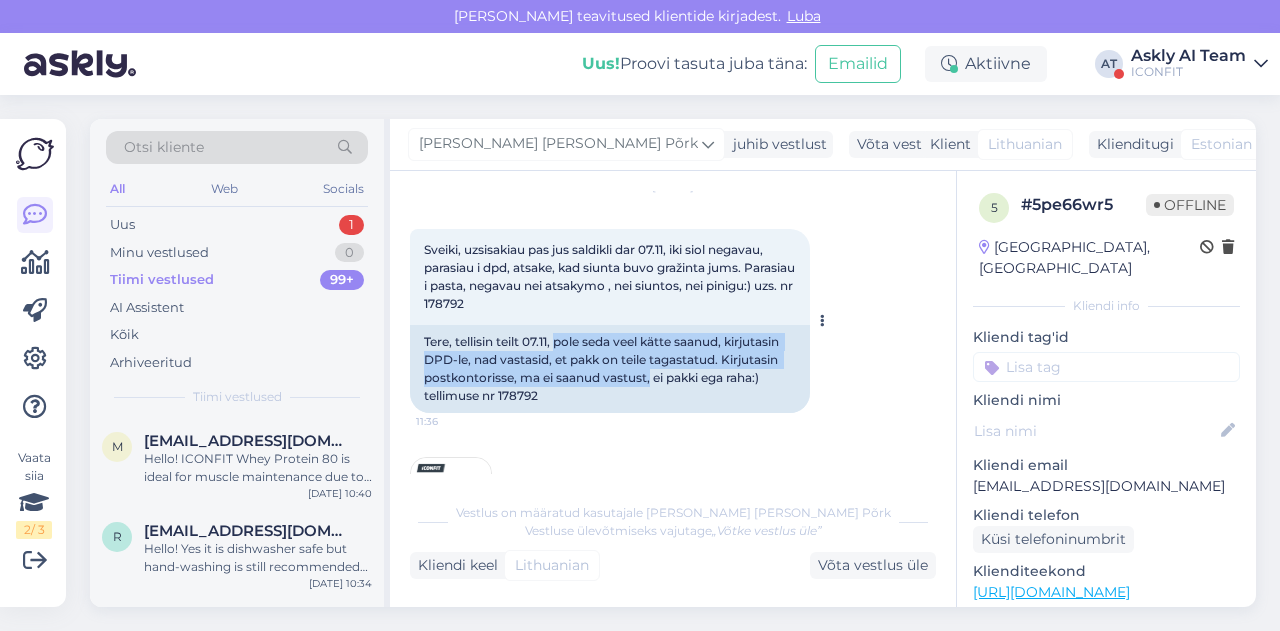 drag, startPoint x: 558, startPoint y: 344, endPoint x: 652, endPoint y: 377, distance: 99.62429 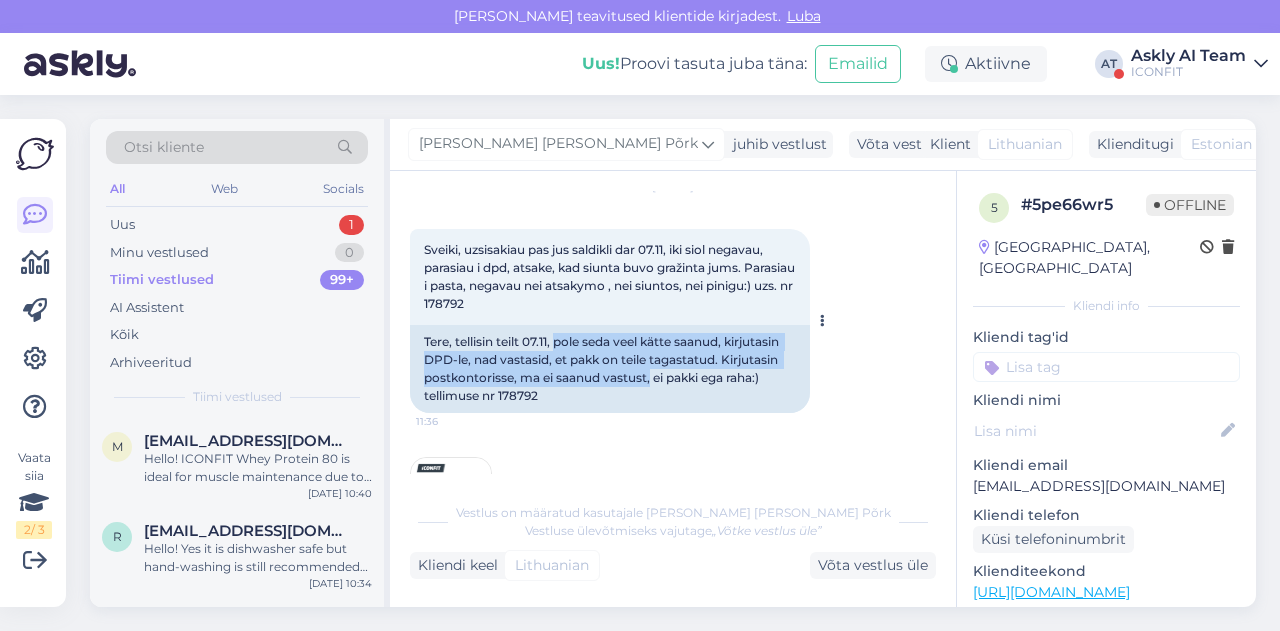 click on "Tere, tellisin teilt 07.11, pole seda veel kätte saanud, kirjutasin DPD-le, nad vastasid, et pakk on teile tagastatud. Kirjutasin postkontorisse, ma ei saanud vastust, ei pakki ega raha:) tellimuse nr 178792" at bounding box center [610, 369] 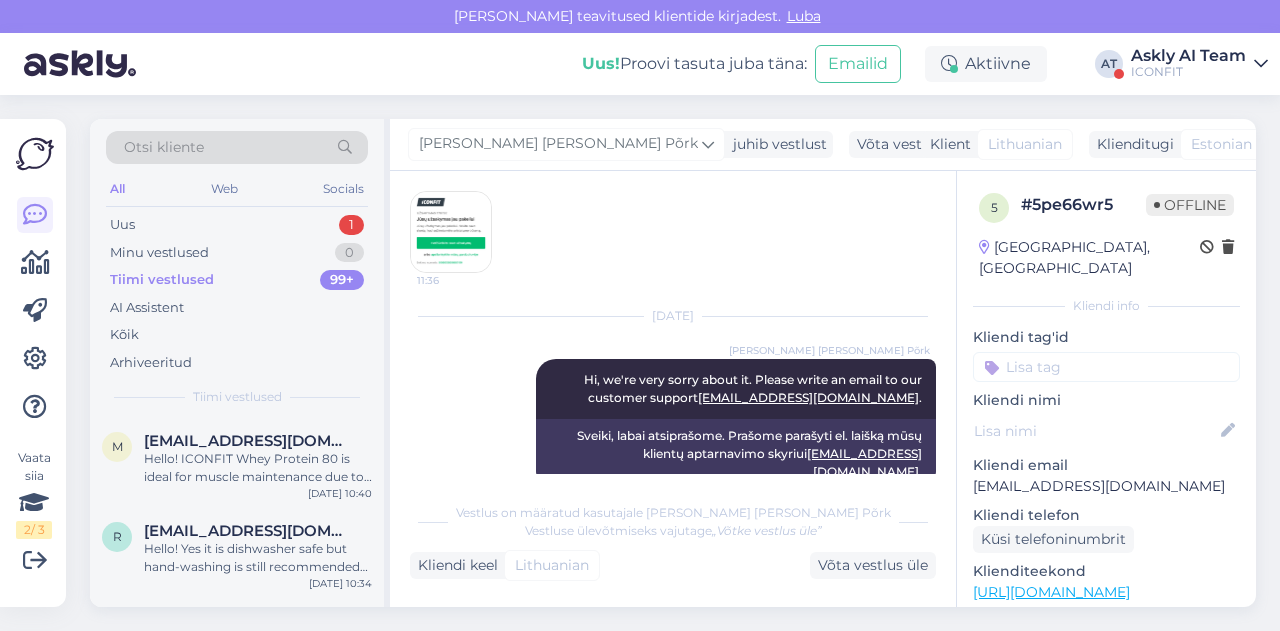 scroll, scrollTop: 352, scrollLeft: 0, axis: vertical 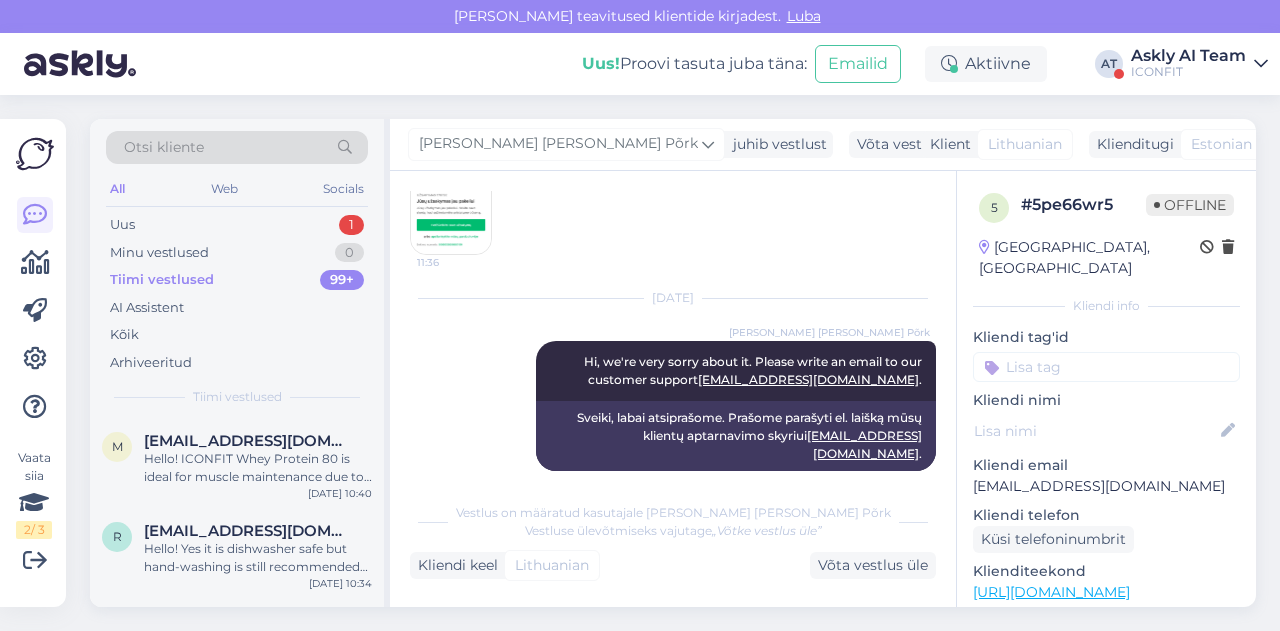 drag, startPoint x: 554, startPoint y: 359, endPoint x: 929, endPoint y: 377, distance: 375.43176 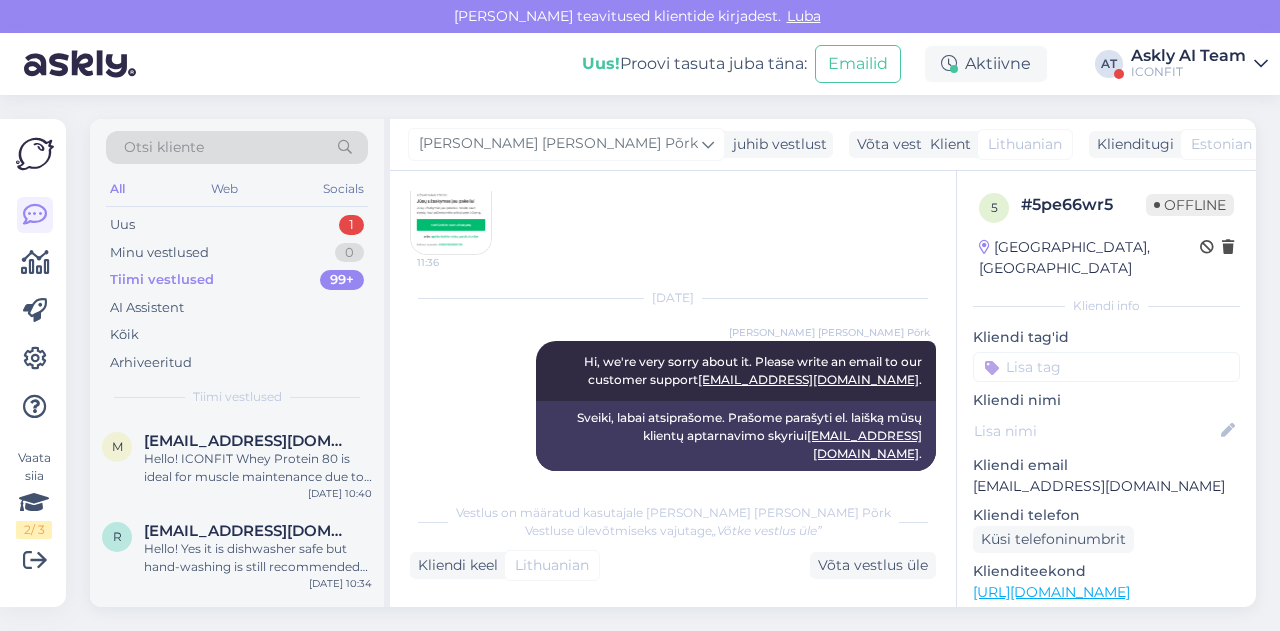 click on "Vestlus algas Jul 27 2025 Sveiki, uzsisakiau pas jus saldikli dar 07.11, iki siol negavau, parasiau i dpd, atsake, kad siunta buvo gražinta jums. Parasiau i pasta, negavau nei atsakymo , nei siuntos, nei pinigu:) uzs. nr 178792 11:36  Tere, tellisin teilt 07.11, pole seda veel kätte saanud, kirjutasin DPD-le, nad vastasid, et pakk on teile tagastatud. Kirjutasin postkontorisse, ma ei saanud vastust, ei pakki ega raha:) tellimuse nr 178792 11:36  Jul 28 2025 Helen Marie Põrk Hi, we're very sorry about it. Please write an email to our customer support  info@iconfit.eu .  Nähtud ✓ 11:36  Sveiki, labai atsiprašome. Prašome parašyti el. laišką mūsų klientų aptarnavimo skyriui  info@iconfit.eu ." at bounding box center (682, 332) 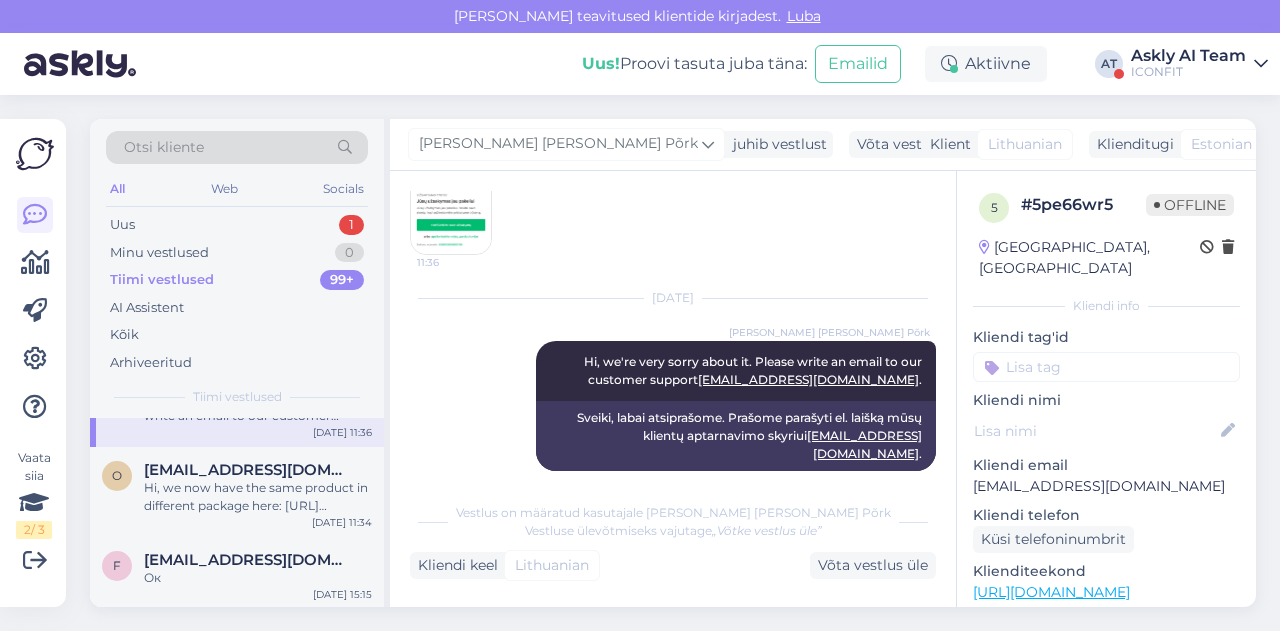 scroll, scrollTop: 1230, scrollLeft: 0, axis: vertical 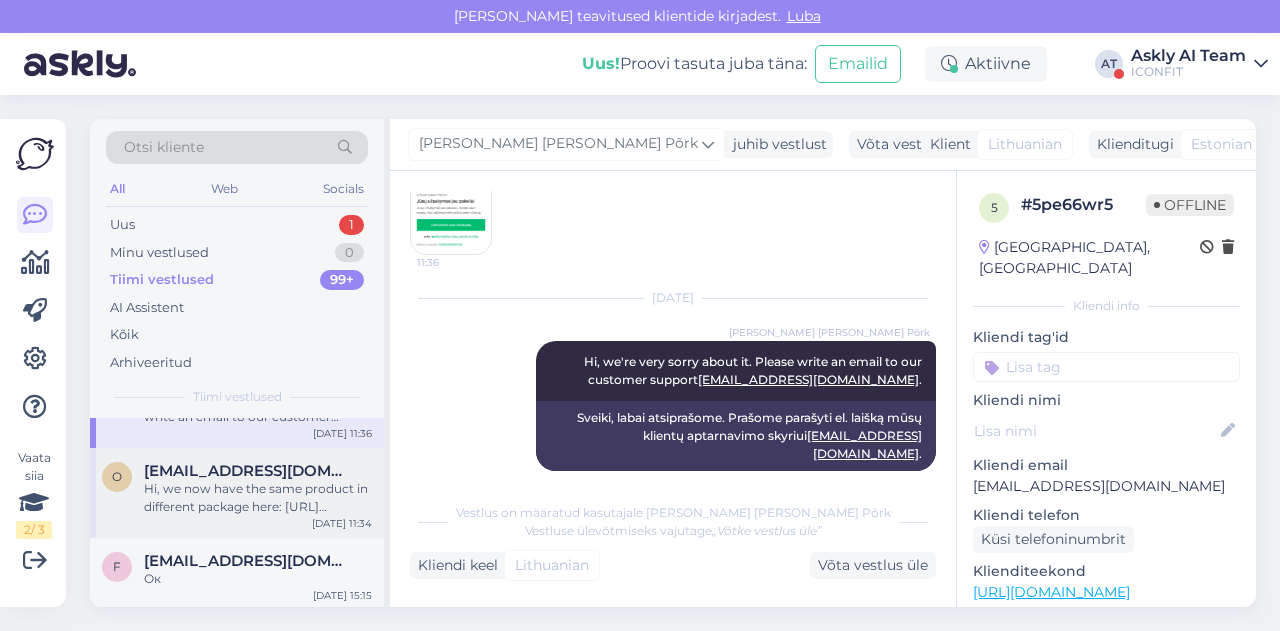 click on "Hi, we now have the same product in different package here: https://ru.iconfit.eu/products/iconfit-coconut-cream-powder." at bounding box center [258, 498] 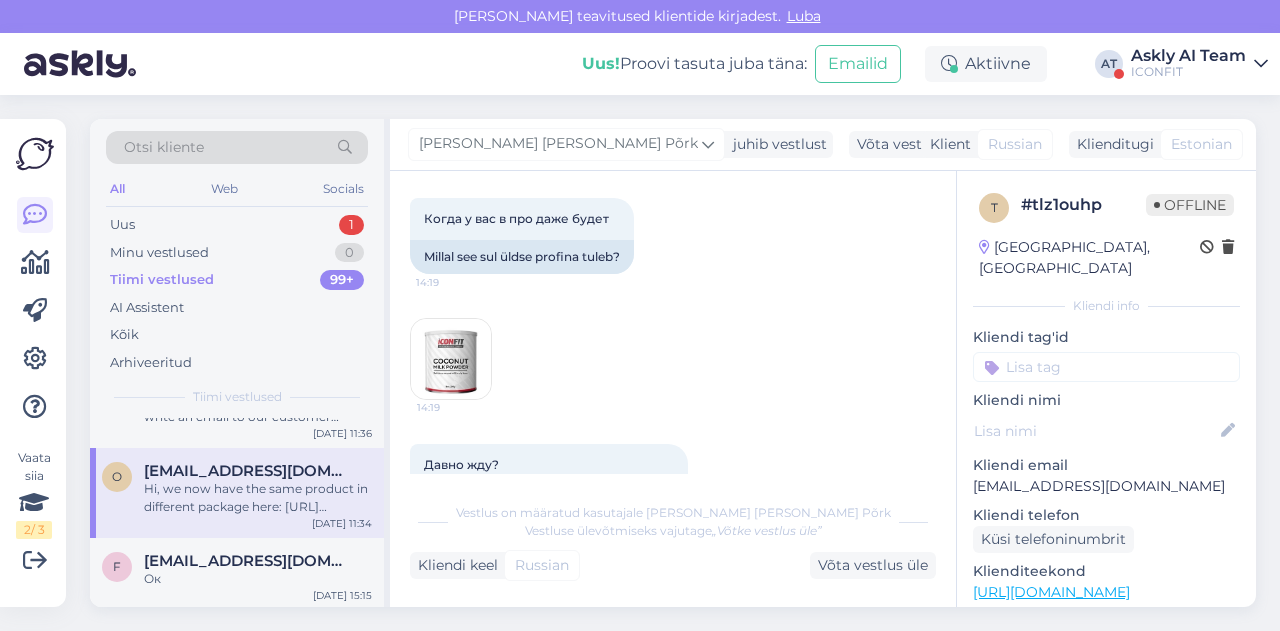 scroll, scrollTop: 100, scrollLeft: 0, axis: vertical 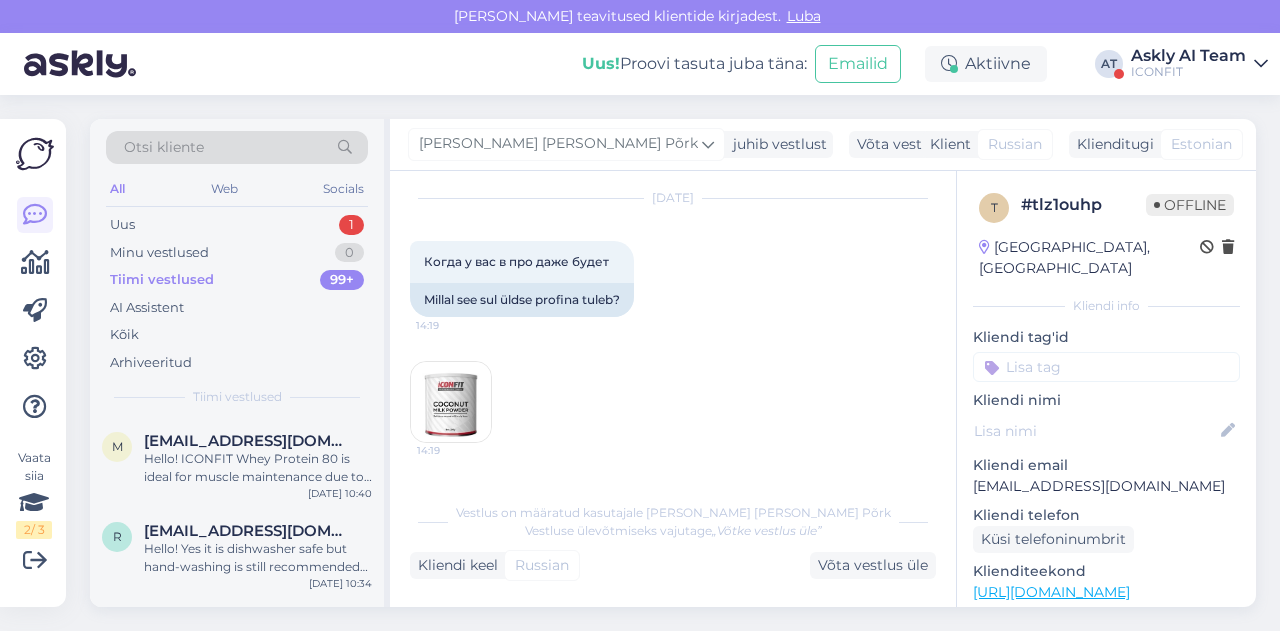 click at bounding box center [451, 402] 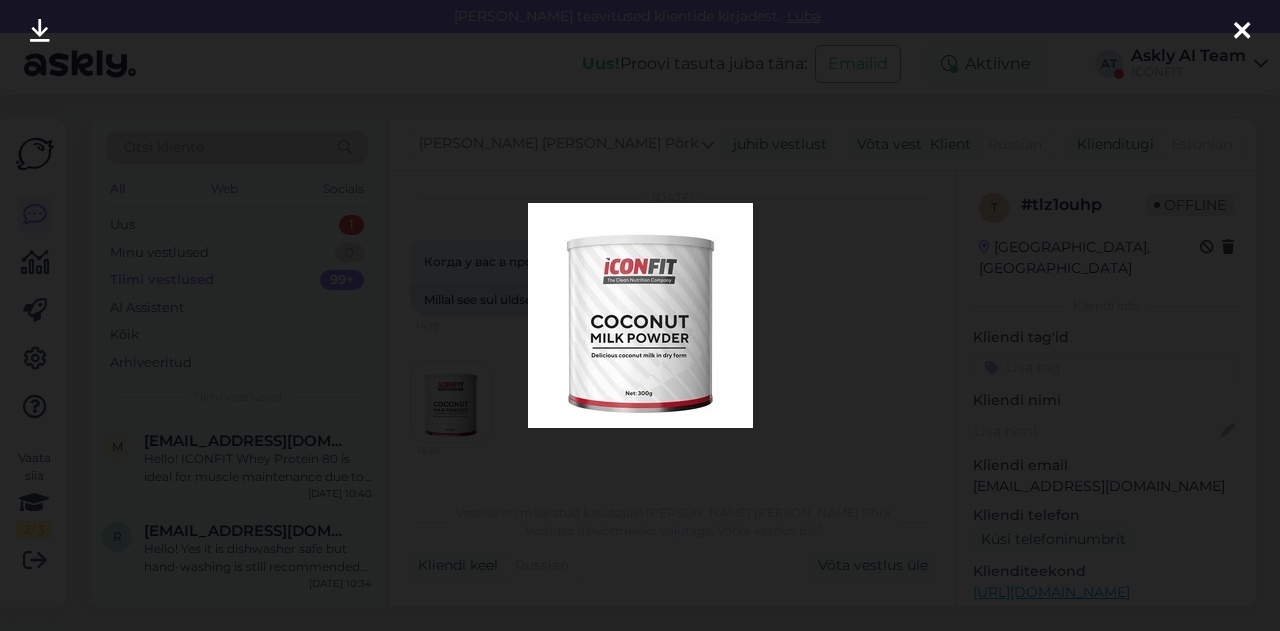 click at bounding box center (640, 315) 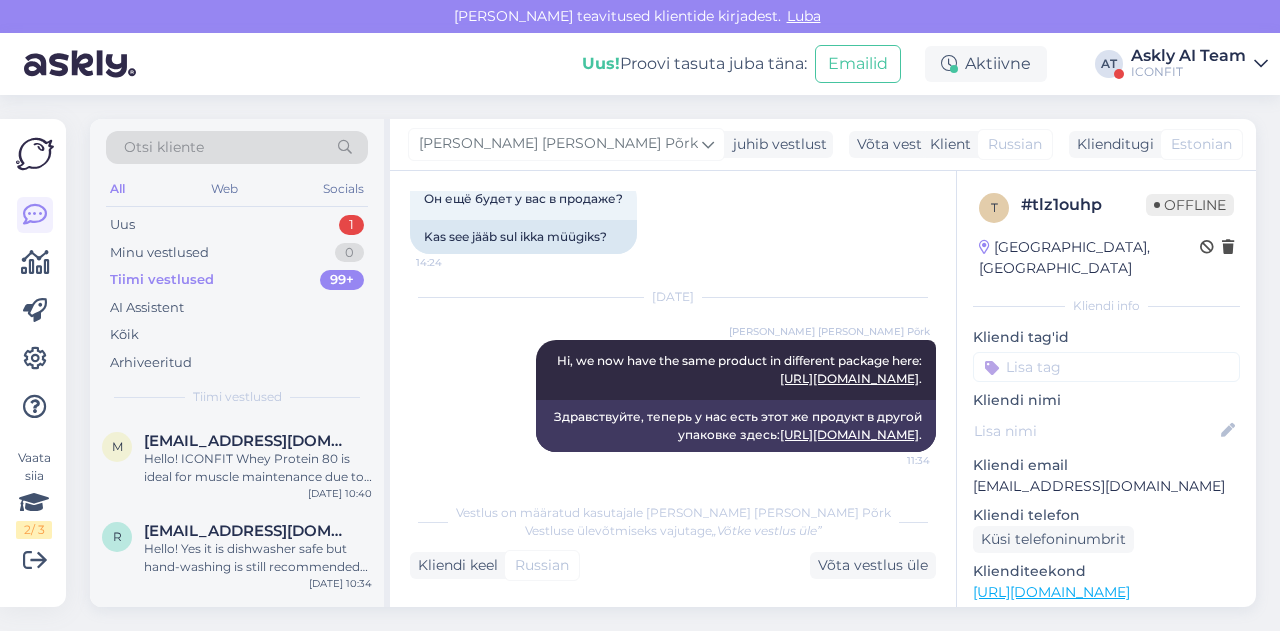 scroll, scrollTop: 622, scrollLeft: 0, axis: vertical 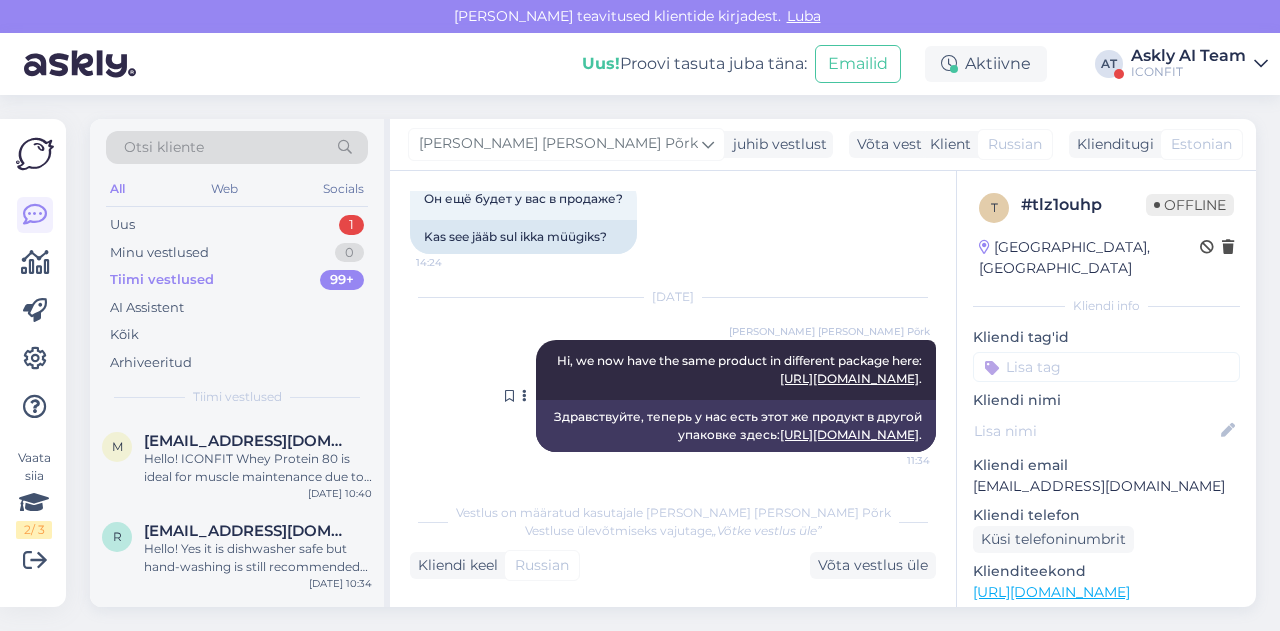 click on "https://ru.iconfit.eu/products/iconfit-coconut-cream-powder" at bounding box center (849, 378) 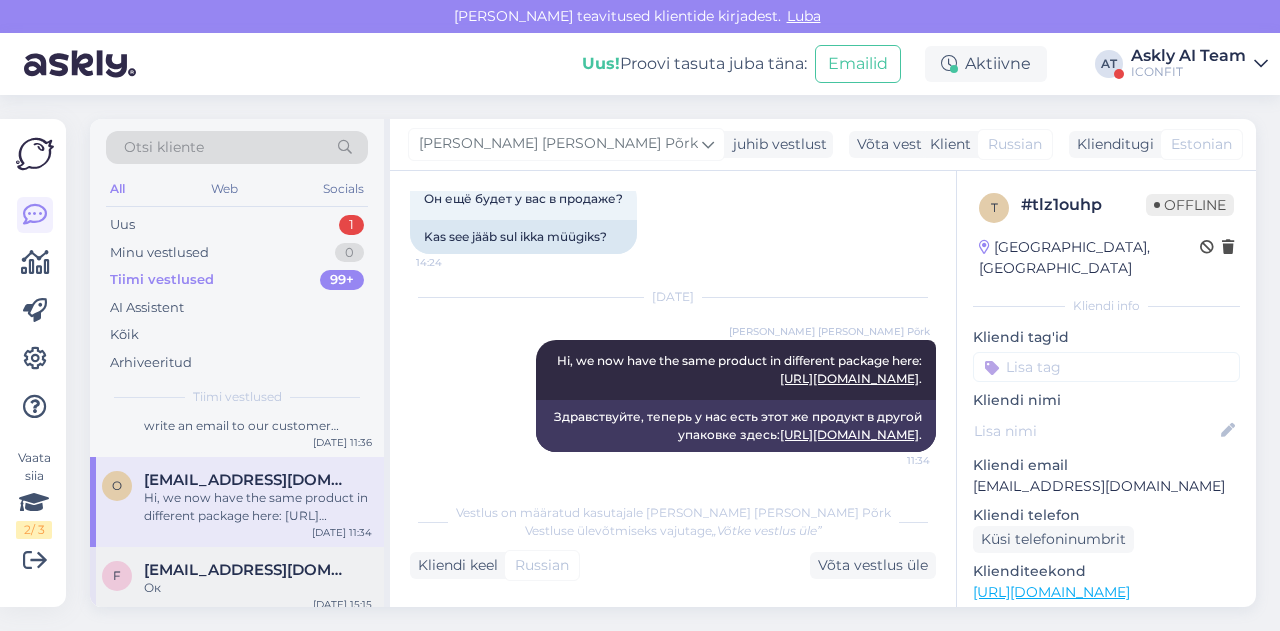 scroll, scrollTop: 1222, scrollLeft: 0, axis: vertical 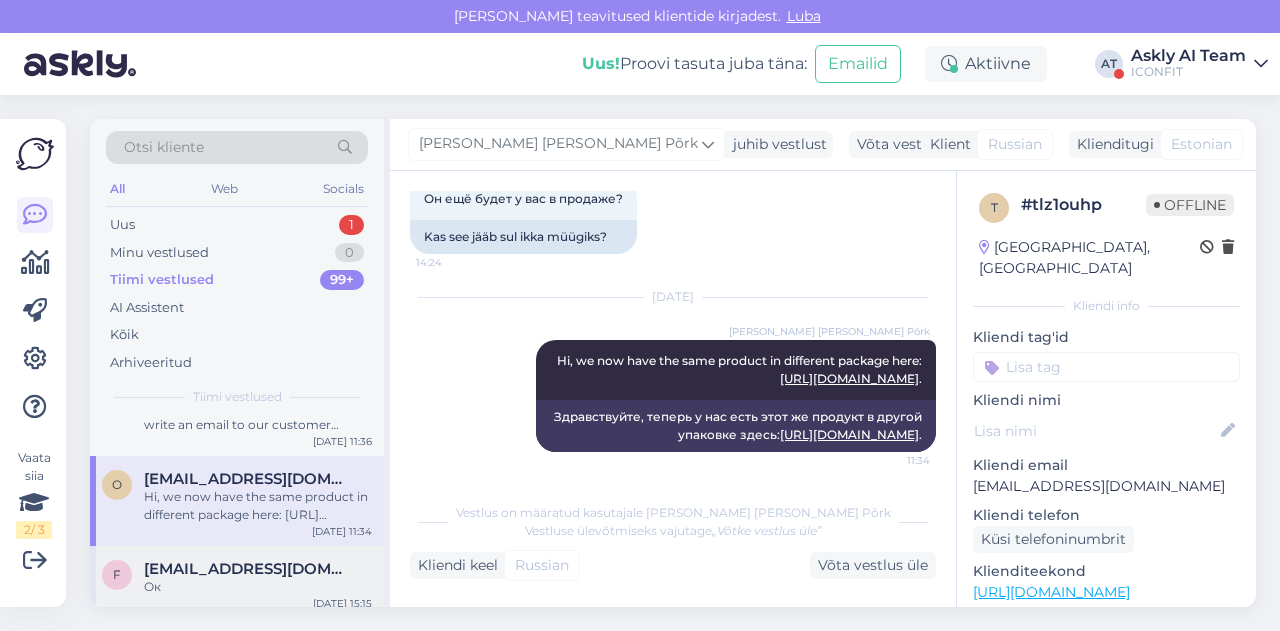 click on "freeboy79@abv.bg" at bounding box center (248, 569) 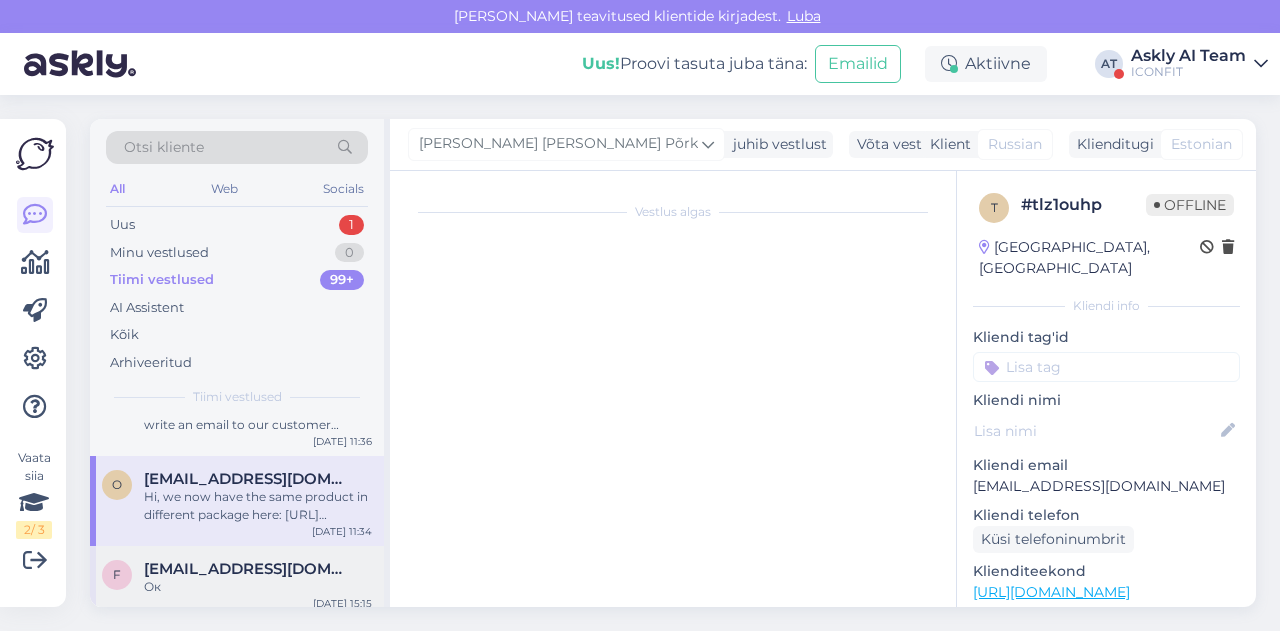 scroll, scrollTop: 198, scrollLeft: 0, axis: vertical 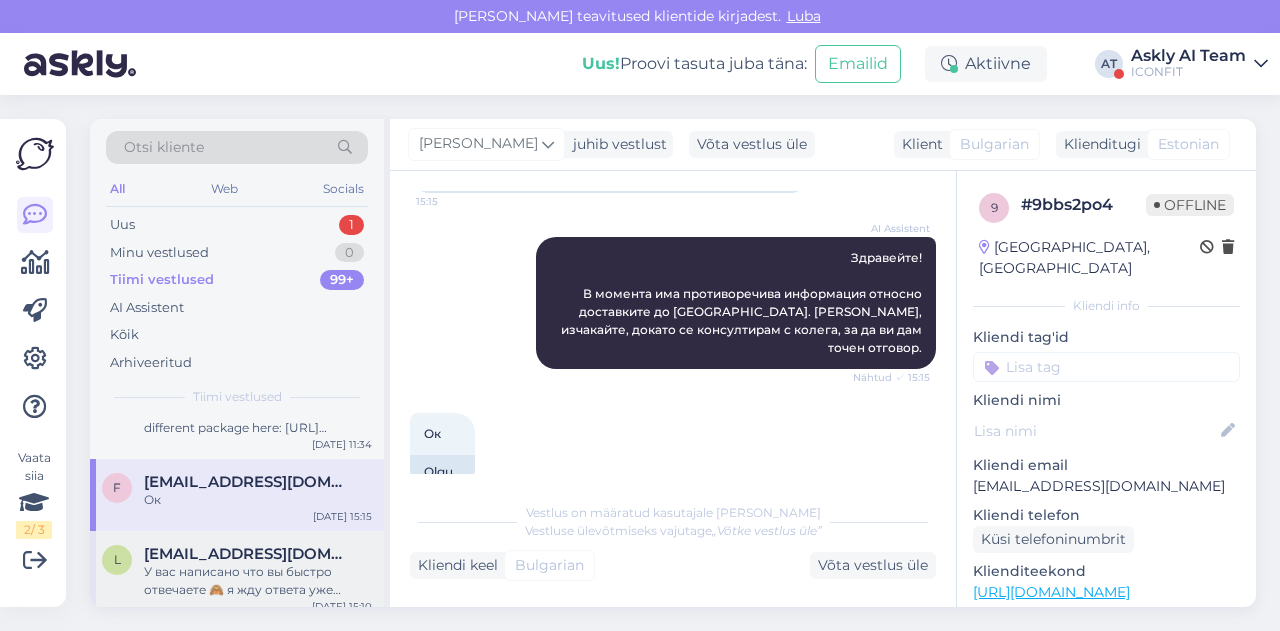 click on "lashesbyinesa@gmail.com" at bounding box center (248, 554) 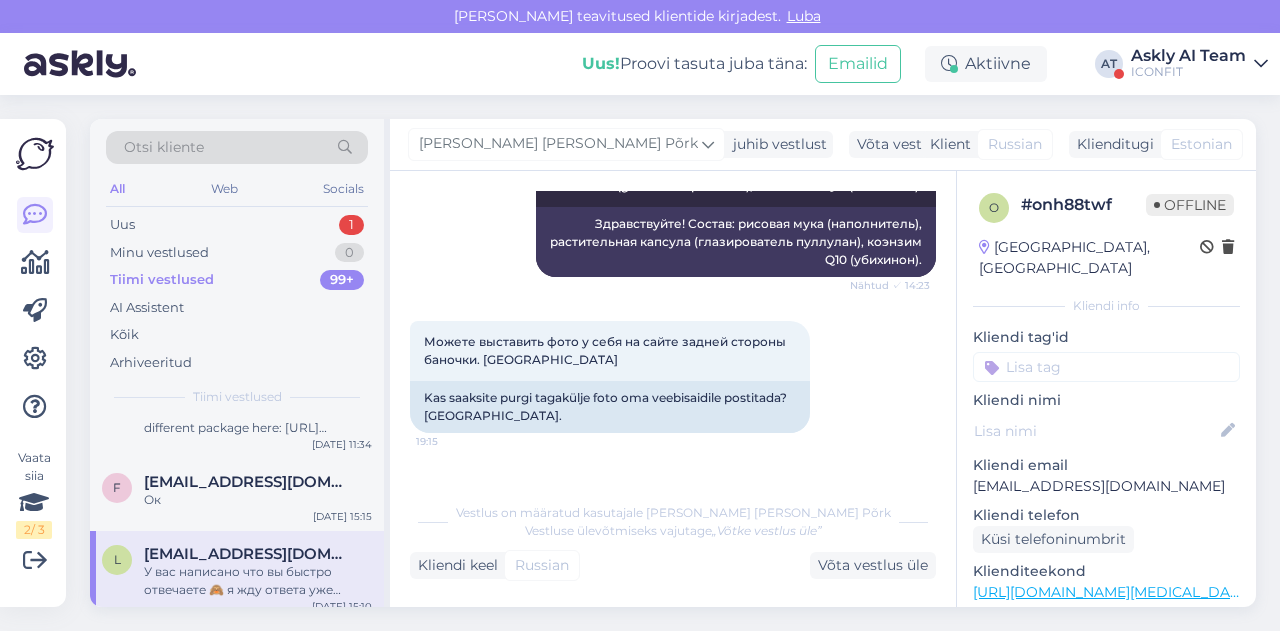 scroll, scrollTop: 952, scrollLeft: 0, axis: vertical 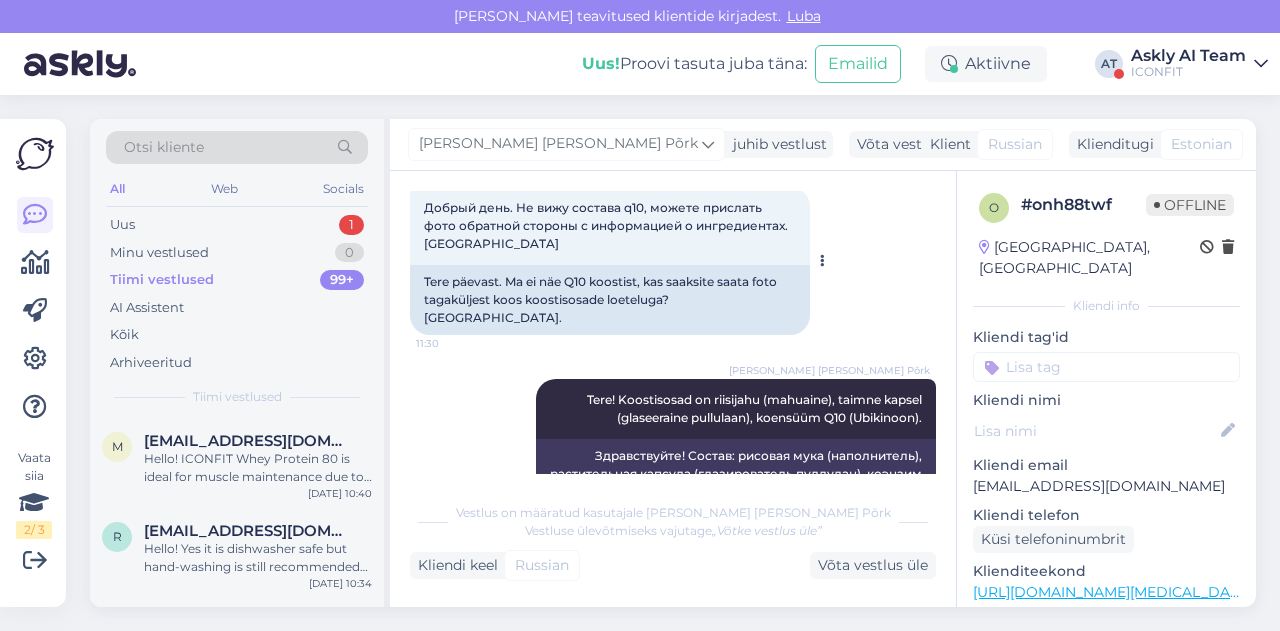 click on "Tere päevast. Ma ei näe Q10 koostist, kas saaksite saata foto tagaküljest koos koostisosade loeteluga? Aitäh." at bounding box center [610, 300] 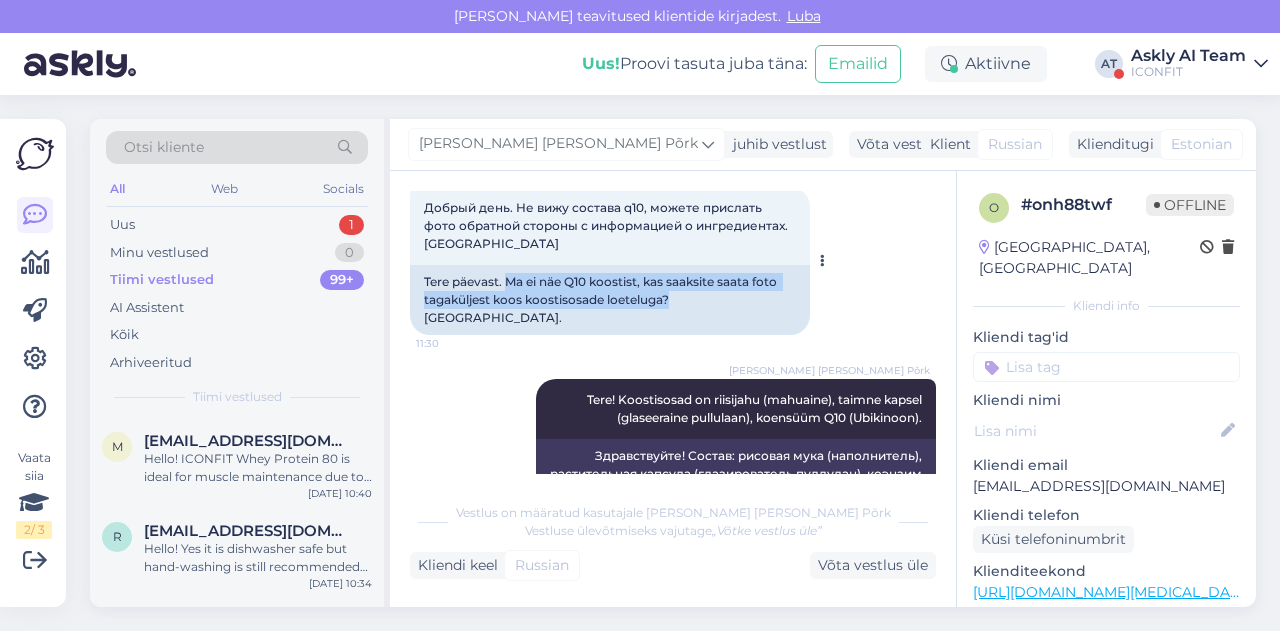 drag, startPoint x: 670, startPoint y: 280, endPoint x: 511, endPoint y: 258, distance: 160.5148 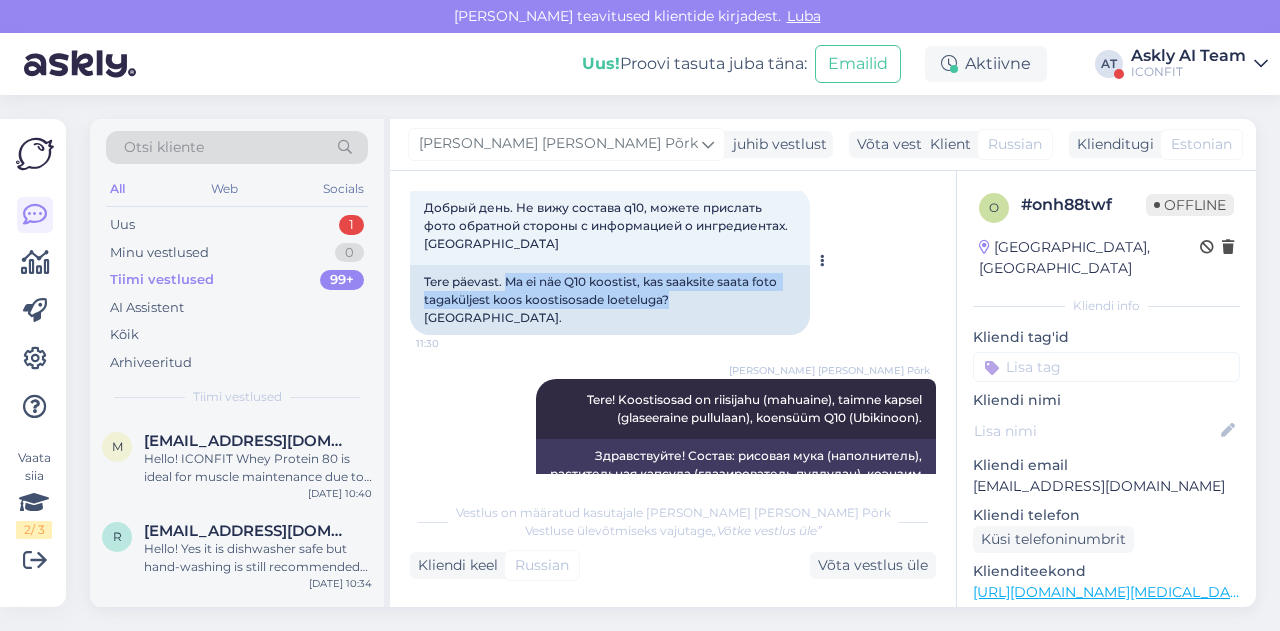 click on "Tere päevast. Ma ei näe Q10 koostist, kas saaksite saata foto tagaküljest koos koostisosade loeteluga? Aitäh." at bounding box center [610, 300] 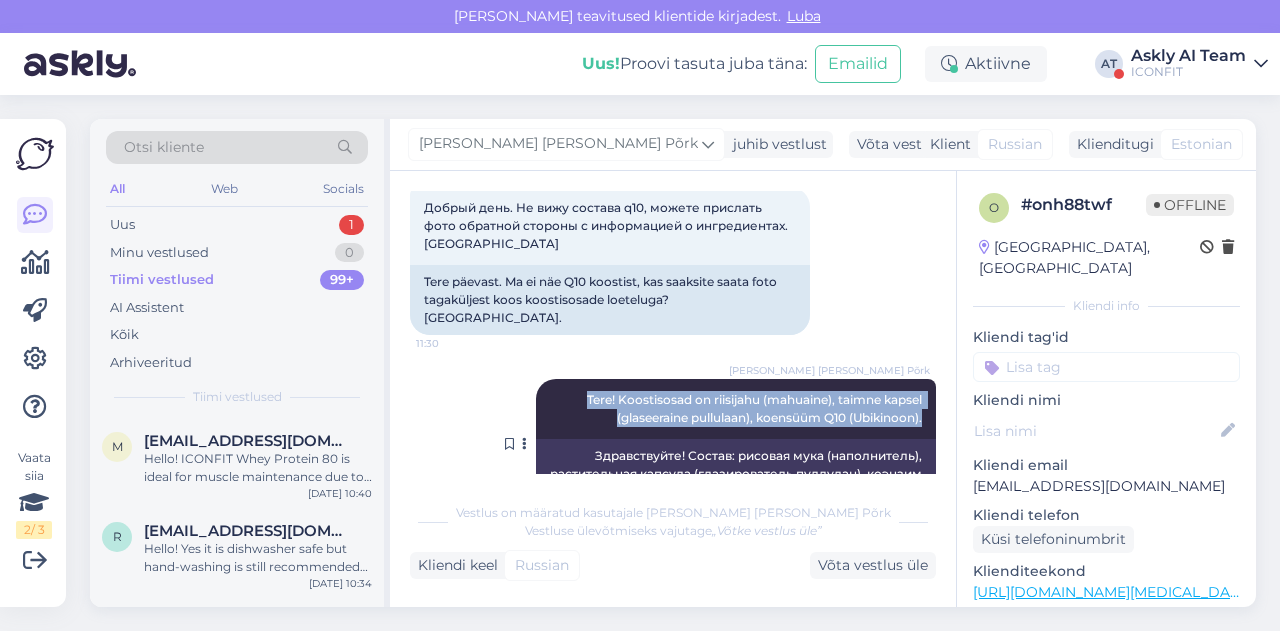 drag, startPoint x: 564, startPoint y: 363, endPoint x: 918, endPoint y: 379, distance: 354.3614 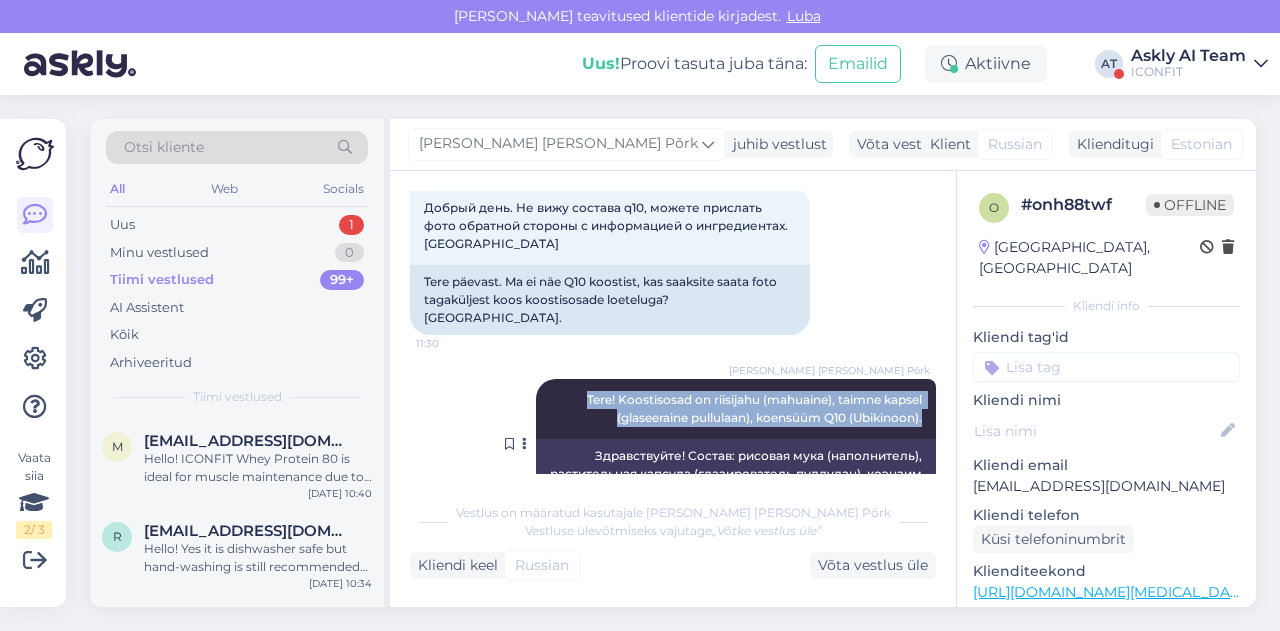 click on "Helen Marie Põrk Tere! Koostisosad on riisijahu (mahuaine), taimne kapsel (glaseeraine pullulaan), koensüüm Q10 (Ubikinoon). Nähtud ✓ 14:23" at bounding box center [736, 409] 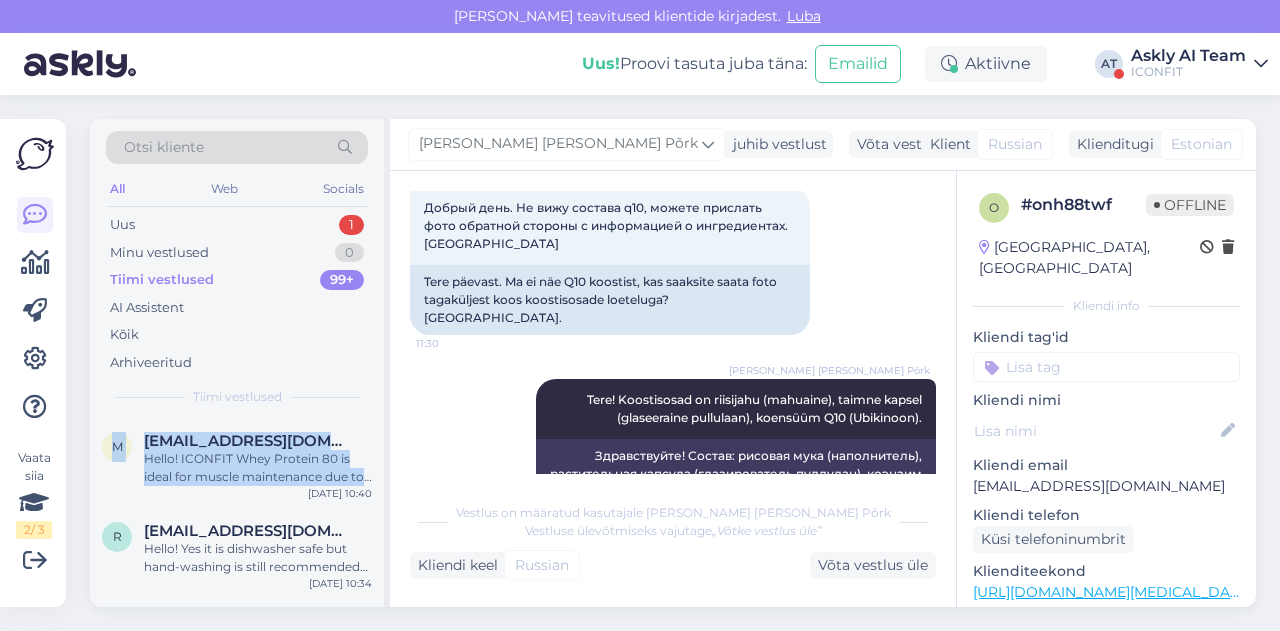 drag, startPoint x: 260, startPoint y: 498, endPoint x: 380, endPoint y: 171, distance: 348.32312 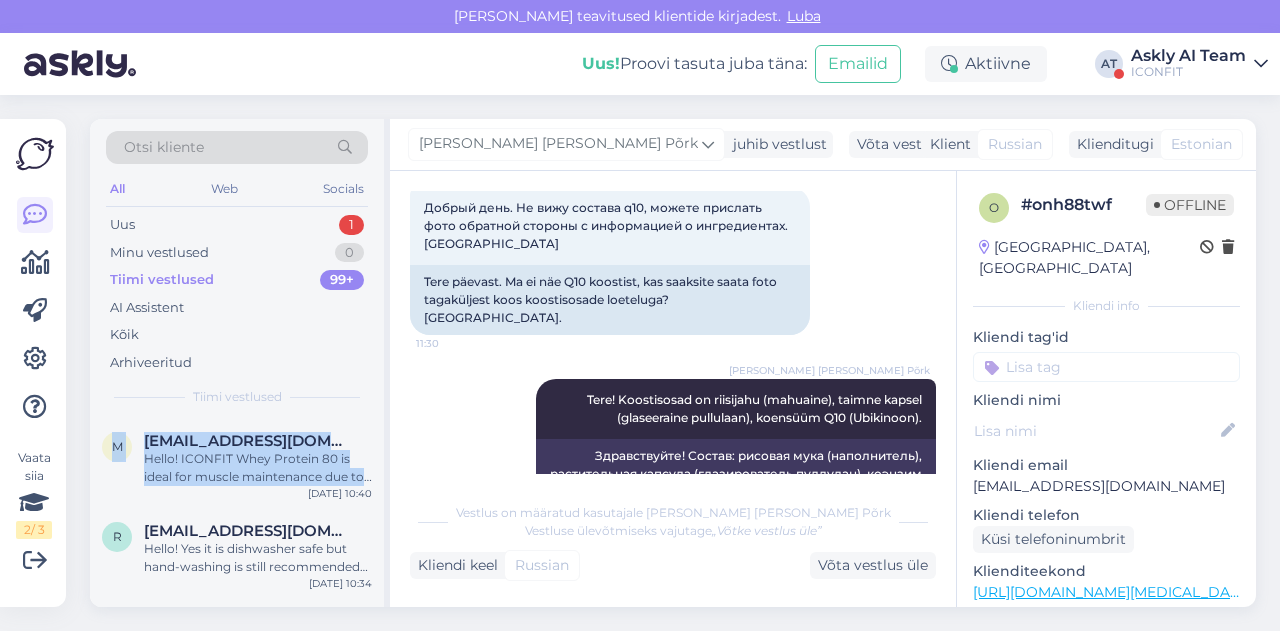 click on "Otsi kliente All Web Socials Uus 1 Minu vestlused 0 Tiimi vestlused 99+ AI Assistent Kõik Arhiveeritud Tiimi vestlused m martarozalska@inbox.lv Hello! ICONFIT Whey Protein 80 is ideal for muscle maintenance due to its high quality protein content, ICONFIT Whey+Collagen supports both muscle and joint health with added collagen and vitamins, and ICONFIT Plant Protein offers a complete, dairy-free amino acid profile that’s gentle on digestion. Jul 29 10:40  r romansmaliks@gmail.com Hello! Yes it is dishwasher safe but hand-washing is still recommended for preserving its finish and longevity. Jul 29 10:34  a andrius.digrys@wsy.lt Hello! You have received a shipping confirmation. The order will be with you shortly :) Jul 28 14:59  b bryanlundstedttavares@gmail.com Hello! You have received a shipping confirmation. Hope the package is with you shortly :) Jul 28 14:56  b bryanlundstedttavares@gmail.com Tere! Kas te tellisite Iconfit.eu lehelt? Jul 28 14:54  o oksana-negrub@mail.ru Jul 28 14:53  b Jul 28 14:51  d r" at bounding box center [240, 363] 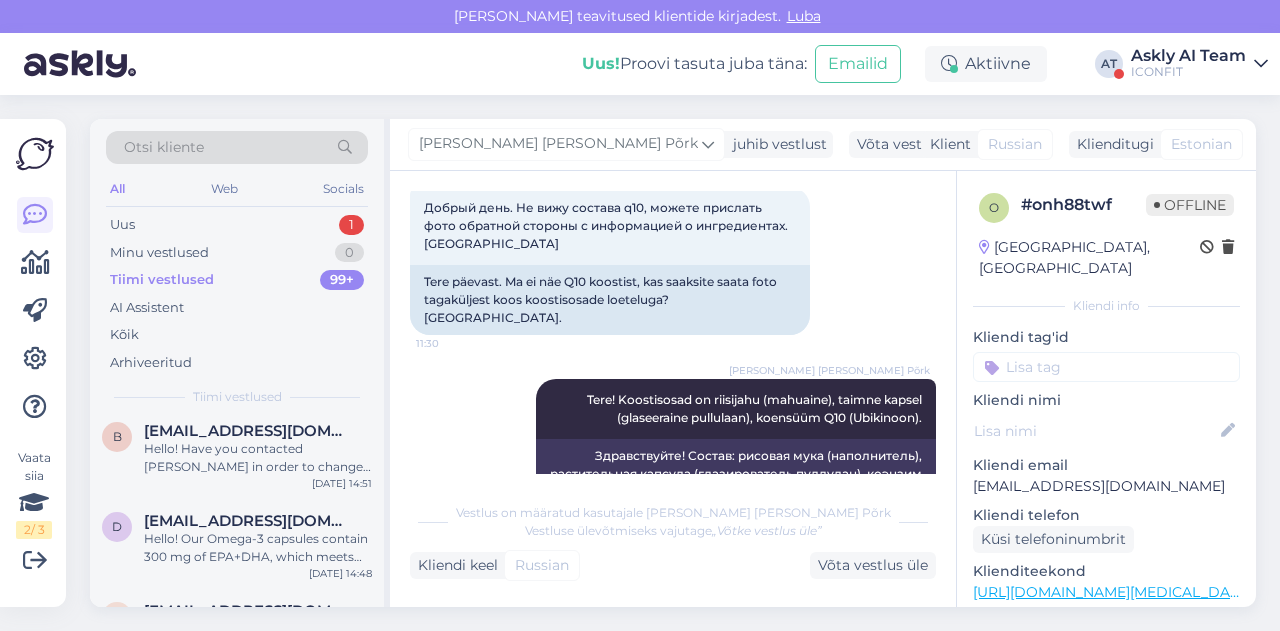 click on "Helen Marie Põrk Tere! Koostisosad on riisijahu (mahuaine), taimne kapsel (glaseeraine pullulaan), koensüüm Q10 (Ubikinoon). Nähtud ✓ 14:23  Здравствуйте! Состав: рисовая мука (наполнитель), растительная капсула (глазирователь пуллулан), коэнзим Q10 (убихинон)." at bounding box center [673, 444] 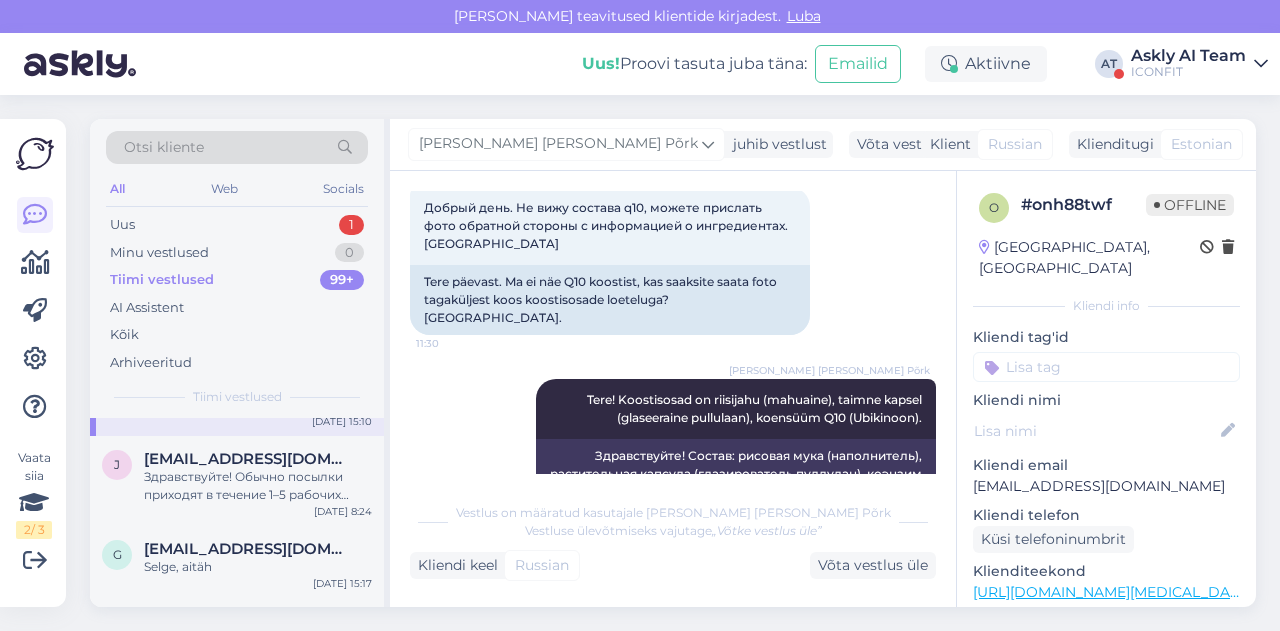 scroll, scrollTop: 1477, scrollLeft: 0, axis: vertical 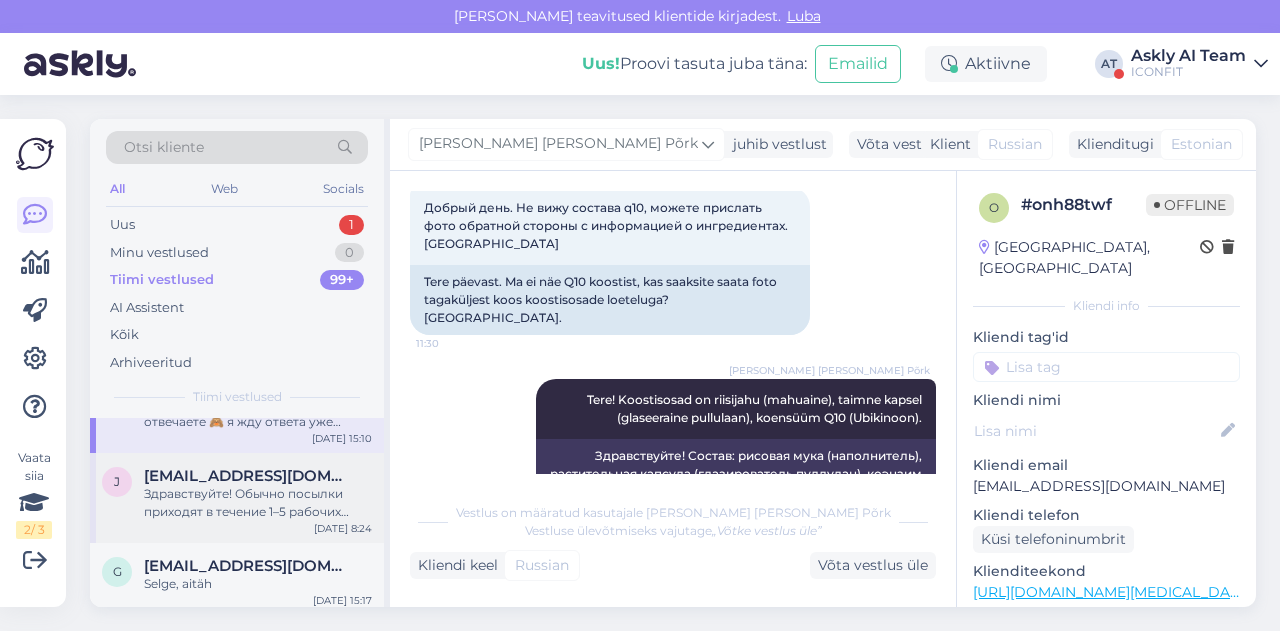 click on "Здравствуйте!
Обычно посылки приходят в течение 1–5 рабочих дней. Если вы еще не получили ссылку для отслеживания на свою электронную почту, это означает, что ваш заказ в настоящее время упаковывается на нашем складе. Как только заказ будет отправлен, вы получите электронное письмо с кодом отслеживания заказа." at bounding box center [258, 503] 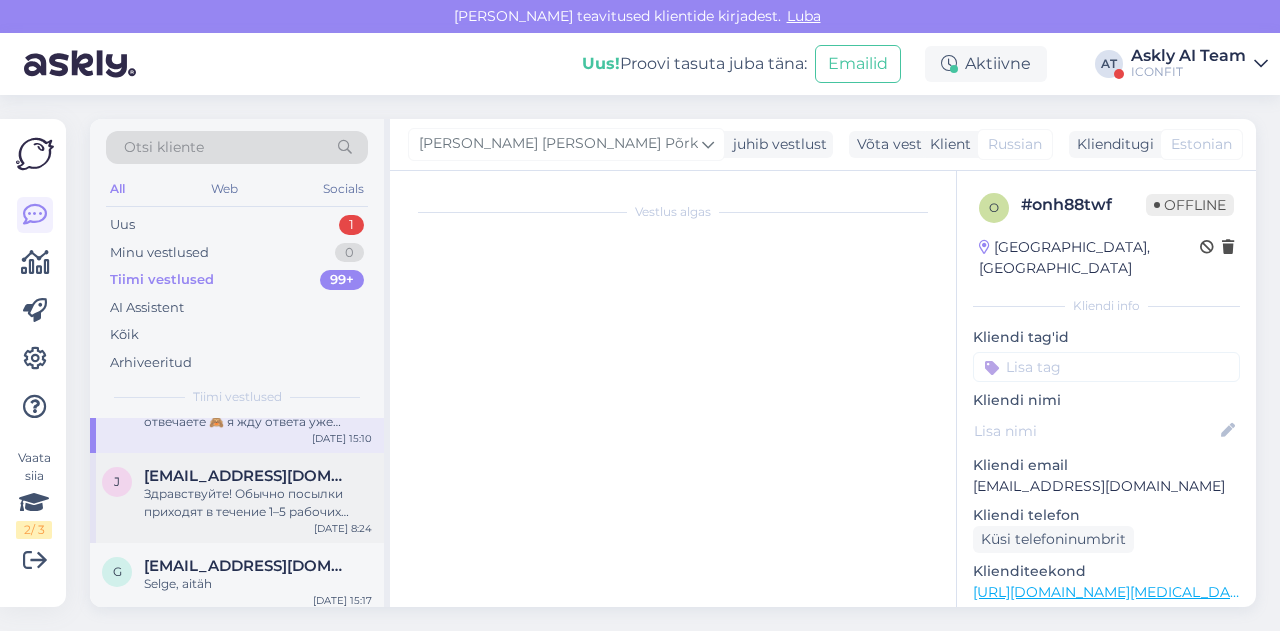 scroll, scrollTop: 168, scrollLeft: 0, axis: vertical 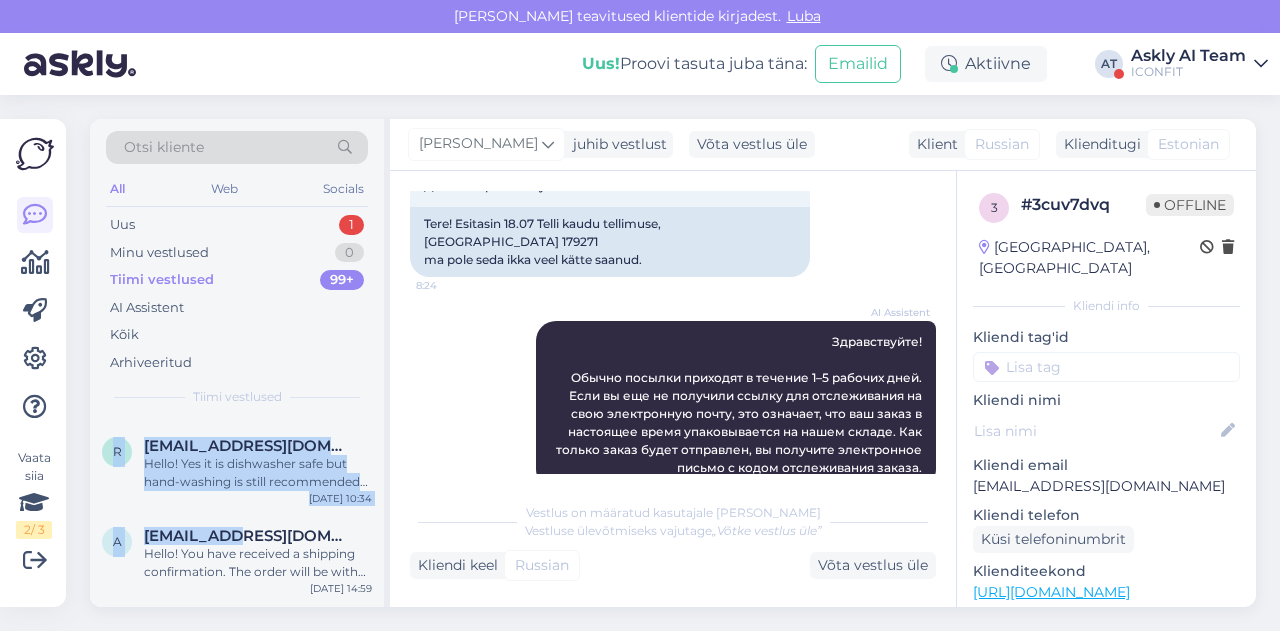 drag, startPoint x: 220, startPoint y: 532, endPoint x: 382, endPoint y: 157, distance: 408.49603 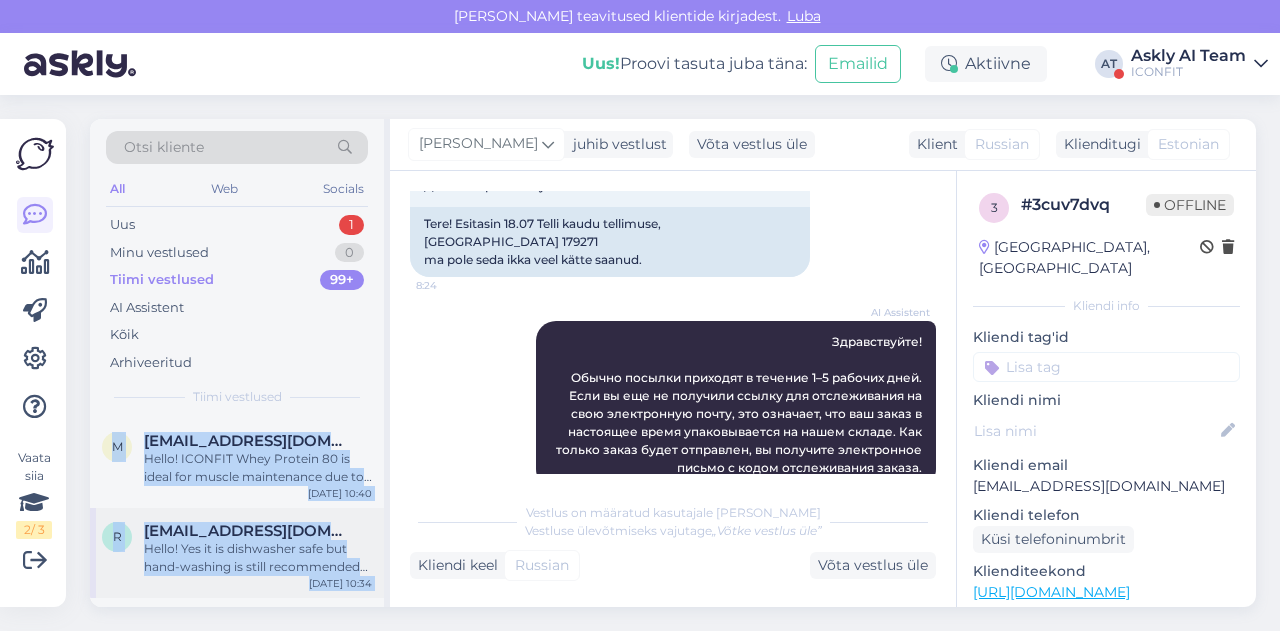 scroll, scrollTop: 0, scrollLeft: 0, axis: both 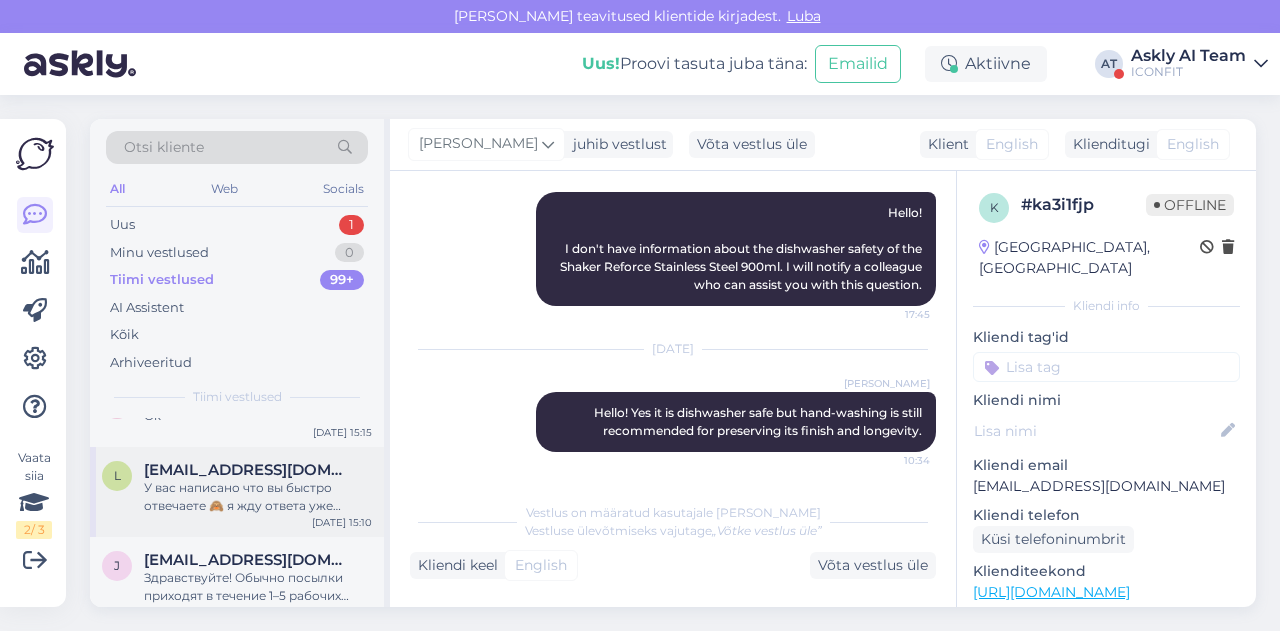click on "l lashesbyinesa@gmail.com У вас написано что вы быстро отвечаете 🙈 я жду ответа уже долго  Jul 24 15:10" at bounding box center (237, 492) 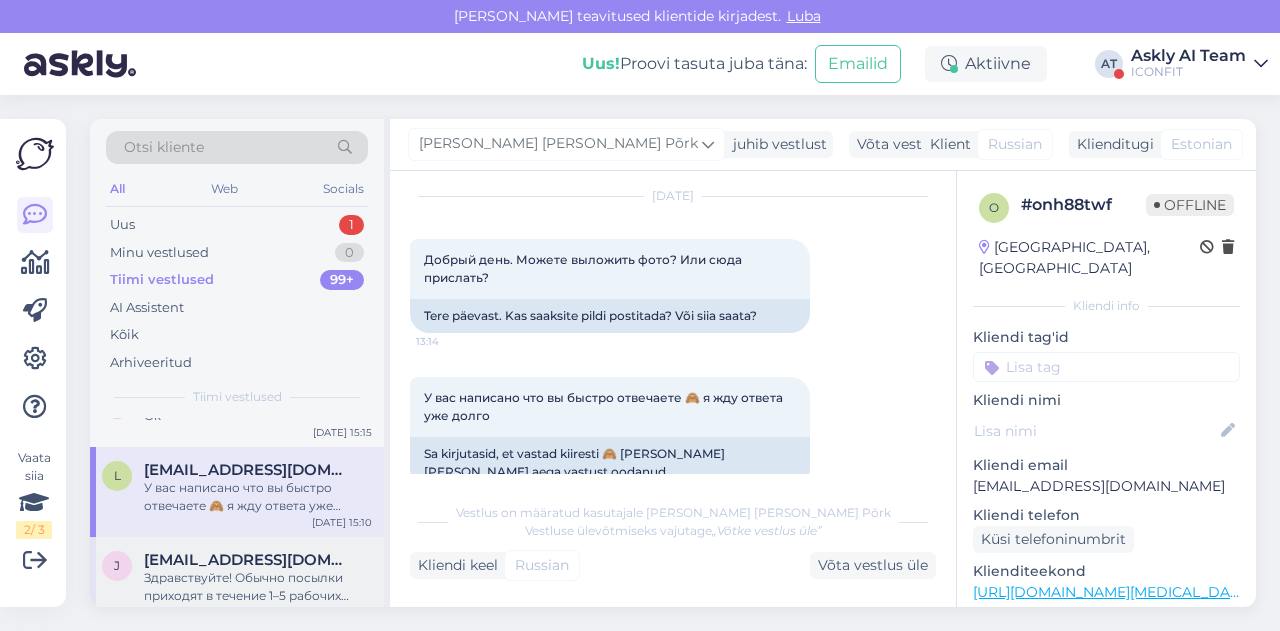 click on "Здравствуйте!
Обычно посылки приходят в течение 1–5 рабочих дней. Если вы еще не получили ссылку для отслеживания на свою электронную почту, это означает, что ваш заказ в настоящее время упаковывается на нашем складе. Как только заказ будет отправлен, вы получите электронное письмо с кодом отслеживания заказа." at bounding box center [258, 587] 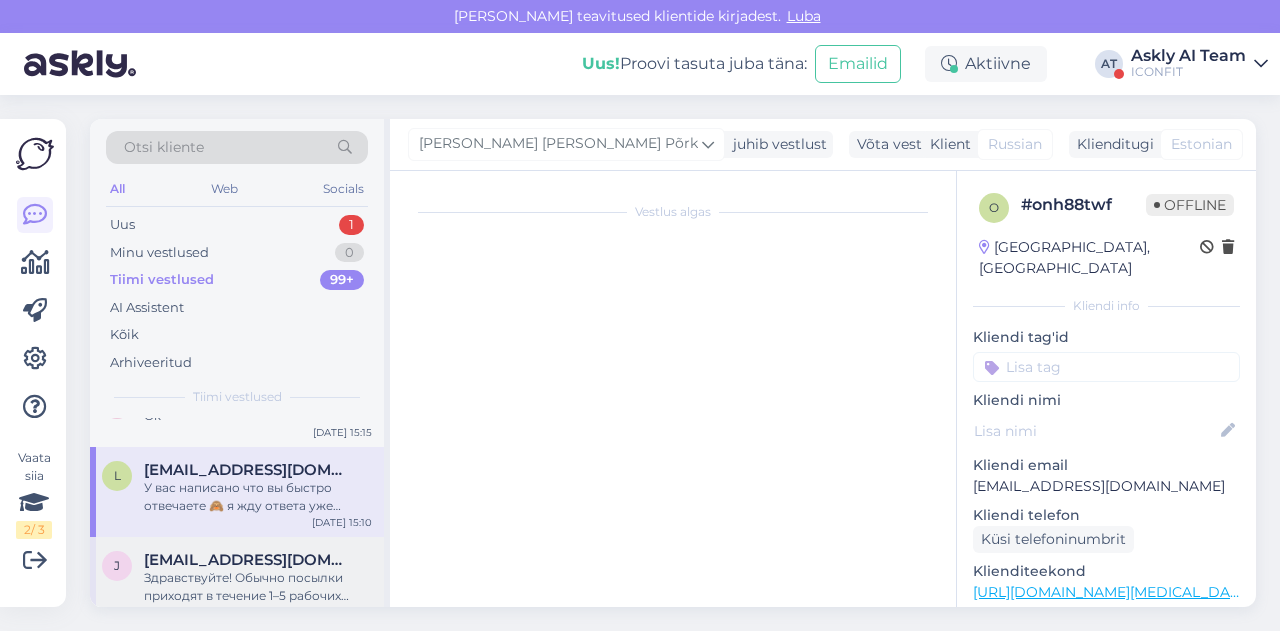 scroll, scrollTop: 168, scrollLeft: 0, axis: vertical 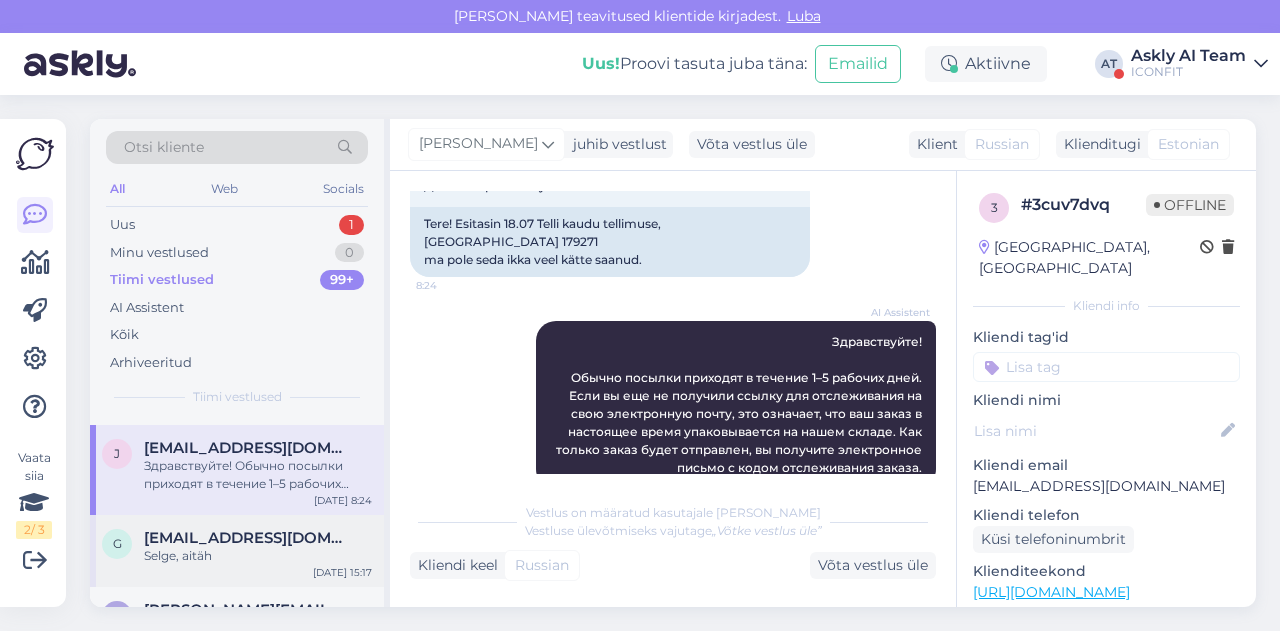 click on "g gpuusepp80@gmail.com Selge, aitäh Jul 22 15:17" at bounding box center (237, 551) 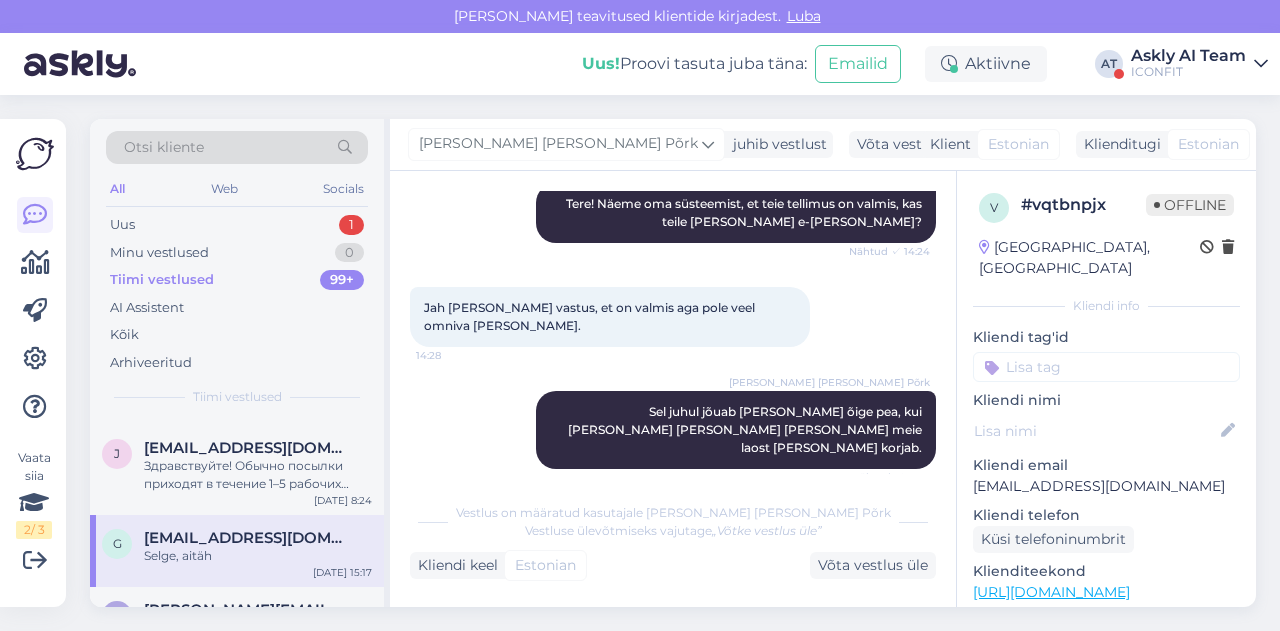 scroll, scrollTop: 584, scrollLeft: 0, axis: vertical 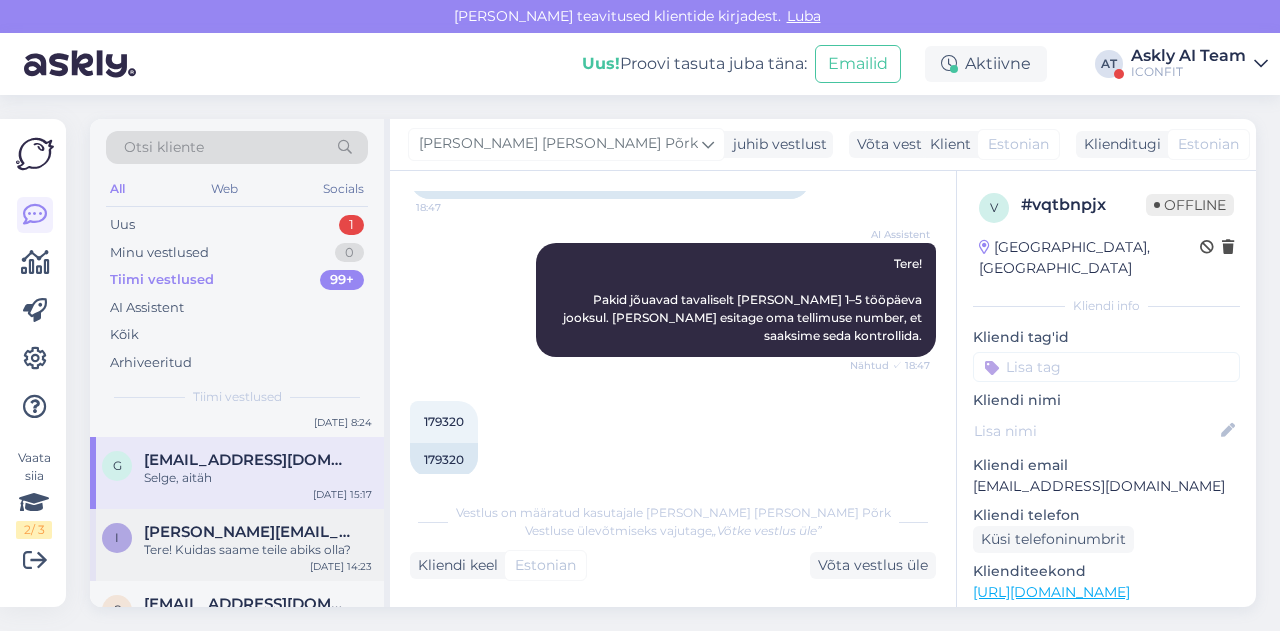 click on "Tere! Kuidas saame teile abiks olla?" at bounding box center [258, 550] 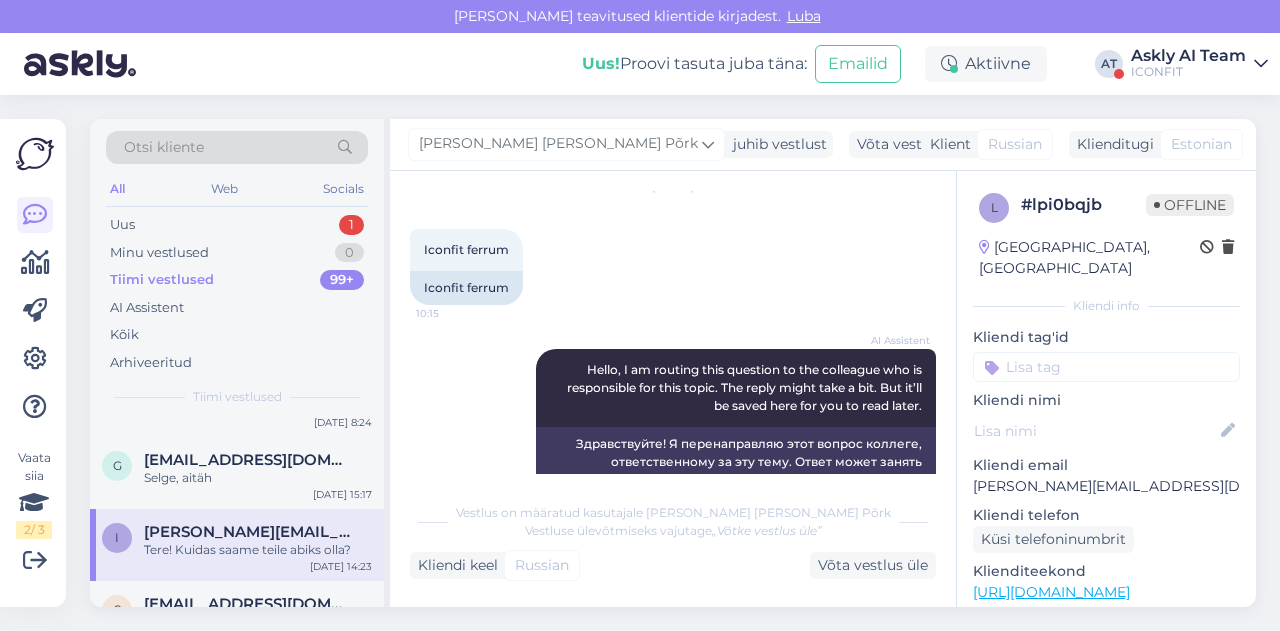 scroll, scrollTop: 0, scrollLeft: 0, axis: both 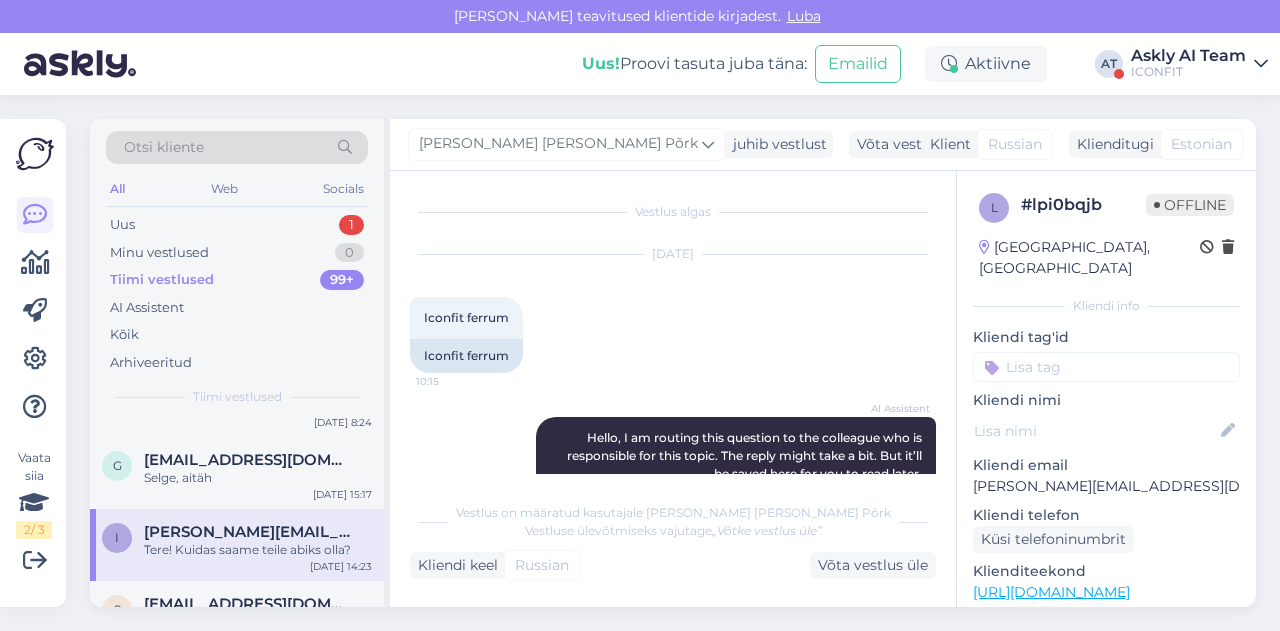 click on "Vaata siia 2  / 3 Võimalused Veendu, et Askly loob sulle väärtust. Sulge     Ühenda FB ja IG sõnumid     Lisa keeled, mida valdad.     Lisa tööajad. Vastamiseks oma nutiseadmest lae alla Askly iOS-i vi Android’i rakendus." at bounding box center [33, 363] 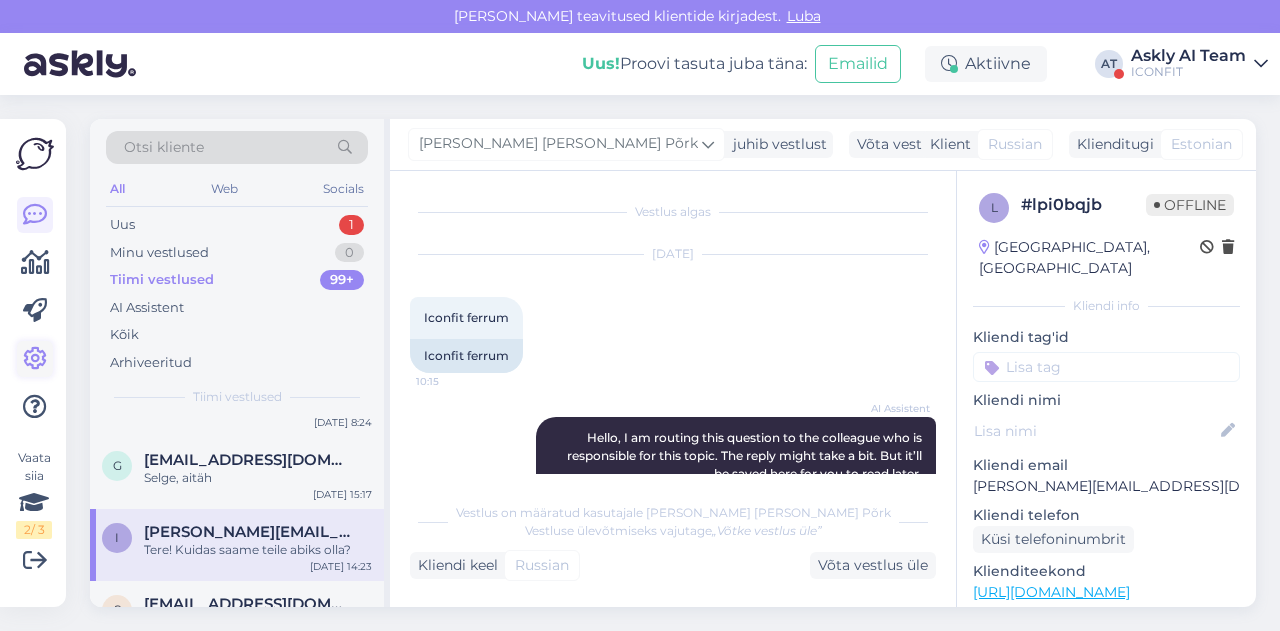 click at bounding box center [35, 359] 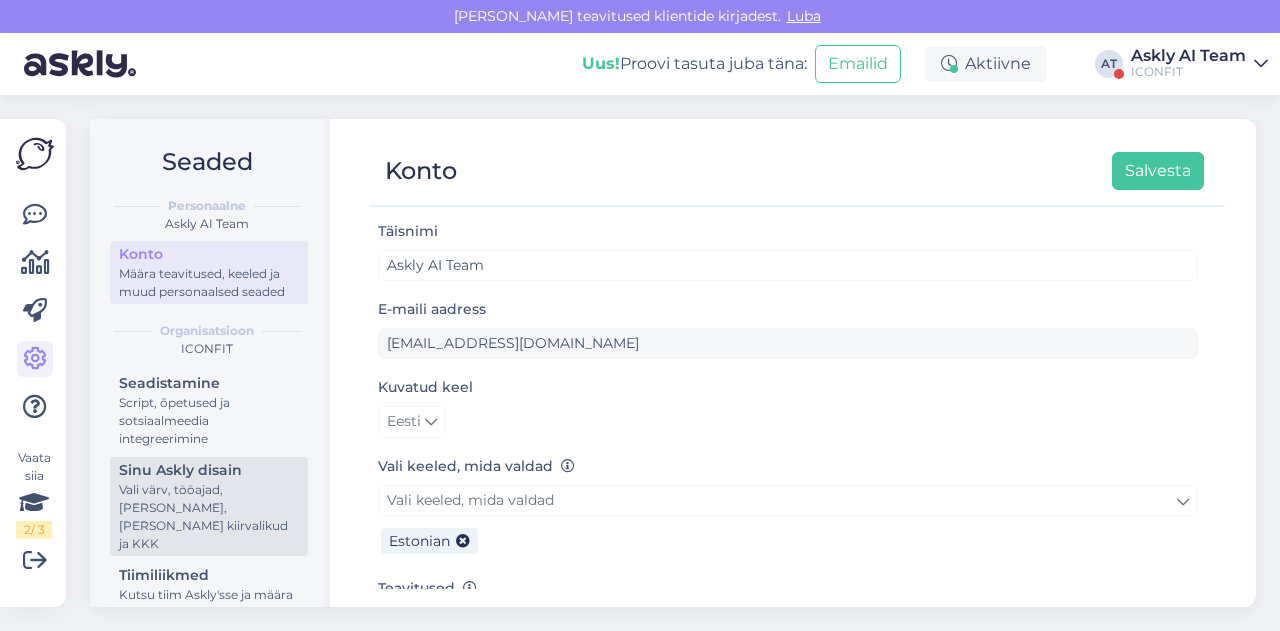 scroll, scrollTop: 173, scrollLeft: 0, axis: vertical 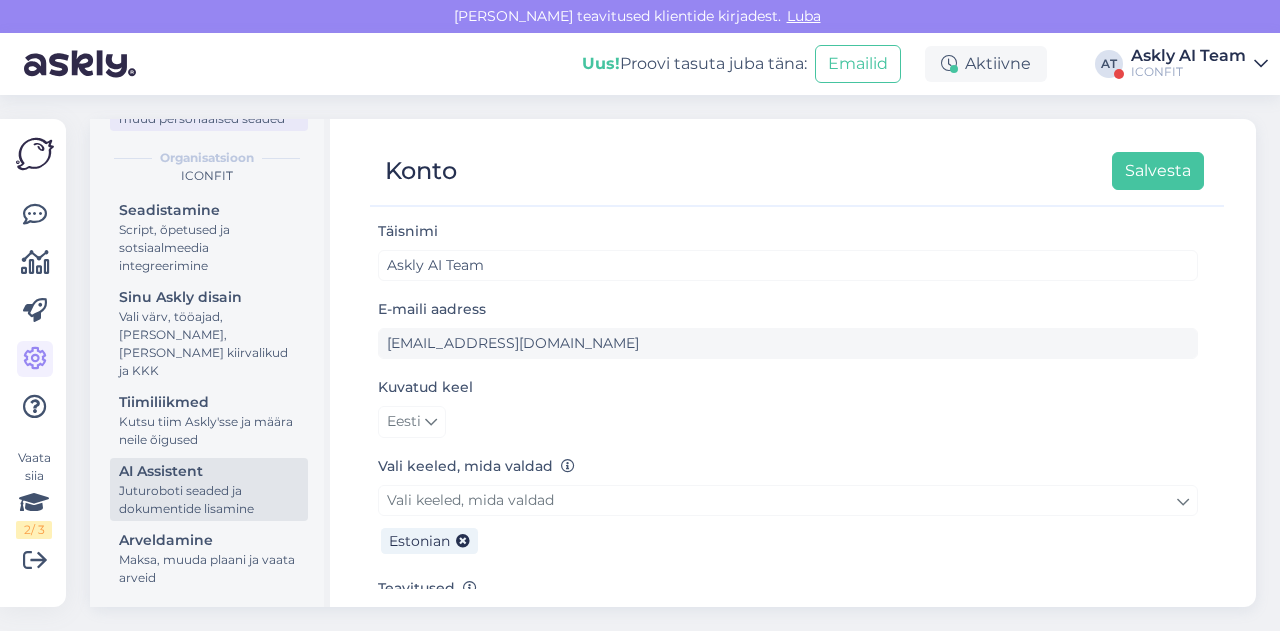 click on "Juturoboti seaded ja dokumentide lisamine" at bounding box center (209, 500) 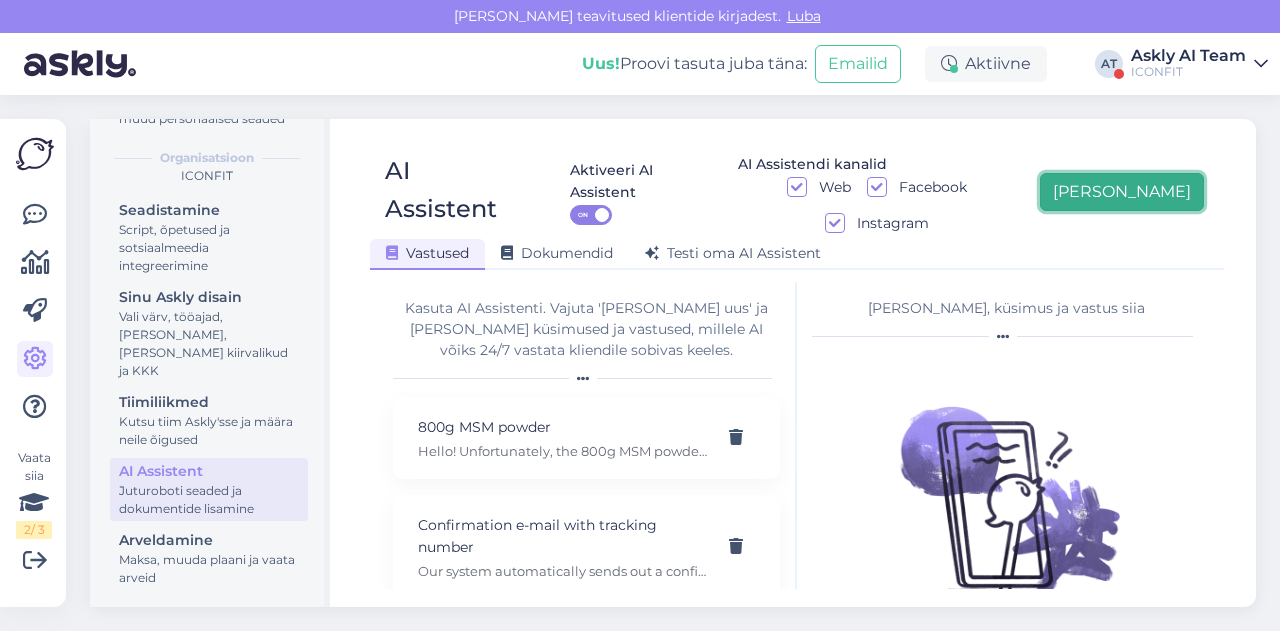 click on "[PERSON_NAME]" at bounding box center [1122, 192] 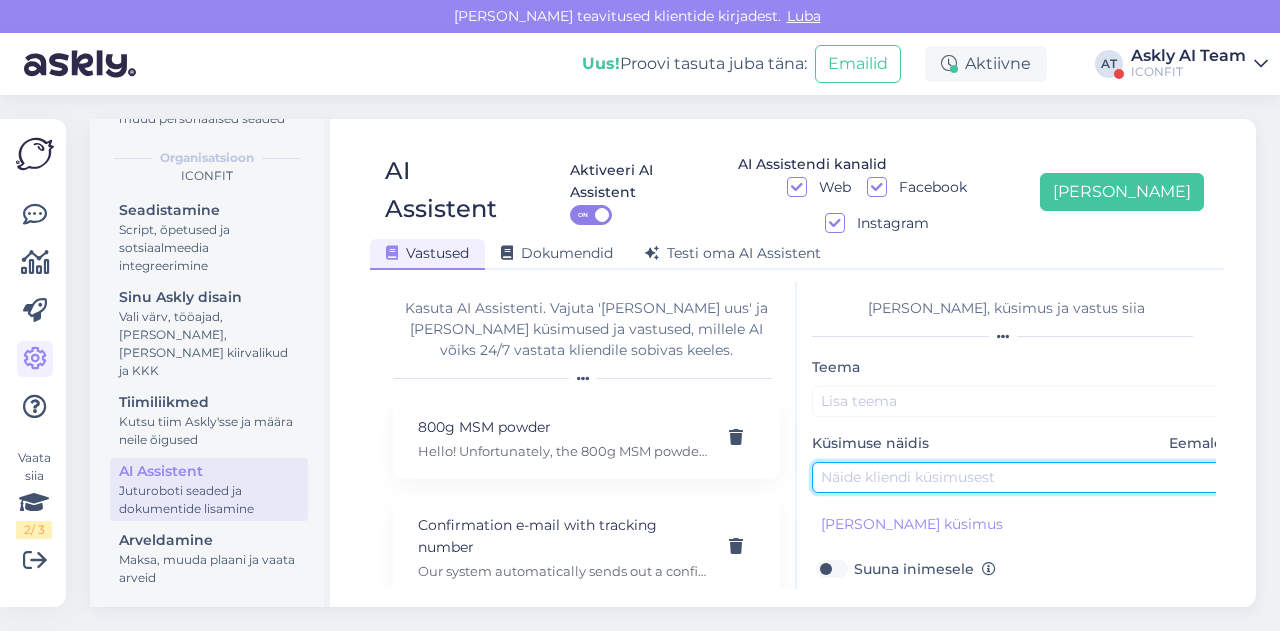 click at bounding box center [1022, 477] 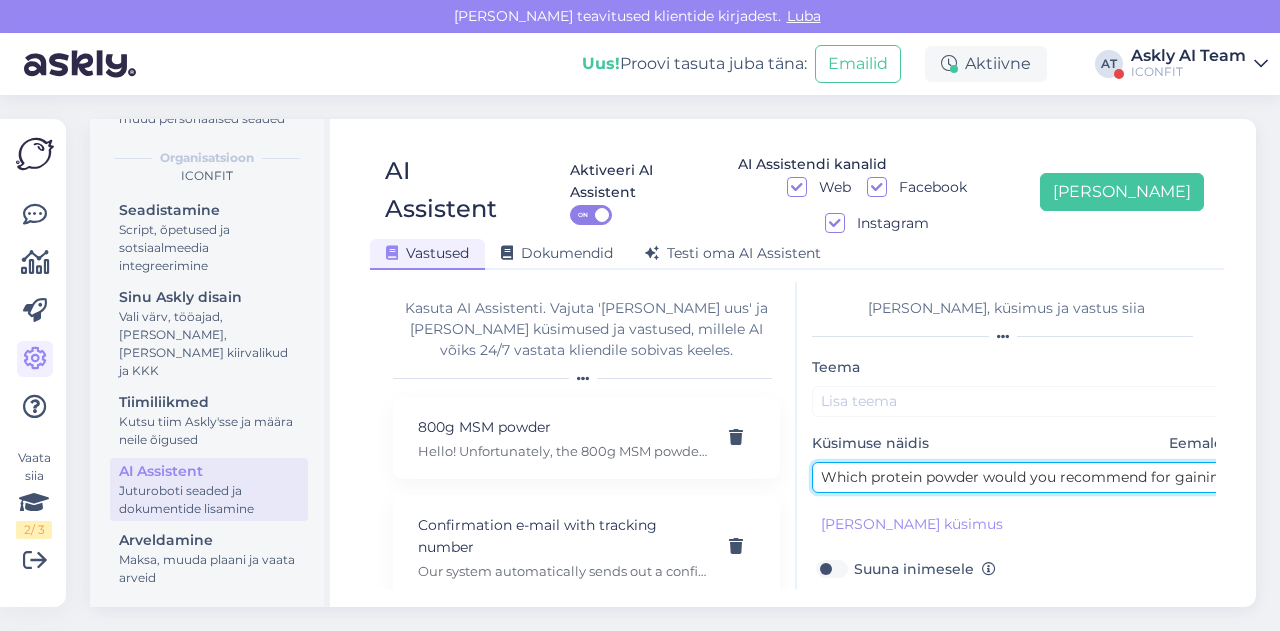 scroll, scrollTop: 0, scrollLeft: 106, axis: horizontal 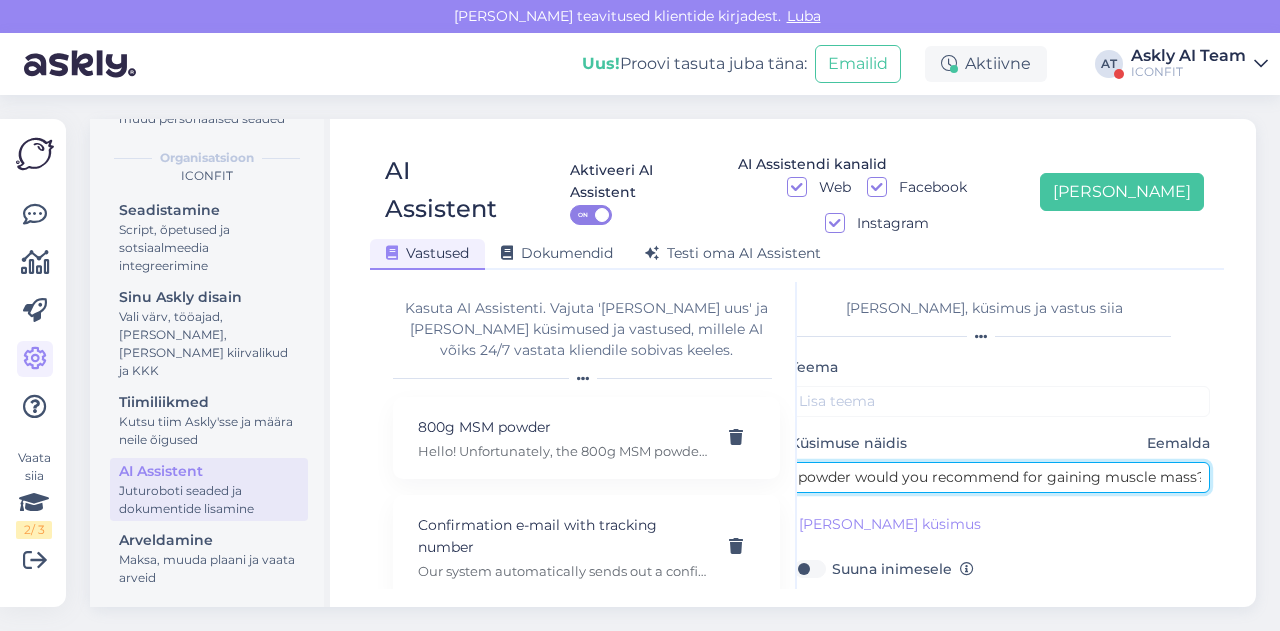 type on "Which protein powder would you recommend for gaining muscle mass?" 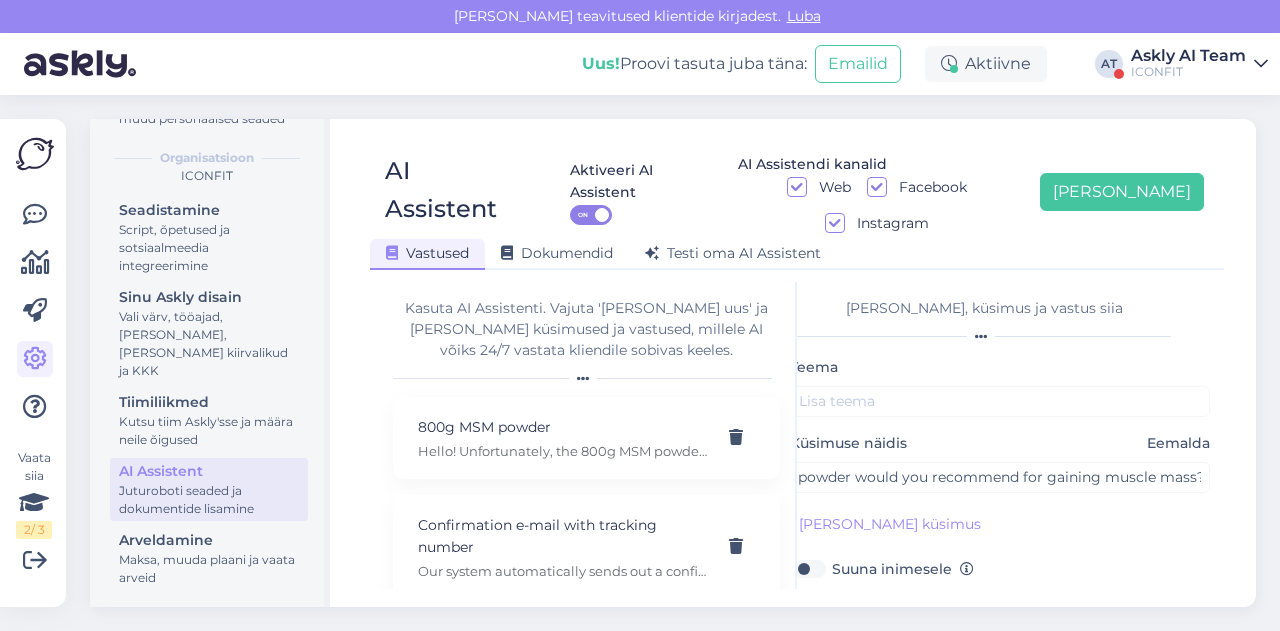 scroll, scrollTop: 0, scrollLeft: 0, axis: both 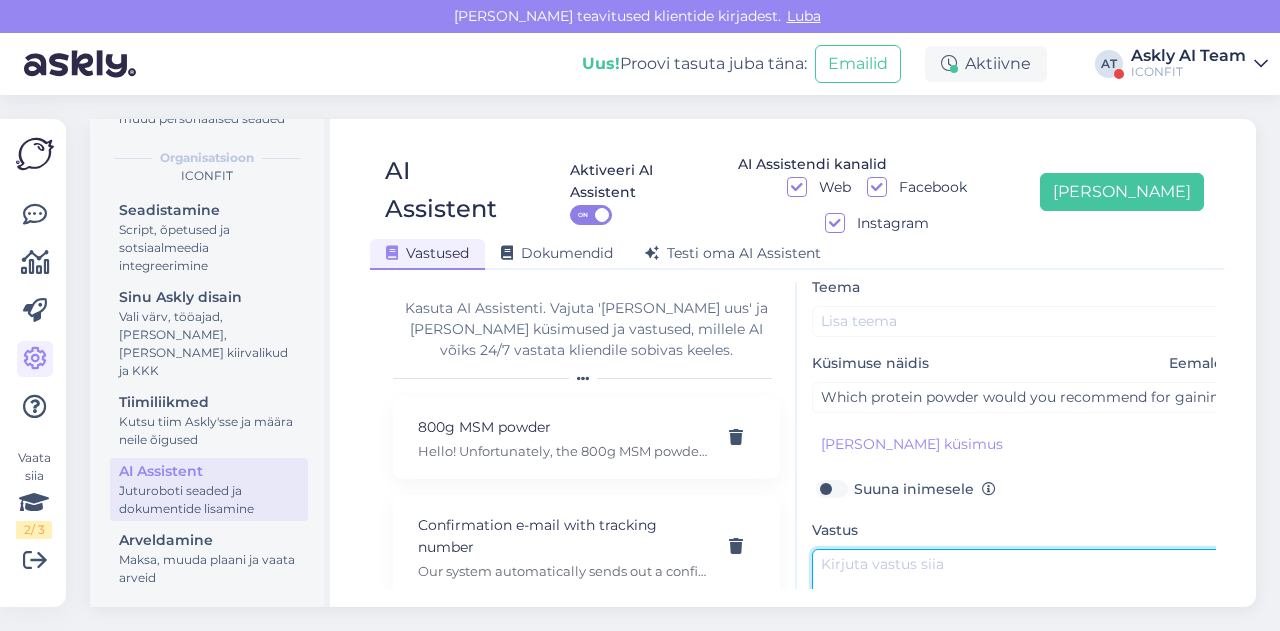 click at bounding box center [1022, 596] 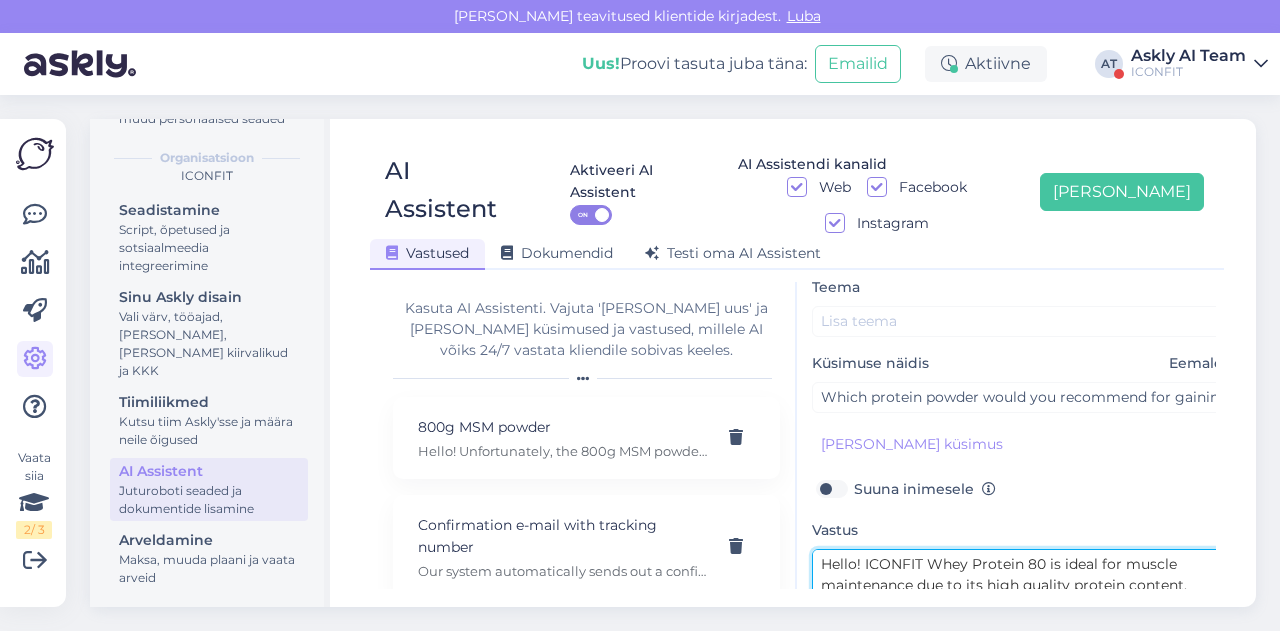 scroll, scrollTop: 57, scrollLeft: 0, axis: vertical 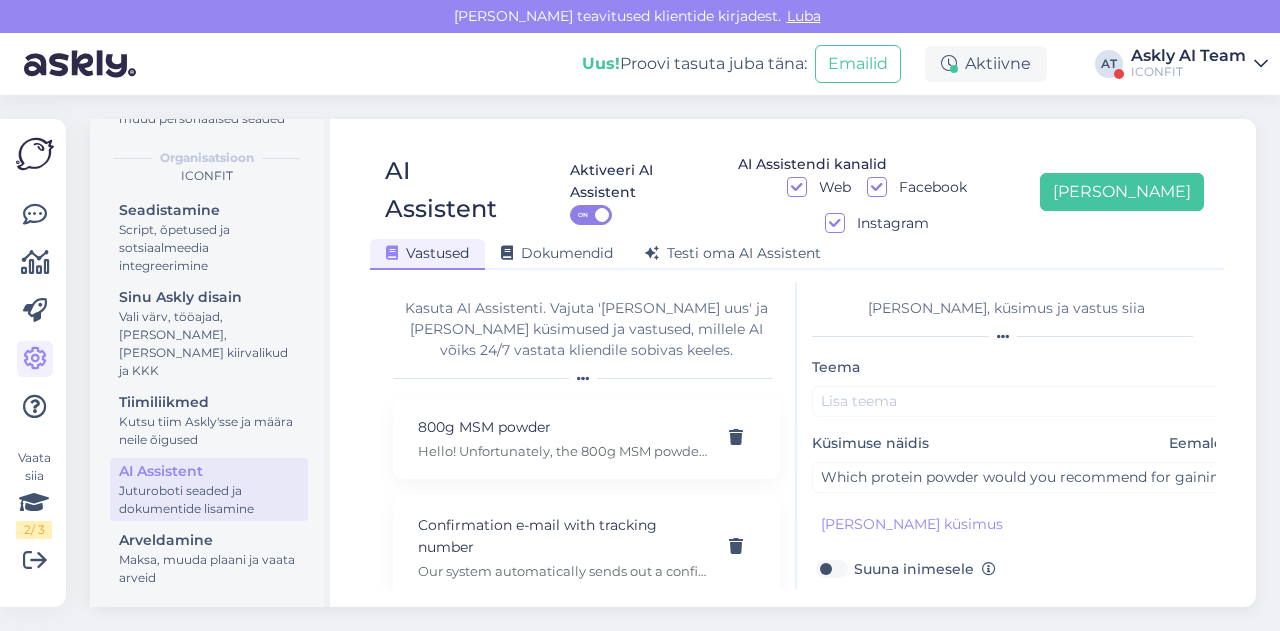 type on "Hello! ICONFIT Whey Protein 80 is ideal for muscle maintenance due to its high quality protein content, ICONFIT Whey+Collagen supports both muscle and joint health with added collagen and vitamins, and ICONFIT Plant Protein offers a complete, dairy-free amino acid profile that’s gentle on digestion." 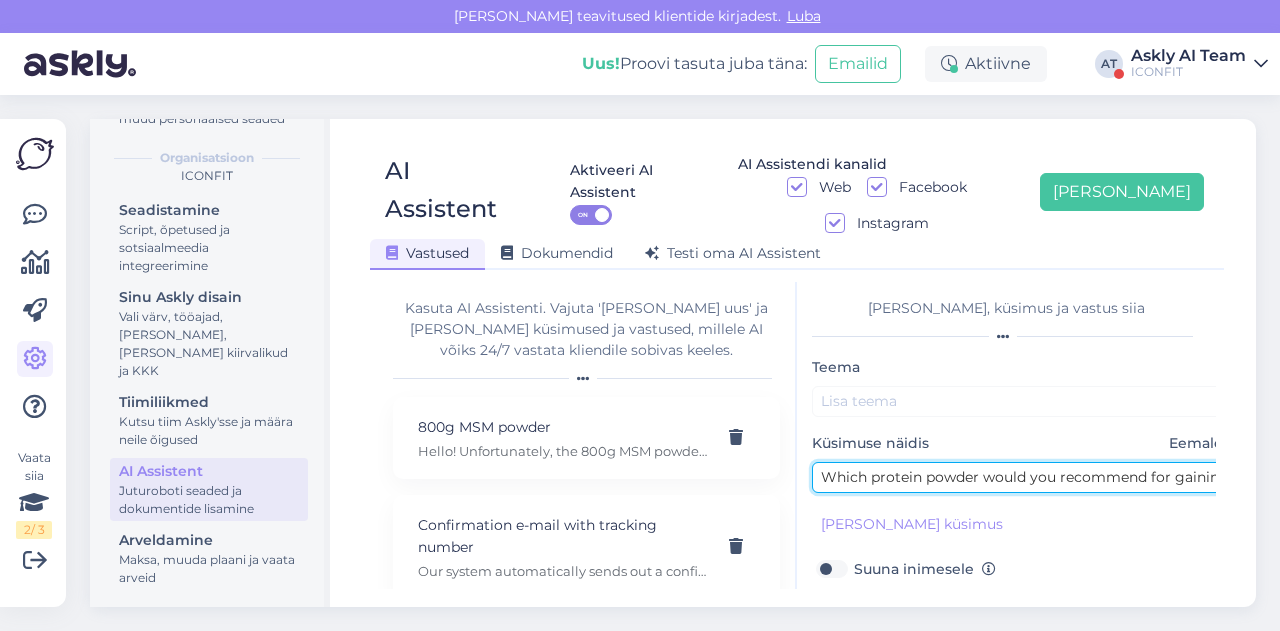 drag, startPoint x: 870, startPoint y: 441, endPoint x: 978, endPoint y: 440, distance: 108.00463 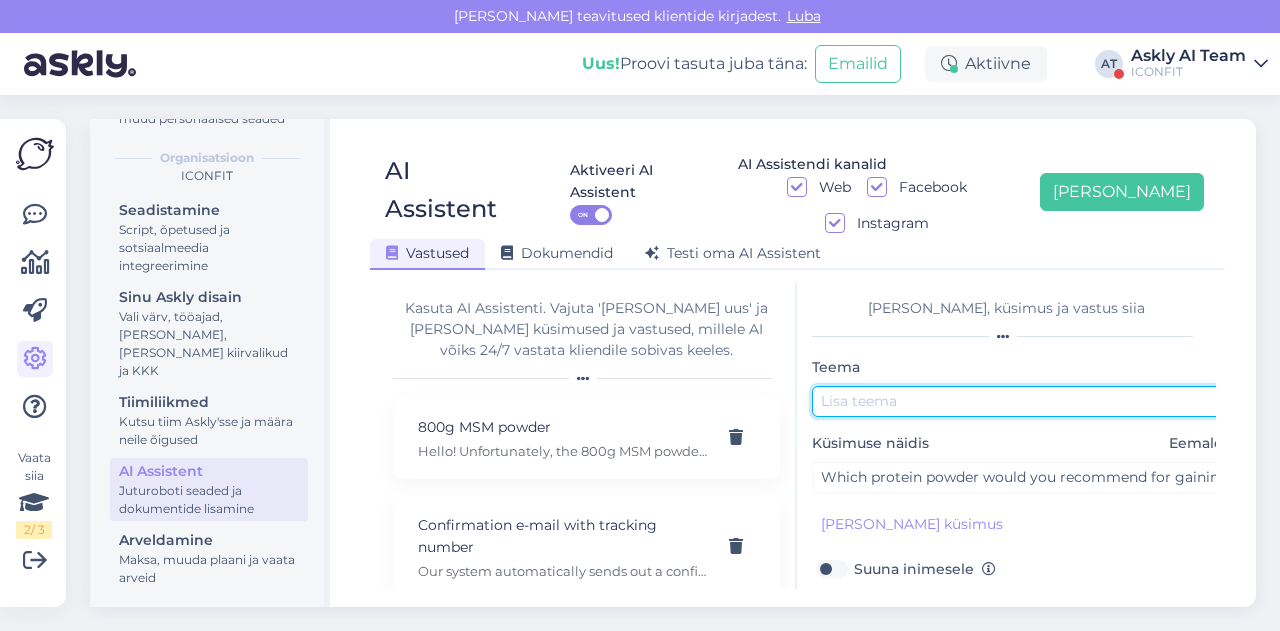 click at bounding box center [1022, 401] 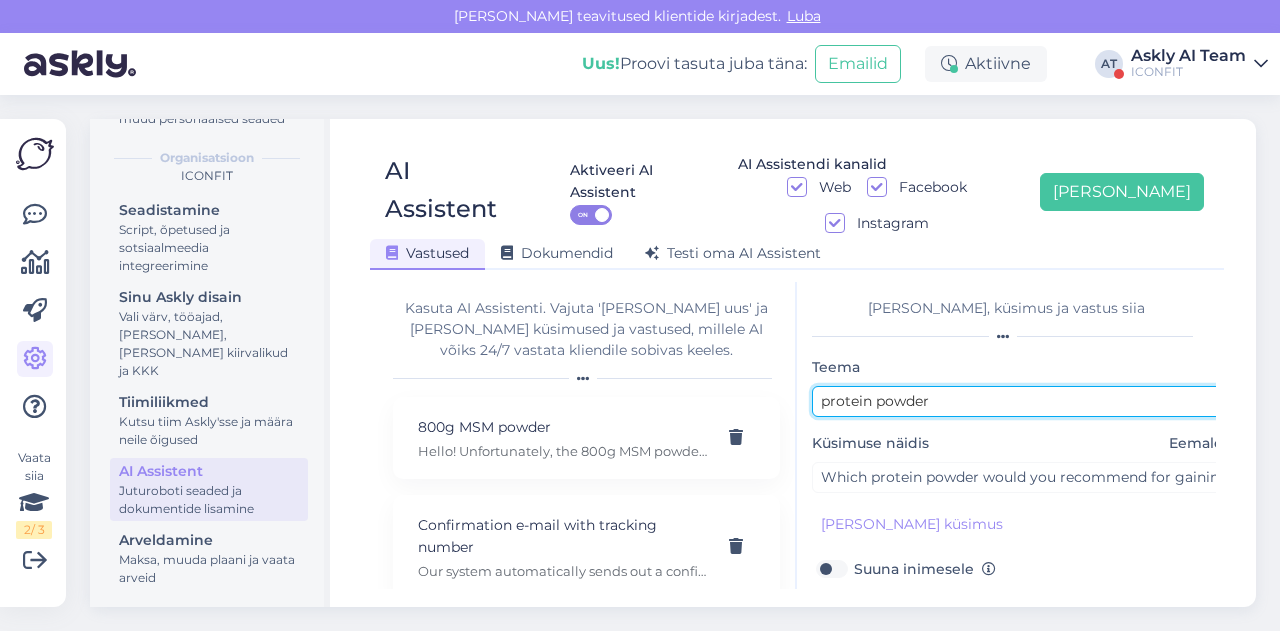 click on "protein powder" at bounding box center [1022, 401] 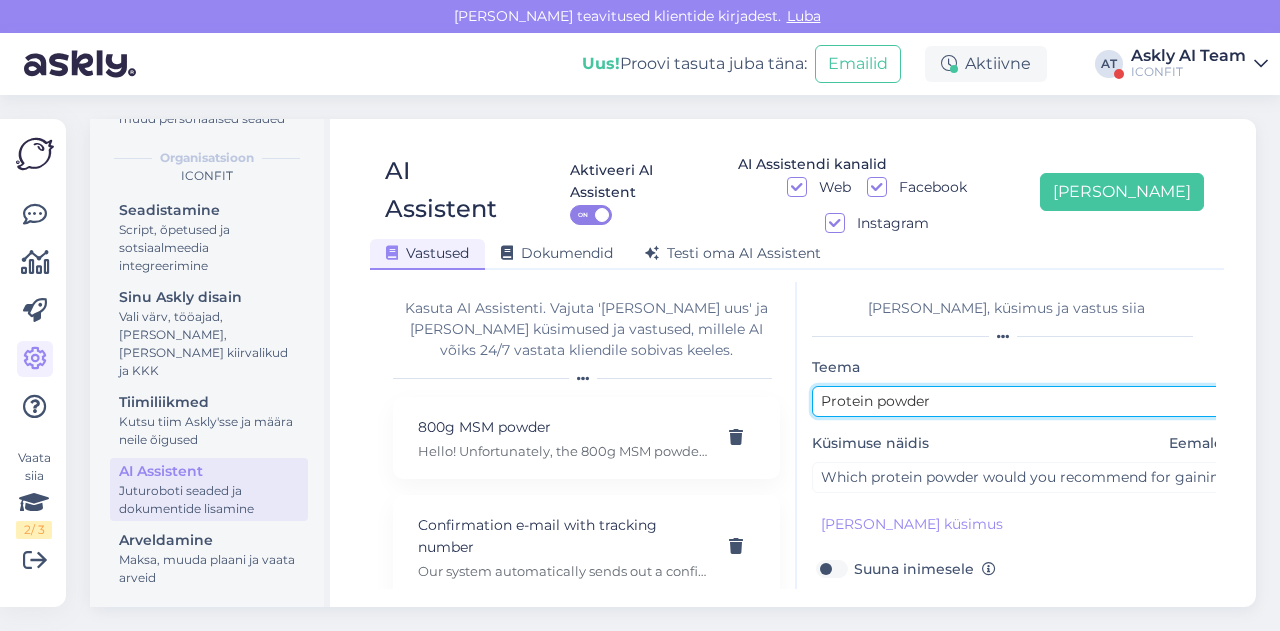 scroll, scrollTop: 179, scrollLeft: 0, axis: vertical 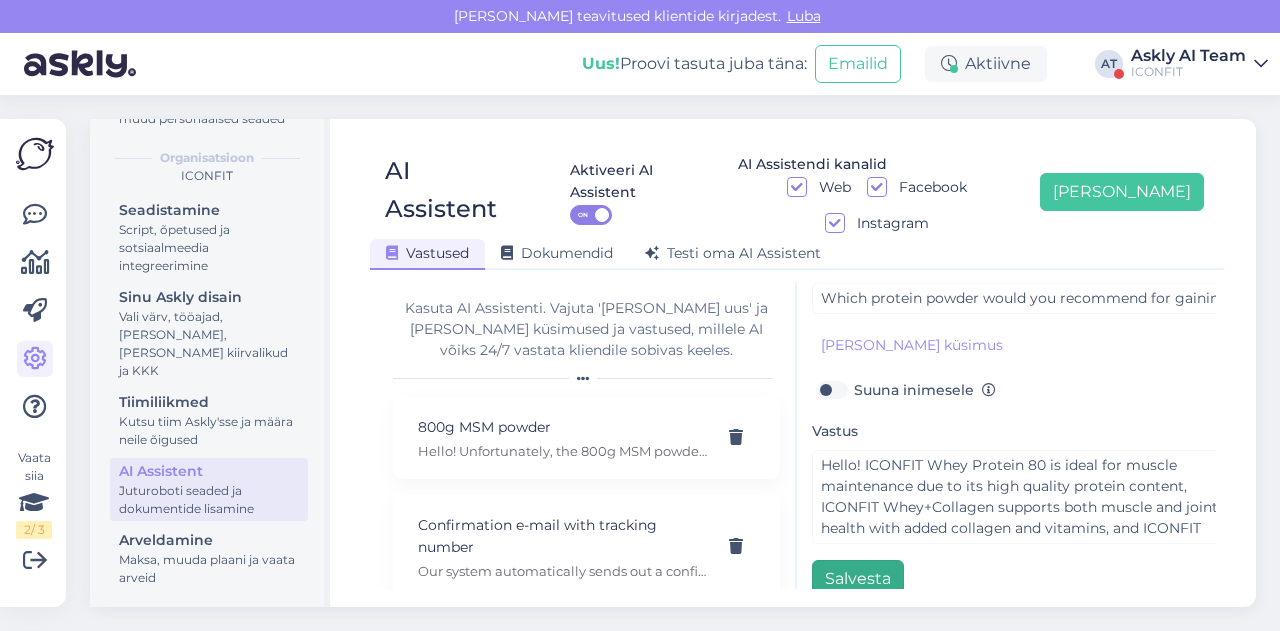 type on "Protein powder" 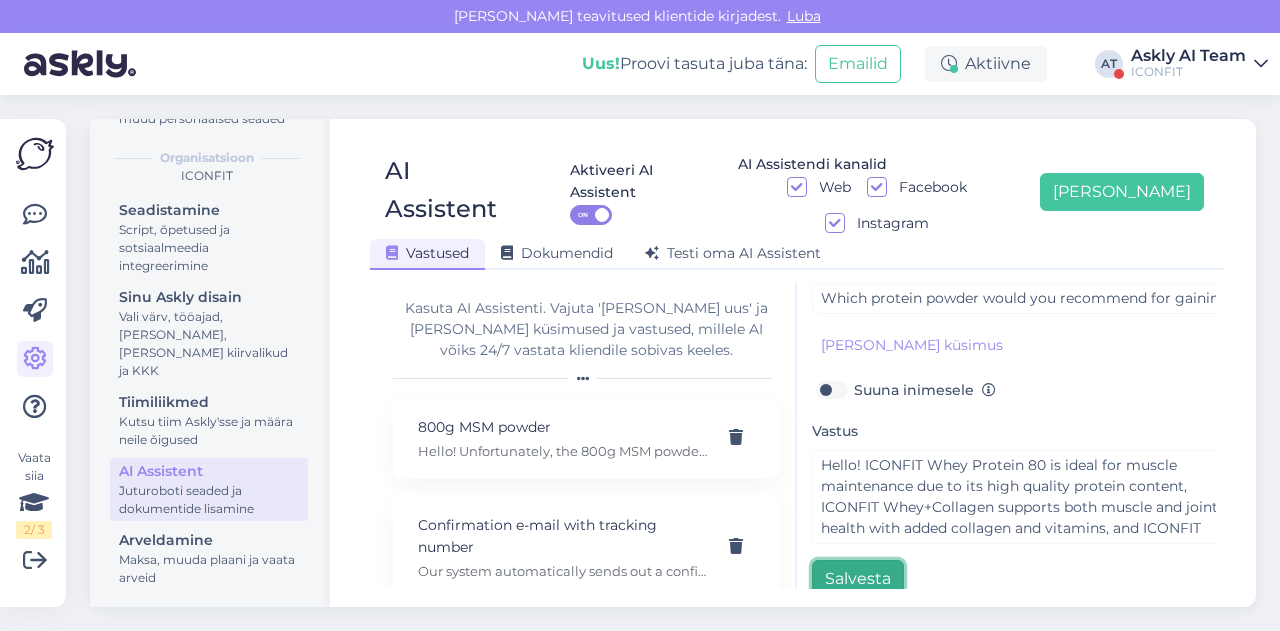 click on "Salvesta" at bounding box center [858, 579] 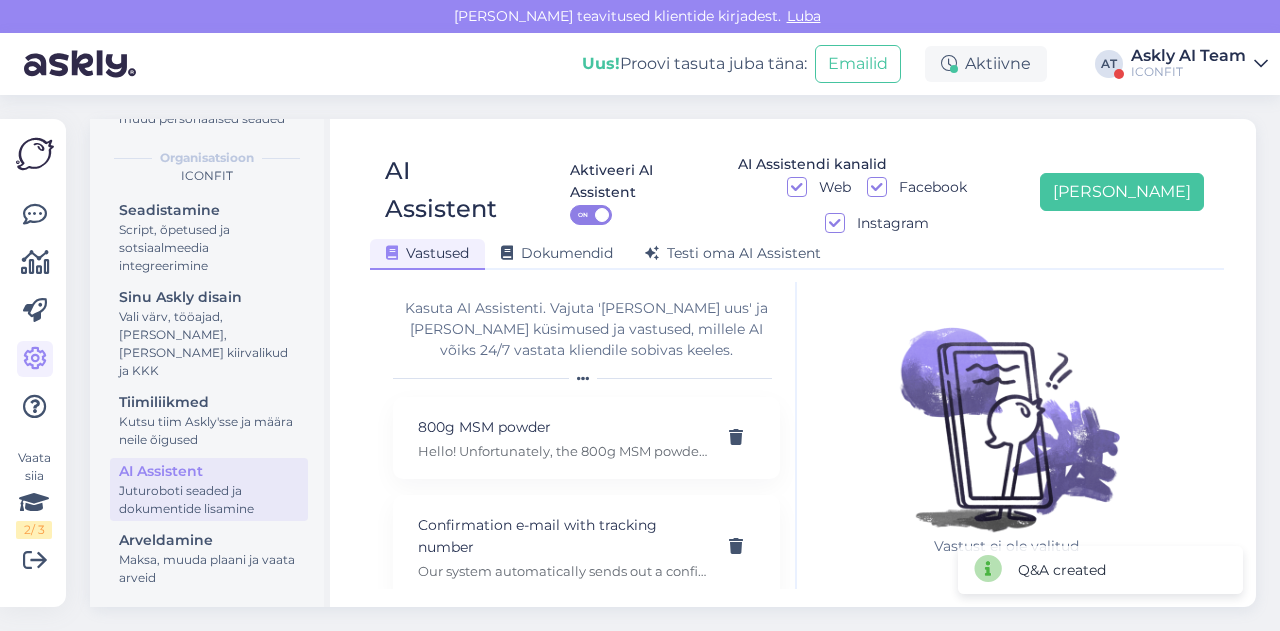 scroll, scrollTop: 42, scrollLeft: 0, axis: vertical 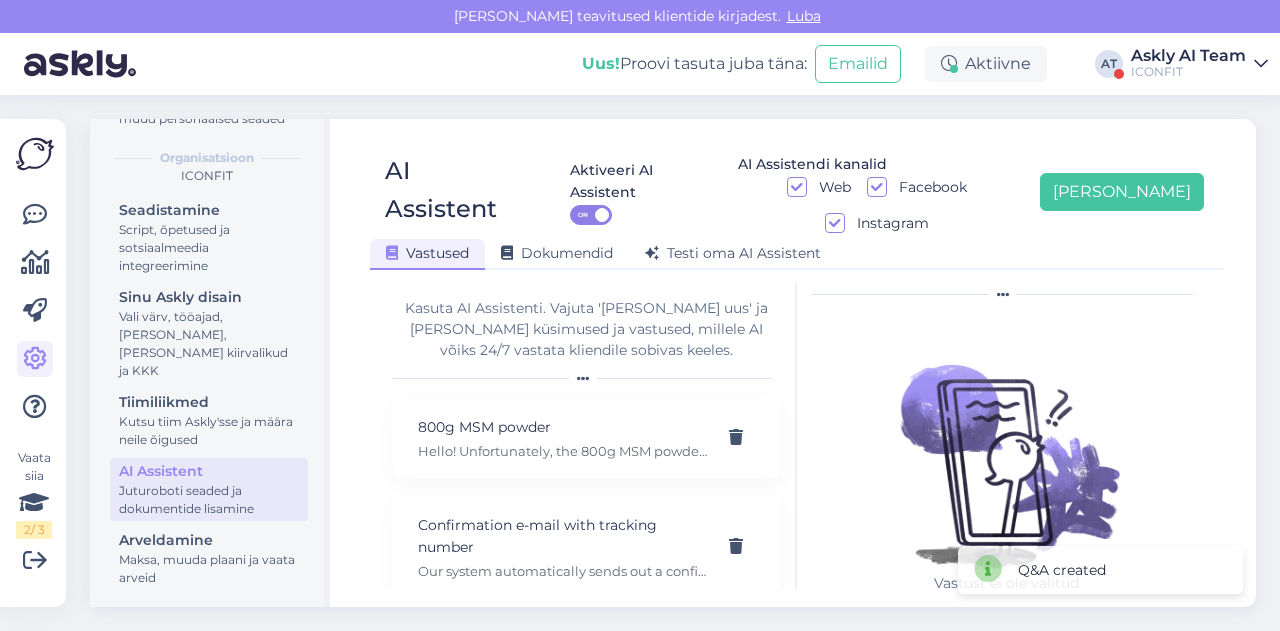 click on "AI Assistent Aktiveeri AI Assistent ON AI Assistendi kanalid Web Facebook Instagram [PERSON_NAME] uus Vastused Dokumendid [PERSON_NAME] oma AI Assistent" at bounding box center (797, 203) 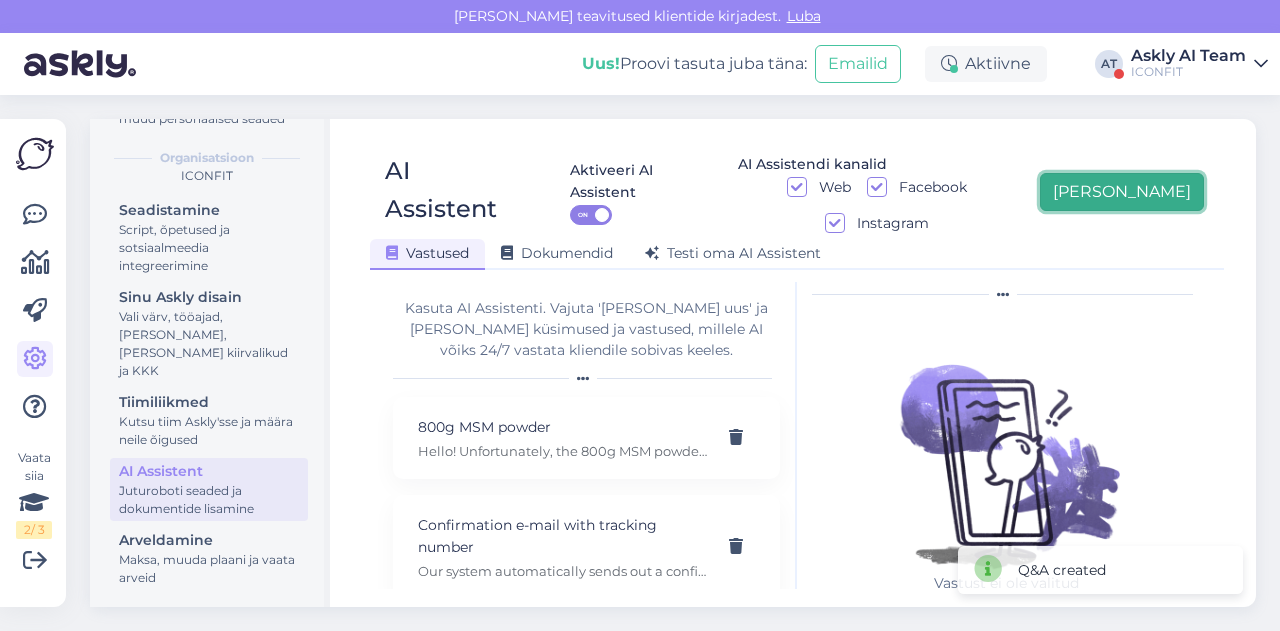 click on "[PERSON_NAME]" at bounding box center (1122, 192) 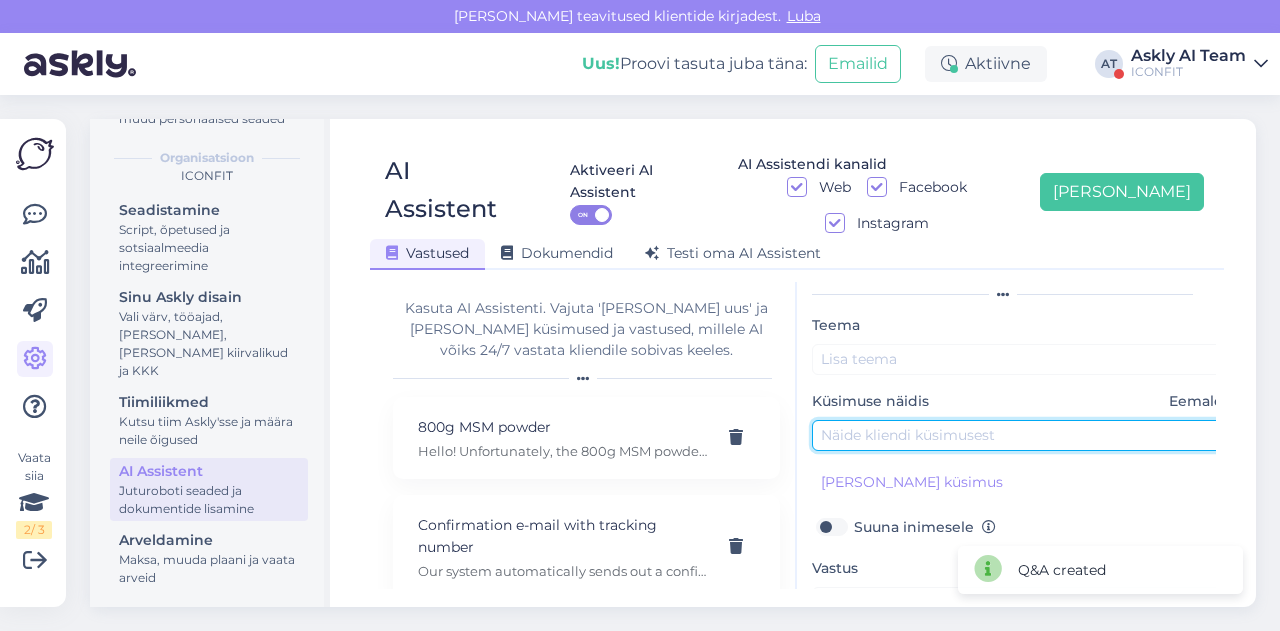 click at bounding box center (1022, 435) 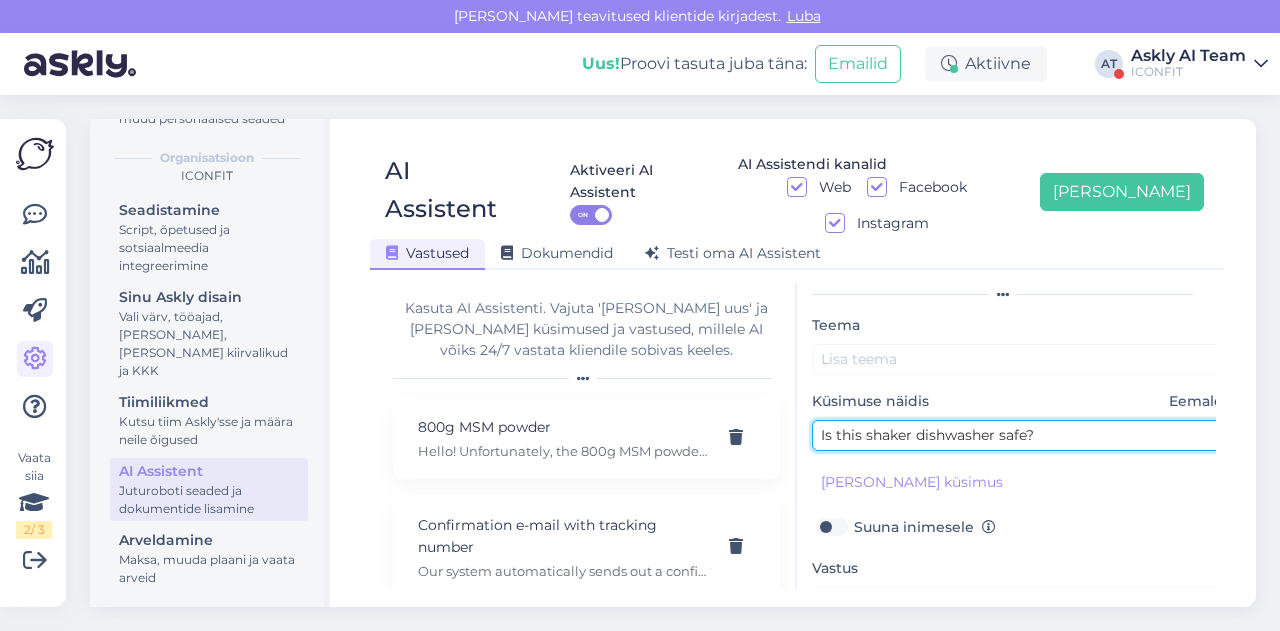 type on "Is this shaker dishwasher safe?" 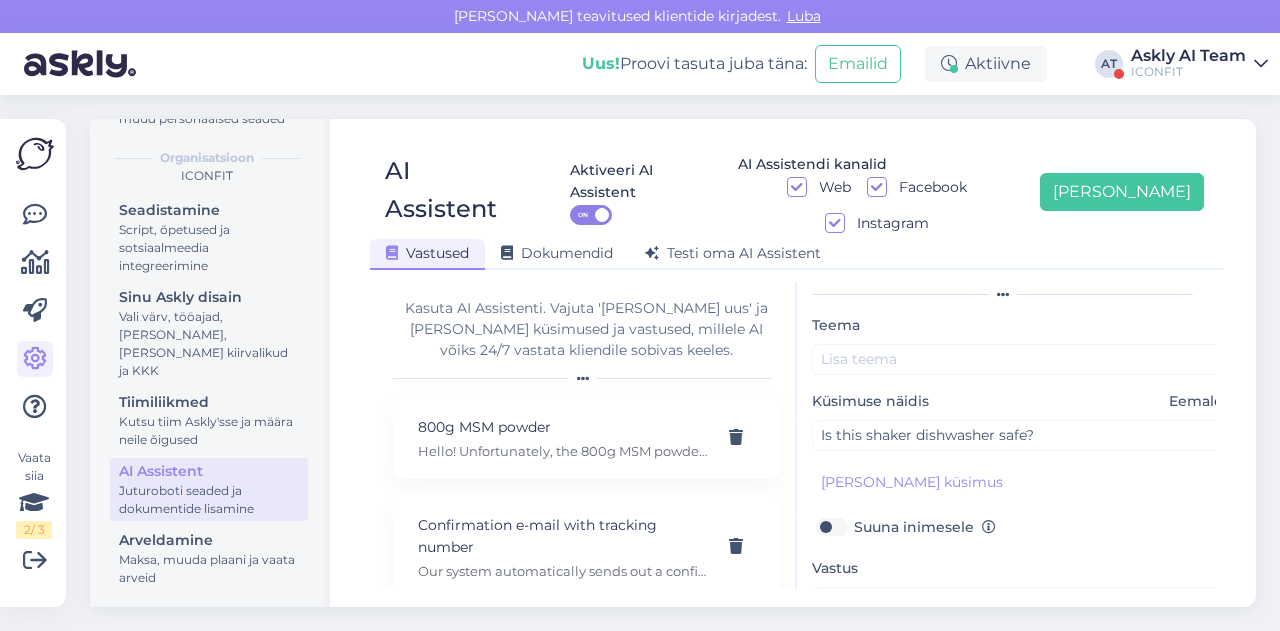 scroll, scrollTop: 144, scrollLeft: 0, axis: vertical 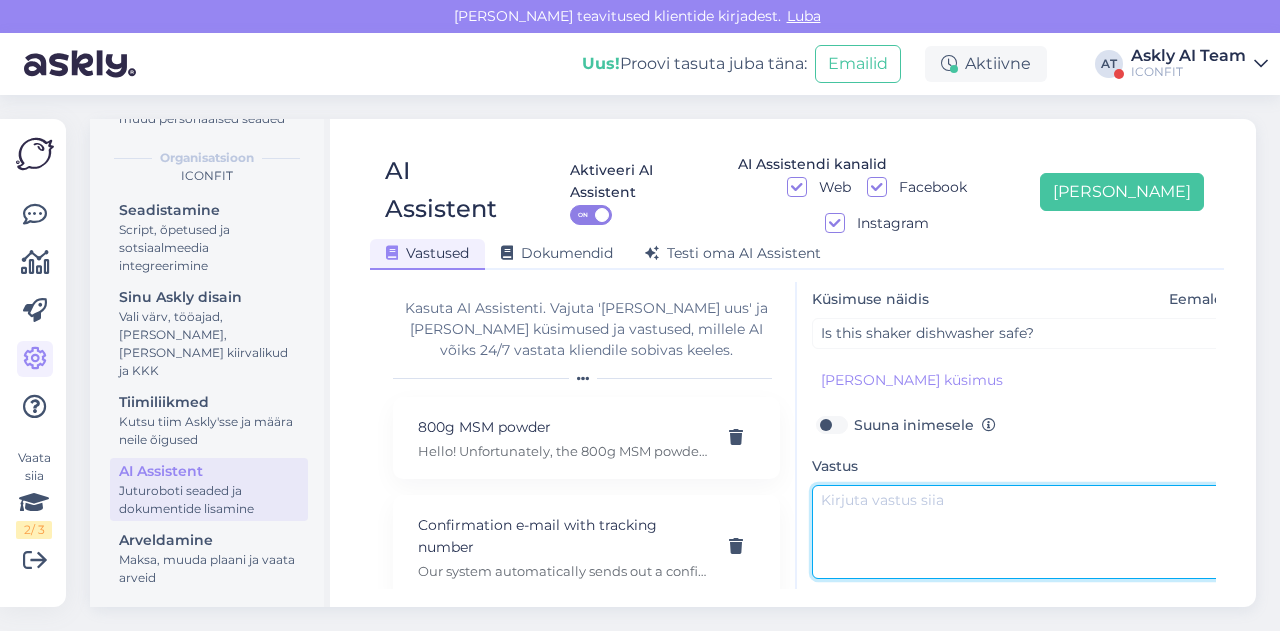 click at bounding box center [1022, 532] 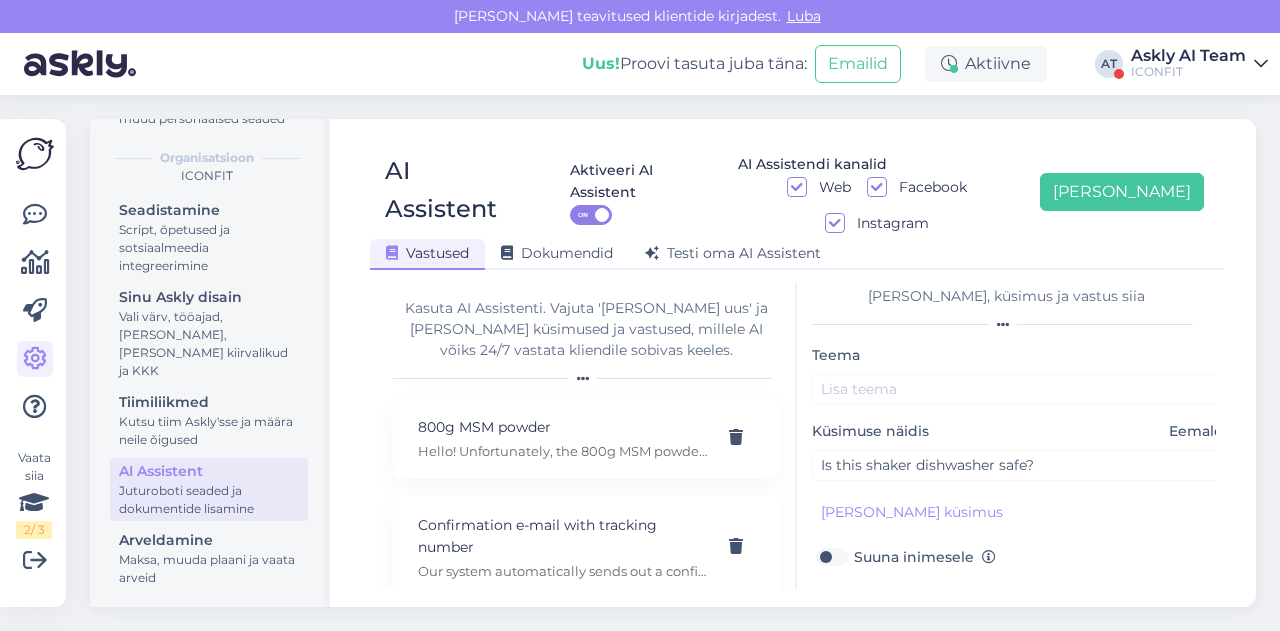 scroll, scrollTop: 8, scrollLeft: 0, axis: vertical 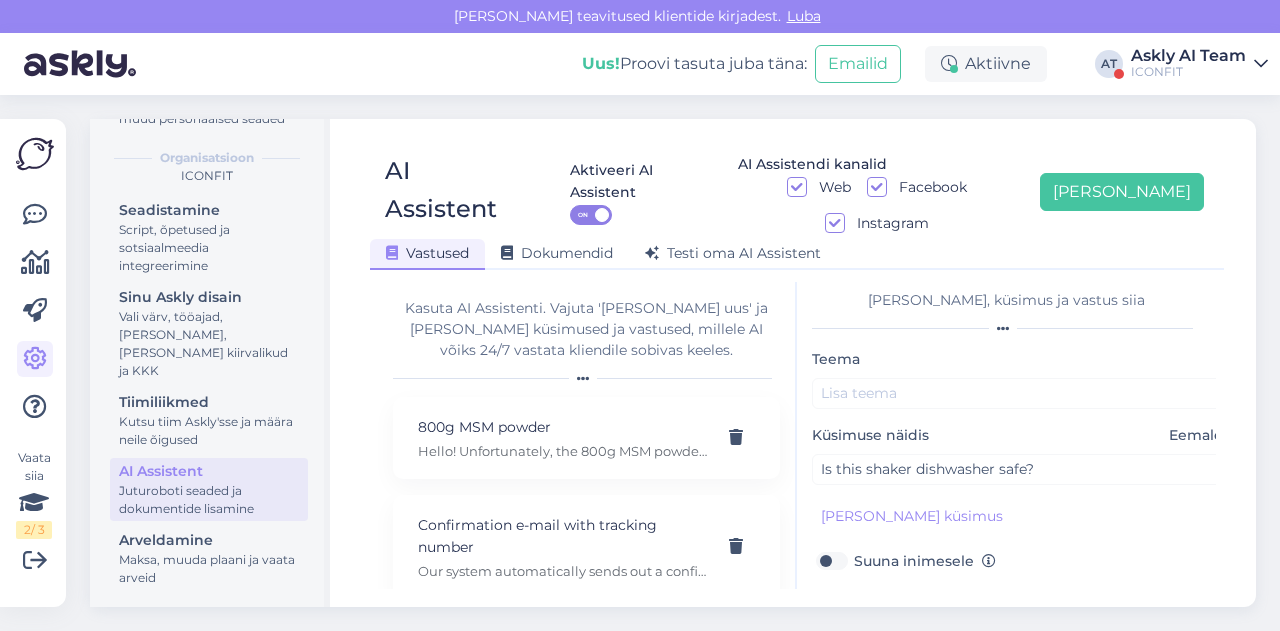 type on "Hello! Yes it is dishwasher safe but hand-washing is still recommended for preserving its finish and longevity." 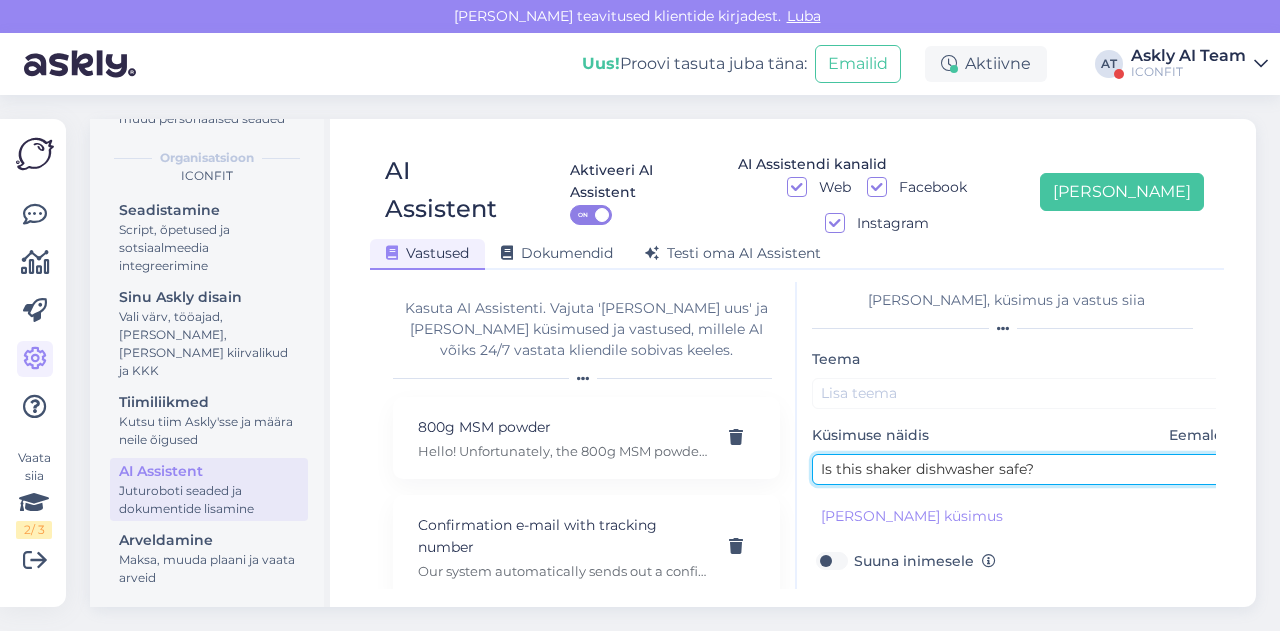 drag, startPoint x: 916, startPoint y: 433, endPoint x: 1032, endPoint y: 439, distance: 116.15507 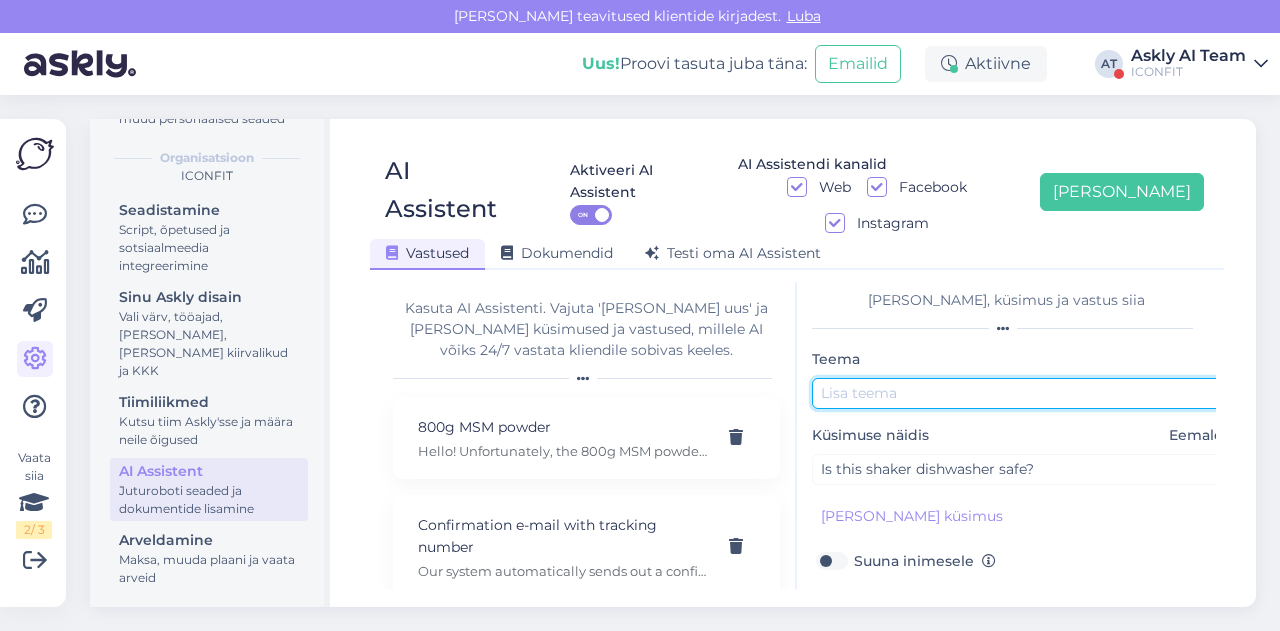 click at bounding box center [1022, 393] 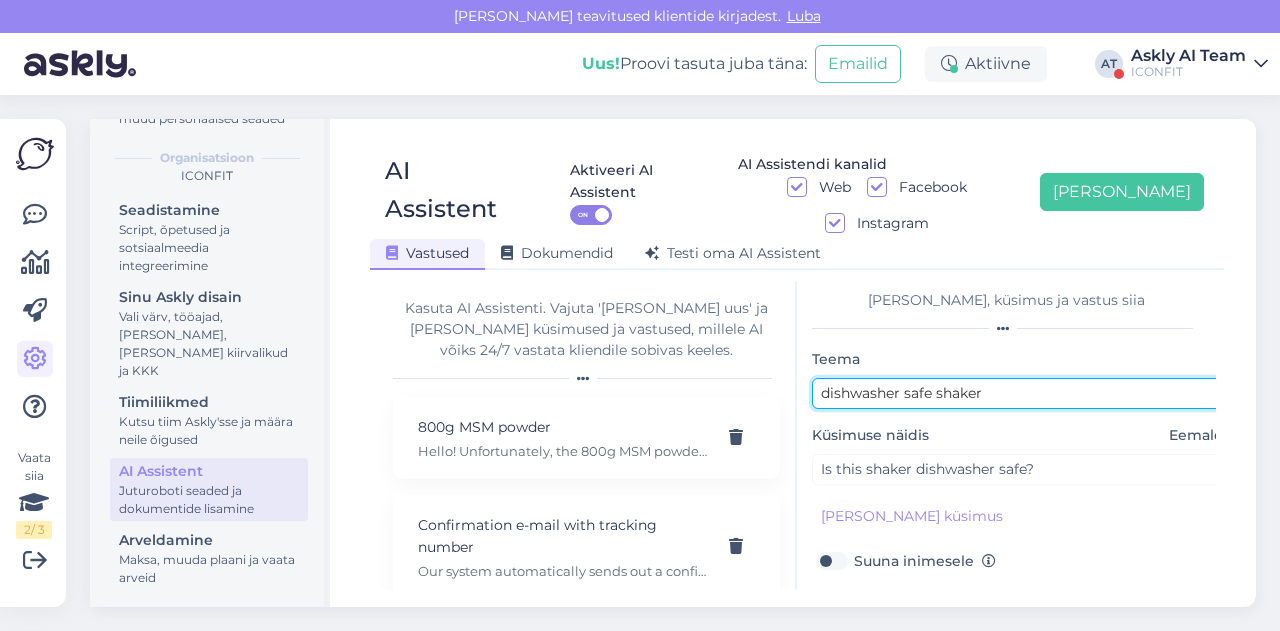 click on "dishwasher safe shaker" at bounding box center [1022, 393] 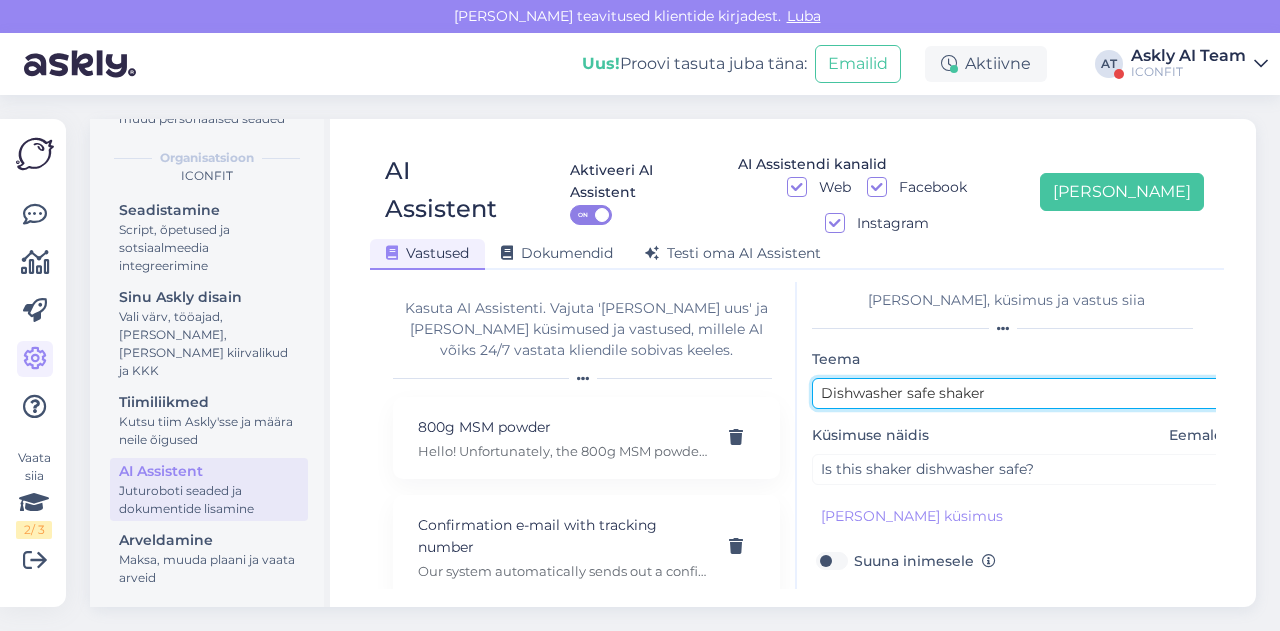 scroll, scrollTop: 179, scrollLeft: 0, axis: vertical 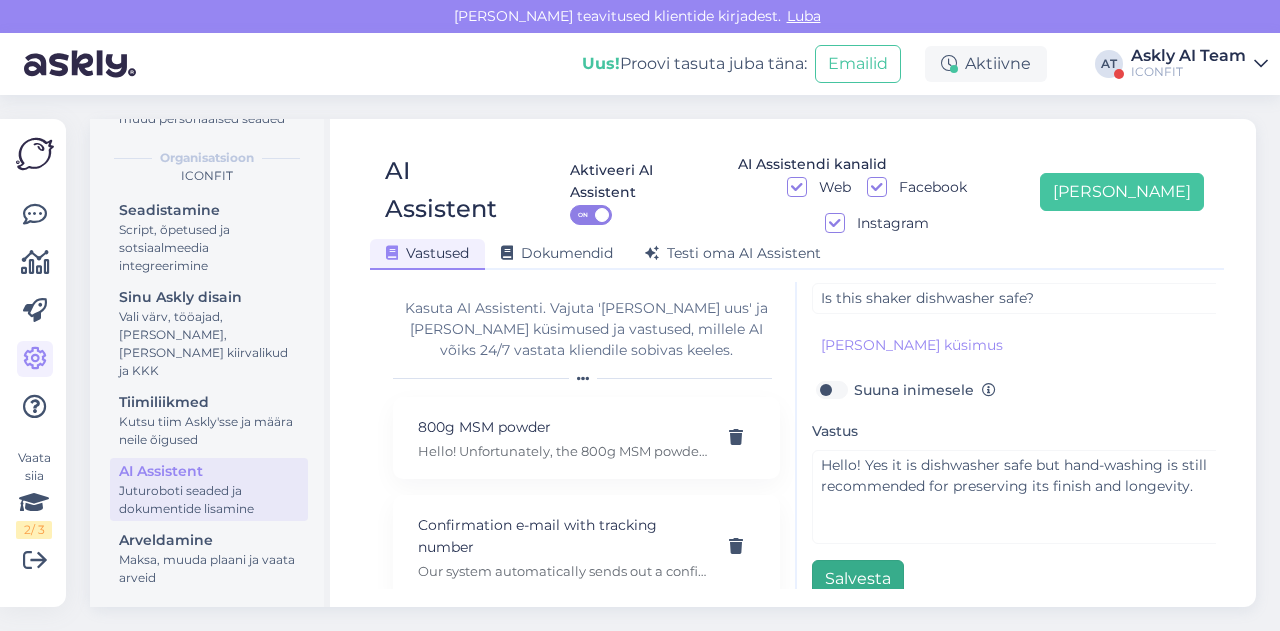 type on "Dishwasher safe shaker" 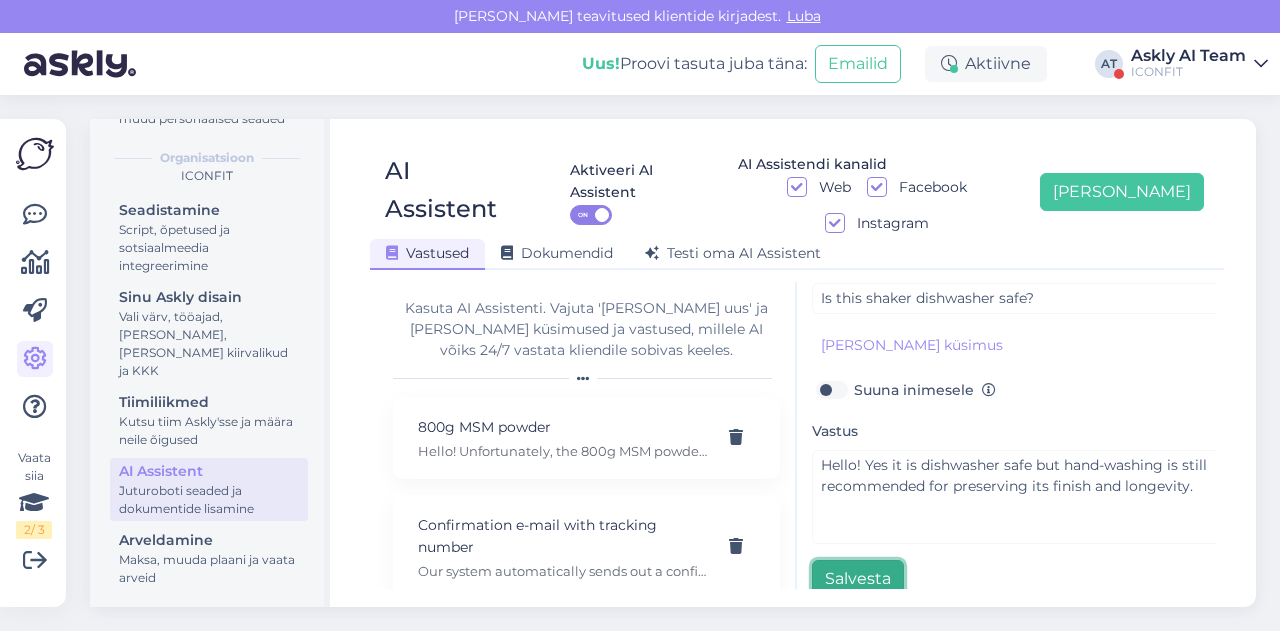 click on "Salvesta" at bounding box center [858, 579] 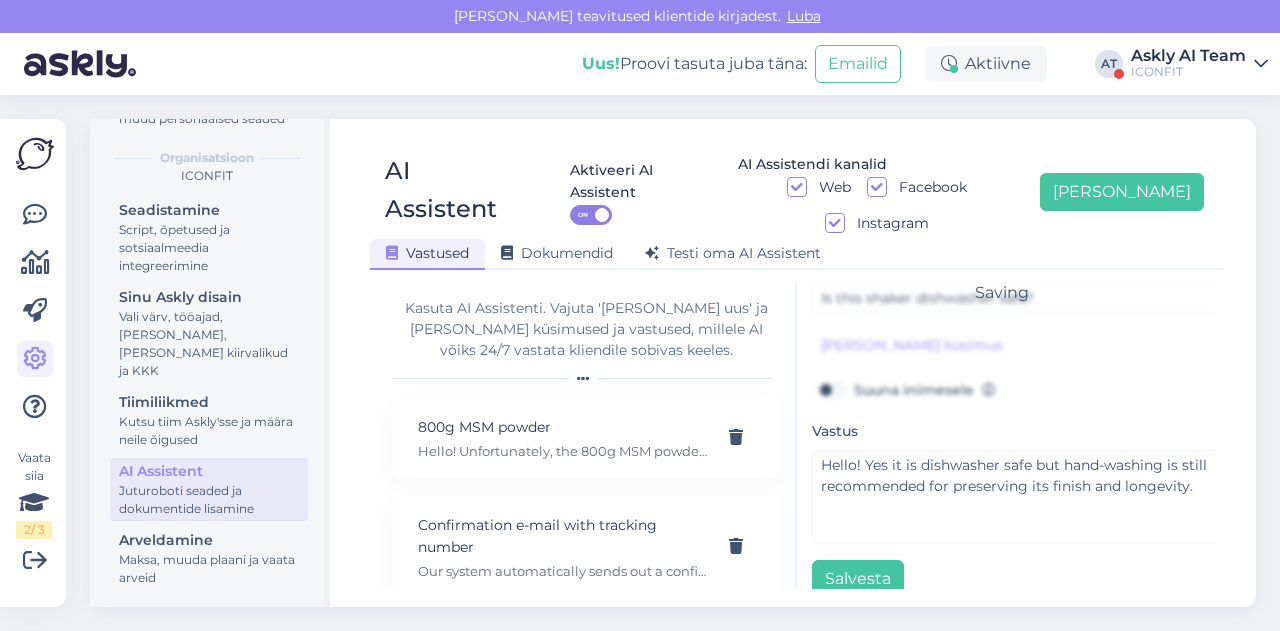scroll, scrollTop: 42, scrollLeft: 0, axis: vertical 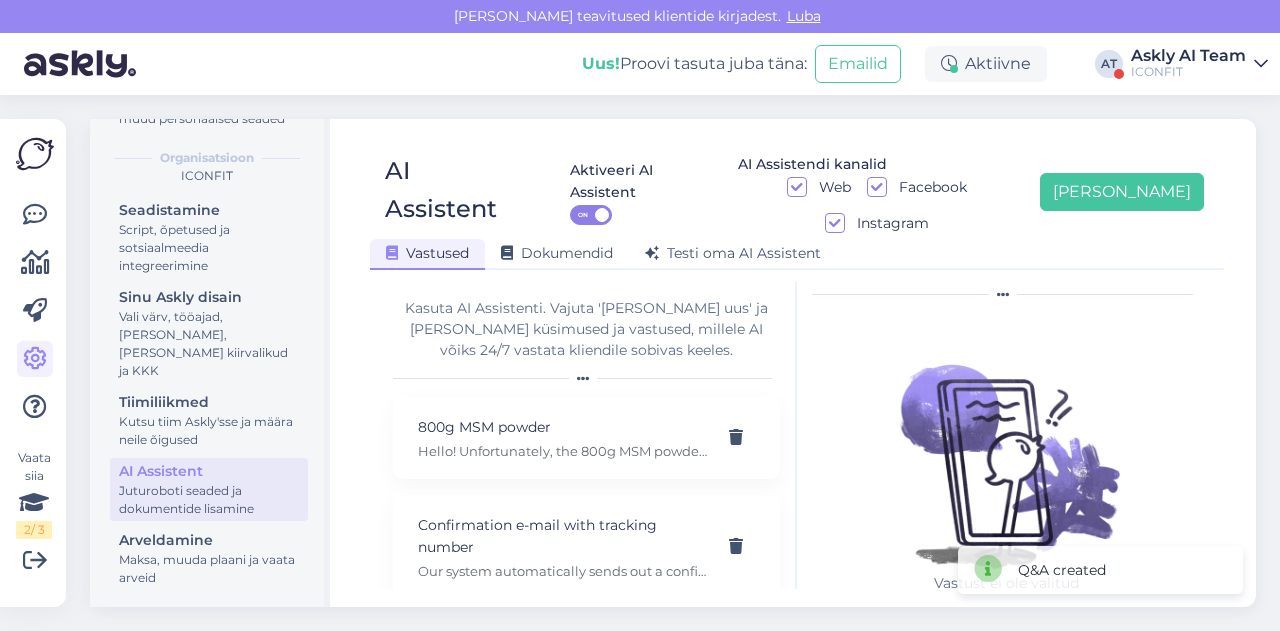 click on "AI Assistent Aktiveeri AI Assistent ON AI Assistendi kanalid Web Facebook Instagram [PERSON_NAME] uus Vastused Dokumendid [PERSON_NAME] oma AI Assistent" at bounding box center [797, 203] 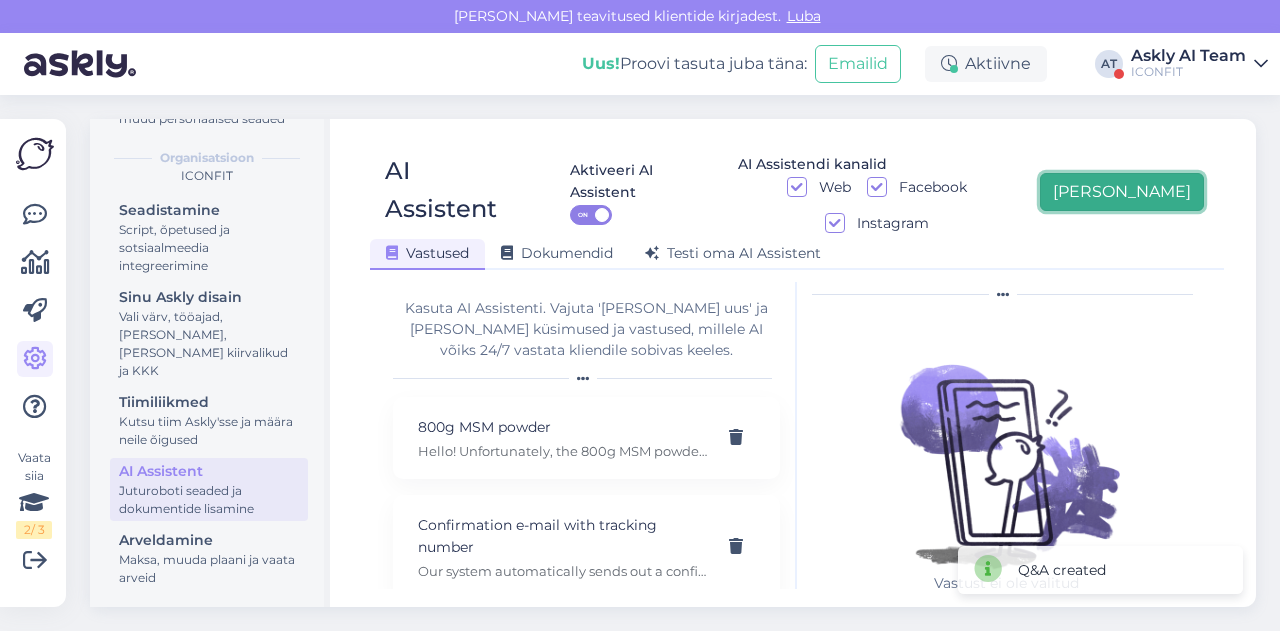 click on "[PERSON_NAME]" at bounding box center [1122, 192] 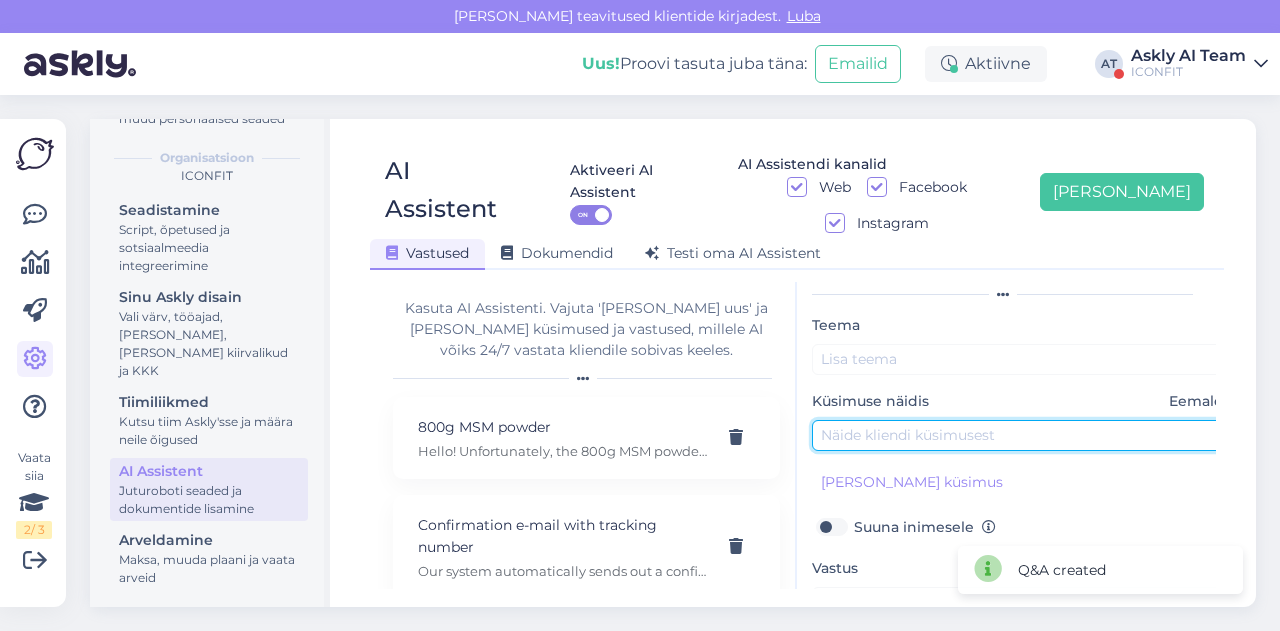 click at bounding box center (1022, 435) 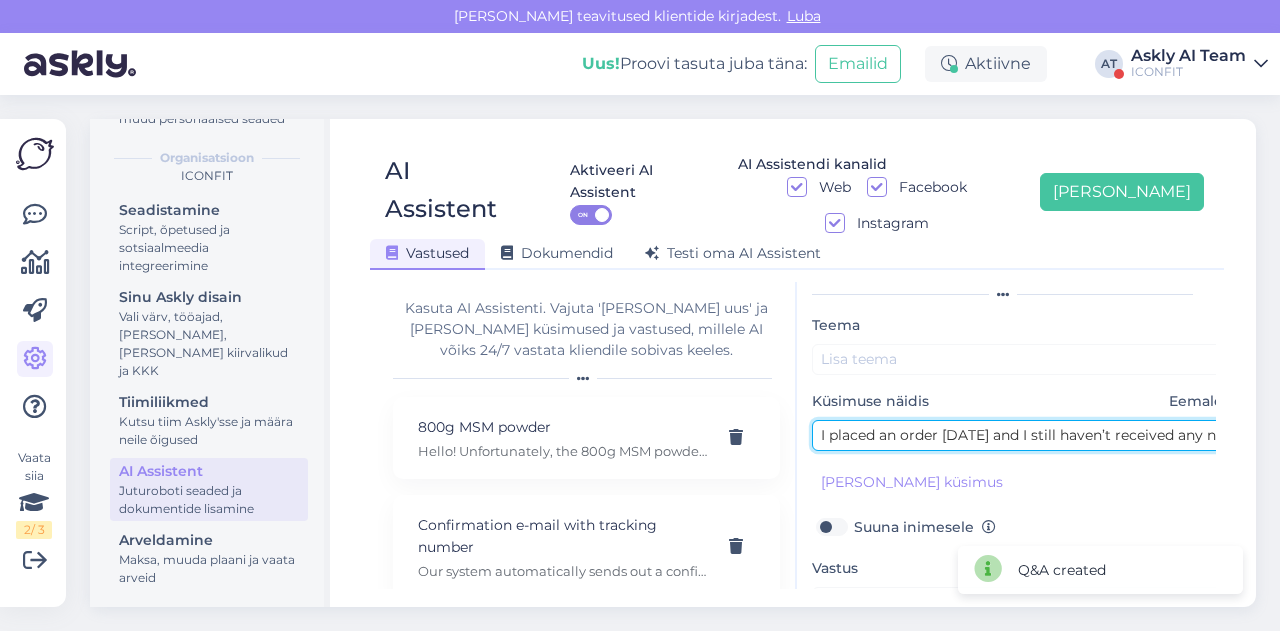 scroll, scrollTop: 0, scrollLeft: 566, axis: horizontal 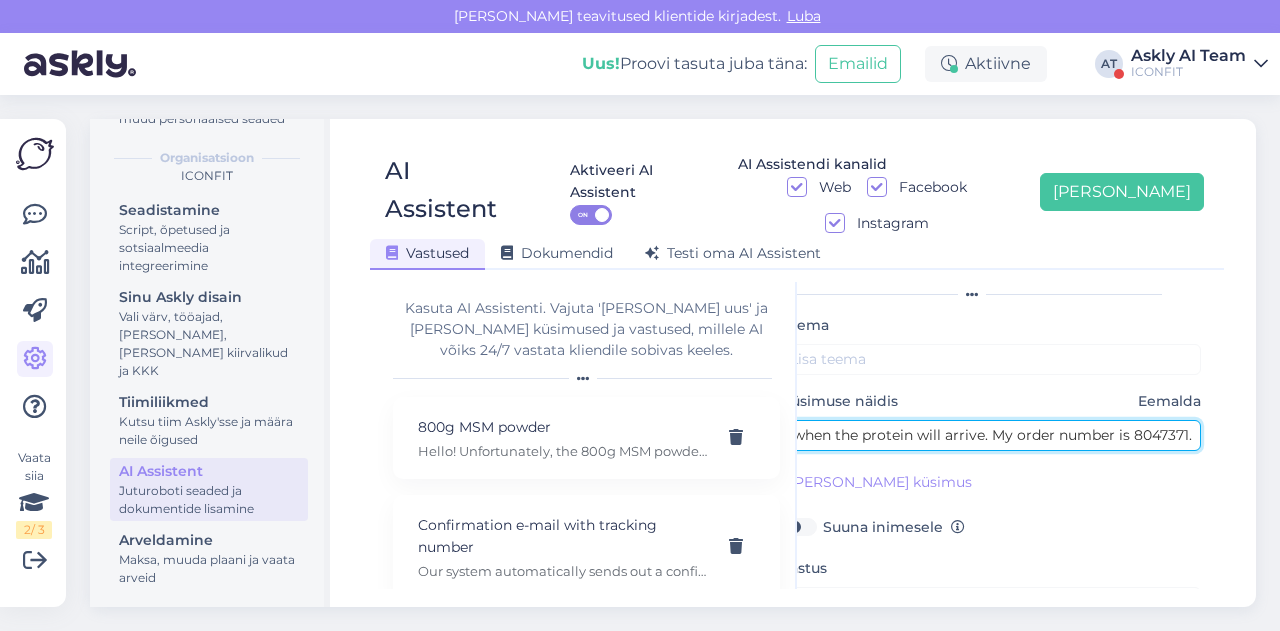 drag, startPoint x: 1000, startPoint y: 400, endPoint x: 1257, endPoint y: 411, distance: 257.2353 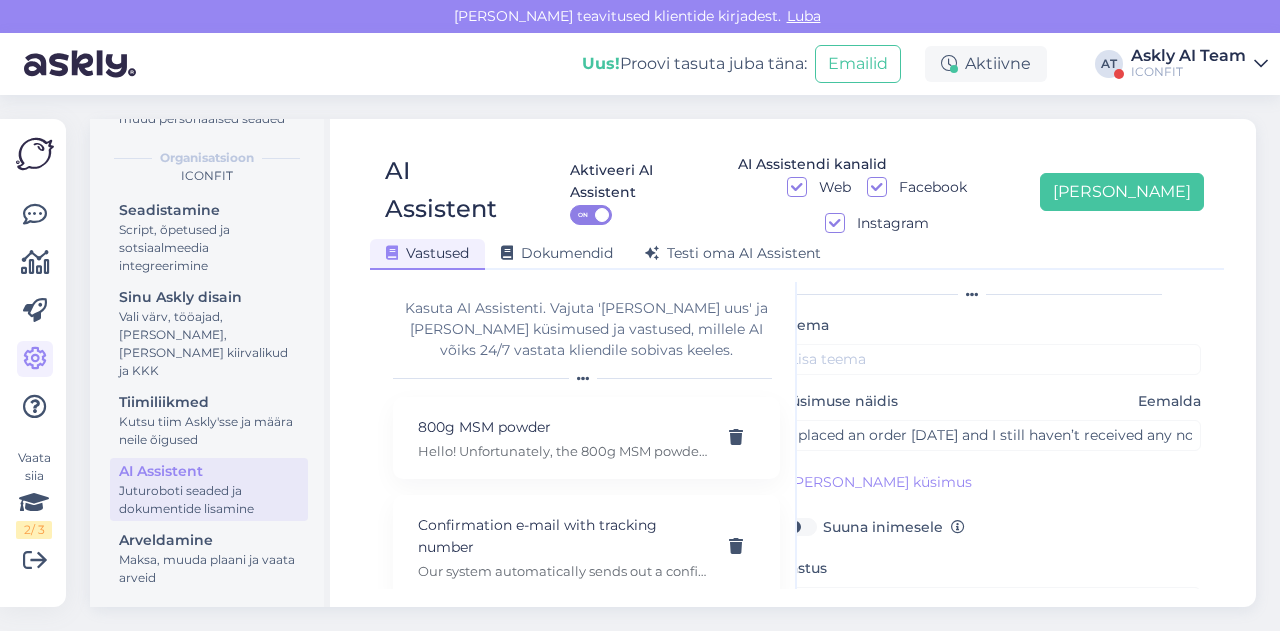 scroll, scrollTop: 0, scrollLeft: 365, axis: horizontal 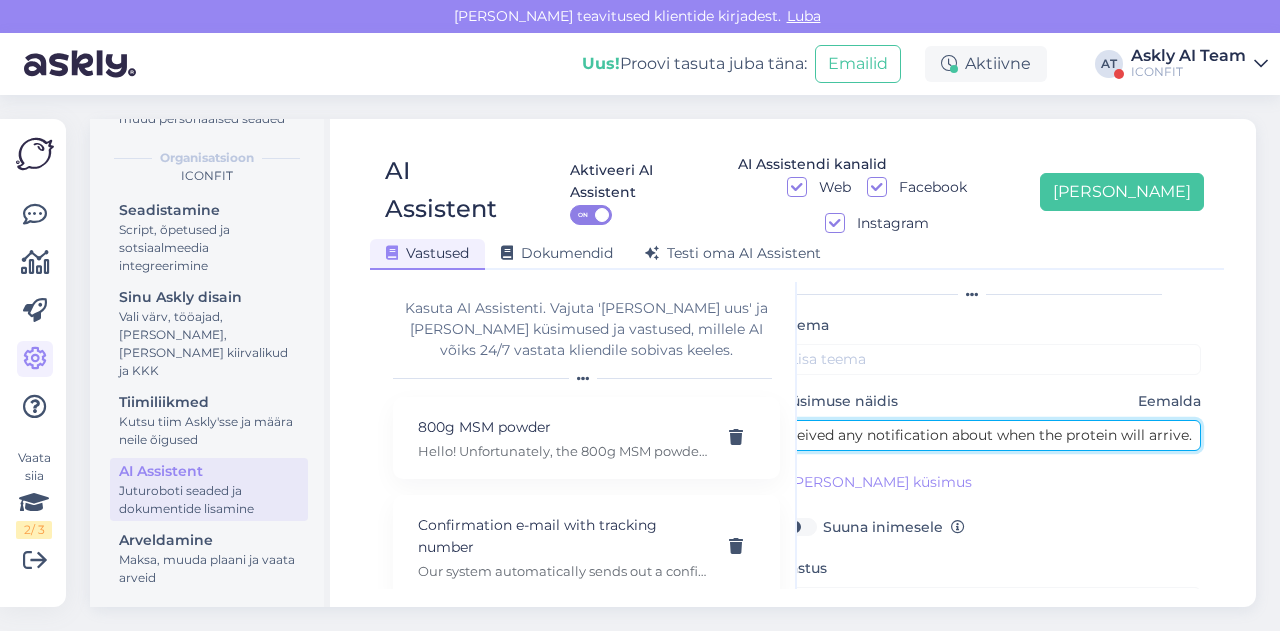click on "I placed an order three days ago and I still haven’t received any notification about when the protein will arrive." at bounding box center [991, 435] 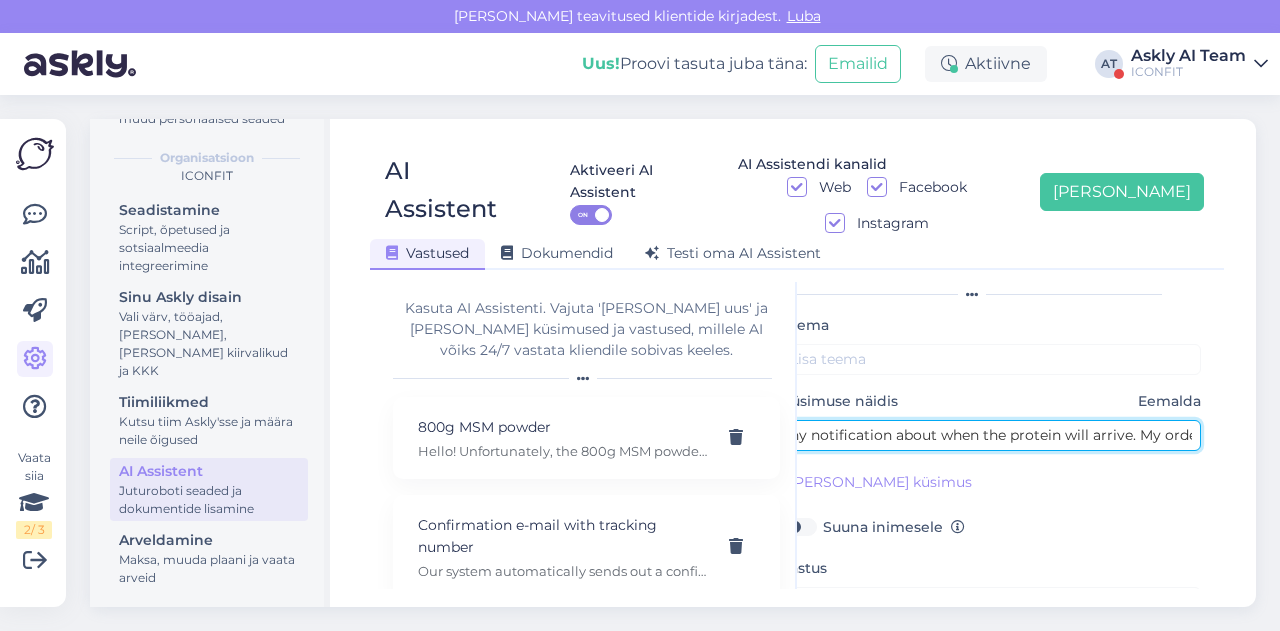 scroll, scrollTop: 0, scrollLeft: 566, axis: horizontal 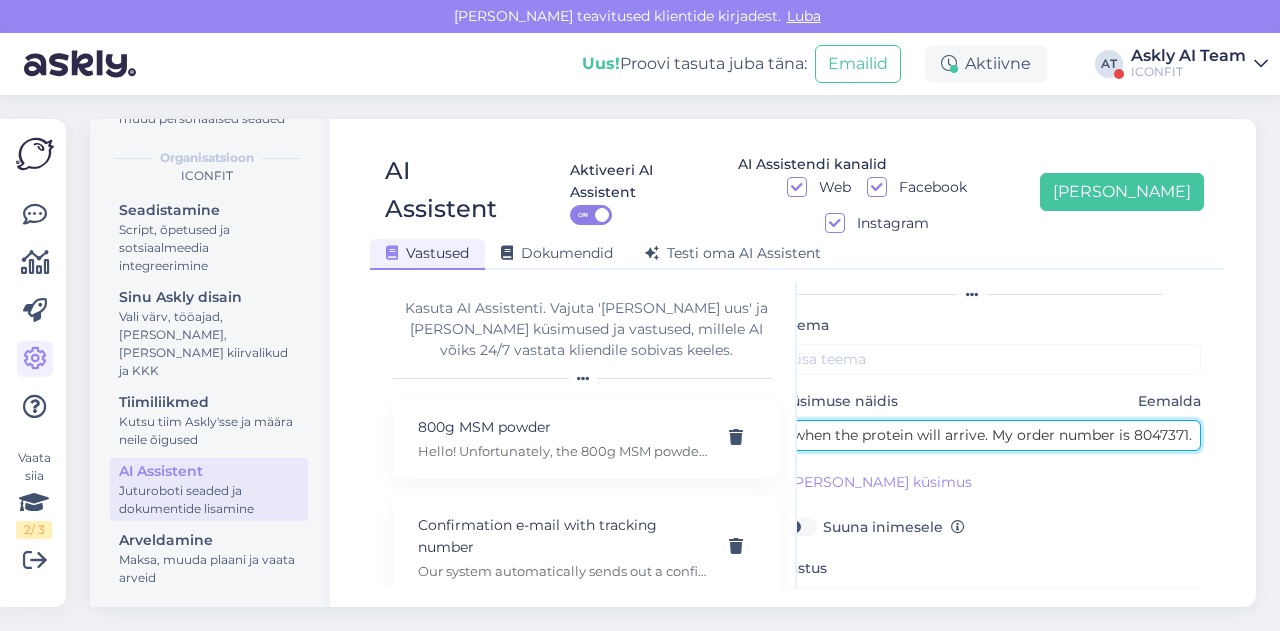 type on "I placed an order three days ago and I still haven’t received any notification about when the protein will arrive. My order number is 8047371." 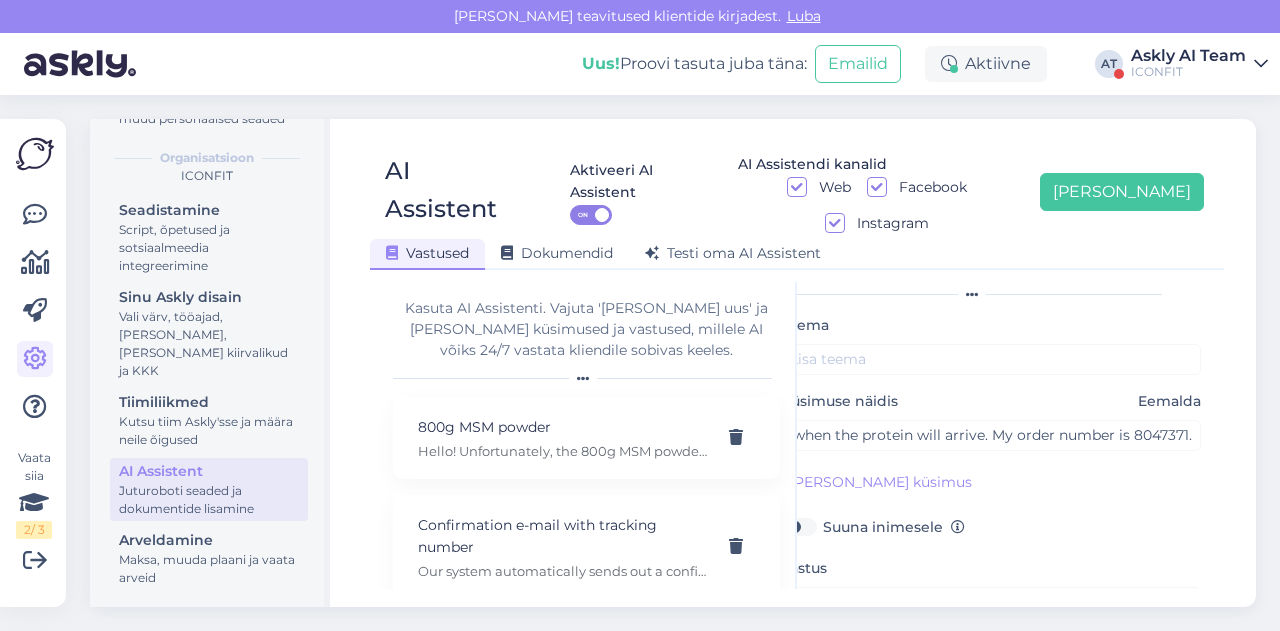 scroll, scrollTop: 0, scrollLeft: 0, axis: both 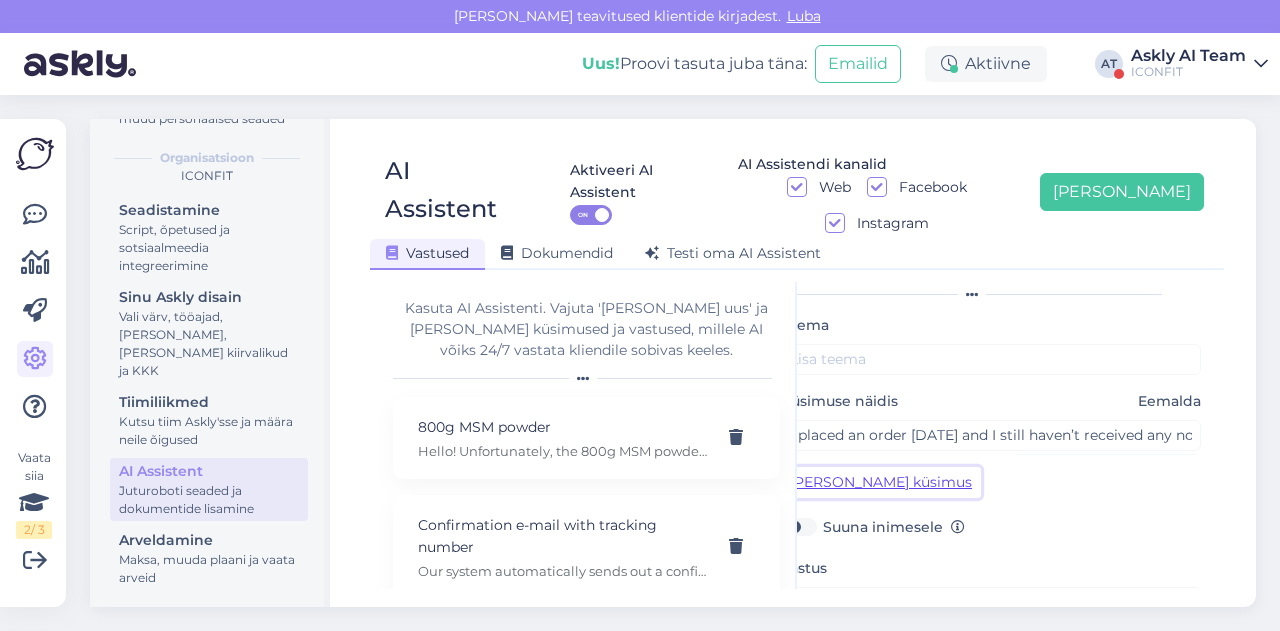 click on "[PERSON_NAME] küsimus" at bounding box center (881, 482) 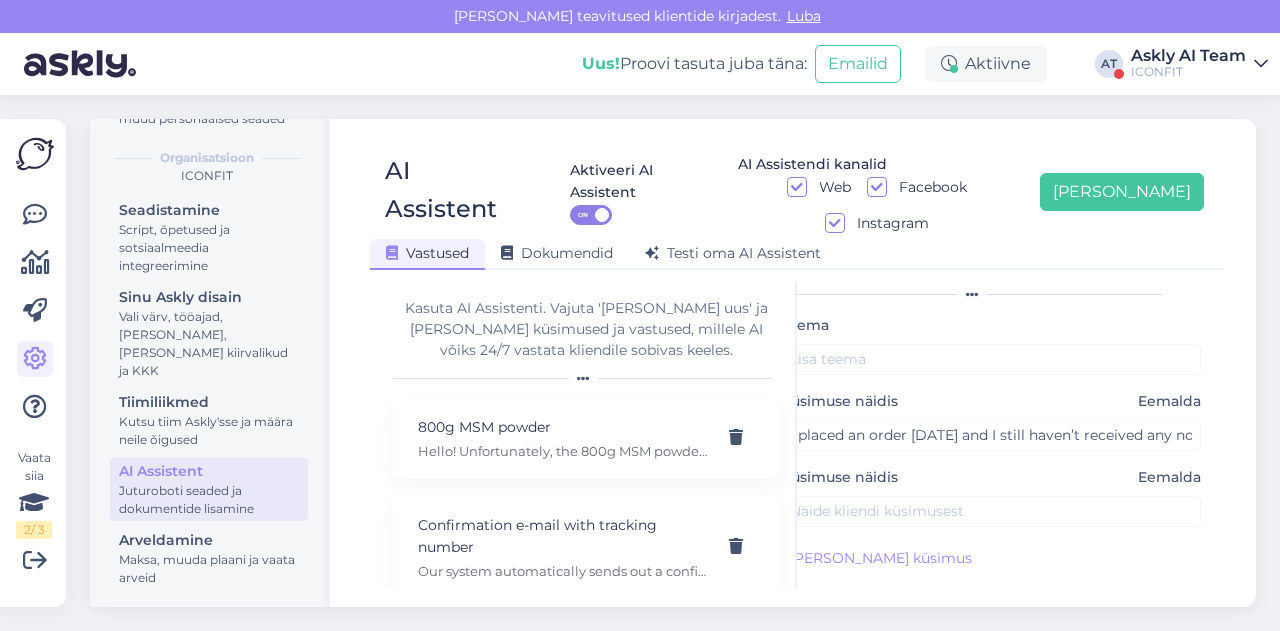 click on "Küsimuse näidis Eemalda" at bounding box center (991, 477) 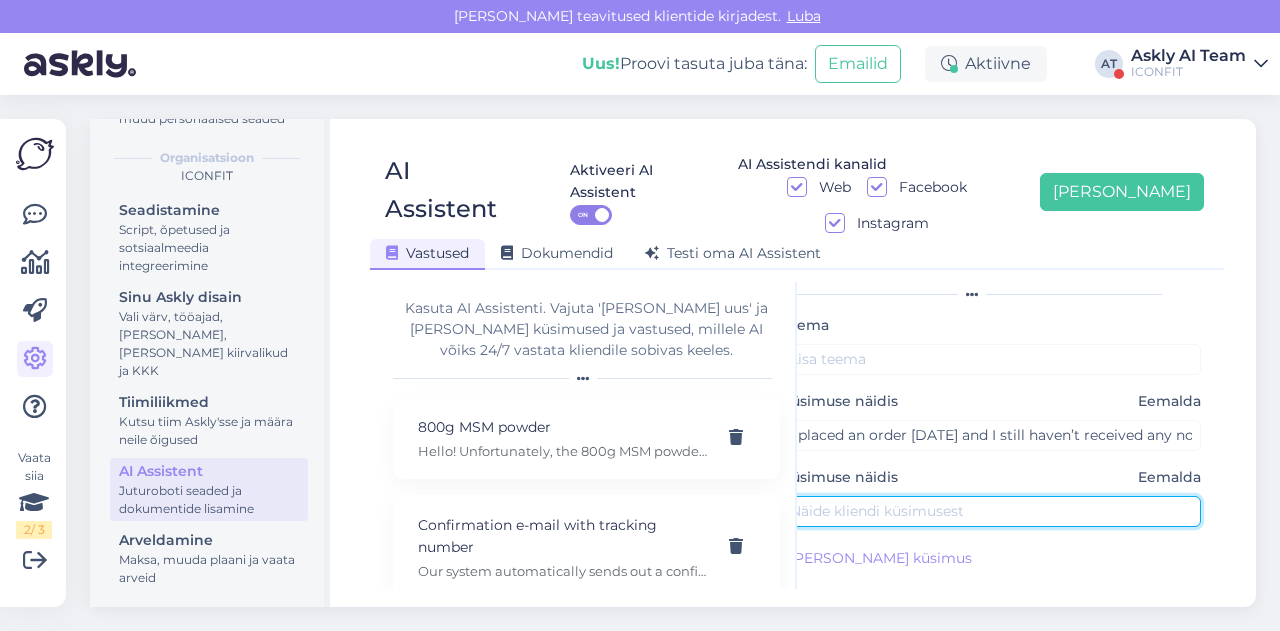 click at bounding box center [991, 511] 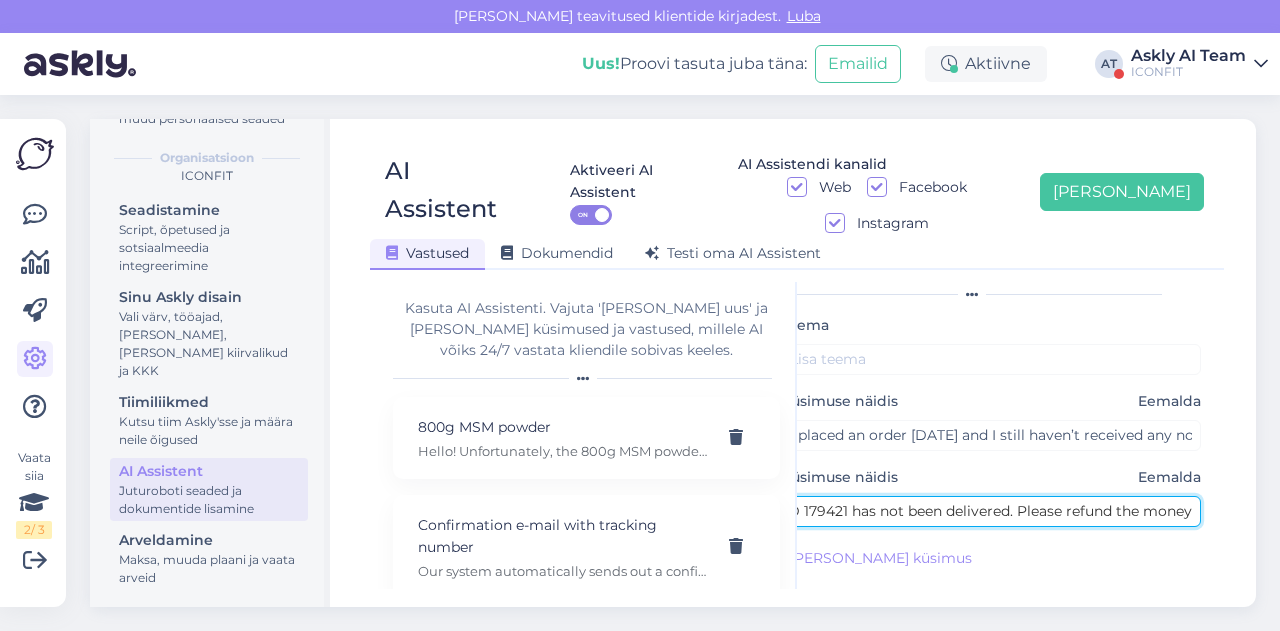 scroll, scrollTop: 0, scrollLeft: 0, axis: both 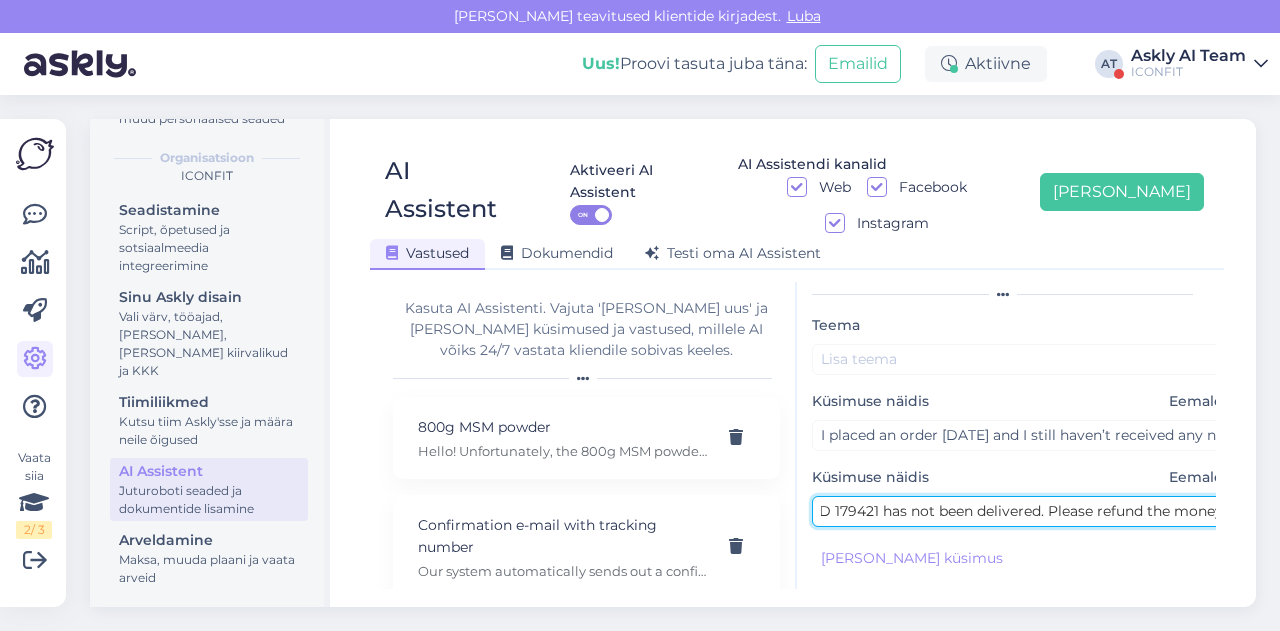type on "Order ID 179421 has not been delivered. Please refund the money" 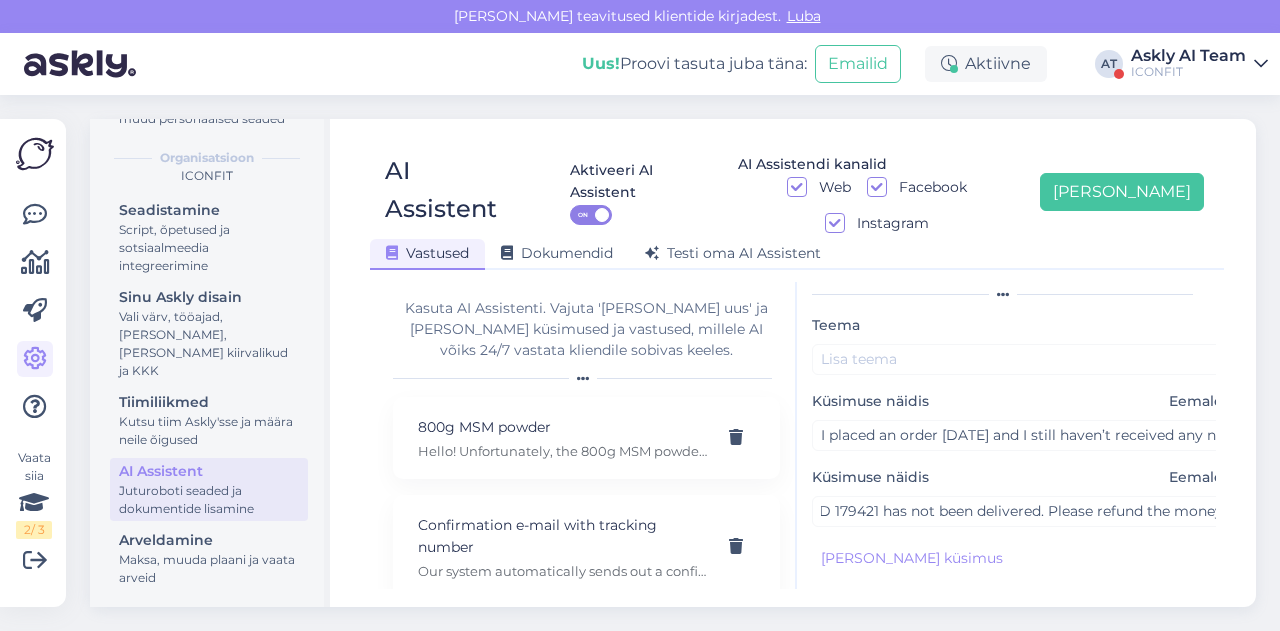 scroll, scrollTop: 0, scrollLeft: 0, axis: both 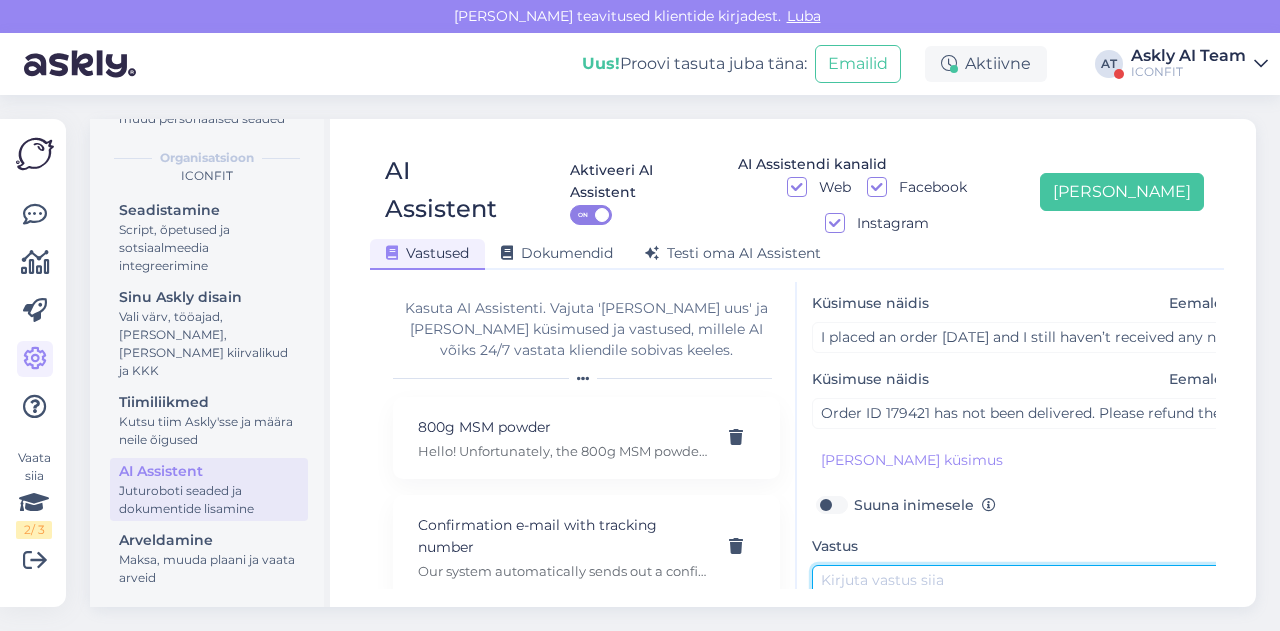 click at bounding box center [1022, 612] 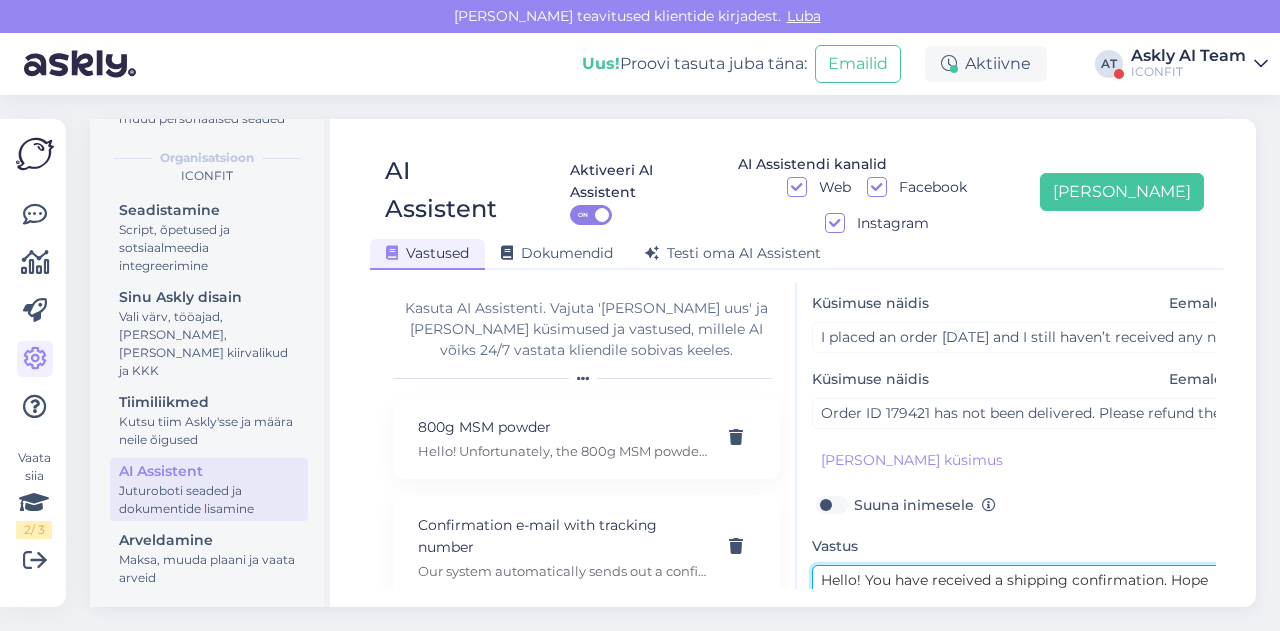 scroll, scrollTop: 178, scrollLeft: 0, axis: vertical 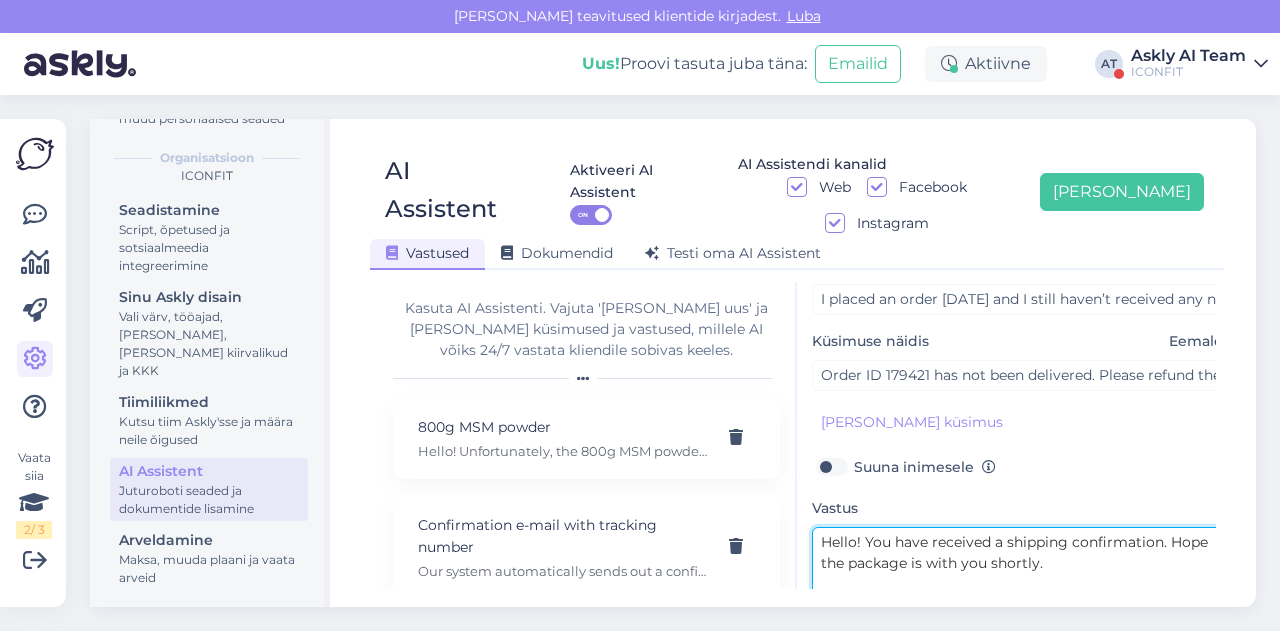 drag, startPoint x: 1007, startPoint y: 503, endPoint x: 1160, endPoint y: 502, distance: 153.00327 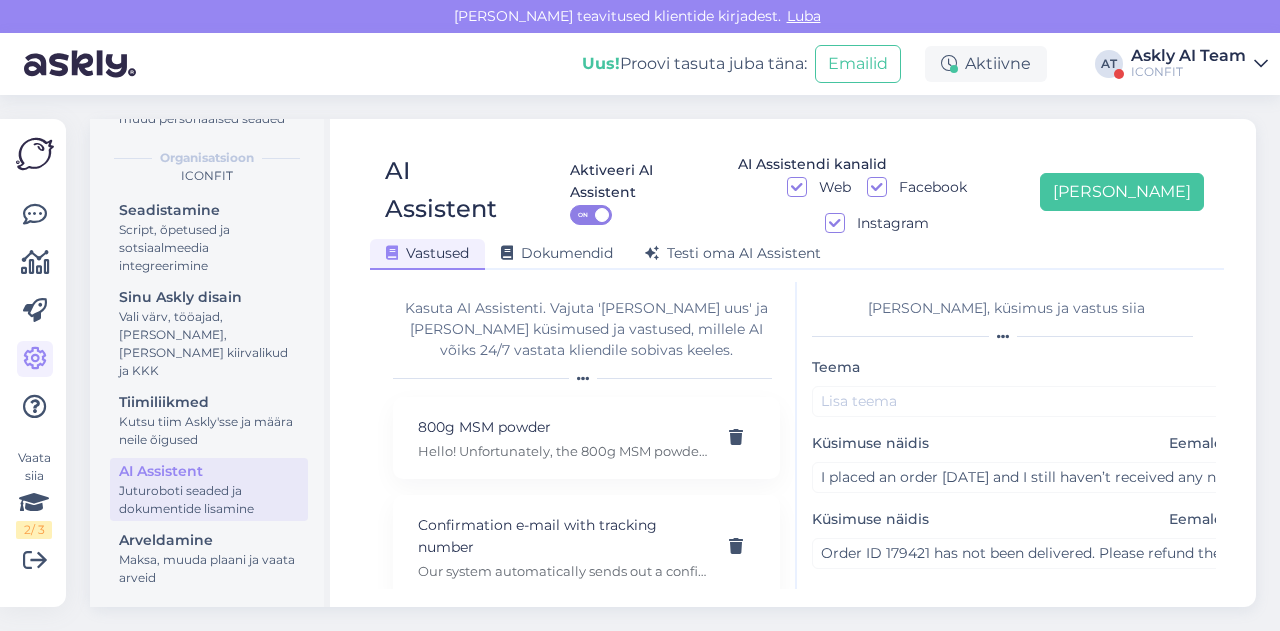 type on "Hello! You have received a shipping confirmation. Hope the package is with you shortly." 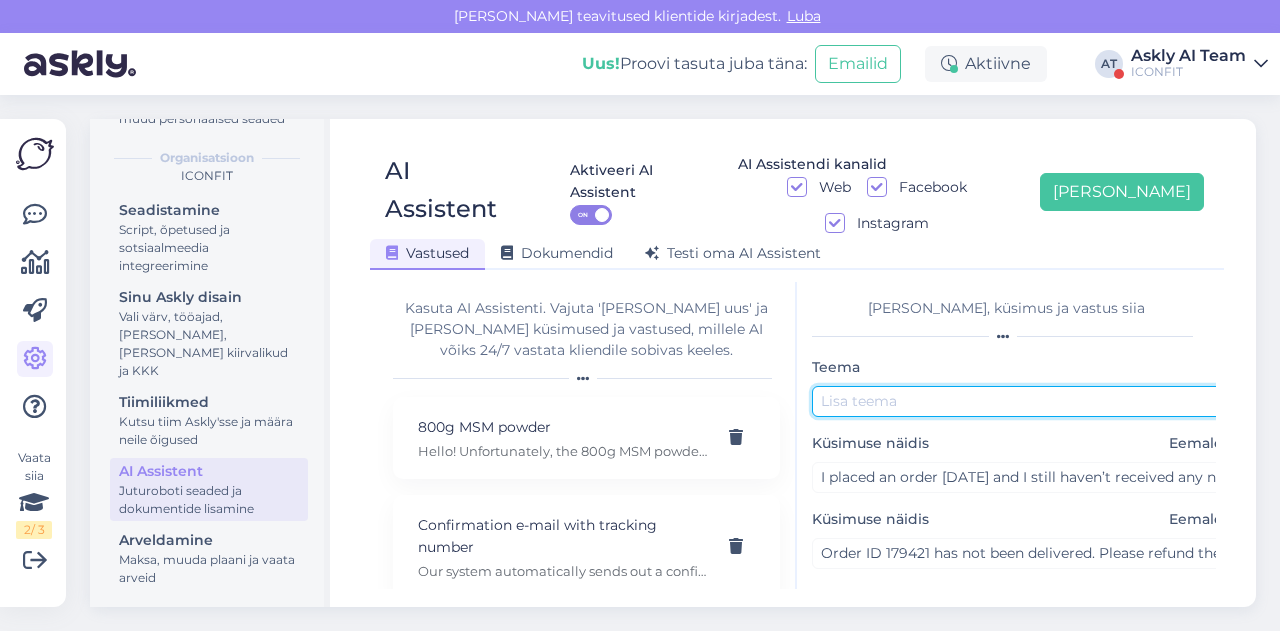 click at bounding box center [1022, 401] 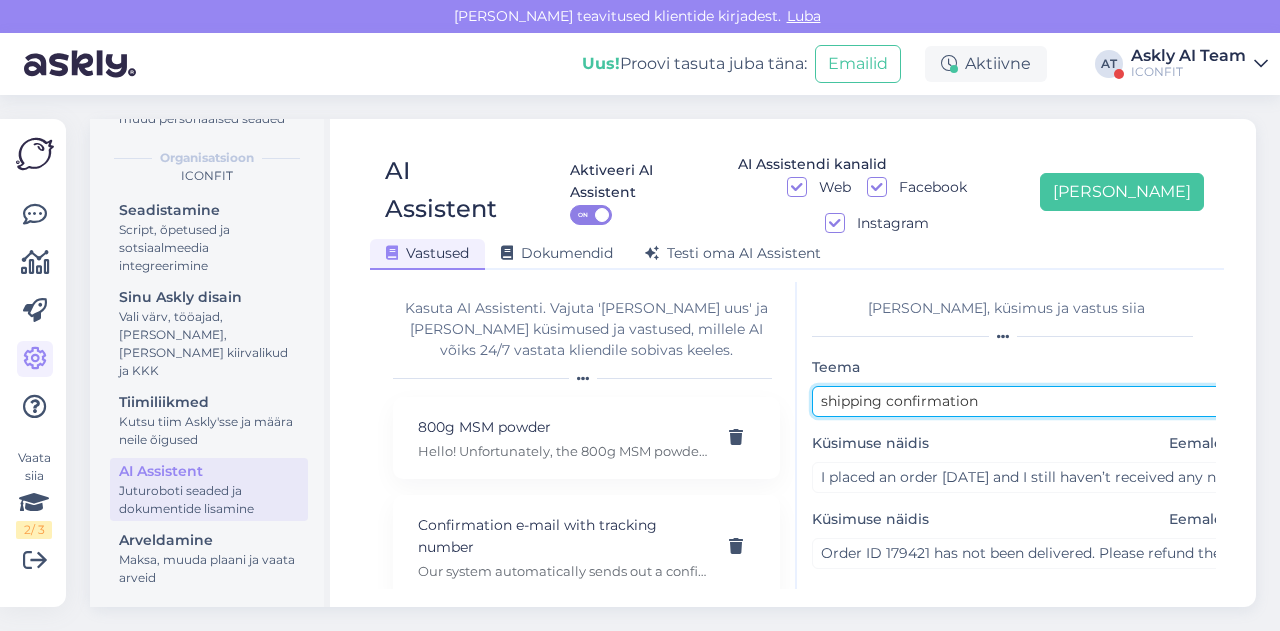 click on "shipping confirmation" at bounding box center [1022, 401] 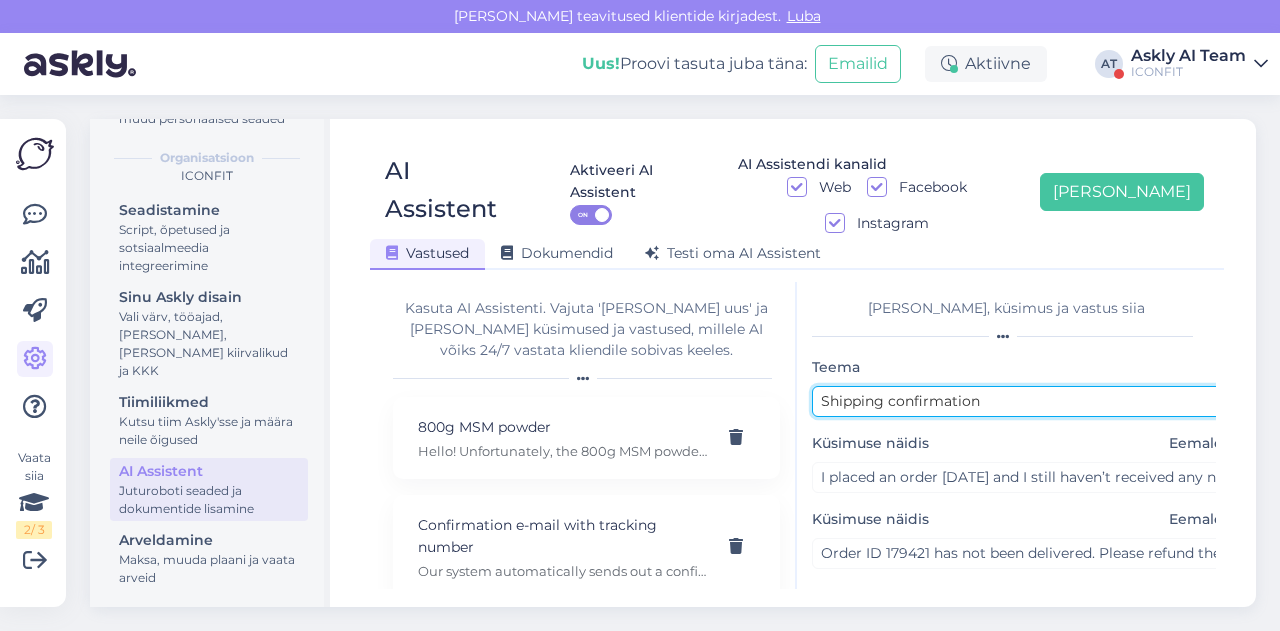 scroll, scrollTop: 254, scrollLeft: 0, axis: vertical 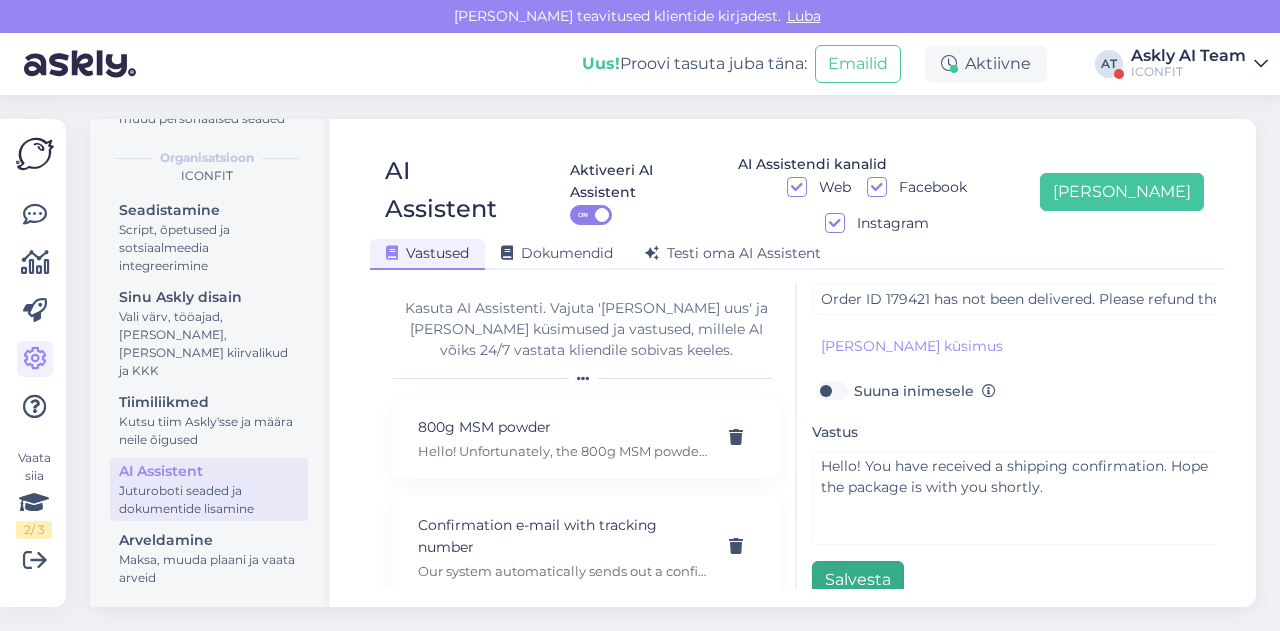 type on "Shipping confirmation" 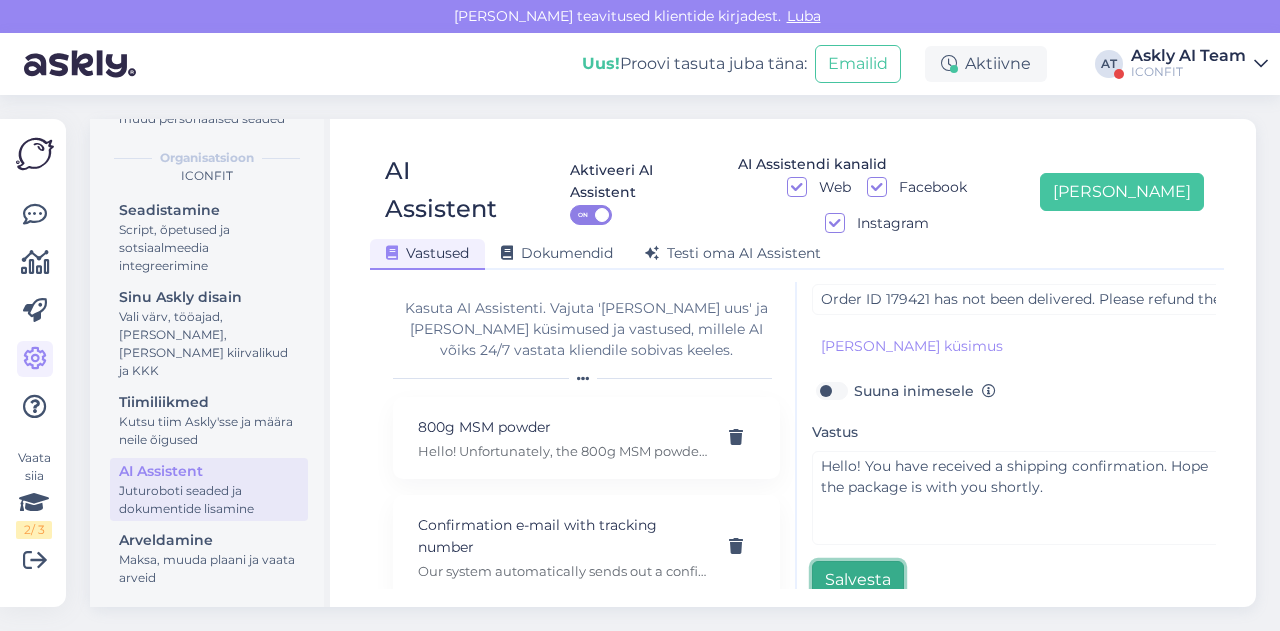 click on "Salvesta" at bounding box center [858, 580] 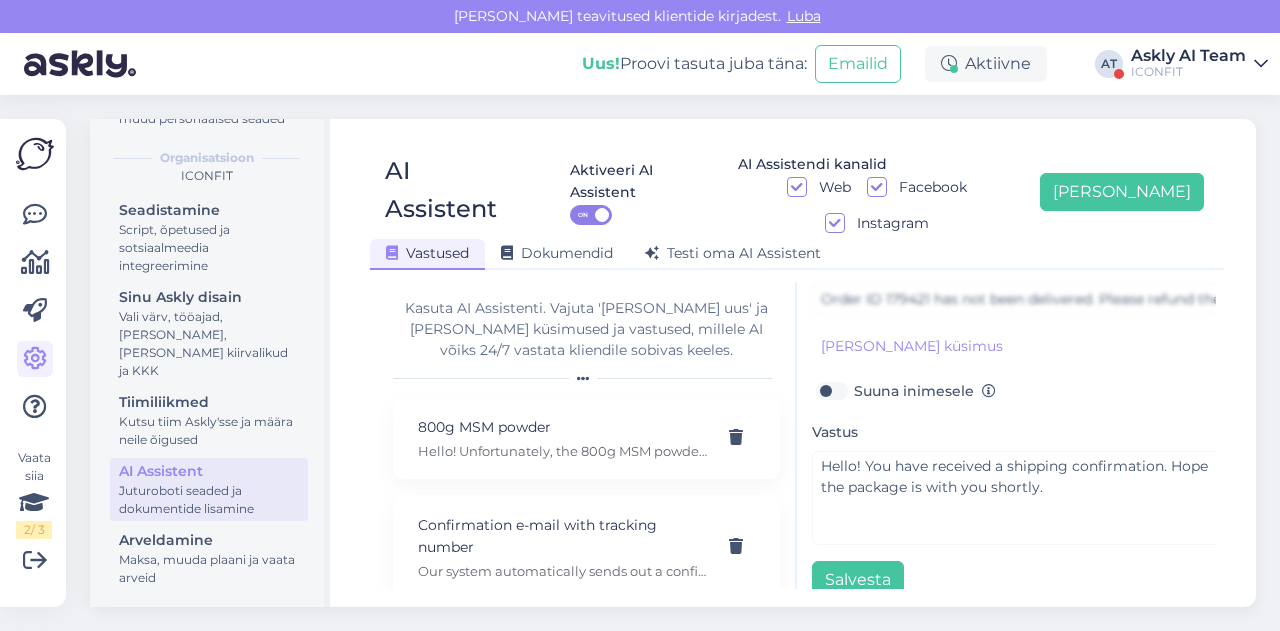 click on "AI Assistent Aktiveeri AI Assistent ON AI Assistendi kanalid Web Facebook Instagram Lisa uus Vastused Dokumendid Testi oma AI Assistent Kasuta AI Assistenti. Vajuta 'Lisa uus' ja lisa küsimused ja vastused, millele AI võiks 24/7 vastata kliendile sobivas keeles.   800g MSM powder  Hello! Unfortunately, the 800g MSM powder will not be restocked. However, the 150g MSM powder is available for purchase.  Confirmation e-mail with tracking number Our system automatically sends out a confirmation e-mail with tracking number when its packed.
Daily amount of collagen We recommend a daily amount of 10 g / 10,000 mg of pure collagen. A measuring spoon In the case of a measuring spoon, remember that the numbers there indicate milliliters, not grams. The scoop in the Whey 80 protein powder bag holds 25g of powder. Active discount code Hello! To find discount codes, please keep an eye on our partners and influencers. Allergen info and cross-contamination Amount of vitamins and minerals in Diet Whey
Biting Dealers . ." at bounding box center [797, 363] 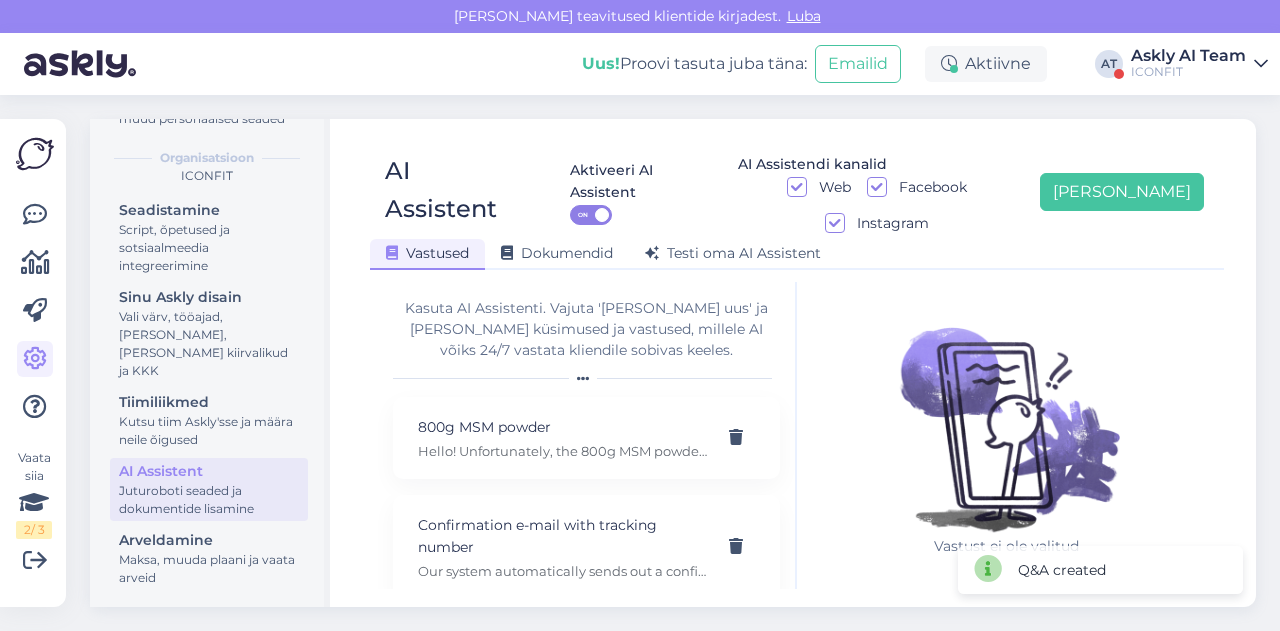 scroll, scrollTop: 42, scrollLeft: 0, axis: vertical 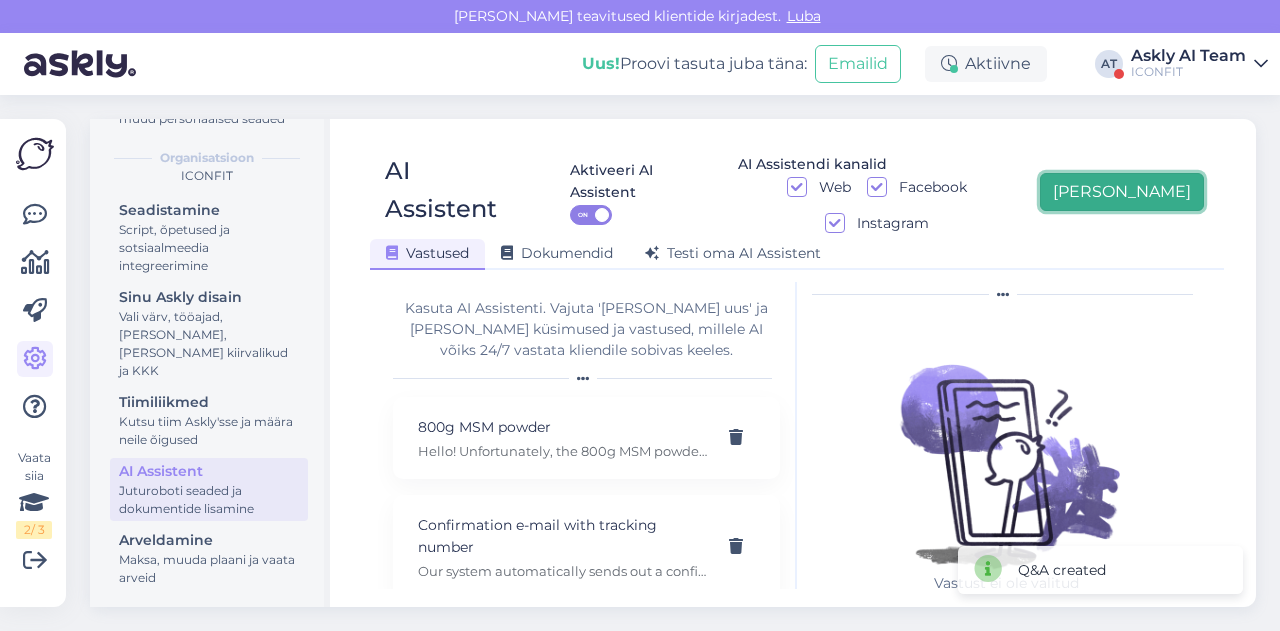 click on "[PERSON_NAME]" at bounding box center [1122, 192] 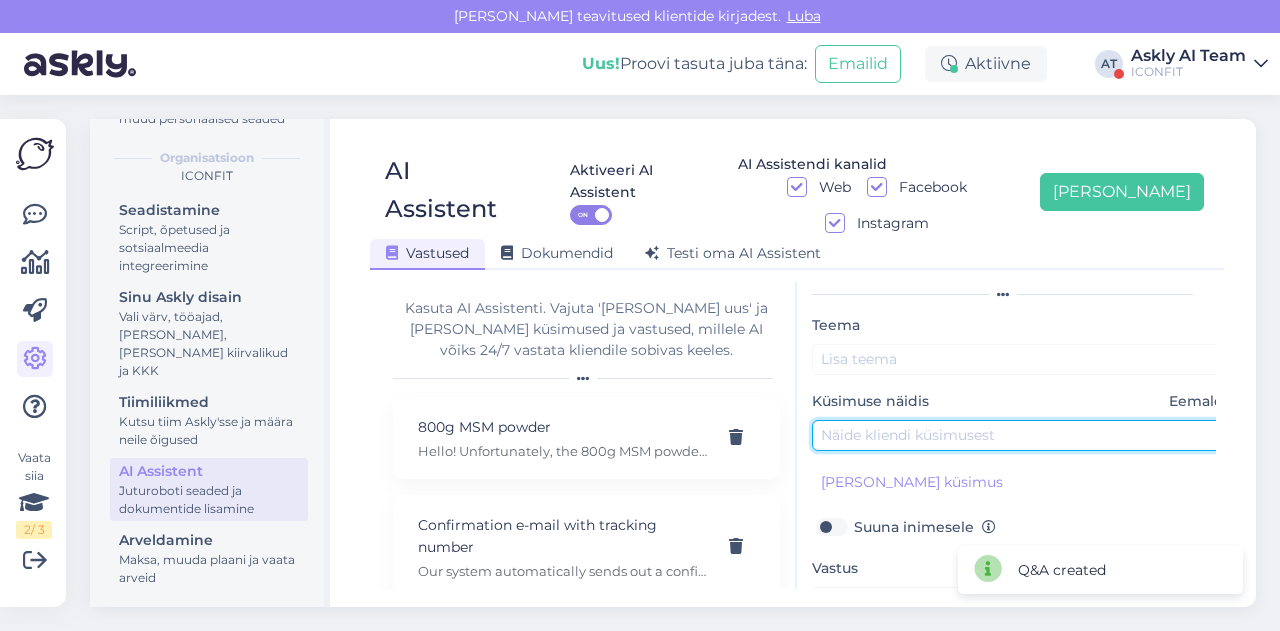 click at bounding box center [1022, 435] 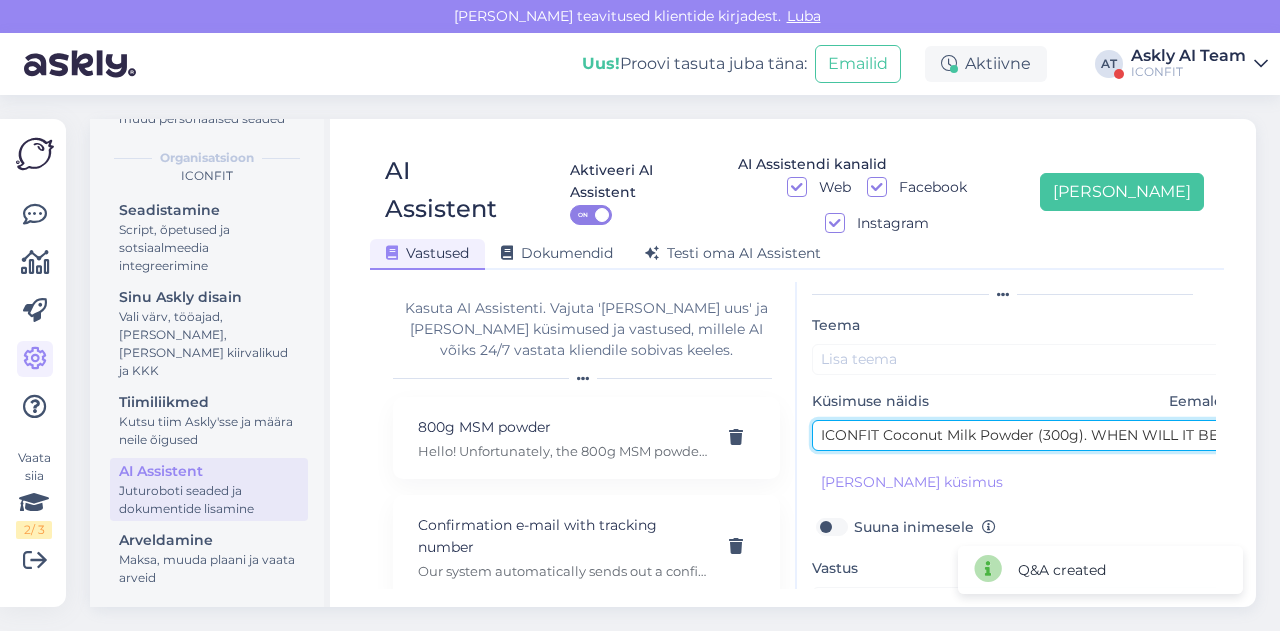 scroll, scrollTop: 0, scrollLeft: 206, axis: horizontal 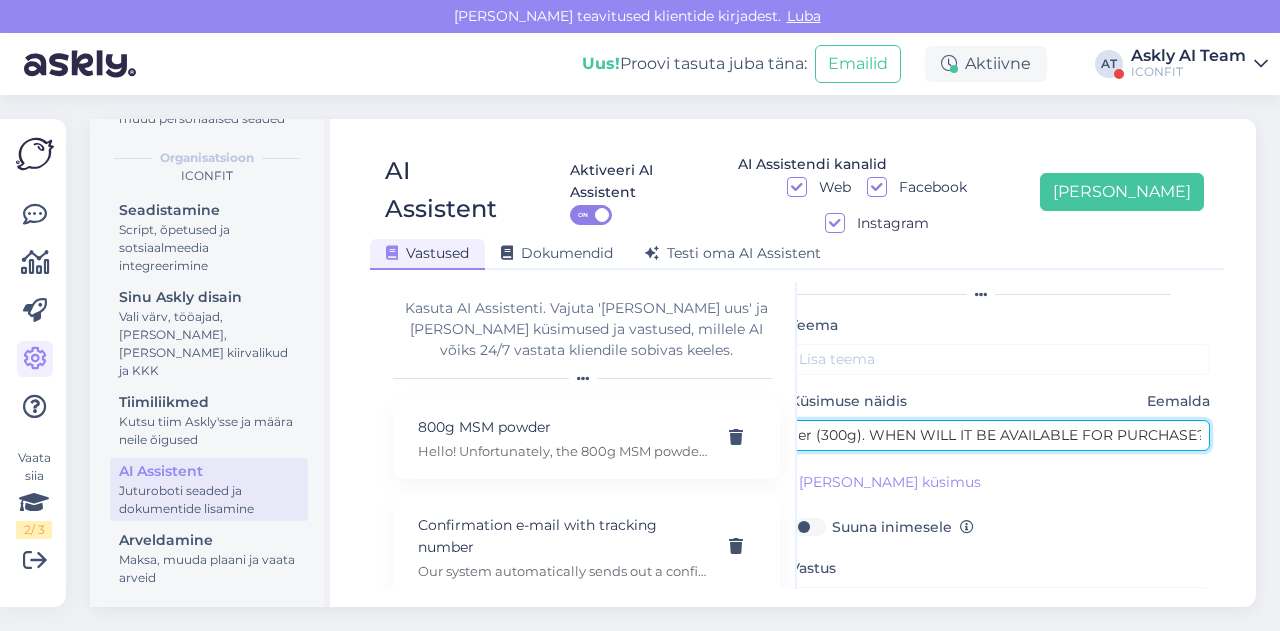 type on "ICONFIT Coconut Milk Powder (300g). WHEN WILL IT BE AVAILABLE FOR PURCHASE?" 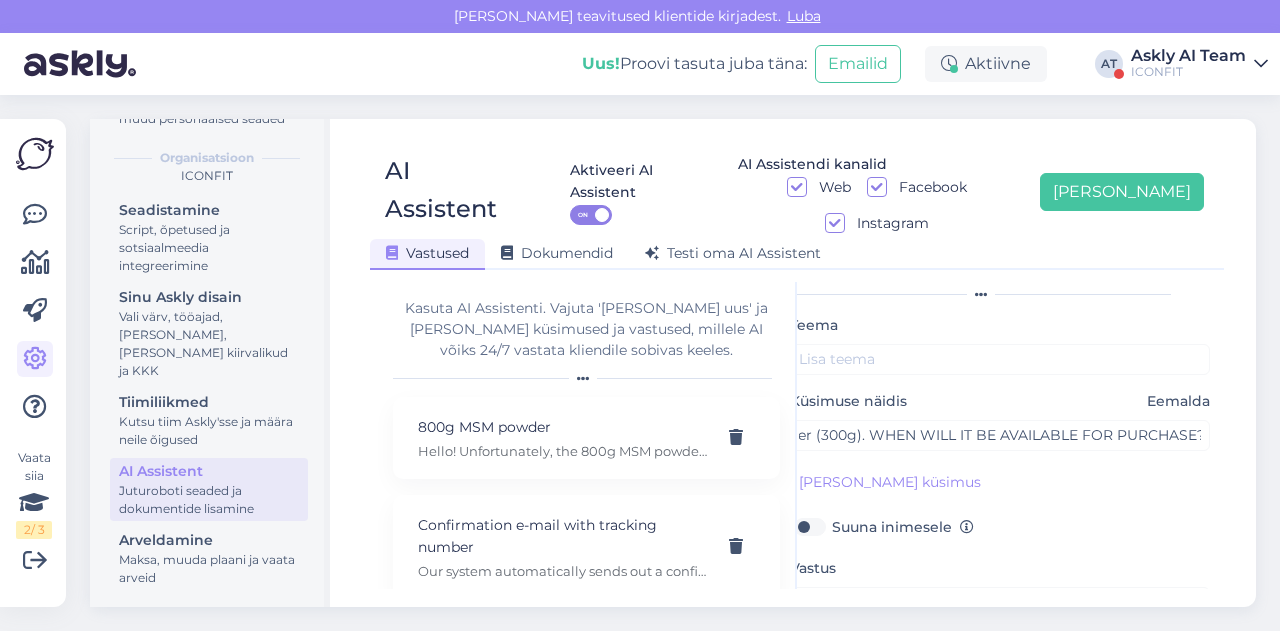 scroll, scrollTop: 0, scrollLeft: 0, axis: both 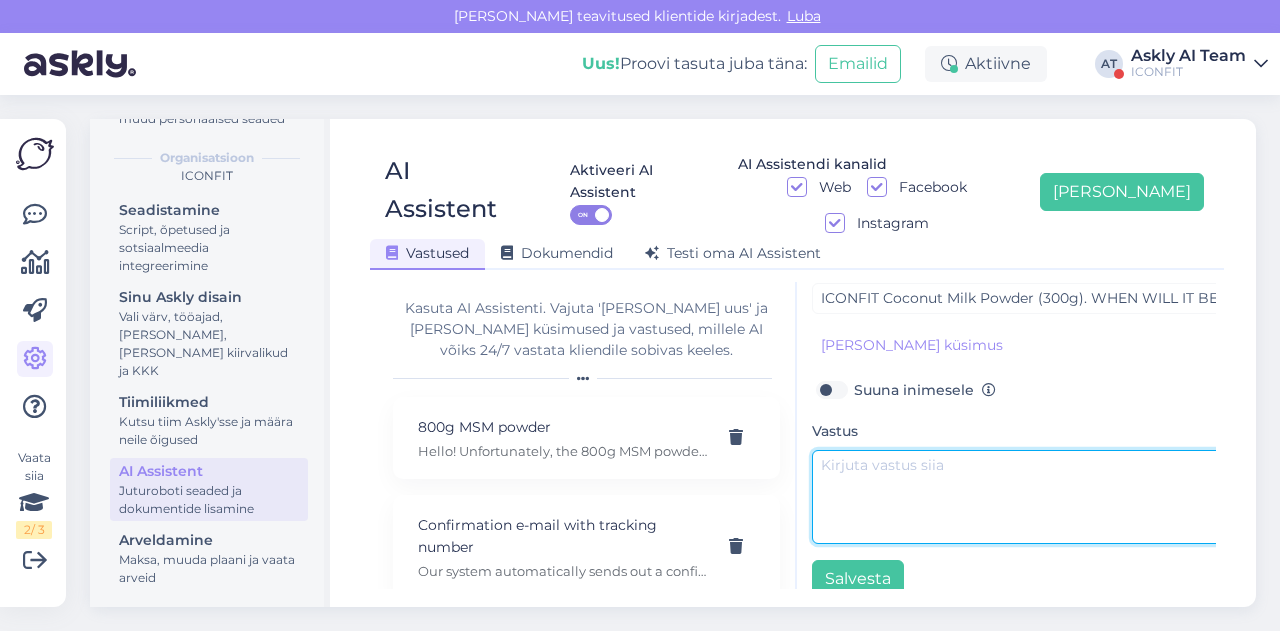click at bounding box center (1022, 497) 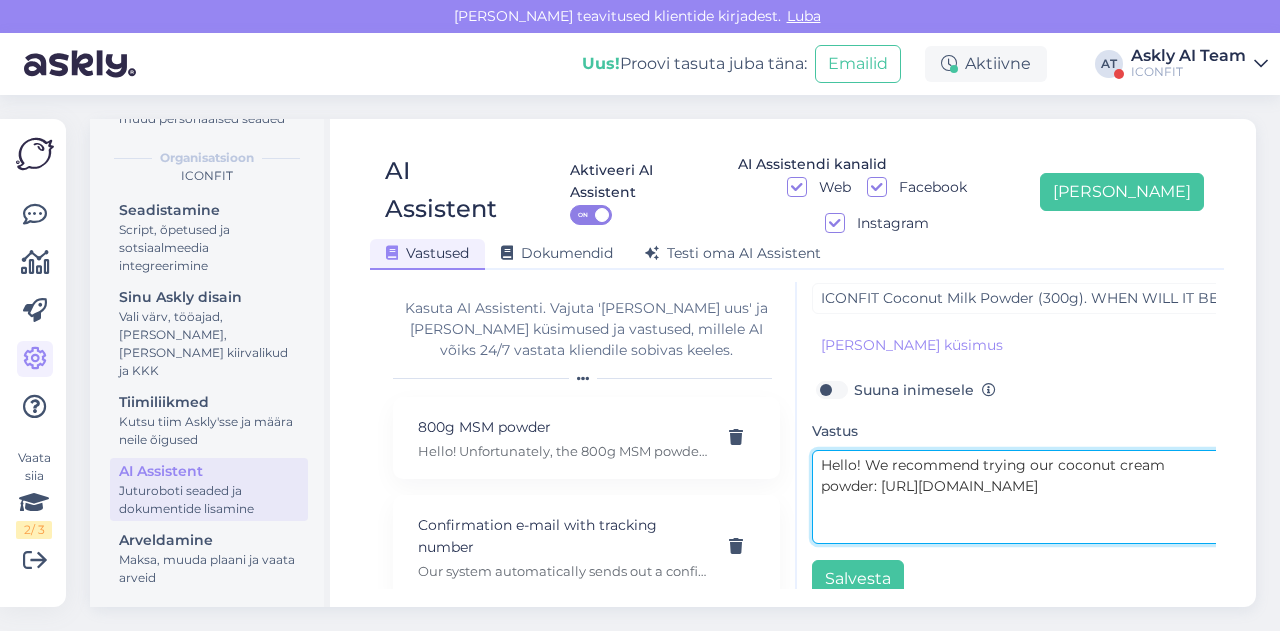 scroll, scrollTop: 179, scrollLeft: 46, axis: both 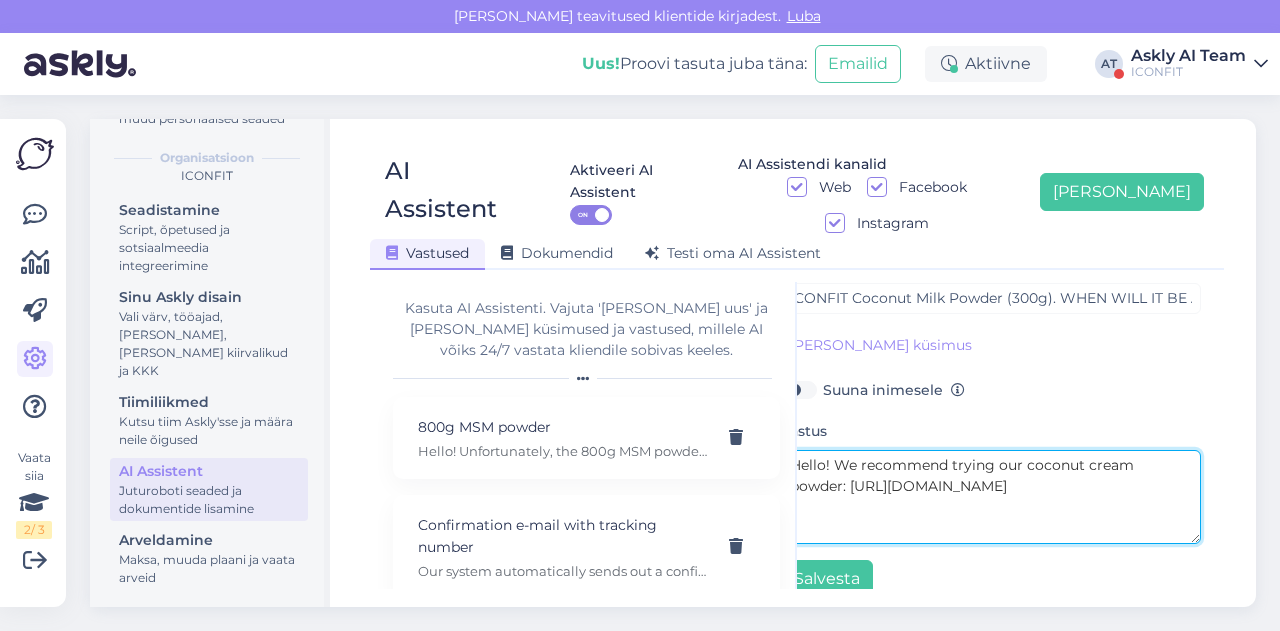 drag, startPoint x: 1012, startPoint y: 430, endPoint x: 1173, endPoint y: 426, distance: 161.04968 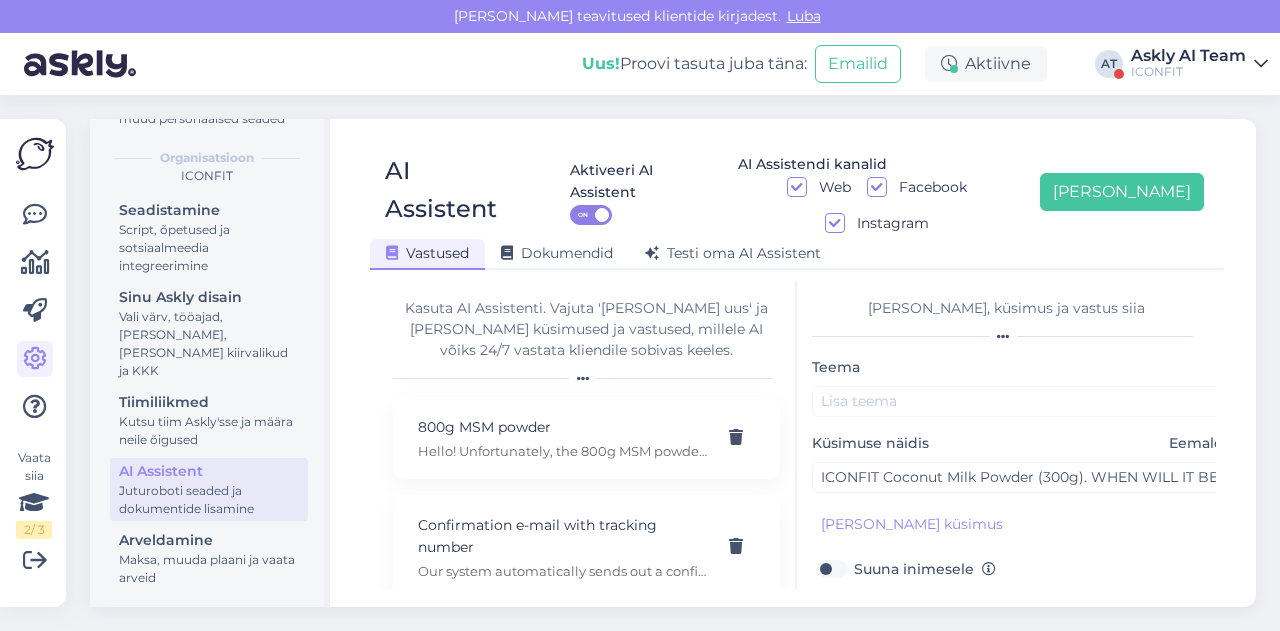 type on "Hello! We recommend trying our coconut cream powder: https://iconfit.ee/products/iconfit-kookoskreemi-pulber?_pos=6&_psq=koo&_ss=e&_v=1.0" 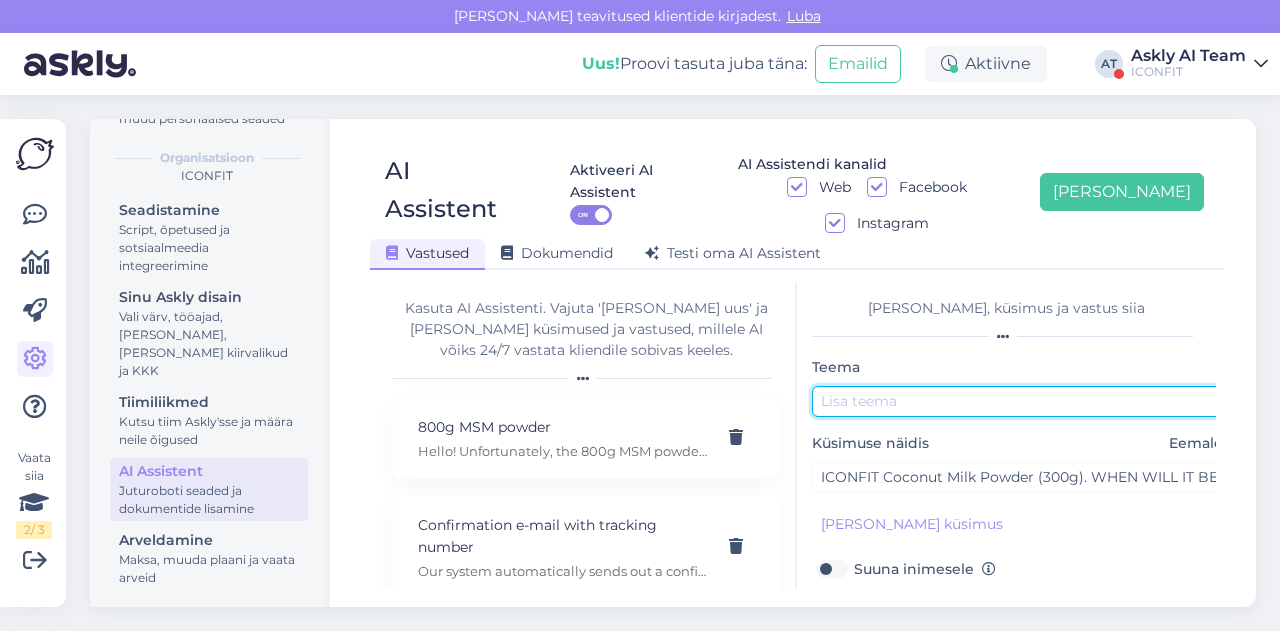 click at bounding box center (1022, 401) 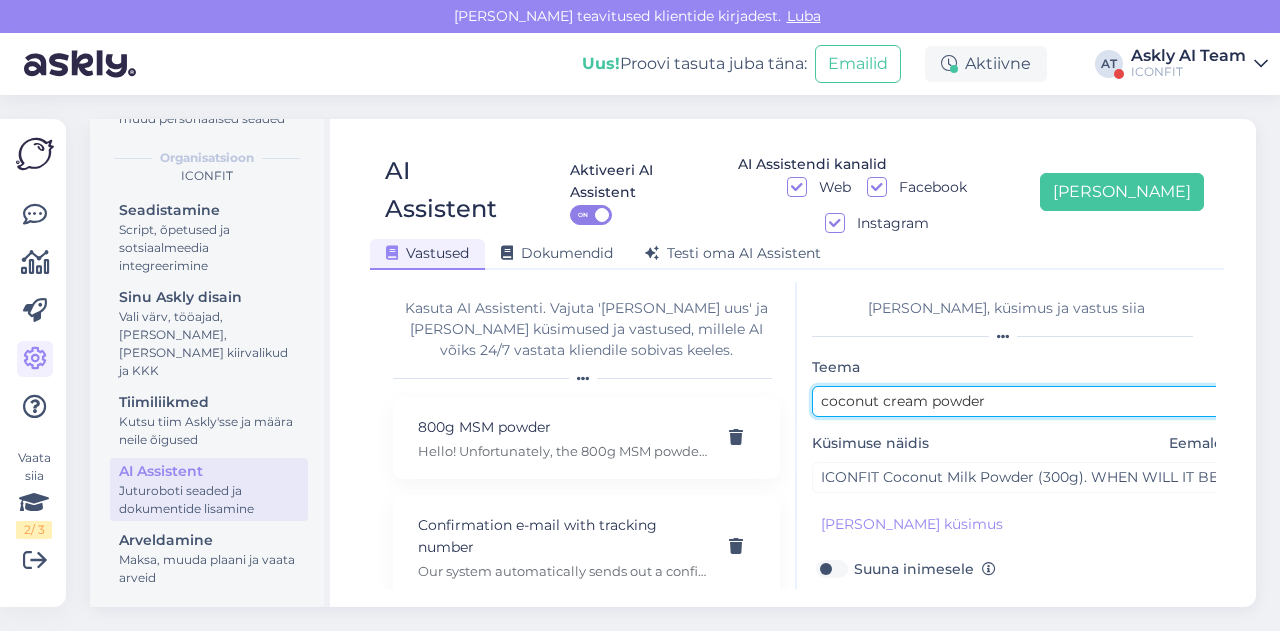 click on "coconut cream powder" at bounding box center (1022, 401) 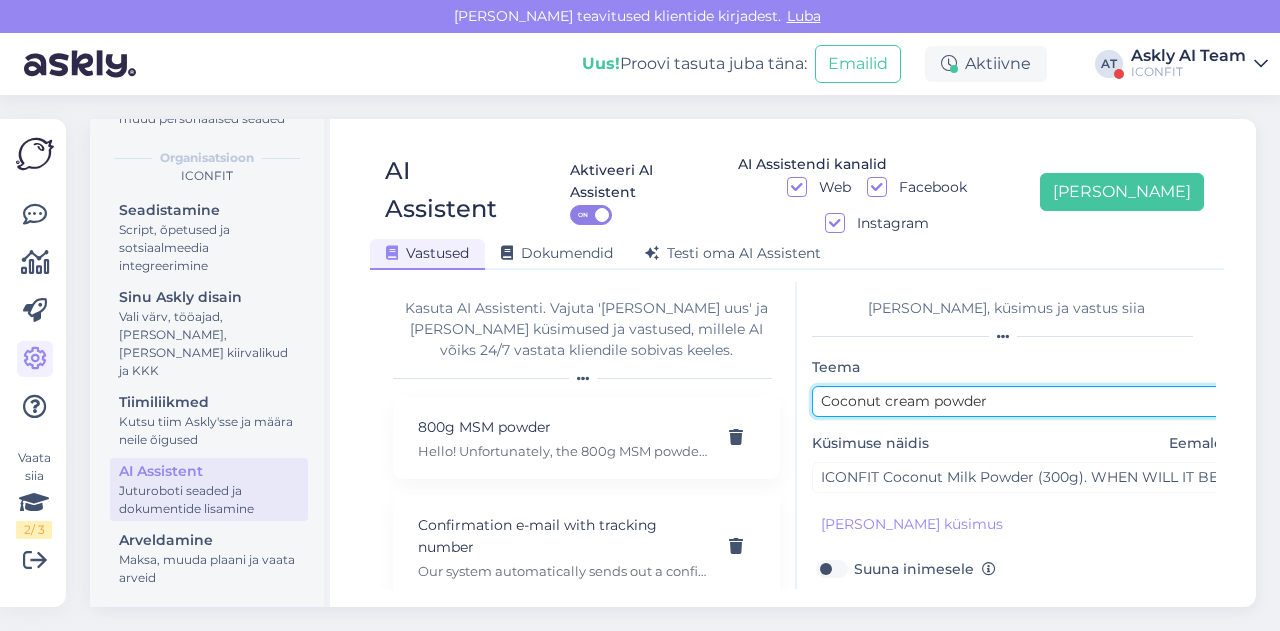 scroll, scrollTop: 179, scrollLeft: 0, axis: vertical 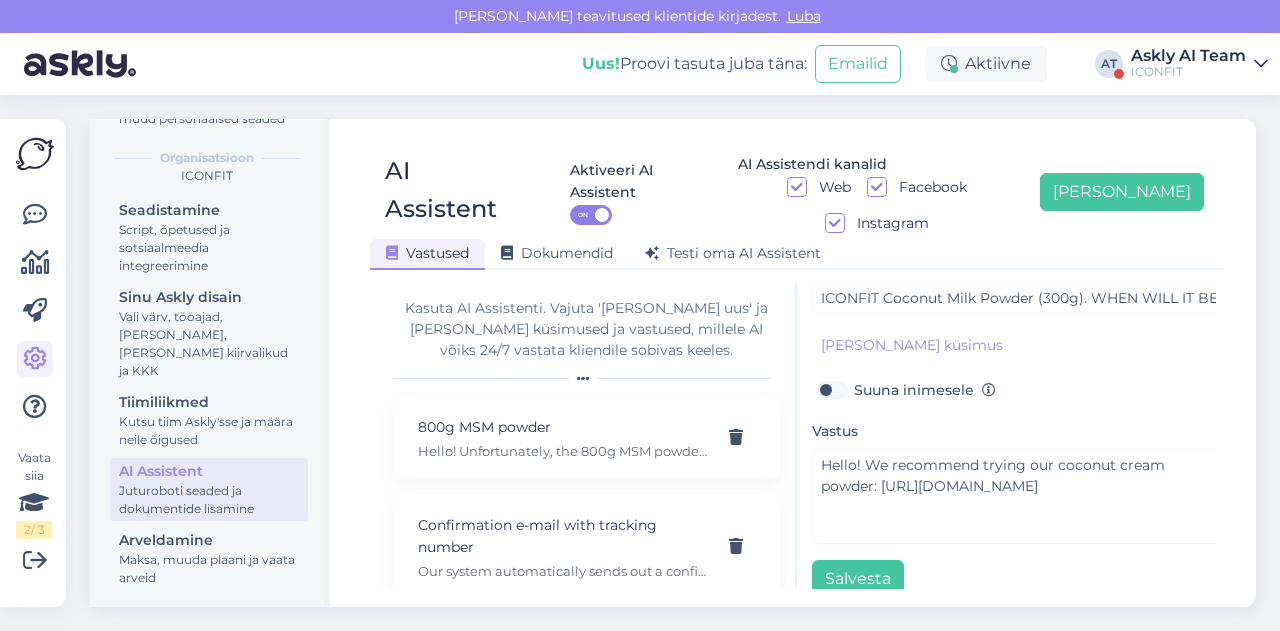 type on "Coconut cream powder" 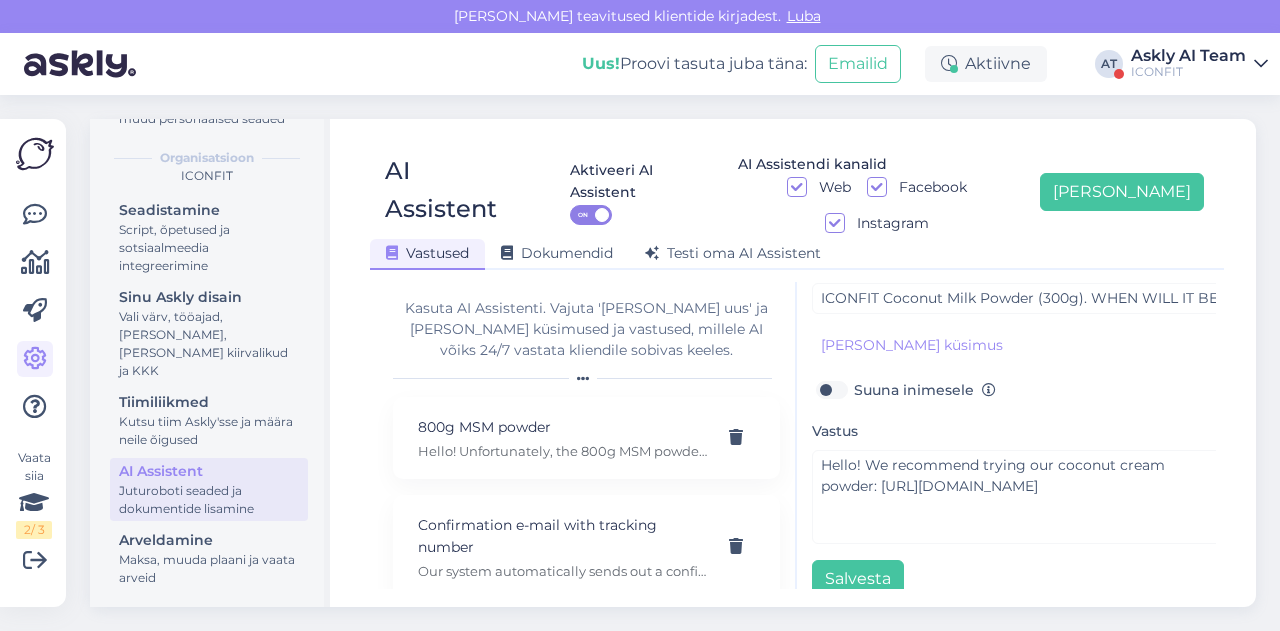 click on "Teema Coconut cream powder Küsimuse näidis Eemalda ICONFIT Coconut Milk Powder (300g). WHEN WILL IT BE AVAILABLE FOR PURCHASE? Lisa kliendi küsimus Suuna inimesele Vastus Hello! We recommend trying our coconut cream powder: https://iconfit.ee/products/iconfit-kookoskreemi-pulber?_pos=6&_psq=koo&_ss=e&_v=1.0
Salvesta" at bounding box center [1022, 387] 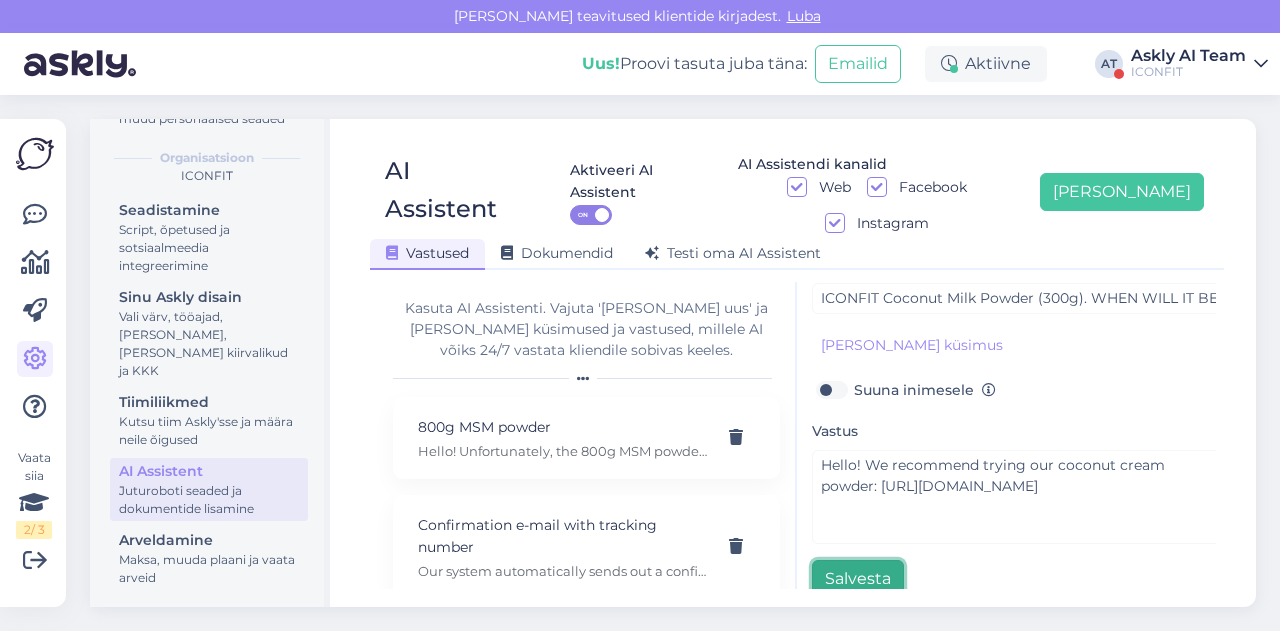click on "Salvesta" at bounding box center (858, 579) 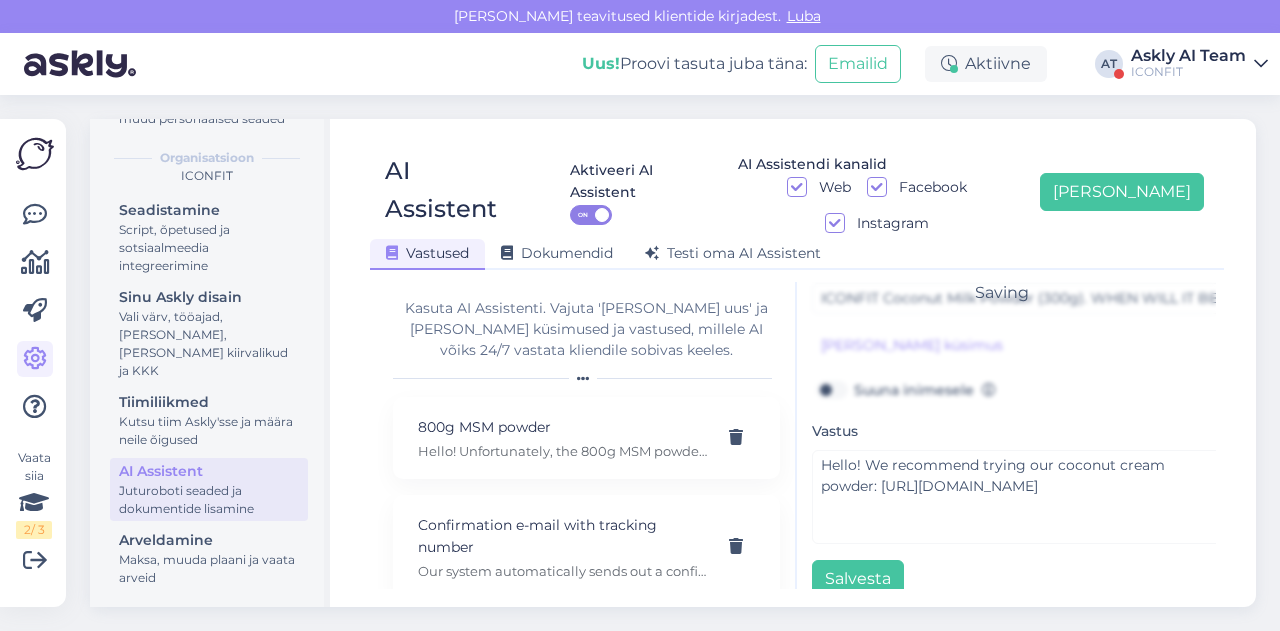 click on "AI Assistent Aktiveeri AI Assistent ON AI Assistendi kanalid Web Facebook Instagram [PERSON_NAME] uus Vastused Dokumendid [PERSON_NAME] oma AI Assistent" at bounding box center (797, 203) 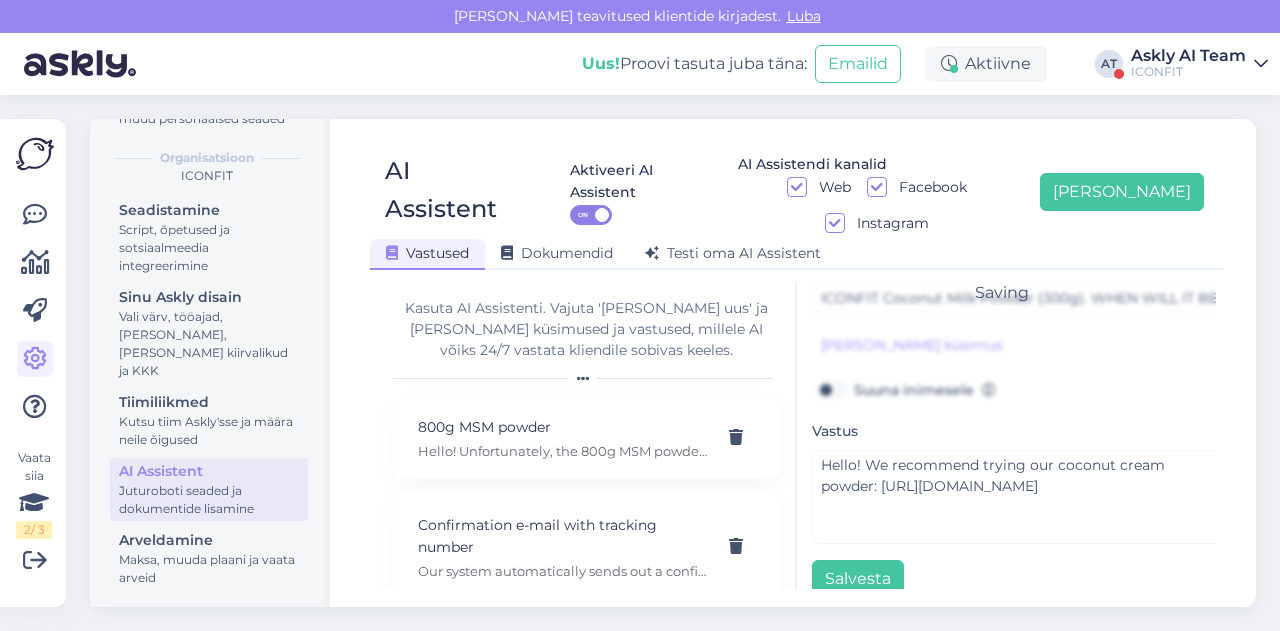scroll, scrollTop: 42, scrollLeft: 0, axis: vertical 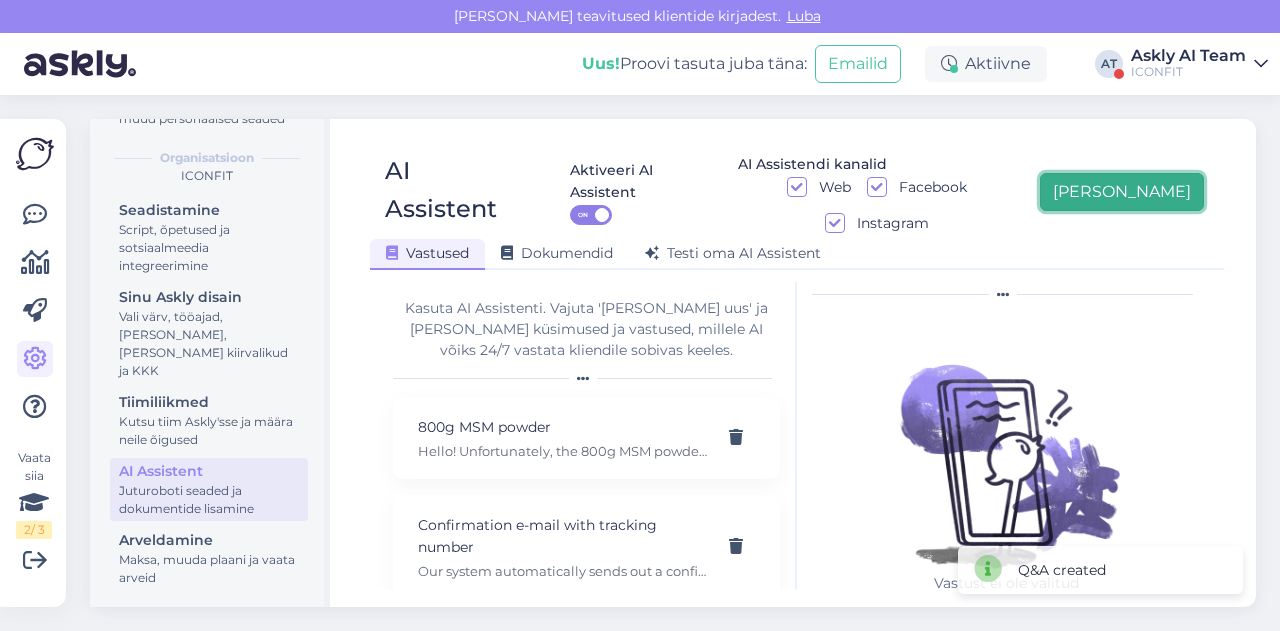 click on "[PERSON_NAME]" at bounding box center [1122, 192] 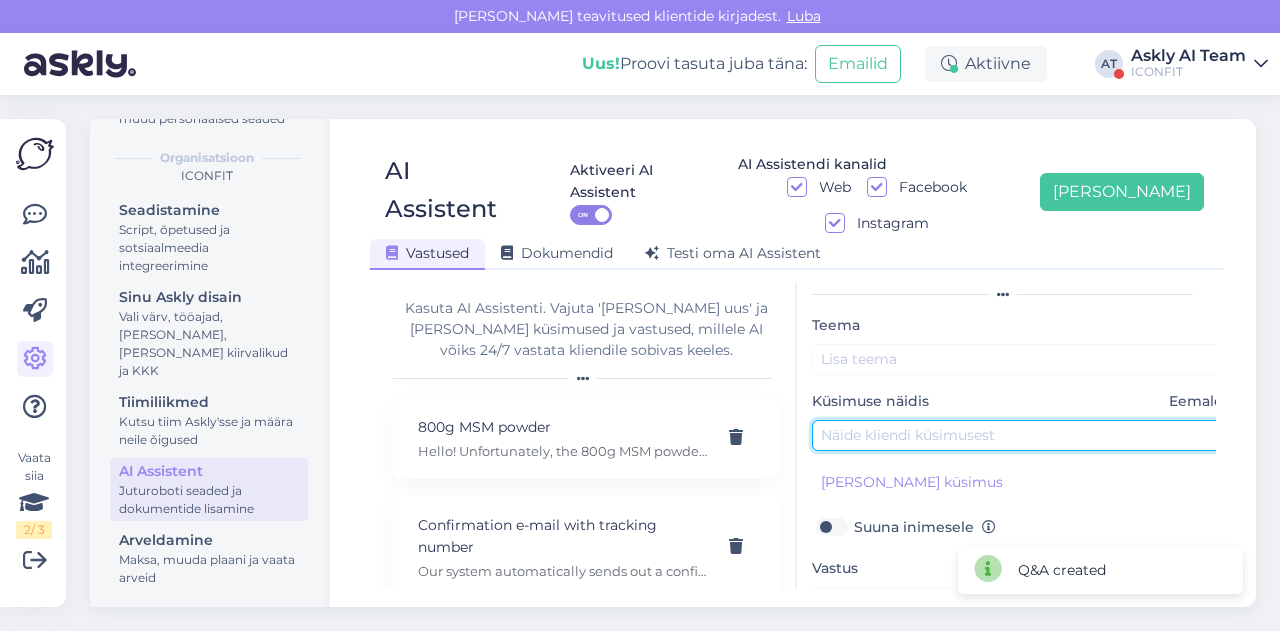 click at bounding box center [1022, 435] 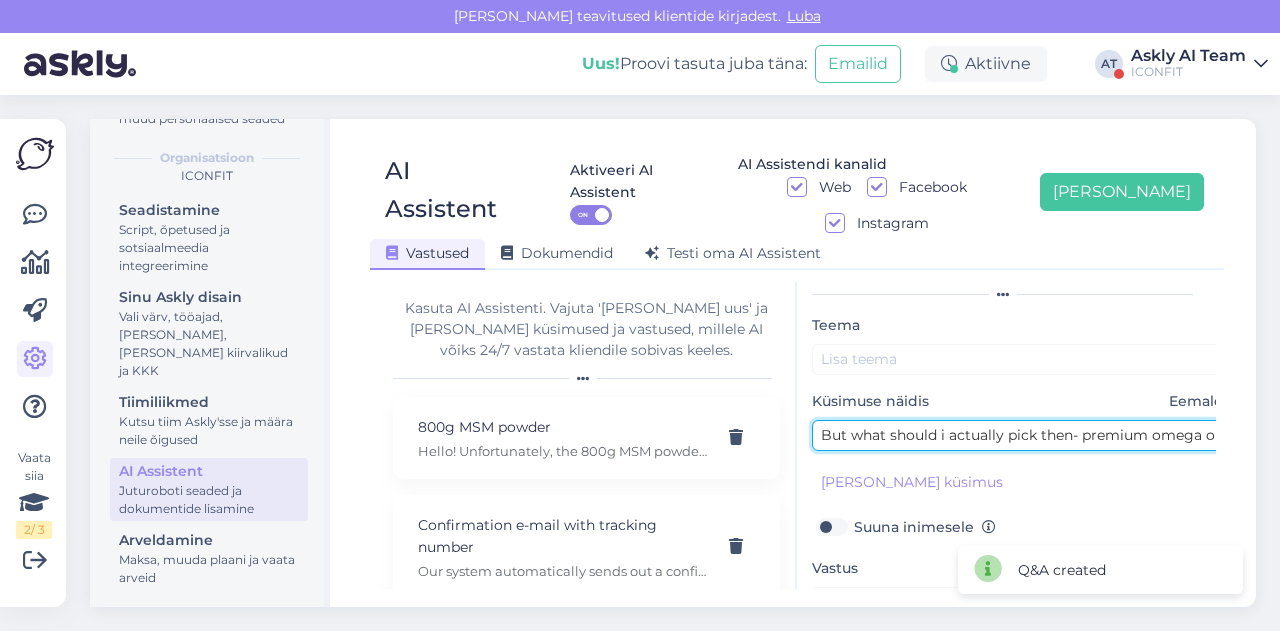 scroll, scrollTop: 0, scrollLeft: 118, axis: horizontal 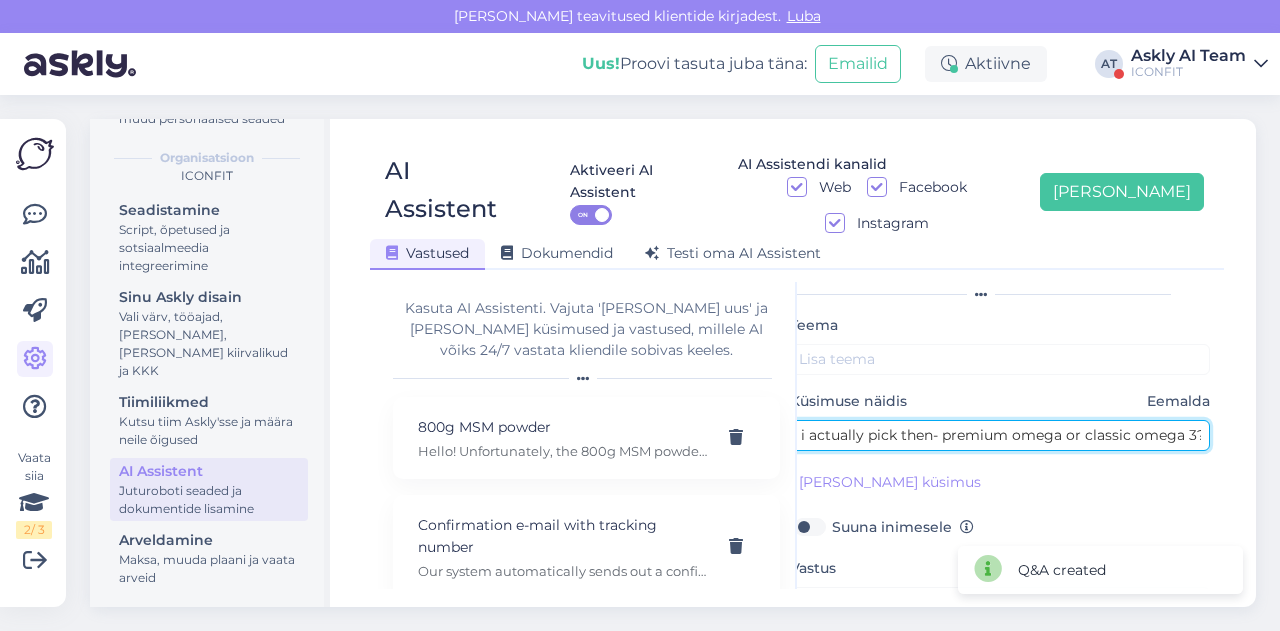 type on "But what should i actually pick then- premium omega or classic omega 3?" 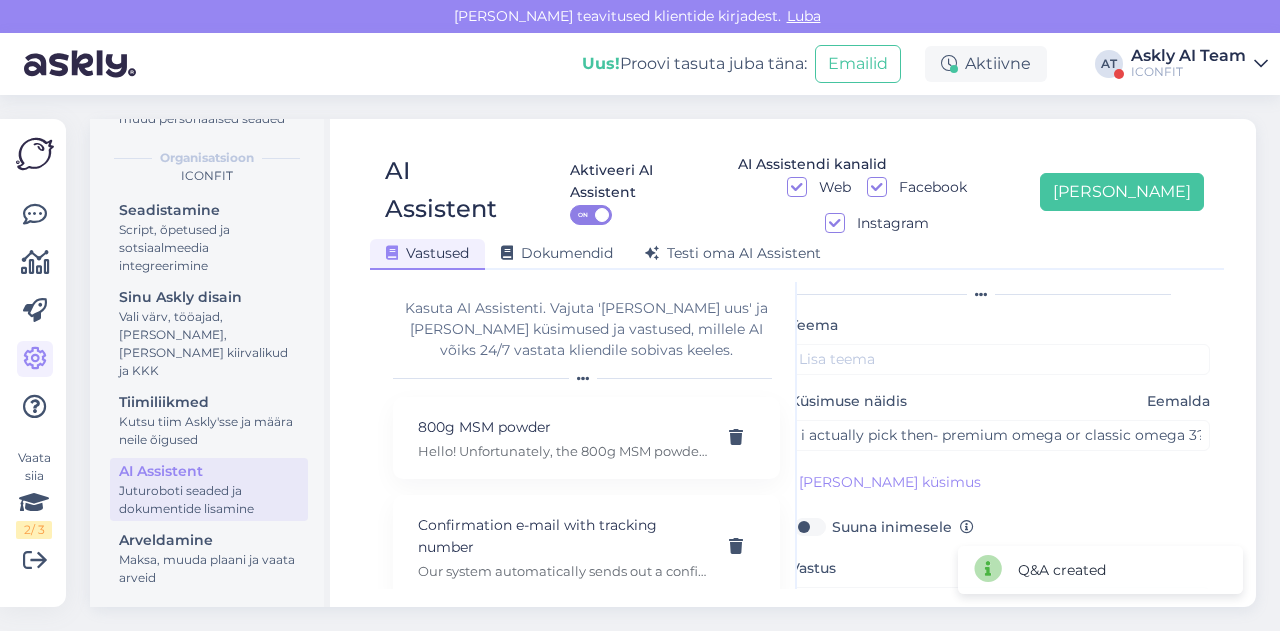 scroll, scrollTop: 0, scrollLeft: 0, axis: both 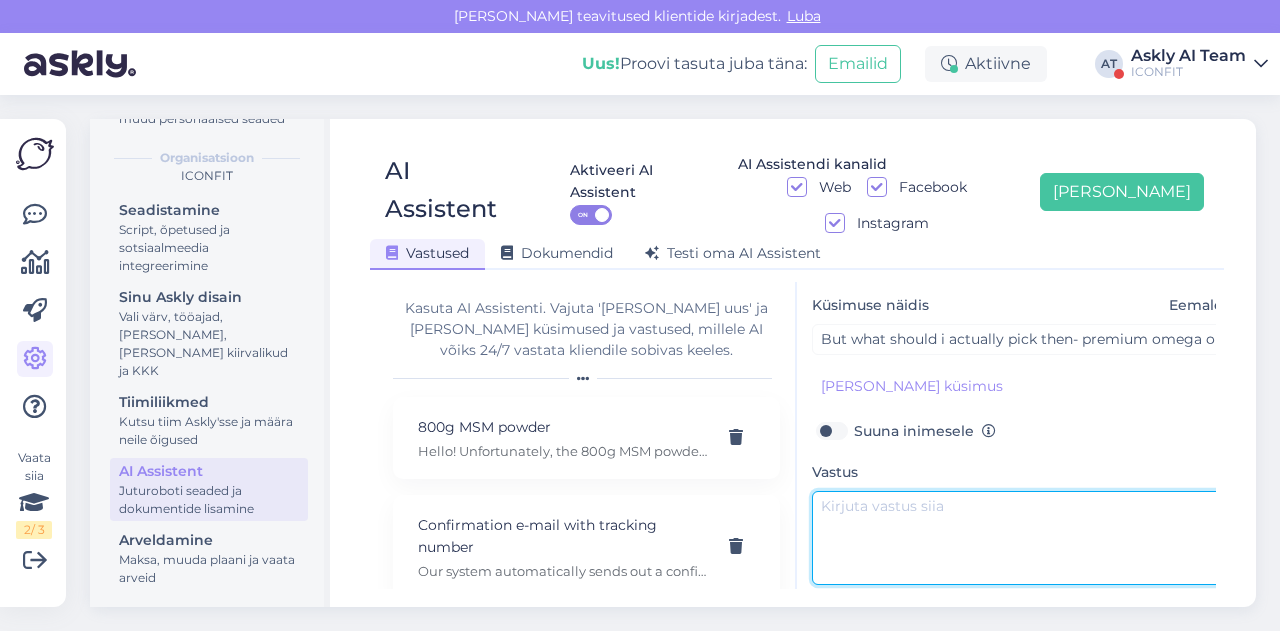 click at bounding box center [1022, 538] 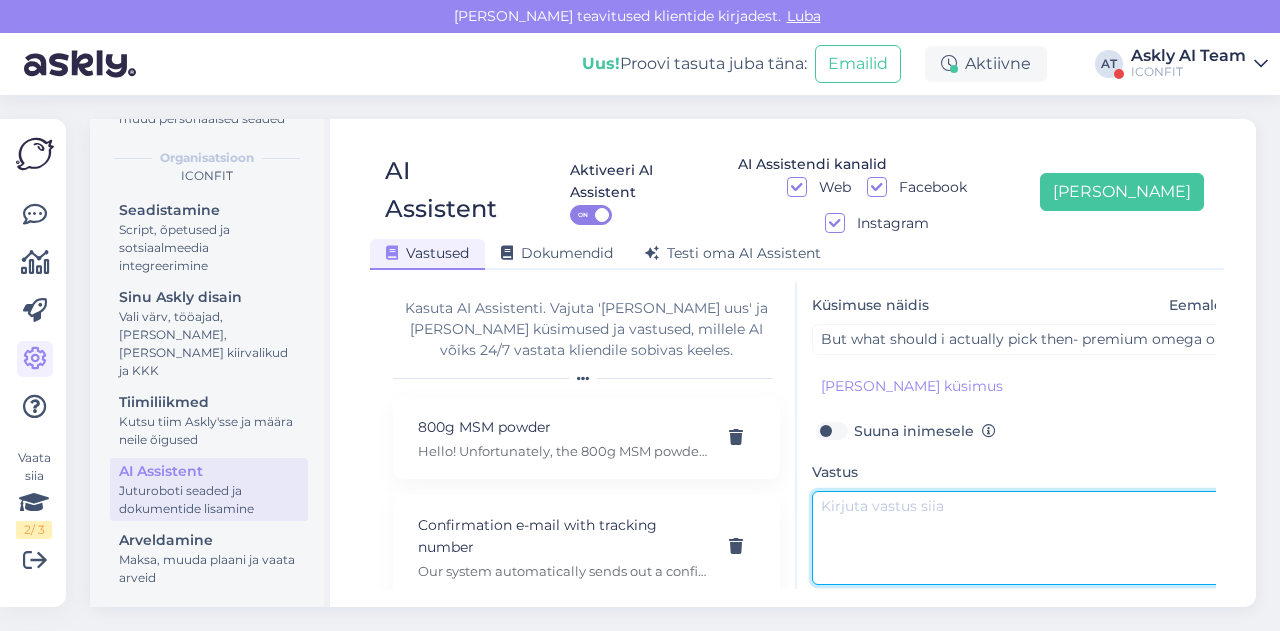 paste on "Hello! Our Omega-3 capsules contain 300 mg of EPA+DHA, which meets the European Food Safety Authority (EFSA) recommendation for daily support of heart and brain function.
For a stronger effect – such as for inflammation or other health concerns – we recommend our Premium Omega-3 capsules, which provide a higher dose of 750 mg of EPA+DHA." 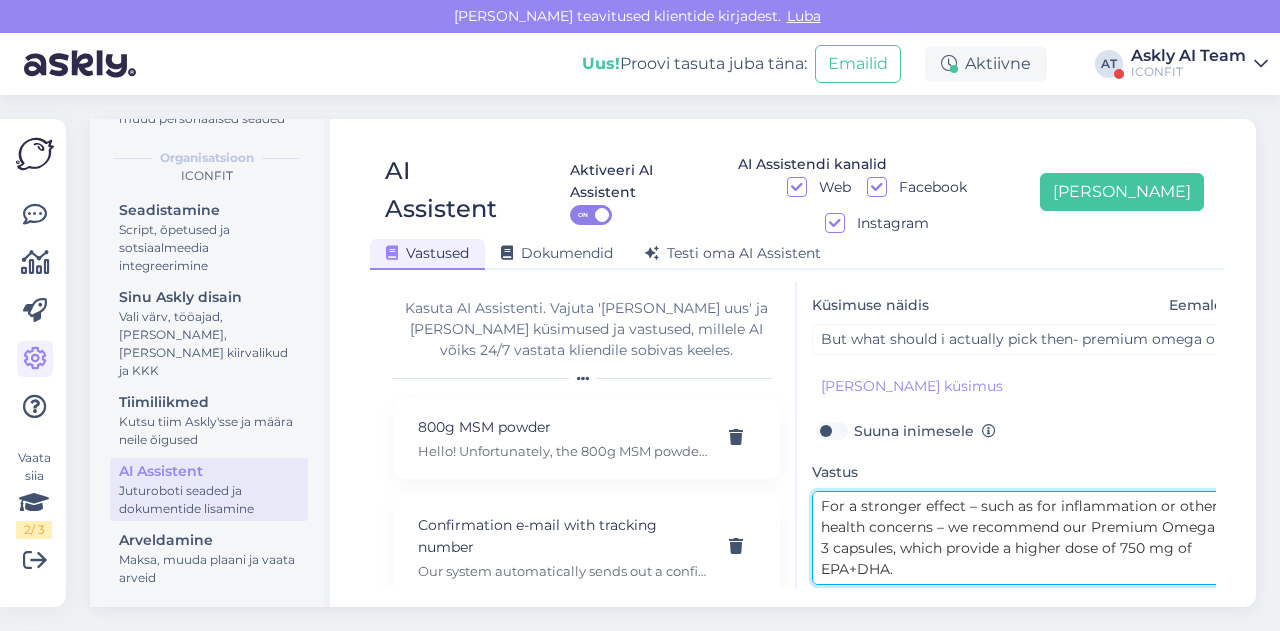 scroll, scrollTop: 0, scrollLeft: 0, axis: both 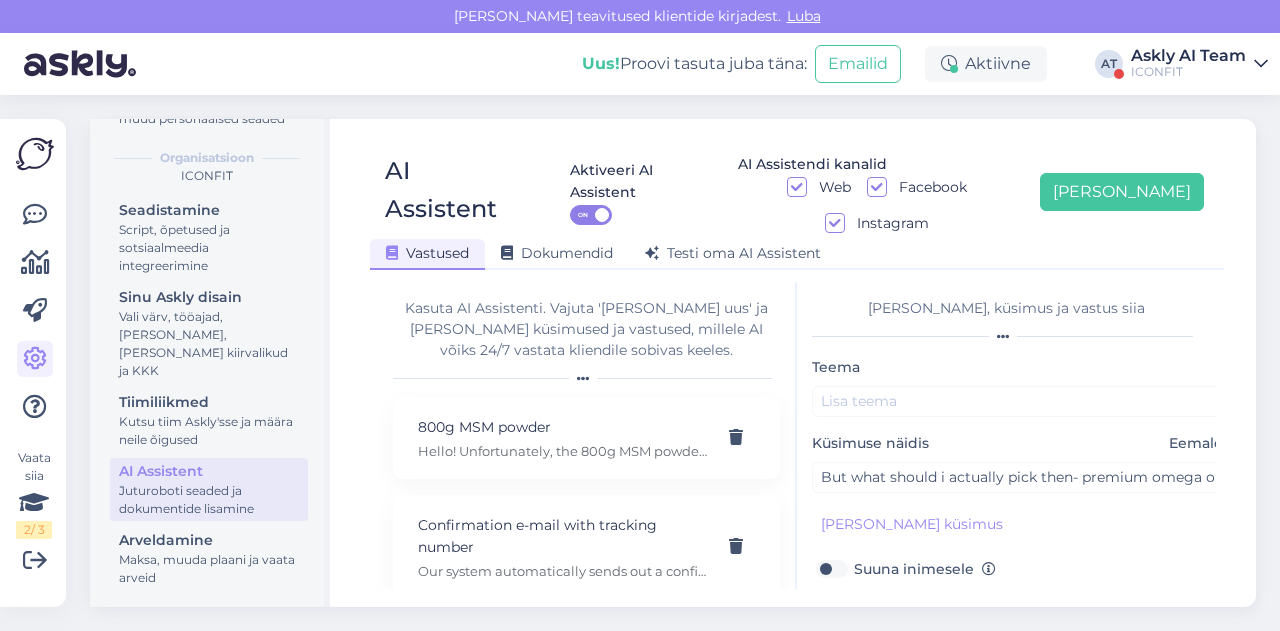 type on "Hello! Our Omega-3 capsules contain 300 mg of EPA+DHA, which meets the European Food Safety Authority (EFSA) recommendation for daily support of heart and brain function.
For a stronger effect – such as for inflammation or other health concerns – we recommend our Premium Omega-3 capsules, which provide a higher dose of 750 mg of EPA+DHA." 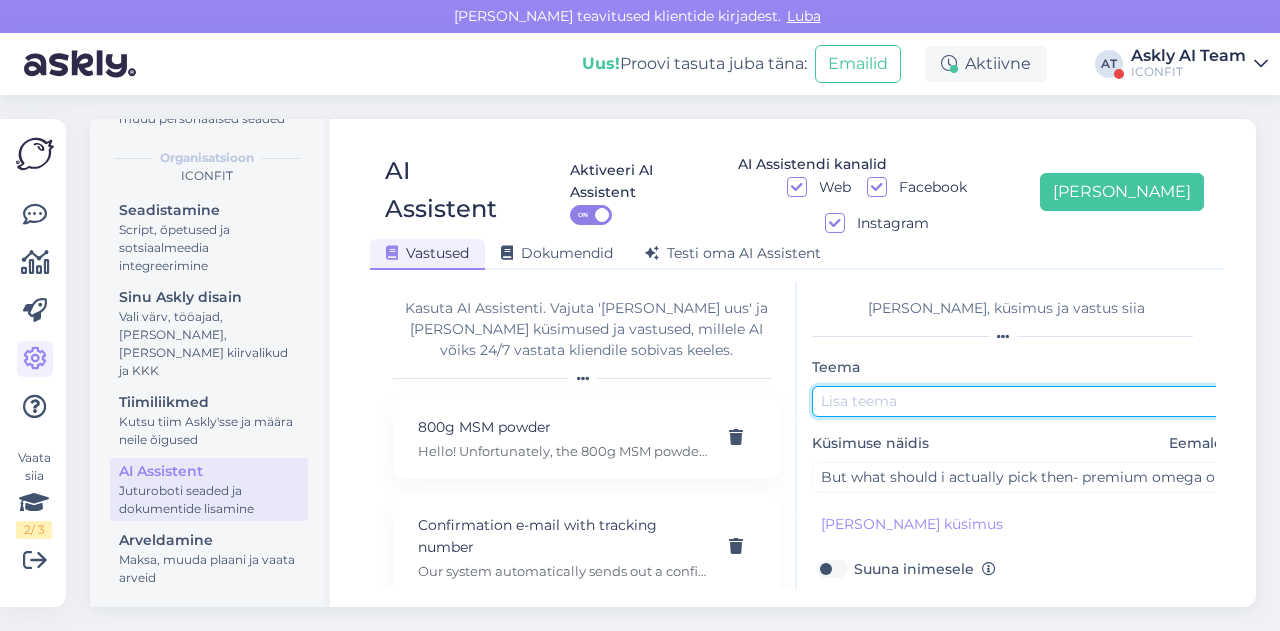 click at bounding box center [1022, 401] 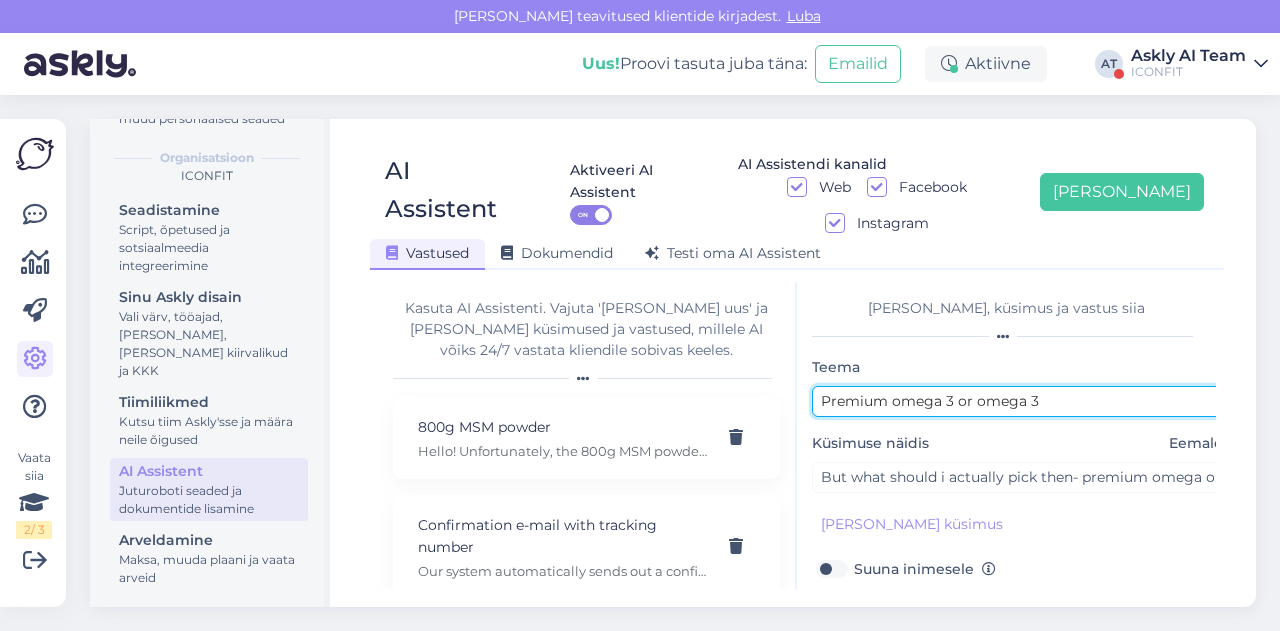 scroll, scrollTop: 179, scrollLeft: 0, axis: vertical 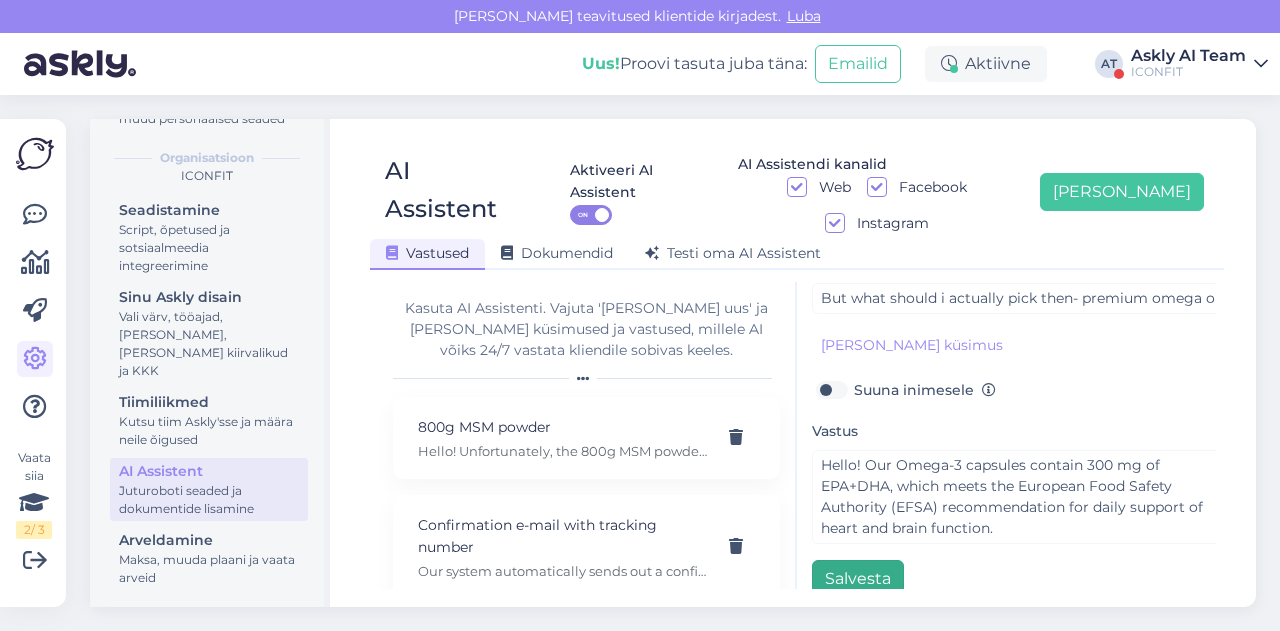 type on "Premium omega 3 or omega 3" 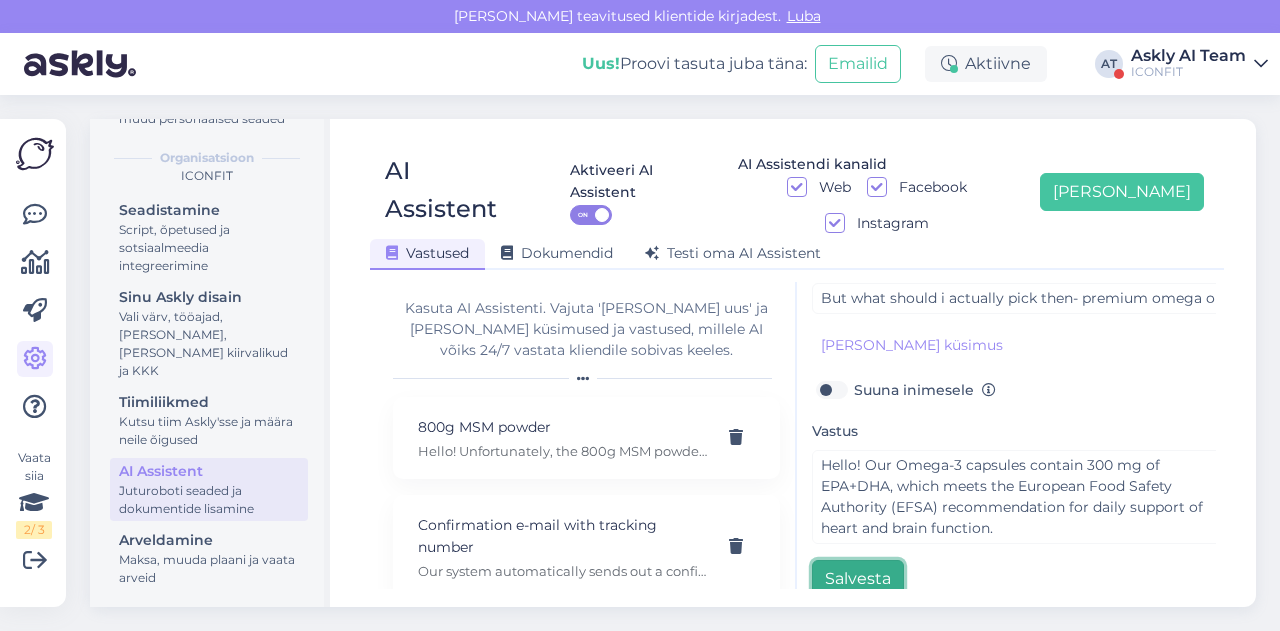 click on "Salvesta" at bounding box center [858, 579] 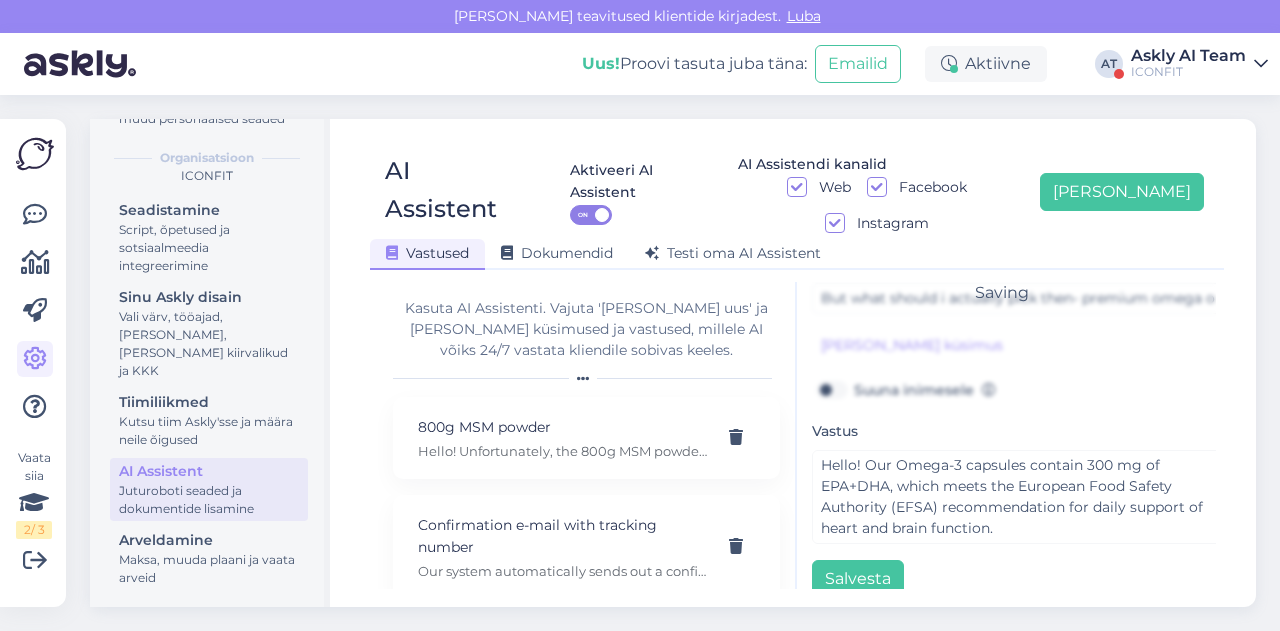 scroll, scrollTop: 42, scrollLeft: 0, axis: vertical 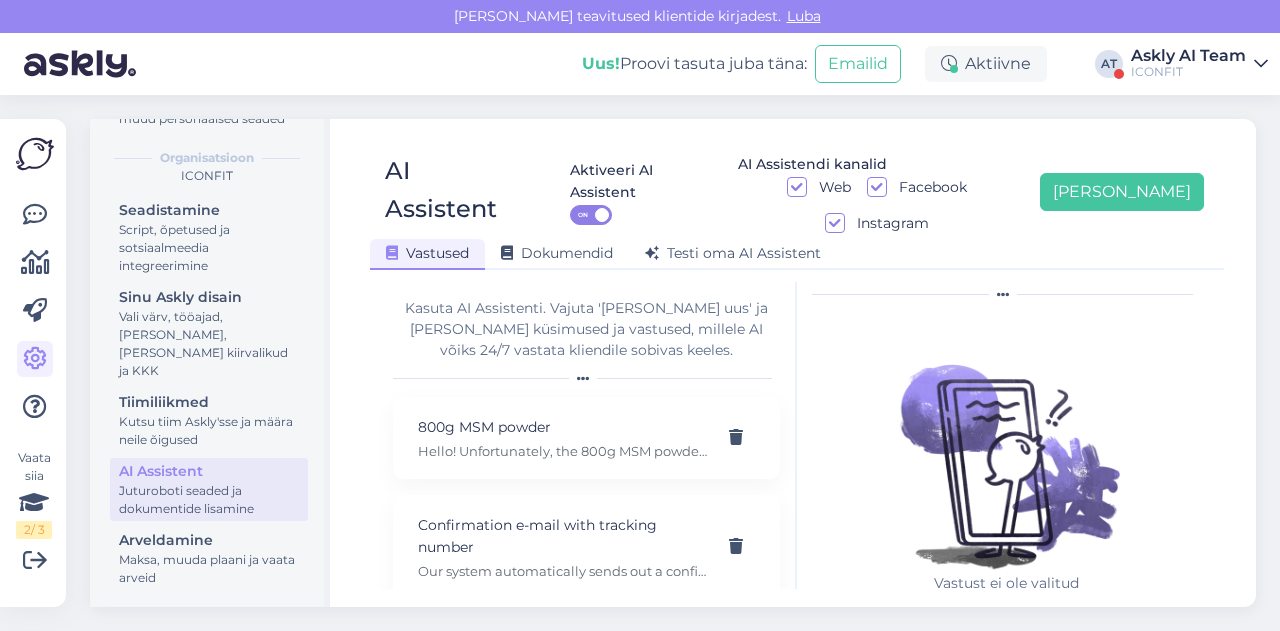 click on "AI Assistent Aktiveeri AI Assistent ON AI Assistendi kanalid Web Facebook Instagram [PERSON_NAME] uus Vastused Dokumendid [PERSON_NAME] oma AI Assistent" at bounding box center (797, 203) 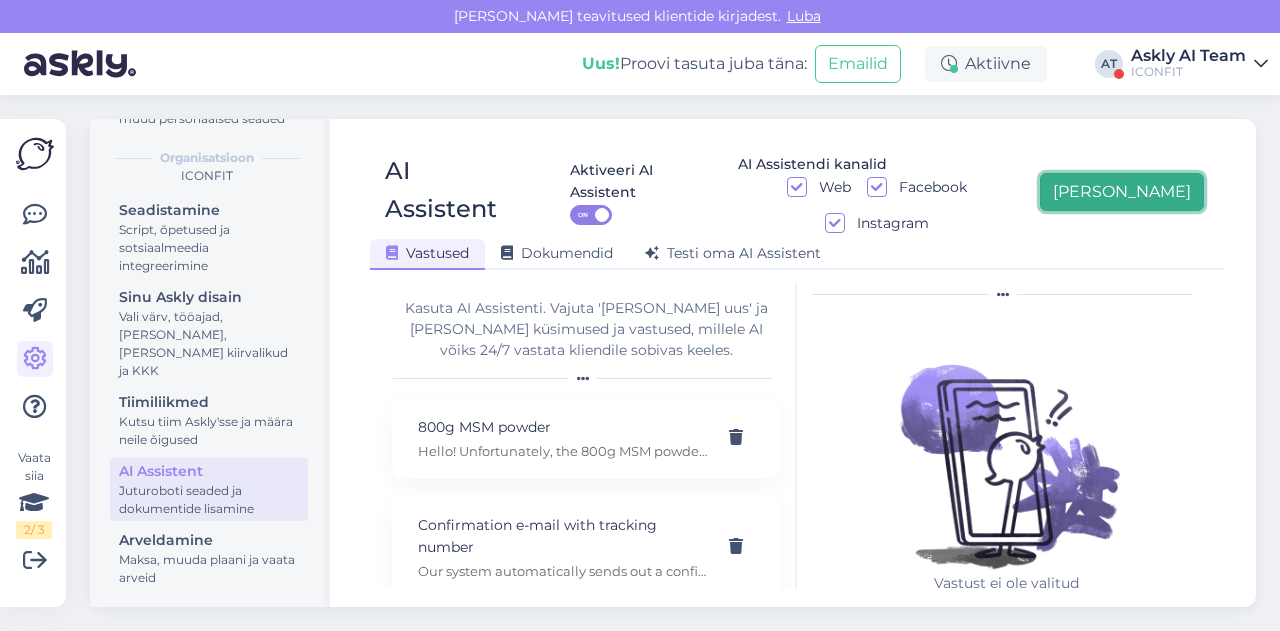 click on "[PERSON_NAME]" at bounding box center (1122, 192) 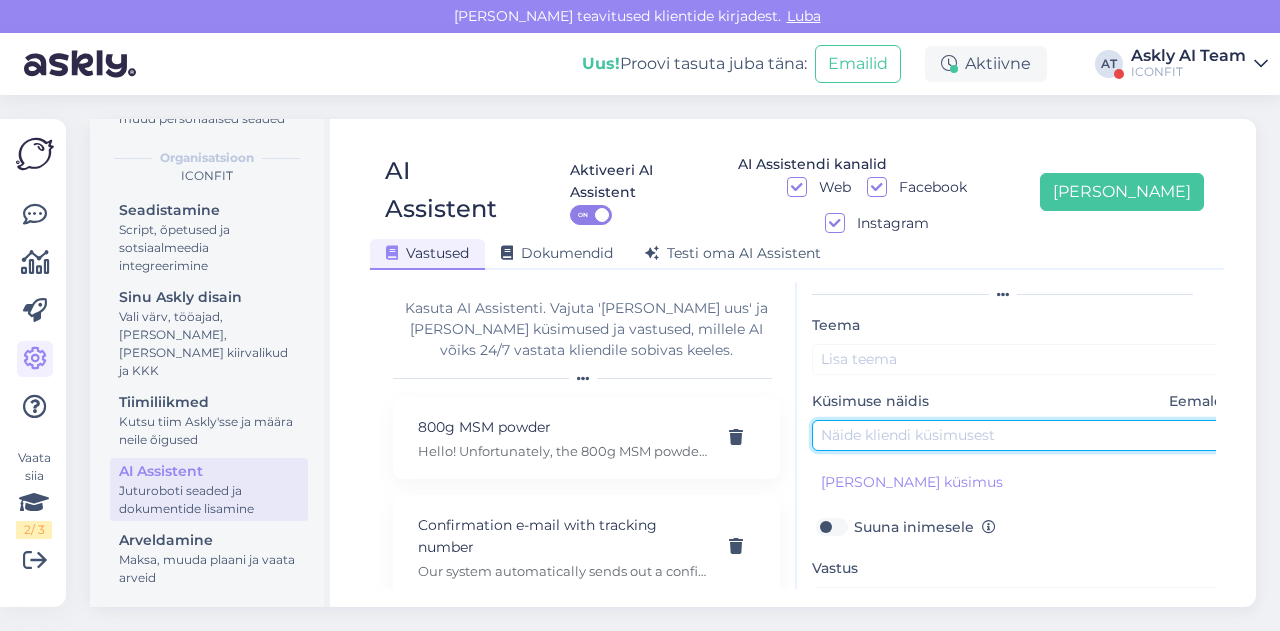 click at bounding box center (1022, 435) 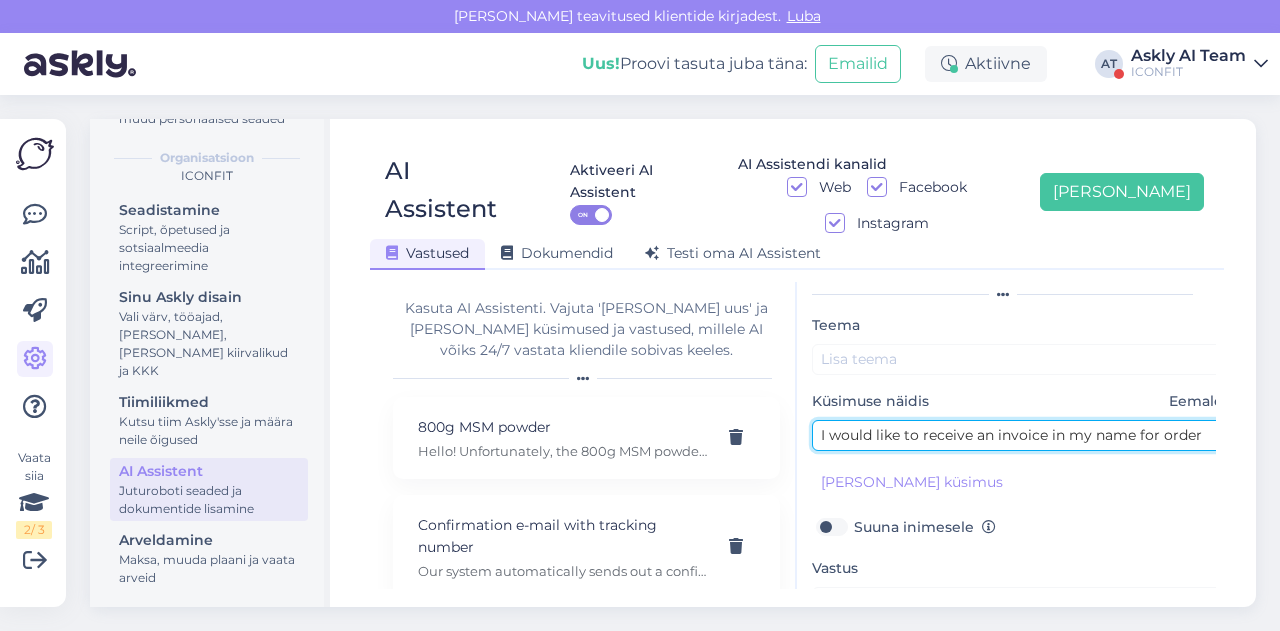 scroll, scrollTop: 42, scrollLeft: 0, axis: vertical 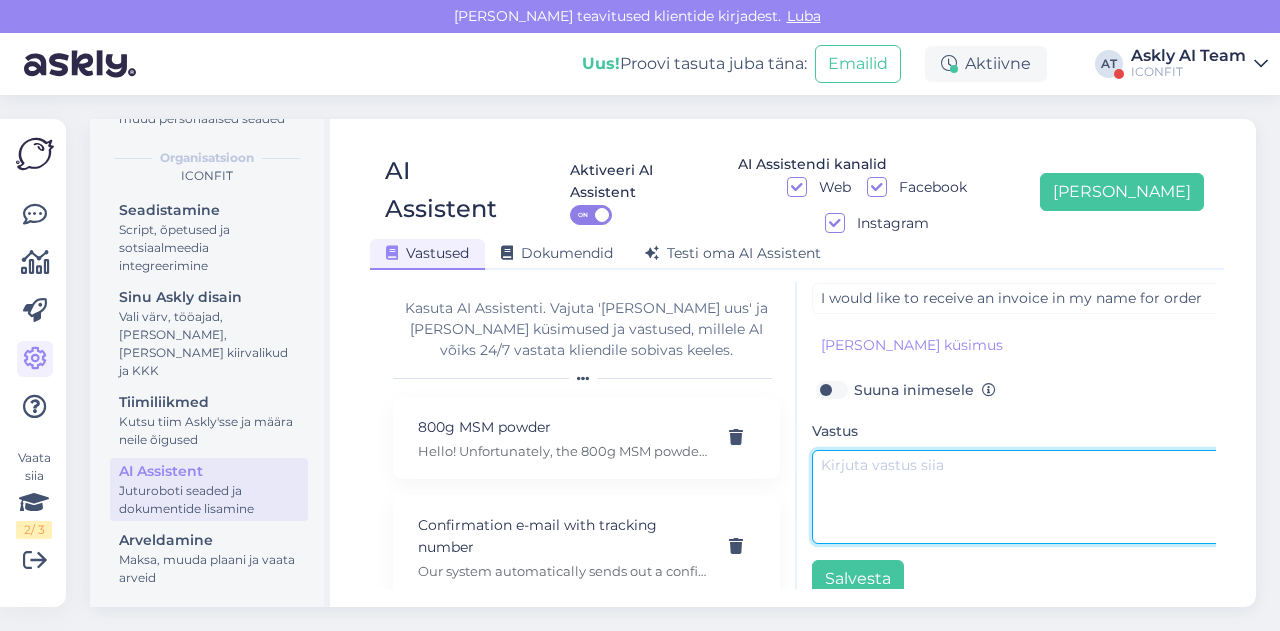 click at bounding box center [1022, 497] 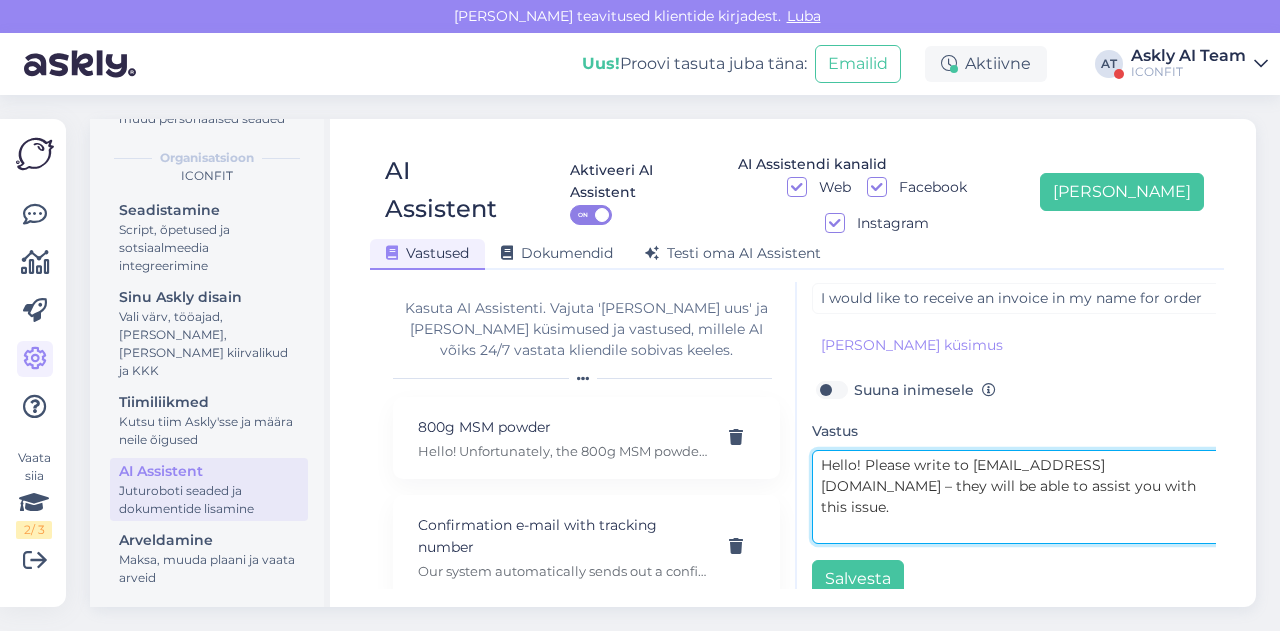 scroll, scrollTop: 0, scrollLeft: 0, axis: both 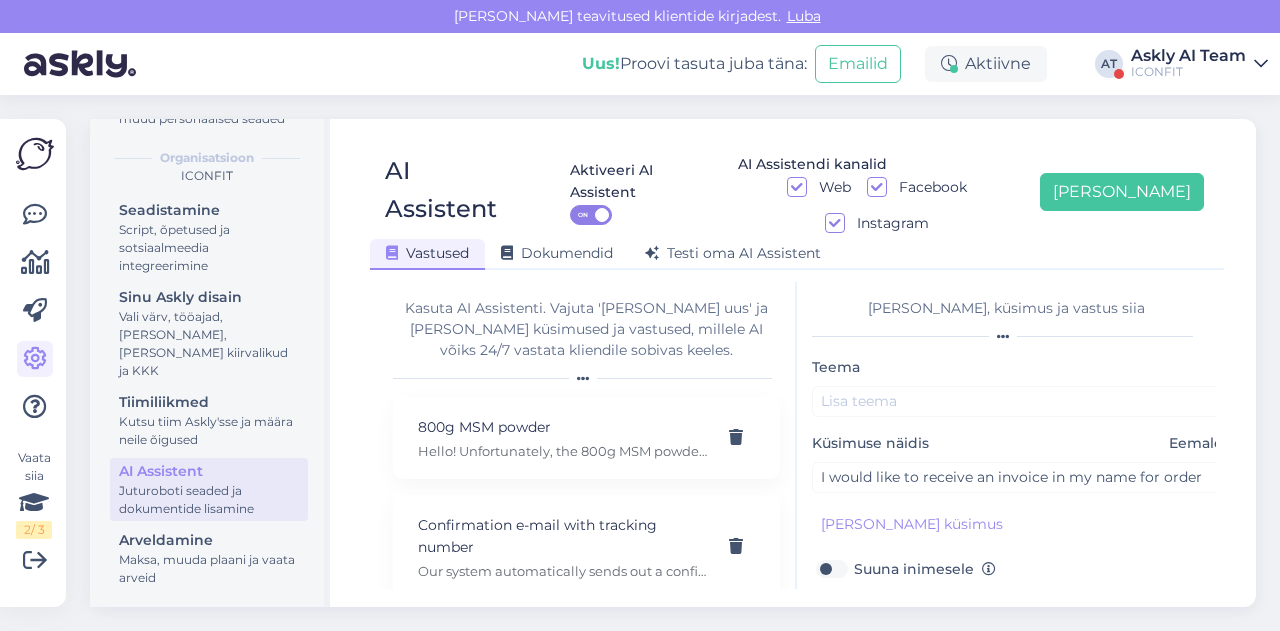 type on "Hello! Please write to info@iconfit.eu – they will be able to assist you with this issue." 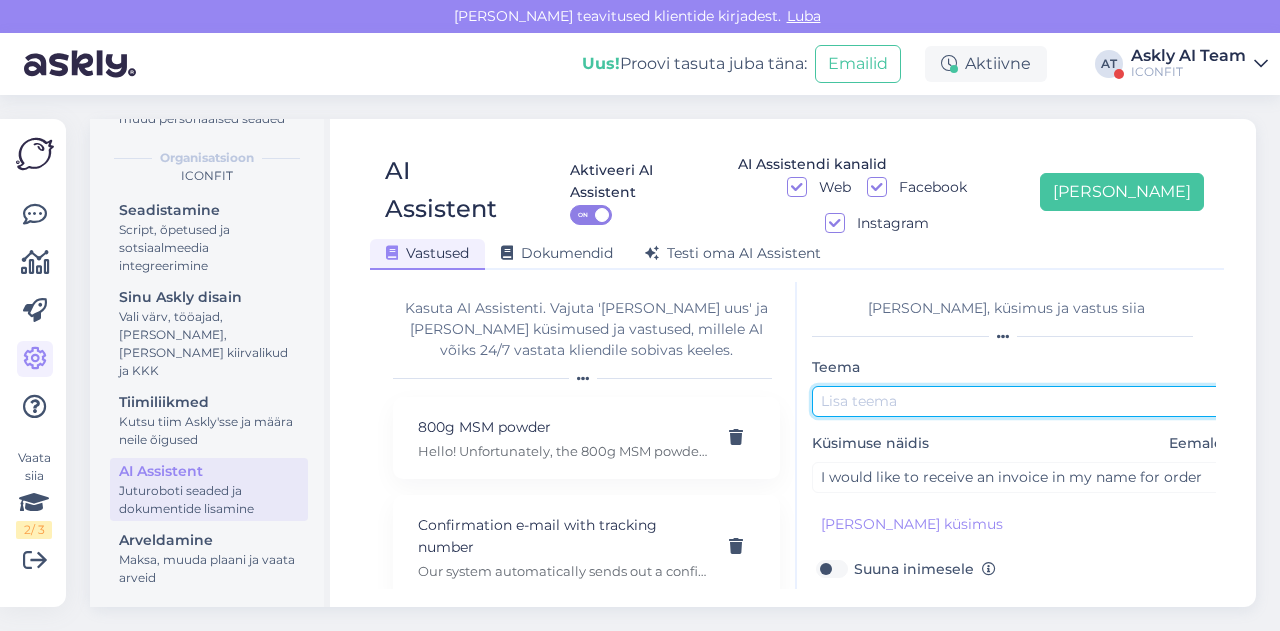click at bounding box center (1022, 401) 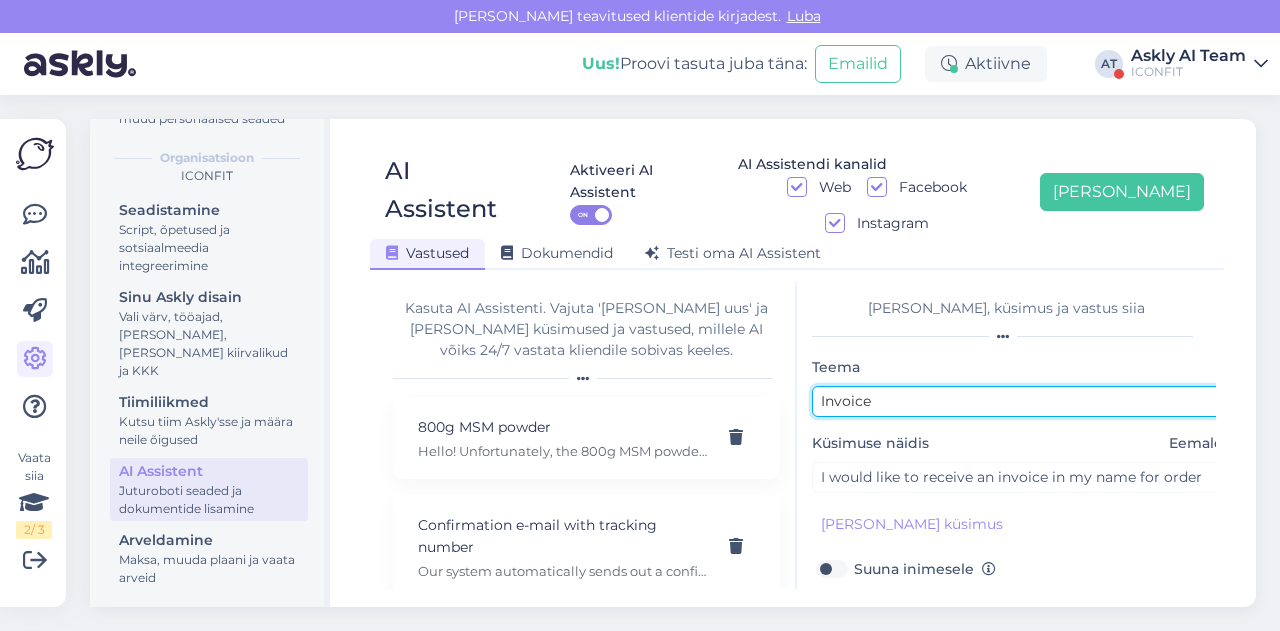 scroll, scrollTop: 179, scrollLeft: 0, axis: vertical 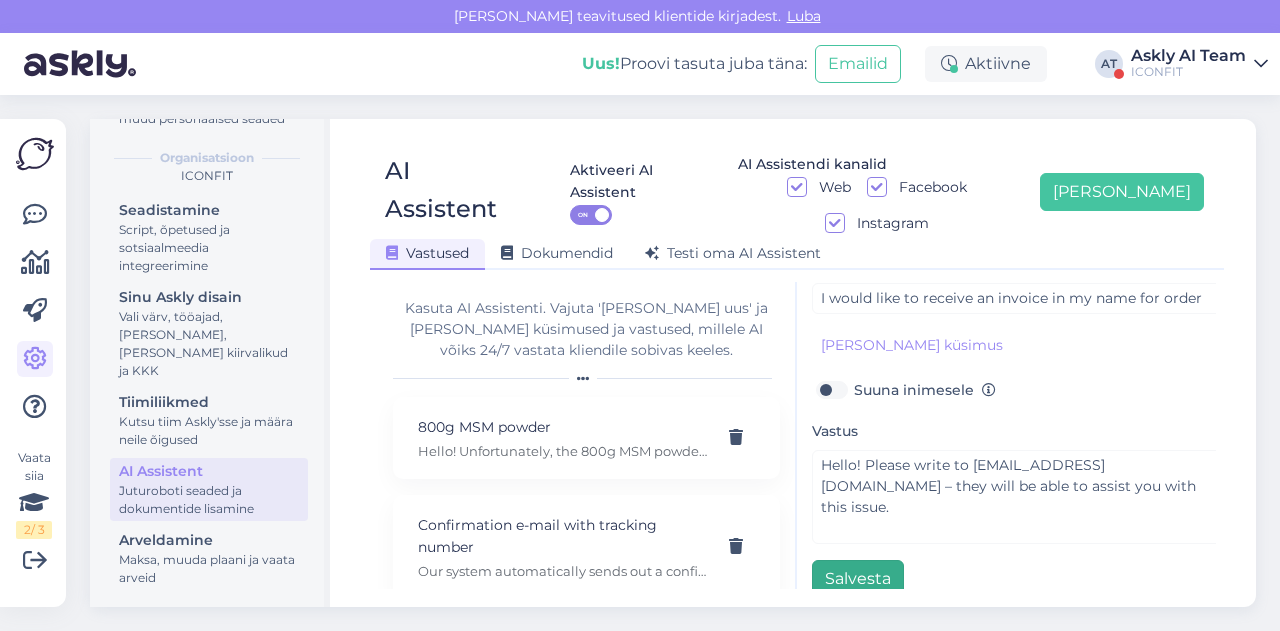 type on "Invoice" 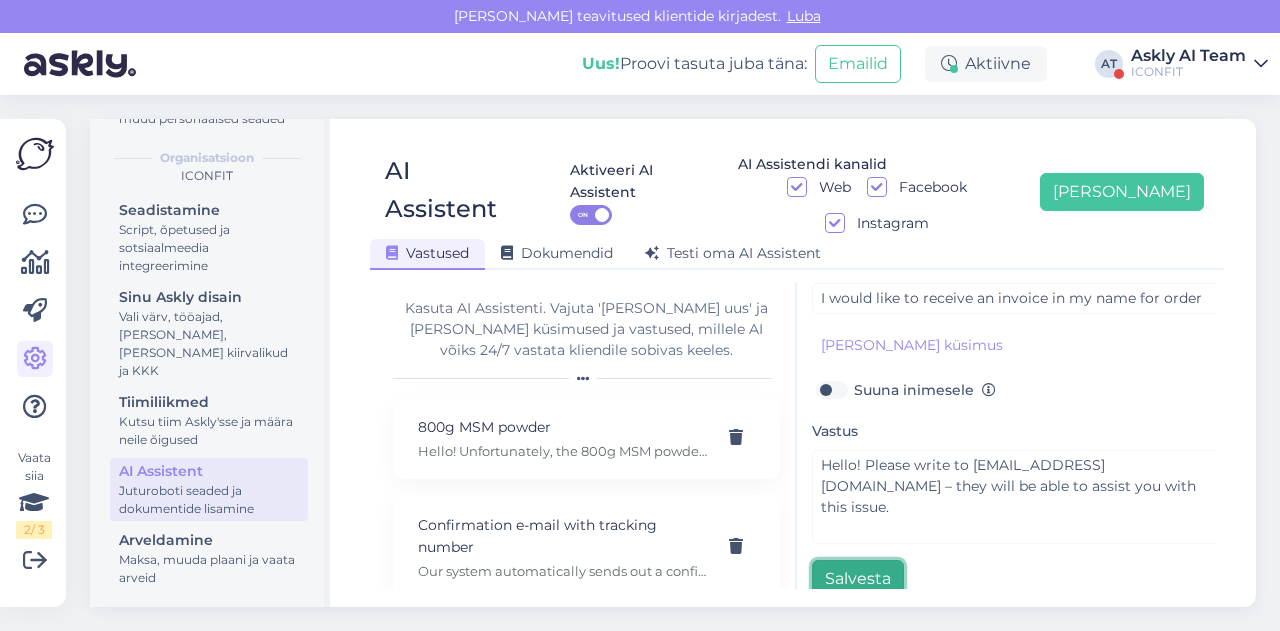 click on "Salvesta" at bounding box center (858, 579) 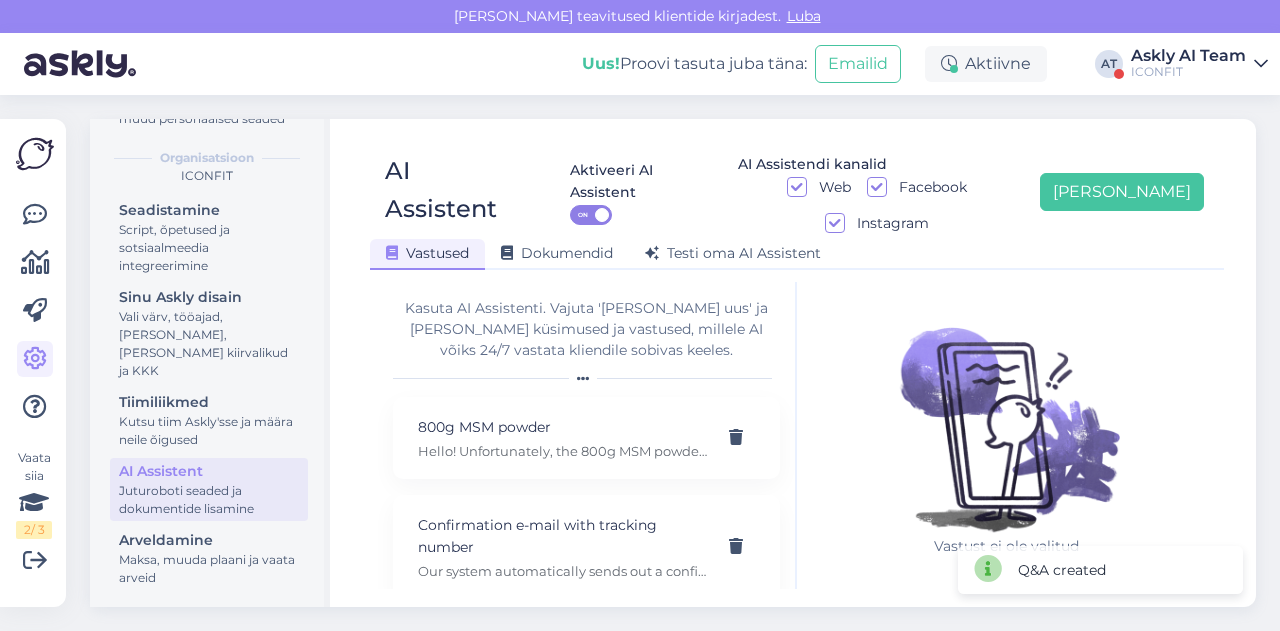 scroll, scrollTop: 42, scrollLeft: 0, axis: vertical 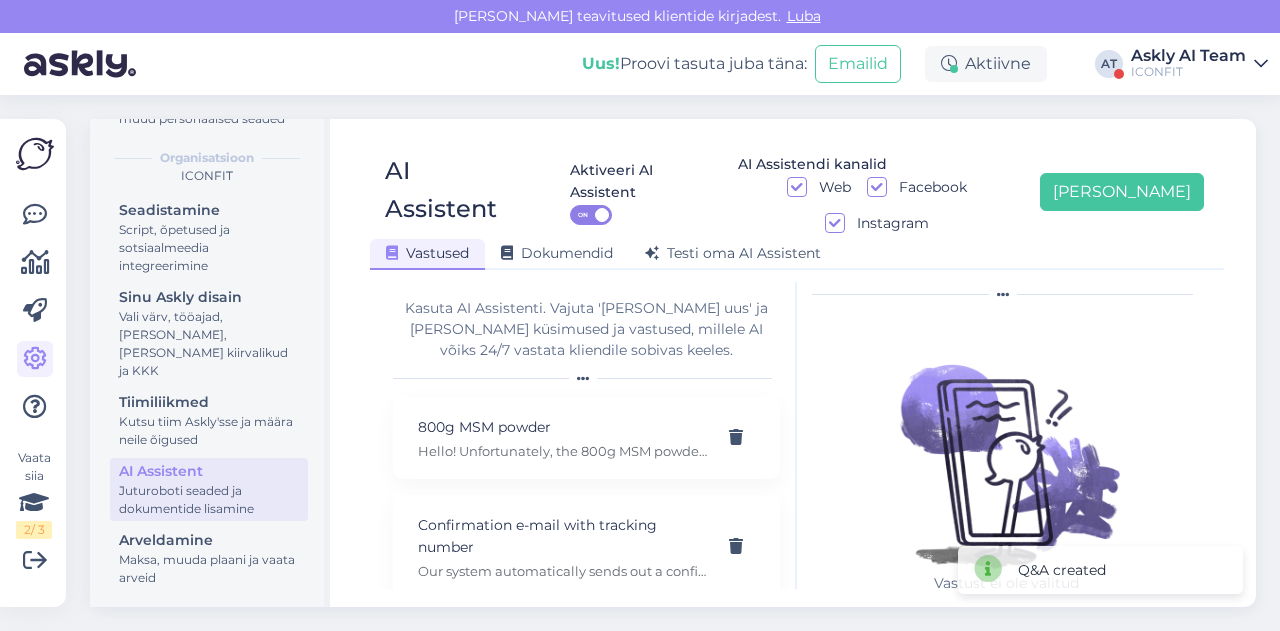 click on "AI Assistent Aktiveeri AI Assistent ON AI Assistendi kanalid Web Facebook Instagram Lisa uus Vastused Dokumendid Testi oma AI Assistent Kasuta AI Assistenti. Vajuta 'Lisa uus' ja lisa küsimused ja vastused, millele AI võiks 24/7 vastata kliendile sobivas keeles.   800g MSM powder  Hello! Unfortunately, the 800g MSM powder will not be restocked. However, the 150g MSM powder is available for purchase.  Confirmation e-mail with tracking number Our system automatically sends out a confirmation e-mail with tracking number when its packed.
Daily amount of collagen We recommend a daily amount of 10 g / 10,000 mg of pure collagen. A measuring spoon In the case of a measuring spoon, remember that the numbers there indicate milliliters, not grams. The scoop in the Whey 80 protein powder bag holds 25g of powder. Active discount code Hello! To find discount codes, please keep an eye on our partners and influencers. Allergen info and cross-contamination Amount of vitamins and minerals in Diet Whey
Biting Dealers" at bounding box center (797, 363) 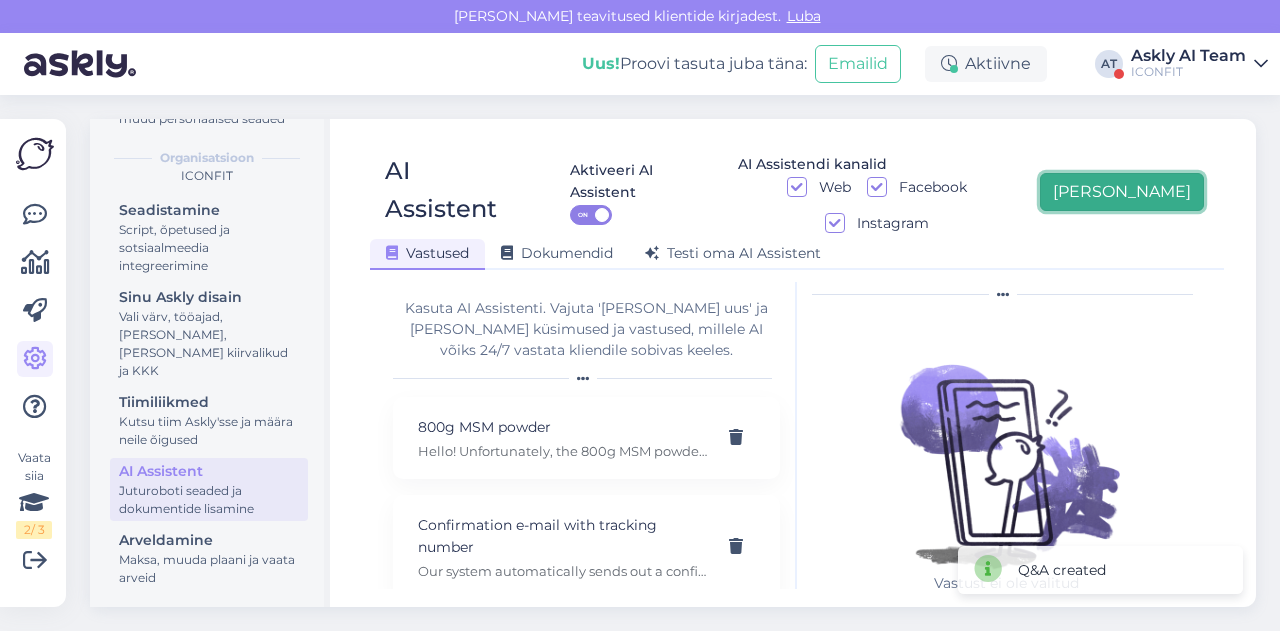 click on "[PERSON_NAME]" at bounding box center (1122, 192) 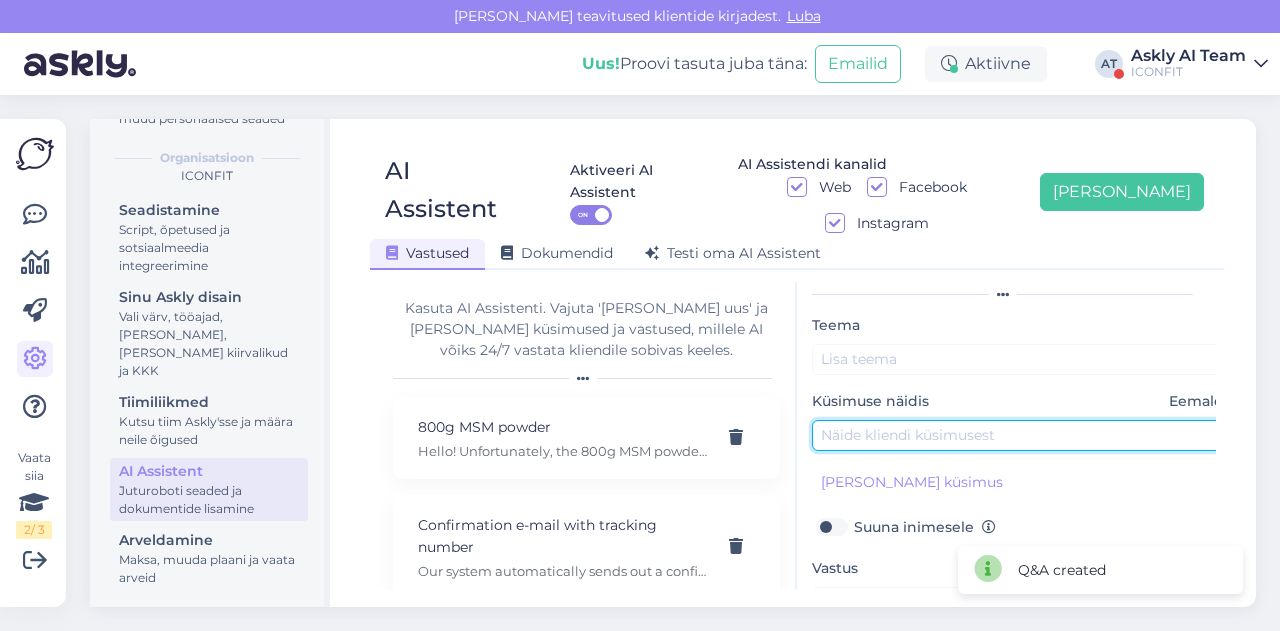 click at bounding box center (1022, 435) 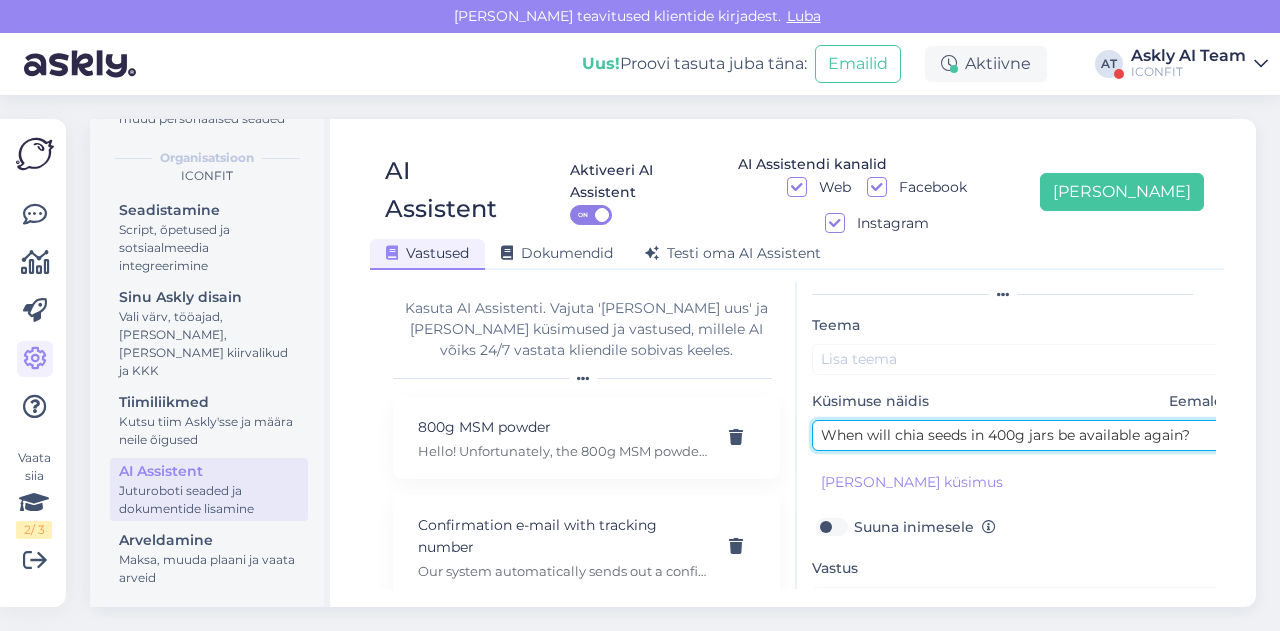 type on "When will chia seeds in 400g jars be available again?" 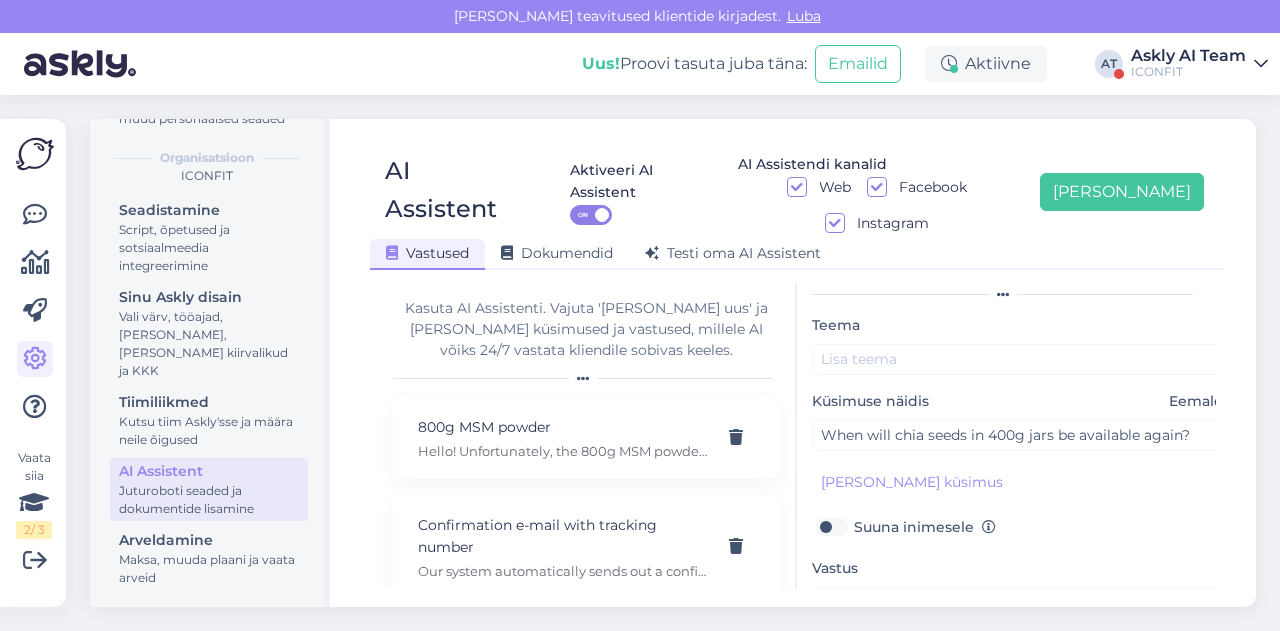 scroll, scrollTop: 158, scrollLeft: 0, axis: vertical 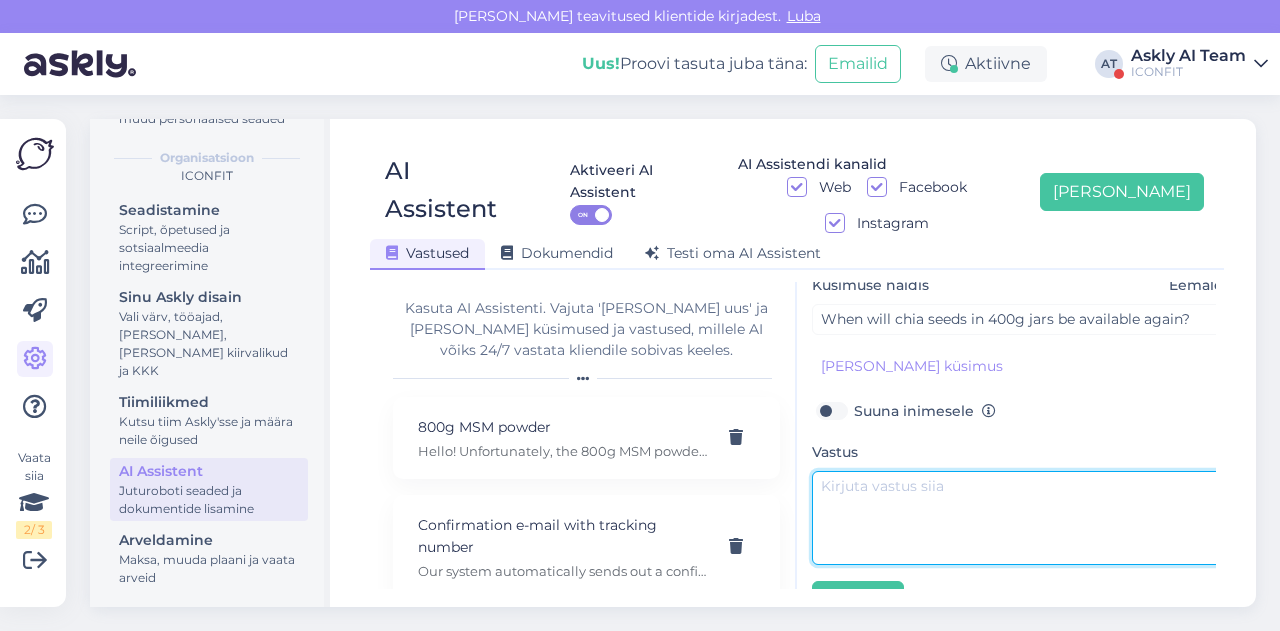 click at bounding box center (1022, 518) 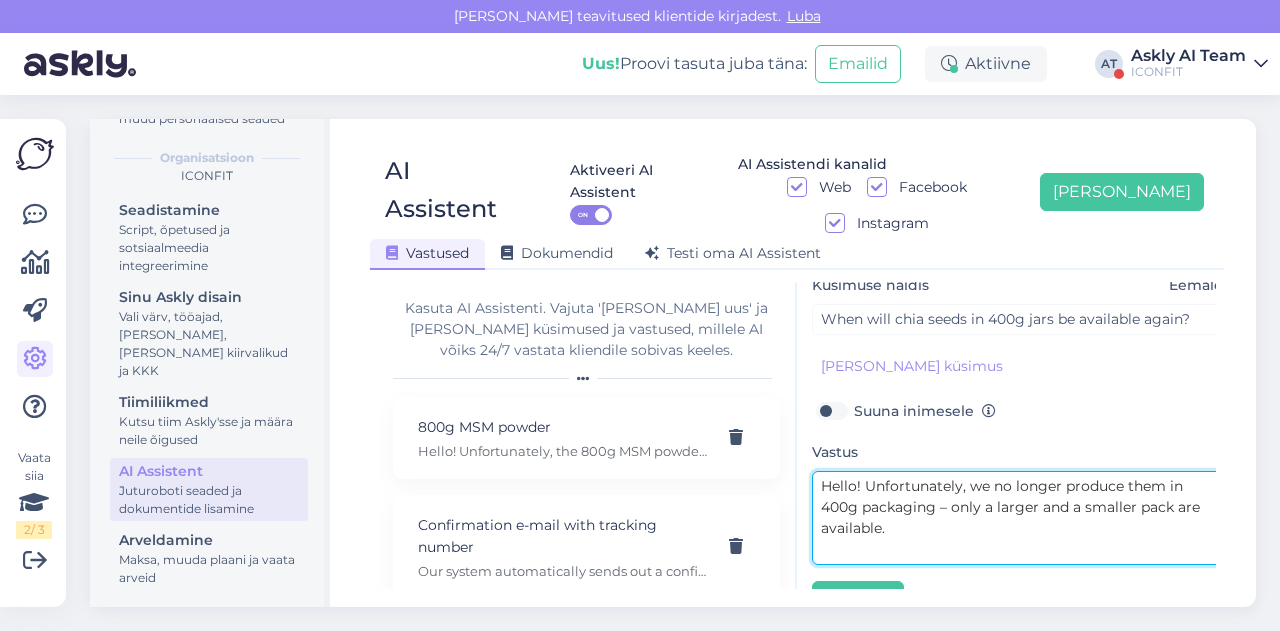 scroll, scrollTop: 0, scrollLeft: 0, axis: both 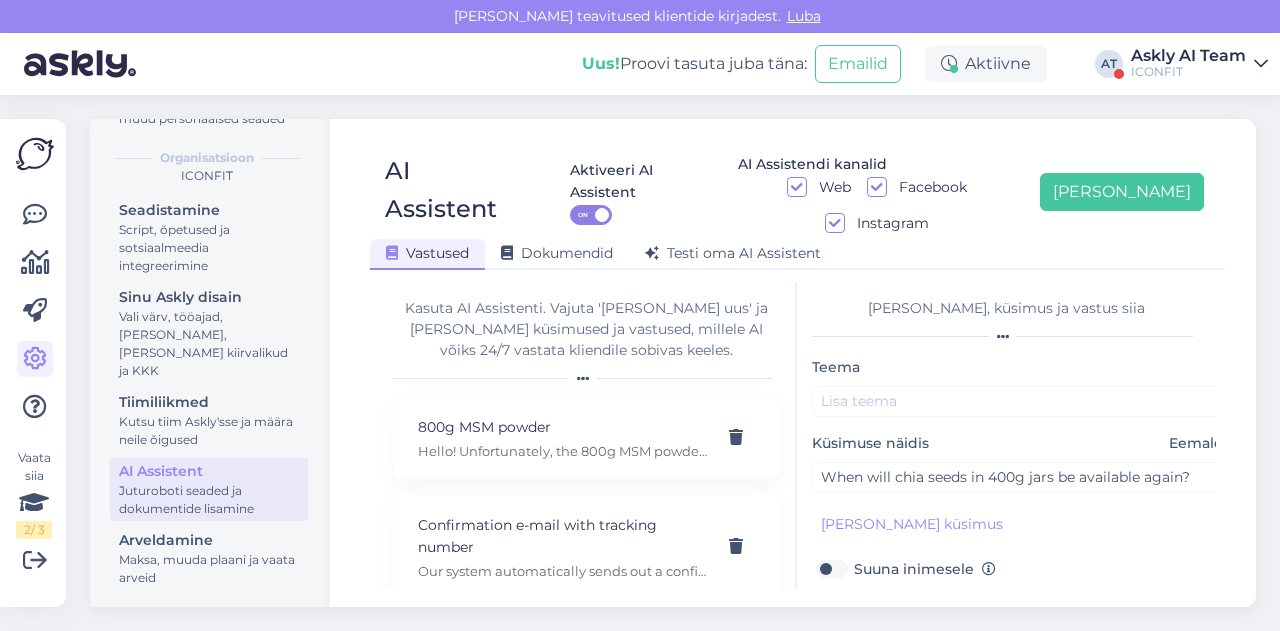 type on "Hello! Unfortunately, we no longer produce them in 400g packaging – only a larger and a smaller pack are available." 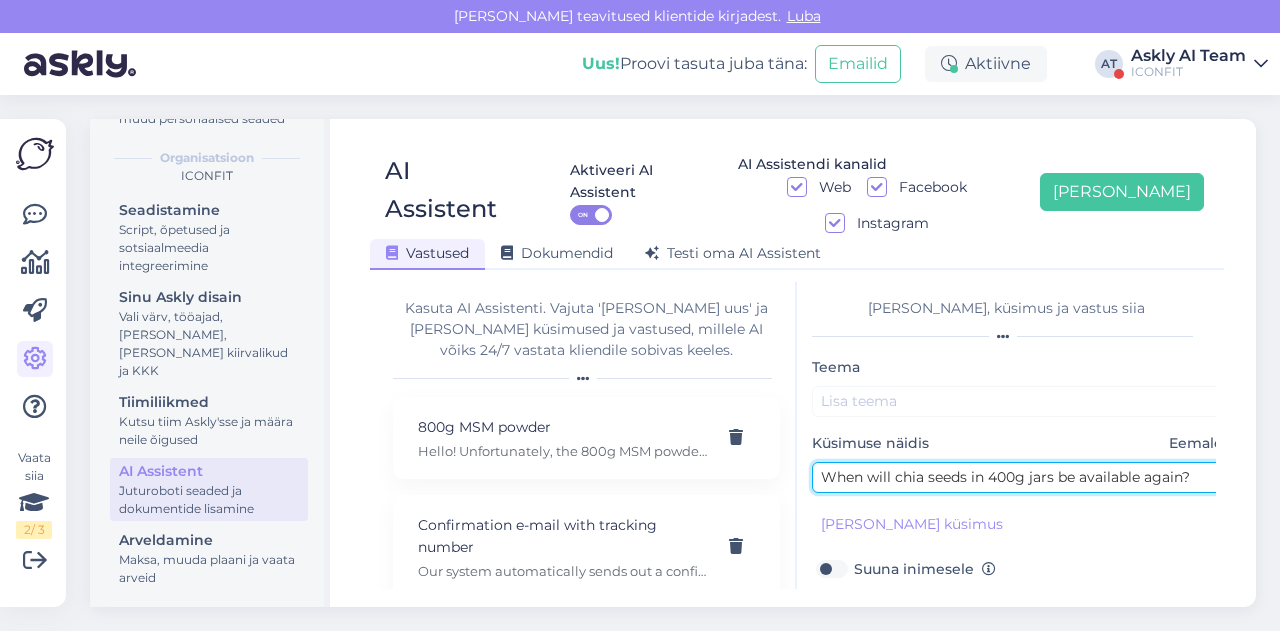drag, startPoint x: 894, startPoint y: 437, endPoint x: 1054, endPoint y: 437, distance: 160 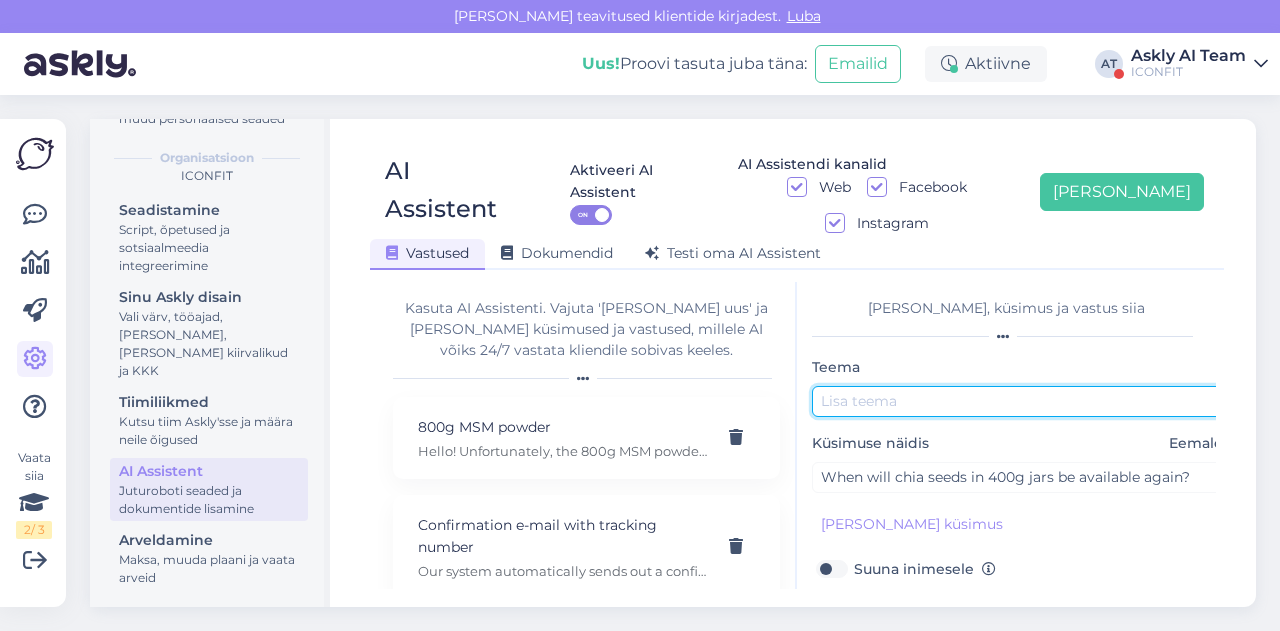 click at bounding box center [1022, 401] 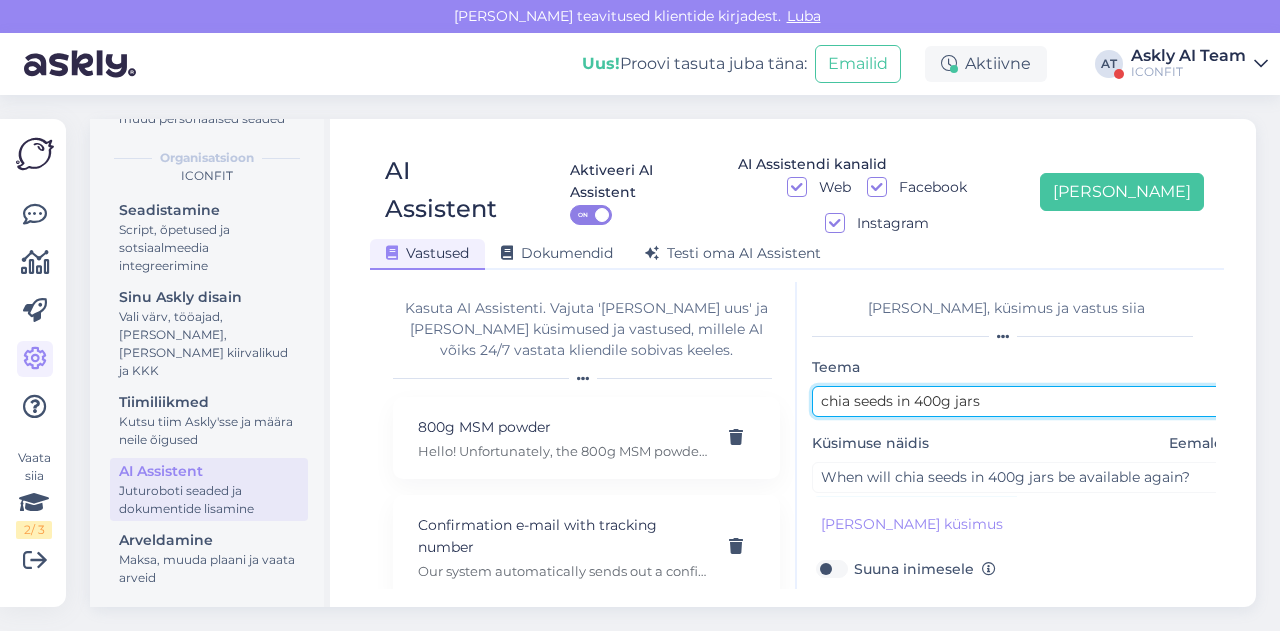 click on "chia seeds in 400g jars" at bounding box center (1022, 401) 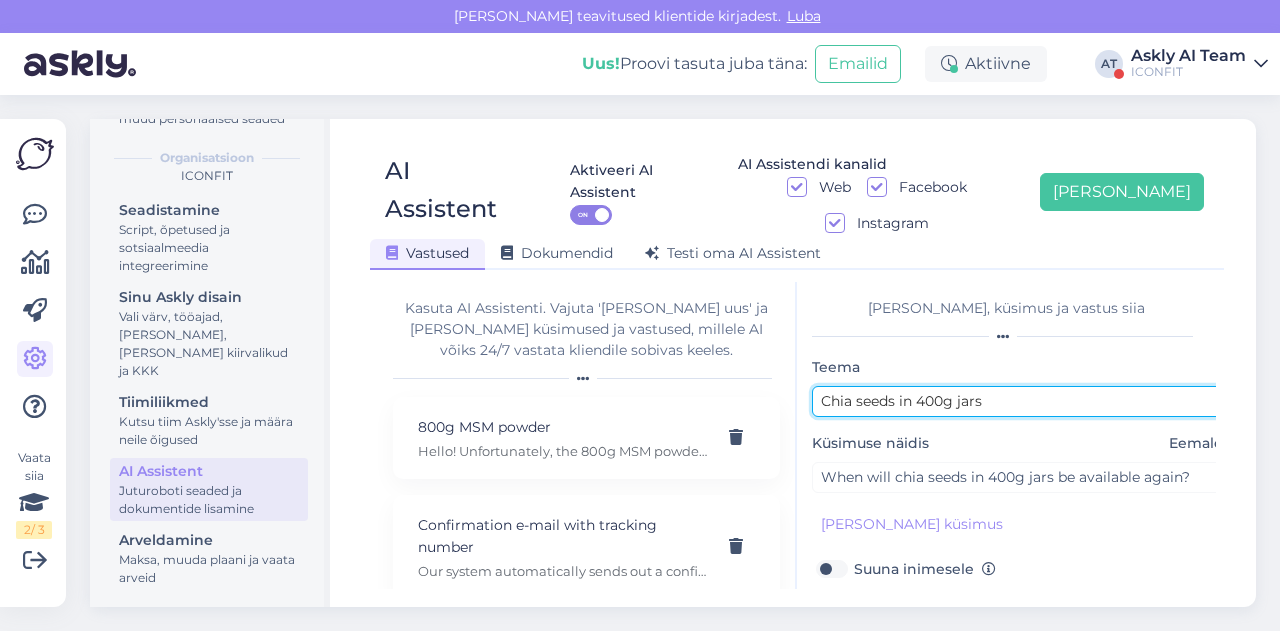 scroll, scrollTop: 179, scrollLeft: 0, axis: vertical 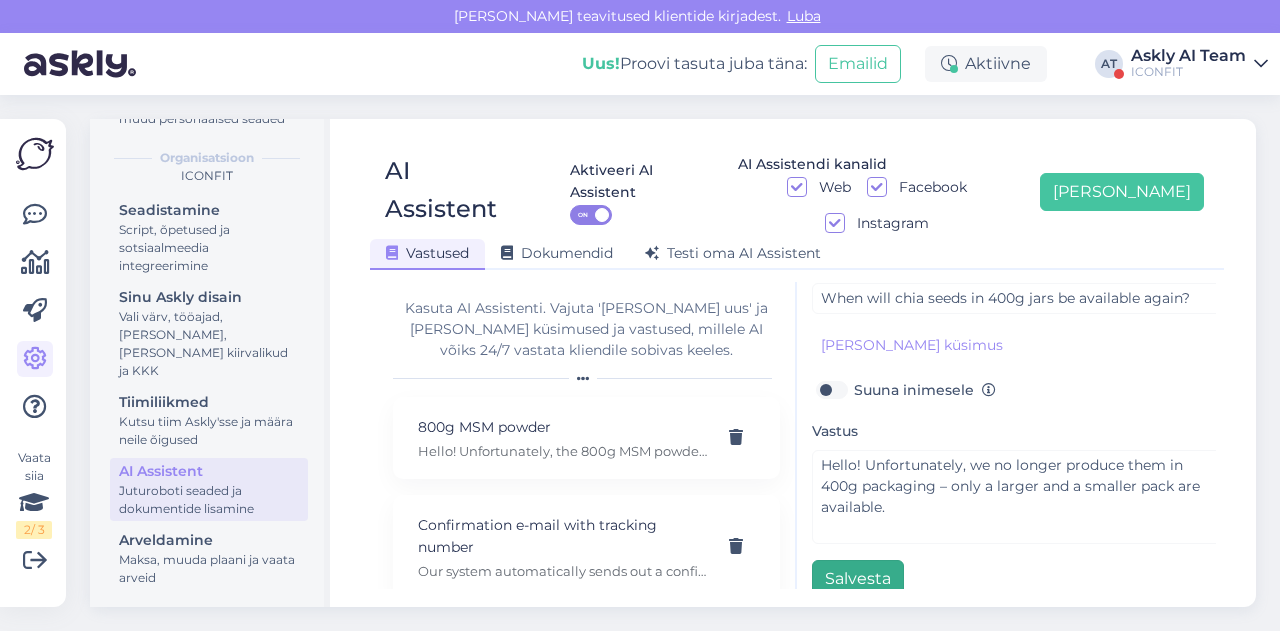 type on "Chia seeds in 400g jars" 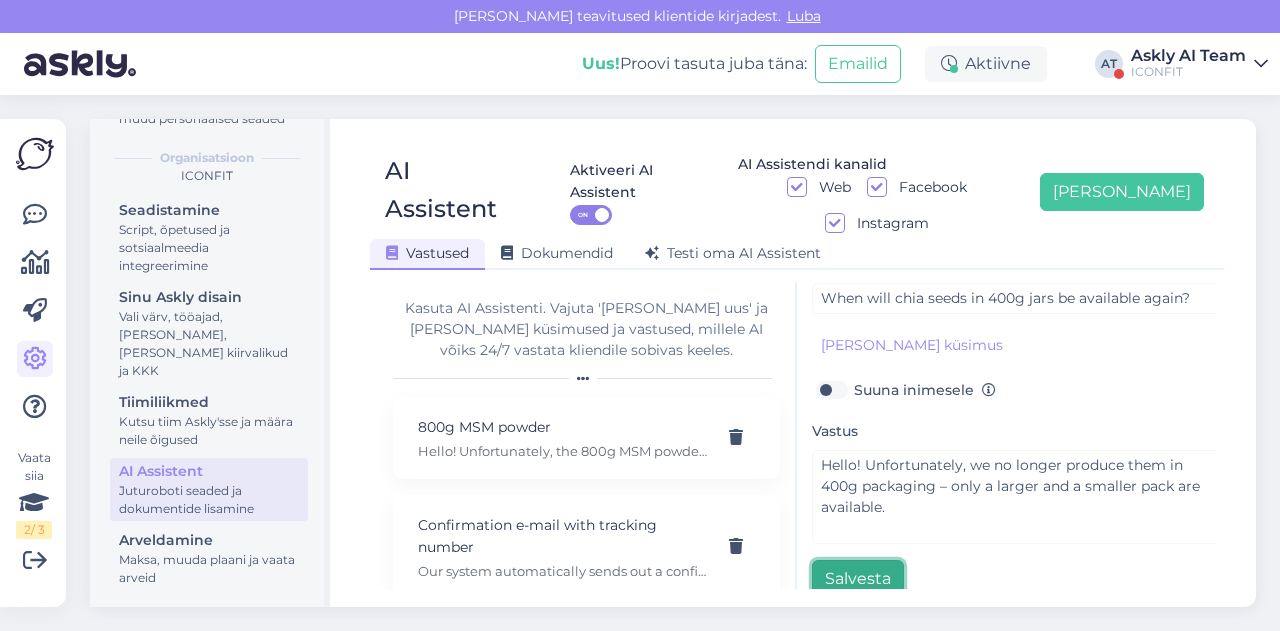 click on "Salvesta" at bounding box center [858, 579] 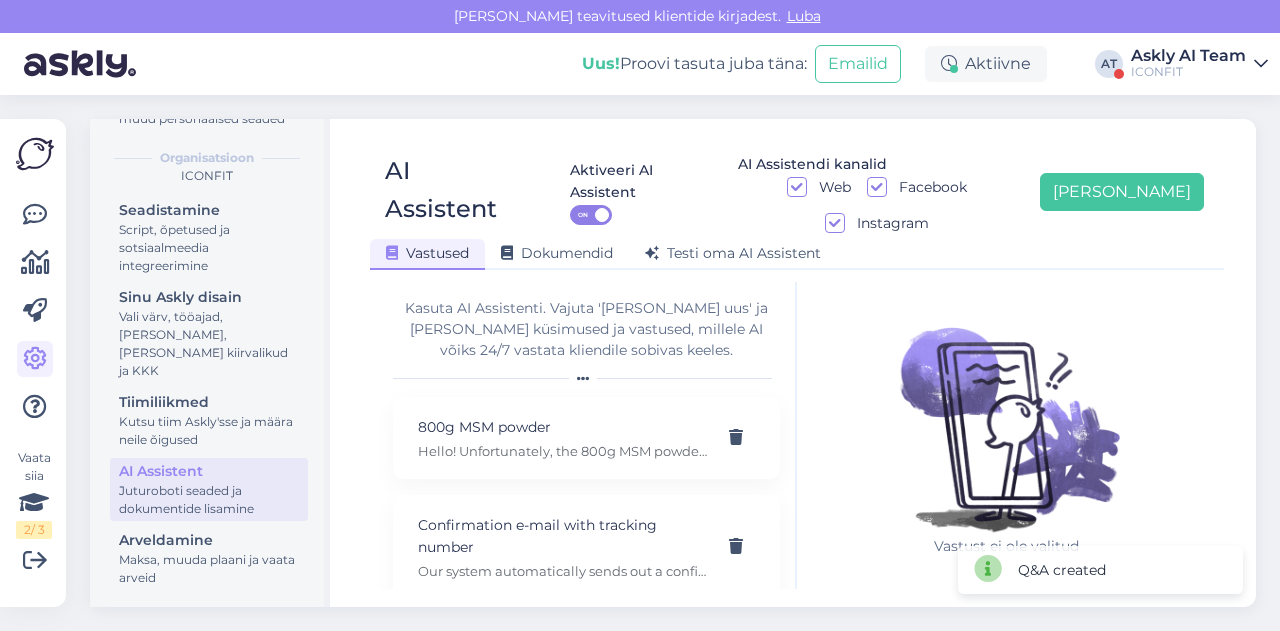 scroll, scrollTop: 42, scrollLeft: 0, axis: vertical 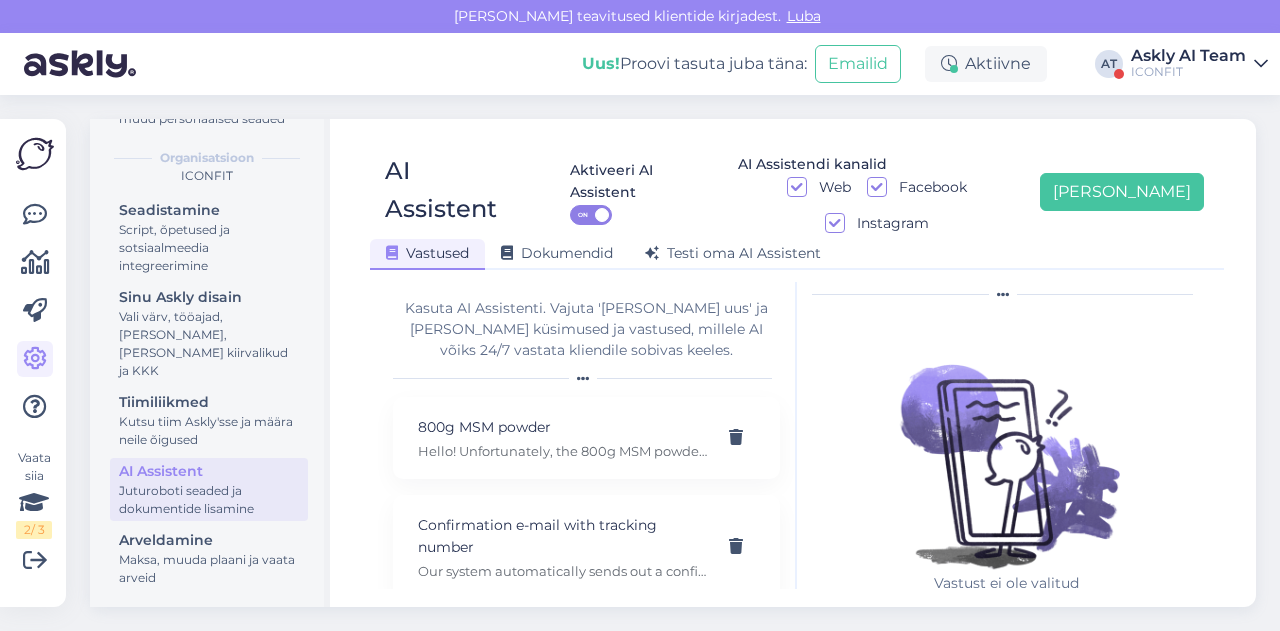 click at bounding box center [1006, 295] 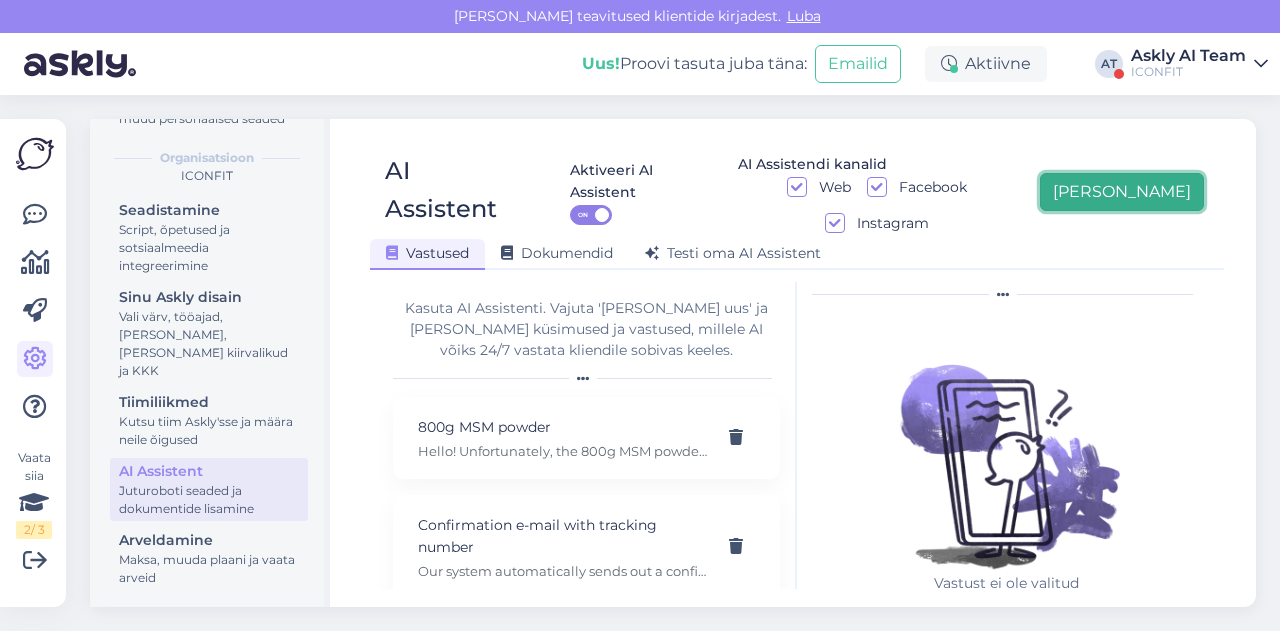 click on "[PERSON_NAME]" at bounding box center (1122, 192) 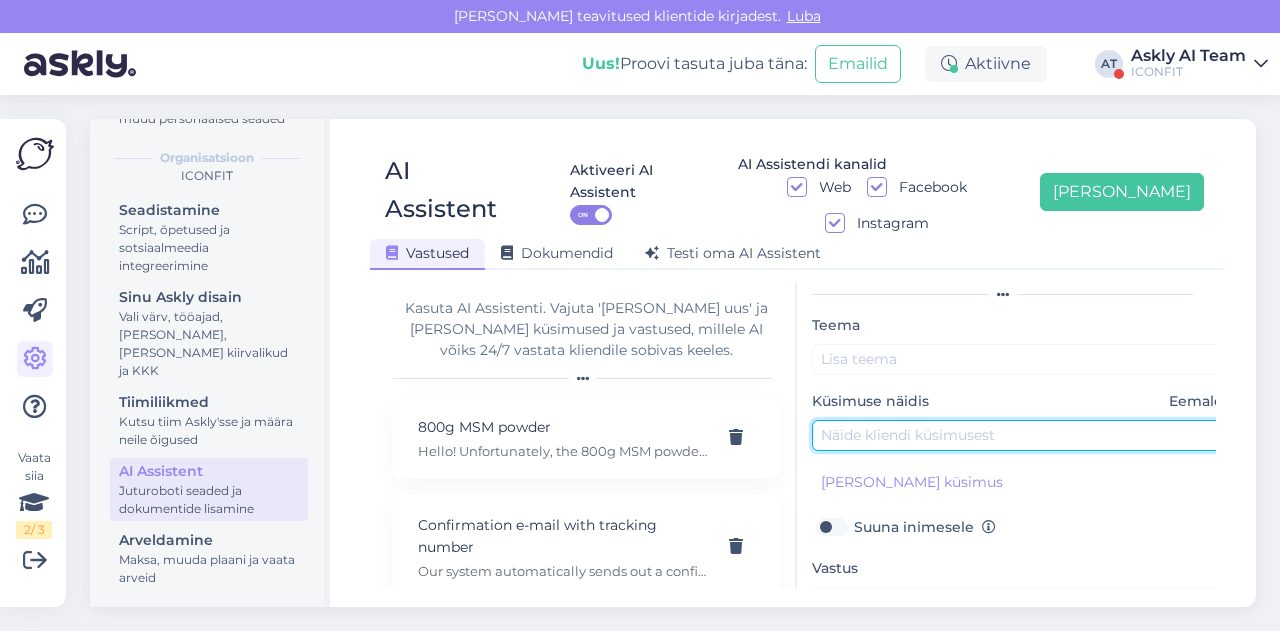 click at bounding box center [1022, 435] 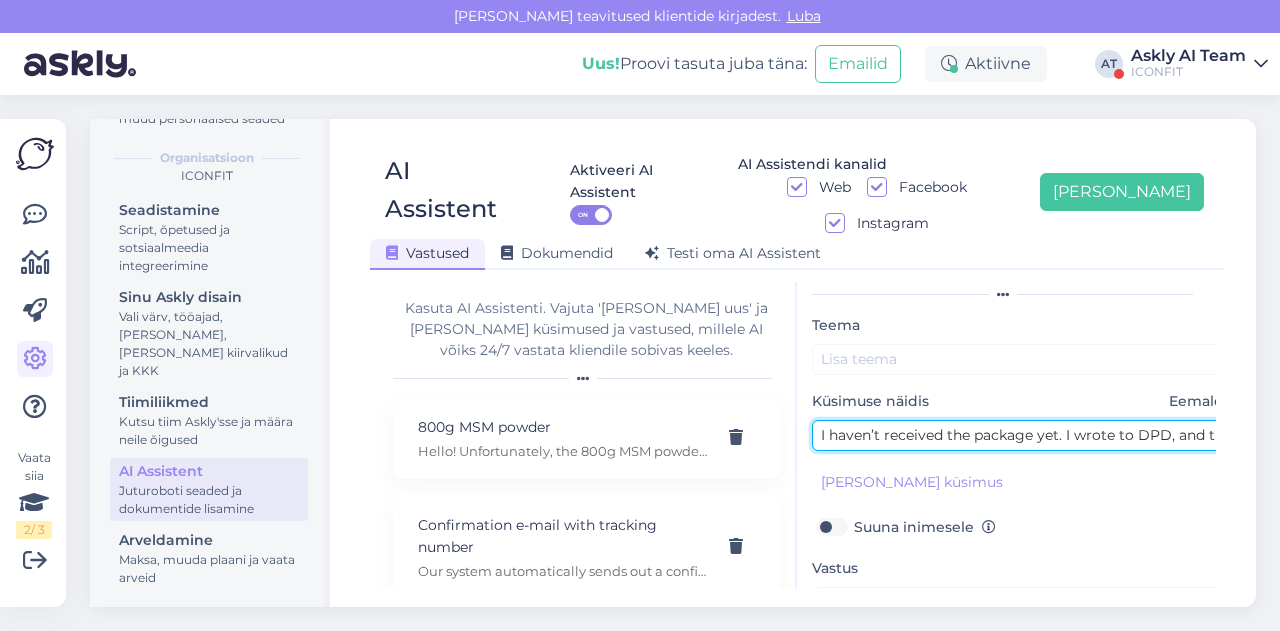 scroll, scrollTop: 0, scrollLeft: 710, axis: horizontal 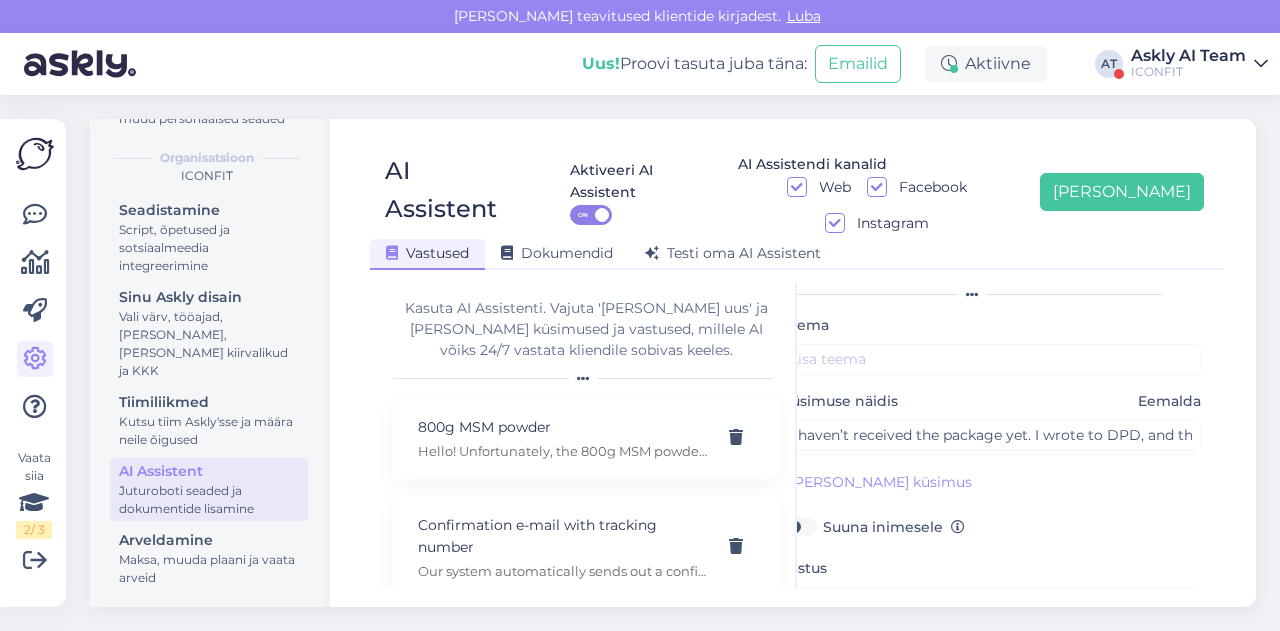 click on "Vastused Dokumendid Testi oma AI Assistent" at bounding box center [787, 250] 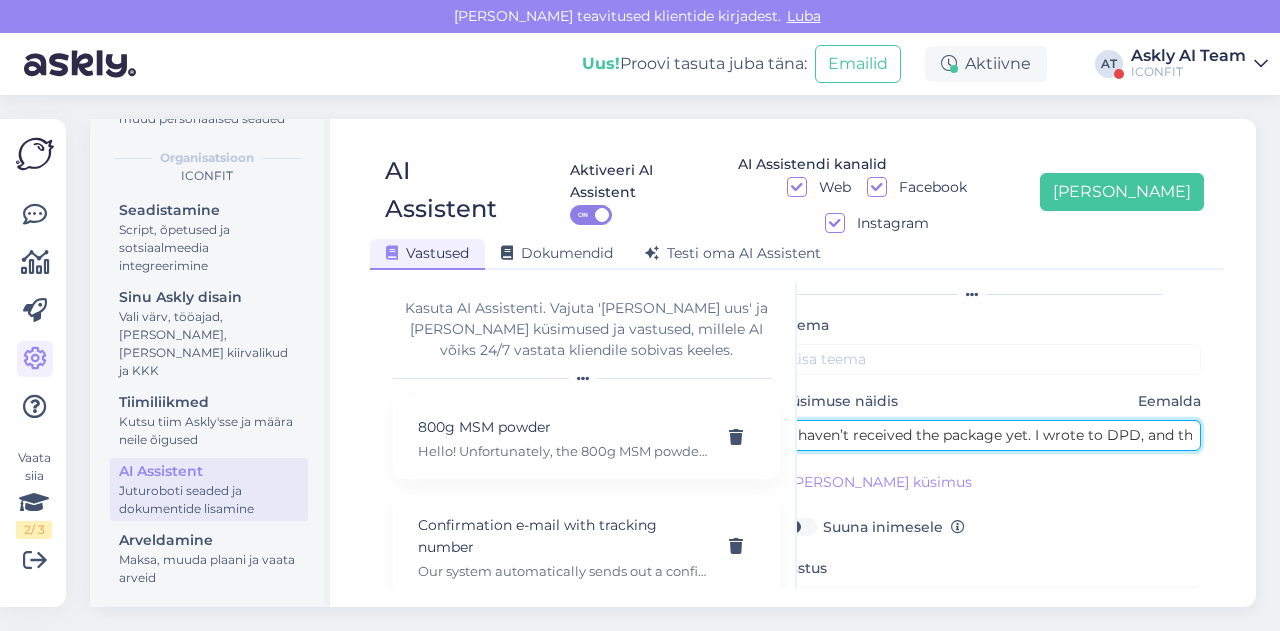 click on "I haven’t received the package yet. I wrote to DPD, and they replied that the package has been returned to you. I also wrote to the post office, but I haven’t recei" at bounding box center [991, 435] 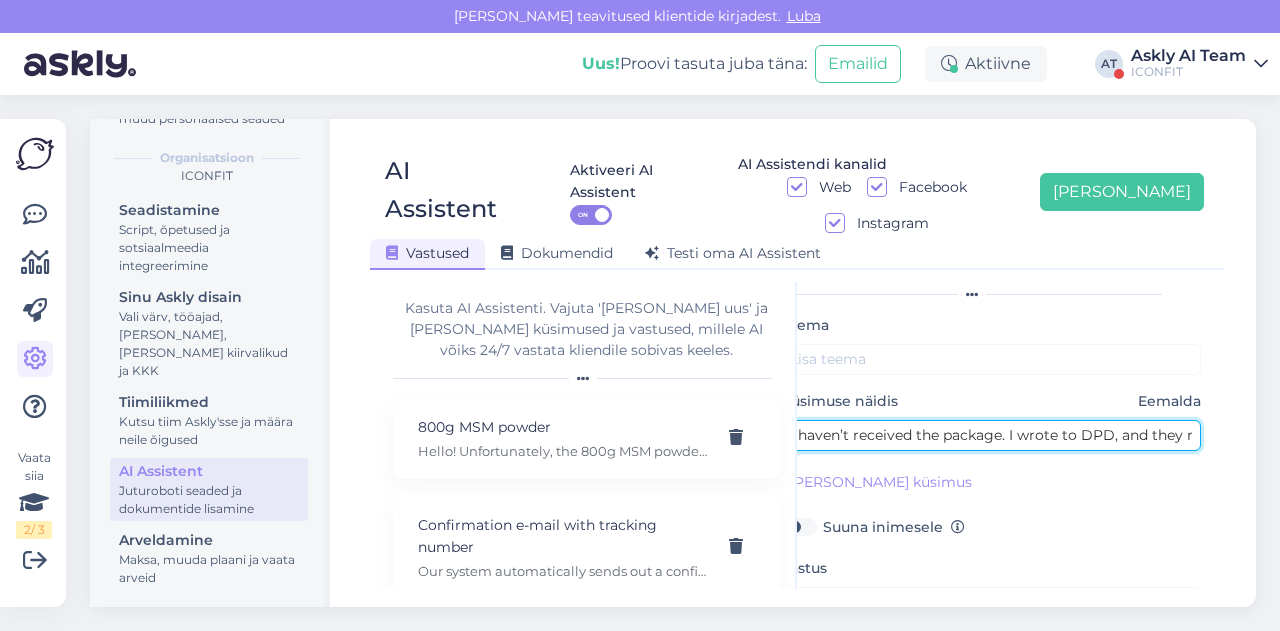scroll, scrollTop: 0, scrollLeft: 714, axis: horizontal 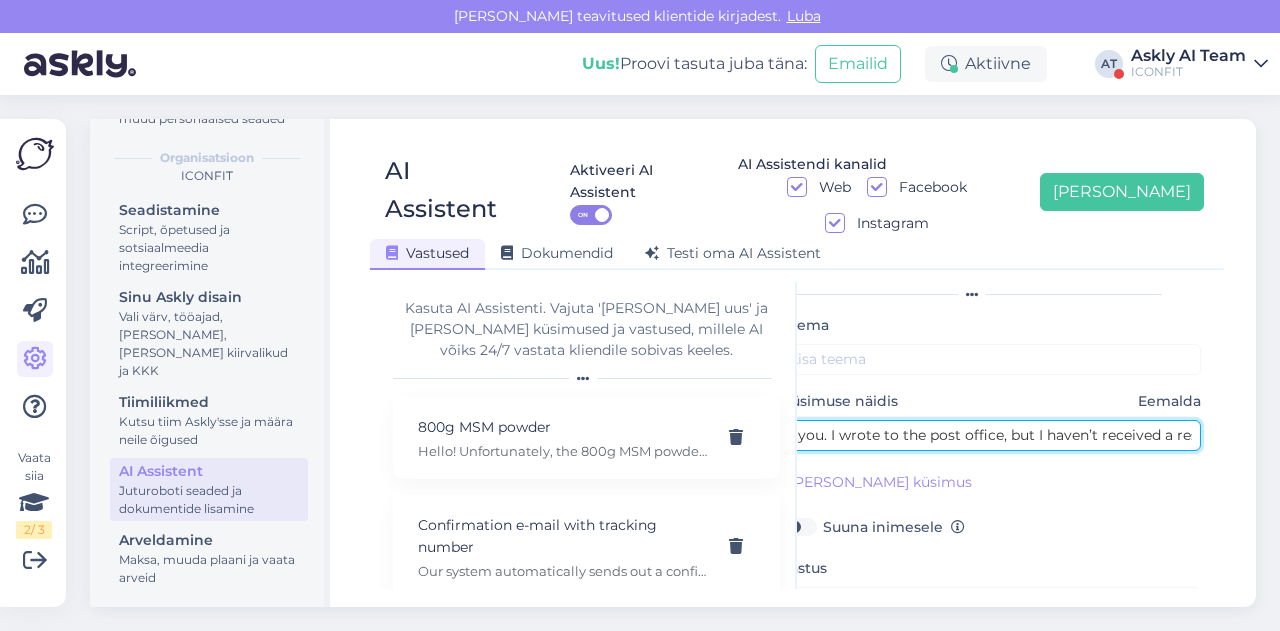 type on "I haven’t received the package. I wrote to DPD, and they replied that the package has been returned to you. I wrote to the post office, but I haven’t received a res" 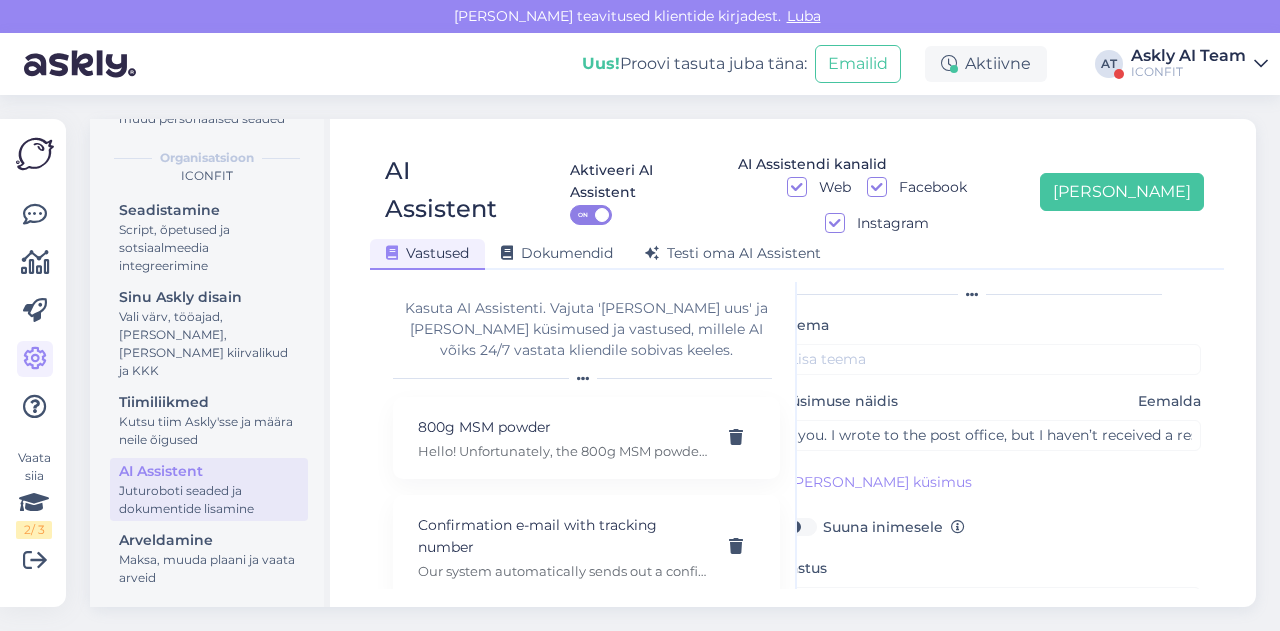scroll, scrollTop: 0, scrollLeft: 0, axis: both 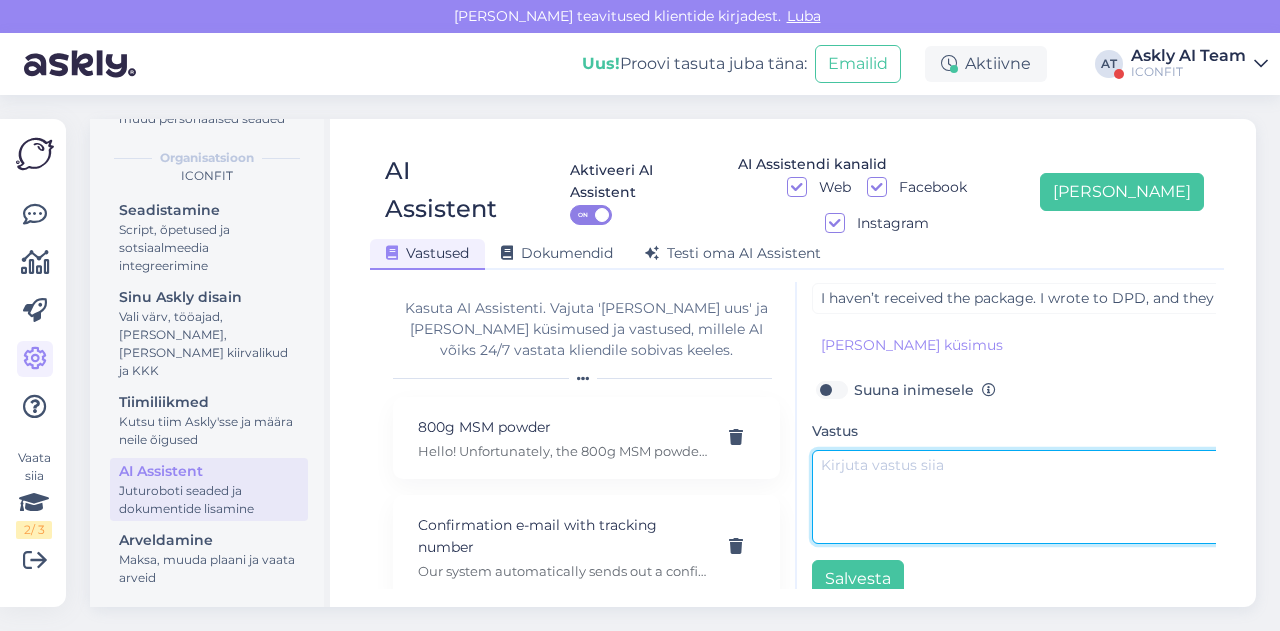 click at bounding box center [1022, 497] 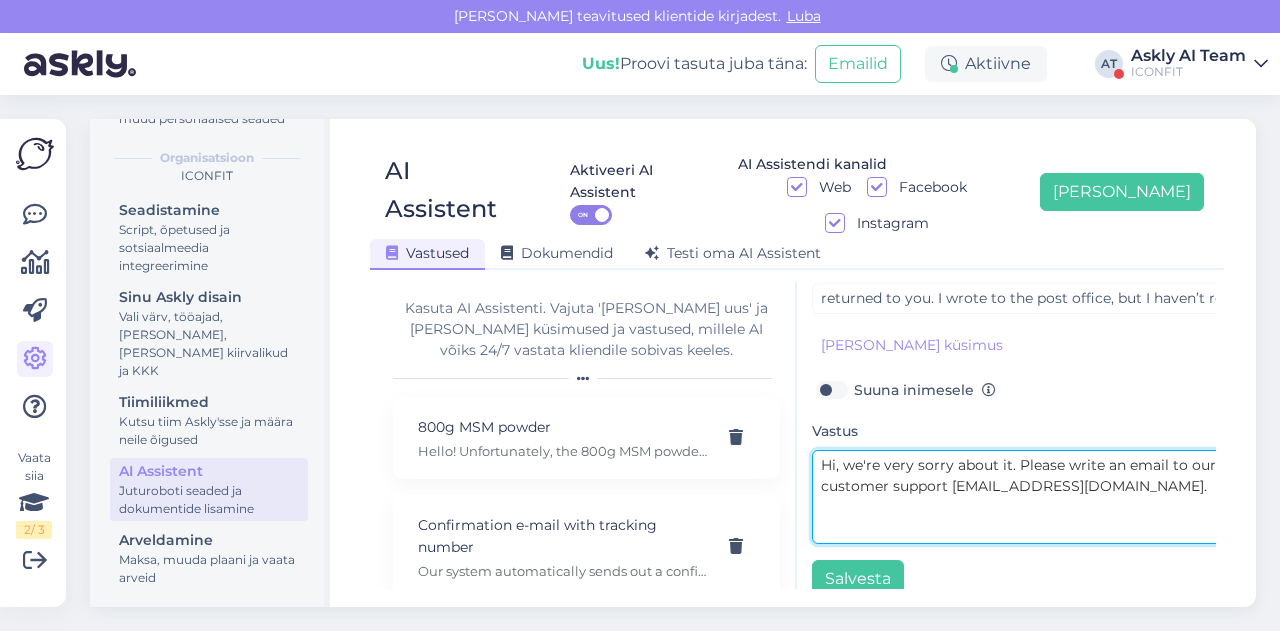 type on "Hi, we're very sorry about it. Please write an email to our customer support info@iconfit.eu." 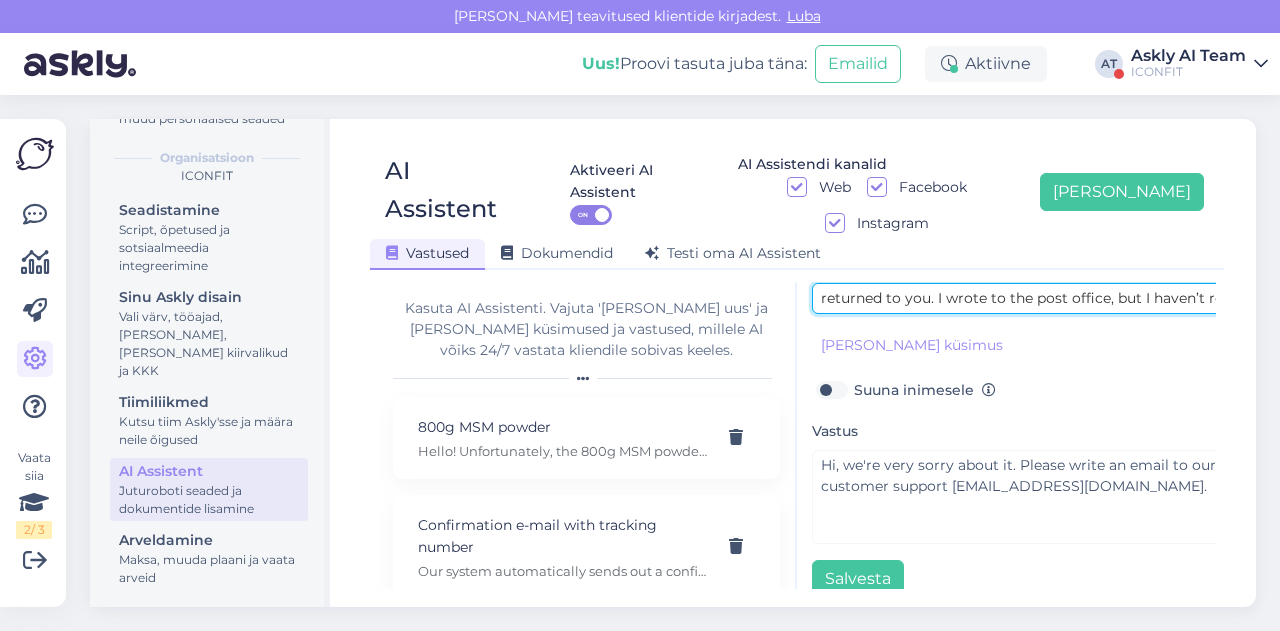 click on "I haven’t received the package. I wrote to DPD, and they replied that the package has been returned to you. I wrote to the post office, but I haven’t received a res" at bounding box center [1022, 298] 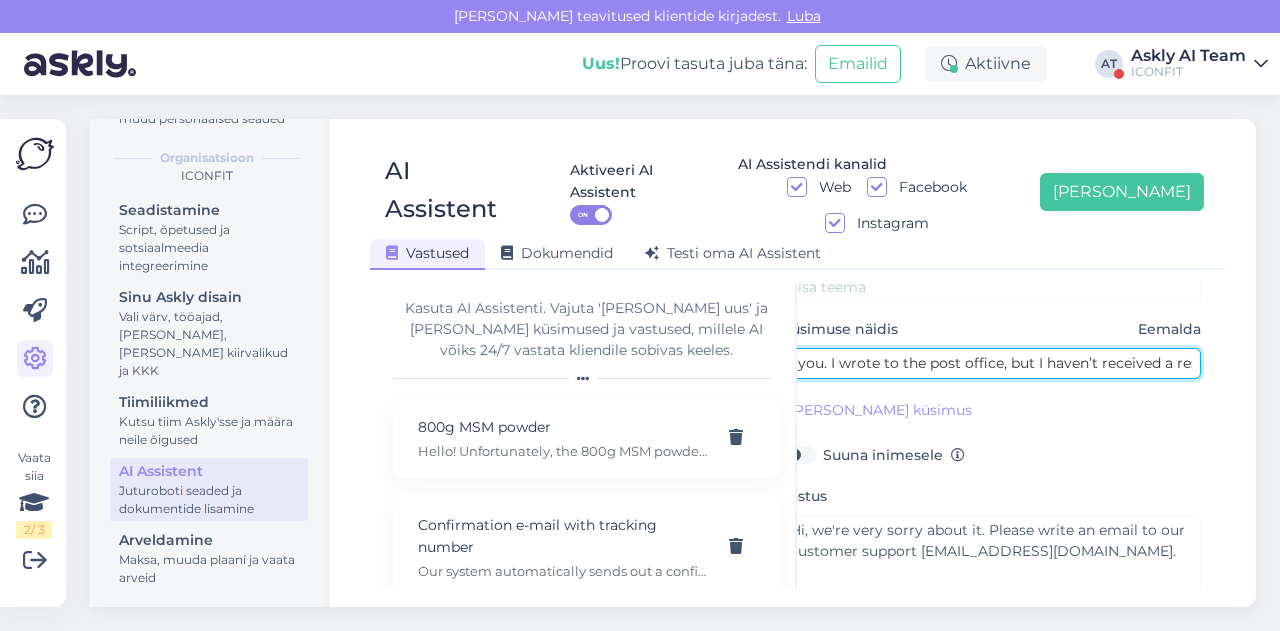 scroll, scrollTop: 106, scrollLeft: 46, axis: both 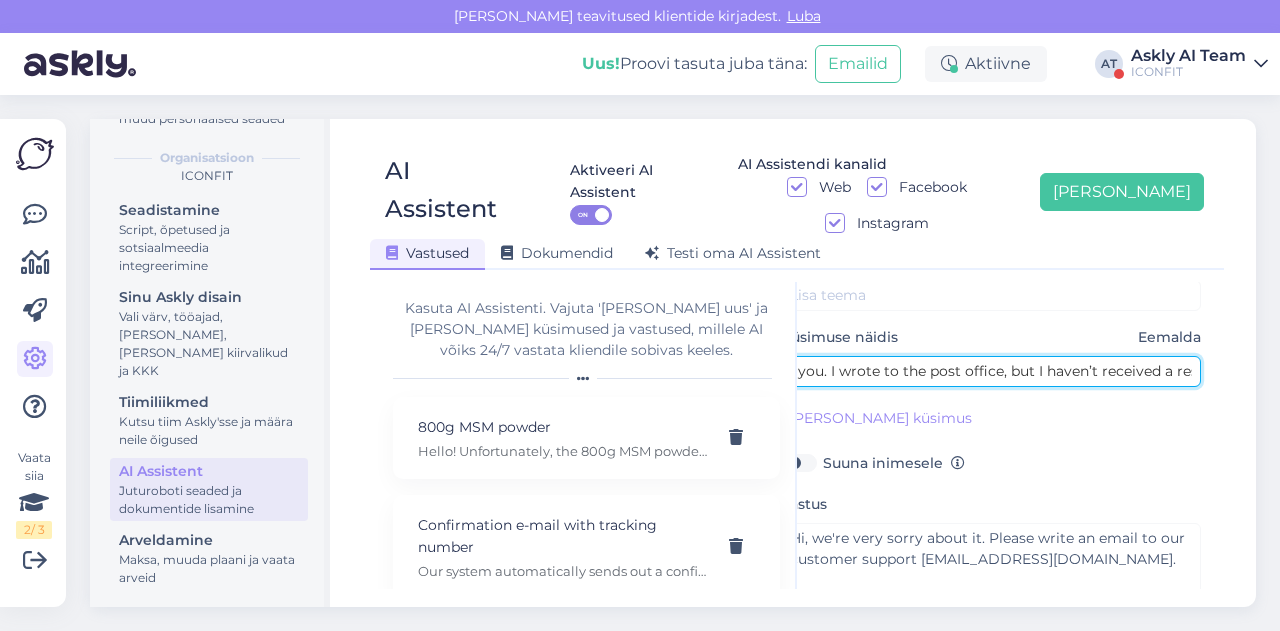 drag, startPoint x: 1030, startPoint y: 259, endPoint x: 1245, endPoint y: 263, distance: 215.0372 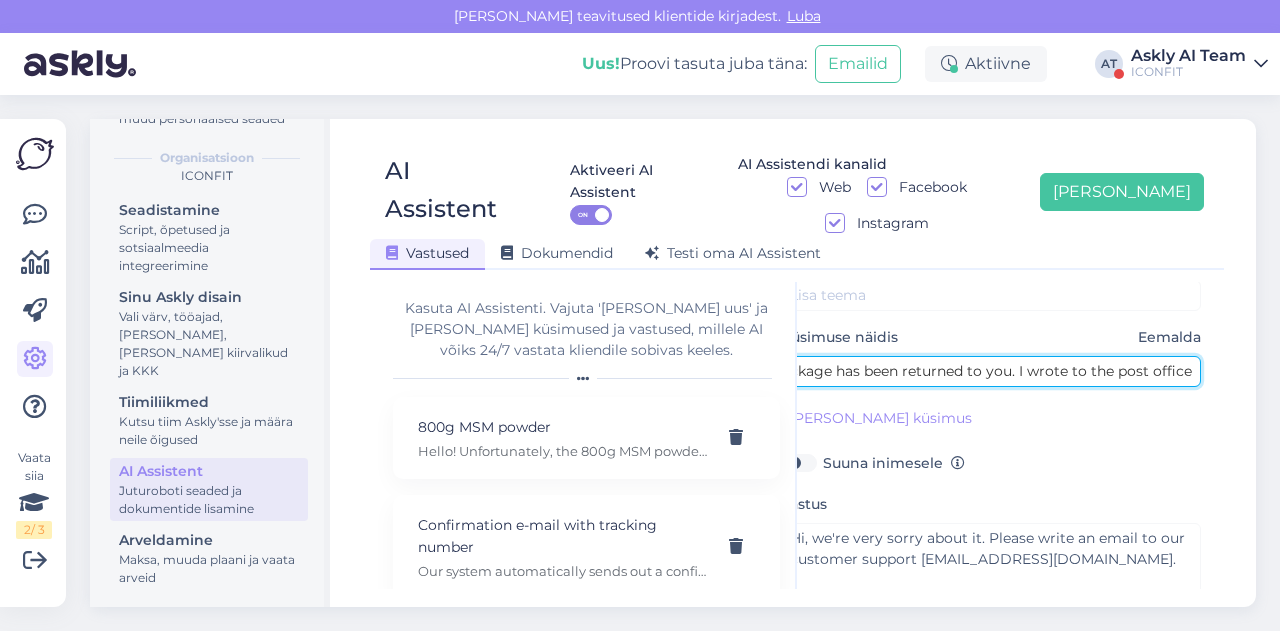 scroll, scrollTop: 0, scrollLeft: 521, axis: horizontal 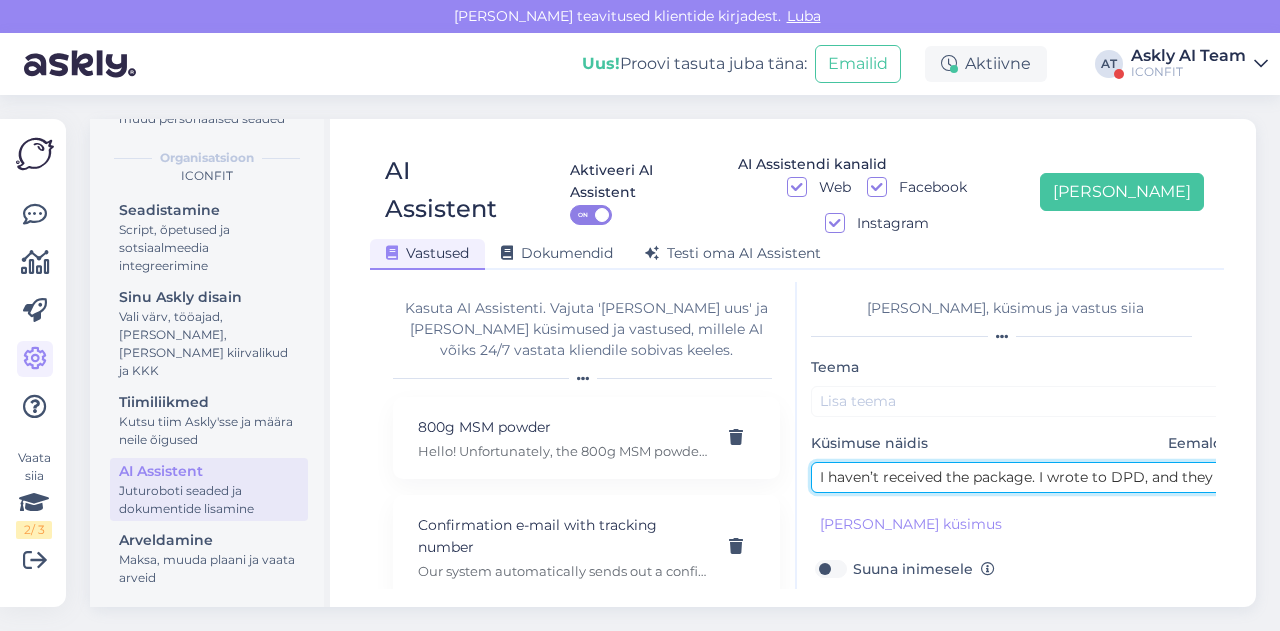 drag, startPoint x: 830, startPoint y: 442, endPoint x: 1031, endPoint y: 439, distance: 201.02238 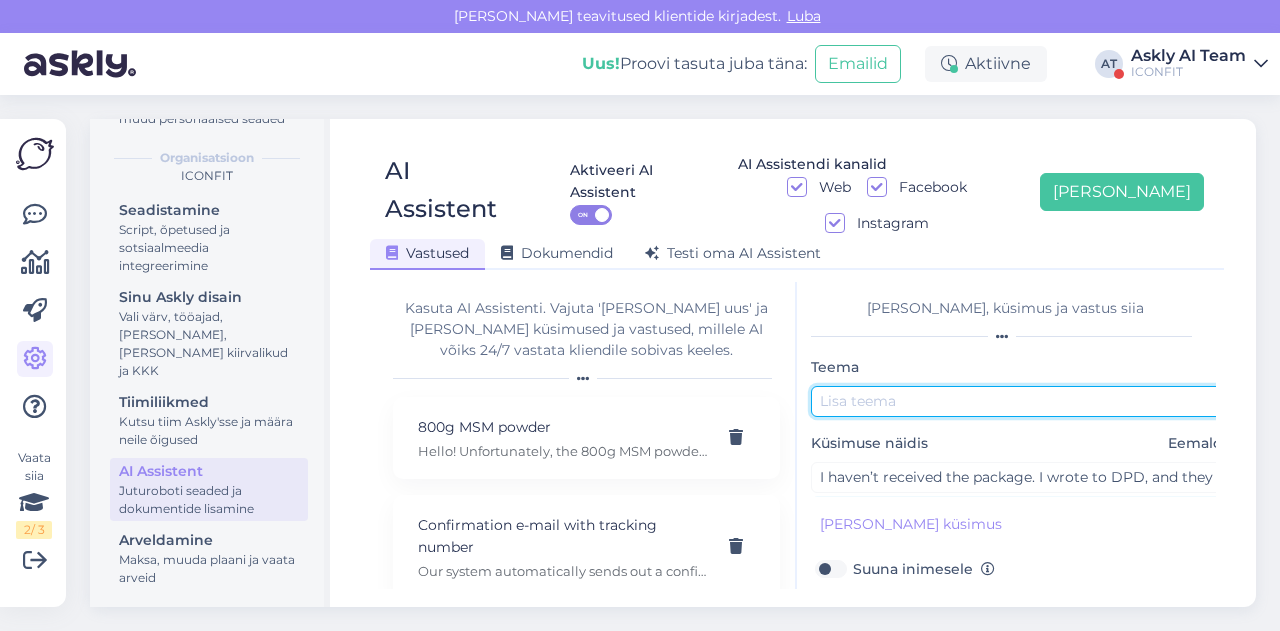 click at bounding box center [1021, 401] 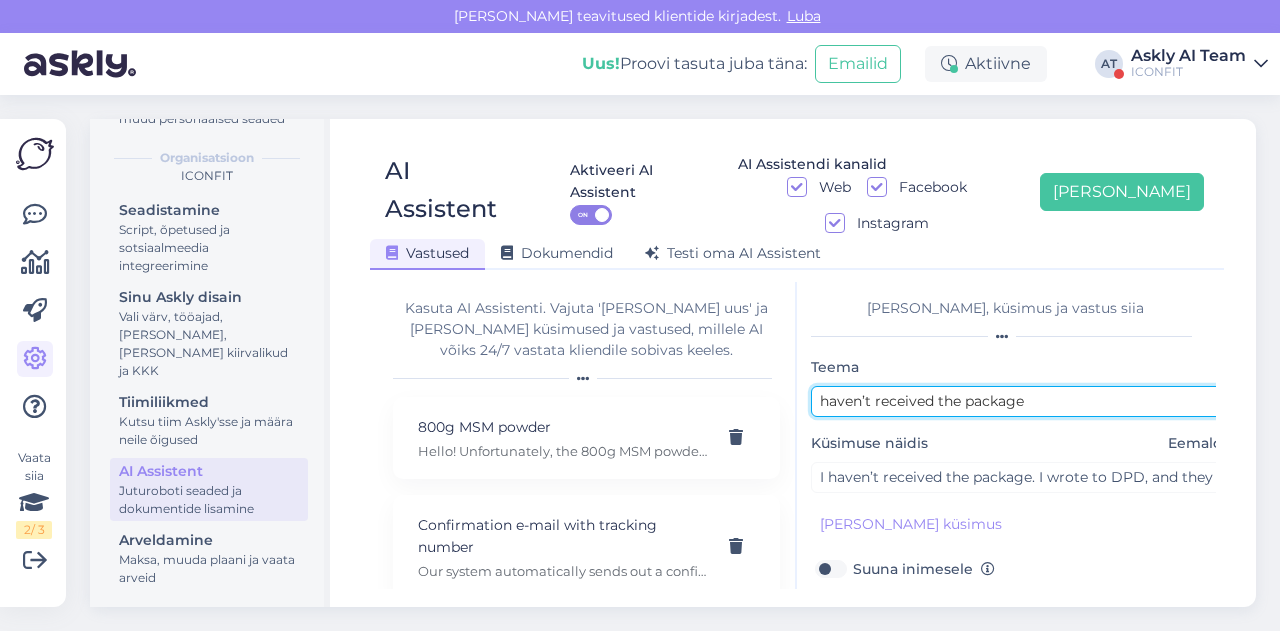 click on "haven’t received the package" at bounding box center (1021, 401) 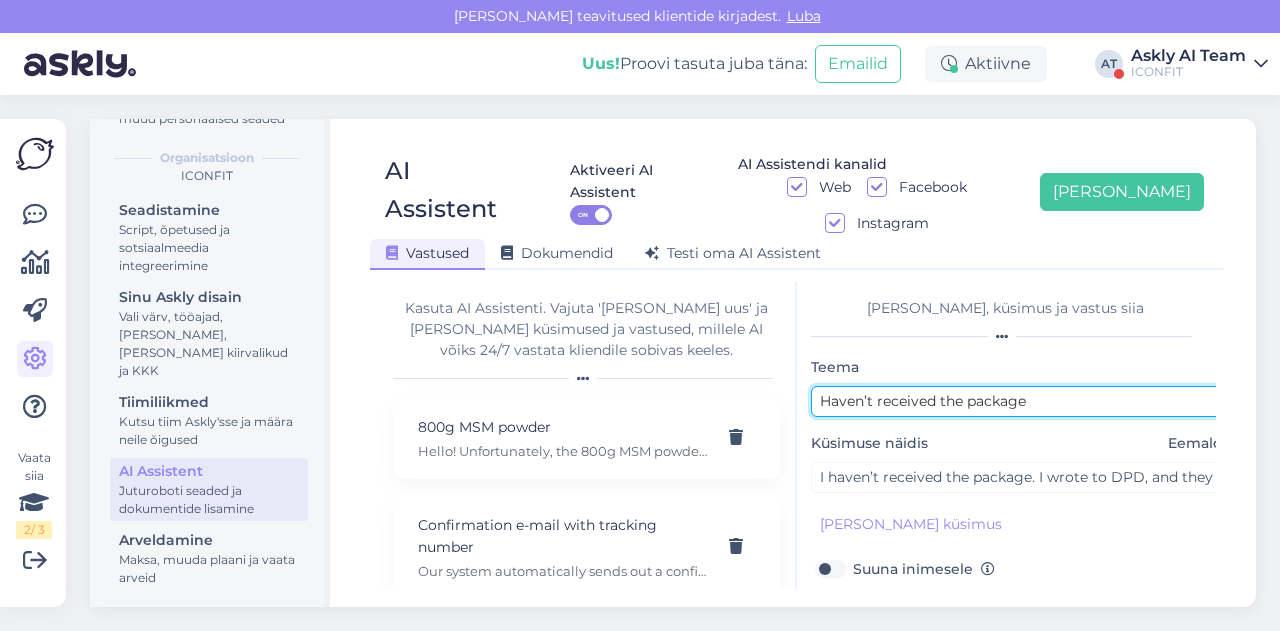 scroll, scrollTop: 179, scrollLeft: 1, axis: both 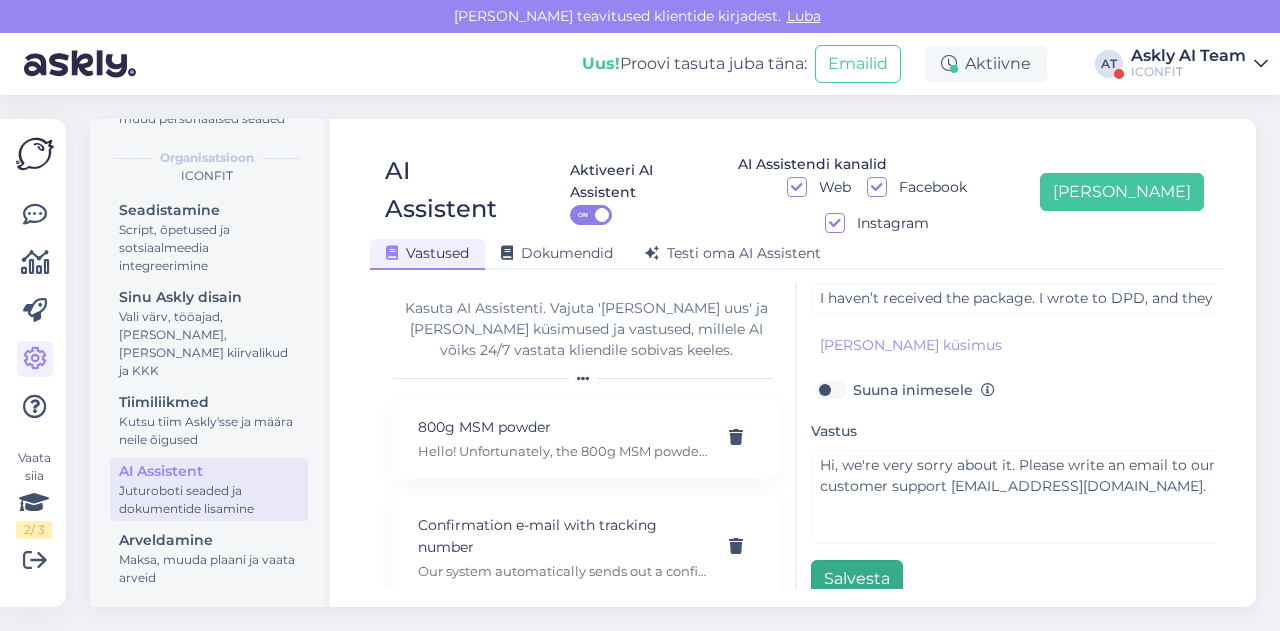 type on "Haven’t received the package" 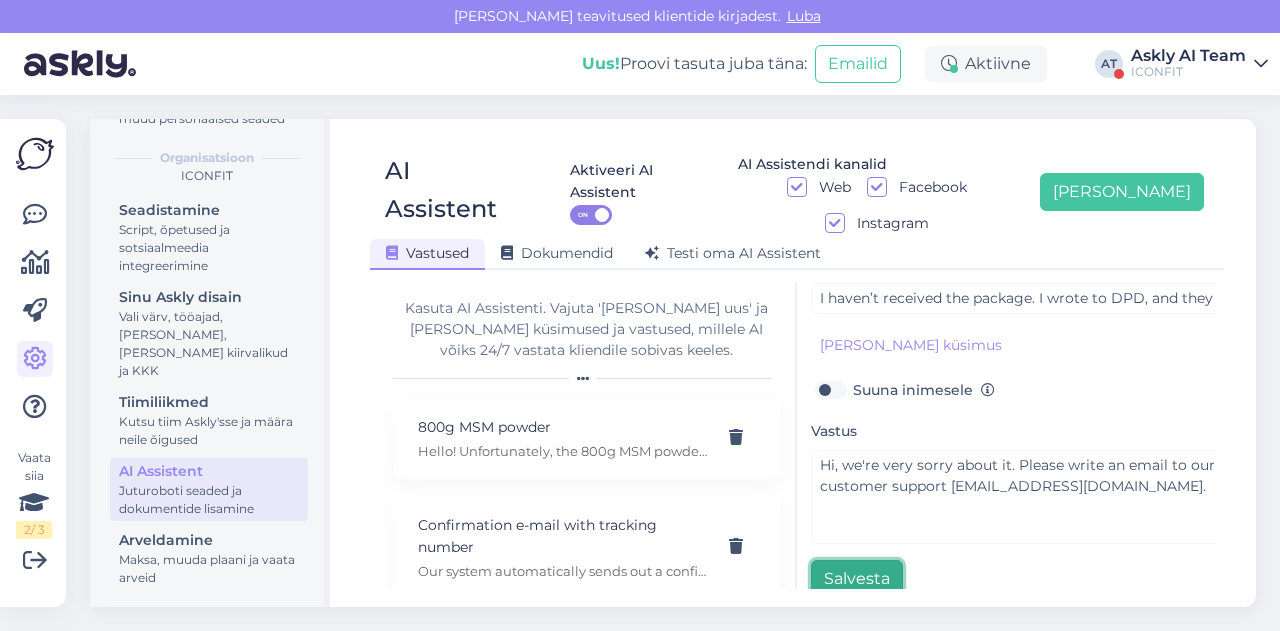 click on "Salvesta" at bounding box center [857, 579] 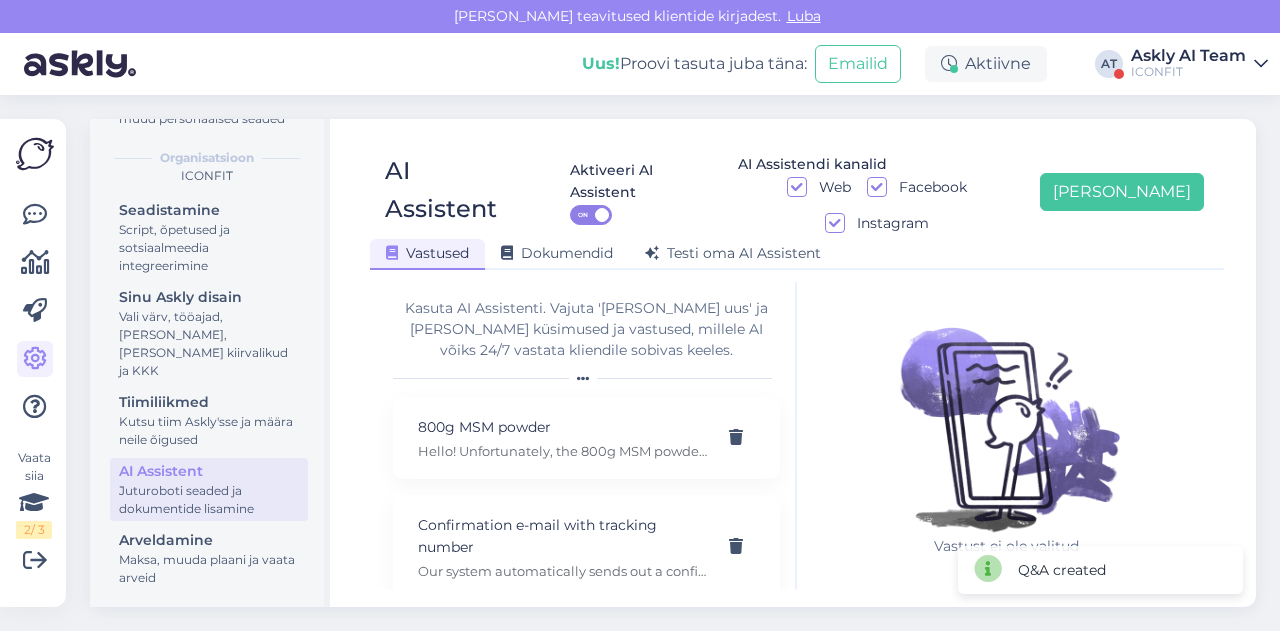scroll, scrollTop: 42, scrollLeft: 0, axis: vertical 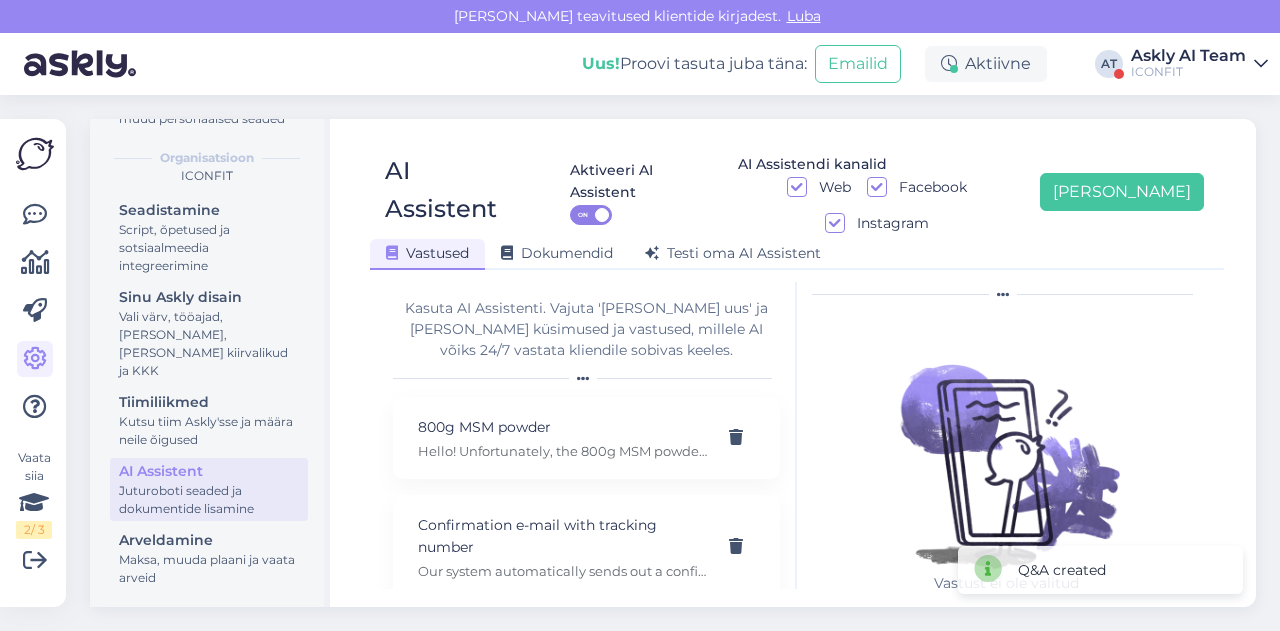 click on "Seaded Personaalne Askly AI Team Konto Määra teavitused, keeled ja muud personaalsed seaded Organisatsioon ICONFIT Seadistamine Script, õpetused ja sotsiaalmeedia integreerimine Sinu Askly disain Vali värv, tööajad, lisa meilivorm, kõne kiirvalikud ja KKK Tiimiliikmed Kutsu tiim Askly'sse ja määra neile õigused AI Assistent Juturoboti seaded ja dokumentide lisamine Arveldamine Maksa, muuda plaani ja vaata arveid AI Assistent Aktiveeri AI Assistent ON AI Assistendi kanalid Web Facebook Instagram Lisa uus Vastused Dokumendid Testi oma AI Assistent Kasuta AI Assistenti. Vajuta 'Lisa uus' ja lisa küsimused ja vastused, millele AI võiks 24/7 vastata kliendile sobivas keeles.   800g MSM powder  Hello! Unfortunately, the 800g MSM powder will not be restocked. However, the 150g MSM powder is available for purchase.  Confirmation e-mail with tracking number Our system automatically sends out a confirmation e-mail with tracking number when its packed.
Daily amount of collagen A measuring spoon Biting" at bounding box center [679, 363] 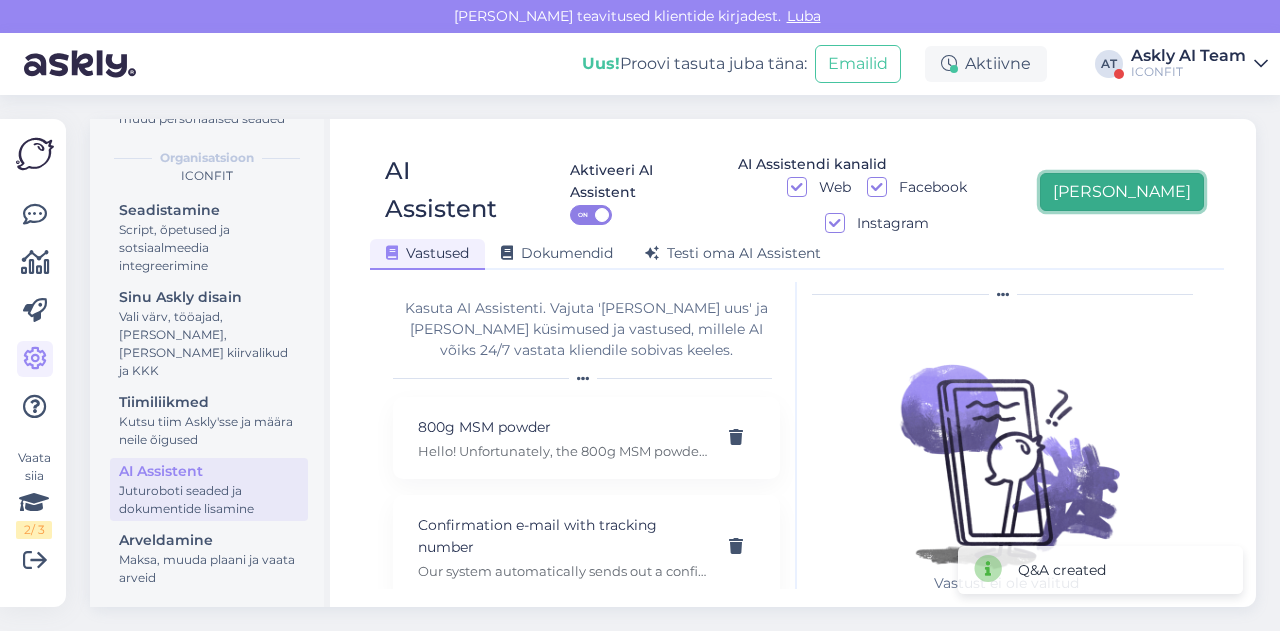 click on "[PERSON_NAME]" at bounding box center [1122, 192] 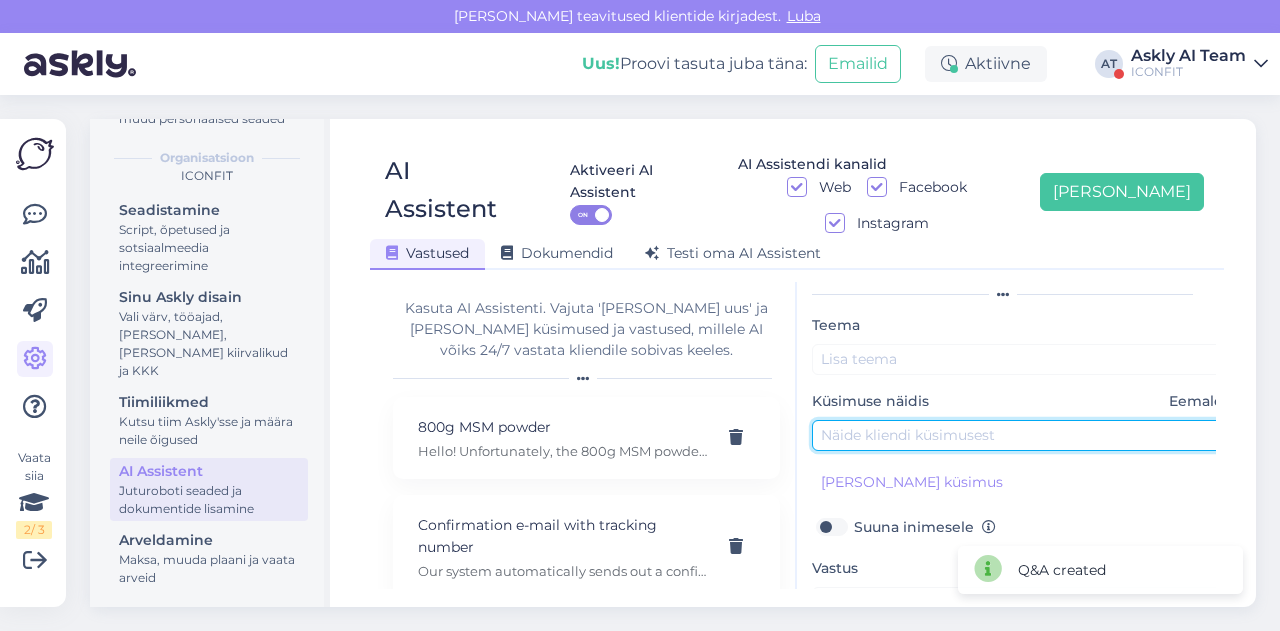 click at bounding box center [1022, 435] 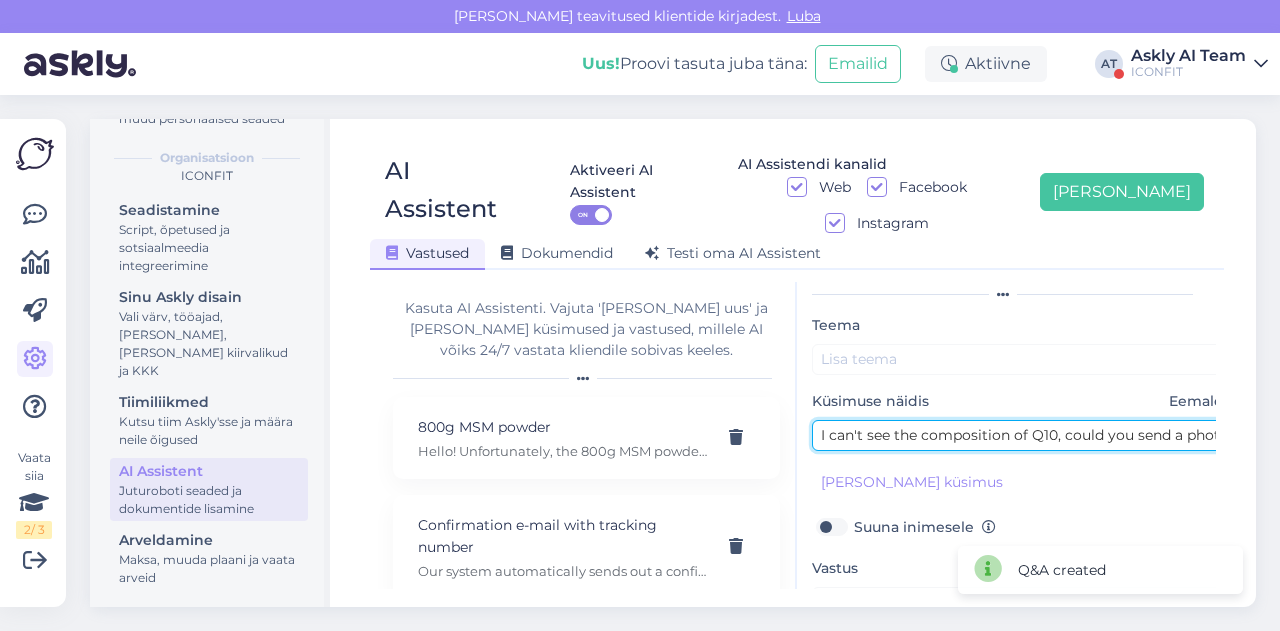 scroll, scrollTop: 0, scrollLeft: 284, axis: horizontal 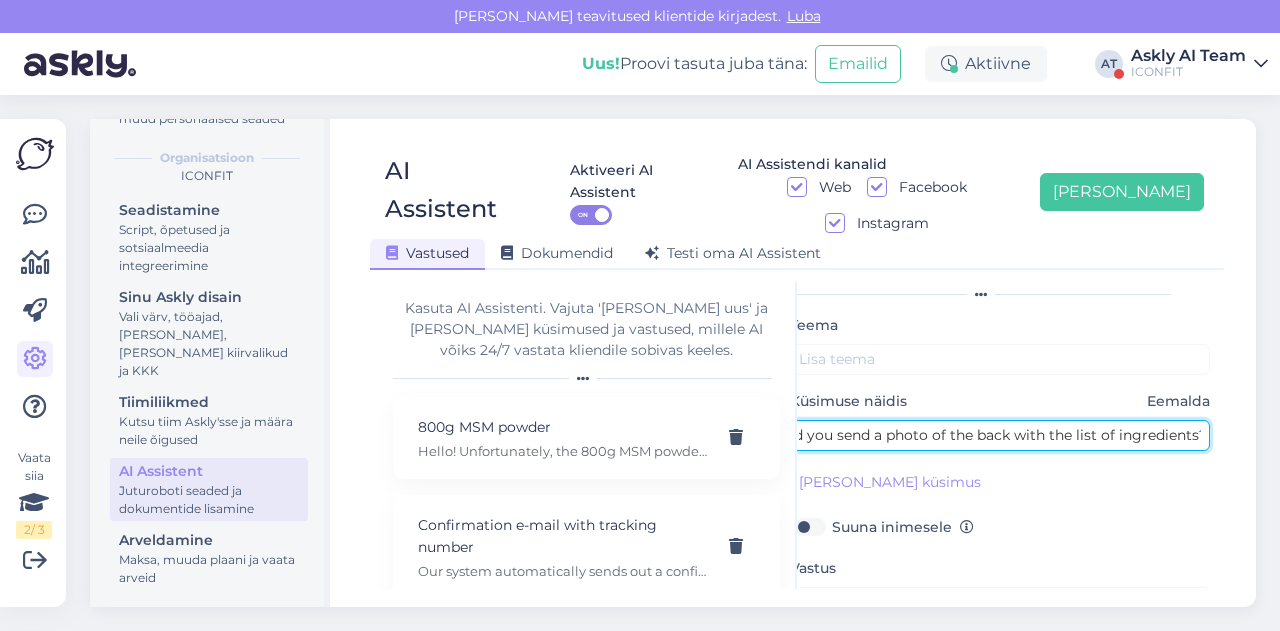 type on "I can't see the composition of Q10, could you send a photo of the back with the list of ingredients?" 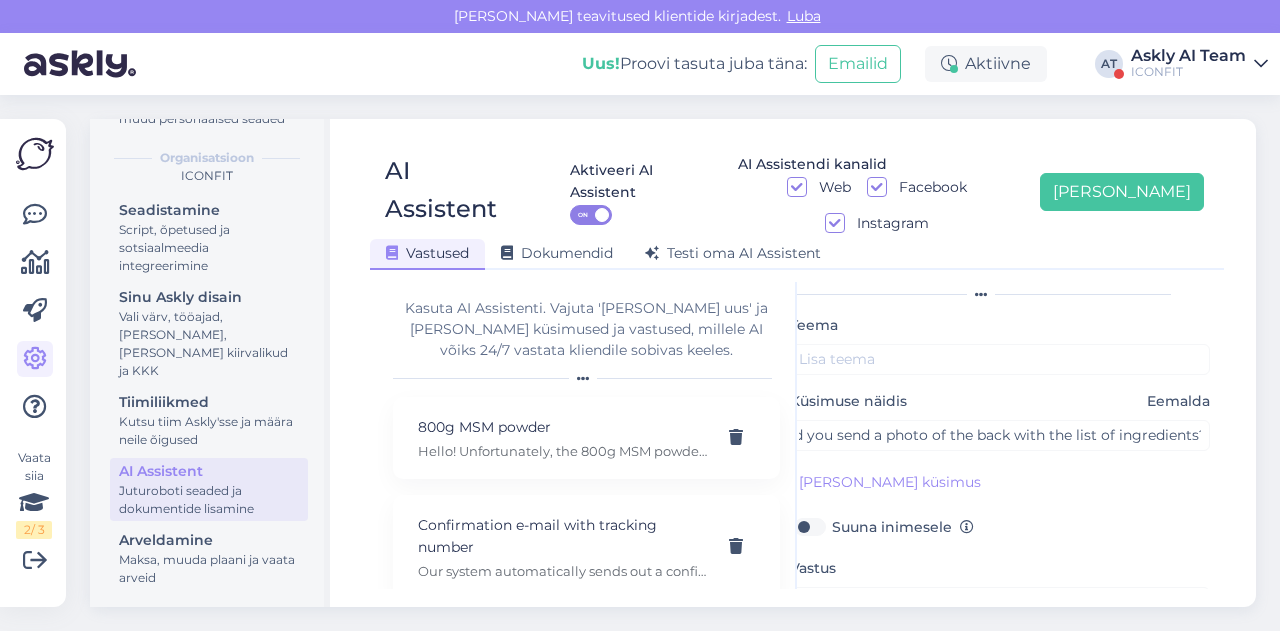 scroll, scrollTop: 0, scrollLeft: 0, axis: both 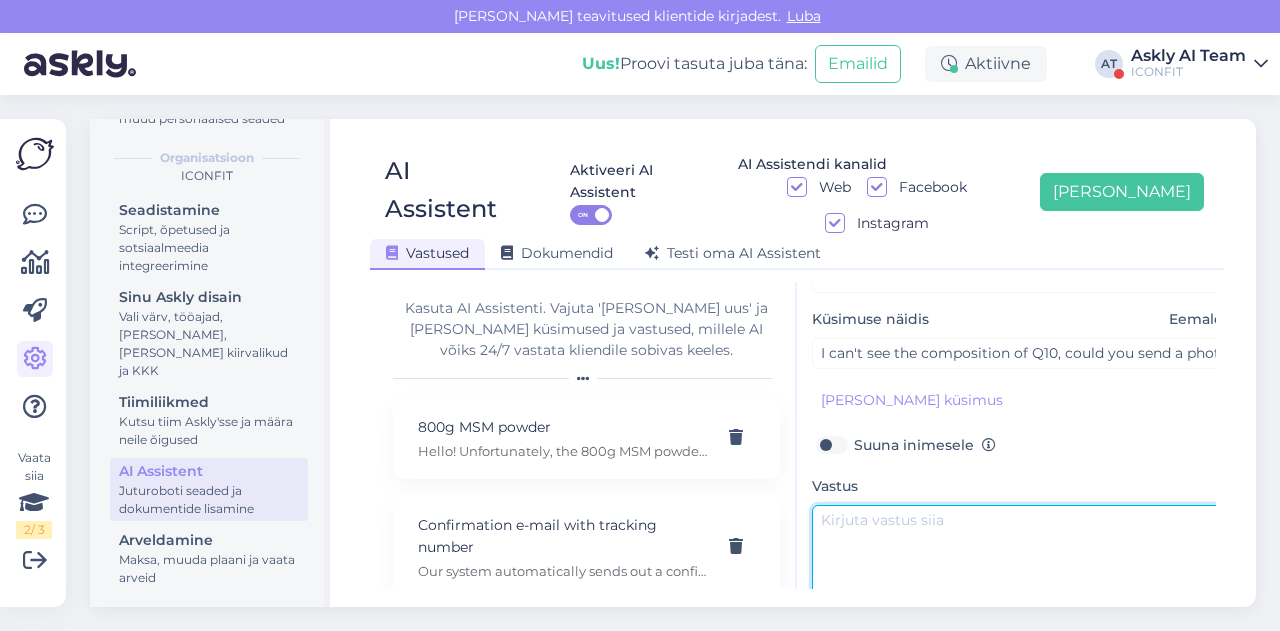 click at bounding box center (1022, 552) 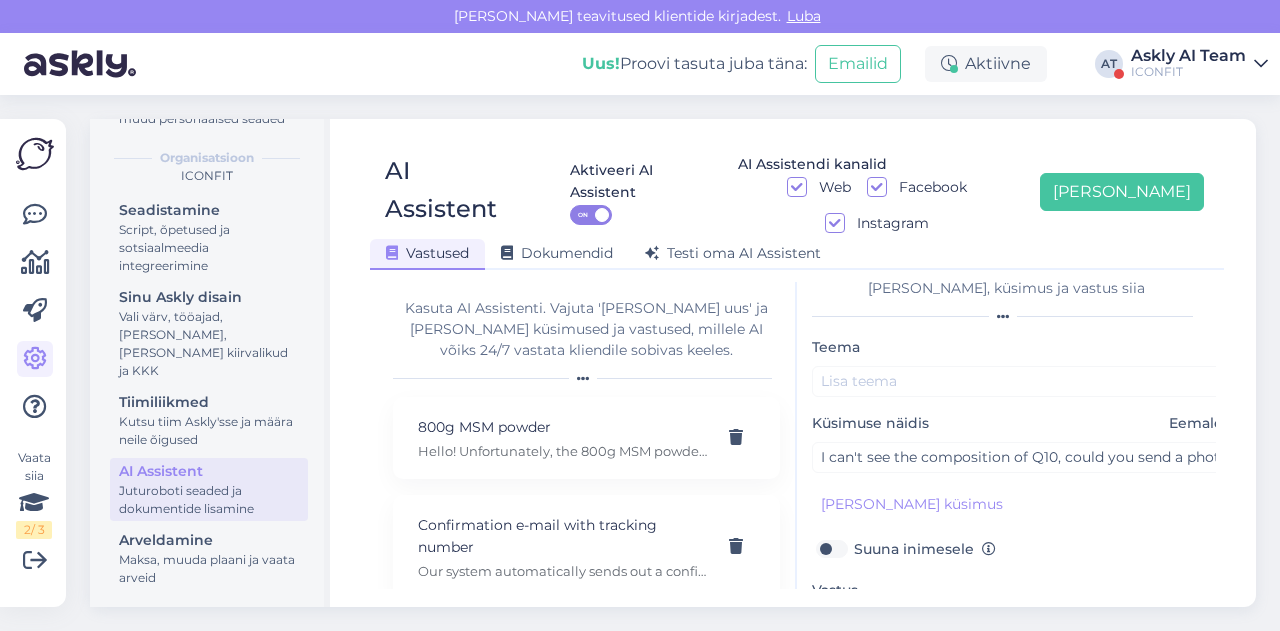scroll, scrollTop: 18, scrollLeft: 0, axis: vertical 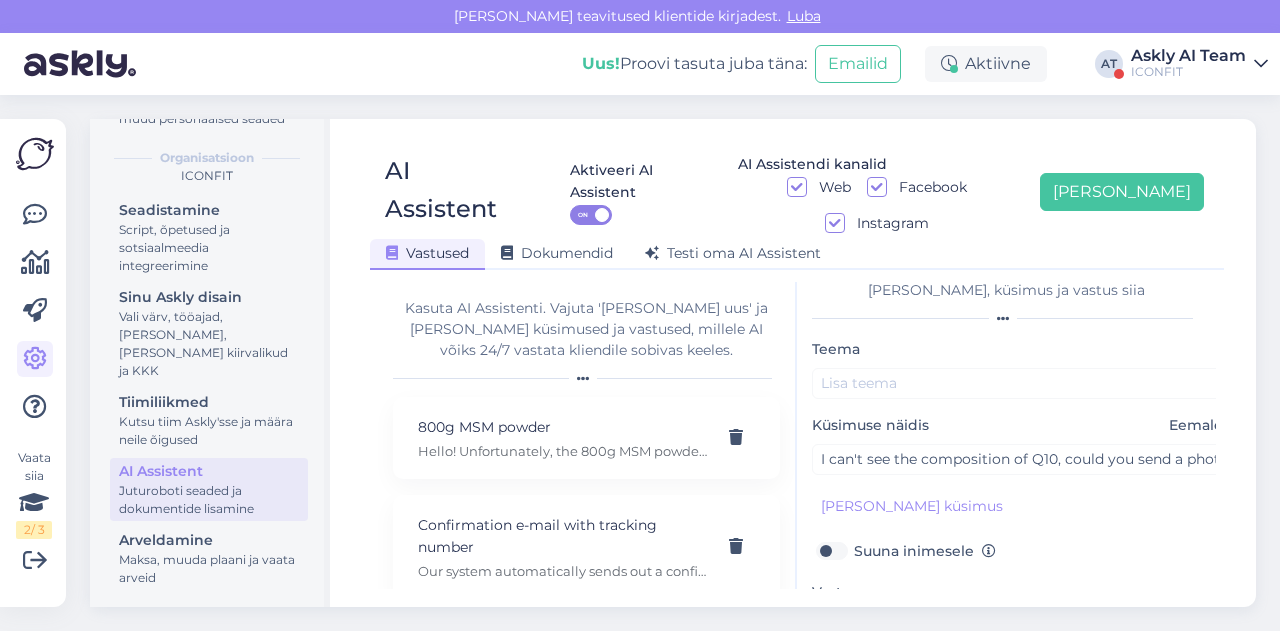 type on "Hello! The ingredients are rice flour (filler), vegetable capsule (coating agent pullulan), coenzyme Q10 (ubiquinone)." 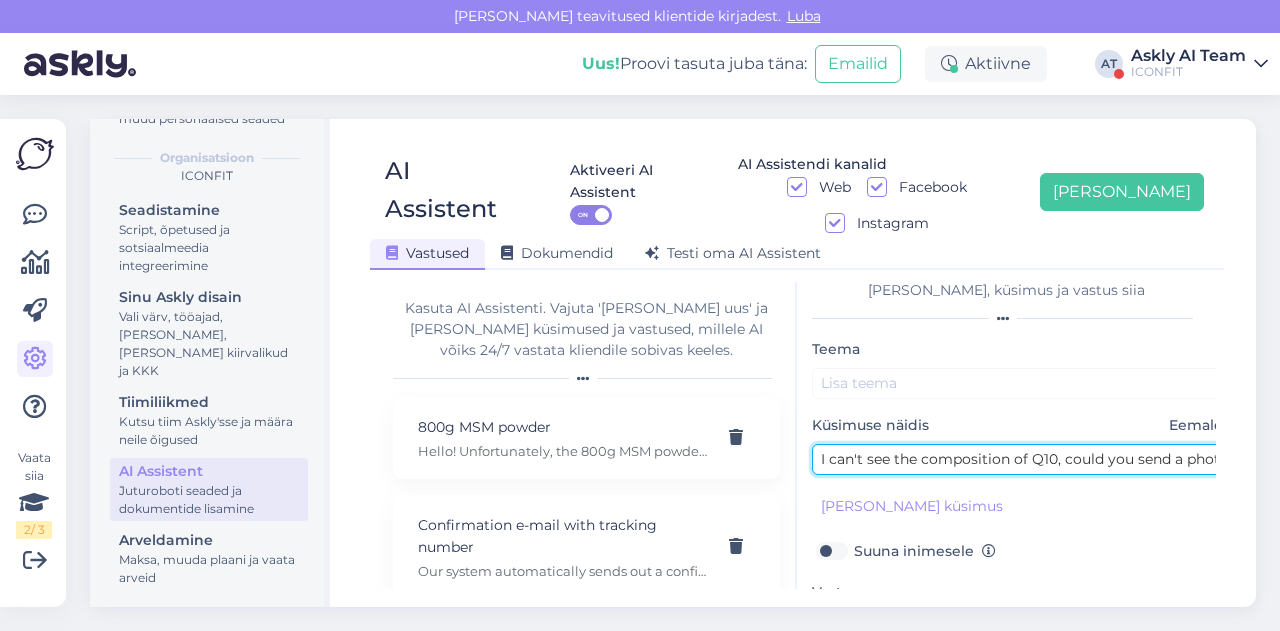 drag, startPoint x: 921, startPoint y: 419, endPoint x: 1052, endPoint y: 419, distance: 131 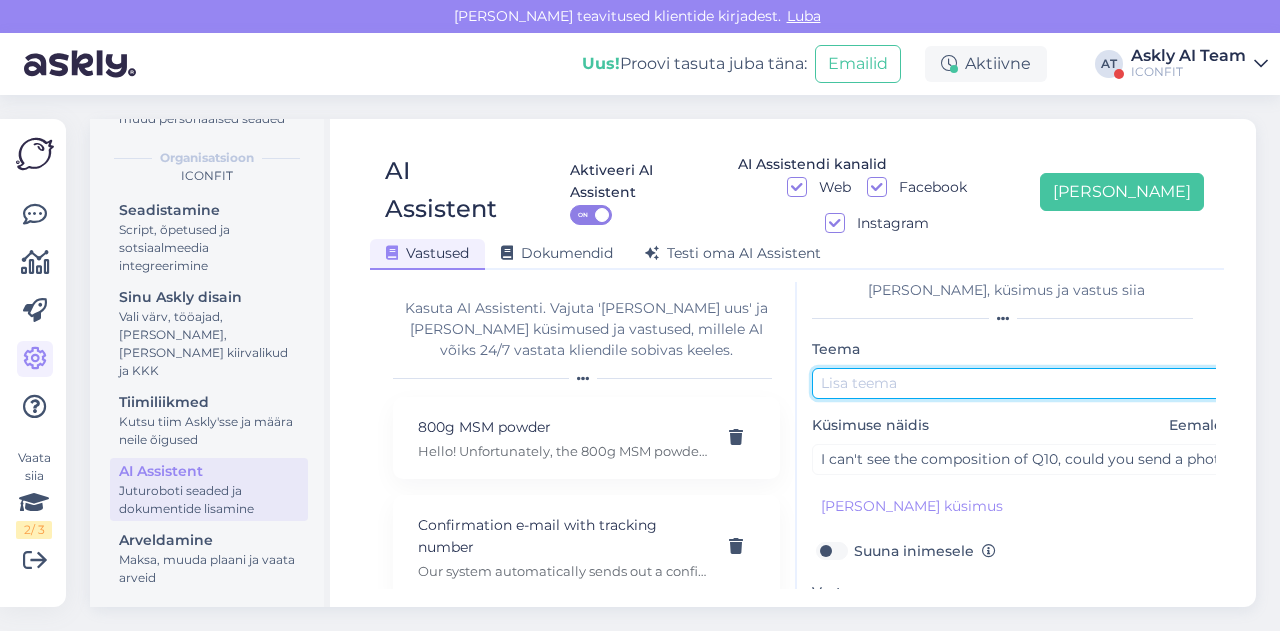 click at bounding box center [1022, 383] 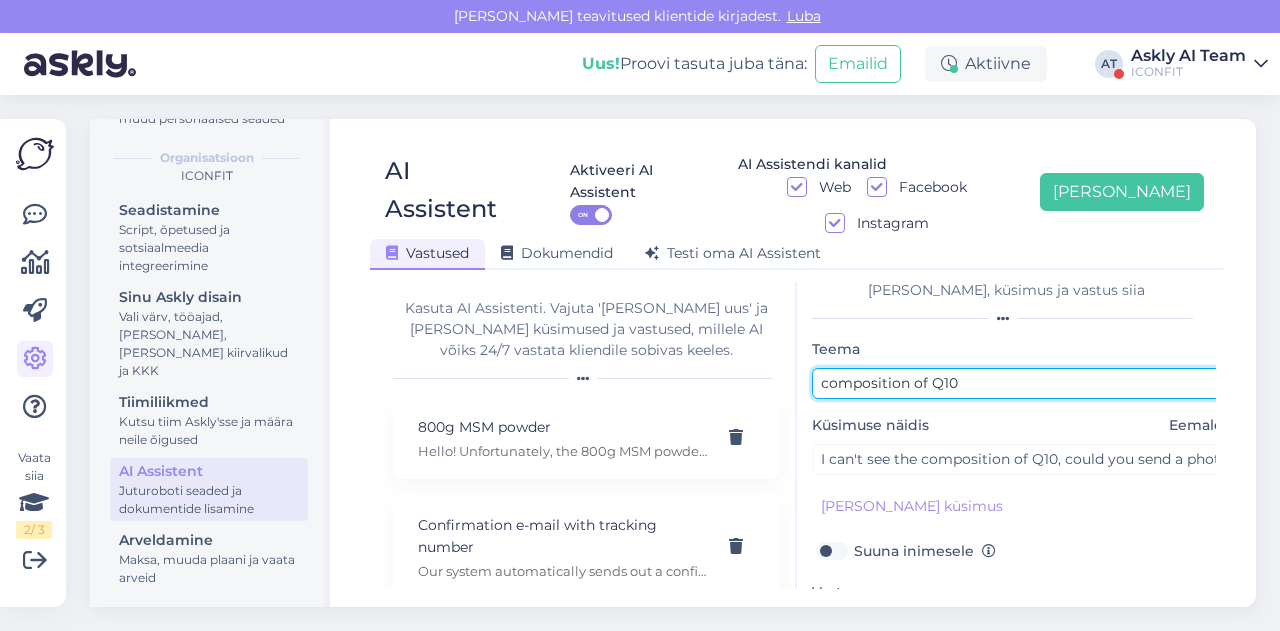 click on "composition of Q10" at bounding box center (1022, 383) 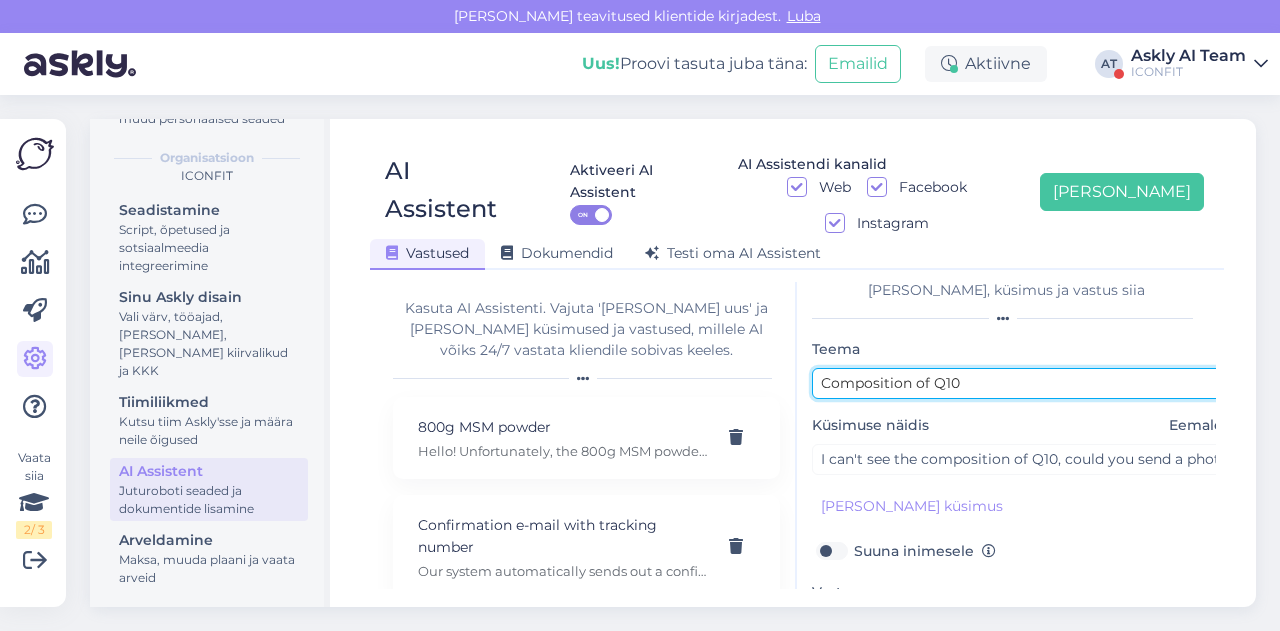 scroll, scrollTop: 179, scrollLeft: 0, axis: vertical 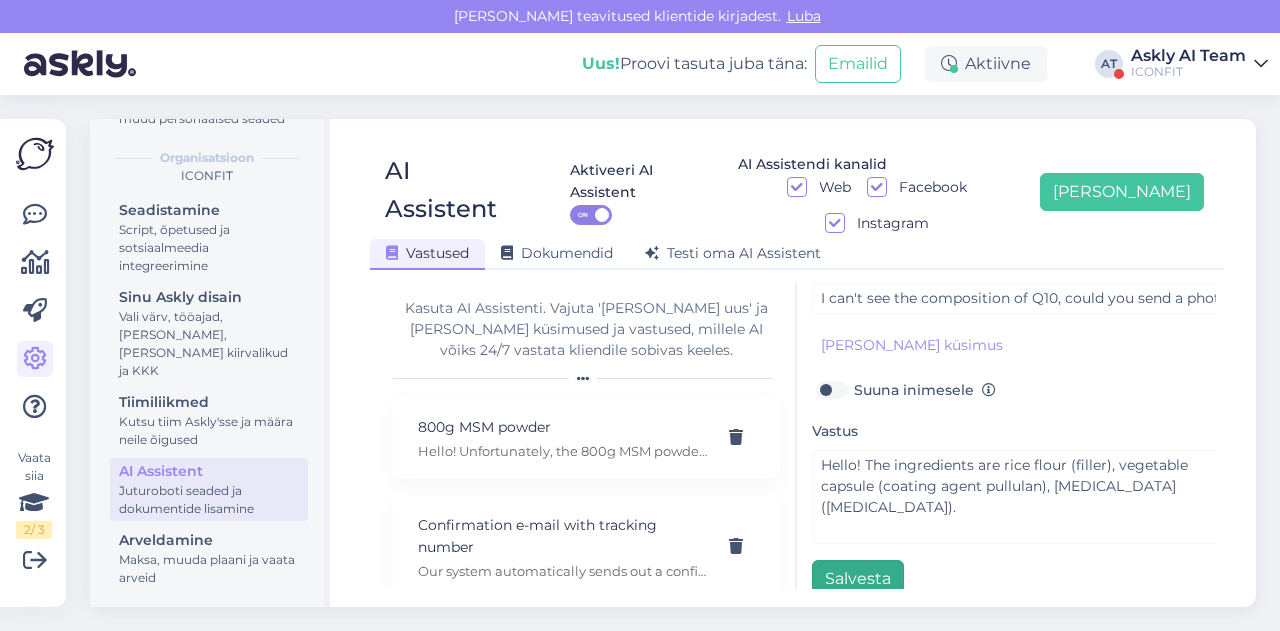 type on "Composition of Q10" 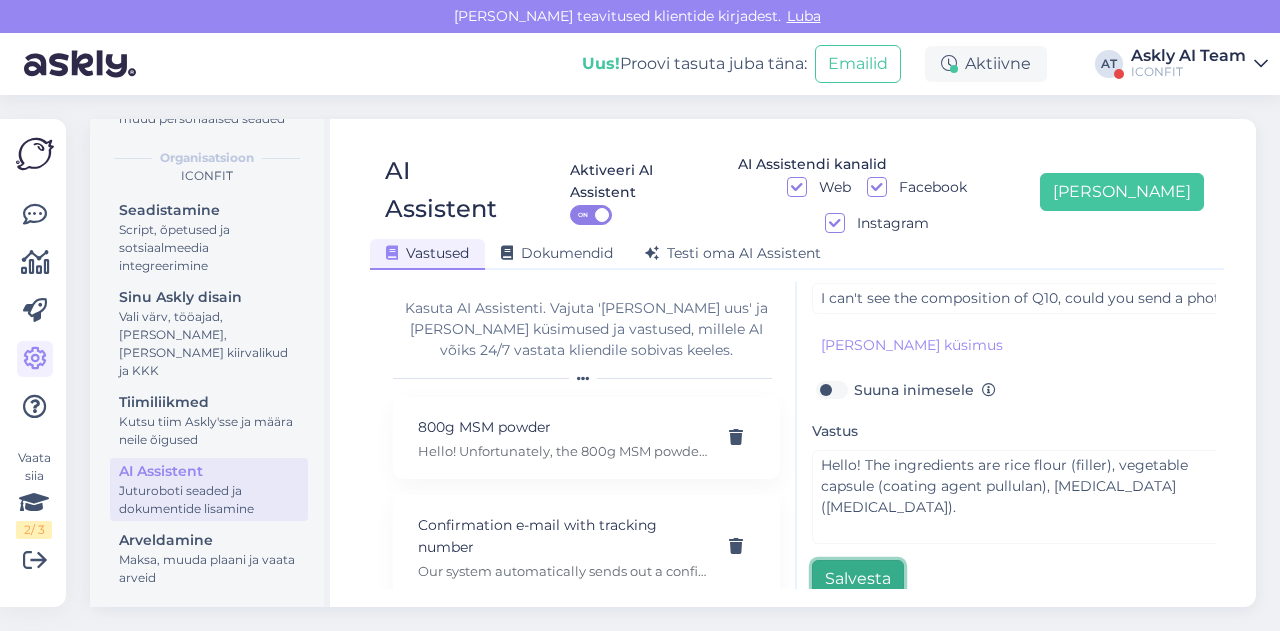 click on "Salvesta" at bounding box center (858, 579) 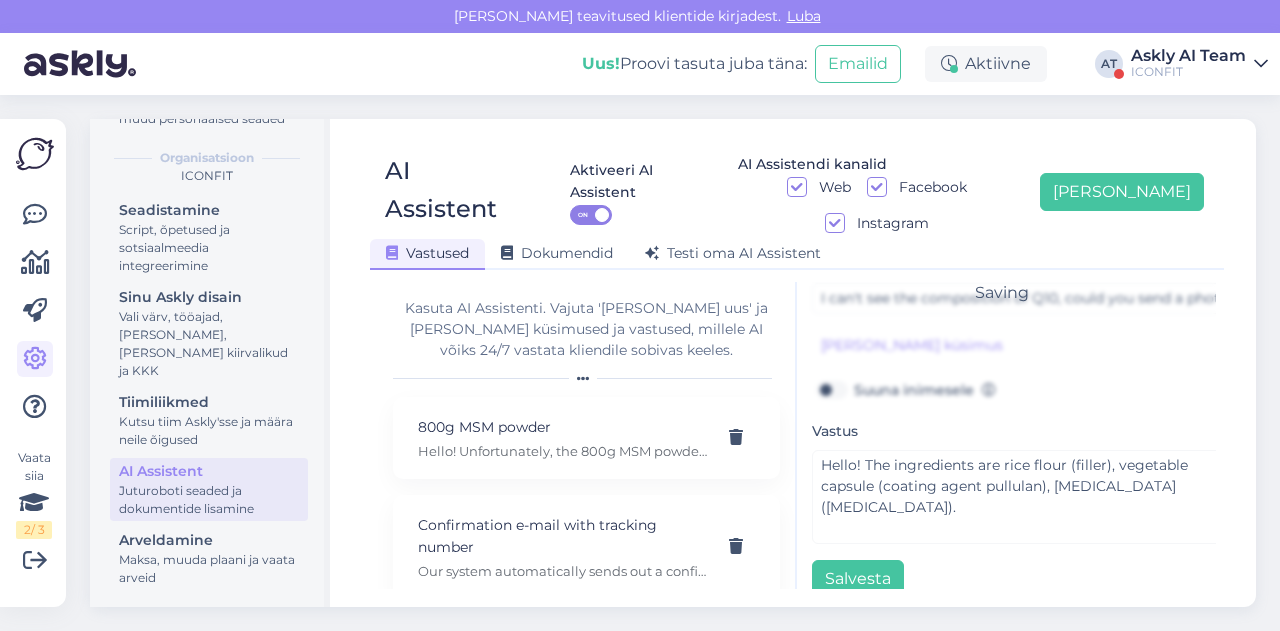 scroll, scrollTop: 42, scrollLeft: 0, axis: vertical 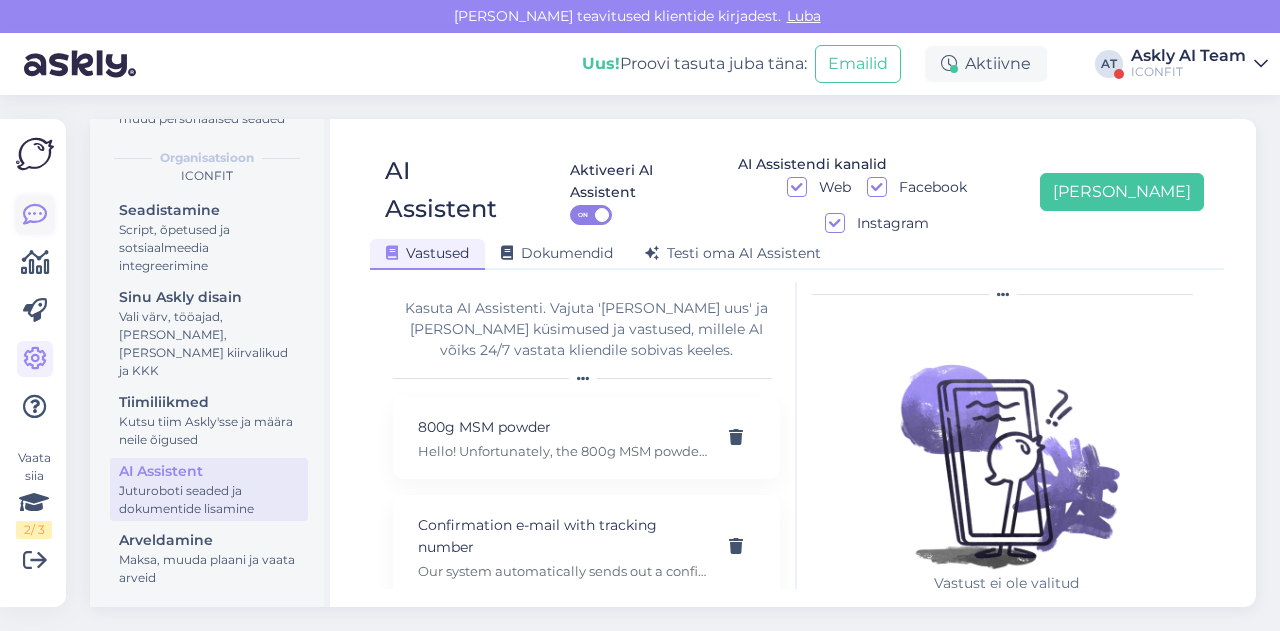 click at bounding box center (35, 215) 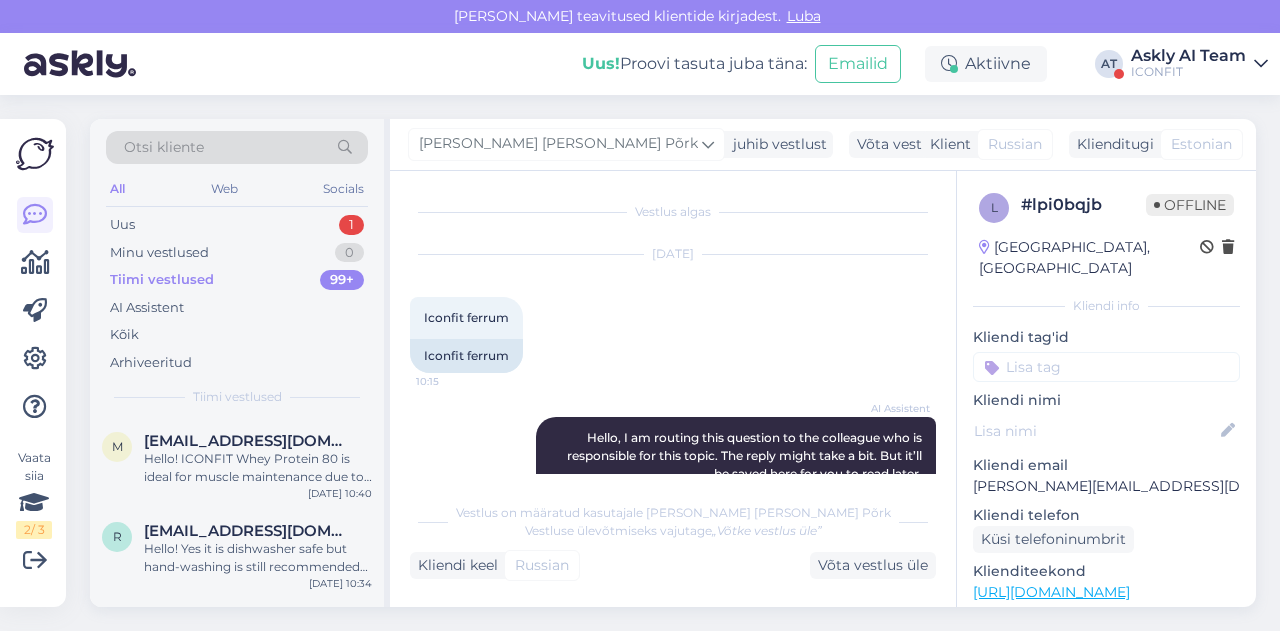 scroll, scrollTop: 250, scrollLeft: 0, axis: vertical 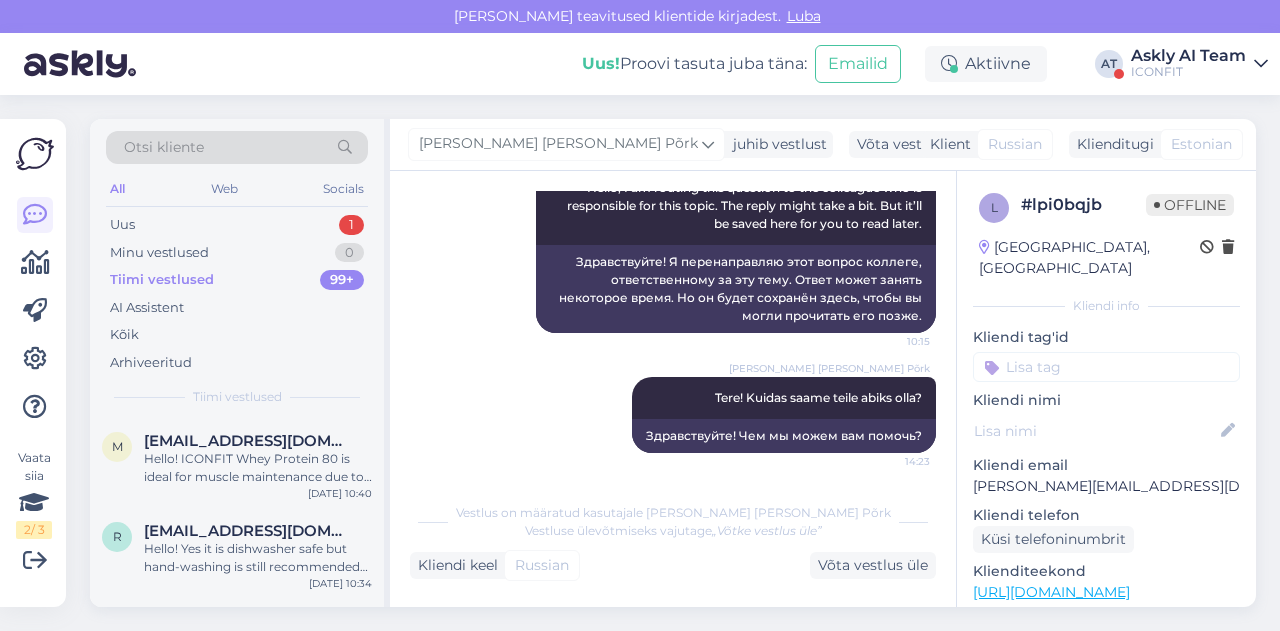 click on "ICONFIT" at bounding box center (1188, 72) 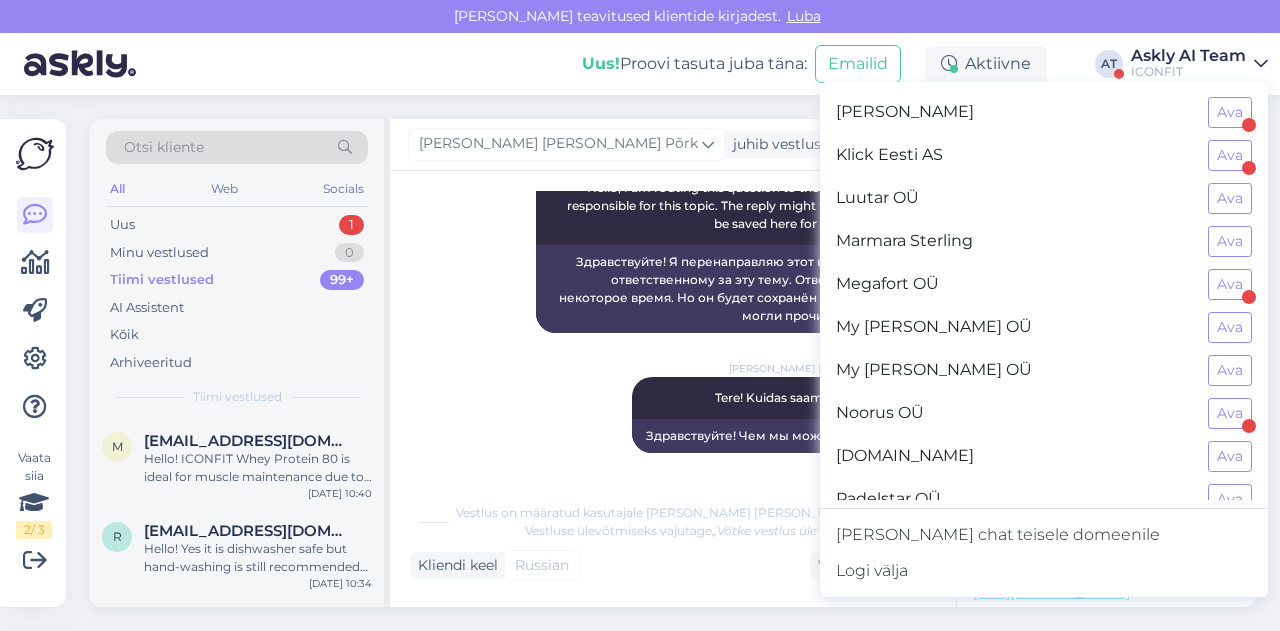 scroll, scrollTop: 903, scrollLeft: 0, axis: vertical 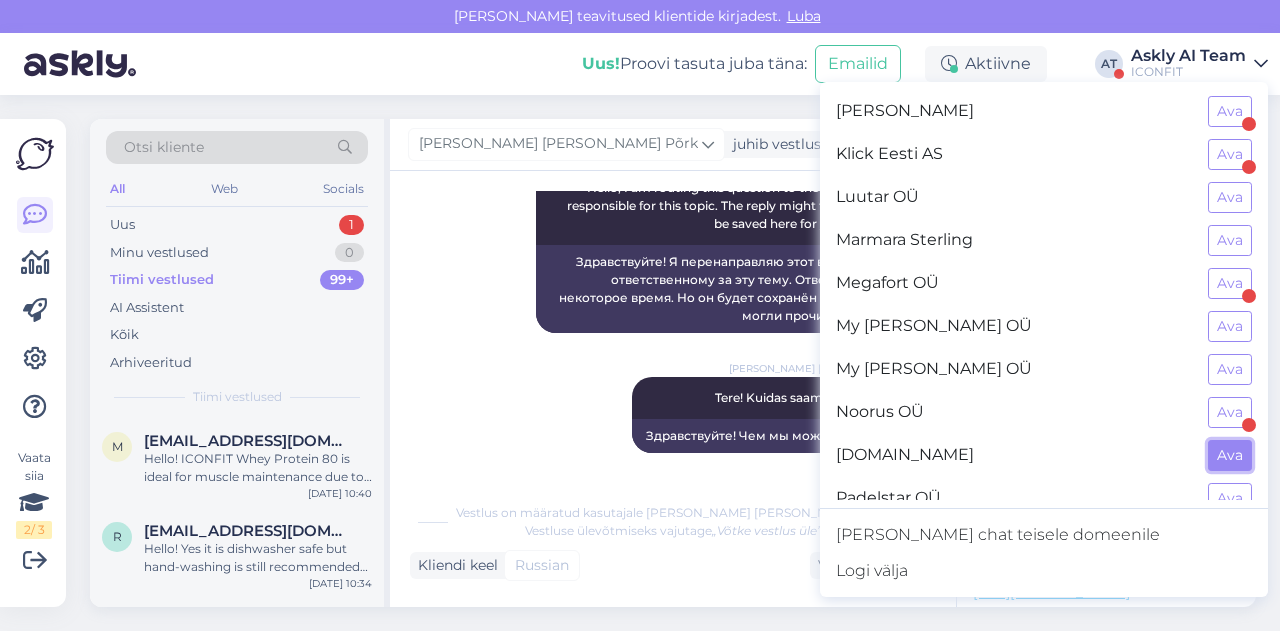click on "Ava" at bounding box center (1230, 455) 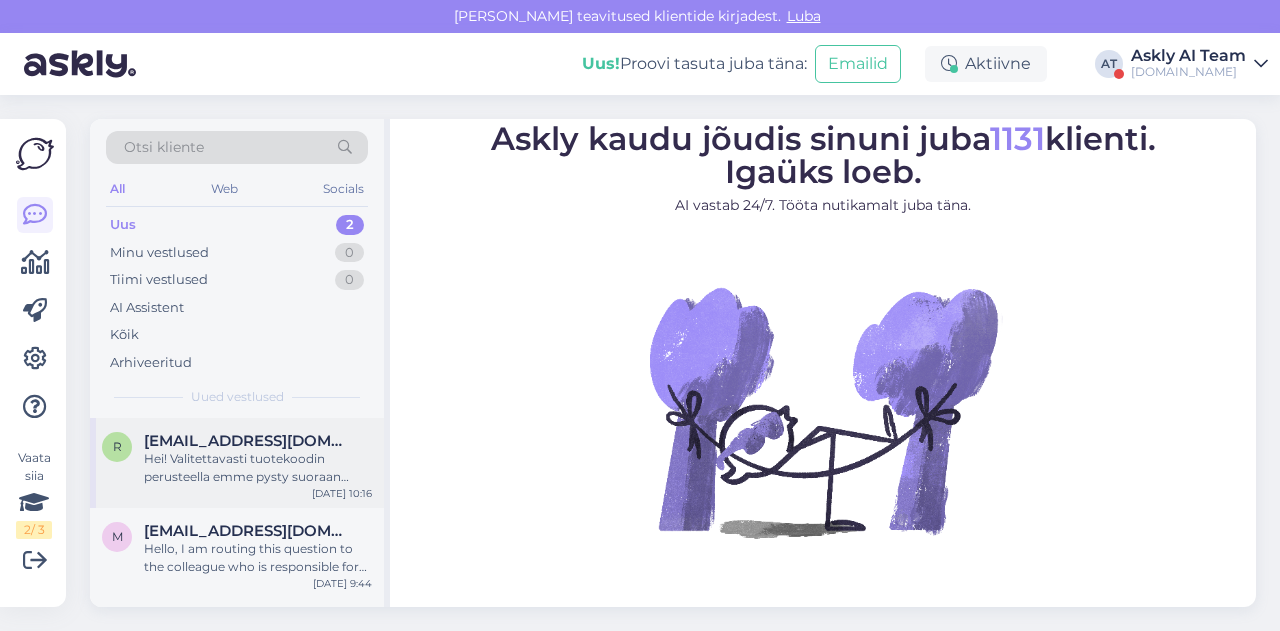 click on "Hei!
Valitettavasti tuotekoodin perusteella emme pysty suoraan tunnistamaan tuotteen nimeä tai valmistajaa. Välitän pyyntösi kollegalle, joka voi tarkistaa asian tarkemmin." at bounding box center [258, 468] 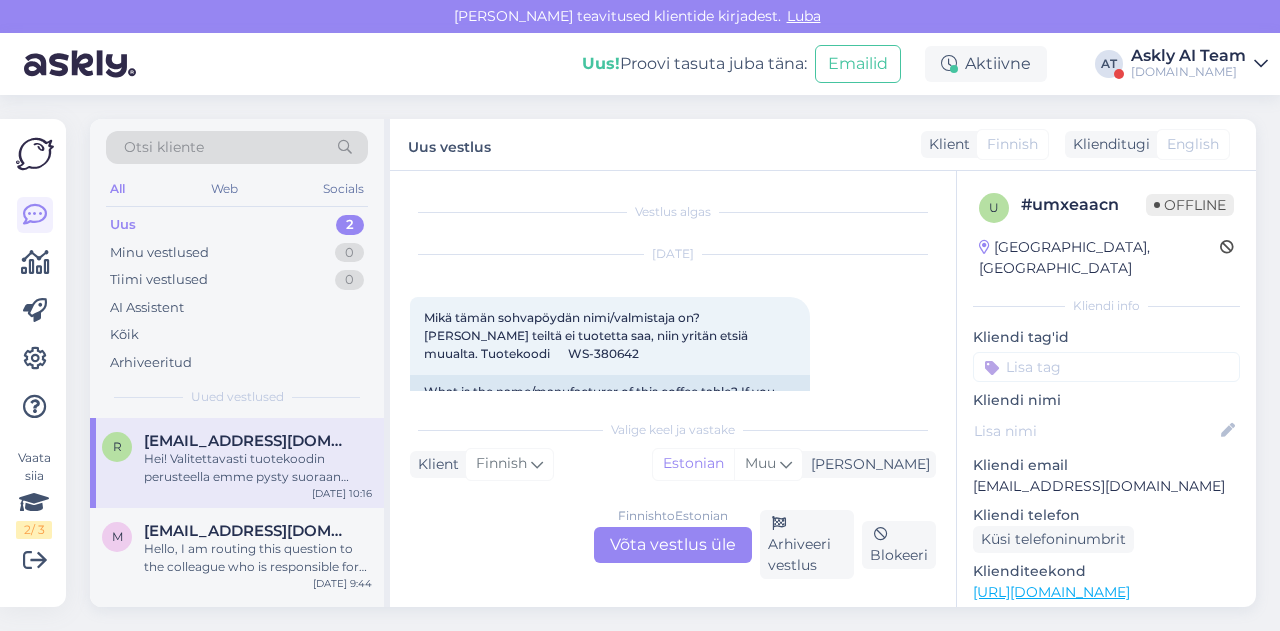 scroll, scrollTop: 233, scrollLeft: 0, axis: vertical 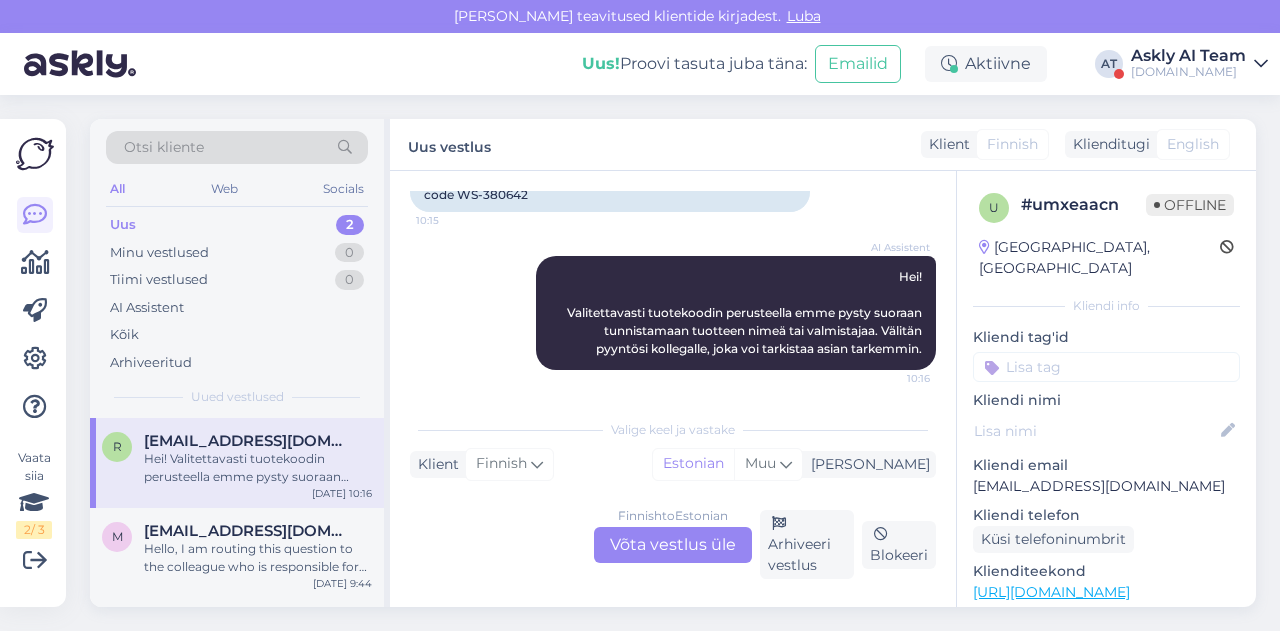 click on "r ritva1743@gmail.com Hei!
Valitettavasti tuotekoodin perusteella emme pysty suoraan tunnistamaan tuotteen nimeä tai valmistajaa. Välitän pyyntösi kollegalle, joka voi tarkistaa asian tarkemmin. Jul 29 10:16" at bounding box center (237, 463) 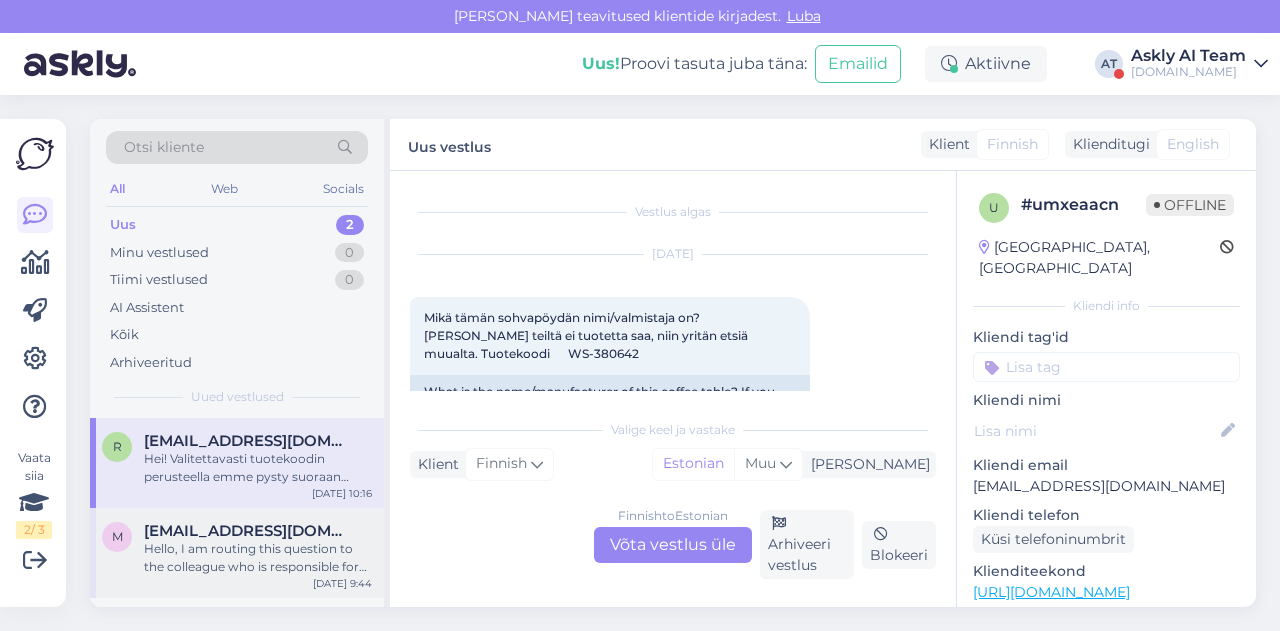 click on "[EMAIL_ADDRESS][DOMAIN_NAME]" at bounding box center [248, 531] 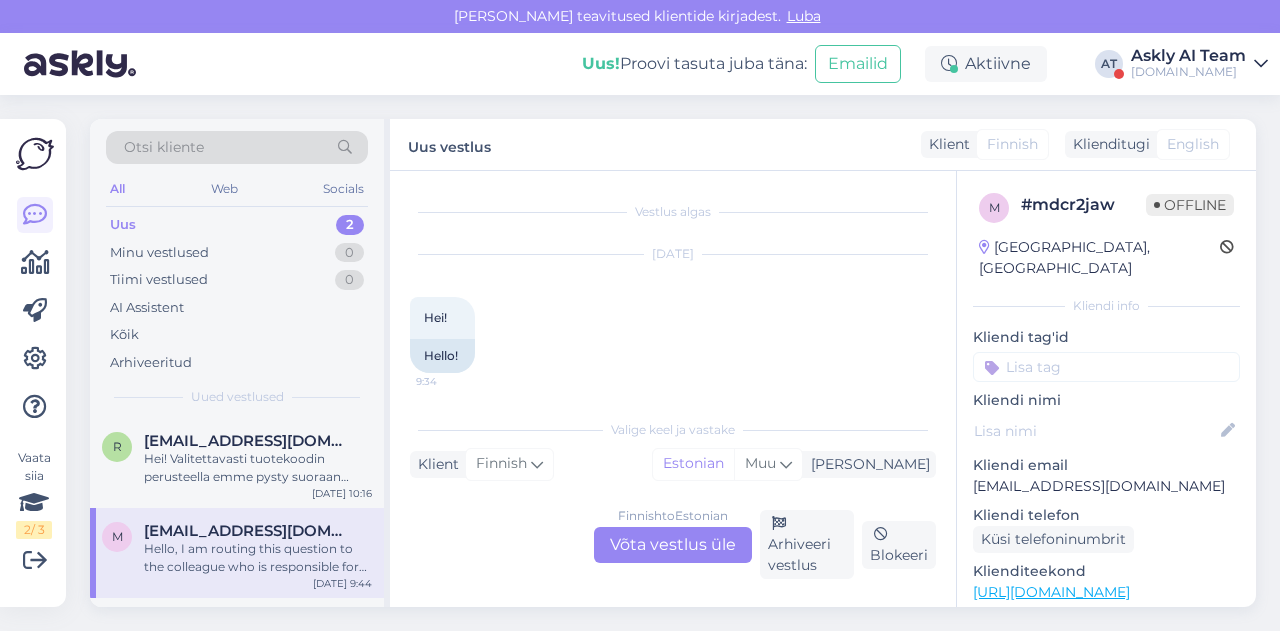 scroll, scrollTop: 635, scrollLeft: 0, axis: vertical 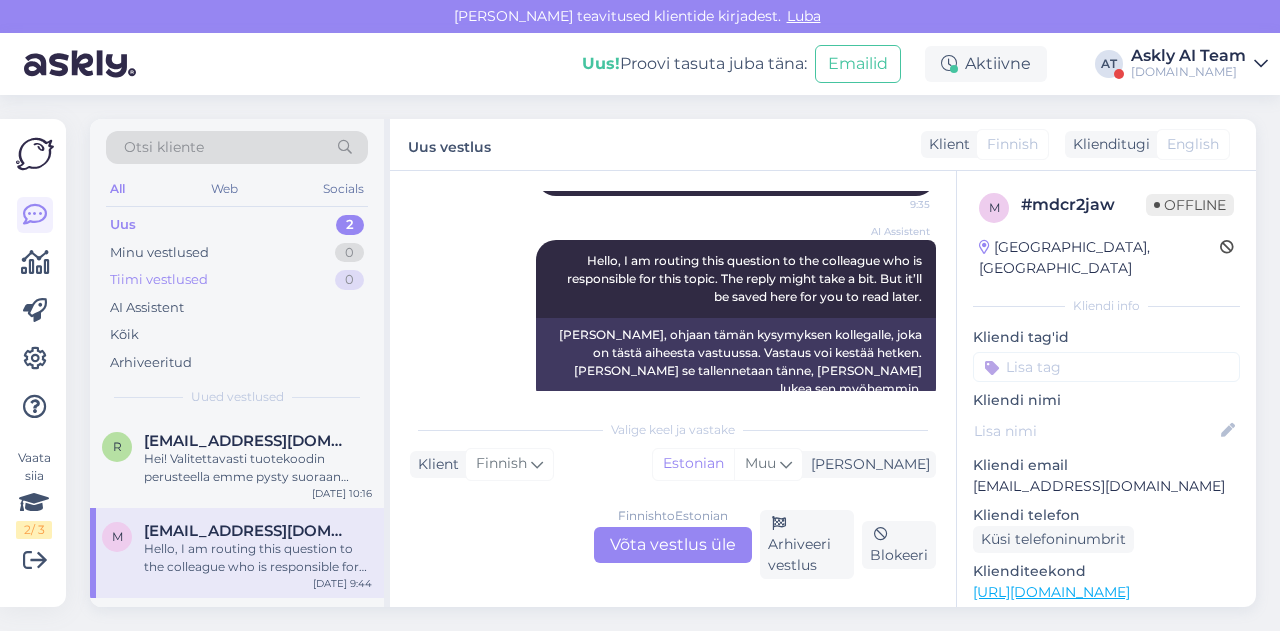 click on "Tiimi vestlused" at bounding box center (159, 280) 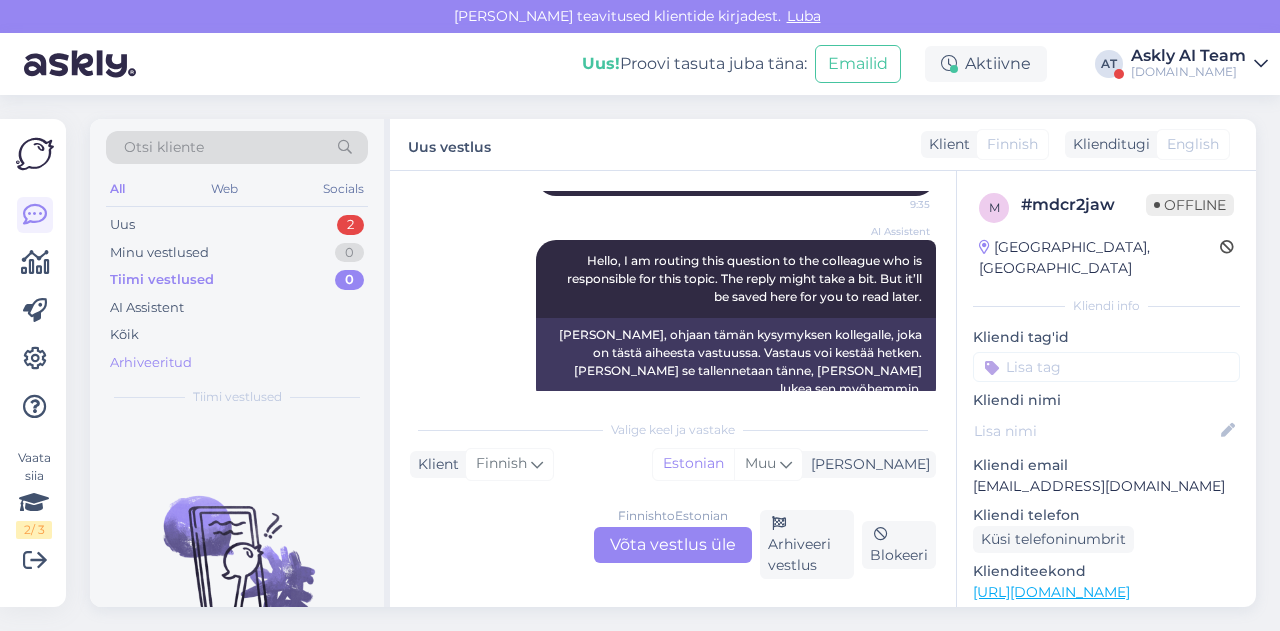 click on "Arhiveeritud" at bounding box center [151, 363] 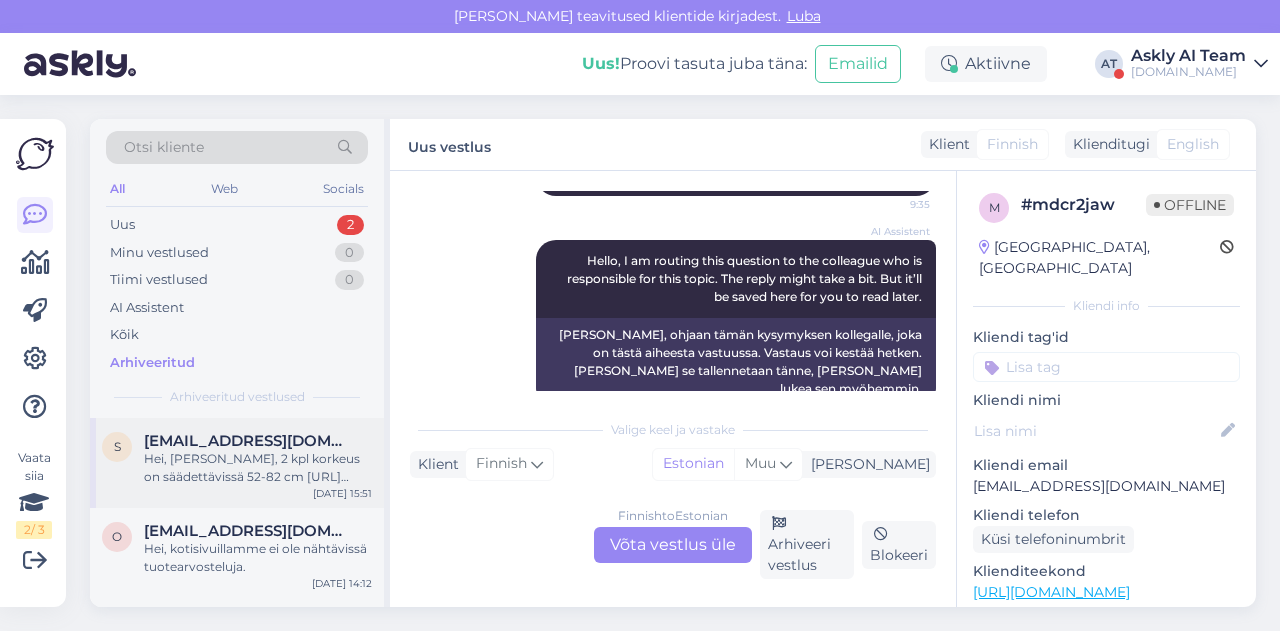 click on "[EMAIL_ADDRESS][DOMAIN_NAME]" at bounding box center [248, 441] 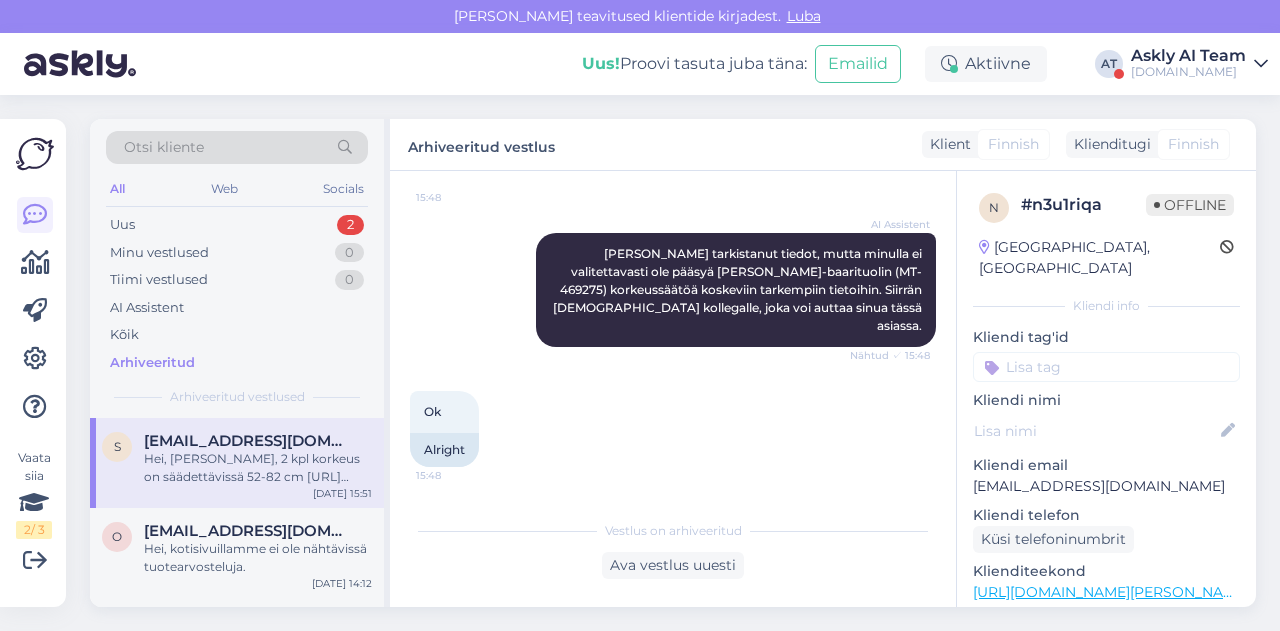 scroll, scrollTop: 688, scrollLeft: 0, axis: vertical 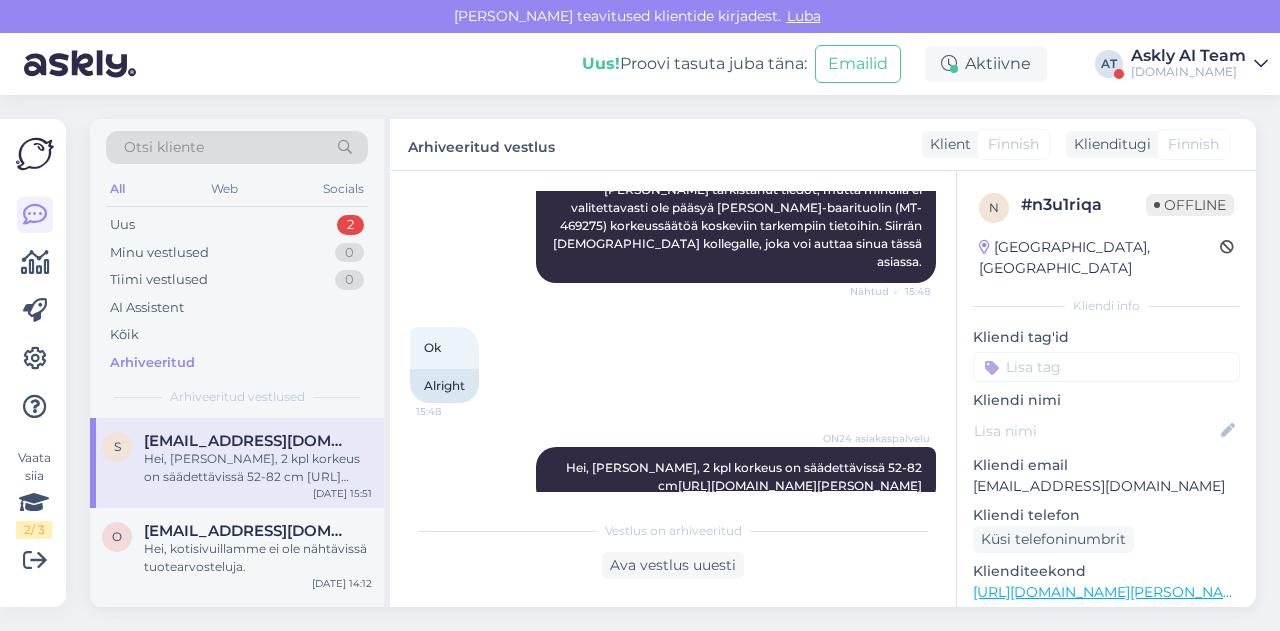 drag, startPoint x: 530, startPoint y: 429, endPoint x: 922, endPoint y: 455, distance: 392.8613 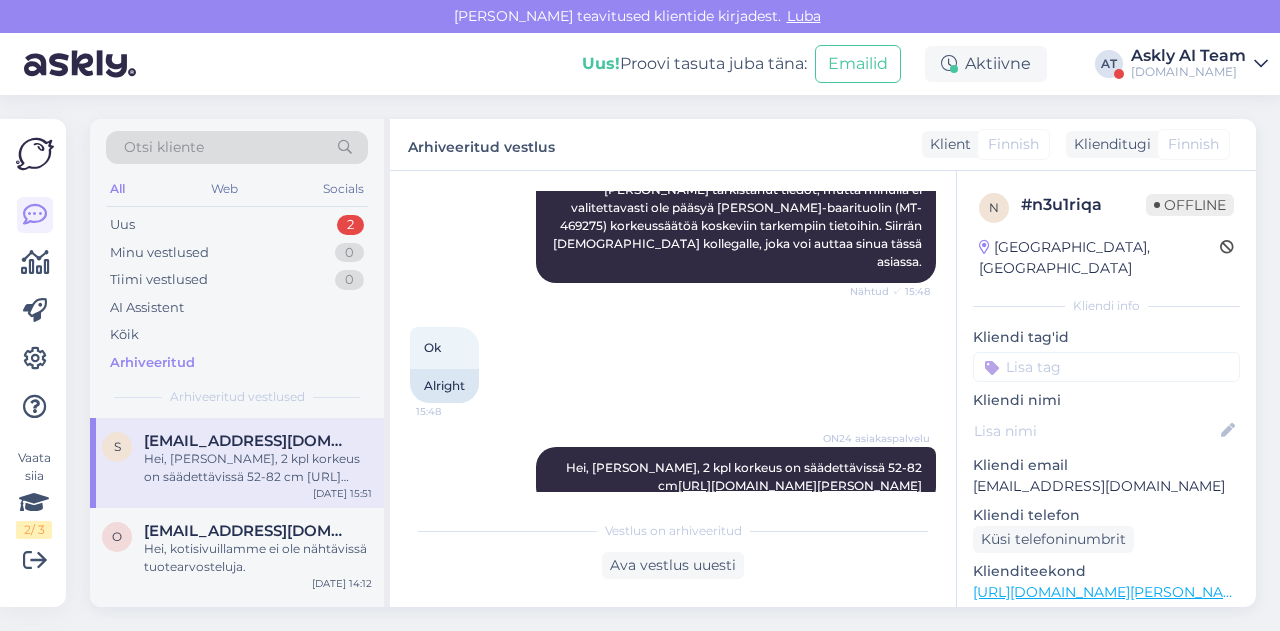 click on "Vestlus algas Jul 28 2025 Hei, kysyisin Jonna baarituolin korkeutta, onko tuo 82 cm korkein ja saako tuosta säädettyä sen alemmaksi. Kiitos. 15:45  Hi, I would like to ask about the height of the Jonna bar stool, is the 82 cm the highest and can it be adjusted lower? Thank you. AI Assistent Hei!
Tuotesivuilla on yksityiskohtaiset tiedot ja usein myös mitat. Tuotteen mitat näkyvät pääkuvan alla, jos valitset: tuotteen mitat tuotesivulta. Jotta voimme auttaa sinua tarkemmin Jonna-baarituolin korkeuden ja säädettävyyden kanssa, pyydämme ystävällisesti antamaan tuotteen tuotekoodin. Nähtud ✓ 15:45  Tuotekoodi on MT-469275, SIVUSTOLLA ei ollut kuin yksi korkeus ja ei tiedä onko se korkein vai matalin... 15:48  The product code is MT-469275, there was only one height on the WEBSITE and I don't know if it's the highest or matalin... AI Assistent Nähtud ✓ 15:48  Ok 15:48  Alright ON24 asiakaspalvelu Hei, Baarijakkara Jonna, 2 kpl korkeus on säädettävissä 52-82 cm  15:51" at bounding box center [682, 341] 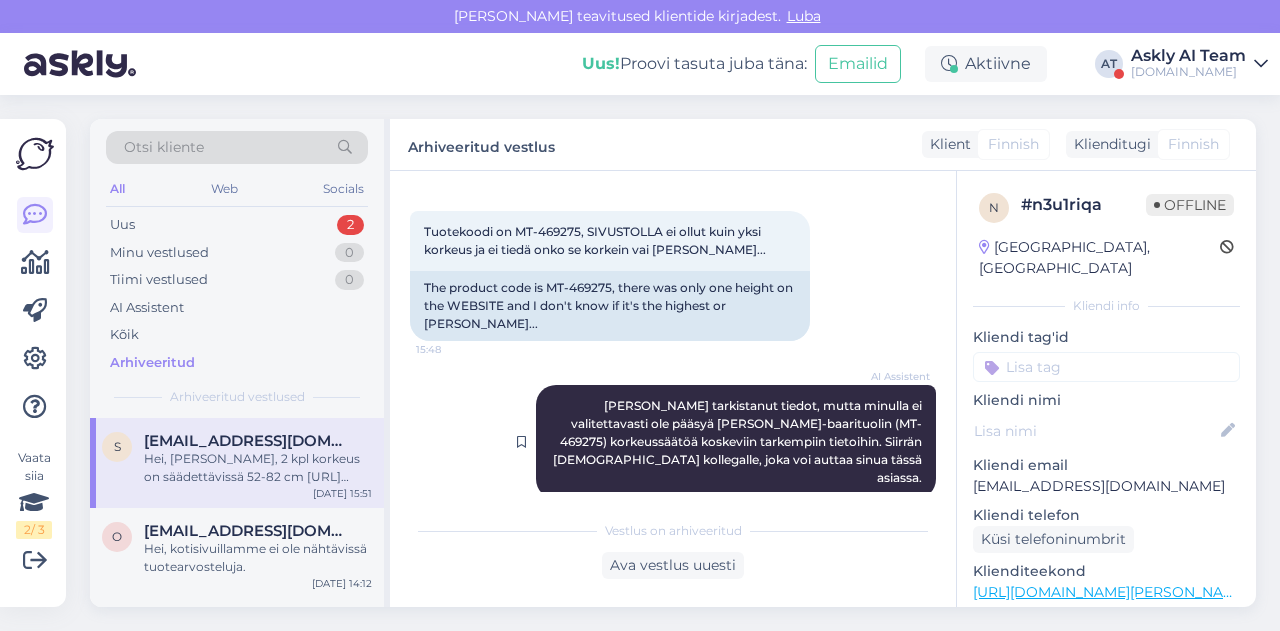 scroll, scrollTop: 470, scrollLeft: 0, axis: vertical 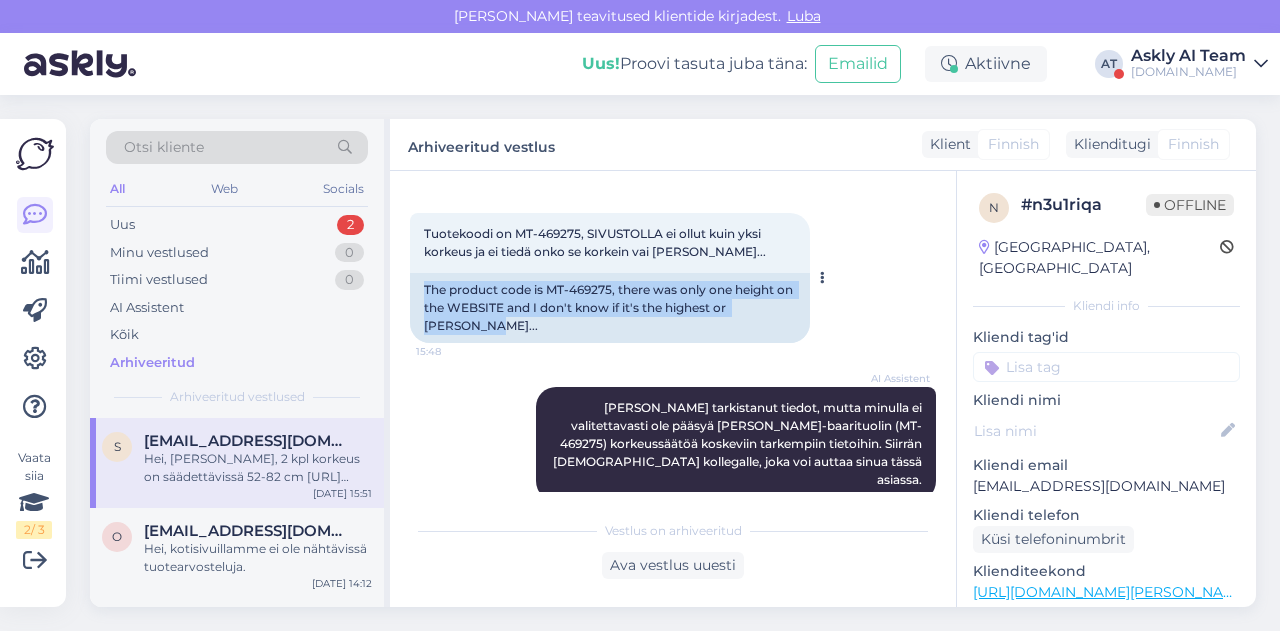 drag, startPoint x: 421, startPoint y: 270, endPoint x: 505, endPoint y: 306, distance: 91.389275 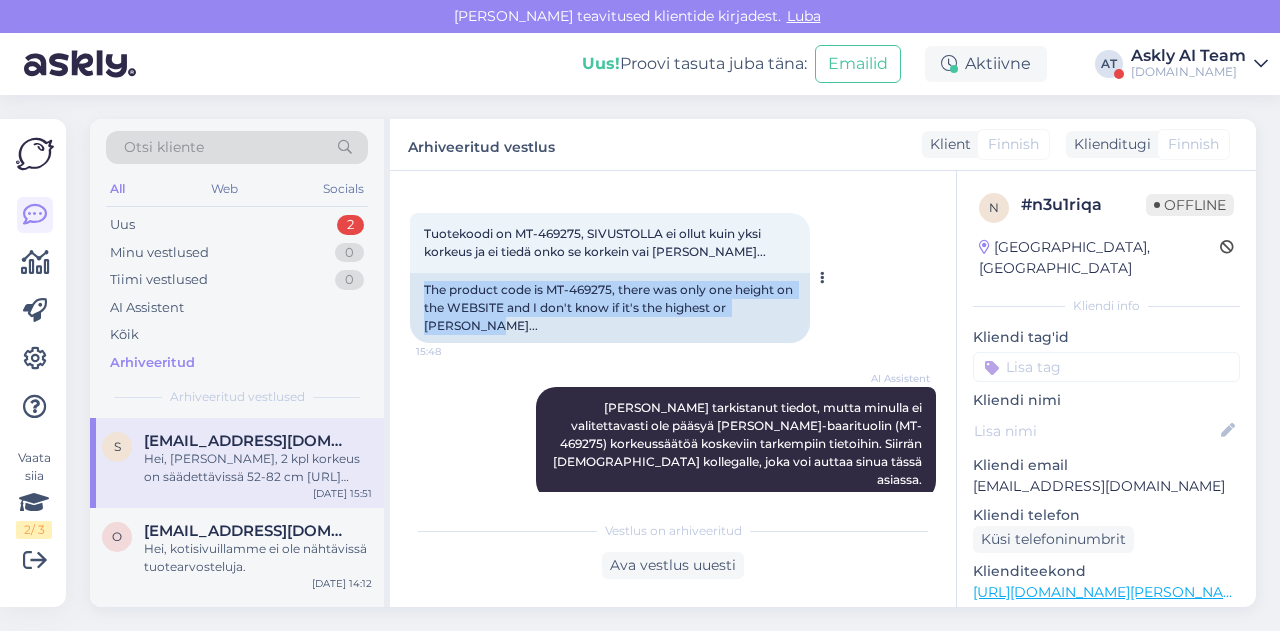 click on "The product code is MT-469275, there was only one height on the WEBSITE and I don't know if it's the highest or matalin..." at bounding box center (610, 308) 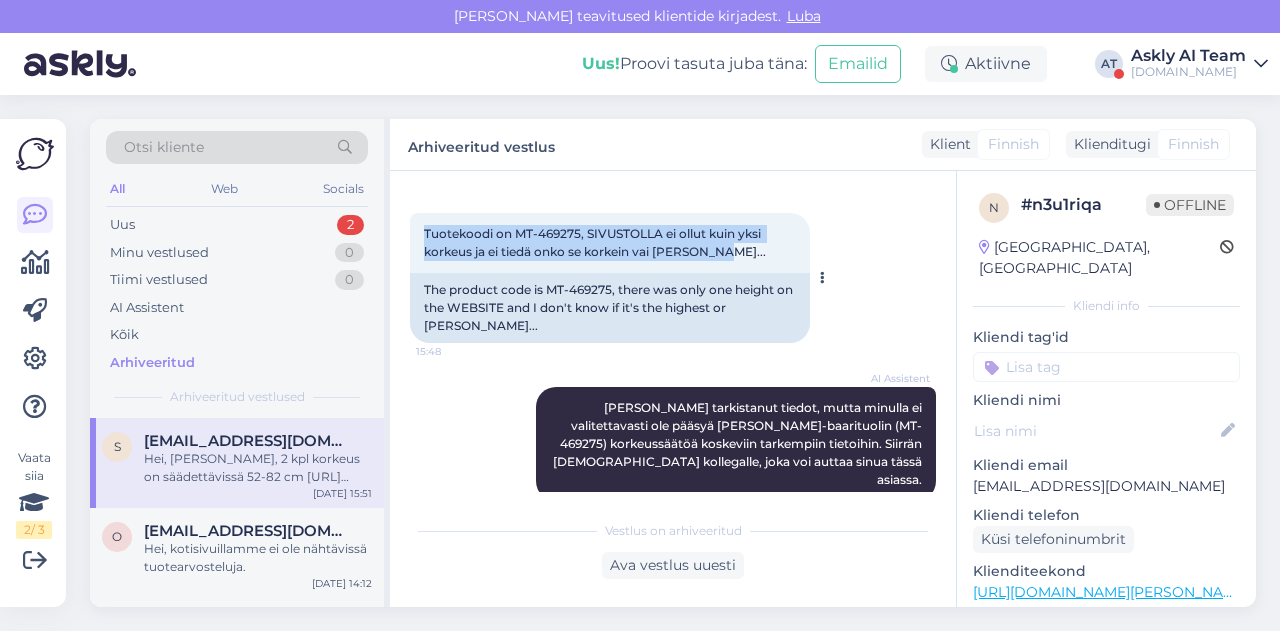 drag, startPoint x: 424, startPoint y: 215, endPoint x: 740, endPoint y: 233, distance: 316.51224 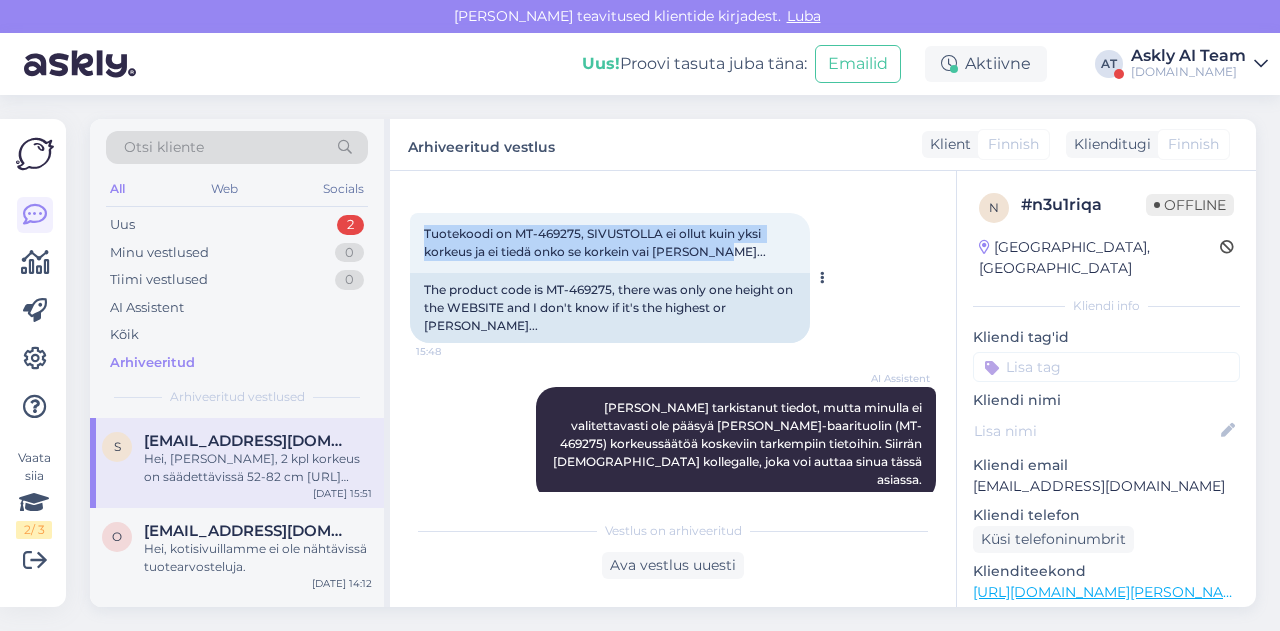 click on "Tuotekoodi on MT-469275, SIVUSTOLLA ei ollut kuin yksi korkeus ja ei tiedä onko se korkein vai matalin... 15:48" at bounding box center [610, 243] 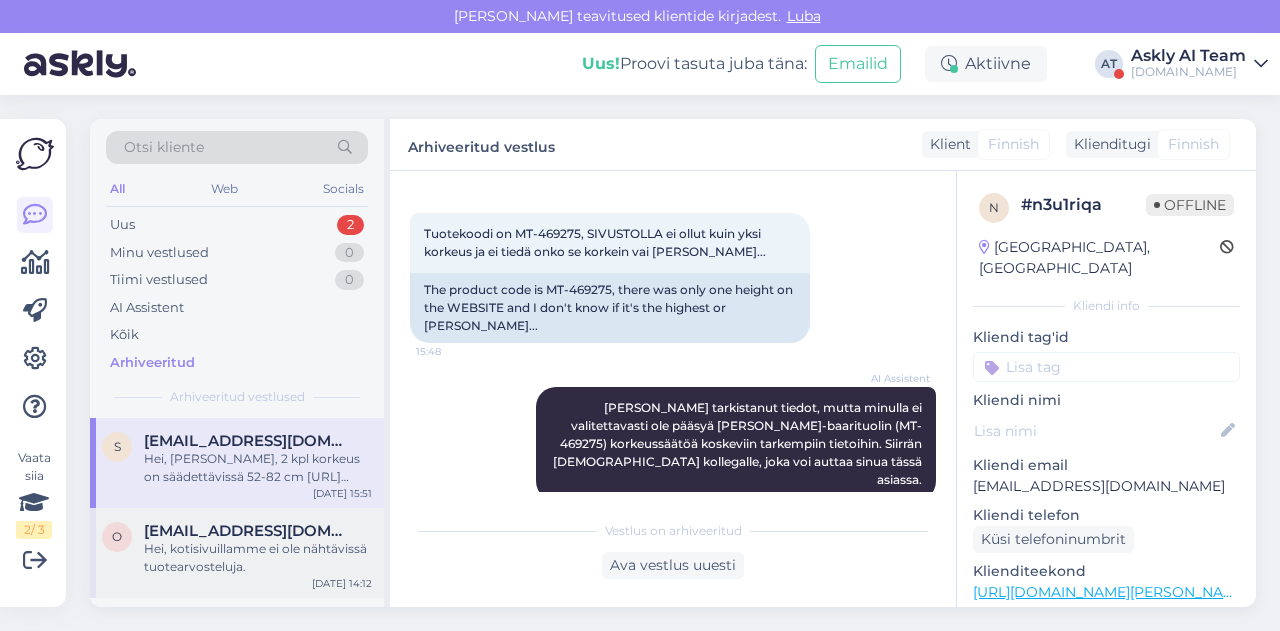 click on "[EMAIL_ADDRESS][DOMAIN_NAME]" at bounding box center (248, 531) 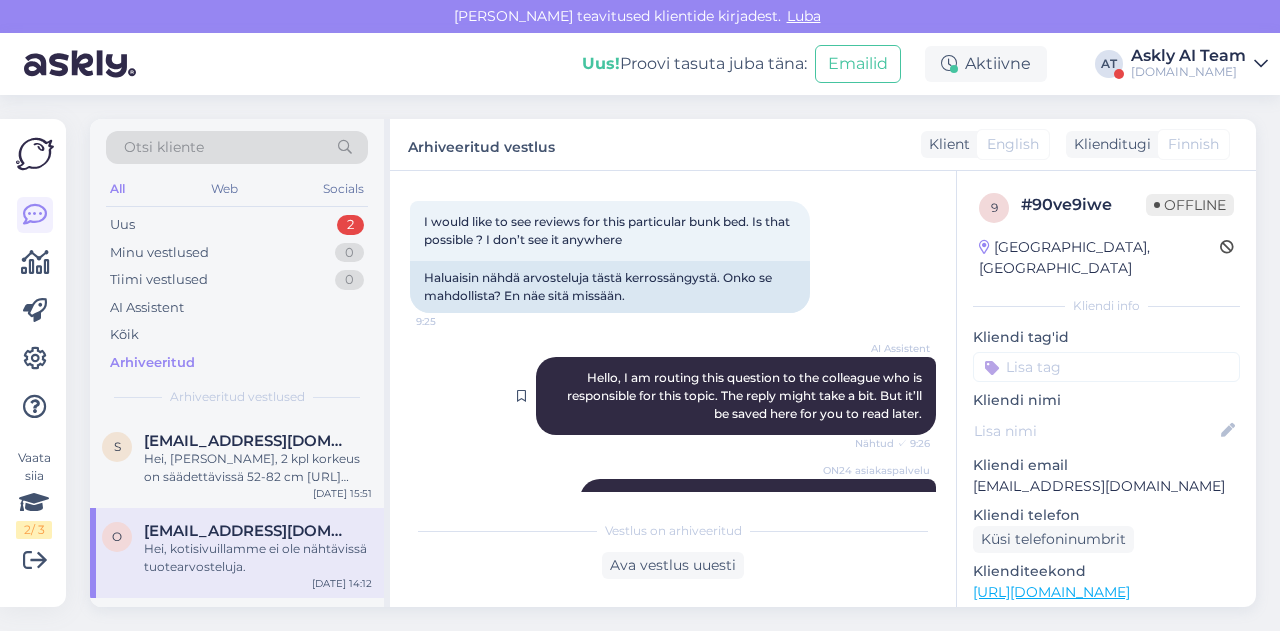 scroll, scrollTop: 82, scrollLeft: 0, axis: vertical 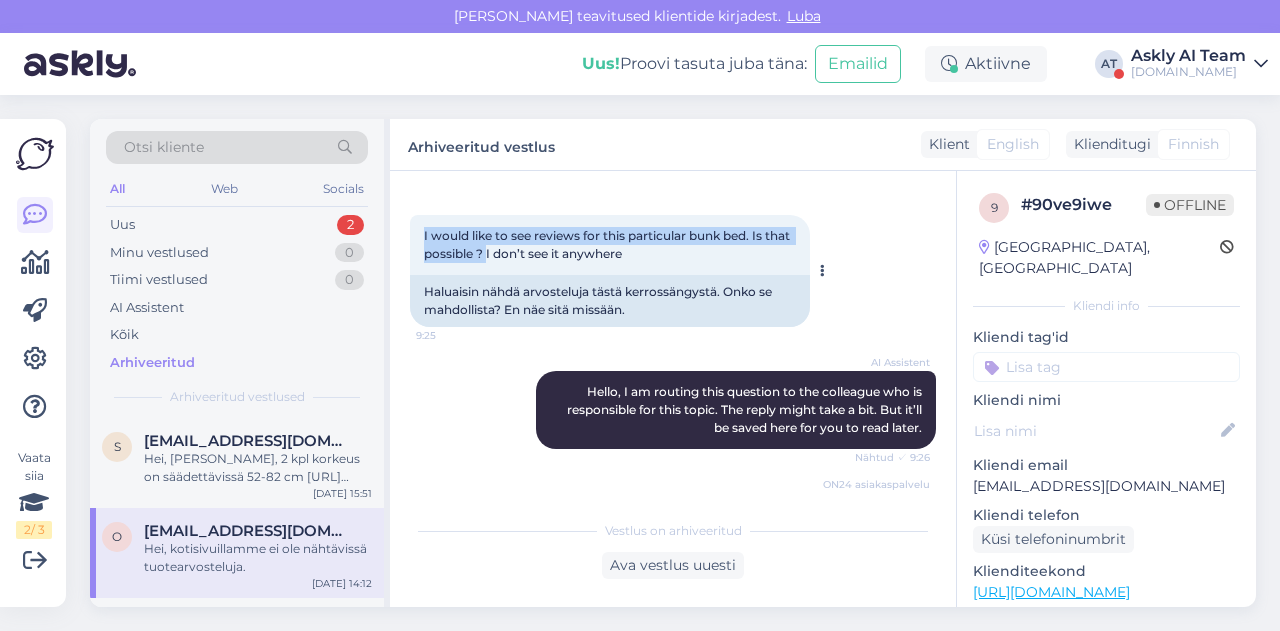 drag, startPoint x: 420, startPoint y: 235, endPoint x: 516, endPoint y: 259, distance: 98.95454 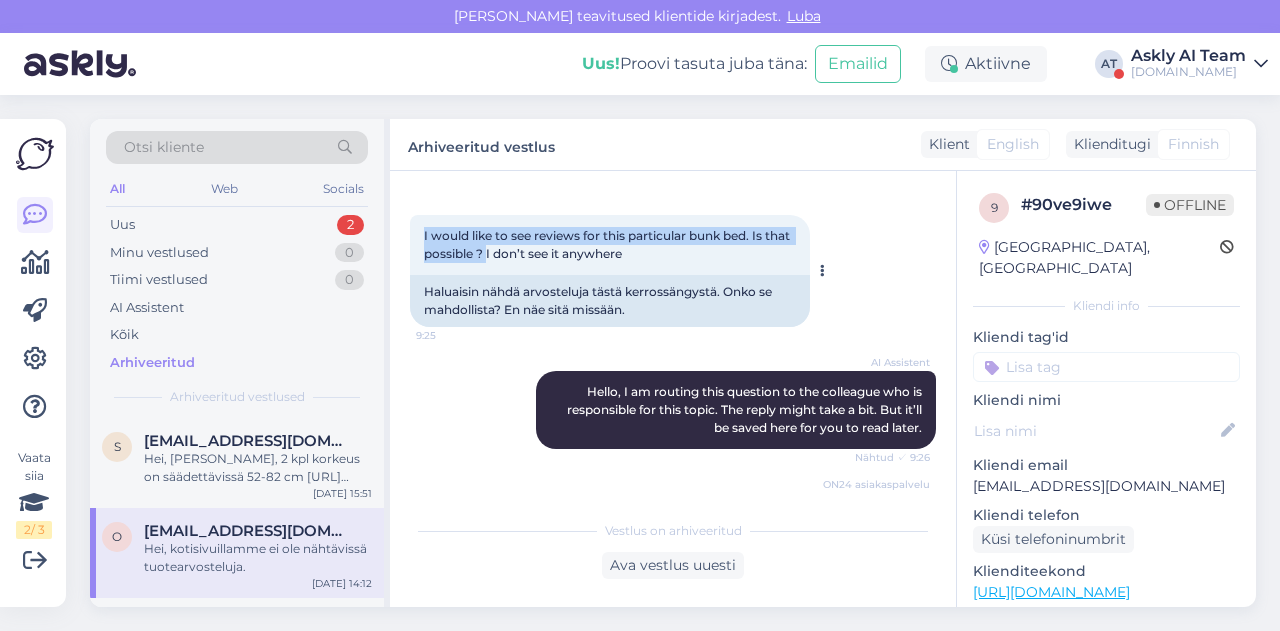 click on "I would like to see reviews for this particular bunk bed. Is that possible ? I don’t see it anywhere  9:25" at bounding box center [610, 245] 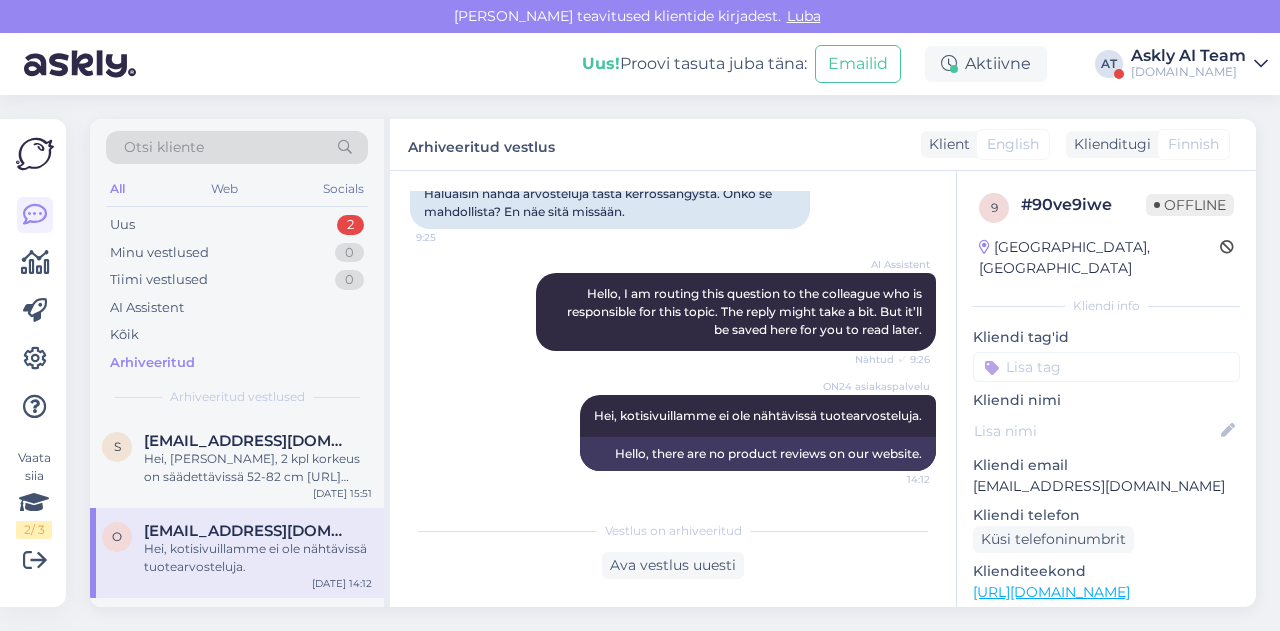 scroll, scrollTop: 180, scrollLeft: 0, axis: vertical 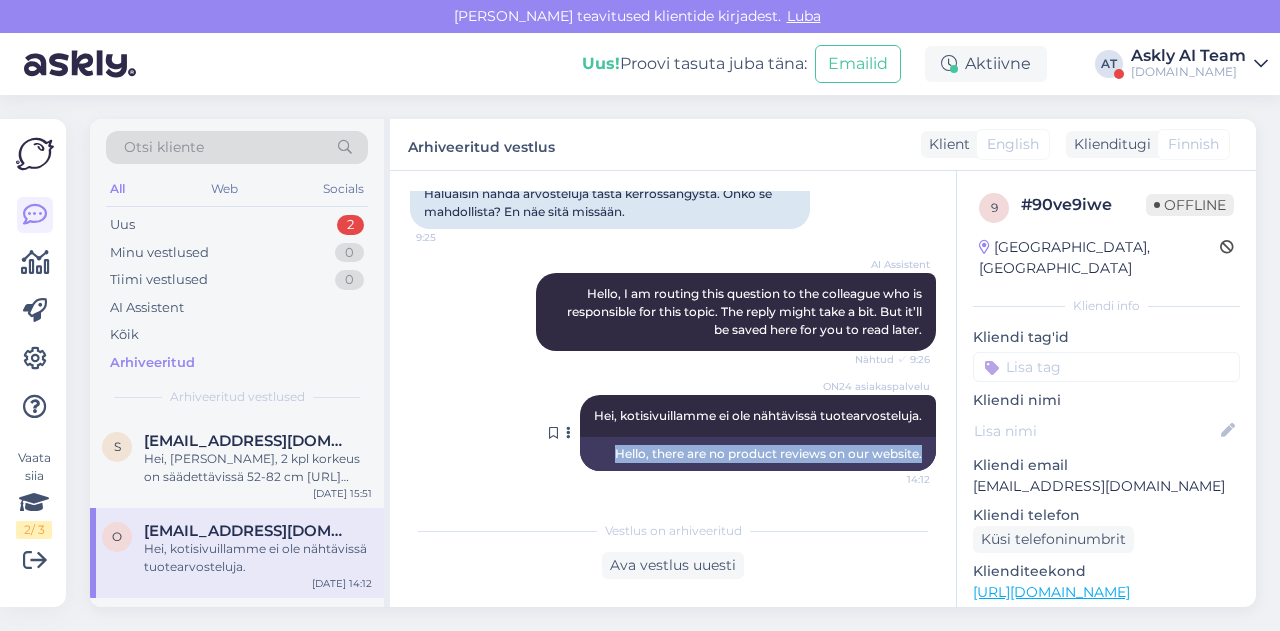 drag, startPoint x: 586, startPoint y: 453, endPoint x: 917, endPoint y: 449, distance: 331.02417 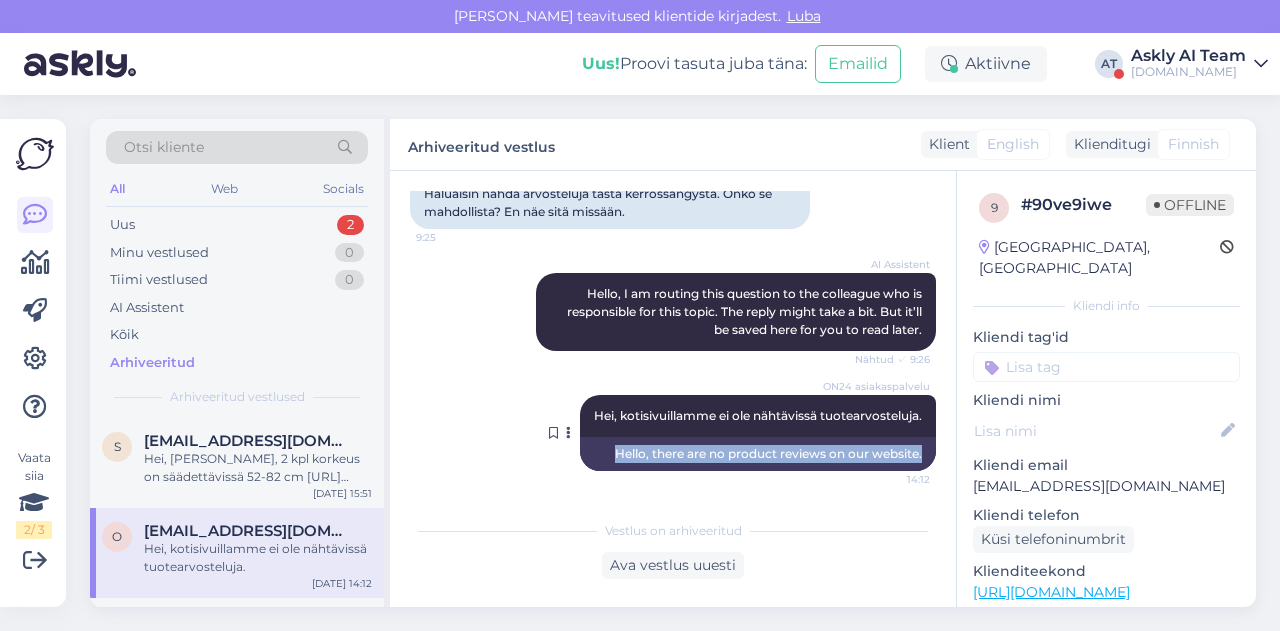 click on "Hello, there are no product reviews on our website." at bounding box center (758, 454) 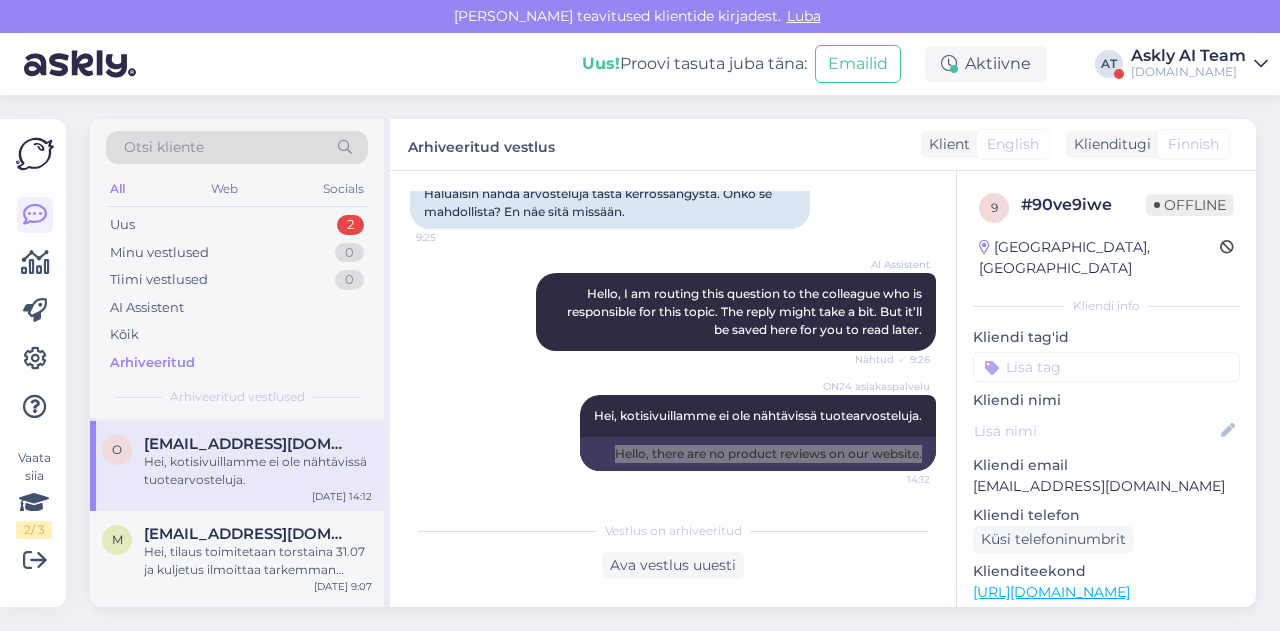 scroll, scrollTop: 92, scrollLeft: 0, axis: vertical 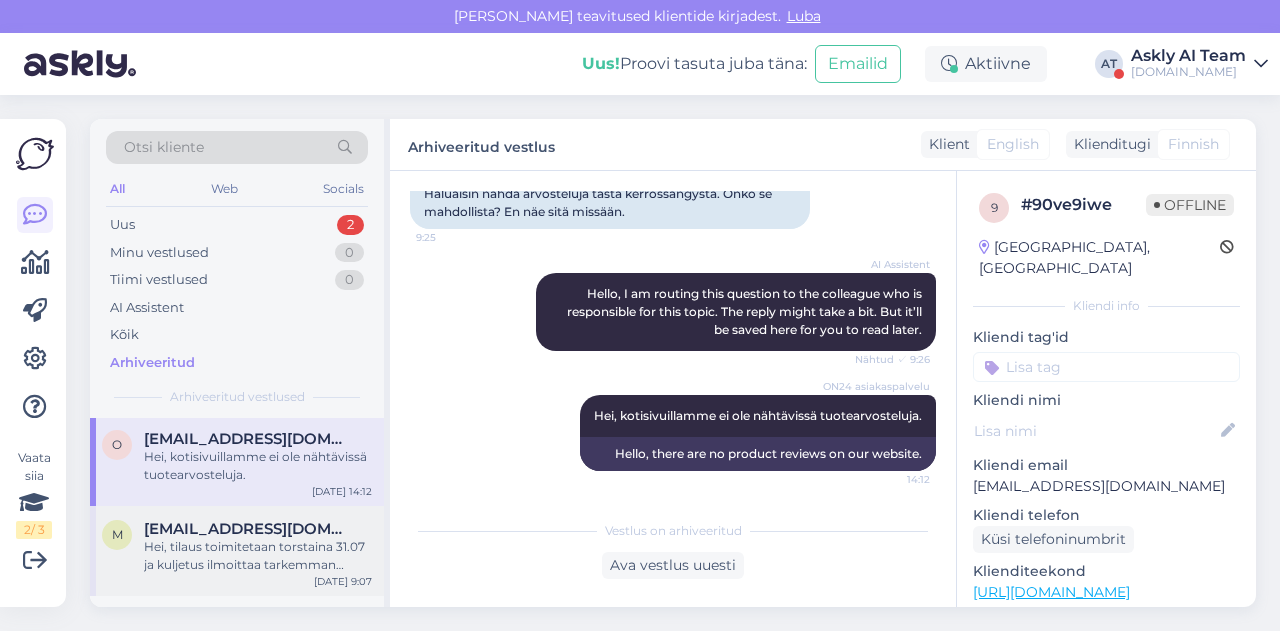 click on "Hei, tilaus toimitetaan torstaina 31.07 ja kuljetus ilmoittaa tarkemman kotiinkuljetusajan huomisen päivän aikana." at bounding box center (258, 556) 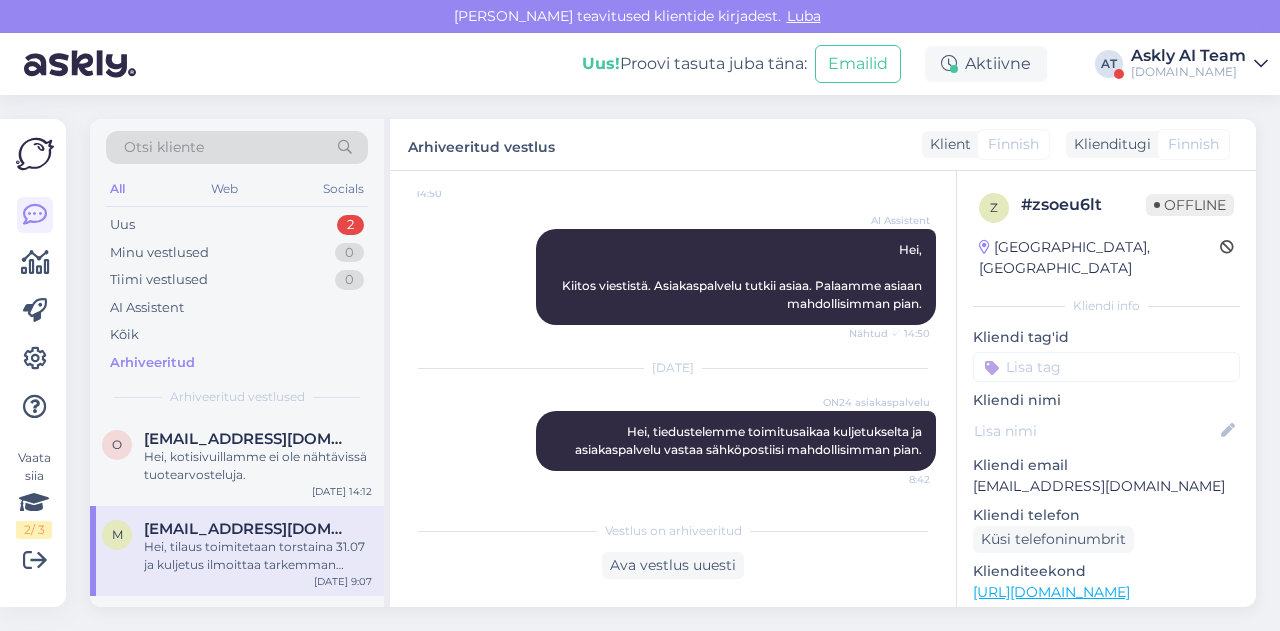scroll, scrollTop: 428, scrollLeft: 0, axis: vertical 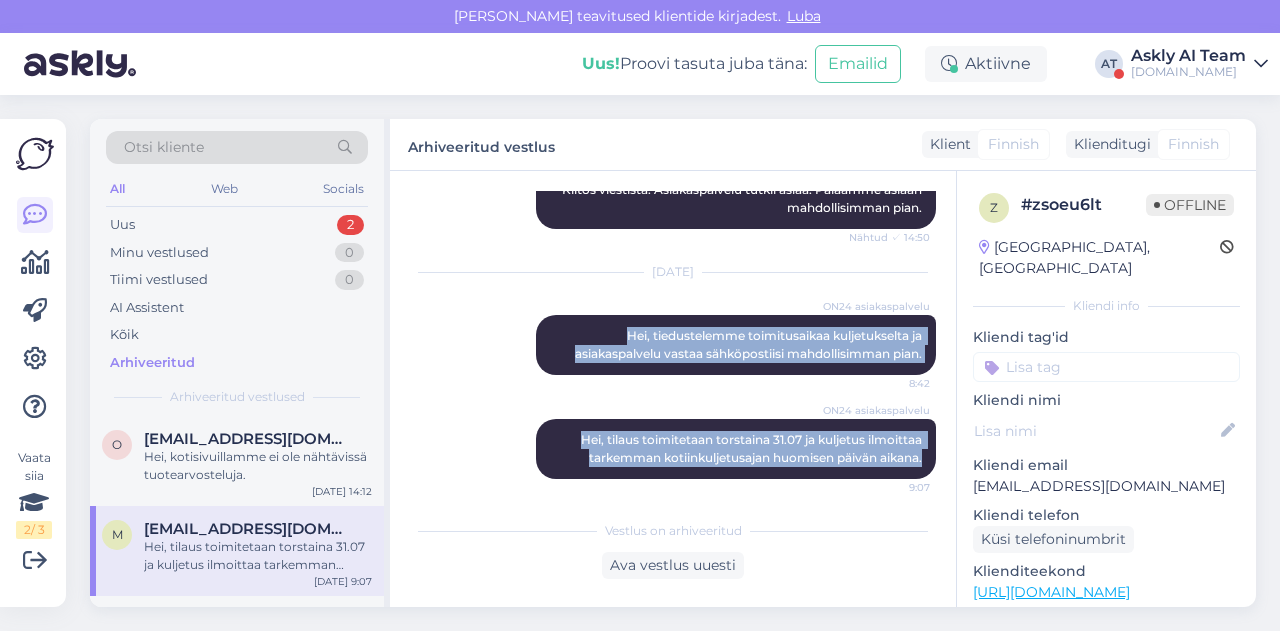 drag, startPoint x: 598, startPoint y: 339, endPoint x: 924, endPoint y: 459, distance: 347.38452 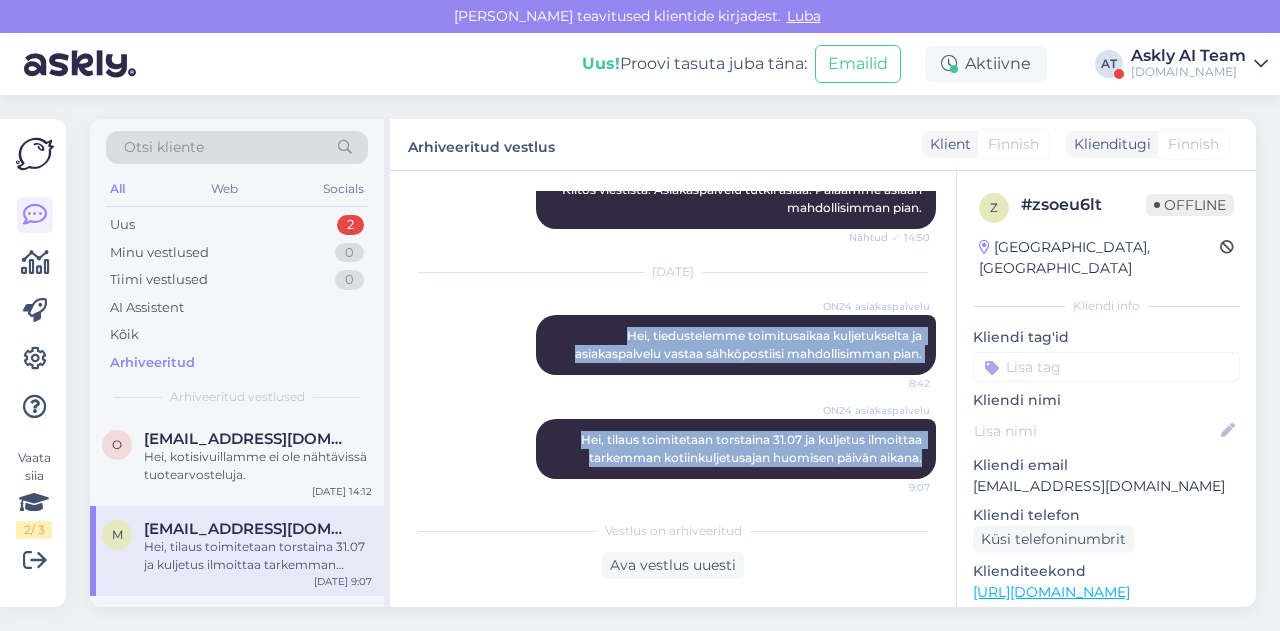 click on "Vestlus algas Jul 25 2025 Hei, Tiedustelisin että koska tilaukseni Tilaus / Lasku nro:     1212403 on saapumassa.   15.7. sain teiltä viestiä missä mainittiin että tilaus laitetaan 18.7. kuljetusyhtiölle. Mutta tämä tilaus näkyy sivulla edelleen kesken tilassa. Ystävällisin terveisin Merja Heino 14:50  Hi, I would like to know when my order Order / Invoice No.: 1212403 is arriving. 15.7. I received a message from you stating that the order will be placed with the shipping company 18.7. . But this order is still showing as pending on the page. Kind regards, Merja Heino AI Assistent Hei,
Kiitos viestistä. Asiakaspalvelu tutkii asiaa. Palaamme asiaan mahdollisimman pian. Nähtud ✓ 14:50  Jul 28 2025 ON24 asiakaspalvelu Hei, tiedustelemme toimitusaikaa kuljetukselta ja asiakaspalvelu vastaa sähköpostiisi mahdollisimman pian. 8:42  ON24 asiakaspalvelu Hei, tilaus toimitetaan torstaina 31.07 ja kuljetus ilmoittaa tarkemman kotiinkuljetusajan huomisen päivän aikana. 9:07" at bounding box center (682, 341) 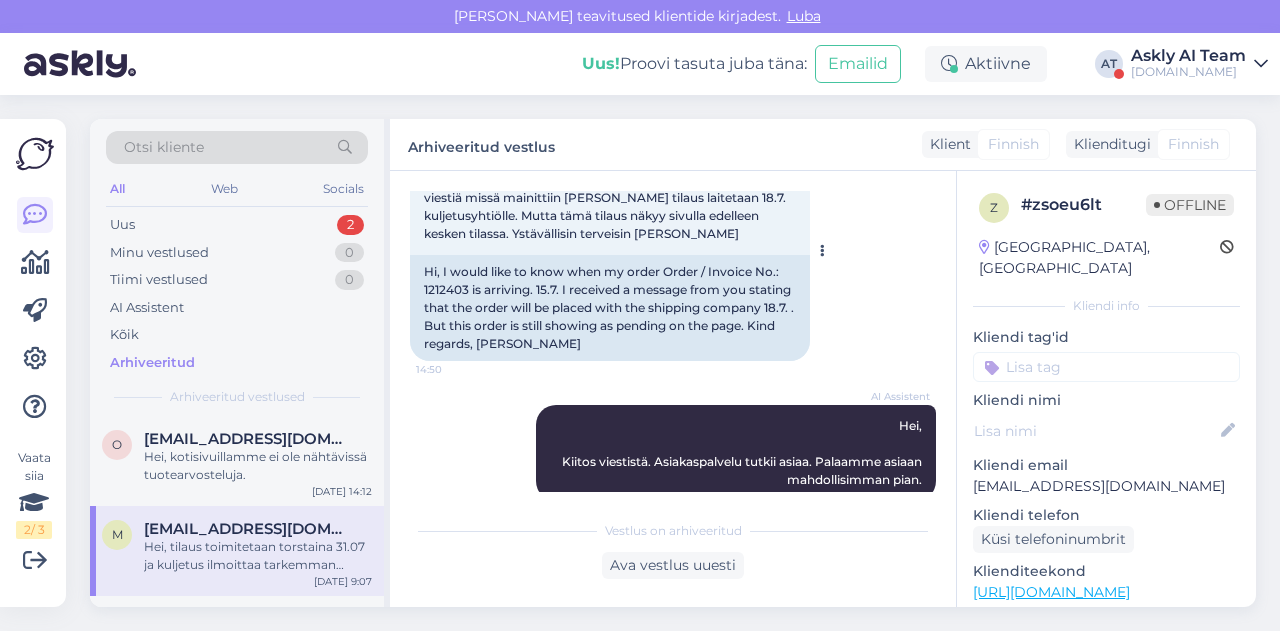 scroll, scrollTop: 152, scrollLeft: 0, axis: vertical 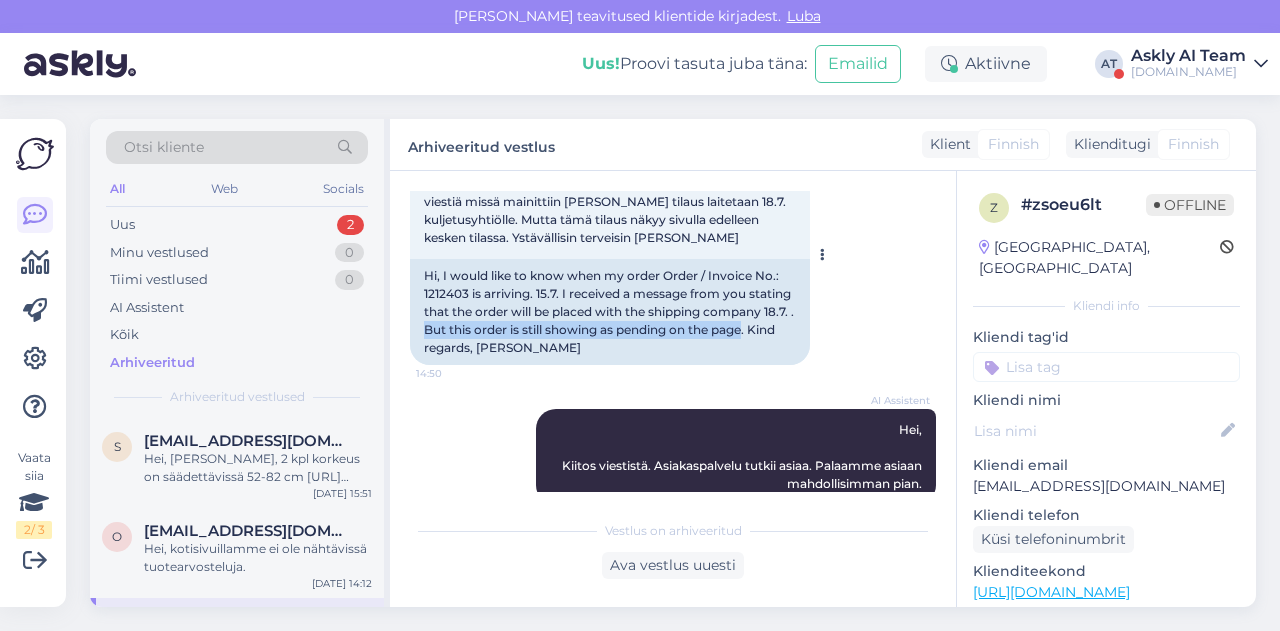 drag, startPoint x: 430, startPoint y: 331, endPoint x: 752, endPoint y: 329, distance: 322.00623 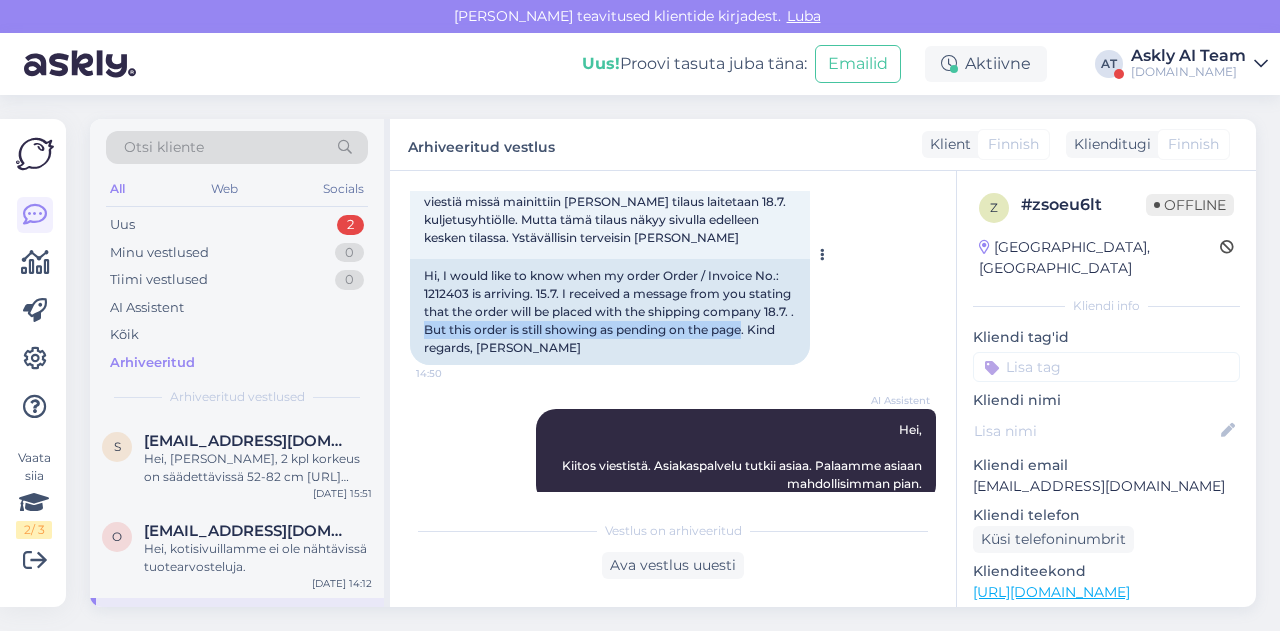 click on "Hi, I would like to know when my order Order / Invoice No.: 1212403 is arriving. 15.7. I received a message from you stating that the order will be placed with the shipping company 18.7. . But this order is still showing as pending on the page. Kind regards, Merja Heino" at bounding box center (610, 312) 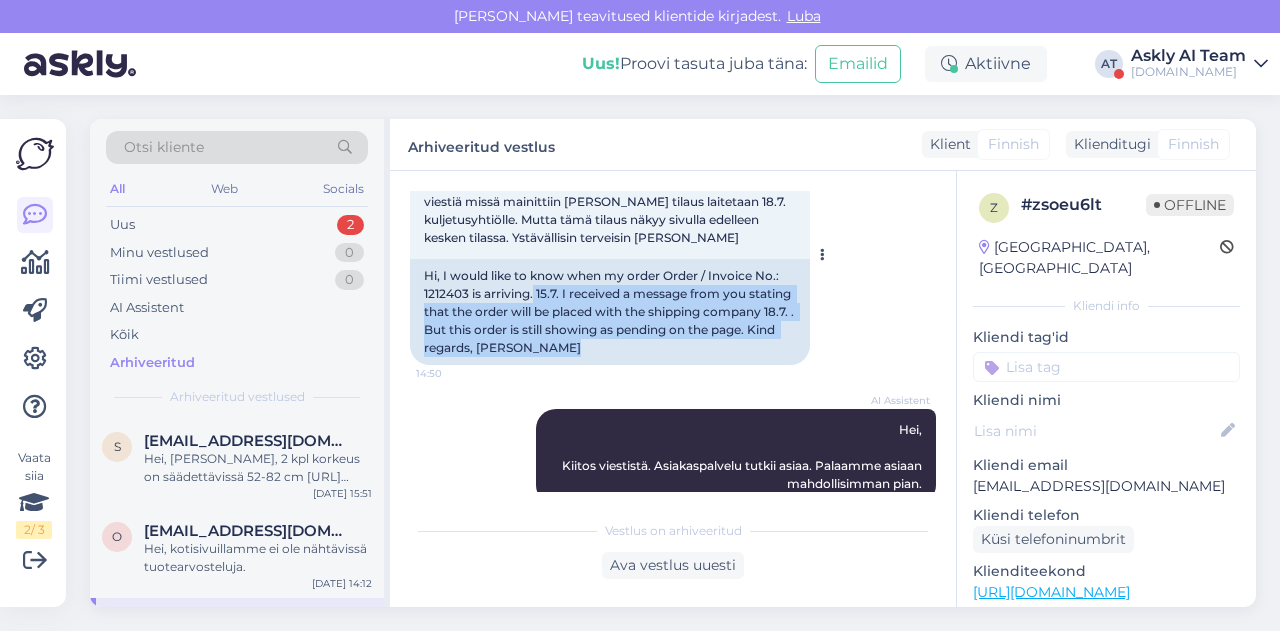 drag, startPoint x: 535, startPoint y: 293, endPoint x: 812, endPoint y: 308, distance: 277.40585 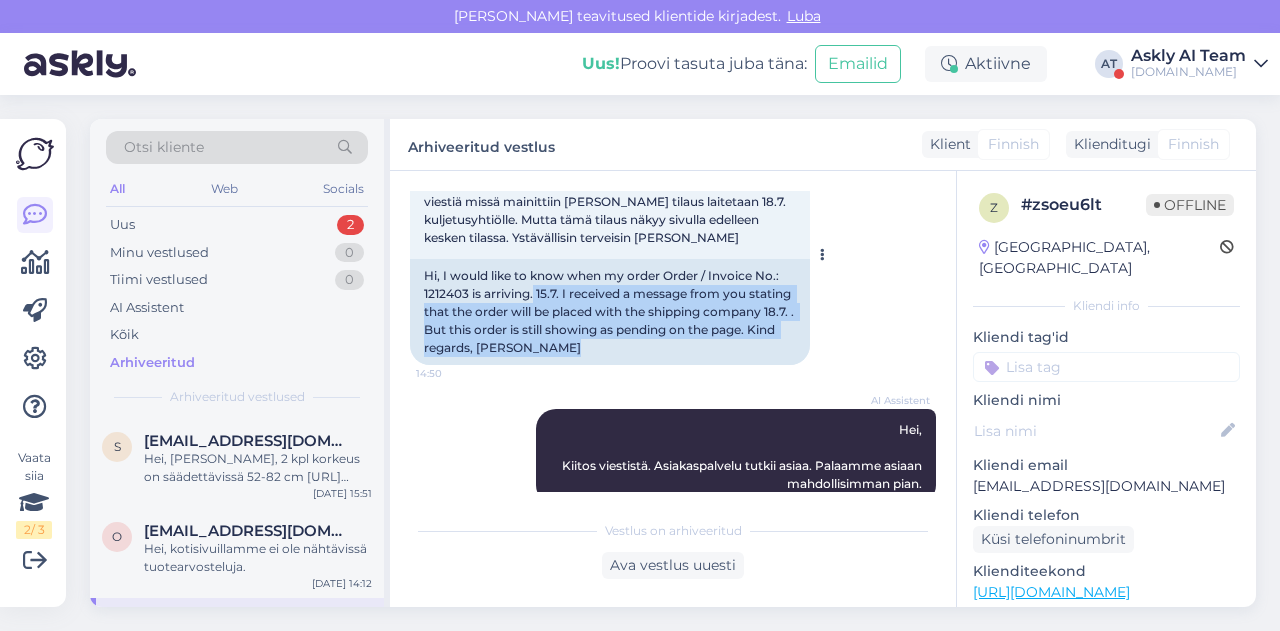 click on "Hei, Tiedustelisin että koska tilaukseni Tilaus / Lasku nro:     1212403 on saapumassa.   15.7. sain teiltä viestiä missä mainittiin että tilaus laitetaan 18.7. kuljetusyhtiölle. Mutta tämä tilaus näkyy sivulla edelleen kesken tilassa. Ystävällisin terveisin Merja Heino 14:50  Hi, I would like to know when my order Order / Invoice No.: 1212403 is arriving. 15.7. I received a message from you stating that the order will be placed with the shipping company 18.7. . But this order is still showing as pending on the page. Kind regards, Merja Heino" at bounding box center [610, 255] 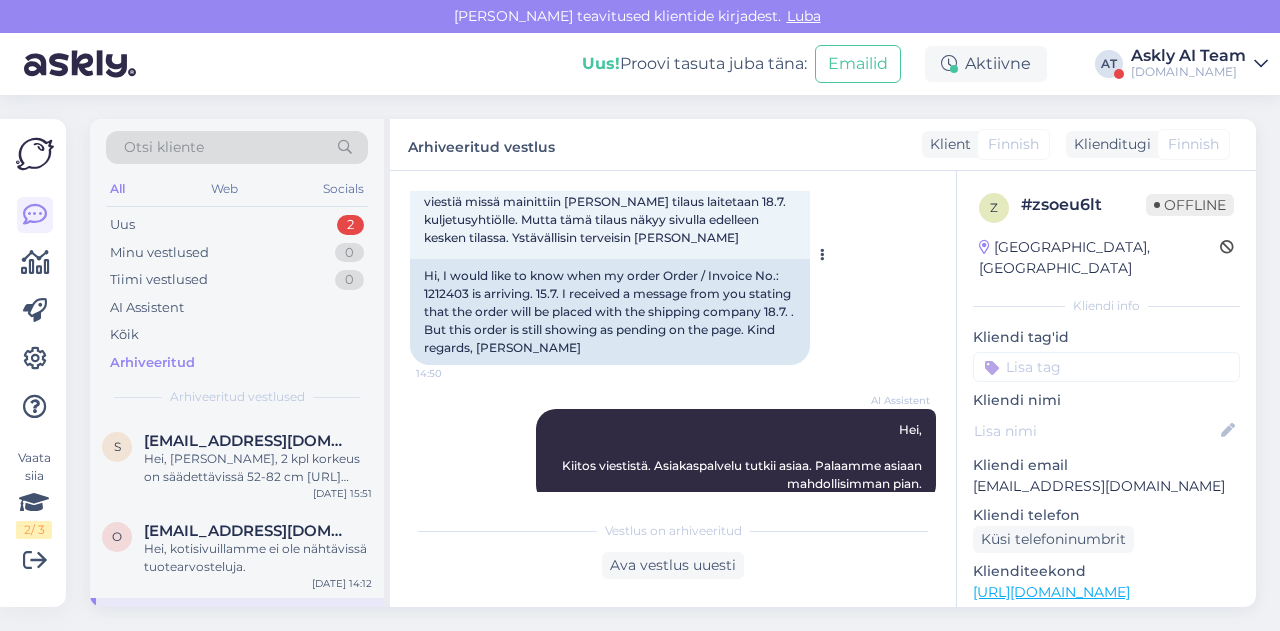 click on "Hi, I would like to know when my order Order / Invoice No.: 1212403 is arriving. 15.7. I received a message from you stating that the order will be placed with the shipping company 18.7. . But this order is still showing as pending on the page. Kind regards, Merja Heino" at bounding box center (610, 312) 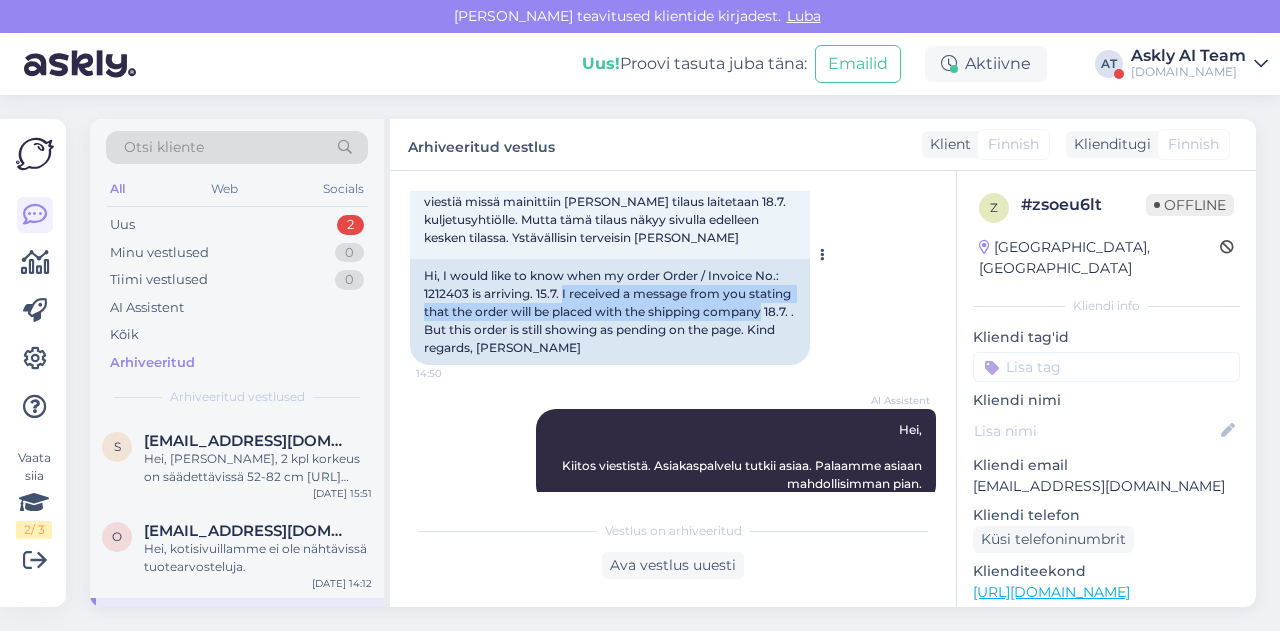 drag, startPoint x: 564, startPoint y: 293, endPoint x: 766, endPoint y: 308, distance: 202.55617 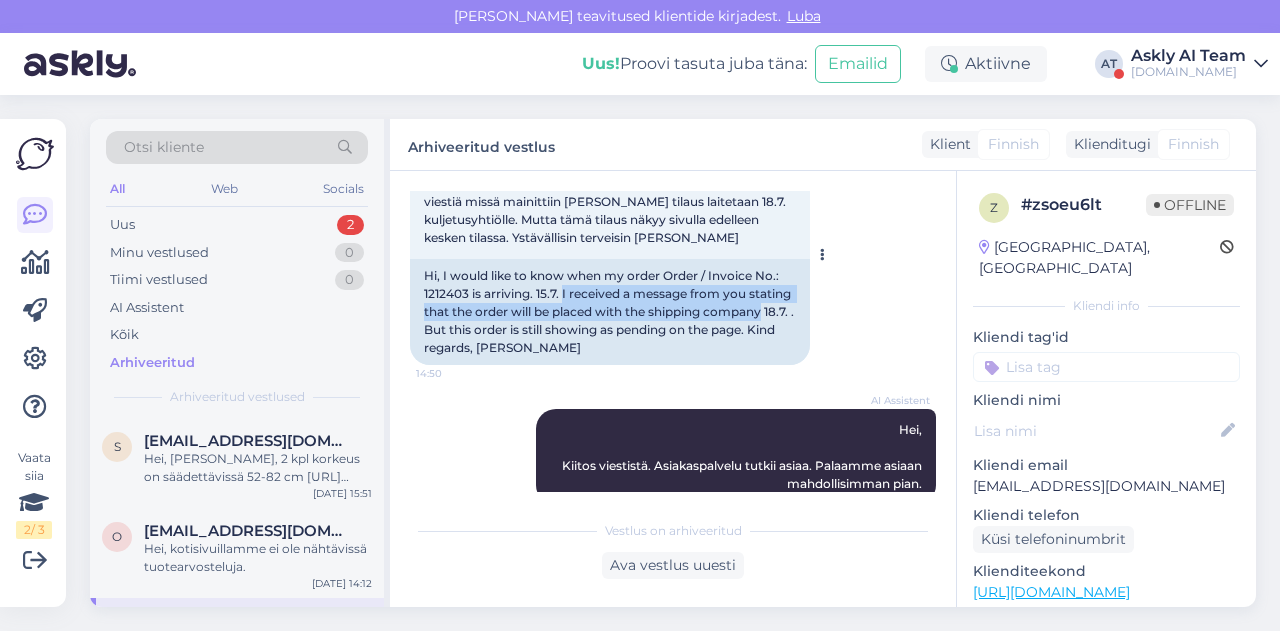 click on "Hi, I would like to know when my order Order / Invoice No.: 1212403 is arriving. 15.7. I received a message from you stating that the order will be placed with the shipping company 18.7. . But this order is still showing as pending on the page. Kind regards, Merja Heino" at bounding box center (610, 312) 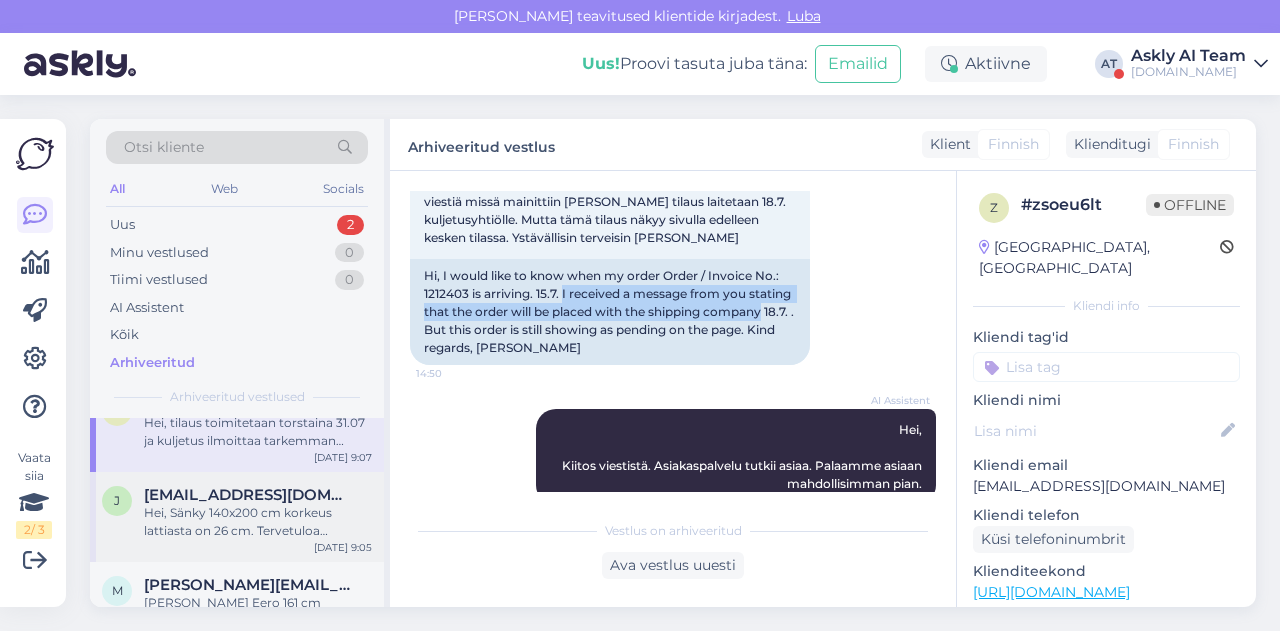 scroll, scrollTop: 217, scrollLeft: 0, axis: vertical 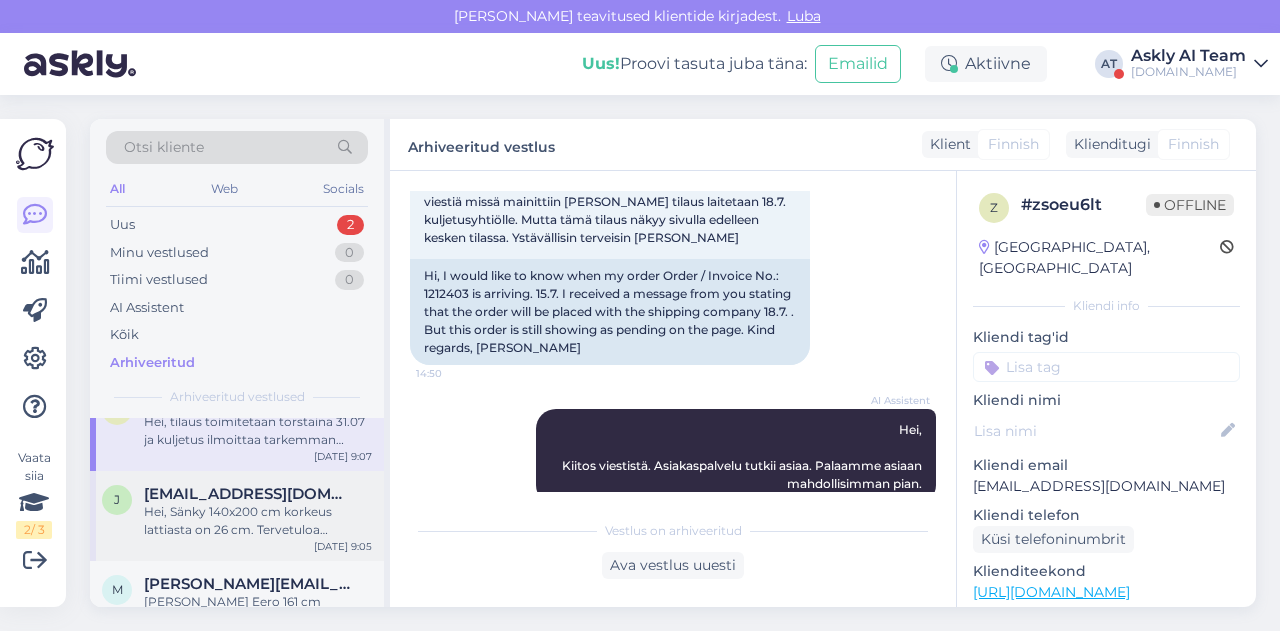 click on "Hei, Sänky 140x200 cm korkeus lattiasta on 26 cm. Tervetuloa ostoksille! -15% tarjoushinta voimassa heinäkuun loppuum! [URL][DOMAIN_NAME]" at bounding box center (258, 521) 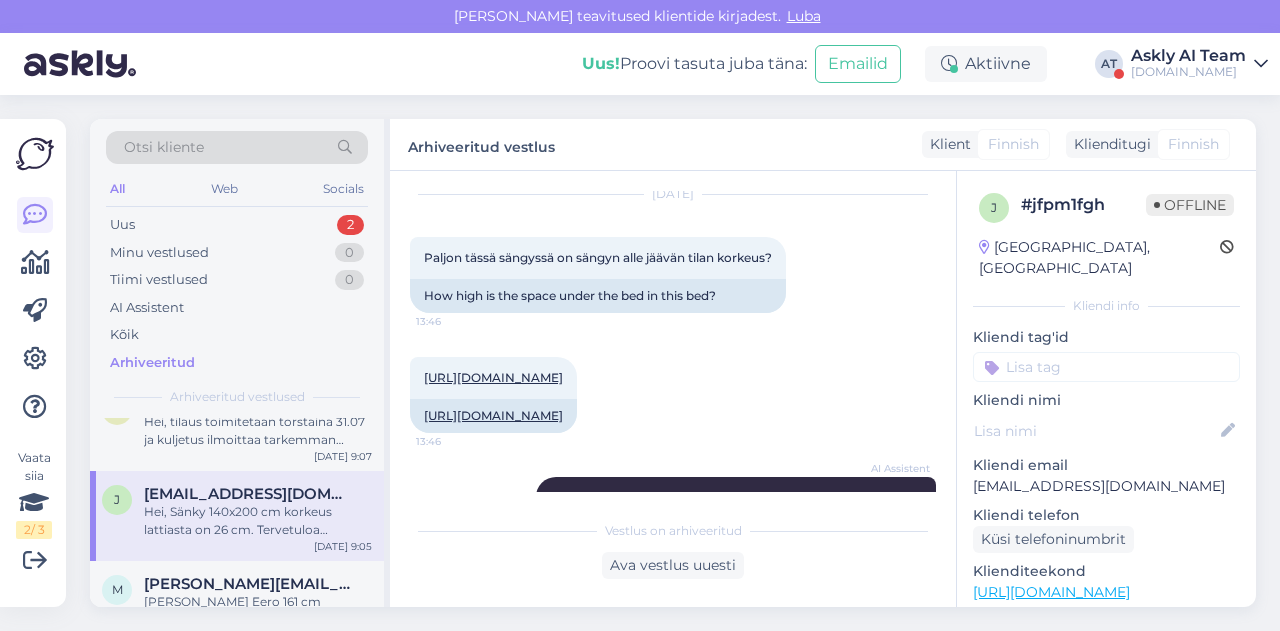 scroll, scrollTop: 60, scrollLeft: 0, axis: vertical 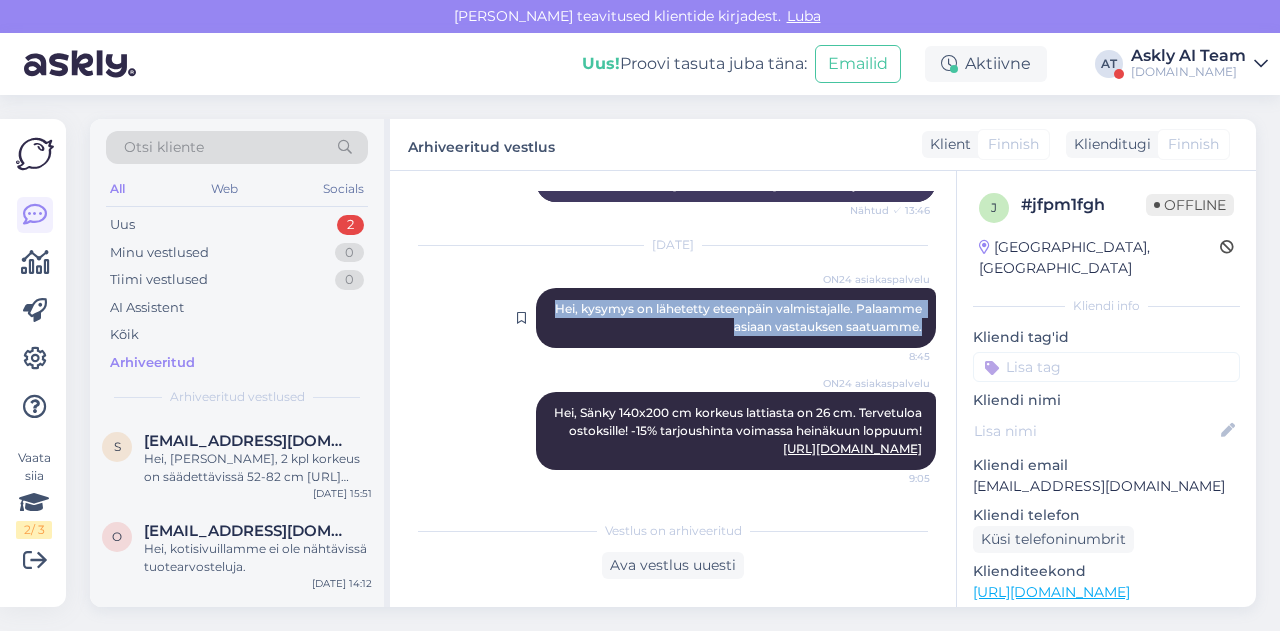 drag, startPoint x: 533, startPoint y: 330, endPoint x: 912, endPoint y: 345, distance: 379.29672 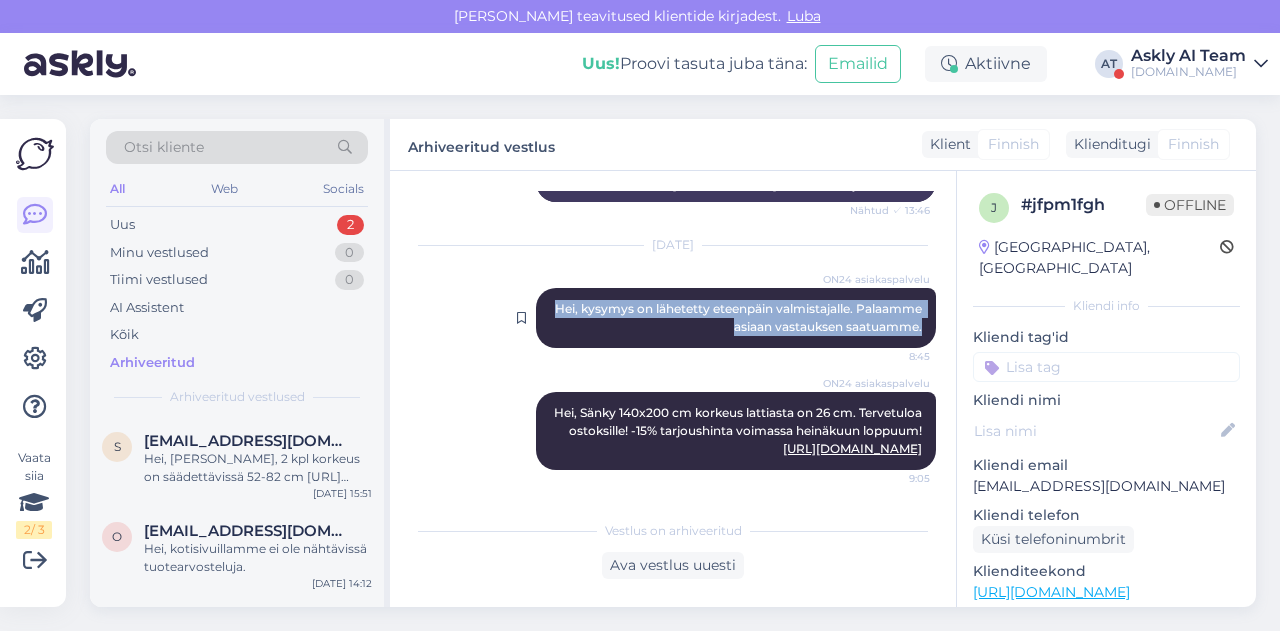 click on "ON24 asiakaspalvelu Hei, kysymys on lähetetty eteenpäin valmistajalle. Palaamme asiaan vastauksen saatuamme. 8:45" at bounding box center [736, 318] 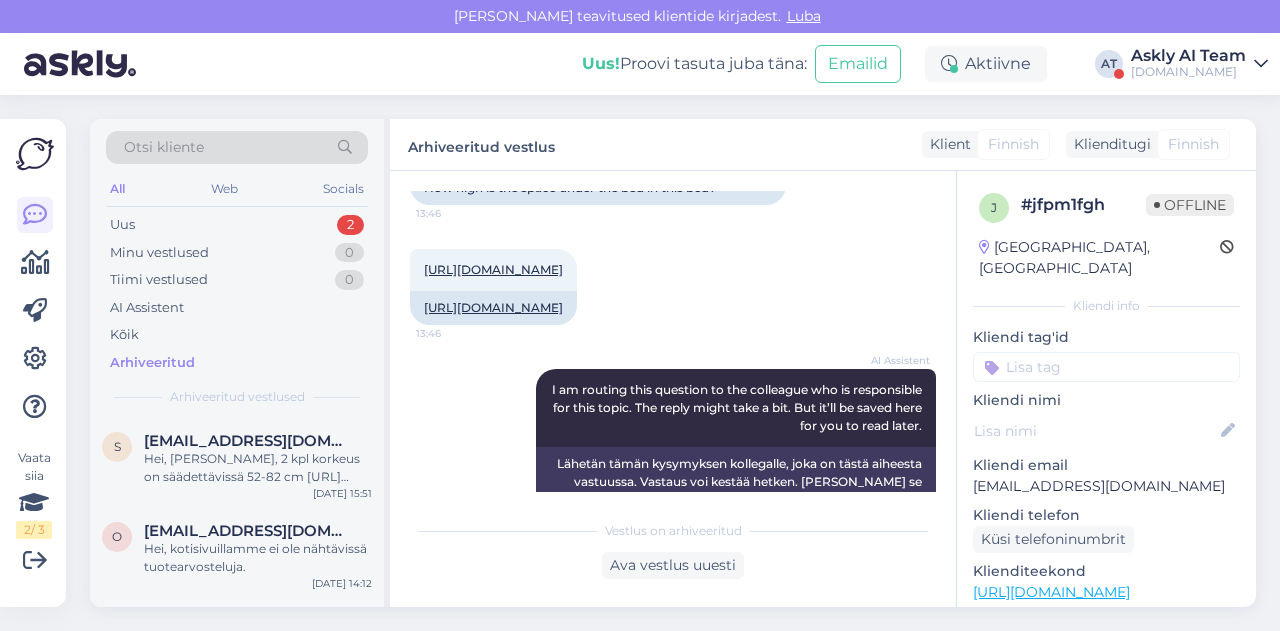 scroll, scrollTop: 120, scrollLeft: 0, axis: vertical 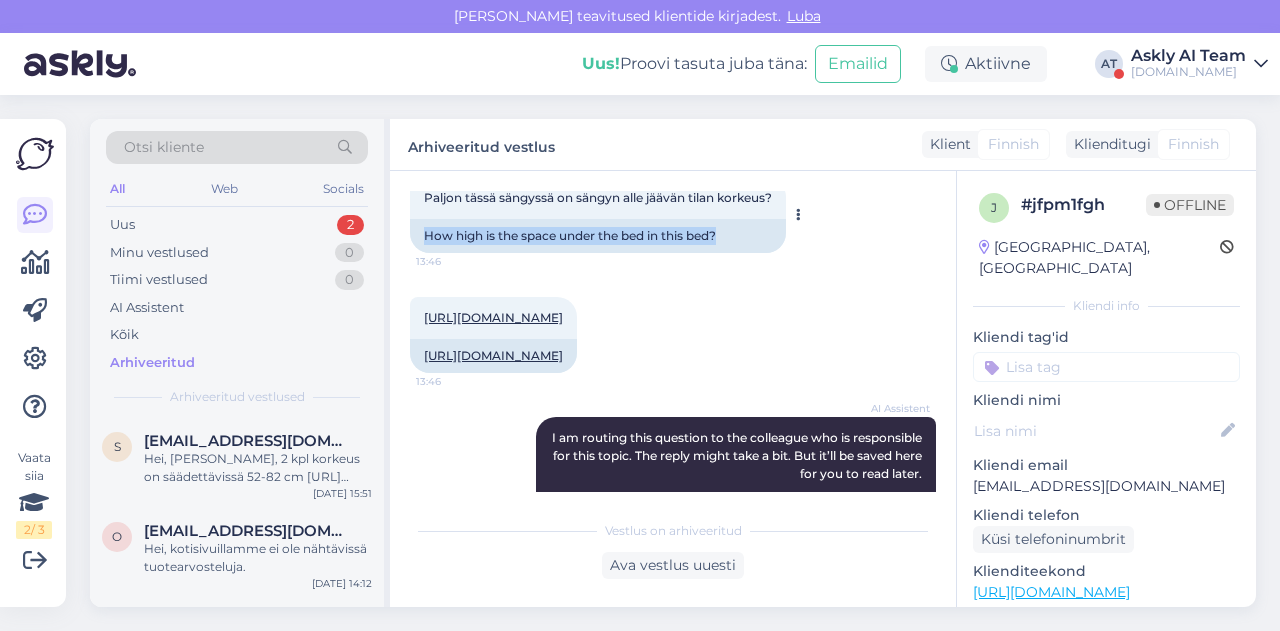 drag, startPoint x: 418, startPoint y: 239, endPoint x: 764, endPoint y: 243, distance: 346.02313 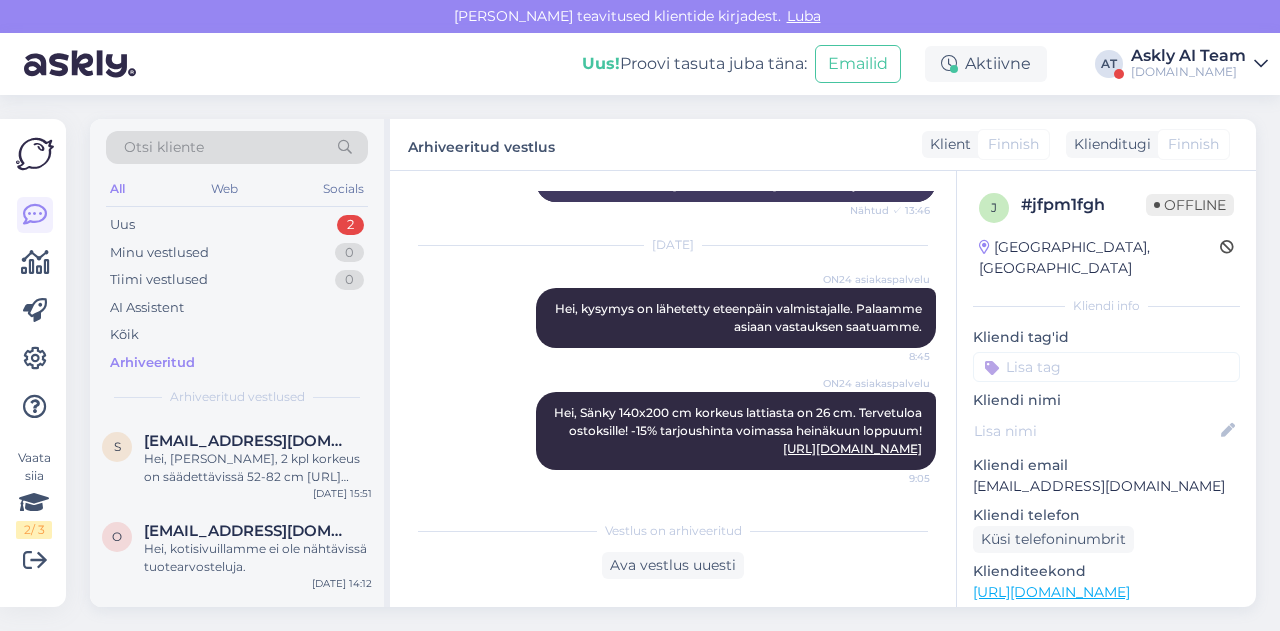 scroll, scrollTop: 516, scrollLeft: 0, axis: vertical 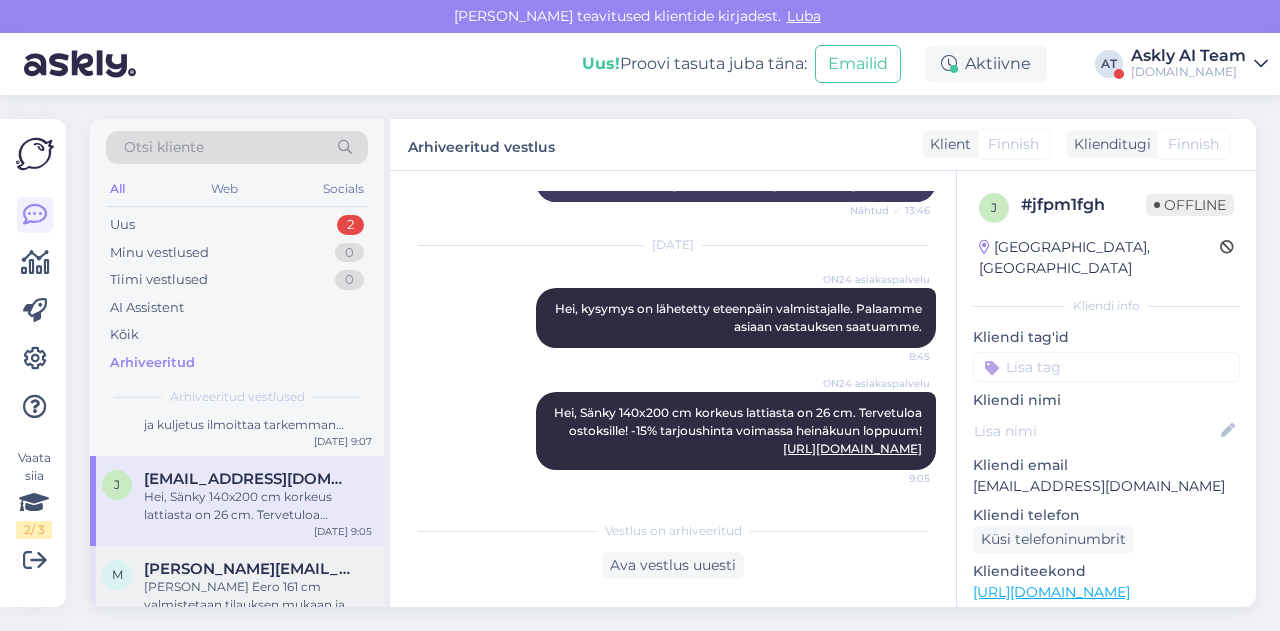 click on "[PERSON_NAME][EMAIL_ADDRESS][PERSON_NAME][DOMAIN_NAME]" at bounding box center [248, 569] 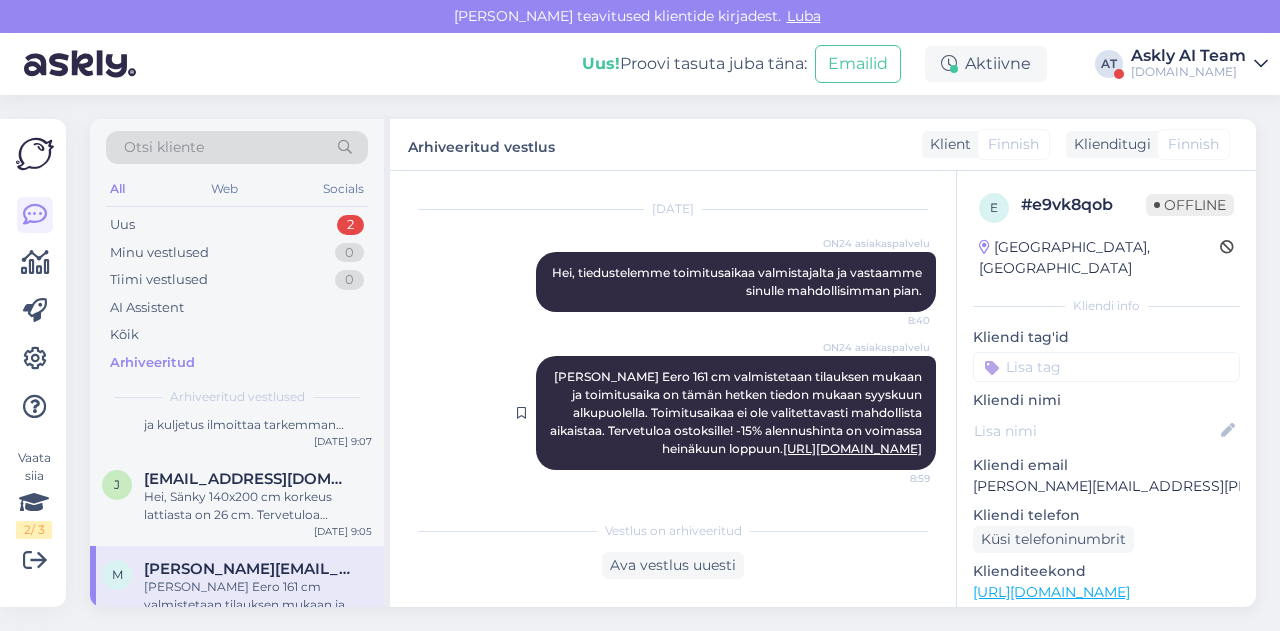 scroll, scrollTop: 646, scrollLeft: 0, axis: vertical 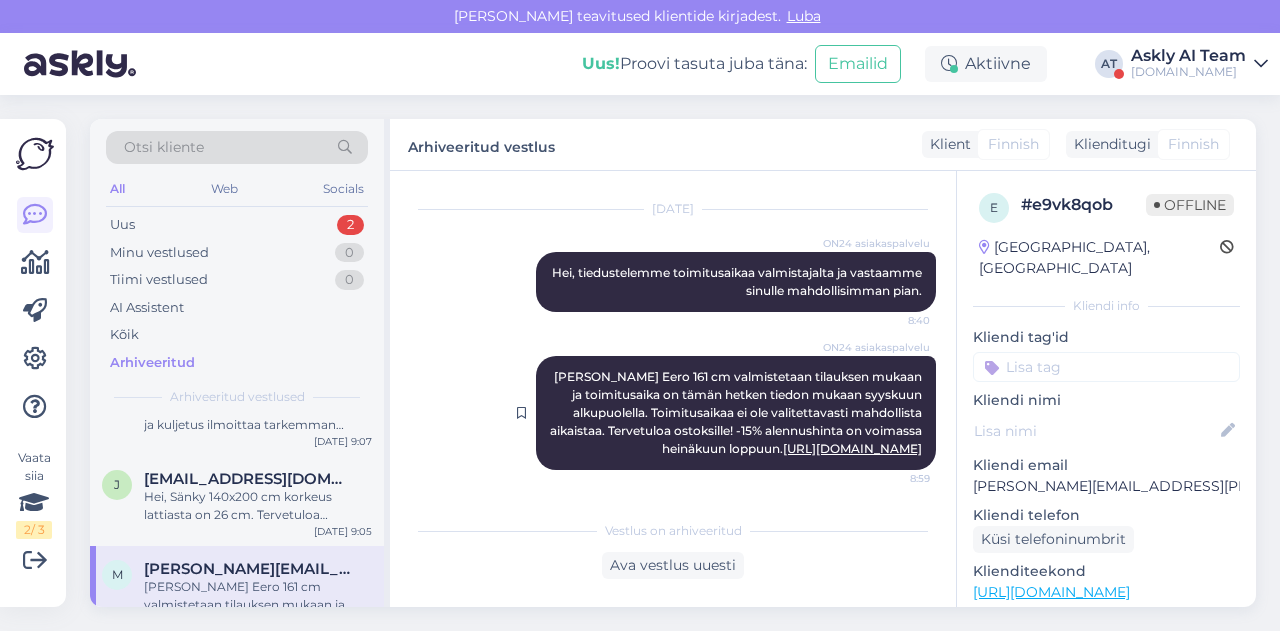 click on "Vestlus algas Jul 26 2025 Olen kiinnostunut tuotteesta "Lipasto Eero 161 cm". Toimitusajaksi sanotaan 1-2kk, mutta mikähän olisi todellinen toimitusaika ja onko sitä mahdollista saada nopeammin? 1:12  I am interested in the product "Dresser Eero 161 cm". The delivery time is said to be 1-2 months, but what would be the actual delivery time and is it possible to get it faster? AI Assistent Hei!
Ymmärrämme, että haluat tietää tarkan toimitusajan ja mahdollisuuden nopeampaan toimitukseen. Jotta voimme tarkistaa tämän valmistajalta, tarvitsemme tuotteen tuotekoodin. Voisitko ystävällisesti antaa tuotekoodin "Lipasto Eero 161 cm" -tuotteelle? Tämän avulla voimme selvittää sinulle nopeimman toimitusvaihtoehdon. Nähtud ✓ 1:12  MN-498307 1:14  MN-498307 Jul 28 2025 ON24 asiakaspalvelu Hei, tiedustelemme toimitusaikaa valmistajalta ja vastaamme sinulle mahdollisimman pian. 8:40  ON24 asiakaspalvelu https://www.on24.fi/p/498307/lipasto-eero-161-cm 8:59" at bounding box center [682, 341] 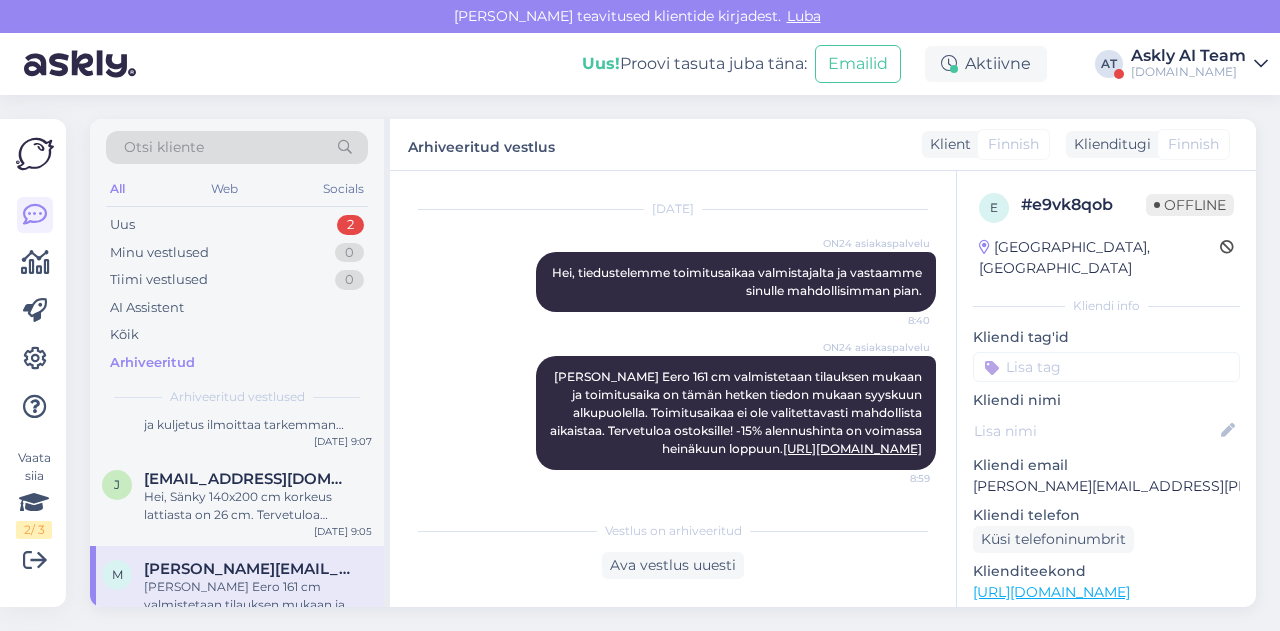 click on "Vestlus algas Jul 26 2025 Olen kiinnostunut tuotteesta "Lipasto Eero 161 cm". Toimitusajaksi sanotaan 1-2kk, mutta mikähän olisi todellinen toimitusaika ja onko sitä mahdollista saada nopeammin? 1:12  I am interested in the product "Dresser Eero 161 cm". The delivery time is said to be 1-2 months, but what would be the actual delivery time and is it possible to get it faster? AI Assistent Hei!
Ymmärrämme, että haluat tietää tarkan toimitusajan ja mahdollisuuden nopeampaan toimitukseen. Jotta voimme tarkistaa tämän valmistajalta, tarvitsemme tuotteen tuotekoodin. Voisitko ystävällisesti antaa tuotekoodin "Lipasto Eero 161 cm" -tuotteelle? Tämän avulla voimme selvittää sinulle nopeimman toimitusvaihtoehdon. Nähtud ✓ 1:12  MN-498307 1:14  MN-498307 Jul 28 2025 ON24 asiakaspalvelu Hei, tiedustelemme toimitusaikaa valmistajalta ja vastaamme sinulle mahdollisimman pian. 8:40  ON24 asiakaspalvelu https://www.on24.fi/p/498307/lipasto-eero-161-cm 8:59    Vestlus on arhiveeritud Ava vestlus uuesti" at bounding box center [673, 389] 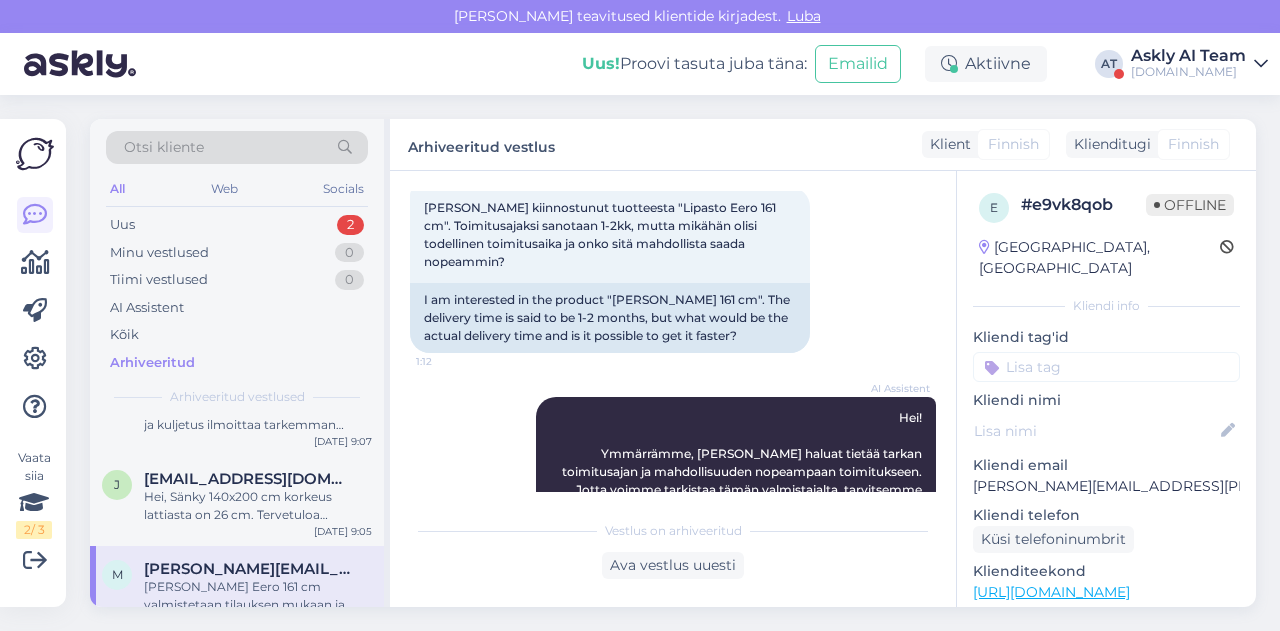 scroll, scrollTop: 112, scrollLeft: 0, axis: vertical 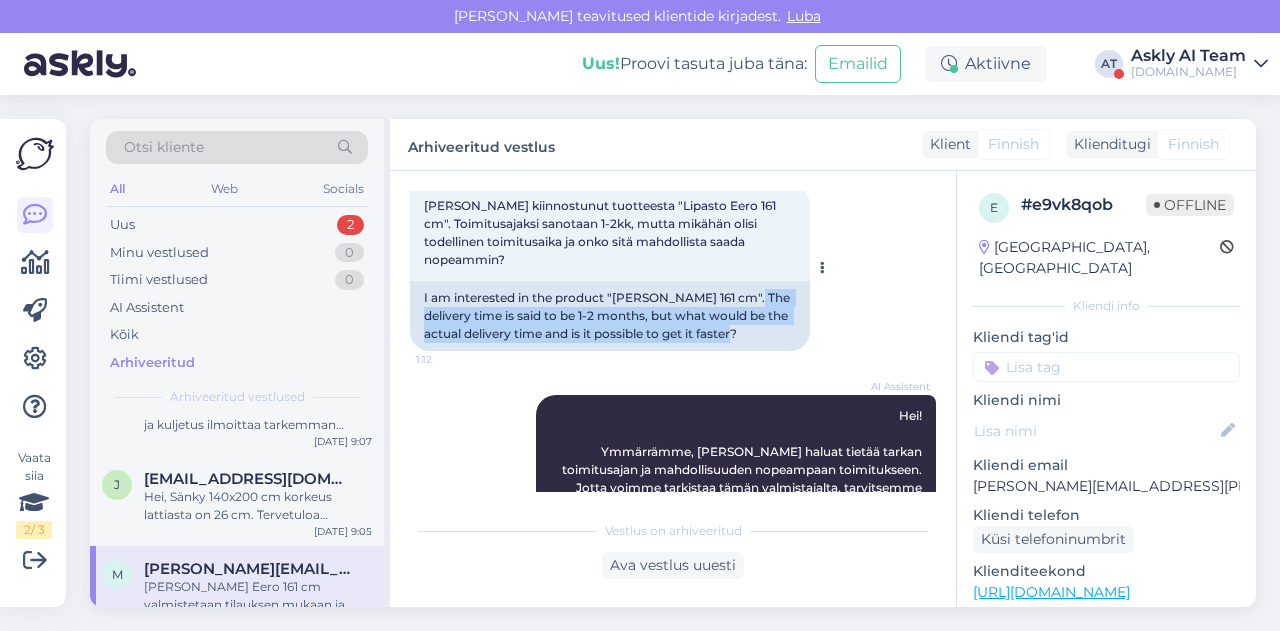 drag, startPoint x: 744, startPoint y: 294, endPoint x: 762, endPoint y: 341, distance: 50.32892 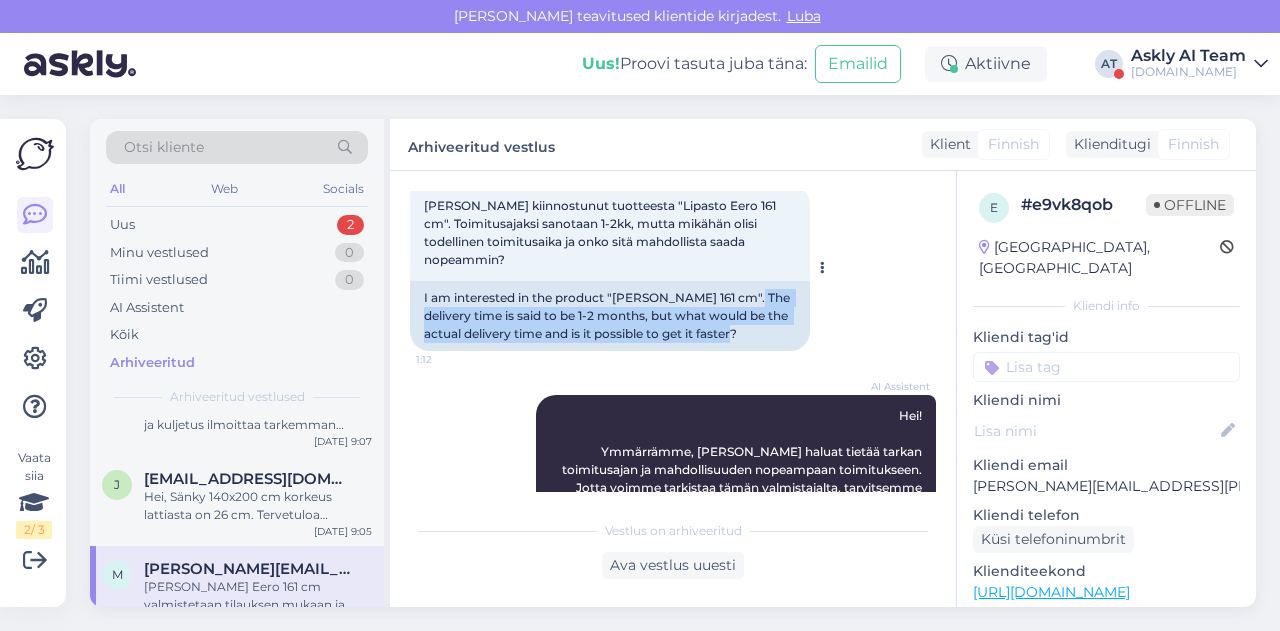 click on "I am interested in the product "Dresser Eero 161 cm". The delivery time is said to be 1-2 months, but what would be the actual delivery time and is it possible to get it faster?" at bounding box center (610, 316) 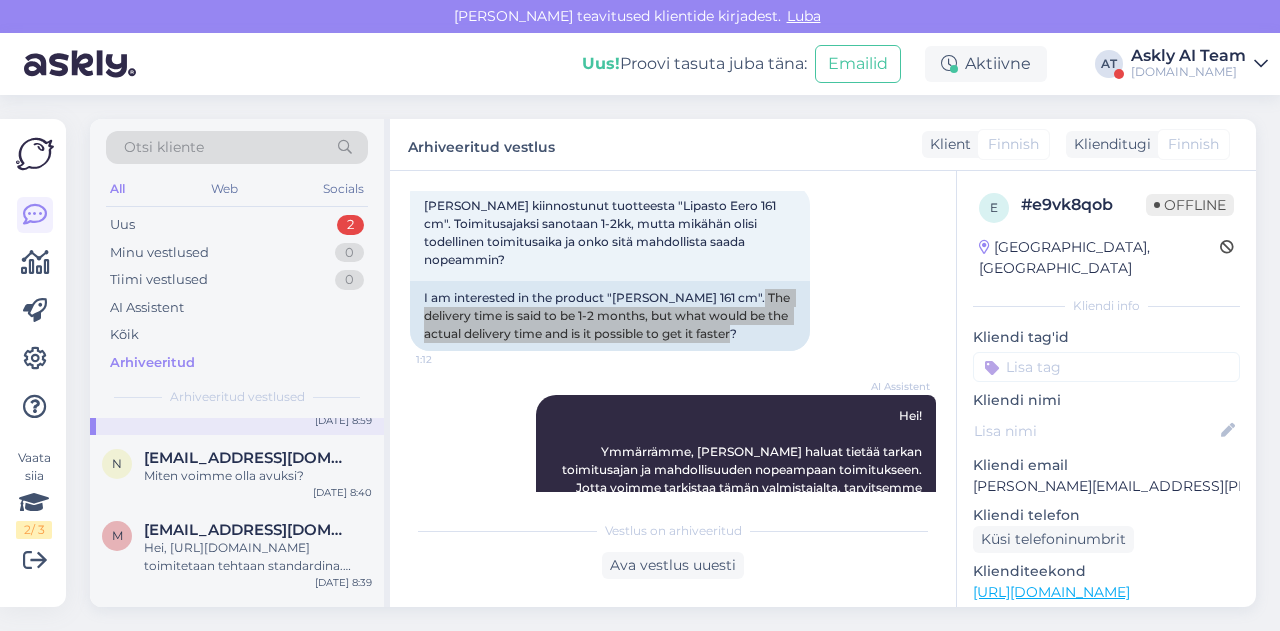 scroll, scrollTop: 412, scrollLeft: 0, axis: vertical 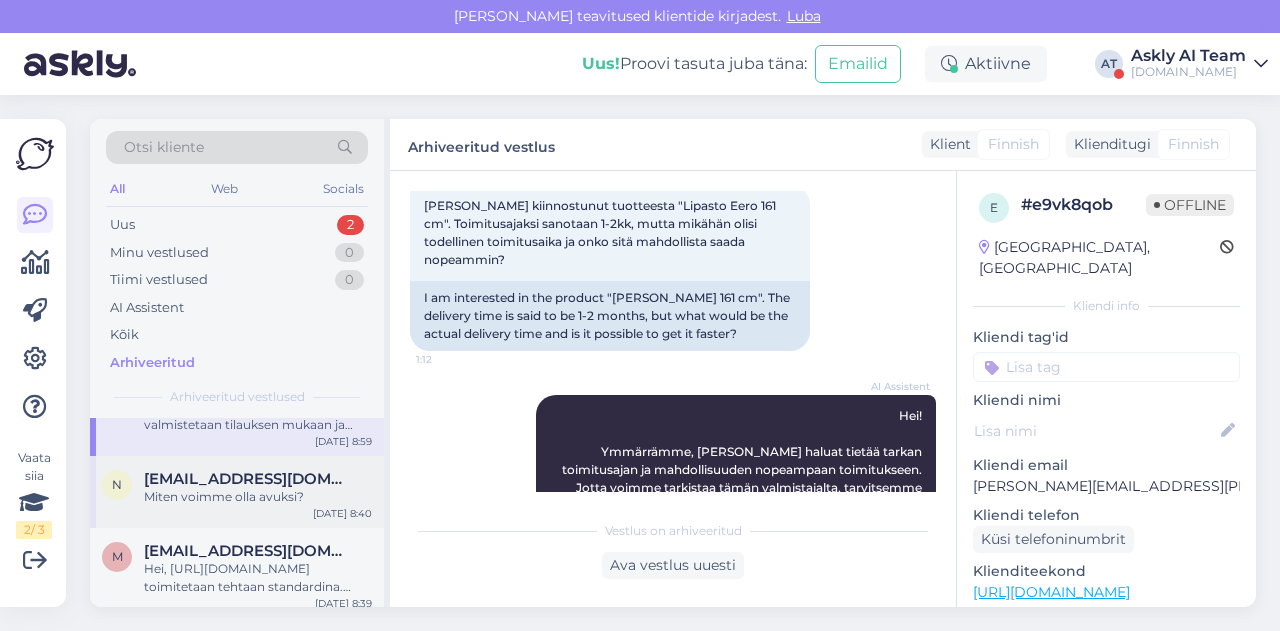 click on "Miten voimme olla avuksi?" at bounding box center [258, 497] 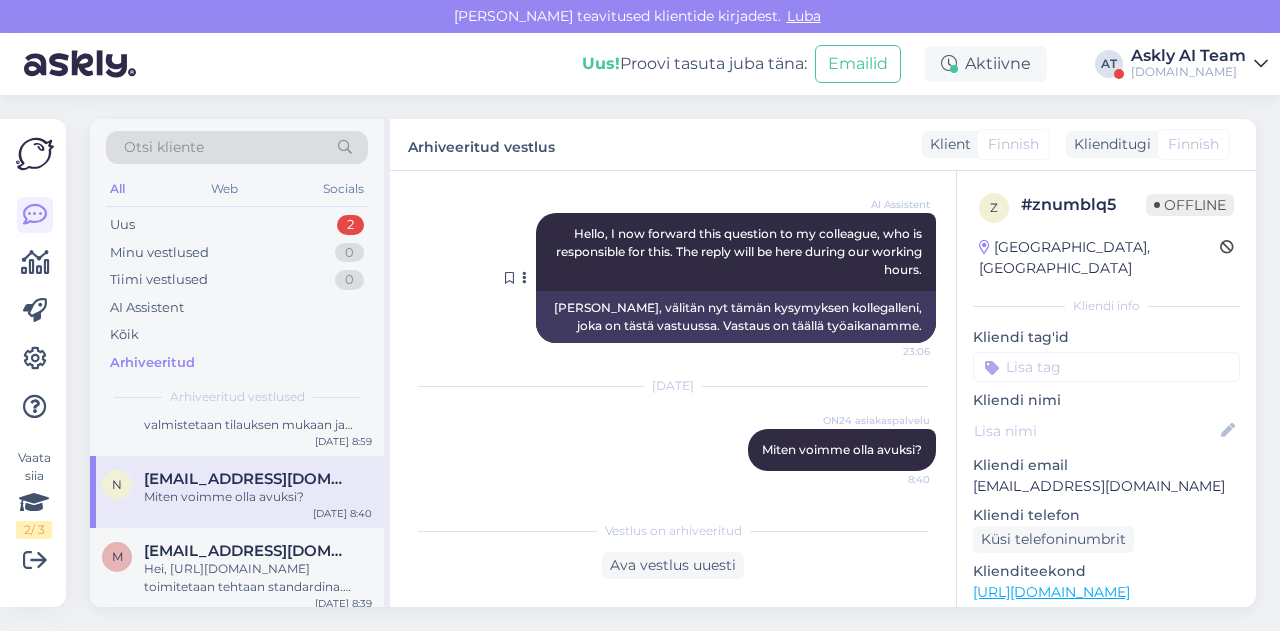 scroll, scrollTop: 204, scrollLeft: 0, axis: vertical 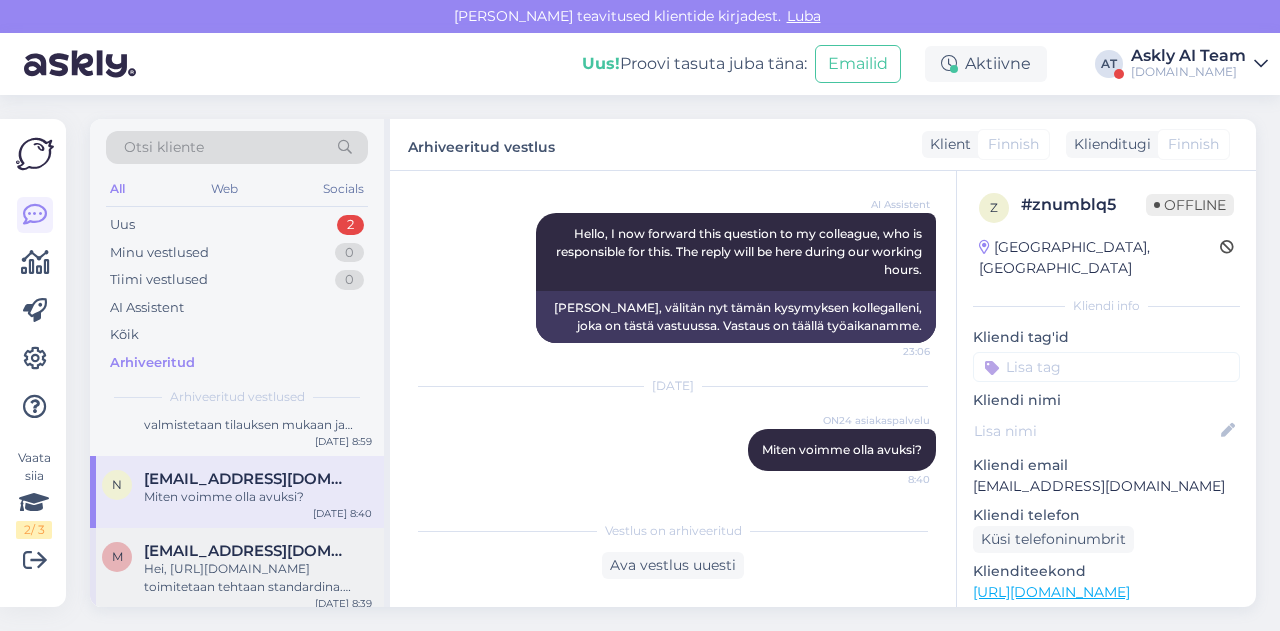 click on "Hei, [URL][DOMAIN_NAME] toimitetaan tehtaan standardina. [PERSON_NAME] vaihtaa sohvaan toisenlaiset jalat omalla vastuulla, jolloin tehtaan takuu valmistusvirheestä ei ole voimassa" at bounding box center [258, 578] 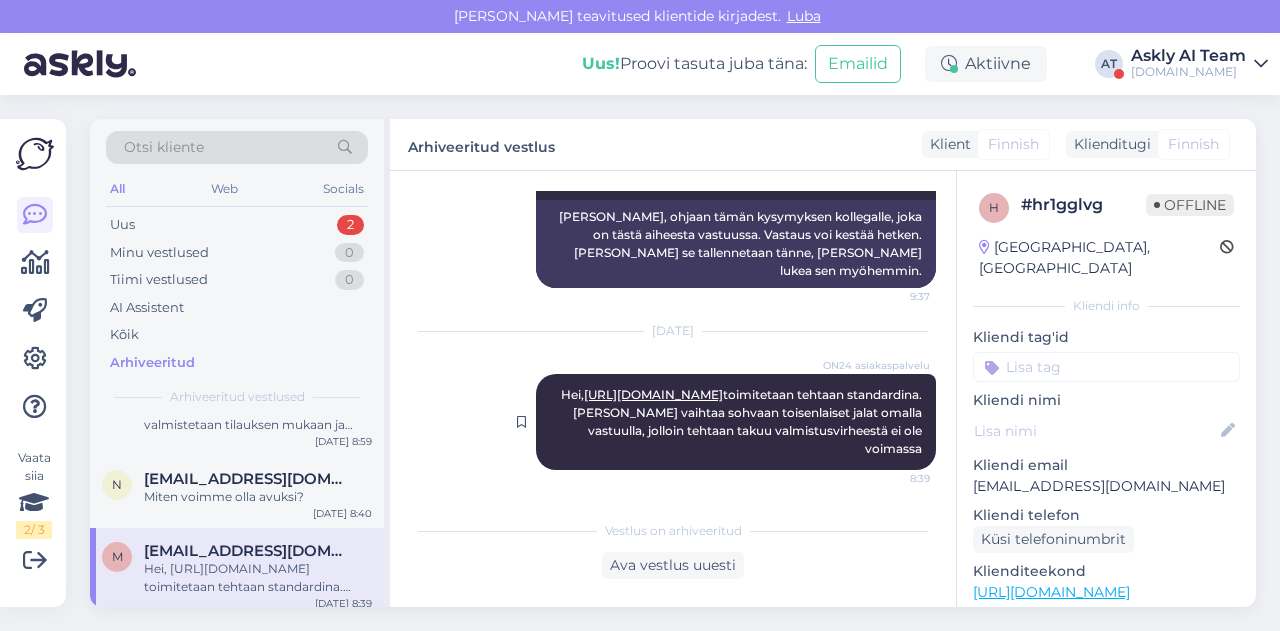 scroll, scrollTop: 4109, scrollLeft: 0, axis: vertical 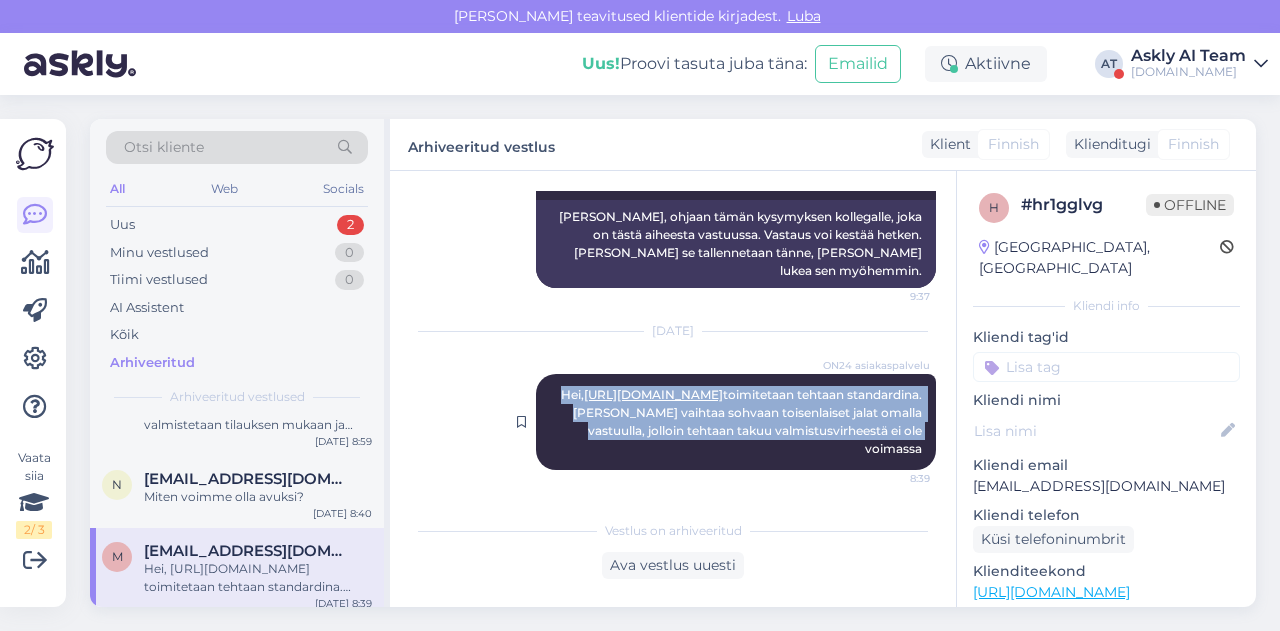 drag, startPoint x: 541, startPoint y: 411, endPoint x: 914, endPoint y: 470, distance: 377.6374 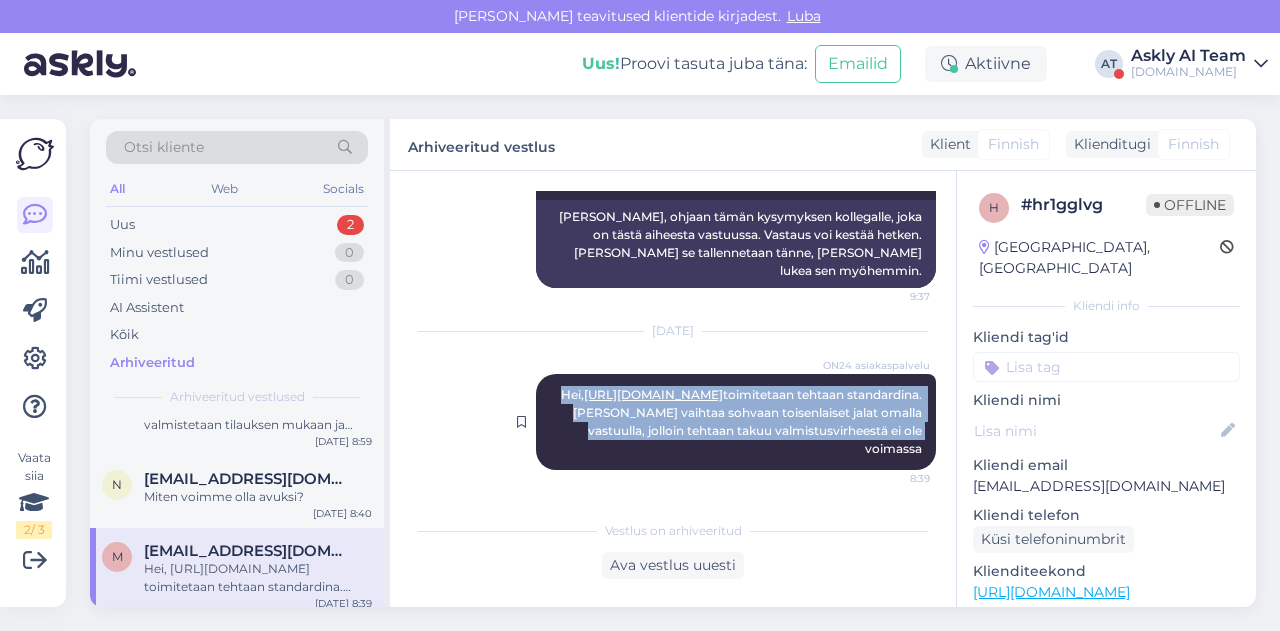click on "ON24 asiakaspalvelu Hei,  https://www.on24.fi/p/494500/kulmavuodesohva-marko  toimitetaan tehtaan standardina. Voit vaihtaa sohvaan toisenlaiset jalat omalla vastuulla, jolloin tehtaan takuu valmistusvirheestä ei ole voimassa 8:39" at bounding box center [736, 422] 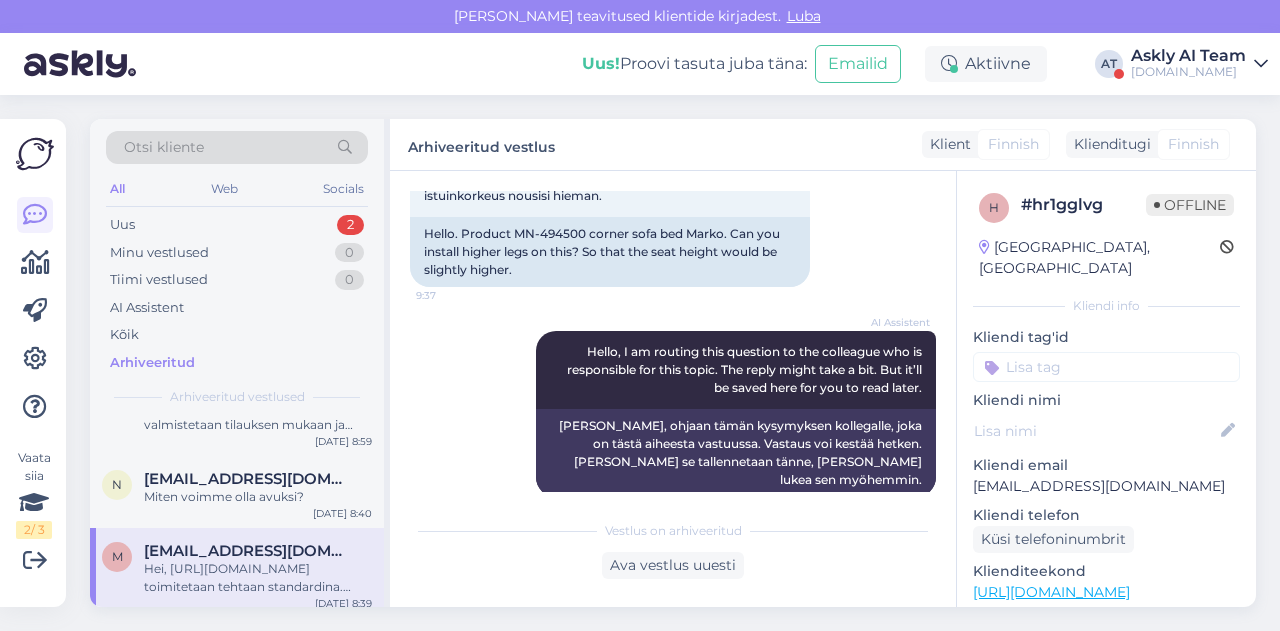 scroll, scrollTop: 3871, scrollLeft: 0, axis: vertical 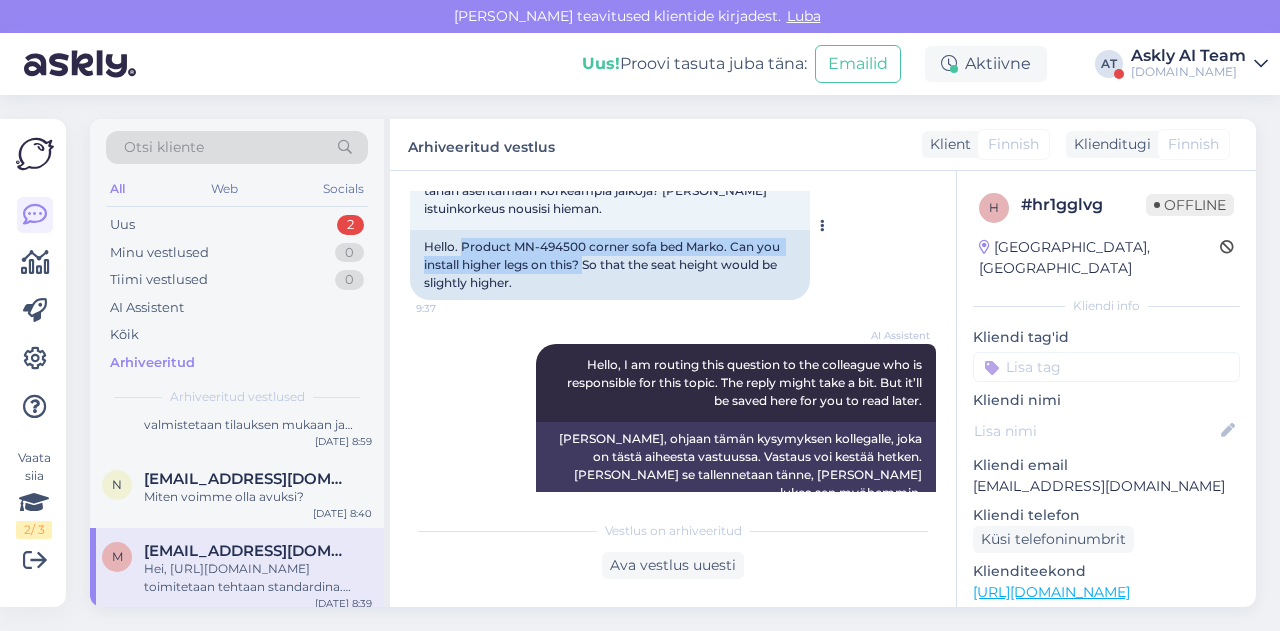 drag, startPoint x: 464, startPoint y: 298, endPoint x: 585, endPoint y: 318, distance: 122.641754 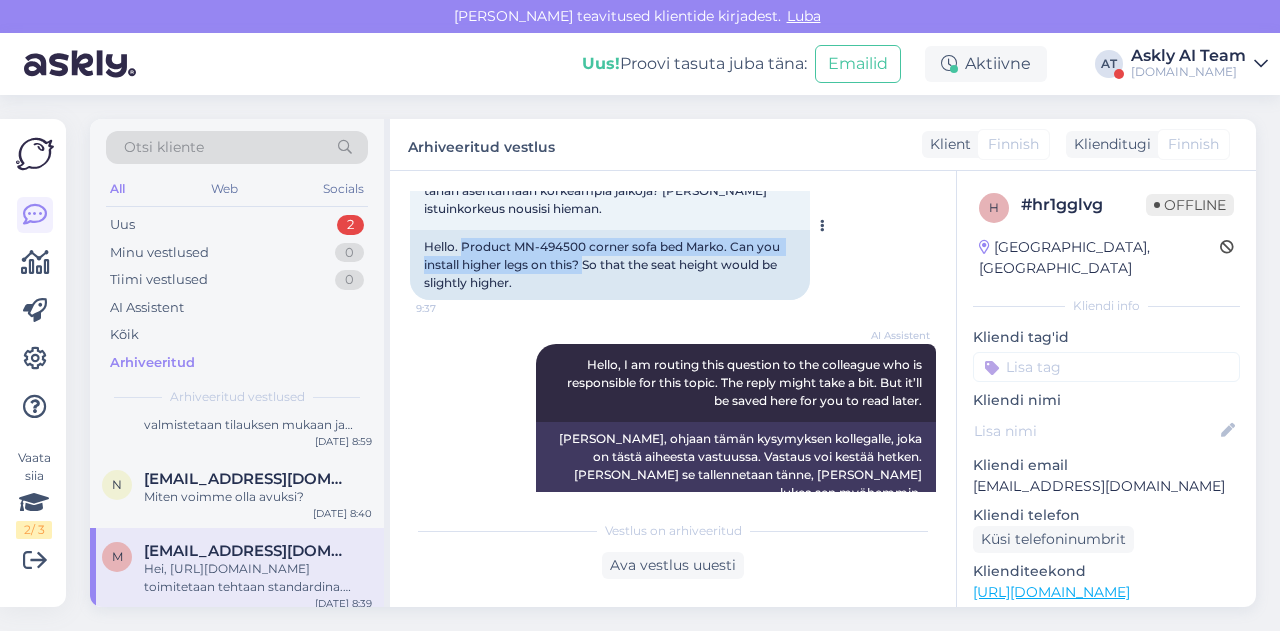 click on "Hello. Product MN-494500 corner sofa bed Marko. Can you install higher legs on this? So that the seat height would be slightly higher." at bounding box center (610, 265) 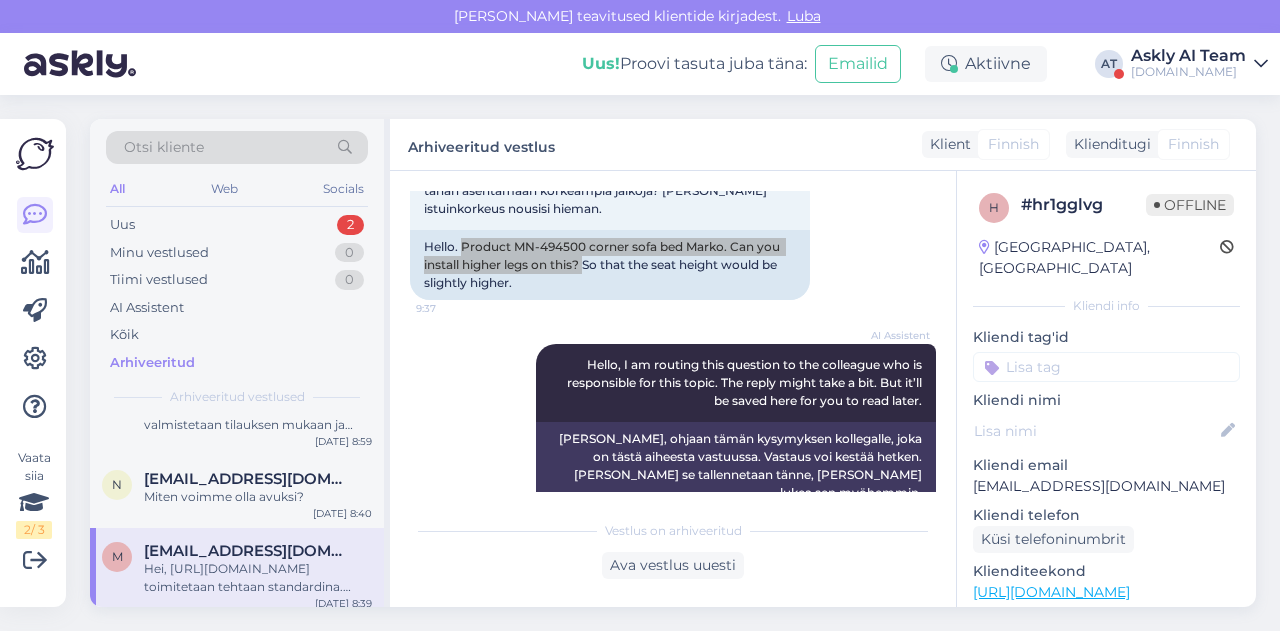 scroll, scrollTop: 4128, scrollLeft: 0, axis: vertical 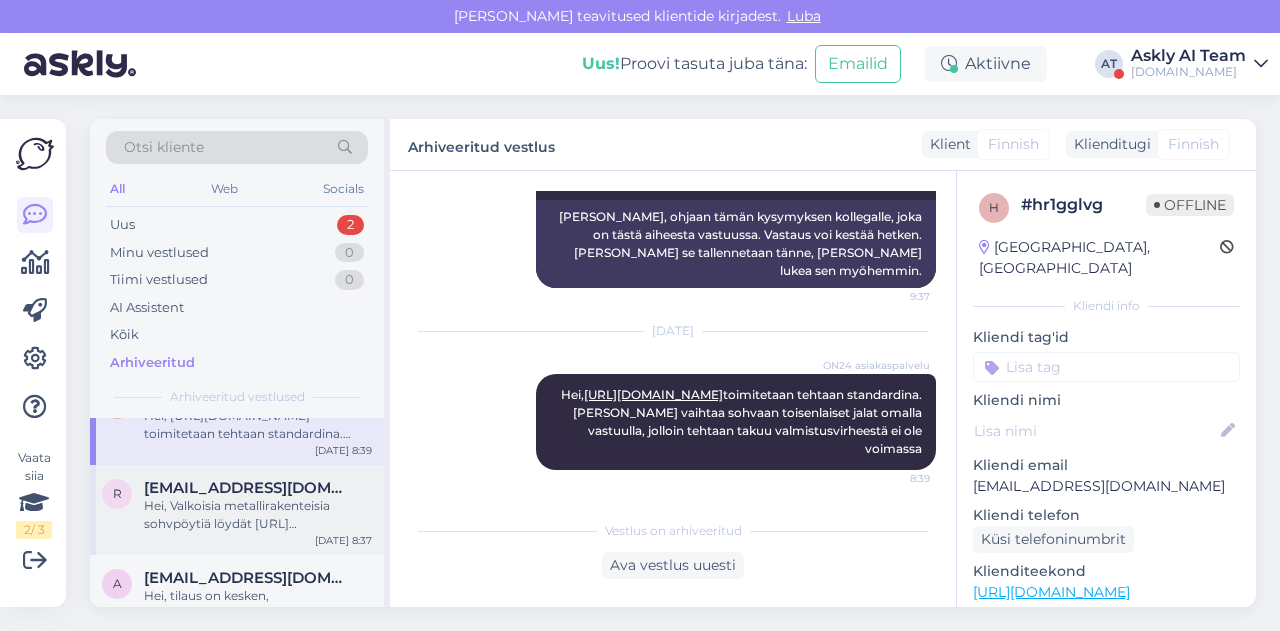 click on "Hei, Valkoisia metallirakenteisia sohvpöytiä löydät [URL][DOMAIN_NAME] Tiedustekemasi sohvapöytä on poistunut valikomista eikä ole enää tulossa myyntiin." at bounding box center [258, 515] 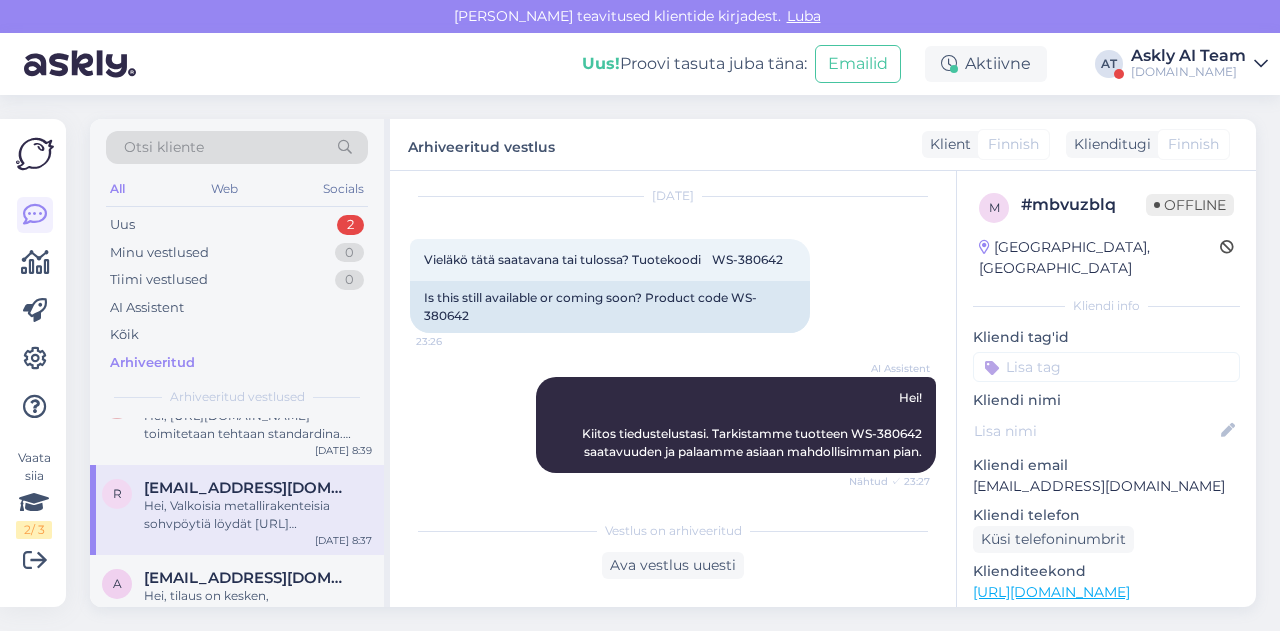 scroll, scrollTop: 60, scrollLeft: 0, axis: vertical 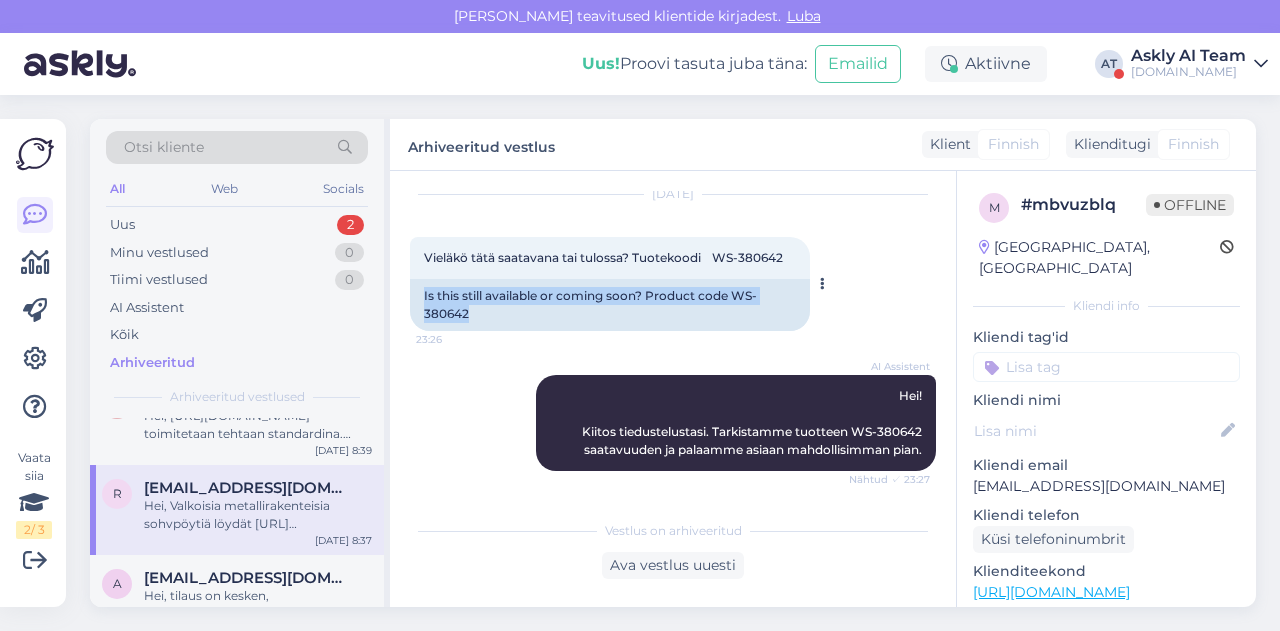drag, startPoint x: 421, startPoint y: 293, endPoint x: 531, endPoint y: 324, distance: 114.28473 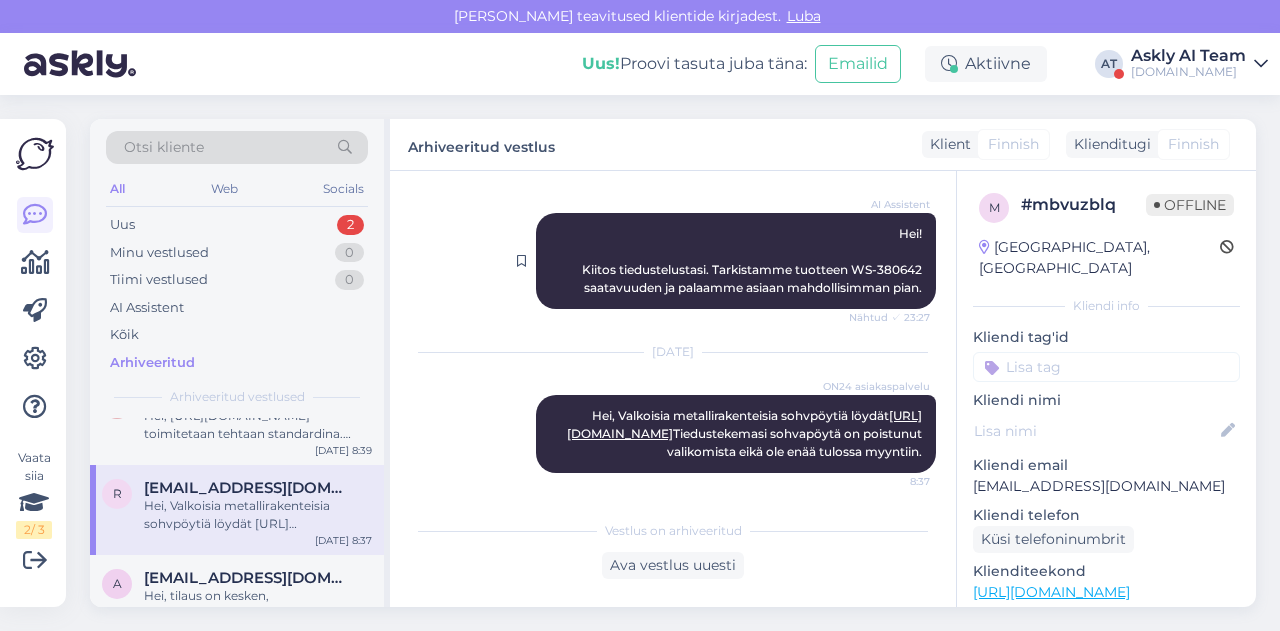 scroll, scrollTop: 260, scrollLeft: 0, axis: vertical 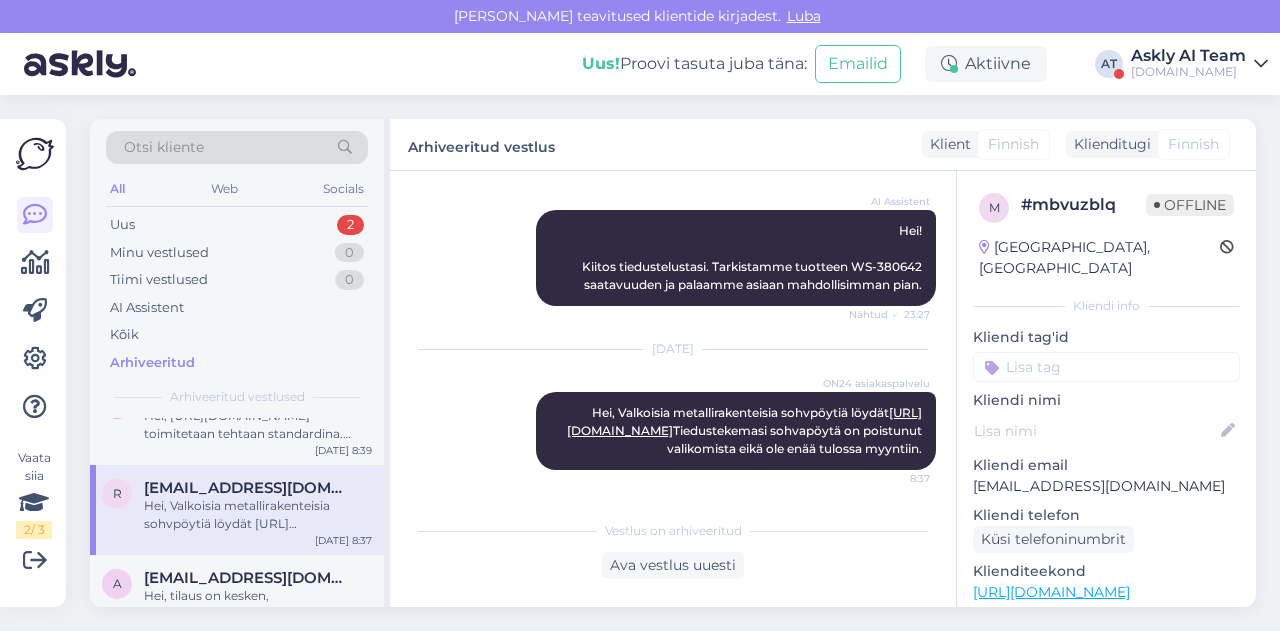 drag, startPoint x: 592, startPoint y: 384, endPoint x: 926, endPoint y: 461, distance: 342.76086 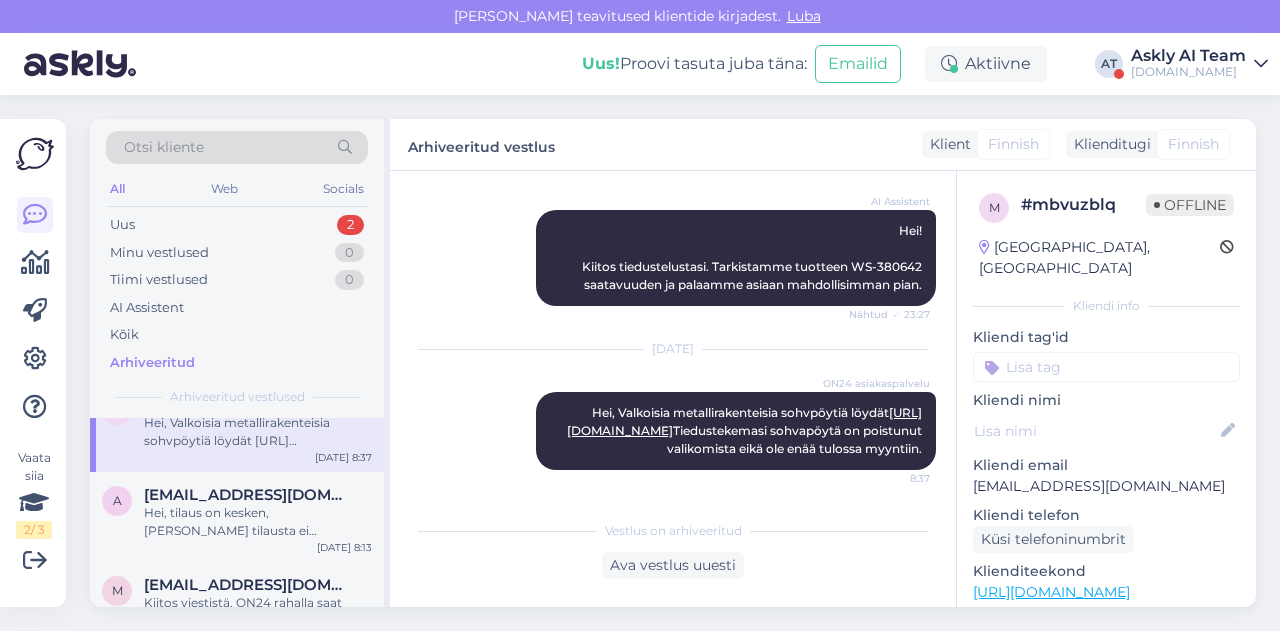 scroll, scrollTop: 657, scrollLeft: 0, axis: vertical 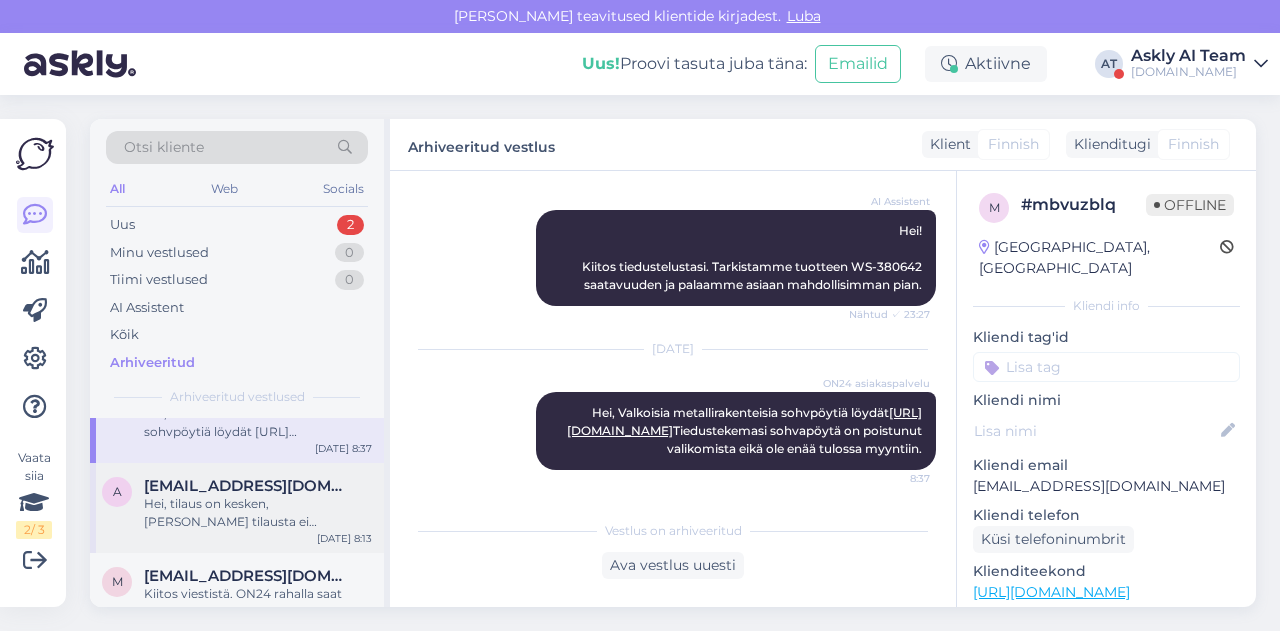 click on "[EMAIL_ADDRESS][DOMAIN_NAME]" at bounding box center [248, 486] 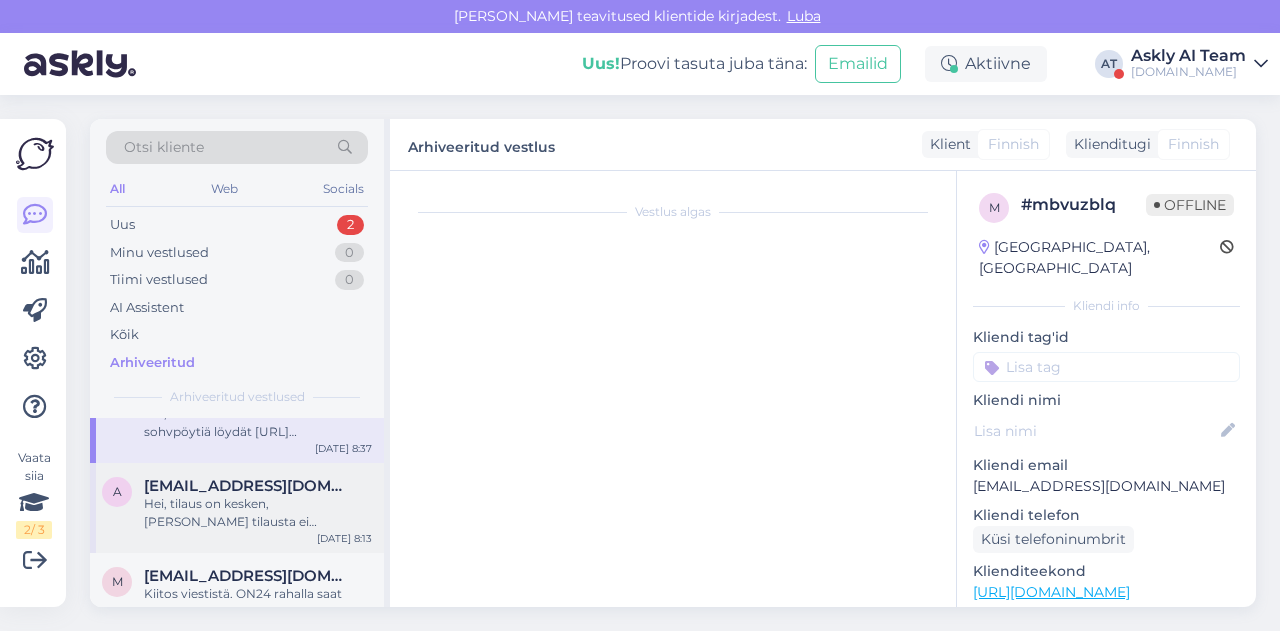 scroll, scrollTop: 0, scrollLeft: 0, axis: both 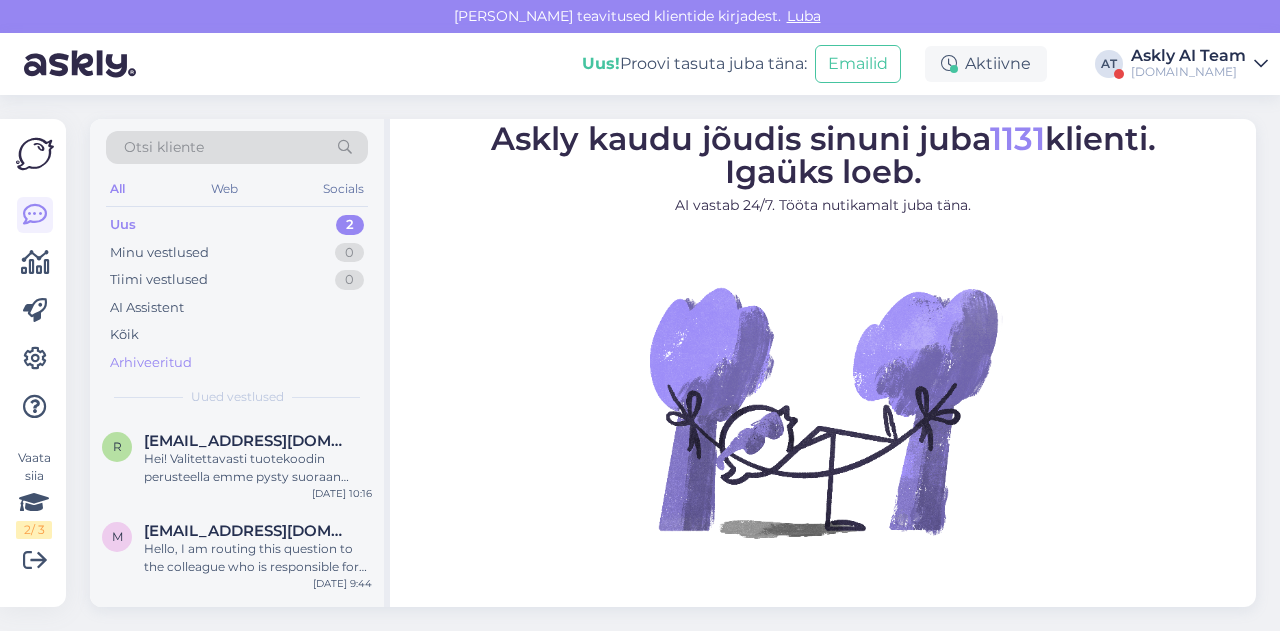 click on "Arhiveeritud" at bounding box center [151, 363] 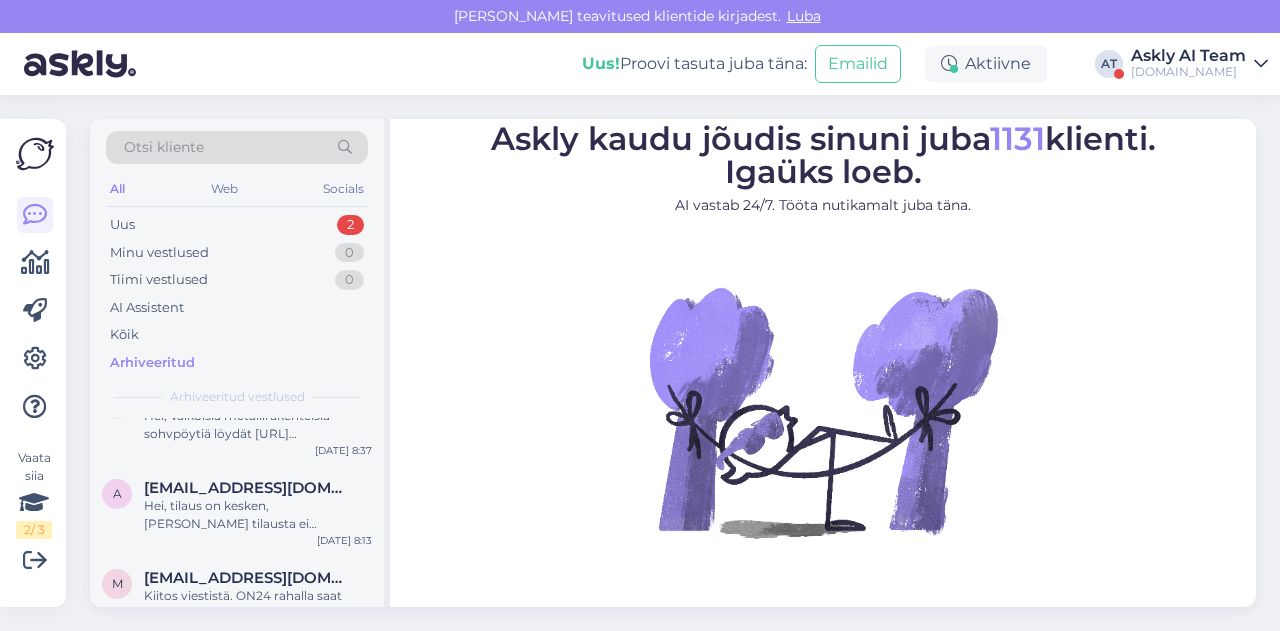 scroll, scrollTop: 671, scrollLeft: 0, axis: vertical 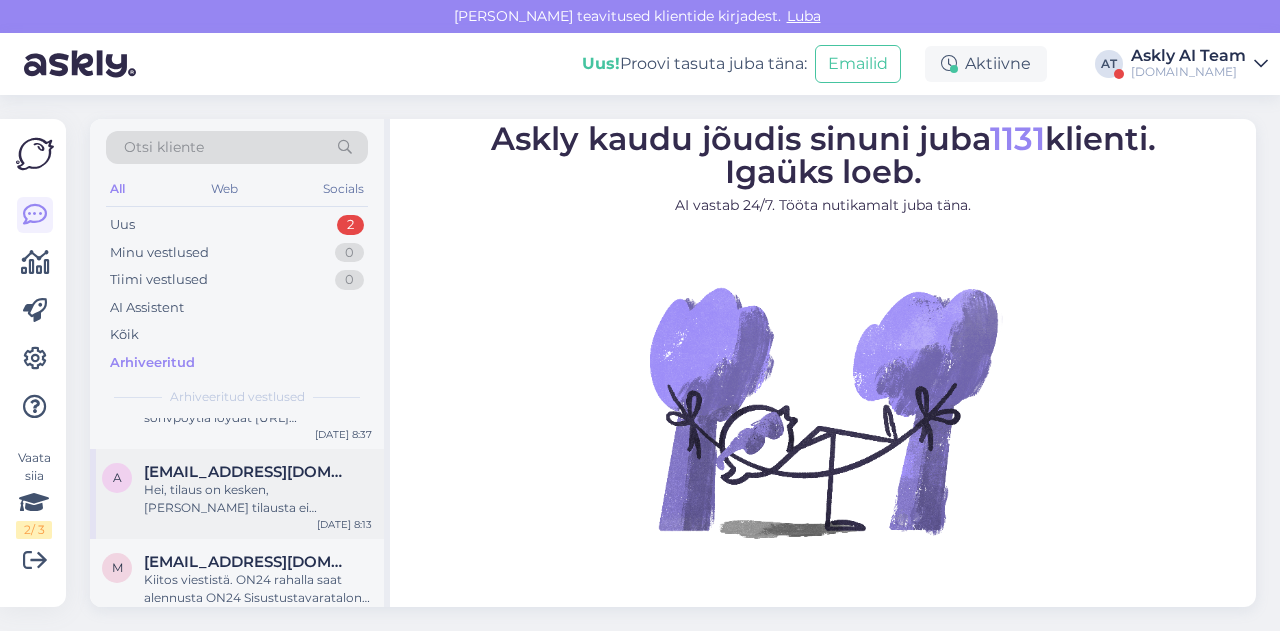click on "Hei, tilaus on kesken, [PERSON_NAME] tilausta ei [PERSON_NAME] toimitettu. Tilaus 1213751 luovutetaan ON24 kuljetukselle [DATE], jonka jälkeen kuljetus ilmoittaa tarkemman toimitusajankohdan. Toimitusaikaviesti on lähetetty sähköpostiisi  [DATE] 08:09. Tilauksen maksutapana on valintasi mukaan Avarda tililuotto ja [PERSON_NAME] lähettää laskun [PERSON_NAME] toimituksen jälkeen." at bounding box center (258, 499) 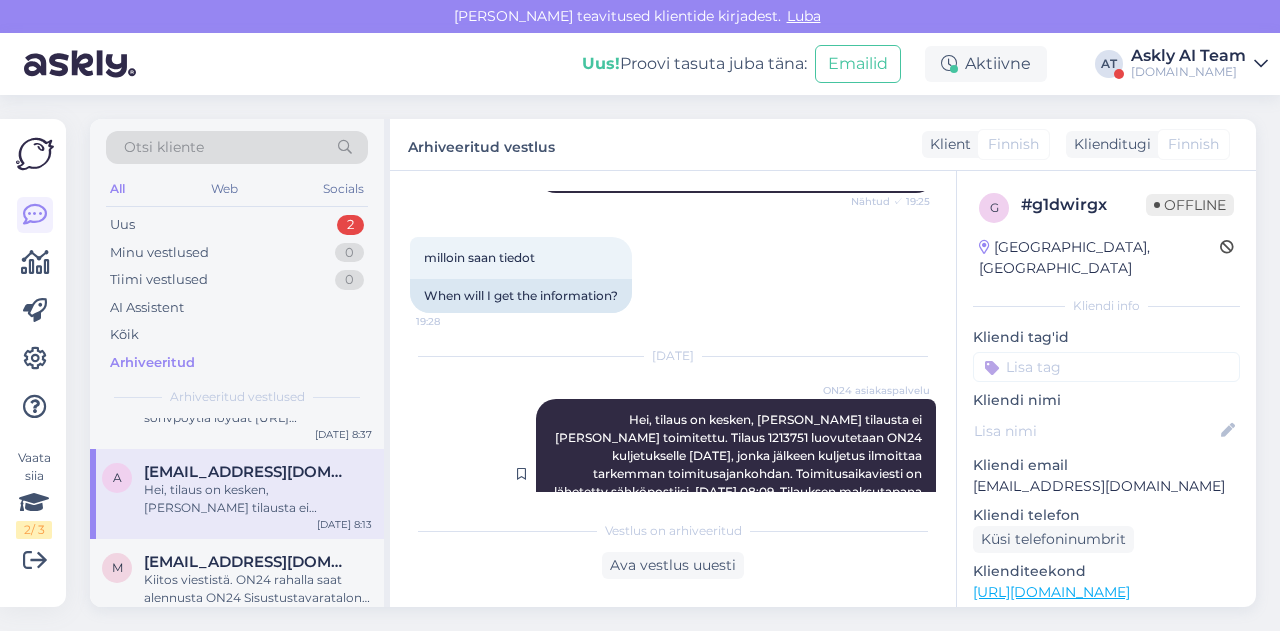 scroll, scrollTop: 1008, scrollLeft: 0, axis: vertical 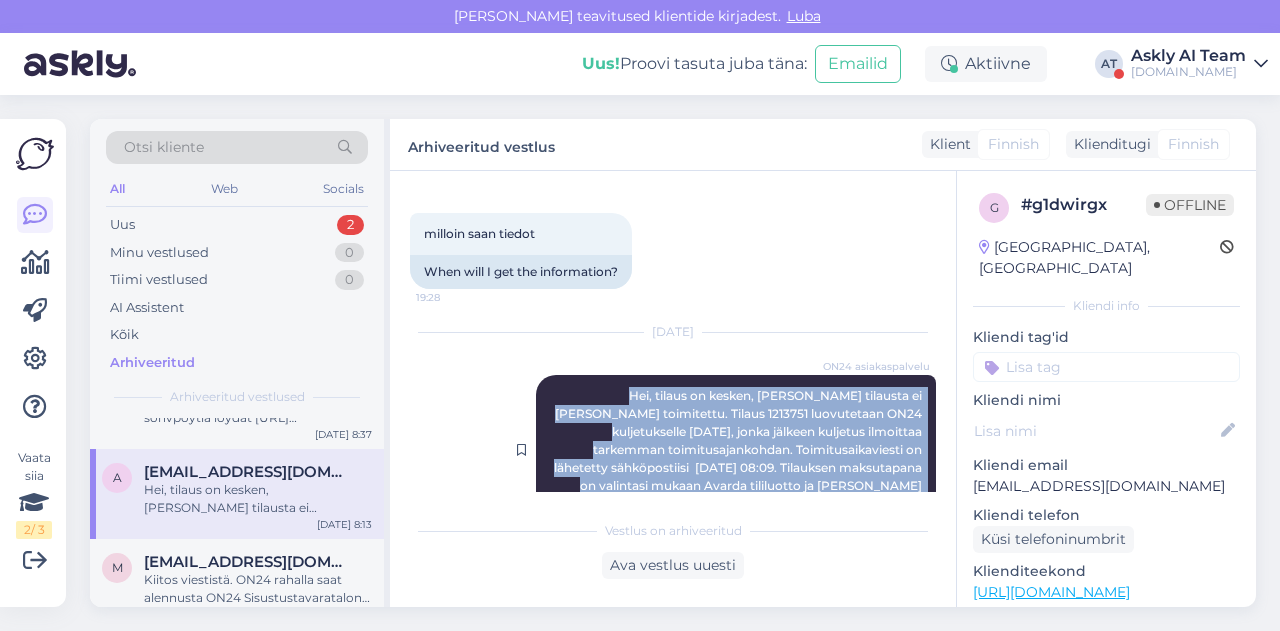 drag, startPoint x: 553, startPoint y: 339, endPoint x: 911, endPoint y: 451, distance: 375.11066 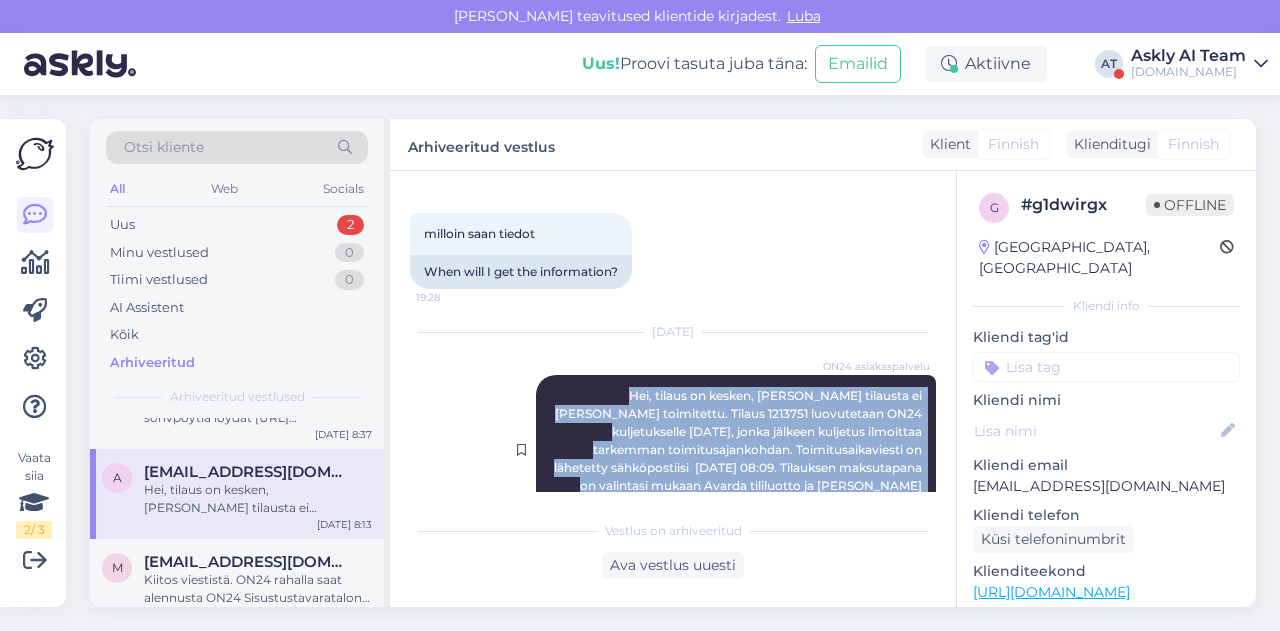 click on "ON24 asiakaspalvelu Hei, tilaus on kesken, [PERSON_NAME] tilausta ei [PERSON_NAME] toimitettu. Tilaus 1213751 luovutetaan ON24 kuljetukselle [DATE], jonka jälkeen kuljetus ilmoittaa tarkemman toimitusajankohdan. Toimitusaikaviesti on lähetetty sähköpostiisi  [DATE] 08:09. Tilauksen maksutapana on valintasi mukaan Avarda tililuotto ja [PERSON_NAME] lähettää laskun [PERSON_NAME] toimituksen jälkeen. Nähtud ✓ 8:13" at bounding box center (736, 450) 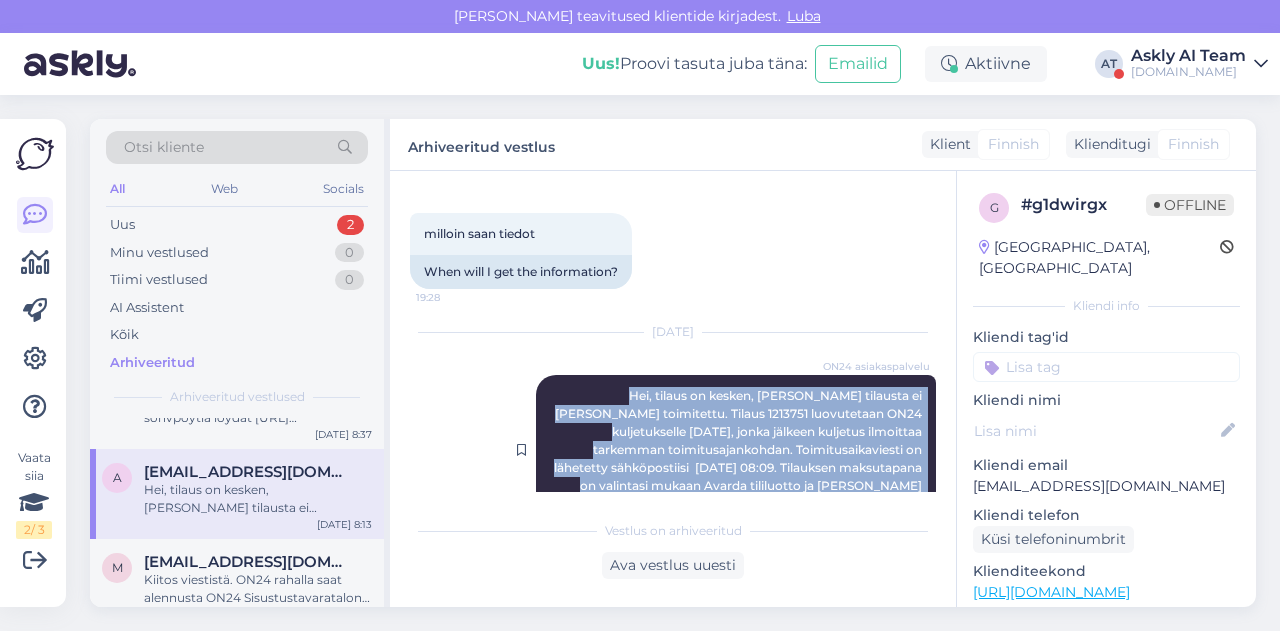 copy on "Hei, tilaus on kesken, [PERSON_NAME] tilausta ei [PERSON_NAME] toimitettu. Tilaus 1213751 luovutetaan ON24 kuljetukselle [DATE], jonka jälkeen kuljetus ilmoittaa tarkemman toimitusajankohdan. Toimitusaikaviesti on lähetetty sähköpostiisi  [DATE] 08:09. Tilauksen maksutapana on valintasi mukaan Avarda tililuotto ja [PERSON_NAME] lähettää laskun [PERSON_NAME] toimituksen jälkeen." 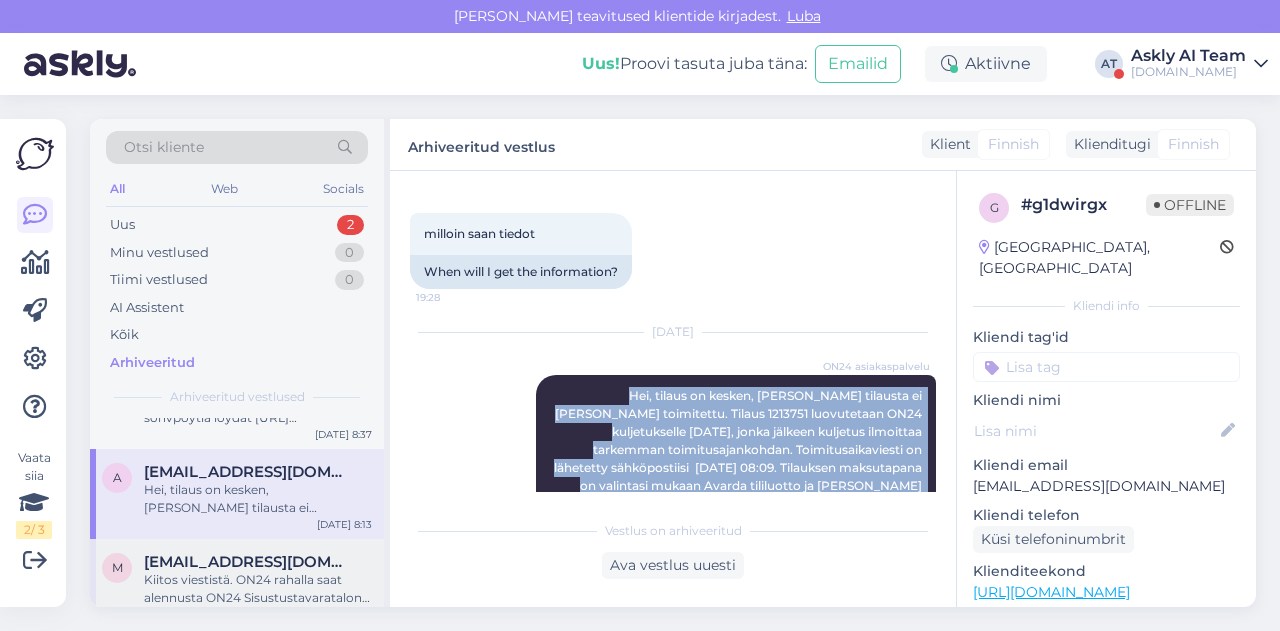 click on "[EMAIL_ADDRESS][DOMAIN_NAME]" at bounding box center (248, 562) 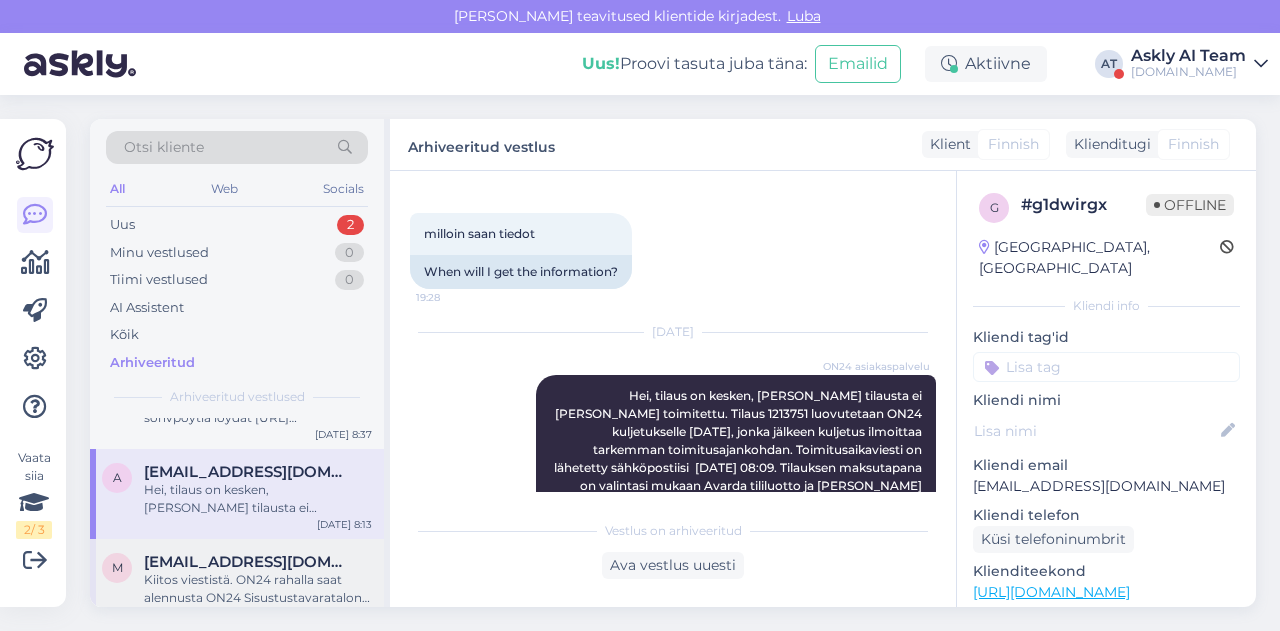 scroll, scrollTop: 224, scrollLeft: 0, axis: vertical 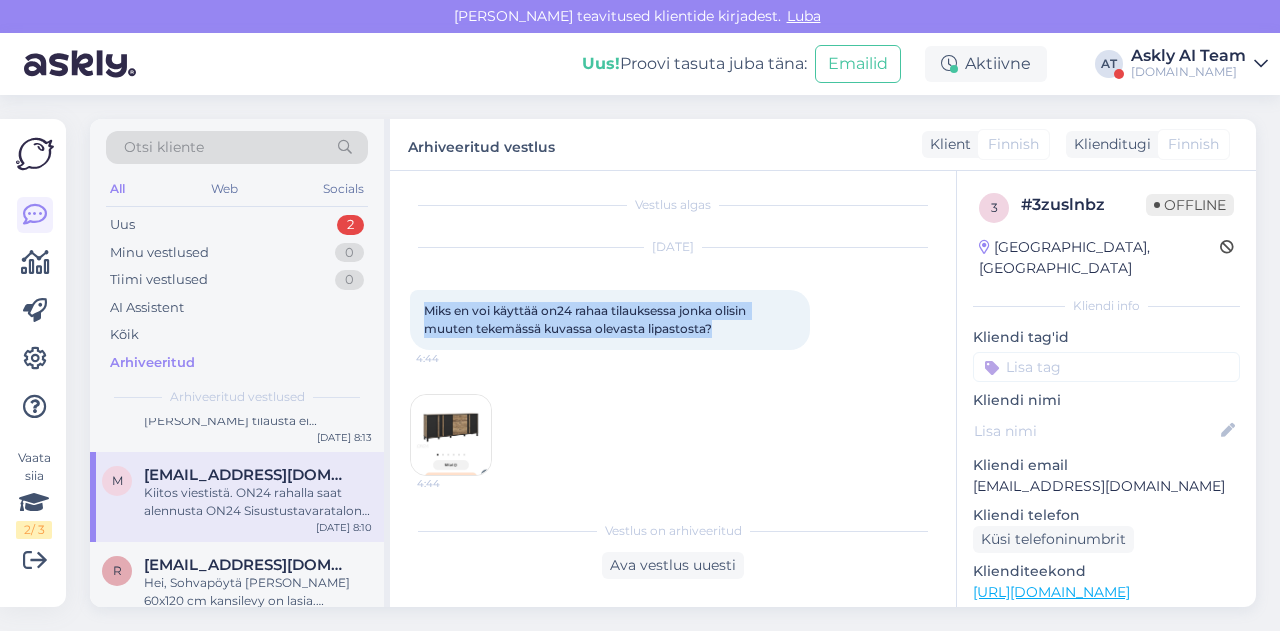 drag, startPoint x: 426, startPoint y: 301, endPoint x: 744, endPoint y: 329, distance: 319.23032 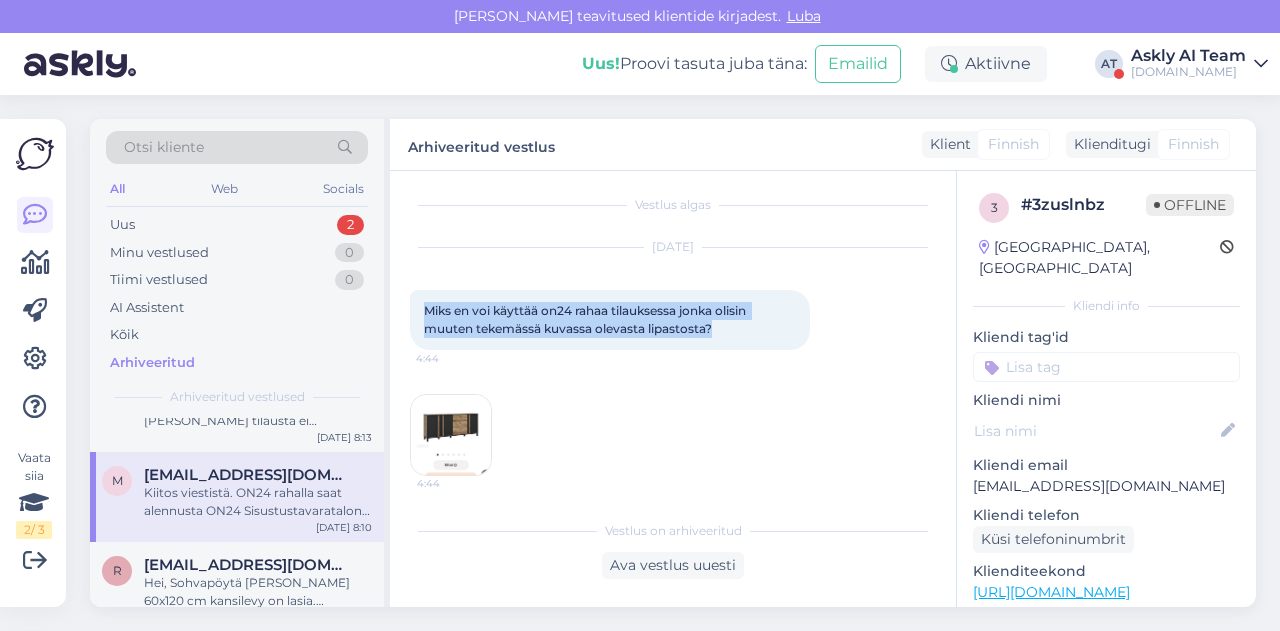 scroll, scrollTop: 224, scrollLeft: 0, axis: vertical 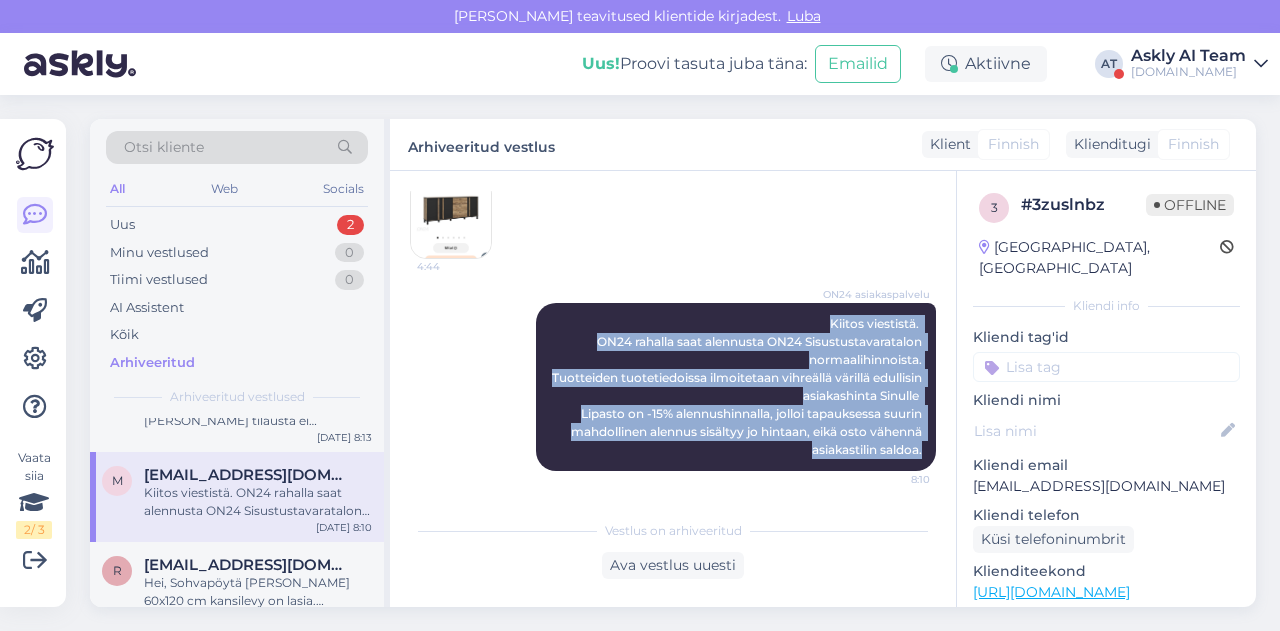 drag, startPoint x: 802, startPoint y: 323, endPoint x: 940, endPoint y: 462, distance: 195.86986 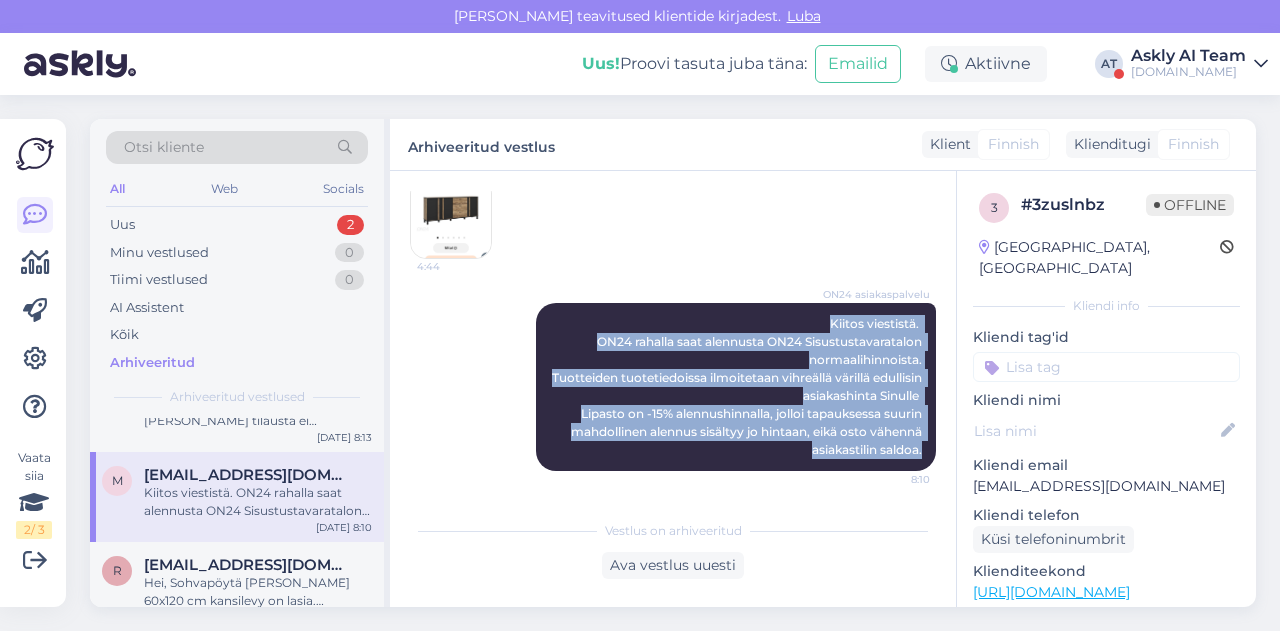 click on "Vestlus algas [DATE] Miks en voi käyttää on24 rahaa tilauksessa jonka olisin muuten tekemässä kuvassa olevasta lipastosta? 4:44  4:44  ON24 asiakaspalvelu Kiitos viestistä.
ON24 rahalla saat alennusta ON24 Sisustustavaratalon normaalihinnoista.
Tuotteiden tuotetiedoissa ilmoitetaan vihreällä värillä edullisin asiakashinta Sinulle
Lipasto on -15% alennushinnalla, jolloi tapauksessa suurin mahdollinen alennus sisältyy jo hintaan, eikä osto vähennä asiakastilin saldoa.
8:10" at bounding box center (682, 341) 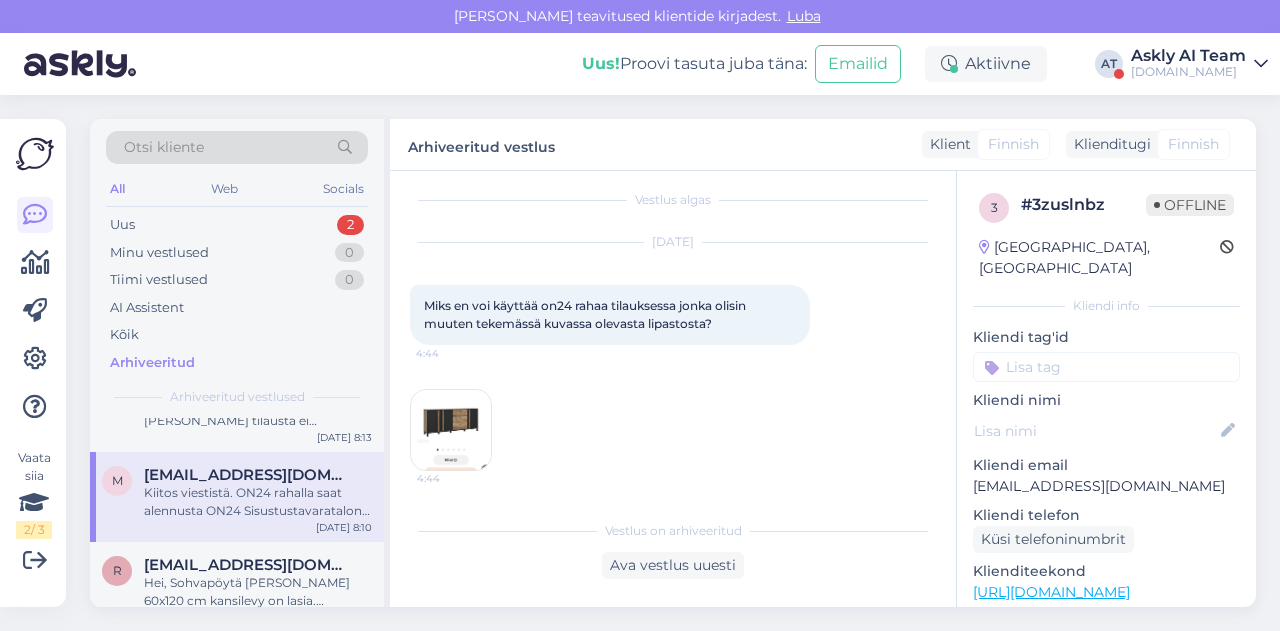 scroll, scrollTop: 12, scrollLeft: 0, axis: vertical 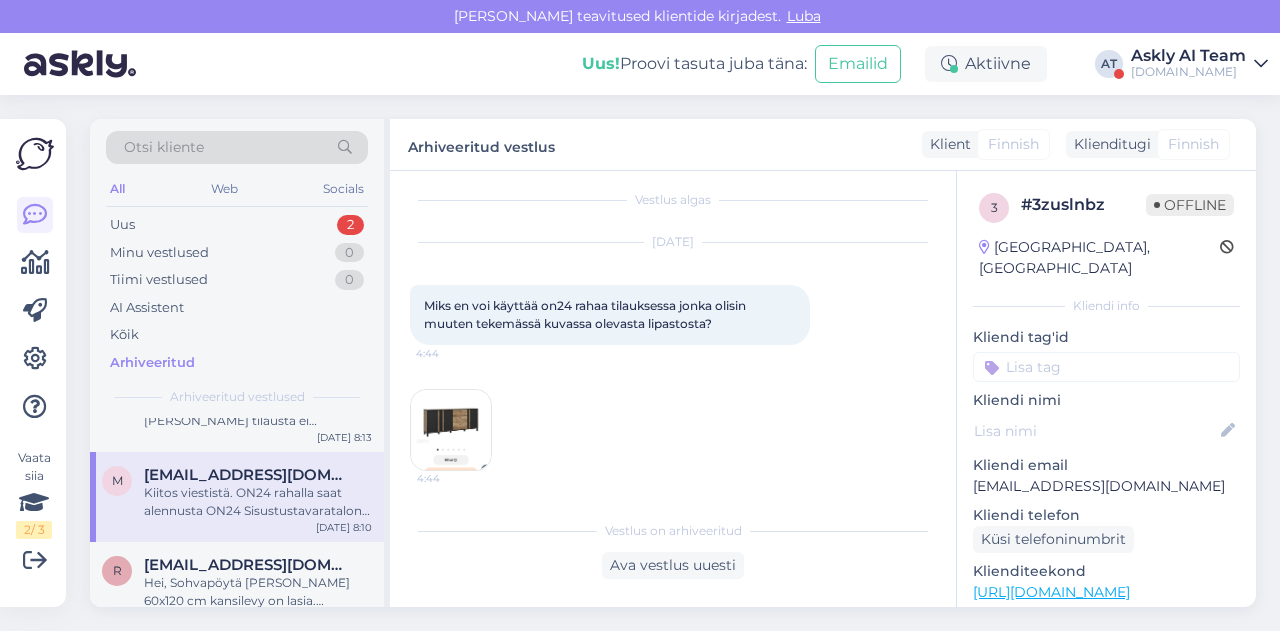 click at bounding box center [451, 430] 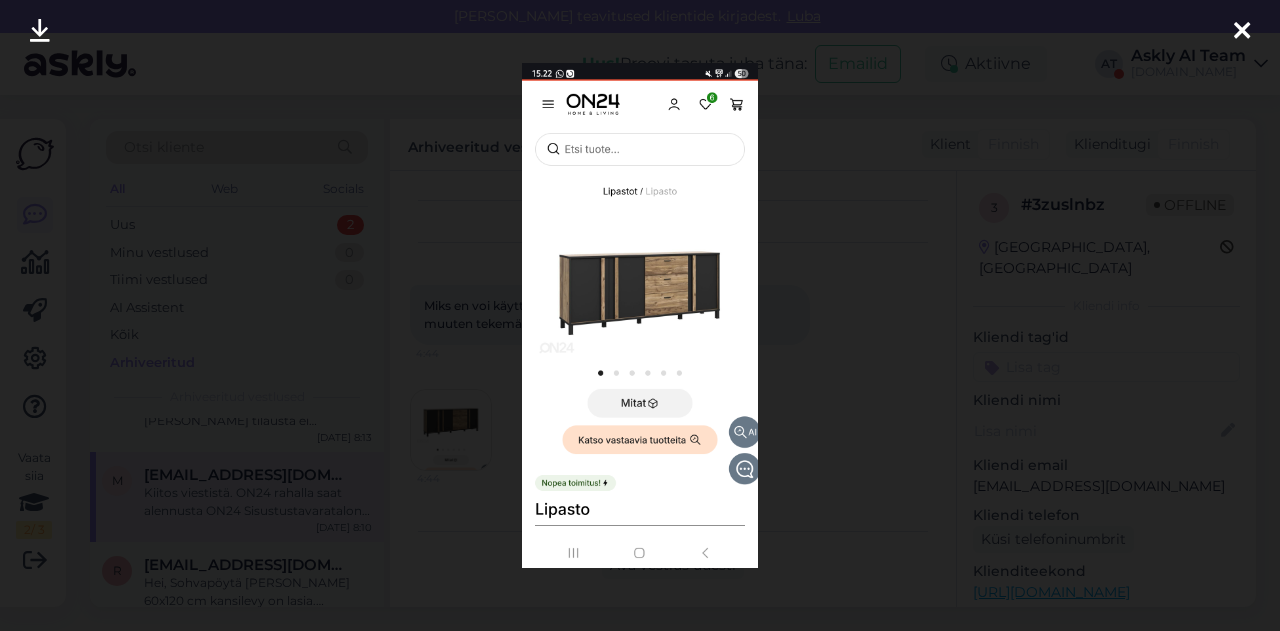 click at bounding box center (640, 315) 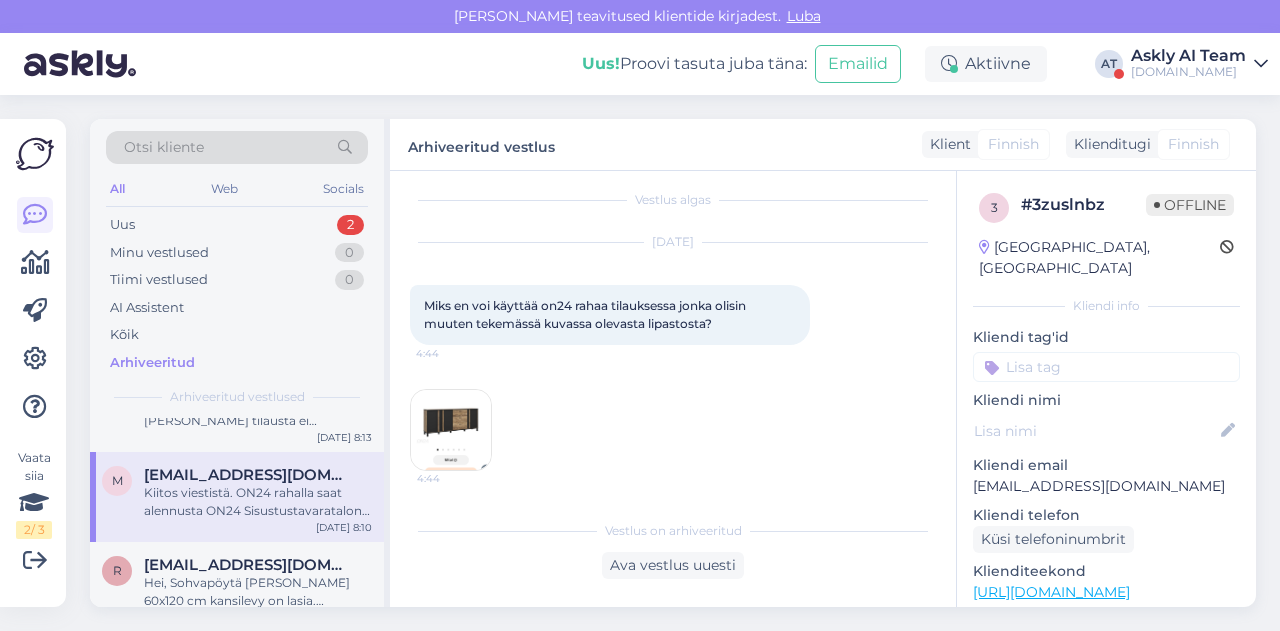 scroll, scrollTop: 224, scrollLeft: 0, axis: vertical 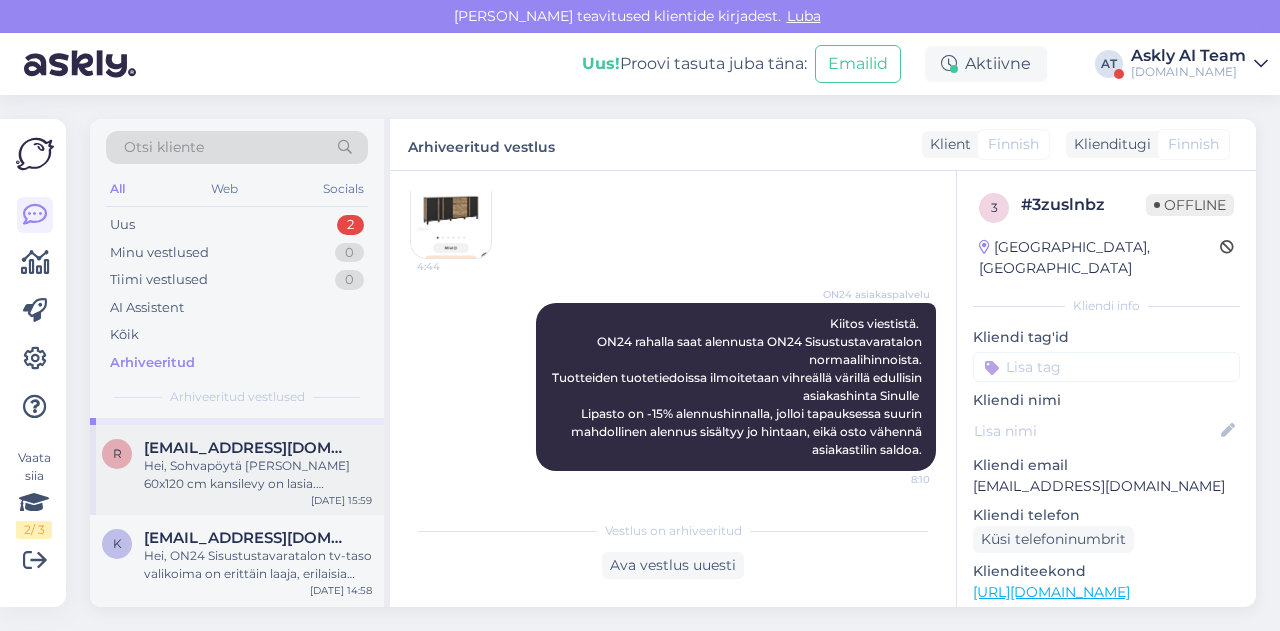 click on "Hei, Sohvapöytä [PERSON_NAME] 60x120 cm kansilevy on lasia.  valkoinen Guangx vahattu marmori. Maahantuojan mukaan väri on valkoinen, ei kellertävä. Emme ole vastaanottaneet pöydästä ainoatakaan reklamaatiota. ON24 Sisustustavaratalo on tehnyt yhteistyötä saman tehtaan kanssa jo vuosikausia ja olemme vakuuttuneita tuotteiden korkealaatuisuudesta. Sohvapöydällä on 14 päivän palautus- ja vaihto-oikeus. [PERSON_NAME] et tuotteeseen tai väriin tyytyväinen [PERSON_NAME] palauttaa pöydän takaisin ja maksamme myös toimituskulut takaisin. Palautettavan tuotteen tulee olla käyttämätön ja alkuperäispakkauksessaan. Tervetuloa ostoksille! [URL][DOMAIN_NAME]" at bounding box center (258, 475) 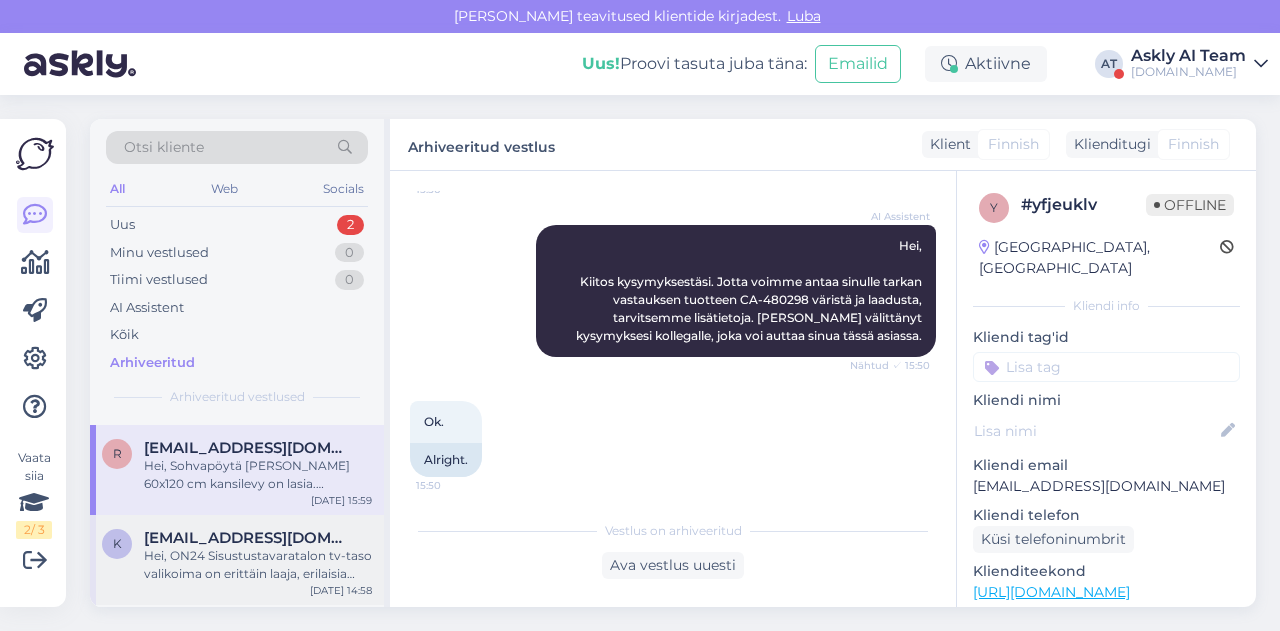 click on "[EMAIL_ADDRESS][DOMAIN_NAME]" at bounding box center [248, 538] 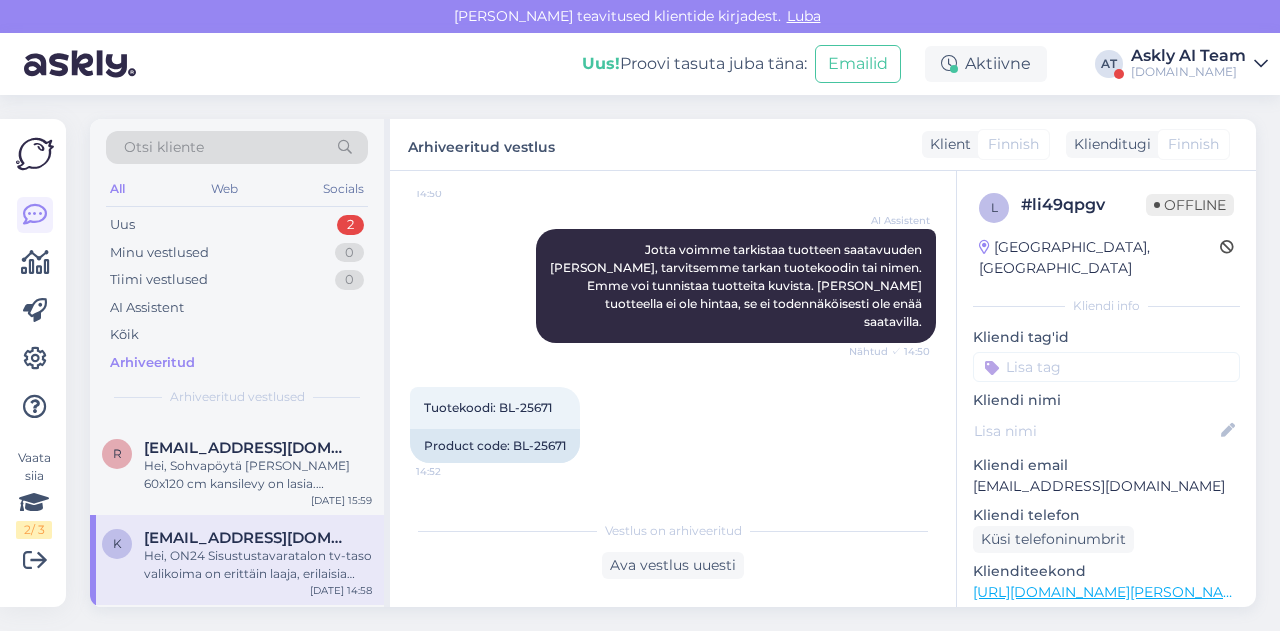 scroll, scrollTop: 572, scrollLeft: 0, axis: vertical 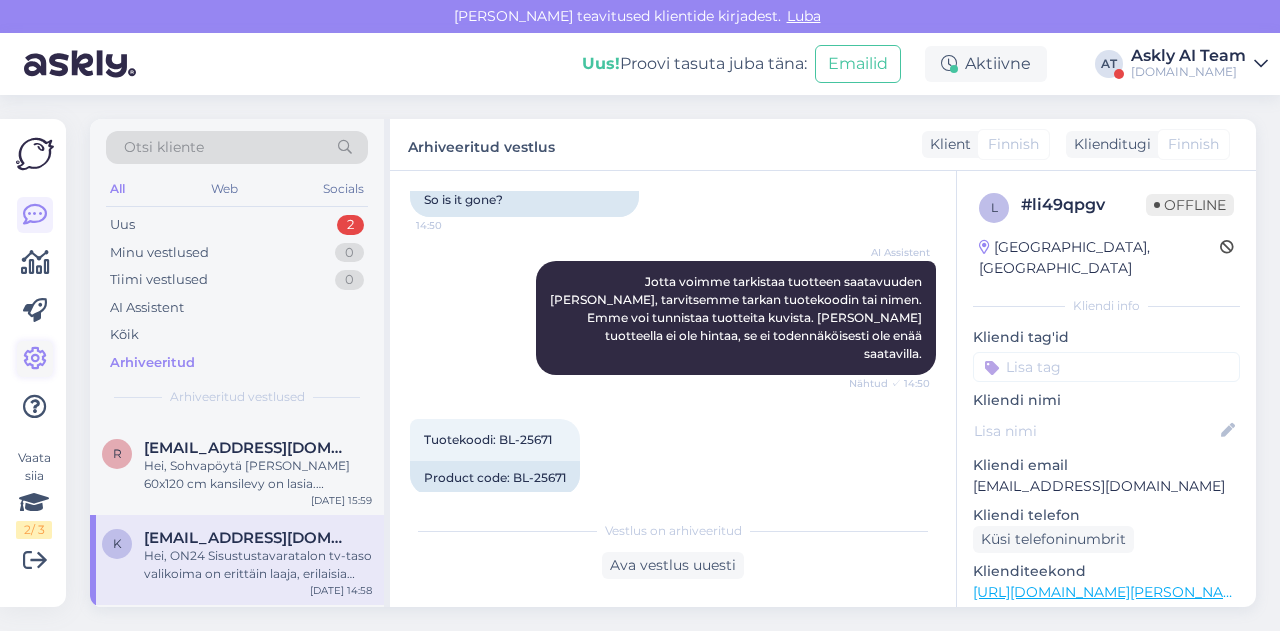click at bounding box center (35, 359) 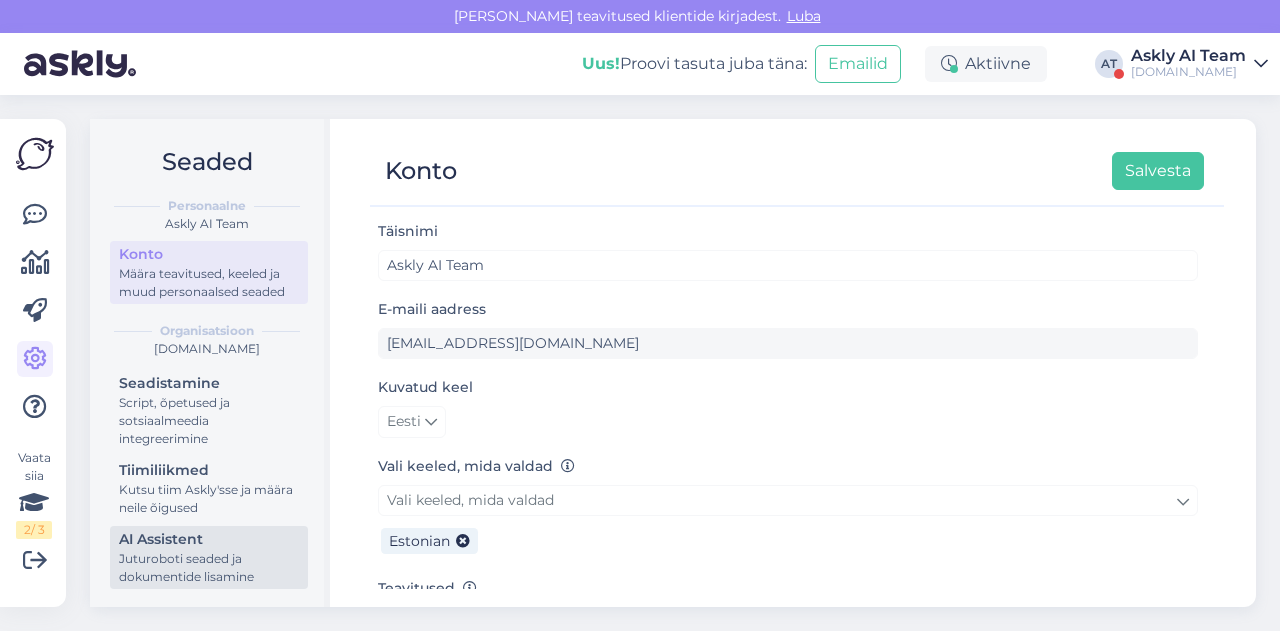 click on "AI Assistent" at bounding box center (209, 539) 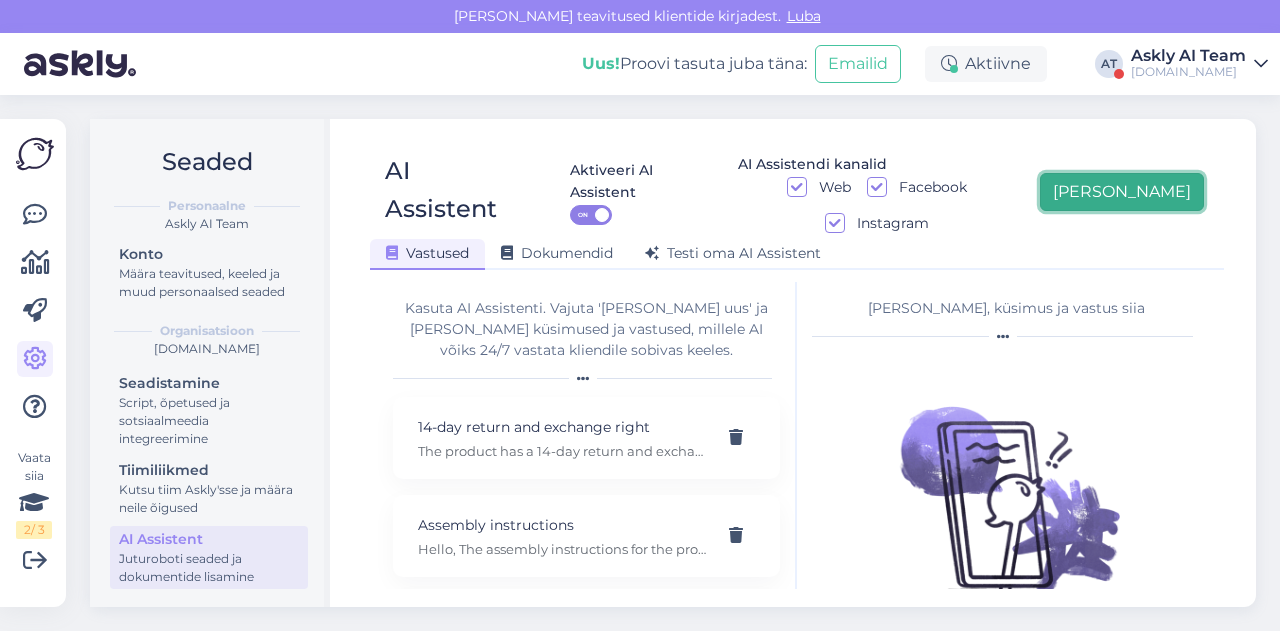 click on "[PERSON_NAME]" at bounding box center (1122, 192) 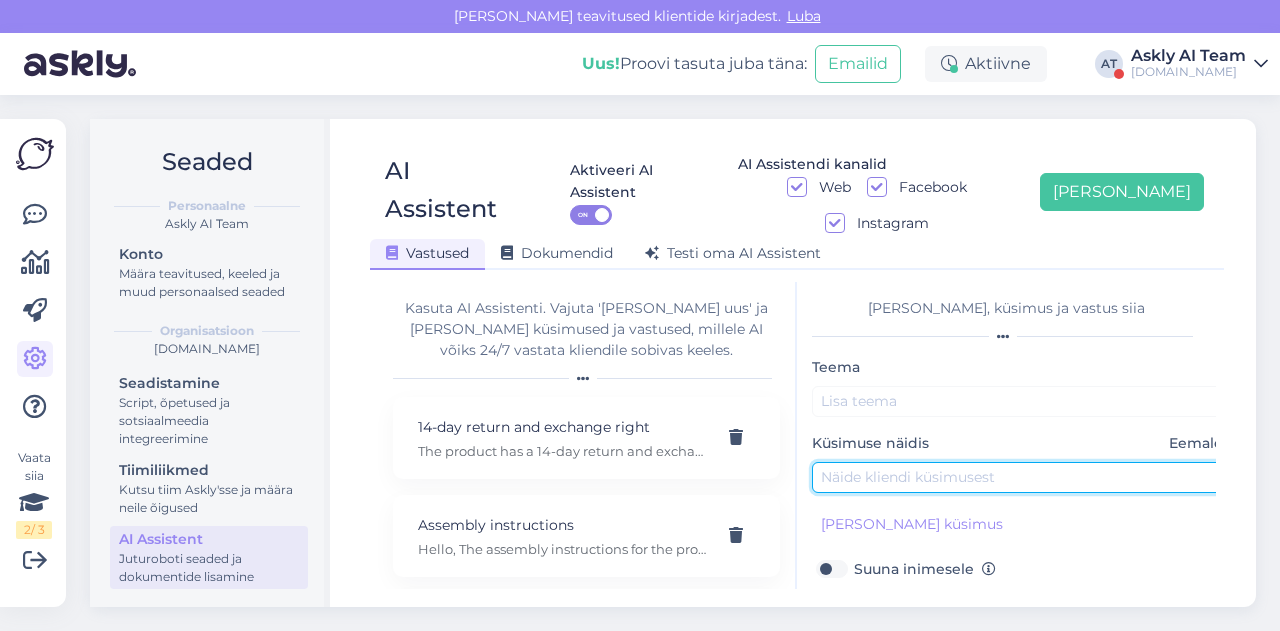 click at bounding box center (1022, 477) 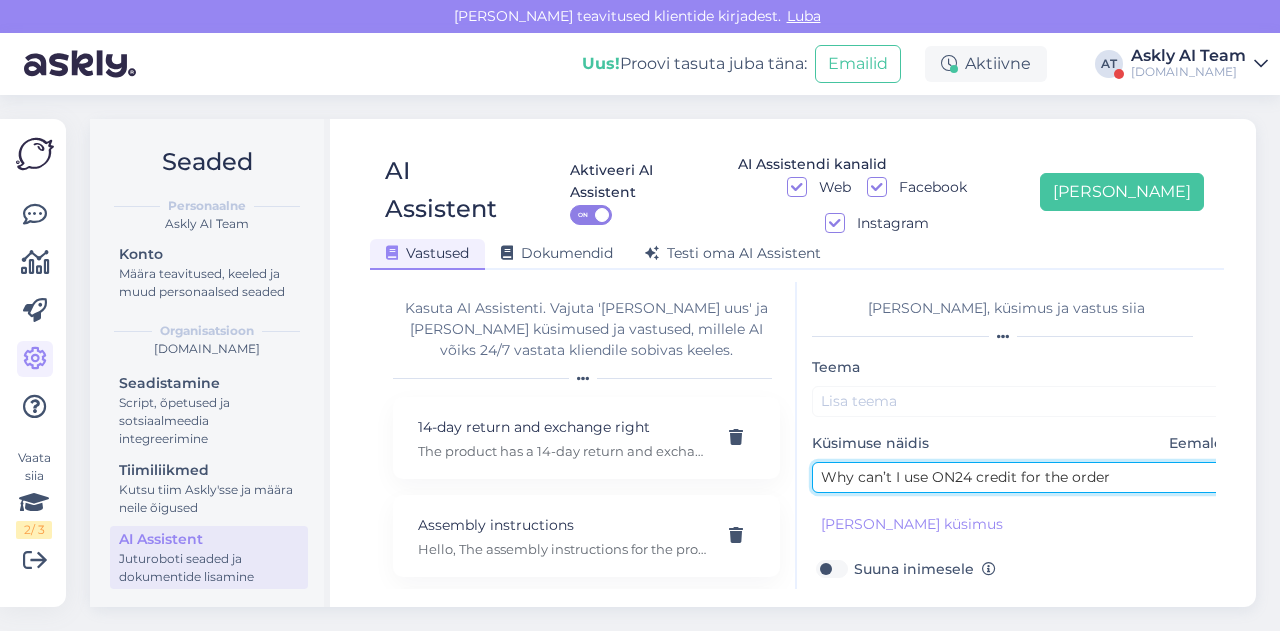 type on "Why can’t I use ON24 credit for the order" 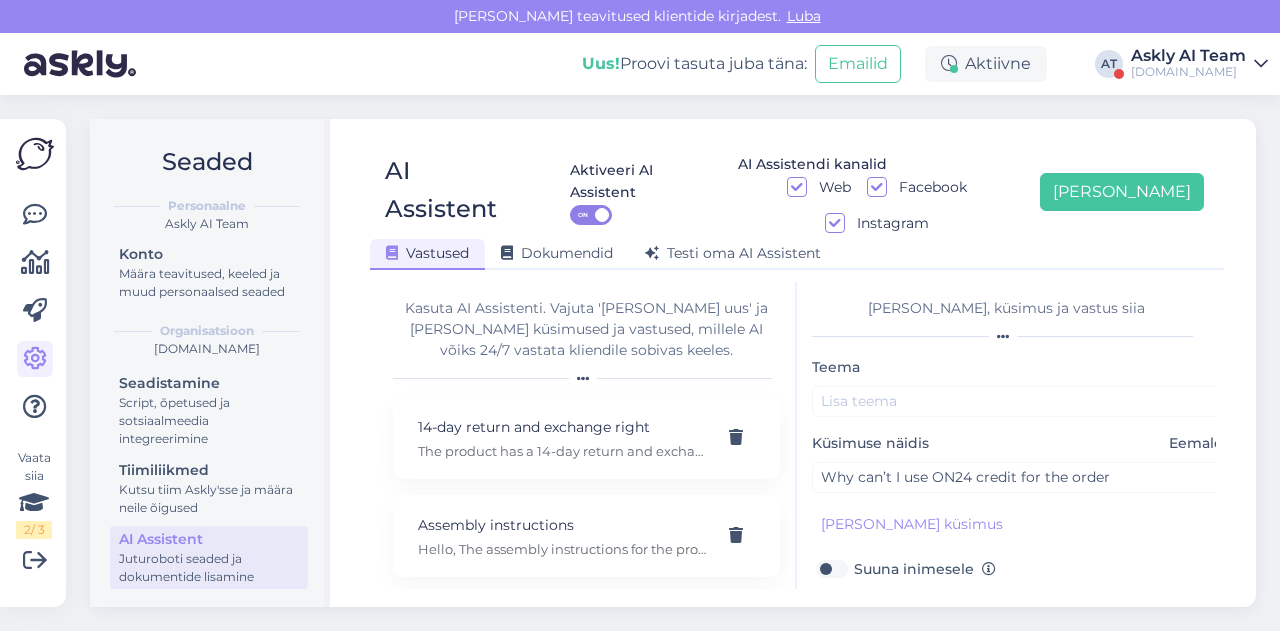 scroll, scrollTop: 179, scrollLeft: 0, axis: vertical 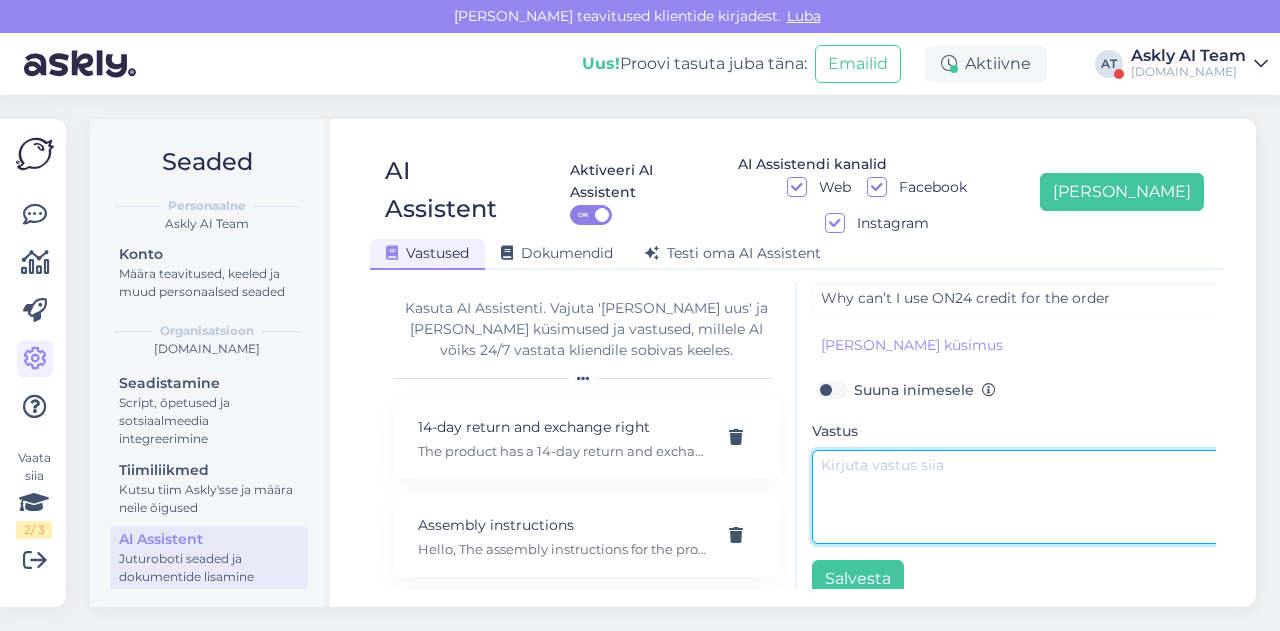 click at bounding box center (1022, 497) 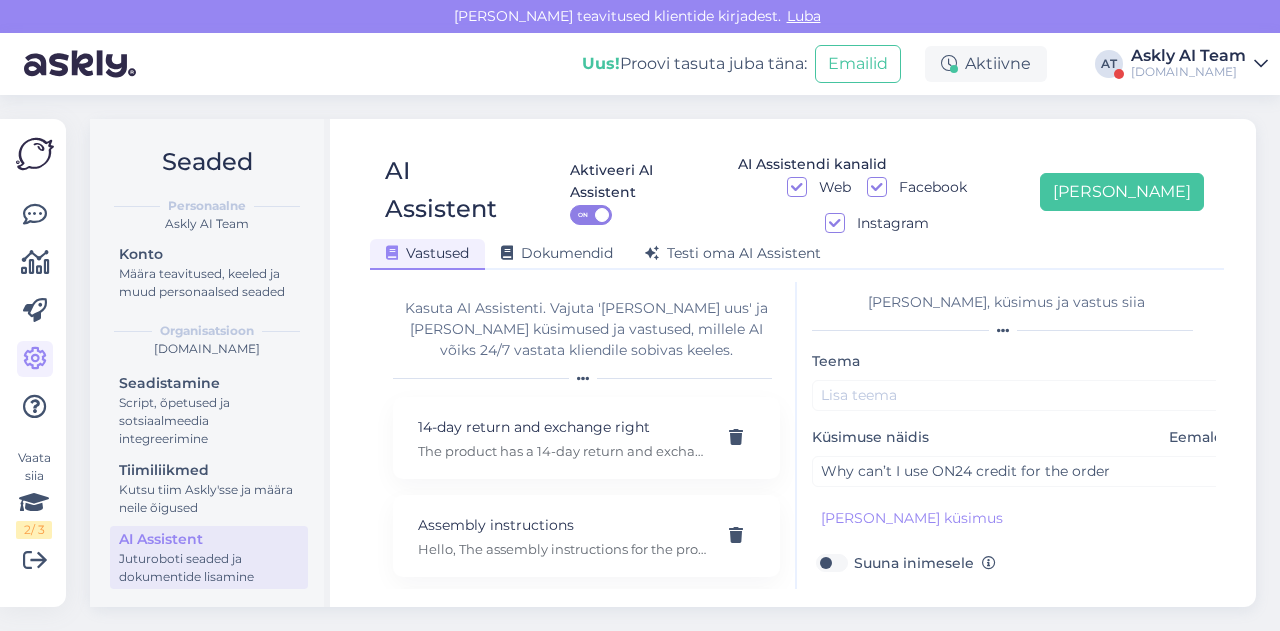 scroll, scrollTop: 2, scrollLeft: 0, axis: vertical 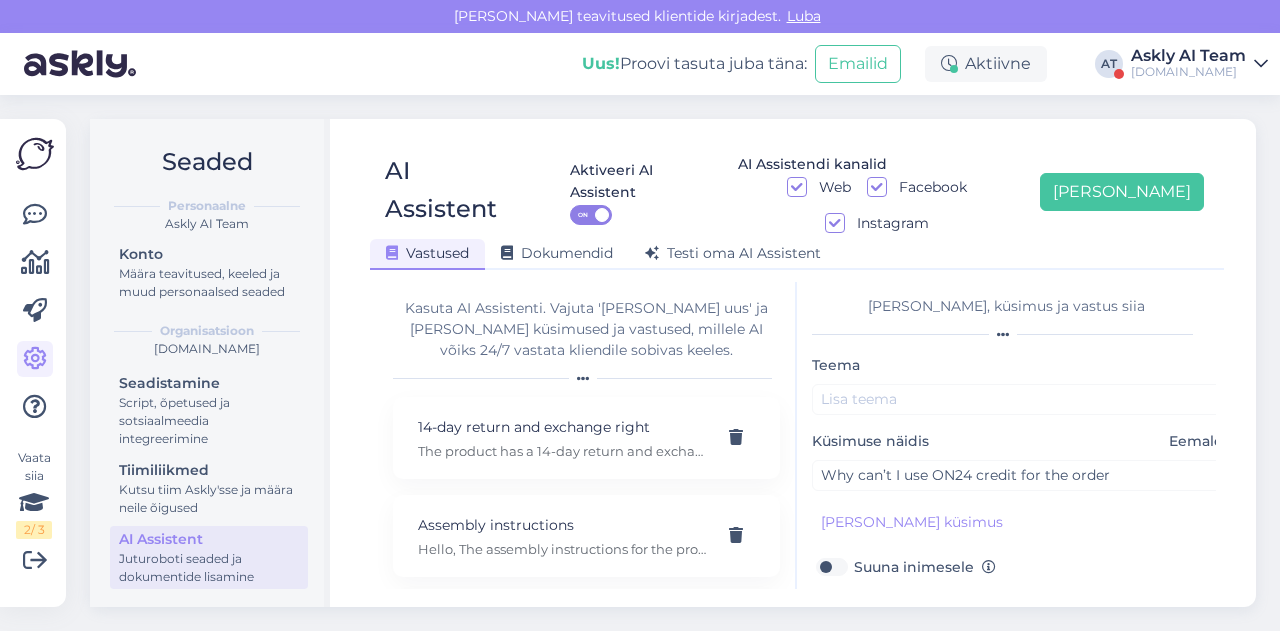type on "ON24 credit gives you a discount on ON24 Interior Store’s regular prices." 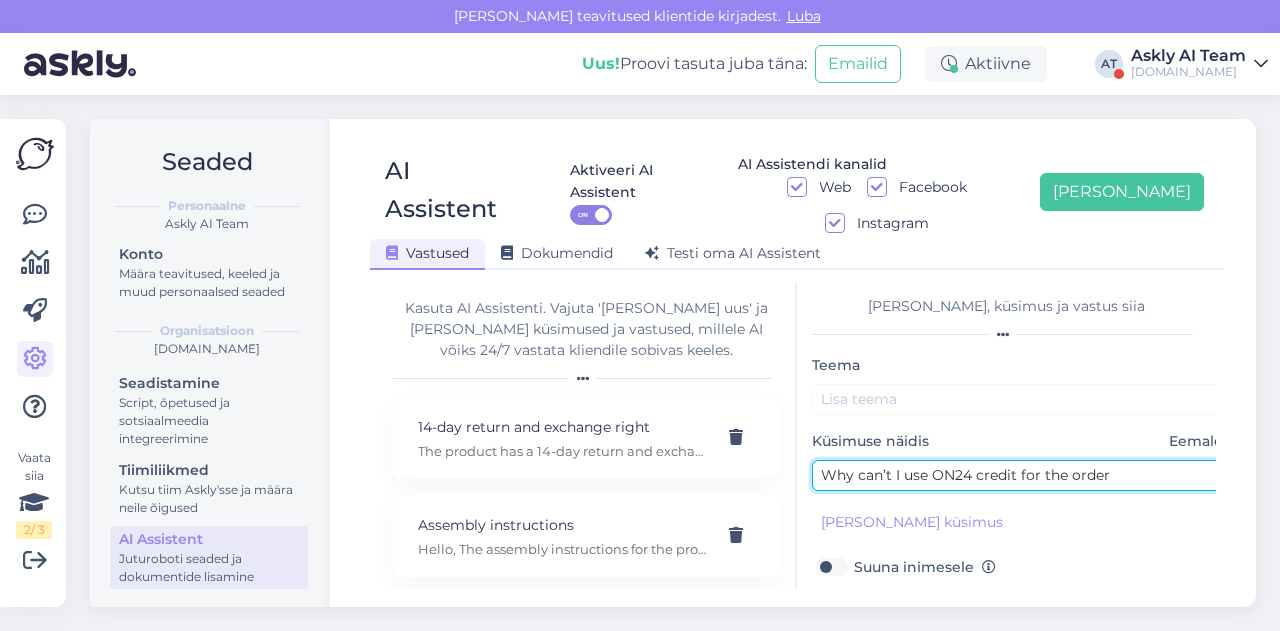 drag, startPoint x: 931, startPoint y: 439, endPoint x: 1015, endPoint y: 438, distance: 84.00595 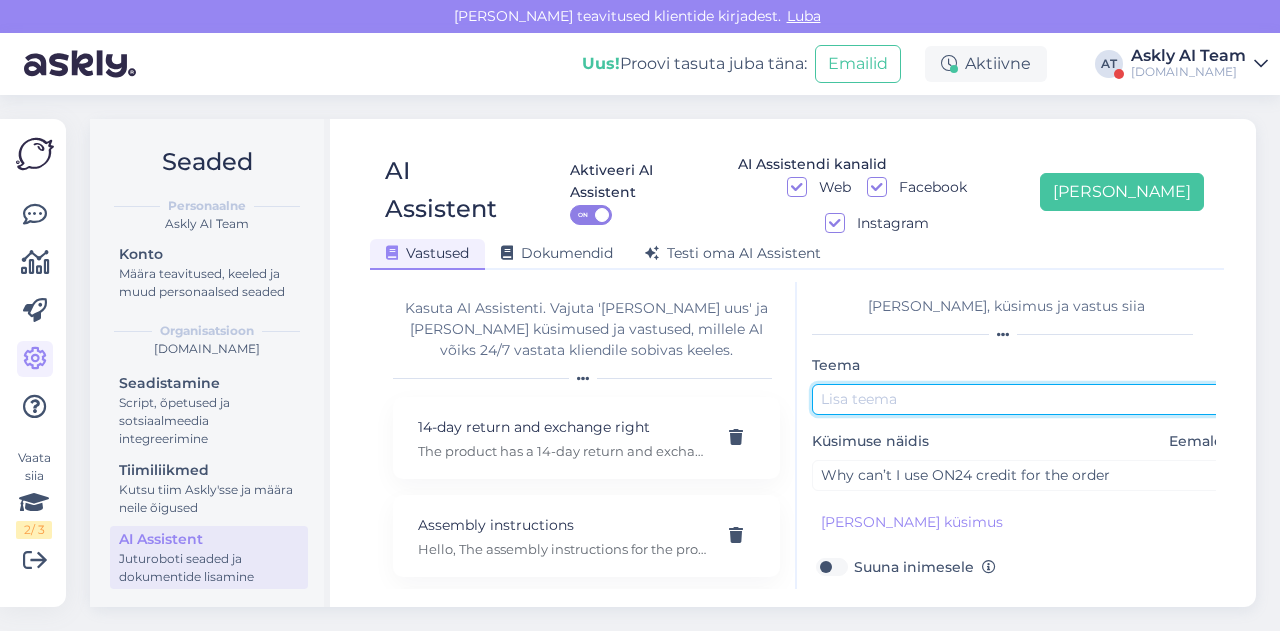 click at bounding box center [1022, 399] 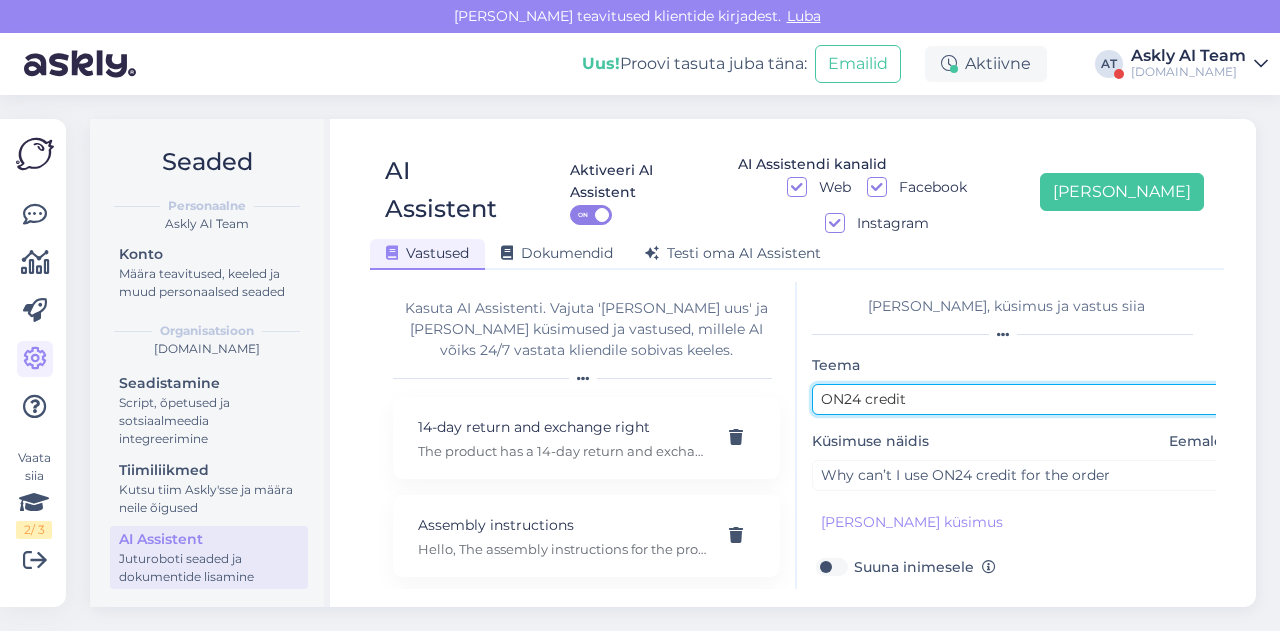 scroll, scrollTop: 179, scrollLeft: 0, axis: vertical 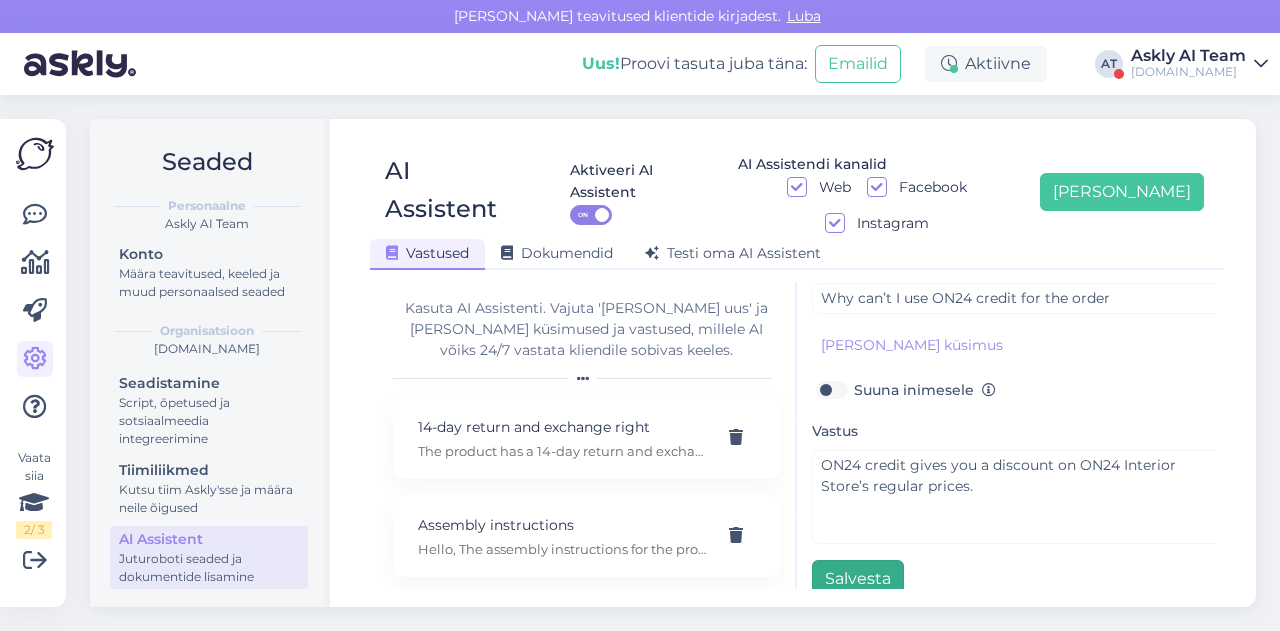 type on "ON24 credit" 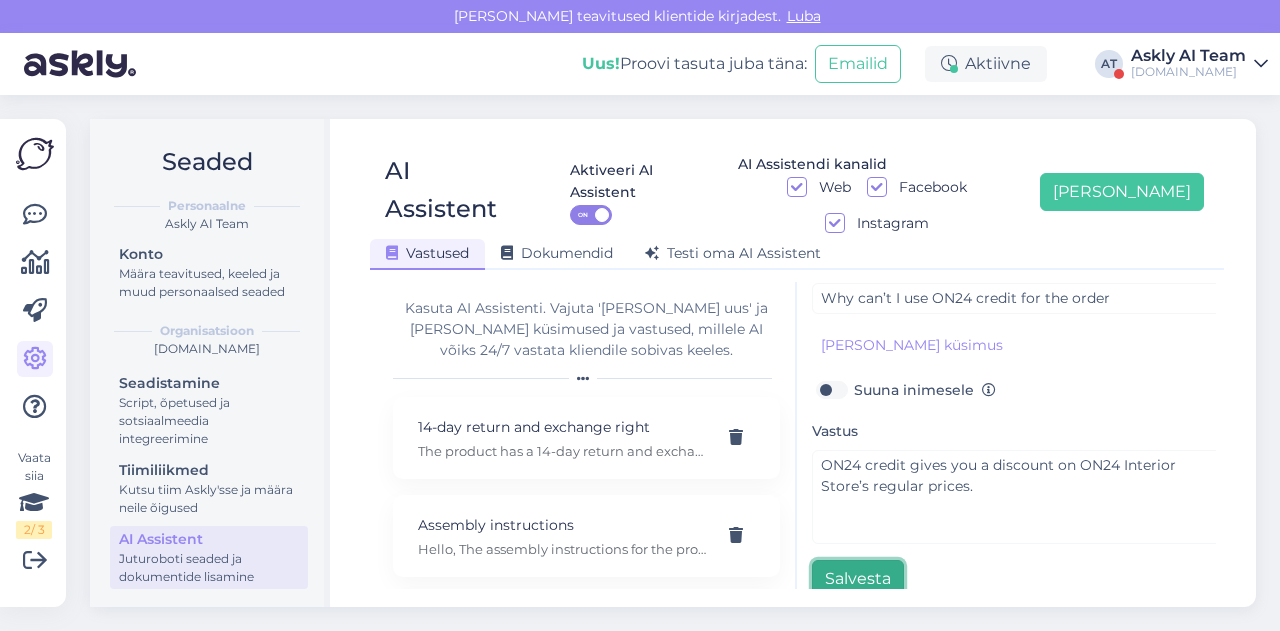 click on "Salvesta" at bounding box center (858, 579) 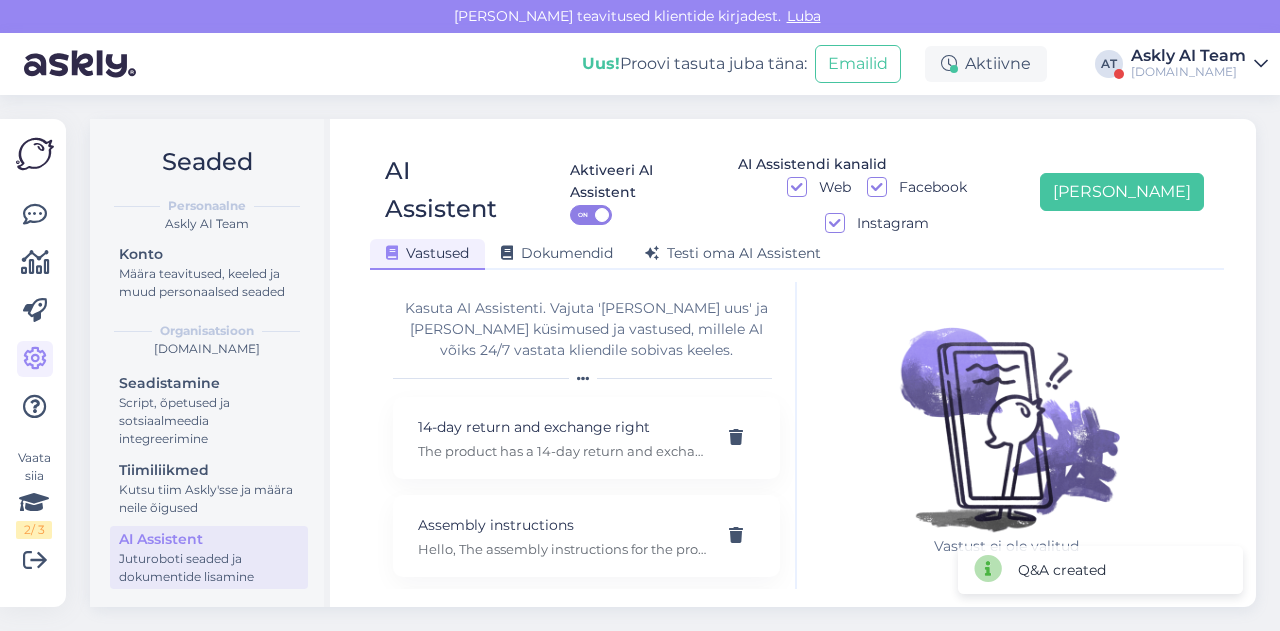 scroll, scrollTop: 0, scrollLeft: 0, axis: both 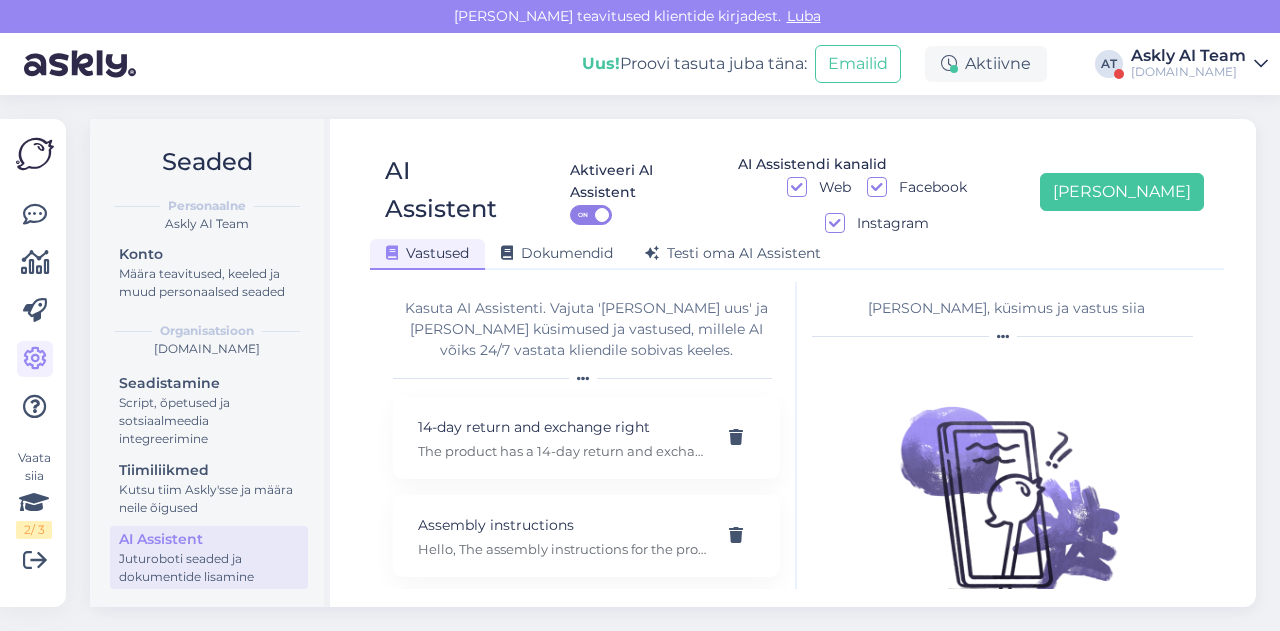 click on "AI Assistent Aktiveeri AI Assistent ON AI Assistendi kanalid Web Facebook Instagram [PERSON_NAME] uus Vastused Dokumendid [PERSON_NAME] oma AI Assistent [PERSON_NAME] AI Assistenti. Vajuta '[PERSON_NAME] uus' ja [PERSON_NAME] küsimused ja vastused, millele AI võiks 24/7 vastata kliendile sobivas keeles.  14-day return and exchange right The product has a 14-day return and exchange right. If the product is returned unused, unassembled, and in its original packaging, 100% of the order amount will be refunded, including the delivery costs. All returns must be notified in advance to [EMAIL_ADDRESS][DOMAIN_NAME] Assembly instructions Hello,
The assembly instructions for the product are included with the delivered product.
We can request the assembly instructions from the factory once you let us know which product code you are interested in.
Assembly service Unfortunately, we are unable to offer an assembly service.
Availability and pricing of specific products Available white bathroom base cabinets Banking info Bed and mattress bundle Bed weight capacity Discount" at bounding box center [797, 363] 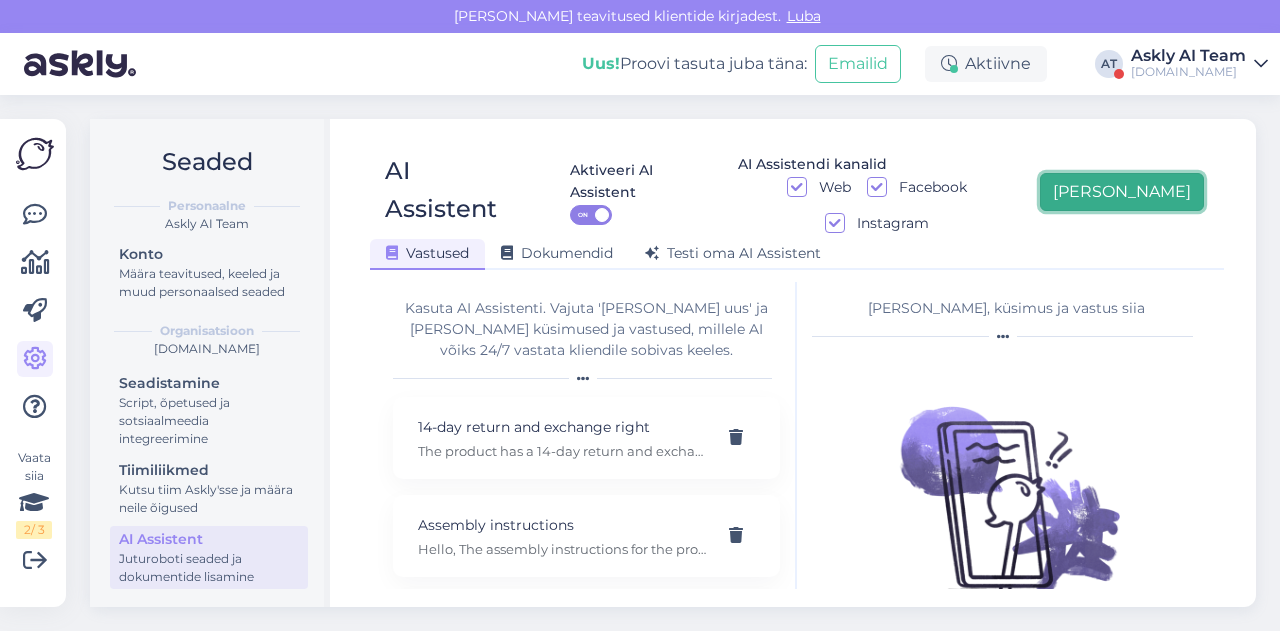 click on "[PERSON_NAME]" at bounding box center (1122, 192) 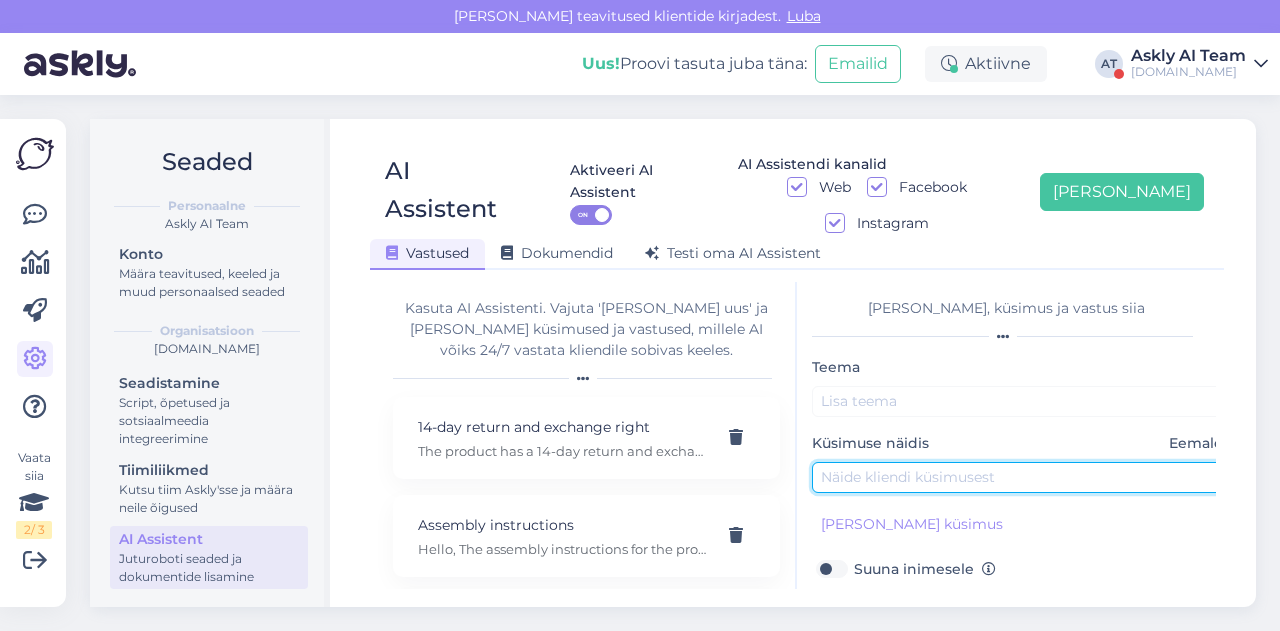 click at bounding box center (1022, 477) 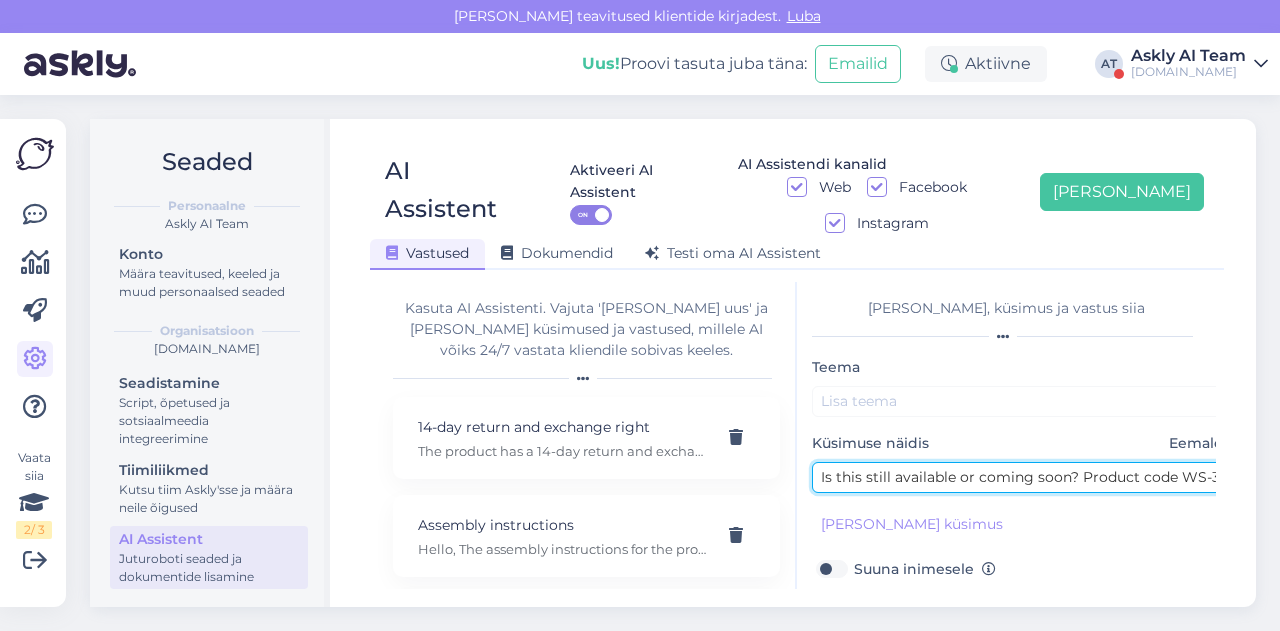scroll, scrollTop: 0, scrollLeft: 34, axis: horizontal 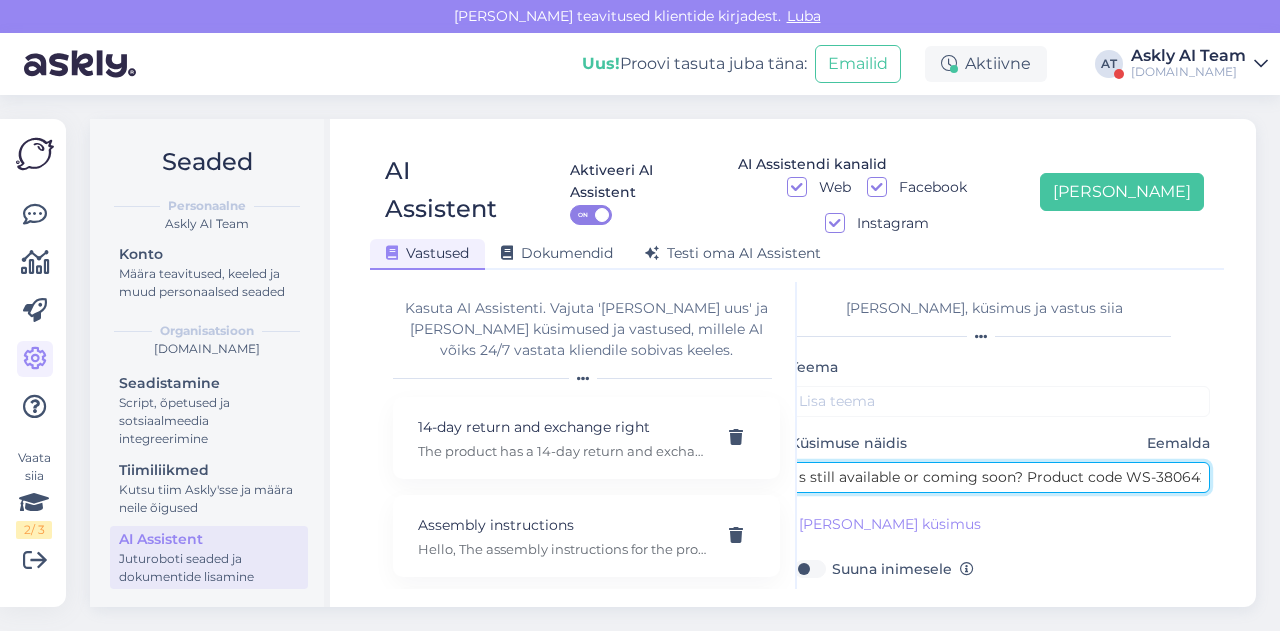 type on "Is this still available or coming soon? Product code WS-380642" 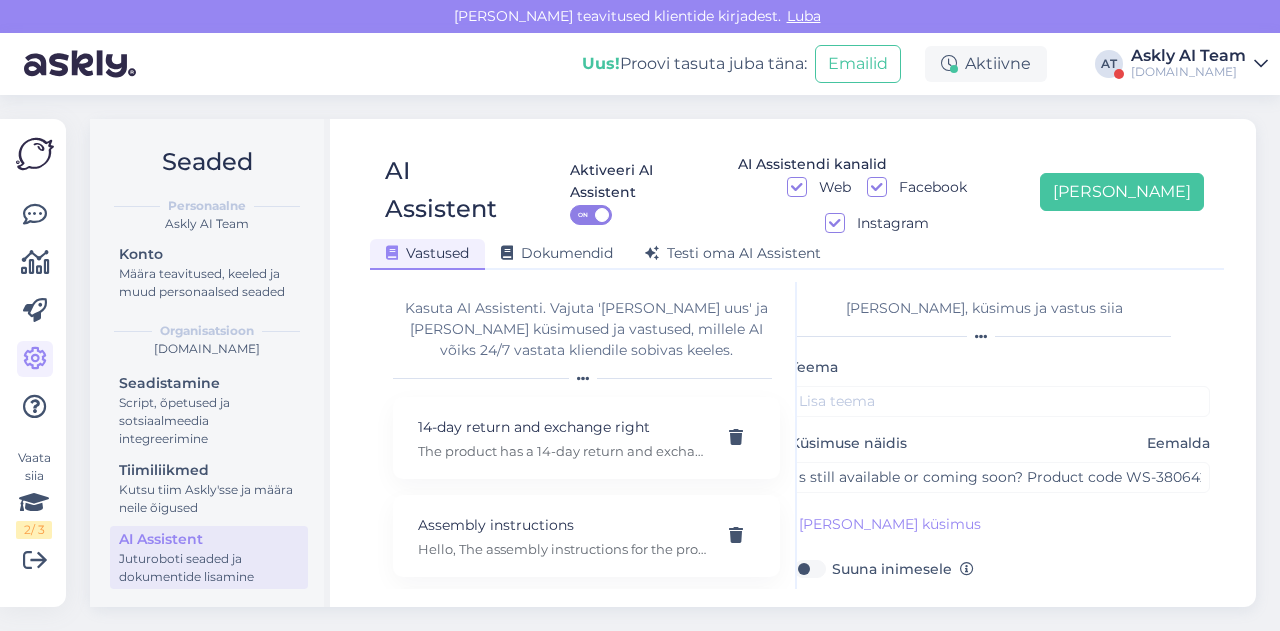 scroll, scrollTop: 0, scrollLeft: 0, axis: both 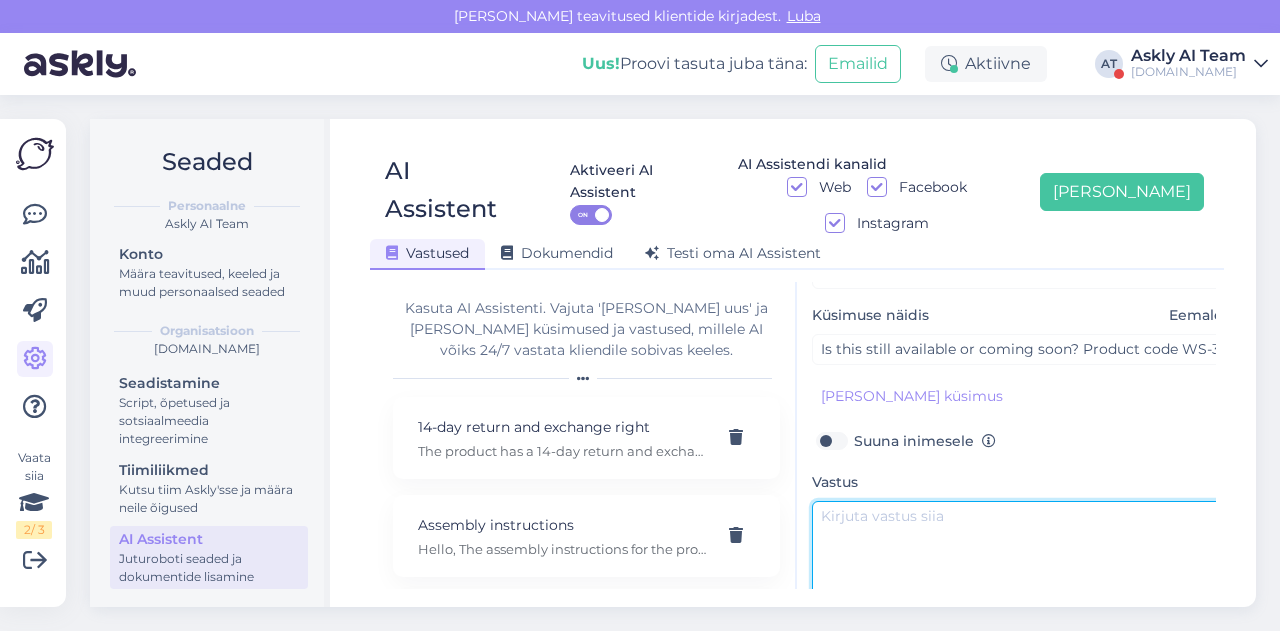 click at bounding box center (1022, 548) 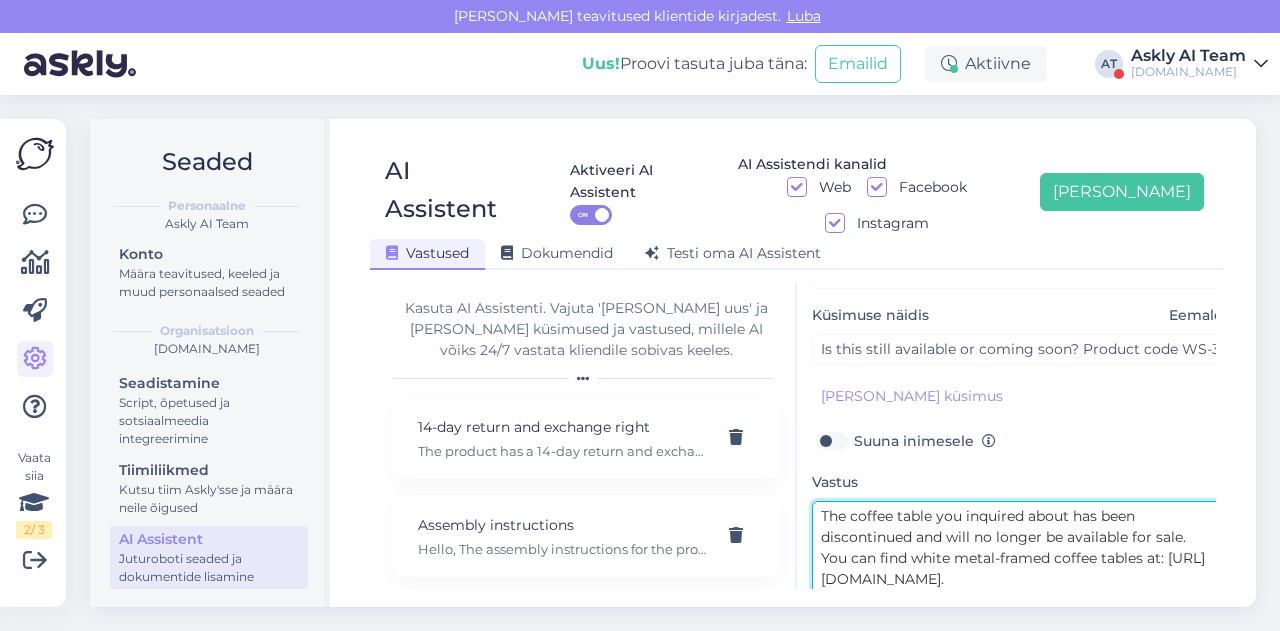 scroll, scrollTop: 0, scrollLeft: 0, axis: both 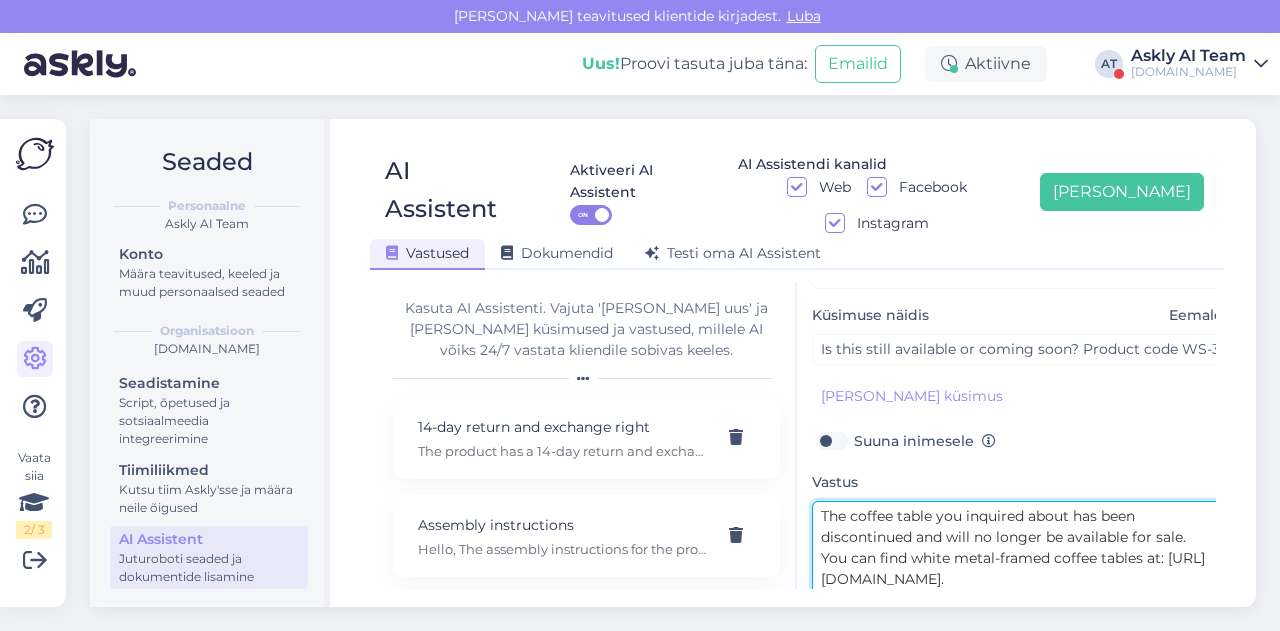 click on "The coffee table you inquired about has been discontinued and will no longer be available for sale.
You can find white metal-framed coffee tables at: [URL][DOMAIN_NAME]." at bounding box center (1022, 548) 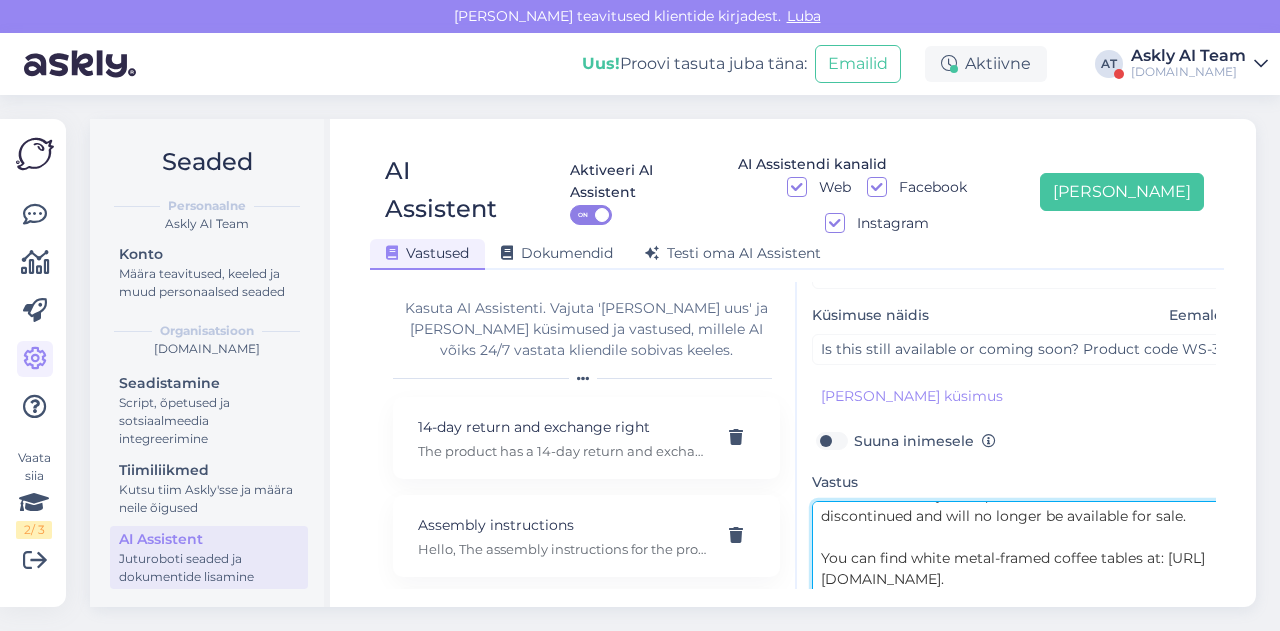 scroll, scrollTop: 49, scrollLeft: 0, axis: vertical 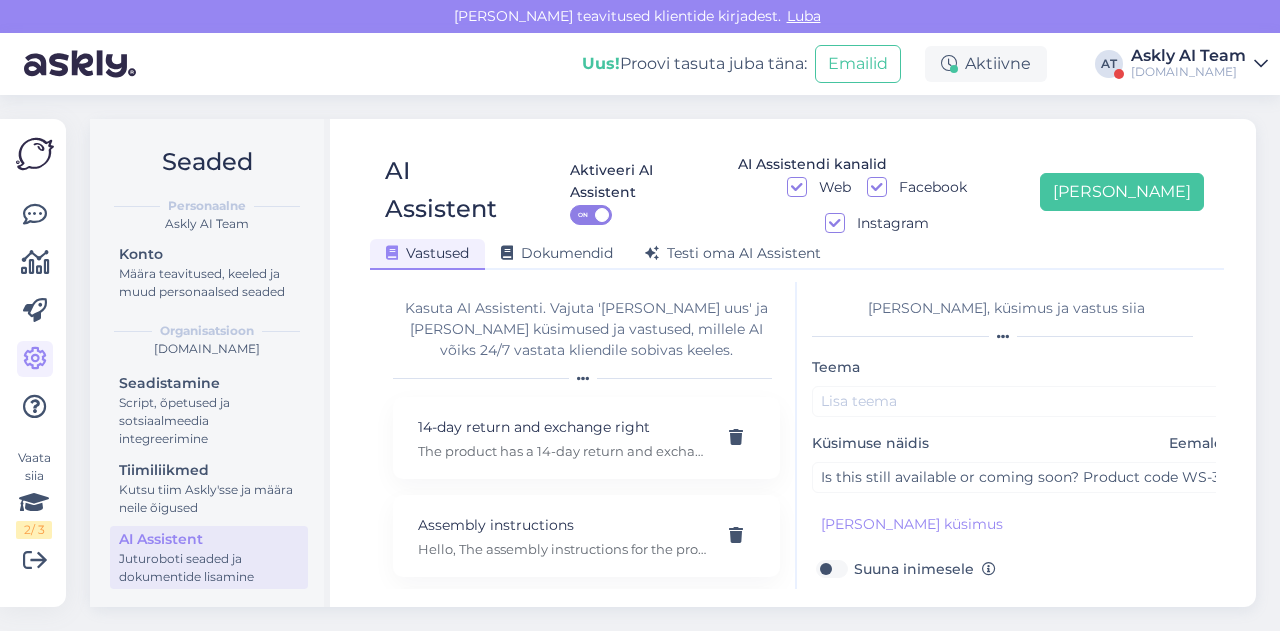 type on "The coffee table you inquired about has been discontinued and will no longer be available for sale.
You can find white metal-framed coffee tables at: [URL][DOMAIN_NAME]." 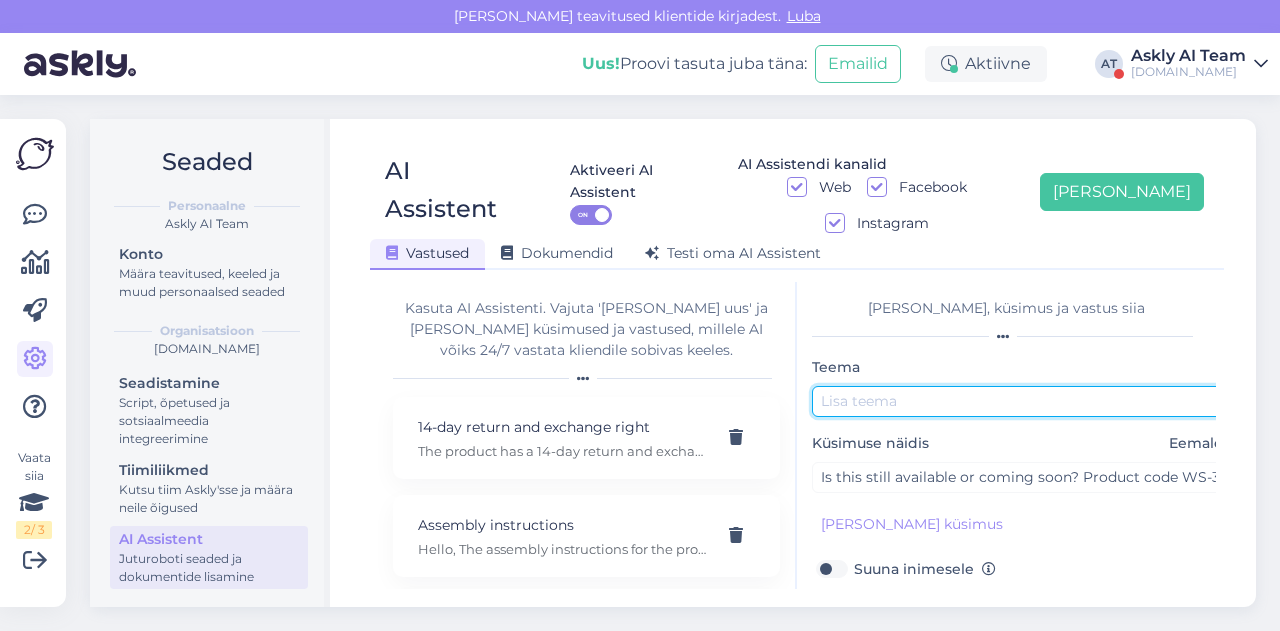 click at bounding box center [1022, 401] 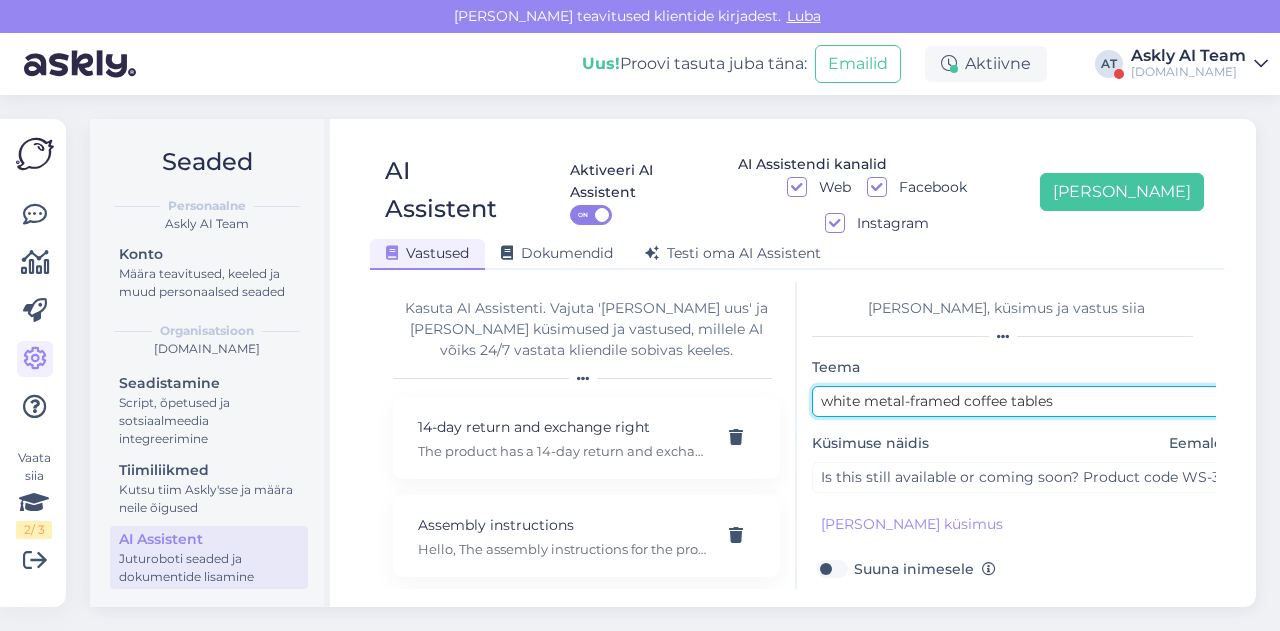 click on "white metal-framed coffee tables" at bounding box center (1022, 401) 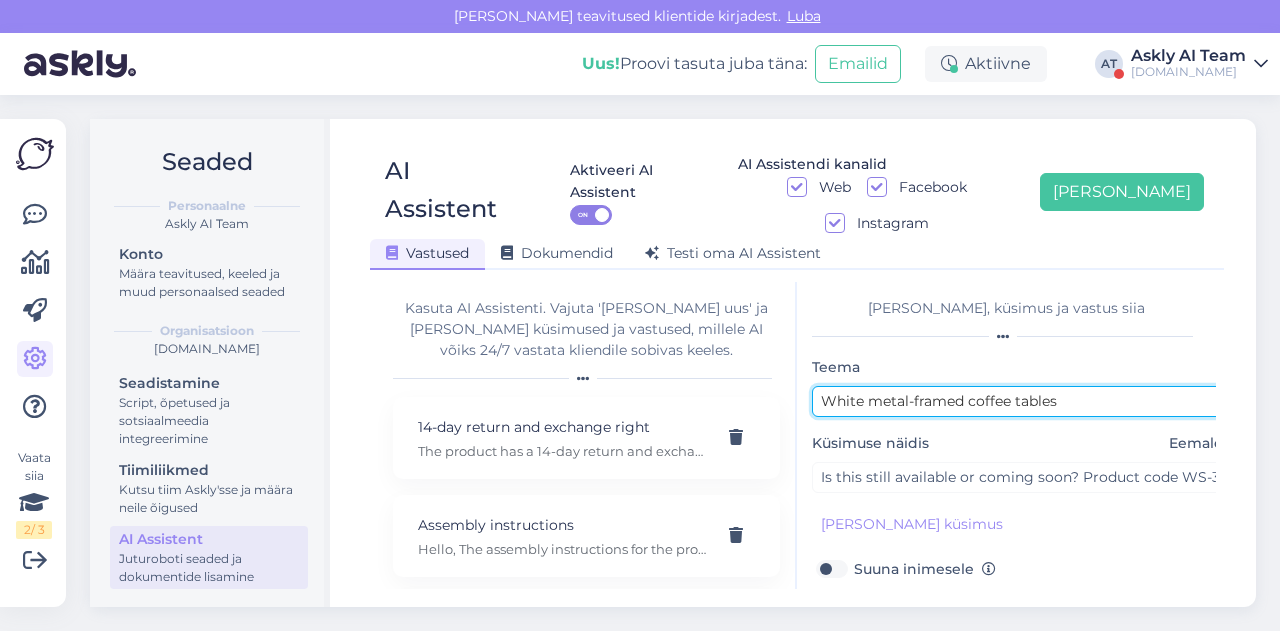 scroll, scrollTop: 179, scrollLeft: 0, axis: vertical 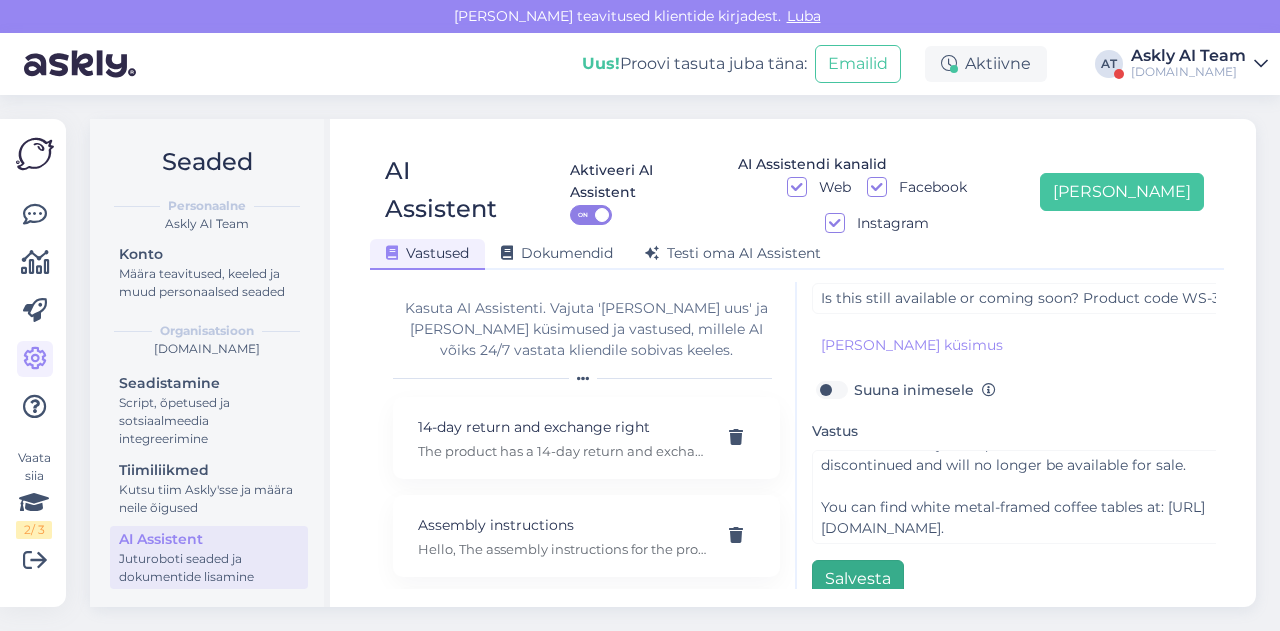 type on "White metal-framed coffee tables" 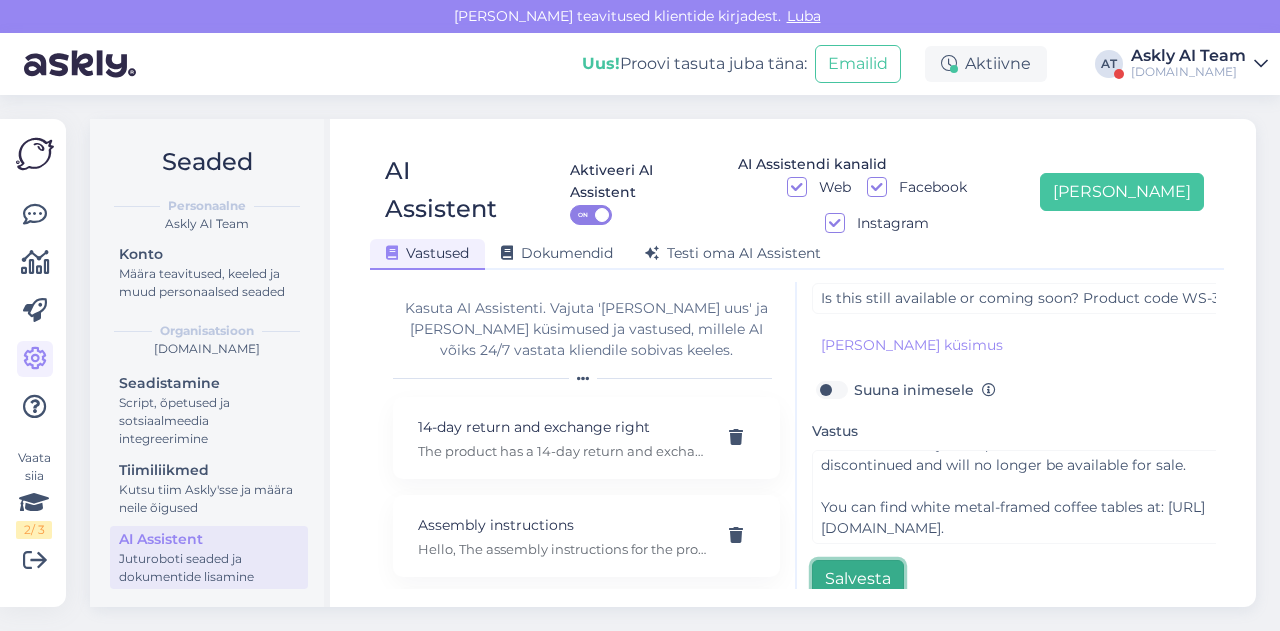 click on "Salvesta" at bounding box center [858, 579] 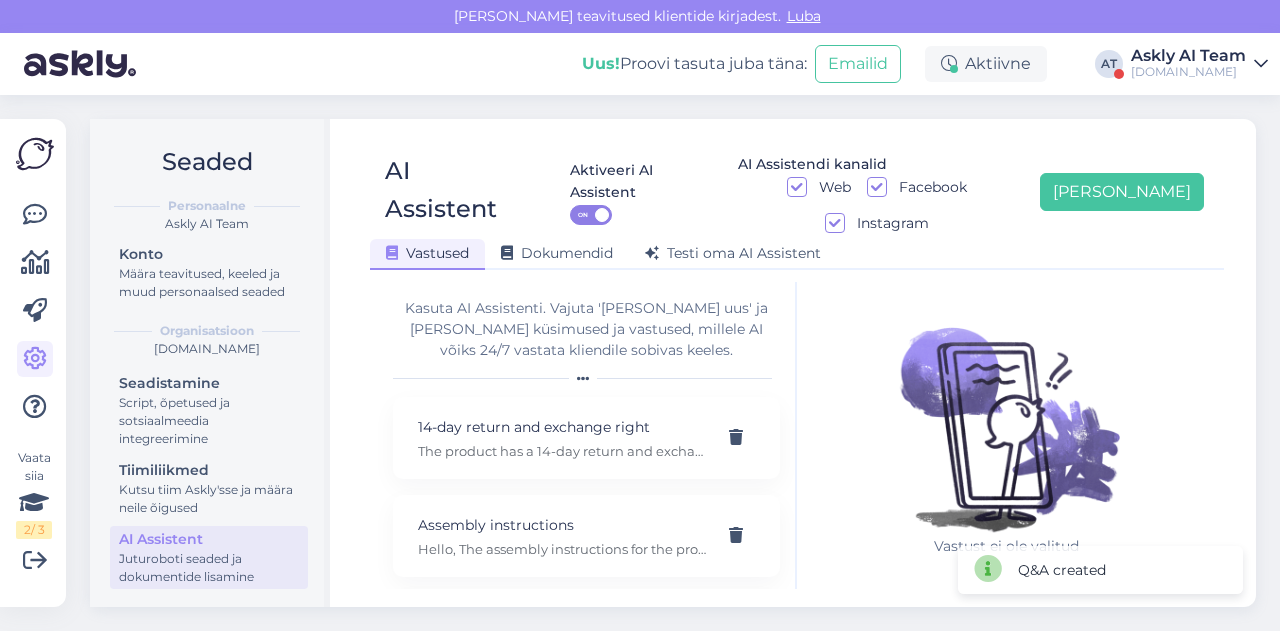 scroll, scrollTop: 0, scrollLeft: 0, axis: both 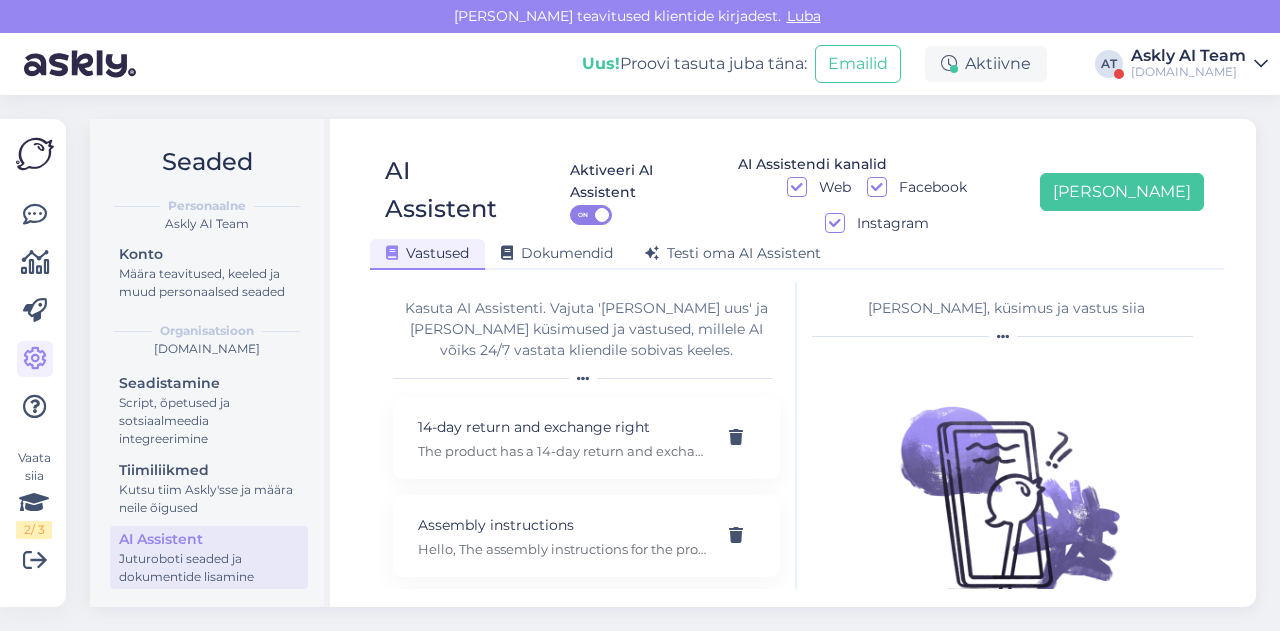 click on "Seaded Personaalne Askly AI Team Konto Määra teavitused, keeled ja muud personaalsed seaded Organisatsioon [DOMAIN_NAME] Seadistamine Script, õpetused ja sotsiaalmeedia integreerimine Tiimiliikmed Kutsu tiim Askly'sse ja määra neile õigused AI Assistent Juturoboti seaded ja dokumentide lisamine AI Assistent Aktiveeri AI Assistent ON AI Assistendi kanalid Web Facebook Instagram [PERSON_NAME] uus Vastused Dokumendid [PERSON_NAME] oma AI Assistent Kasuta AI Assistenti. Vajuta '[PERSON_NAME] uus' ja [PERSON_NAME] küsimused ja vastused, millele AI võiks 24/7 vastata kliendile sobivas keeles.  14-day return and exchange right The product has a 14-day return and exchange right. If the product is returned unused, unassembled, and in its original packaging, 100% of the order amount will be refunded, including the delivery costs. All returns must be notified in advance to [EMAIL_ADDRESS][DOMAIN_NAME] Assembly instructions Assembly service Unfortunately, we are unable to offer an assembly service.
Availability and pricing of specific products Banking info Discount" at bounding box center [679, 363] 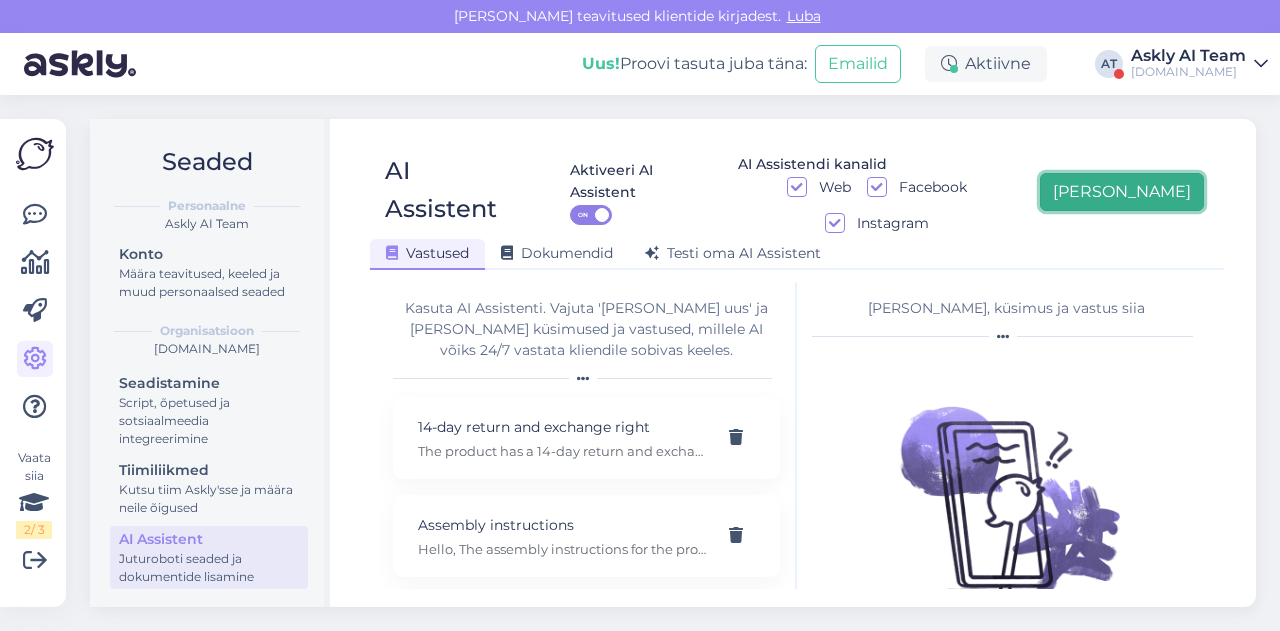 click on "[PERSON_NAME]" at bounding box center (1122, 192) 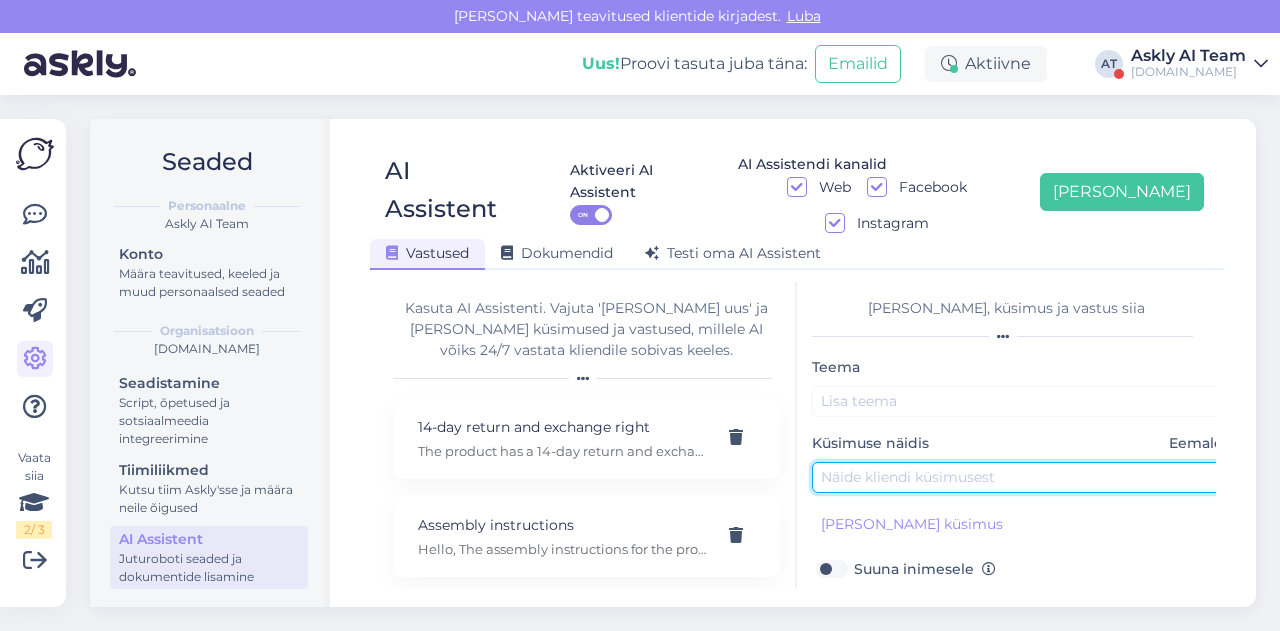 click at bounding box center [1022, 477] 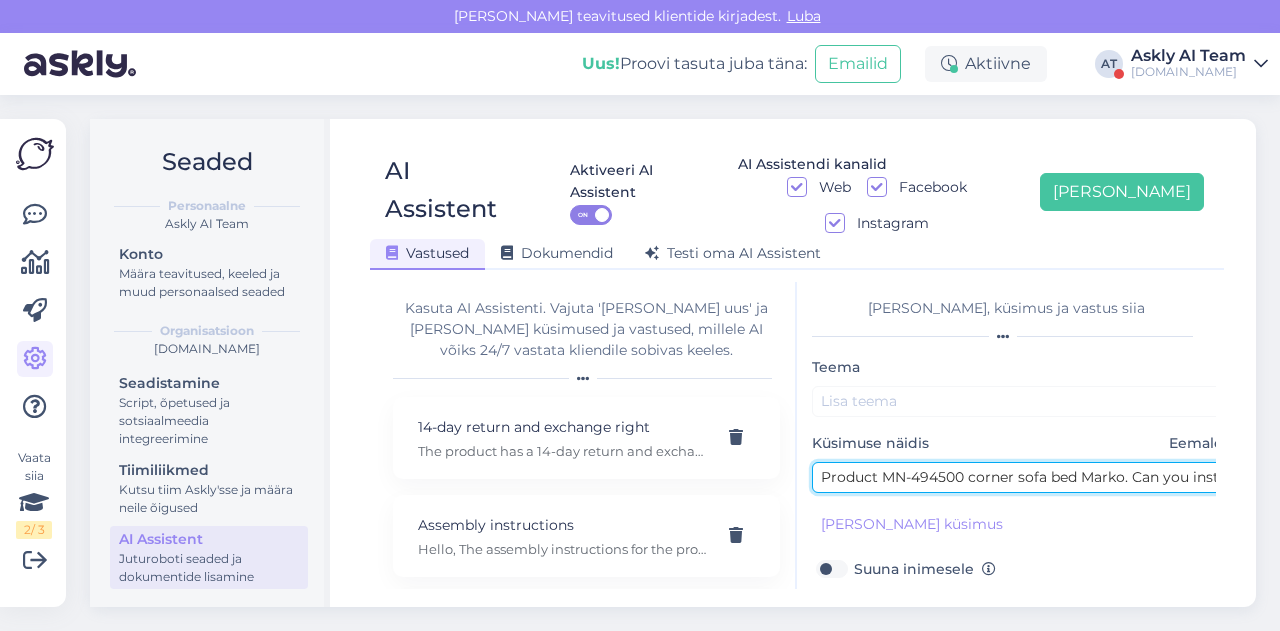 scroll, scrollTop: 0, scrollLeft: 154, axis: horizontal 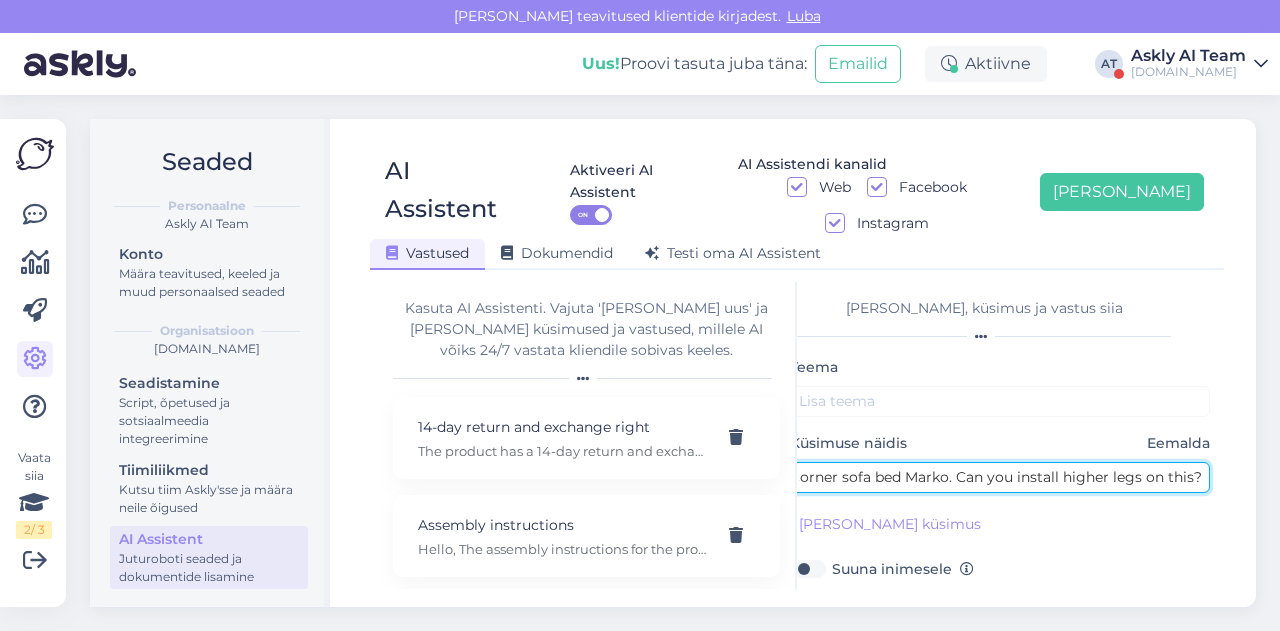 type on "Product MN-494500 corner sofa bed Marko. Can you install higher legs on this?" 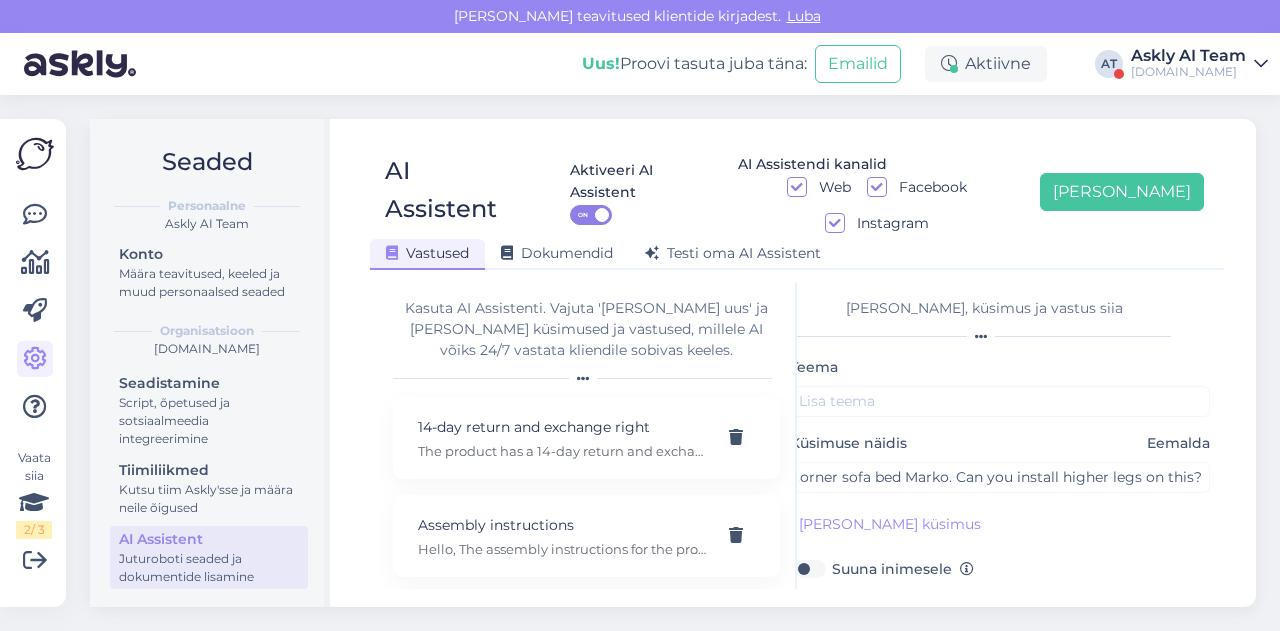 scroll, scrollTop: 0, scrollLeft: 0, axis: both 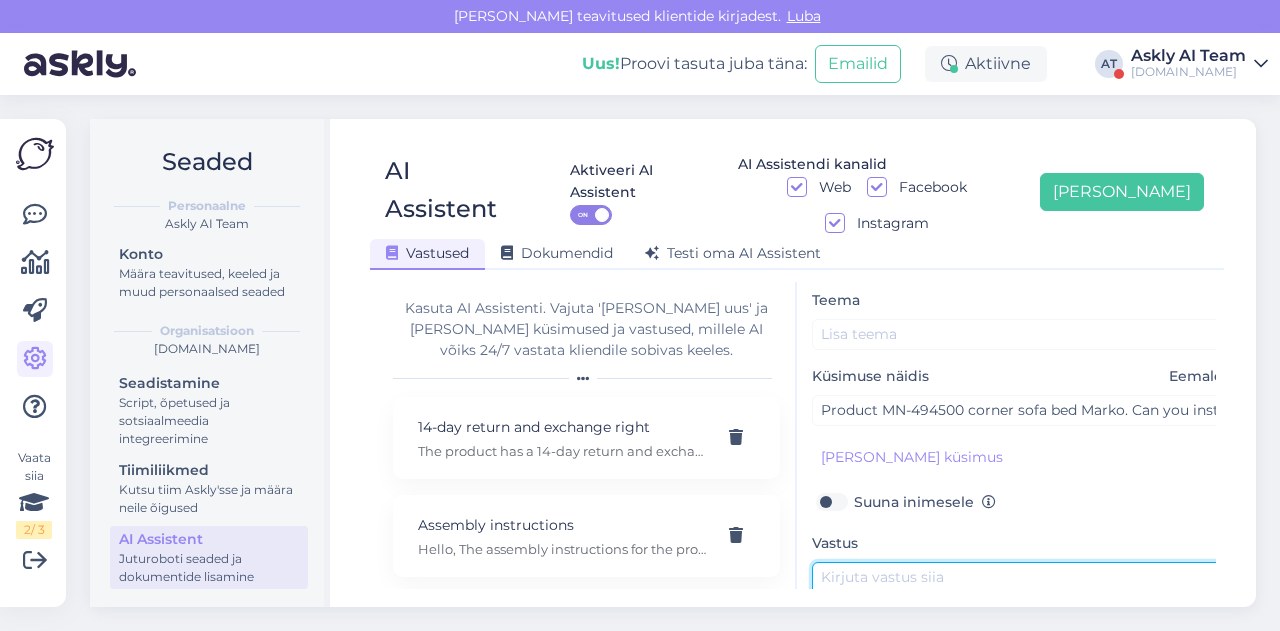 click at bounding box center [1022, 609] 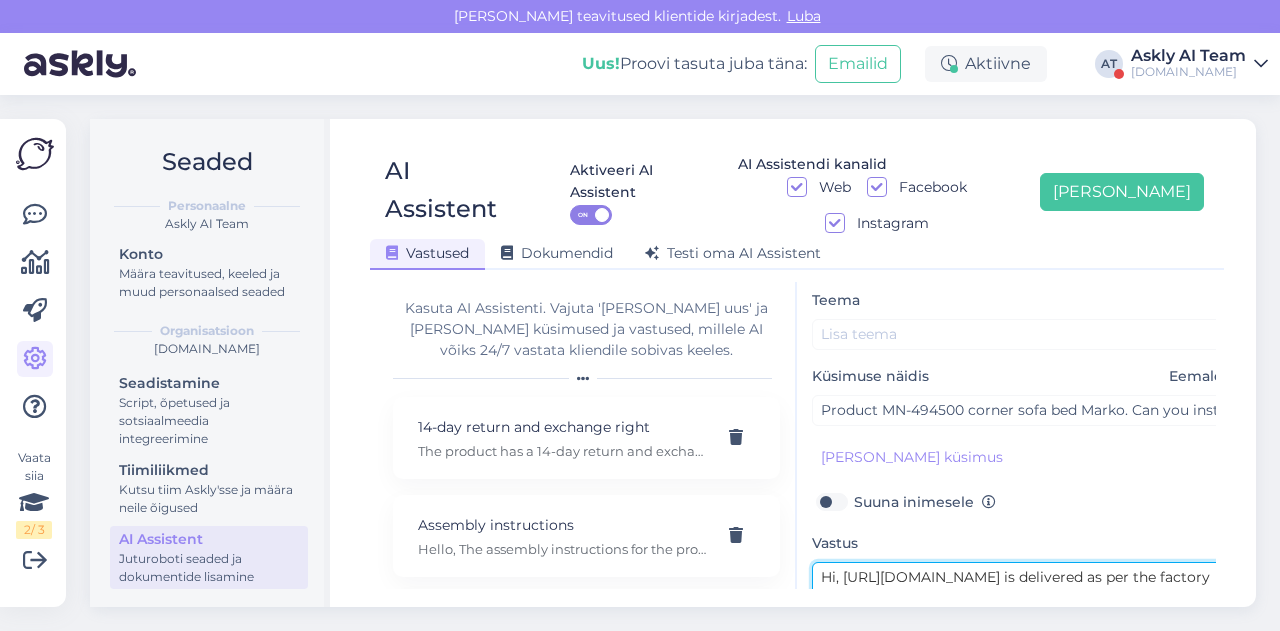 scroll, scrollTop: 36, scrollLeft: 0, axis: vertical 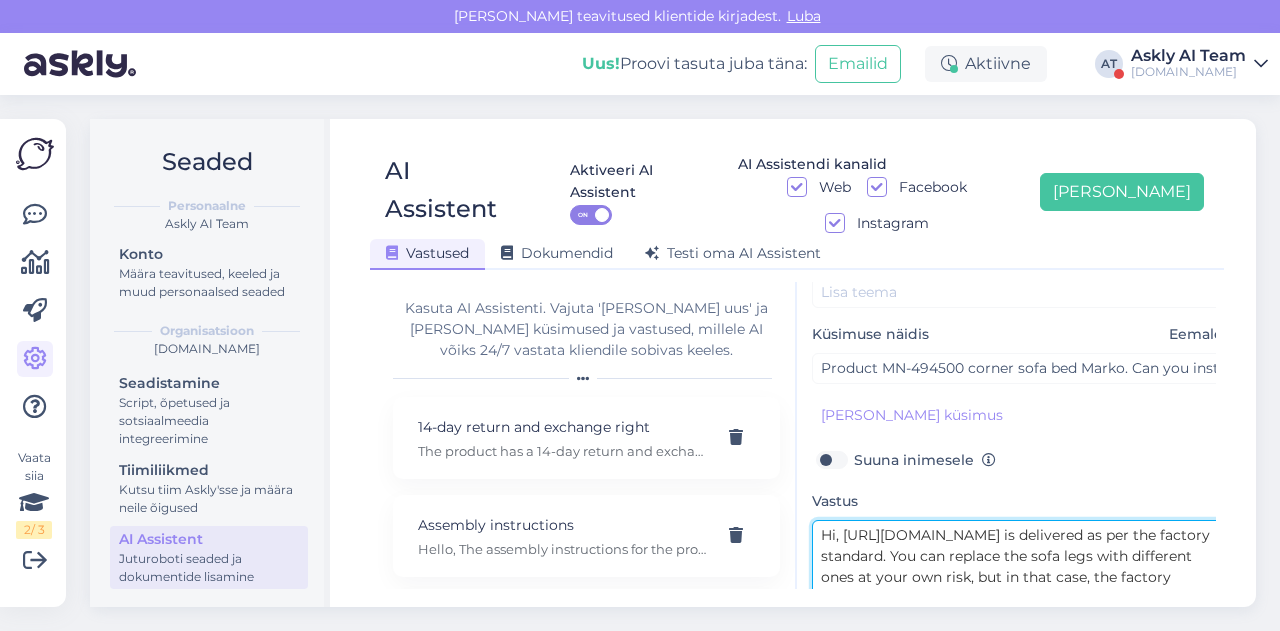 drag, startPoint x: 903, startPoint y: 532, endPoint x: 965, endPoint y: 531, distance: 62.008064 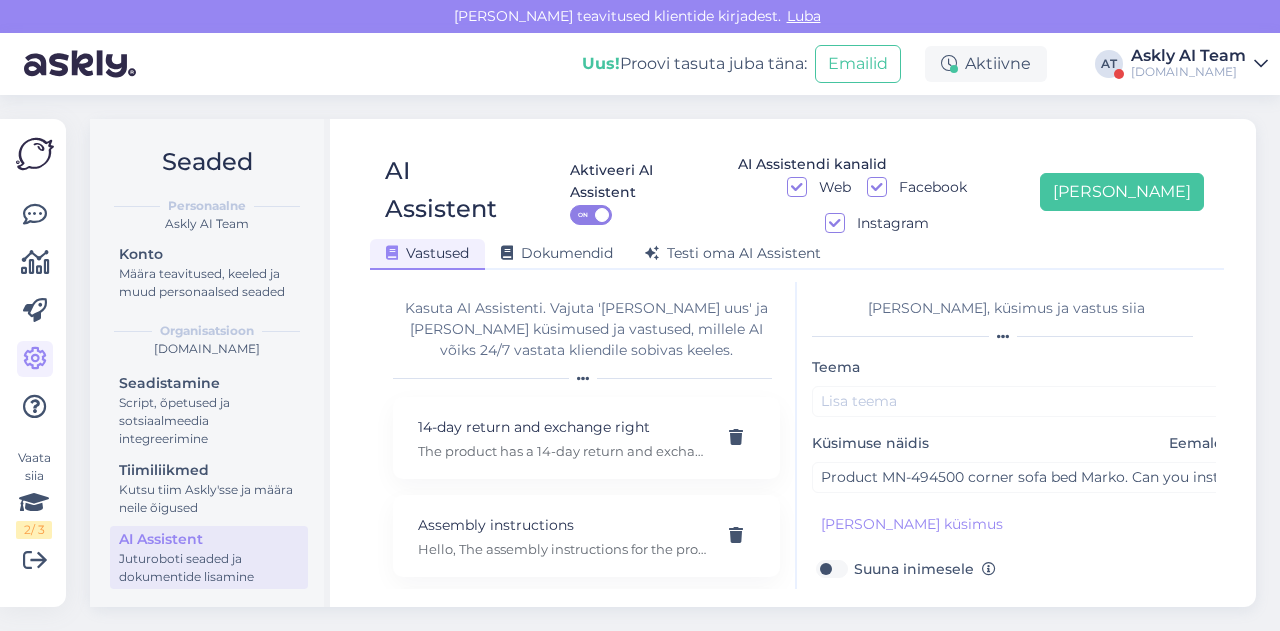 type on "Hi, [URL][DOMAIN_NAME] is delivered as per the factory standard. You can replace the sofa legs with different ones at your own risk, but in that case, the factory warranty for manufacturing defects will not apply." 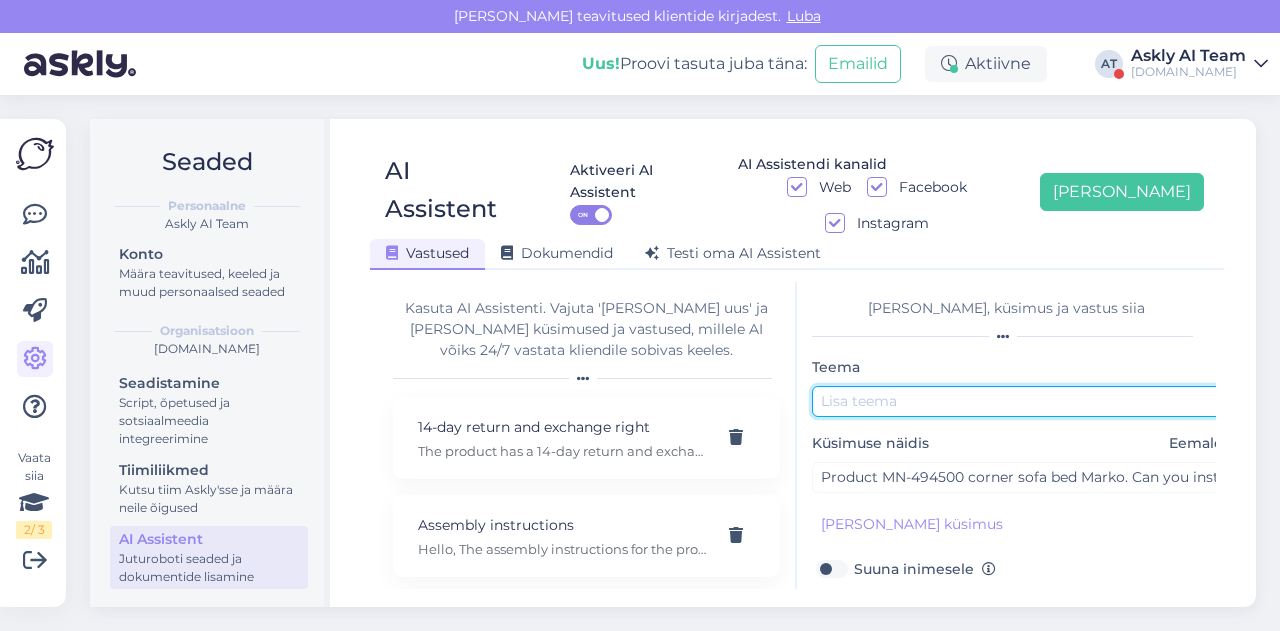 click at bounding box center [1022, 401] 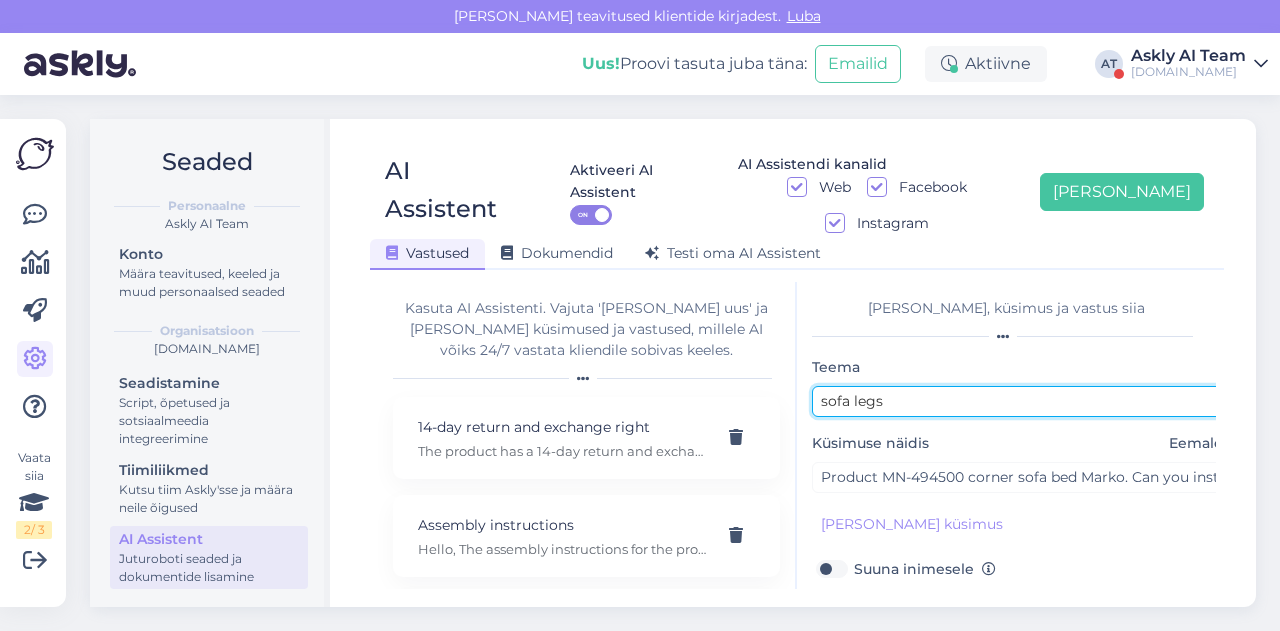 click on "sofa legs" at bounding box center [1022, 401] 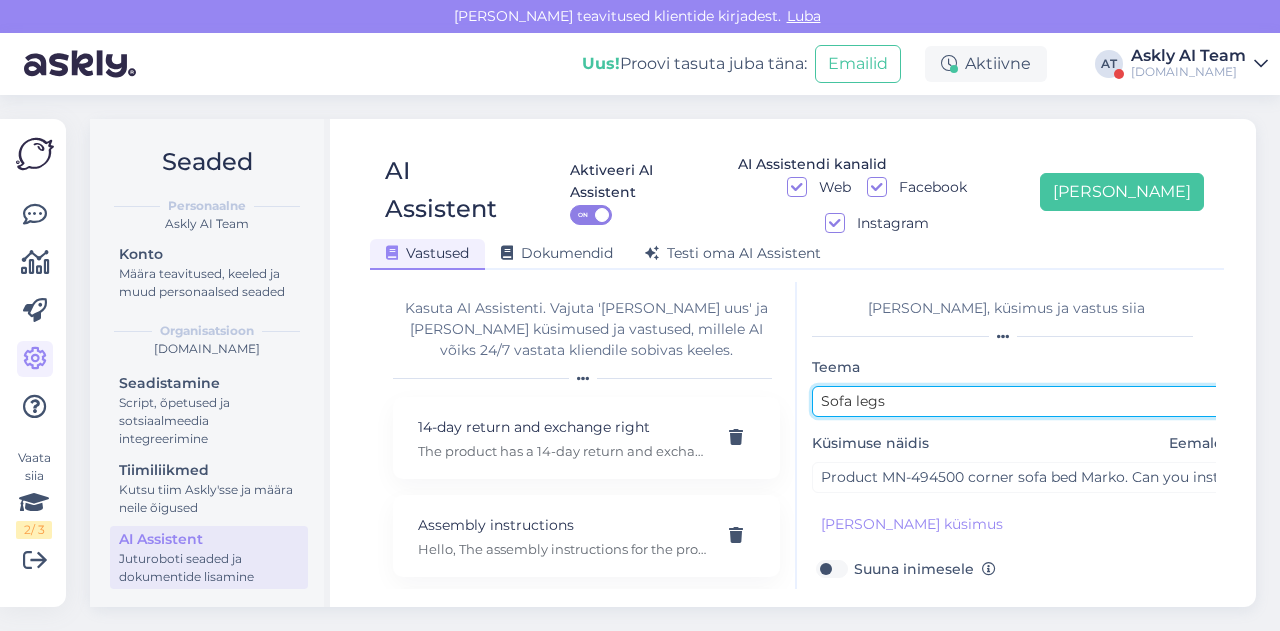 scroll, scrollTop: 179, scrollLeft: 0, axis: vertical 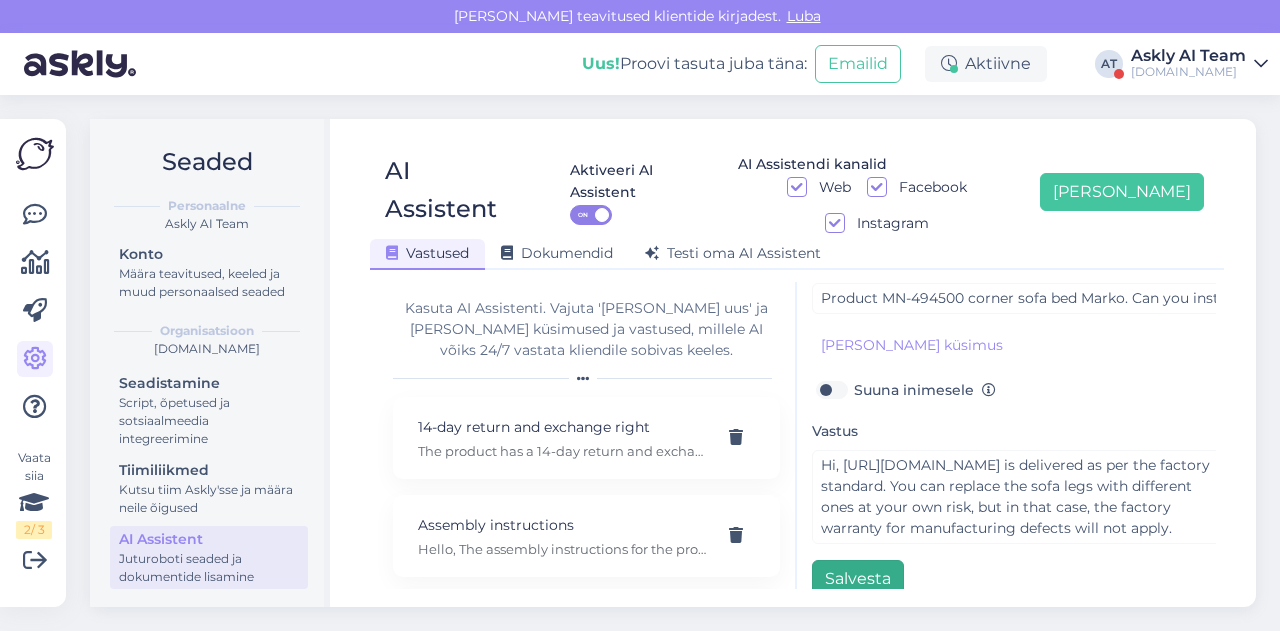 type on "Sofa legs" 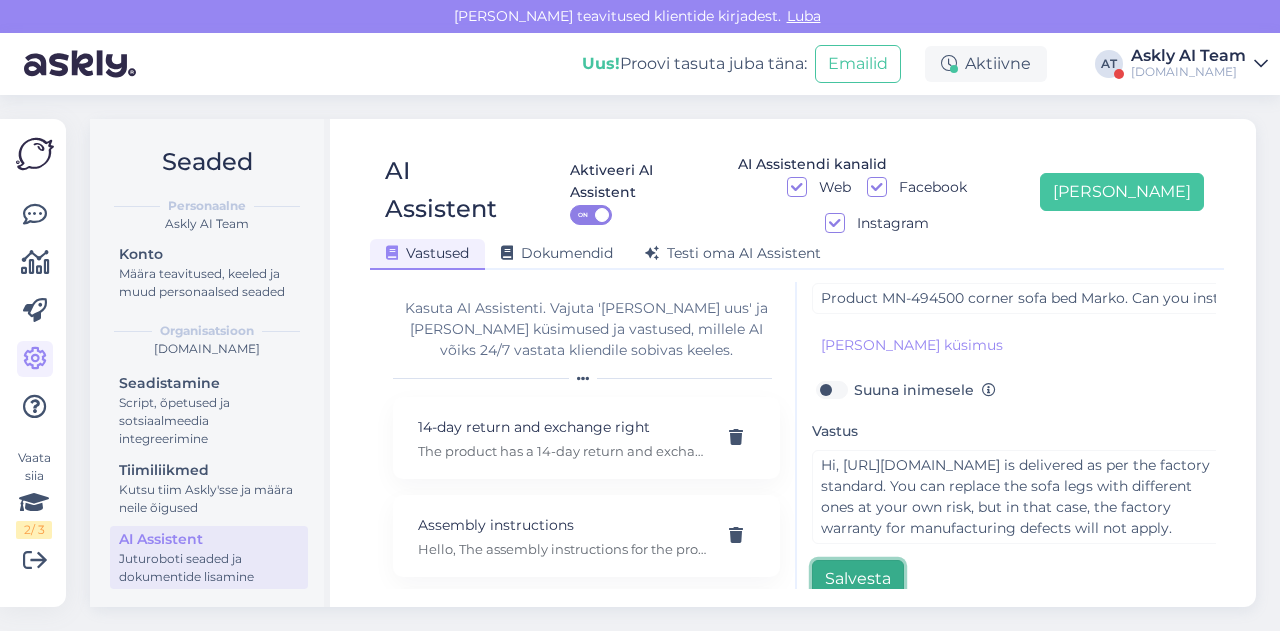 click on "Salvesta" at bounding box center (858, 579) 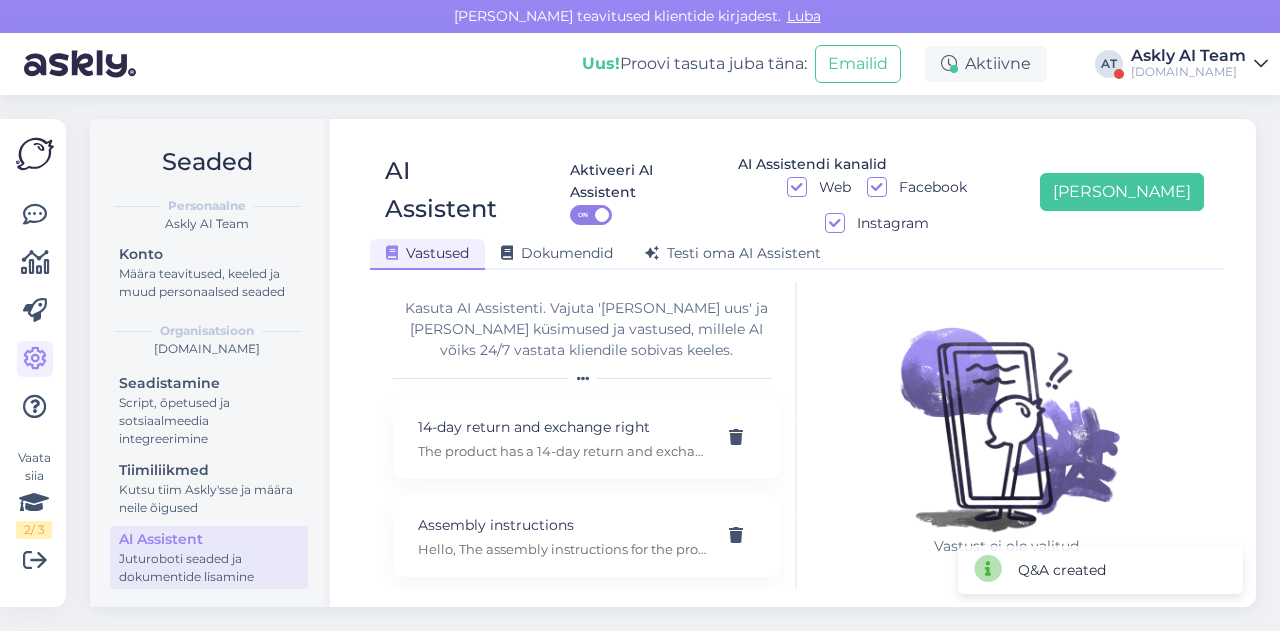 scroll, scrollTop: 0, scrollLeft: 0, axis: both 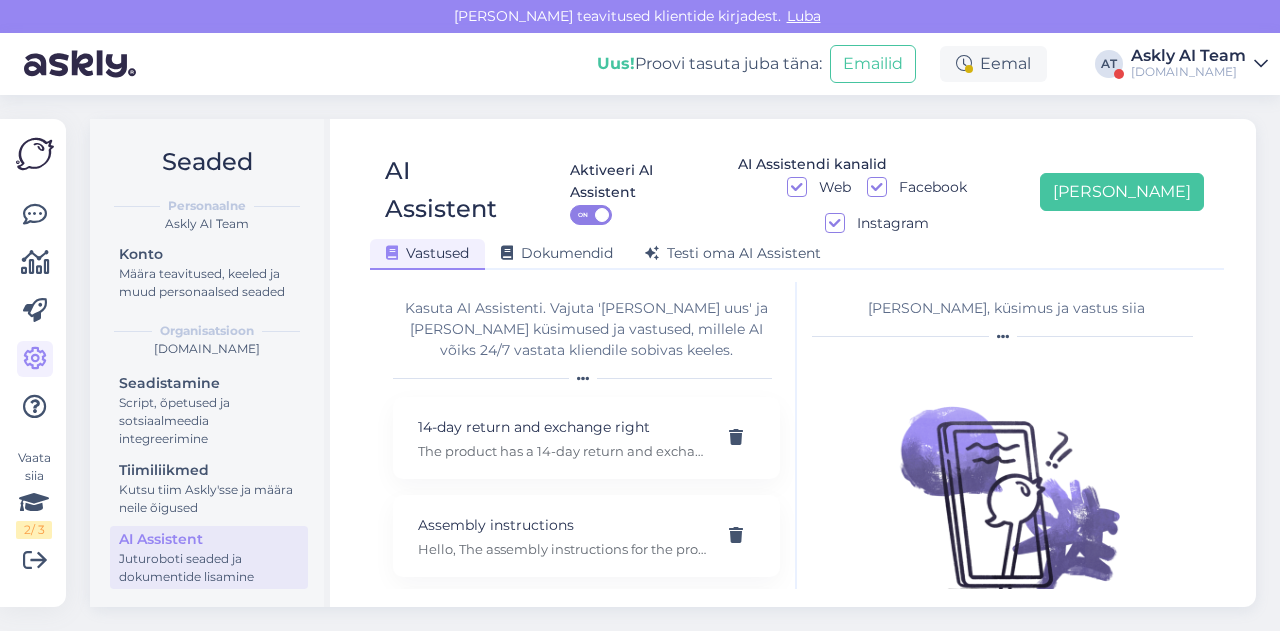 click on "Seaded Personaalne Askly AI Team Konto Määra teavitused, keeled ja muud personaalsed seaded Organisatsioon [DOMAIN_NAME] Seadistamine Script, õpetused ja sotsiaalmeedia integreerimine Tiimiliikmed Kutsu tiim Askly'sse ja määra neile õigused AI Assistent Juturoboti seaded ja dokumentide lisamine AI Assistent Aktiveeri AI Assistent ON AI Assistendi kanalid Web Facebook Instagram [PERSON_NAME] uus Vastused Dokumendid [PERSON_NAME] oma AI Assistent Kasuta AI Assistenti. Vajuta '[PERSON_NAME] uus' ja [PERSON_NAME] küsimused ja vastused, millele AI võiks 24/7 vastata kliendile sobivas keeles.  14-day return and exchange right The product has a 14-day return and exchange right. If the product is returned unused, unassembled, and in its original packaging, 100% of the order amount will be refunded, including the delivery costs. All returns must be notified in advance to [EMAIL_ADDRESS][DOMAIN_NAME] Assembly instructions Assembly service Unfortunately, we are unable to offer an assembly service.
Availability and pricing of specific products Banking info Discount" at bounding box center (679, 363) 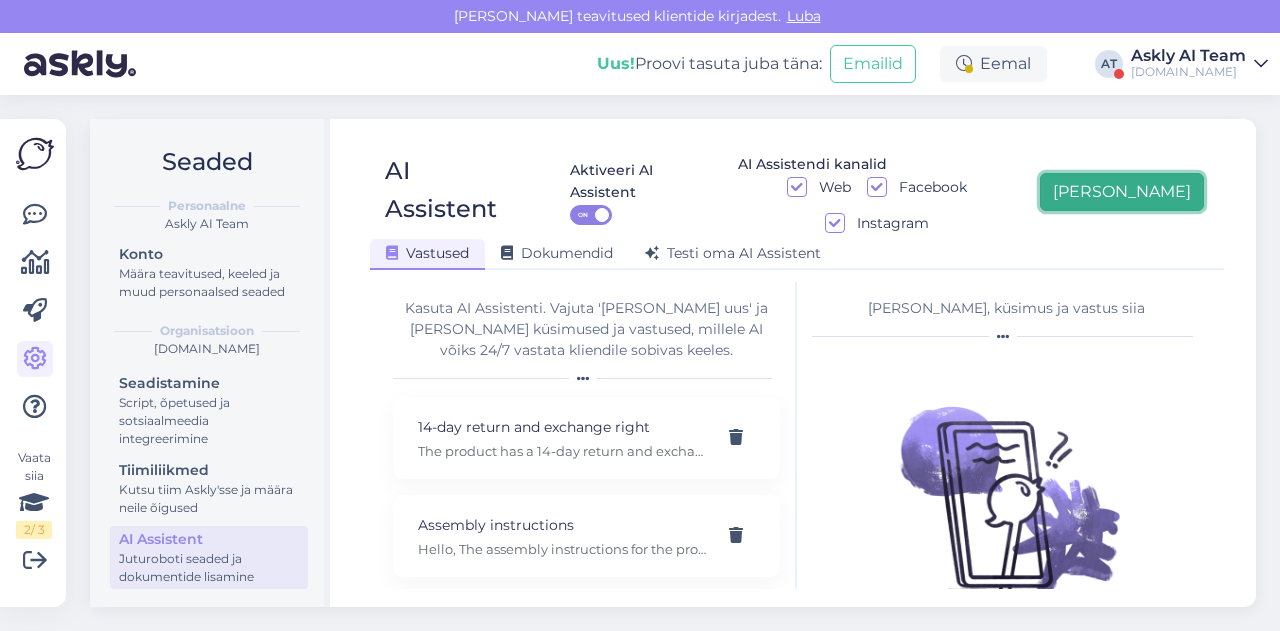 click on "[PERSON_NAME]" at bounding box center (1122, 192) 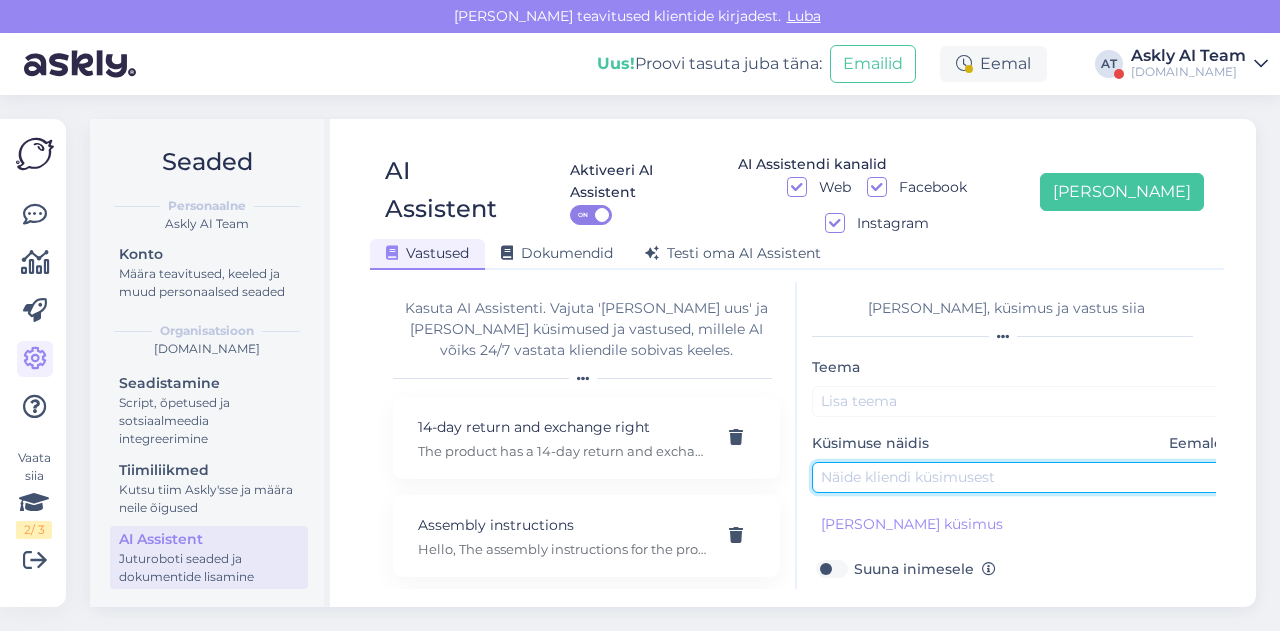 click at bounding box center [1022, 477] 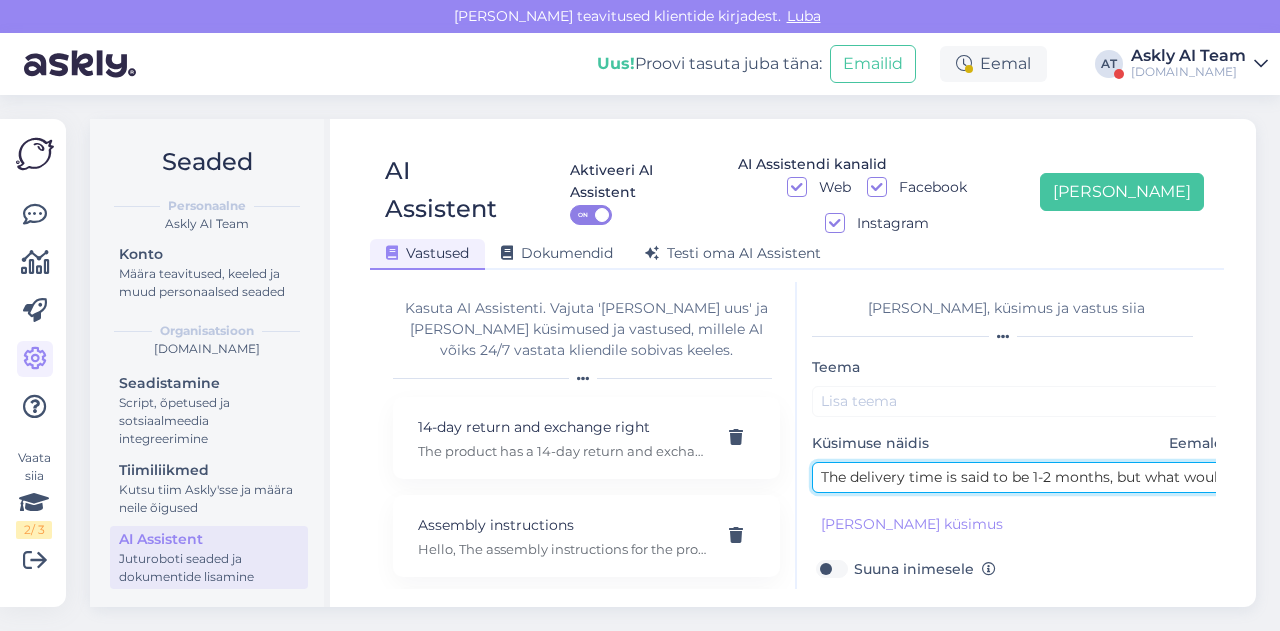 scroll, scrollTop: 0, scrollLeft: 420, axis: horizontal 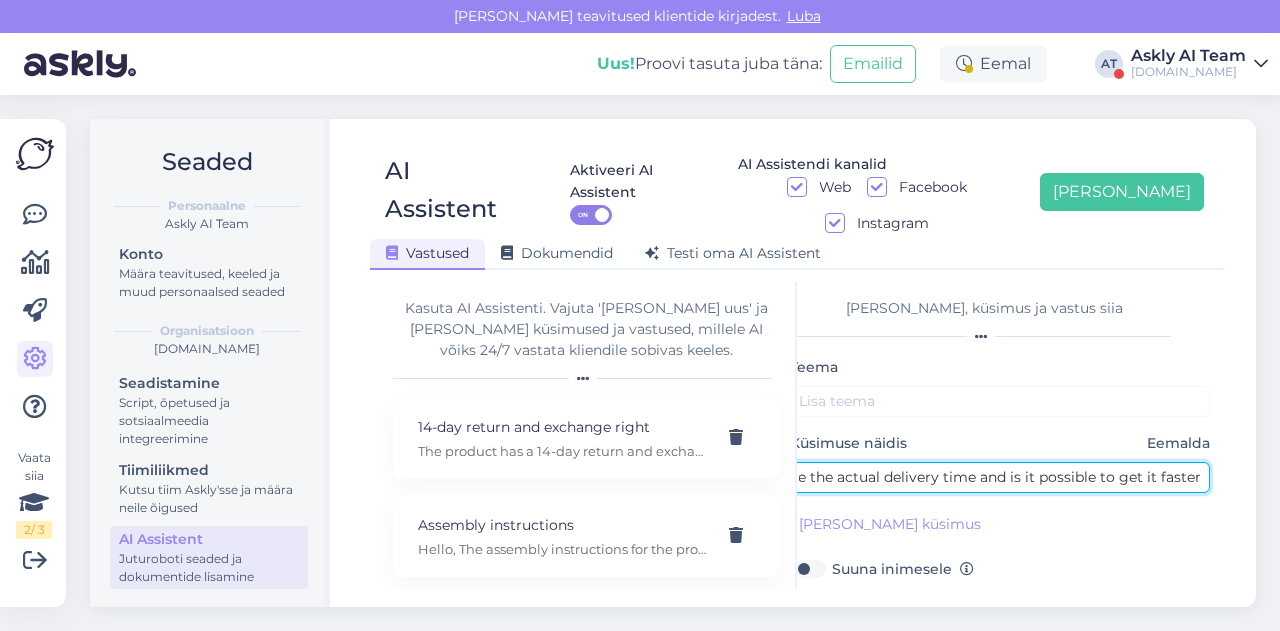 type on "The delivery time is said to be 1-2 months, but what would be the actual delivery time and is it possible to get it faster?" 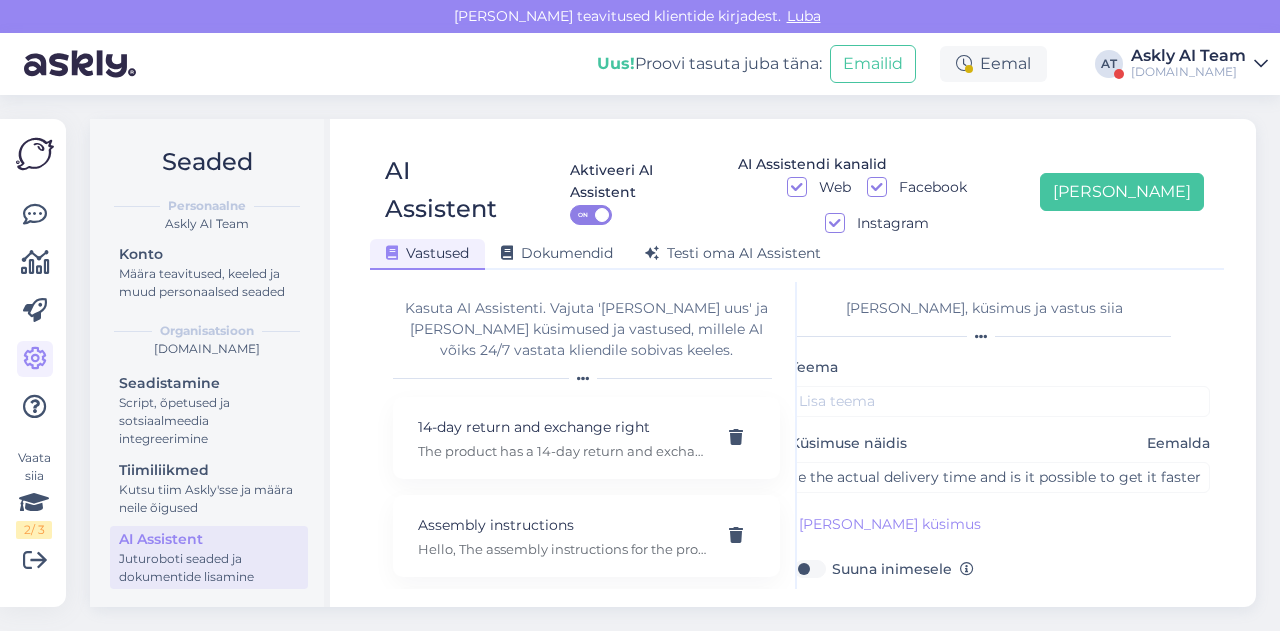 scroll, scrollTop: 0, scrollLeft: 0, axis: both 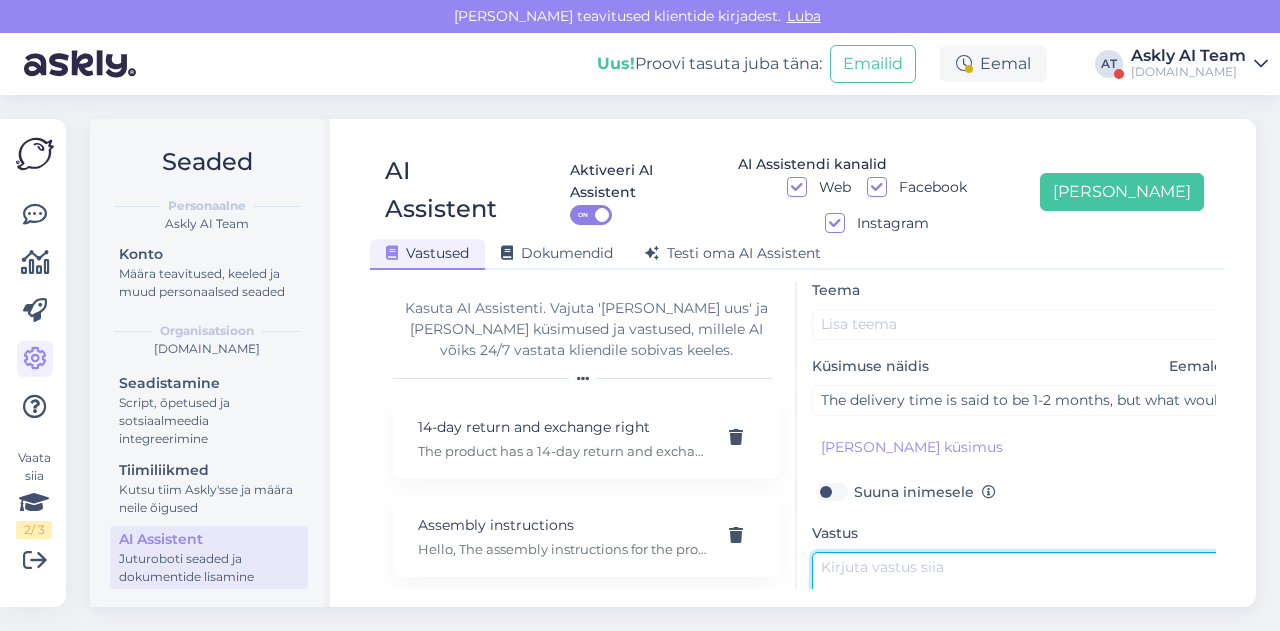 click at bounding box center (1022, 599) 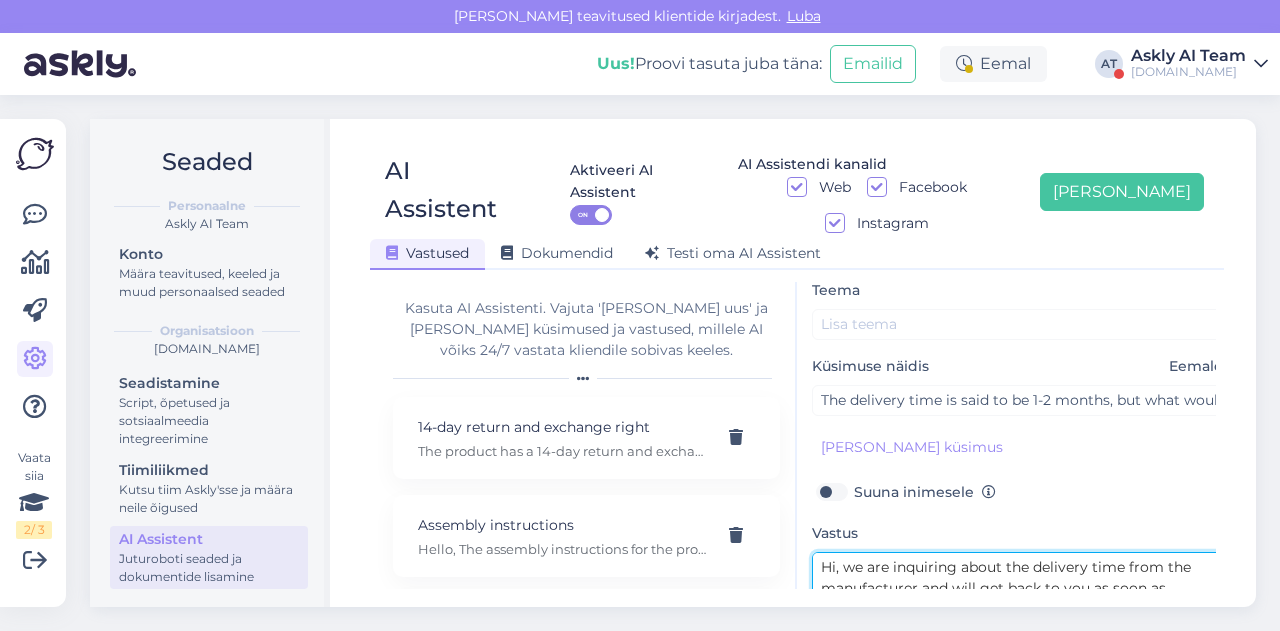 scroll, scrollTop: 57, scrollLeft: 0, axis: vertical 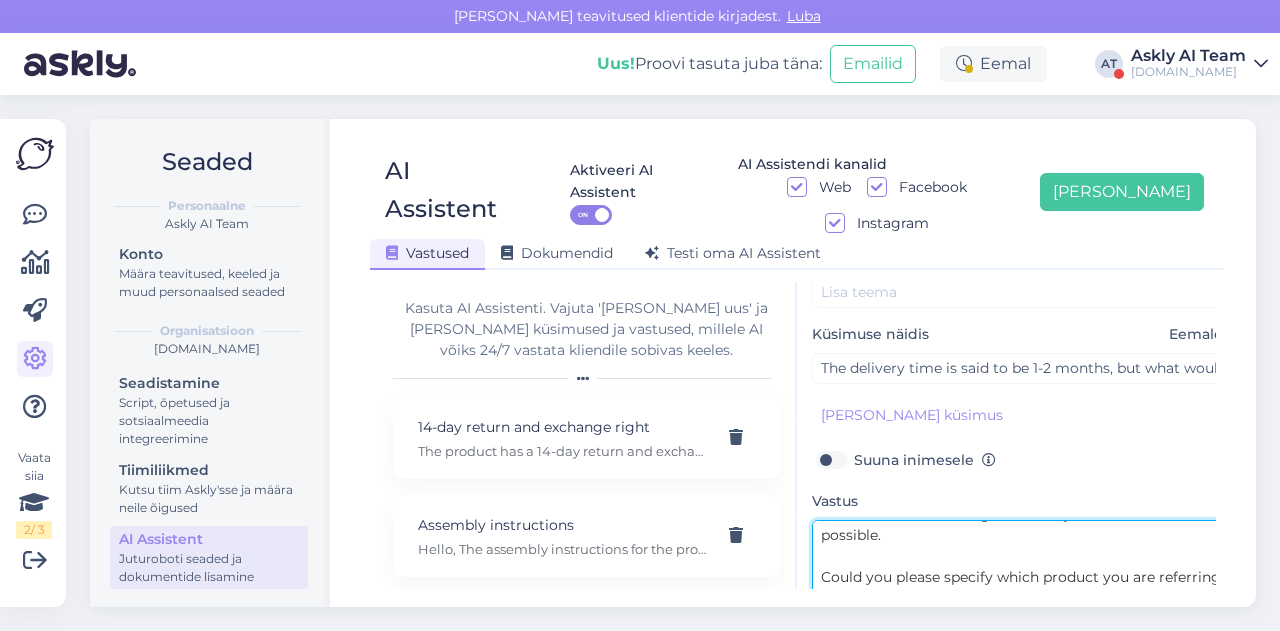 type on "Hi, we are inquiring about the delivery time from the manufacturer and will get back to you as soon as possible.
Could you please specify which product you are referring to?" 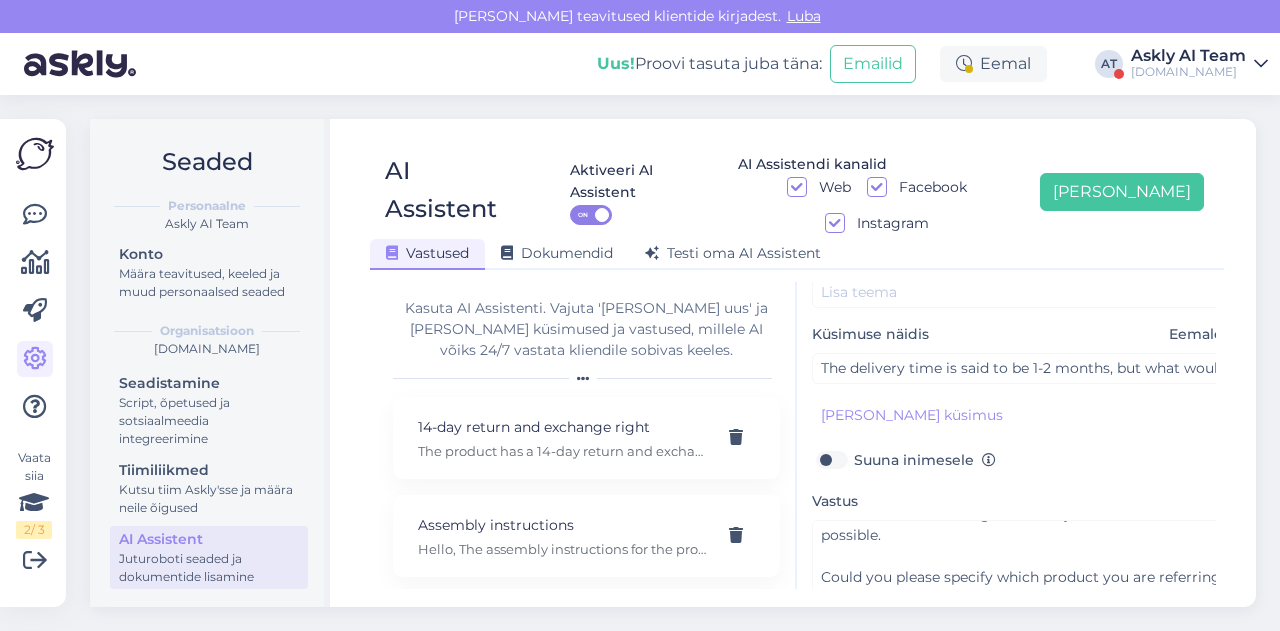 click on "Suuna inimesele" at bounding box center (925, 460) 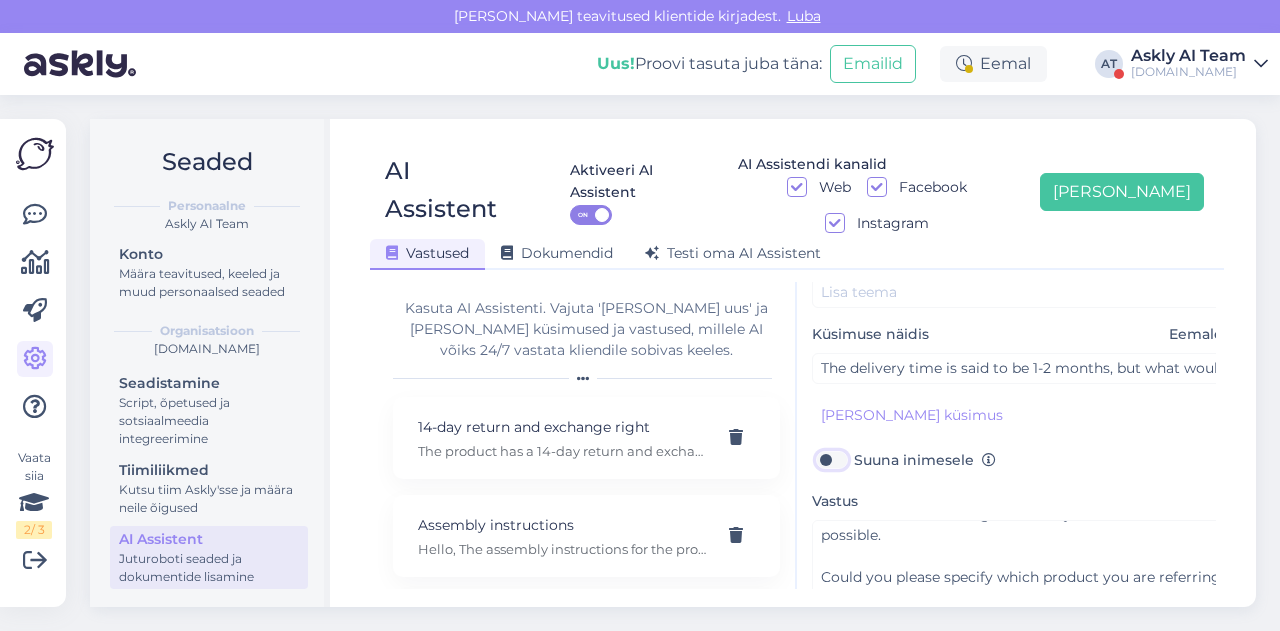 click on "Suuna inimesele" at bounding box center (831, 460) 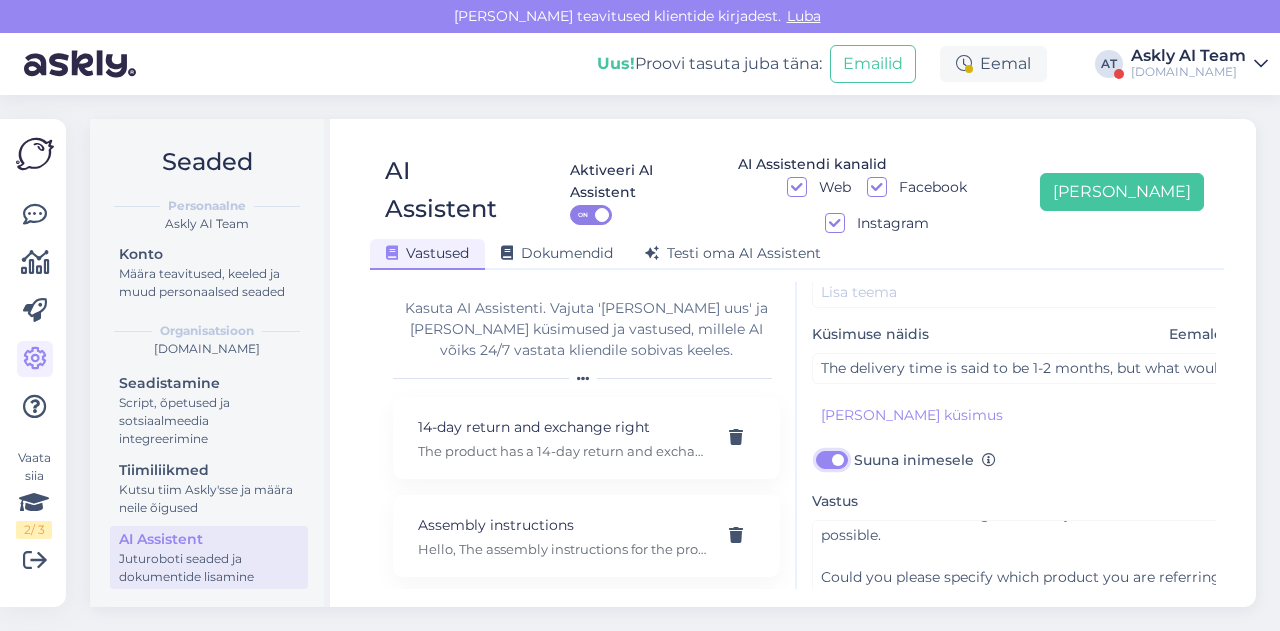 checkbox on "true" 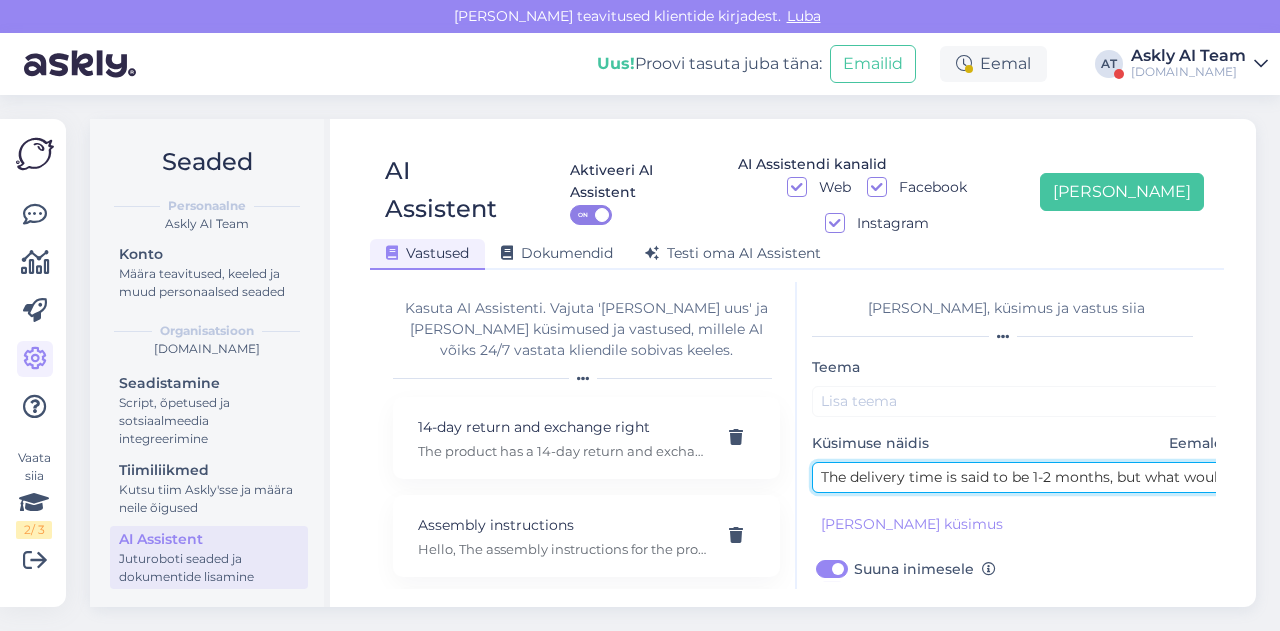 drag, startPoint x: 855, startPoint y: 434, endPoint x: 953, endPoint y: 433, distance: 98.005104 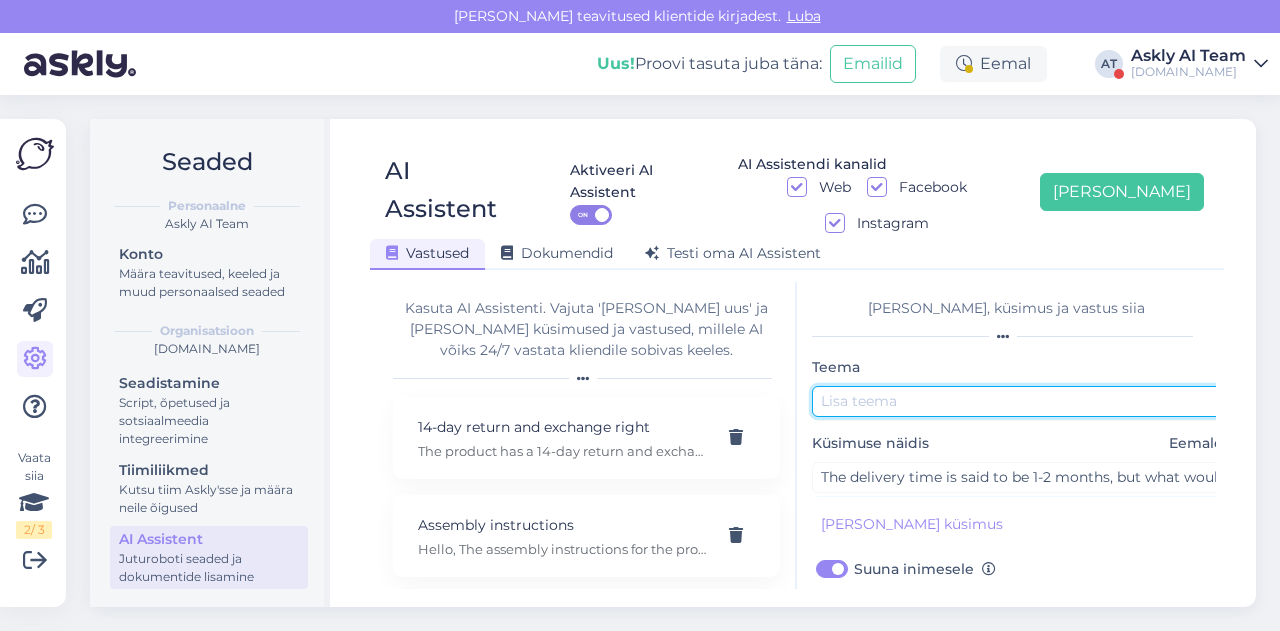 click at bounding box center [1022, 401] 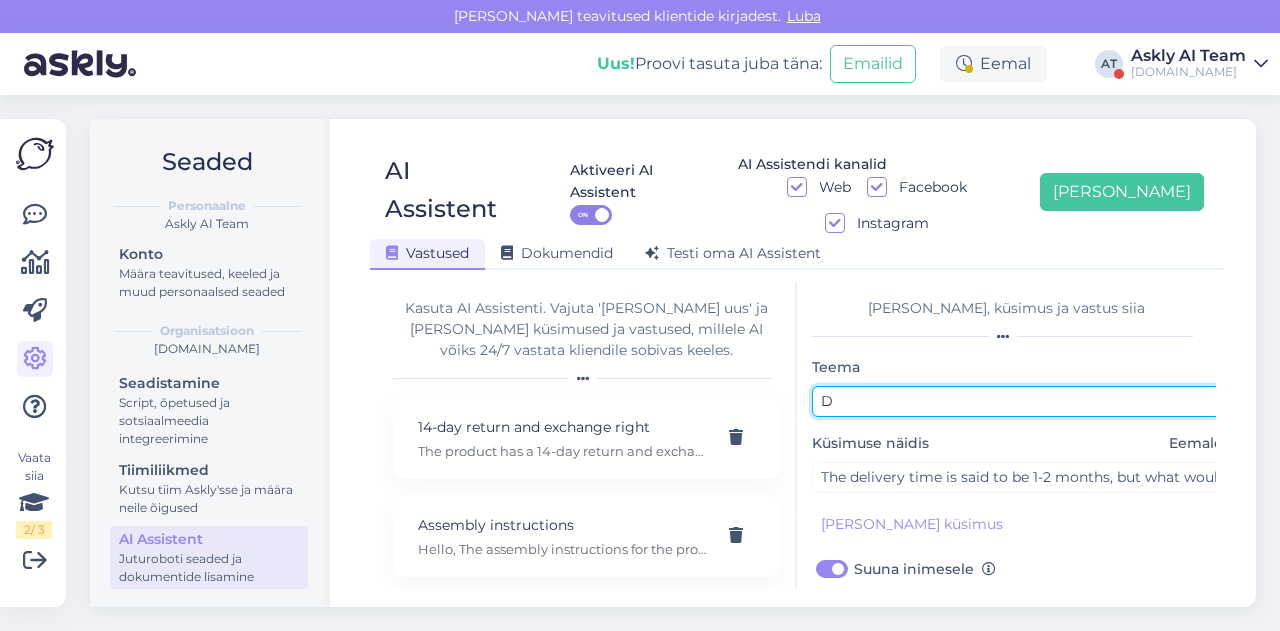paste on "elivery time is" 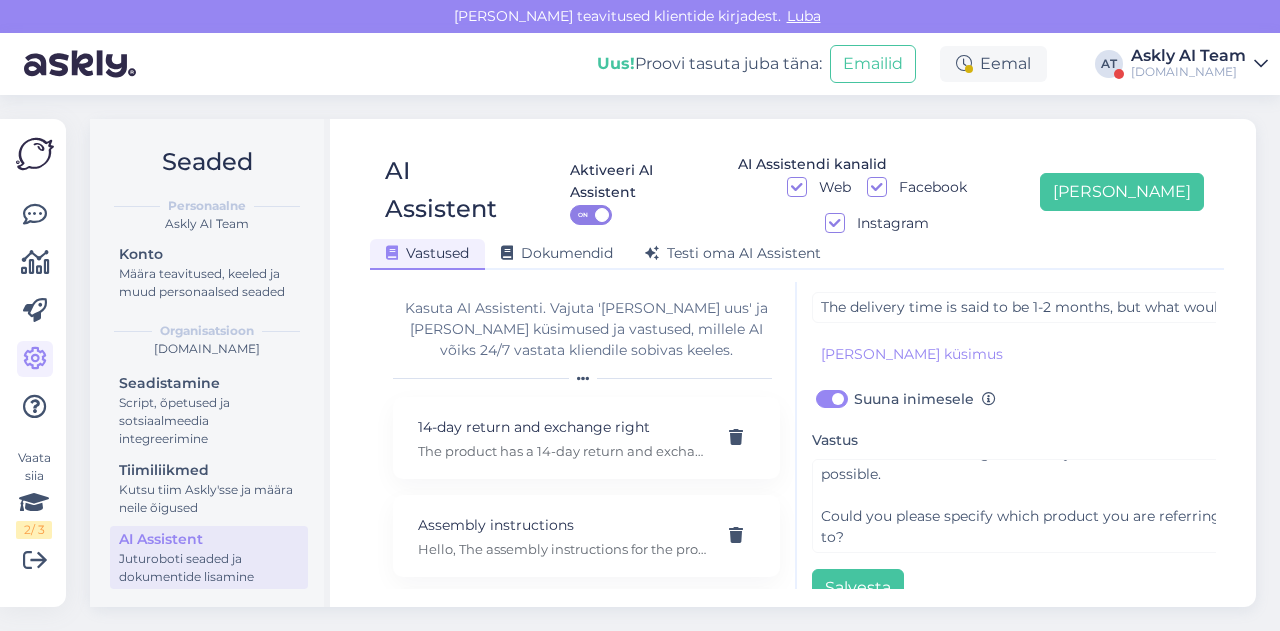 scroll, scrollTop: 179, scrollLeft: 0, axis: vertical 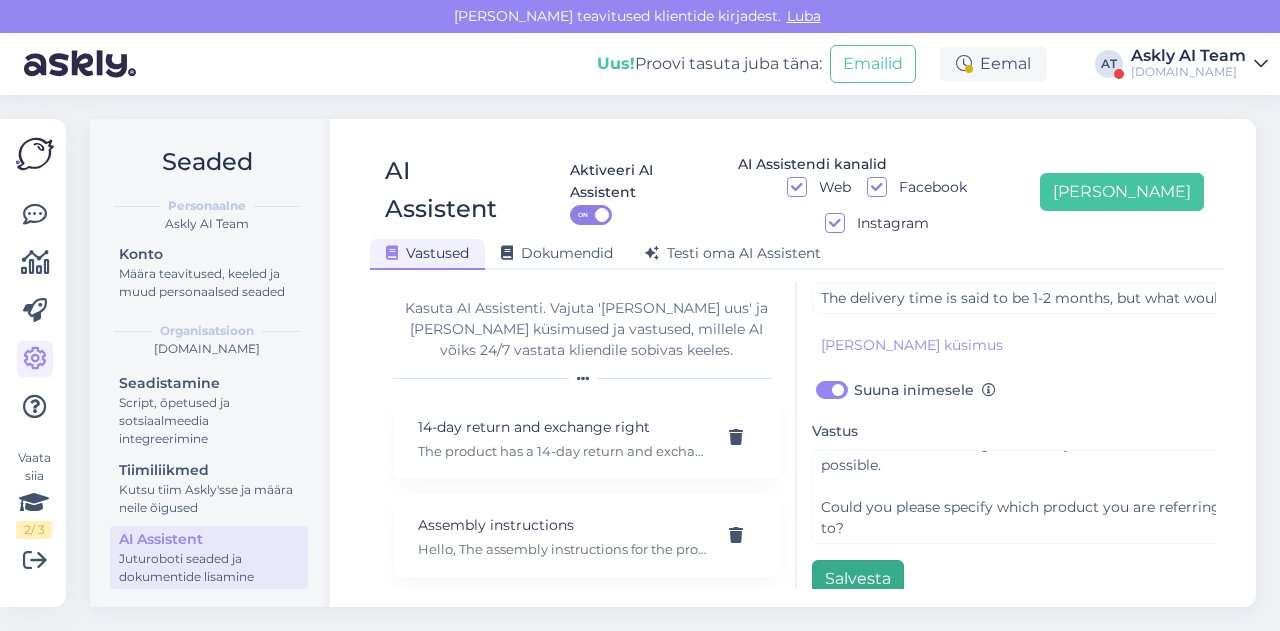 type on "Delivery time" 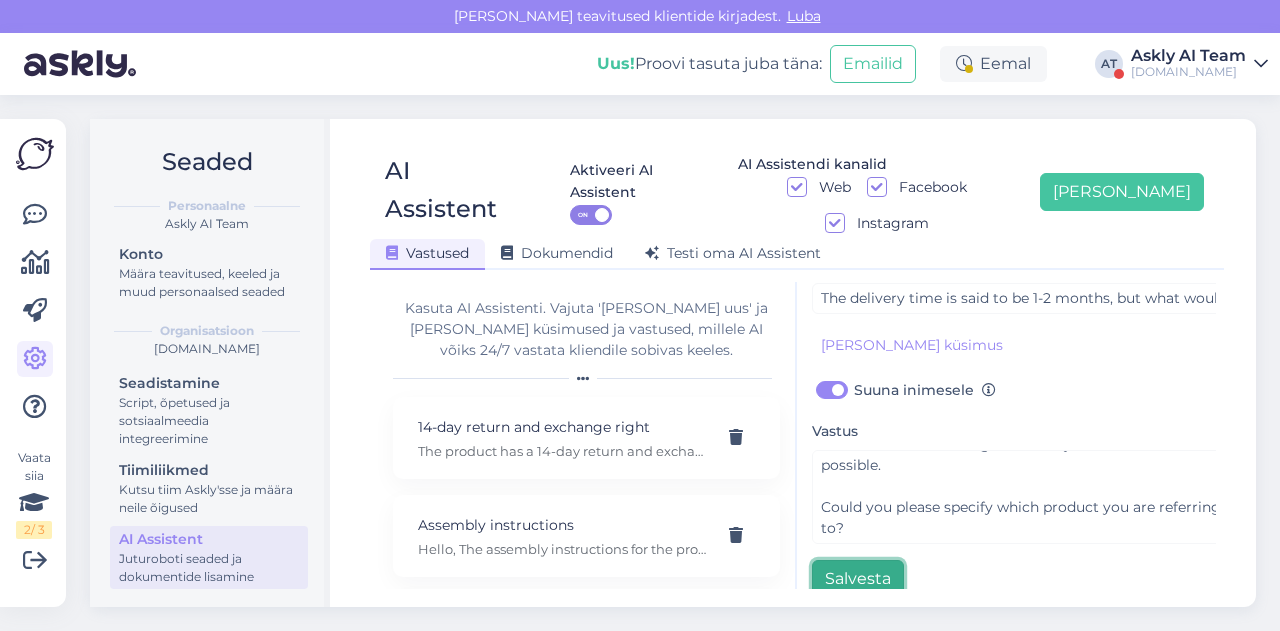 click on "Salvesta" at bounding box center [858, 579] 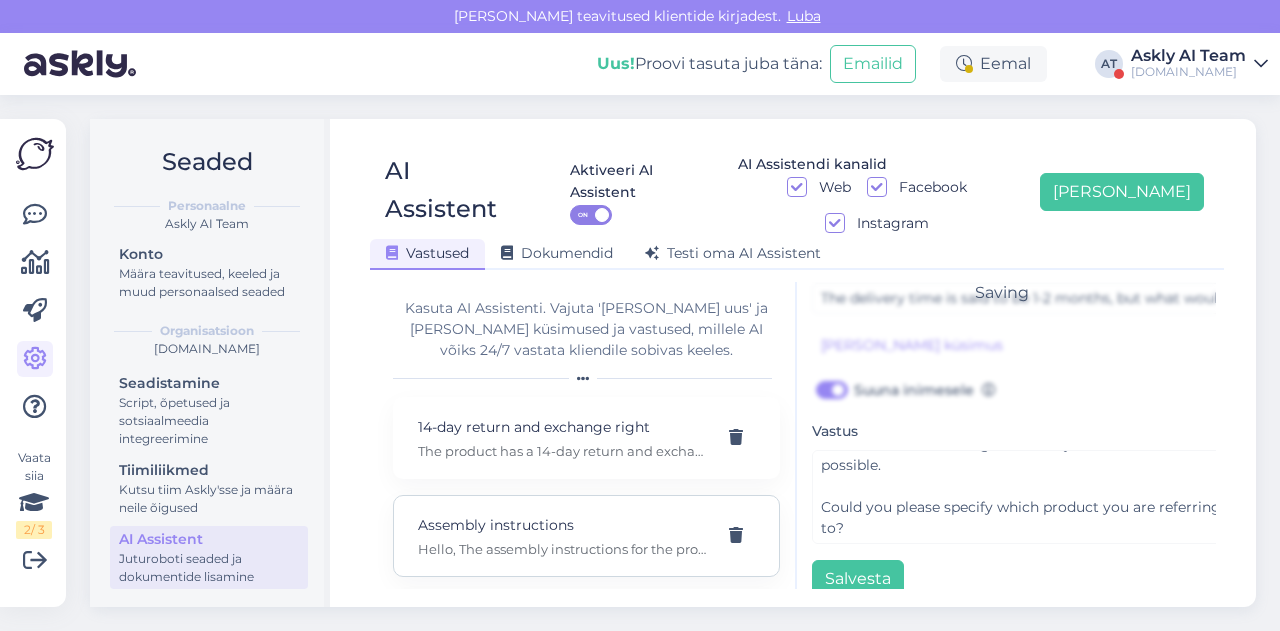 scroll, scrollTop: 0, scrollLeft: 0, axis: both 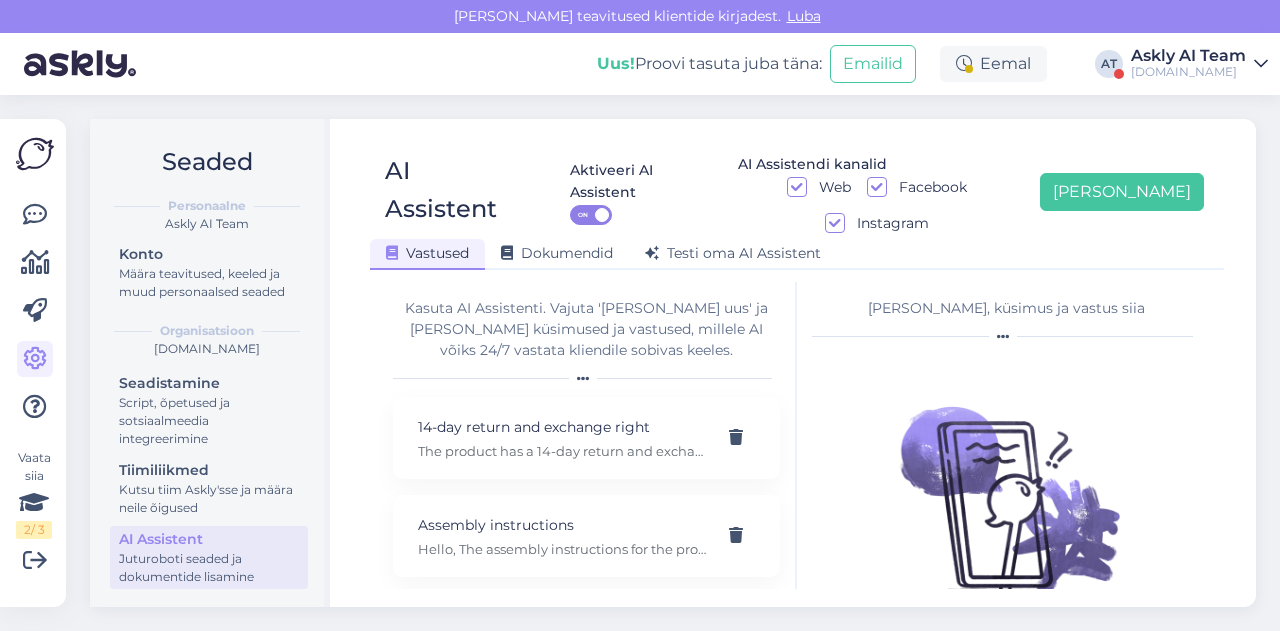 click on "Seaded Personaalne Askly AI Team Konto Määra teavitused, keeled ja muud personaalsed seaded Organisatsioon [DOMAIN_NAME] Seadistamine Script, õpetused ja sotsiaalmeedia integreerimine Tiimiliikmed Kutsu tiim Askly'sse ja määra neile õigused AI Assistent Juturoboti seaded ja dokumentide lisamine AI Assistent Aktiveeri AI Assistent ON AI Assistendi kanalid Web Facebook Instagram [PERSON_NAME] uus Vastused Dokumendid [PERSON_NAME] oma AI Assistent Kasuta AI Assistenti. Vajuta '[PERSON_NAME] uus' ja [PERSON_NAME] küsimused ja vastused, millele AI võiks 24/7 vastata kliendile sobivas keeles.  14-day return and exchange right The product has a 14-day return and exchange right. If the product is returned unused, unassembled, and in its original packaging, 100% of the order amount will be refunded, including the delivery costs. All returns must be notified in advance to [EMAIL_ADDRESS][DOMAIN_NAME] Assembly instructions Assembly service Unfortunately, we are unable to offer an assembly service.
Availability and pricing of specific products Banking info Discount" at bounding box center (679, 363) 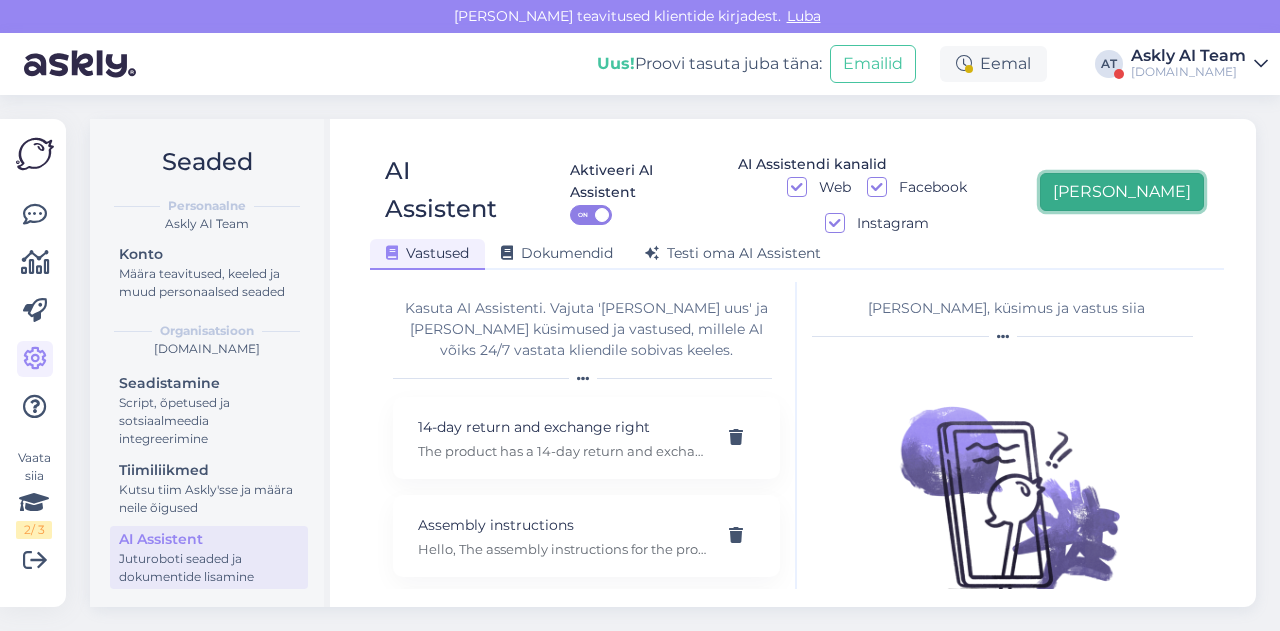 click on "[PERSON_NAME]" at bounding box center [1122, 192] 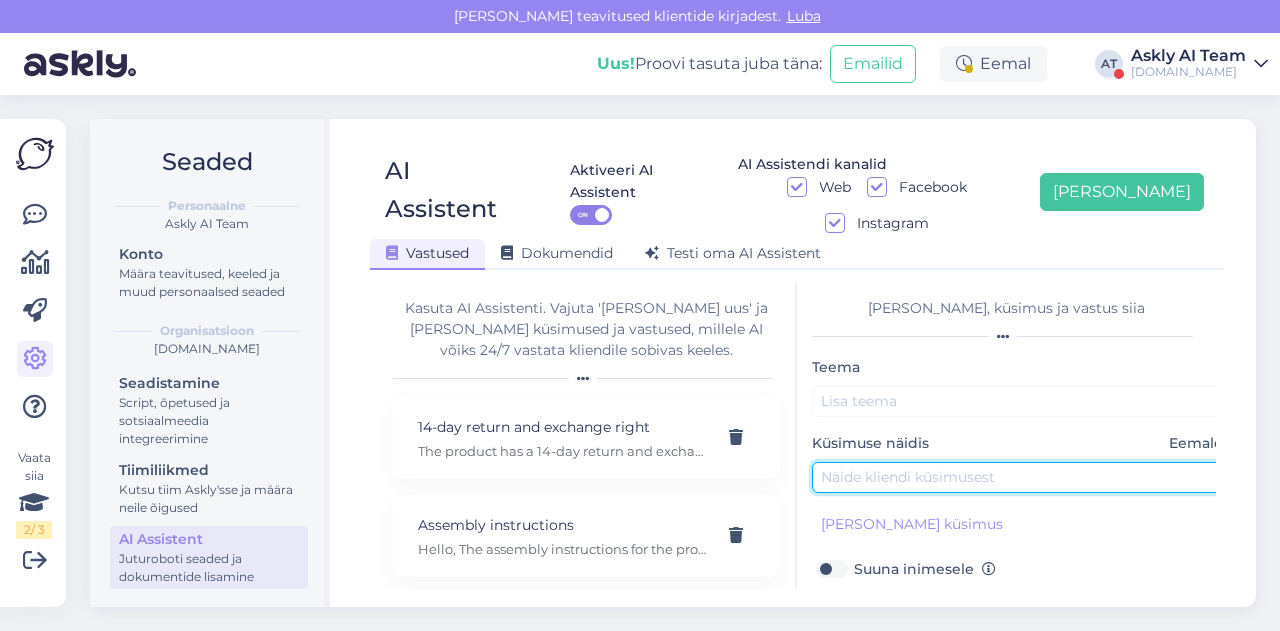 click at bounding box center (1022, 477) 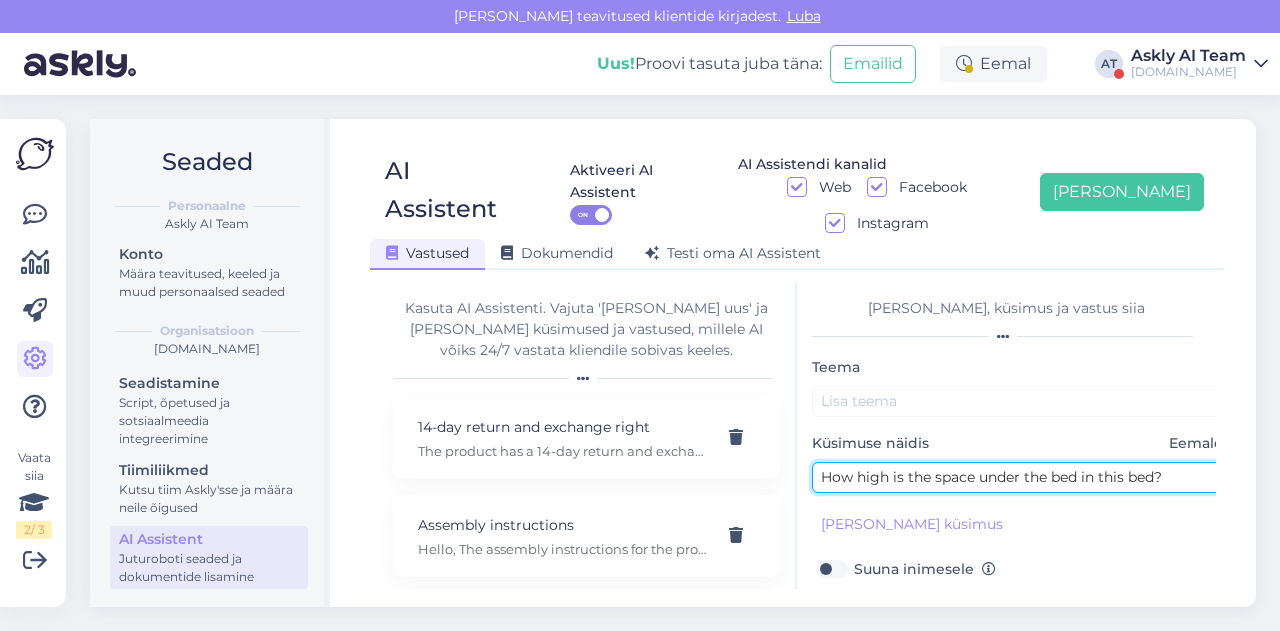type on "How high is the space under the bed in this bed?" 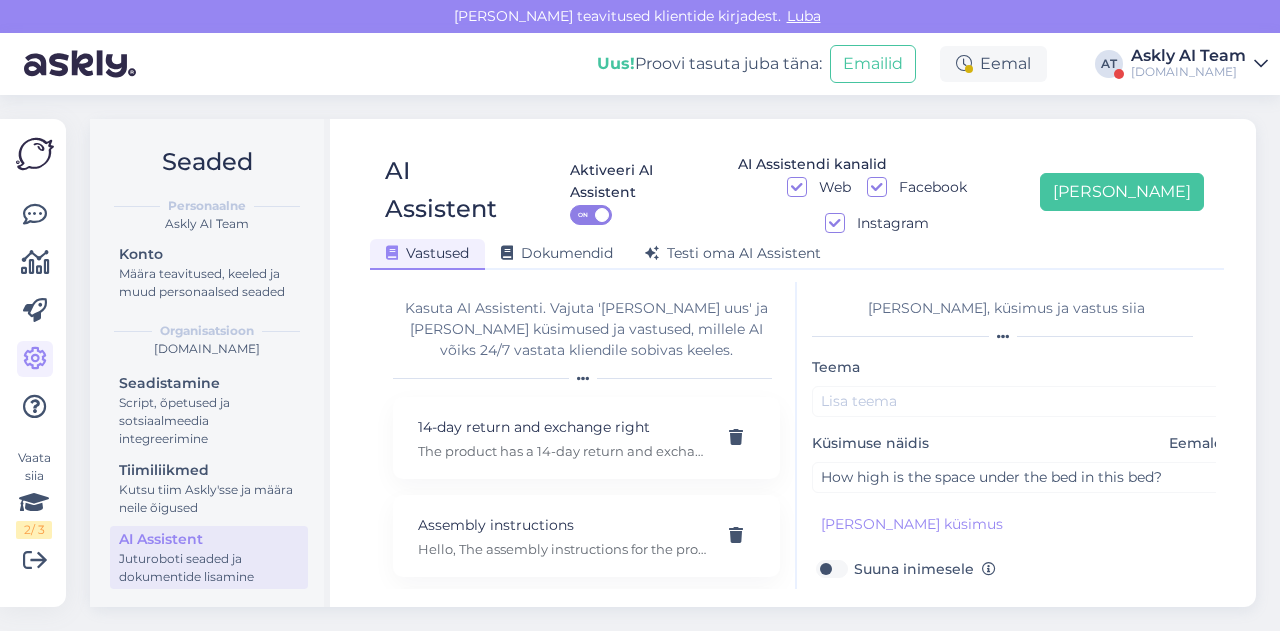 click on "Suuna inimesele" at bounding box center (925, 569) 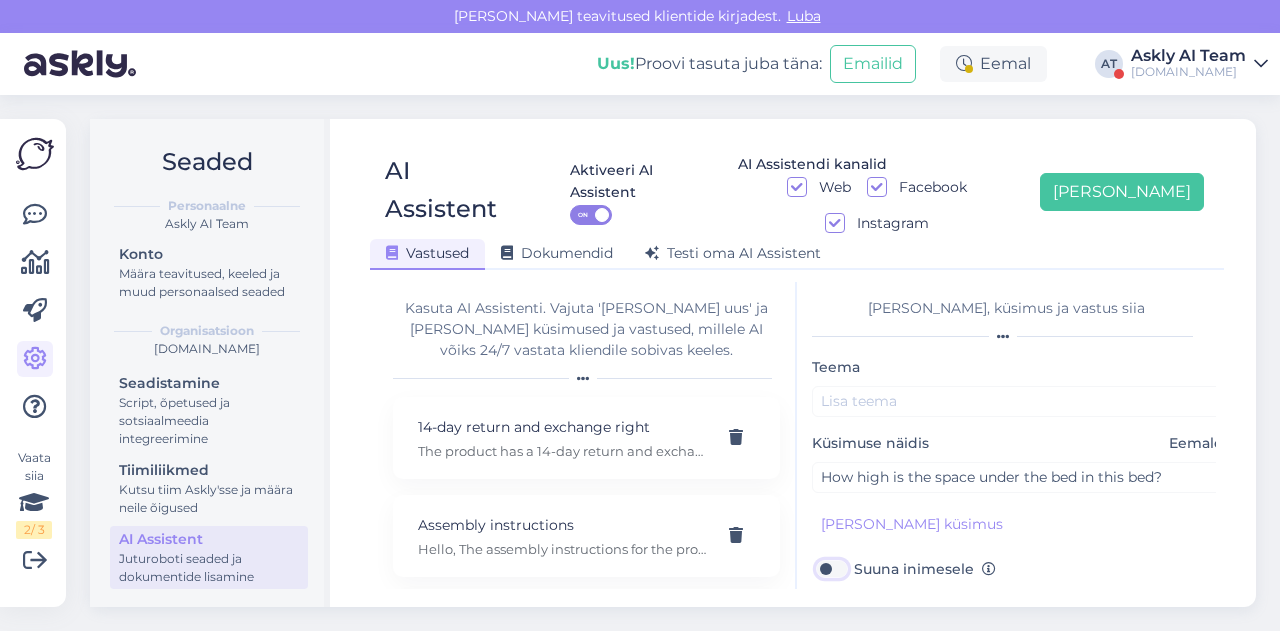 click on "Suuna inimesele" at bounding box center [831, 569] 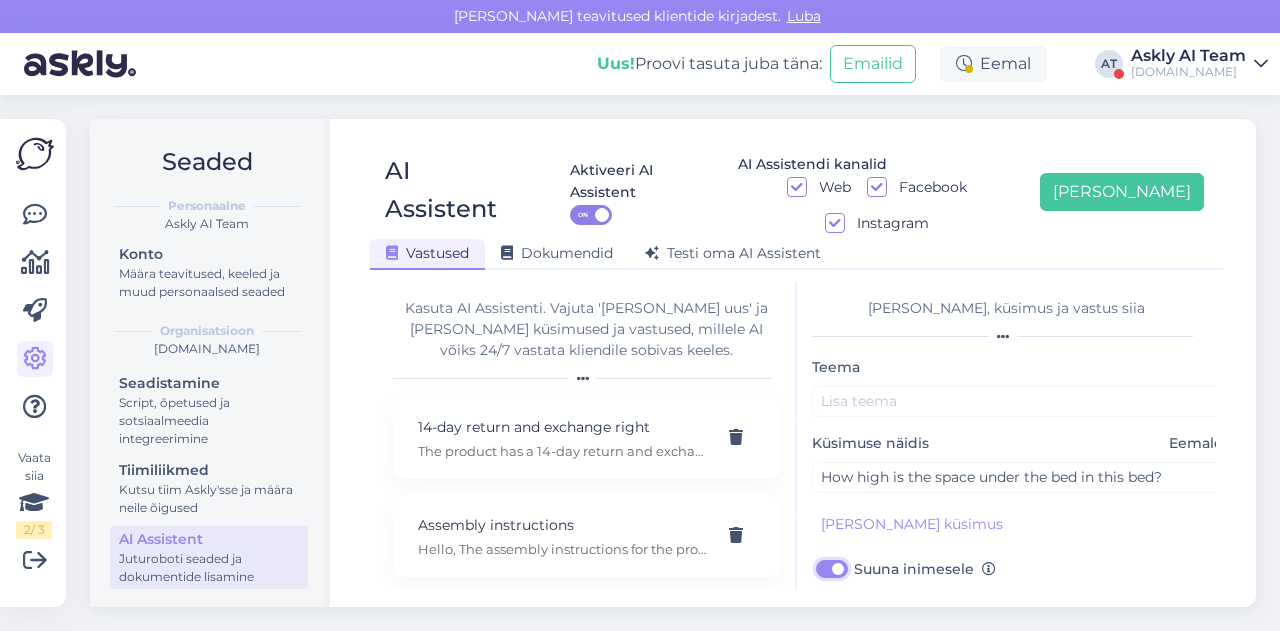 checkbox on "true" 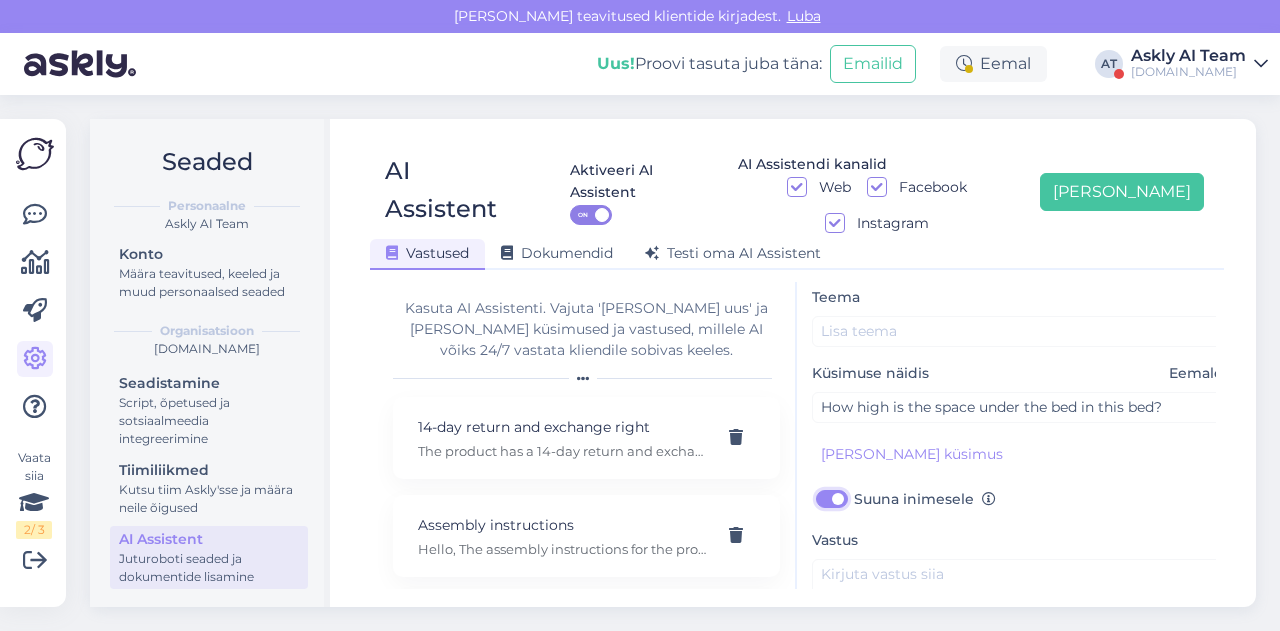 scroll, scrollTop: 74, scrollLeft: 0, axis: vertical 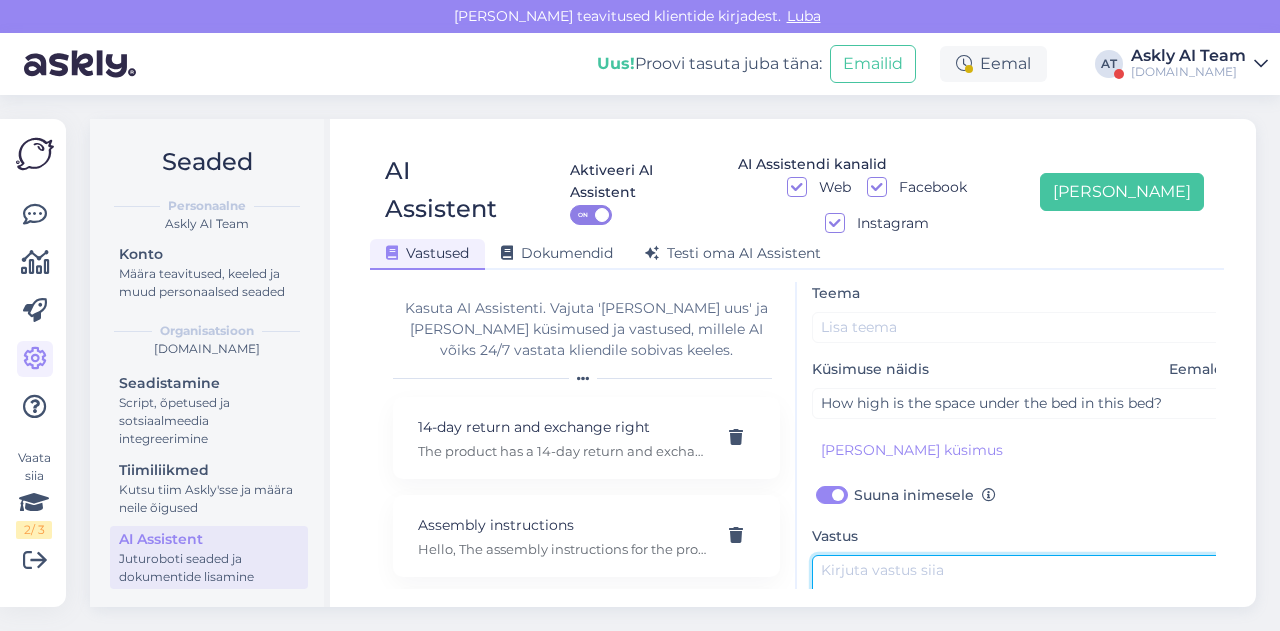 click at bounding box center (1022, 602) 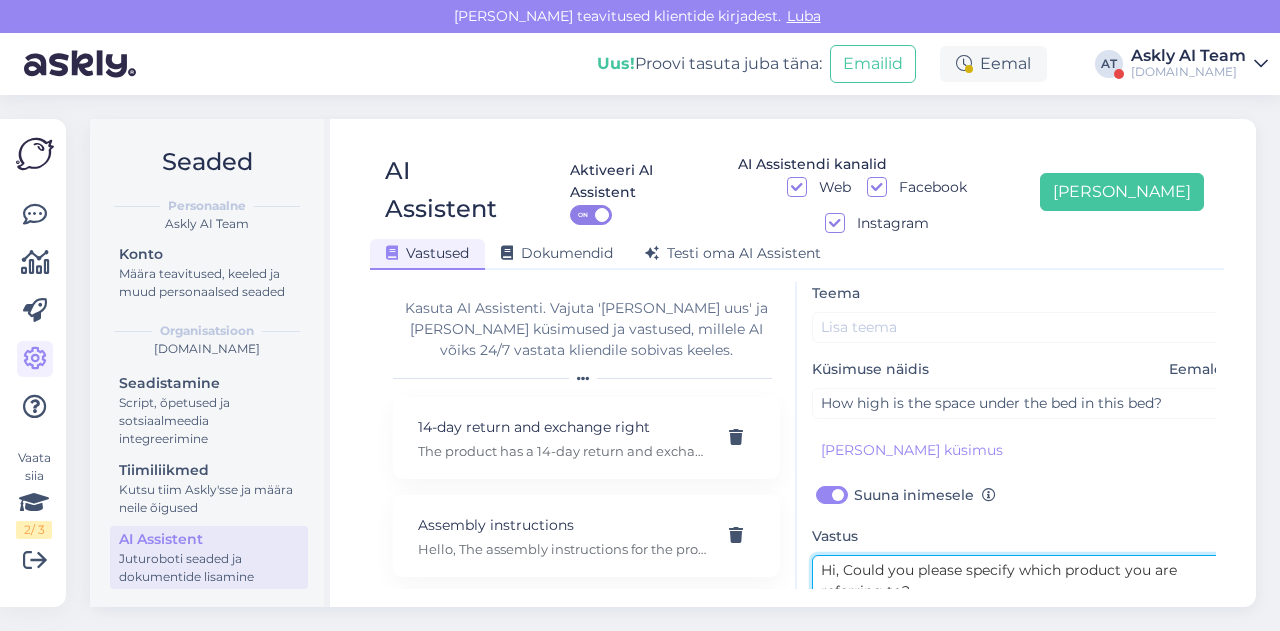 scroll, scrollTop: 15, scrollLeft: 0, axis: vertical 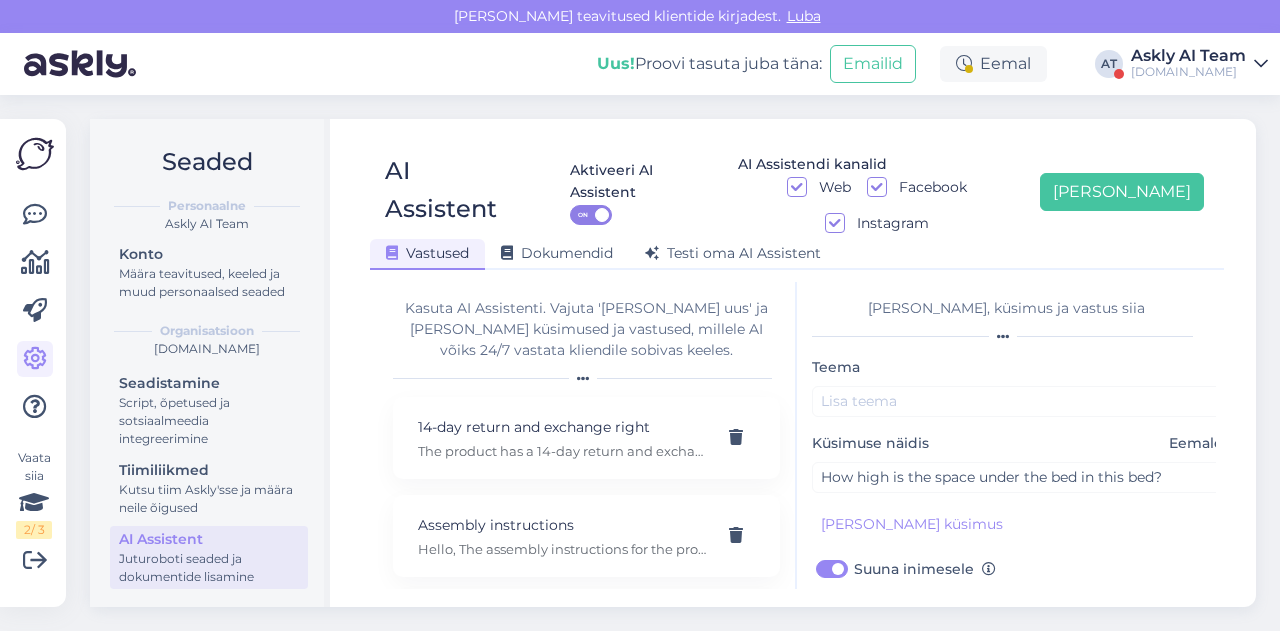 type on "Hi, Could you please specify which product you are referring to?
We will get back to you once we receive a response from the manufacturer." 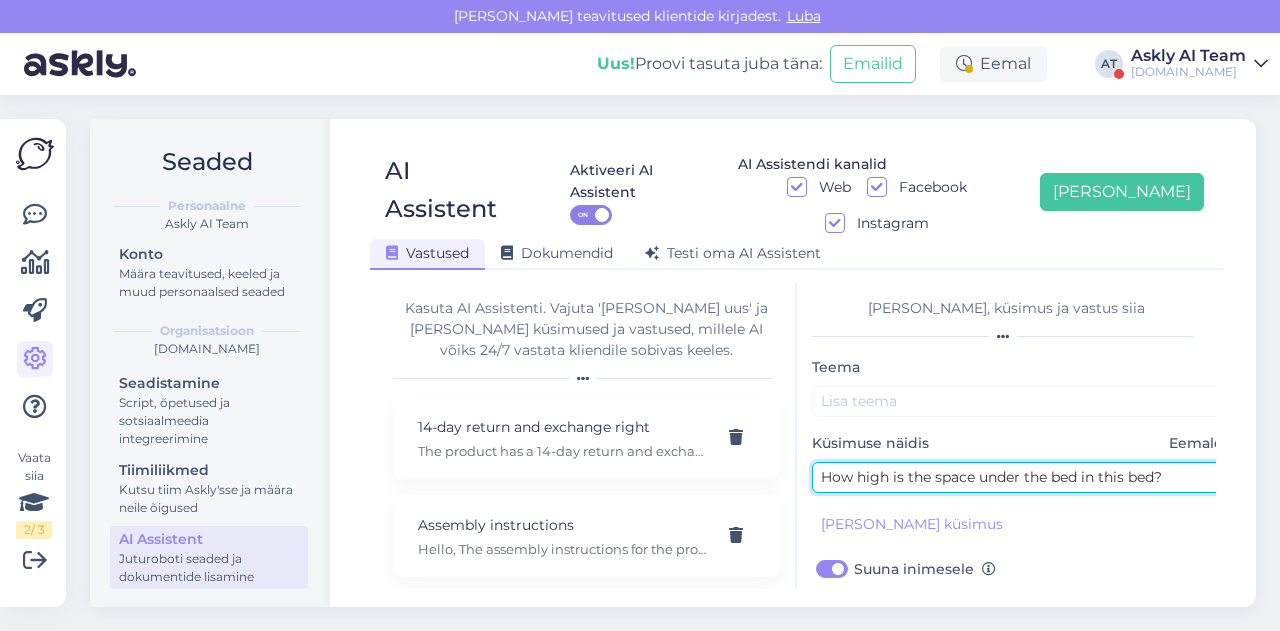 drag, startPoint x: 934, startPoint y: 443, endPoint x: 1079, endPoint y: 432, distance: 145.41664 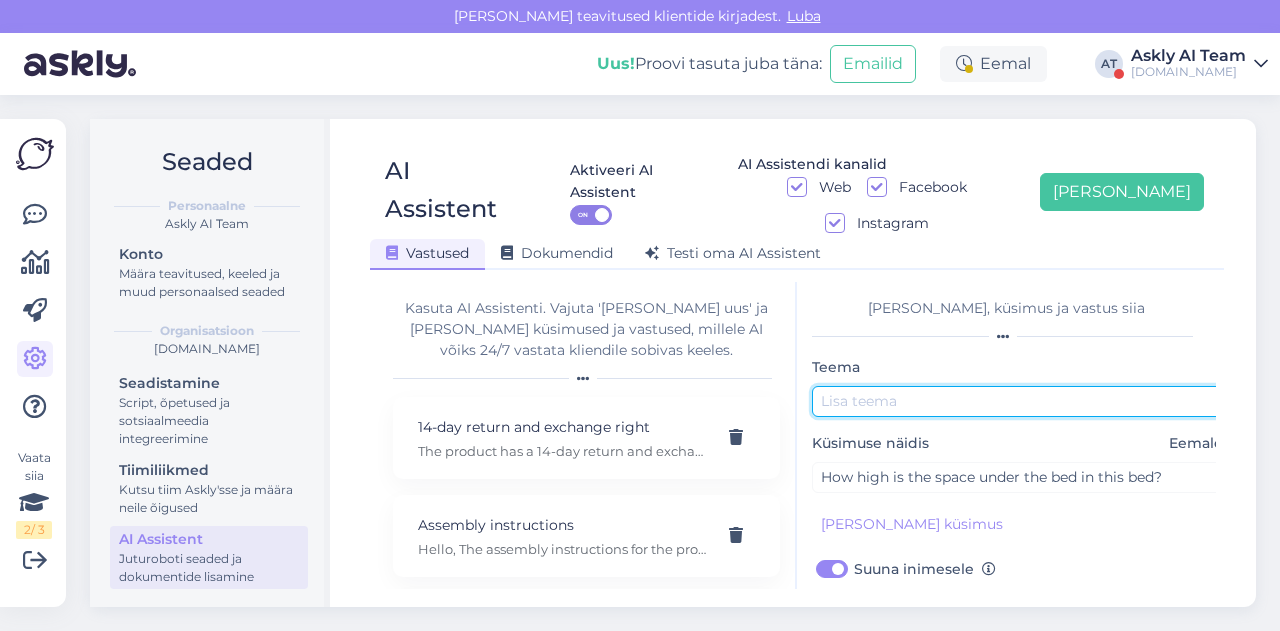 click at bounding box center (1022, 401) 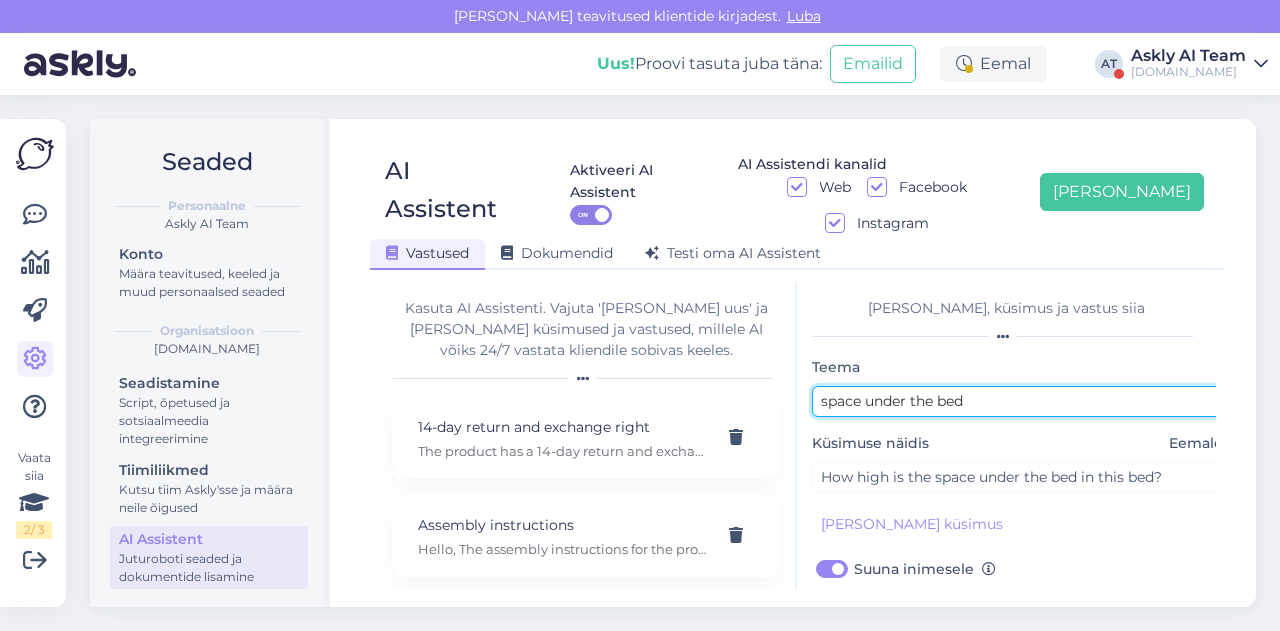 click on "space under the bed" at bounding box center (1022, 401) 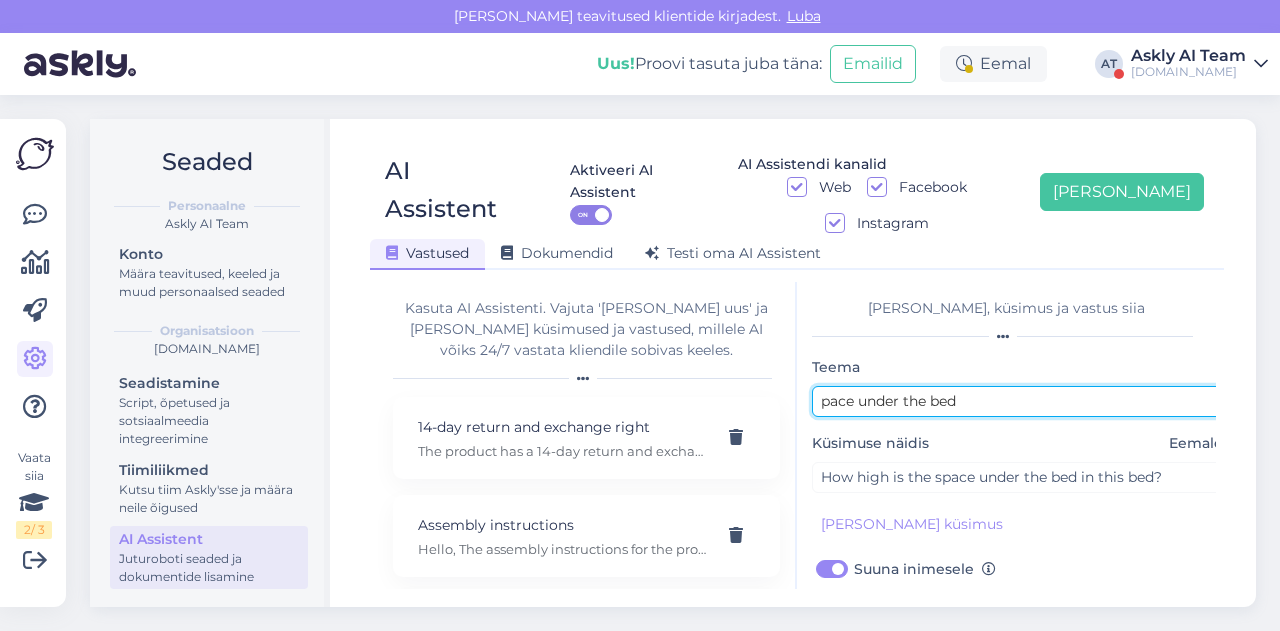 type on "Space under the bed" 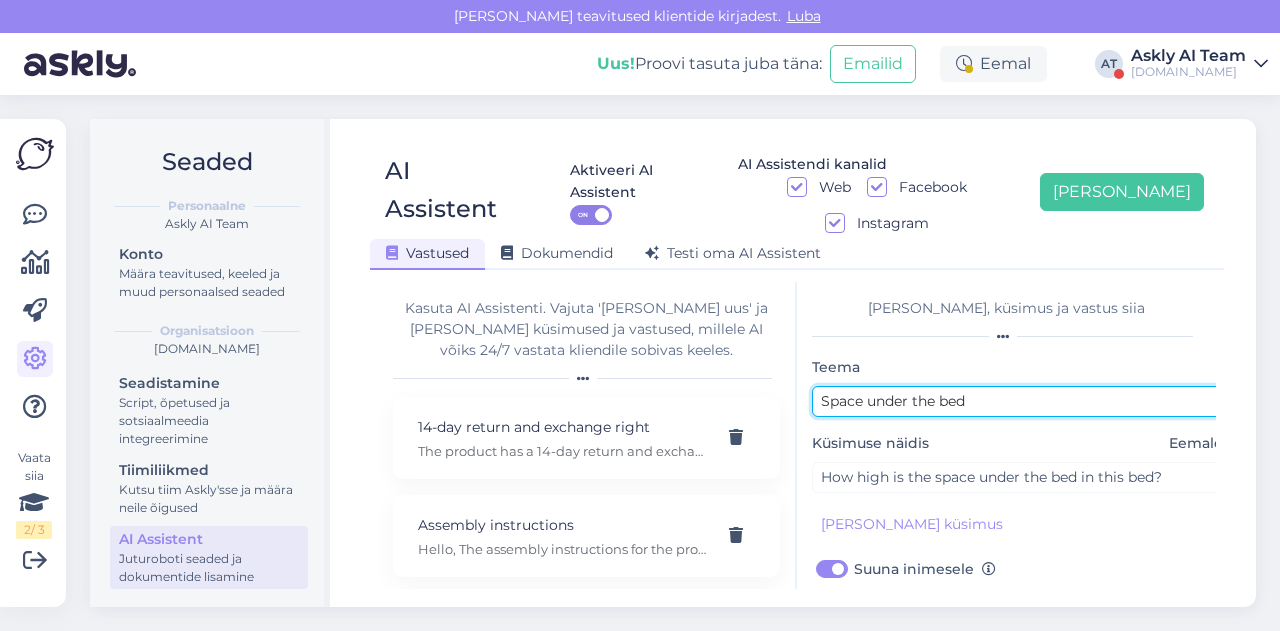 drag, startPoint x: 972, startPoint y: 367, endPoint x: 813, endPoint y: 357, distance: 159.31415 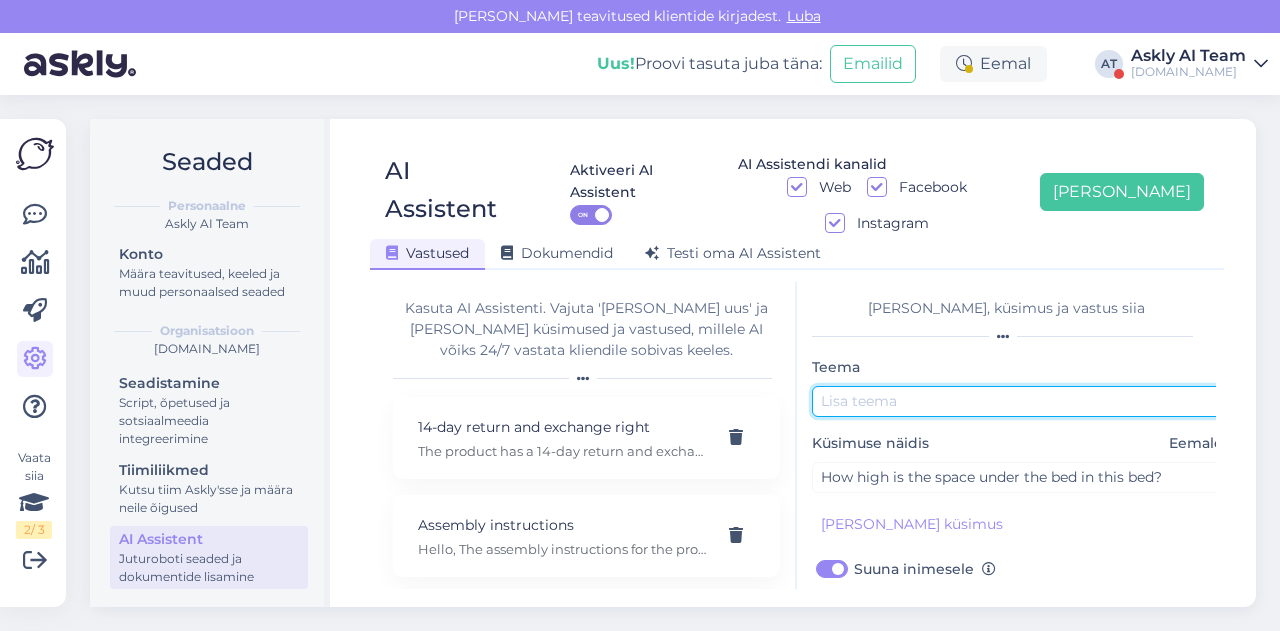 paste on "Clarification from the manufacturer" 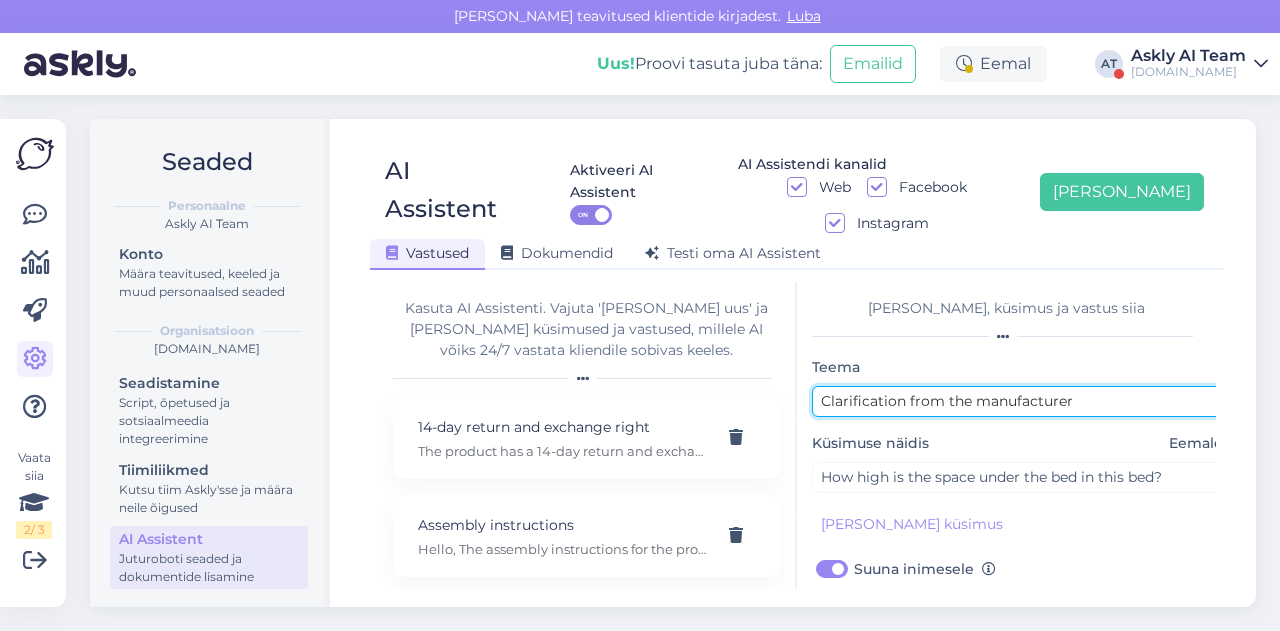 scroll, scrollTop: 179, scrollLeft: 0, axis: vertical 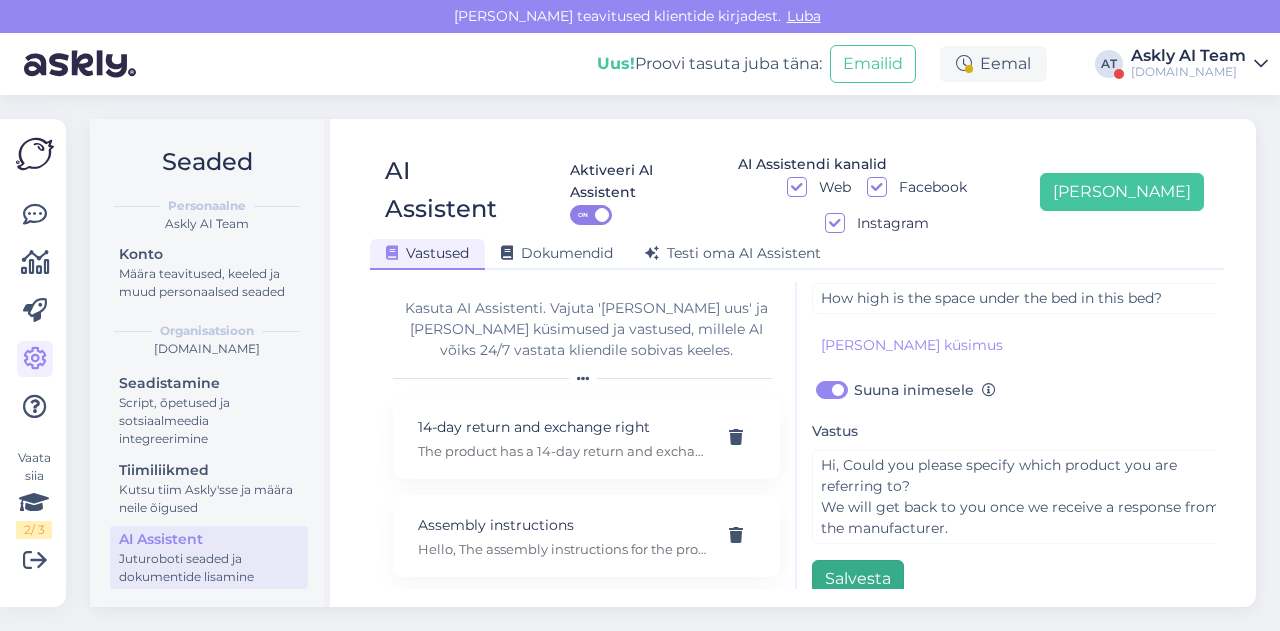 type on "Clarification from the manufacturer" 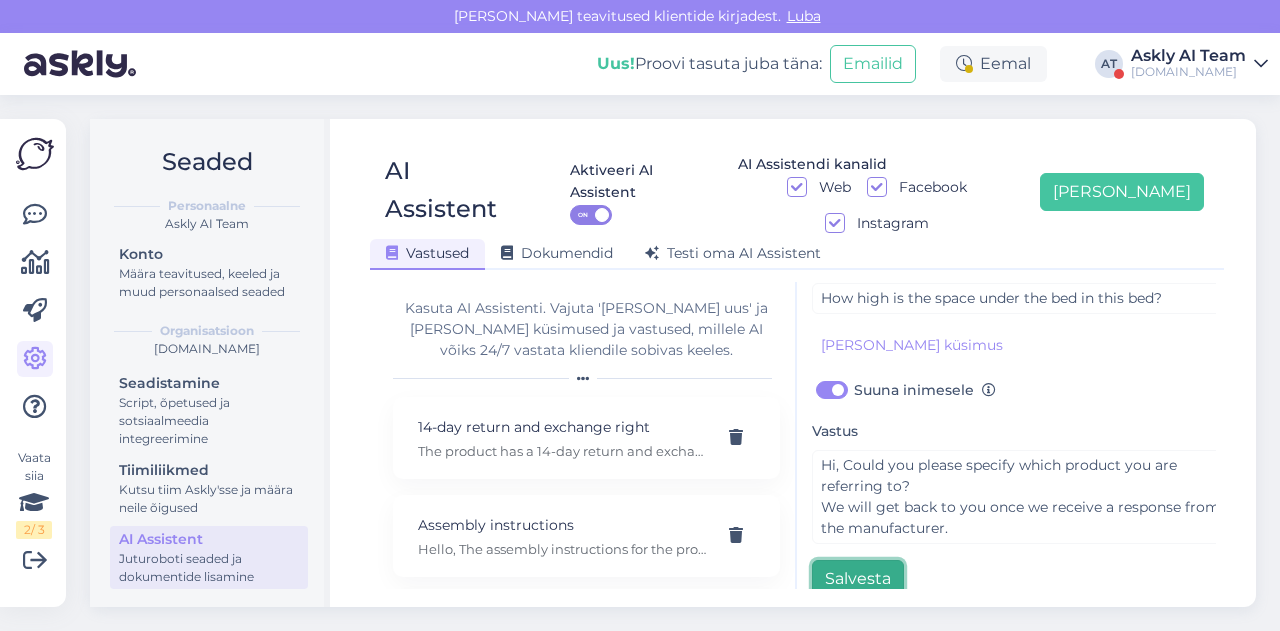 click on "Salvesta" 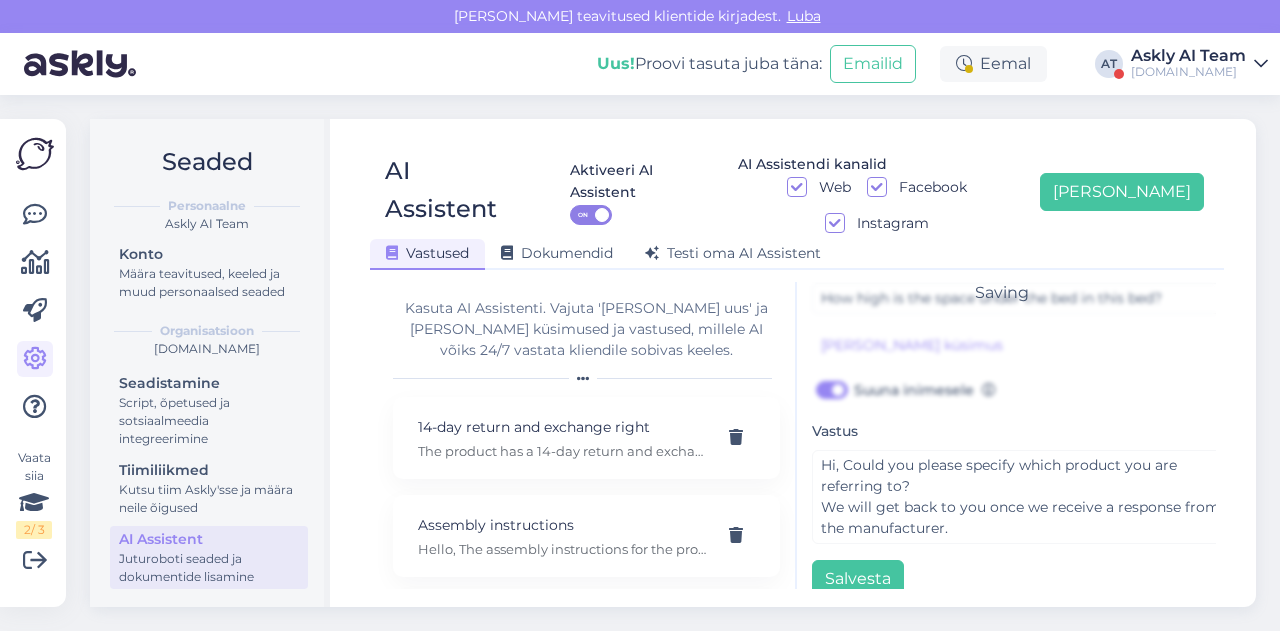 scroll, scrollTop: 0, scrollLeft: 0, axis: both 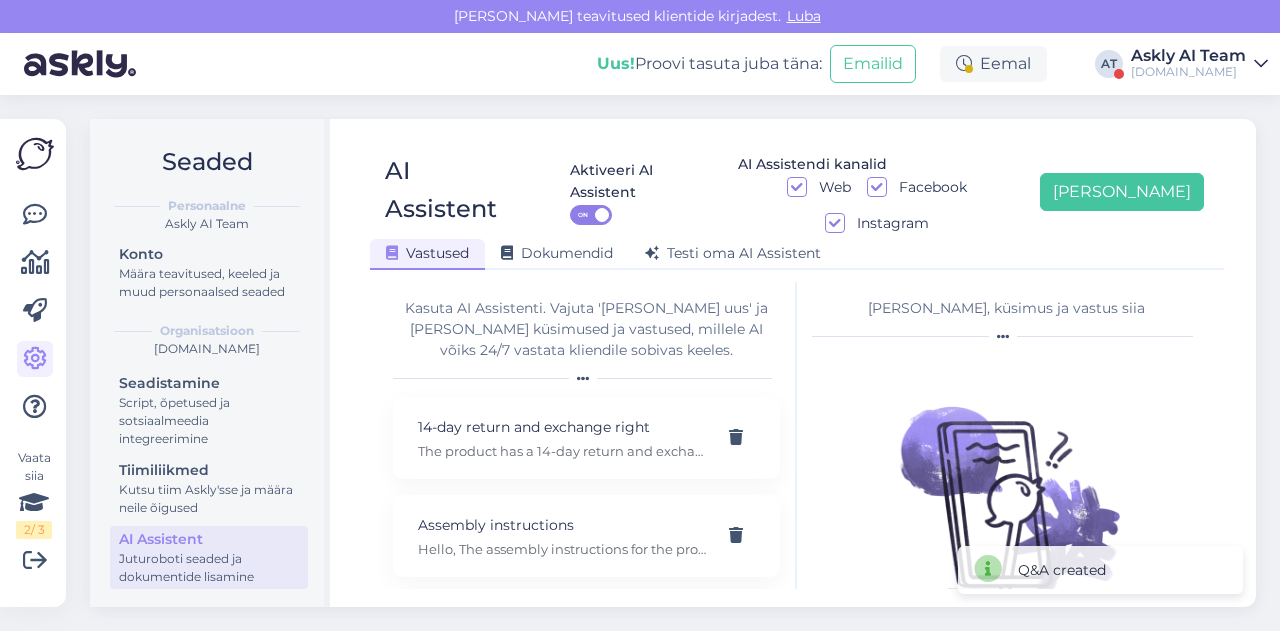 click on "Seaded Personaalne Askly AI Team Konto Määra teavitused, keeled ja muud personaalsed seaded Organisatsioon [DOMAIN_NAME] Seadistamine Script, õpetused ja sotsiaalmeedia integreerimine Tiimiliikmed Kutsu tiim Askly'sse ja määra neile õigused AI Assistent Juturoboti seaded ja dokumentide lisamine AI Assistent Aktiveeri AI Assistent ON AI Assistendi kanalid Web Facebook Instagram [PERSON_NAME] uus Vastused Dokumendid [PERSON_NAME] oma AI Assistent Kasuta AI Assistenti. Vajuta '[PERSON_NAME] uus' ja [PERSON_NAME] küsimused ja vastused, millele AI võiks 24/7 vastata kliendile sobivas keeles.  14-day return and exchange right The product has a 14-day return and exchange right. If the product is returned unused, unassembled, and in its original packaging, 100% of the order amount will be refunded, including the delivery costs. All returns must be notified in advance to [EMAIL_ADDRESS][DOMAIN_NAME] Assembly instructions Assembly service Unfortunately, we are unable to offer an assembly service.
Availability and pricing of specific products Banking info Discount" at bounding box center (679, 363) 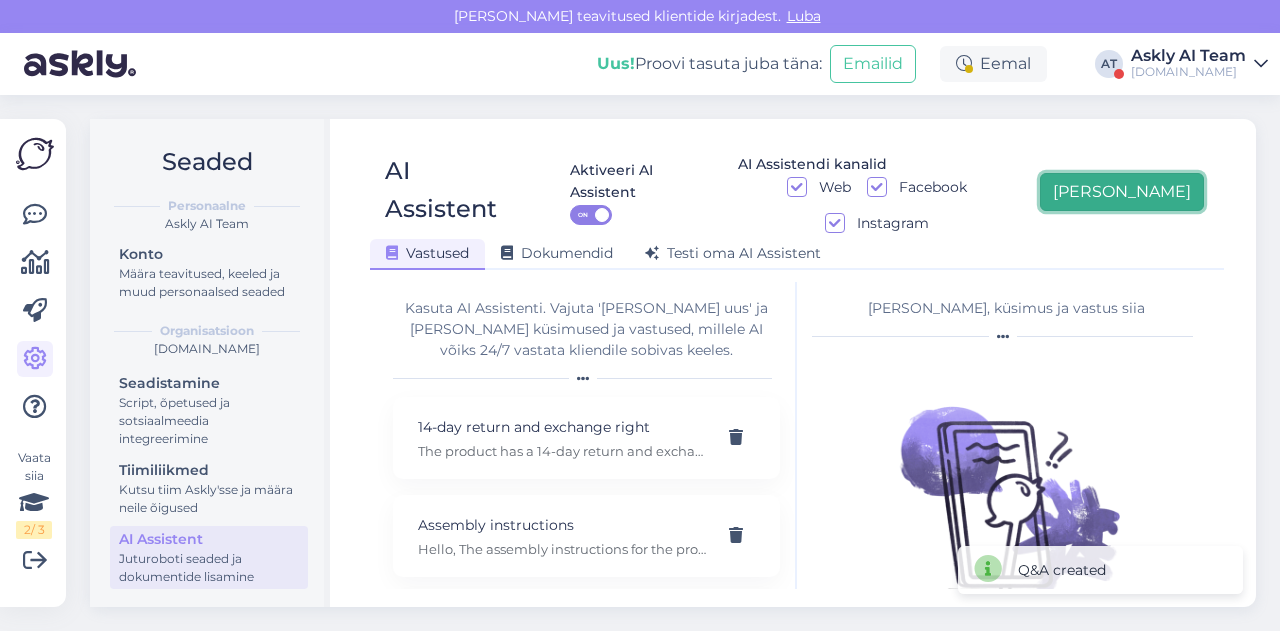 click on "[PERSON_NAME]" at bounding box center (1122, 192) 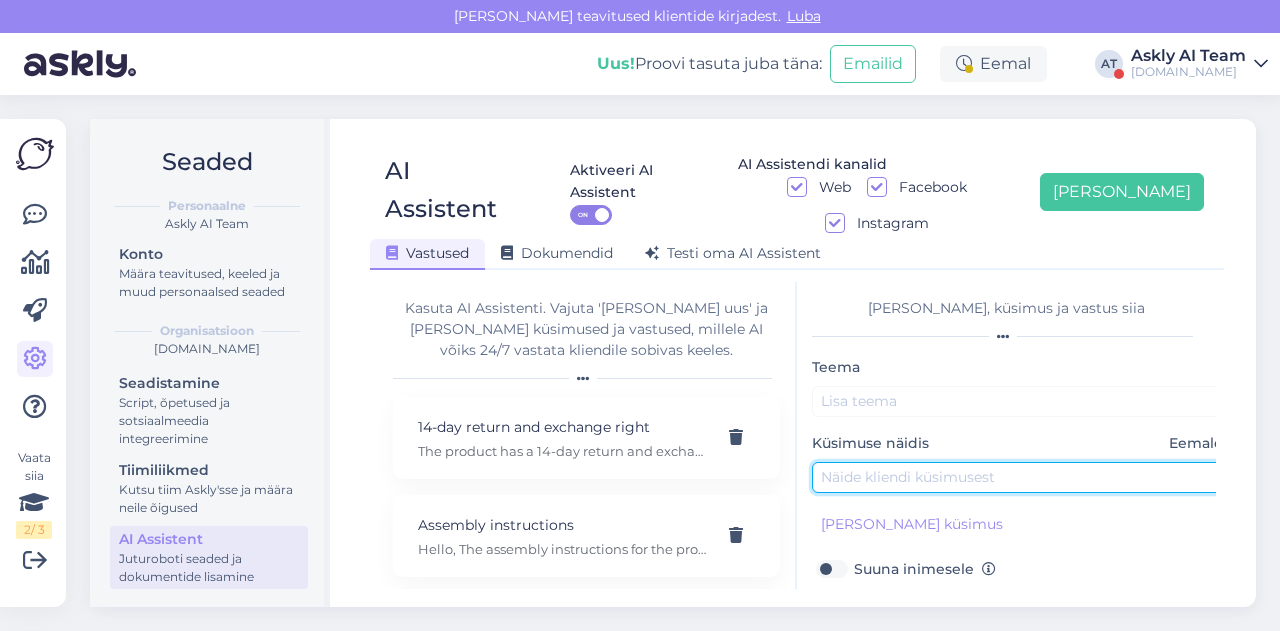 click at bounding box center (1022, 477) 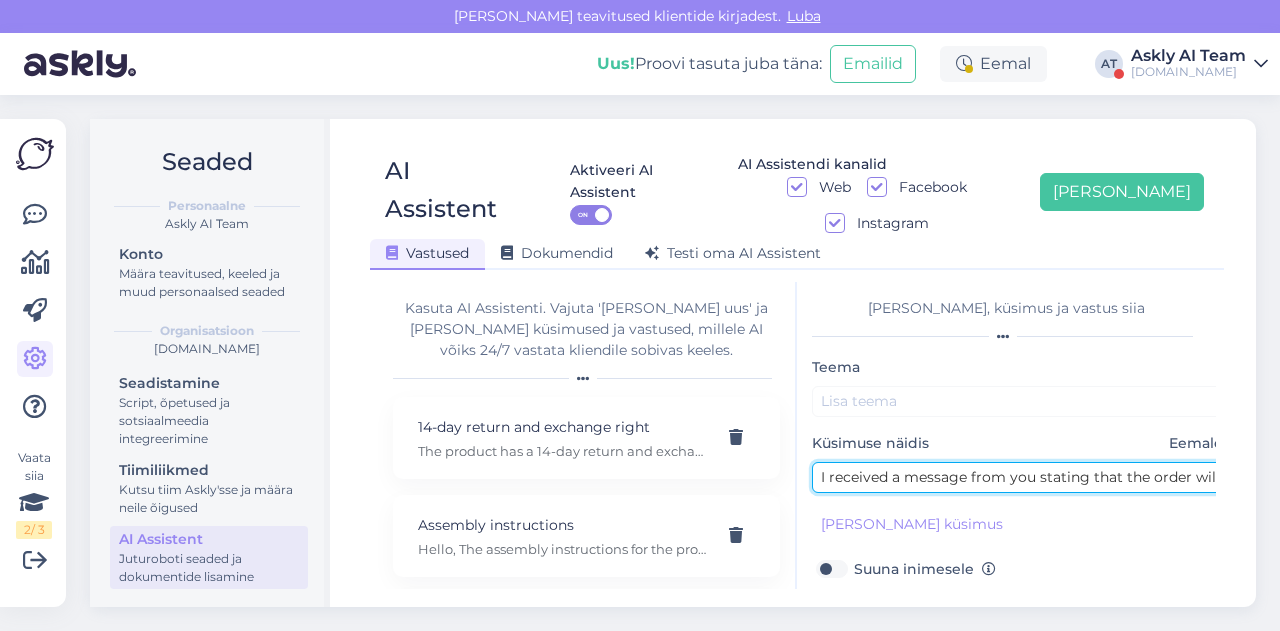scroll, scrollTop: 0, scrollLeft: 638, axis: horizontal 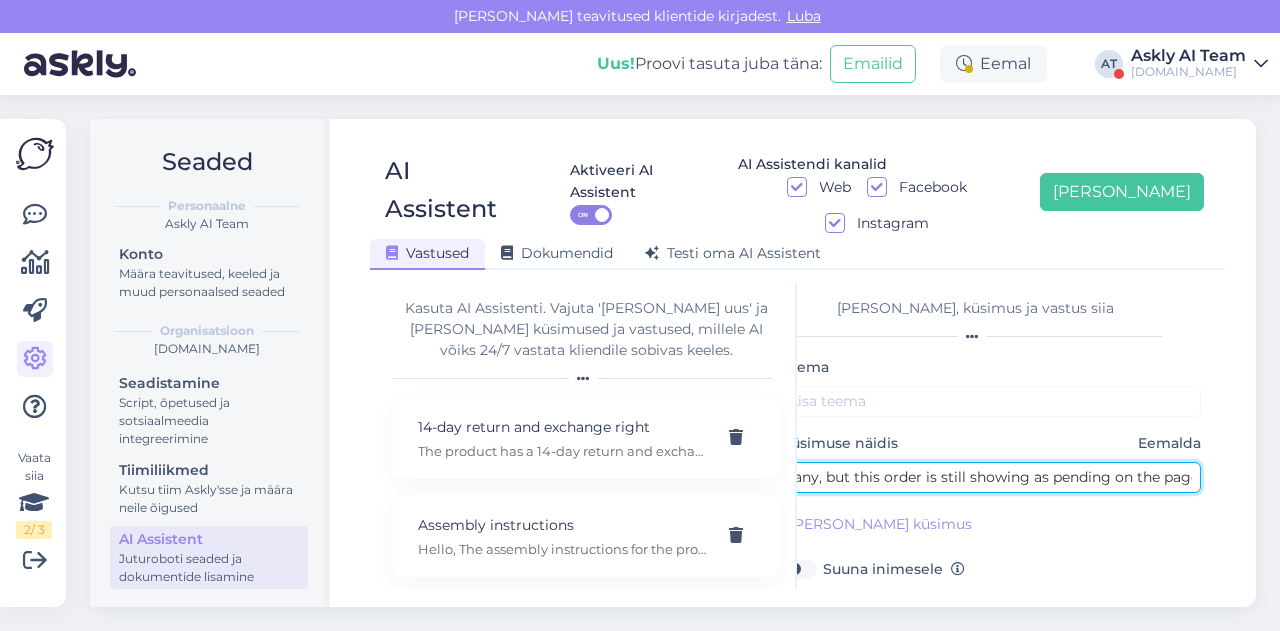 type on "I received a message from you stating that the order will be placed with the shipping company, but this order is still showing as pending on the page" 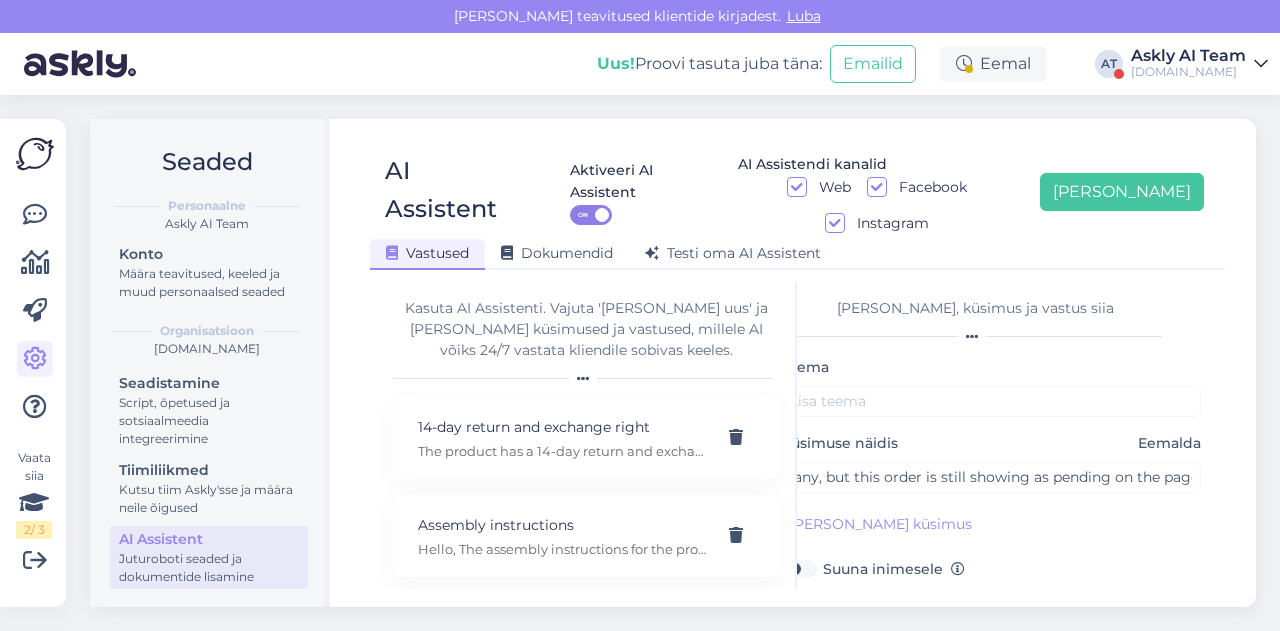 scroll, scrollTop: 0, scrollLeft: 0, axis: both 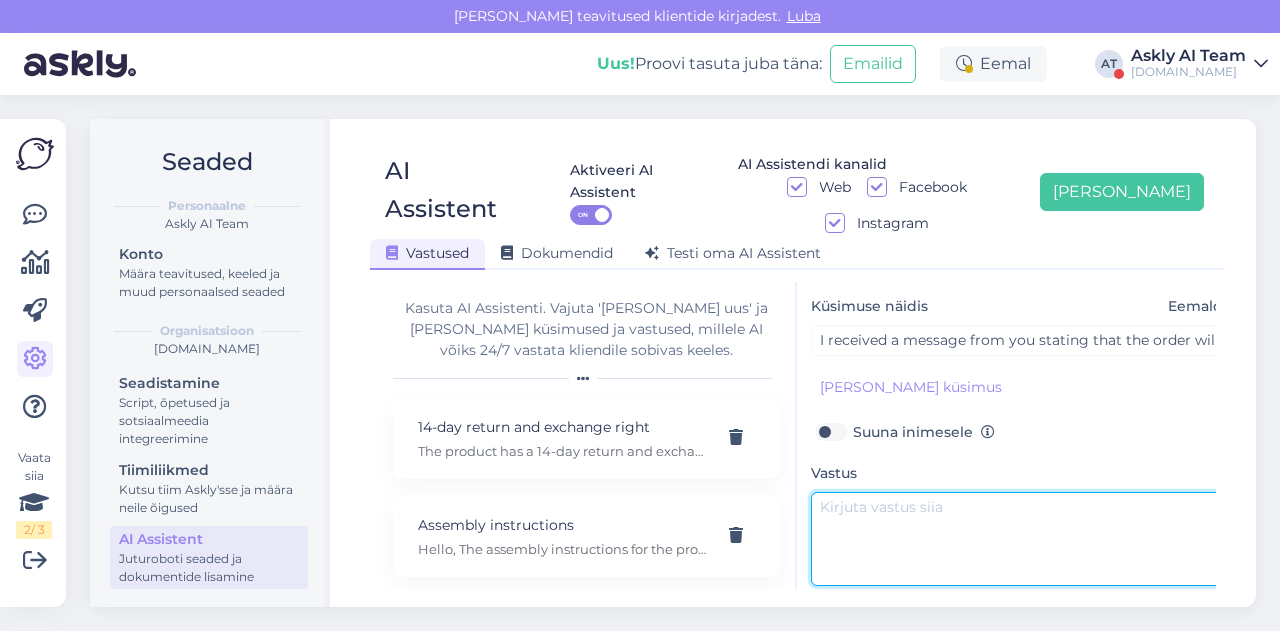 click at bounding box center [1021, 539] 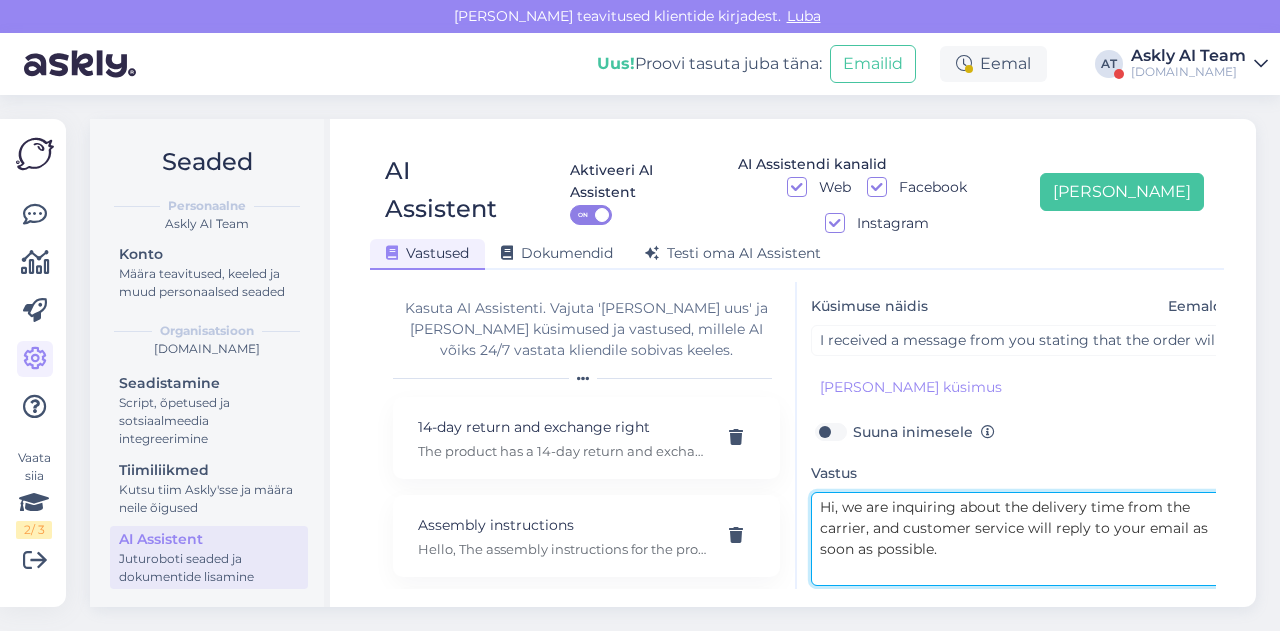 type on "Hi, we are inquiring about the delivery time from the carrier, and customer service will reply to your email as soon as possible." 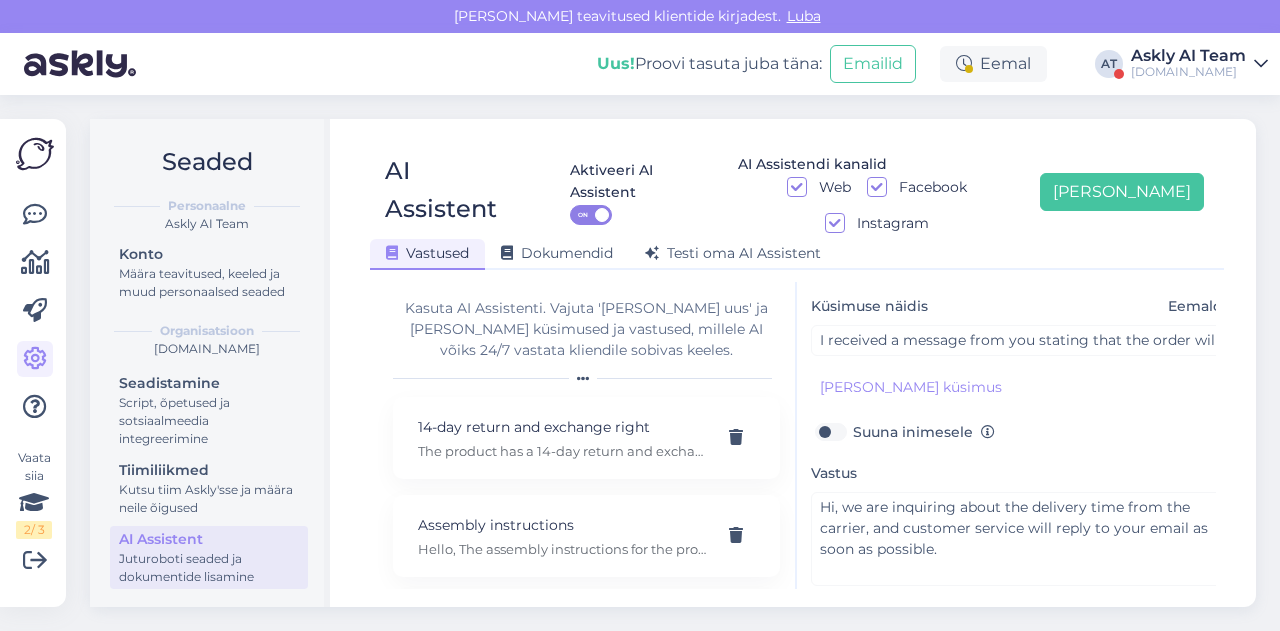 click on "Suuna inimesele" at bounding box center [924, 432] 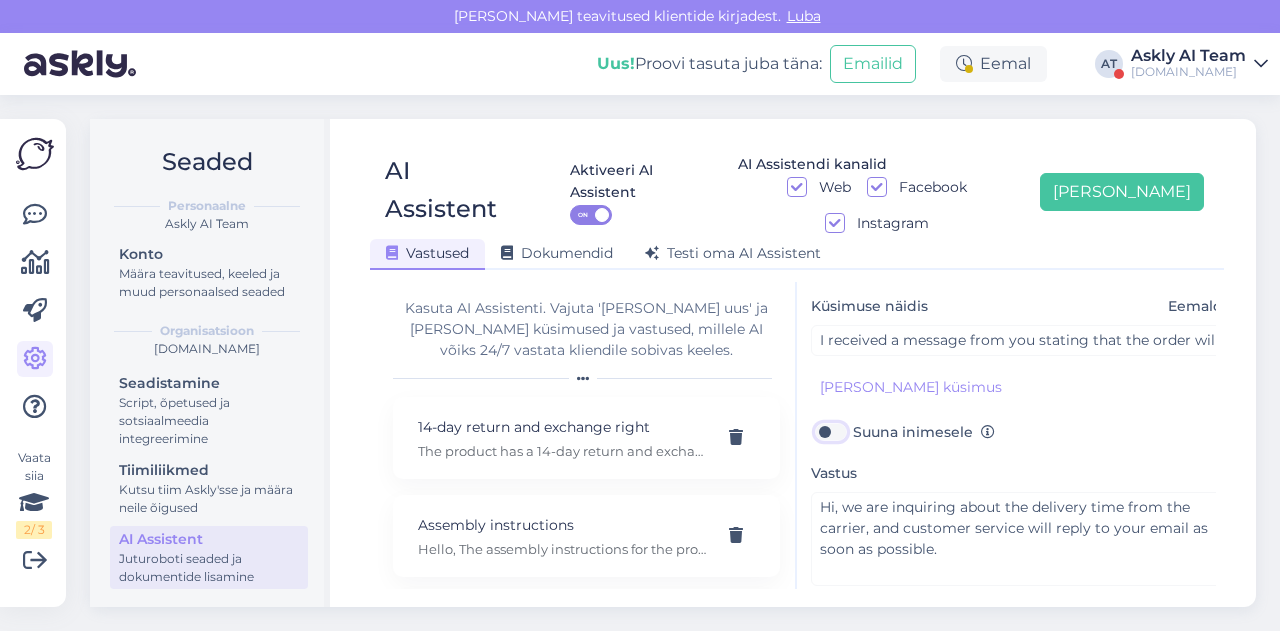 click on "Suuna inimesele" at bounding box center (830, 432) 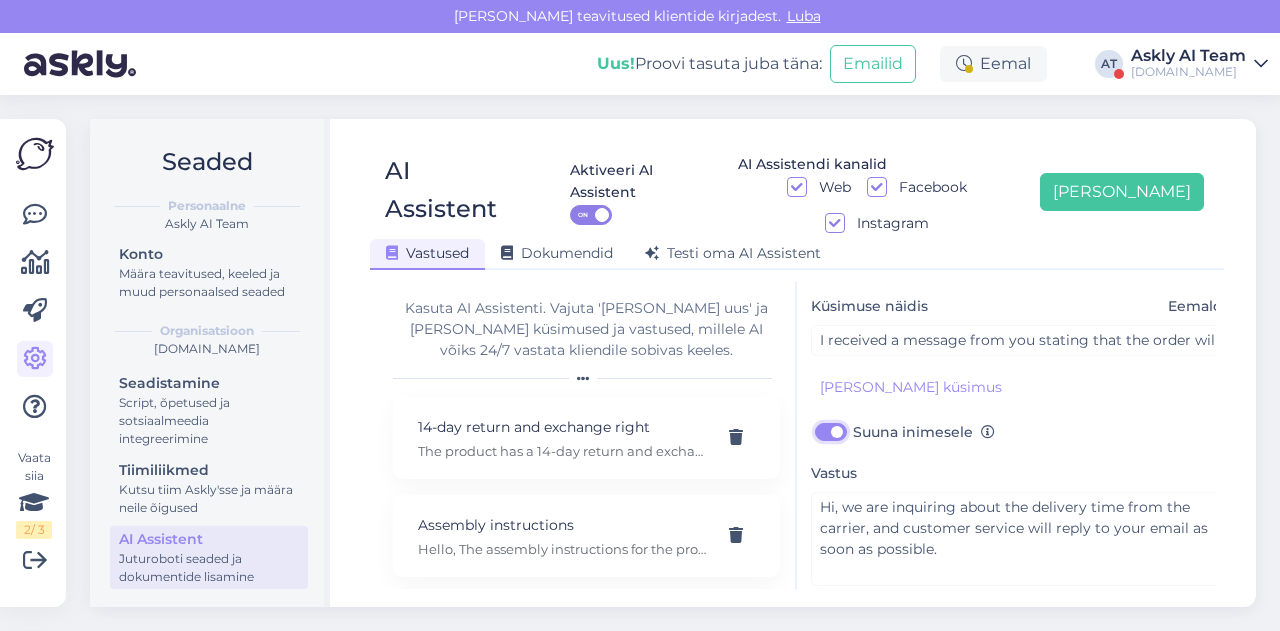 checkbox on "true" 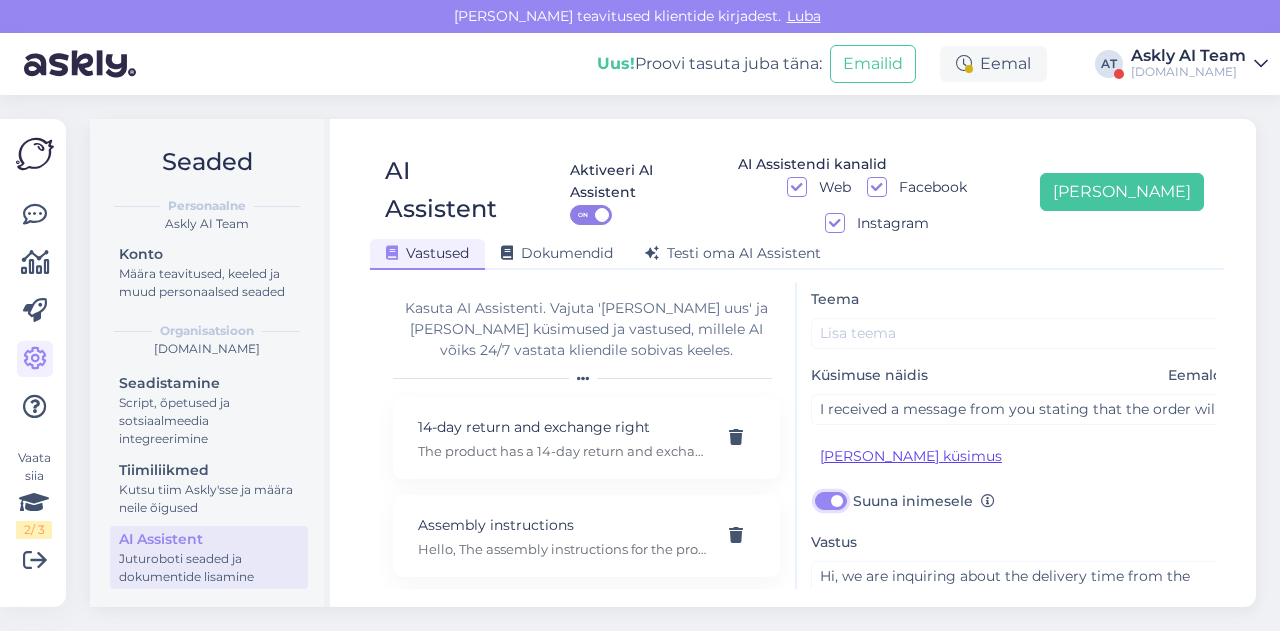 scroll, scrollTop: 55, scrollLeft: 1, axis: both 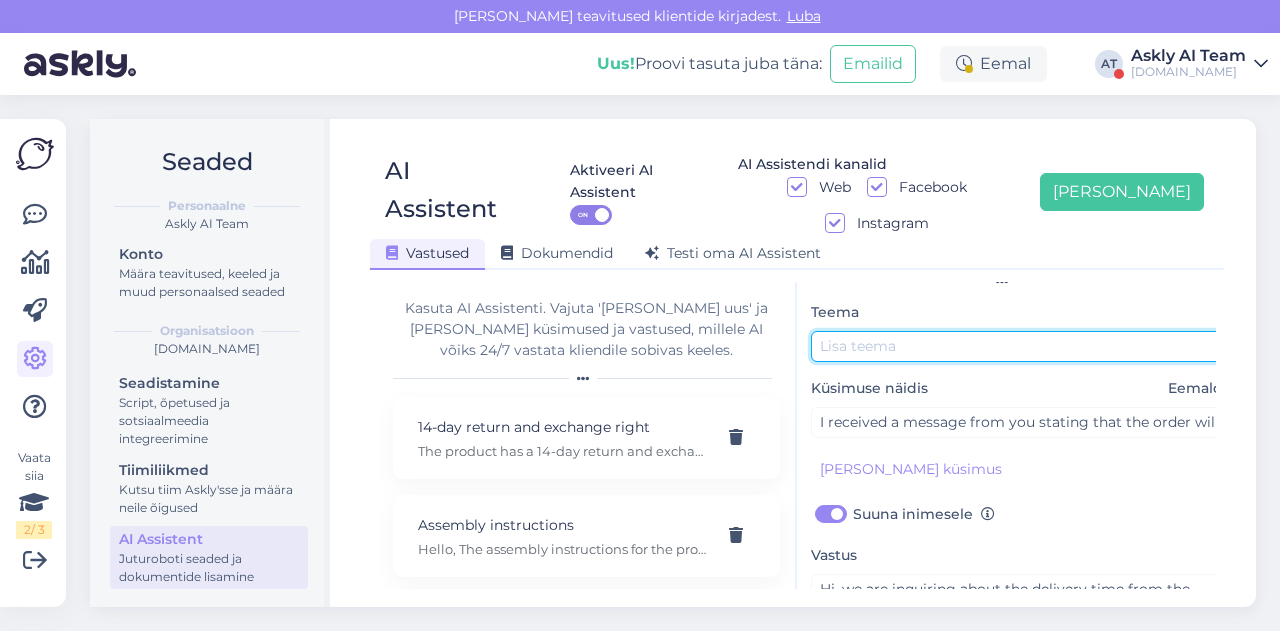 click at bounding box center [1021, 346] 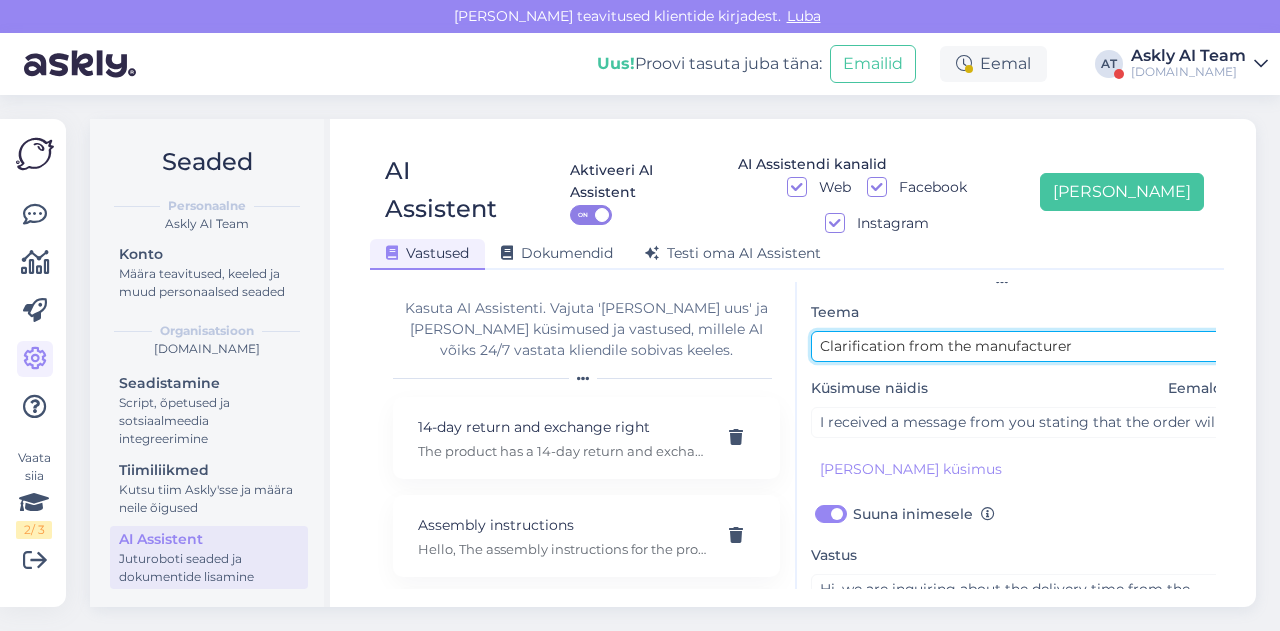 scroll, scrollTop: 179, scrollLeft: 1, axis: both 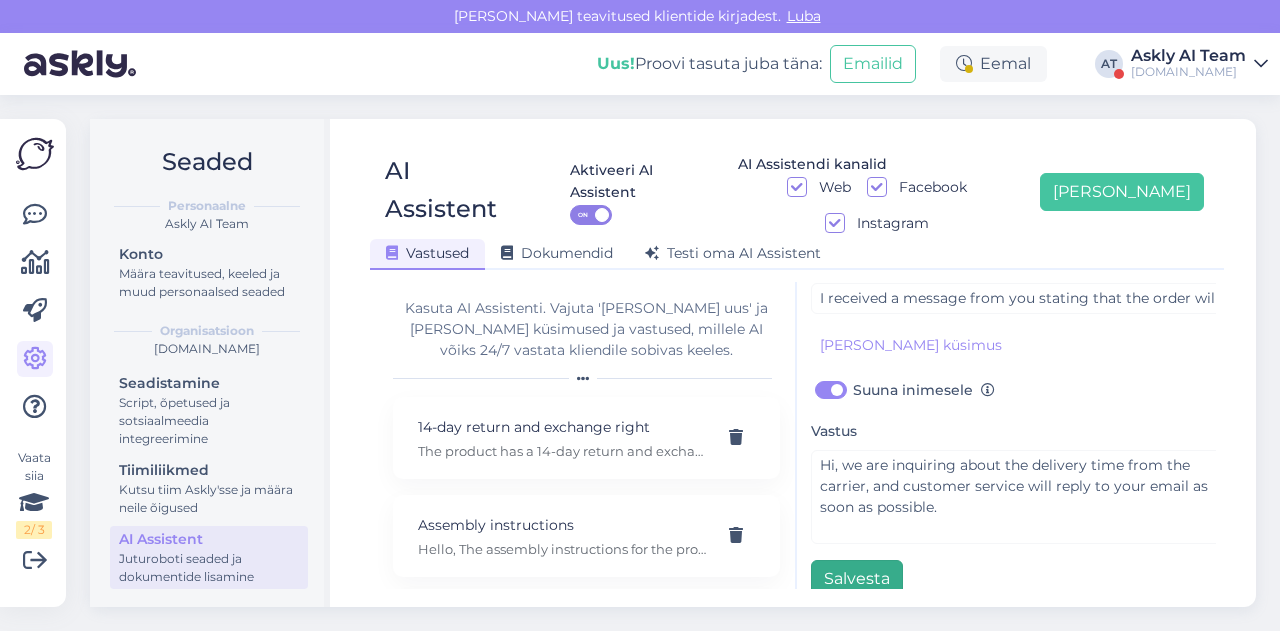 type on "Clarification from the manufacturer" 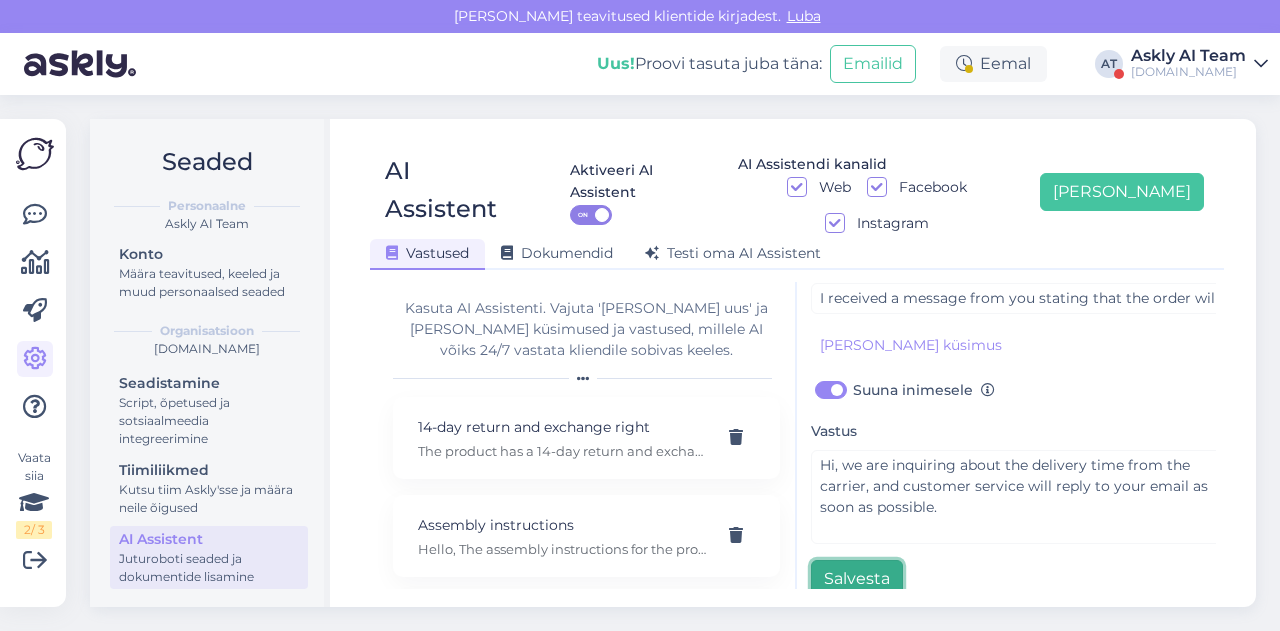 click on "Salvesta" at bounding box center [857, 579] 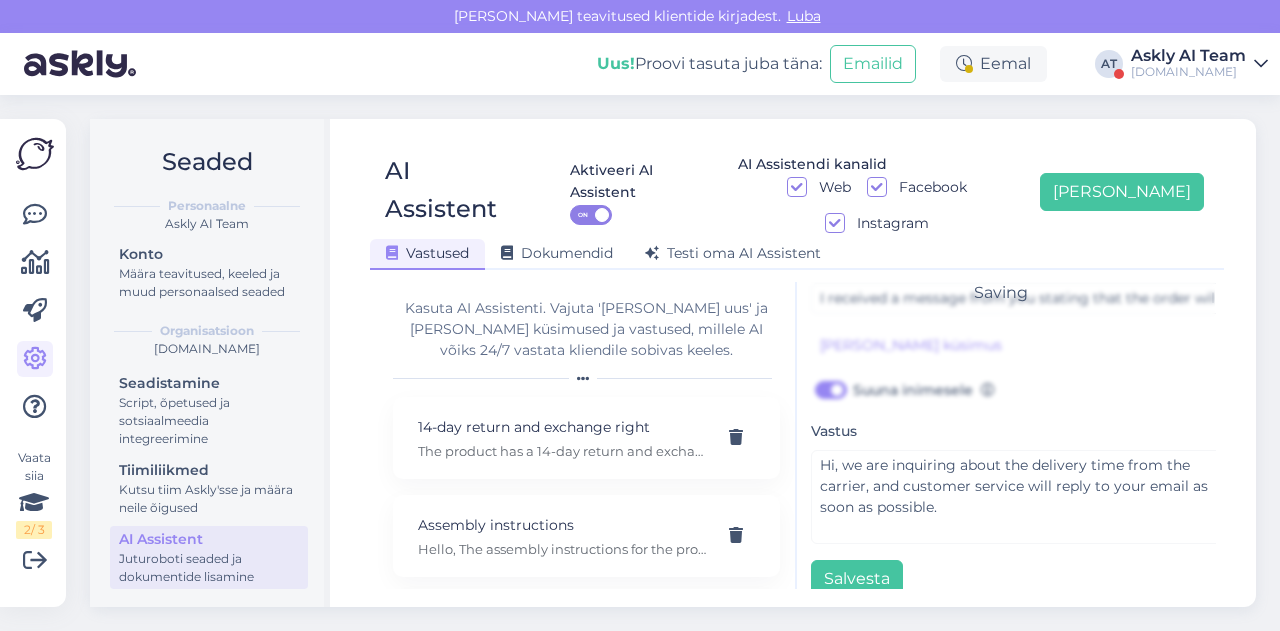 scroll, scrollTop: 0, scrollLeft: 0, axis: both 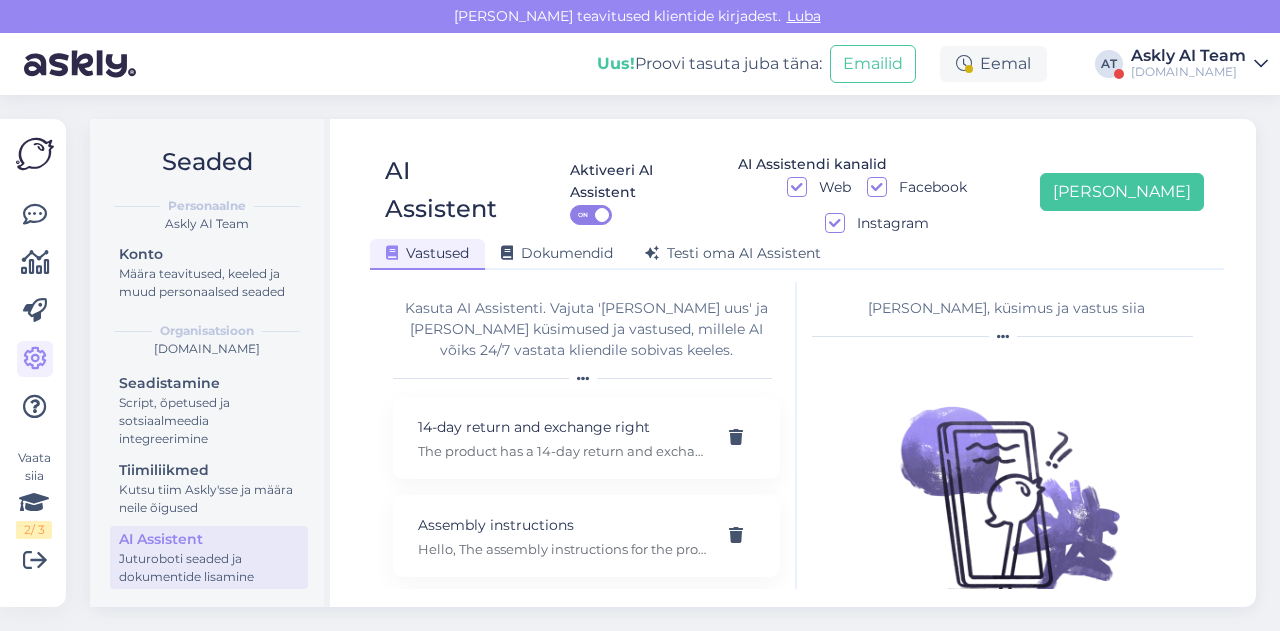 click on "AI Assistent Aktiveeri AI Assistent ON AI Assistendi kanalid Web Facebook Instagram [PERSON_NAME] uus Vastused Dokumendid [PERSON_NAME] oma AI Assistent [PERSON_NAME] AI Assistenti. Vajuta '[PERSON_NAME] uus' ja [PERSON_NAME] küsimused ja vastused, millele AI võiks 24/7 vastata kliendile sobivas keeles.  14-day return and exchange right The product has a 14-day return and exchange right. If the product is returned unused, unassembled, and in its original packaging, 100% of the order amount will be refunded, including the delivery costs. All returns must be notified in advance to [EMAIL_ADDRESS][DOMAIN_NAME] Assembly instructions Hello,
The assembly instructions for the product are included with the delivered product.
We can request the assembly instructions from the factory once you let us know which product code you are interested in.
Assembly service Unfortunately, we are unable to offer an assembly service.
Availability and pricing of specific products Available white bathroom base cabinets Banking info Bed and mattress bundle Bed weight capacity Discount" at bounding box center (797, 363) 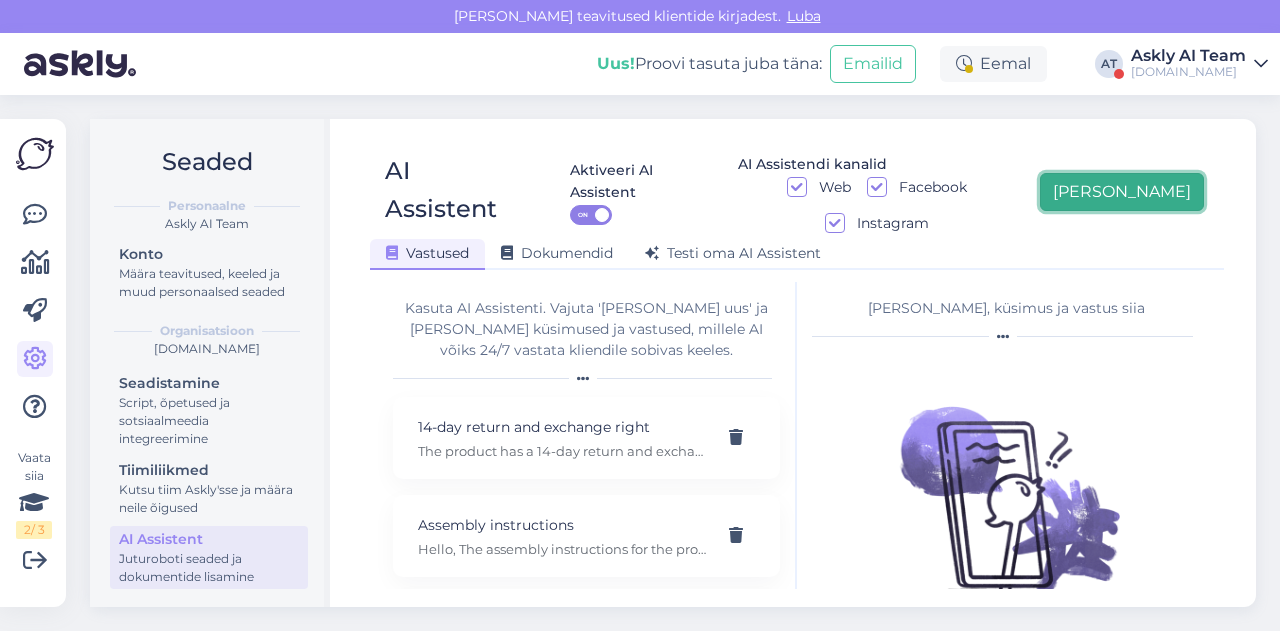 click on "[PERSON_NAME]" at bounding box center [1122, 192] 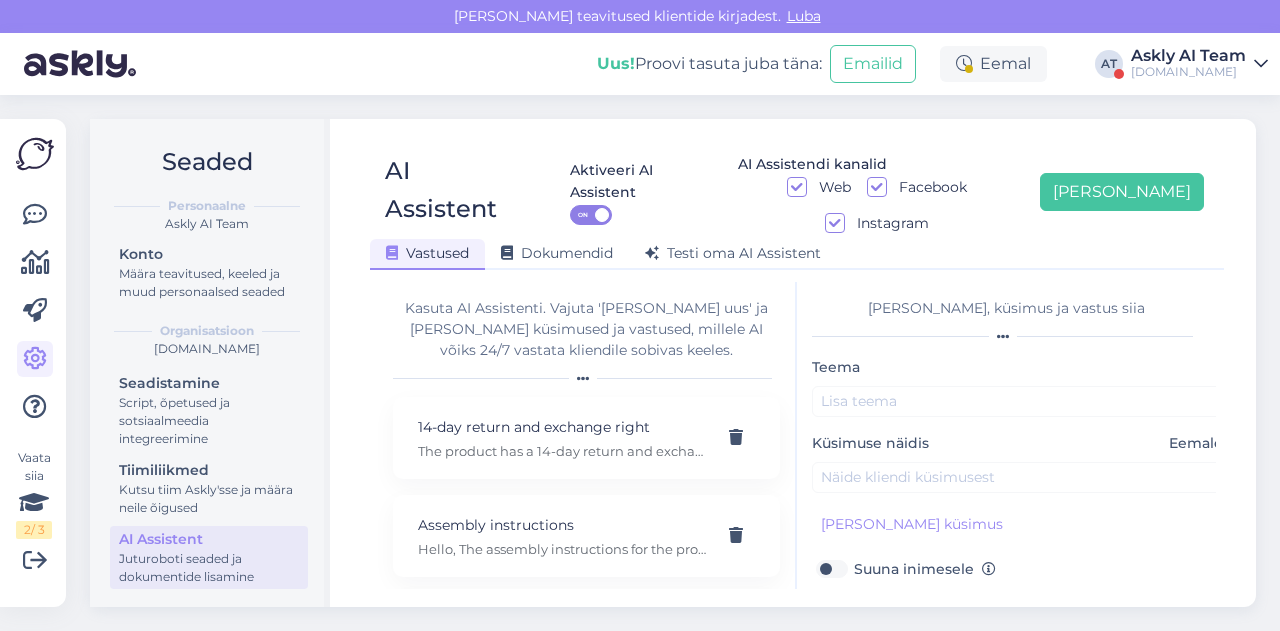 click on "Teema Küsimuse näidis Eemalda [PERSON_NAME] kliendi küsimus Suuna inimesele Vastus Salvesta" at bounding box center (1022, 566) 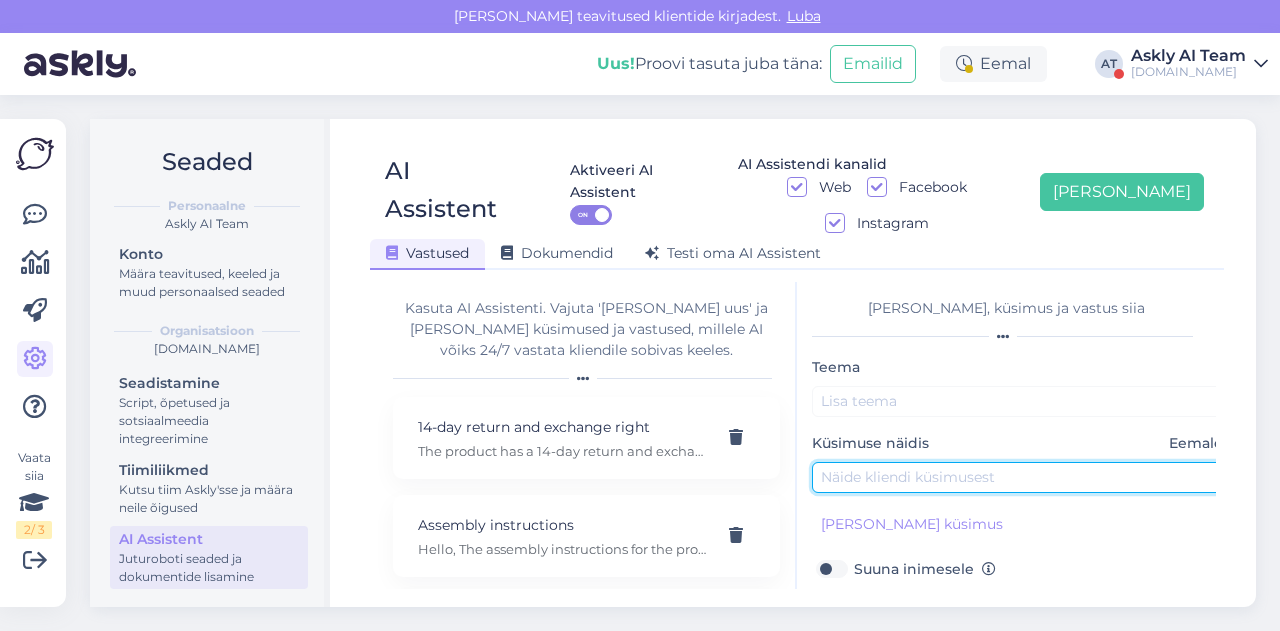 click at bounding box center [1022, 477] 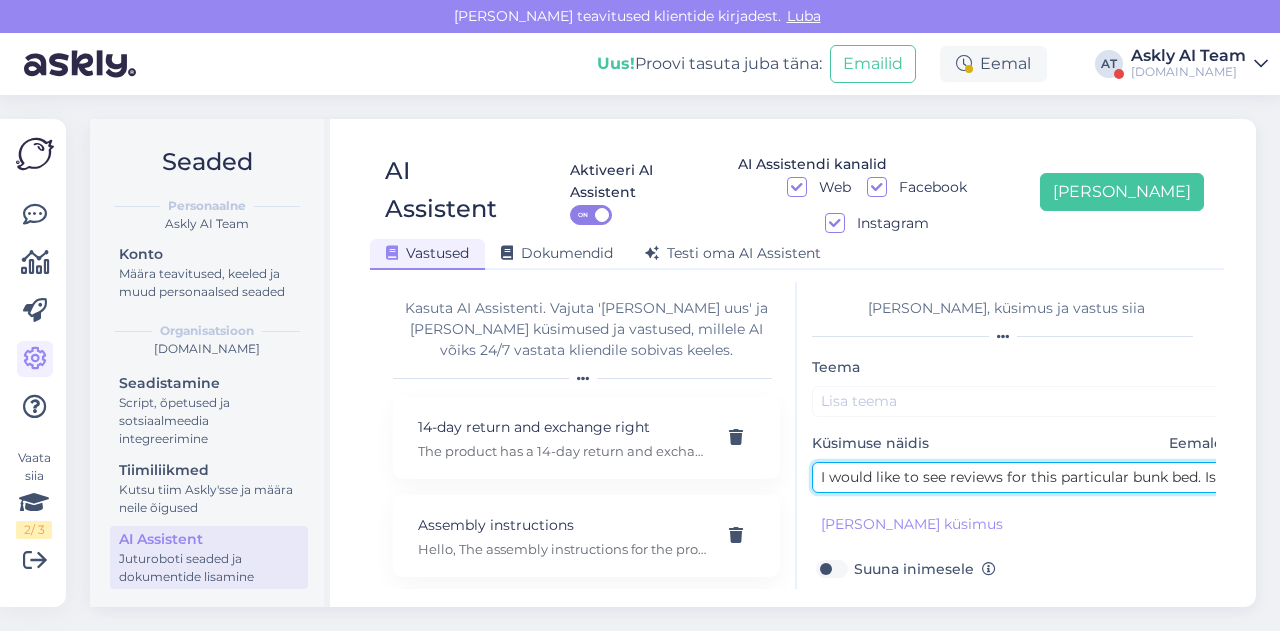 scroll, scrollTop: 0, scrollLeft: 92, axis: horizontal 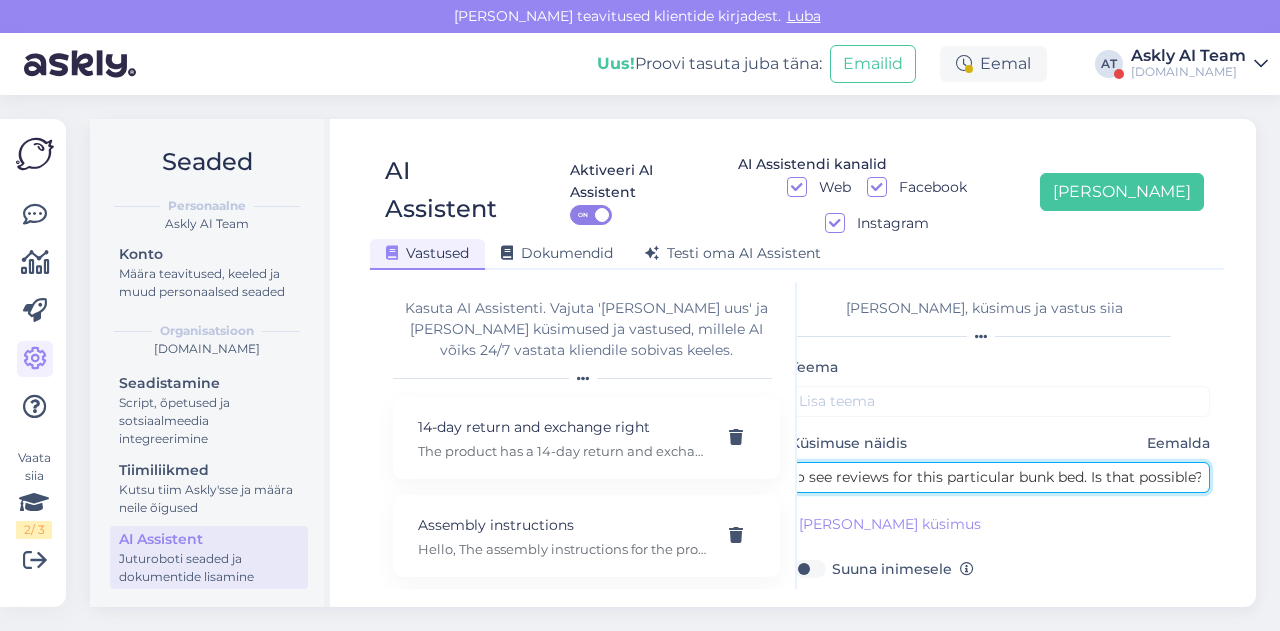 type on "I would like to see reviews for this particular bunk bed. Is that possible?" 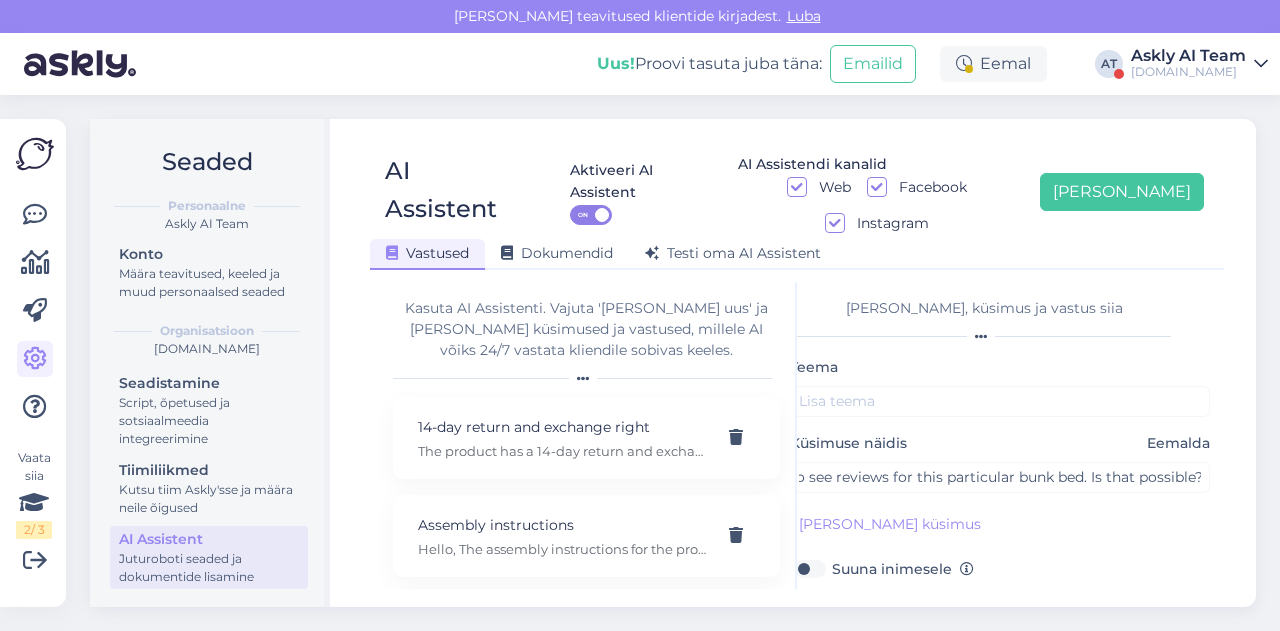 scroll, scrollTop: 0, scrollLeft: 0, axis: both 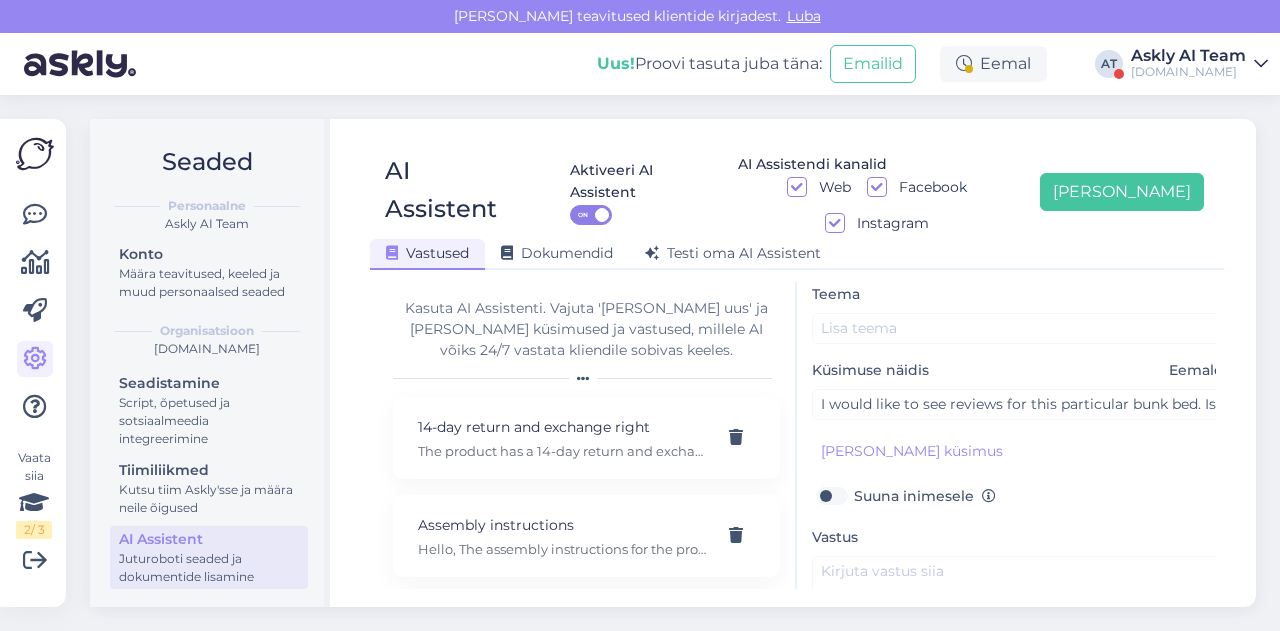 click on "Vastus" at bounding box center (1022, 587) 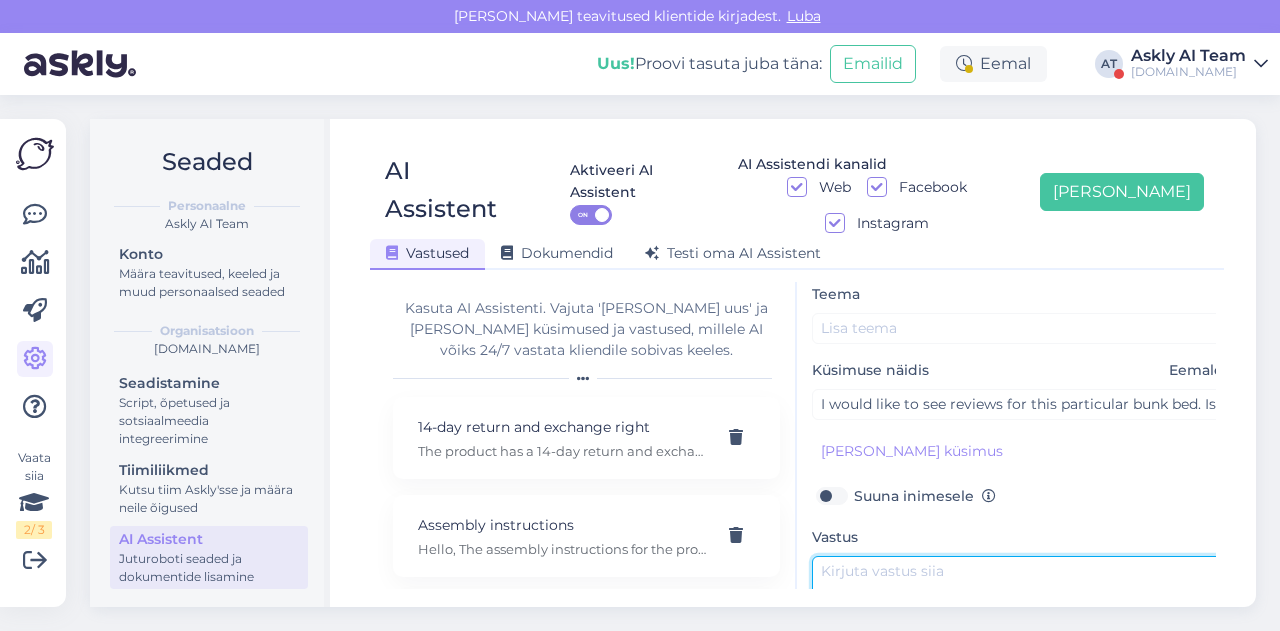 click at bounding box center [1022, 603] 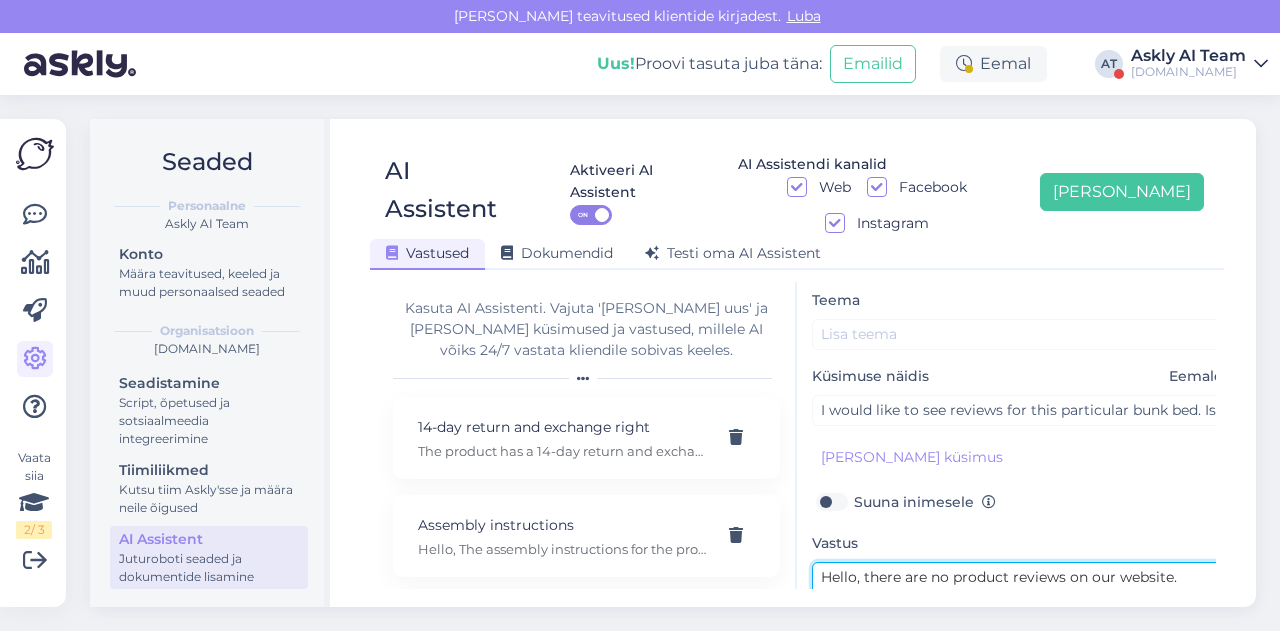 scroll, scrollTop: 75, scrollLeft: 0, axis: vertical 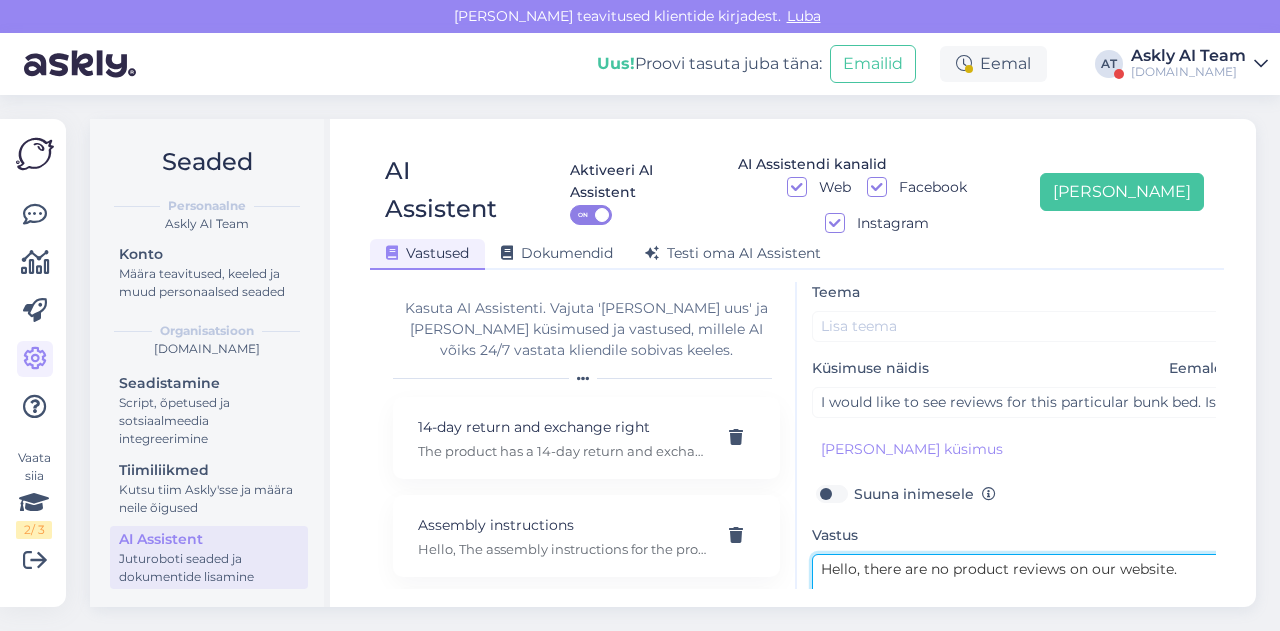 drag, startPoint x: 954, startPoint y: 529, endPoint x: 1067, endPoint y: 529, distance: 113 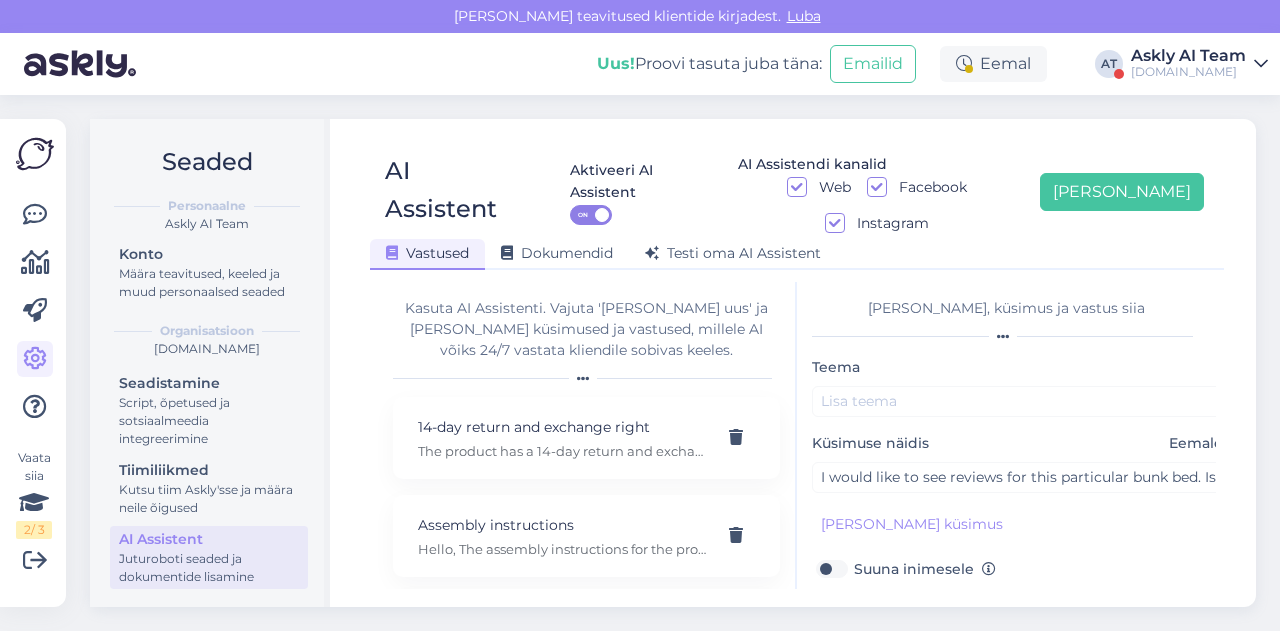 type on "Hello, there are no product reviews on our website." 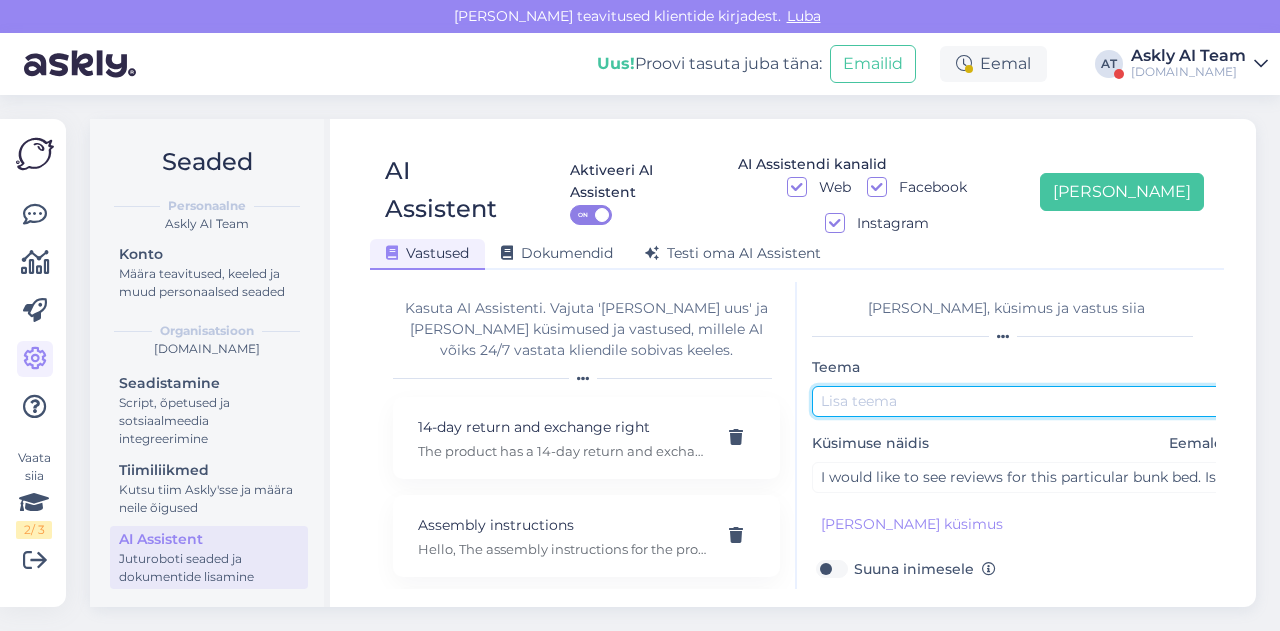 click at bounding box center [1022, 401] 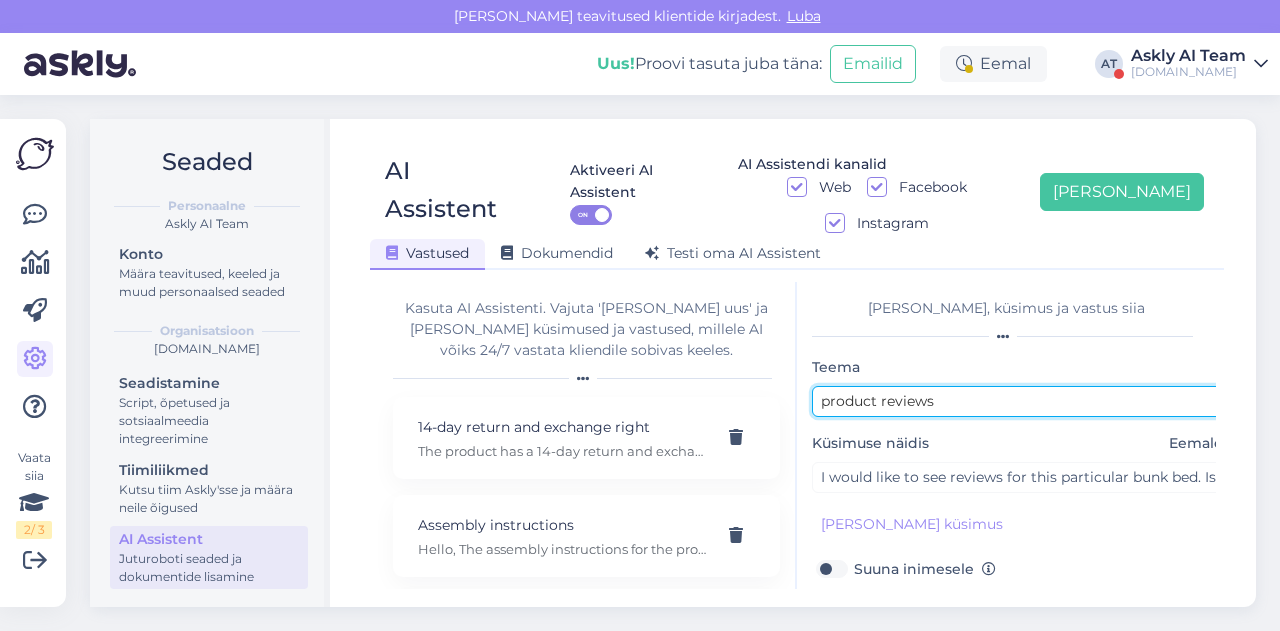 click on "product reviews" at bounding box center [1022, 401] 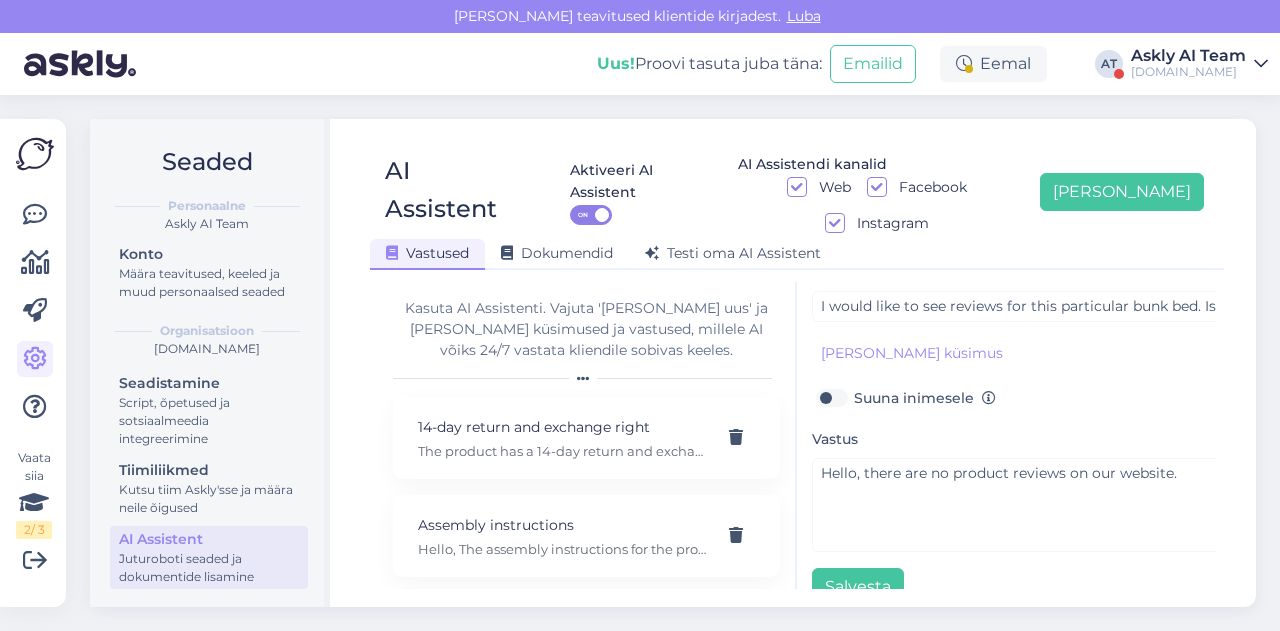 scroll, scrollTop: 179, scrollLeft: 0, axis: vertical 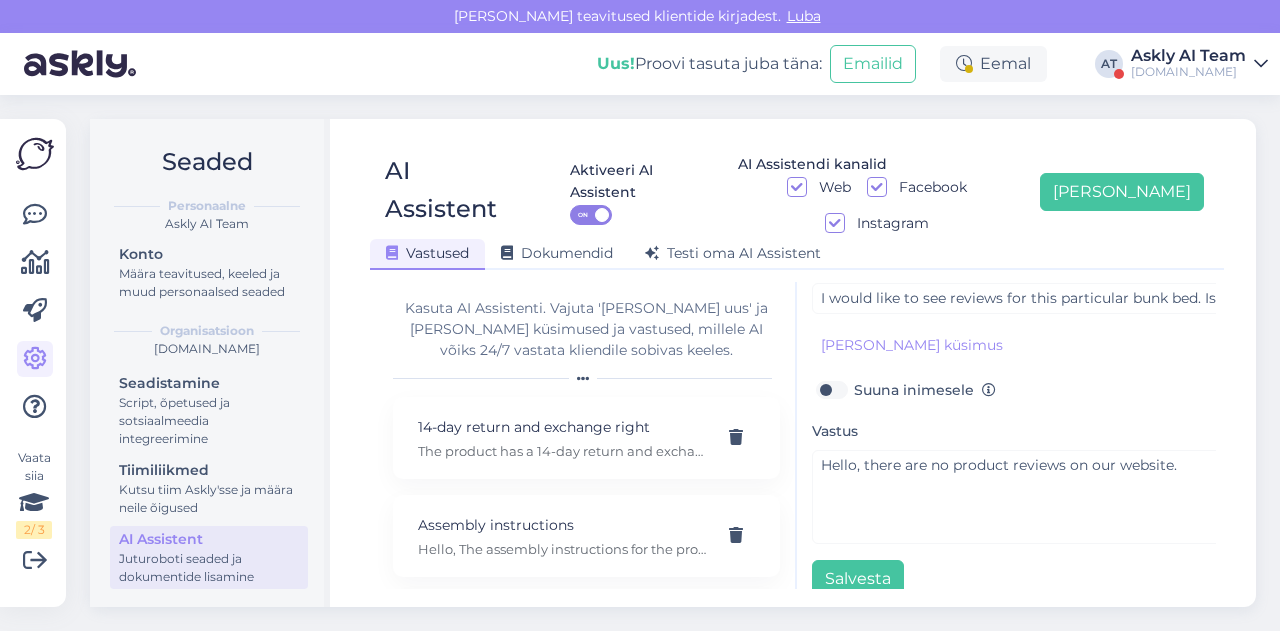 type on "Product reviews" 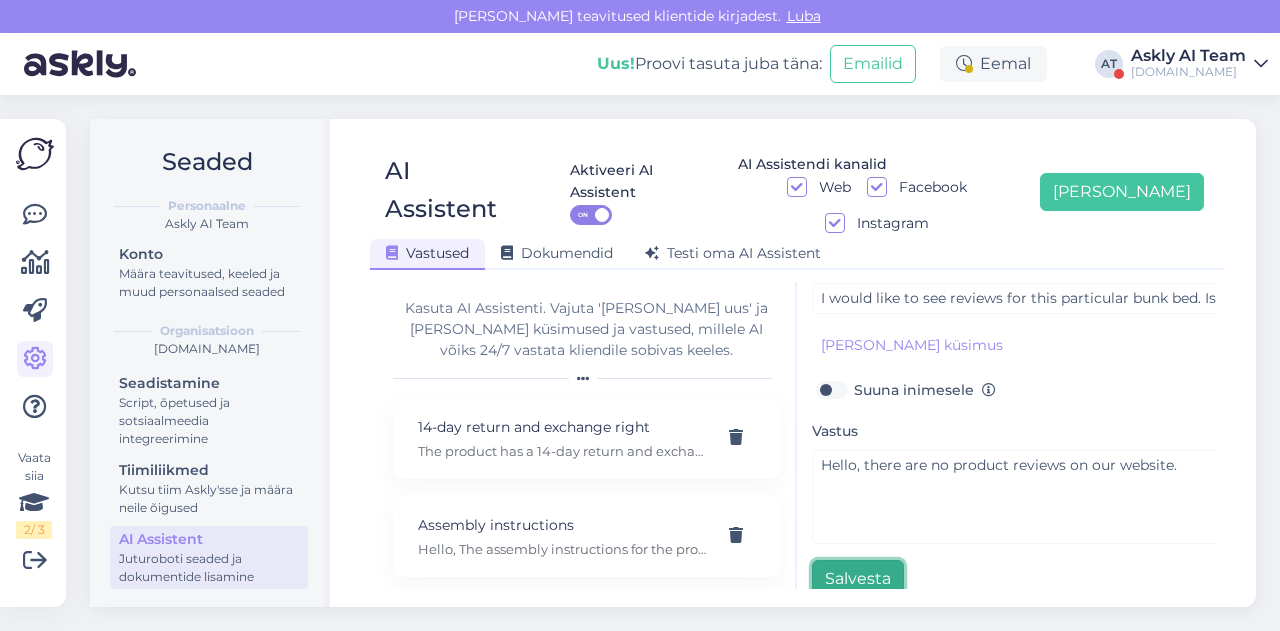 click on "Salvesta" at bounding box center [858, 579] 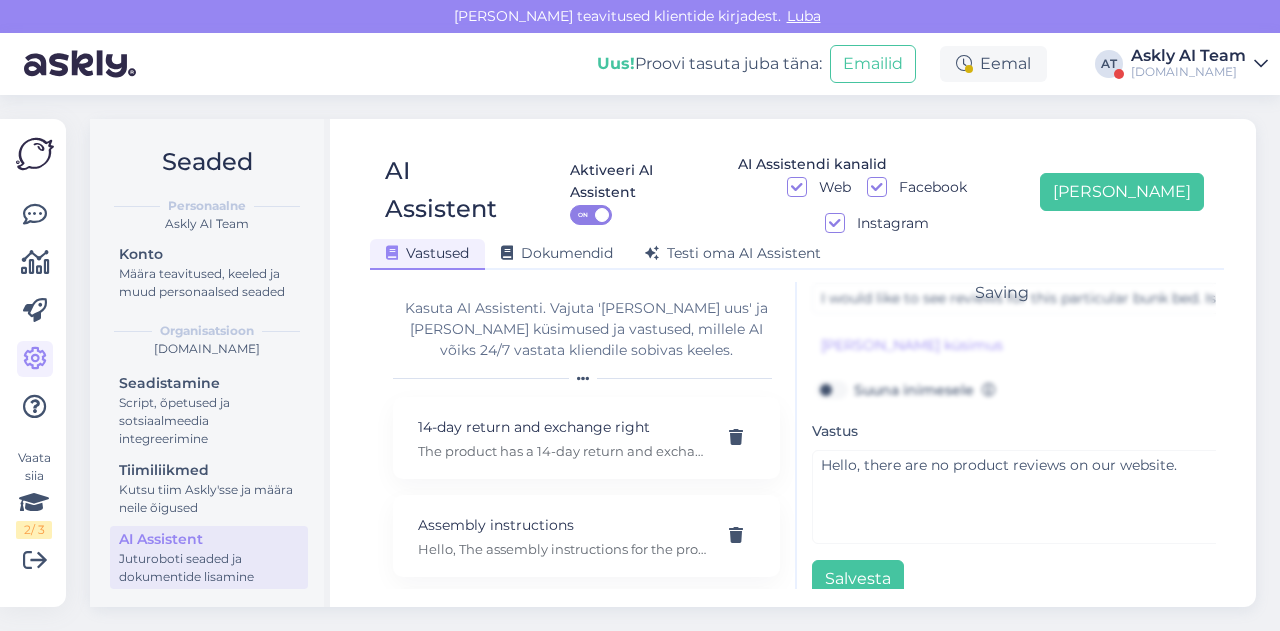 scroll, scrollTop: 0, scrollLeft: 0, axis: both 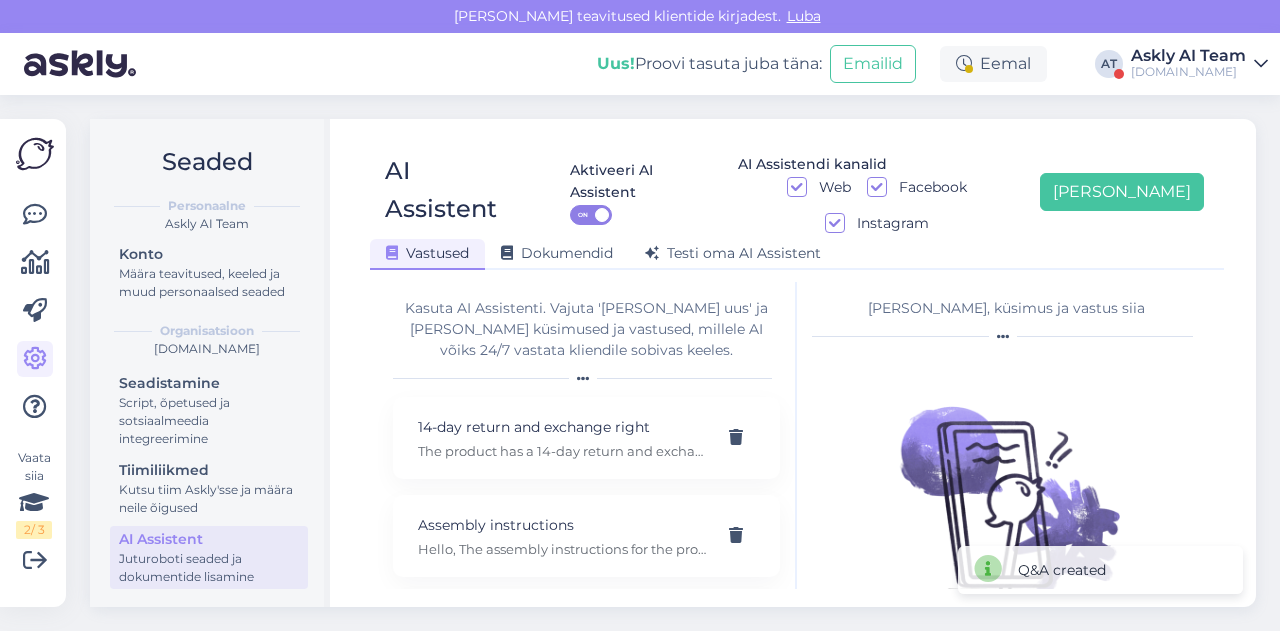 click on "AI Assistent Aktiveeri AI Assistent ON AI Assistendi kanalid Web Facebook Instagram [PERSON_NAME] uus Vastused Dokumendid [PERSON_NAME] oma AI Assistent" at bounding box center (797, 203) 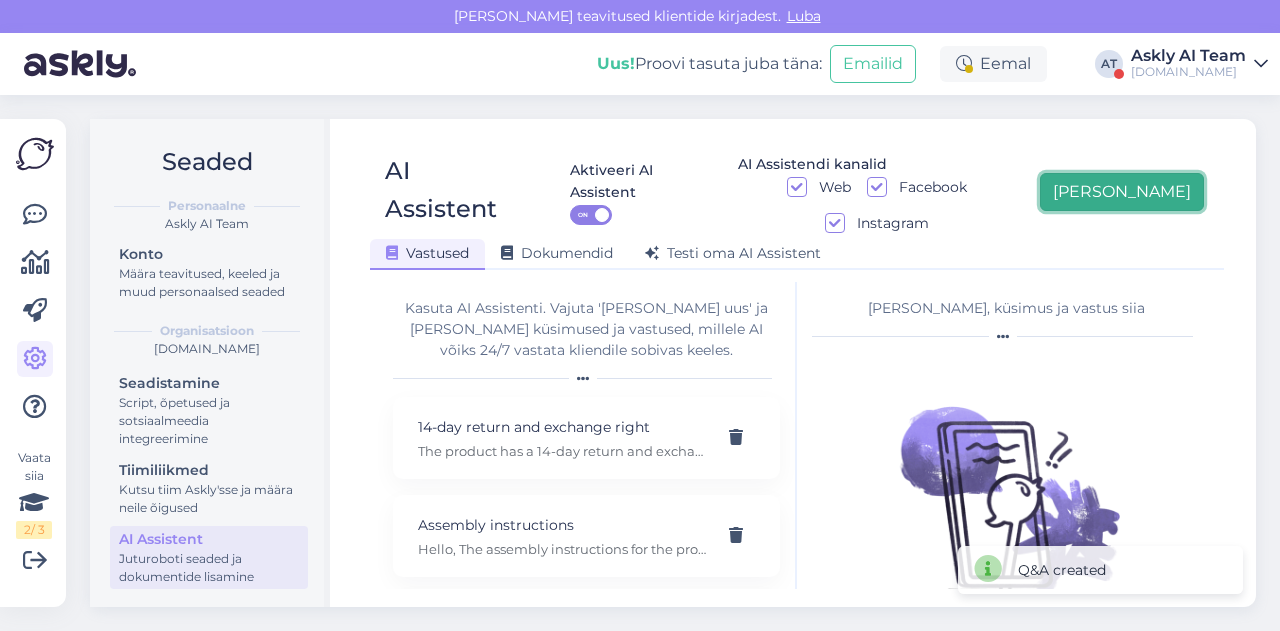 click on "[PERSON_NAME]" at bounding box center (1122, 192) 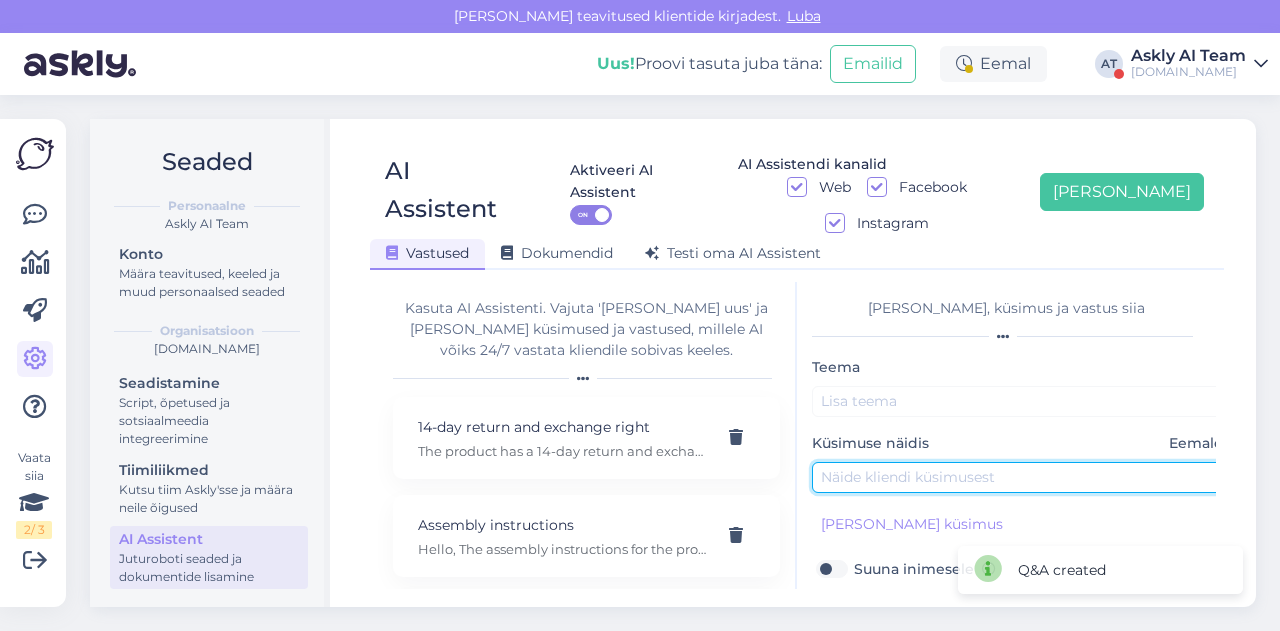 click at bounding box center [1022, 477] 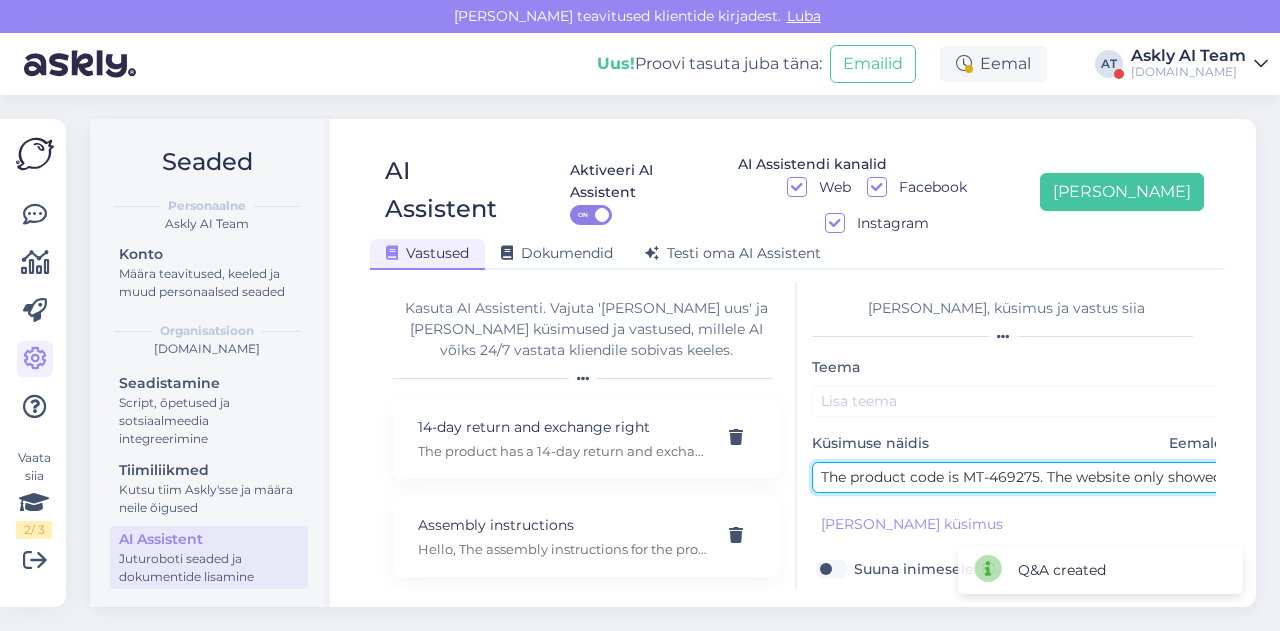 scroll, scrollTop: 0, scrollLeft: 480, axis: horizontal 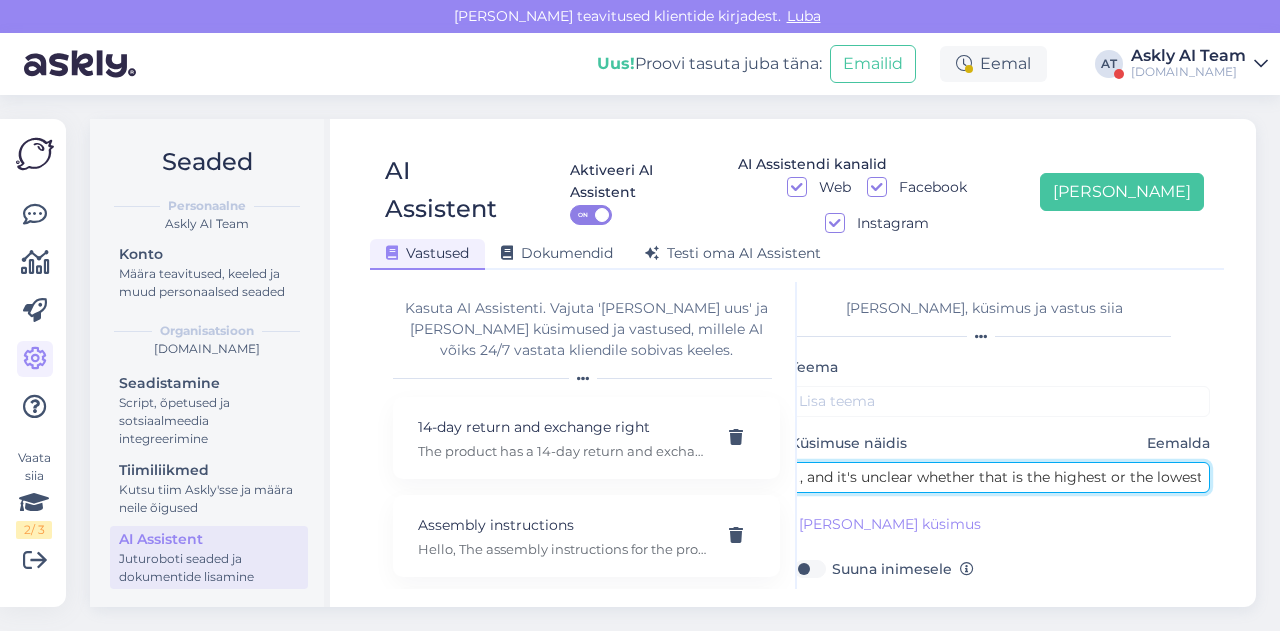 type on "The product code is MT-469275. The website only showed one height, and it's unclear whether that is the highest or the lowest" 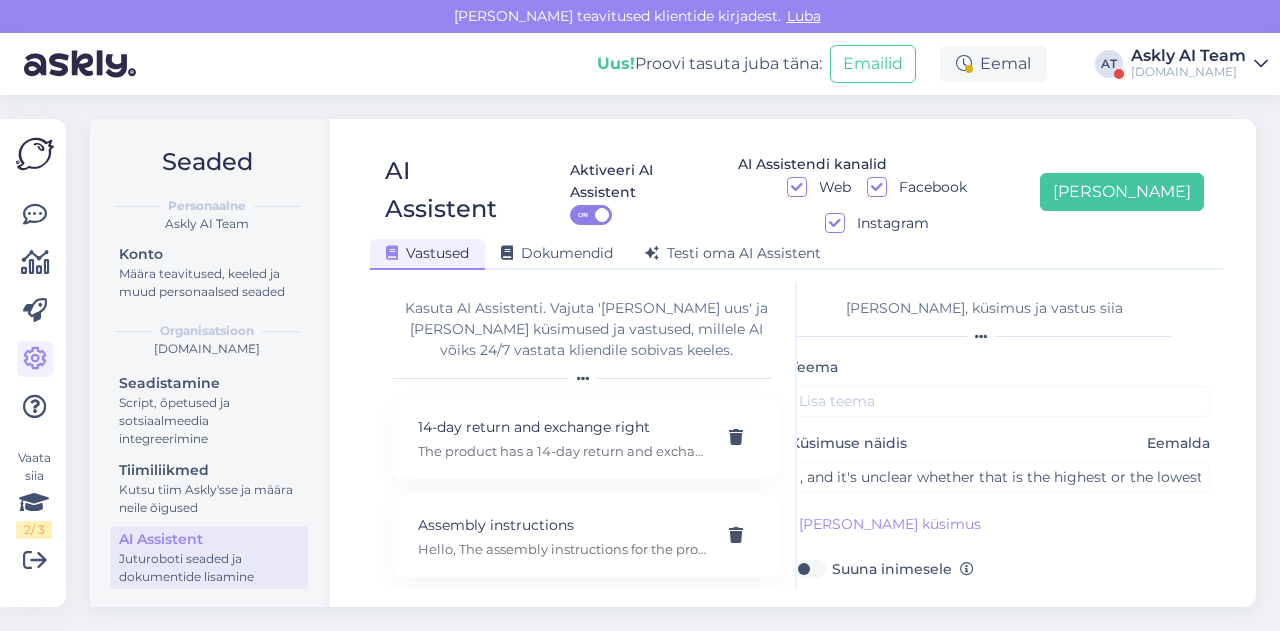 scroll, scrollTop: 0, scrollLeft: 0, axis: both 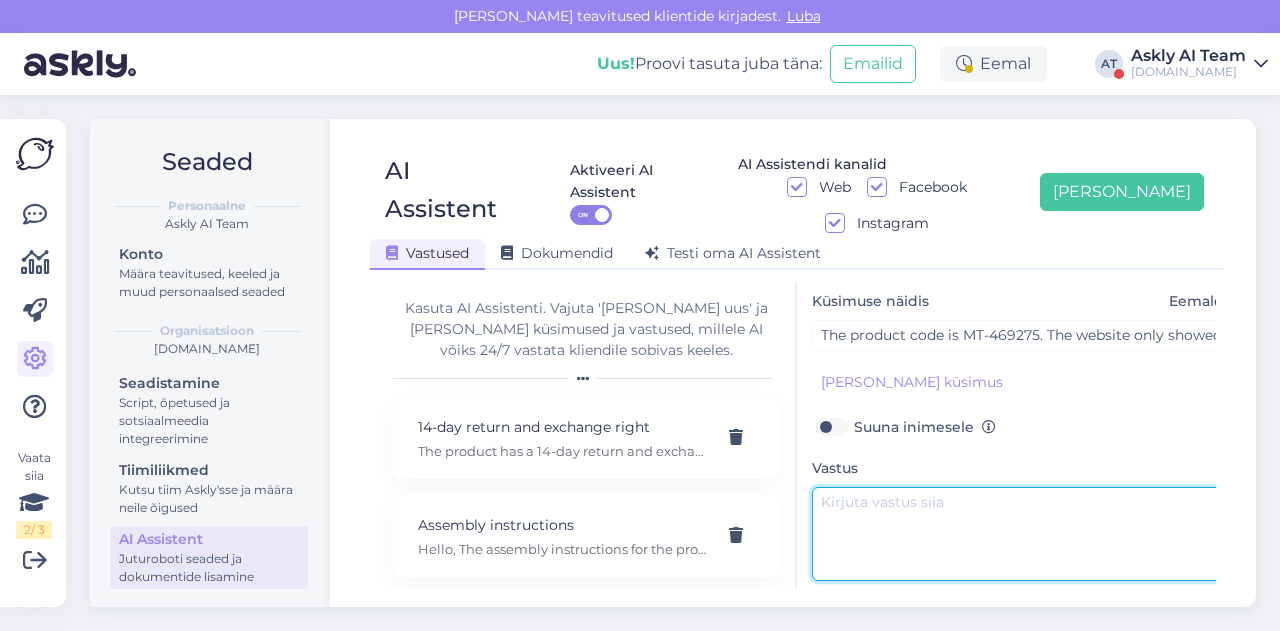 click at bounding box center (1022, 534) 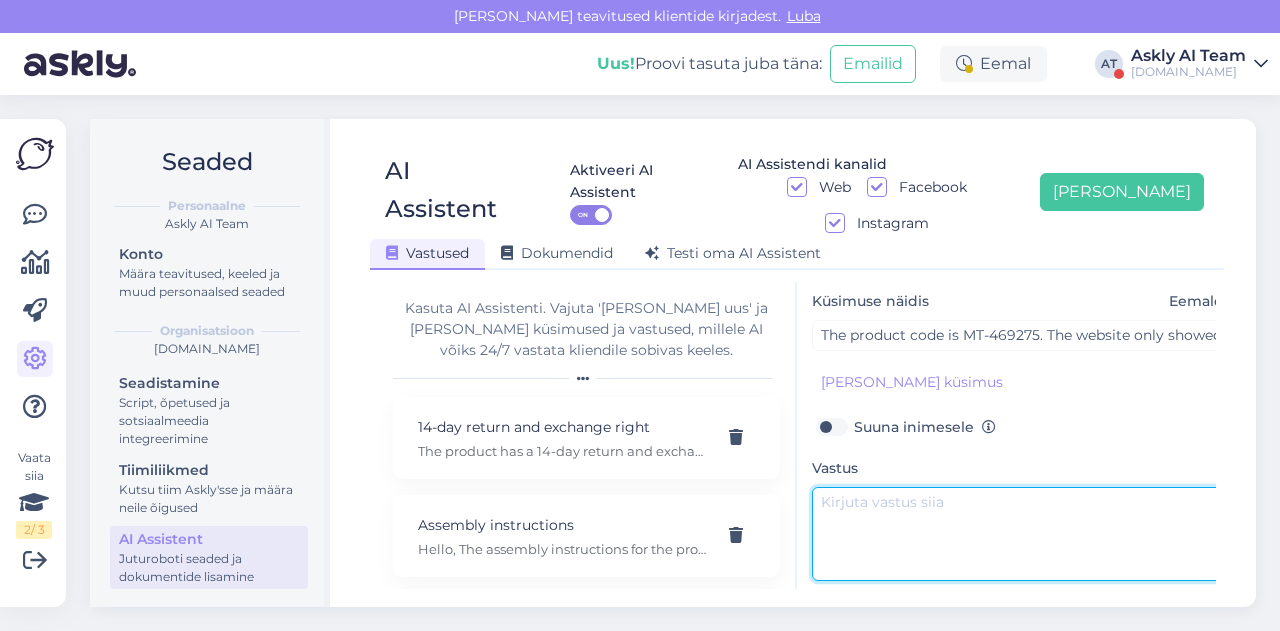 paste on "Hi, the height of the Bar Stool [PERSON_NAME], 2 pcs, is adjustable between 52–82 cm: [URL][DOMAIN_NAME][PERSON_NAME]" 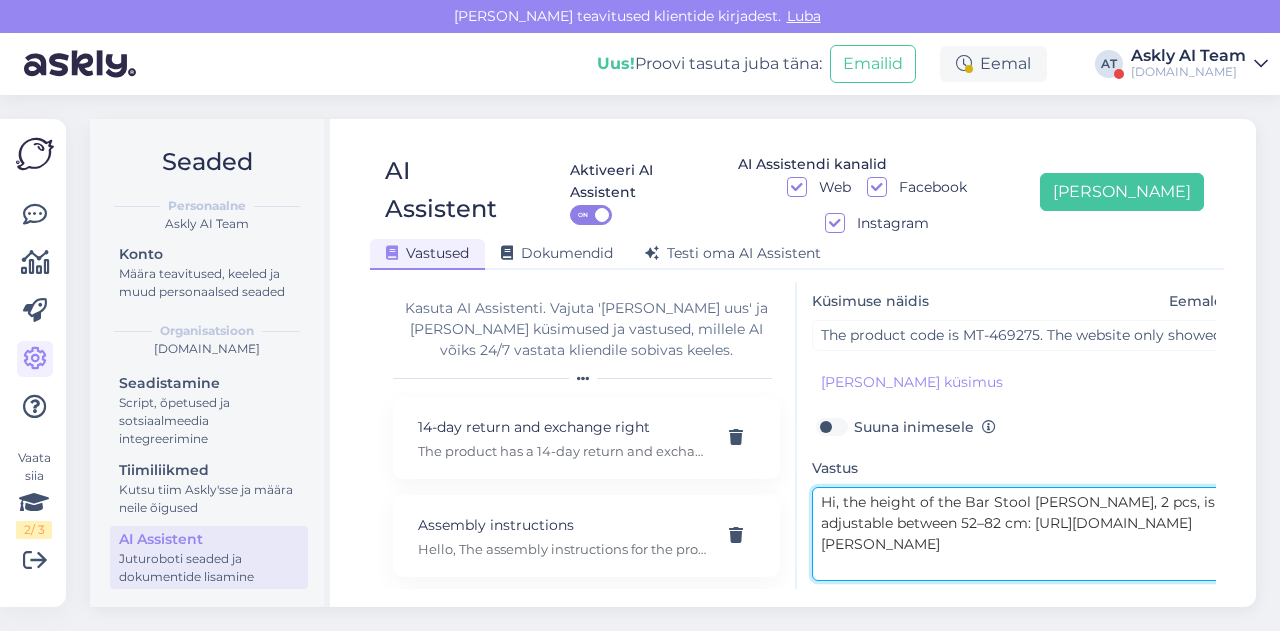drag, startPoint x: 870, startPoint y: 464, endPoint x: 1072, endPoint y: 463, distance: 202.00247 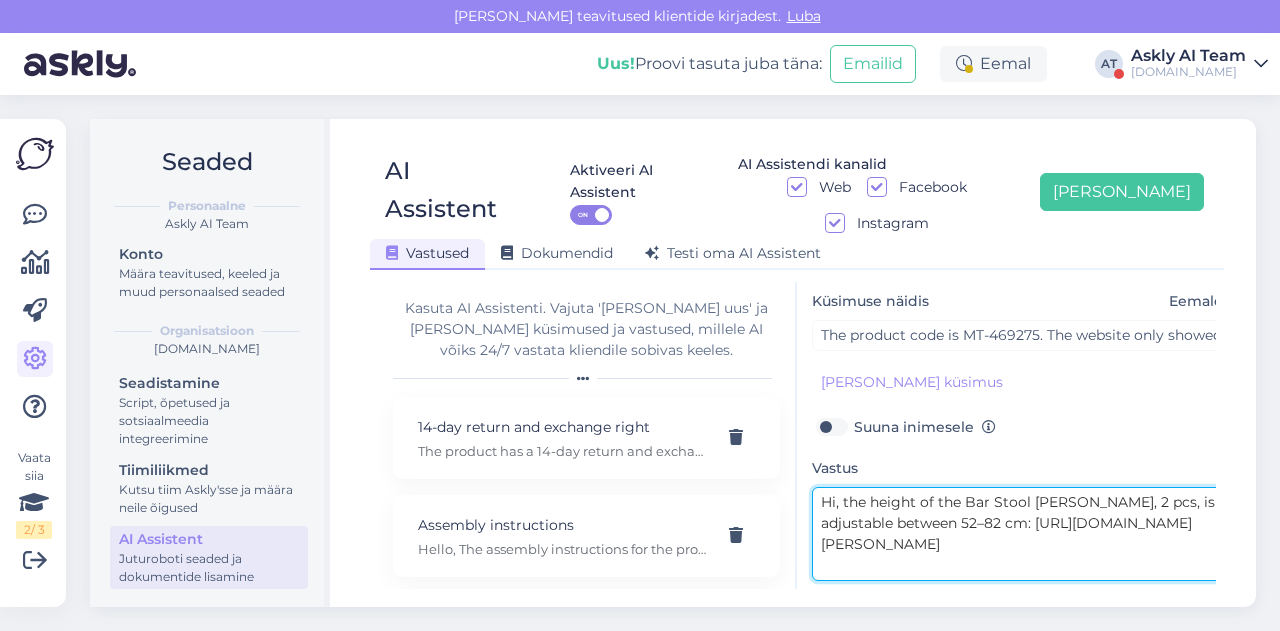 click on "Hi, the height of the Bar Stool [PERSON_NAME], 2 pcs, is adjustable between 52–82 cm: [URL][DOMAIN_NAME][PERSON_NAME]" at bounding box center (1022, 534) 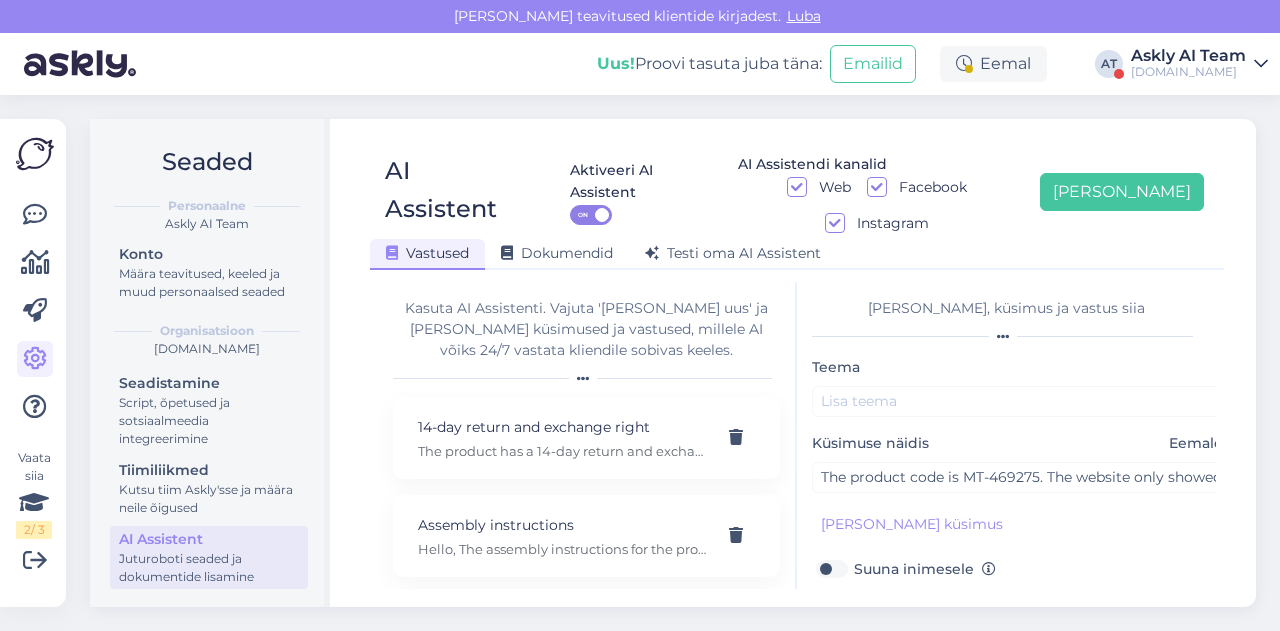 type on "Hi, the height of the Bar Stool [PERSON_NAME], 2 pcs, is adjustable between 52–82 cm: [URL][DOMAIN_NAME][PERSON_NAME]" 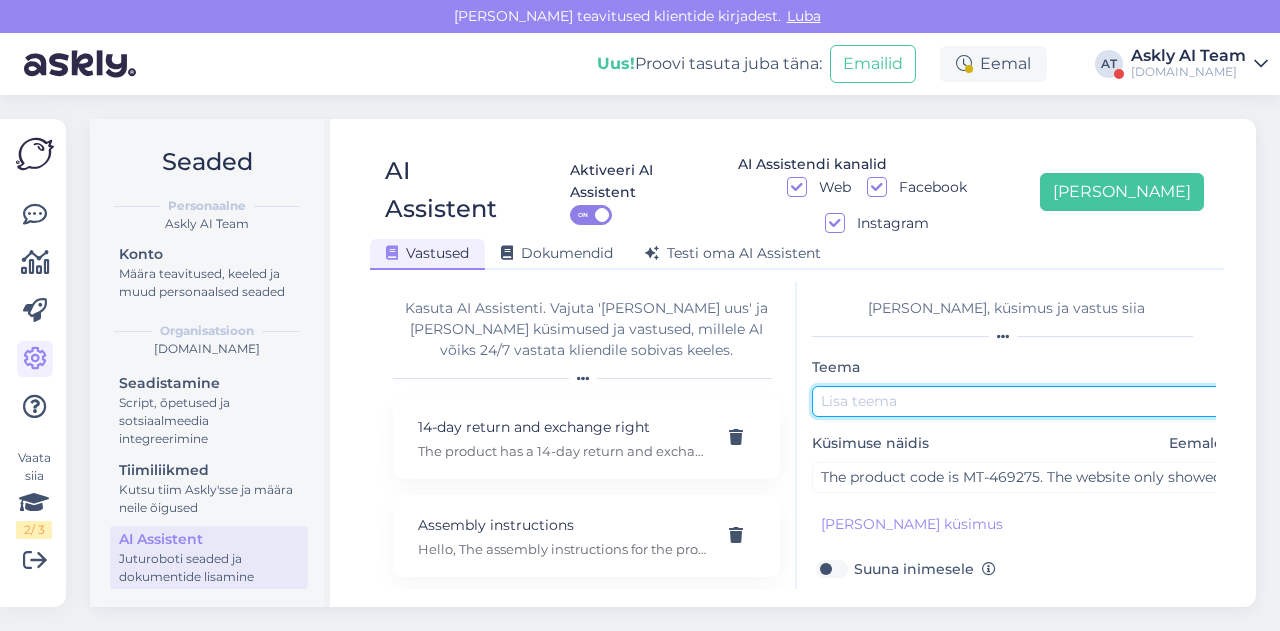 click at bounding box center (1022, 401) 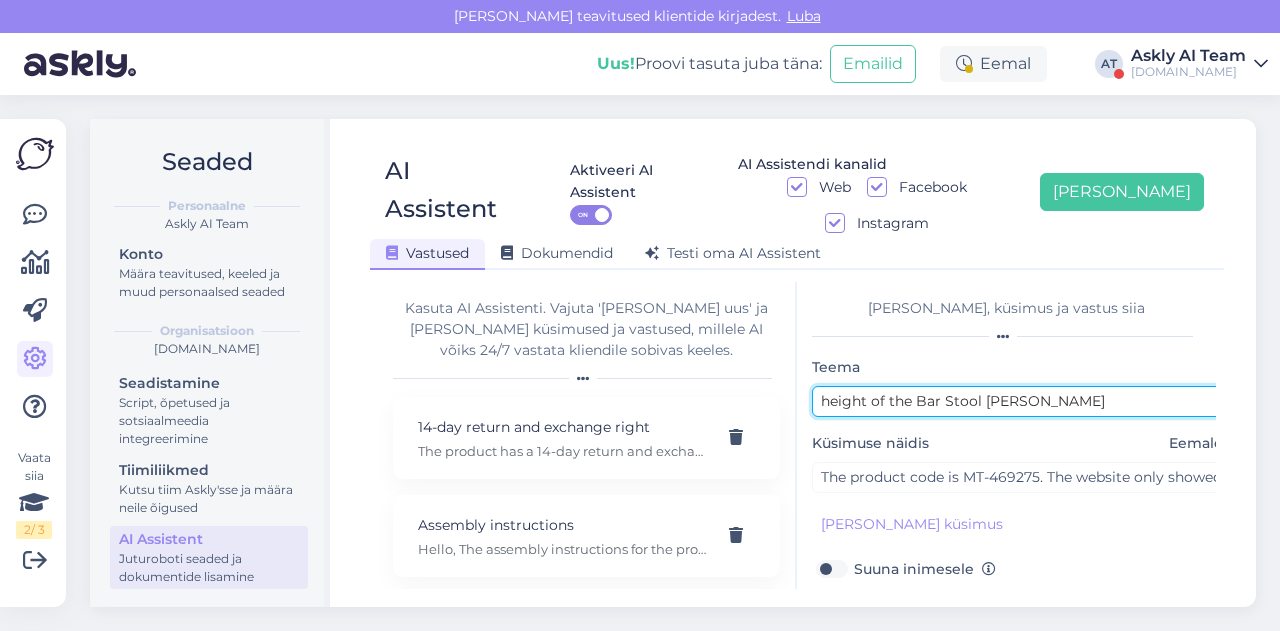 click on "height of the Bar Stool [PERSON_NAME]" at bounding box center [1022, 401] 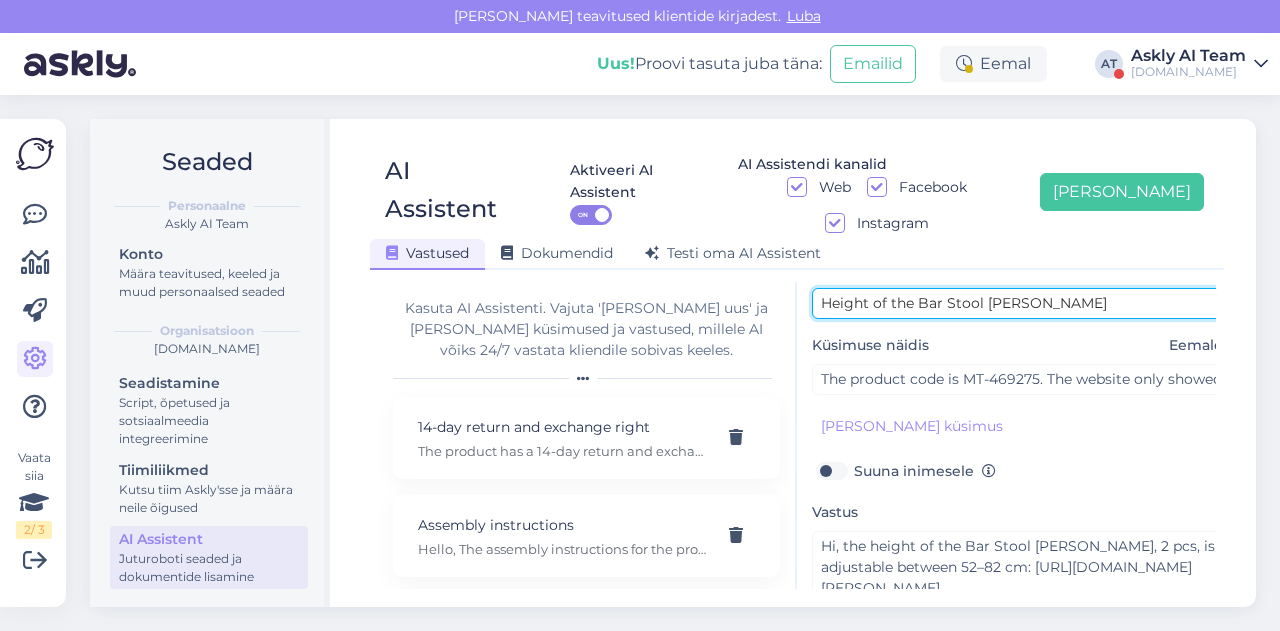 scroll, scrollTop: 179, scrollLeft: 0, axis: vertical 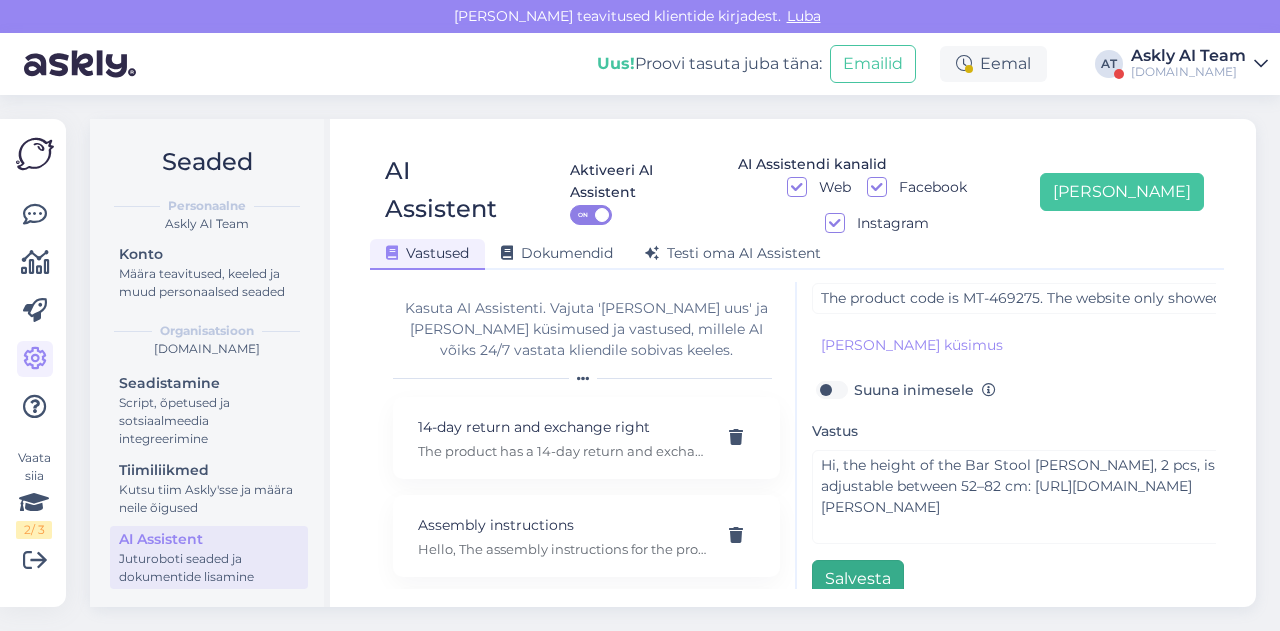 type on "Height of the Bar Stool [PERSON_NAME]" 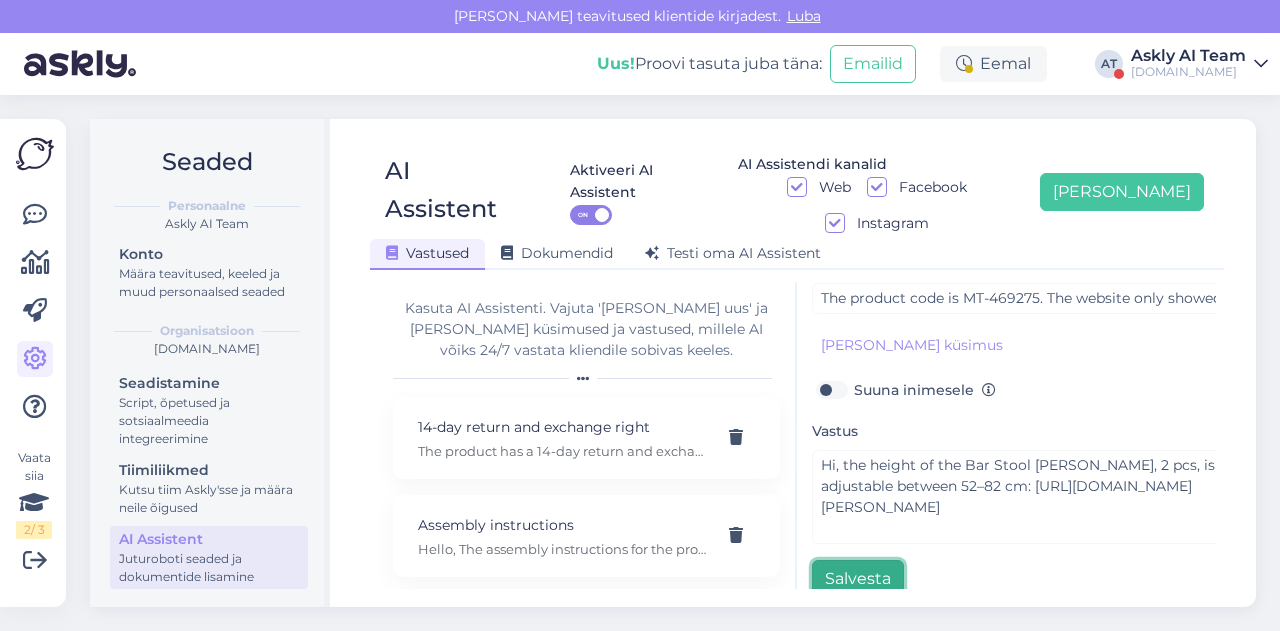 click on "Salvesta" at bounding box center (858, 579) 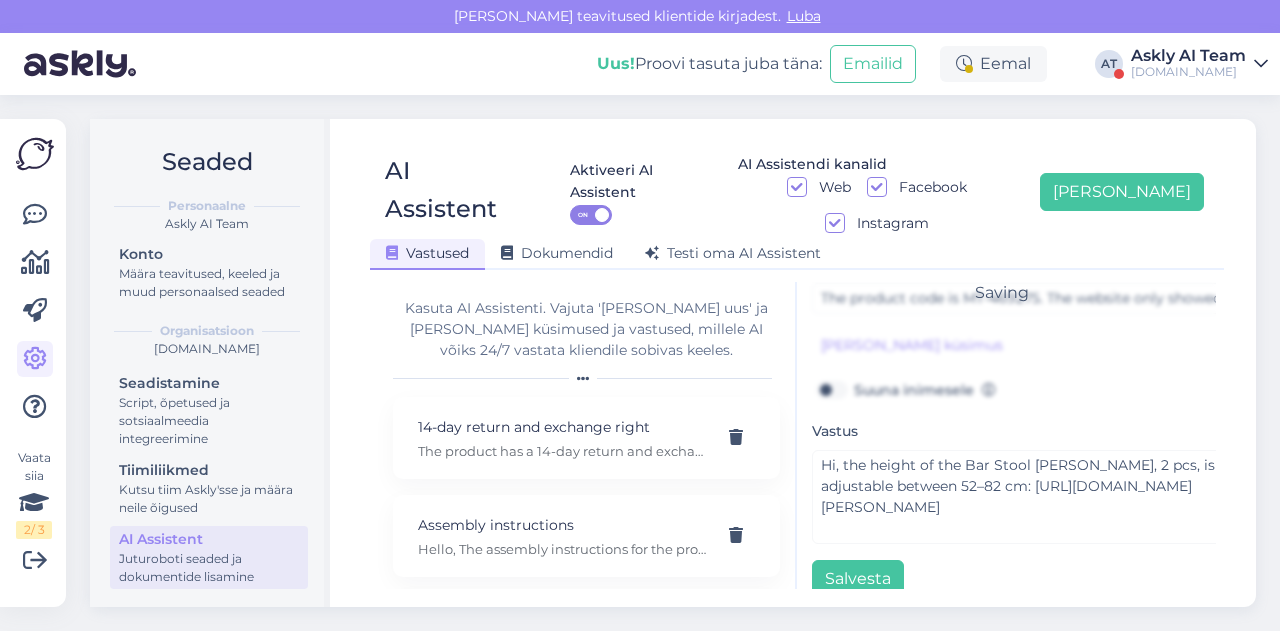 scroll, scrollTop: 0, scrollLeft: 0, axis: both 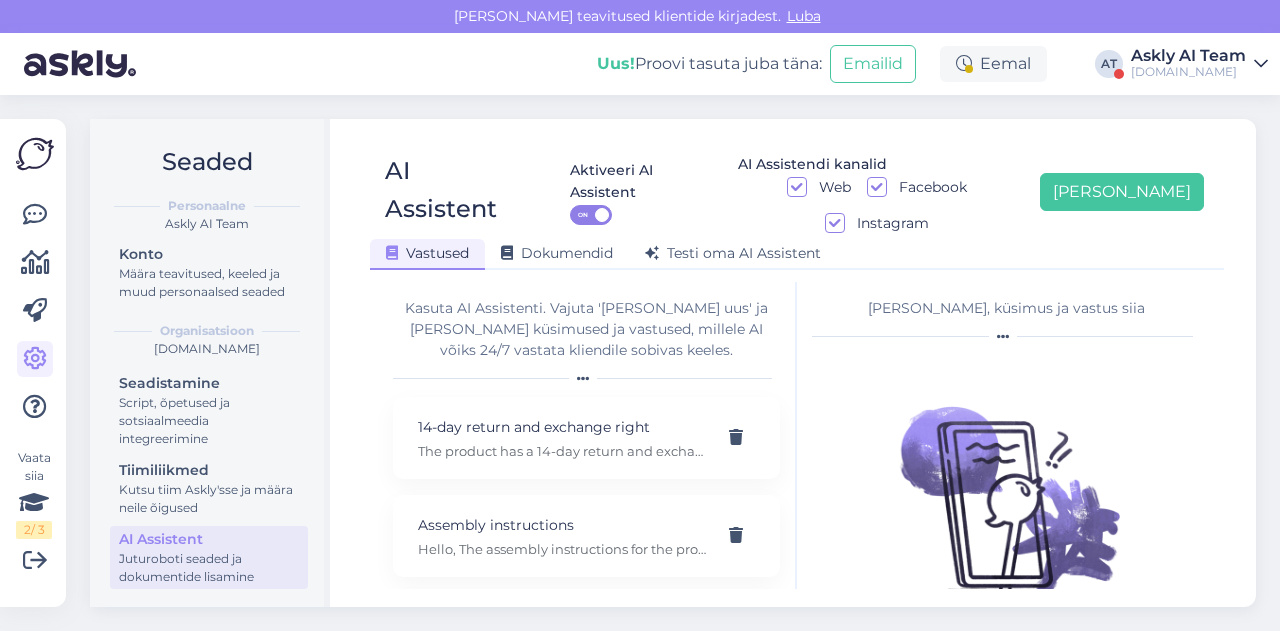 click on "AI Assistent Aktiveeri AI Assistent ON AI Assistendi kanalid Web Facebook Instagram [PERSON_NAME] uus Vastused Dokumendid [PERSON_NAME] oma AI Assistent" at bounding box center [797, 203] 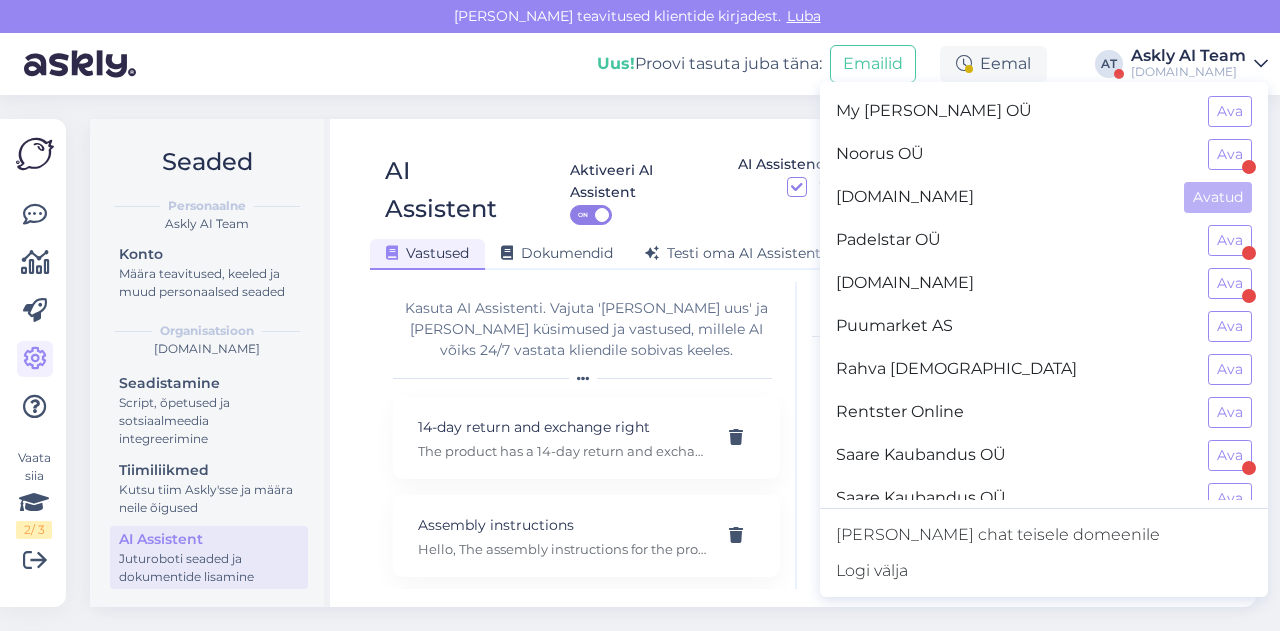 scroll, scrollTop: 1170, scrollLeft: 0, axis: vertical 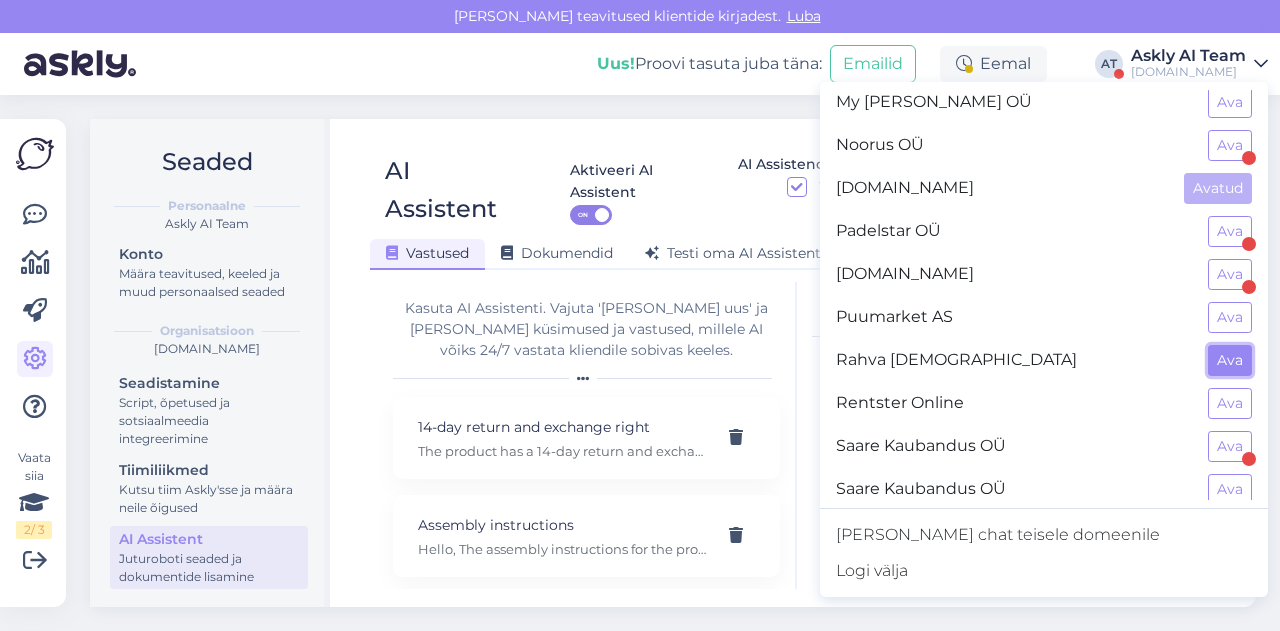 click on "Ava" at bounding box center [1230, 360] 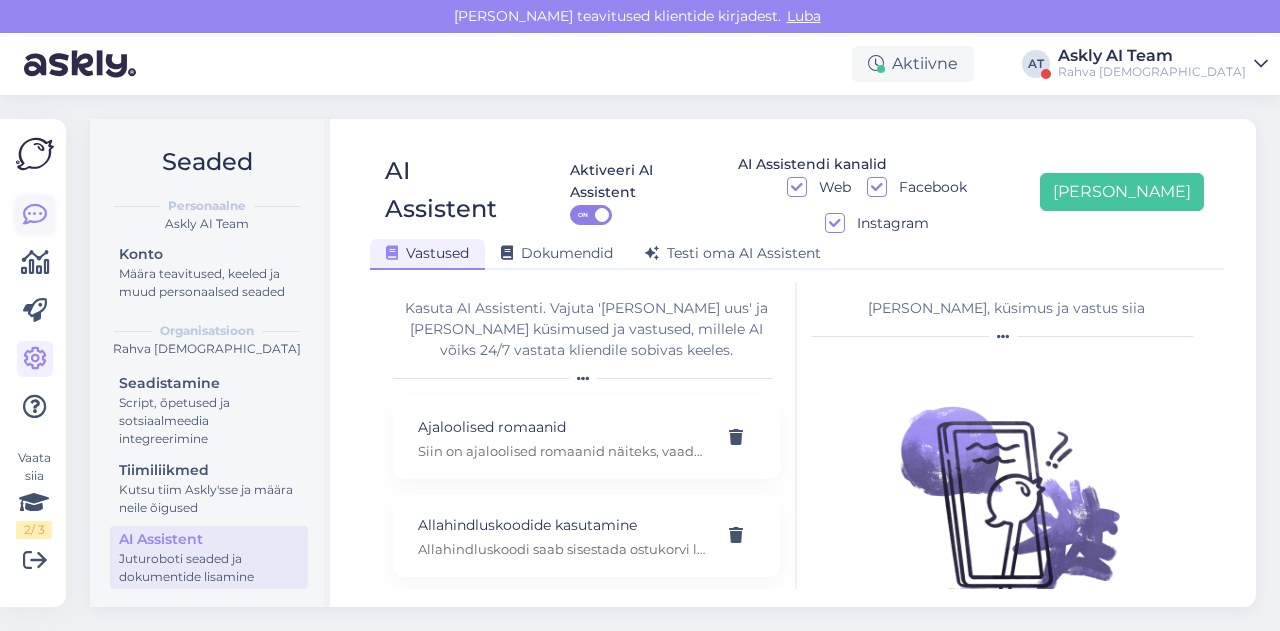 click at bounding box center (35, 215) 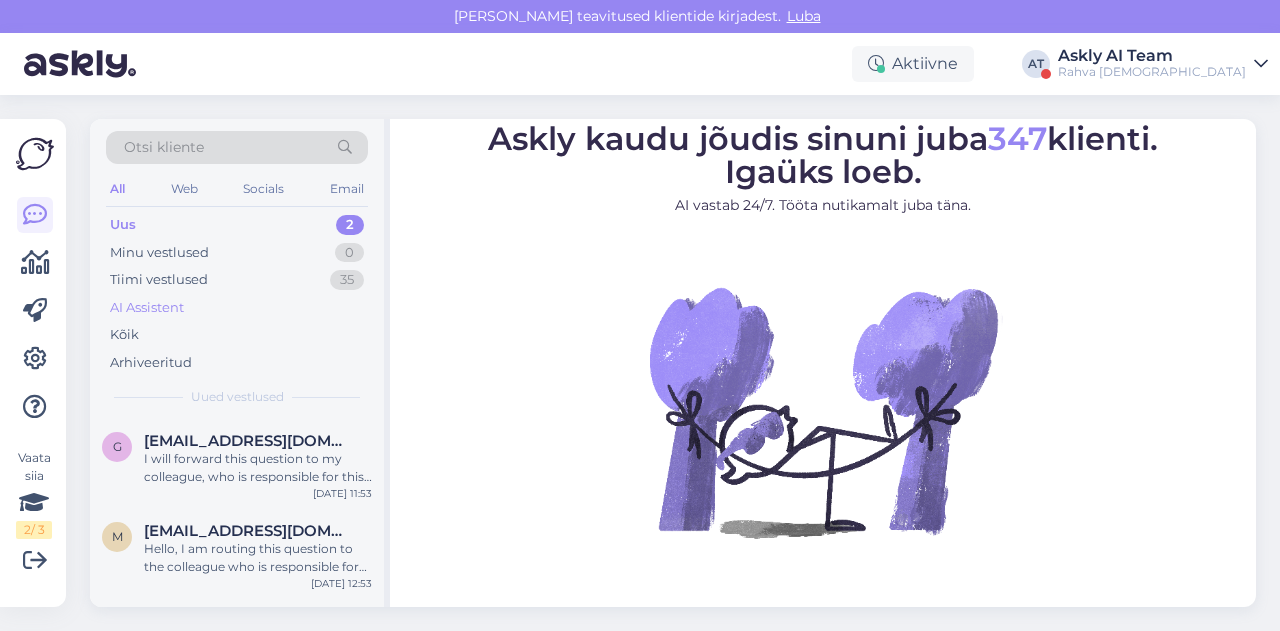 click on "AI Assistent" at bounding box center [147, 308] 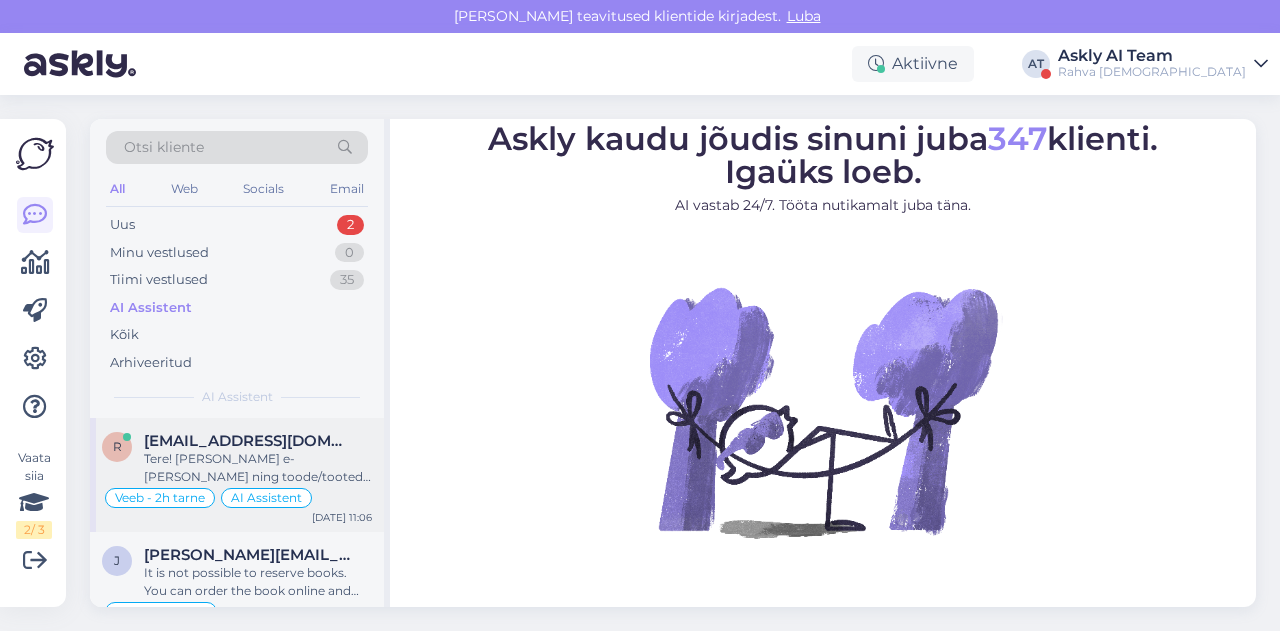 click on "Tere!
[PERSON_NAME] e-[PERSON_NAME] ning toode/tooted on kaupluses olemas, siis kauplus komplekteerib tellimuse 2 tunni jooksul. Tarne 2h tähendab, et lähete oma valitud kauplusesse [PERSON_NAME] ise järgi." at bounding box center [258, 468] 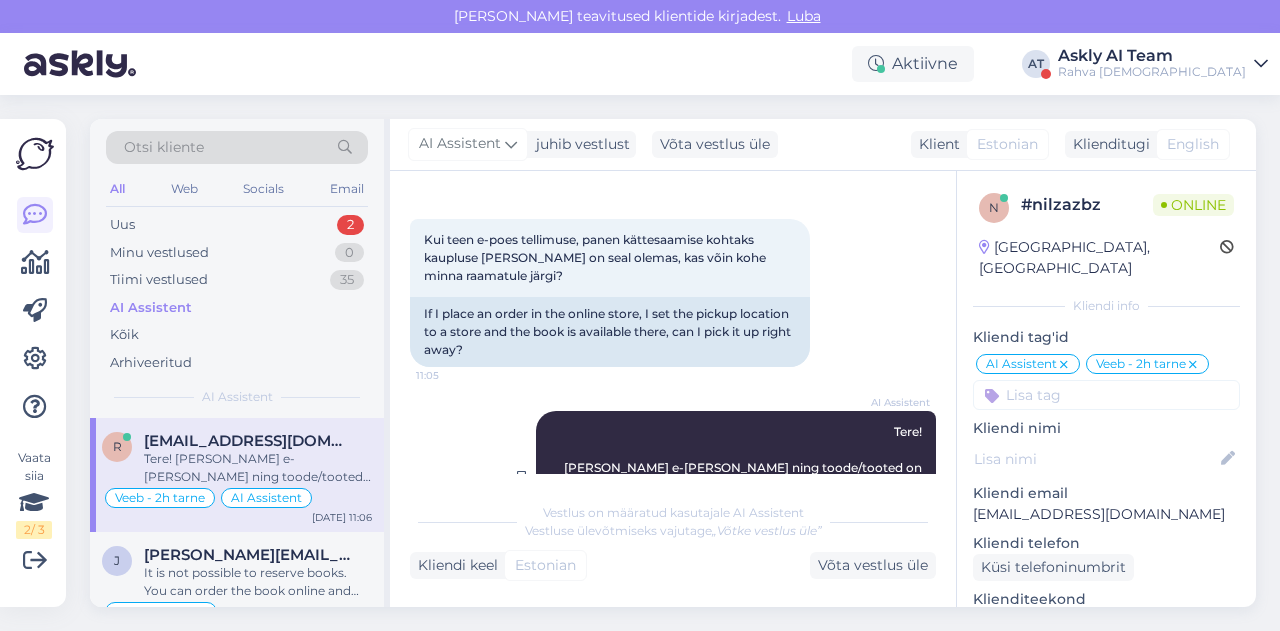scroll, scrollTop: 168, scrollLeft: 0, axis: vertical 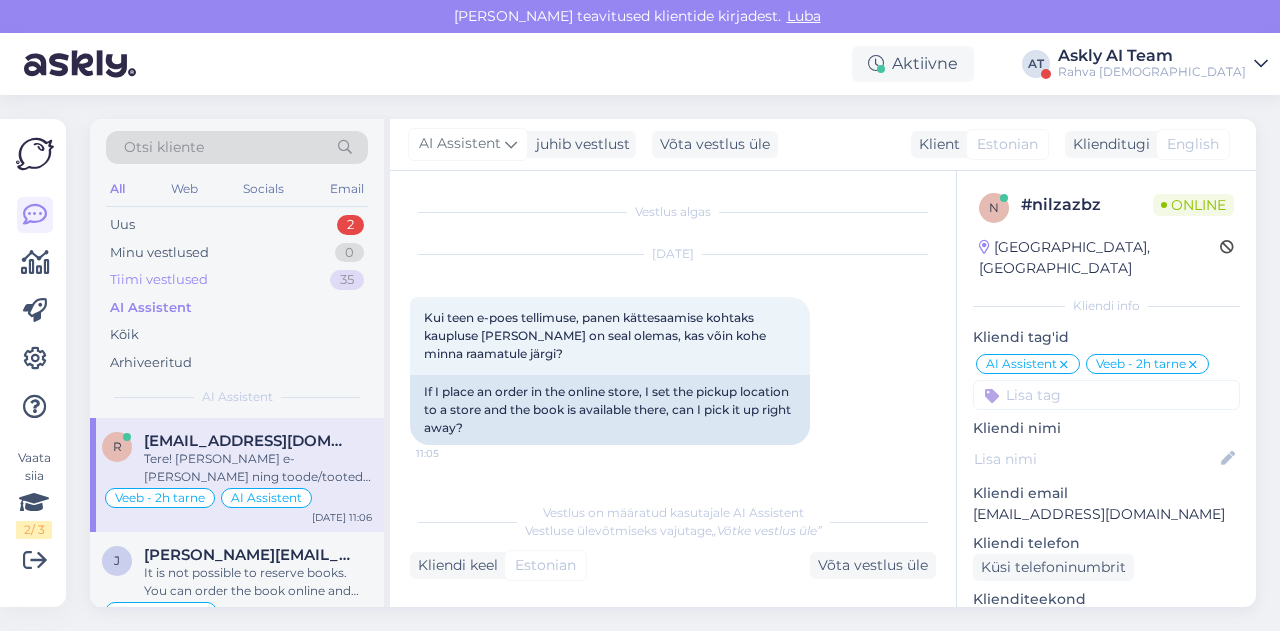 click on "Tiimi vestlused" at bounding box center (159, 280) 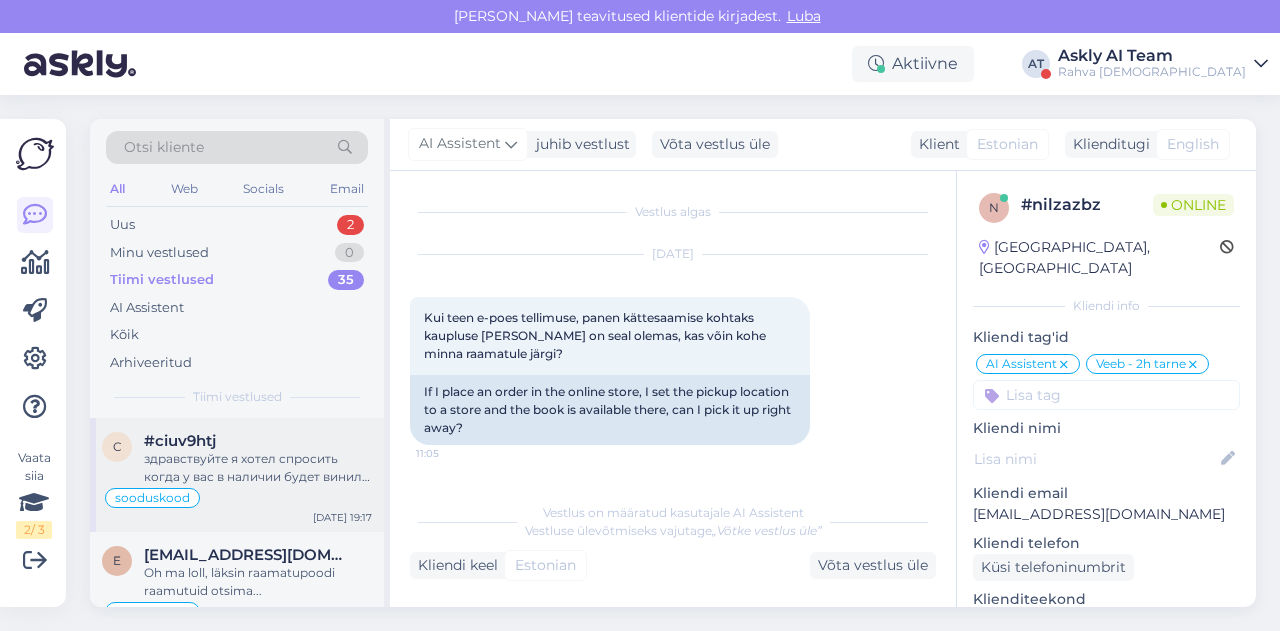 click on "здравствуйте я хотел спросить когда у вас в наличии будет винил pop2-charli xcx" at bounding box center (258, 468) 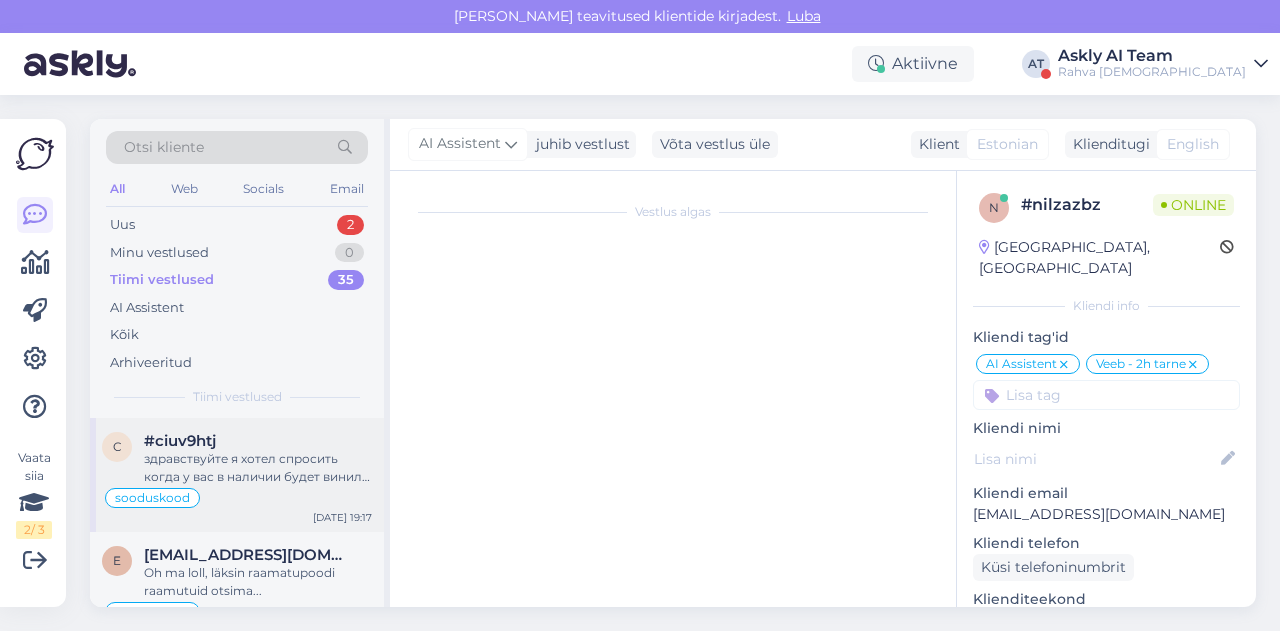 scroll, scrollTop: 3446, scrollLeft: 0, axis: vertical 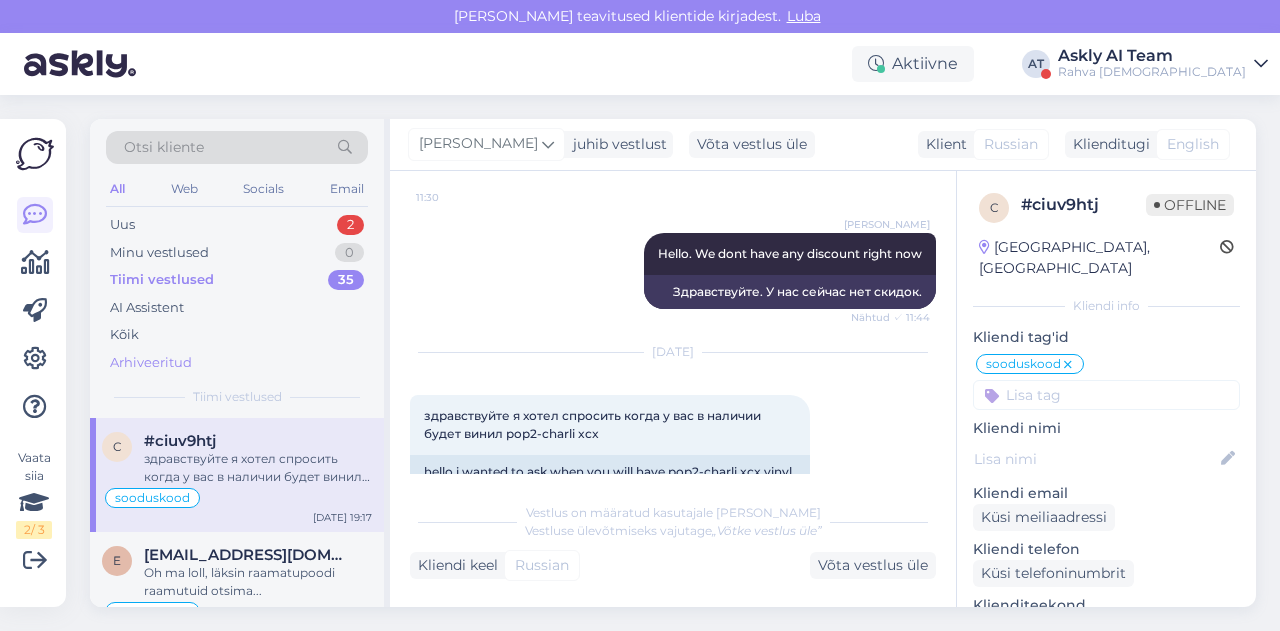 click on "Arhiveeritud" at bounding box center [237, 363] 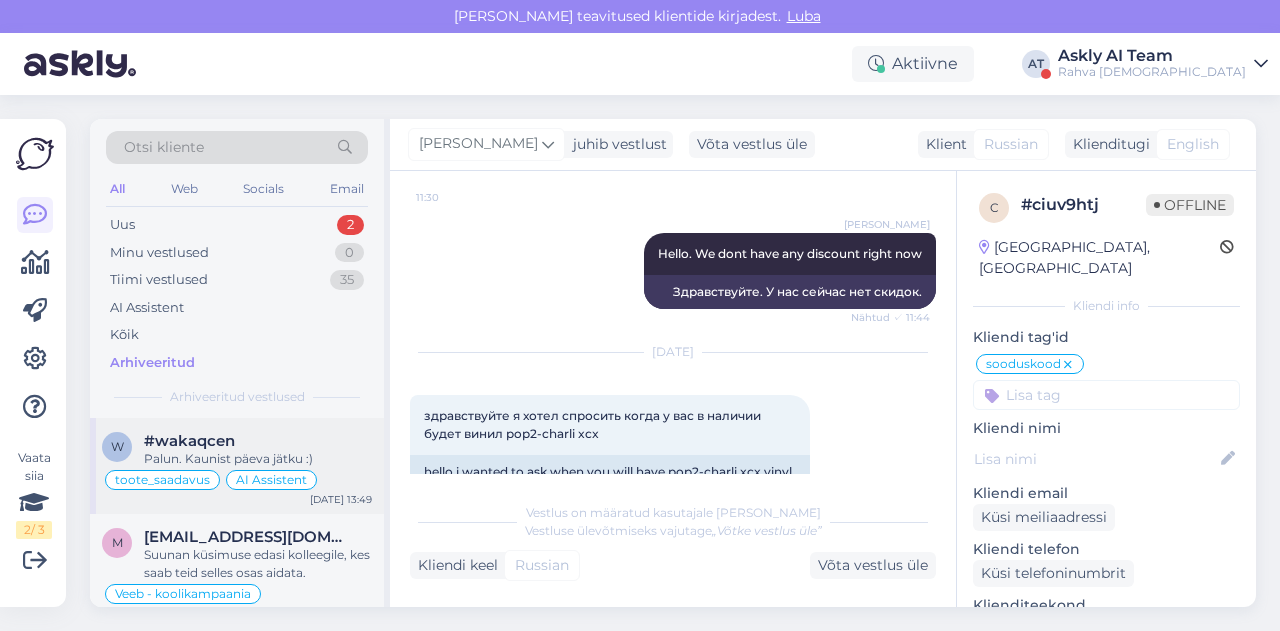 click on "Palun. Kaunist päeva jätku :)" at bounding box center (258, 459) 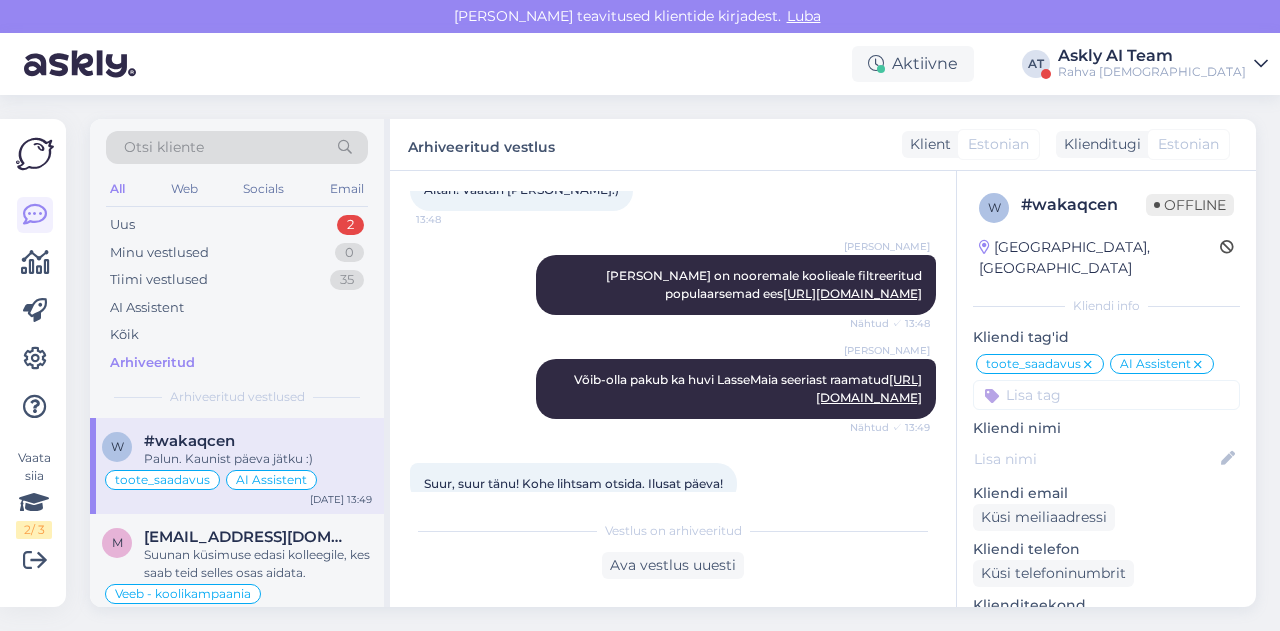 scroll, scrollTop: 1724, scrollLeft: 0, axis: vertical 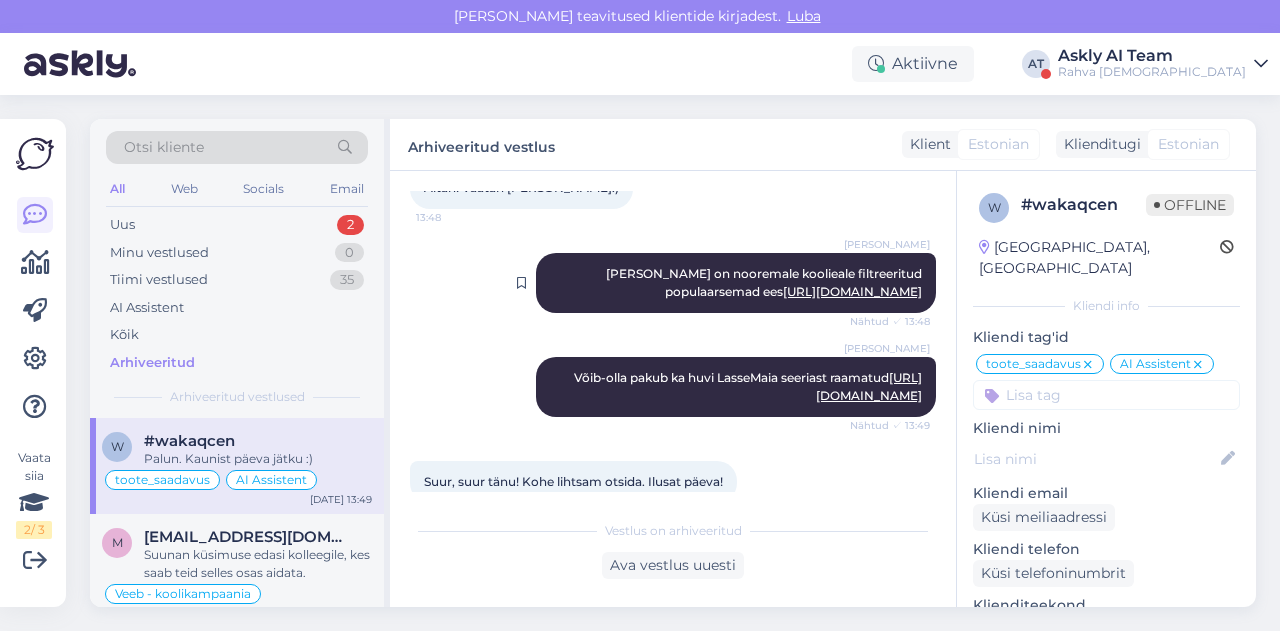 drag, startPoint x: 543, startPoint y: 271, endPoint x: 917, endPoint y: 353, distance: 382.8838 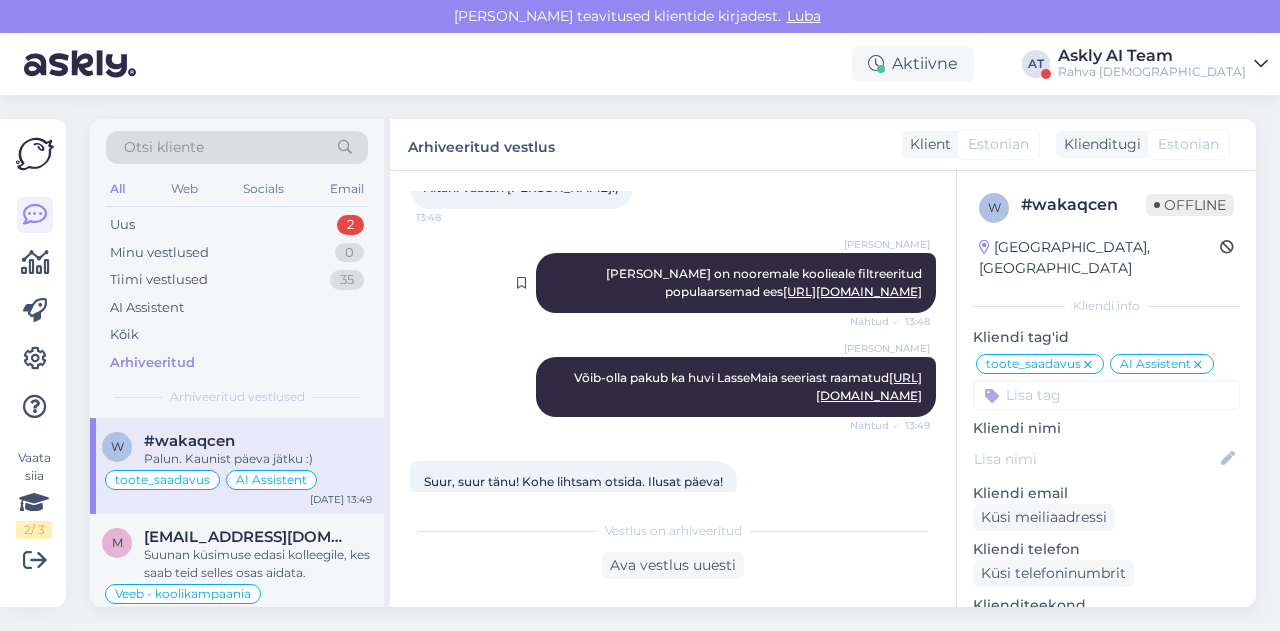 click on "[PERSON_NAME] on nooremale koolieale filtreeritud populaarsemad ees  [URL][DOMAIN_NAME] Nähtud ✓ 13:48" at bounding box center (736, 283) 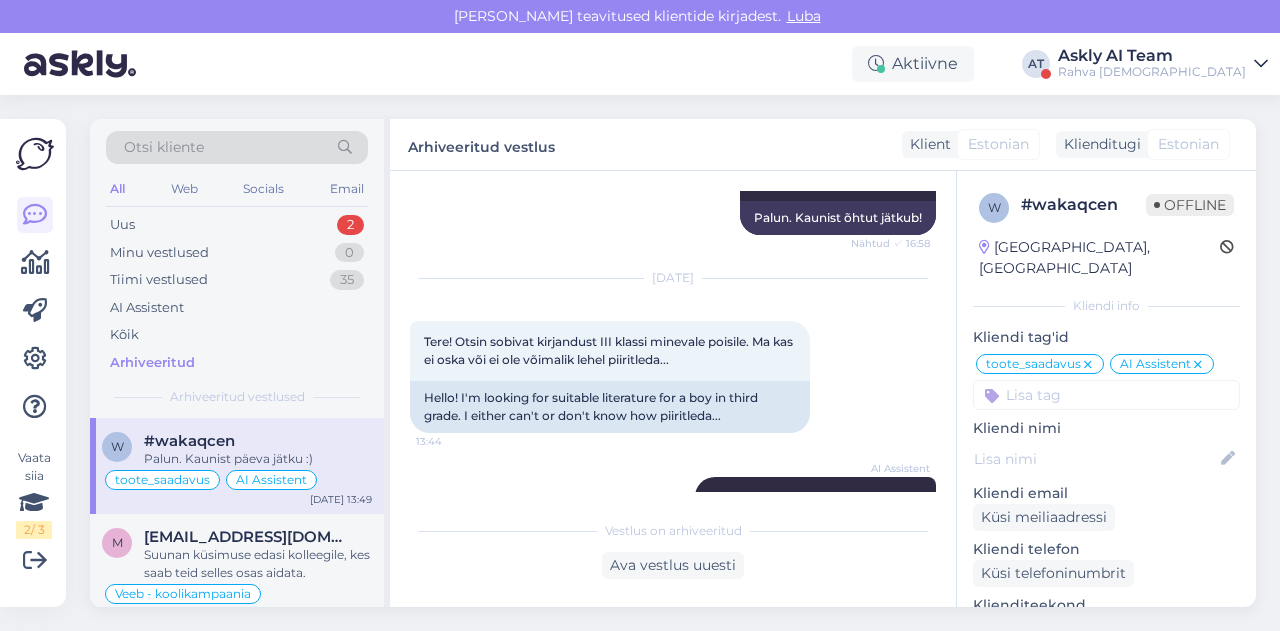 scroll, scrollTop: 1080, scrollLeft: 0, axis: vertical 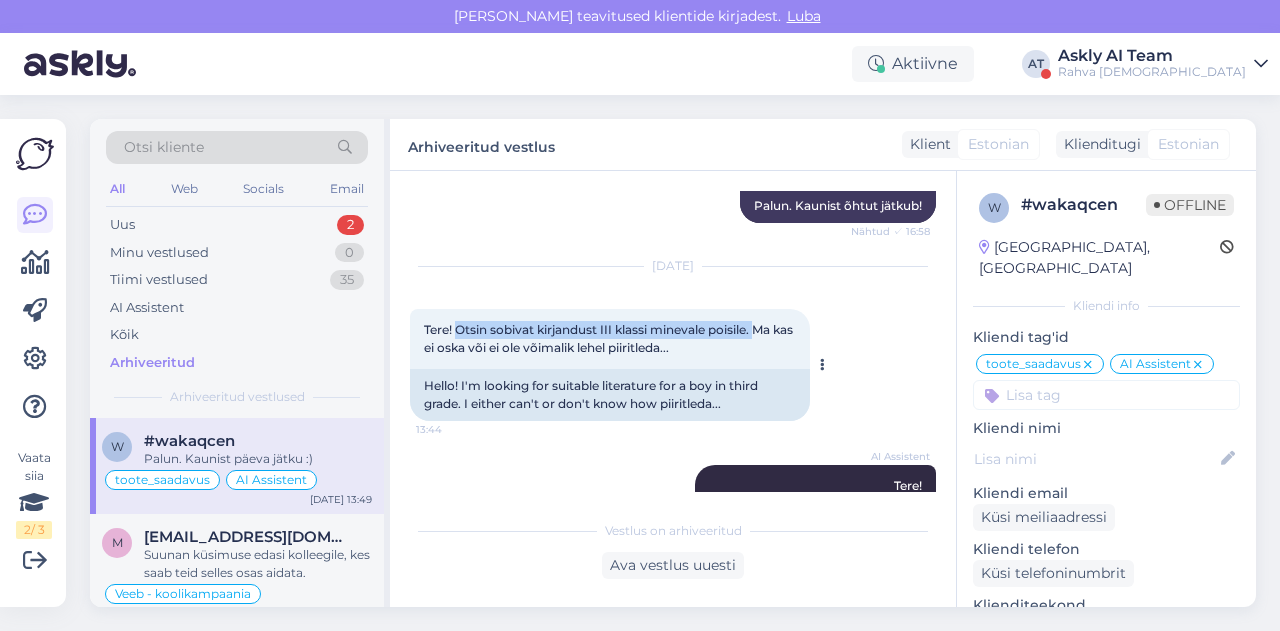 drag, startPoint x: 457, startPoint y: 311, endPoint x: 759, endPoint y: 315, distance: 302.0265 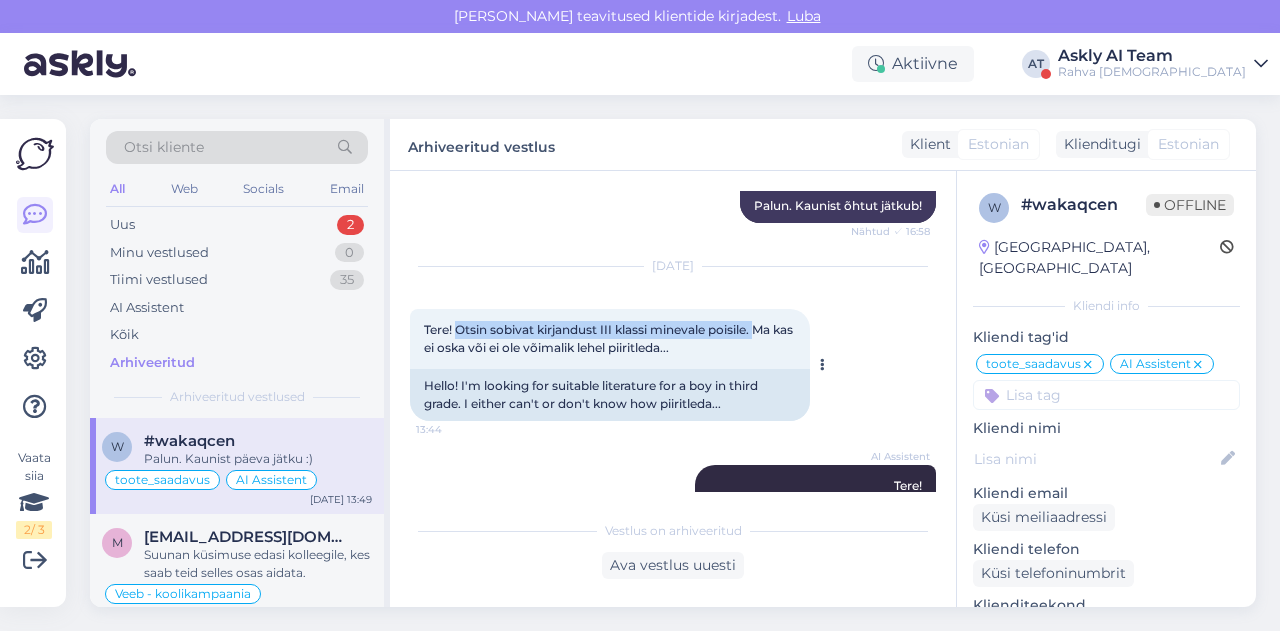 click on "Tere! Otsin sobivat kirjandust III klassi minevale poisile. Ma kas ei oska või ei ole võimalik lehel piiritleda..." at bounding box center (610, 338) 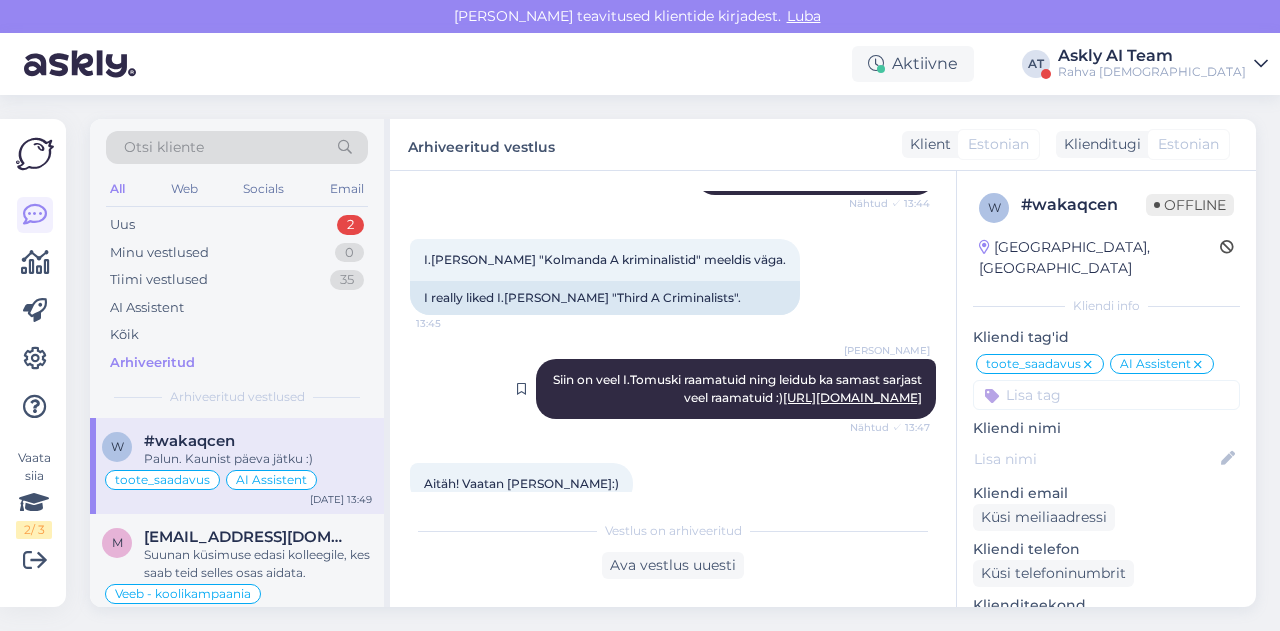 scroll, scrollTop: 1430, scrollLeft: 0, axis: vertical 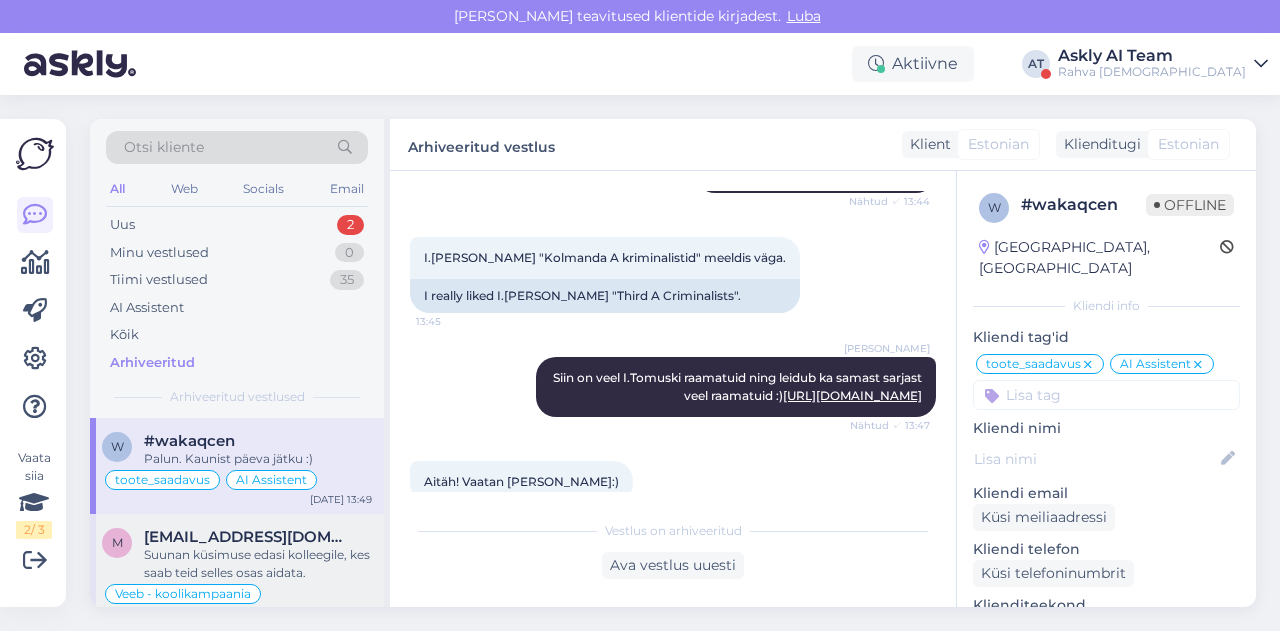 click on "[EMAIL_ADDRESS][DOMAIN_NAME]" at bounding box center [258, 537] 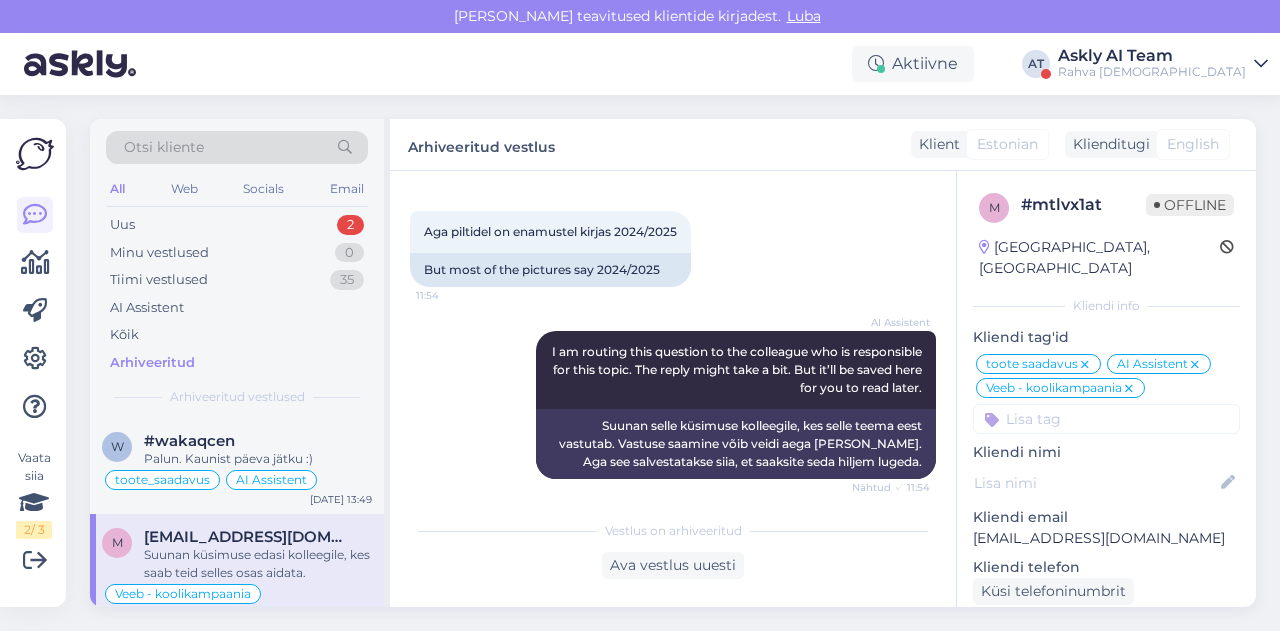 scroll, scrollTop: 846, scrollLeft: 0, axis: vertical 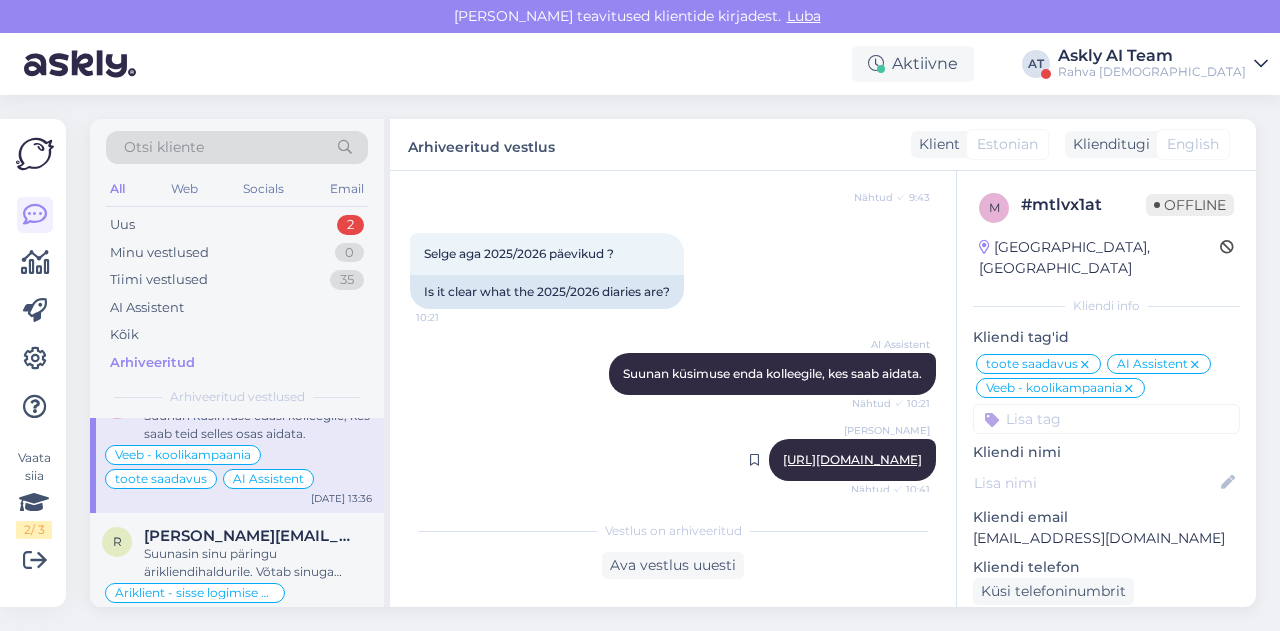 click on "[URL][DOMAIN_NAME]" at bounding box center (852, 459) 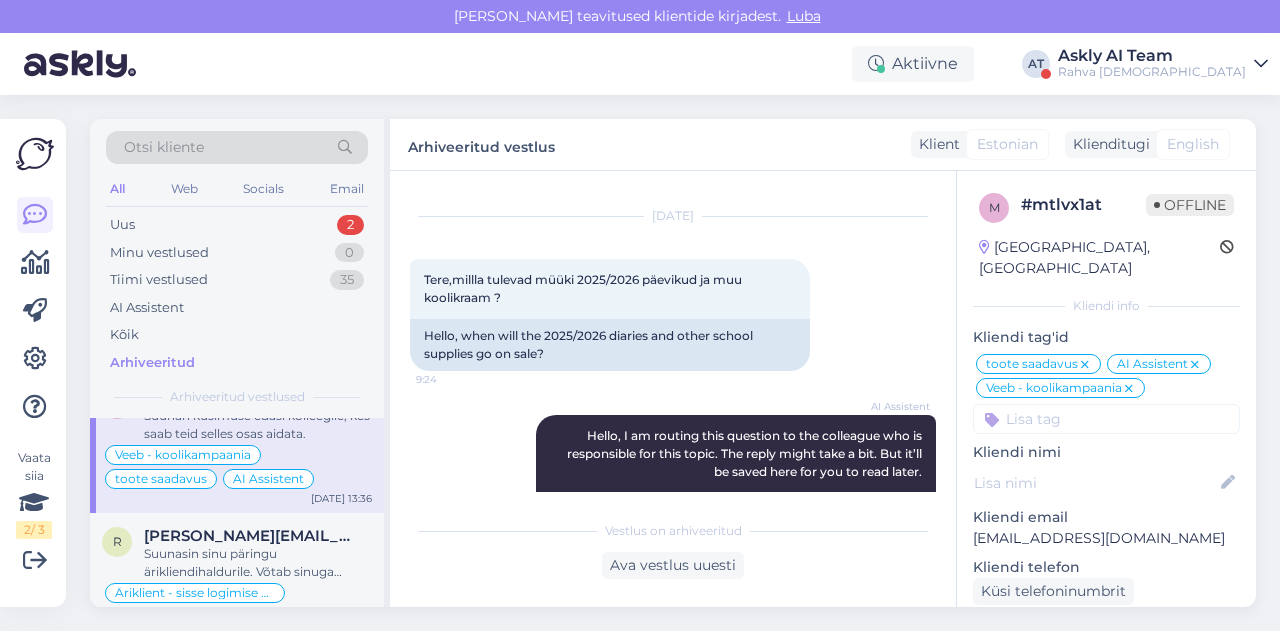 scroll, scrollTop: 22, scrollLeft: 0, axis: vertical 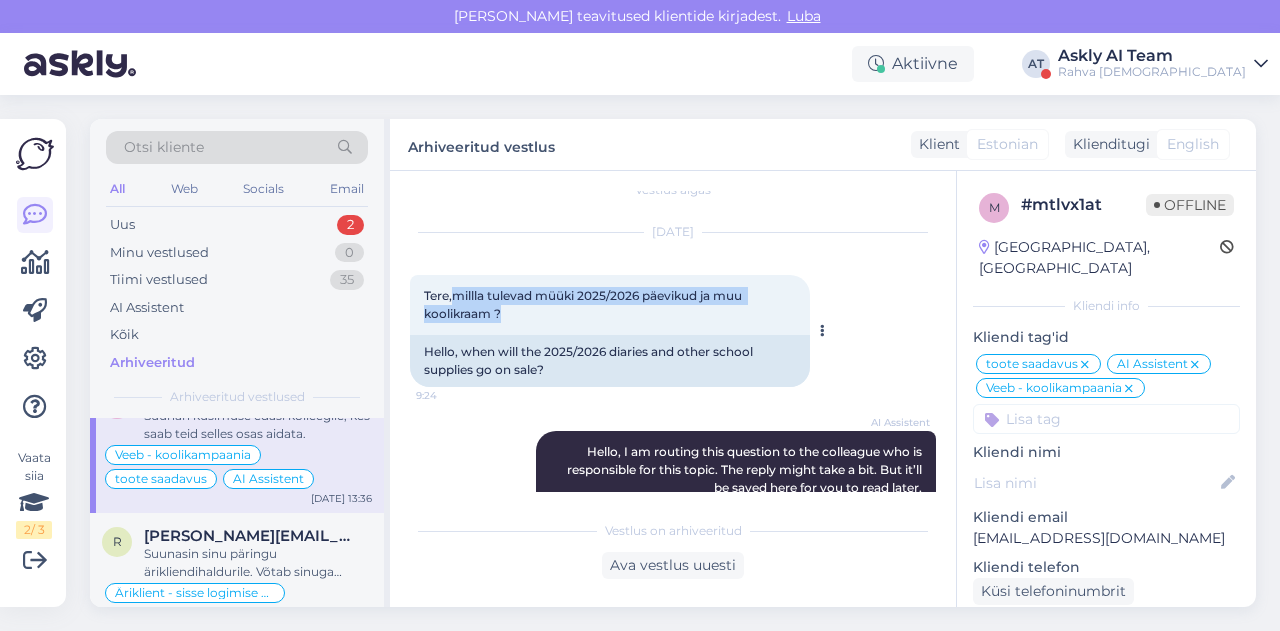drag, startPoint x: 453, startPoint y: 295, endPoint x: 546, endPoint y: 312, distance: 94.54099 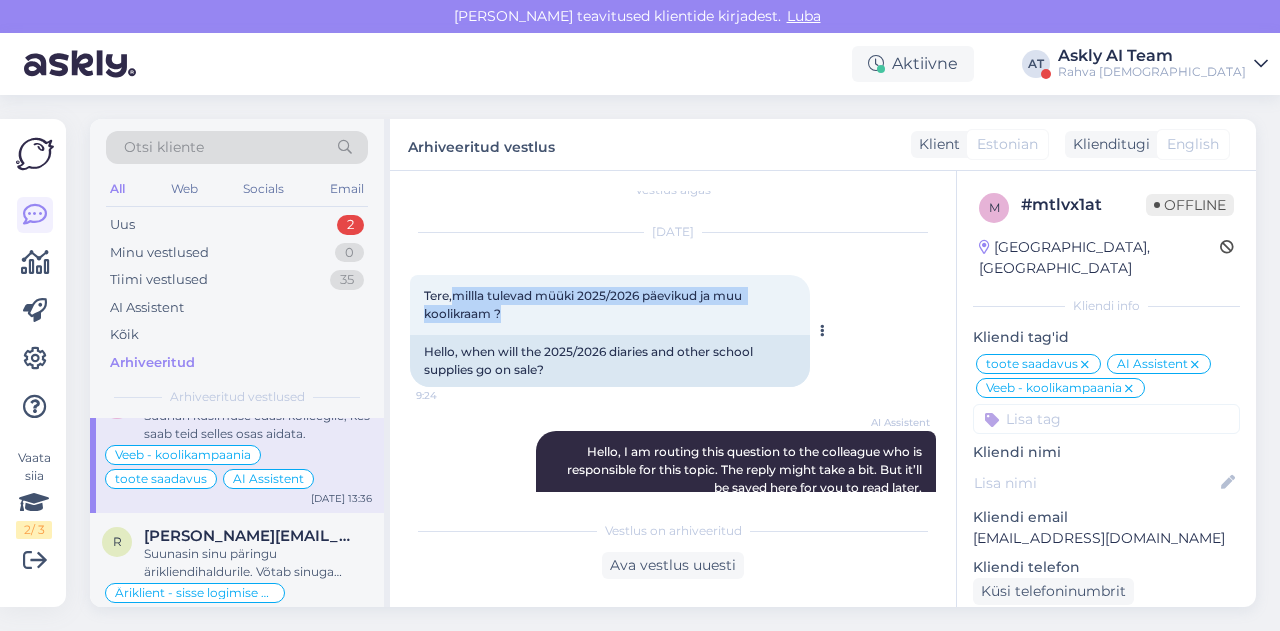 copy on "millla tulevad müüki 2025/2026 päevikud ja muu koolikraam ?" 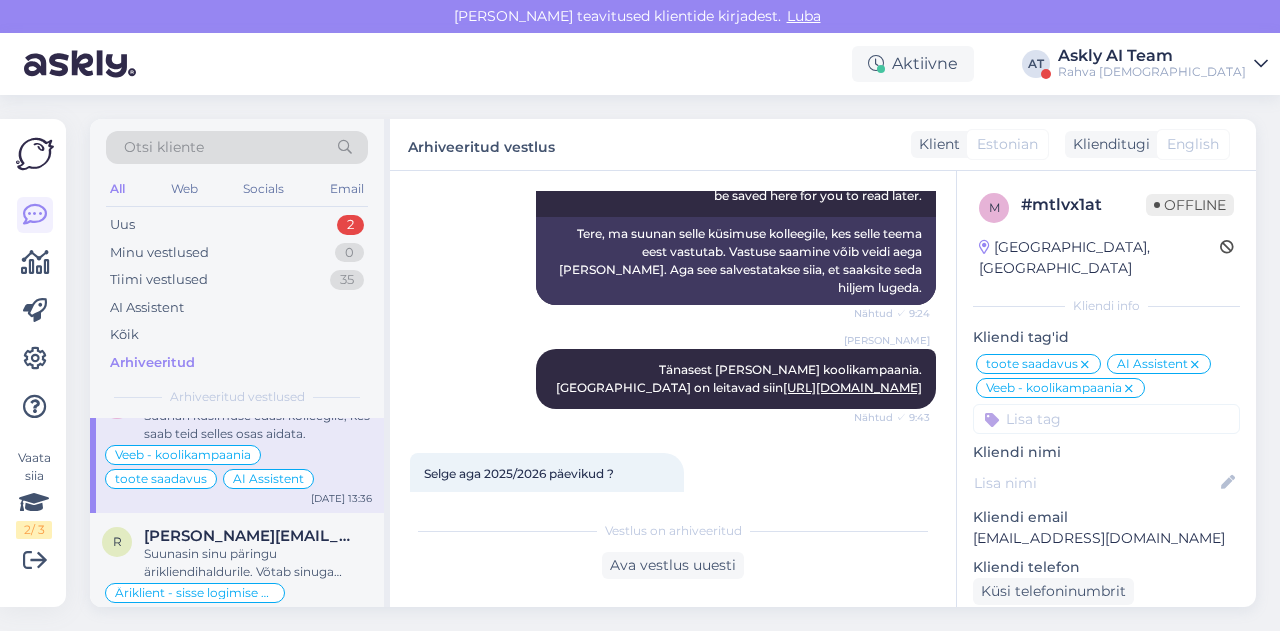 scroll, scrollTop: 316, scrollLeft: 0, axis: vertical 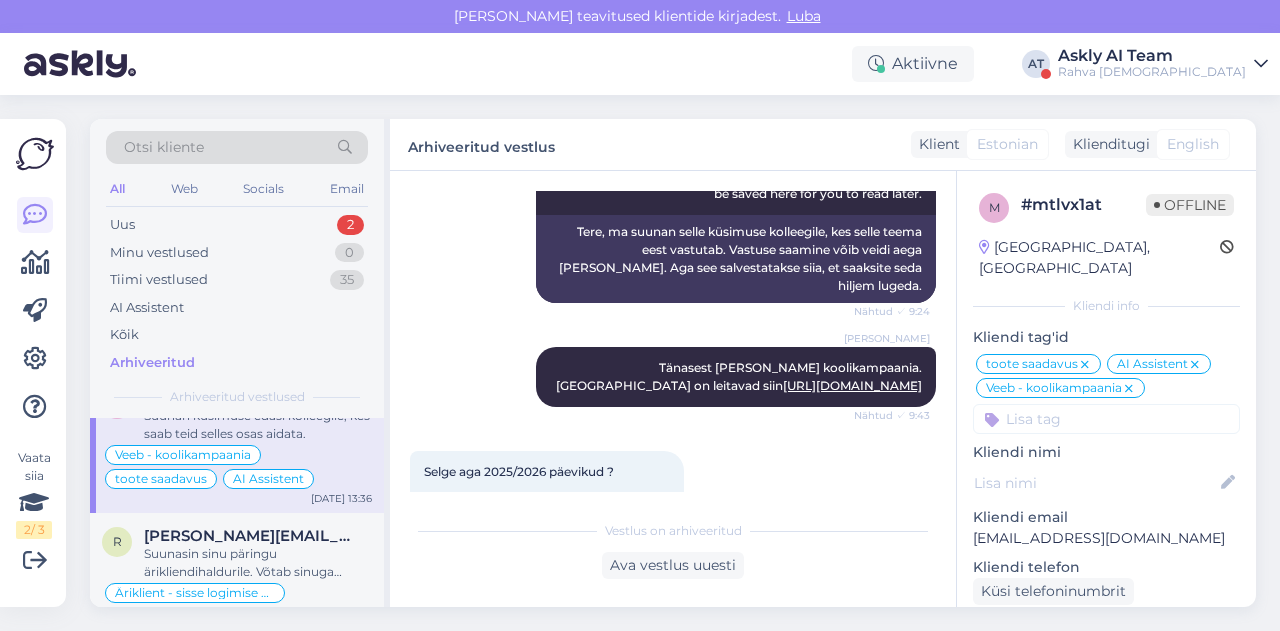 drag, startPoint x: 531, startPoint y: 353, endPoint x: 931, endPoint y: 385, distance: 401.27795 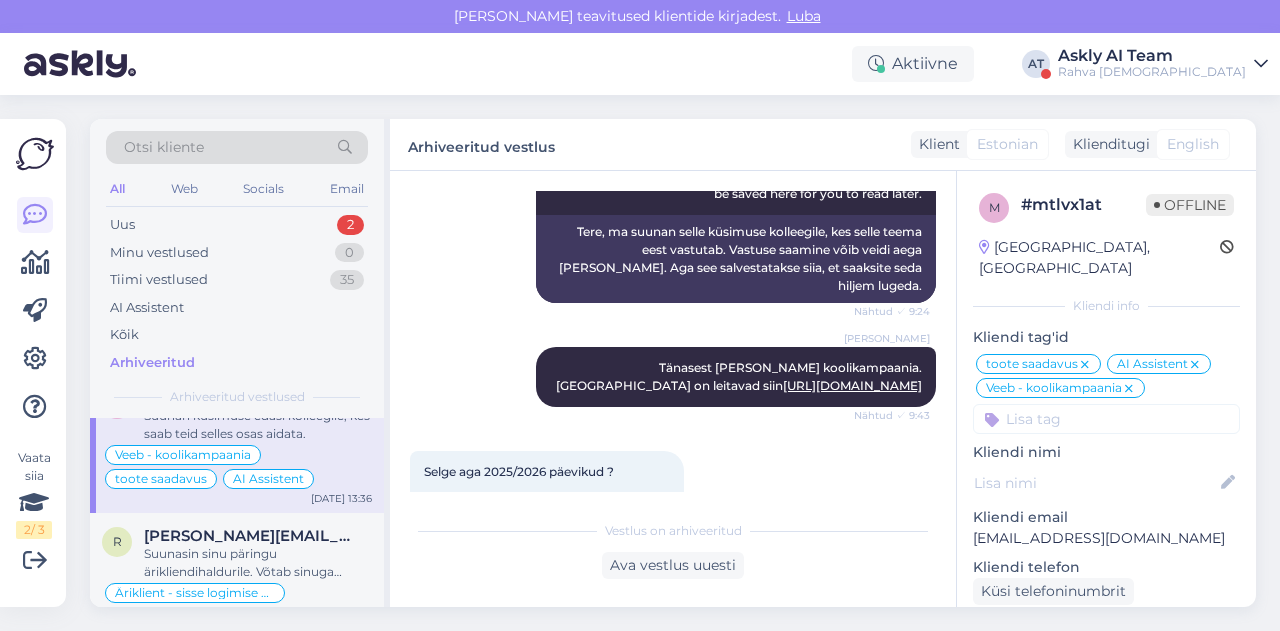 click on "Vestlus algas [DATE] Tere,millla tulevad müüki 2025/2026 päevikud ja muu koolikraam ? 9:24  Hello, when will the 2025/2026 diaries and other school supplies go on sale? AI Assistent Hello, I am routing this question to the colleague who is responsible for this topic. The reply might take a bit. But it’ll be saved here for you to read later. Nähtud ✓ 9:24  Tere, ma suunan selle küsimuse kolleegile, kes selle teema eest vastutab. Vastuse saamine võib veidi aega [PERSON_NAME]. Aga see salvestatakse siia, et saaksite seda hiljem lugeda. [PERSON_NAME] Tänasest [PERSON_NAME] koolikampaania. Pakkumised on leitavad siin  [URL][DOMAIN_NAME] Nähtud ✓ 9:43  Selge aga 2025/2026 päevikud ? 10:21  Is it clear what the 2025/2026 diaries are? AI Assistent [PERSON_NAME] küsimuse enda kolleegile, kes saab aidata. Nähtud ✓ 10:21  [PERSON_NAME] [URL][DOMAIN_NAME] Nähtud ✓ 10:41  Aga piltidel on enamustel kirjas 2024/2025" at bounding box center (682, 341) 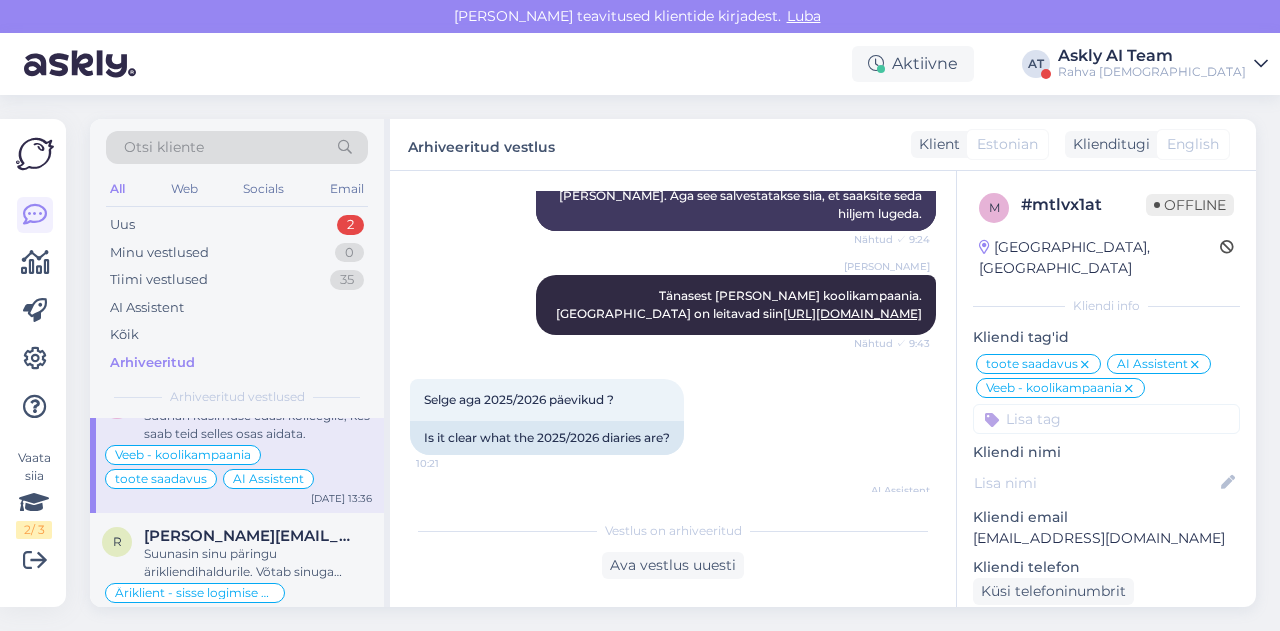 scroll, scrollTop: 386, scrollLeft: 0, axis: vertical 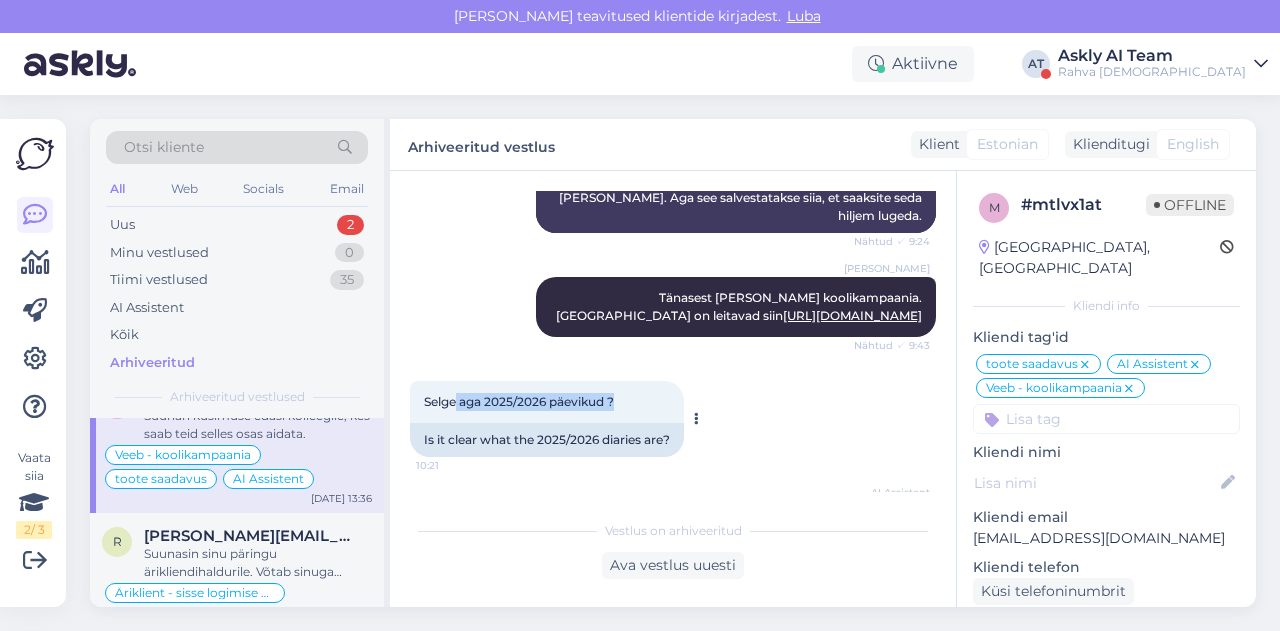 drag, startPoint x: 458, startPoint y: 387, endPoint x: 650, endPoint y: 378, distance: 192.21082 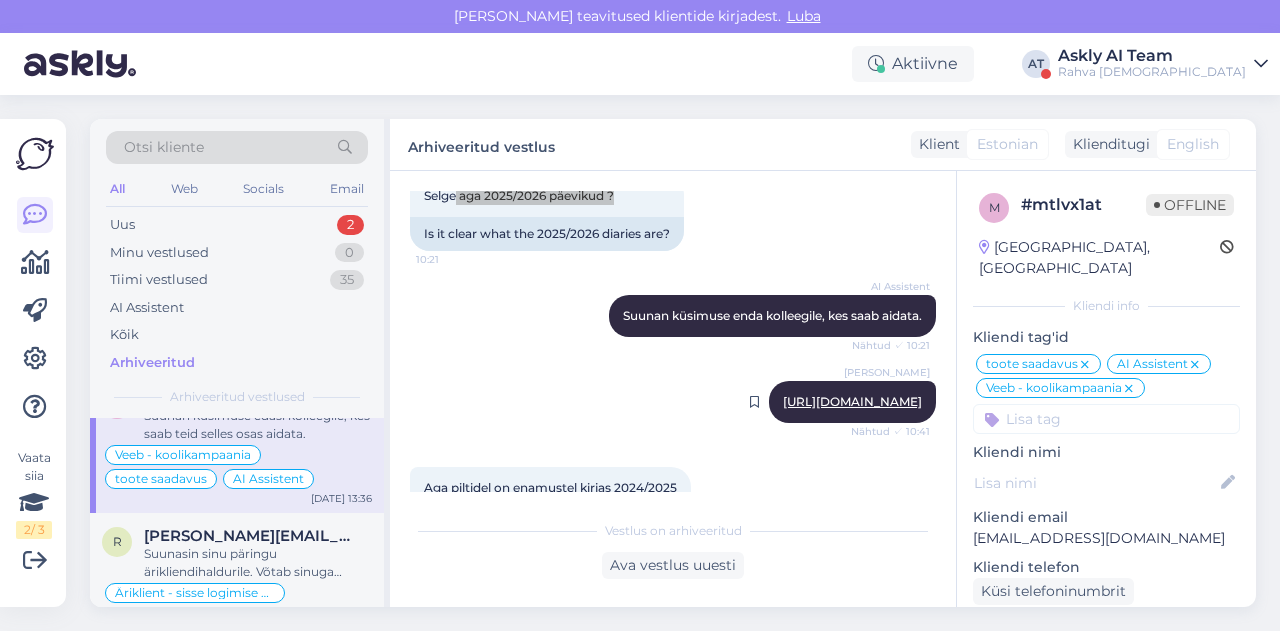 scroll, scrollTop: 560, scrollLeft: 0, axis: vertical 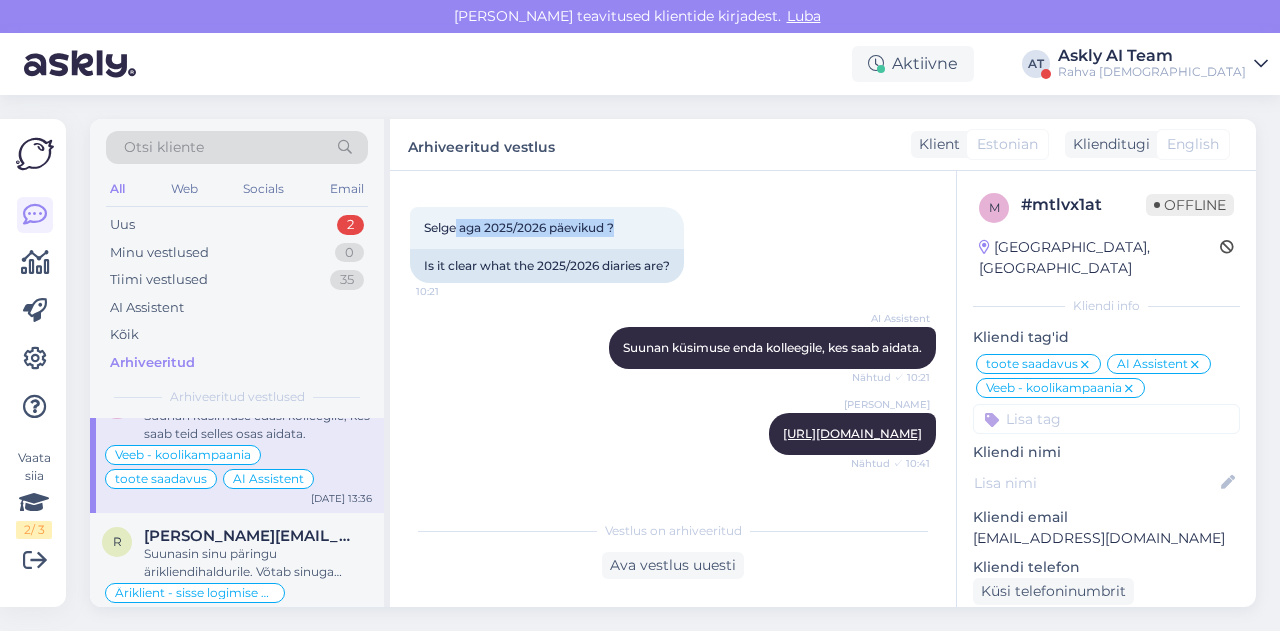 drag, startPoint x: 557, startPoint y: 421, endPoint x: 925, endPoint y: 435, distance: 368.2662 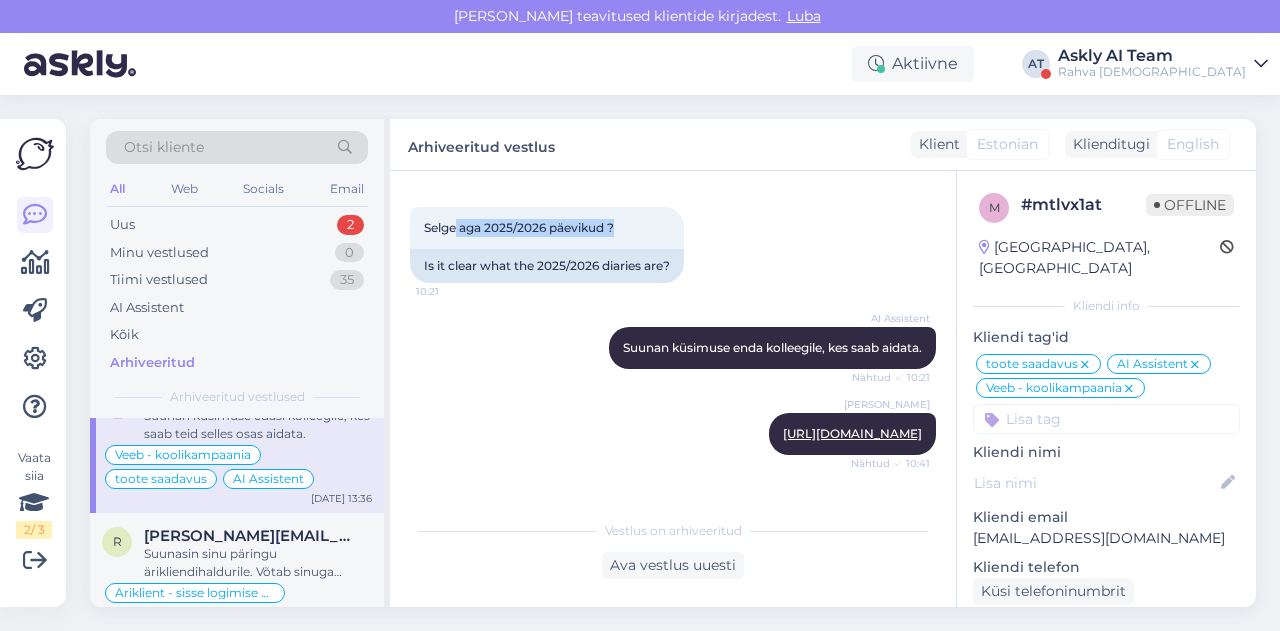click on "Vestlus algas [DATE] Tere,millla tulevad müüki 2025/2026 päevikud ja muu koolikraam ? 9:24  Hello, when will the 2025/2026 diaries and other school supplies go on sale? AI Assistent Hello, I am routing this question to the colleague who is responsible for this topic. The reply might take a bit. But it’ll be saved here for you to read later. Nähtud ✓ 9:24  Tere, ma suunan selle küsimuse kolleegile, kes selle teema eest vastutab. Vastuse saamine võib veidi aega [PERSON_NAME]. Aga see salvestatakse siia, et saaksite seda hiljem lugeda. [PERSON_NAME] Tänasest [PERSON_NAME] koolikampaania. Pakkumised on leitavad siin  [URL][DOMAIN_NAME] Nähtud ✓ 9:43  Selge aga 2025/2026 päevikud ? 10:21  Is it clear what the 2025/2026 diaries are? AI Assistent [PERSON_NAME] küsimuse enda kolleegile, kes saab aidata. Nähtud ✓ 10:21  [PERSON_NAME] [URL][DOMAIN_NAME] Nähtud ✓ 10:41  Aga piltidel on enamustel kirjas 2024/2025" at bounding box center [682, 341] 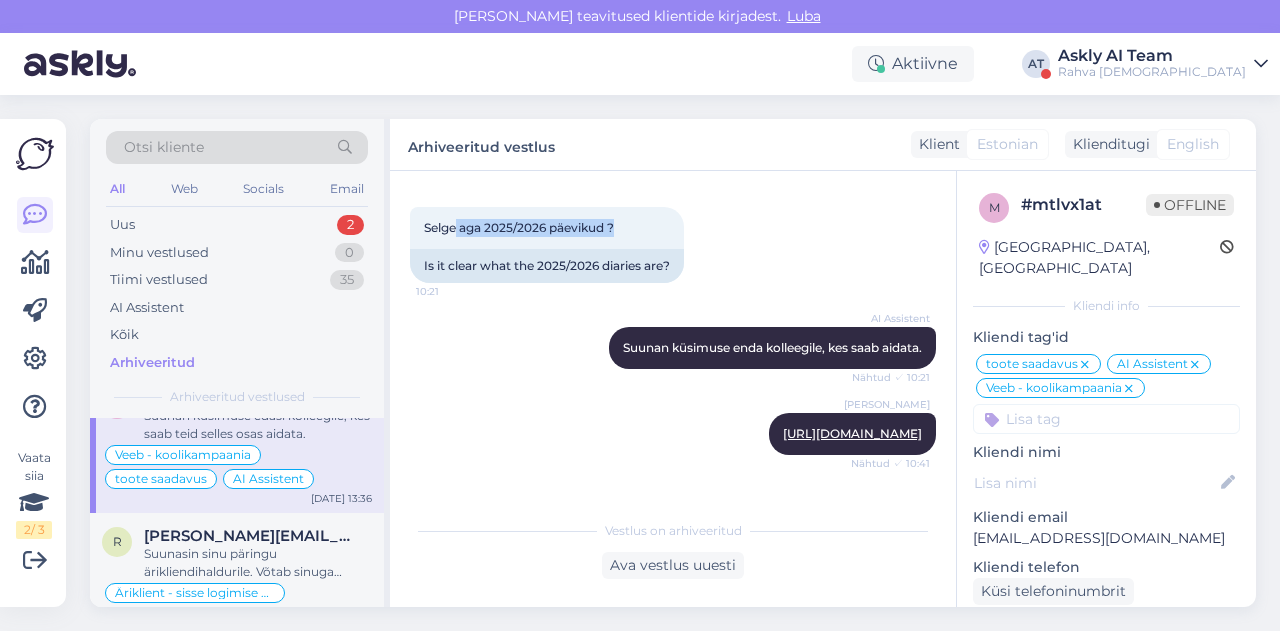 copy on "[URL][DOMAIN_NAME]" 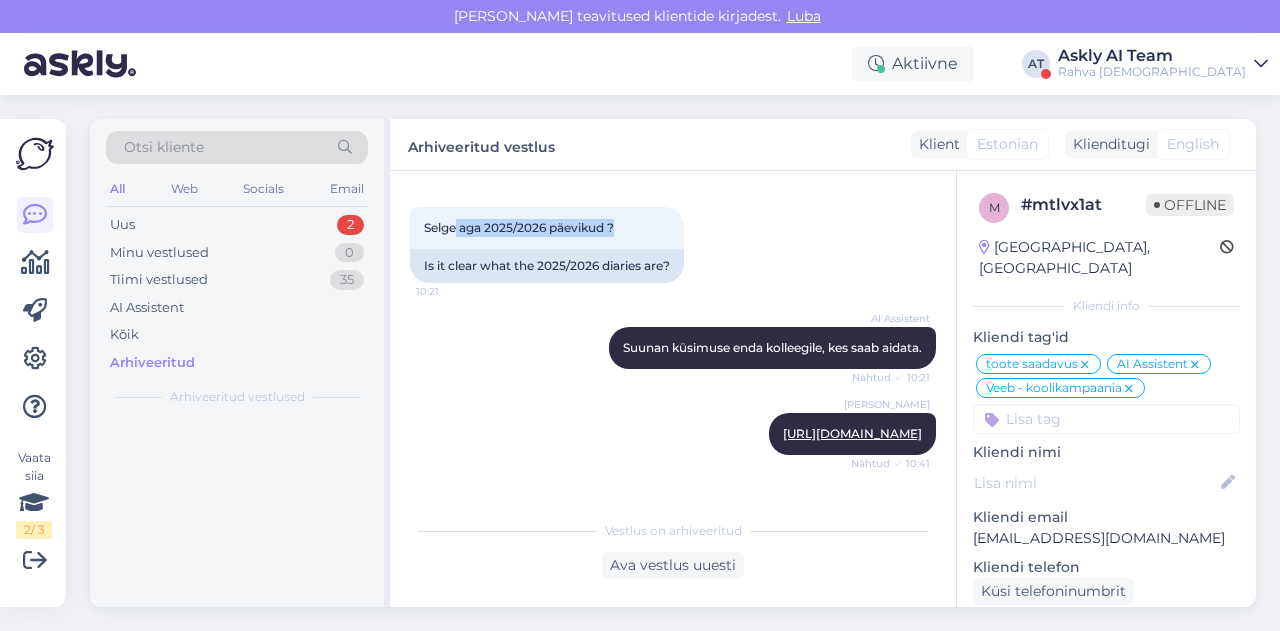 scroll, scrollTop: 0, scrollLeft: 0, axis: both 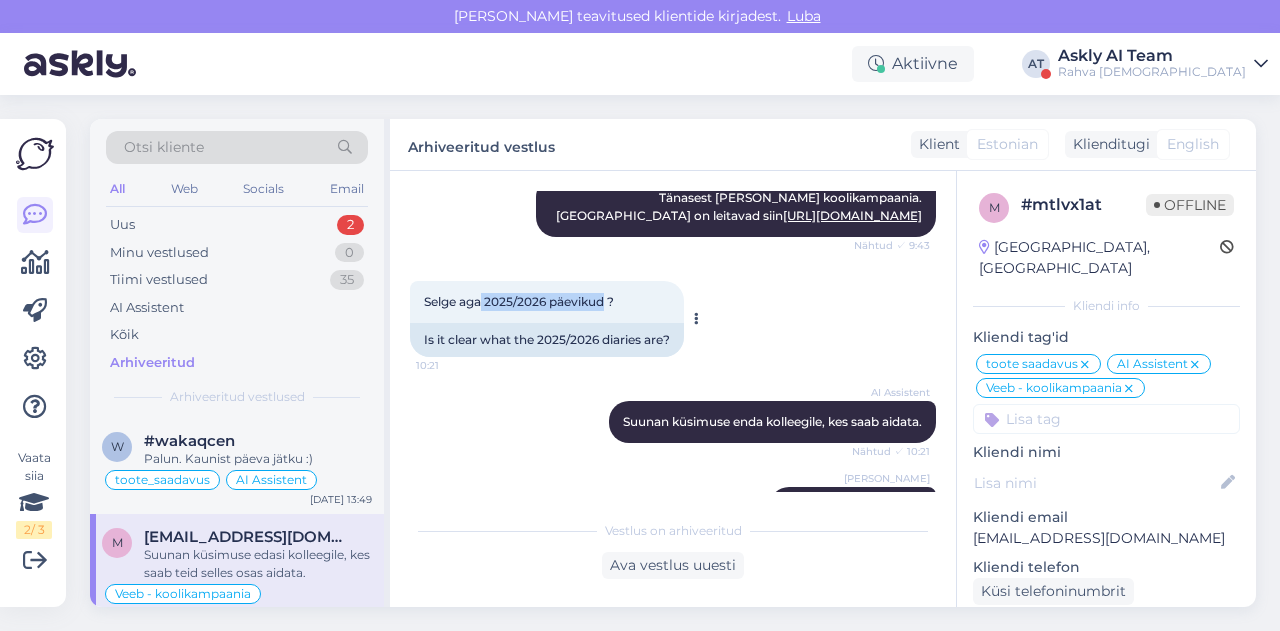 drag, startPoint x: 484, startPoint y: 209, endPoint x: 609, endPoint y: 280, distance: 143.75674 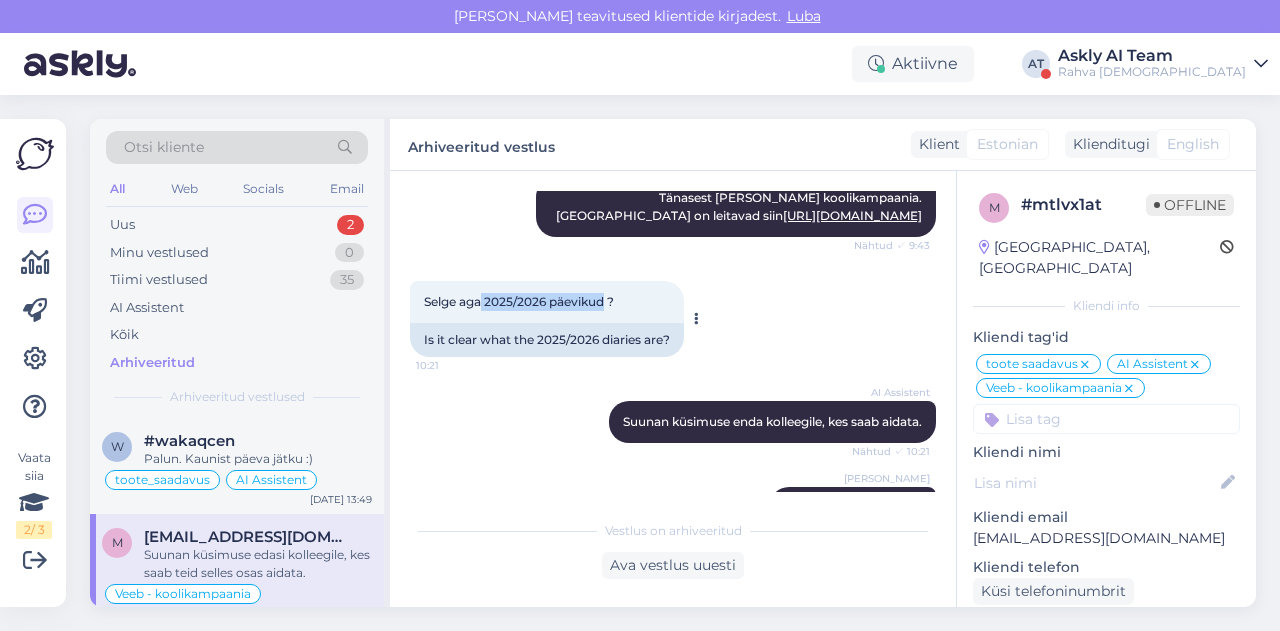 click on "Selge aga 2025/2026 päevikud ?" at bounding box center [519, 301] 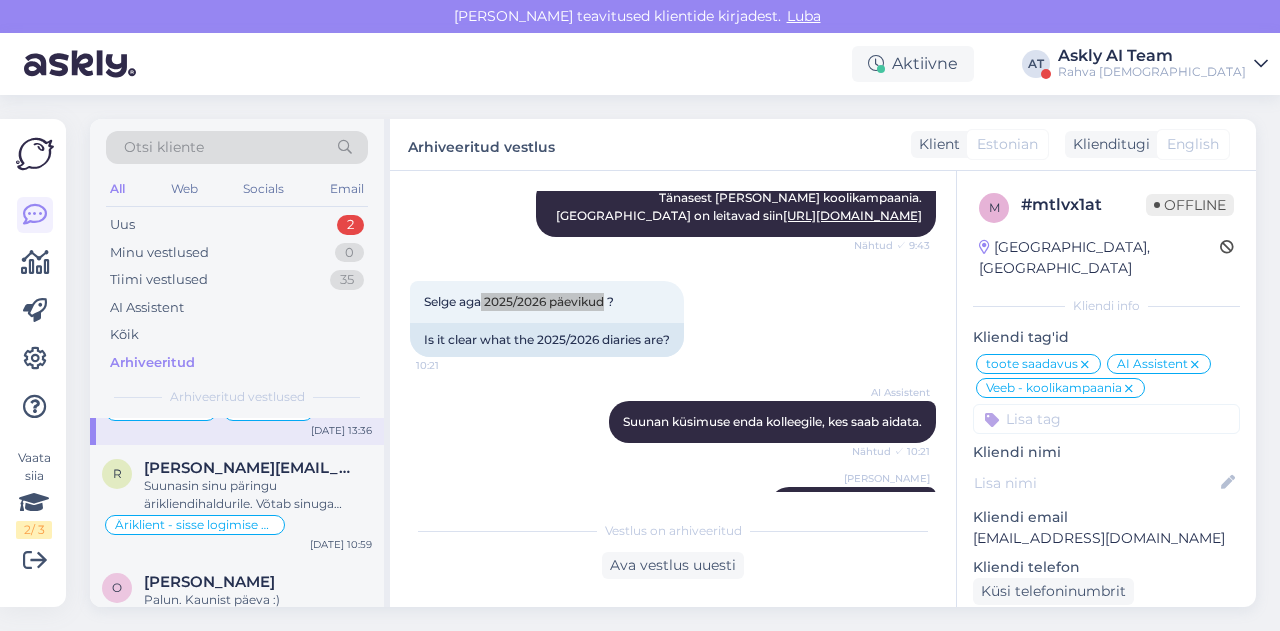 scroll, scrollTop: 209, scrollLeft: 0, axis: vertical 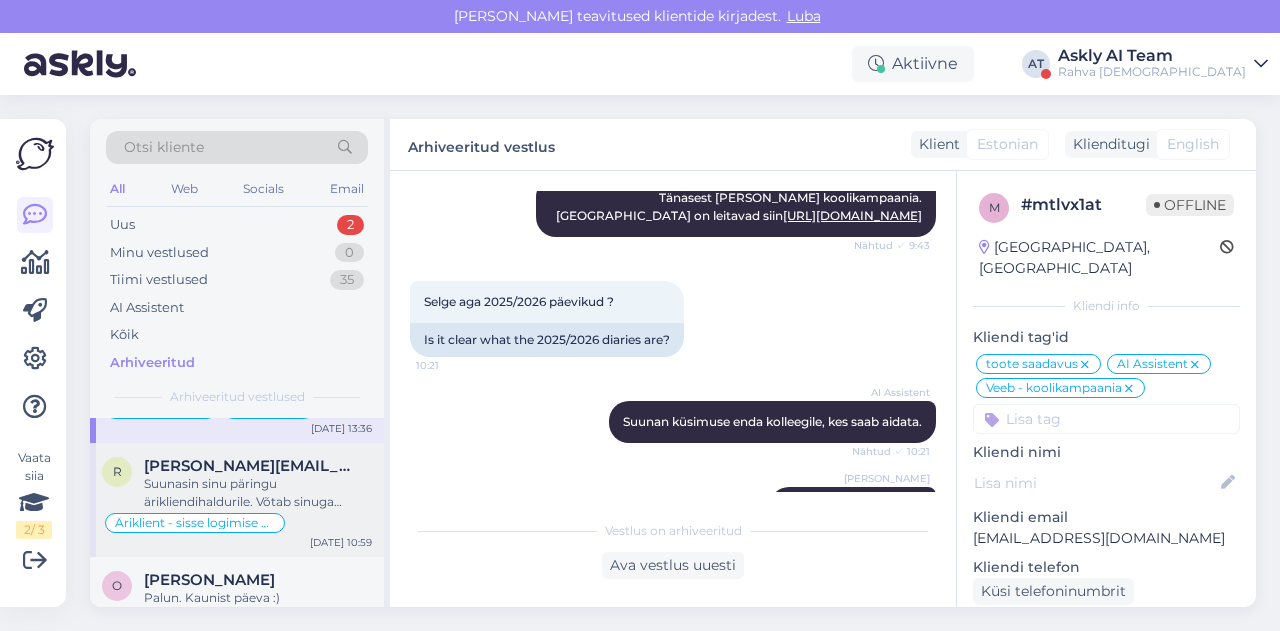 click on "Suunasin sinu päringu ärikliendihaldurile. Võtab sinuga peatselt ühendust." at bounding box center (258, 493) 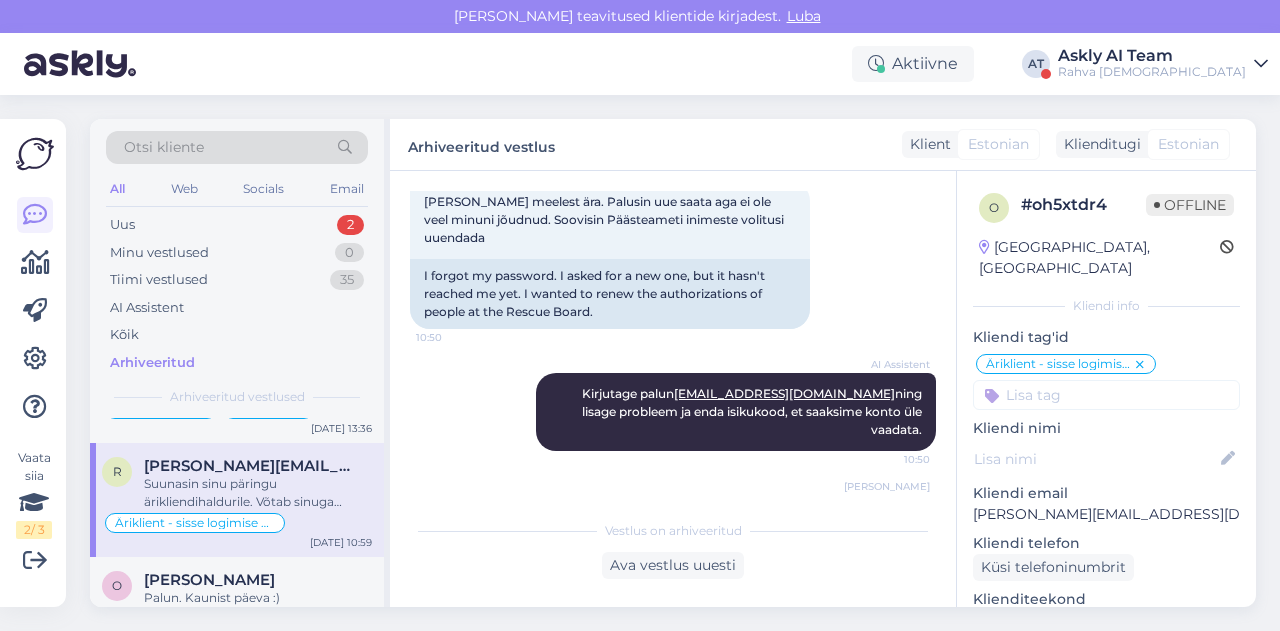 scroll, scrollTop: 318, scrollLeft: 0, axis: vertical 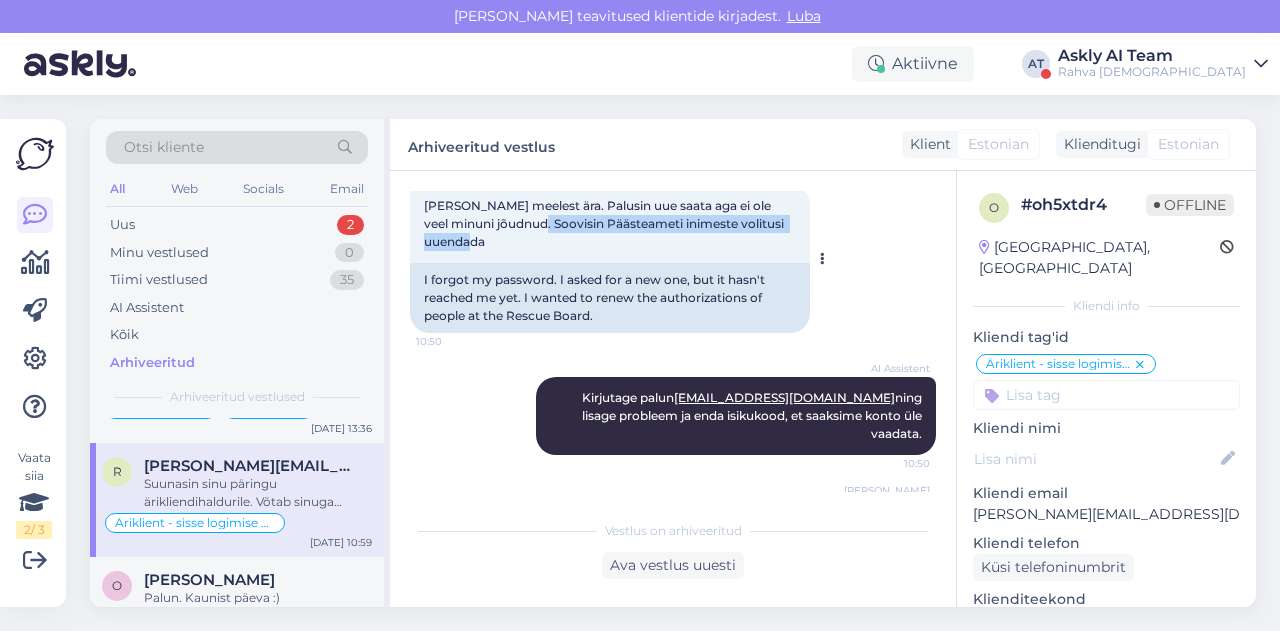 drag, startPoint x: 530, startPoint y: 222, endPoint x: 534, endPoint y: 246, distance: 24.33105 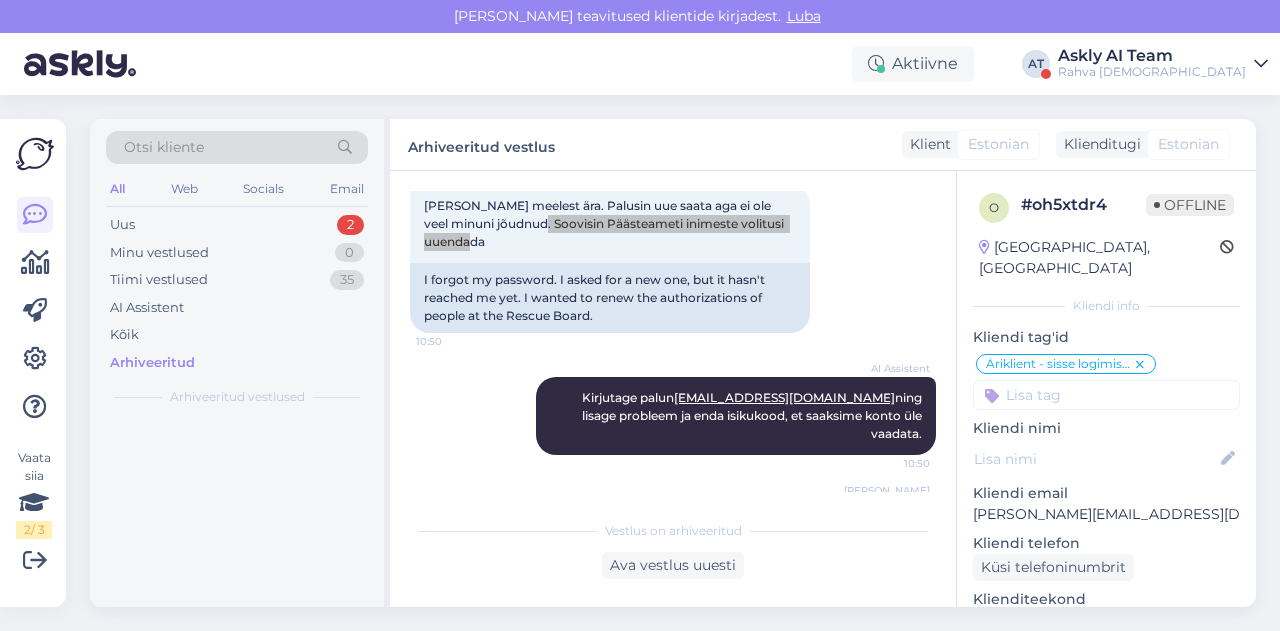 scroll, scrollTop: 0, scrollLeft: 0, axis: both 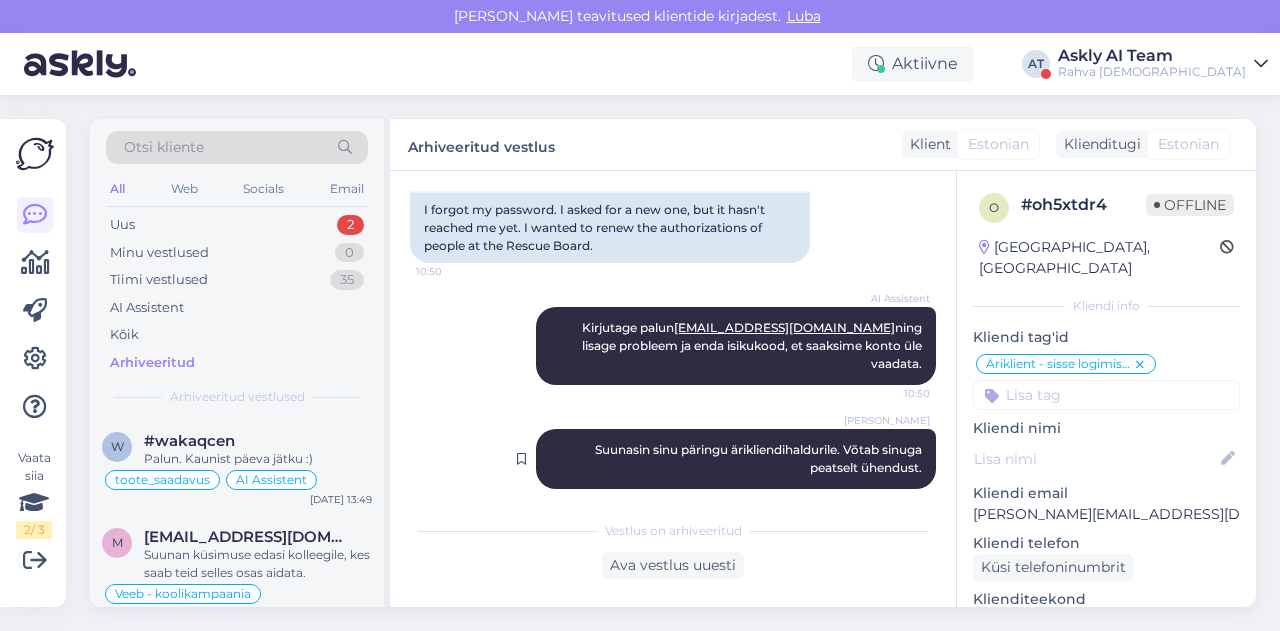 drag, startPoint x: 562, startPoint y: 435, endPoint x: 920, endPoint y: 449, distance: 358.27365 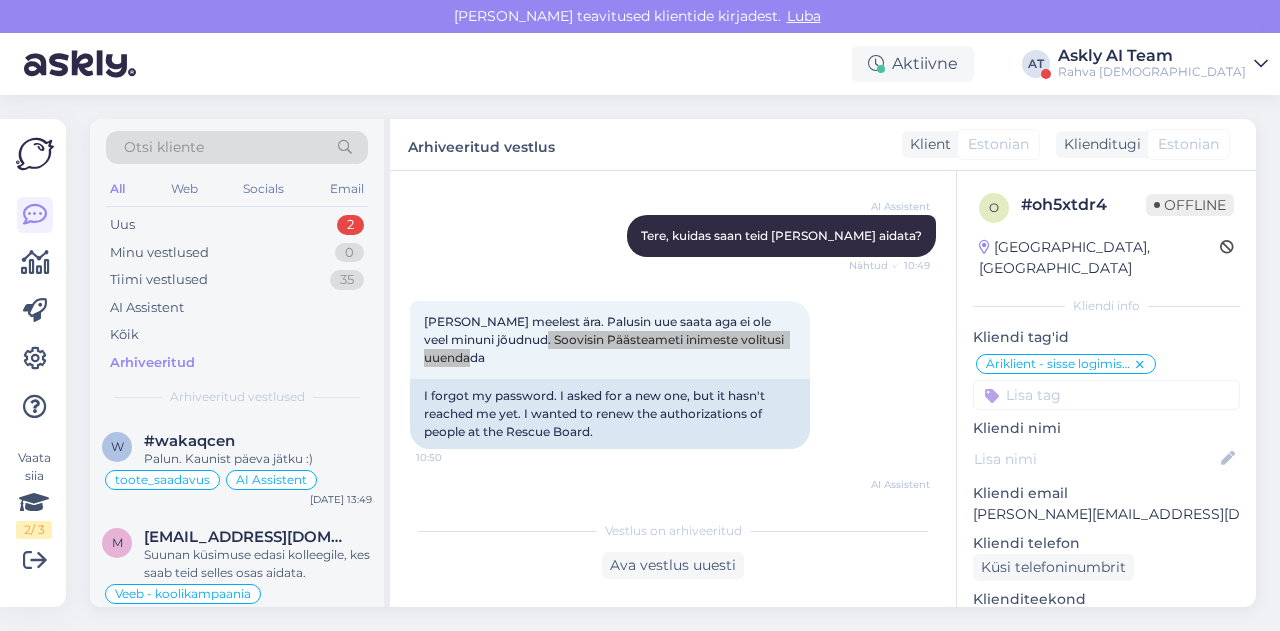 scroll, scrollTop: 204, scrollLeft: 0, axis: vertical 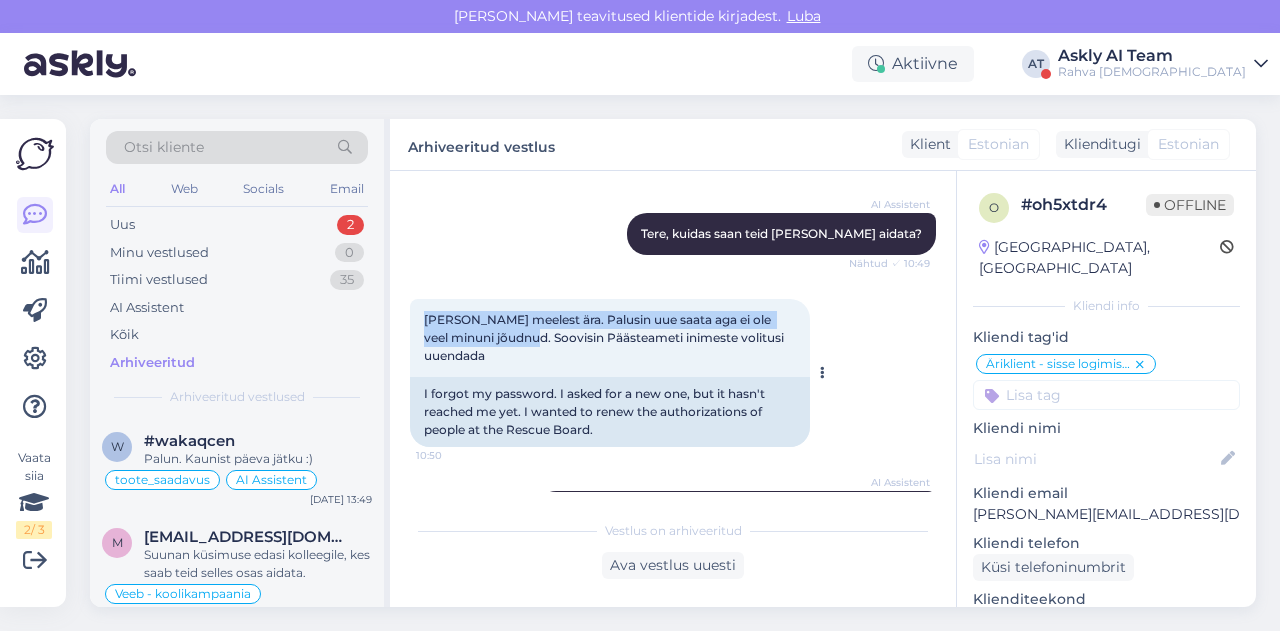 drag, startPoint x: 424, startPoint y: 319, endPoint x: 525, endPoint y: 335, distance: 102.259476 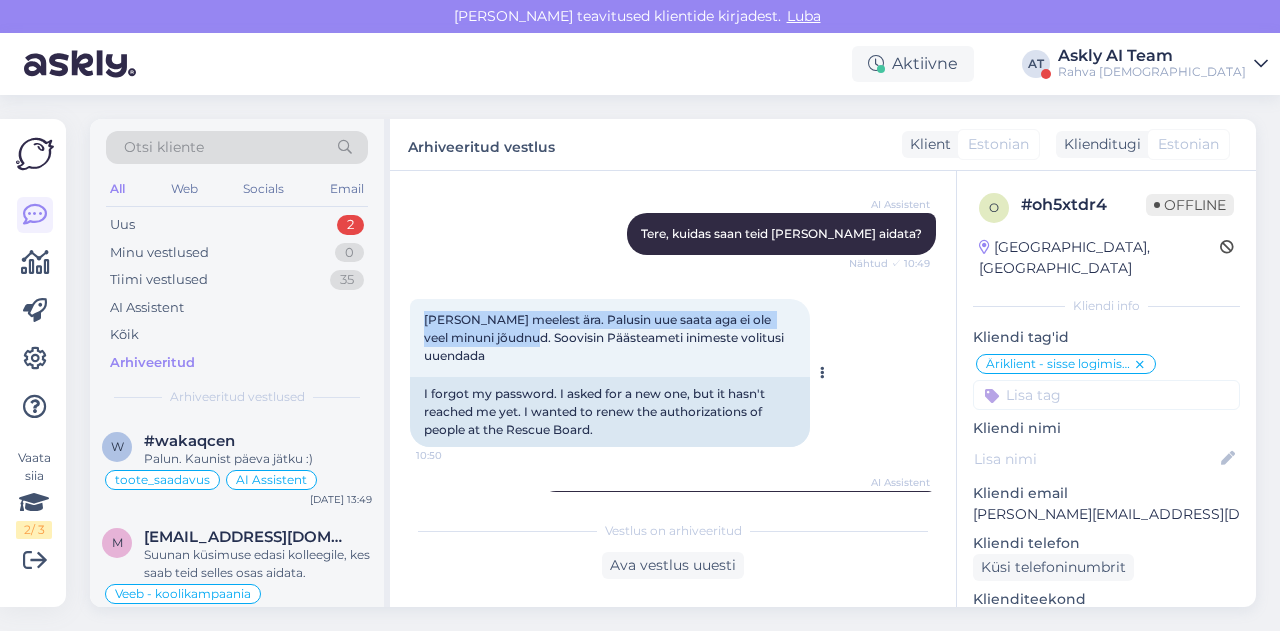 click on "[PERSON_NAME] meelest ära. Palusin uue saata aga ei ole veel minuni jõudnud. Soovisin Päästeameti inimeste volitusi uuendada" at bounding box center (605, 337) 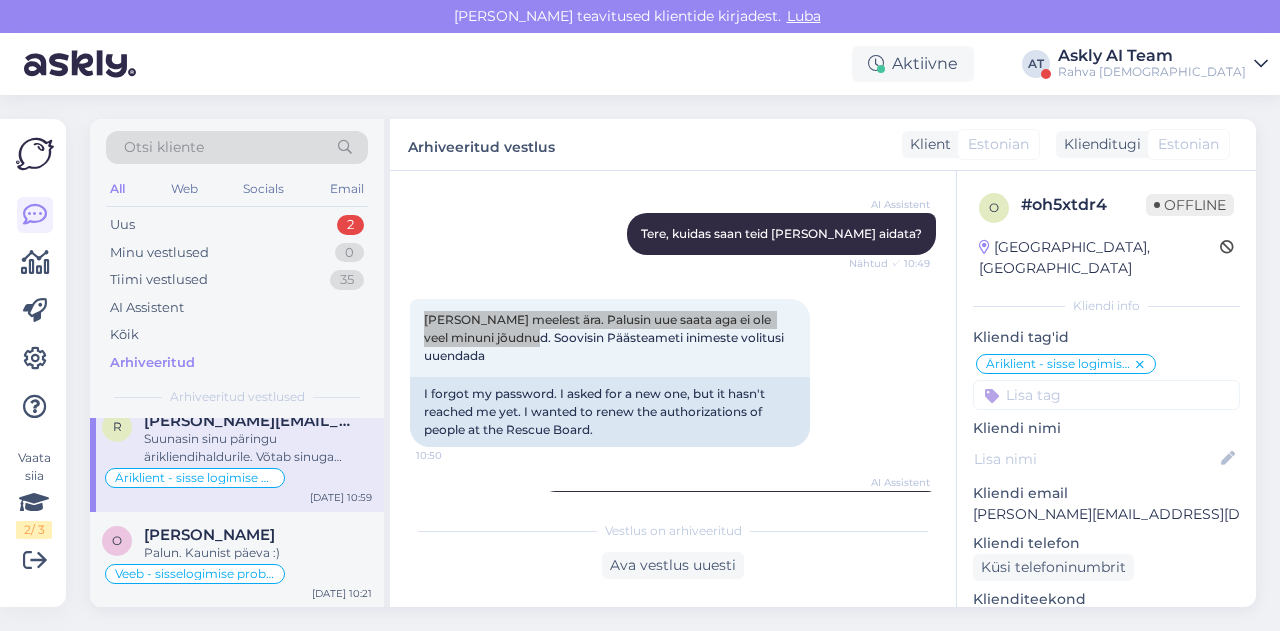 scroll, scrollTop: 285, scrollLeft: 0, axis: vertical 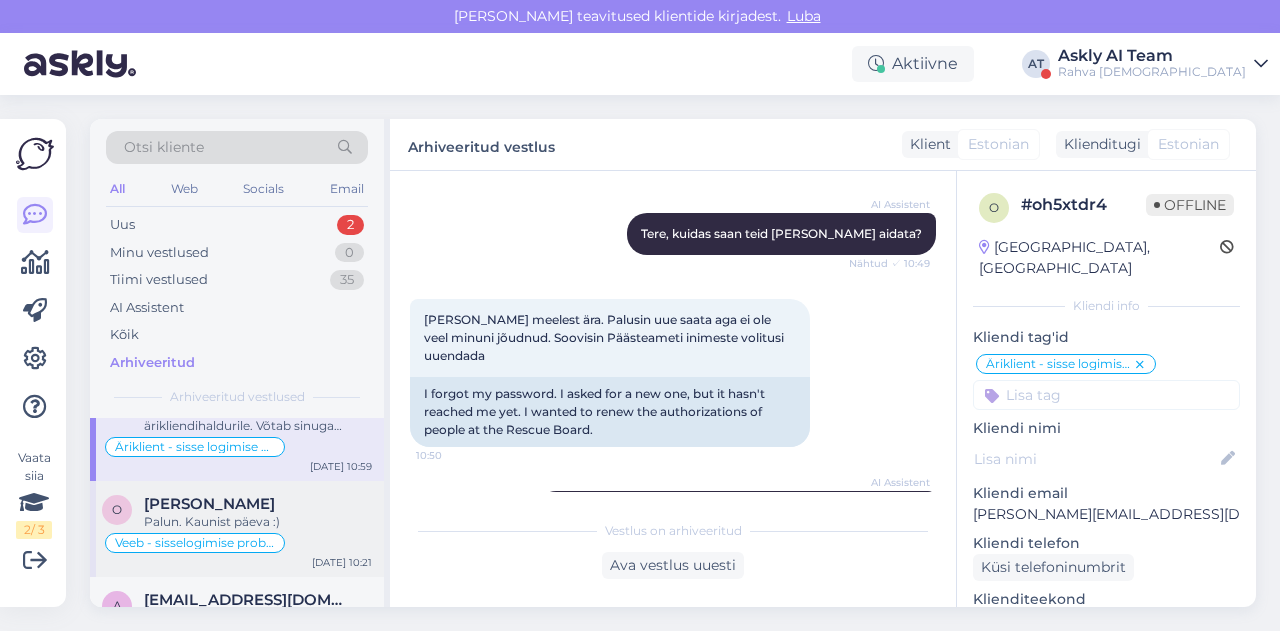 click on "Palun. Kaunist päeva :)" at bounding box center [258, 522] 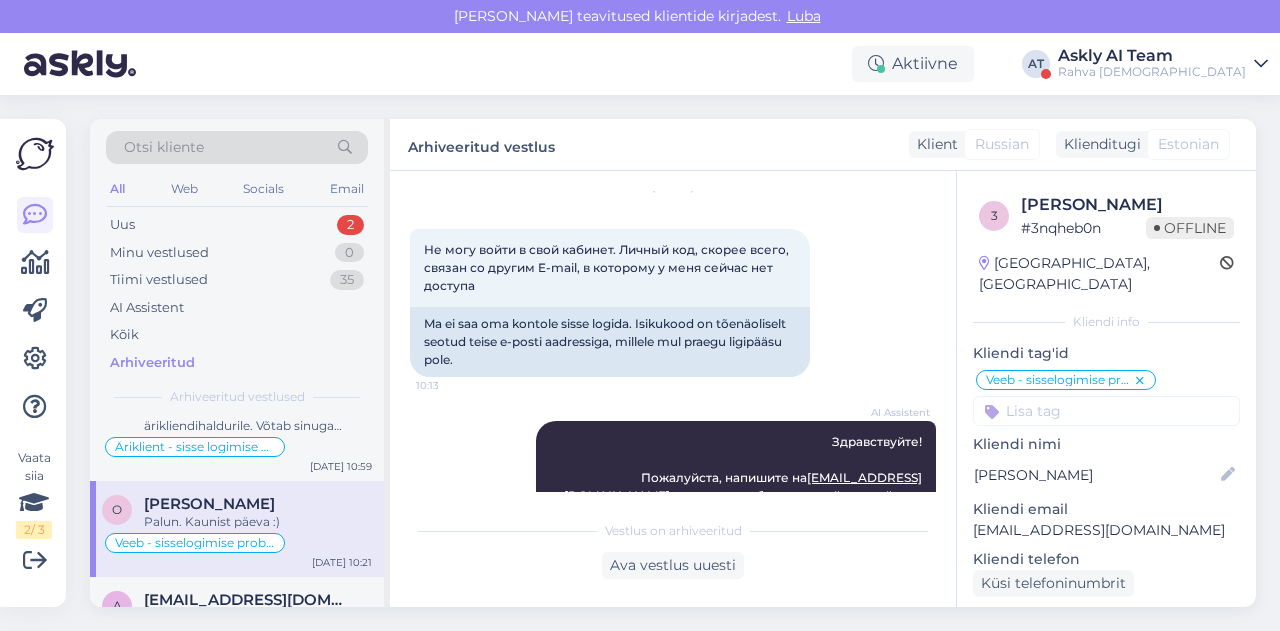 scroll, scrollTop: 66, scrollLeft: 0, axis: vertical 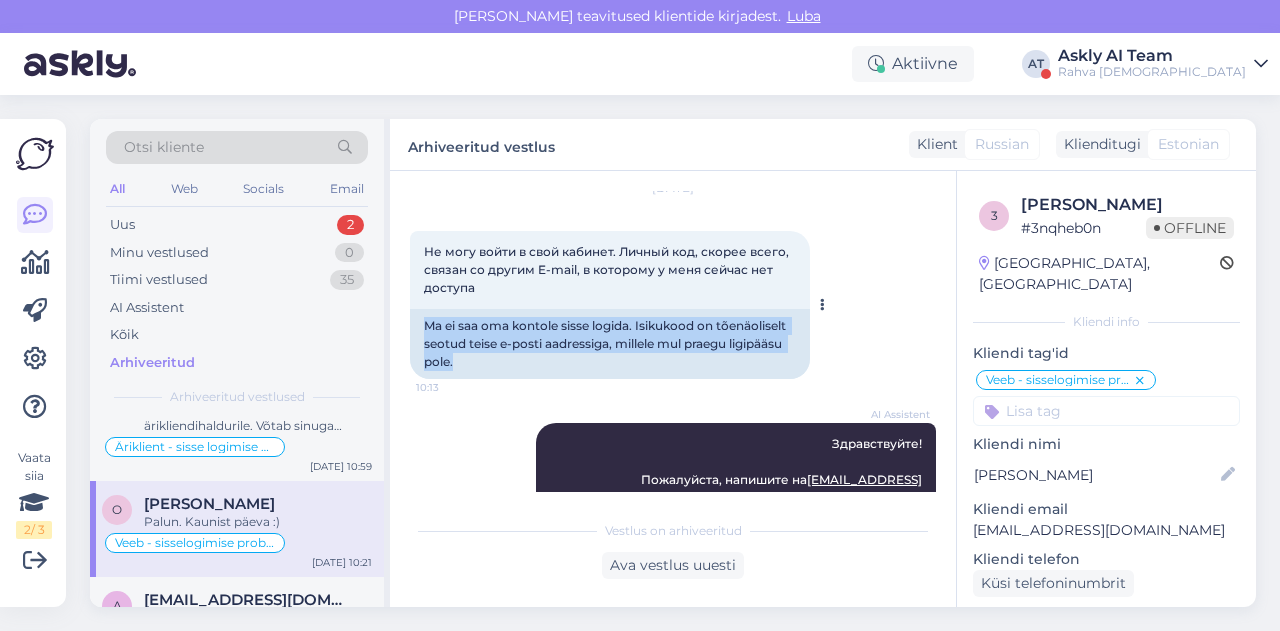 drag, startPoint x: 426, startPoint y: 325, endPoint x: 533, endPoint y: 370, distance: 116.07756 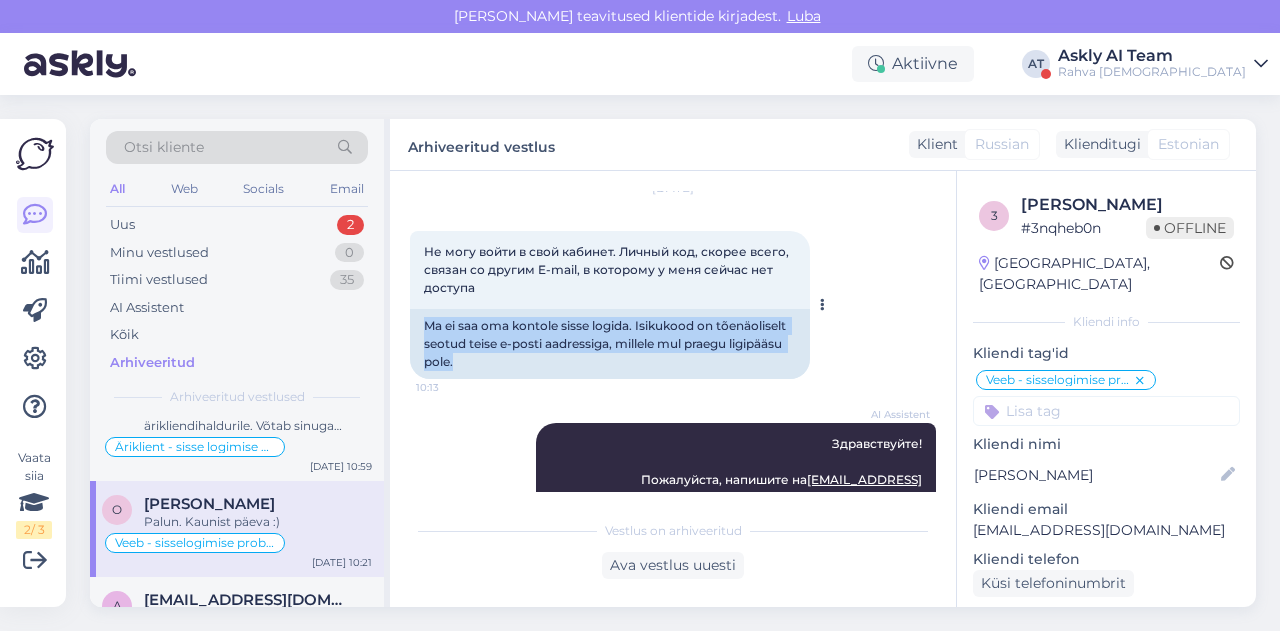 click on "Ma ei saa oma kontole sisse logida. Isikukood on tõenäoliselt seotud teise e-posti aadressiga, millele mul praegu ligipääsu pole." at bounding box center [610, 344] 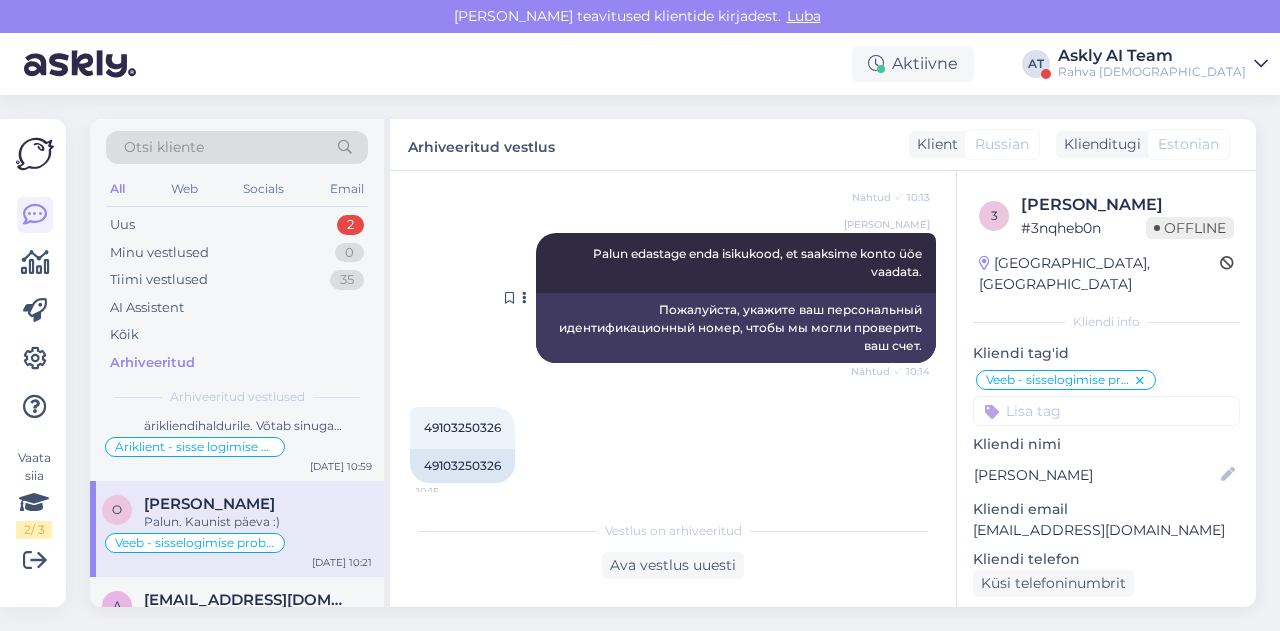 scroll, scrollTop: 406, scrollLeft: 0, axis: vertical 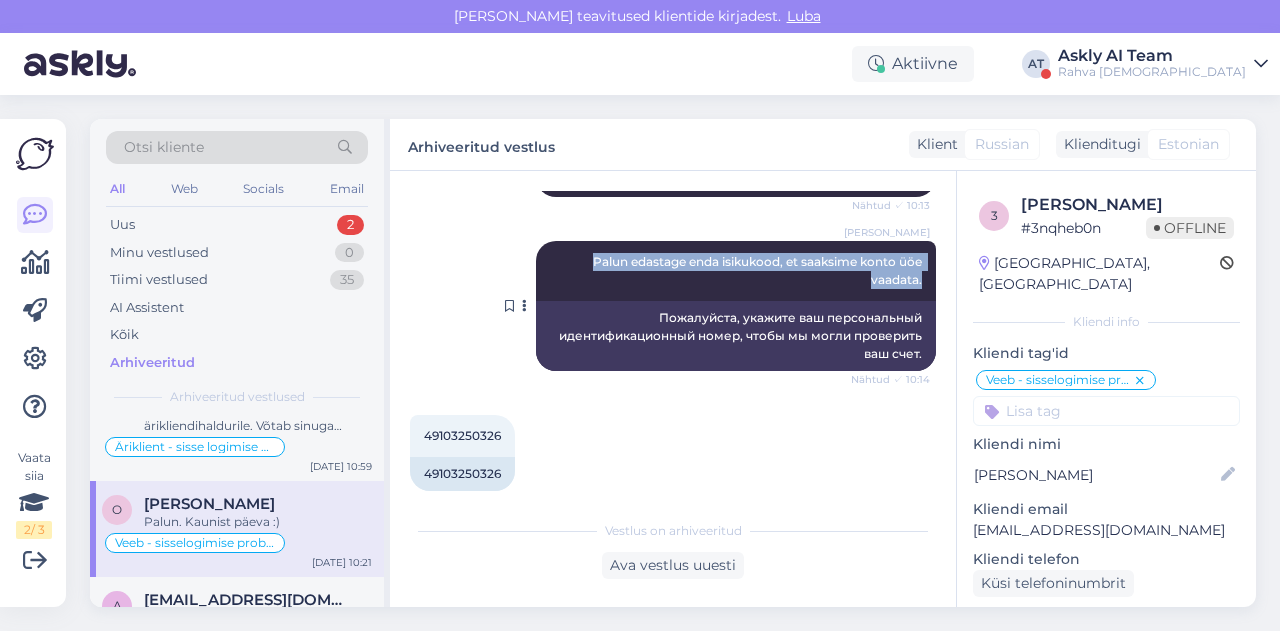 drag, startPoint x: 568, startPoint y: 261, endPoint x: 913, endPoint y: 282, distance: 345.63855 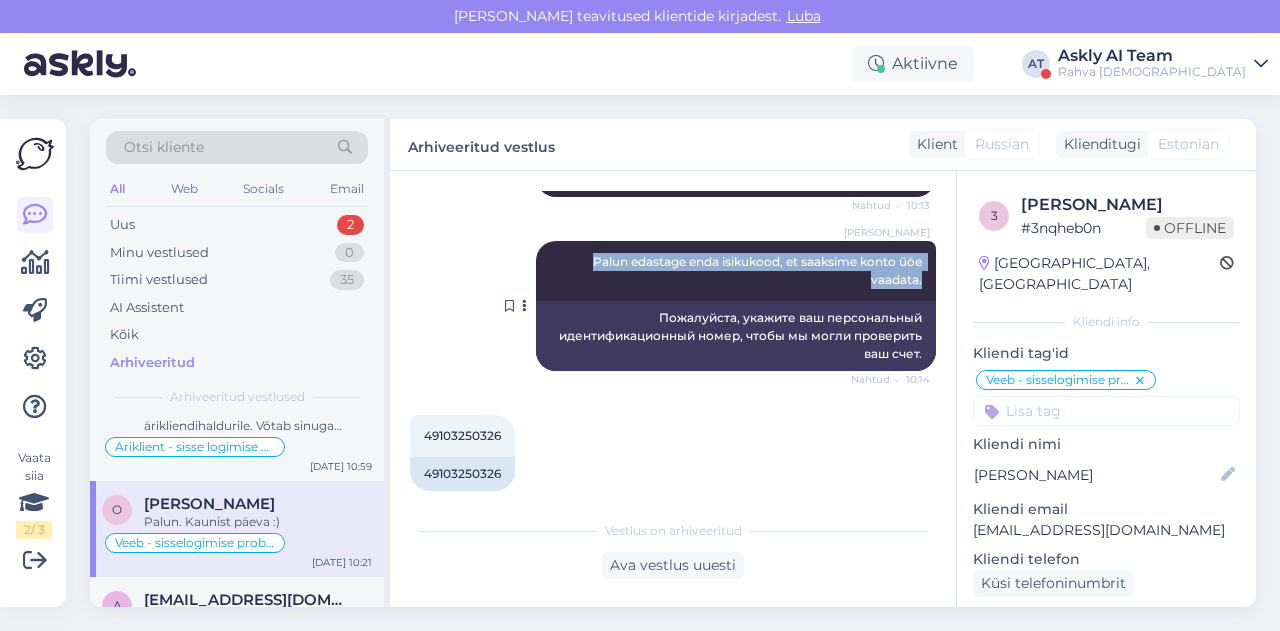 click on "[PERSON_NAME] edastage enda isikukood, et saaksime konto üöe vaadata. Nähtud ✓ 10:14" at bounding box center [736, 271] 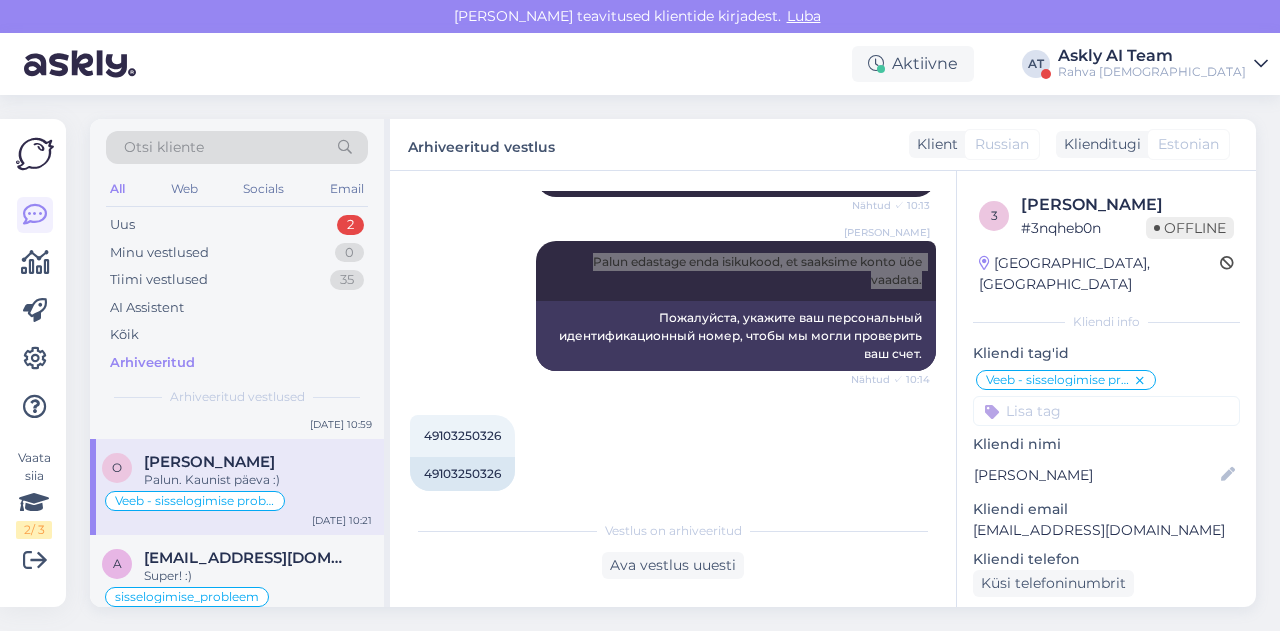 scroll, scrollTop: 331, scrollLeft: 0, axis: vertical 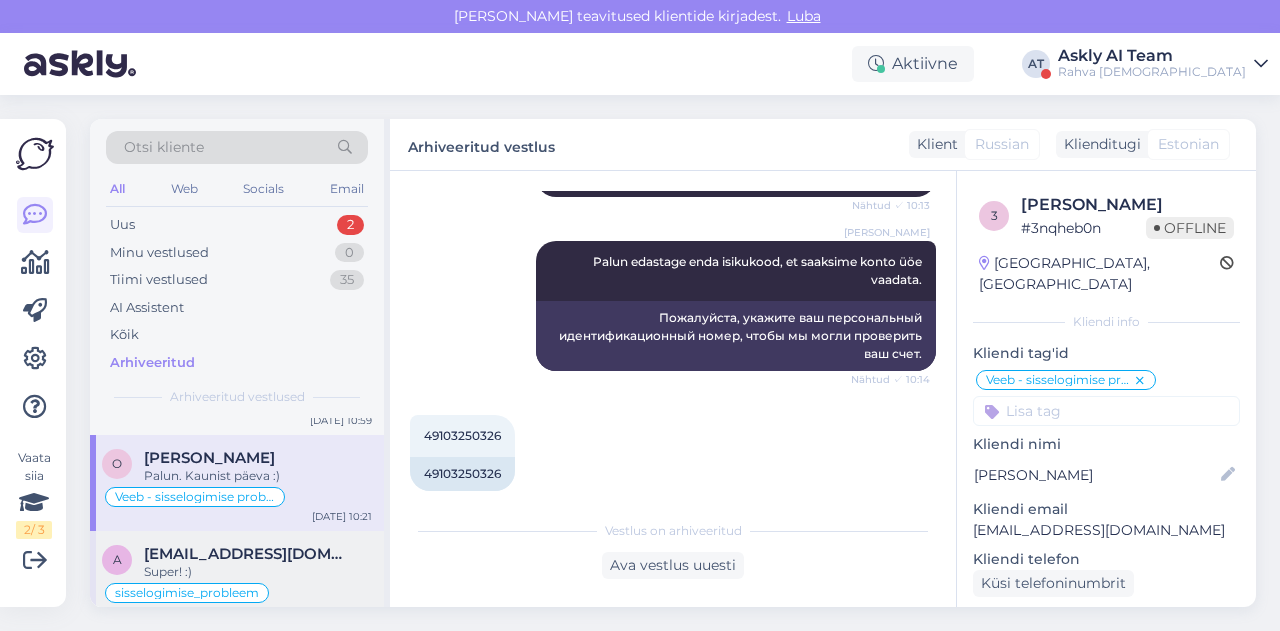click on "[EMAIL_ADDRESS][DOMAIN_NAME]" at bounding box center [248, 554] 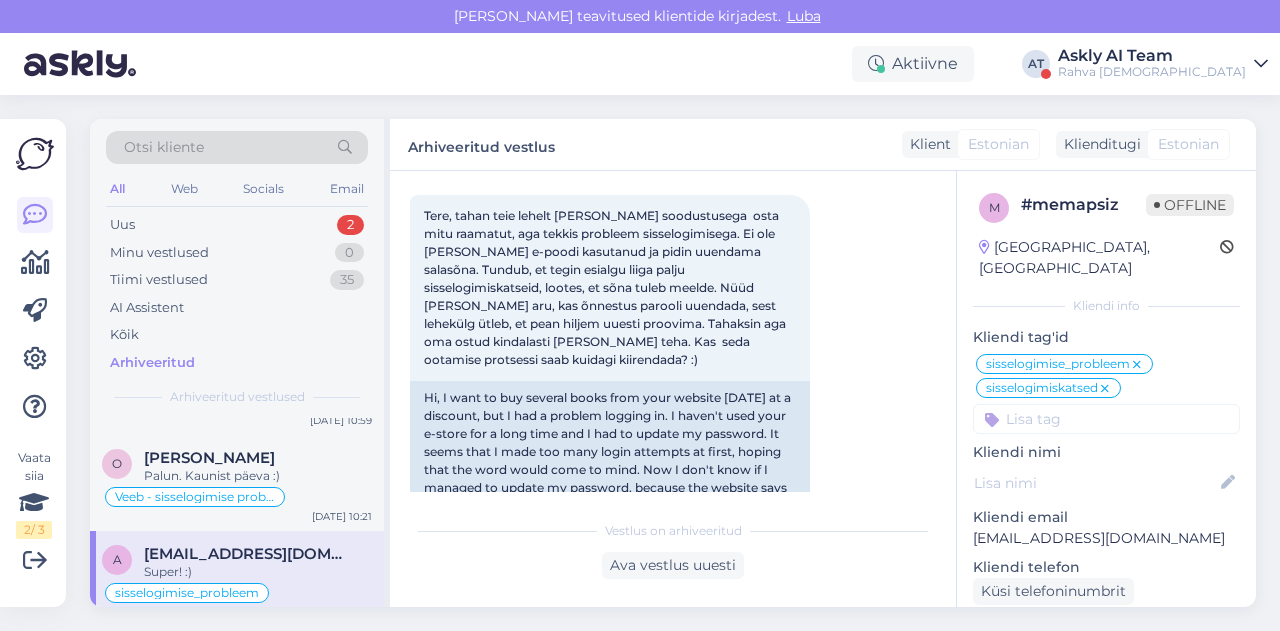 scroll, scrollTop: 100, scrollLeft: 0, axis: vertical 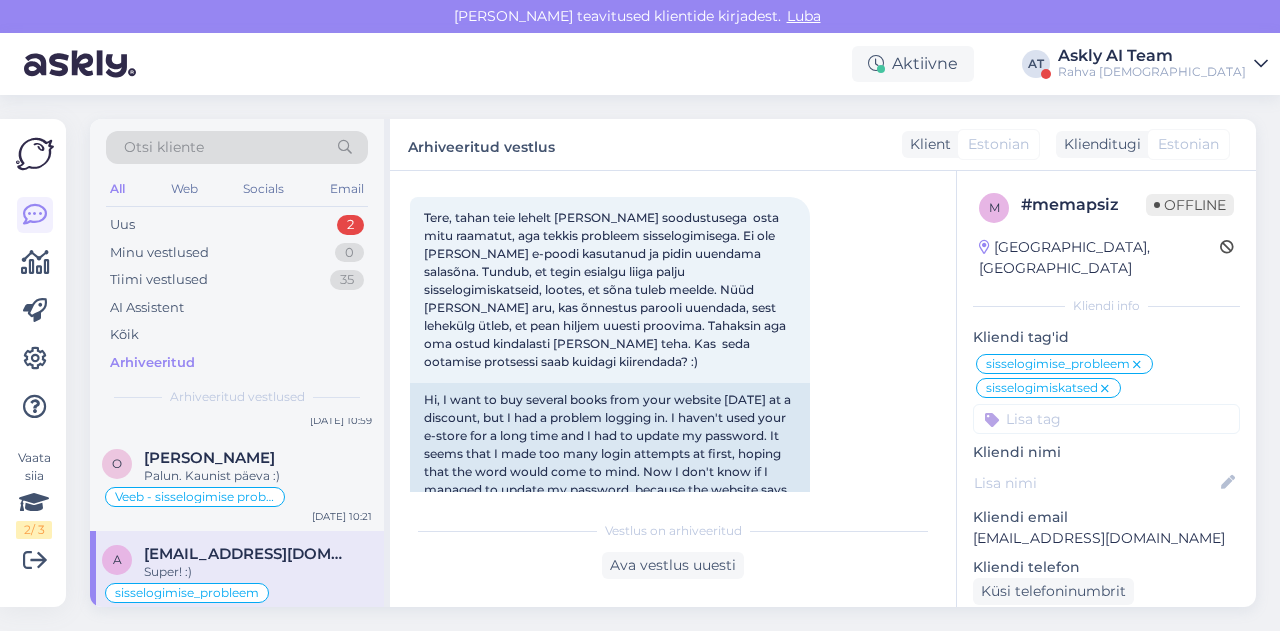 click on "[DATE] Tere, tahan teie lehelt [PERSON_NAME] soodustusega  osta mitu raamatut, aga tekkis probleem sisselogimisega. Ei ole [PERSON_NAME] e-poodi kasutanud ja pidin uuendama salasõna. Tundub, et tegin esialgu liiga palju sisselogimiskatseid, lootes, et sõna tuleb meelde. Nüüd [PERSON_NAME] aru, kas õnnestus parooli uuendada, sest lehekülg ütleb, et pean hiljem uuesti proovima. Tahaksin aga oma ostud kindalasti [PERSON_NAME] teha. Kas  seda ootamise protsessi saab kuidagi kiirendada? :) 16:15  Hi, I want to buy several books from your website [DATE] at a discount, but I had a problem logging in. I haven't used your e-store for a long time and I had to update my password. It seems that I made too many login attempts at first, hoping that the word would come to mind. Now I don't know if I managed to update my password, because the website says that I have to try again later. But I would definitely like to make my purchases [DATE]. Is there any way to speed up this waiting process? :)" at bounding box center (673, 358) 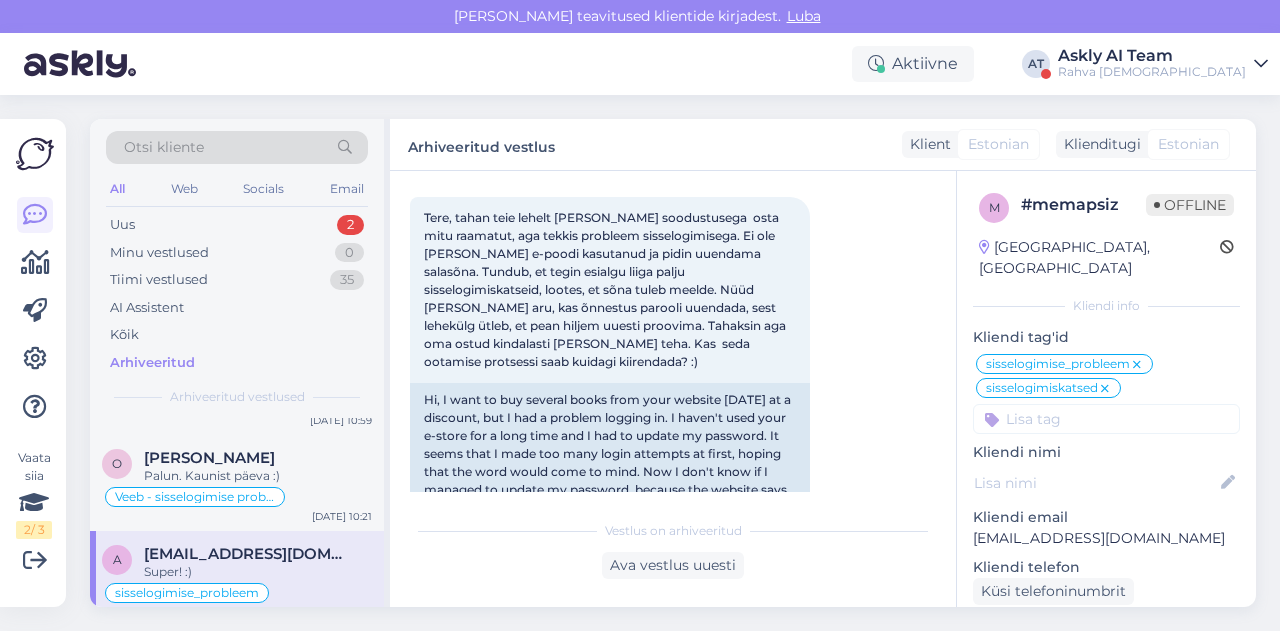scroll, scrollTop: 0, scrollLeft: 0, axis: both 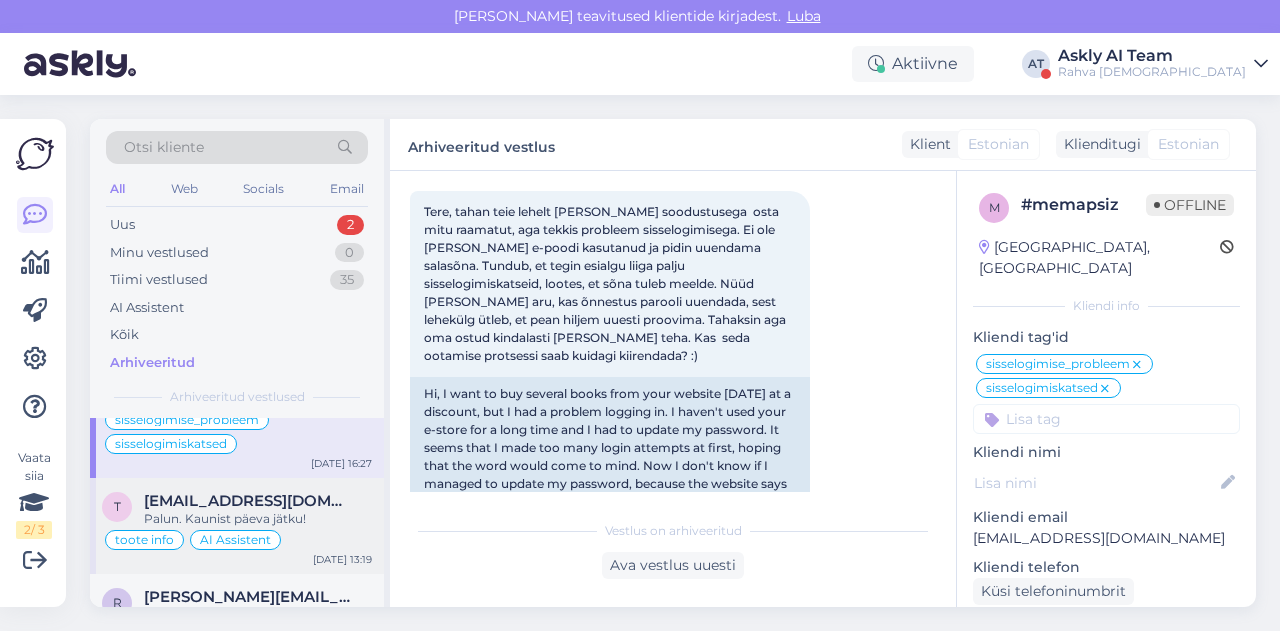 click on "toote info AI Assistent" at bounding box center (237, 540) 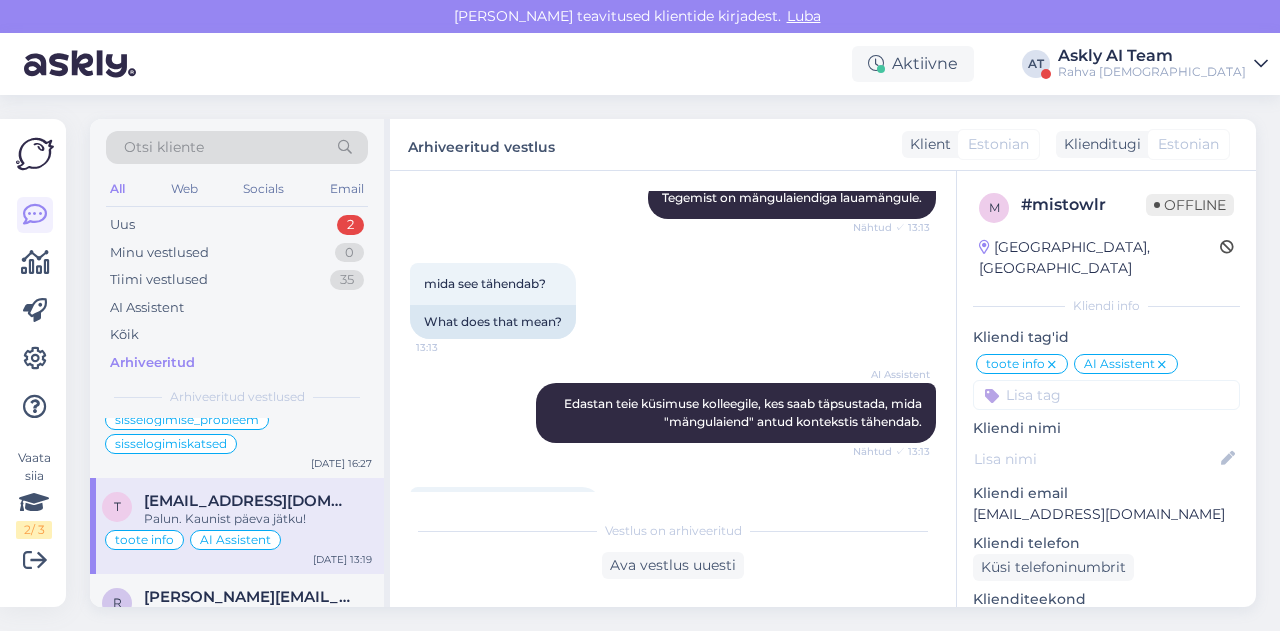 scroll, scrollTop: 420, scrollLeft: 0, axis: vertical 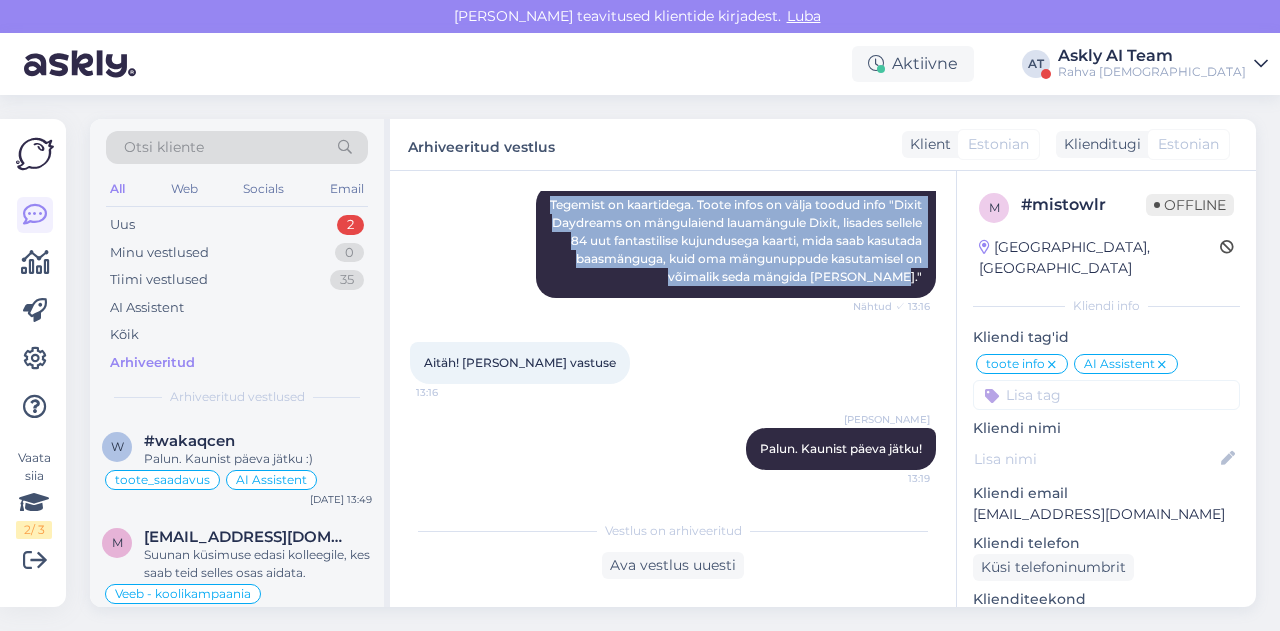 drag, startPoint x: 562, startPoint y: 275, endPoint x: 932, endPoint y: 344, distance: 376.37878 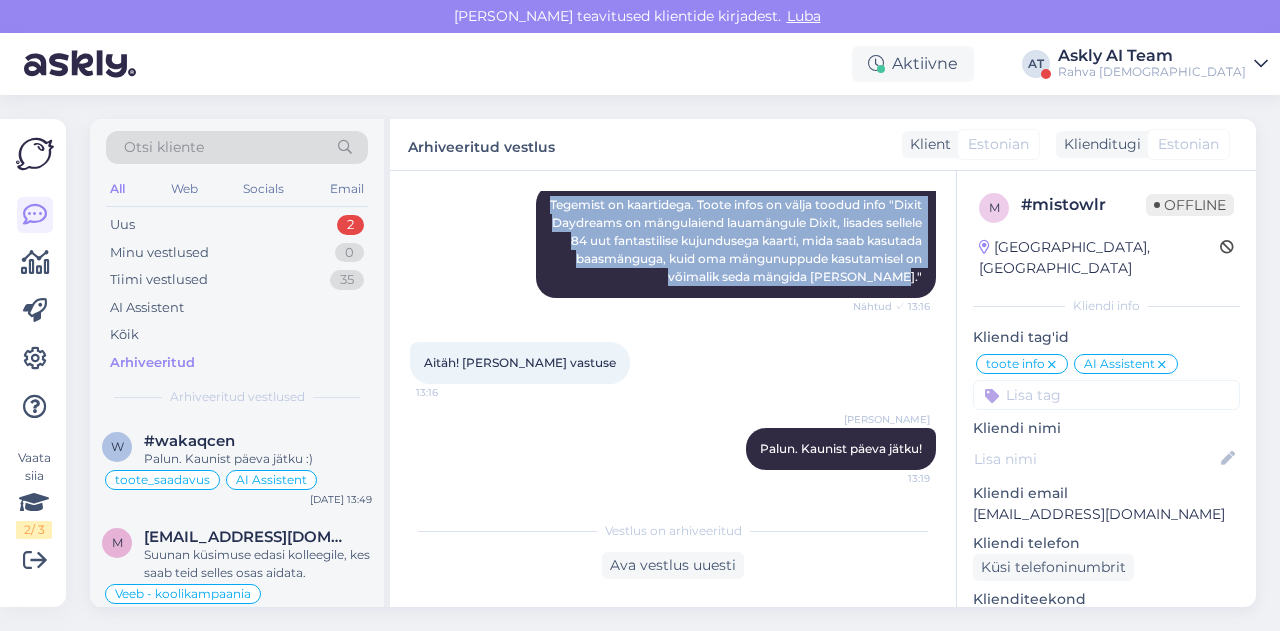 click on "Vestlus algas [DATE] [URL][DOMAIN_NAME]  - kas tegemist on ainult lisakaartidega või terve mänguga koos nuppude ja mängulauaga? 13:12  [URL][DOMAIN_NAME]  - is it just the extra cards or the whole game with buttons and the game board? AI Assistent Tere!
Sellele küsimusele vastamiseks on vaja täpsustada toote sisu. Palun oodake hetk, ma edastan teie küsimuse kolleegile, kes saab teid aidata. Nähtud ✓ 13:12  [PERSON_NAME] Tegemist on mängulaiendiga lauamängule. Nähtud ✓ 13:13  mida see tähendab? 13:13  What does that mean? AI Assistent Edastan teie küsimuse kolleegile, kes saab täpsustada, mida "mängulaiend" antud kontekstis tähendab. Nähtud ✓ 13:13  kas need on ainult kaardid? 13:15  are these just cards? [PERSON_NAME] Nähtud ✓ 13:16  Aitäh! [PERSON_NAME] vastuse 13:16  [PERSON_NAME][DEMOGRAPHIC_DATA]:19" at bounding box center (682, 341) 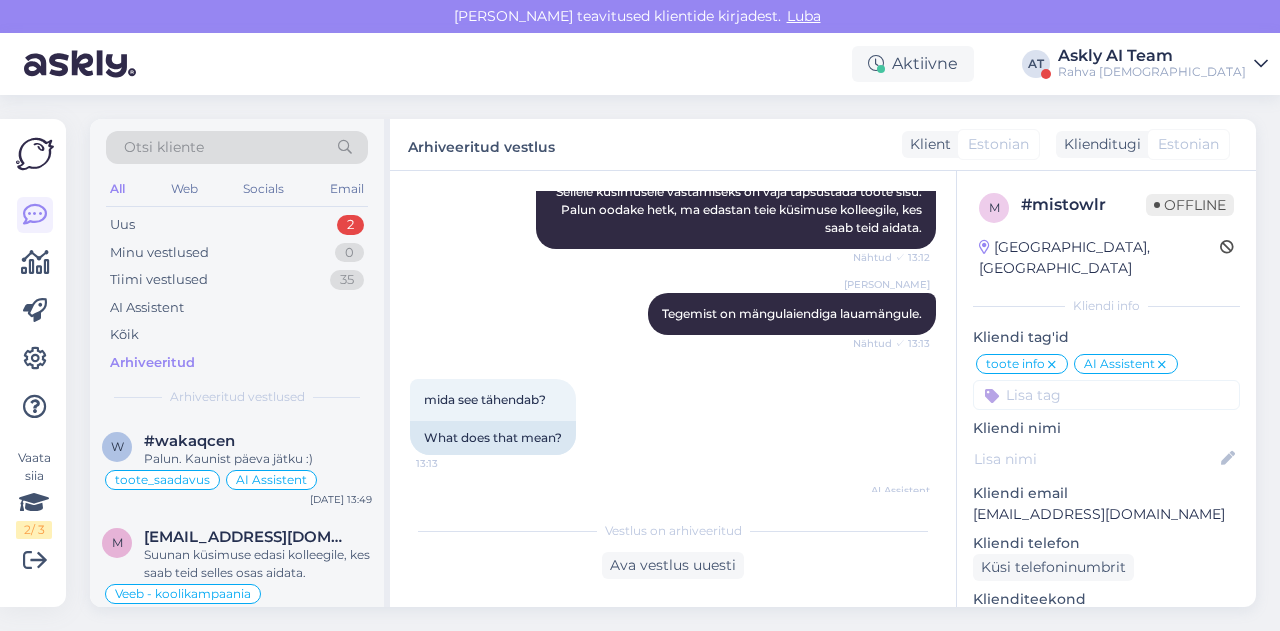 scroll, scrollTop: 316, scrollLeft: 0, axis: vertical 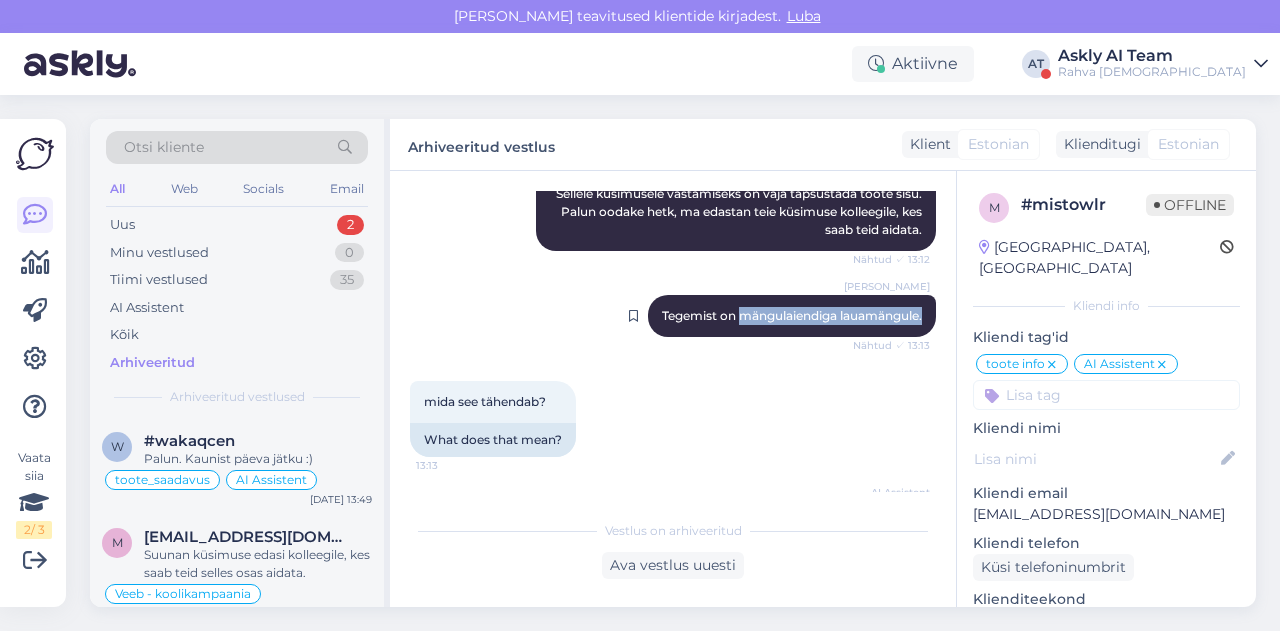 drag, startPoint x: 722, startPoint y: 386, endPoint x: 908, endPoint y: 387, distance: 186.00269 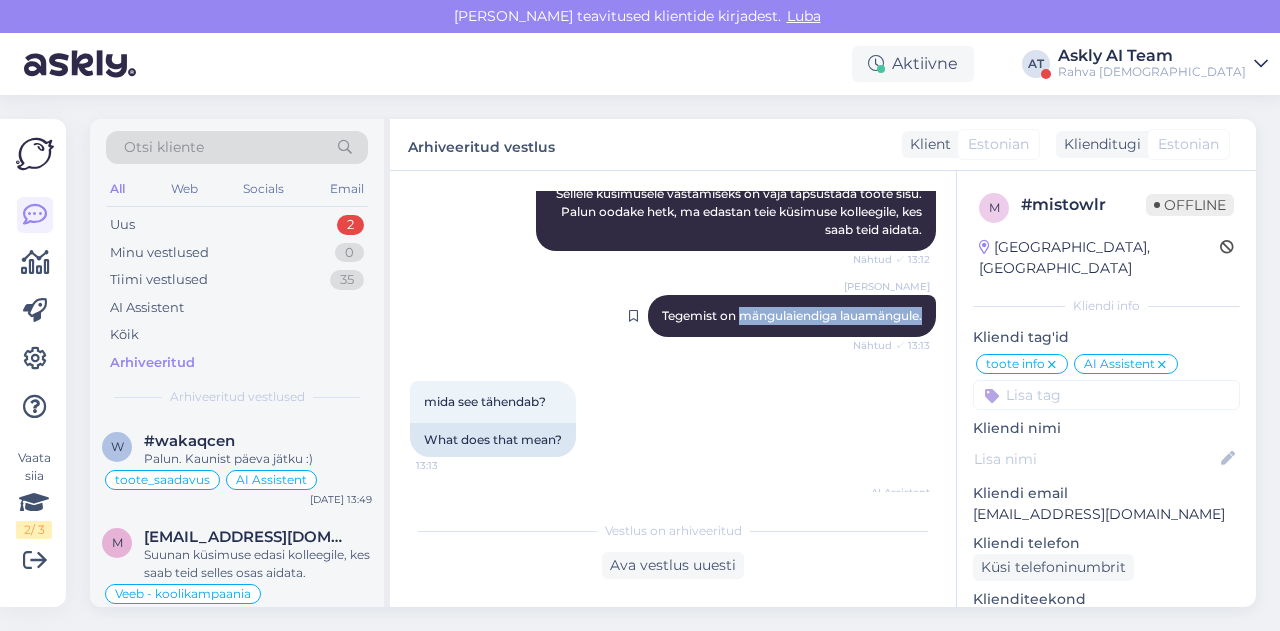click on "[PERSON_NAME] Tegemist on mängulaiendiga lauamängule. Nähtud ✓ 13:13" at bounding box center (792, 316) 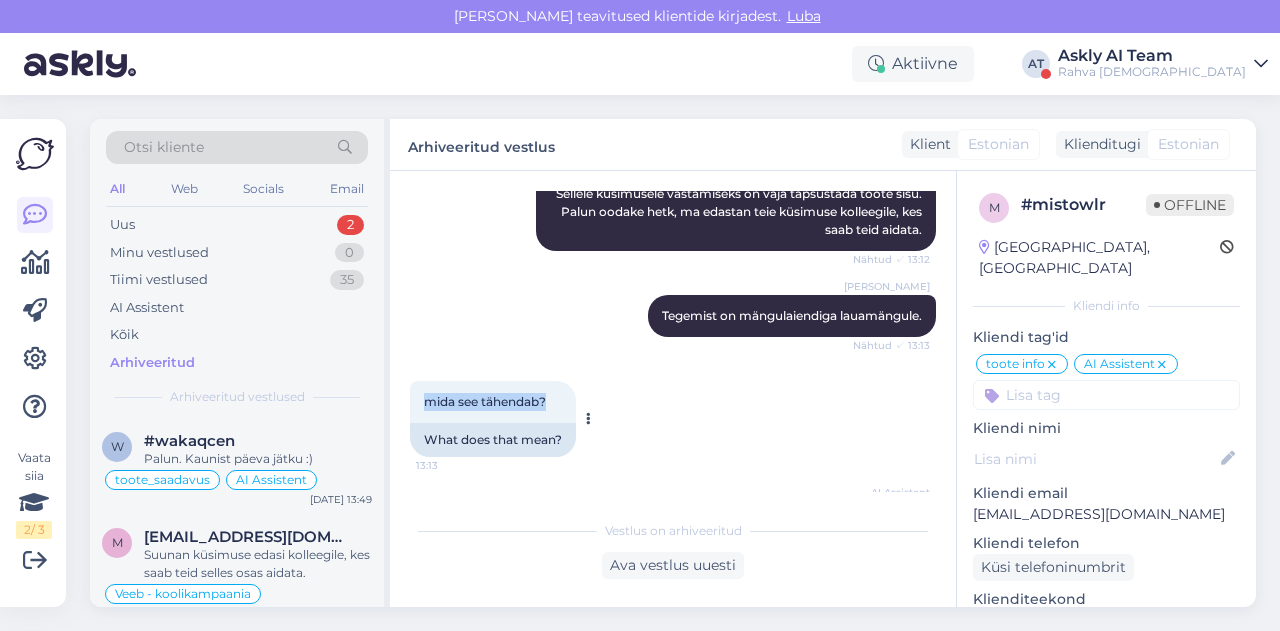 drag, startPoint x: 424, startPoint y: 475, endPoint x: 557, endPoint y: 478, distance: 133.03383 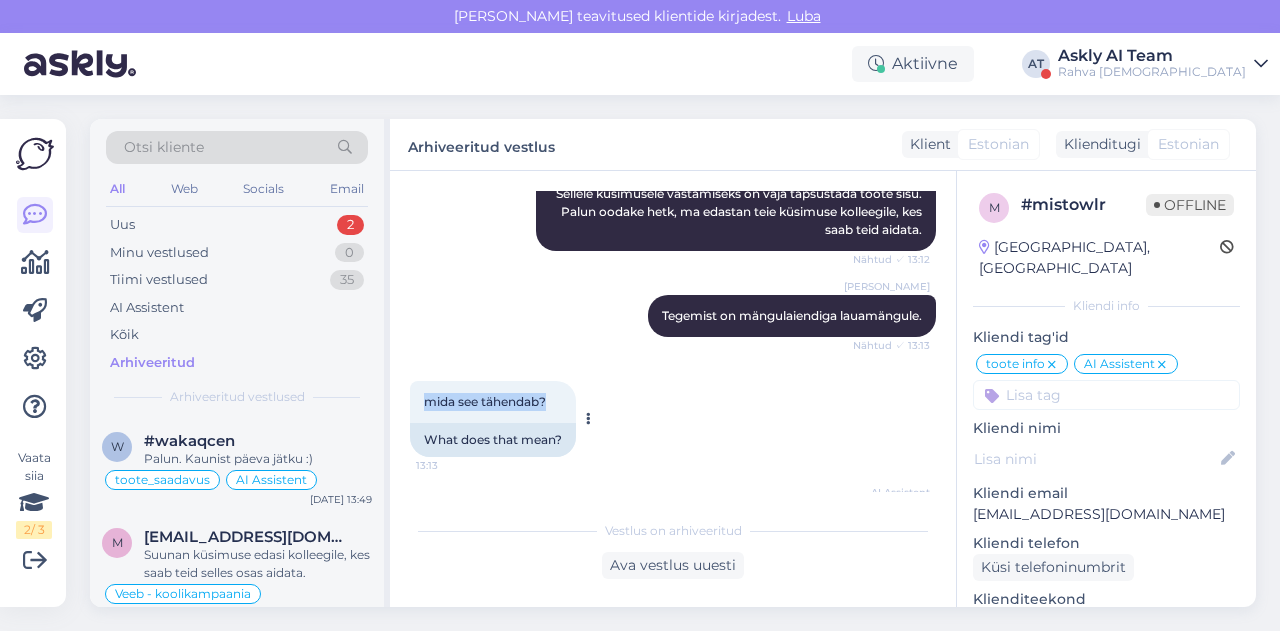 click on "mida see tähendab? 13:13" at bounding box center [493, 402] 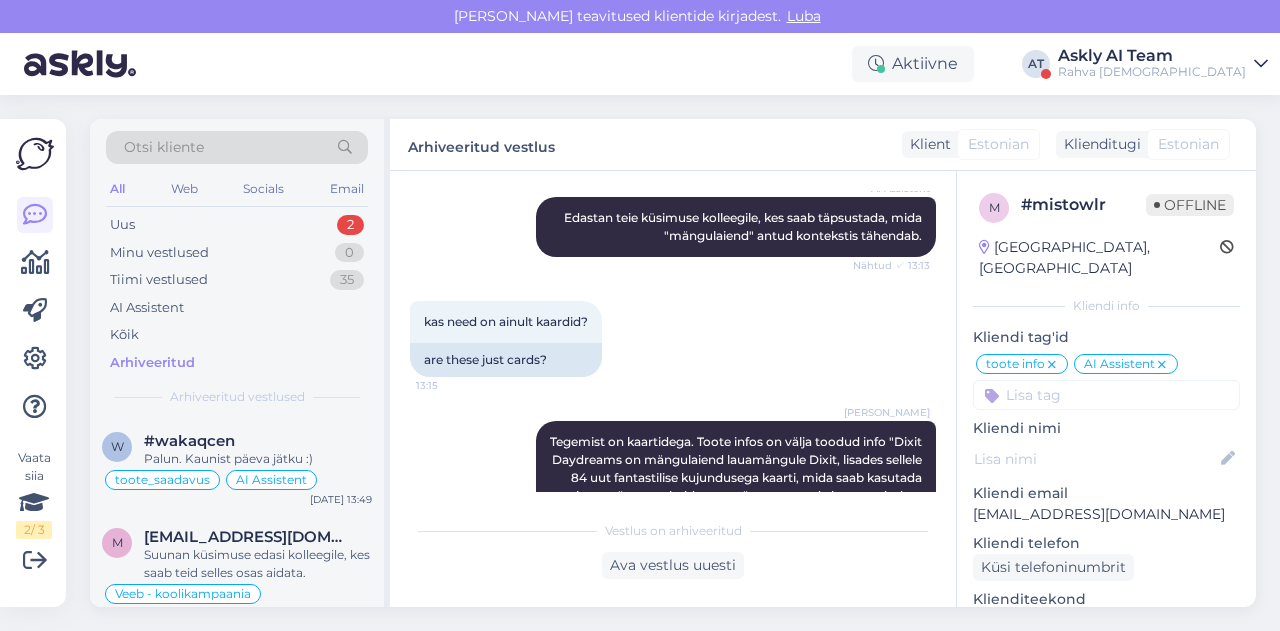 scroll, scrollTop: 622, scrollLeft: 0, axis: vertical 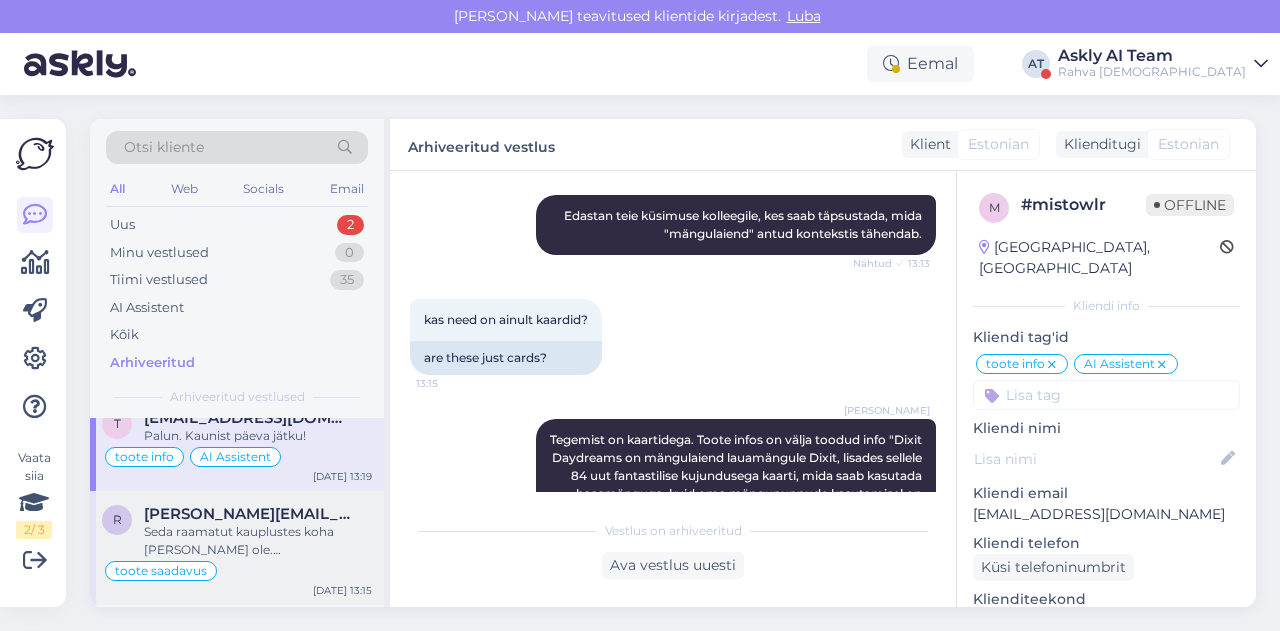 click on "Seda raamatut kauplustes koha [PERSON_NAME] ole. [DEMOGRAPHIC_DATA] on võimalik tellida läbi e-[PERSON_NAME], tarneag on 2-4 nädalat." at bounding box center (258, 541) 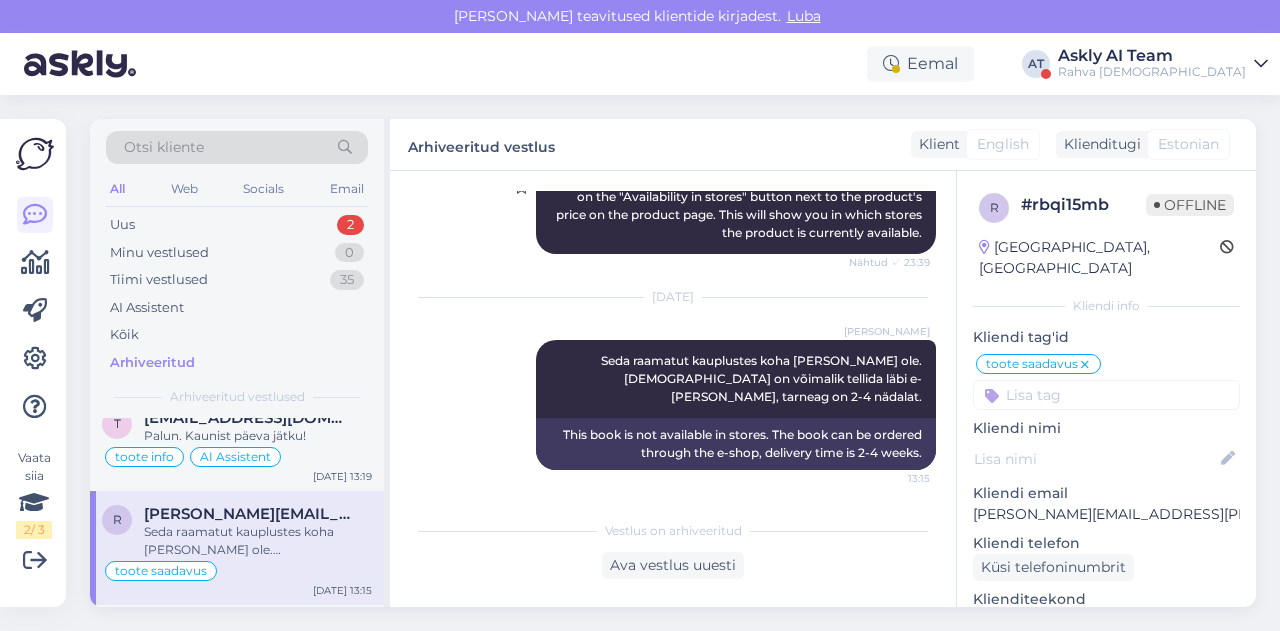 scroll, scrollTop: 340, scrollLeft: 0, axis: vertical 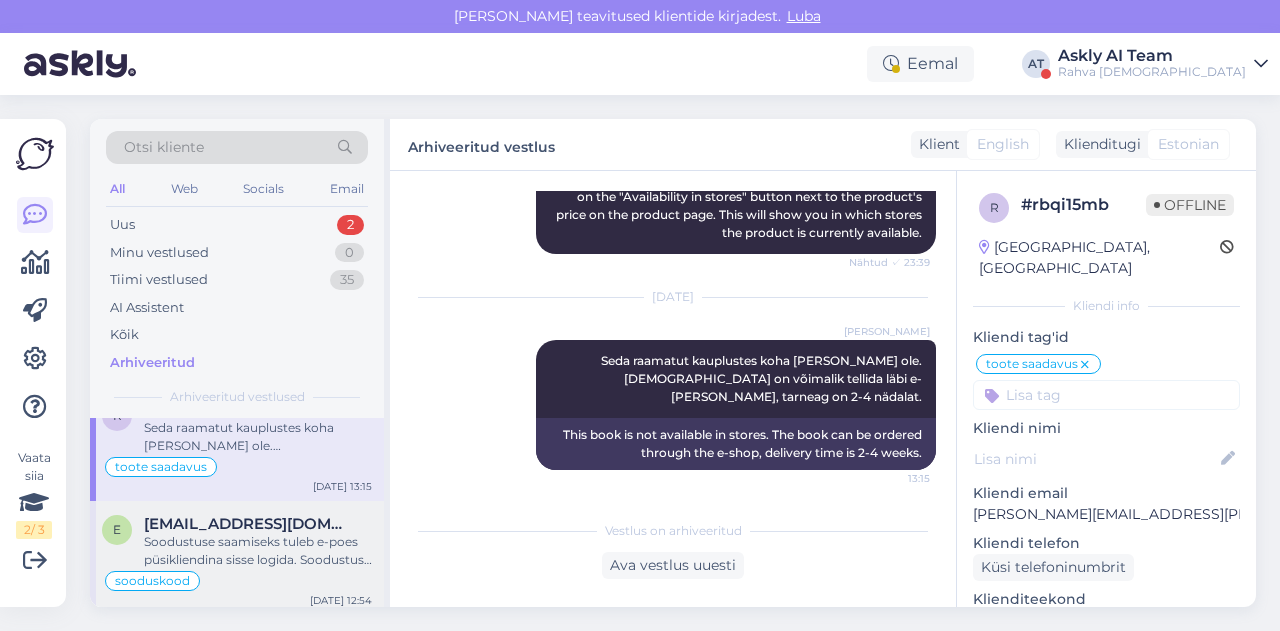 click on "[EMAIL_ADDRESS][DOMAIN_NAME]" at bounding box center [248, 524] 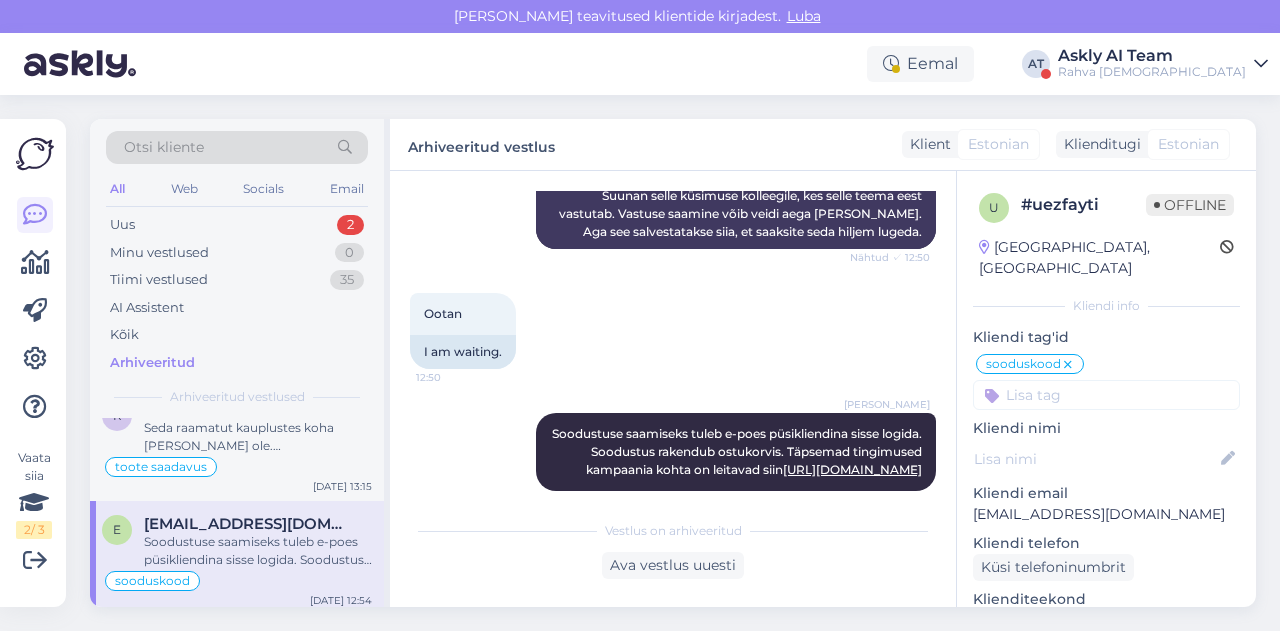 scroll, scrollTop: 890, scrollLeft: 0, axis: vertical 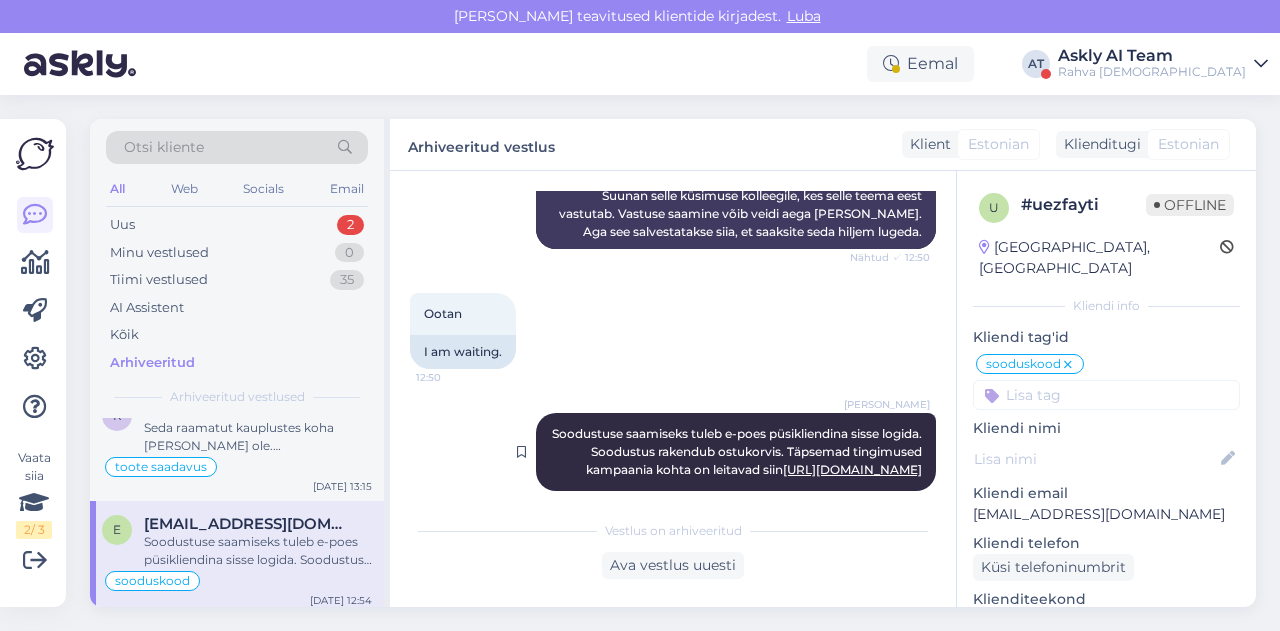 click on "[URL][DOMAIN_NAME]" at bounding box center (852, 469) 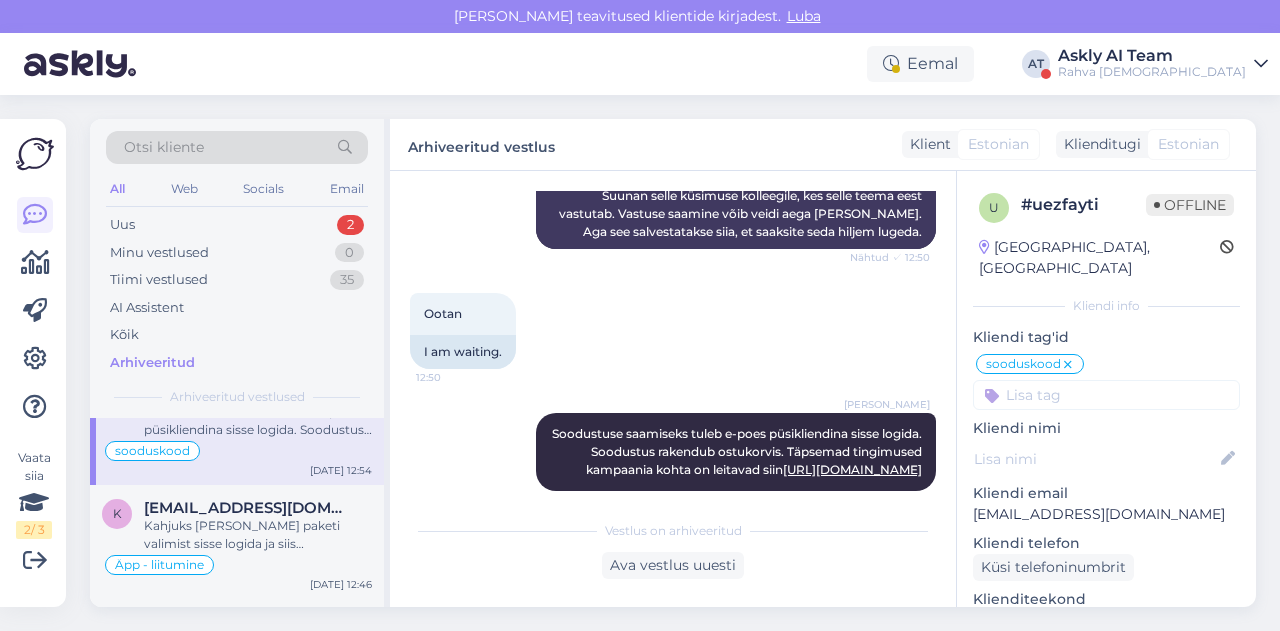 scroll, scrollTop: 827, scrollLeft: 0, axis: vertical 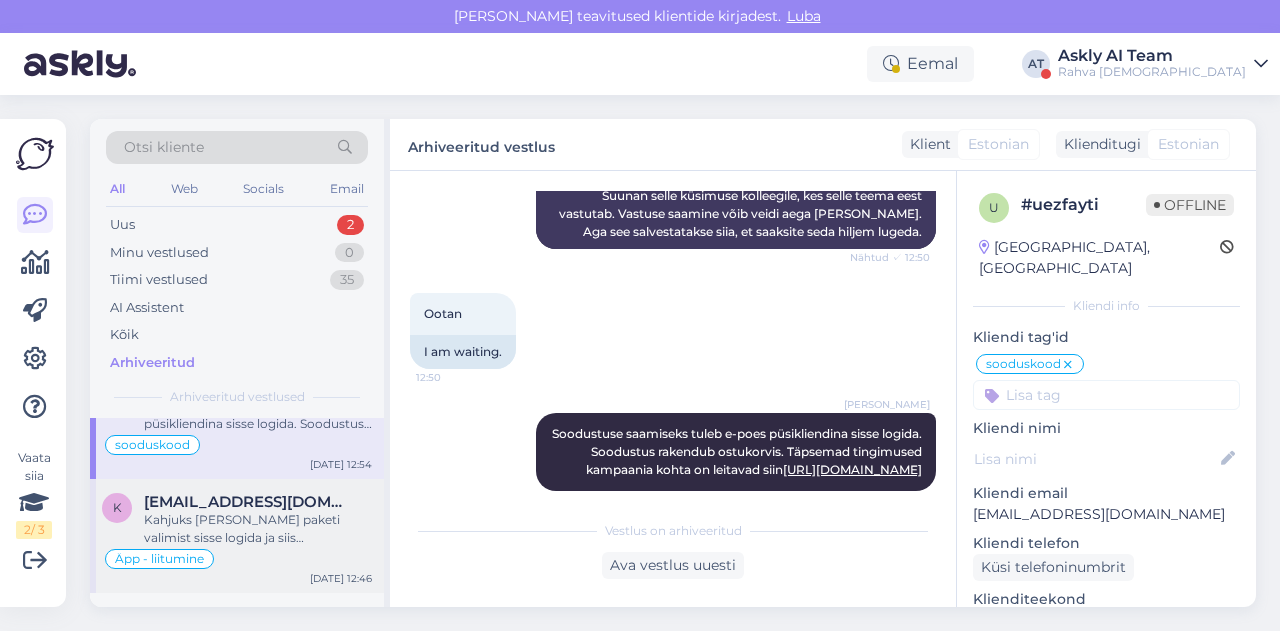 click on "Kahjuks [PERSON_NAME] paketi valimist sisse logida ja siis sooduskood sisestada, siis ei lase [PERSON_NAME] teha. Oleme selle info meie äpi arendajatele juba edastanud. Saame praegu olukorra lahendada sedasi, kustutame süsteemi ajaloost teie liitumise ning seejärel saate teha uuesti liitumise kasutades sooduskoodi. Kui lähete [DOMAIN_NAME] siis valige paremalt ülevalt nurgast "Proovi tasuta" ja seejärel valige Raamatusõber pakett ning siis sisestage sooduskood ERITIHEA90. Lisan ka veel, et kuna sooduskoodiga liitumine ei õnnestunud, siis süsteem proovis liitumisel ka kuutasu juba rakendada aga see ebaõnnestus kuna kontol puudusid piisavad vahendid.
Sooduskoodiga ERITIHEA90 tasuta prooviperioodi ei ole ning liitudes võetakse kontolt esimese 3 kuu makse 3€ koheselt maha, [PERSON_NAME] puuduvad piisavad vahendid, siis liitumine ei õnnestu." at bounding box center (258, 529) 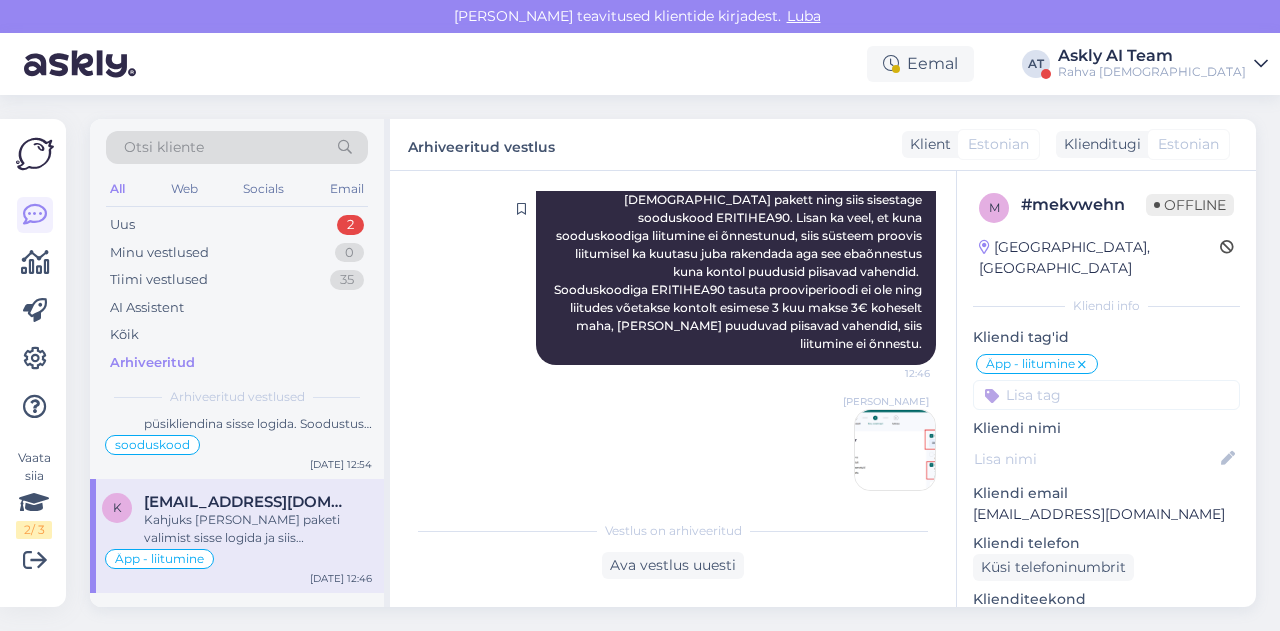 scroll, scrollTop: 1106, scrollLeft: 0, axis: vertical 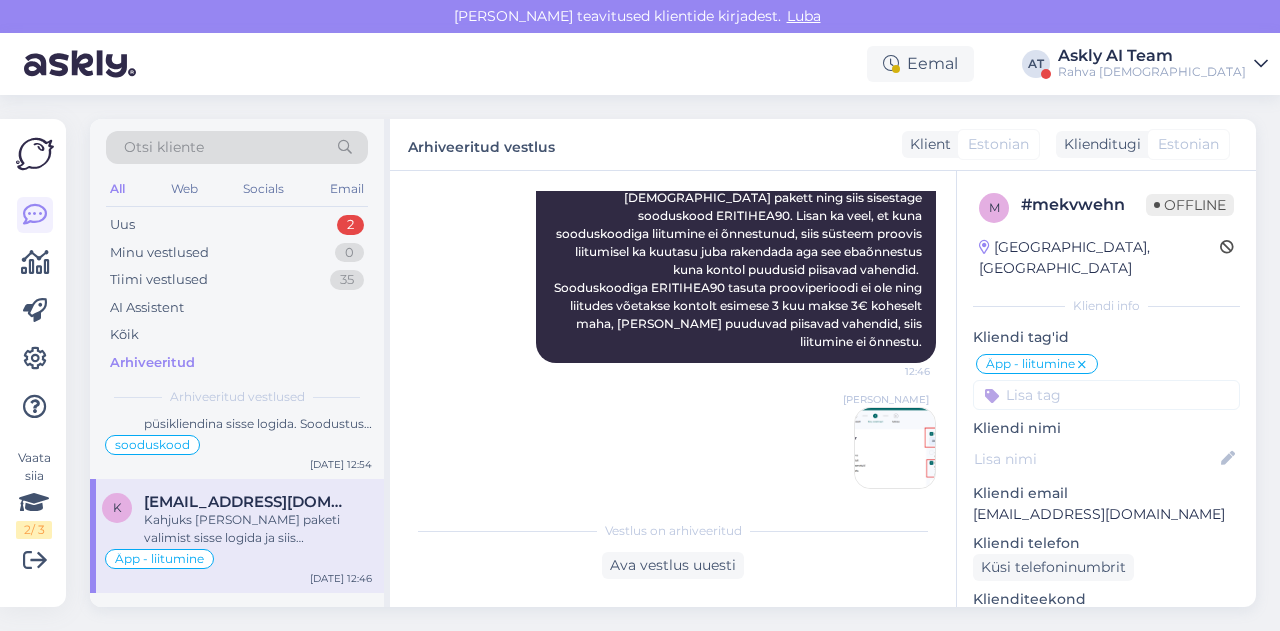 click at bounding box center (895, 448) 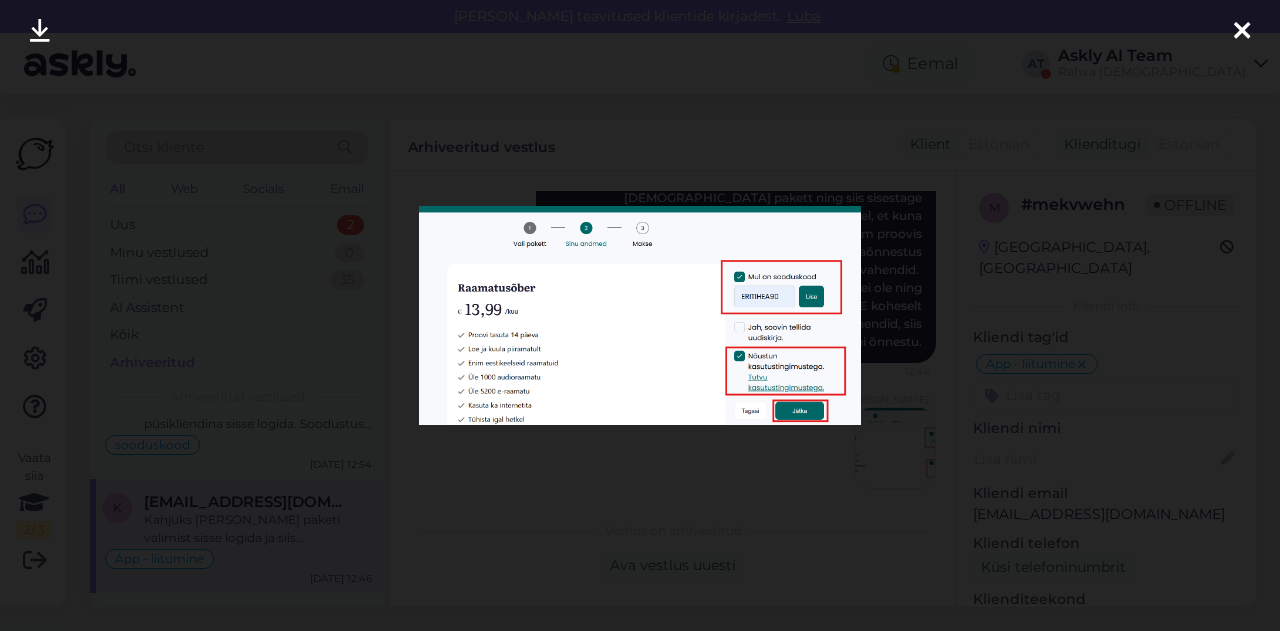 click at bounding box center (640, 315) 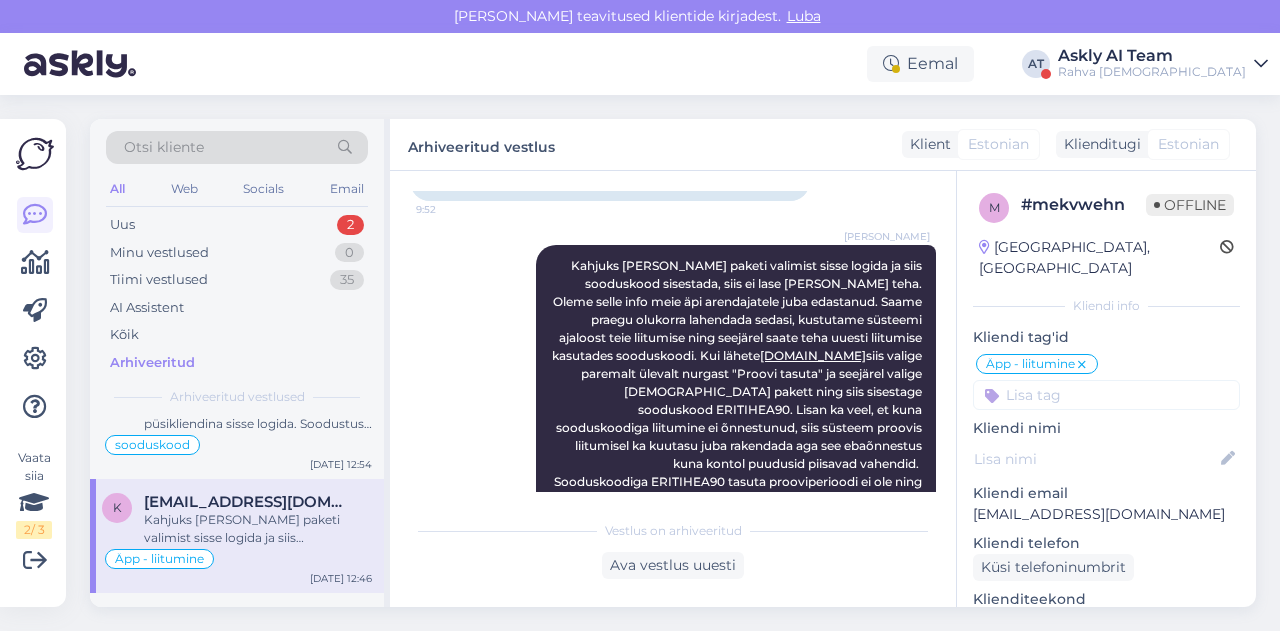 scroll, scrollTop: 911, scrollLeft: 0, axis: vertical 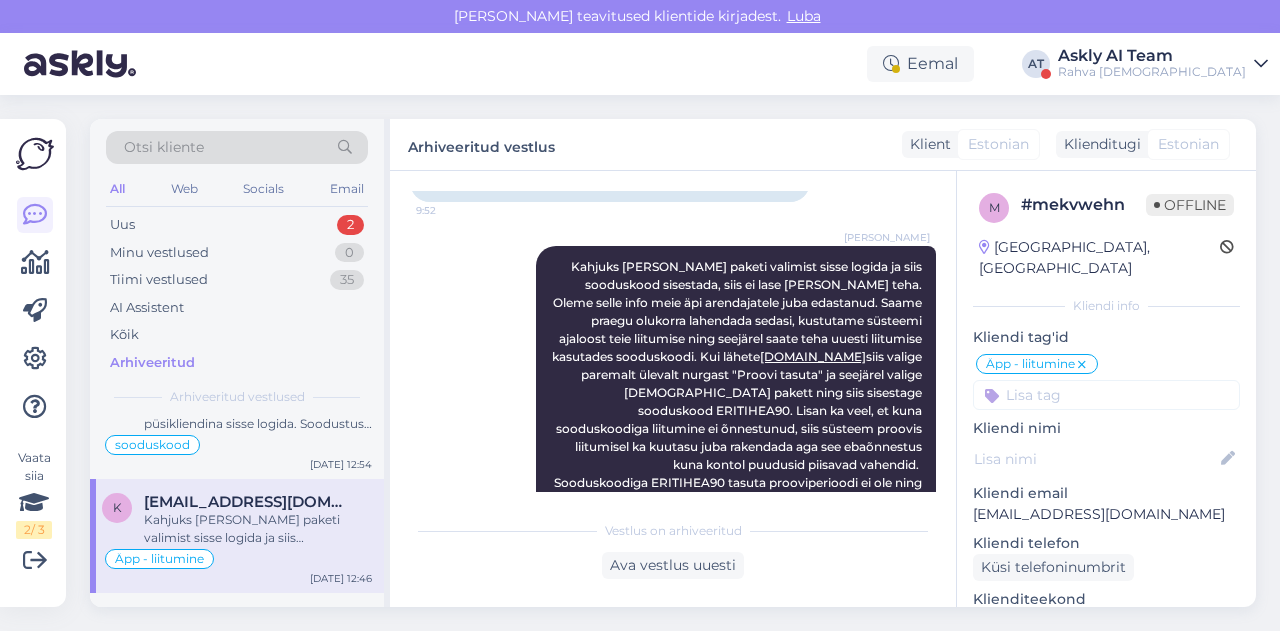 click on "Kristiina Vanari Kahjuks [PERSON_NAME] paketi valimist sisse logida ja siis sooduskood sisestada, siis ei lase [PERSON_NAME] teha. Oleme selle info meie äpi arendajatele juba edastanud. Saame praegu olukorra lahendada sedasi, kustutame süsteemi ajaloost teie liitumise ning seejärel saate teha uuesti liitumise kasutades sooduskoodi. Kui lähete  [DOMAIN_NAME]  siis valige paremalt ülevalt nurgast "Proovi tasuta" ja seejärel valige Raamatusõber pakett ning siis sisestage sooduskood ERITIHEA90. Lisan ka veel, et kuna sooduskoodiga liitumine ei õnnestunud, siis süsteem proovis liitumisel ka kuutasu juba rakendada aga see ebaõnnestus kuna kontol puudusid piisavad vahendid.
Sooduskoodiga ERITIHEA90 tasuta prooviperioodi ei ole ning liitudes võetakse kontolt esimese 3 kuu makse 3€ koheselt maha, [PERSON_NAME] puuduvad piisavad vahendid, siis liitumine ei õnnestu.  12:46" at bounding box center [736, 402] 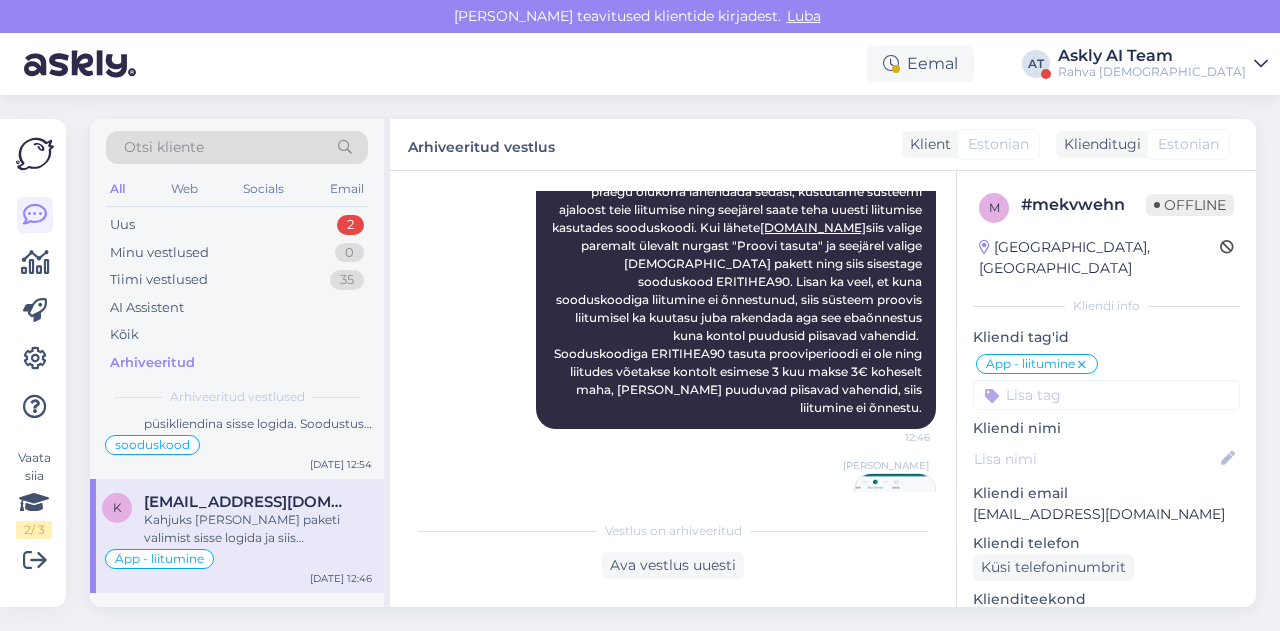 scroll, scrollTop: 1045, scrollLeft: 0, axis: vertical 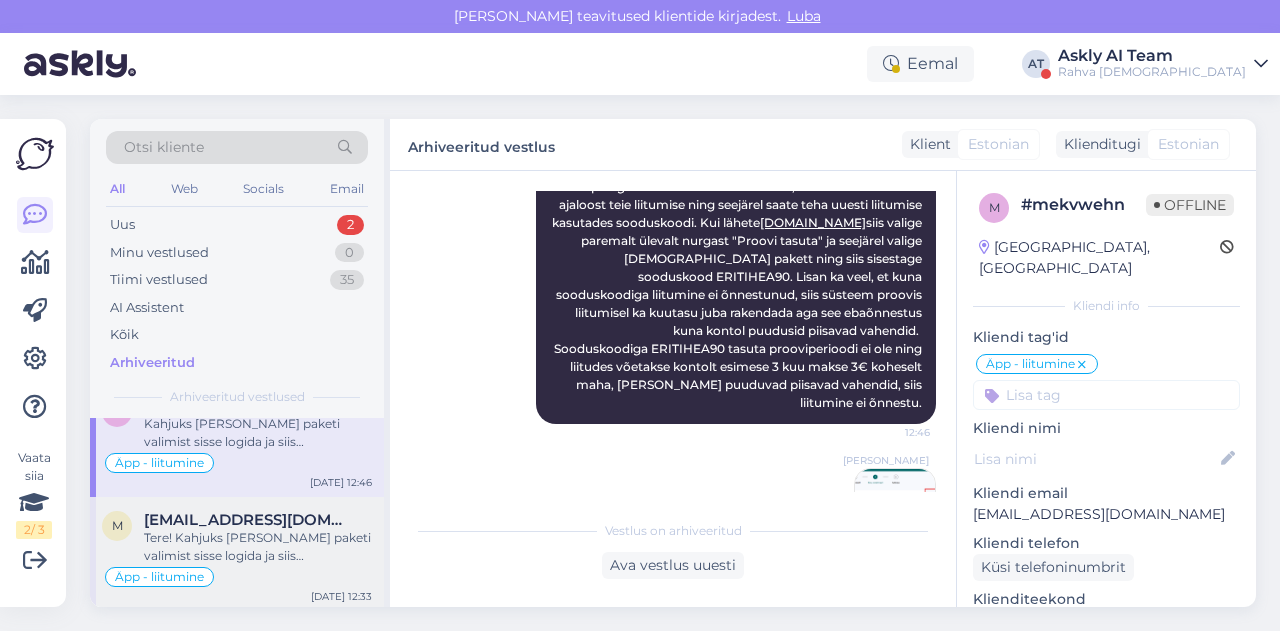 click on "Tere! Kahjuks [PERSON_NAME] paketi valimist sisse logida ja siis sooduskood sisestada, siis ei lase [PERSON_NAME] teha. Oleme selle info meie äpi arendajatele juba edastanud. Saame praegu olukorra lahendada sedasi, kustutame süsteemist ajaloost teie liitumise ning seejärel saate teha uuesti liitumise kasutades sooduskoodi. Kui lähete [DOMAIN_NAME] siis valige paremalt ülevalt nurgast "Proovi tasuta" ja seejärel valige Raamatusõber pakett ning siis sisestage sooduskood ERITIHEA90." at bounding box center [258, 547] 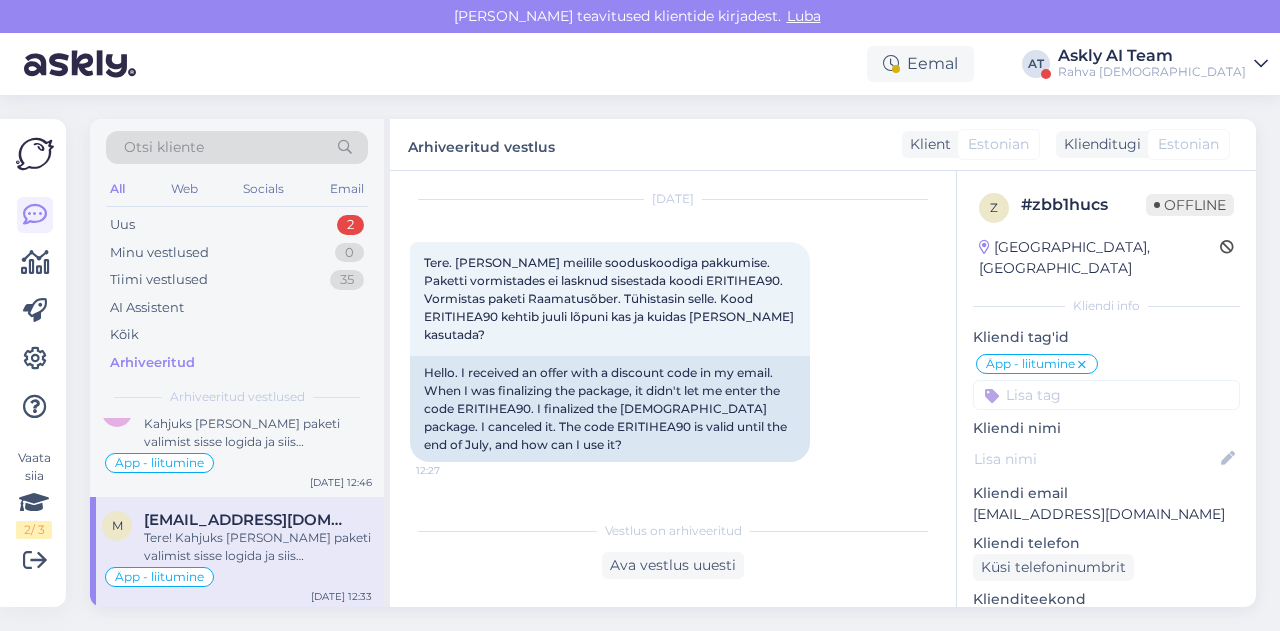 scroll, scrollTop: 604, scrollLeft: 0, axis: vertical 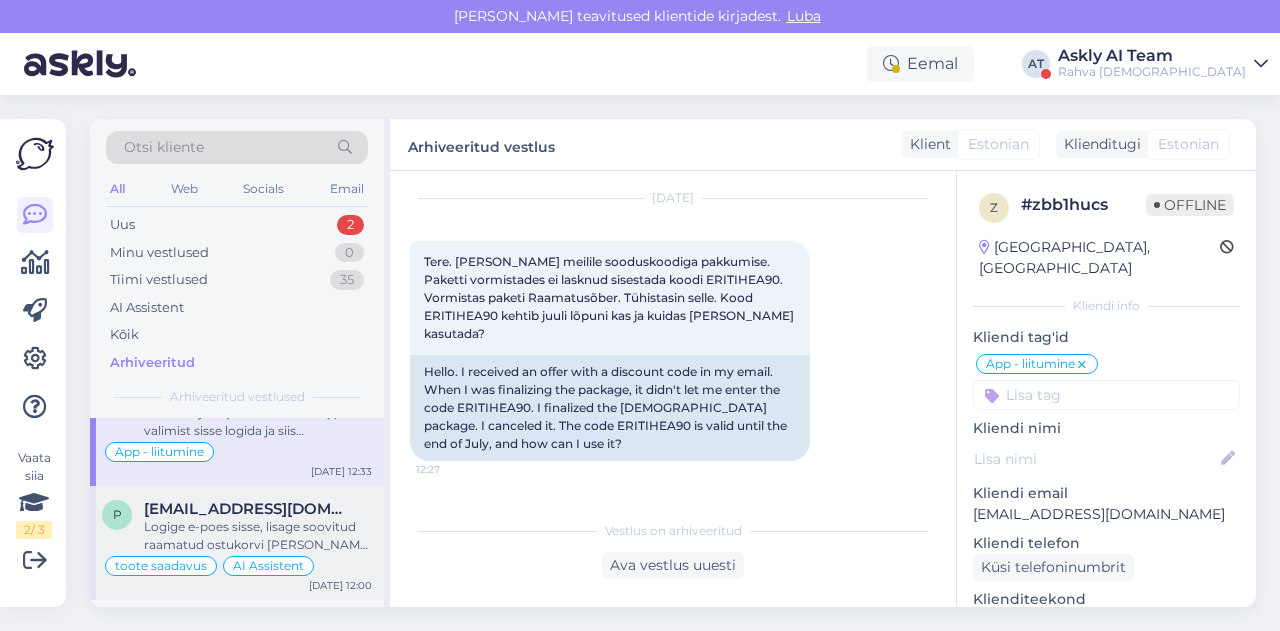 click on "Logige e-poes sisse, lisage soovitud raamatud ostukorvi [PERSON_NAME] suundute ostukorvi ostu vormistama, siis näete soodushinnaga neid raamatuid. Soodustus rakendub ostukorvis alles." at bounding box center (258, 536) 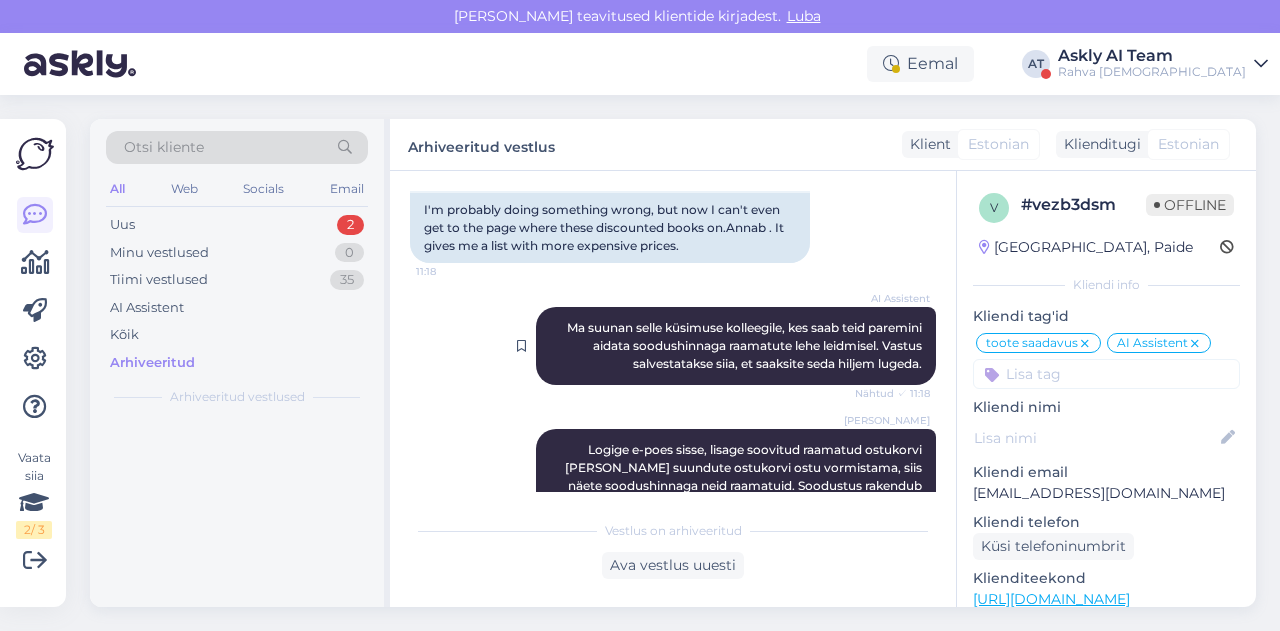 scroll, scrollTop: 0, scrollLeft: 0, axis: both 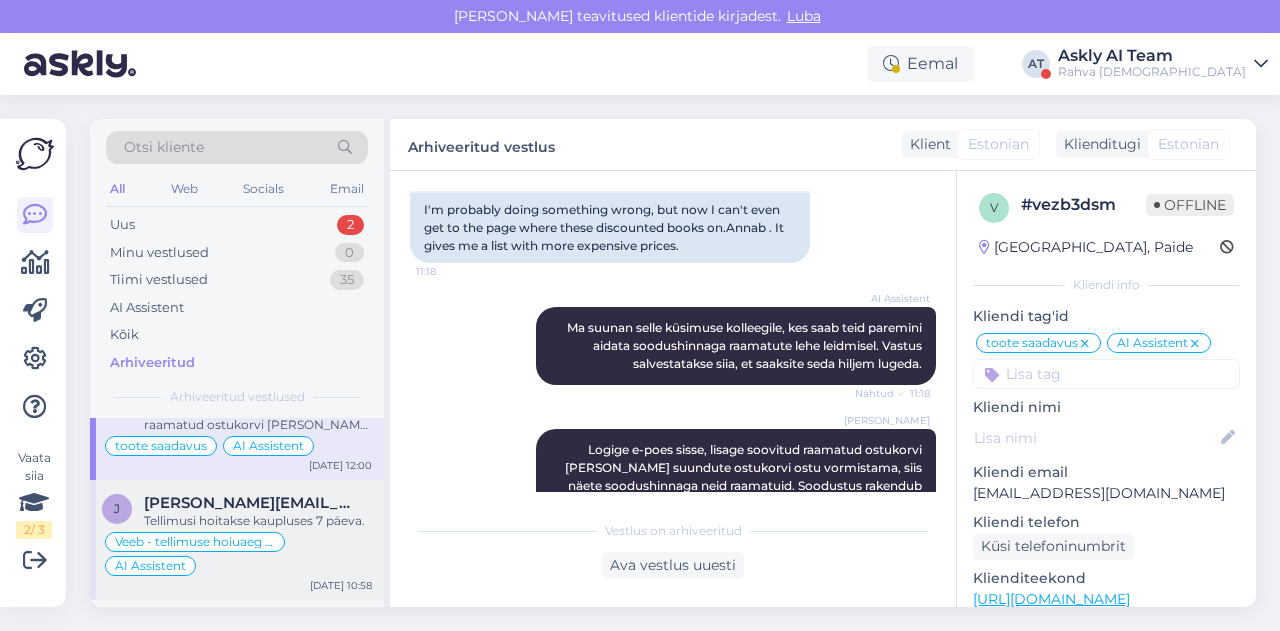 click on "[PERSON_NAME][EMAIL_ADDRESS][DOMAIN_NAME]" at bounding box center [248, 503] 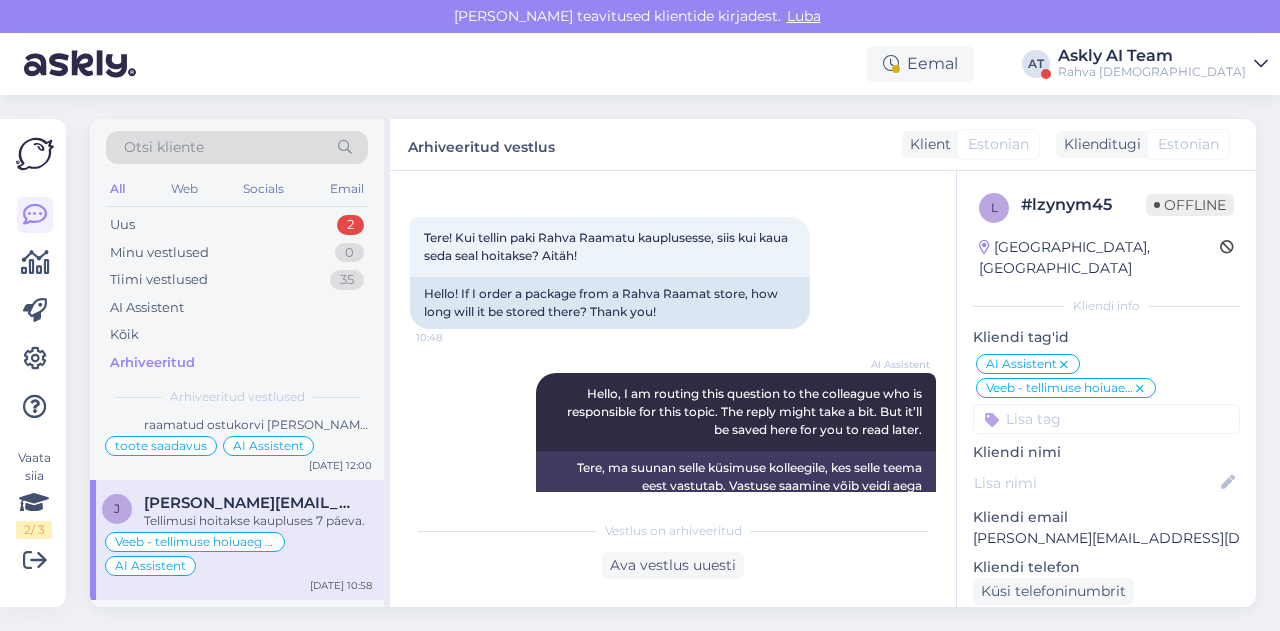 scroll, scrollTop: 80, scrollLeft: 0, axis: vertical 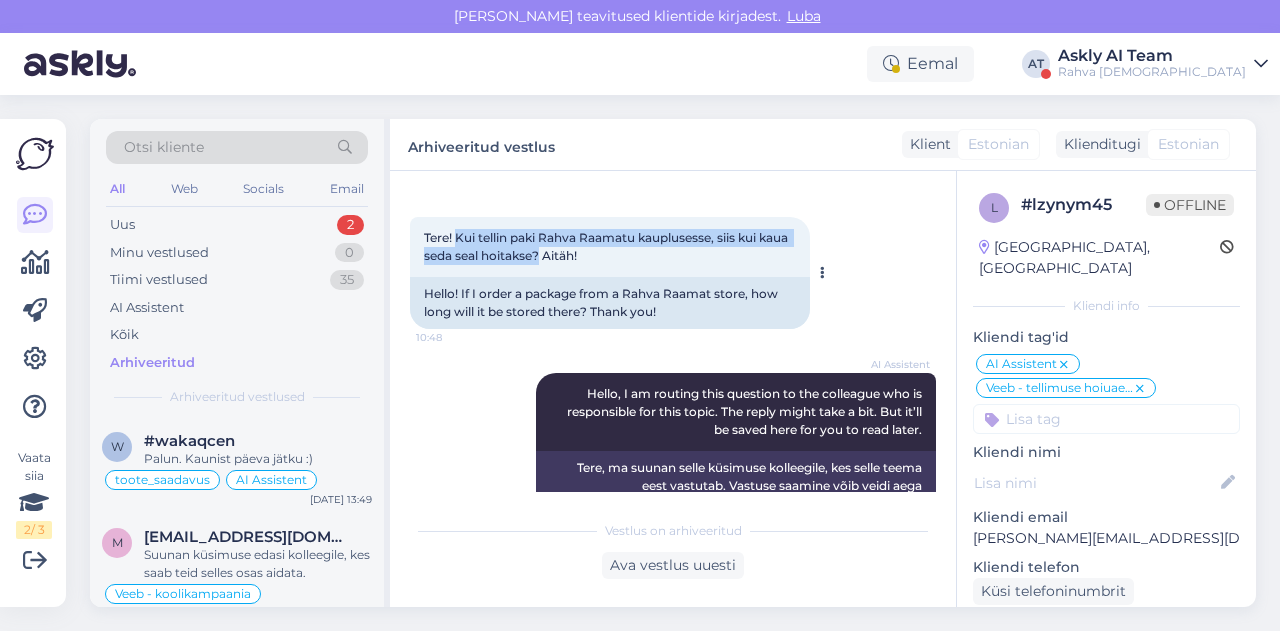 drag, startPoint x: 459, startPoint y: 236, endPoint x: 574, endPoint y: 253, distance: 116.24973 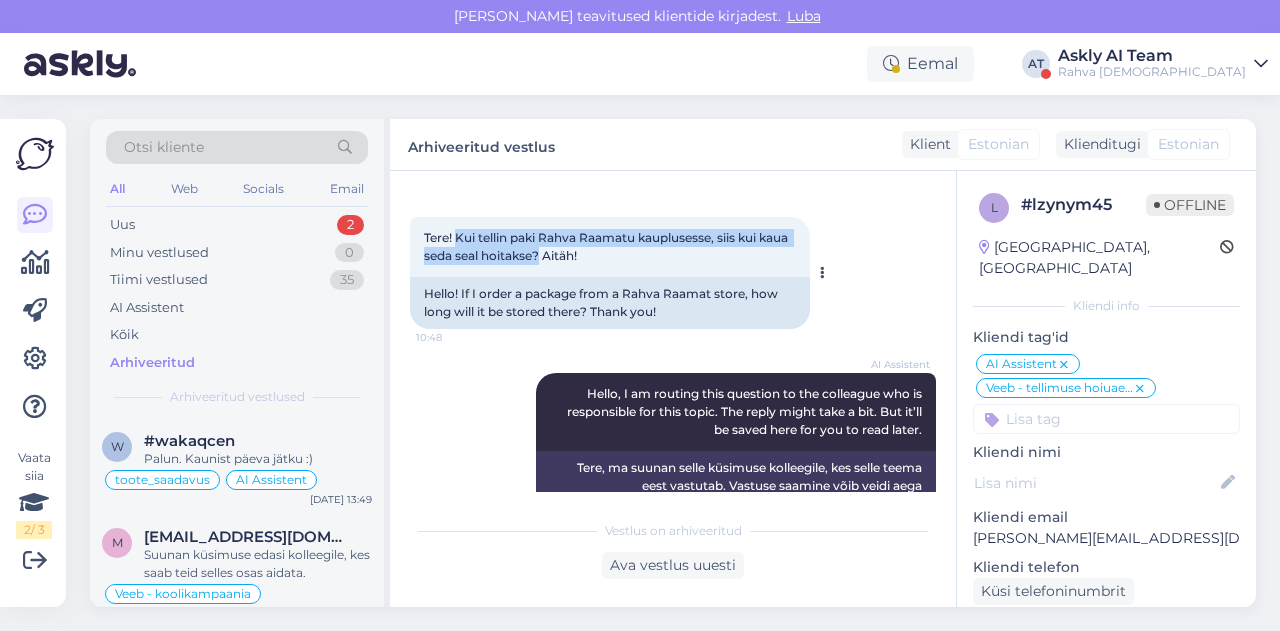 click on "Tere! Kui tellin paki Rahva Raamatu kauplusesse, siis kui kaua seda seal hoitakse? Aitäh!" at bounding box center [607, 246] 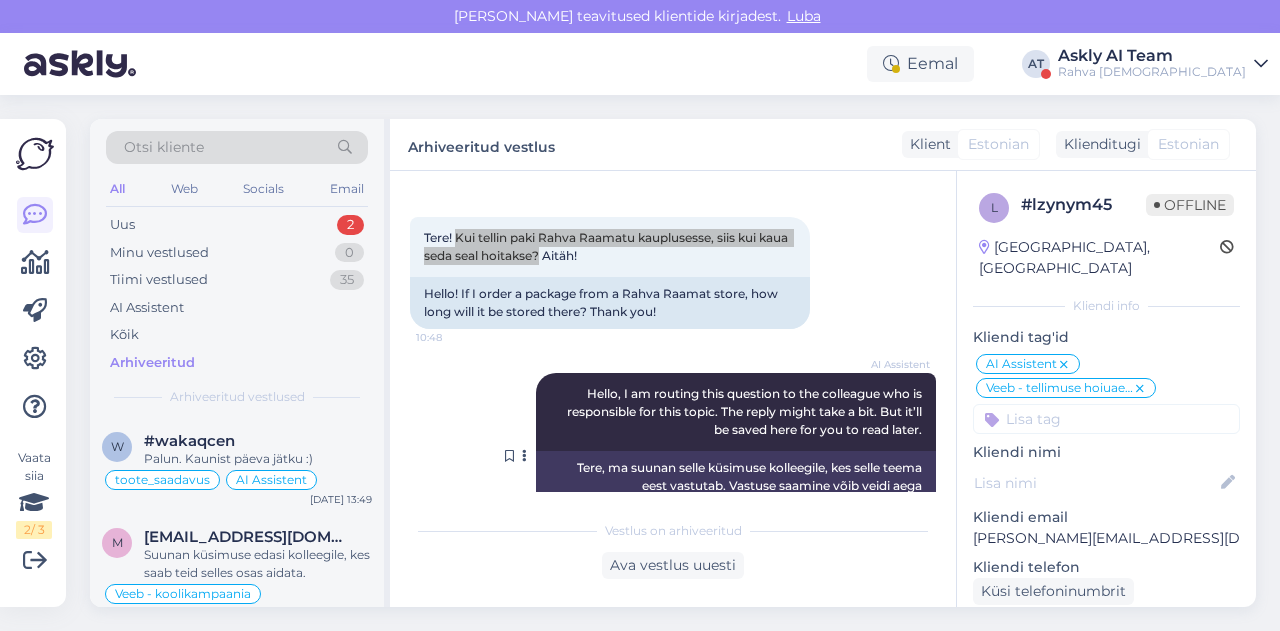 scroll, scrollTop: 216, scrollLeft: 0, axis: vertical 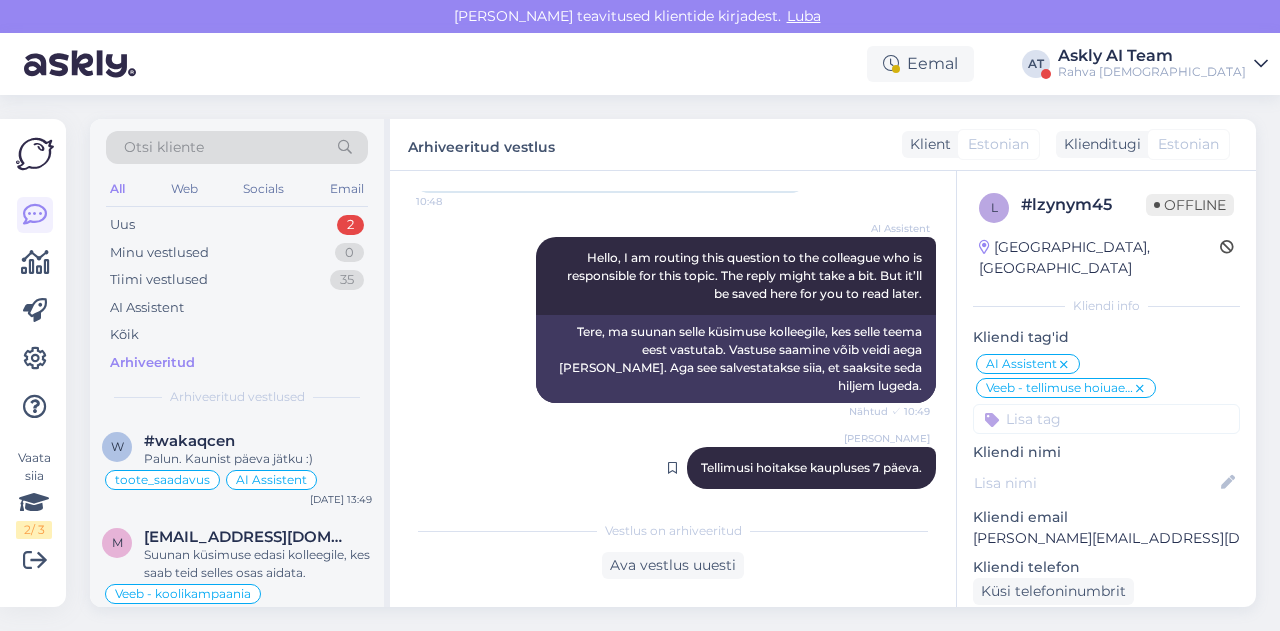 drag, startPoint x: 676, startPoint y: 453, endPoint x: 916, endPoint y: 457, distance: 240.03333 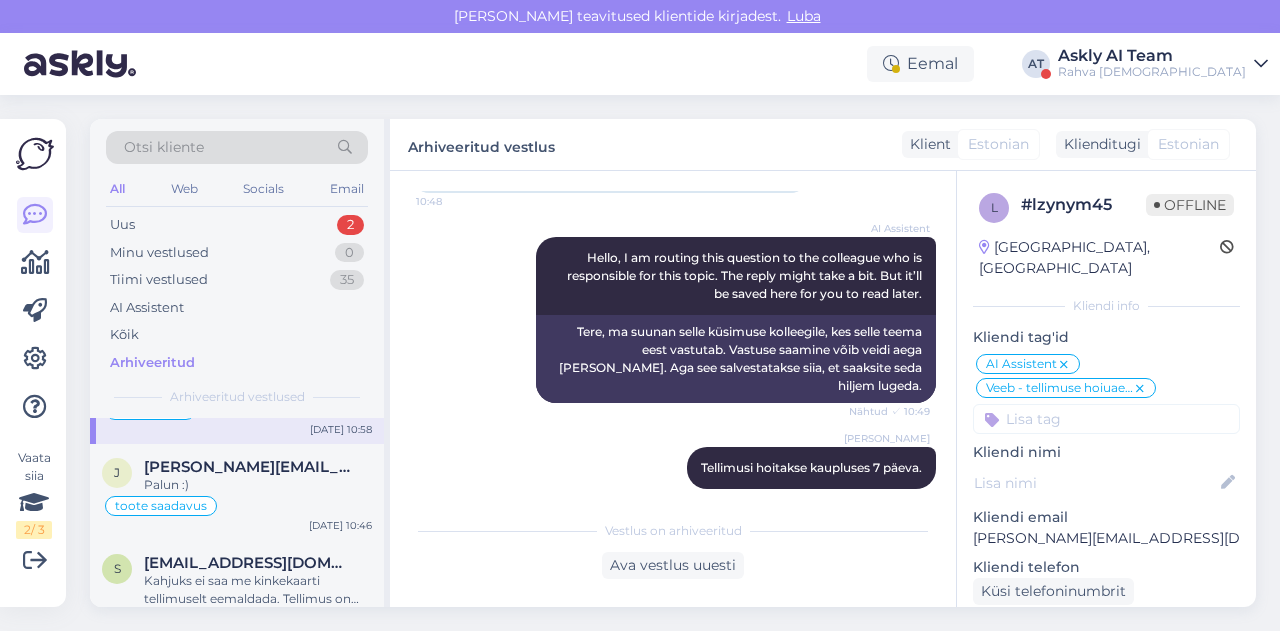 scroll, scrollTop: 1325, scrollLeft: 0, axis: vertical 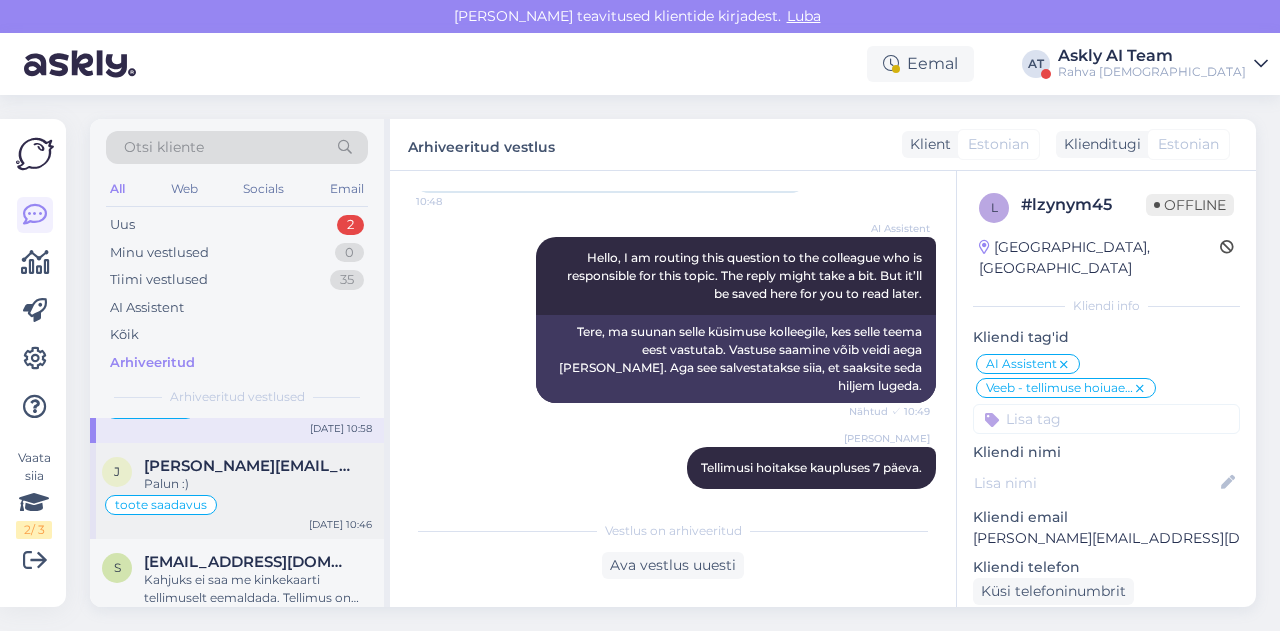 click on "[PERSON_NAME][EMAIL_ADDRESS][PERSON_NAME][DOMAIN_NAME]" at bounding box center (248, 466) 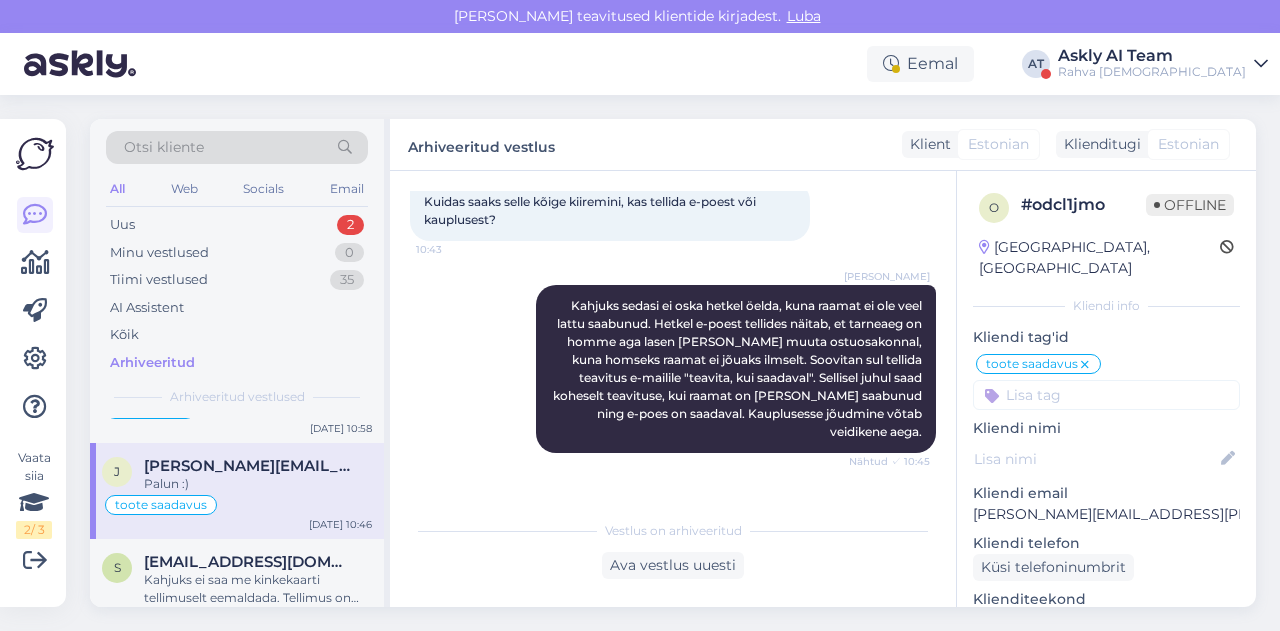 scroll, scrollTop: 588, scrollLeft: 0, axis: vertical 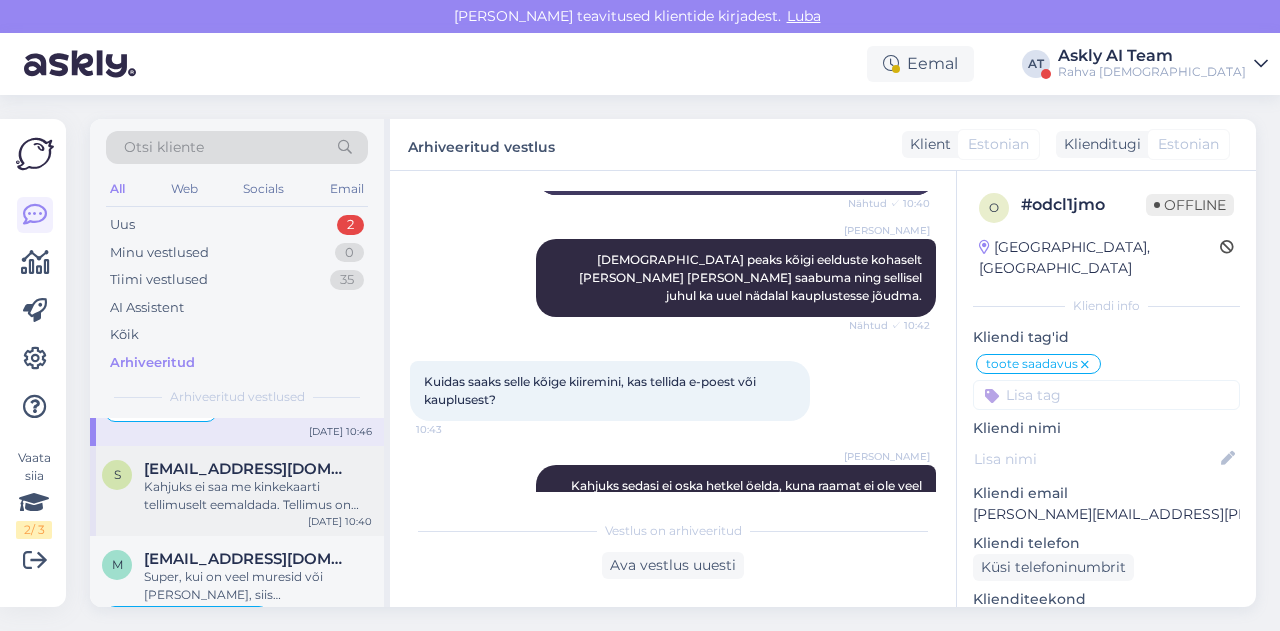 click on "Kahjuks ei saa me kinkekaarti tellimuselt eemaldada. Tellimus on laost välja saadetud [PERSON_NAME] süsteemis konteeritud." at bounding box center [258, 496] 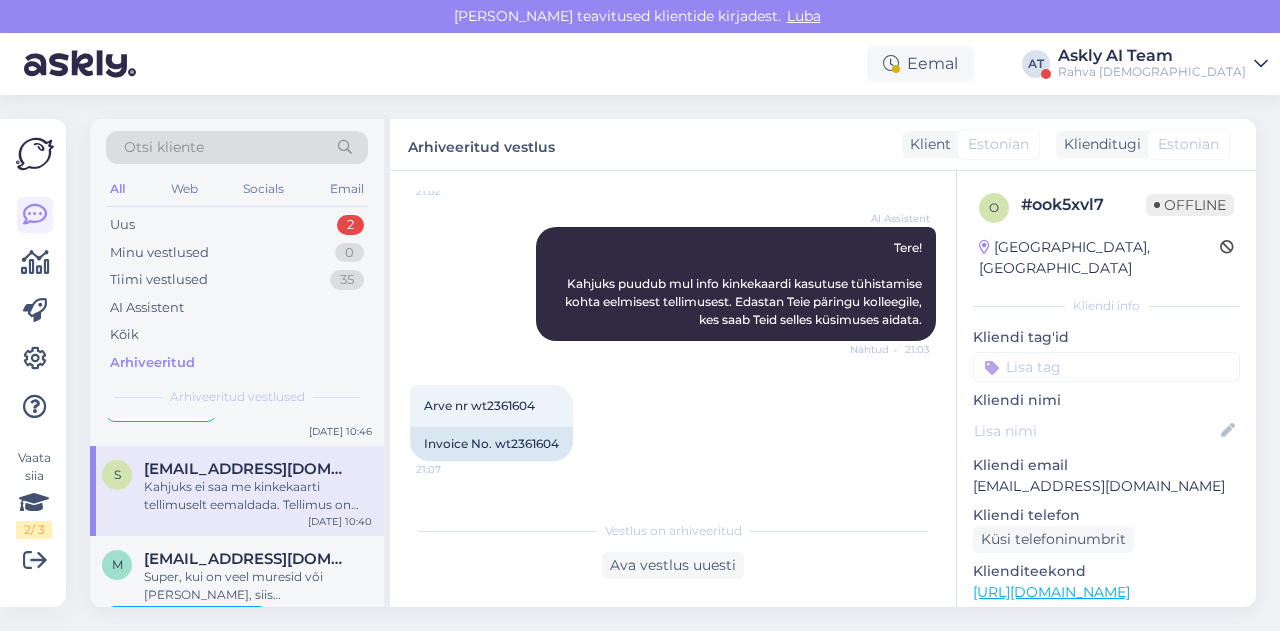 scroll, scrollTop: 380, scrollLeft: 0, axis: vertical 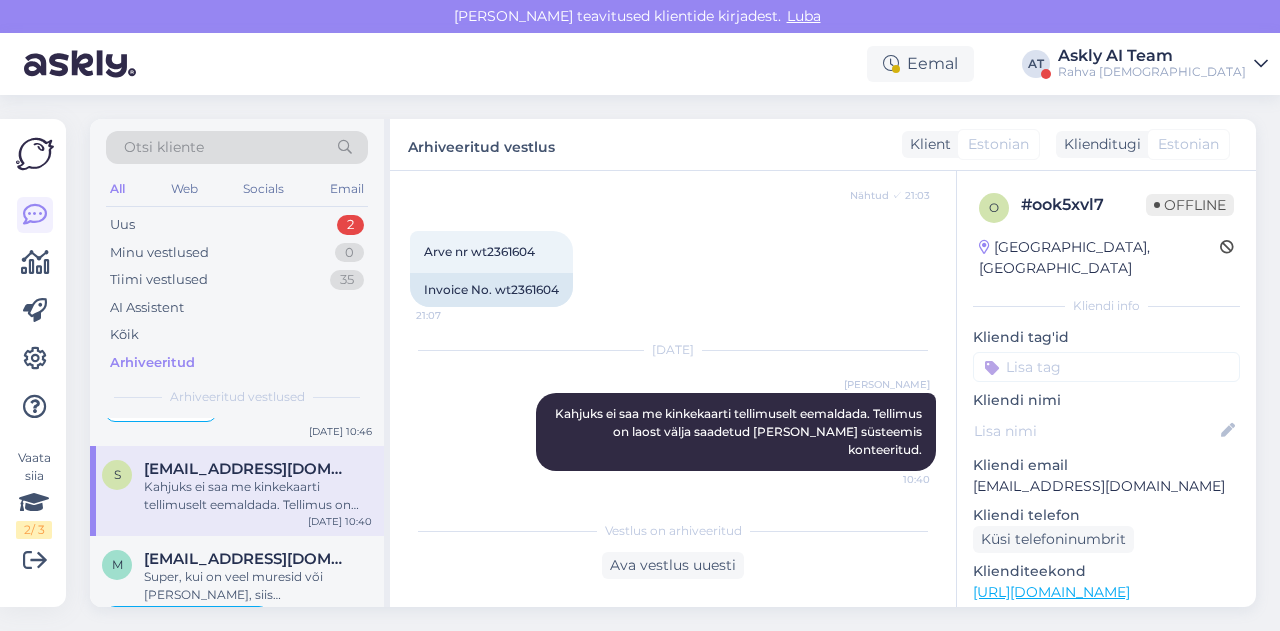 click on "Arve nr wt2361604 21:07  Invoice No. wt2361604" at bounding box center (673, 269) 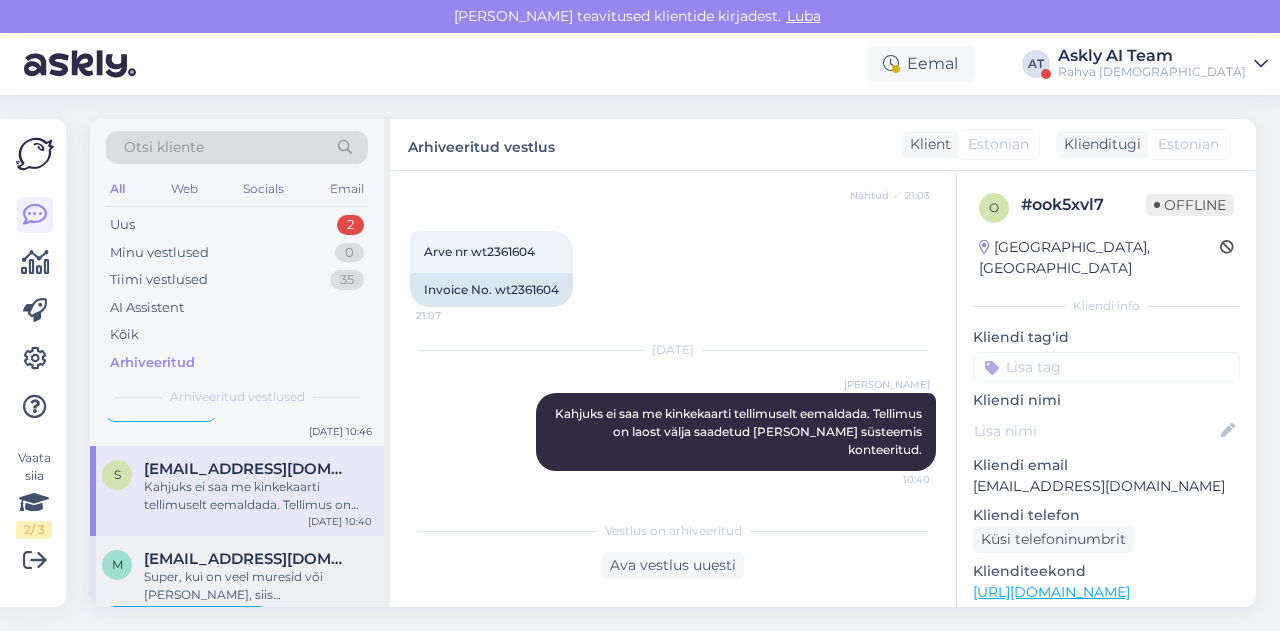 click on "[EMAIL_ADDRESS][DOMAIN_NAME]" at bounding box center [248, 559] 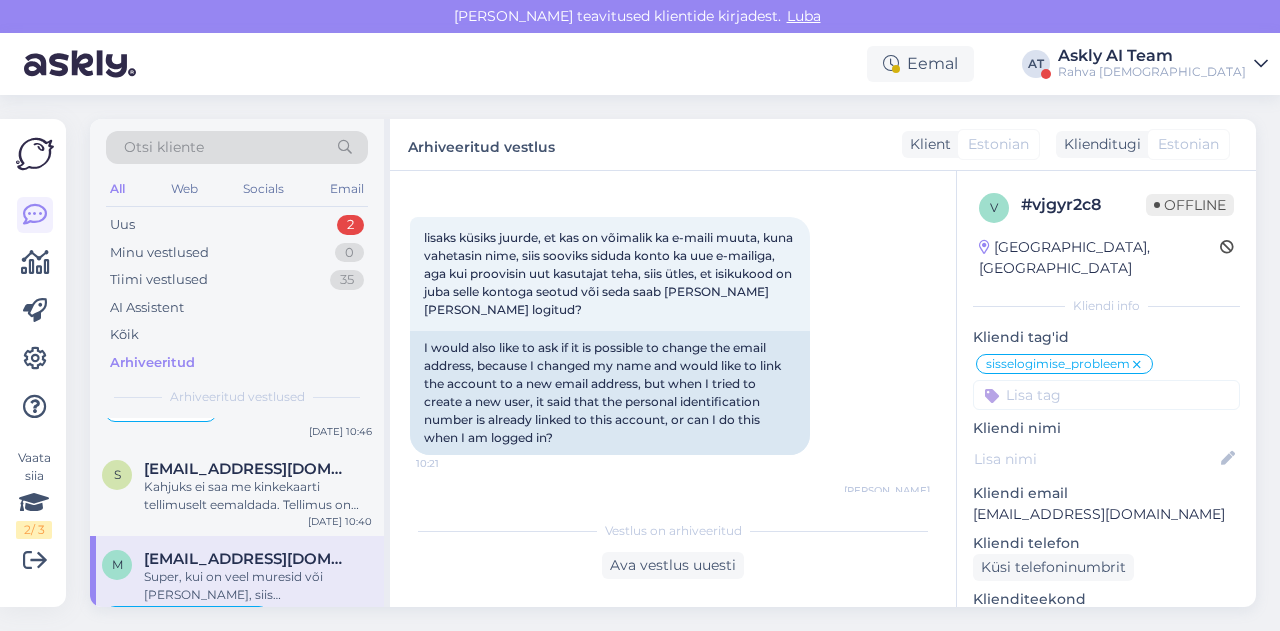scroll, scrollTop: 628, scrollLeft: 0, axis: vertical 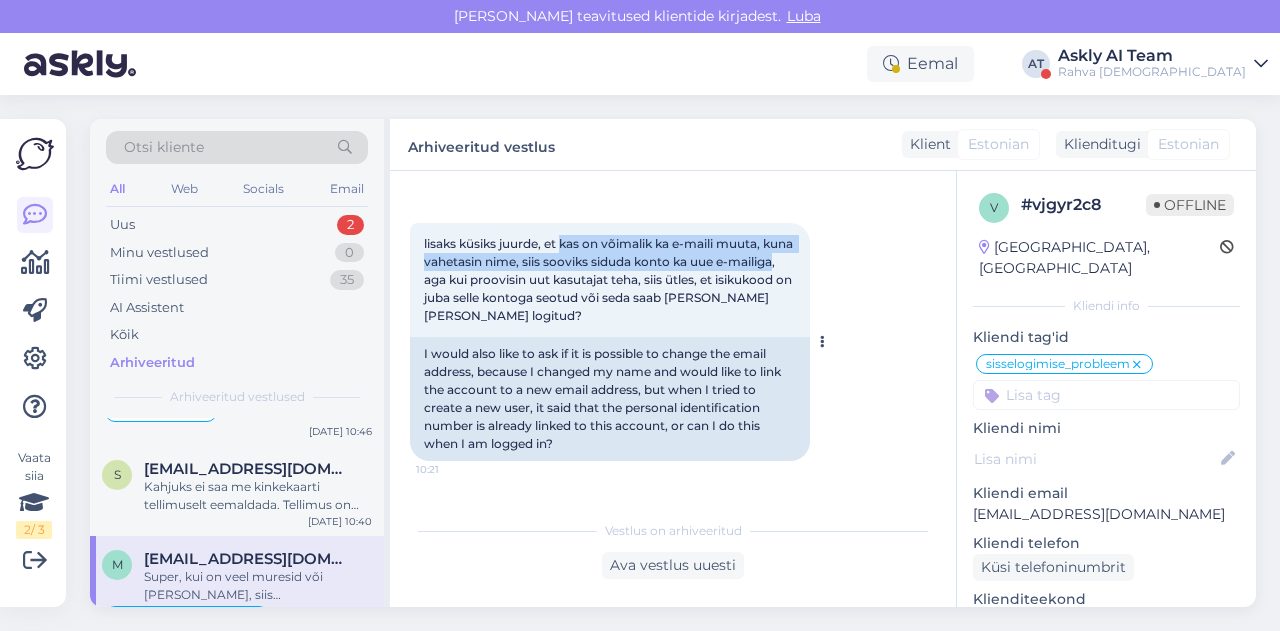 drag, startPoint x: 564, startPoint y: 242, endPoint x: 466, endPoint y: 279, distance: 104.75209 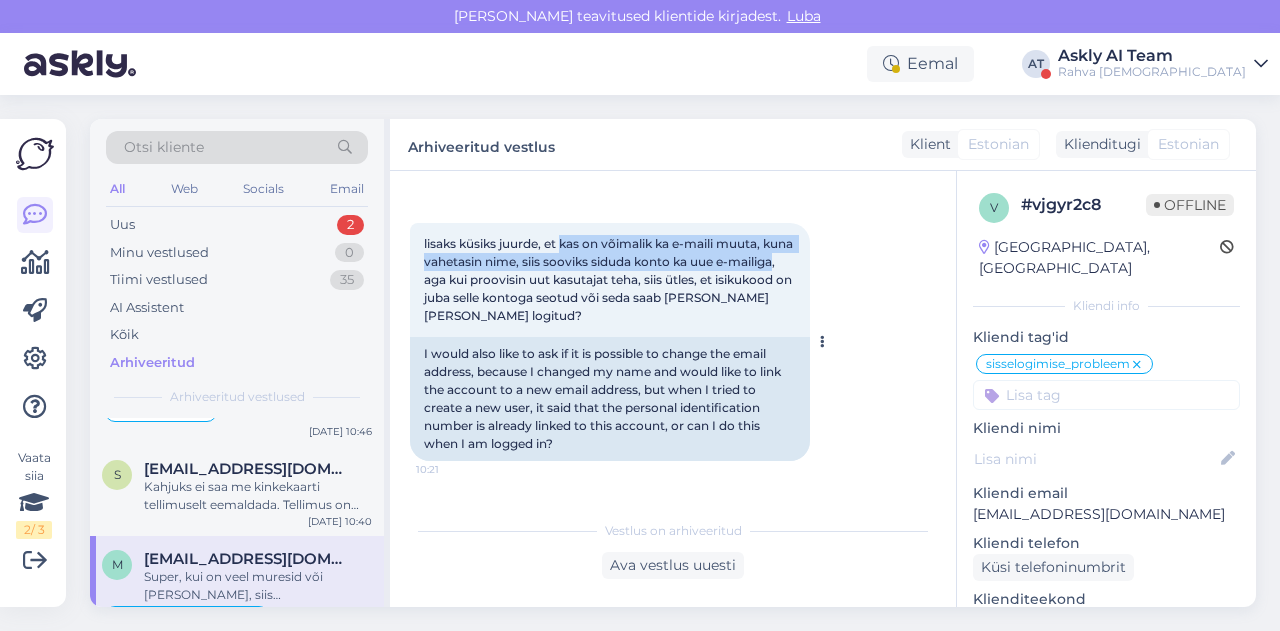 click on "lisaks küsiks juurde, et kas on võimalik ka e-maili muuta, kuna vahetasin nime, siis sooviks siduda konto ka uue e-mailiga, aga kui proovisin uut kasutajat teha, siis ütles, et isikukood on juba selle kontoga seotud või seda saab [PERSON_NAME] [PERSON_NAME] logitud?" at bounding box center (610, 279) 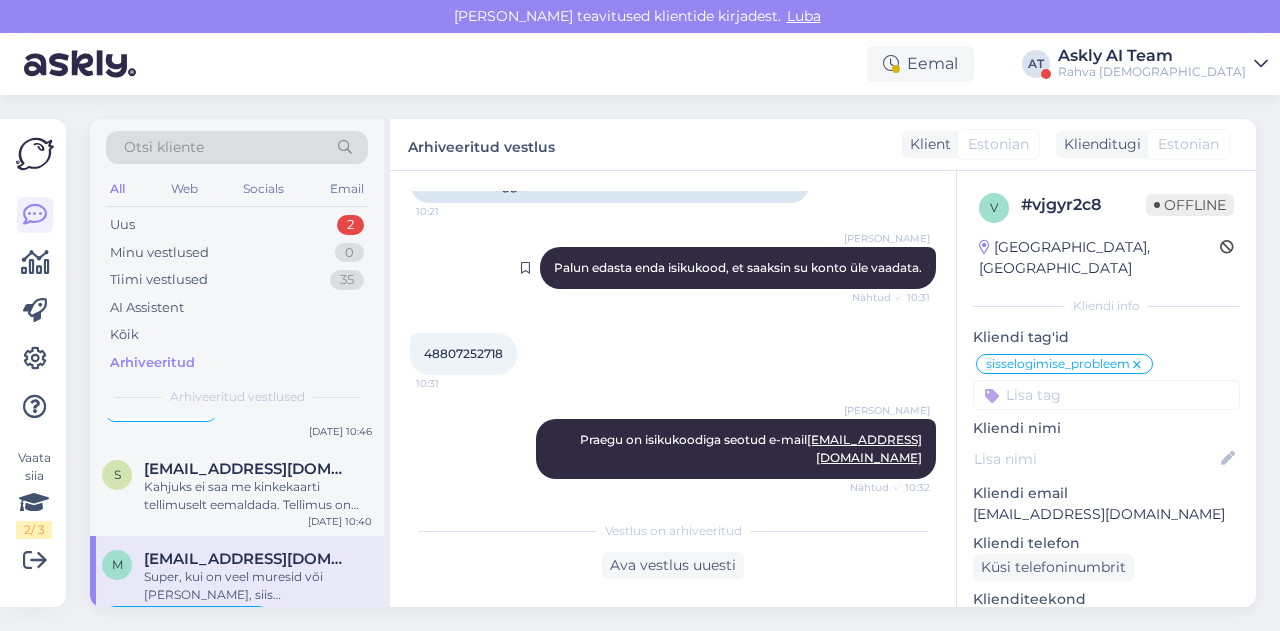 scroll, scrollTop: 886, scrollLeft: 0, axis: vertical 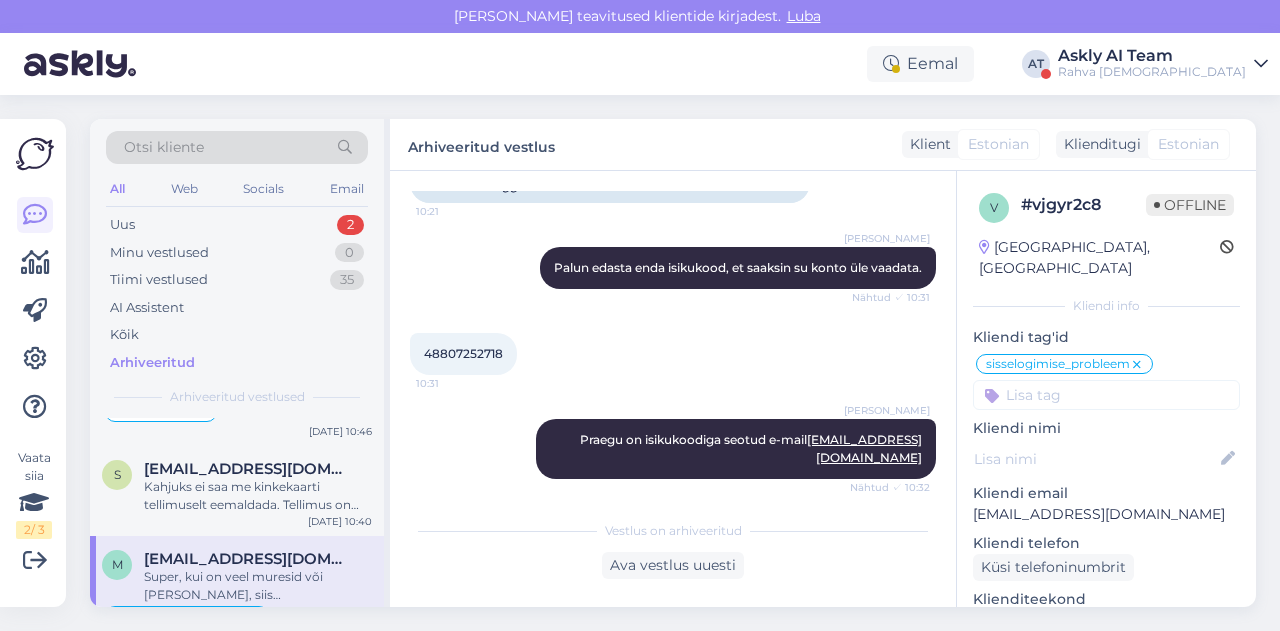 drag, startPoint x: 566, startPoint y: 259, endPoint x: 933, endPoint y: 284, distance: 367.85052 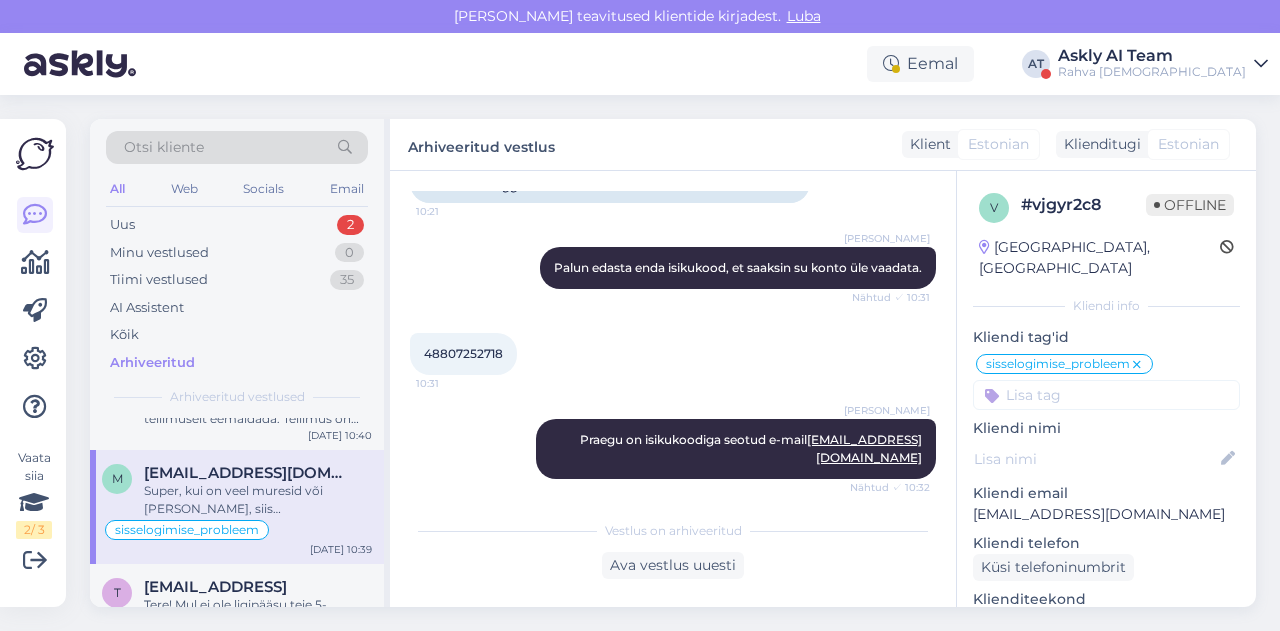scroll, scrollTop: 1548, scrollLeft: 0, axis: vertical 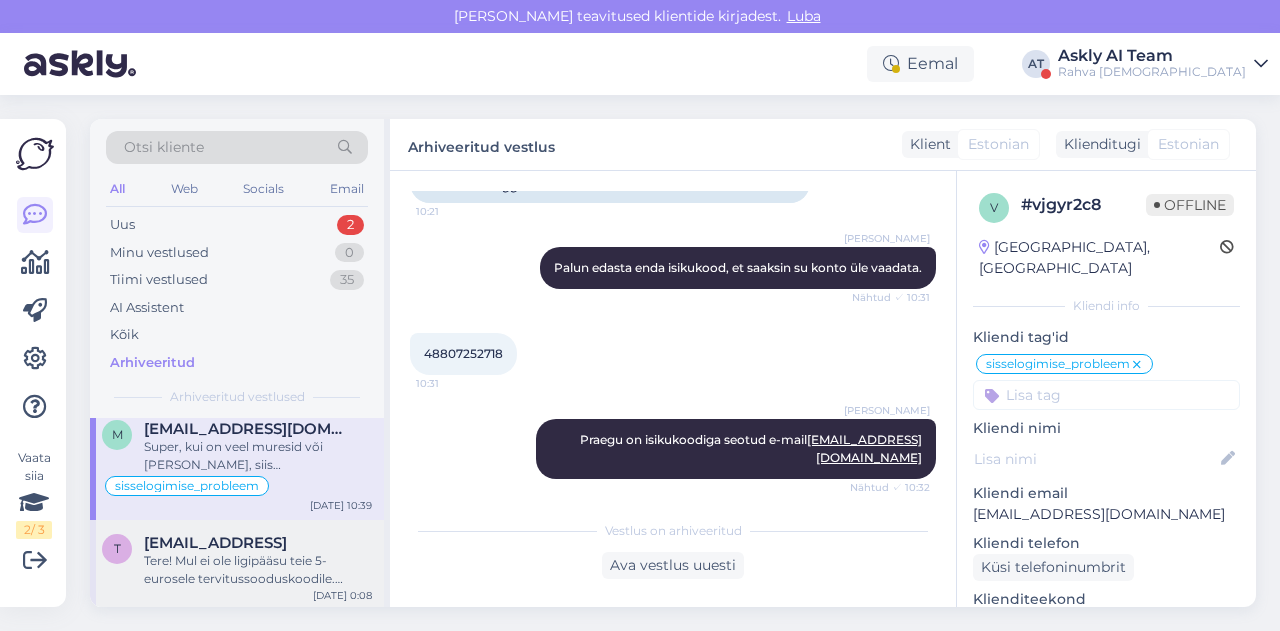 click on "Tere!
Mul ei ole ligipääsu teie 5-eurosele tervitussooduskoodile. Palun võtke ühendust meie klienditoega aadressil [EMAIL_ADDRESS][DOMAIN_NAME], et nad saaksid teid aidata." at bounding box center [258, 570] 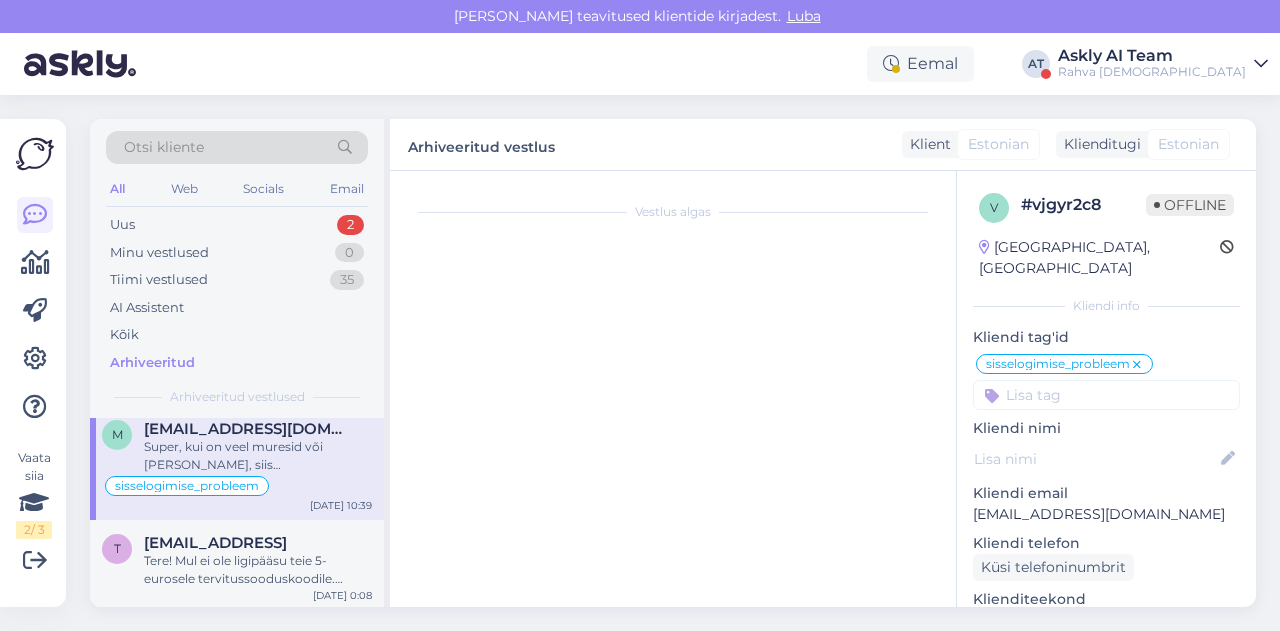 scroll, scrollTop: 150, scrollLeft: 0, axis: vertical 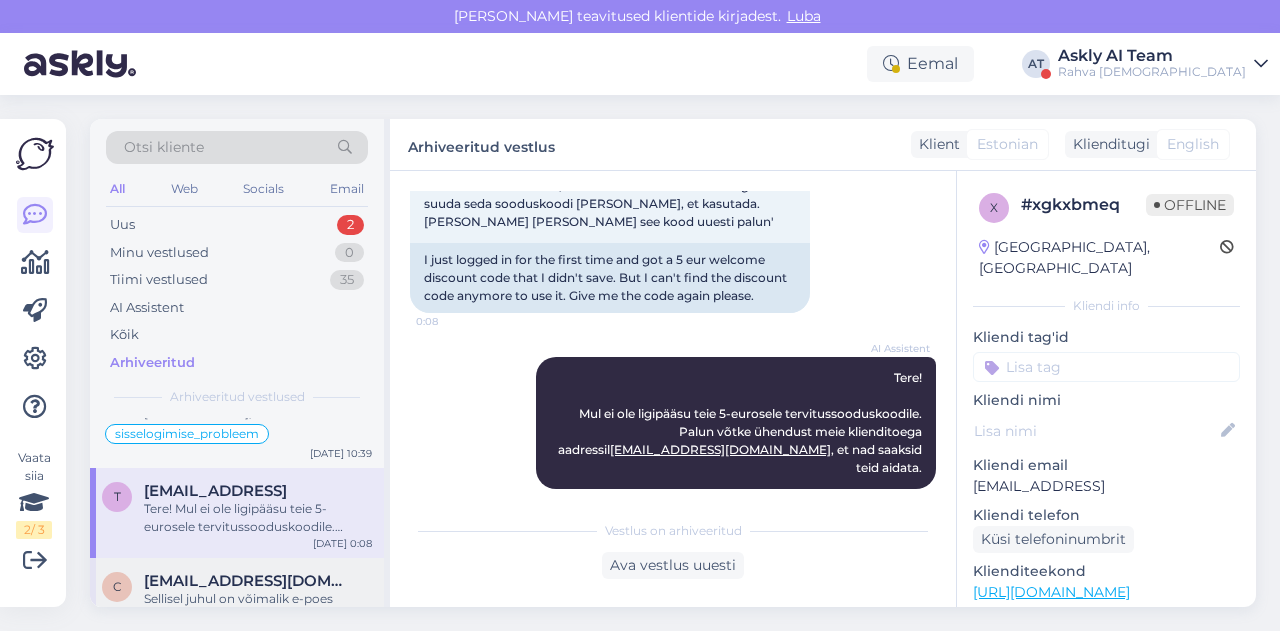 click on "[EMAIL_ADDRESS][DOMAIN_NAME]" at bounding box center (248, 581) 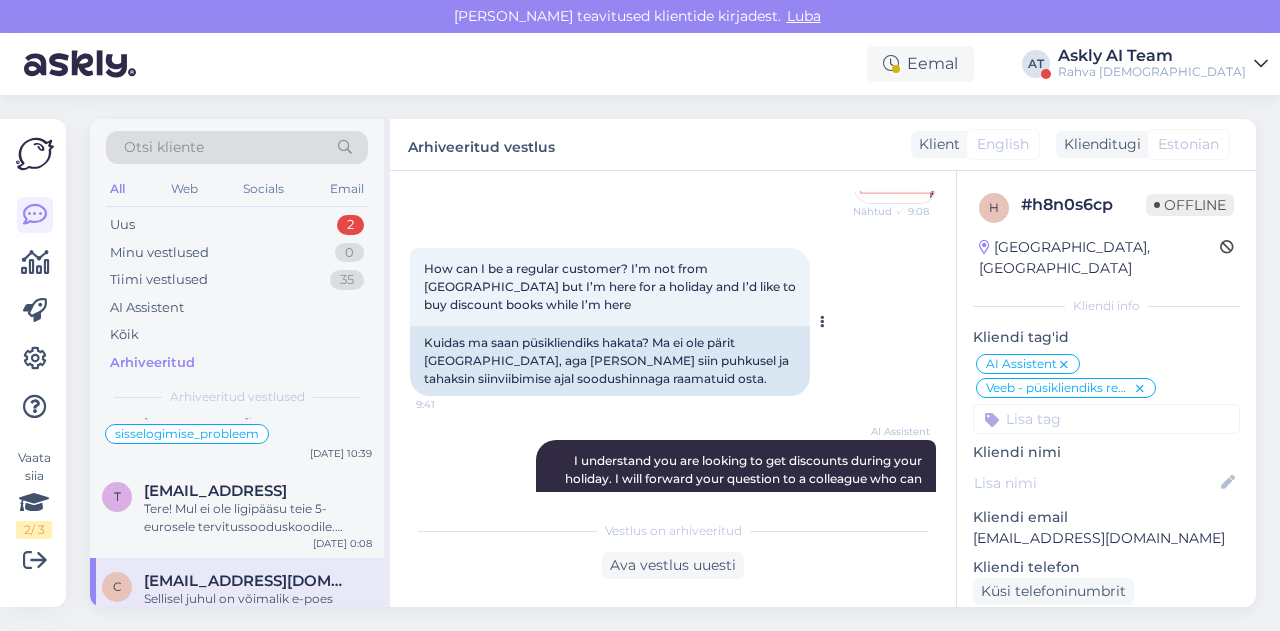 scroll, scrollTop: 1048, scrollLeft: 0, axis: vertical 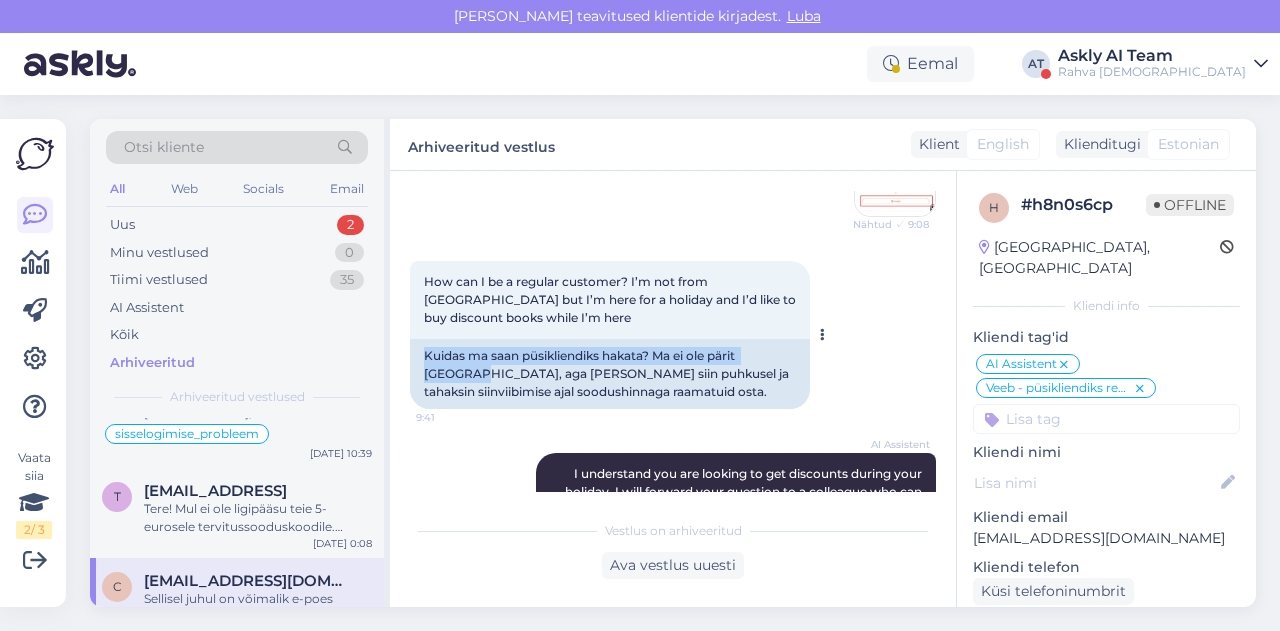 drag, startPoint x: 423, startPoint y: 353, endPoint x: 791, endPoint y: 353, distance: 368 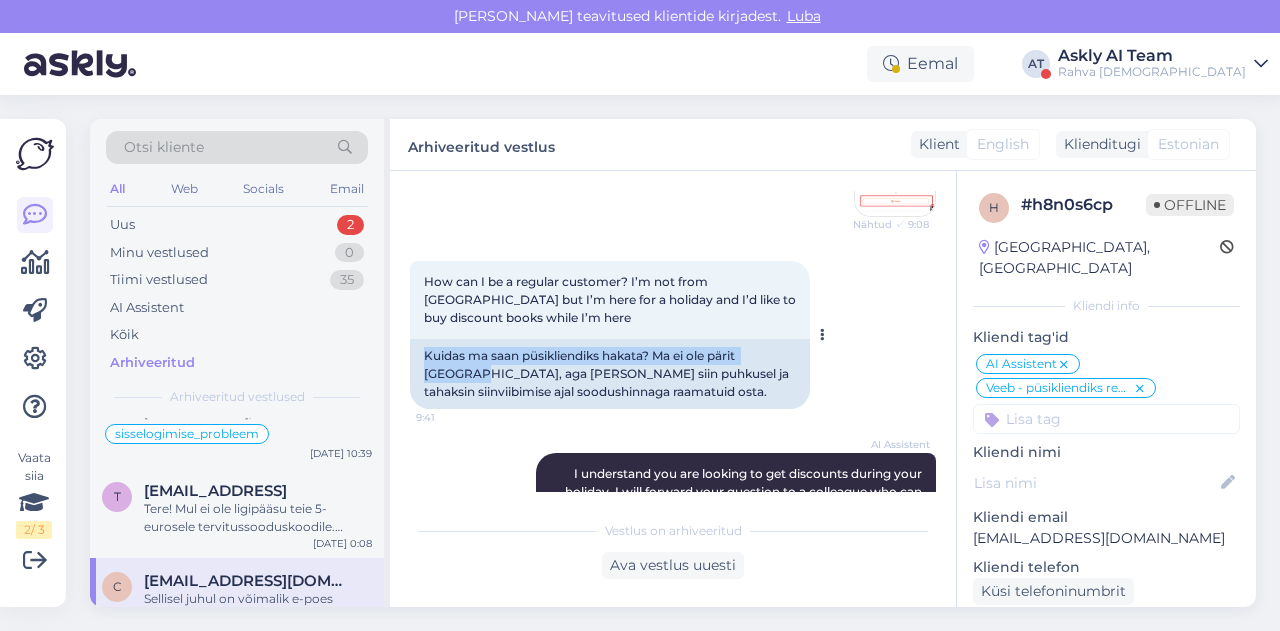 click on "Kuidas ma saan püsikliendiks hakata? Ma ei ole pärit [GEOGRAPHIC_DATA], aga [PERSON_NAME] siin puhkusel ja tahaksin siinviibimise ajal soodushinnaga raamatuid osta." at bounding box center (610, 374) 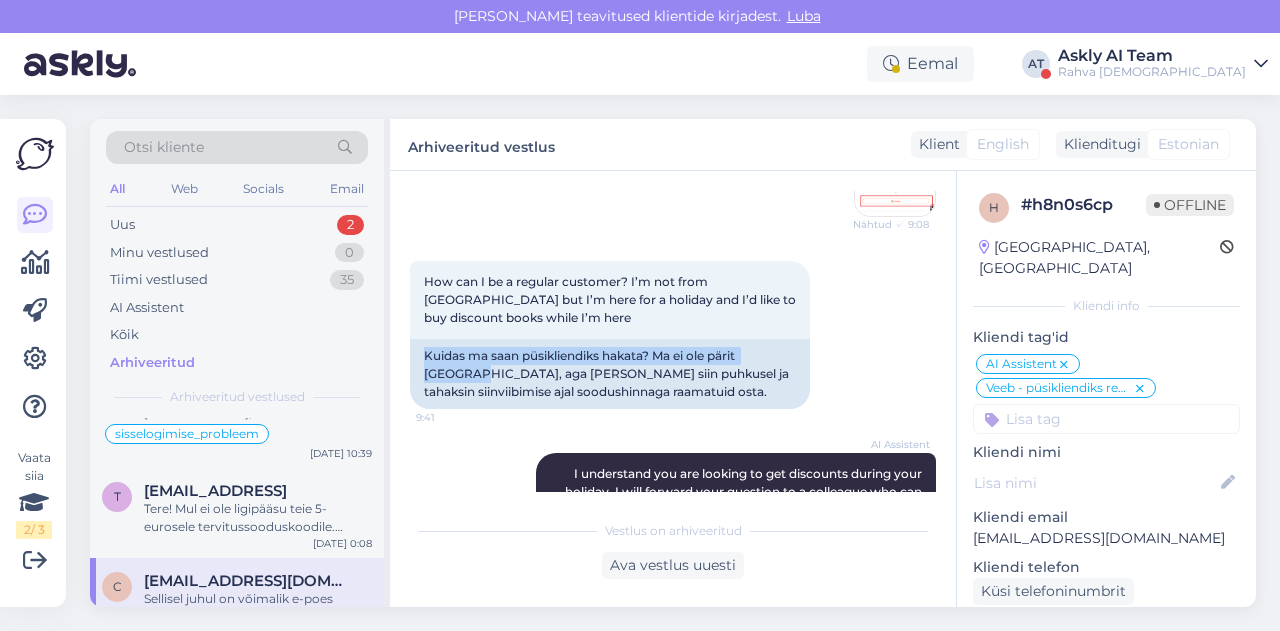 scroll, scrollTop: 0, scrollLeft: 0, axis: both 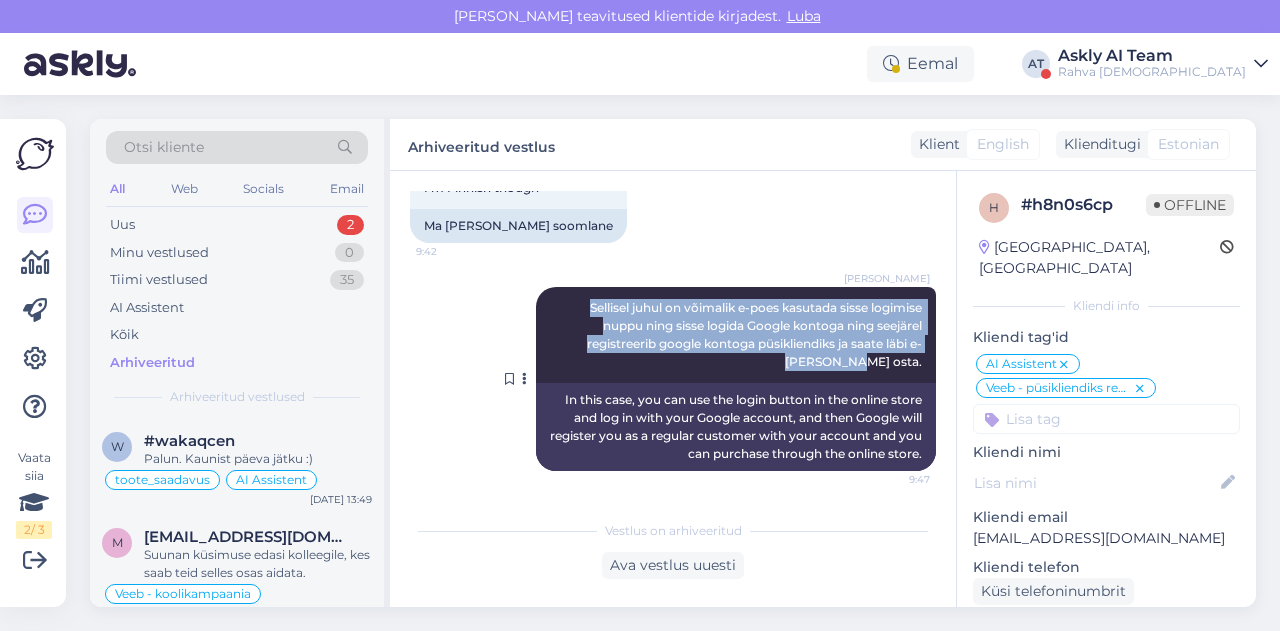 drag, startPoint x: 550, startPoint y: 305, endPoint x: 912, endPoint y: 368, distance: 367.44116 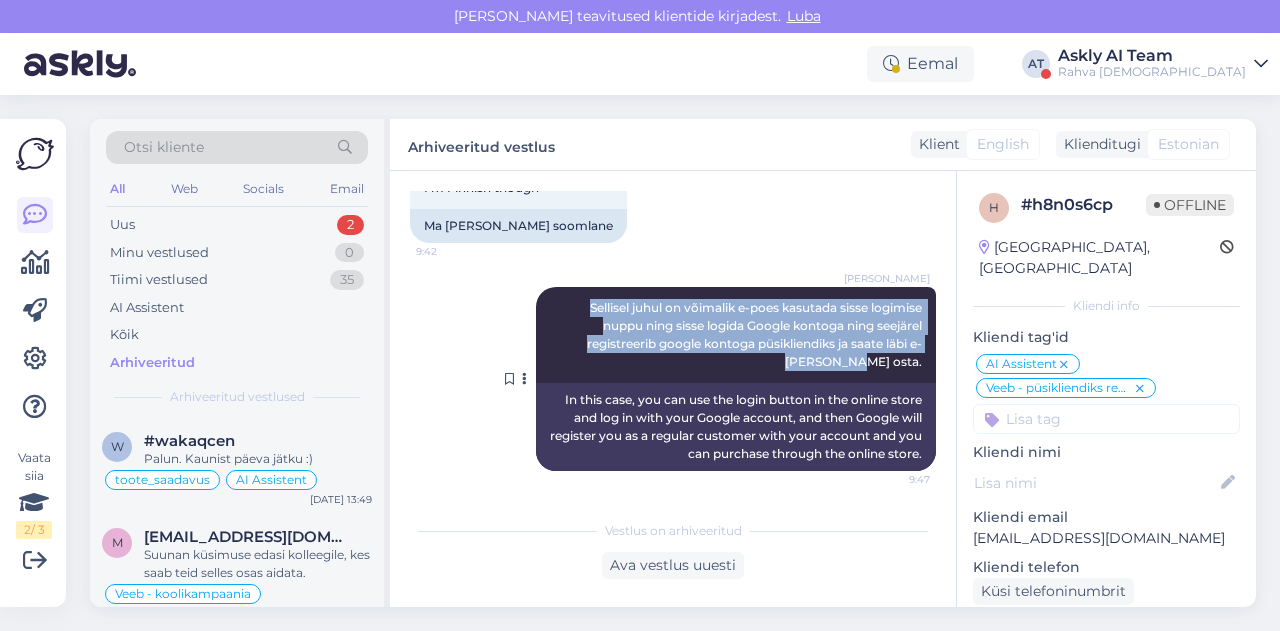 click on "Kristiina Vanari Sellisel juhul on võimalik e-poes kasutada sisse logimise nuppu ning sisse logida Google kontoga ning seejärel registreerib google kontoga püsikliendiks ja saate läbi e-[PERSON_NAME] osta.  9:47" at bounding box center [736, 335] 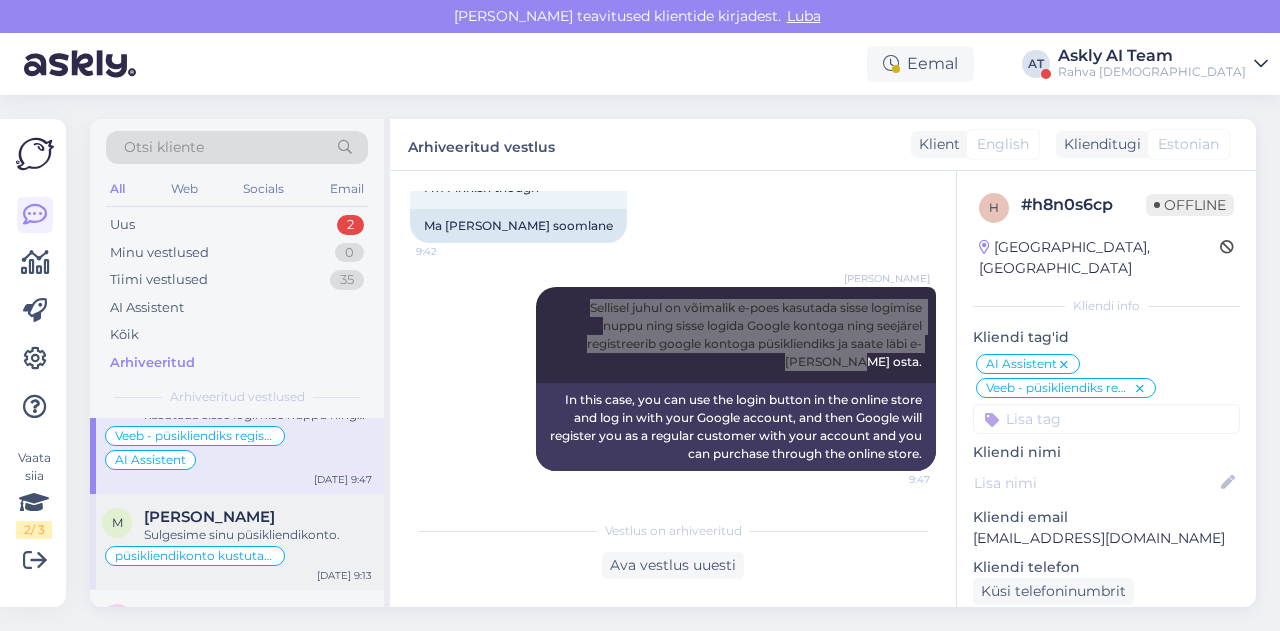 scroll, scrollTop: 1803, scrollLeft: 0, axis: vertical 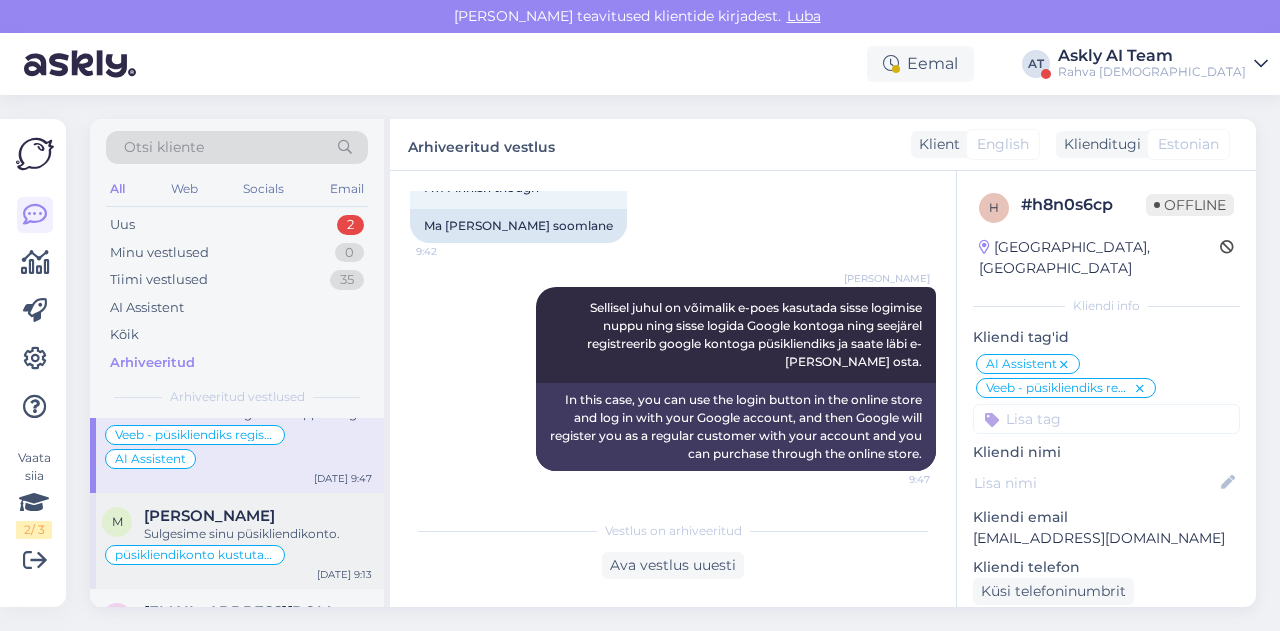 click on "püsikliendikonto kustutamine" at bounding box center [237, 555] 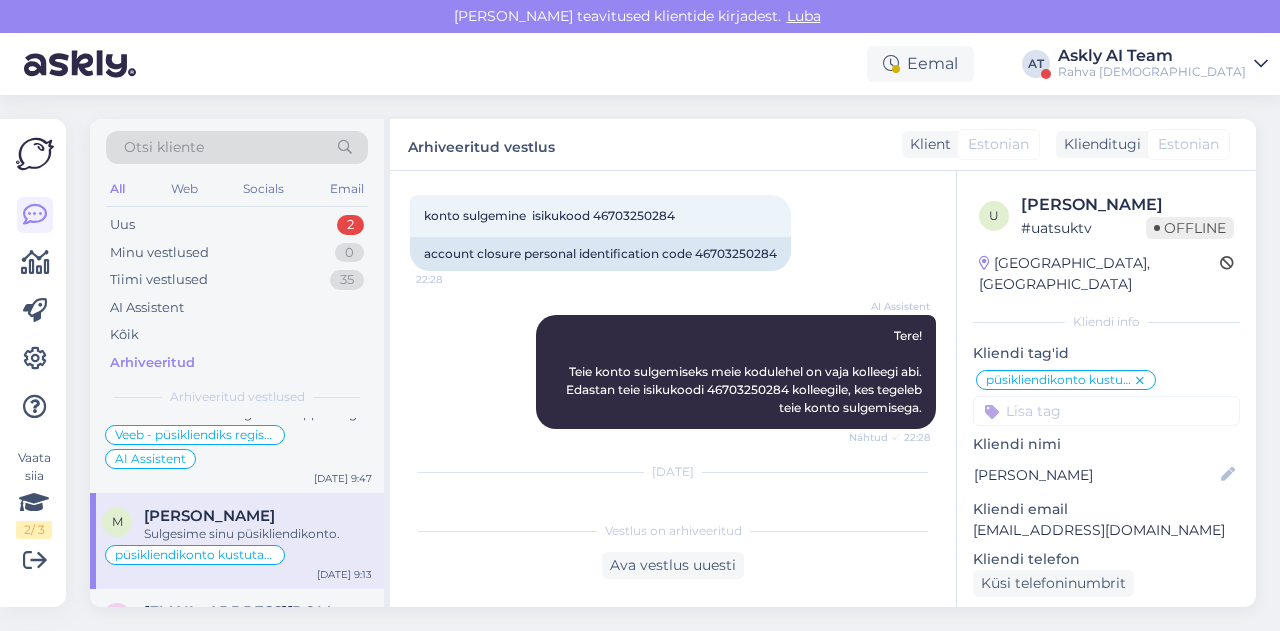 scroll, scrollTop: 96, scrollLeft: 0, axis: vertical 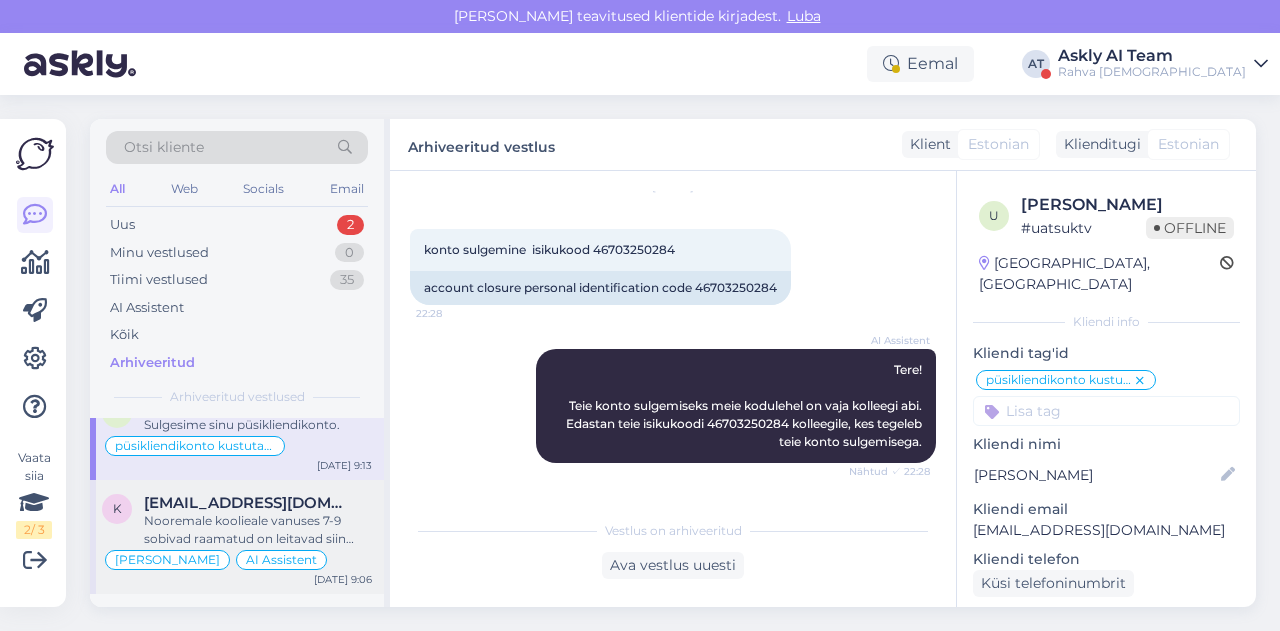 click on "Nooremale koolieale vanuses 7-9 sobivad raamatud on leitavad siin [URL][DOMAIN_NAME]" at bounding box center (258, 530) 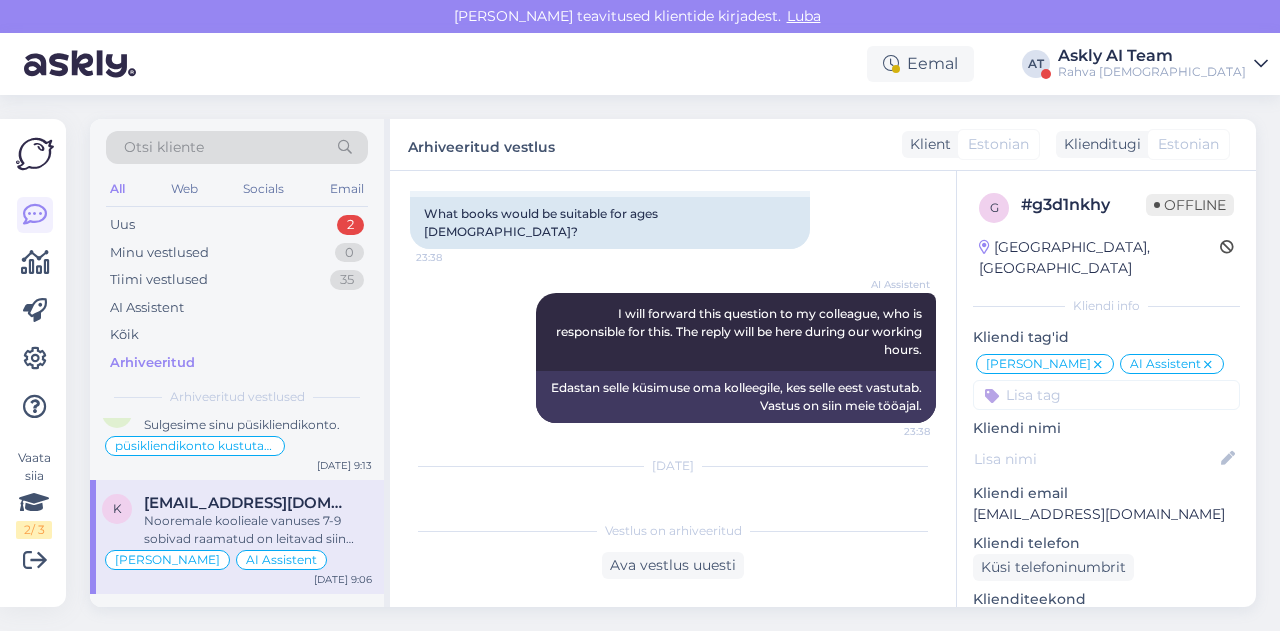 scroll, scrollTop: 570, scrollLeft: 0, axis: vertical 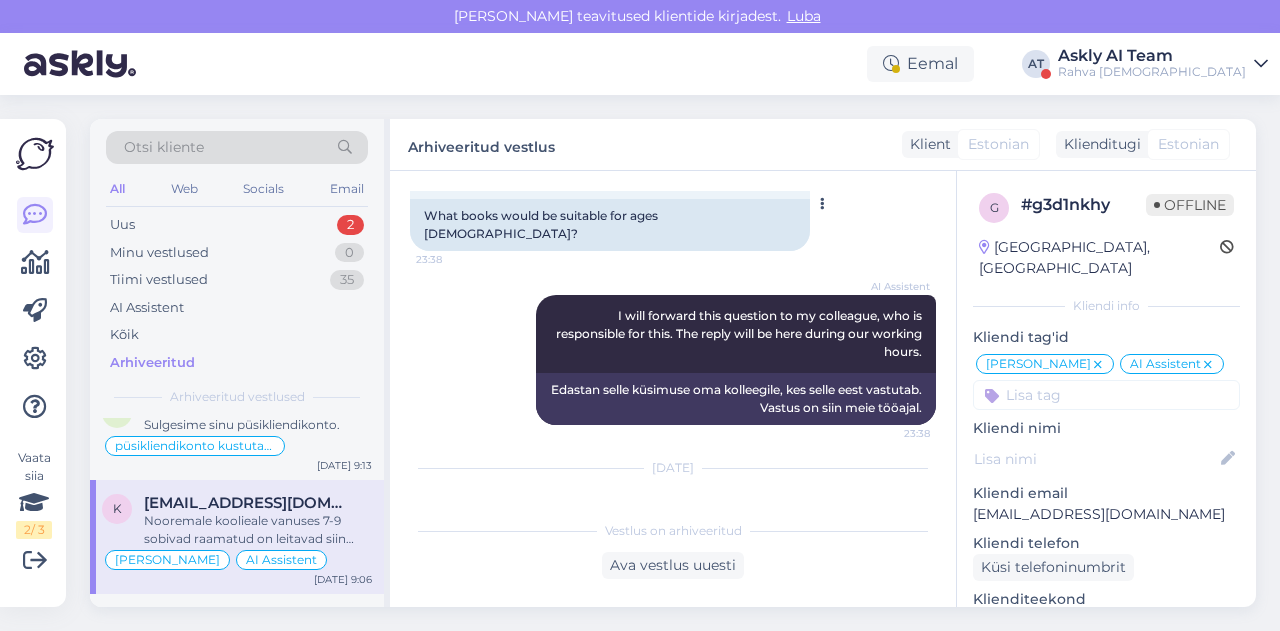 drag, startPoint x: 419, startPoint y: 322, endPoint x: 688, endPoint y: 312, distance: 269.18582 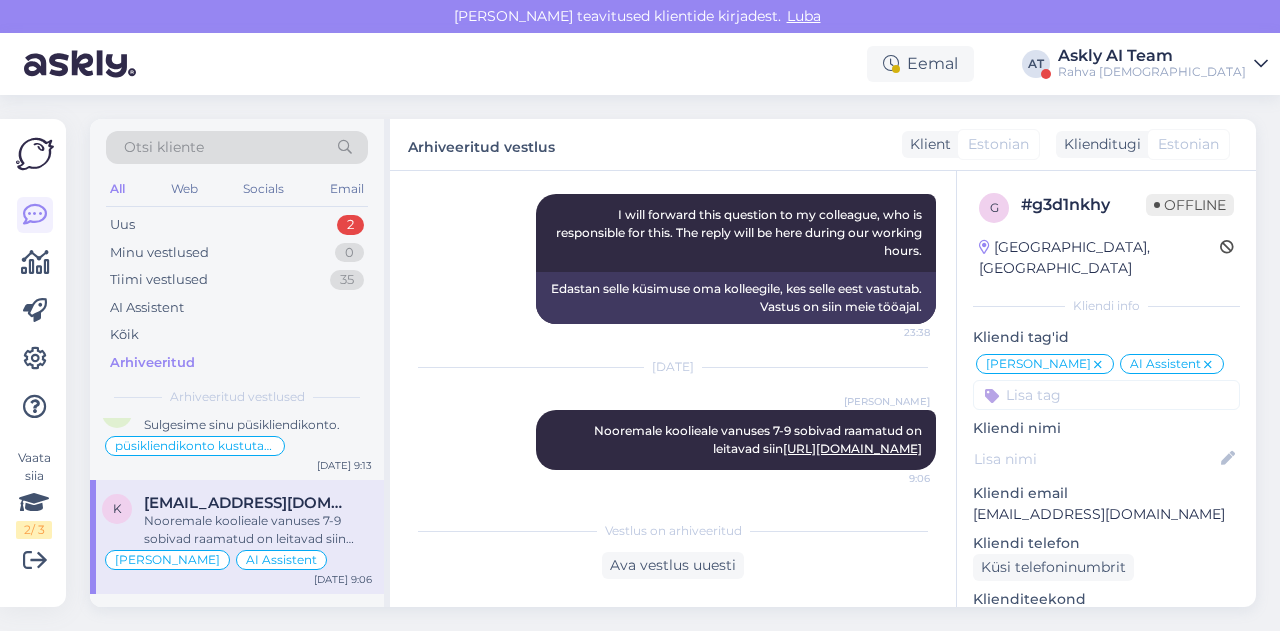 scroll, scrollTop: 868, scrollLeft: 0, axis: vertical 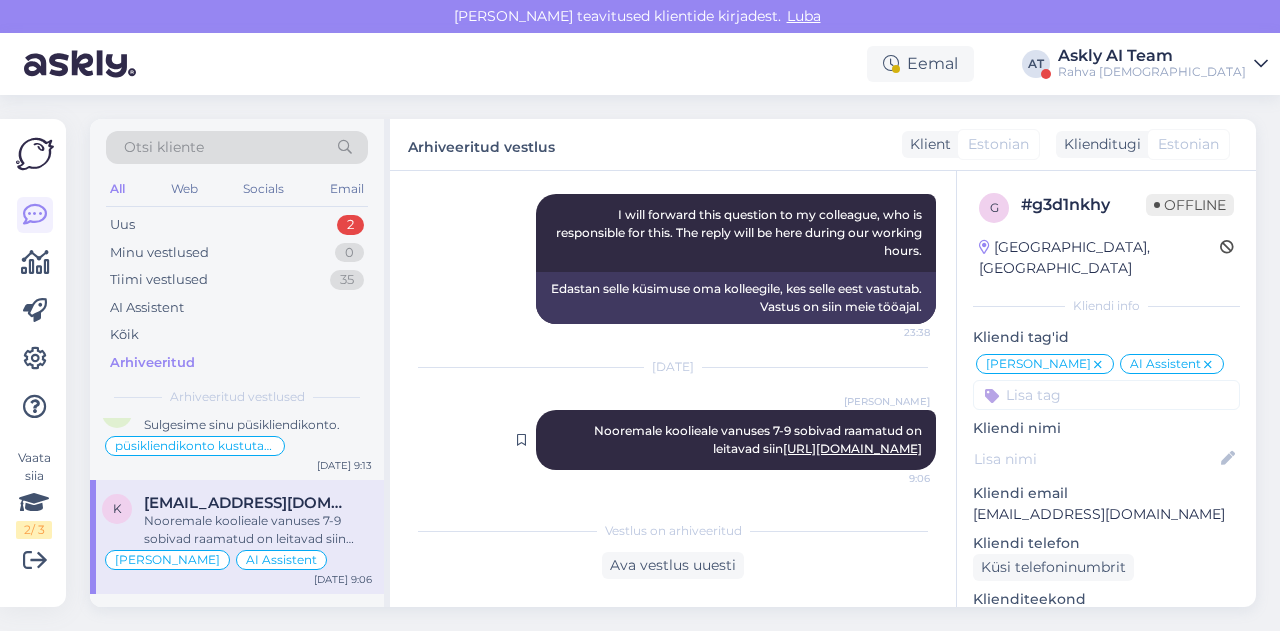 drag, startPoint x: 564, startPoint y: 353, endPoint x: 909, endPoint y: 457, distance: 360.33456 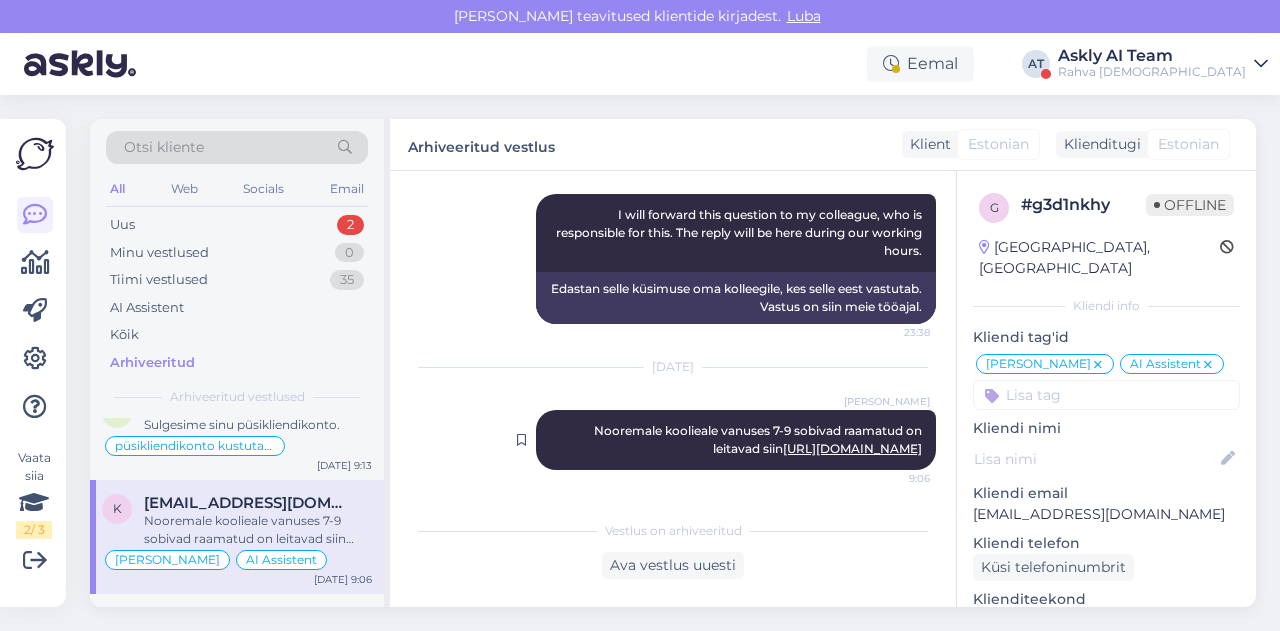 click on "[PERSON_NAME] Nooremale koolieale vanuses 7-9 sobivad raamatud on leitavad siin  [URL][DOMAIN_NAME] 9:06" at bounding box center (736, 440) 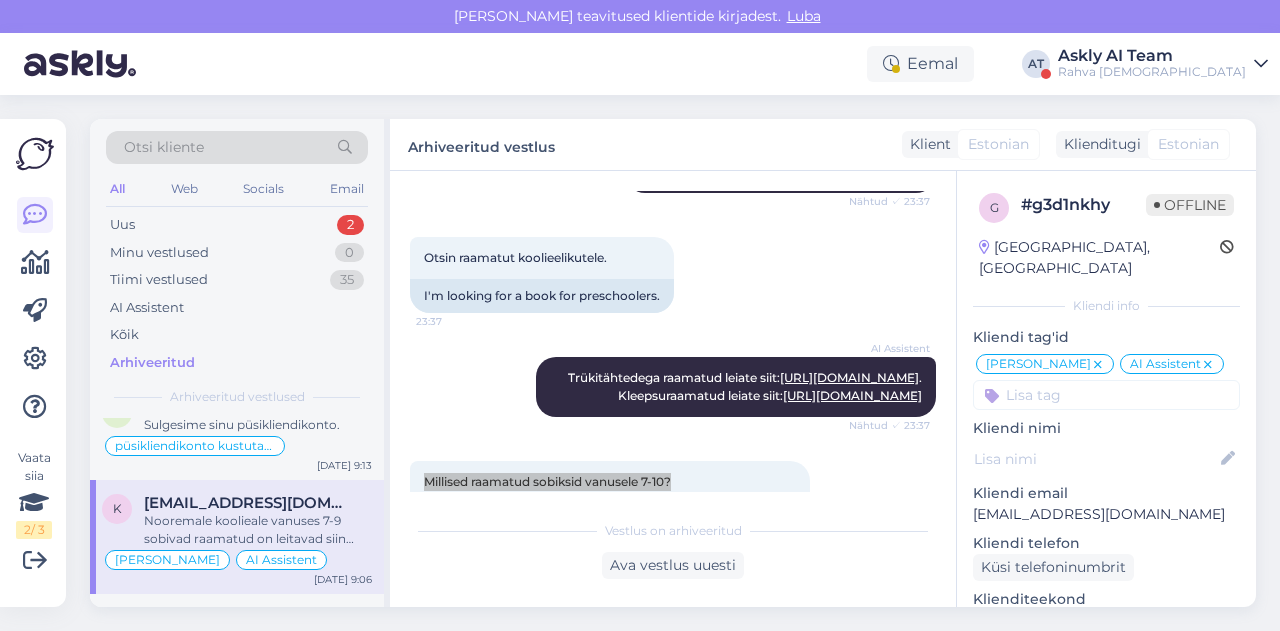 scroll, scrollTop: 258, scrollLeft: 0, axis: vertical 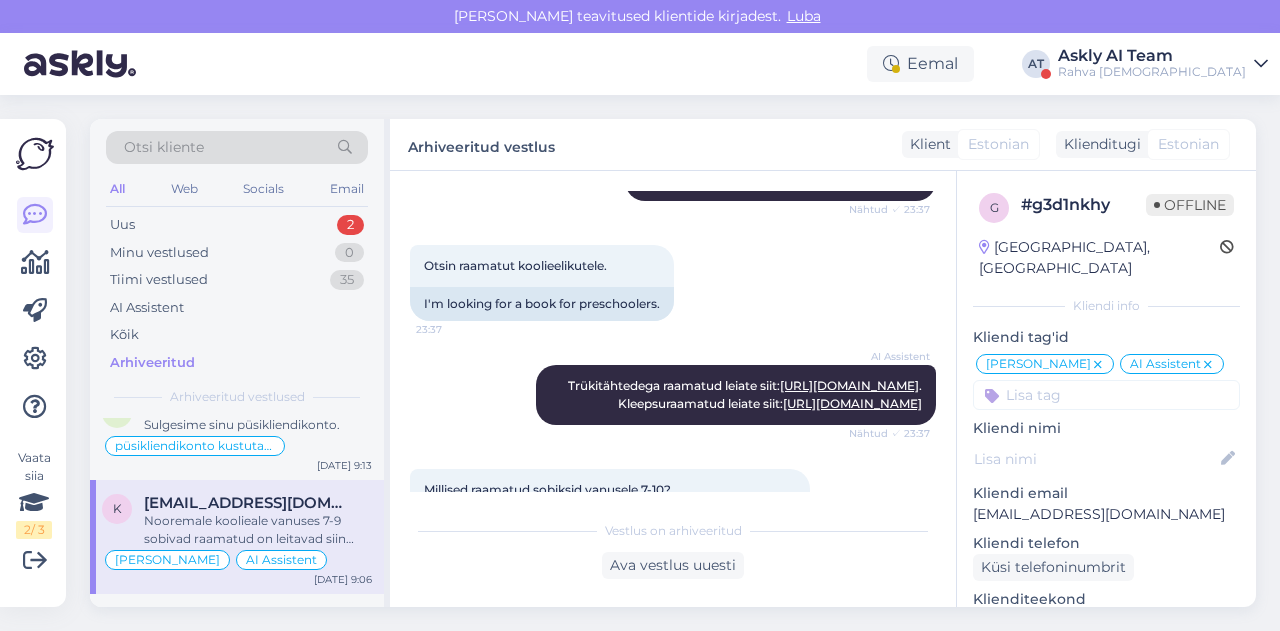 click on "Otsin raamatut koolieelikutele.  23:37  I'm looking for a book for preschoolers." at bounding box center (673, 283) 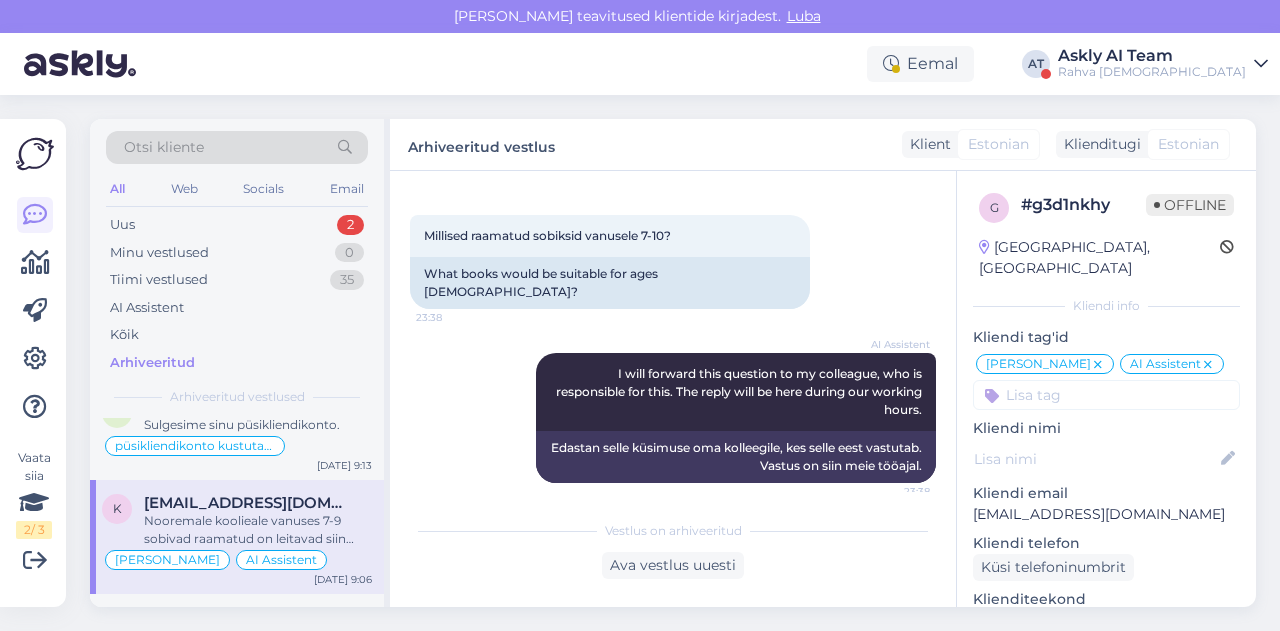 scroll, scrollTop: 560, scrollLeft: 0, axis: vertical 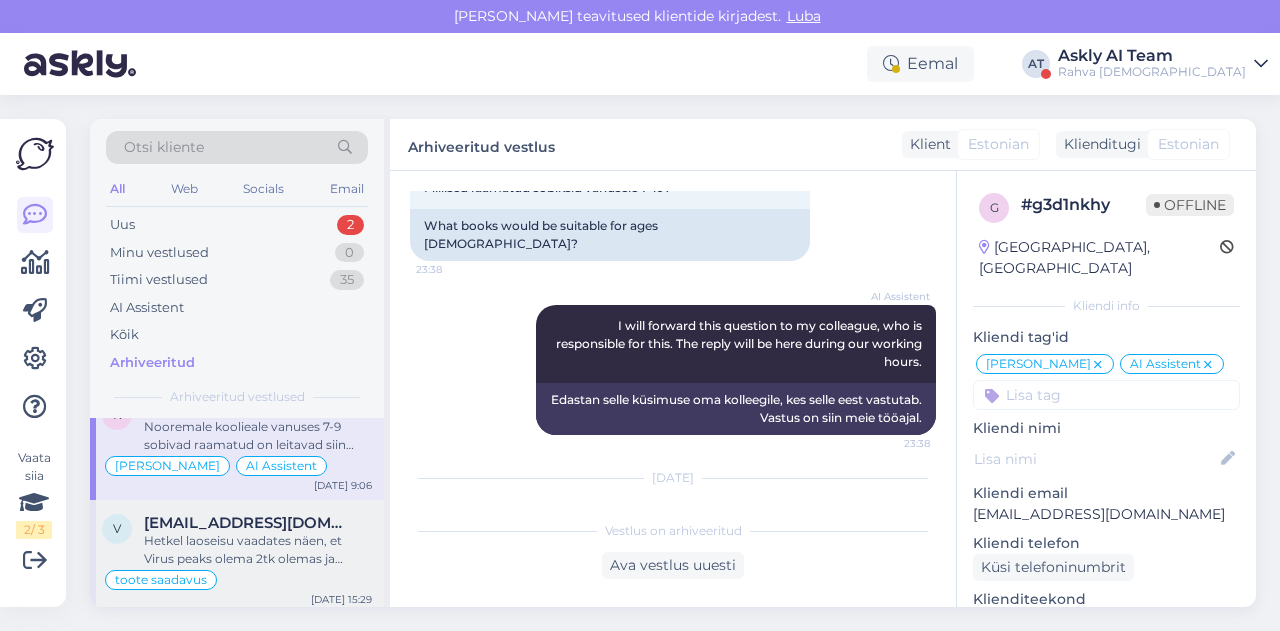 click on "[EMAIL_ADDRESS][DOMAIN_NAME]" at bounding box center [248, 523] 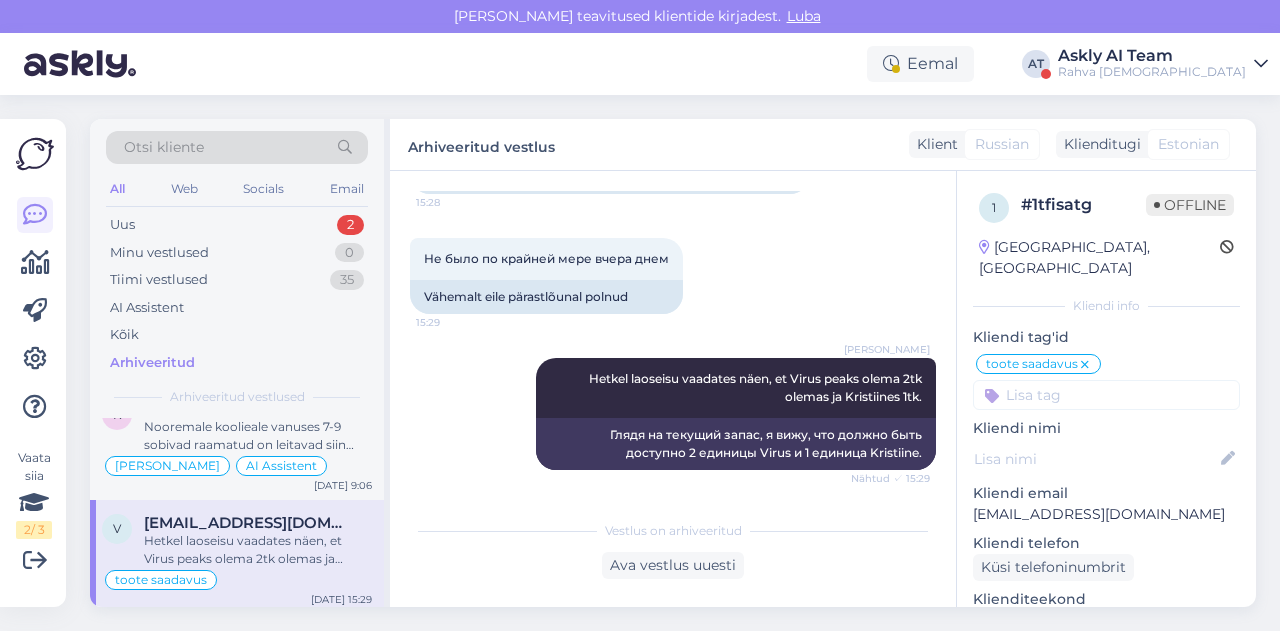 scroll, scrollTop: 1566, scrollLeft: 0, axis: vertical 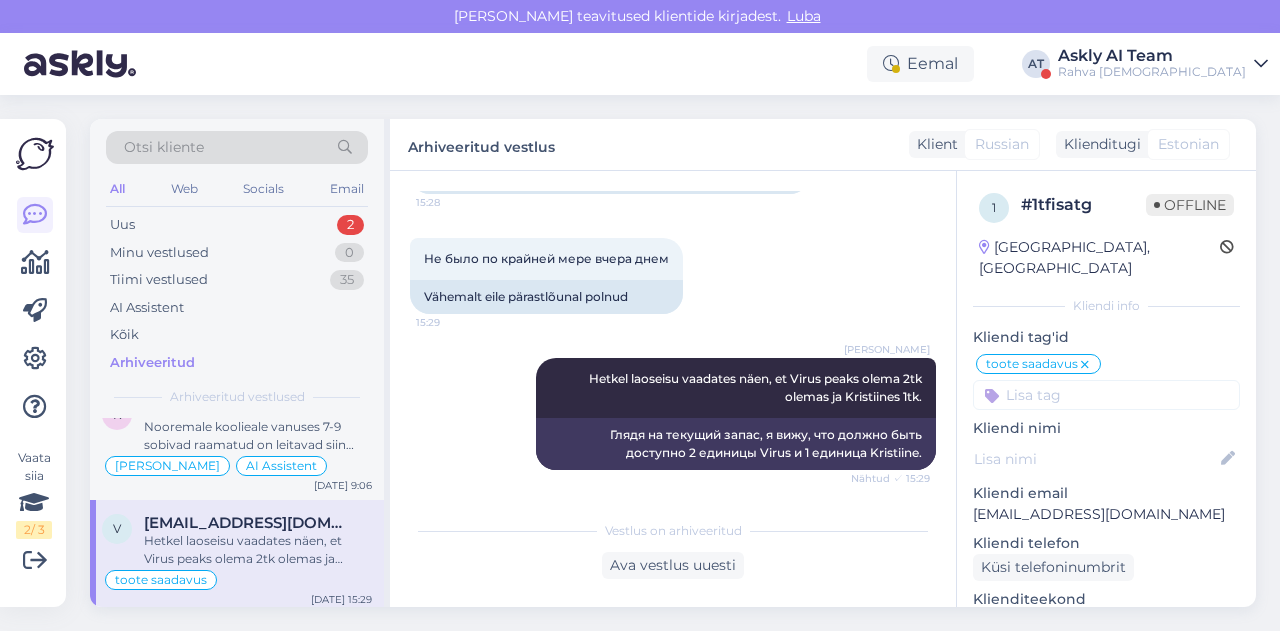 click at bounding box center (819, 138) 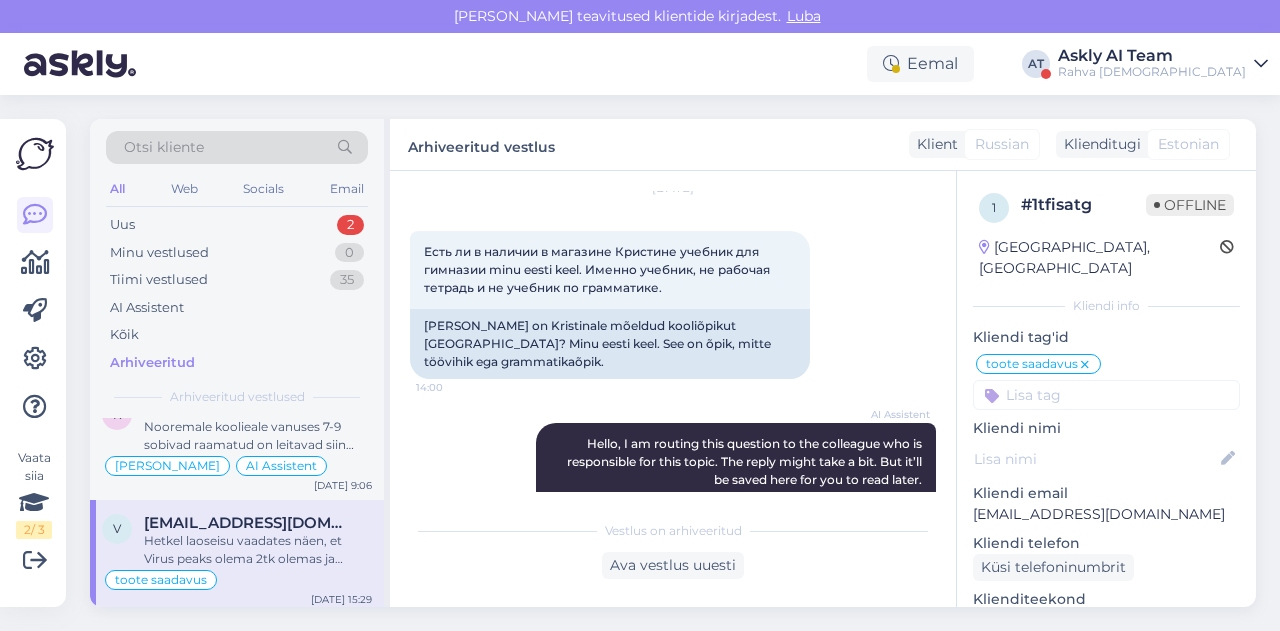 scroll, scrollTop: 67, scrollLeft: 0, axis: vertical 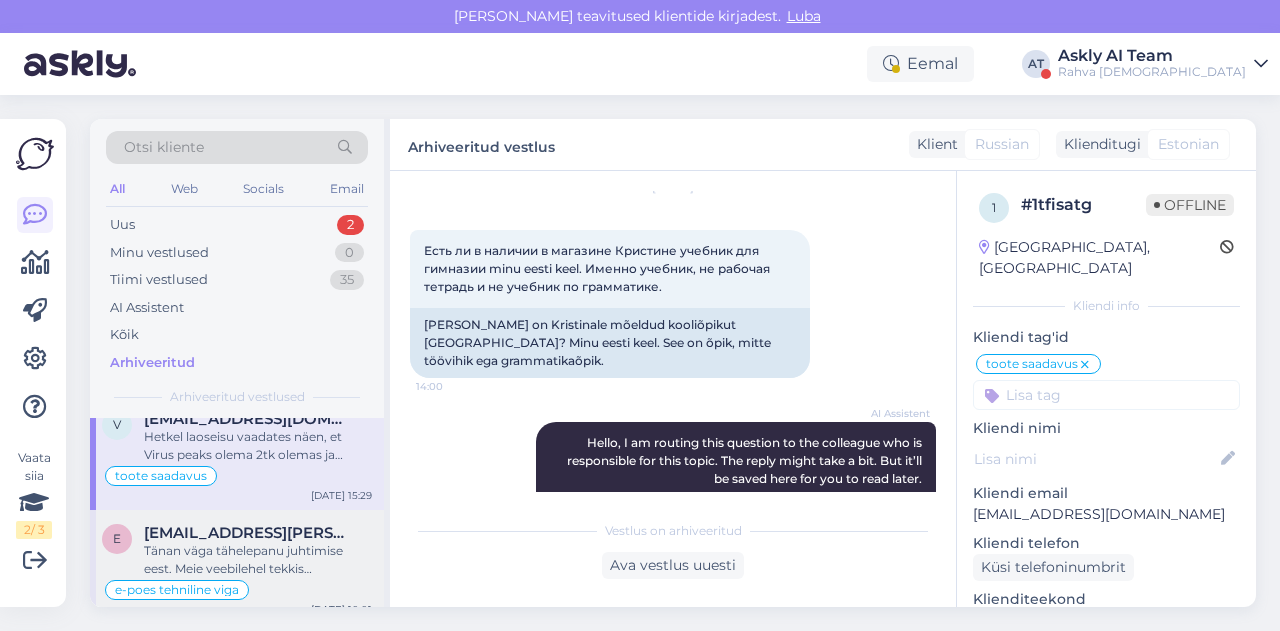 click on "Tänan väga tähelepanu juhtimise eest.
Meie veebilehel tekkis nädalavahetusel tehniline erijuhtum, [PERSON_NAME] arvutati väga üksikutel juhtudel valesti ja kahjuks rakendus see sinu tellimusel.
Praeguseks on probleem lahendatud ja saate sooduskoodi ilusti kasutada.
Vabandame ebamugavuste pärast." at bounding box center (258, 560) 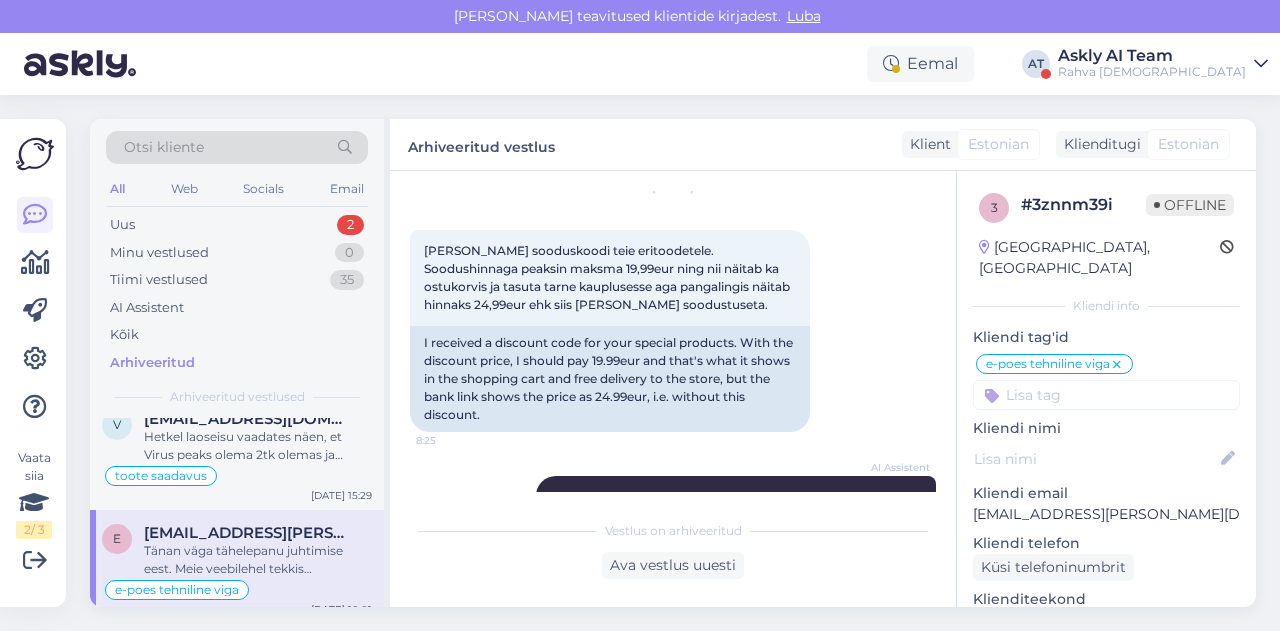 scroll, scrollTop: 422, scrollLeft: 0, axis: vertical 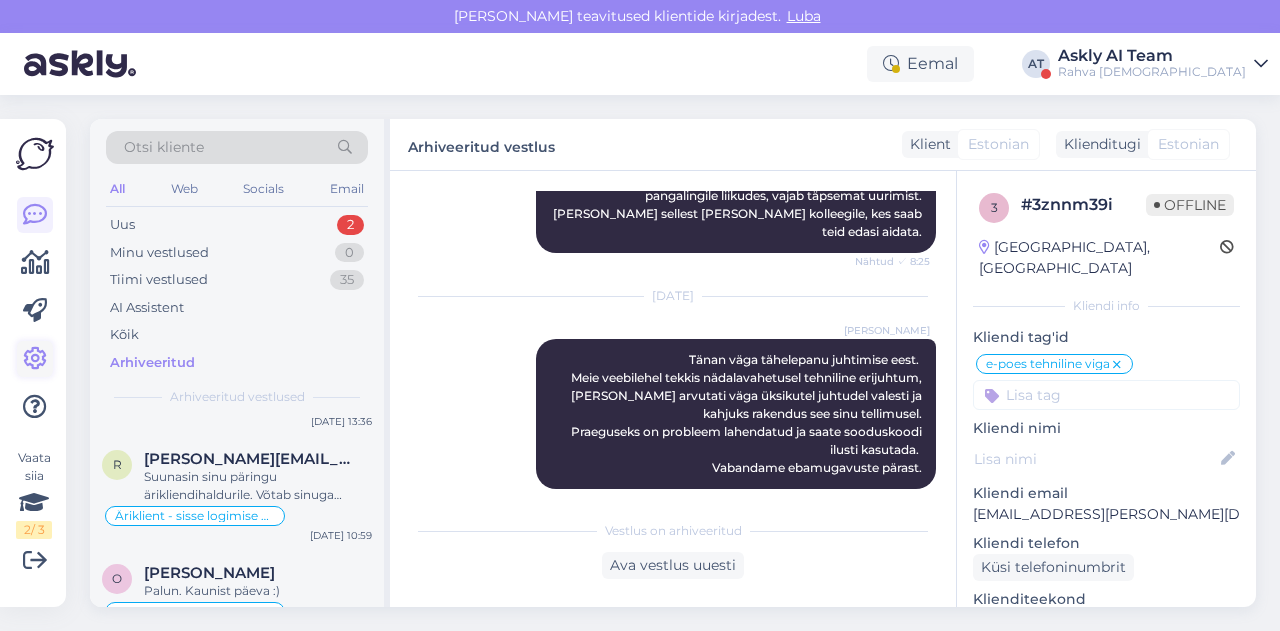 click at bounding box center [35, 359] 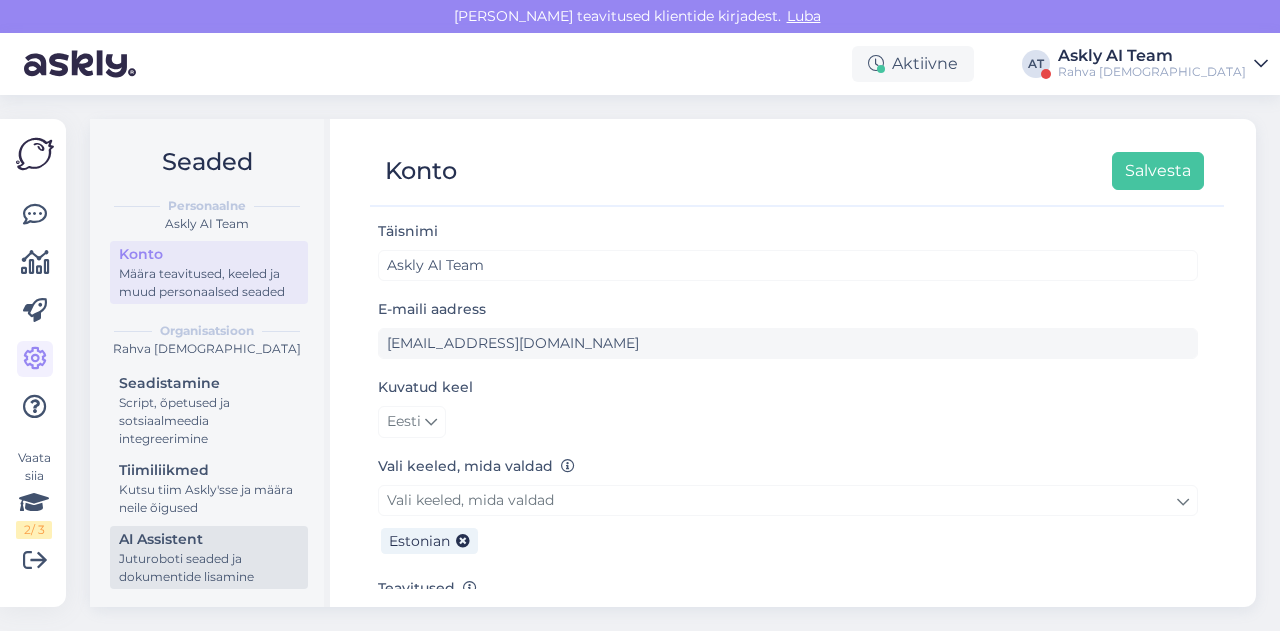 click on "AI Assistent" at bounding box center [209, 539] 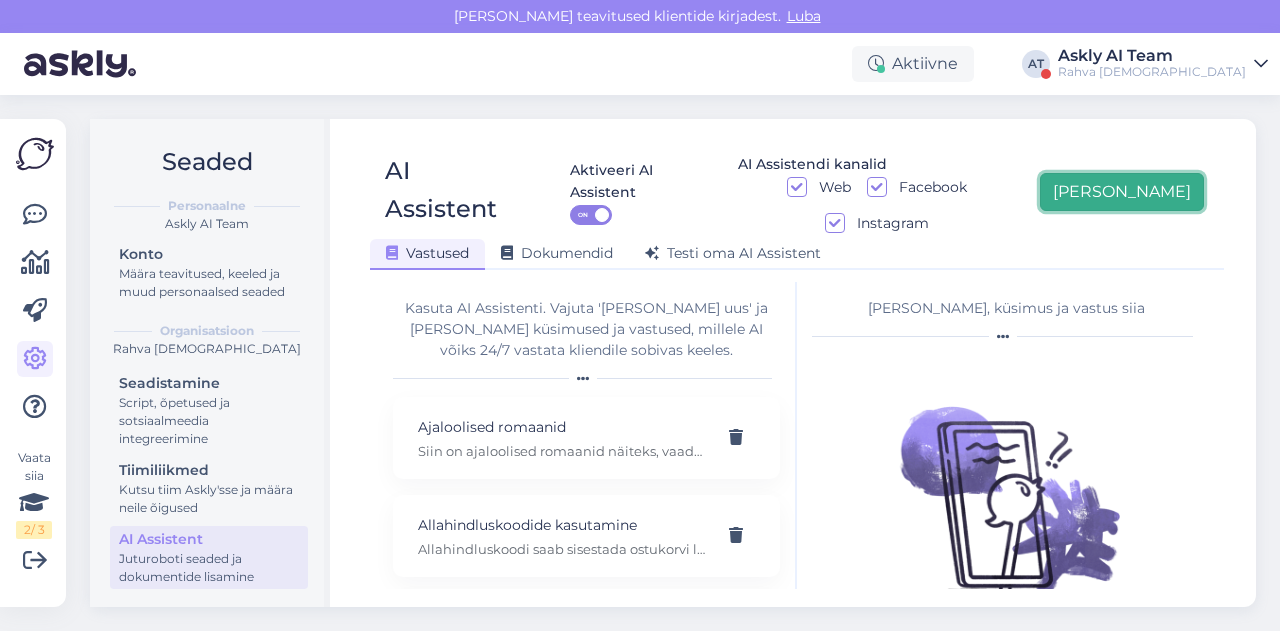 click on "[PERSON_NAME]" at bounding box center (1122, 192) 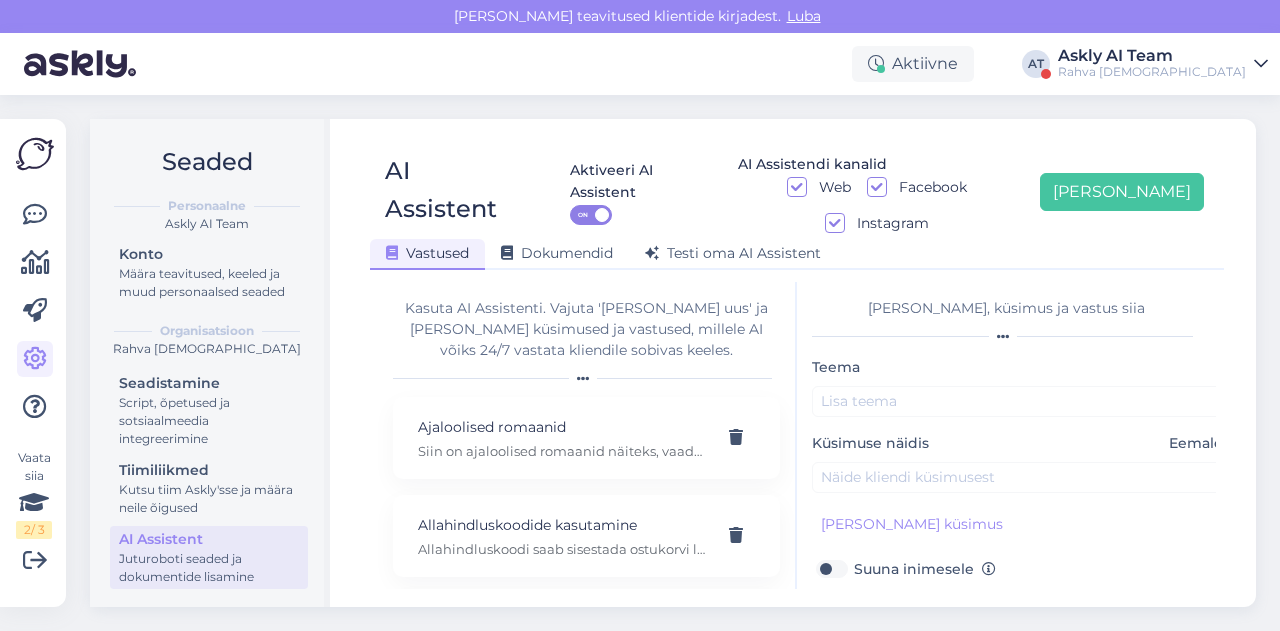 click on "Seaded Personaalne Askly AI Team Konto Määra teavitused, keeled ja muud personaalsed seaded Organisatsioon Rahva Raamat Seadistamine Script, õpetused ja sotsiaalmeedia integreerimine Tiimiliikmed Kutsu tiim Askly'sse ja määra neile õigused AI Assistent Juturoboti seaded ja dokumentide lisamine AI Assistent Aktiveeri AI Assistent ON AI Assistendi kanalid Web Facebook Instagram [PERSON_NAME] uus Vastused Dokumendid [PERSON_NAME] oma AI Assistent Kasuta AI Assistenti. Vajuta '[PERSON_NAME] uus' ja [PERSON_NAME] küsimused ja vastused, millele AI võiks 24/7 vastata kliendile sobivas keeles.  Ajaloolised romaanid Siin on ajaloolised romaanid näiteks, vaadake mis teile meeldida võiks: [URL][DOMAIN_NAME] Allahindluskoodide kasutamine Allahindluskoodide piirangud Amazon Kindle e-lugeri erisused Amazon Kindle ei toeta .epub-formaati, seetõttu tuleks [PERSON_NAME] teisendada näiteks programmiga Calibre. Arve E-lugeri mõiste" at bounding box center [679, 363] 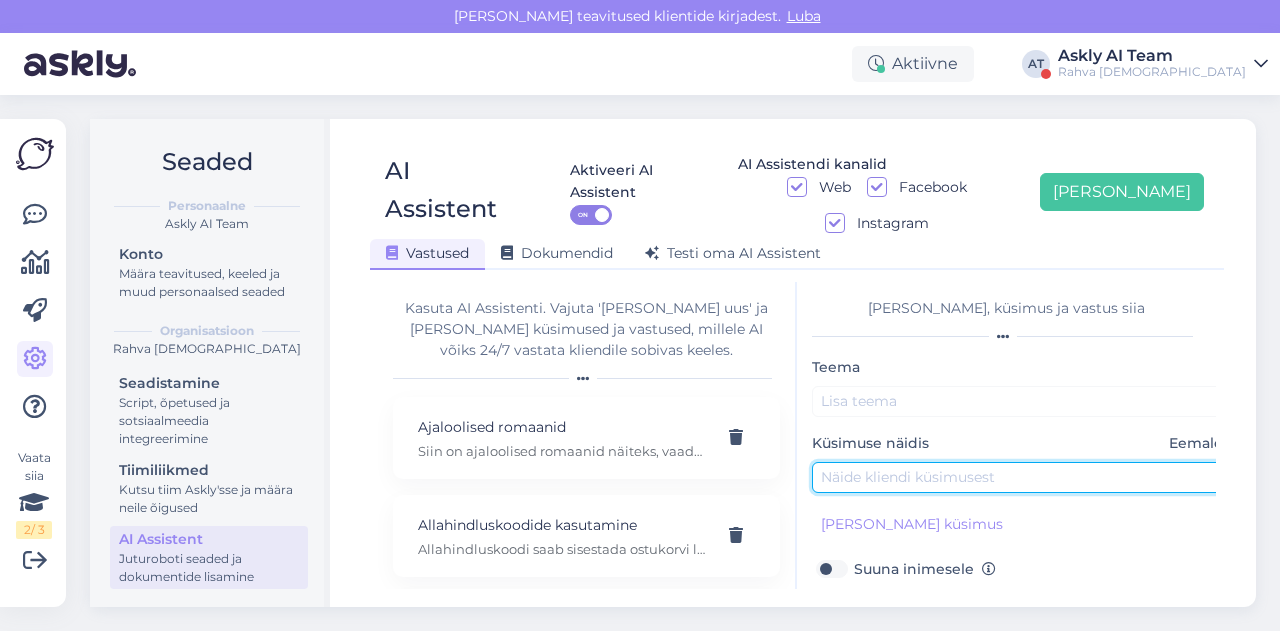click at bounding box center [1022, 477] 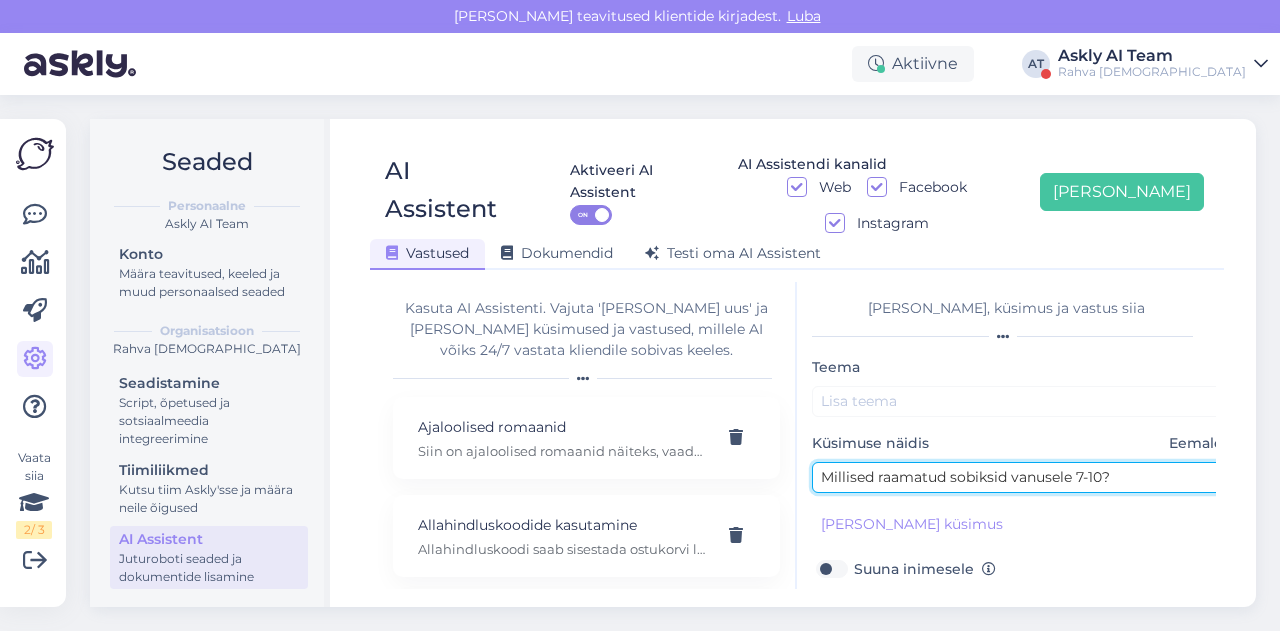 type on "Millised raamatud sobiksid vanusele 7-10?" 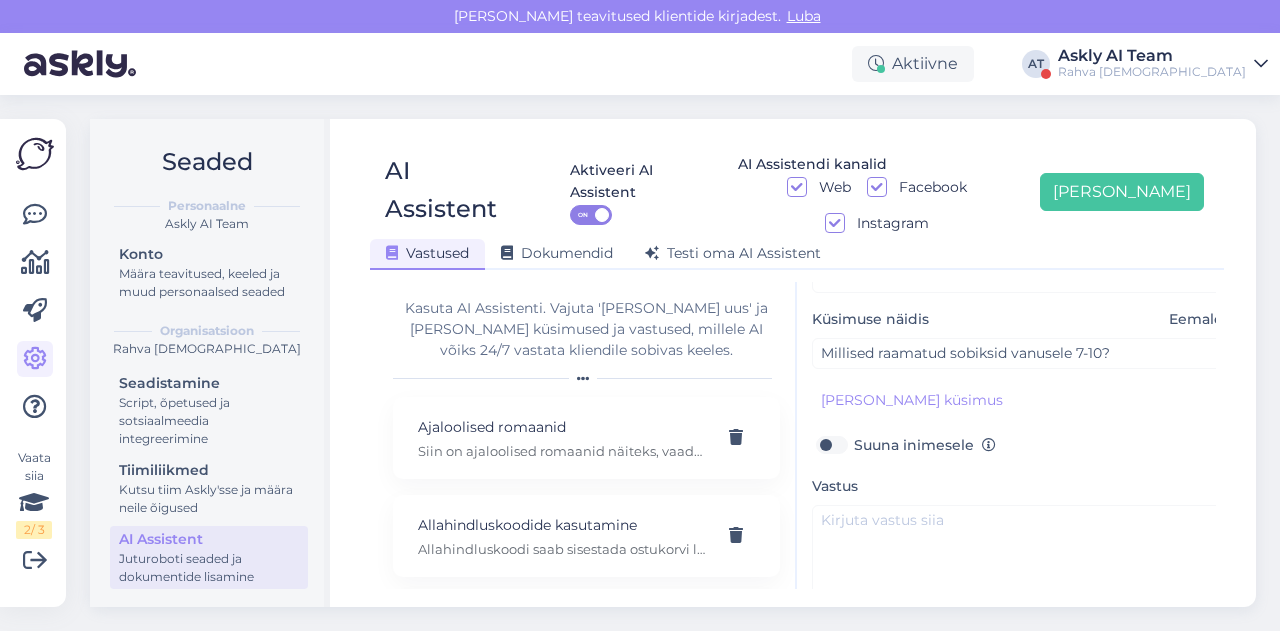 scroll, scrollTop: 179, scrollLeft: 0, axis: vertical 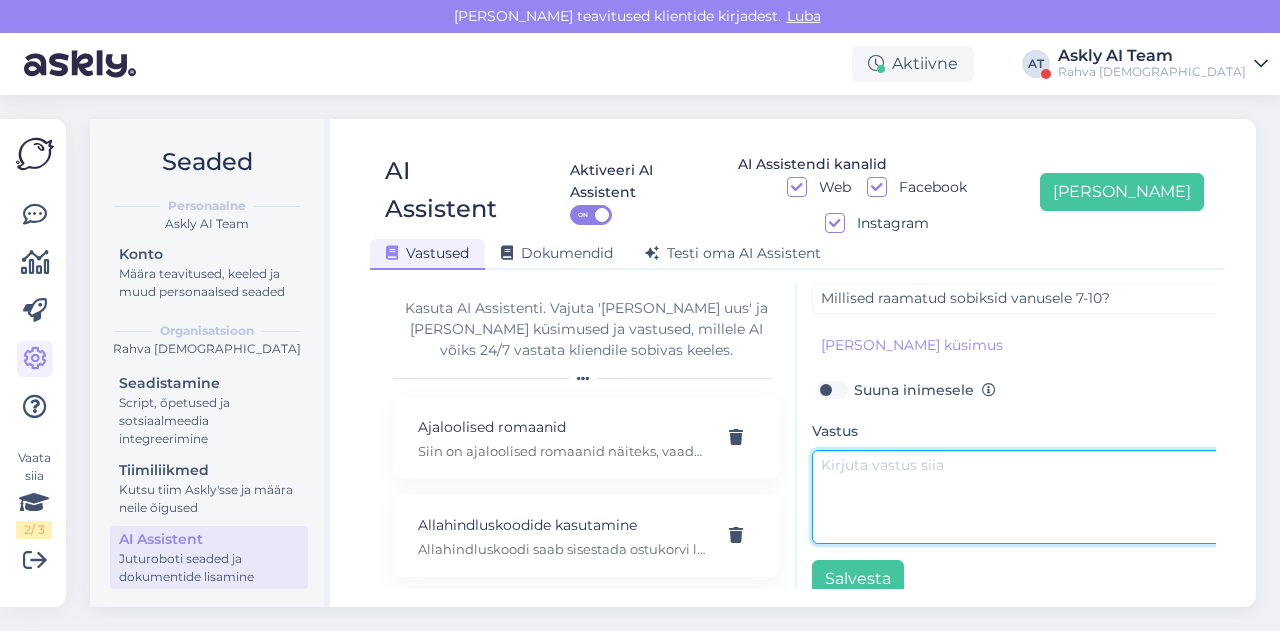 click at bounding box center [1022, 497] 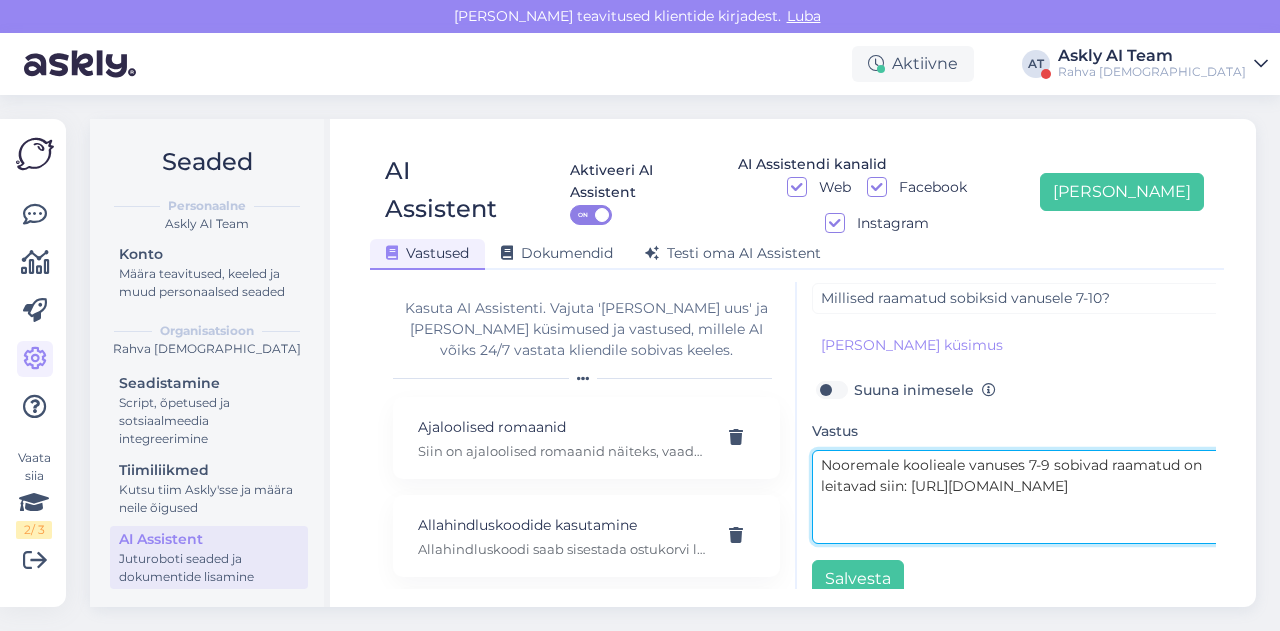 scroll, scrollTop: 0, scrollLeft: 0, axis: both 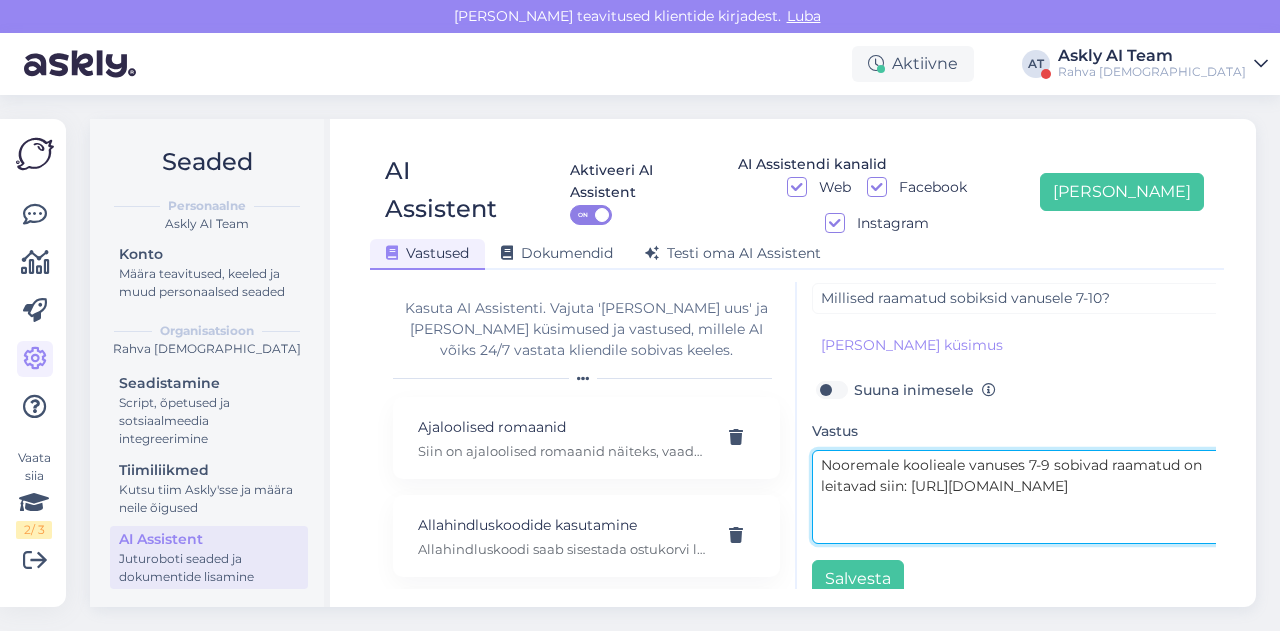 click on "Nooremale koolieale vanuses 7-9 sobivad raamatud on leitavad siin: [URL][DOMAIN_NAME]" at bounding box center [1022, 497] 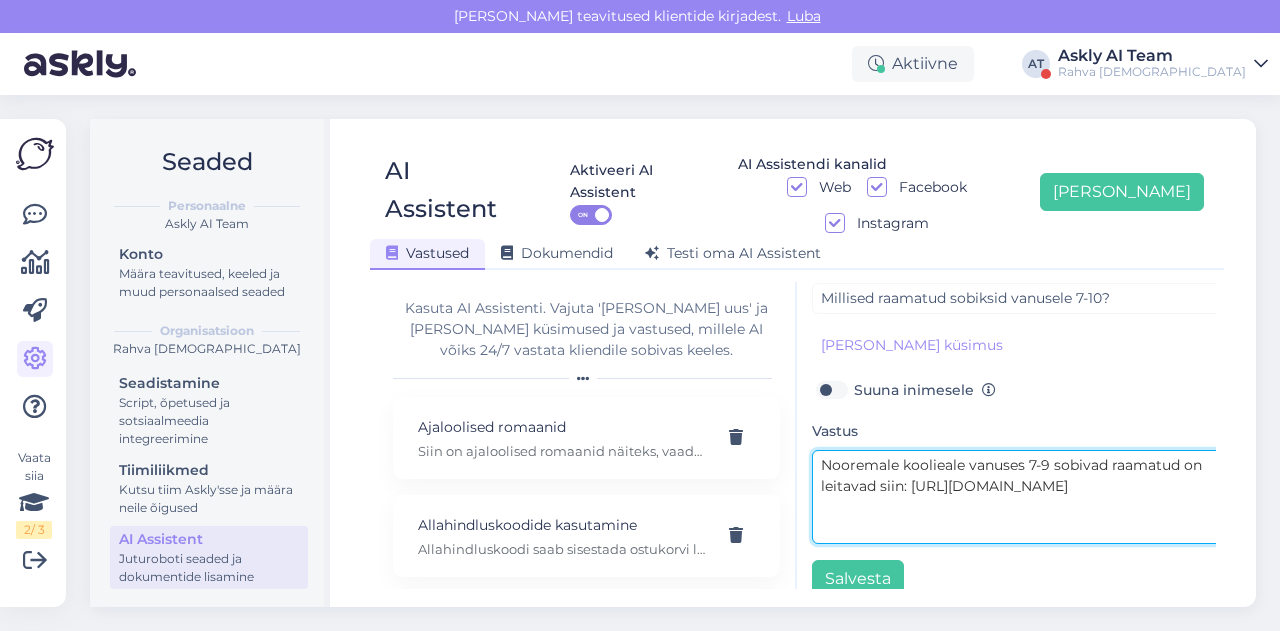 scroll, scrollTop: 0, scrollLeft: 0, axis: both 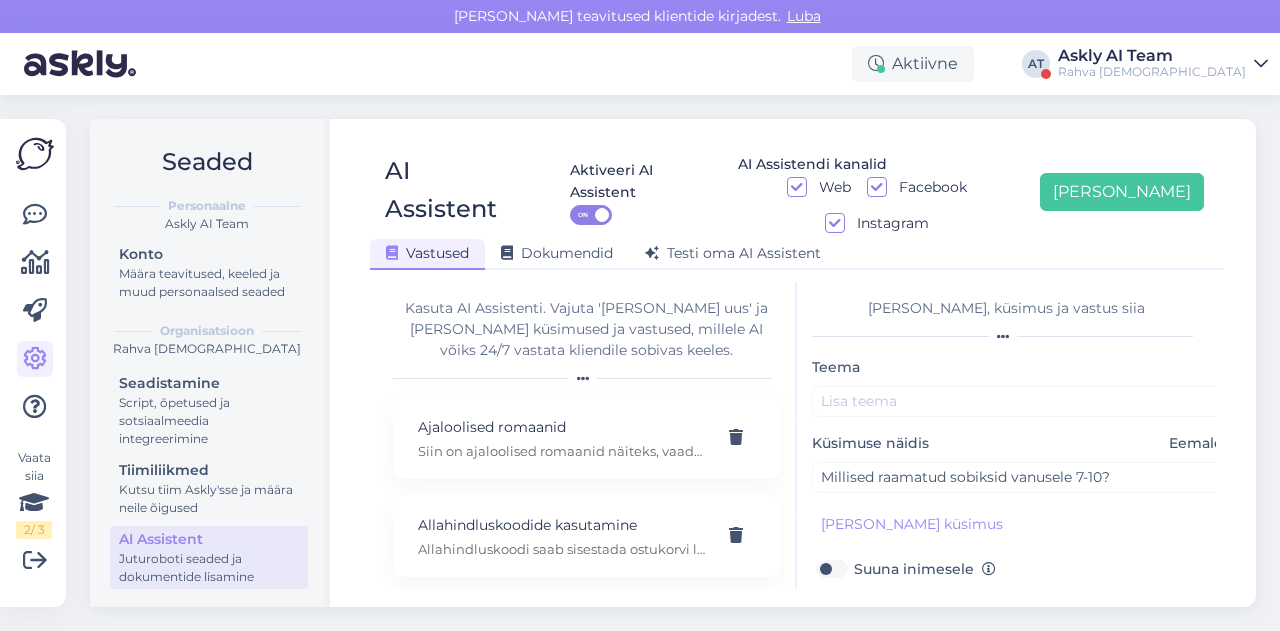 type on "Nooremale koolieale vanuses 7-9 sobivad raamatud on leitavad siin: [URL][DOMAIN_NAME]" 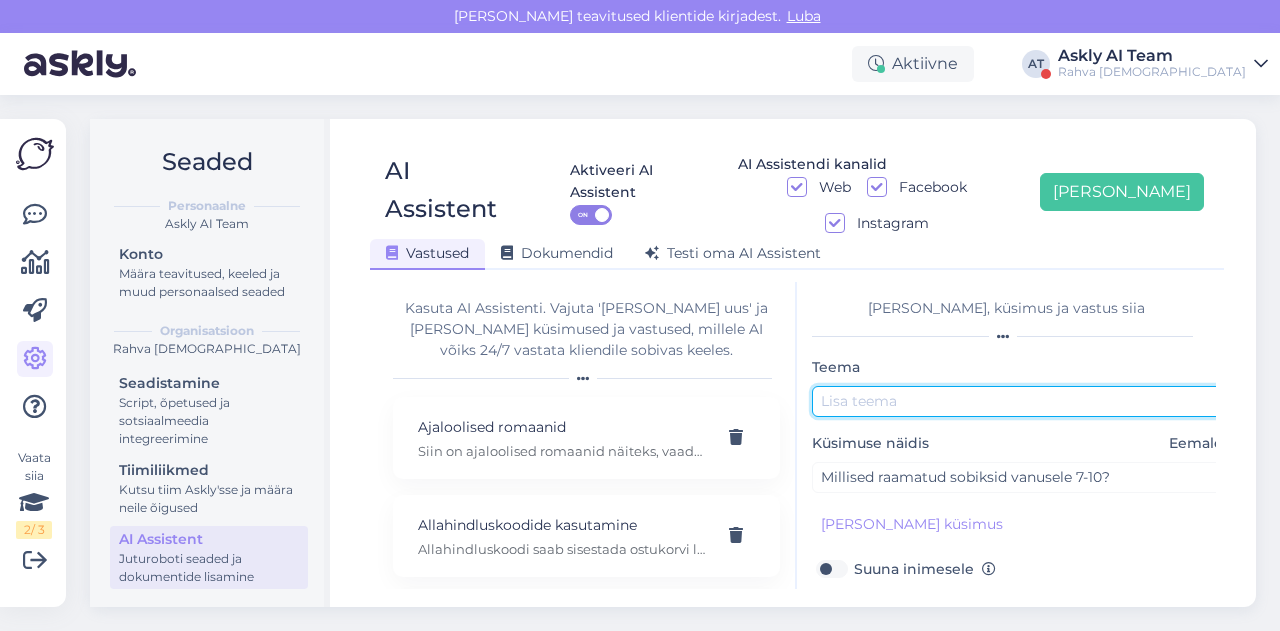 click at bounding box center [1022, 401] 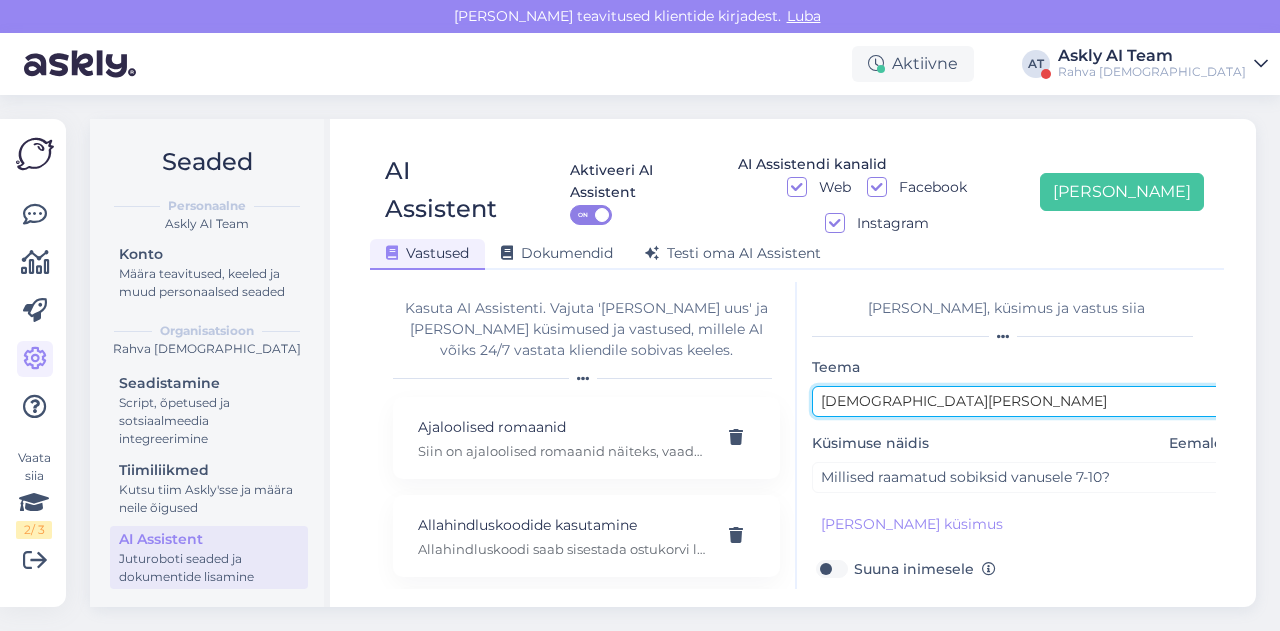 scroll, scrollTop: 179, scrollLeft: 0, axis: vertical 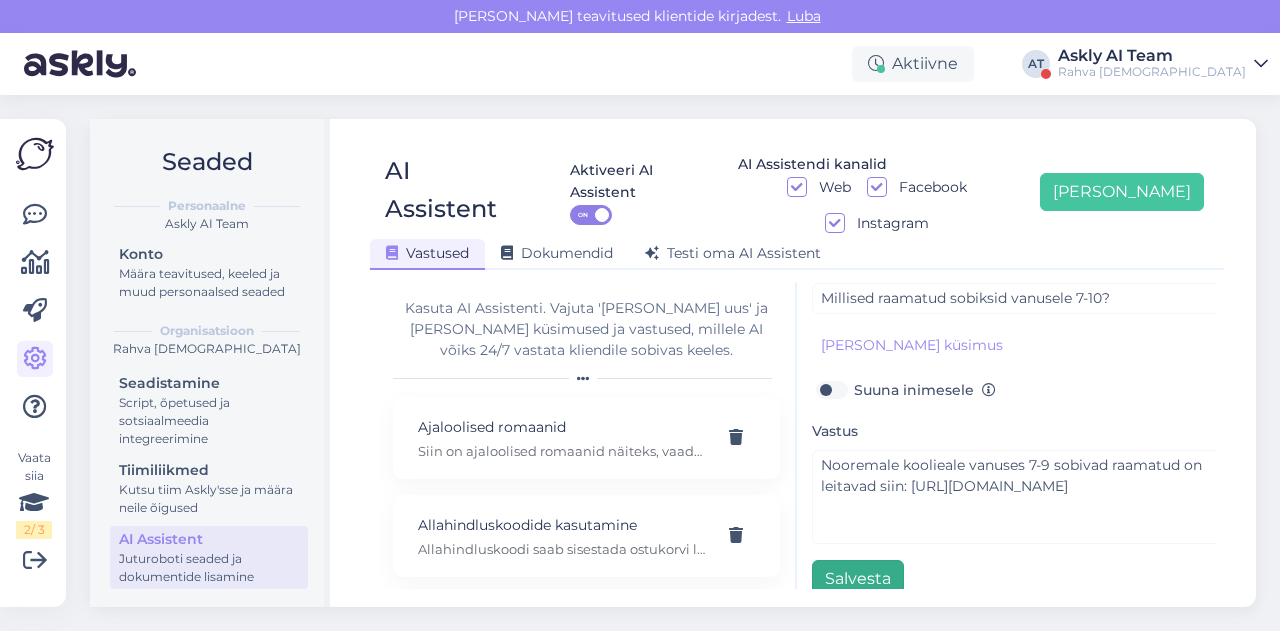 type on "[DEMOGRAPHIC_DATA][PERSON_NAME]" 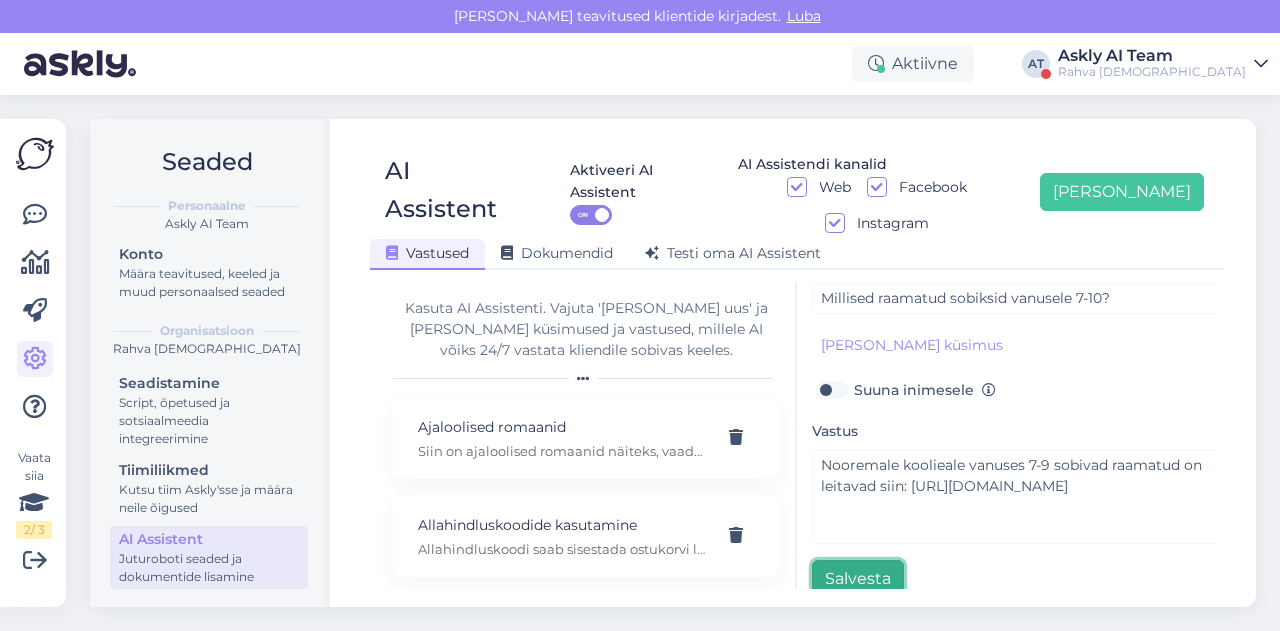 click on "Salvesta" at bounding box center (858, 579) 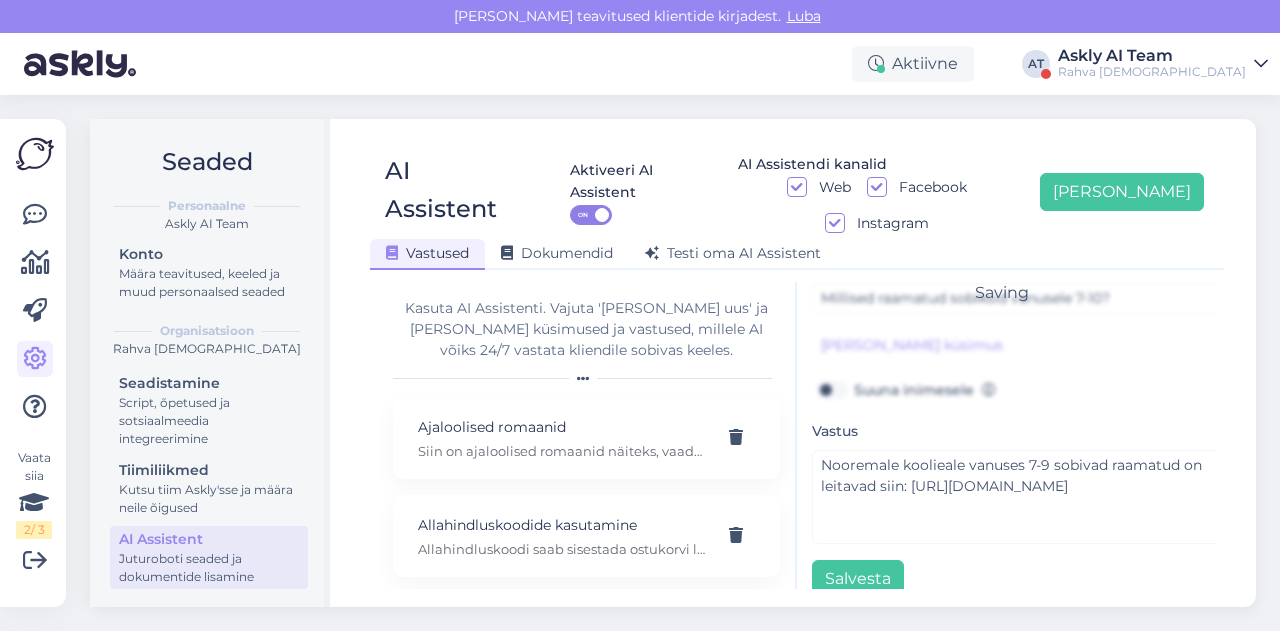 scroll, scrollTop: 42, scrollLeft: 0, axis: vertical 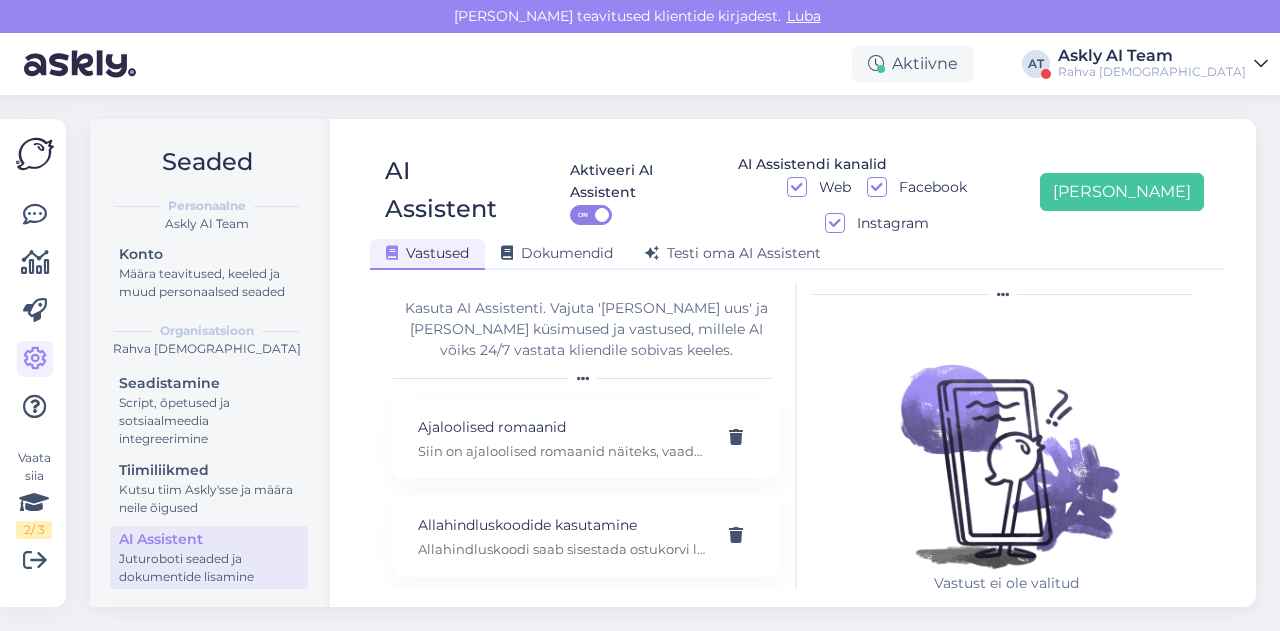 drag, startPoint x: 809, startPoint y: 123, endPoint x: 937, endPoint y: 132, distance: 128.31601 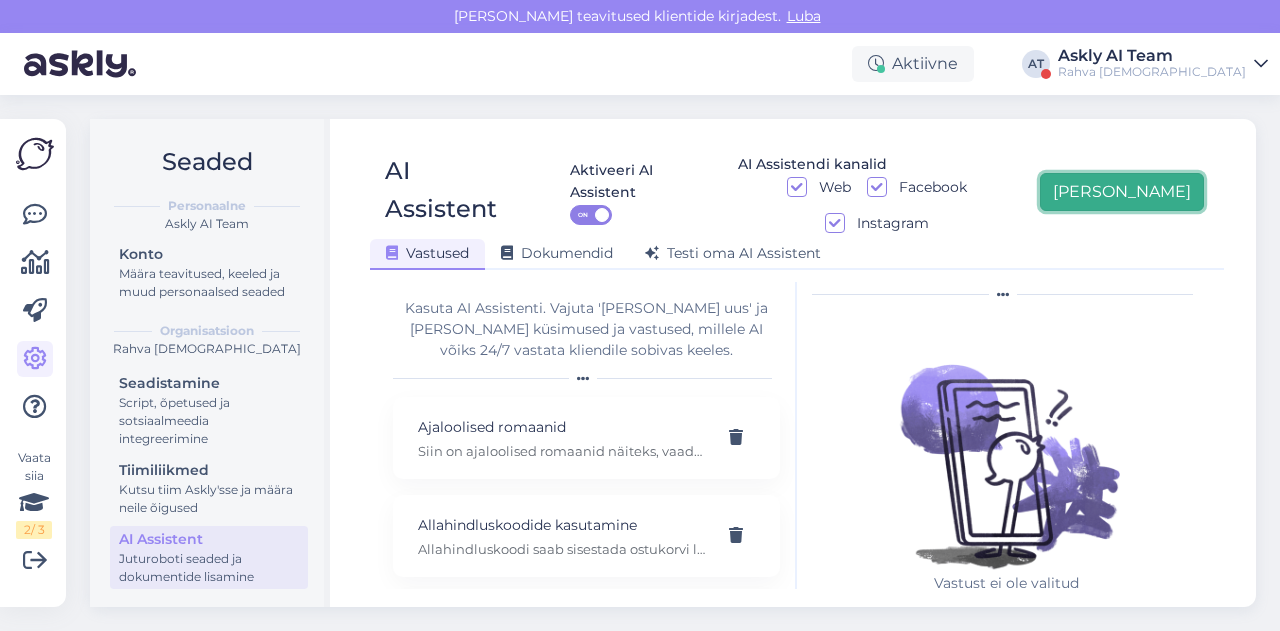 click on "[PERSON_NAME]" at bounding box center (1122, 192) 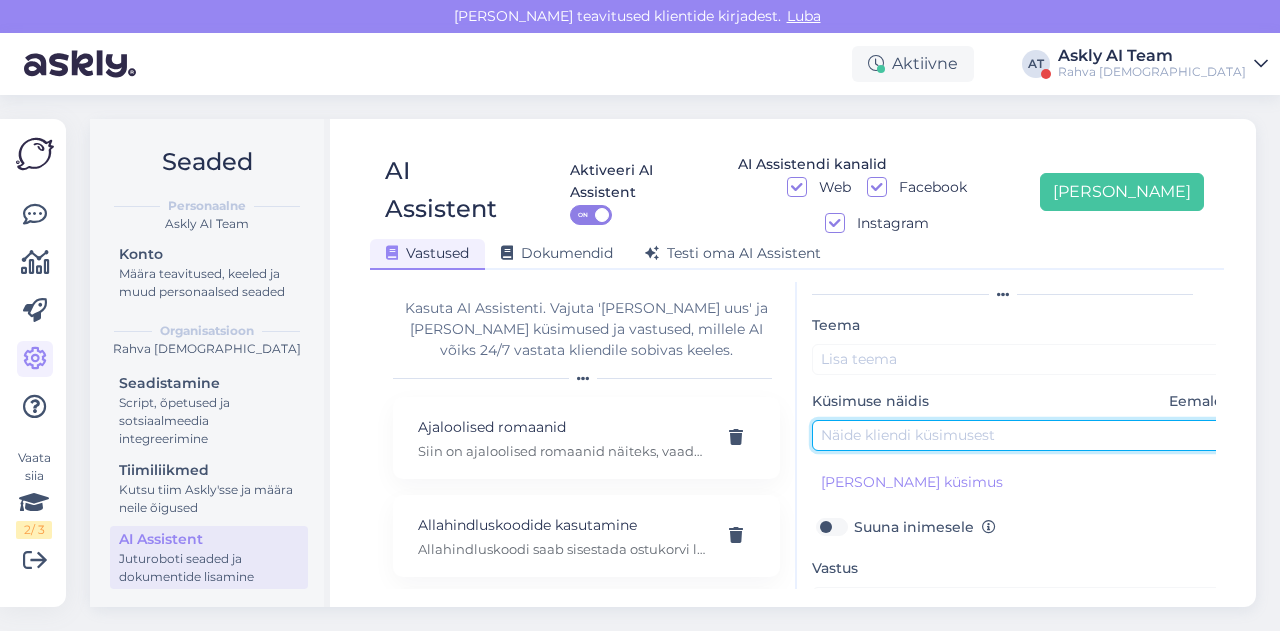 click at bounding box center [1022, 435] 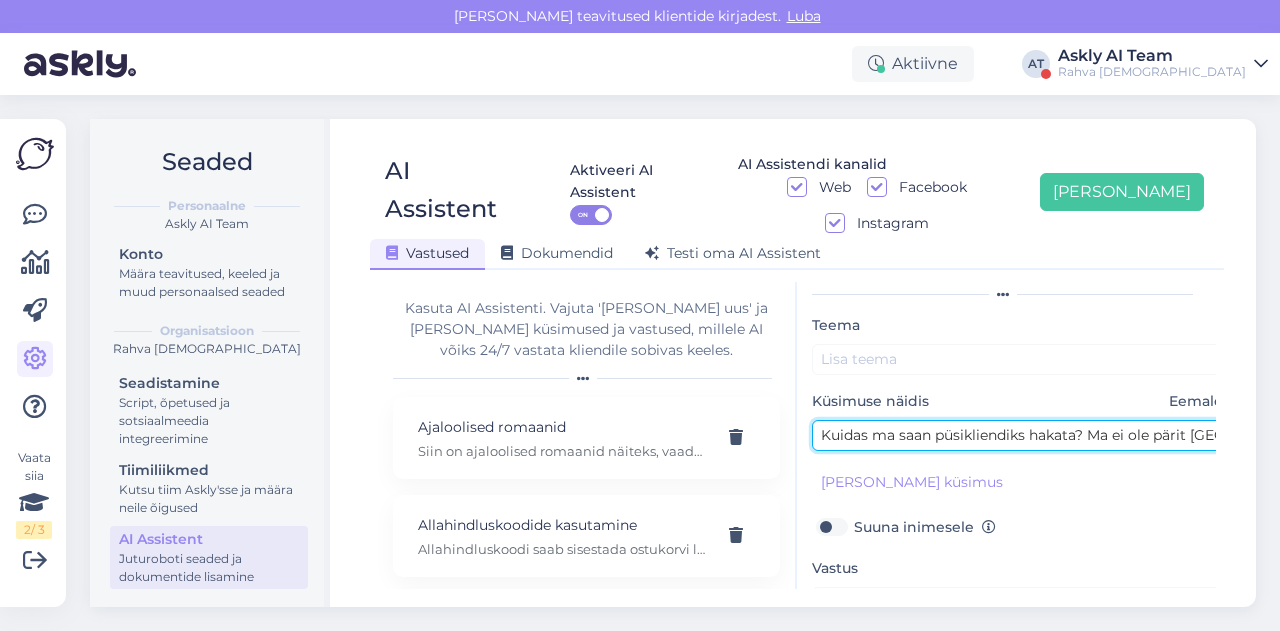 scroll, scrollTop: 0, scrollLeft: 14, axis: horizontal 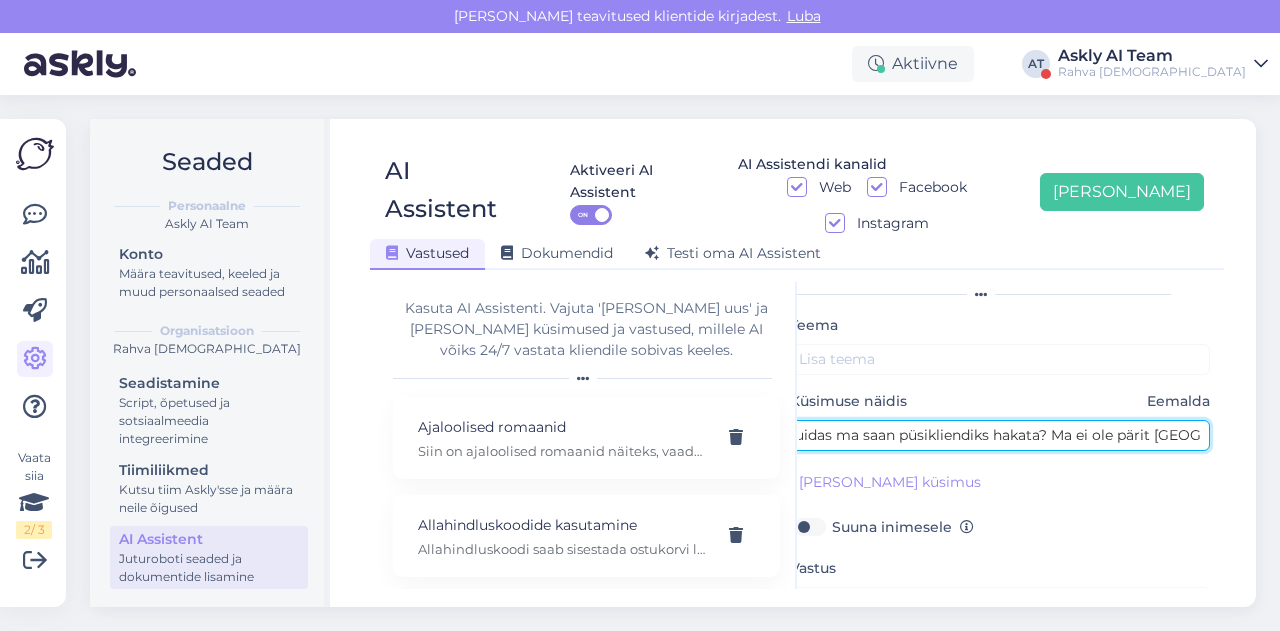 type on "Kuidas ma saan püsikliendiks hakata? Ma ei ole pärit [GEOGRAPHIC_DATA]" 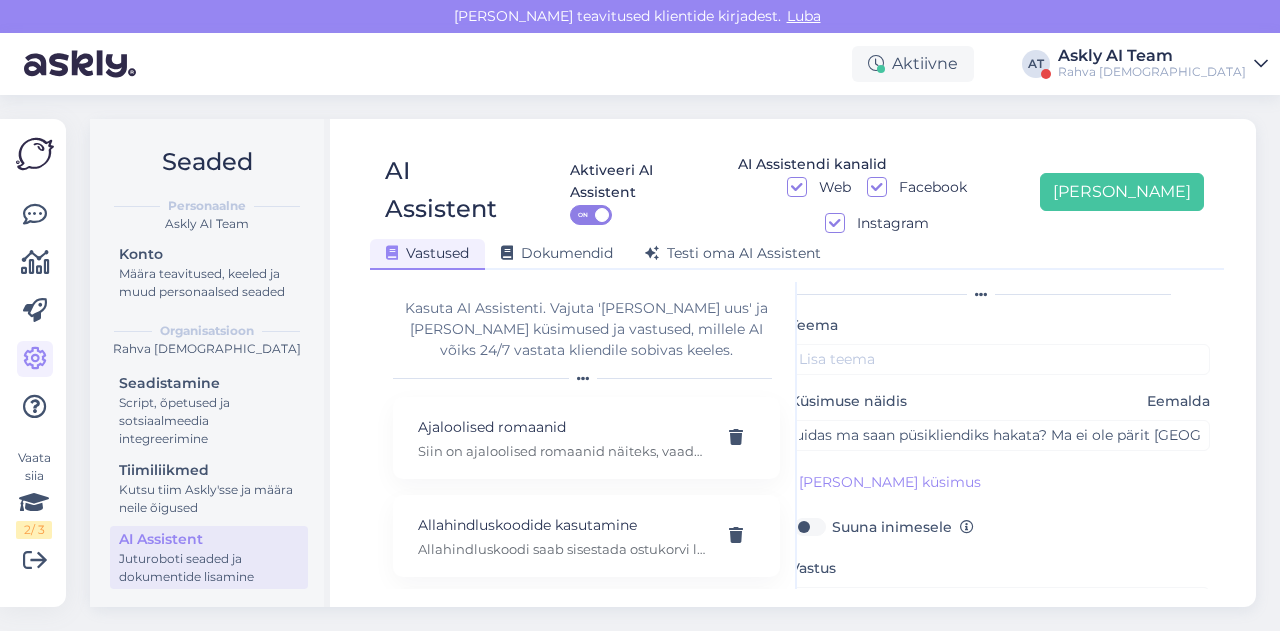 scroll, scrollTop: 0, scrollLeft: 0, axis: both 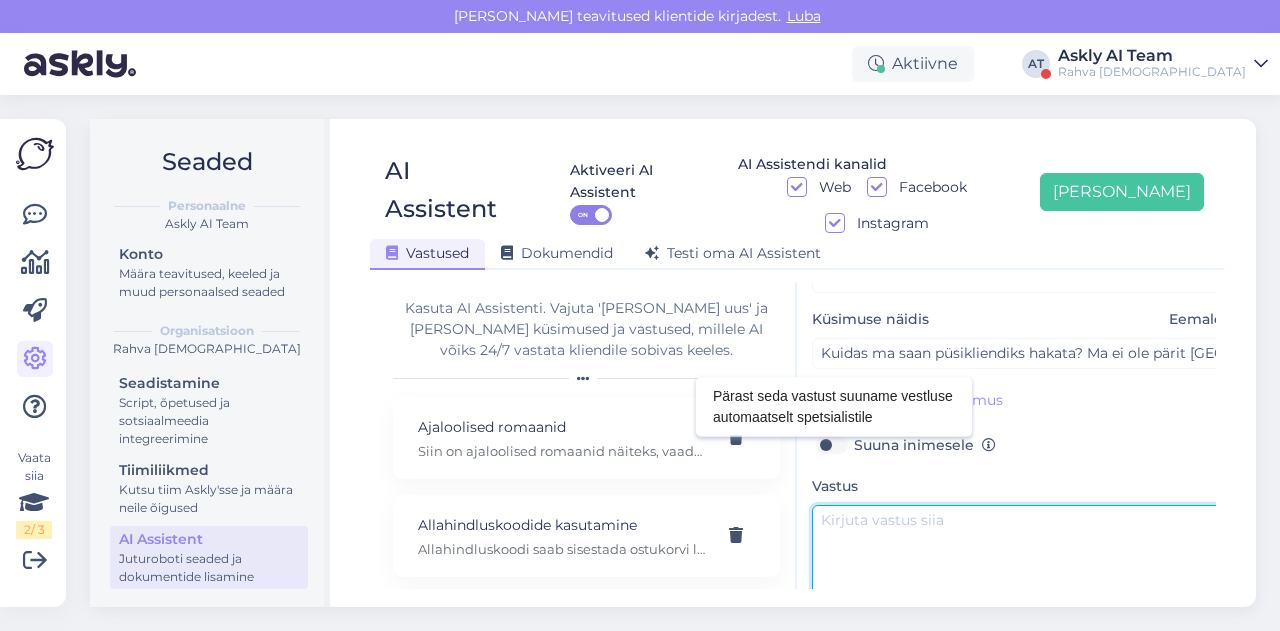 click at bounding box center (1022, 552) 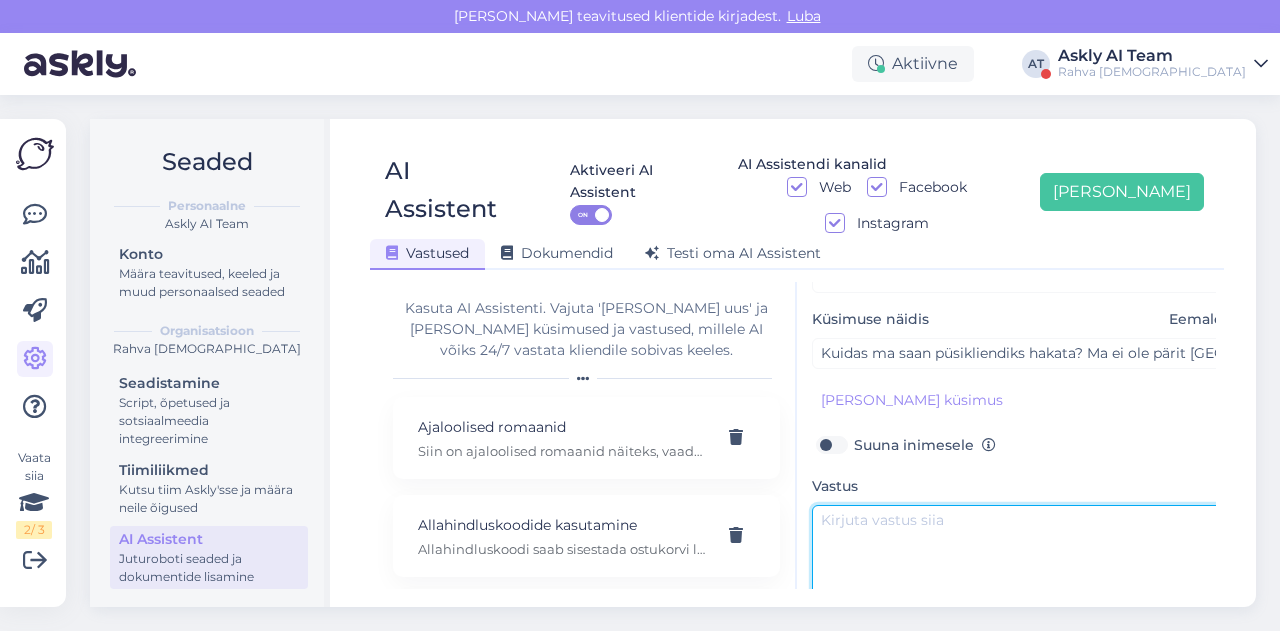 paste on "Sellisel juhul on võimalik e-poes kasutada sisse logimise nuppu ning sisse logida Google kontoga ning seejärel registreerib google kontoga püsikliendiks ja saate läbi e-[PERSON_NAME] osta." 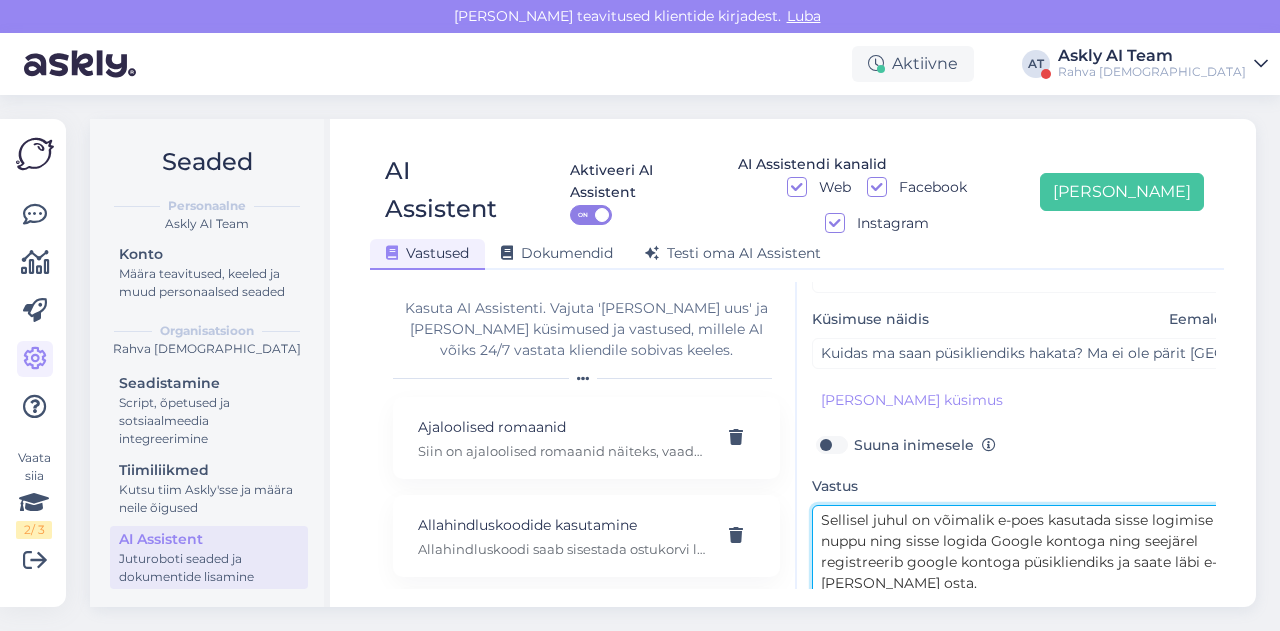 scroll, scrollTop: 15, scrollLeft: 0, axis: vertical 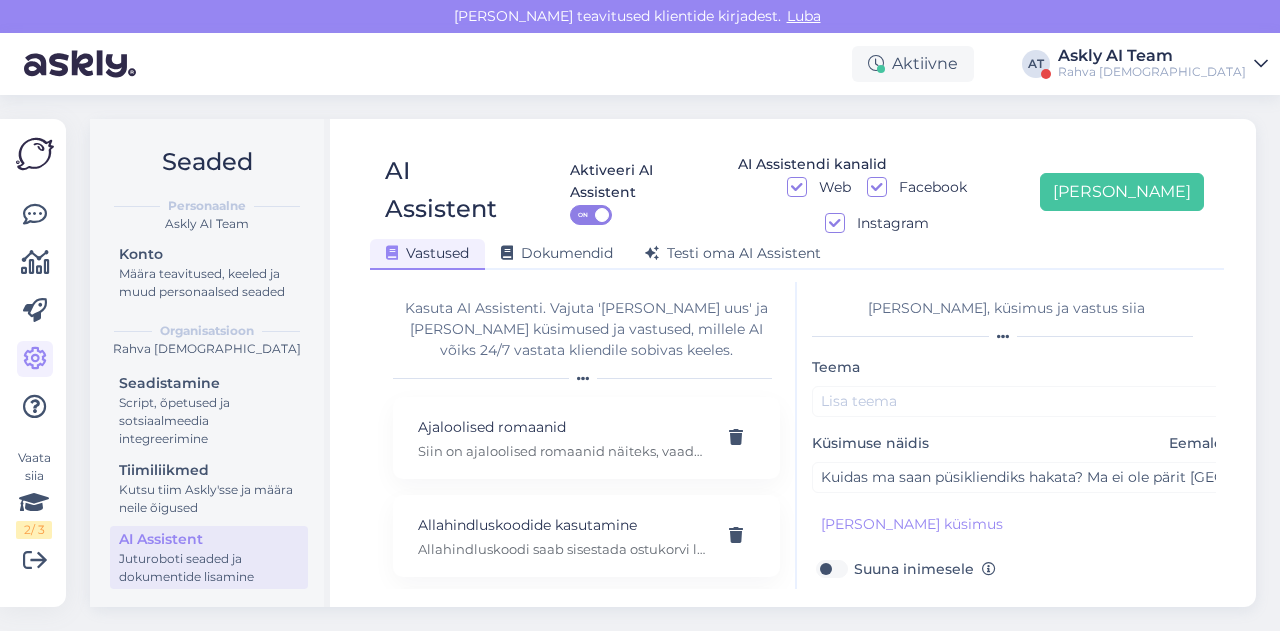type on "Sellisel juhul on võimalik e-poes kasutada sisse logimise nuppu ning sisse logida Google kontoga ning seejärel registreerib google kontoga püsikliendiks ja saate läbi e-[PERSON_NAME] osta." 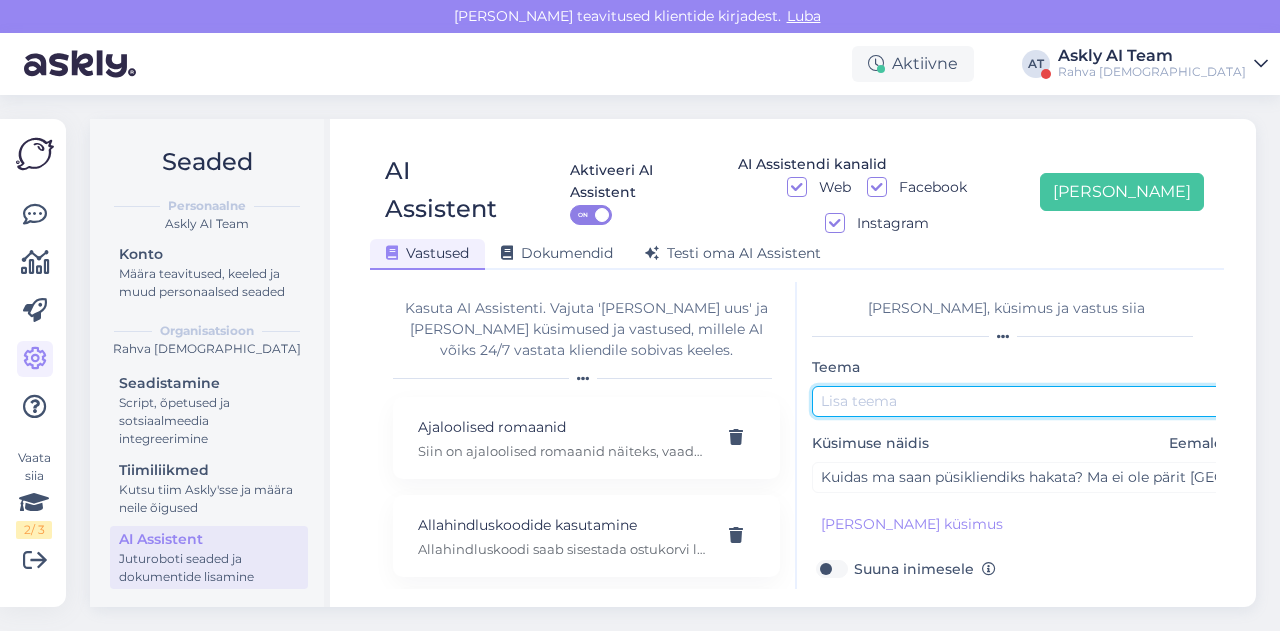 click at bounding box center (1022, 401) 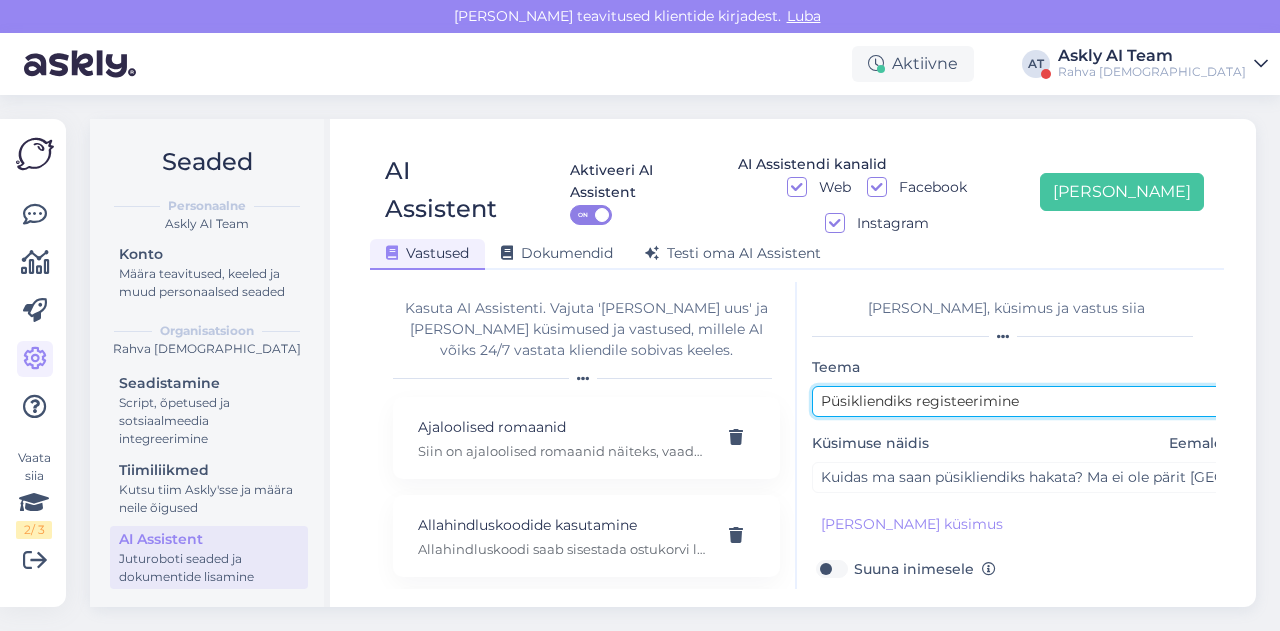 scroll, scrollTop: 179, scrollLeft: 0, axis: vertical 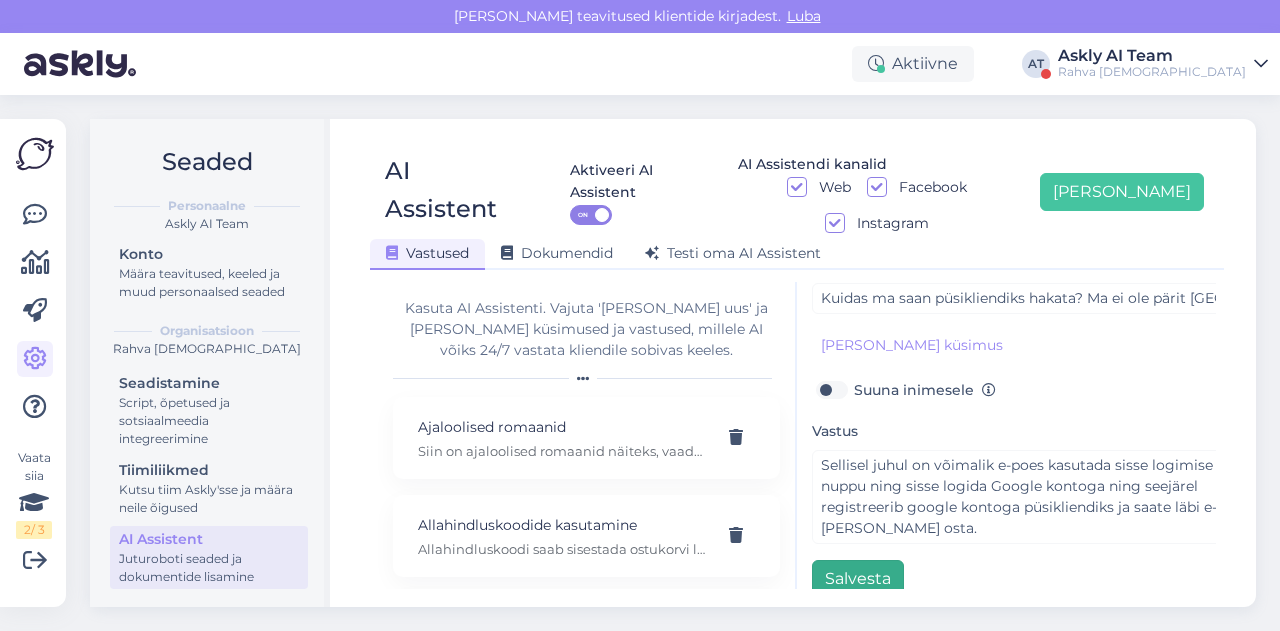 type on "Püsikliendiks registeerimine" 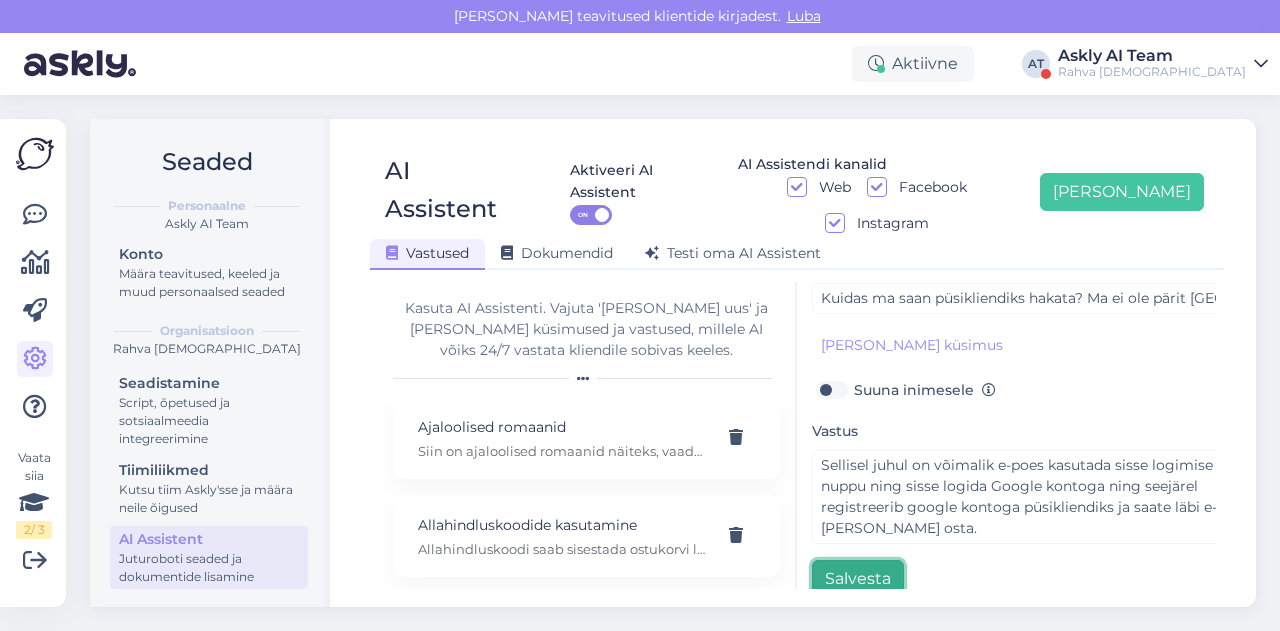 click on "Salvesta" at bounding box center [858, 579] 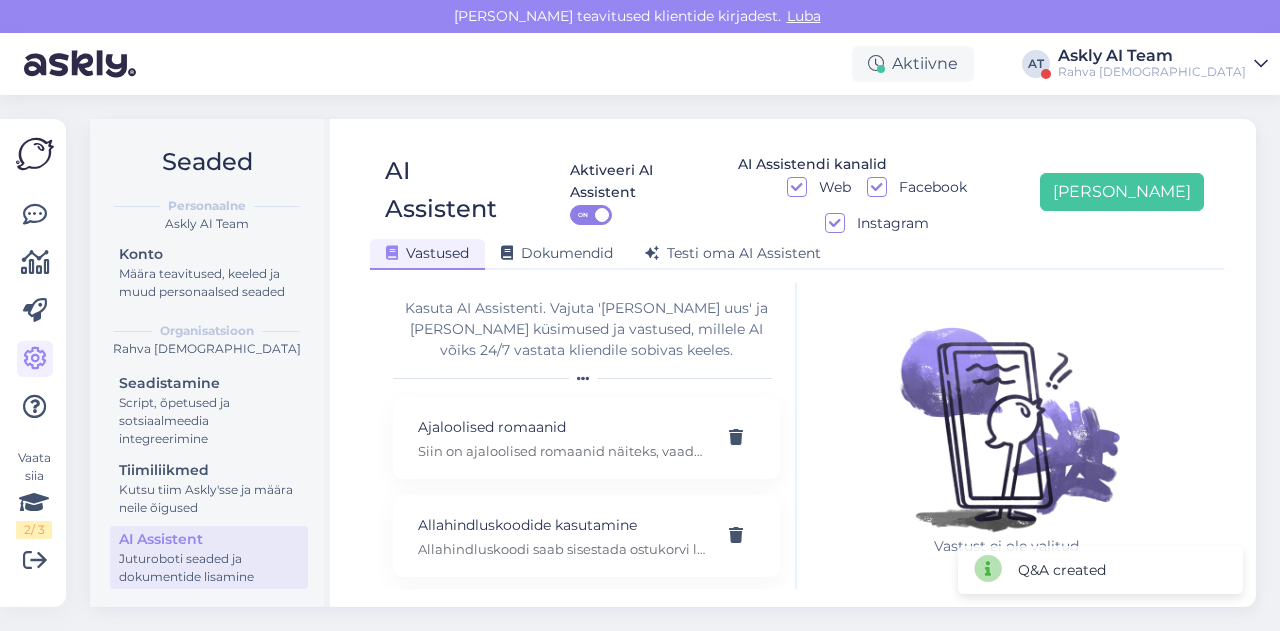 scroll, scrollTop: 42, scrollLeft: 0, axis: vertical 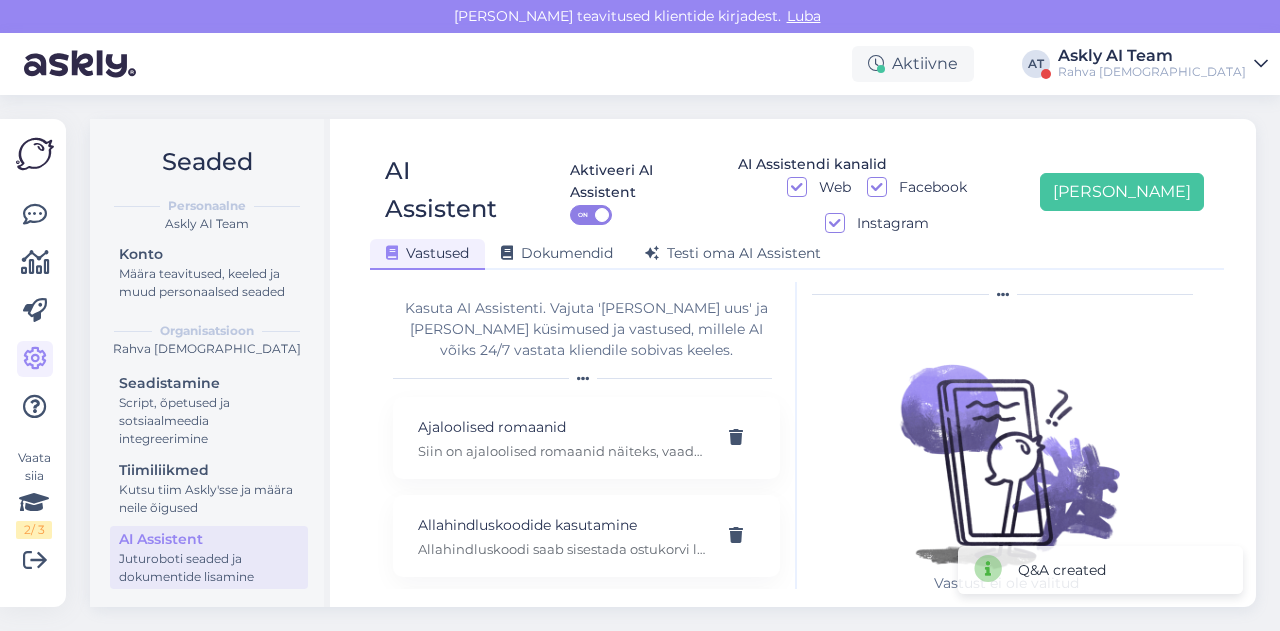 click on "AI Assistent Aktiveeri AI Assistent ON AI Assistendi kanalid Web Facebook Instagram [PERSON_NAME] uus Vastused Dokumendid [PERSON_NAME] oma AI Assistent" at bounding box center [797, 203] 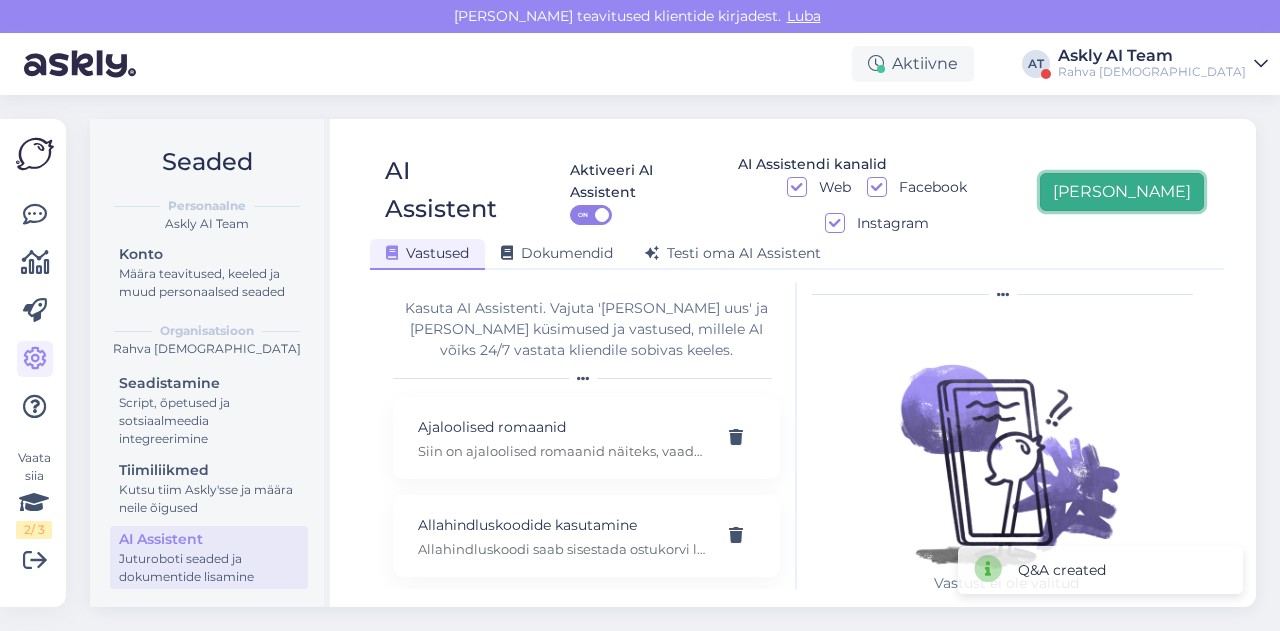 click on "[PERSON_NAME]" at bounding box center [1122, 192] 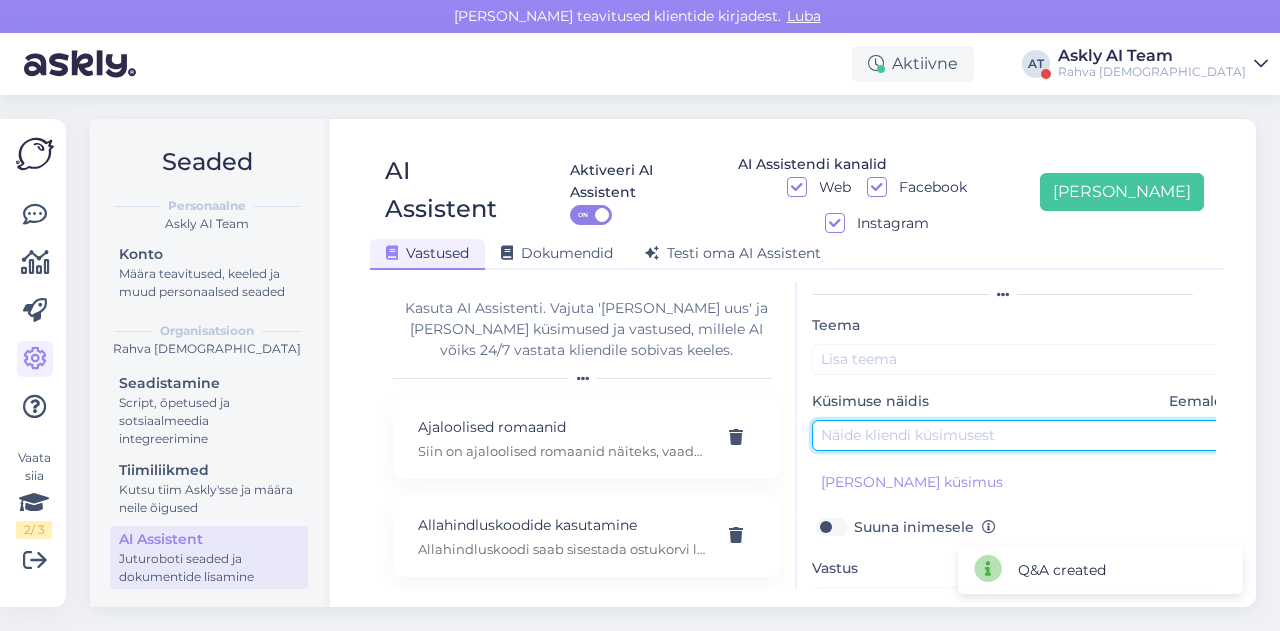 click at bounding box center [1022, 435] 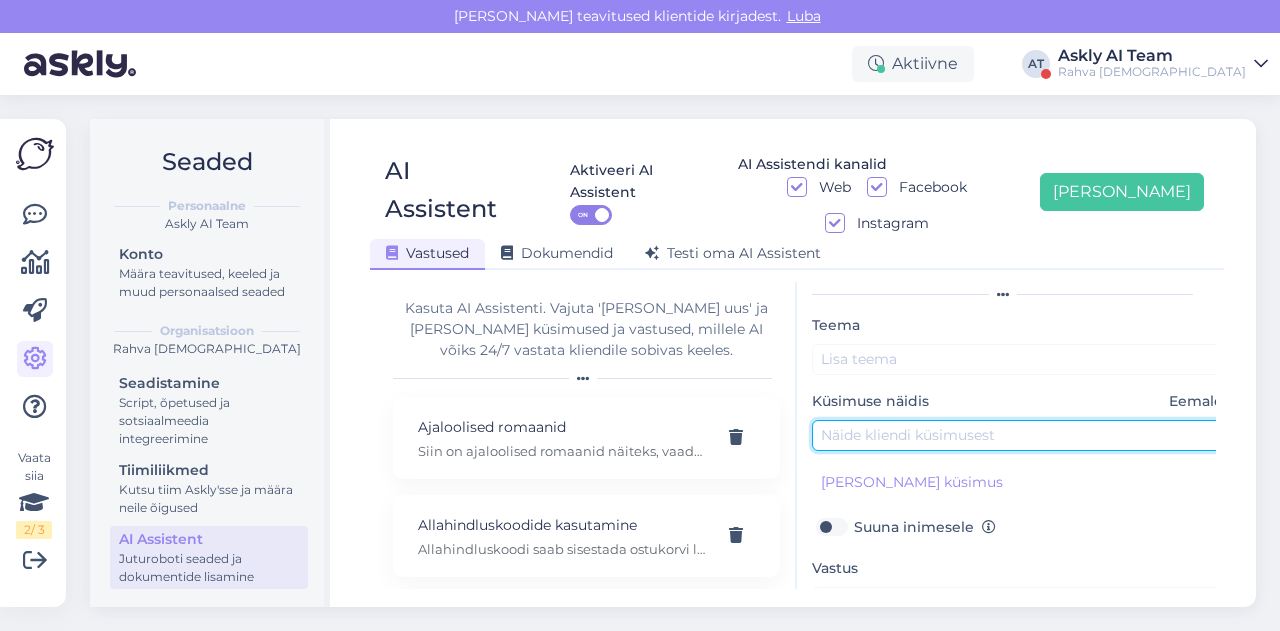 paste on "kas on võimalik ka e-maili muuta, kuna vahetasin nime, siis sooviks siduda konto ka uue e-mailiga" 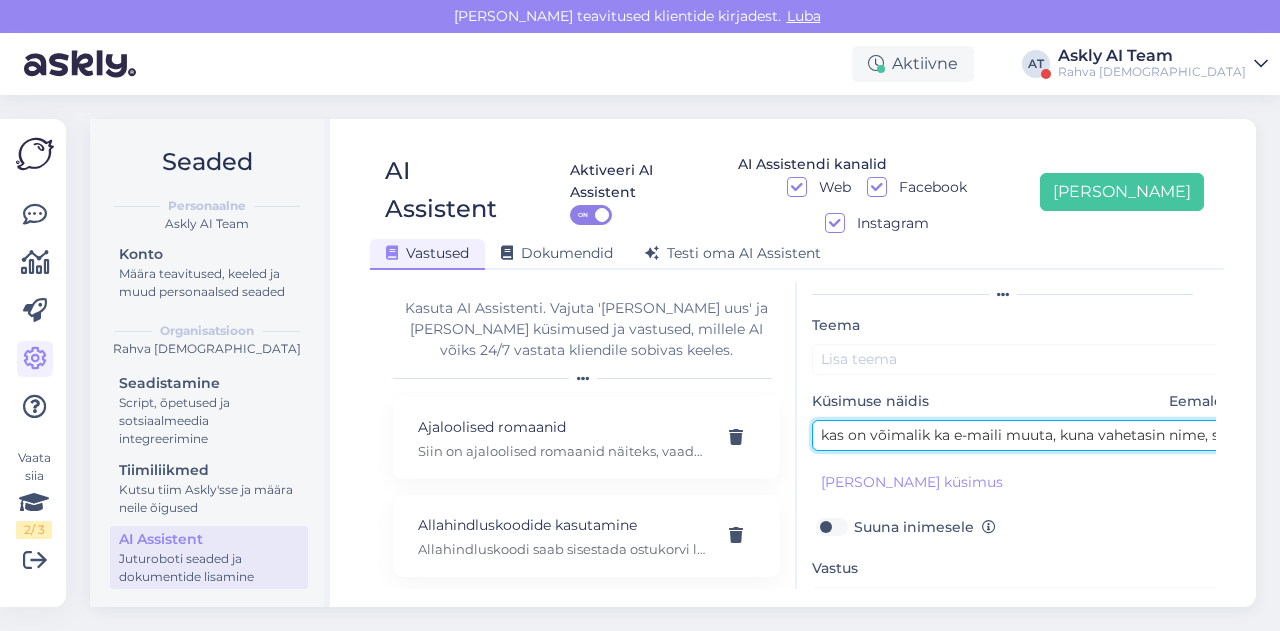 scroll, scrollTop: 0, scrollLeft: 279, axis: horizontal 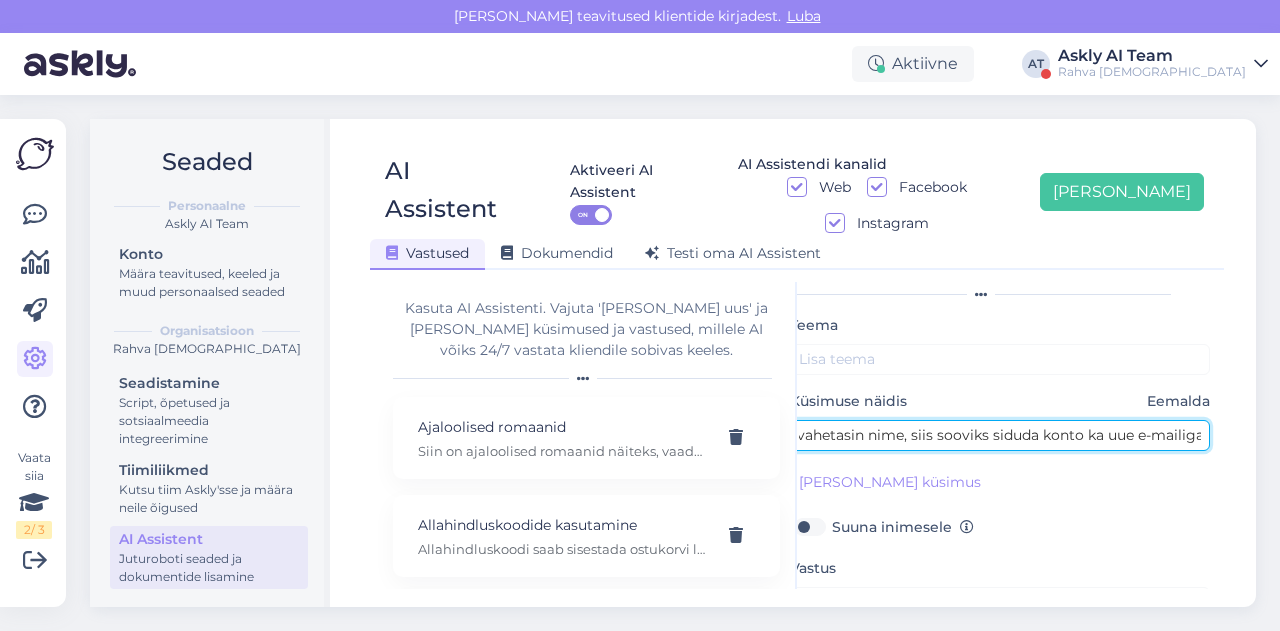 type on "kas on võimalik ka e-maili muuta, kuna vahetasin nime, siis sooviks siduda konto ka uue e-mailiga" 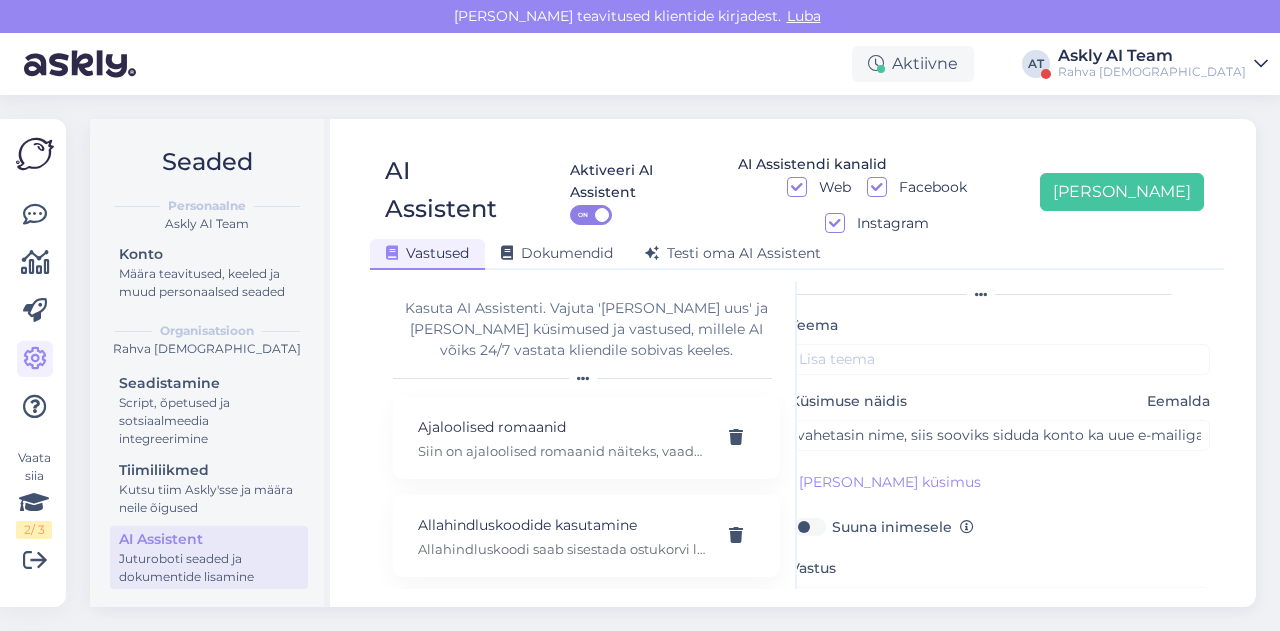 scroll, scrollTop: 0, scrollLeft: 0, axis: both 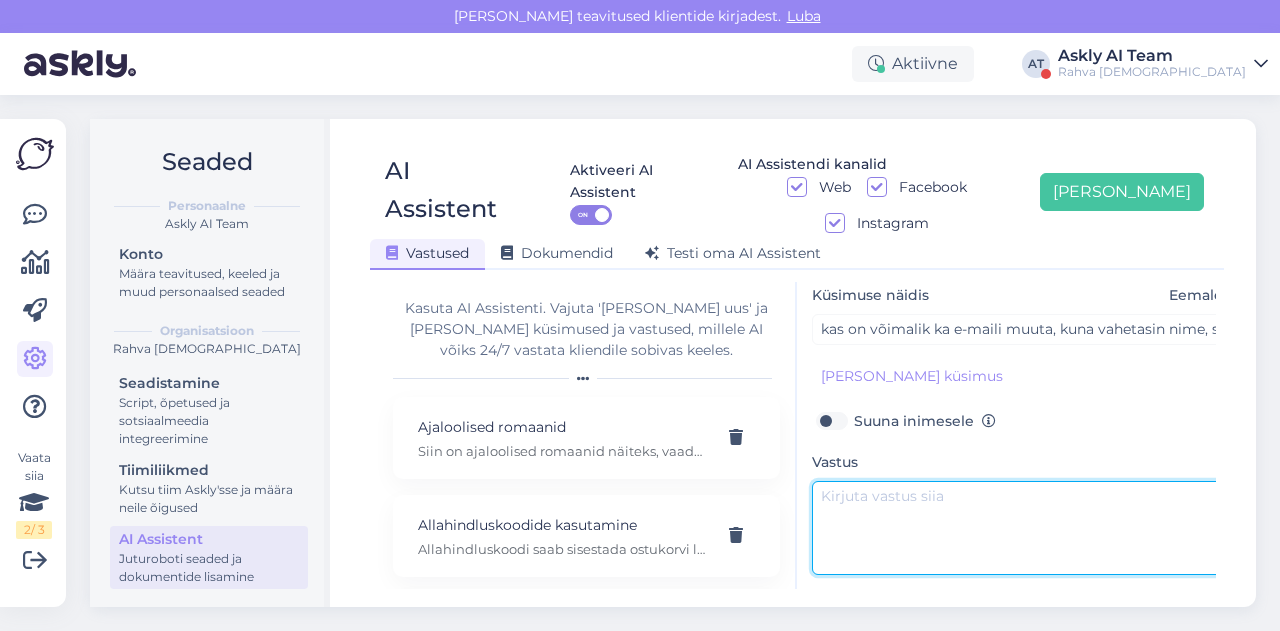 click at bounding box center [1022, 528] 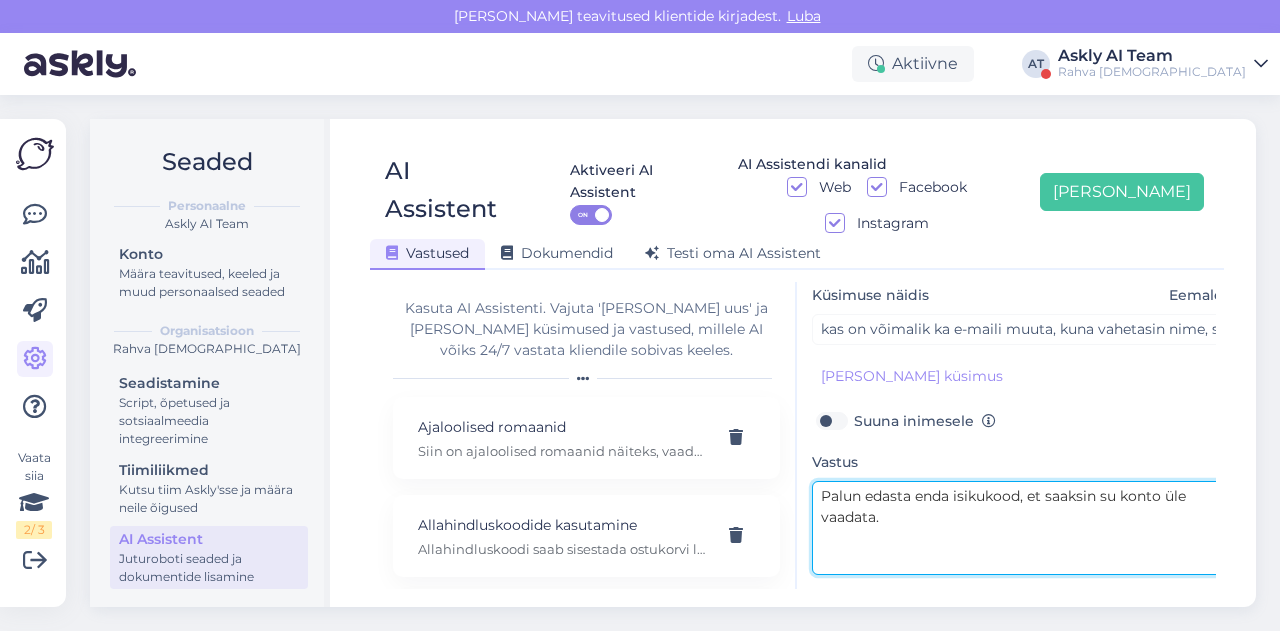 type on "Palun edasta enda isikukood, et saaksin su konto üle vaadata." 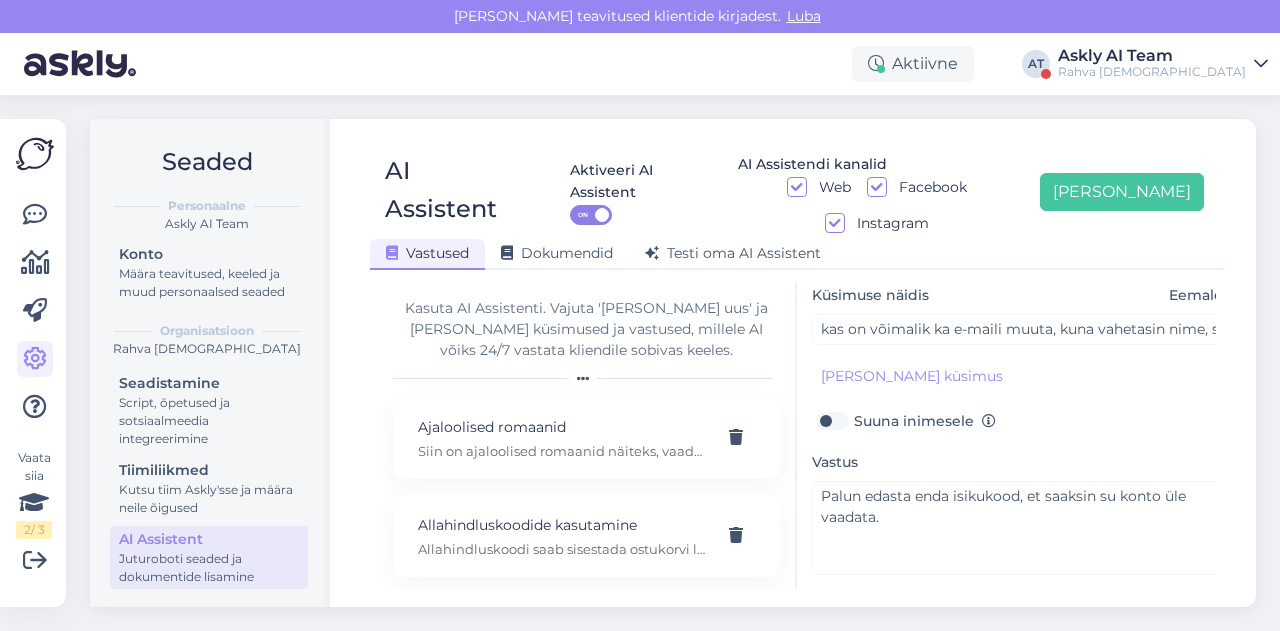 click on "Suuna inimesele" at bounding box center [925, 421] 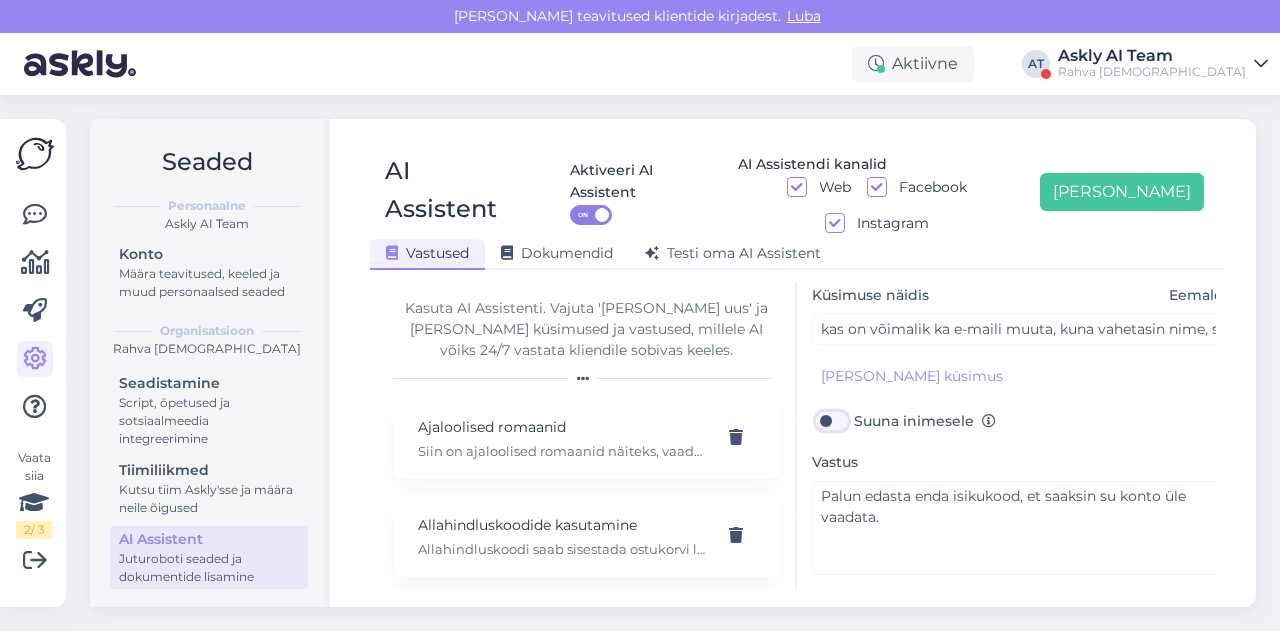 click on "Suuna inimesele" at bounding box center (831, 421) 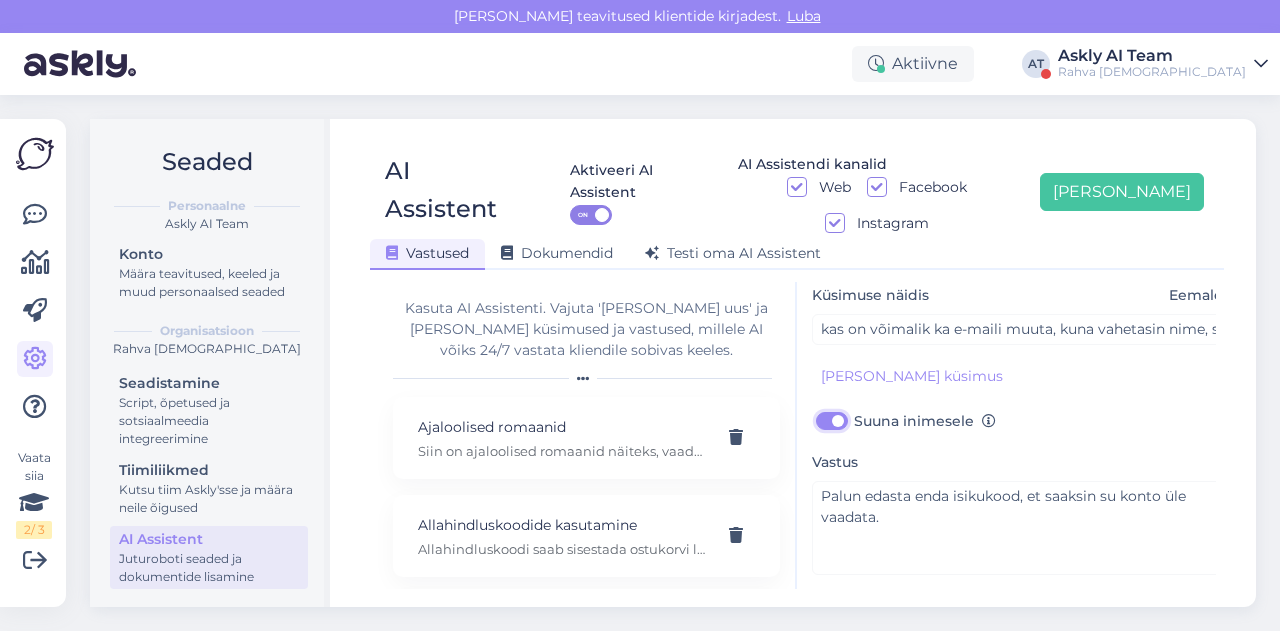 checkbox on "true" 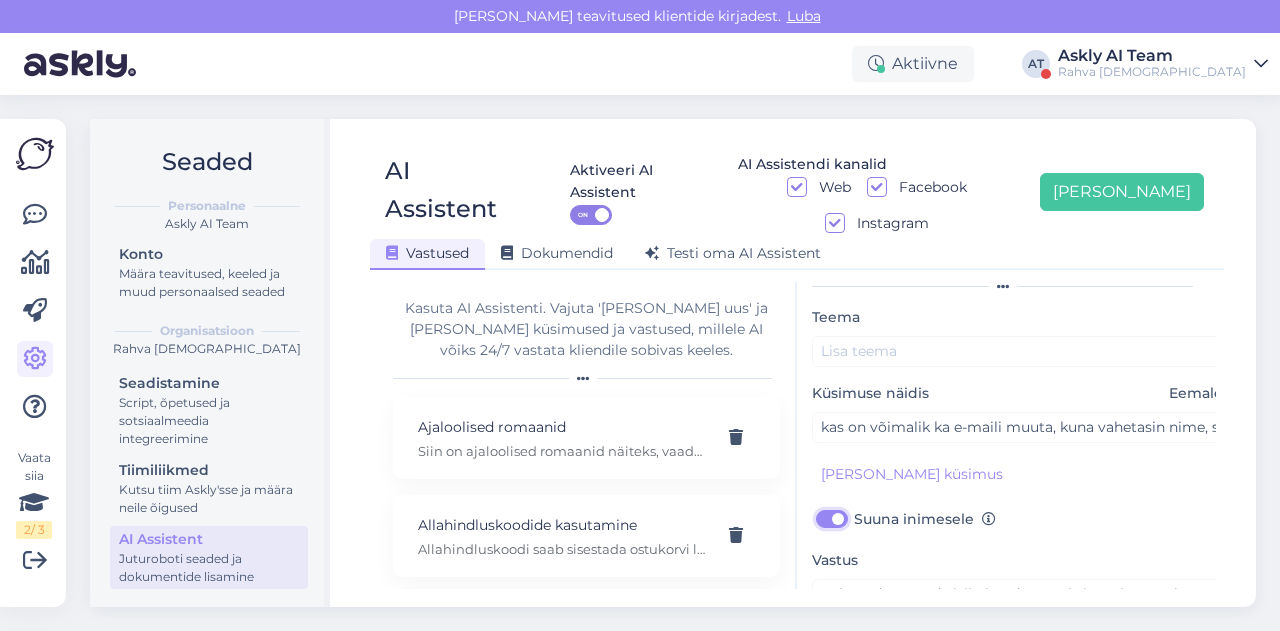 scroll, scrollTop: 0, scrollLeft: 0, axis: both 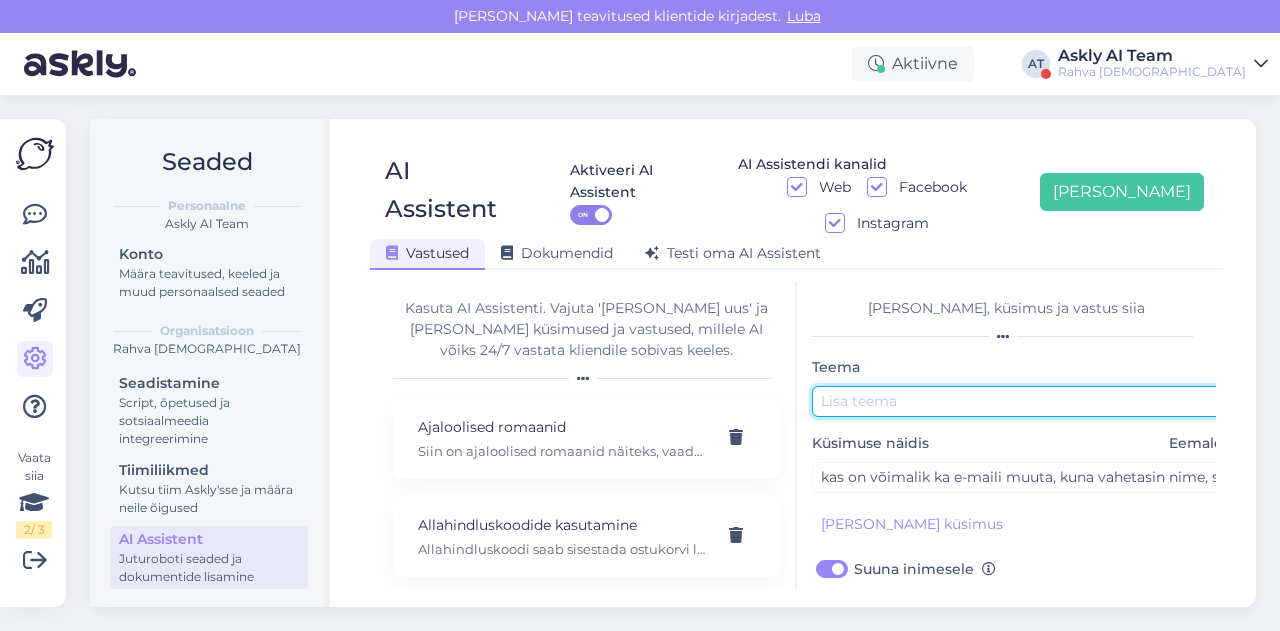 click at bounding box center (1022, 401) 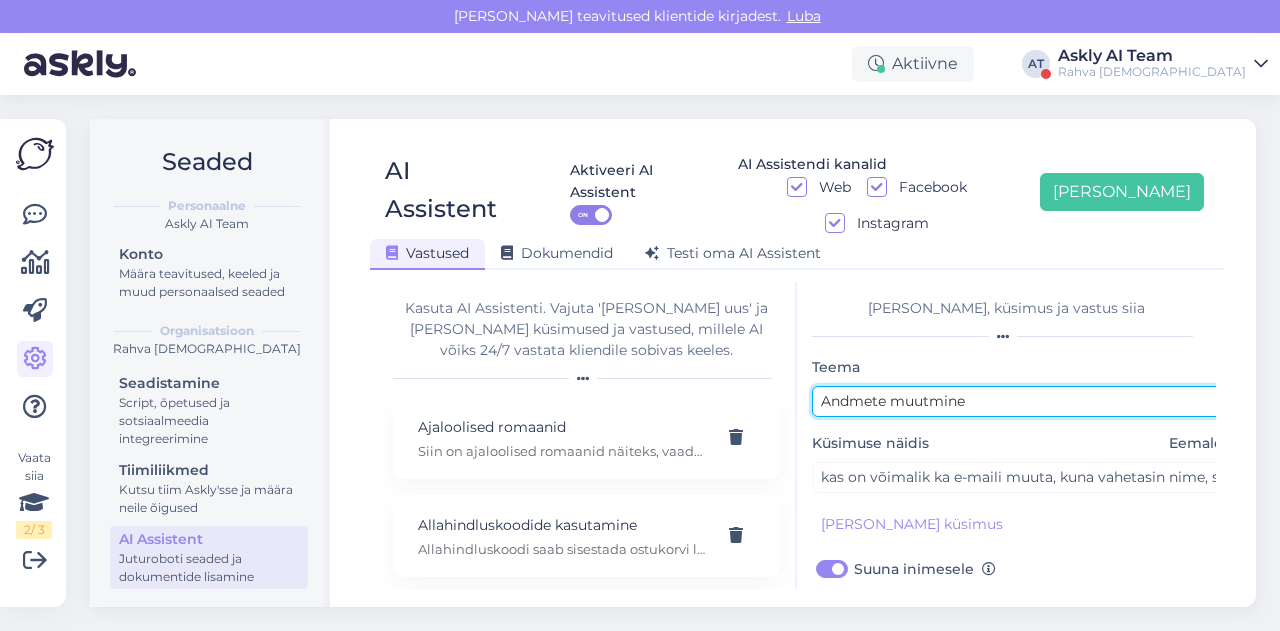 scroll, scrollTop: 179, scrollLeft: 0, axis: vertical 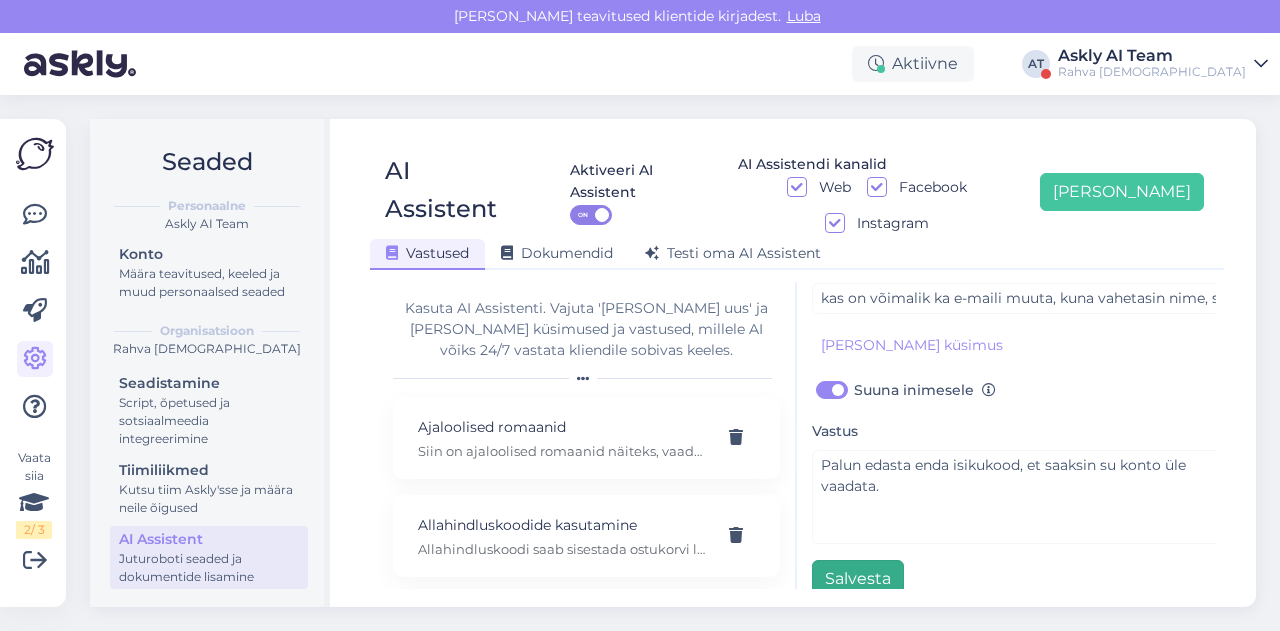 type on "Andmete muutmine" 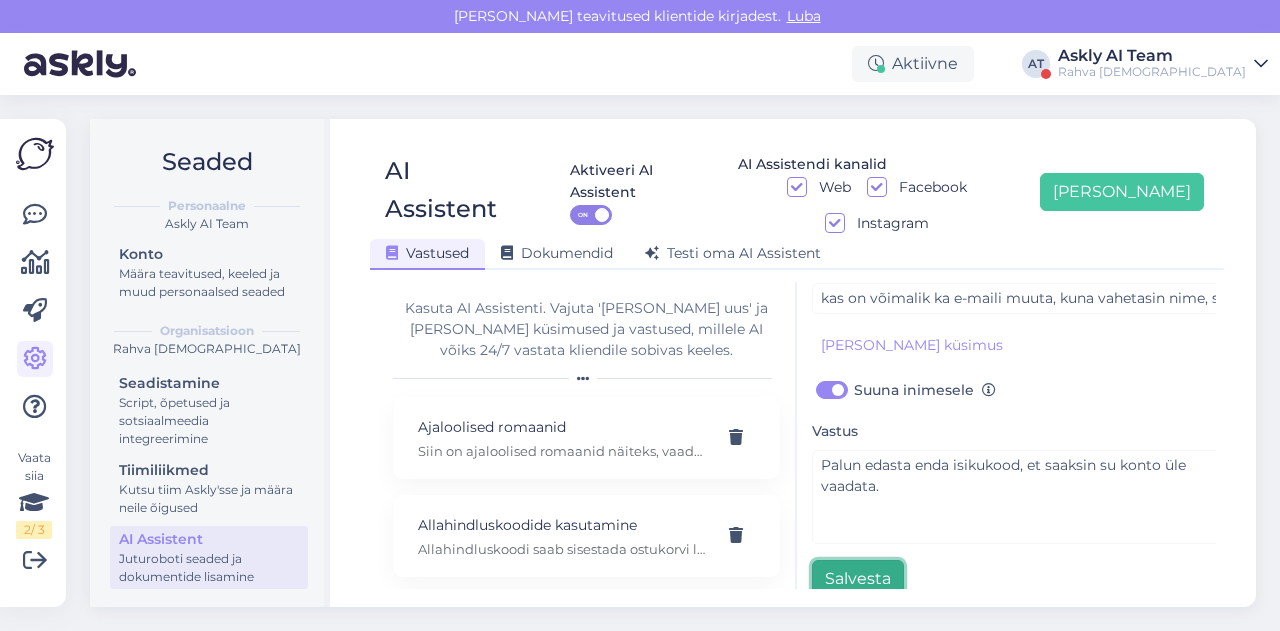 click on "Salvesta" at bounding box center [858, 579] 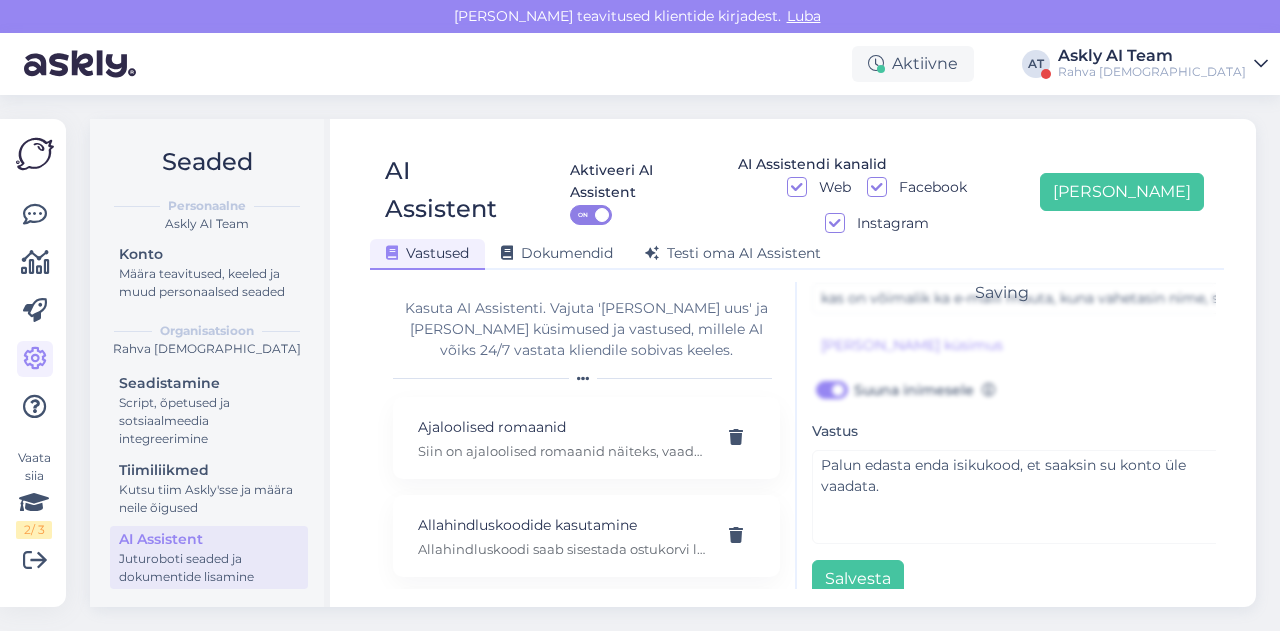 click on "Seaded Personaalne Askly AI Team Konto Määra teavitused, keeled ja muud personaalsed seaded Organisatsioon Rahva Raamat Seadistamine Script, õpetused ja sotsiaalmeedia integreerimine Tiimiliikmed Kutsu tiim Askly'sse ja määra neile õigused AI Assistent Juturoboti seaded ja dokumentide lisamine AI Assistent Aktiveeri AI Assistent ON AI Assistendi kanalid Web Facebook Instagram [PERSON_NAME] uus Vastused Dokumendid [PERSON_NAME] oma AI Assistent Kasuta AI Assistenti. Vajuta '[PERSON_NAME] uus' ja [PERSON_NAME] küsimused ja vastused, millele AI võiks 24/7 vastata kliendile sobivas keeles.  Ajaloolised romaanid Siin on ajaloolised romaanid näiteks, vaadake mis teile meeldida võiks: [URL][DOMAIN_NAME] Allahindluskoodide kasutamine Allahindluskoodide piirangud Amazon Kindle e-lugeri erisused Amazon Kindle ei toeta .epub-formaati, seetõttu tuleks [PERSON_NAME] teisendada näiteks programmiga Calibre. Arve E-lugeri mõiste" at bounding box center (679, 363) 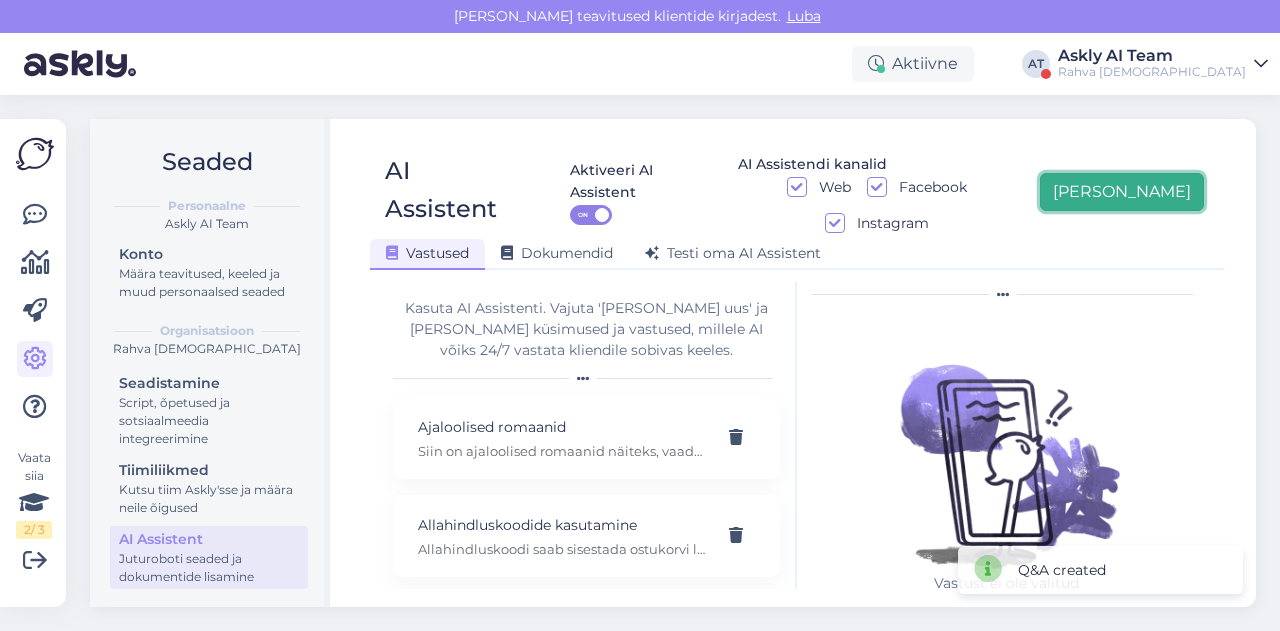 click on "[PERSON_NAME]" at bounding box center [1122, 192] 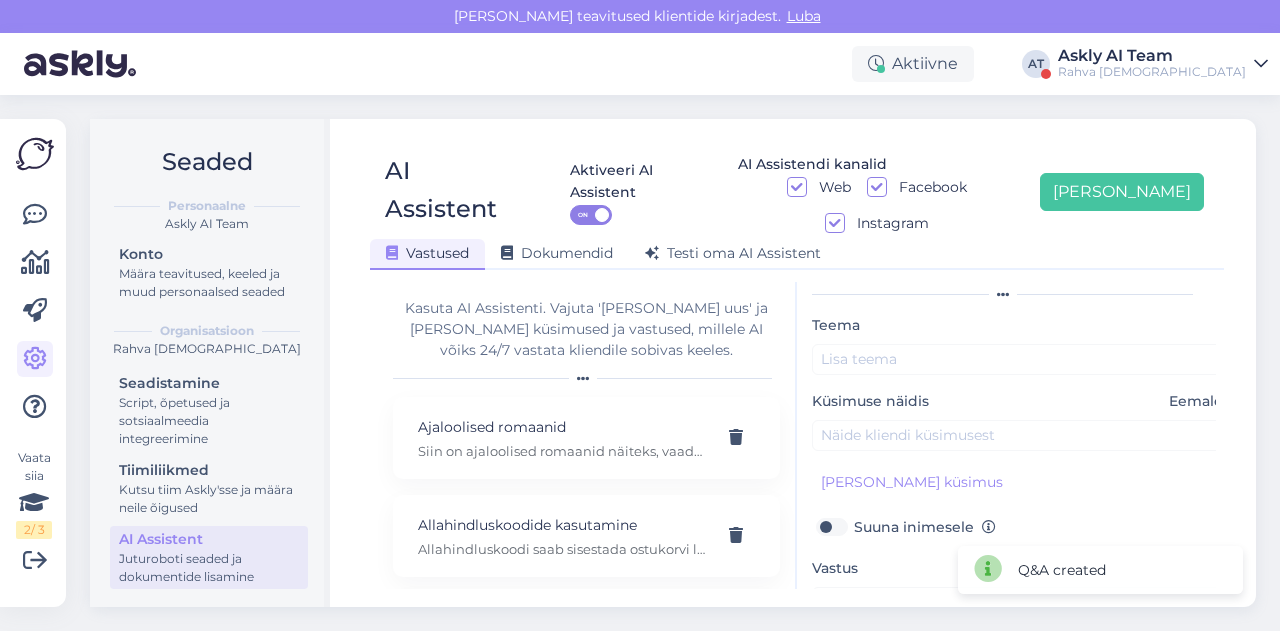 click on "Küsimuse näidis Eemalda" at bounding box center (1022, 421) 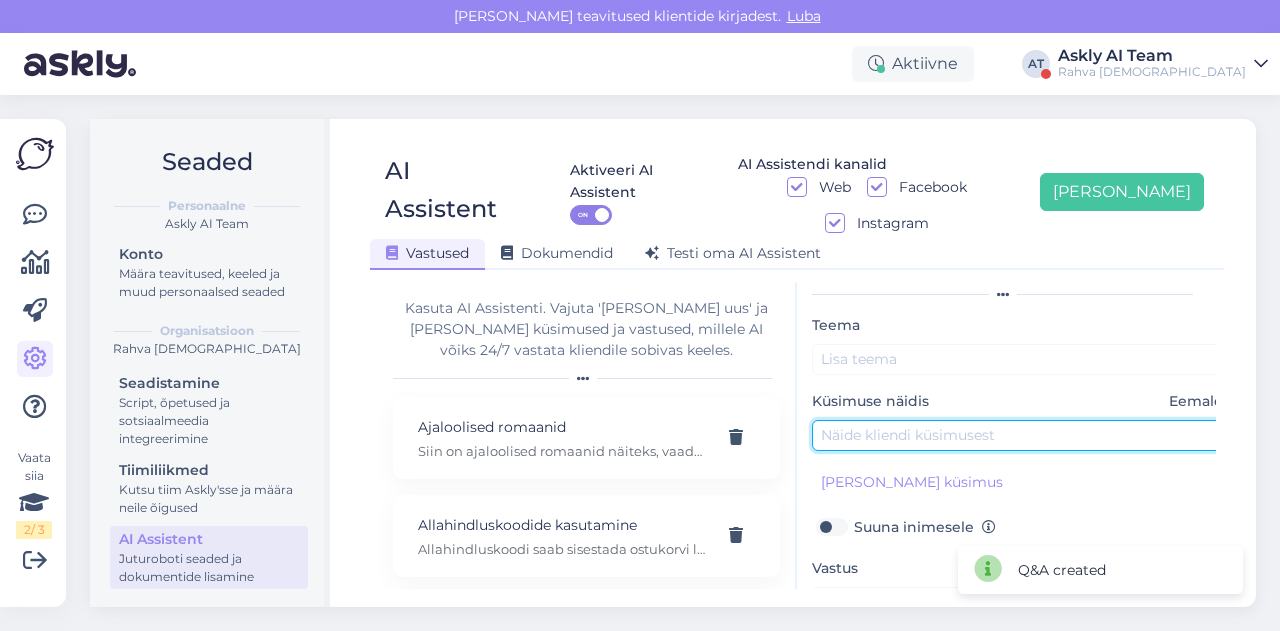 click at bounding box center (1022, 435) 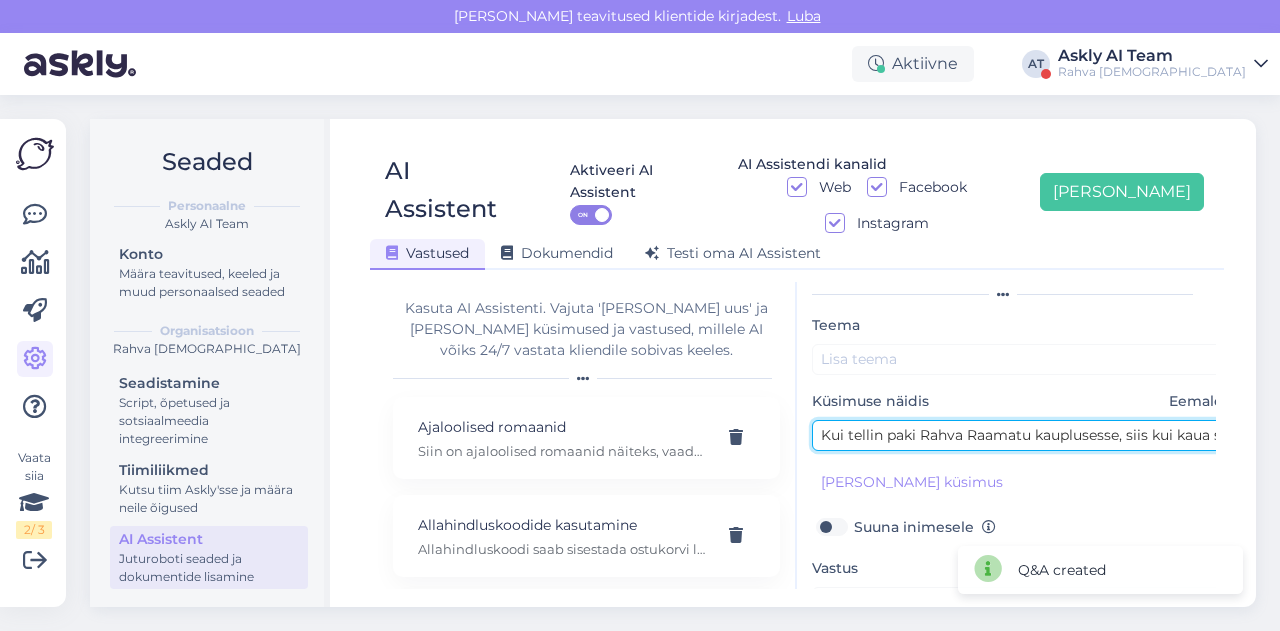 scroll, scrollTop: 0, scrollLeft: 125, axis: horizontal 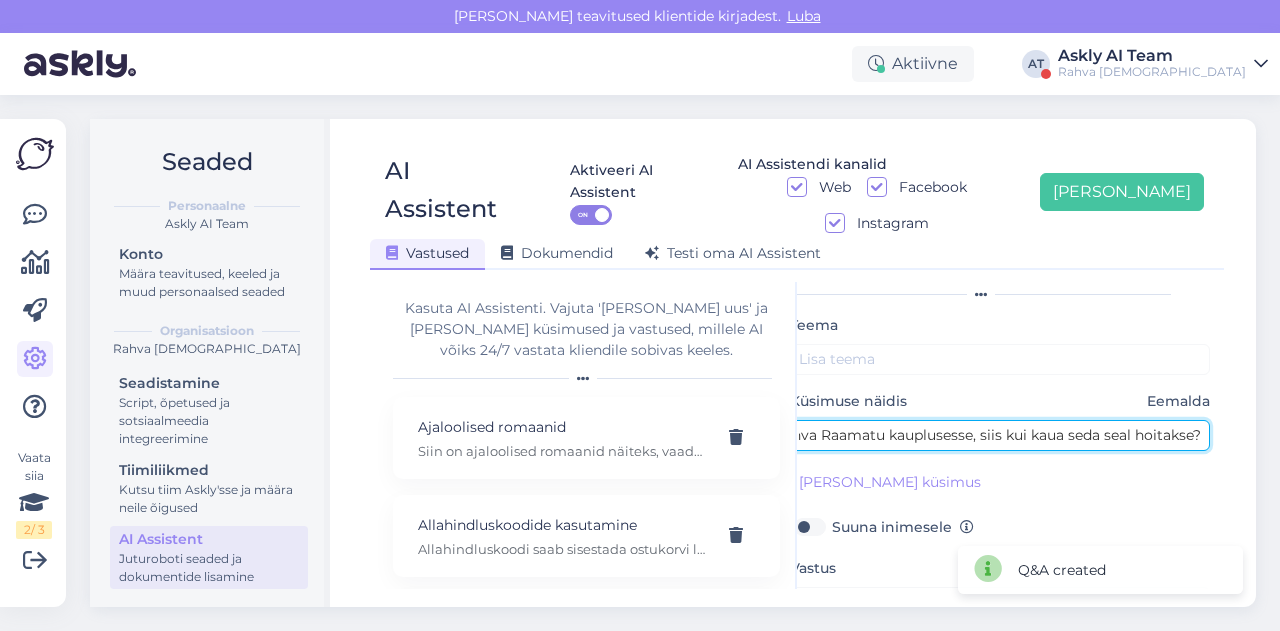 type on "Kui tellin paki Rahva Raamatu kauplusesse, siis kui kaua seda seal hoitakse?" 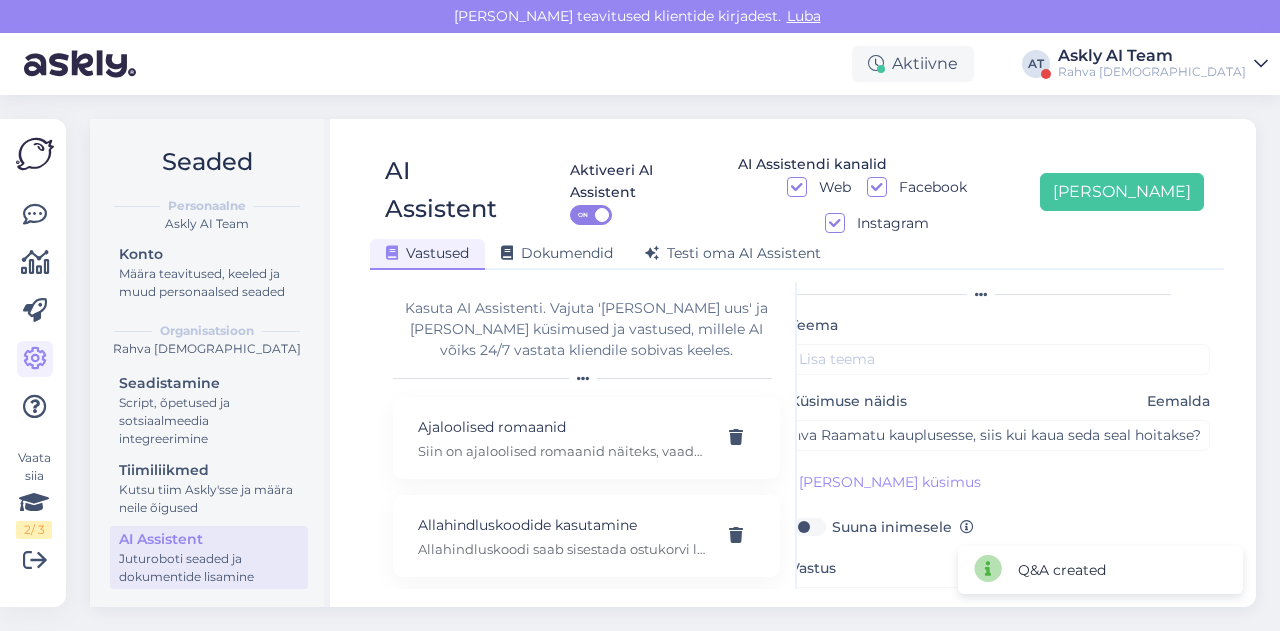 scroll, scrollTop: 0, scrollLeft: 0, axis: both 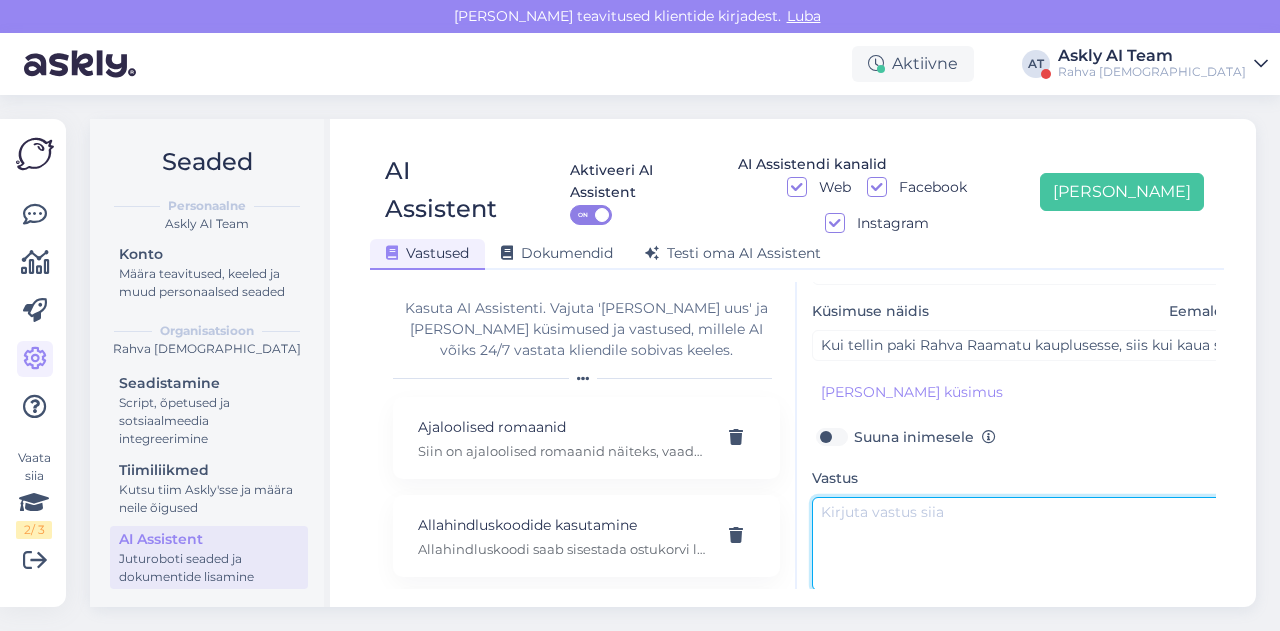 click at bounding box center [1022, 544] 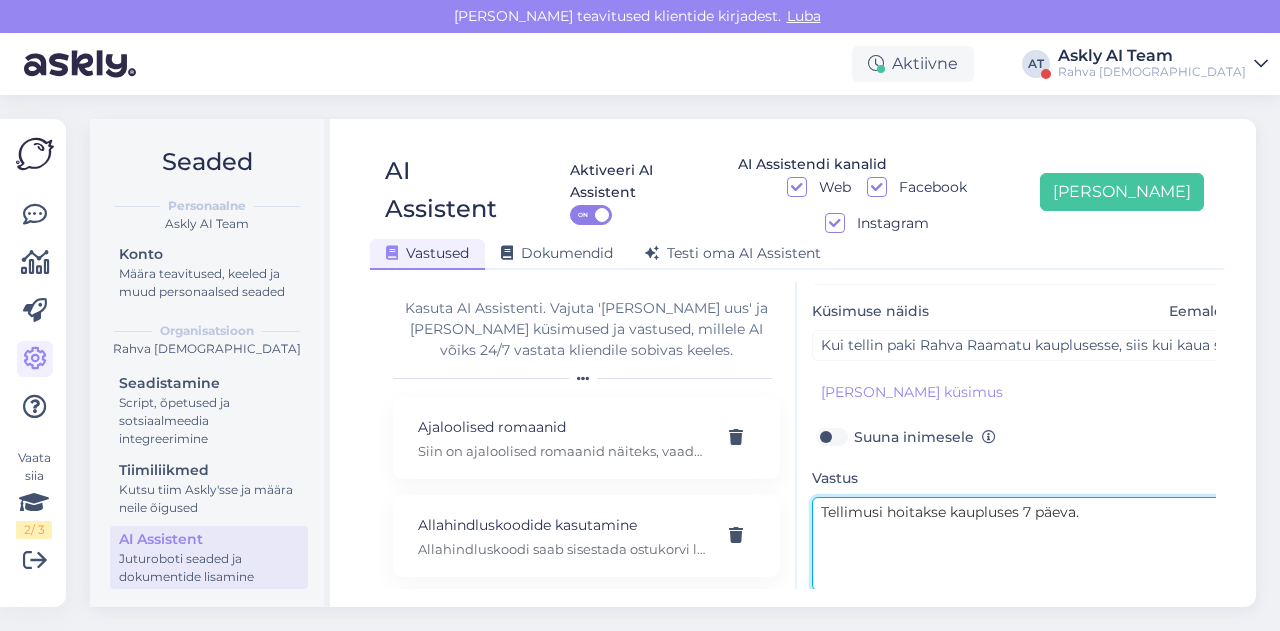 click on "Tellimusi hoitakse kaupluses 7 päeva." at bounding box center [1022, 544] 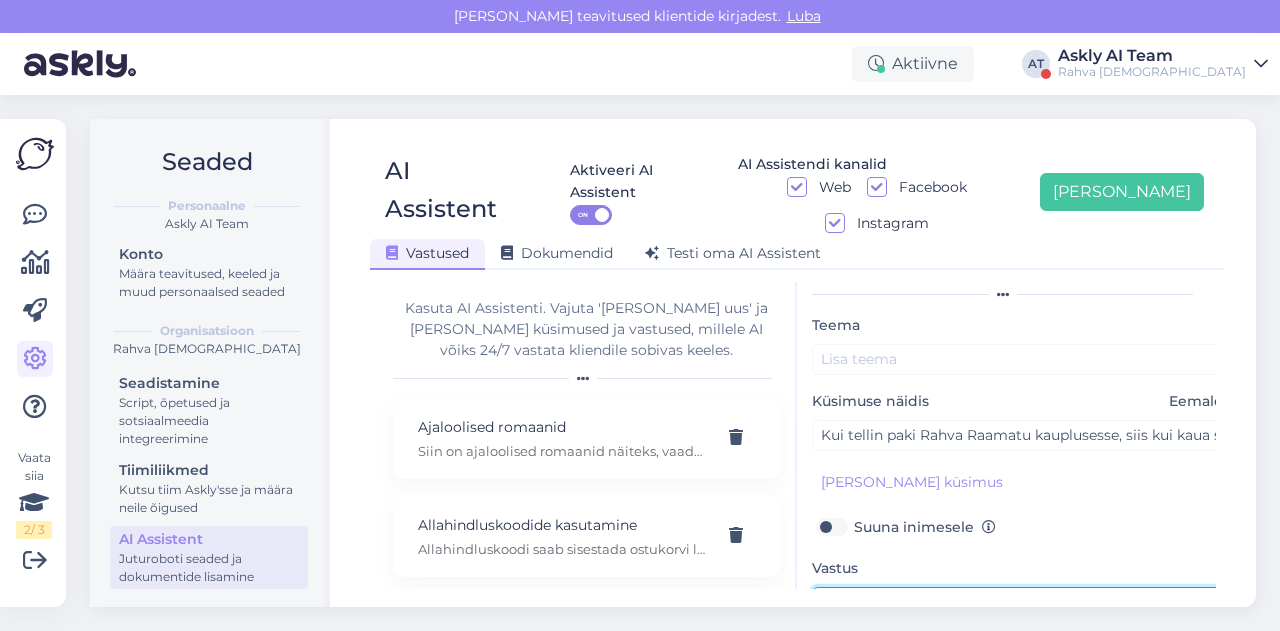 scroll, scrollTop: 0, scrollLeft: 0, axis: both 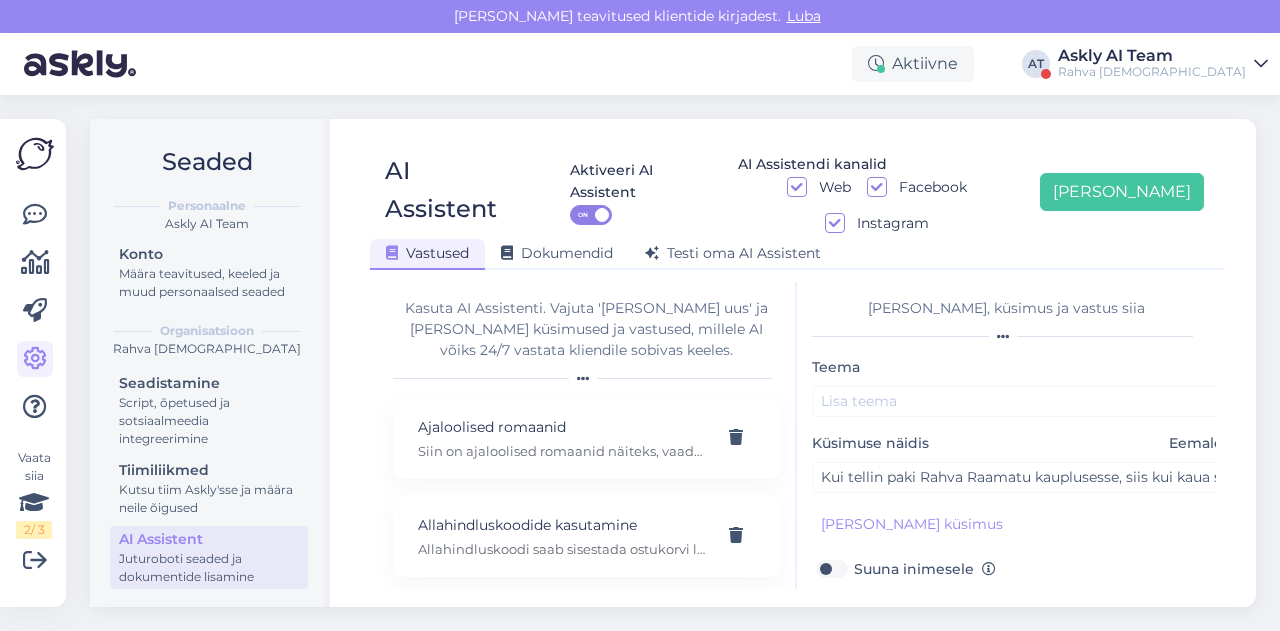 type on "Tere!
Tellimusi hoitakse kaupluses 7 päeva." 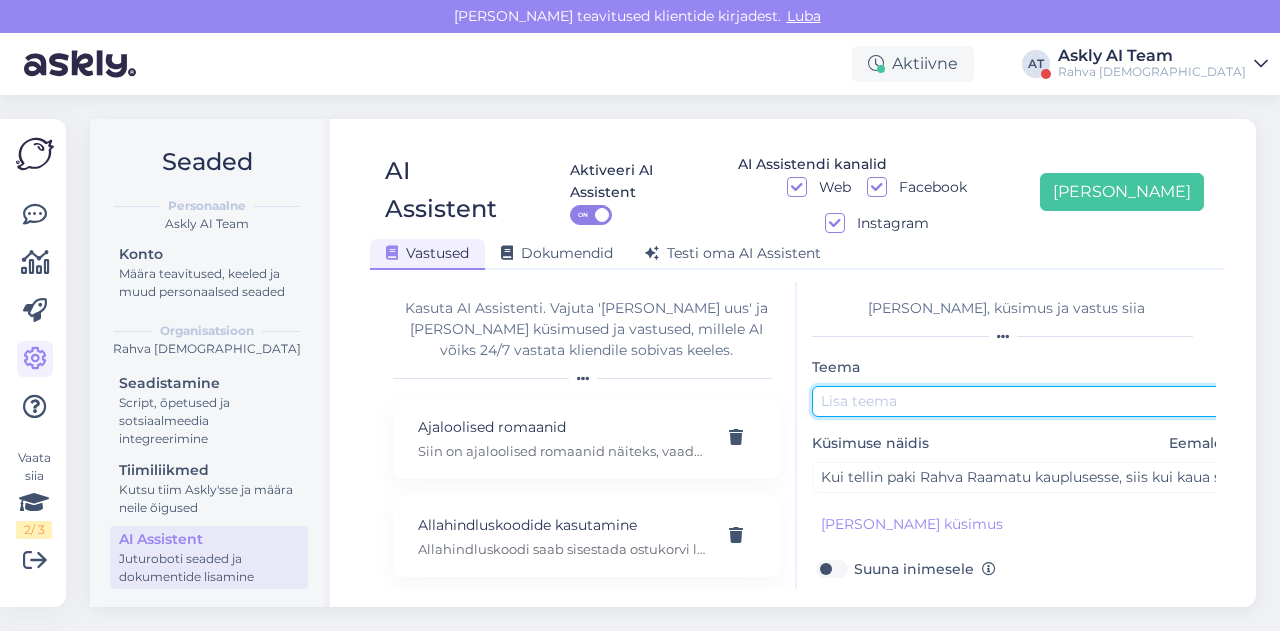 click at bounding box center [1022, 401] 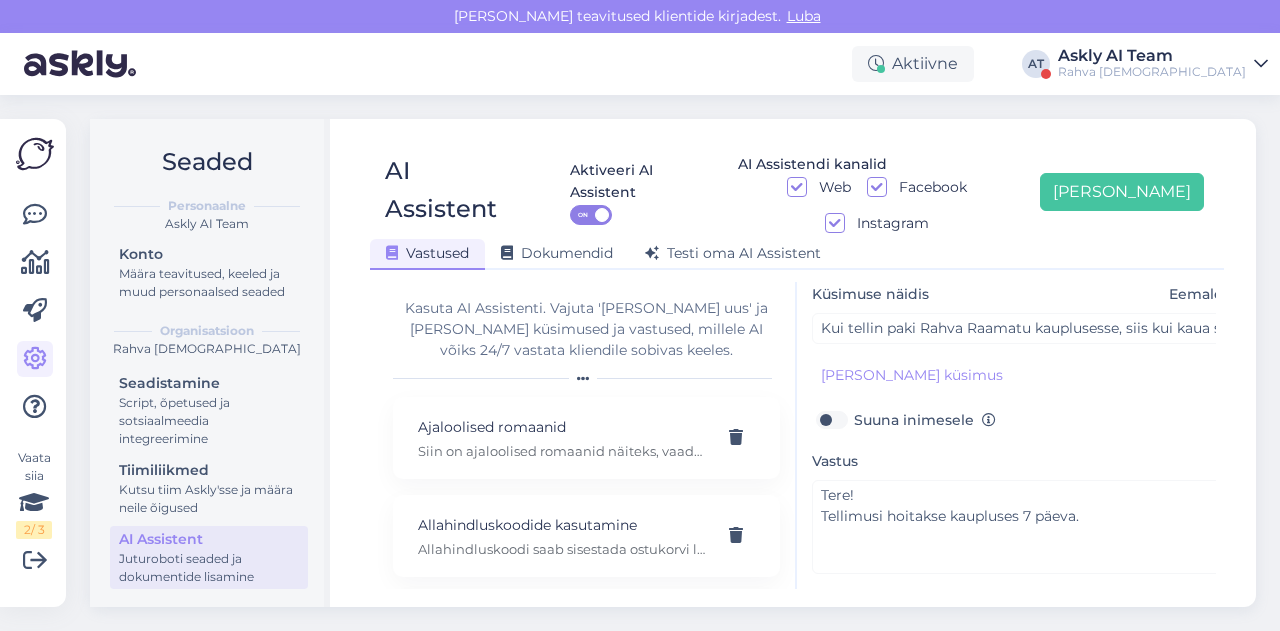 scroll, scrollTop: 179, scrollLeft: 0, axis: vertical 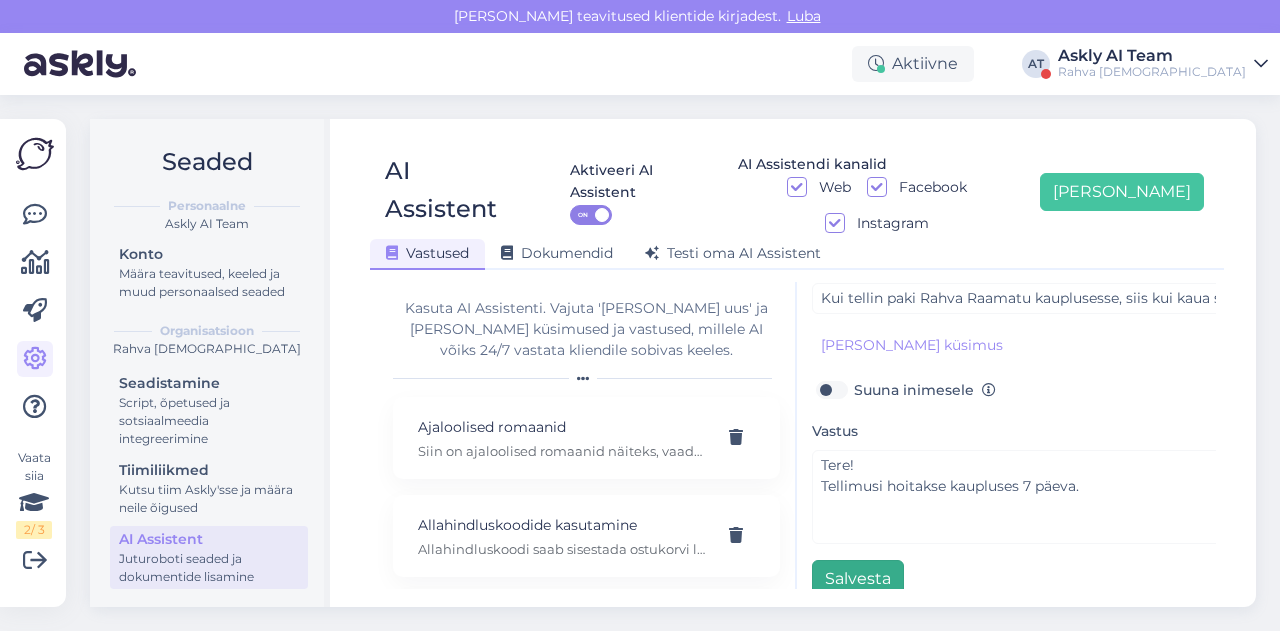 type on "Tellimus kaupluses" 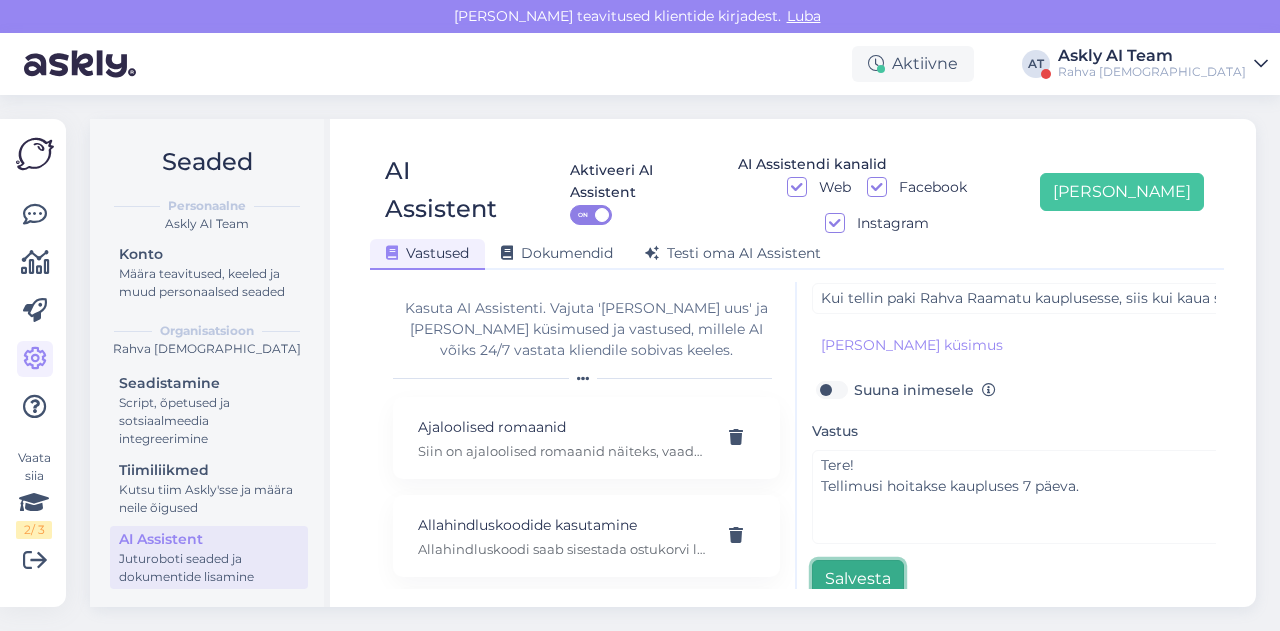 click on "Salvesta" at bounding box center [858, 579] 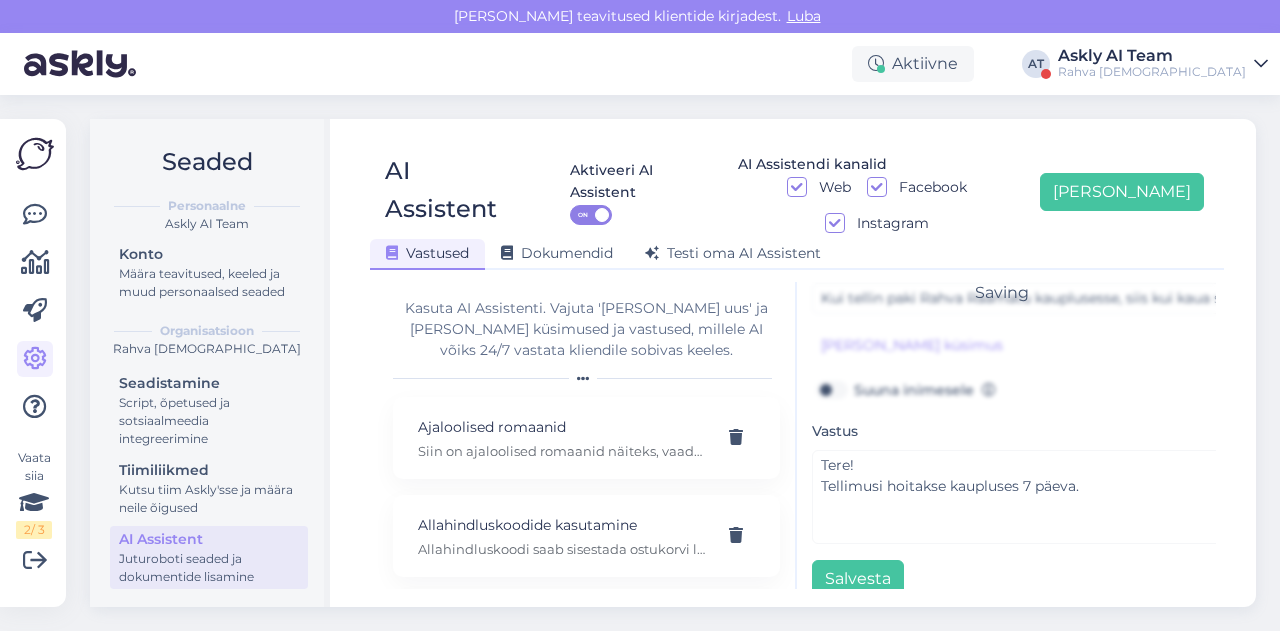 scroll, scrollTop: 42, scrollLeft: 0, axis: vertical 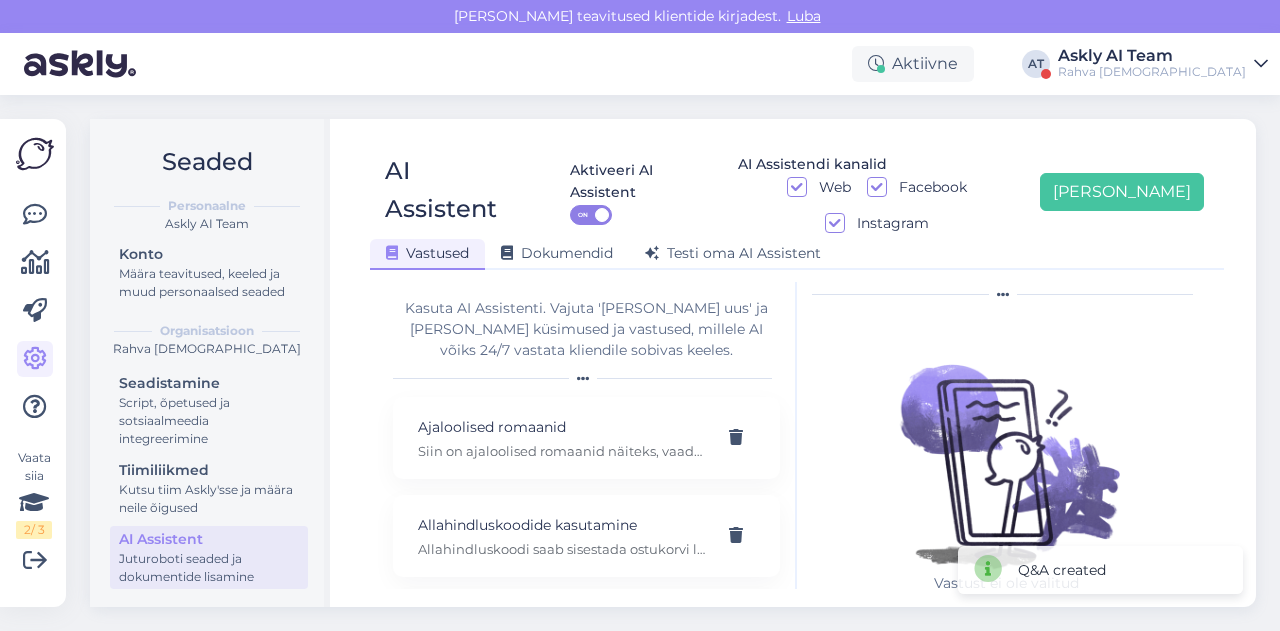 click on "Seaded Personaalne Askly AI Team Konto Määra teavitused, keeled ja muud personaalsed seaded Organisatsioon Rahva Raamat Seadistamine Script, õpetused ja sotsiaalmeedia integreerimine Tiimiliikmed Kutsu tiim Askly'sse ja määra neile õigused AI Assistent Juturoboti seaded ja dokumentide lisamine AI Assistent Aktiveeri AI Assistent ON AI Assistendi kanalid Web Facebook Instagram [PERSON_NAME] uus Vastused Dokumendid [PERSON_NAME] oma AI Assistent Kasuta AI Assistenti. Vajuta '[PERSON_NAME] uus' ja [PERSON_NAME] küsimused ja vastused, millele AI võiks 24/7 vastata kliendile sobivas keeles.  Ajaloolised romaanid Siin on ajaloolised romaanid näiteks, vaadake mis teile meeldida võiks: [URL][DOMAIN_NAME] Allahindluskoodide kasutamine Allahindluskoodide piirangud Amazon Kindle e-lugeri erisused Amazon Kindle ei toeta .epub-formaati, seetõttu tuleks [PERSON_NAME] teisendada näiteks programmiga Calibre. Andmete muutmine Arve" at bounding box center (679, 363) 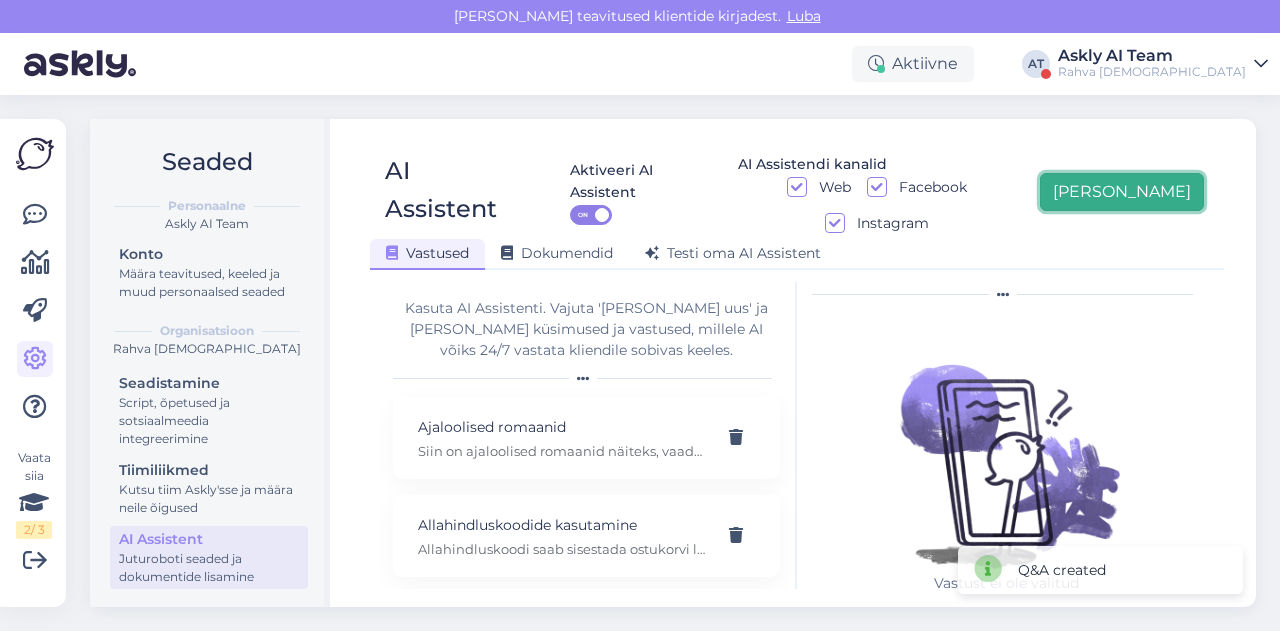 click on "[PERSON_NAME]" at bounding box center (1122, 192) 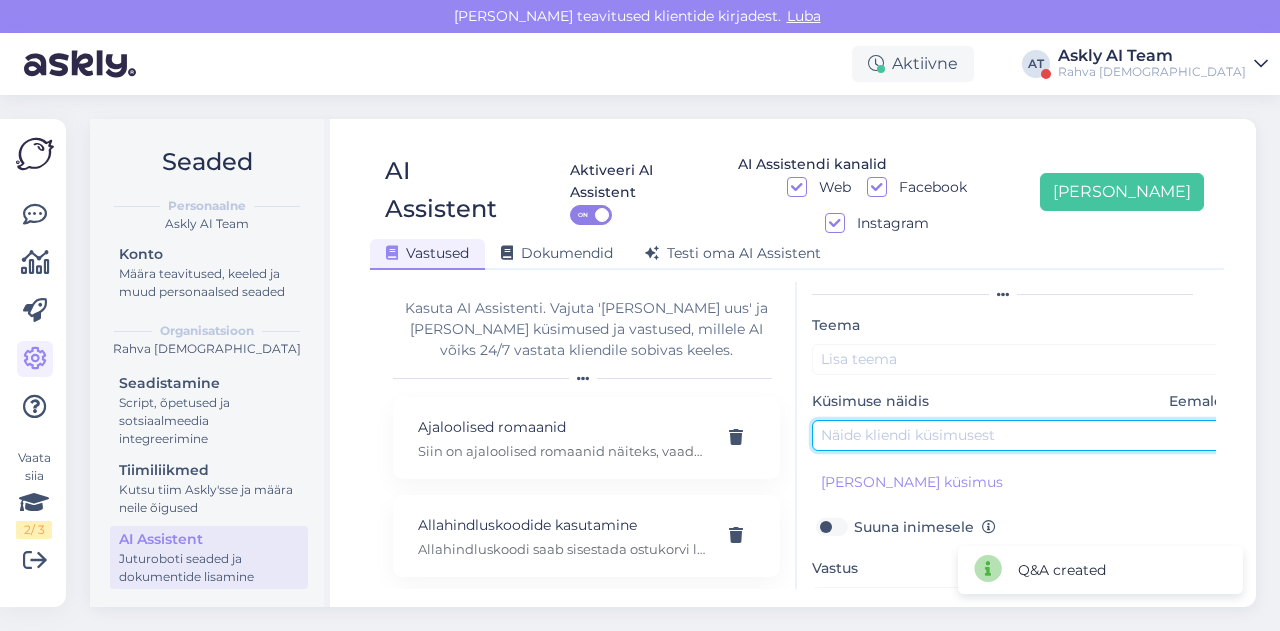 click at bounding box center (1022, 435) 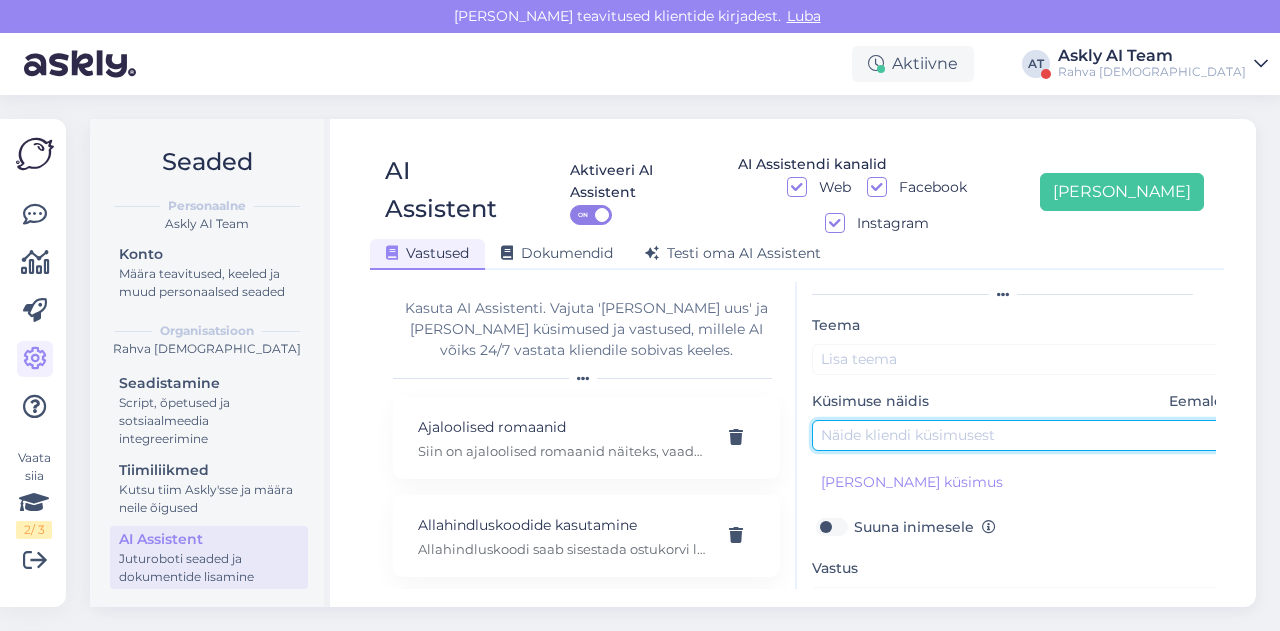 paste on "mängulaiend lauamängule- mida see tähendab?" 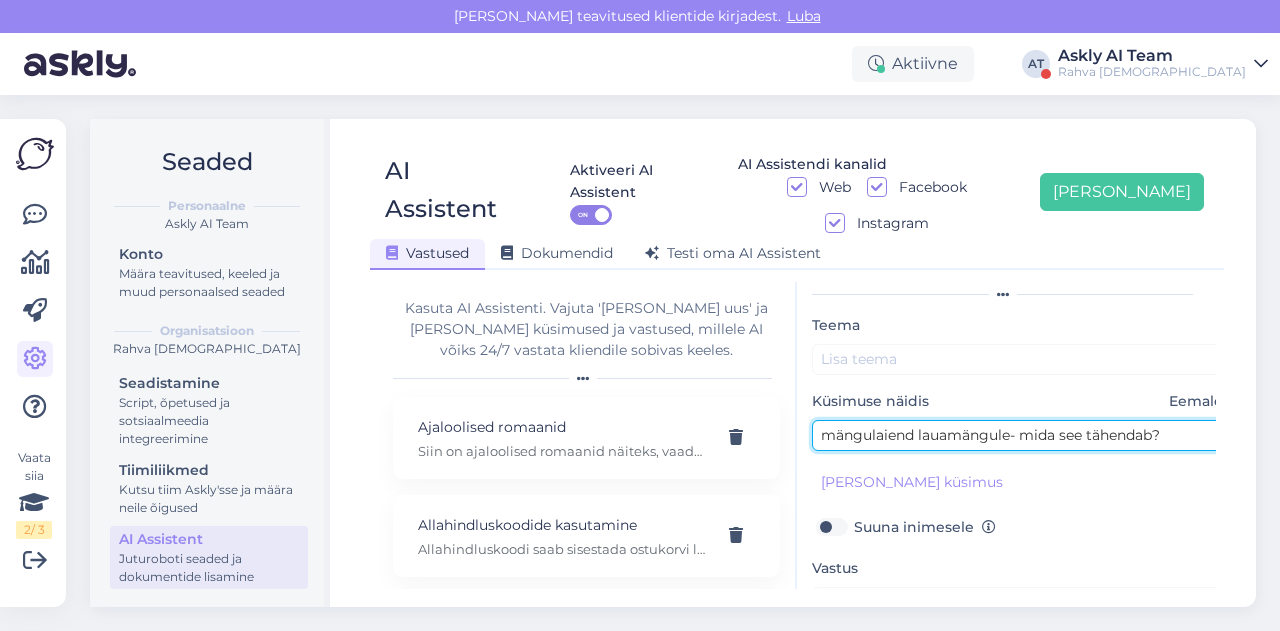 type on "mängulaiend lauamängule- mida see tähendab?" 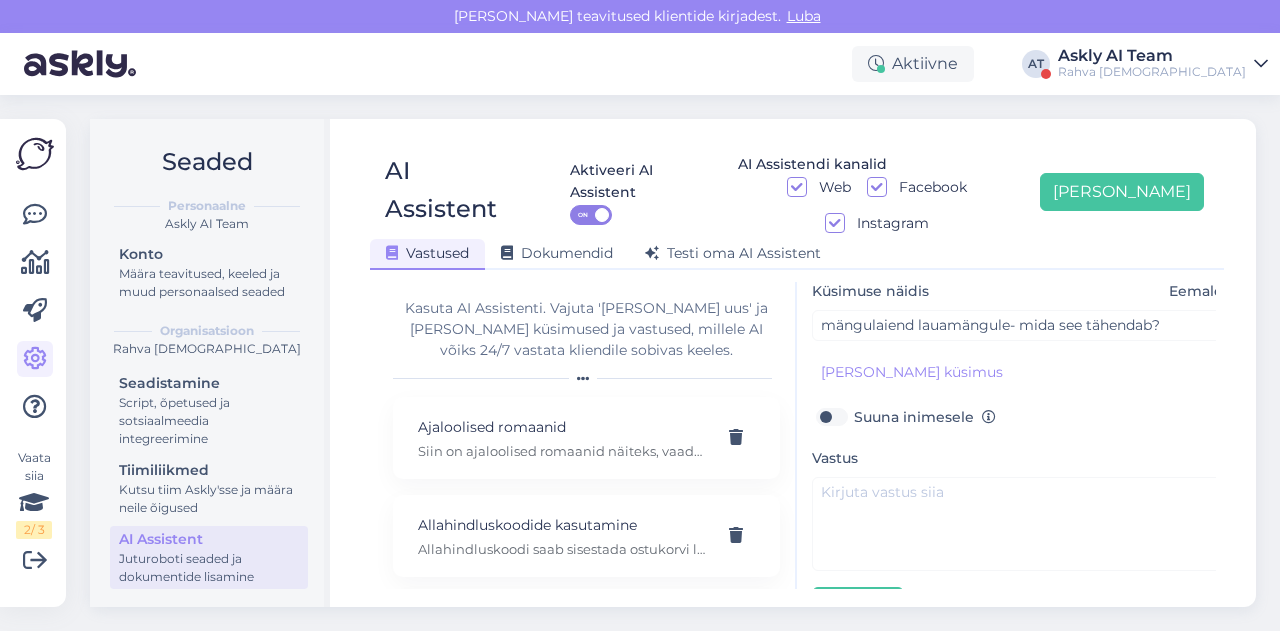 scroll, scrollTop: 154, scrollLeft: 0, axis: vertical 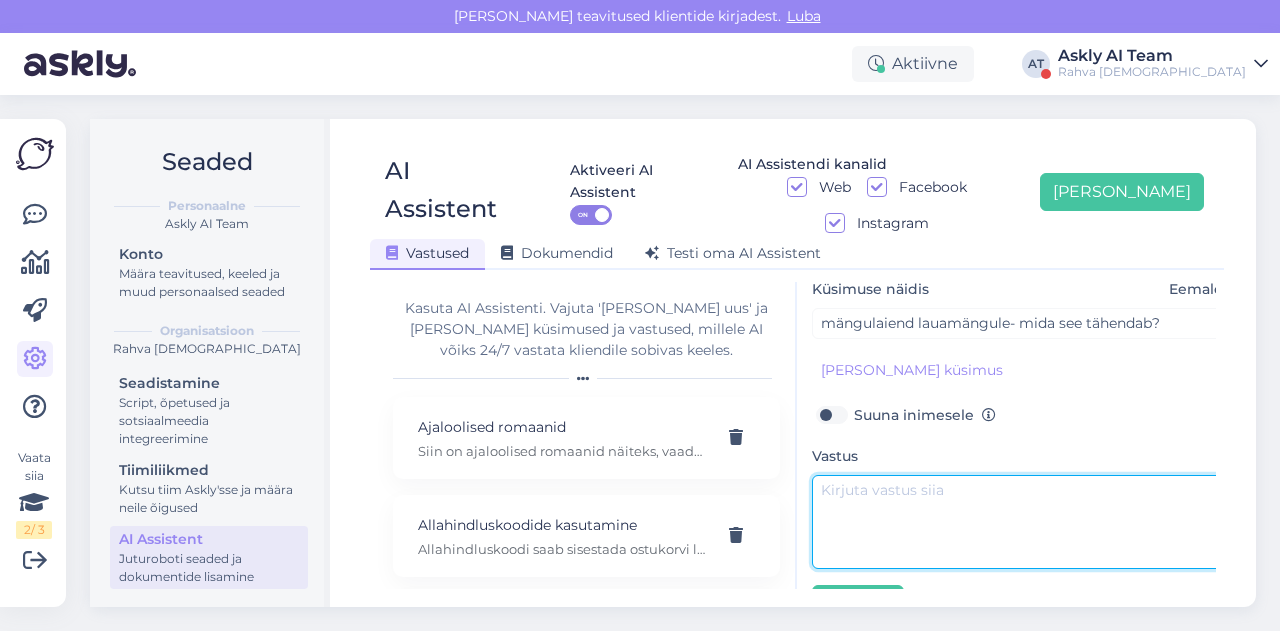 click at bounding box center [1022, 522] 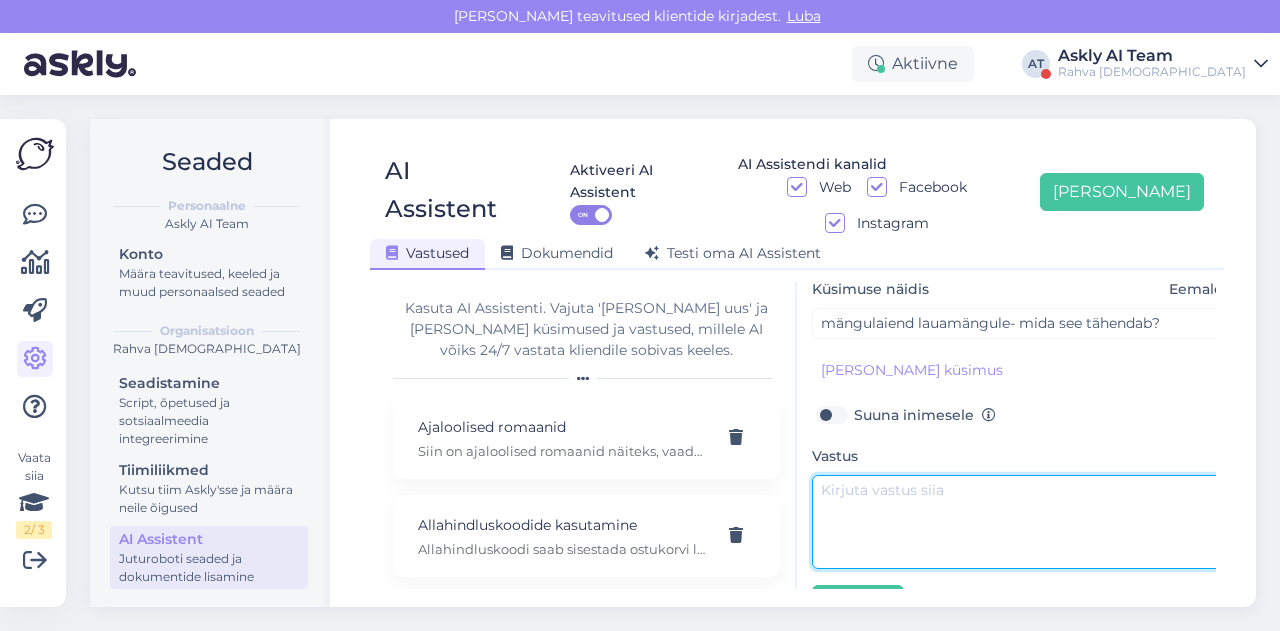 paste on "Tegemist on kaartidega. Toote infos on välja toodud info "Dixit Daydreams on mängulaiend lauamängule Dixit, lisades sellele 84 uut fantastilise kujundusega kaarti, mida saab kasutada baasmänguga, kuid oma mängunuppude kasutamisel on võimalik seda mängida [PERSON_NAME]."" 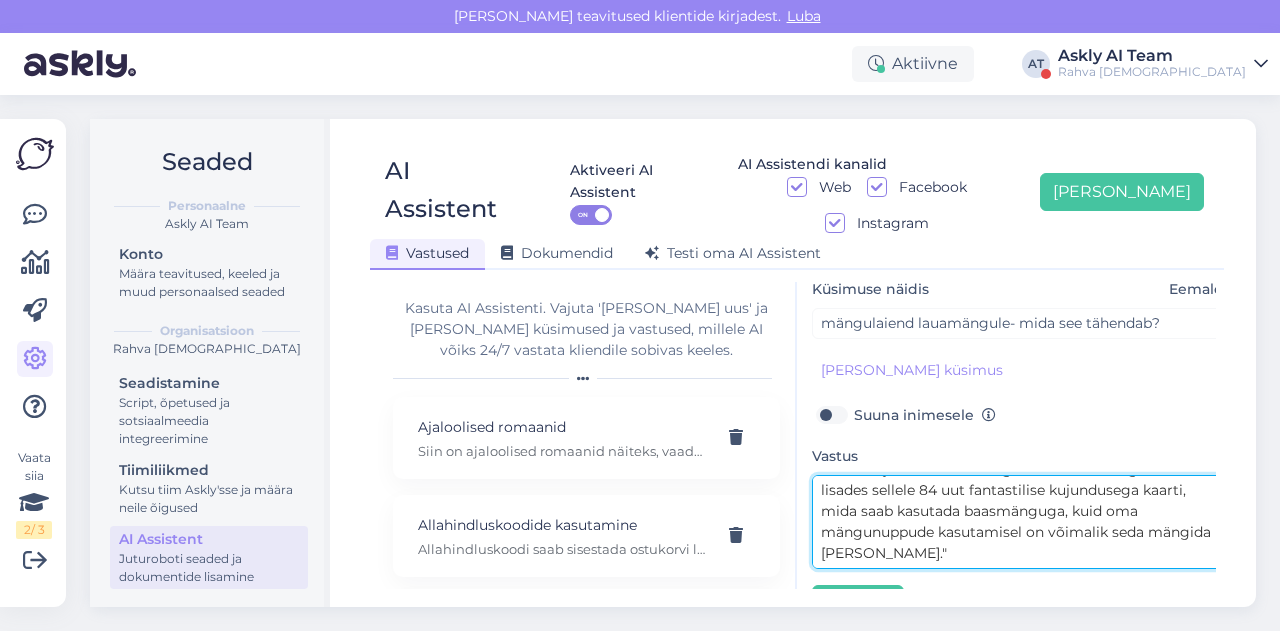 scroll, scrollTop: 0, scrollLeft: 0, axis: both 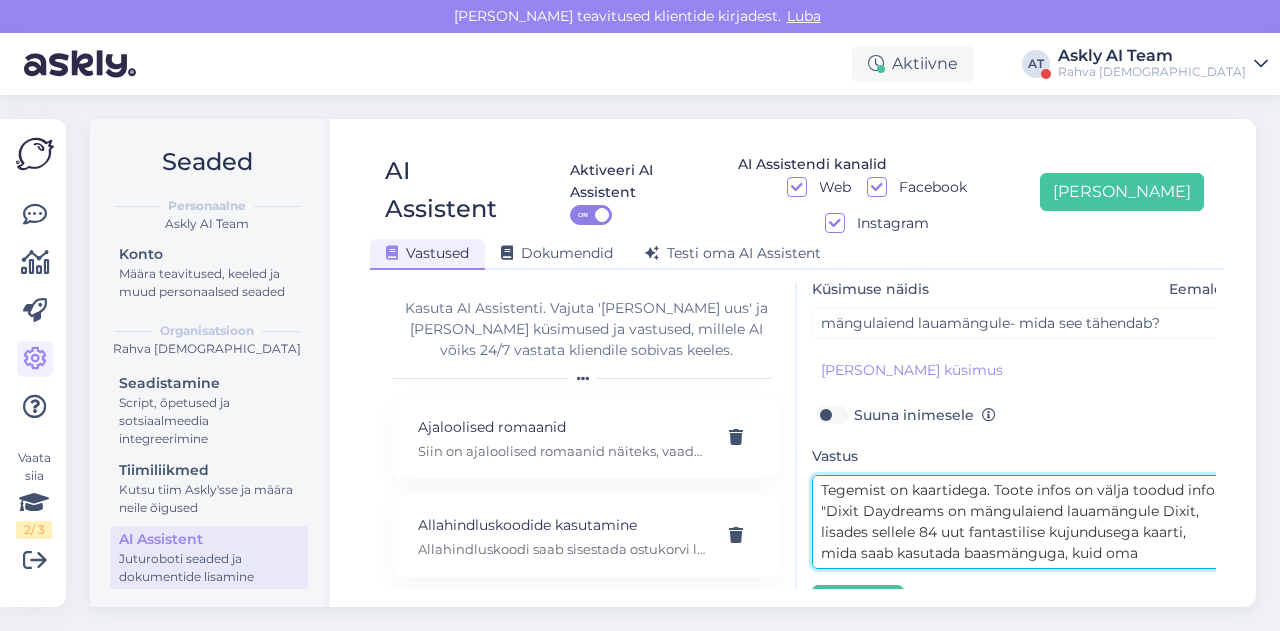 click on "Tegemist on kaartidega. Toote infos on välja toodud info "Dixit Daydreams on mängulaiend lauamängule Dixit, lisades sellele 84 uut fantastilise kujundusega kaarti, mida saab kasutada baasmänguga, kuid oma mängunuppude kasutamisel on võimalik seda mängida [PERSON_NAME]."" at bounding box center [1022, 522] 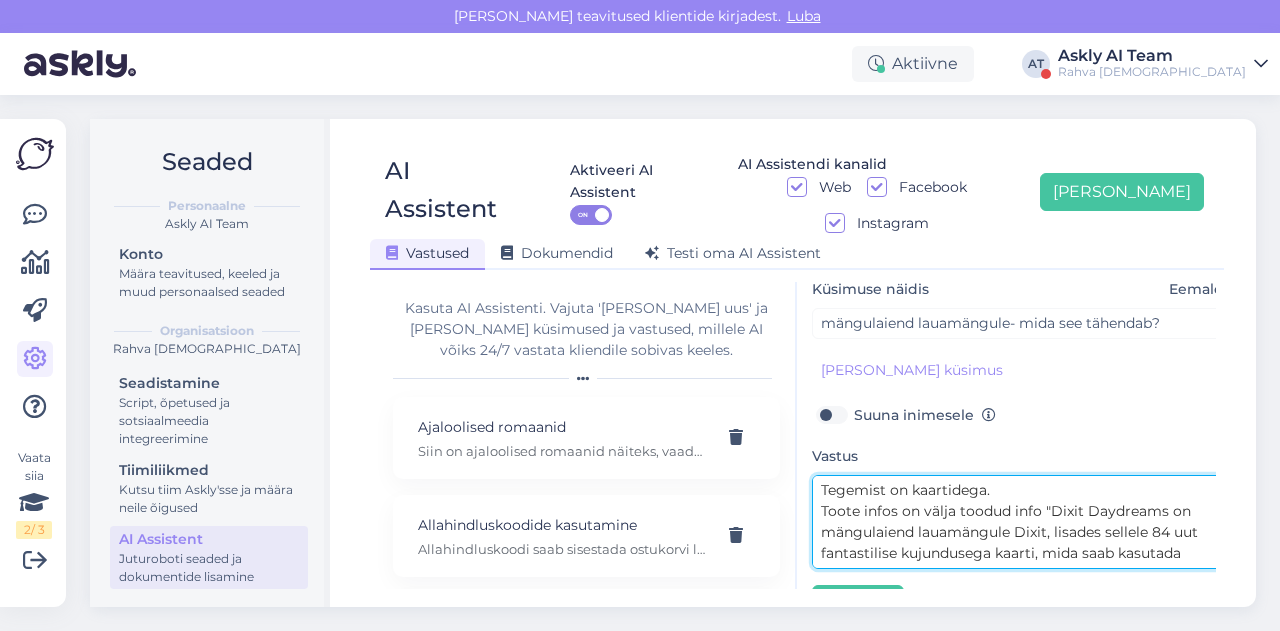 drag, startPoint x: 1048, startPoint y: 471, endPoint x: 1162, endPoint y: 475, distance: 114.07015 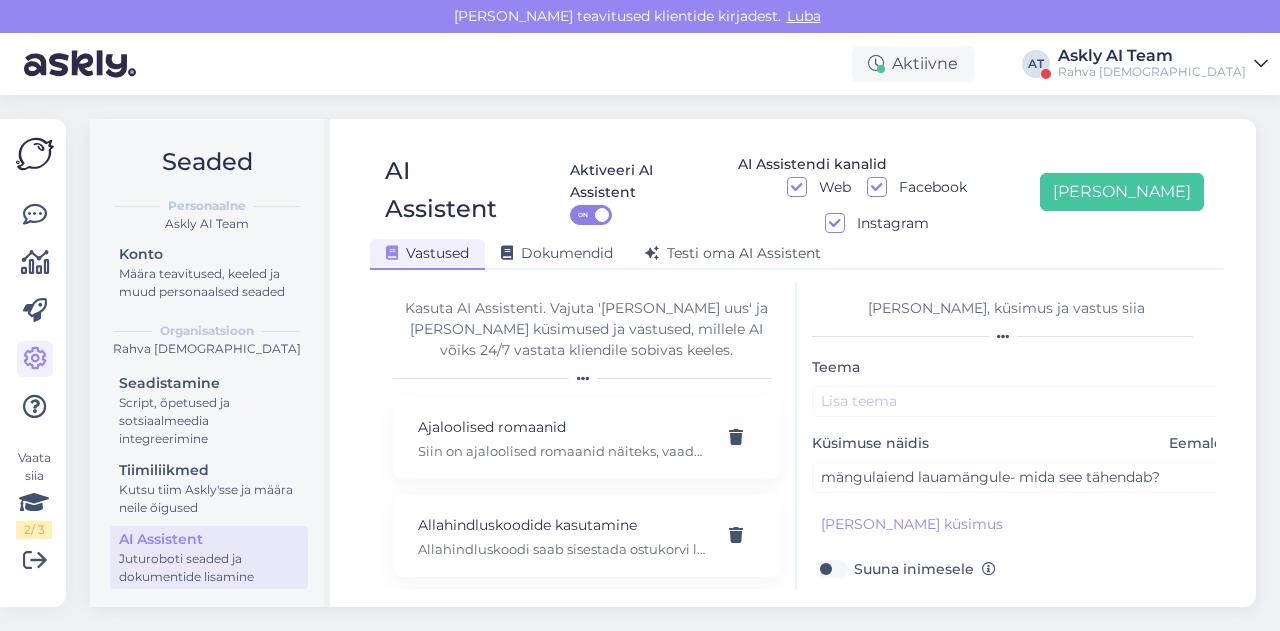 type on "Tegemist on kaartidega.
Toote infos on välja toodud info "Dixit Daydreams on mängulaiend lauamängule Dixit, lisades sellele 84 uut fantastilise kujundusega kaarti, mida saab kasutada baasmänguga, kuid oma mängunuppude kasutamisel on võimalik seda mängida [PERSON_NAME]."" 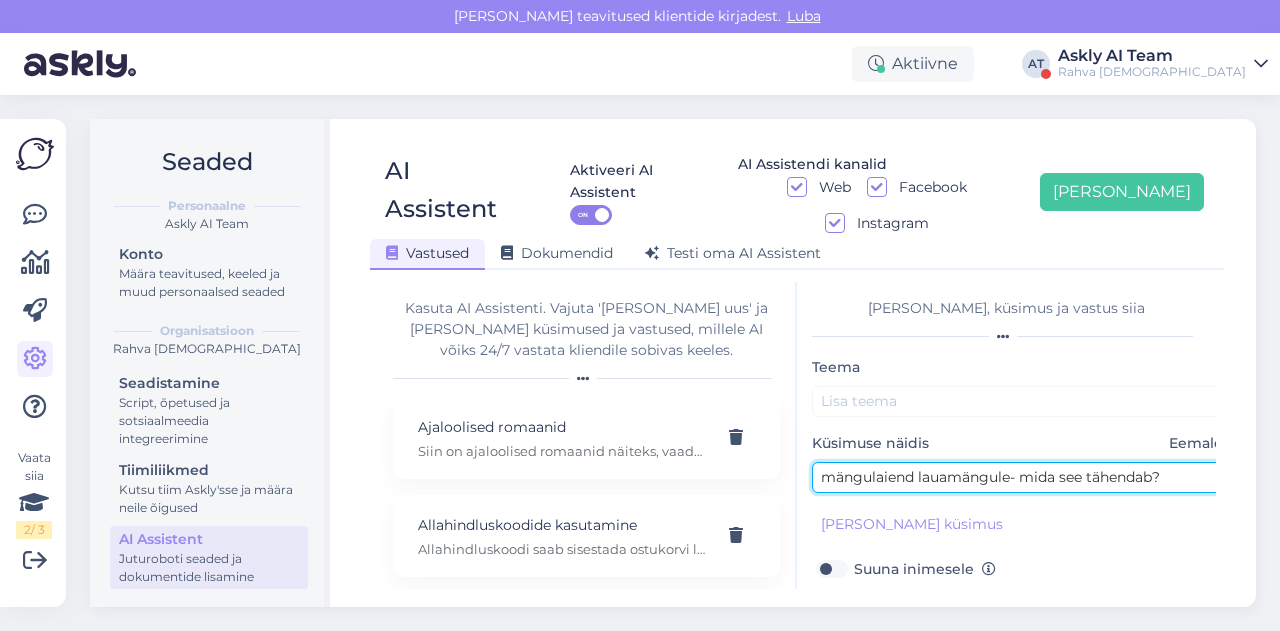 click on "mängulaiend lauamängule- mida see tähendab?" at bounding box center (1022, 477) 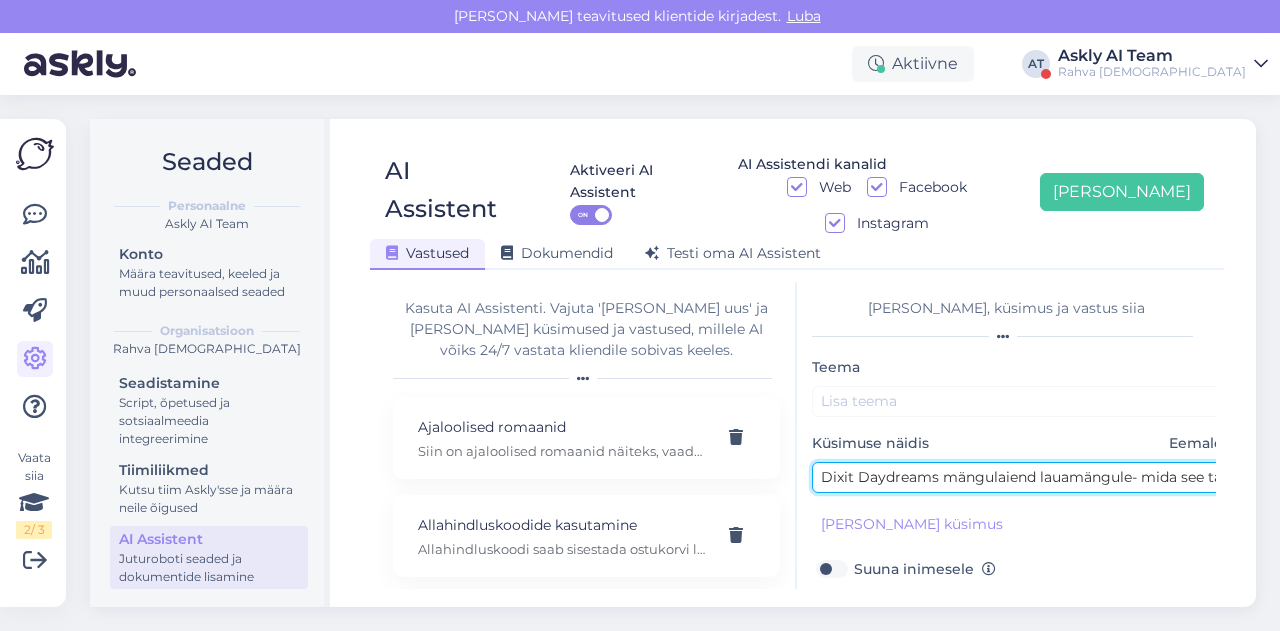 drag, startPoint x: 824, startPoint y: 441, endPoint x: 1032, endPoint y: 436, distance: 208.06009 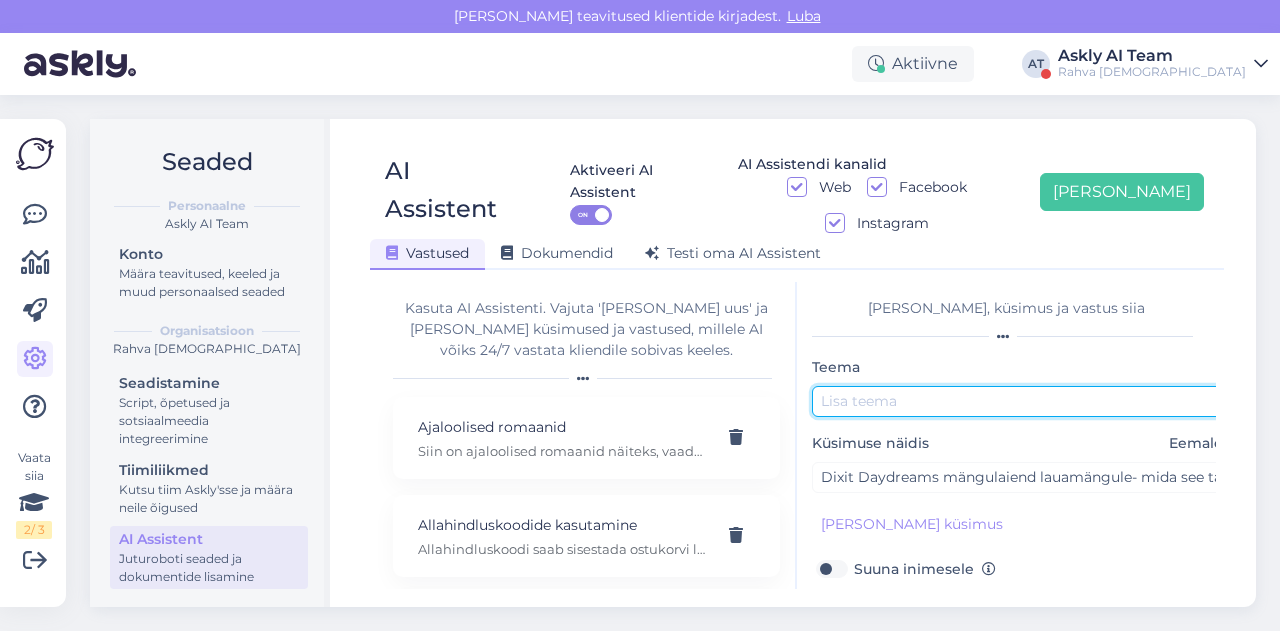 click at bounding box center (1022, 401) 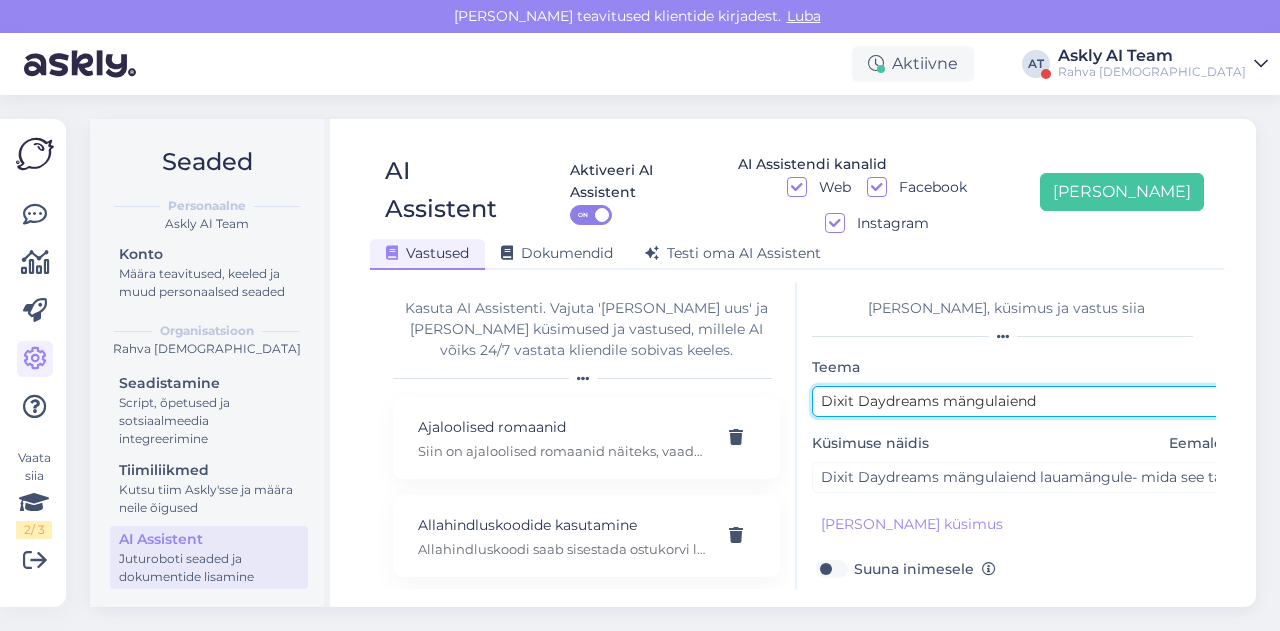 scroll, scrollTop: 179, scrollLeft: 0, axis: vertical 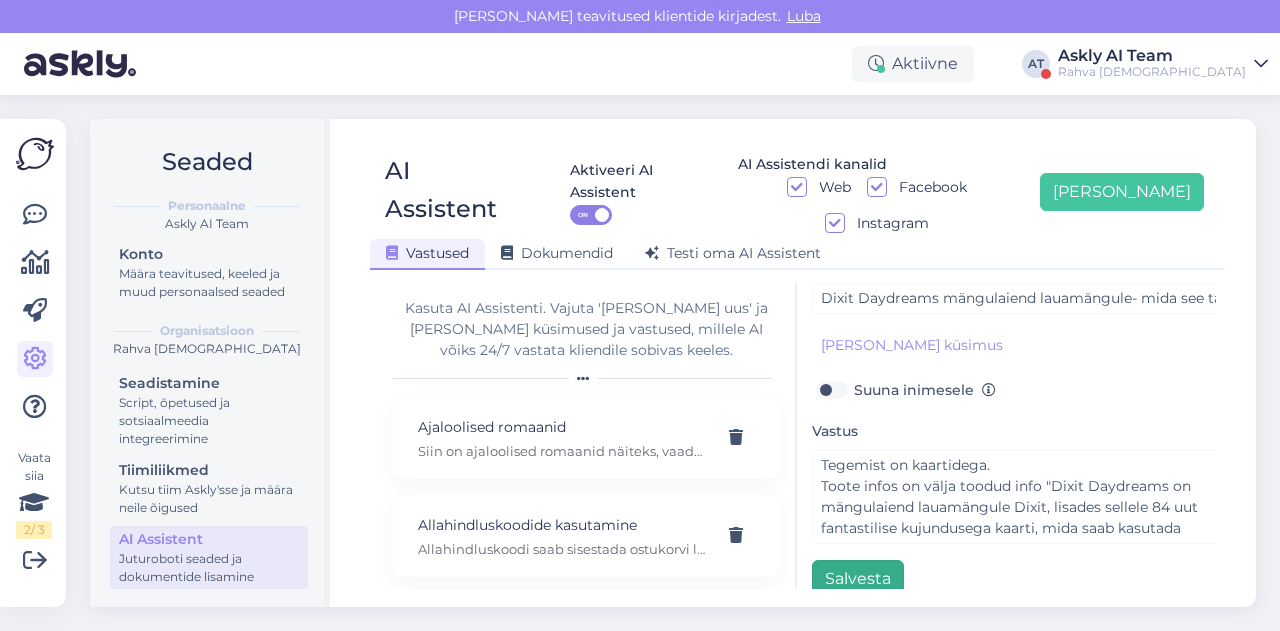 type on "Dixit Daydreams mängulaiend" 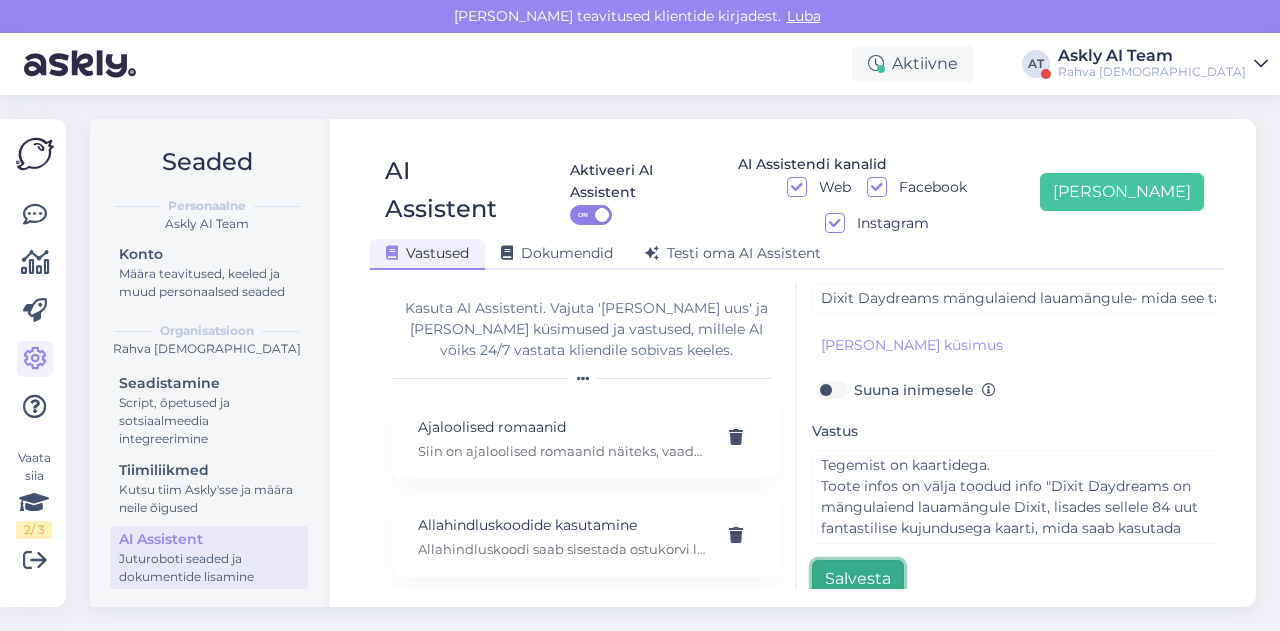 click on "Salvesta" at bounding box center [858, 579] 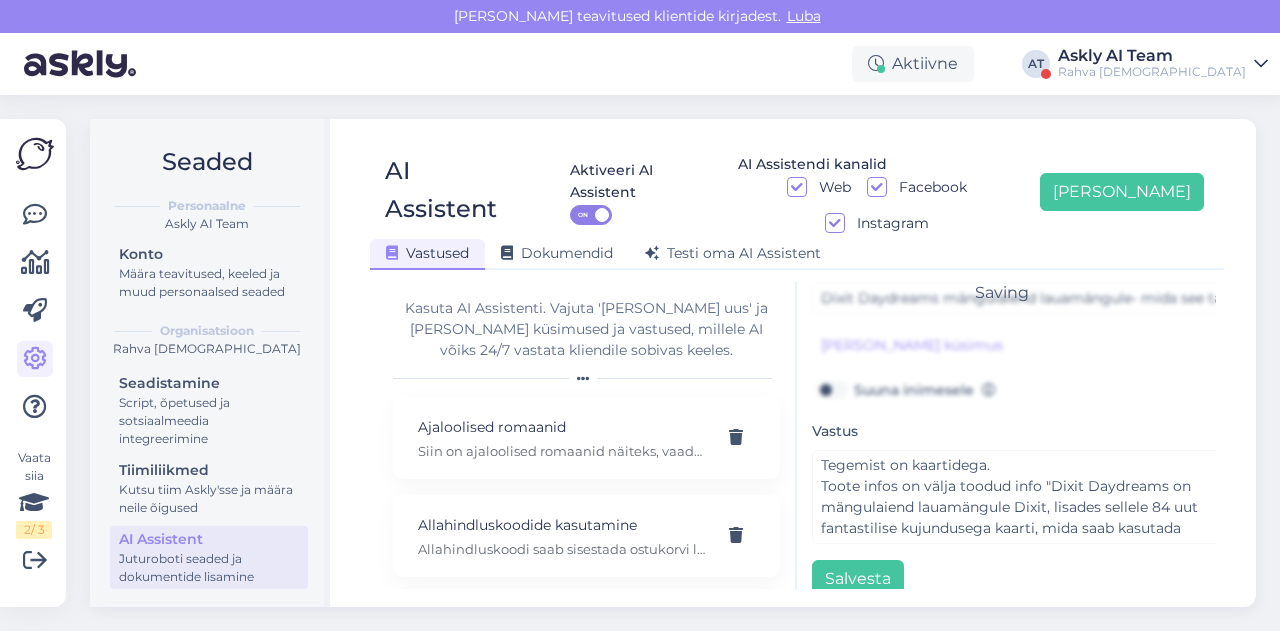 scroll, scrollTop: 42, scrollLeft: 0, axis: vertical 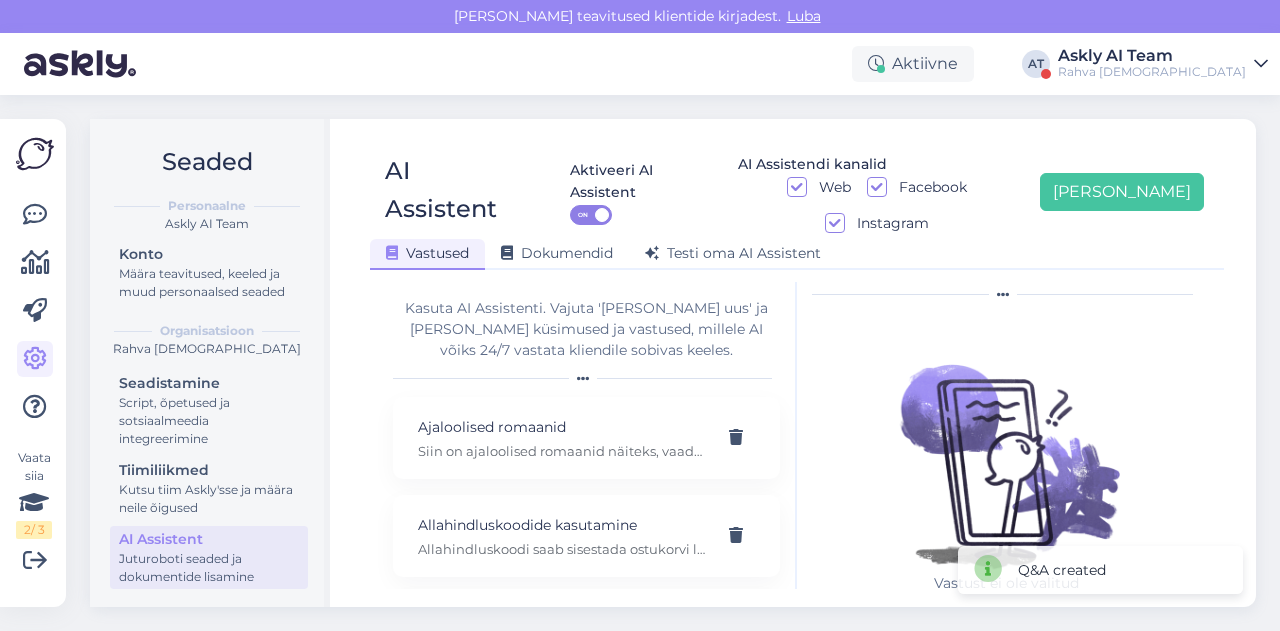 click on "Seaded Personaalne Askly AI Team Konto Määra teavitused, keeled ja muud personaalsed seaded Organisatsioon Rahva Raamat Seadistamine Script, õpetused ja sotsiaalmeedia integreerimine Tiimiliikmed Kutsu tiim Askly'sse ja määra neile õigused AI Assistent Juturoboti seaded ja dokumentide lisamine AI Assistent Aktiveeri AI Assistent ON AI Assistendi kanalid Web Facebook Instagram [PERSON_NAME] uus Vastused Dokumendid [PERSON_NAME] oma AI Assistent Kasuta AI Assistenti. Vajuta '[PERSON_NAME] uus' ja [PERSON_NAME] küsimused ja vastused, millele AI võiks 24/7 vastata kliendile sobivas keeles.  Ajaloolised romaanid Siin on ajaloolised romaanid näiteks, vaadake mis teile meeldida võiks: [URL][DOMAIN_NAME] Allahindluskoodide kasutamine Allahindluskoodide piirangud Amazon Kindle e-lugeri erisused Amazon Kindle ei toeta .epub-formaati, seetõttu tuleks [PERSON_NAME] teisendada näiteks programmiga Calibre. Andmete muutmine Arve" at bounding box center [679, 363] 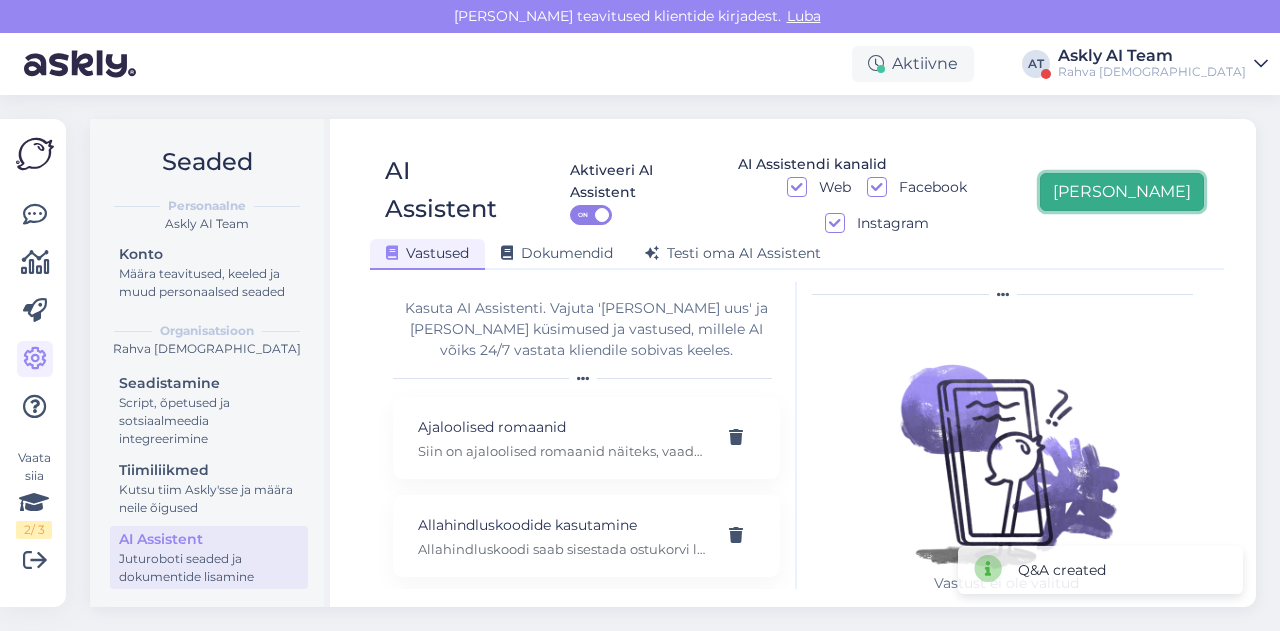 click on "[PERSON_NAME]" at bounding box center (1122, 192) 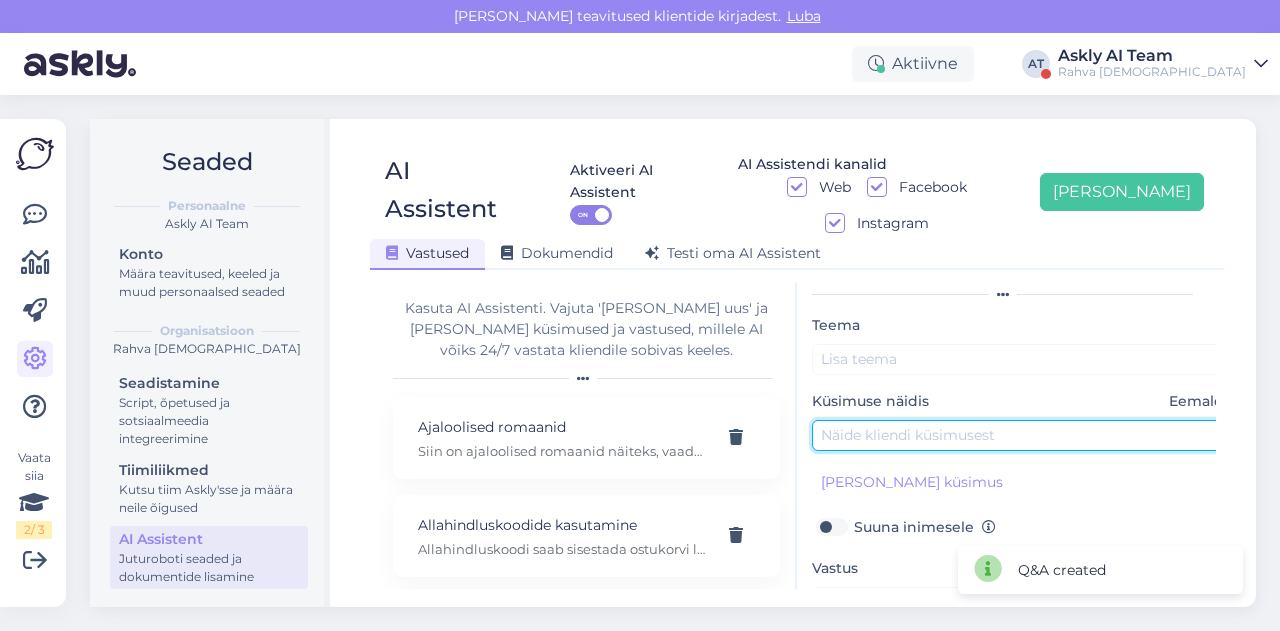 click at bounding box center (1022, 435) 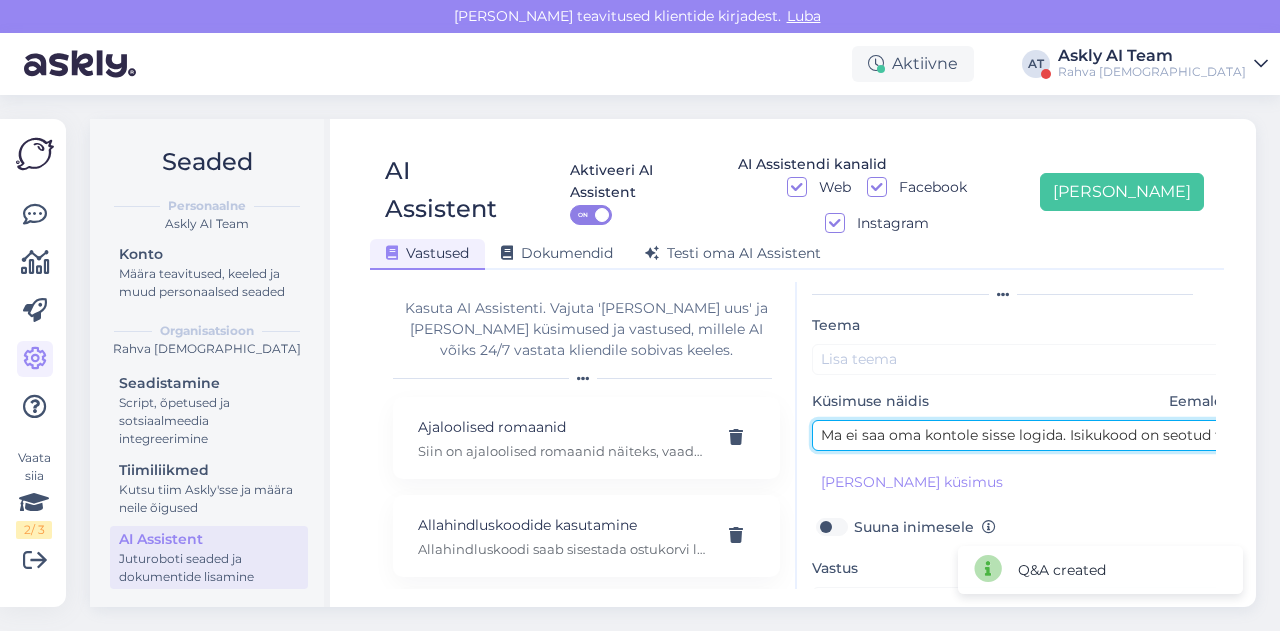 scroll, scrollTop: 0, scrollLeft: 396, axis: horizontal 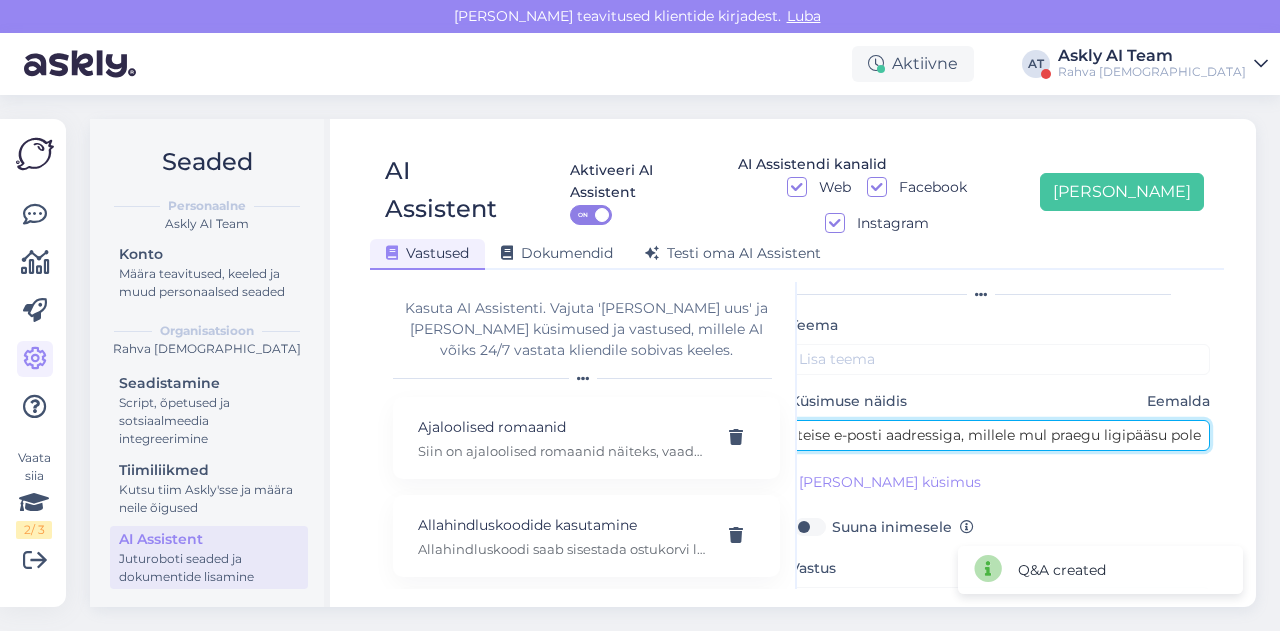 type on "Ma ei saa oma kontole sisse logida. Isikukood on seotud teise e-posti aadressiga, millele mul praegu ligipääsu pole." 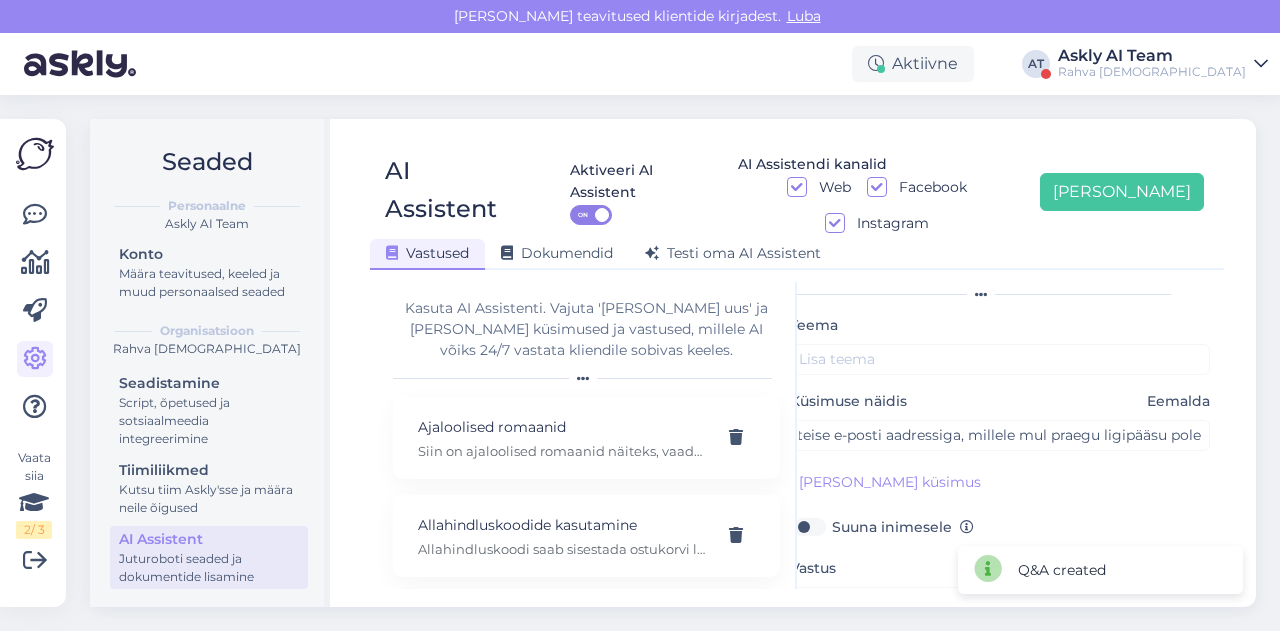 scroll, scrollTop: 0, scrollLeft: 0, axis: both 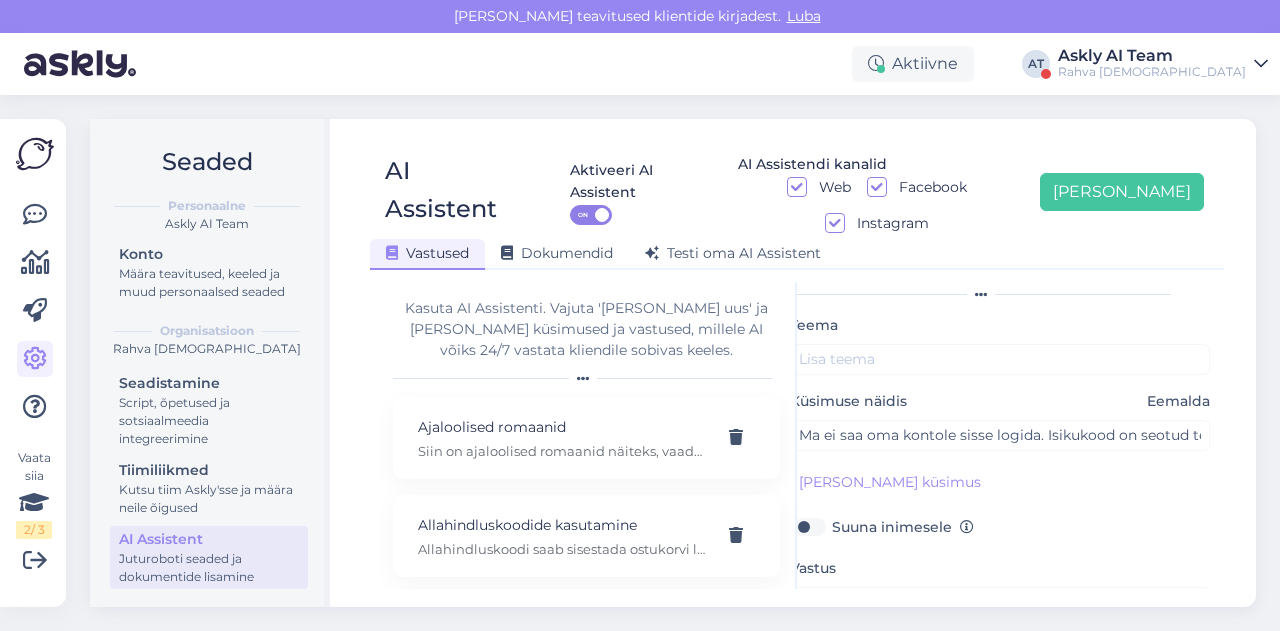 click on "Suuna inimesele" at bounding box center [903, 527] 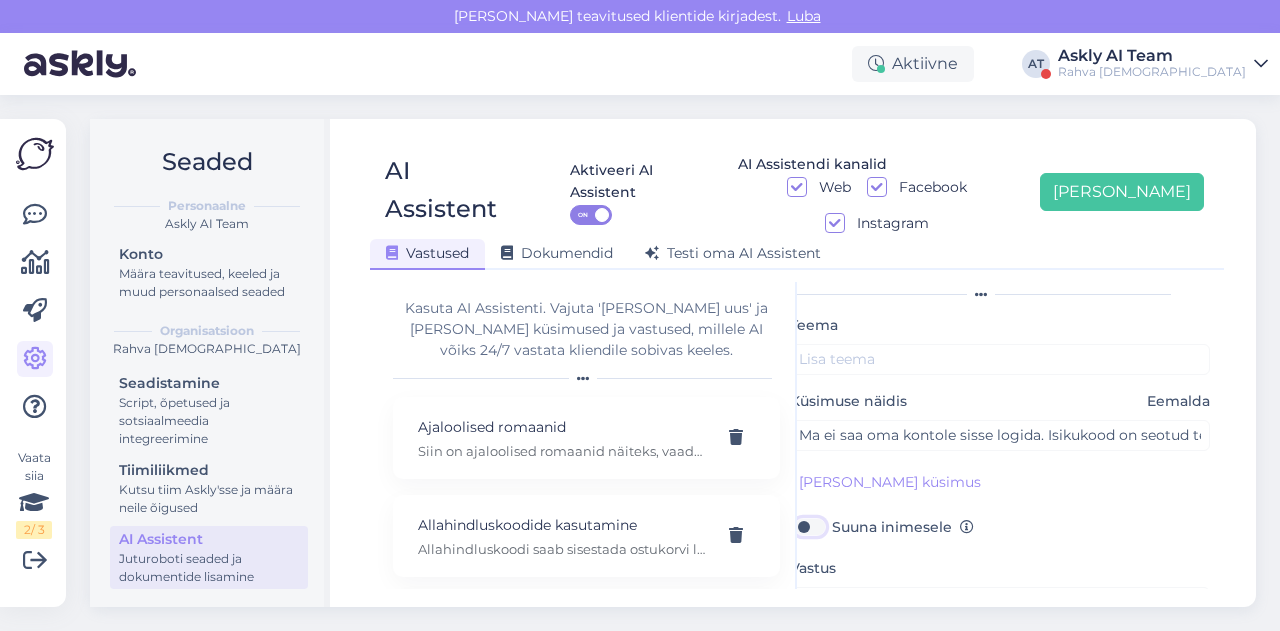 click on "Suuna inimesele" at bounding box center (809, 527) 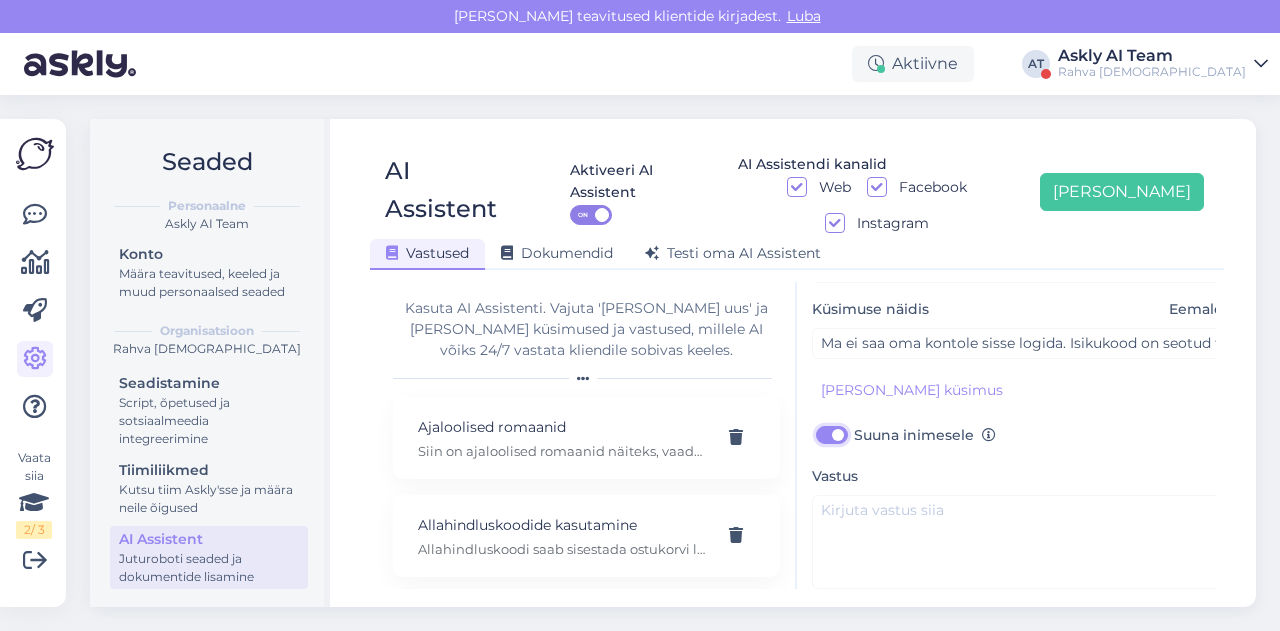 scroll, scrollTop: 154, scrollLeft: 0, axis: vertical 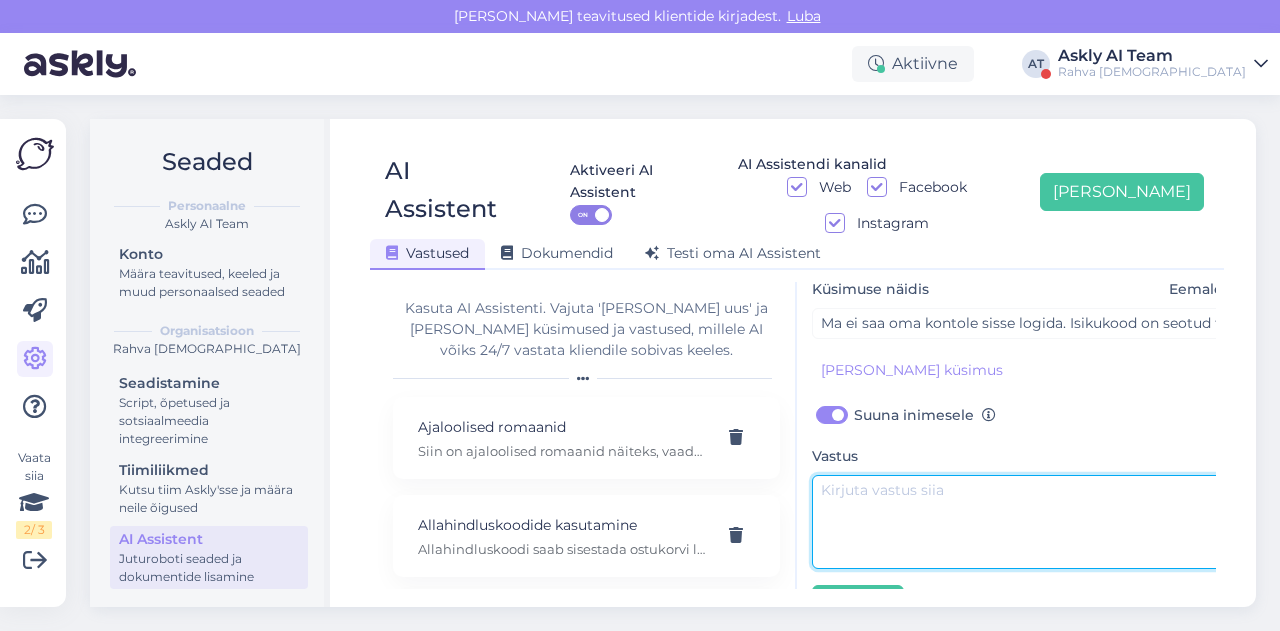 click at bounding box center (1022, 522) 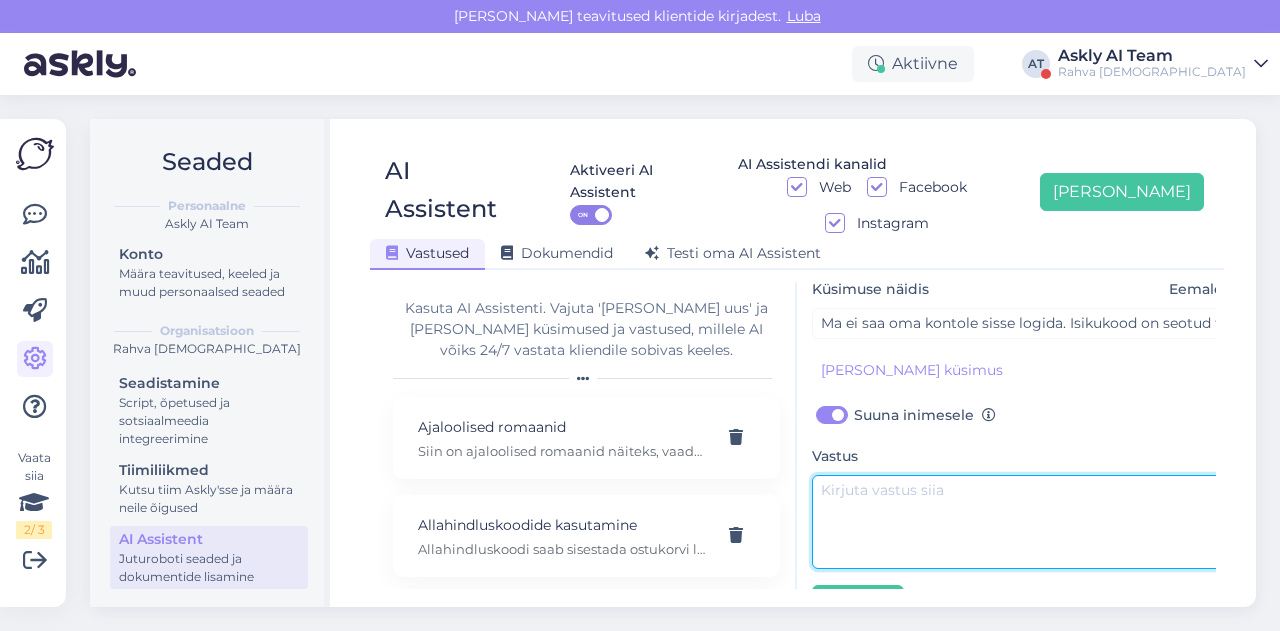 paste on "Palun edastage enda isikukood, et saaksime konto üöe vaadata." 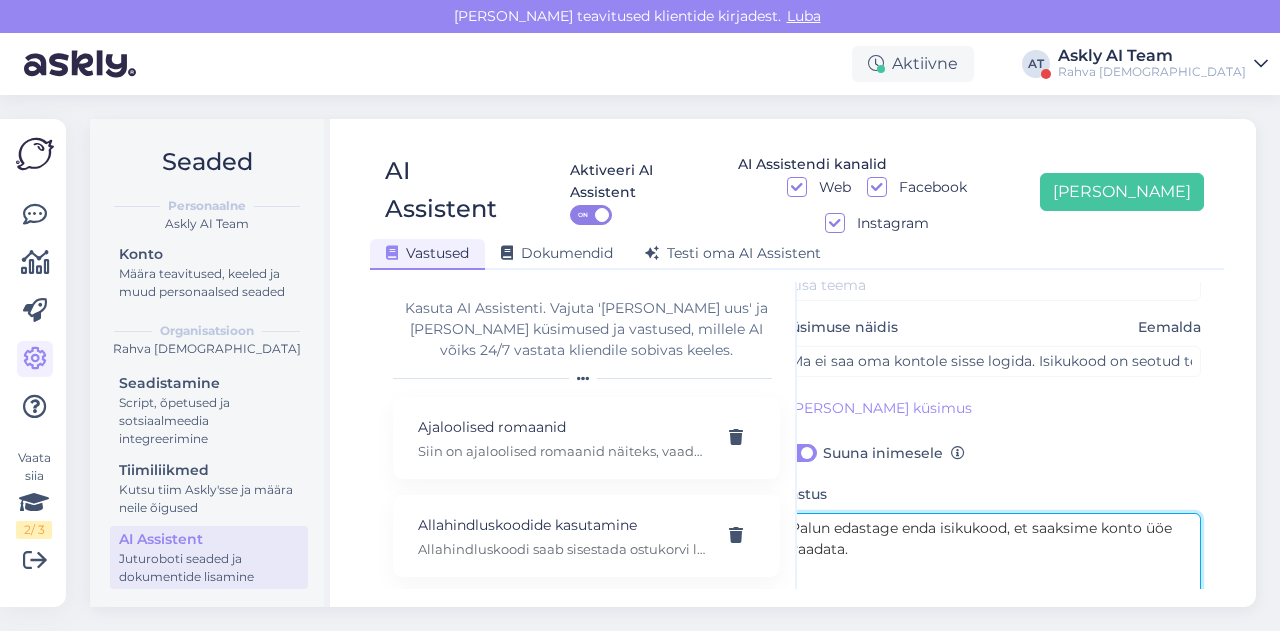 scroll, scrollTop: 116, scrollLeft: 46, axis: both 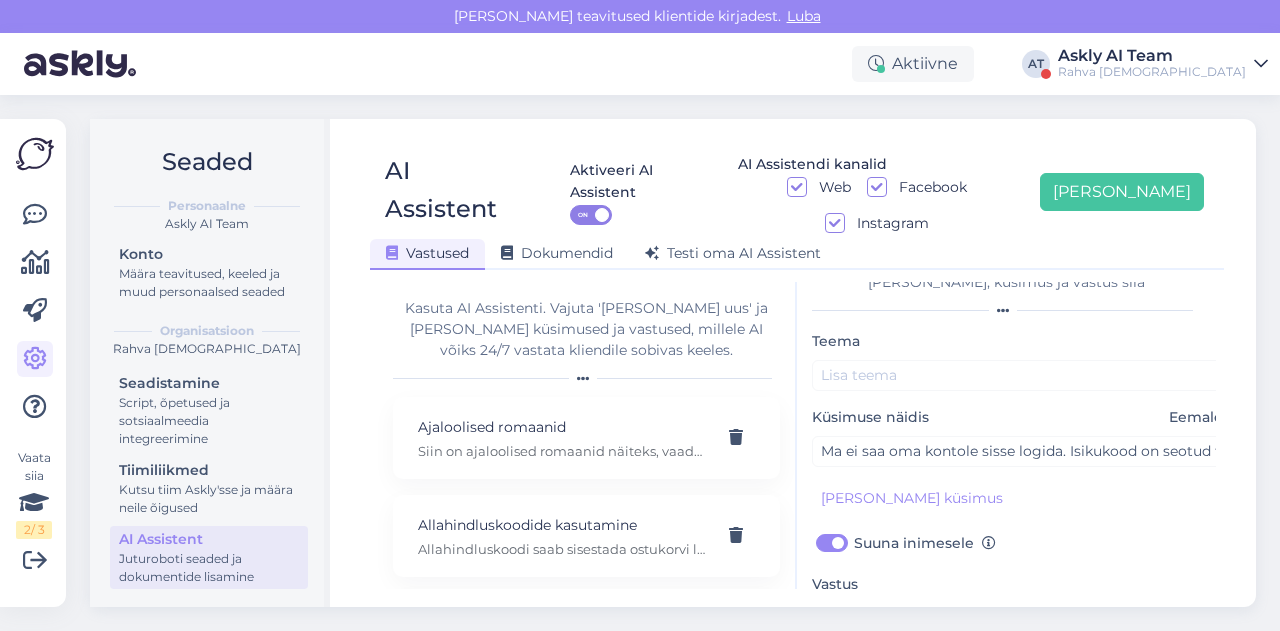 type on "Palun edastage enda isikukood, et saaksime konto üle vaadata." 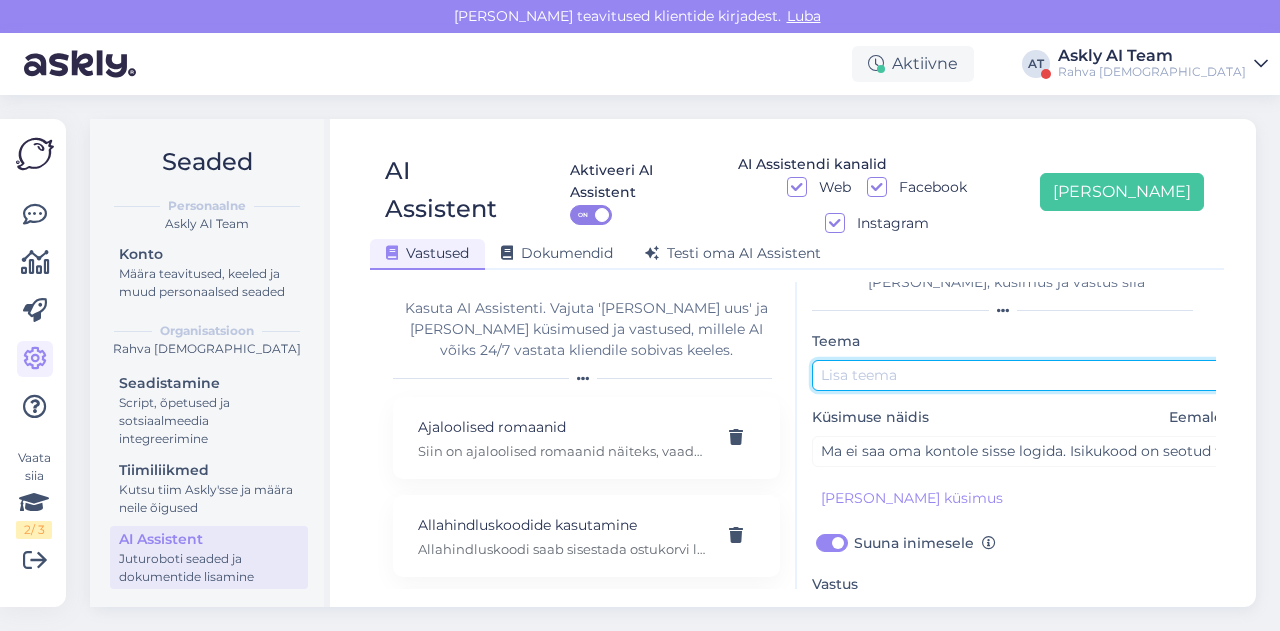 click at bounding box center (1022, 375) 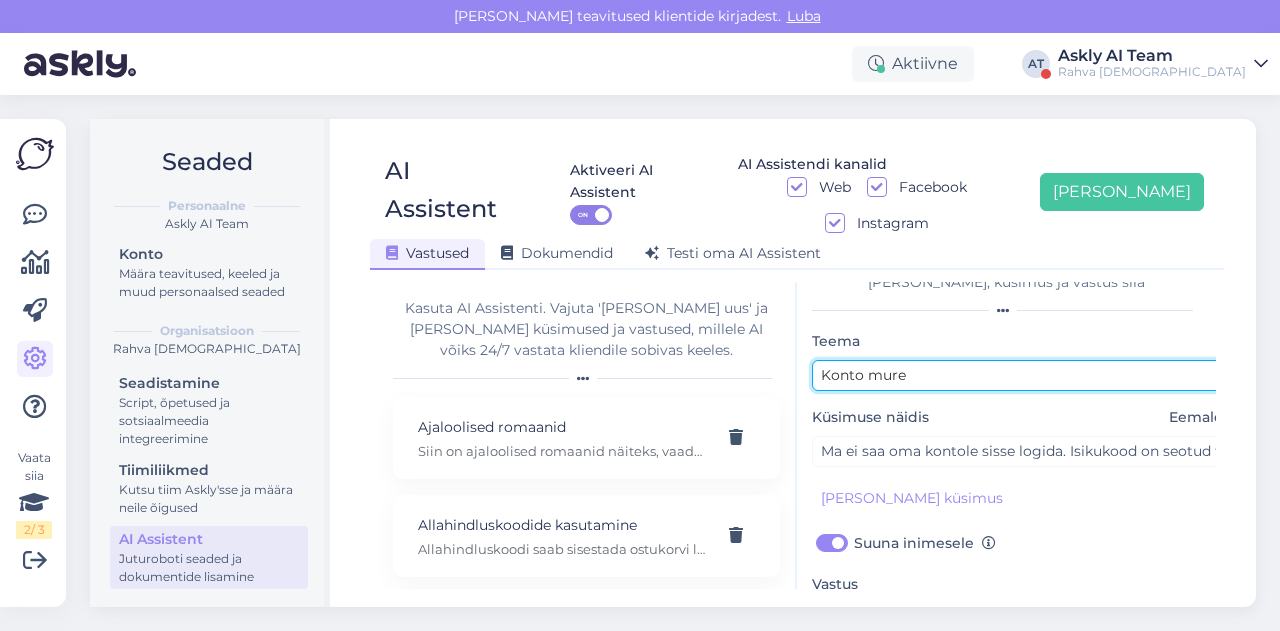 scroll, scrollTop: 179, scrollLeft: 0, axis: vertical 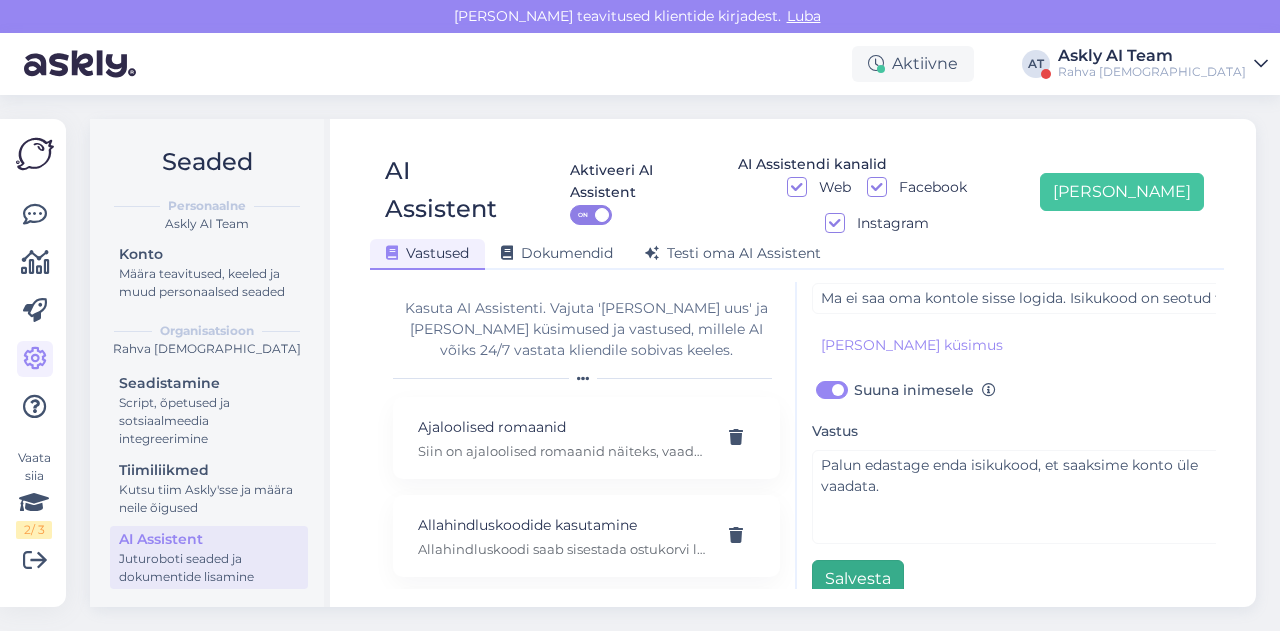 type on "Konto mure" 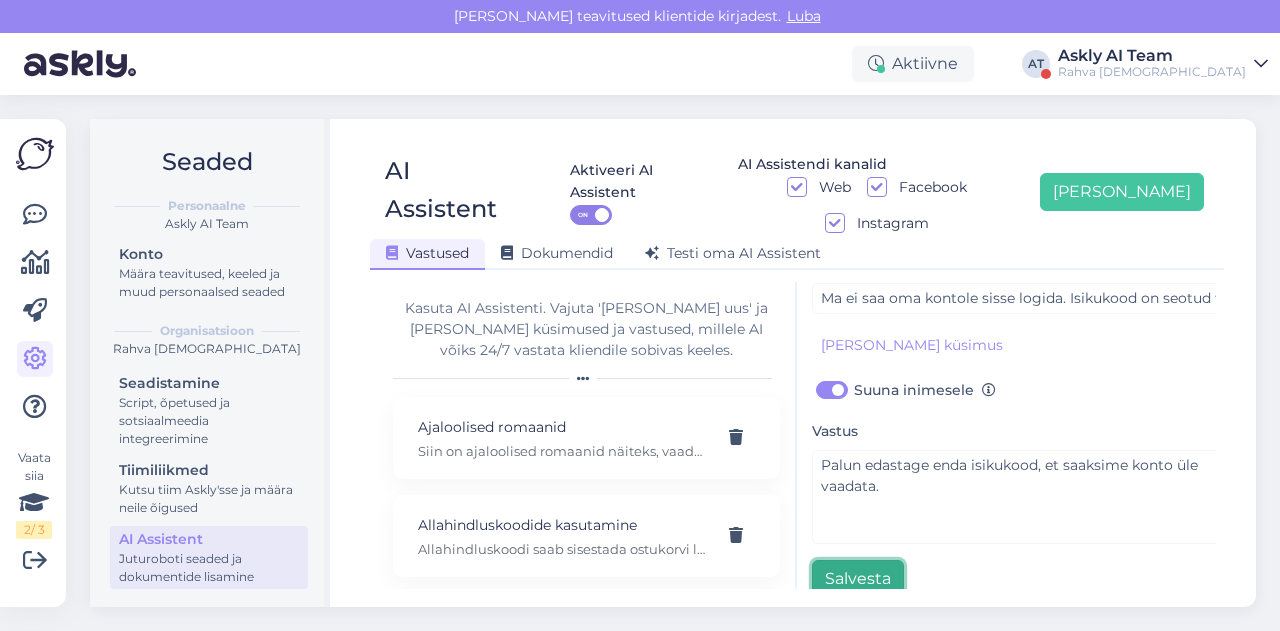 click on "Salvesta" at bounding box center (858, 579) 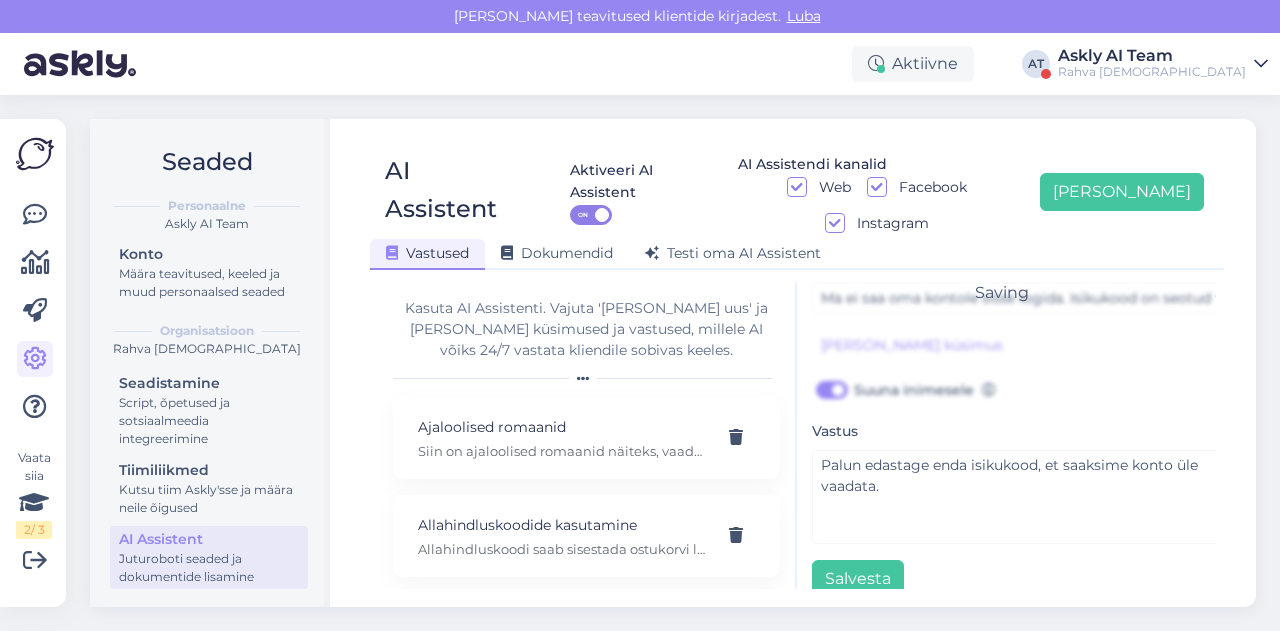 scroll, scrollTop: 42, scrollLeft: 0, axis: vertical 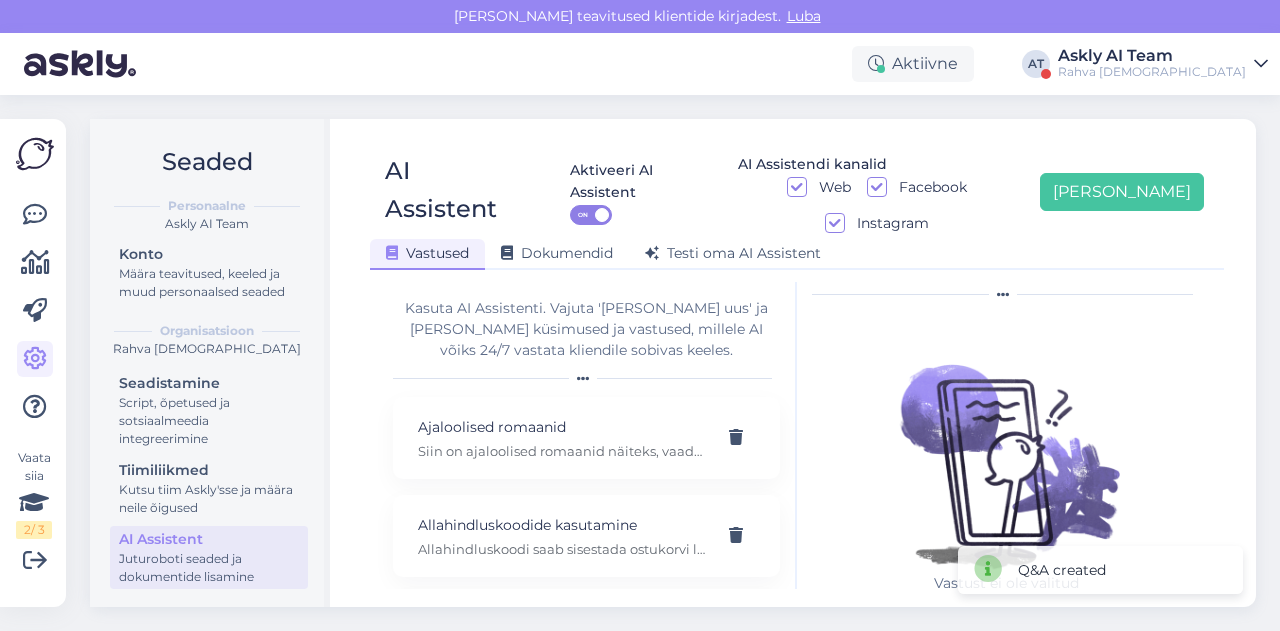 click on "AI Assistent Aktiveeri AI Assistent ON AI Assistendi kanalid Web Facebook Instagram [PERSON_NAME] uus Vastused Dokumendid [PERSON_NAME] oma AI Assistent [PERSON_NAME] AI Assistenti. Vajuta '[PERSON_NAME] uus' ja [PERSON_NAME] küsimused ja vastused, millele AI võiks 24/7 vastata kliendile sobivas keeles.  Ajaloolised romaanid Siin on ajaloolised romaanid näiteks, vaadake mis teile meeldida võiks: [URL][DOMAIN_NAME] Allahindluskoodide kasutamine Allahindluskoodi saab sisestada ostukorvi lehel lahtrisse „[PERSON_NAME]- või kinkekaardi kood“. Pärast koodi sisestamist tuleb vajutada nuppu „[PERSON_NAME]“ ning ilmub [PERSON_NAME], mis kinnitab, et kood on kasutatud. Allahindluskoodide piirangud Allahindluskoodiga antud soodustus kehtib [PERSON_NAME] toodetele, mis vastavad allahindluskoodi tingimustele, näiteks kindlale kaubagrupile, kindlal ajavahemikul või kindla koguse puhul. Amazon Kindle e-lugeri erisused Andmete muutmine Arve E-mail" at bounding box center (797, 363) 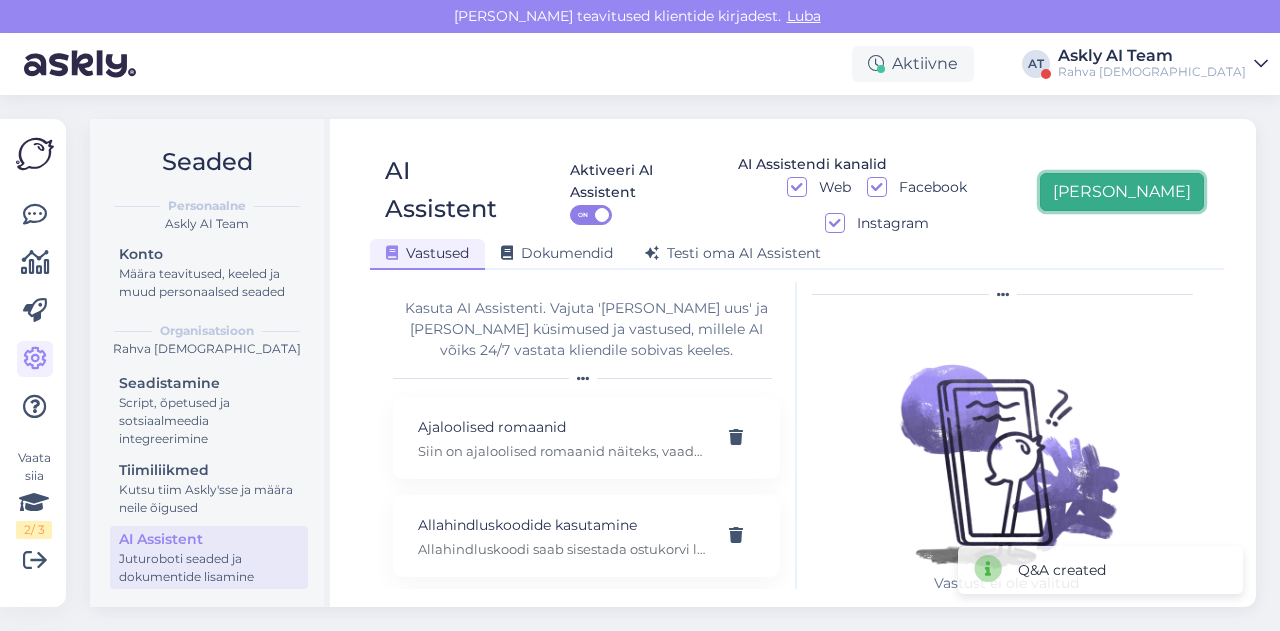 click on "[PERSON_NAME]" at bounding box center (1122, 192) 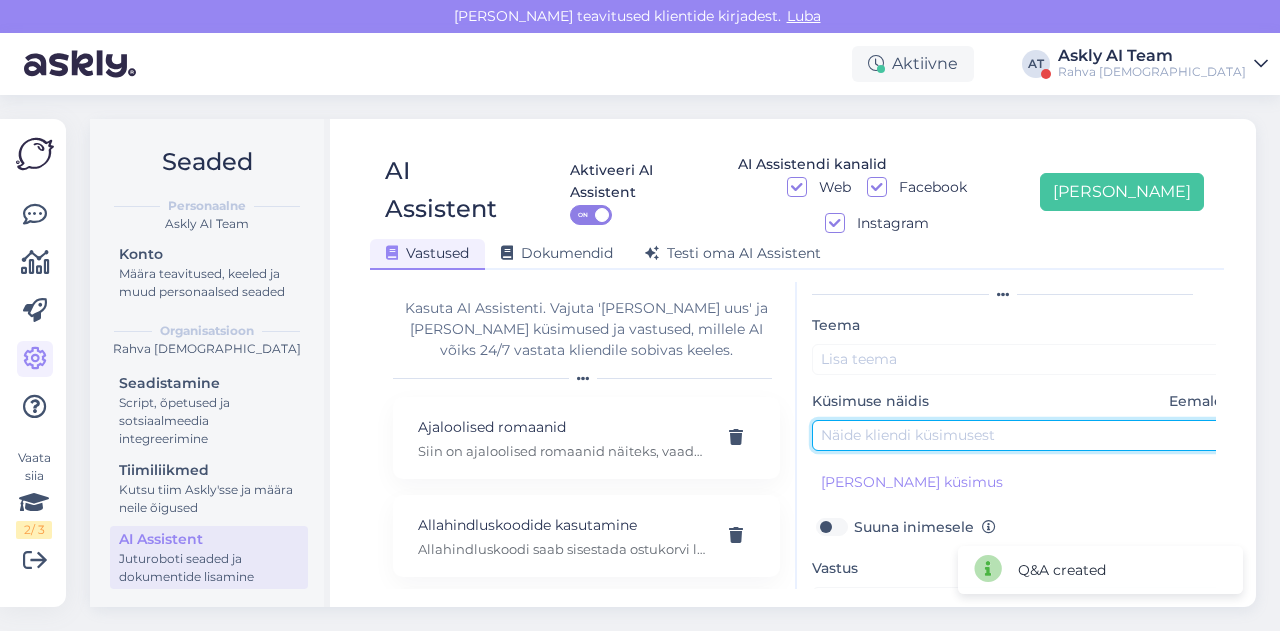 click at bounding box center (1022, 435) 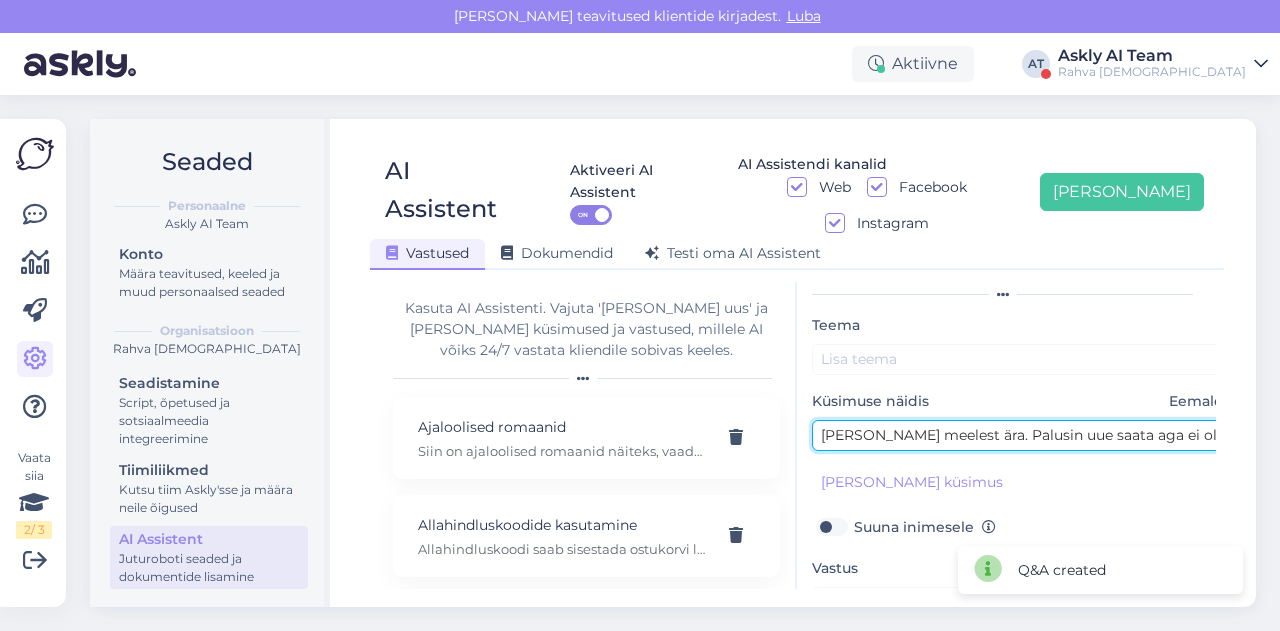 scroll, scrollTop: 0, scrollLeft: 110, axis: horizontal 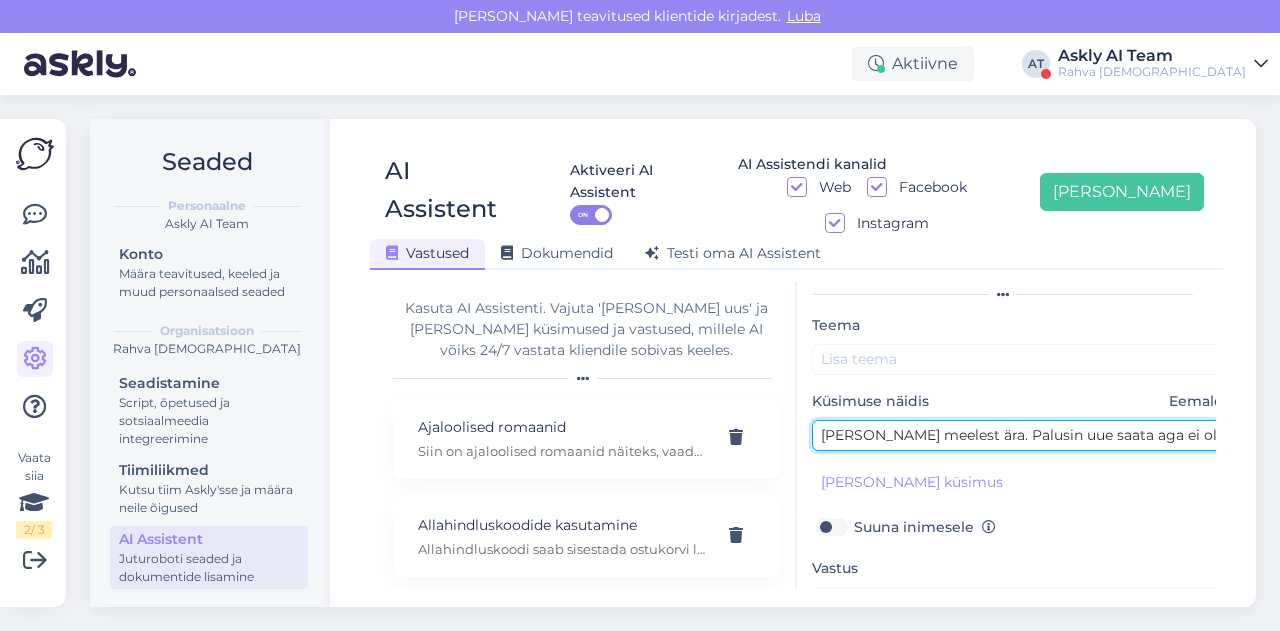 click on "[PERSON_NAME] meelest ära. Palusin uue saata aga ei ole veel minuni jõudnud." at bounding box center (1022, 435) 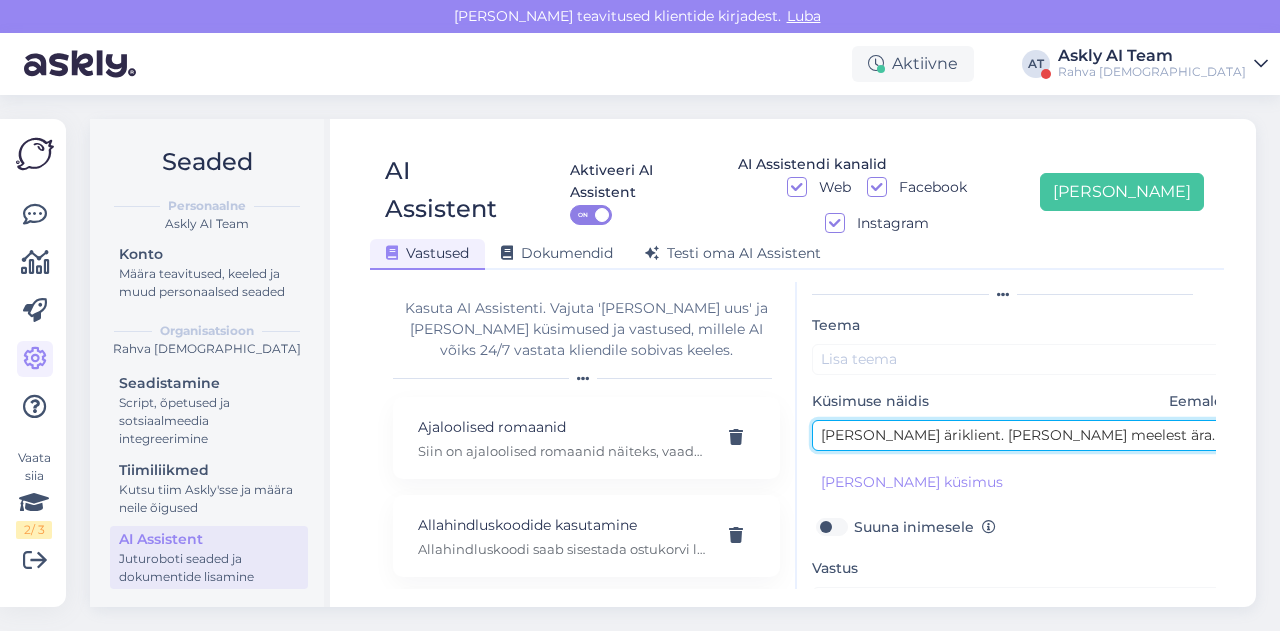 scroll, scrollTop: 0, scrollLeft: 208, axis: horizontal 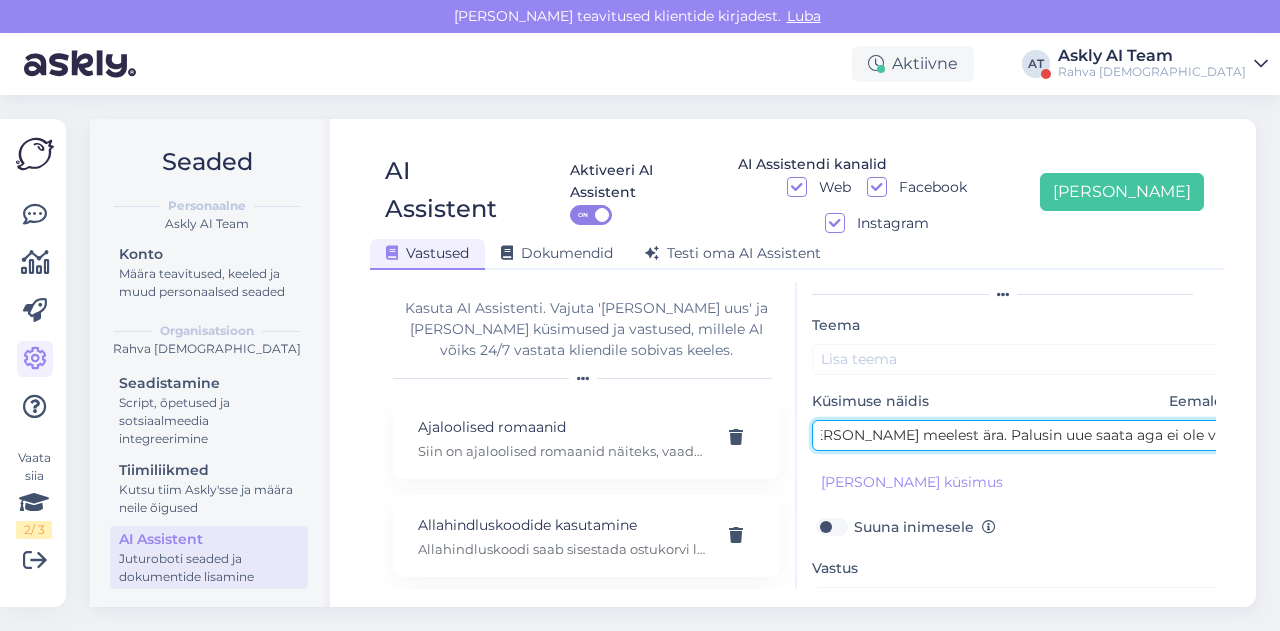 type on "[PERSON_NAME] äriklient. [PERSON_NAME] meelest ära. Palusin uue saata aga ei ole veel minuni jõudnud." 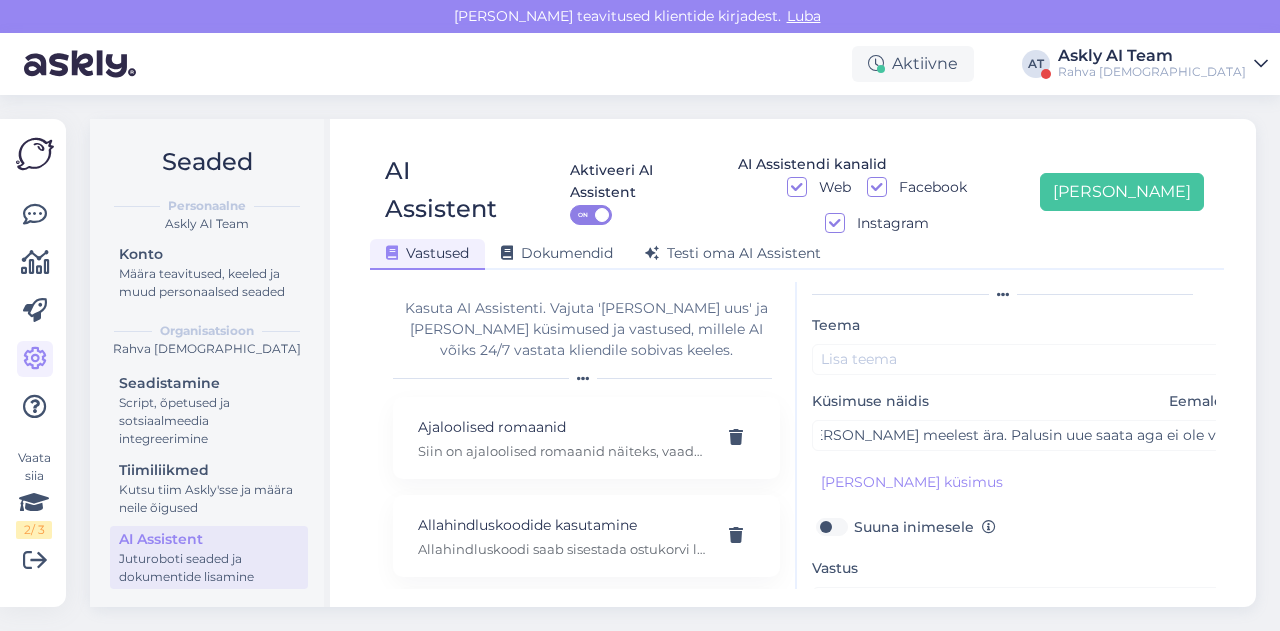 scroll, scrollTop: 0, scrollLeft: 0, axis: both 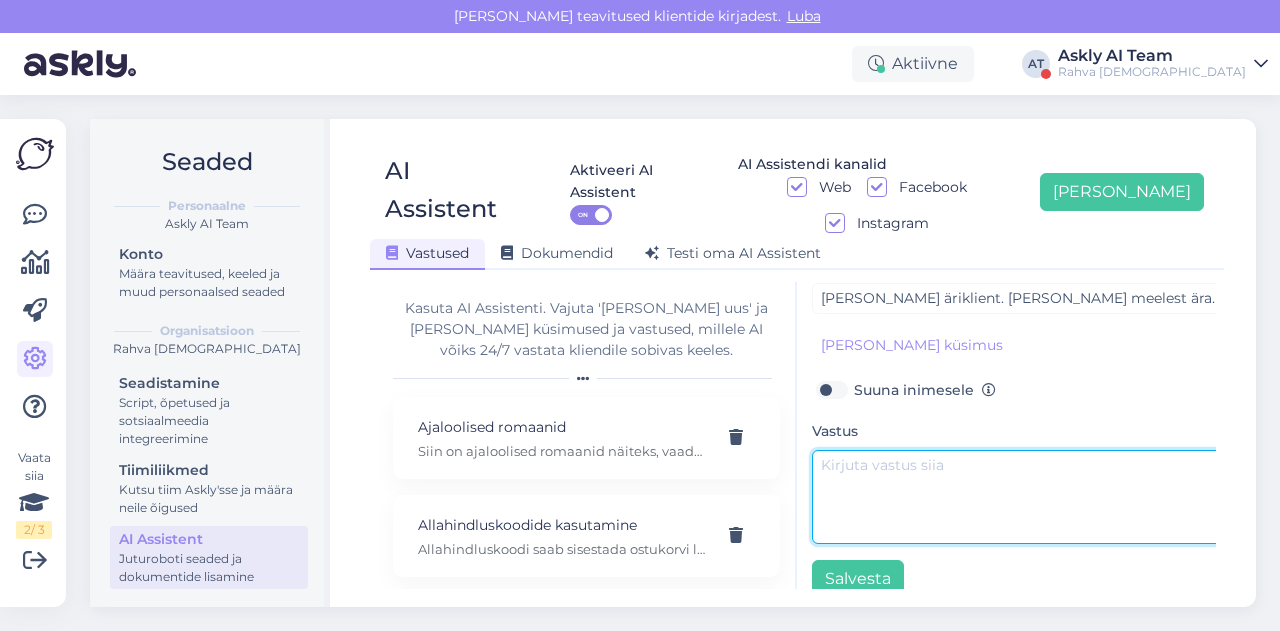 click at bounding box center [1022, 497] 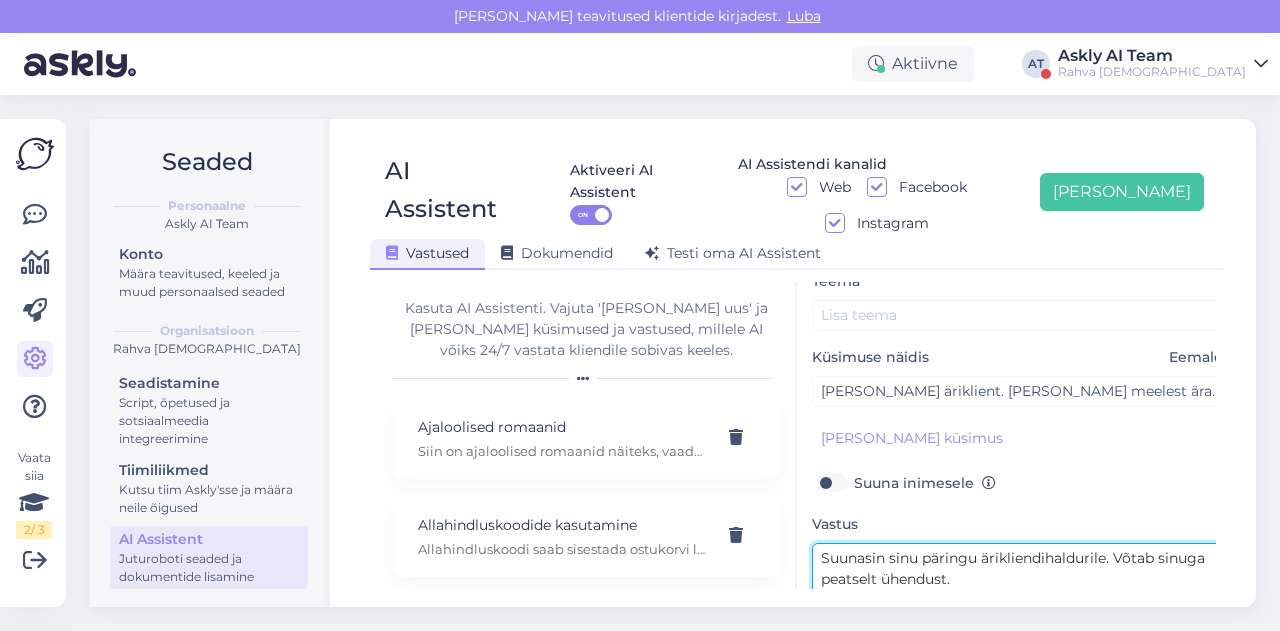 scroll, scrollTop: 0, scrollLeft: 0, axis: both 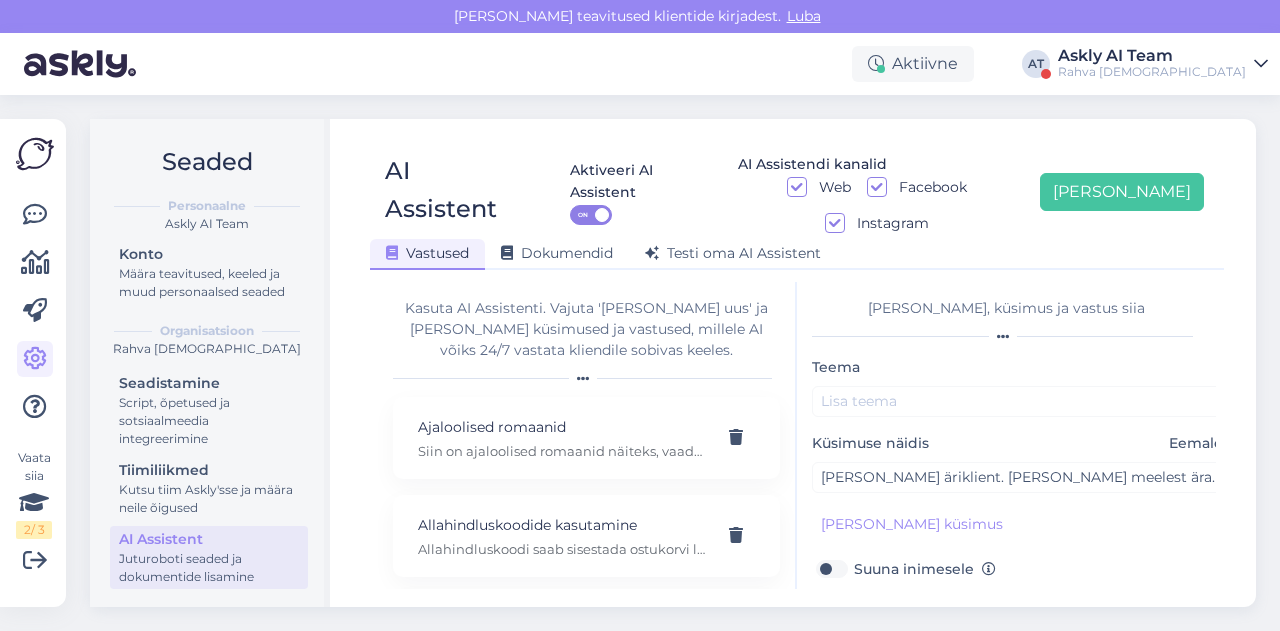 type on "Suunasin sinu päringu ärikliendihaldurile. Võtab sinuga peatselt ühendust." 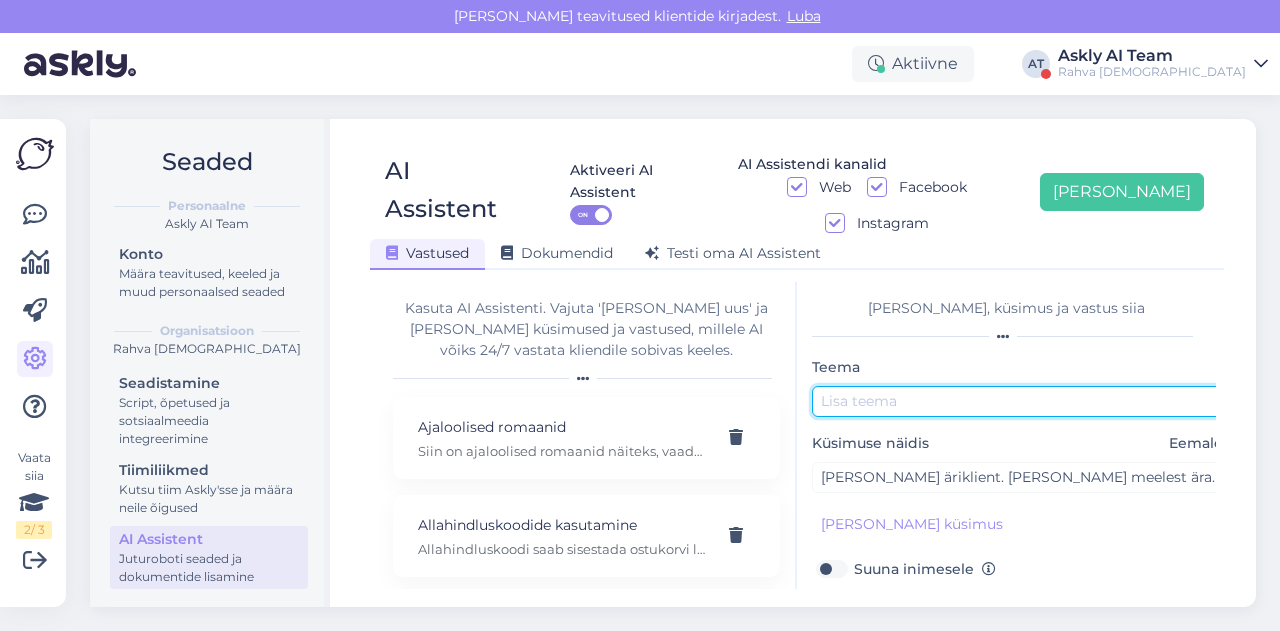 click at bounding box center [1022, 401] 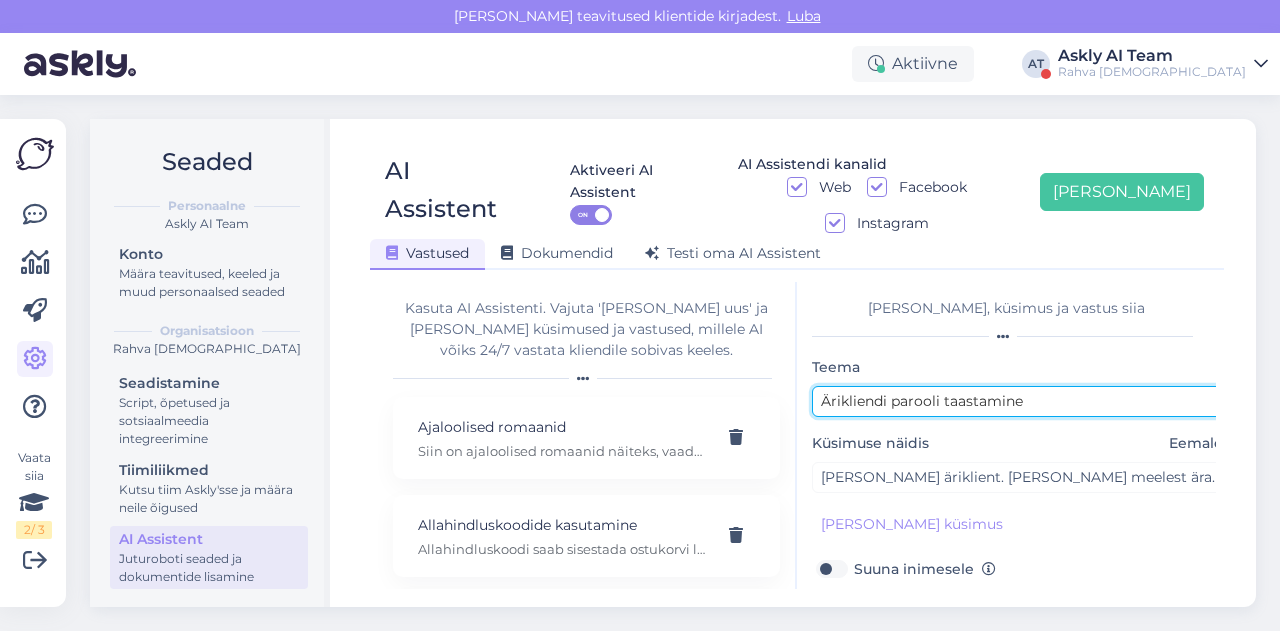 drag, startPoint x: 1048, startPoint y: 371, endPoint x: 818, endPoint y: 369, distance: 230.0087 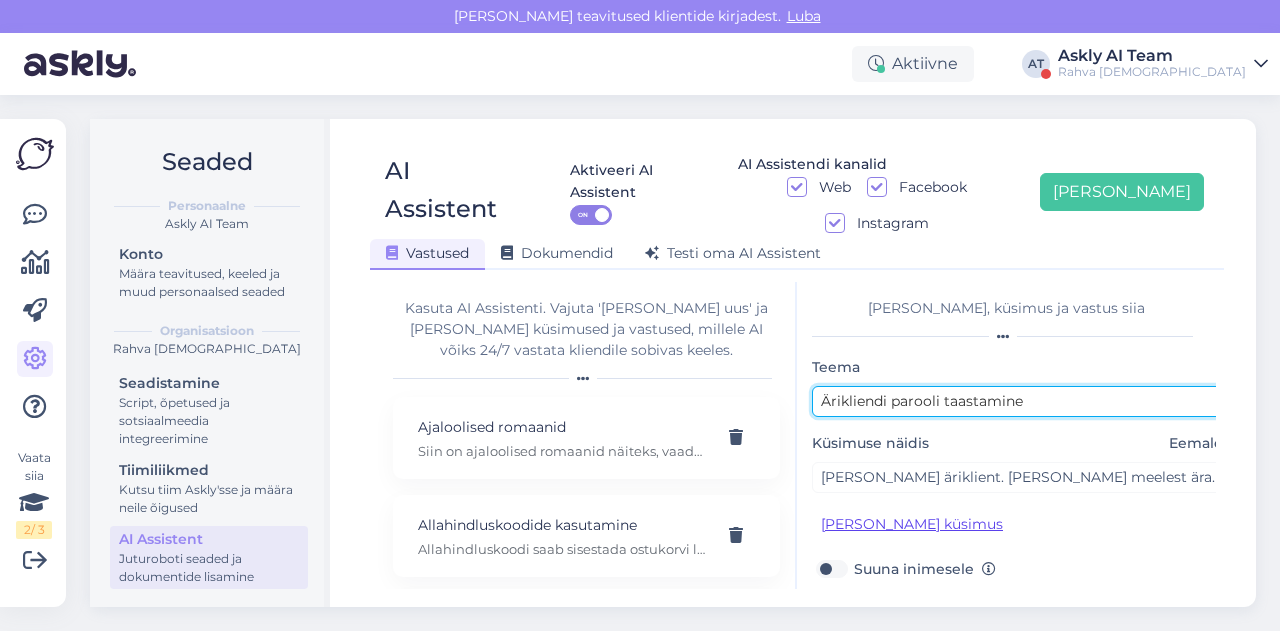 type on "Ärikliendi parooli taastamine" 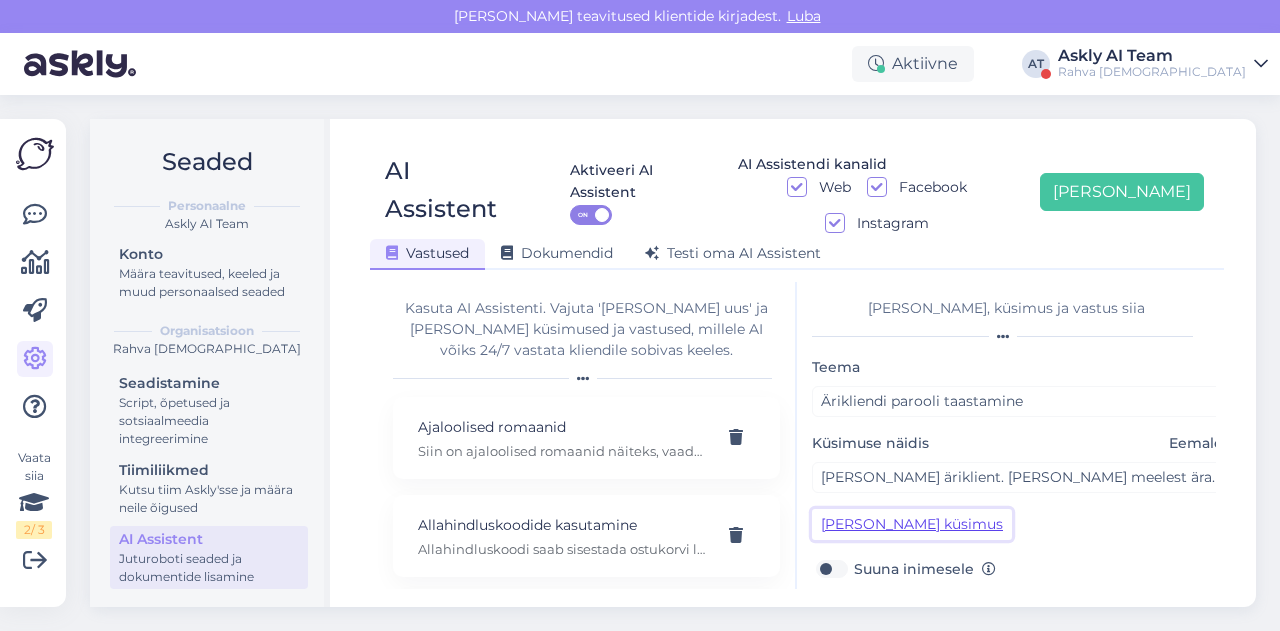 click on "[PERSON_NAME] küsimus" at bounding box center (912, 524) 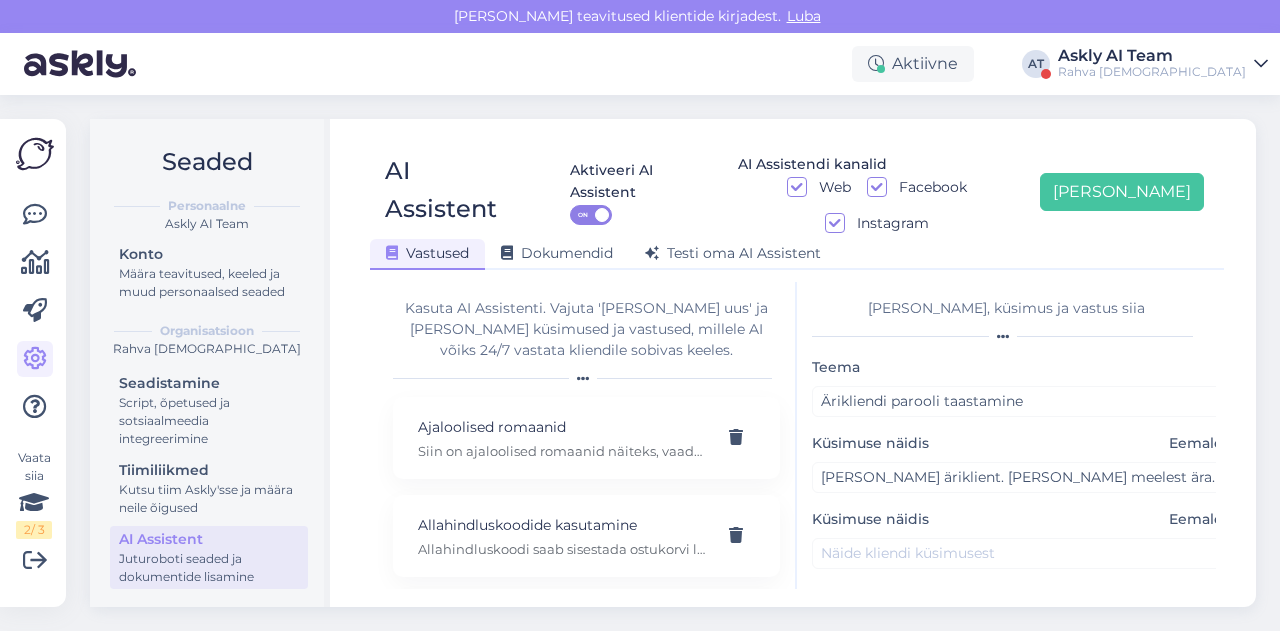 click on "Küsimuse näidis Eemalda" at bounding box center (1022, 539) 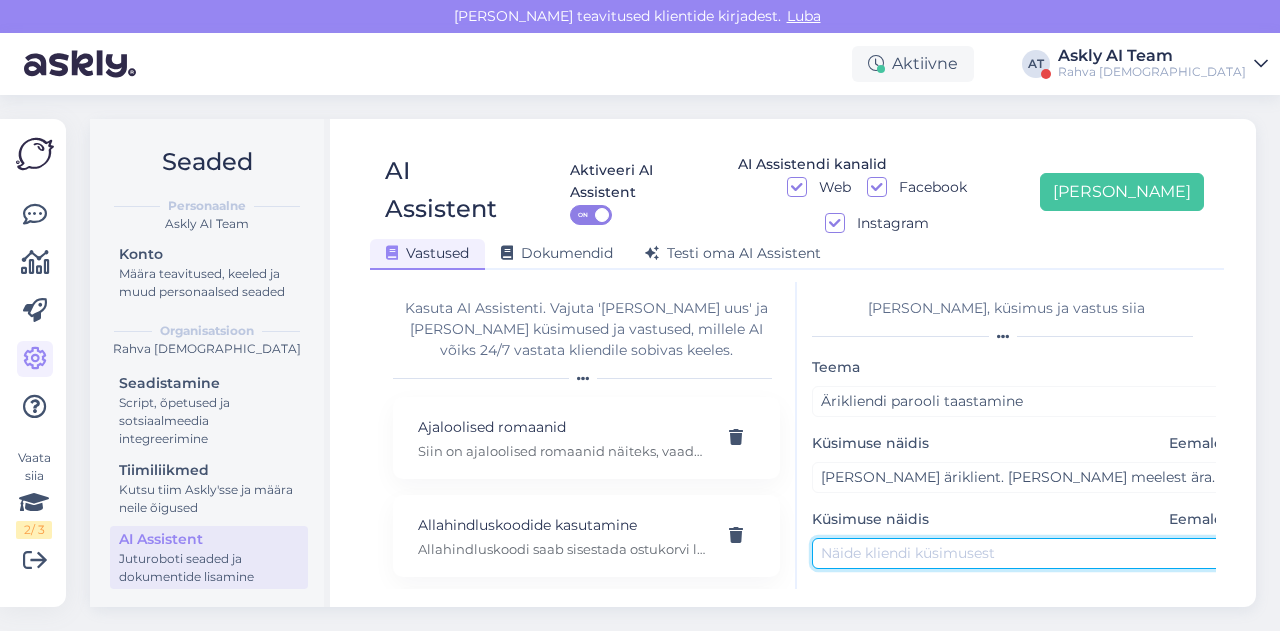 click at bounding box center (1022, 553) 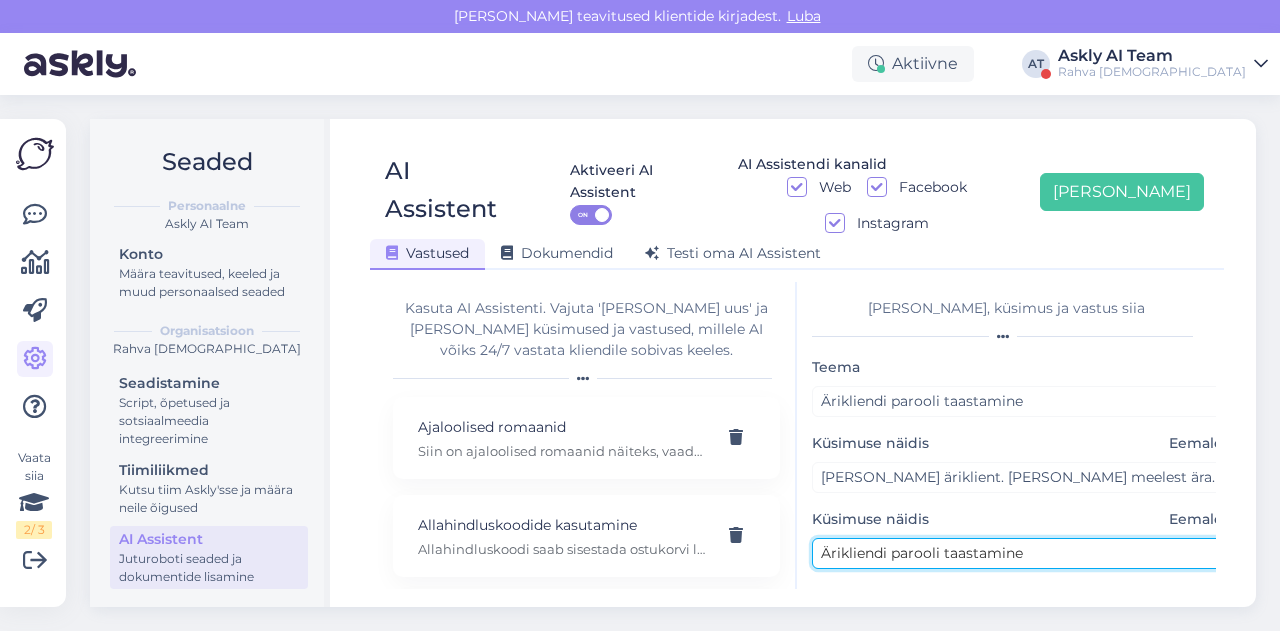 scroll, scrollTop: 254, scrollLeft: 0, axis: vertical 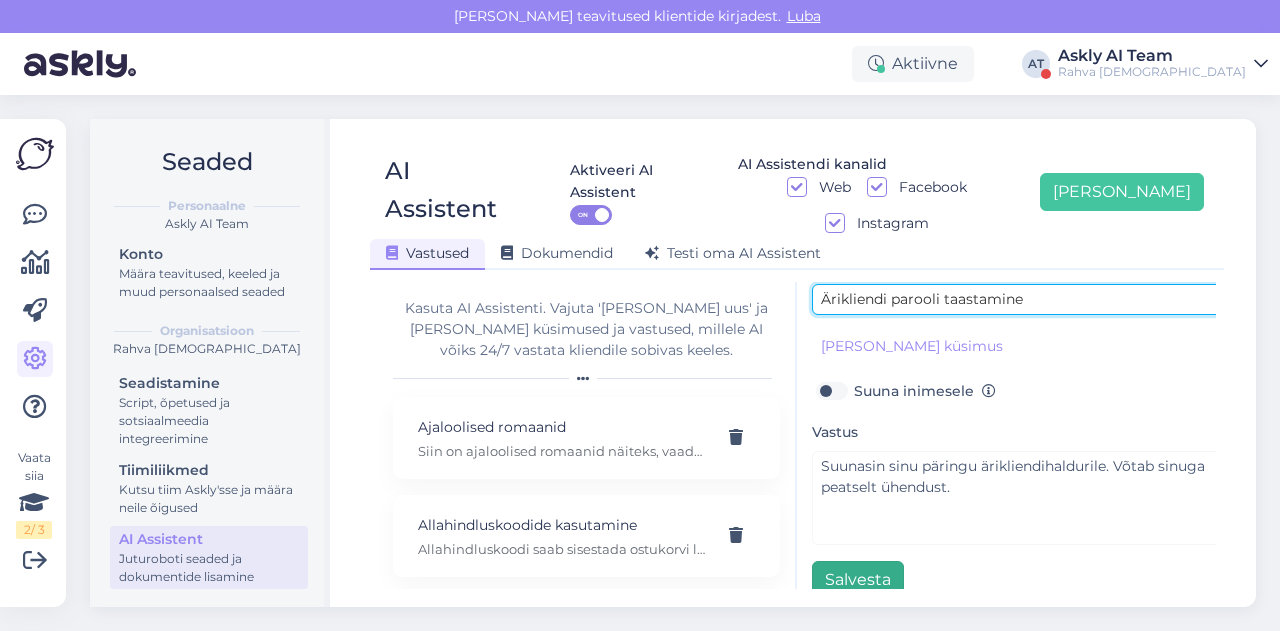 type on "Ärikliendi parooli taastamine" 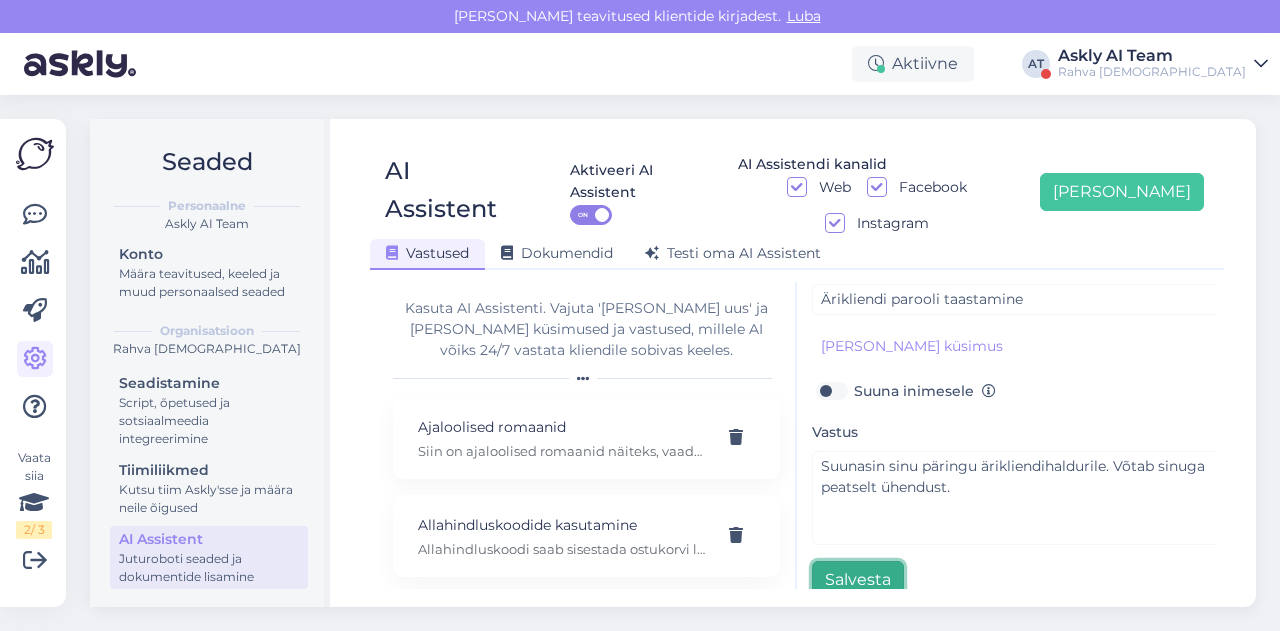 click on "Salvesta" at bounding box center [858, 580] 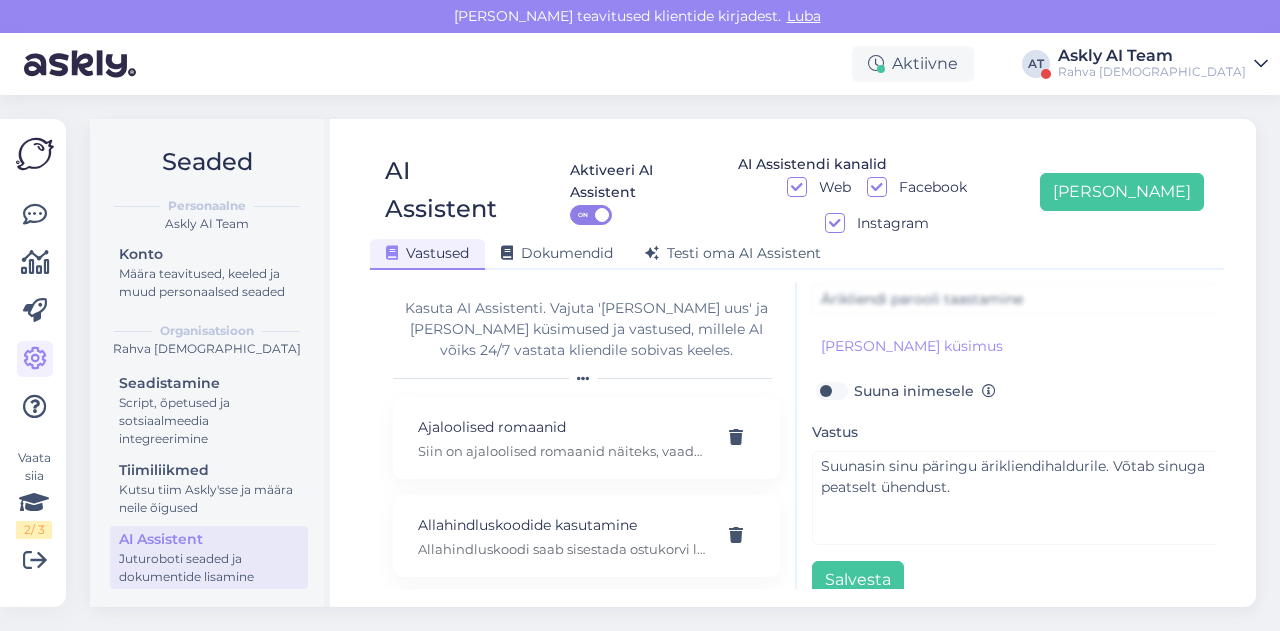 click on "Seaded Personaalne Askly AI Team Konto Määra teavitused, keeled ja muud personaalsed seaded Organisatsioon Rahva Raamat Seadistamine Script, õpetused ja sotsiaalmeedia integreerimine Tiimiliikmed Kutsu tiim Askly'sse ja määra neile õigused AI Assistent Juturoboti seaded ja dokumentide lisamine AI Assistent Aktiveeri AI Assistent ON AI Assistendi kanalid Web Facebook Instagram [PERSON_NAME] uus Vastused Dokumendid [PERSON_NAME] oma AI Assistent Kasuta AI Assistenti. Vajuta '[PERSON_NAME] uus' ja [PERSON_NAME] küsimused ja vastused, millele AI võiks 24/7 vastata kliendile sobivas keeles.  Ajaloolised romaanid Siin on ajaloolised romaanid näiteks, vaadake mis teile meeldida võiks: [URL][DOMAIN_NAME] Allahindluskoodide kasutamine Allahindluskoodide piirangud Amazon Kindle e-lugeri erisused Amazon Kindle ei toeta .epub-formaati, seetõttu tuleks [PERSON_NAME] teisendada näiteks programmiga Calibre. Andmete muutmine Arve" at bounding box center [679, 363] 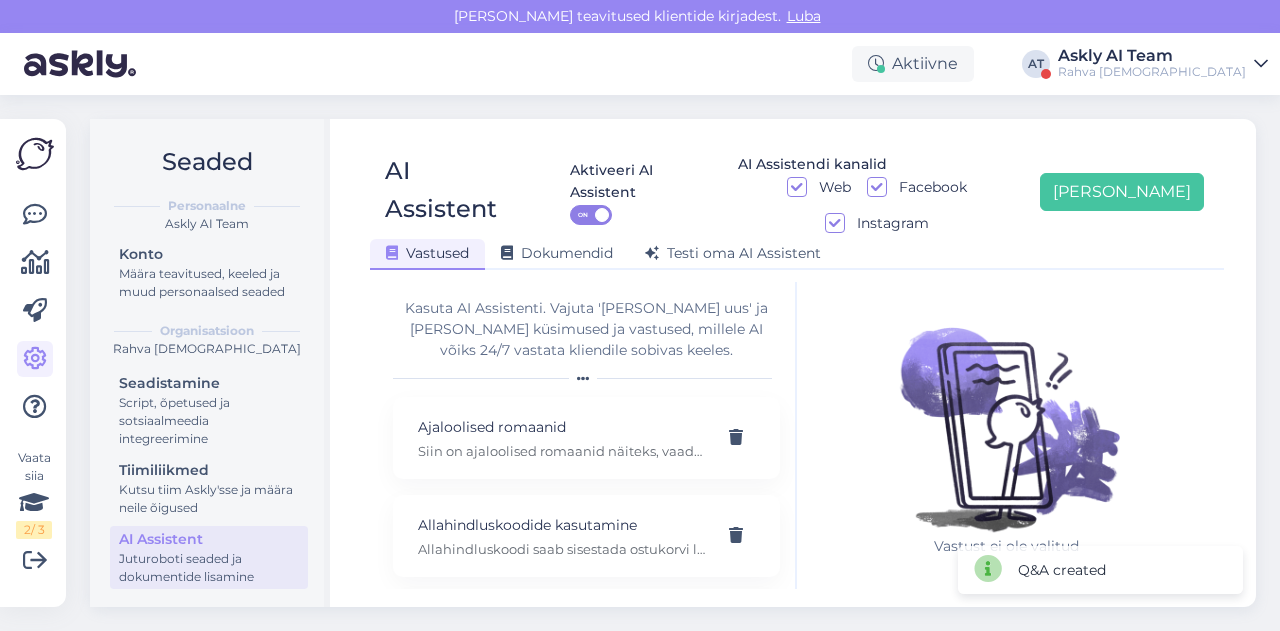 scroll, scrollTop: 42, scrollLeft: 0, axis: vertical 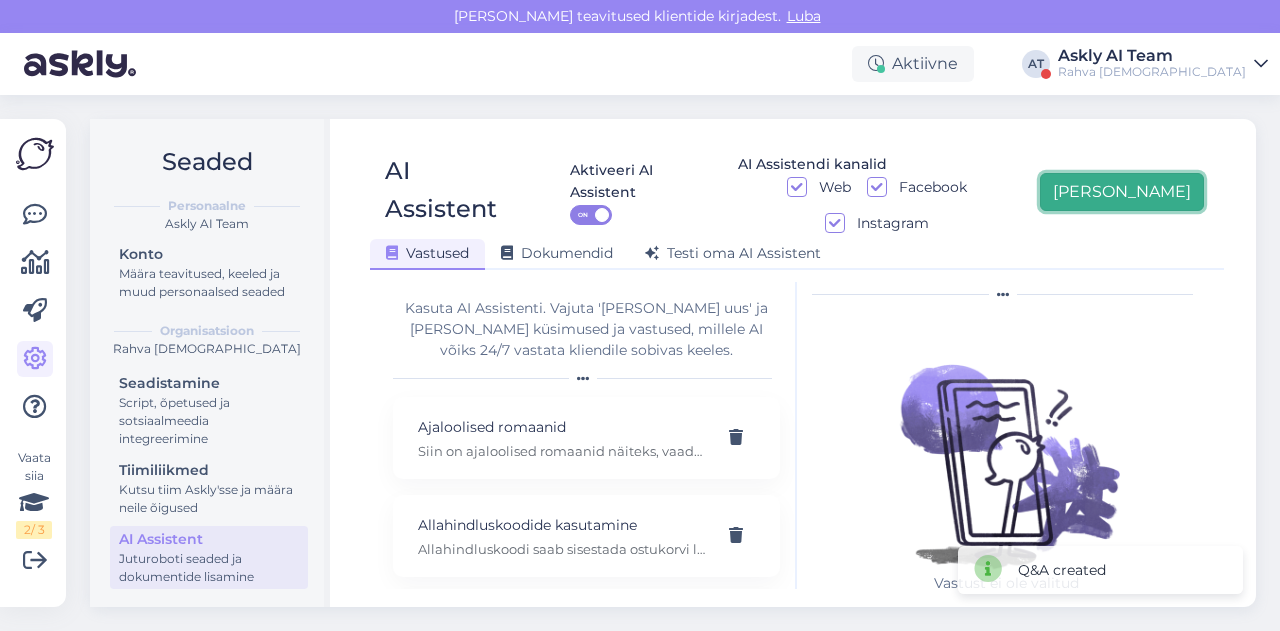 click on "[PERSON_NAME]" at bounding box center (1122, 192) 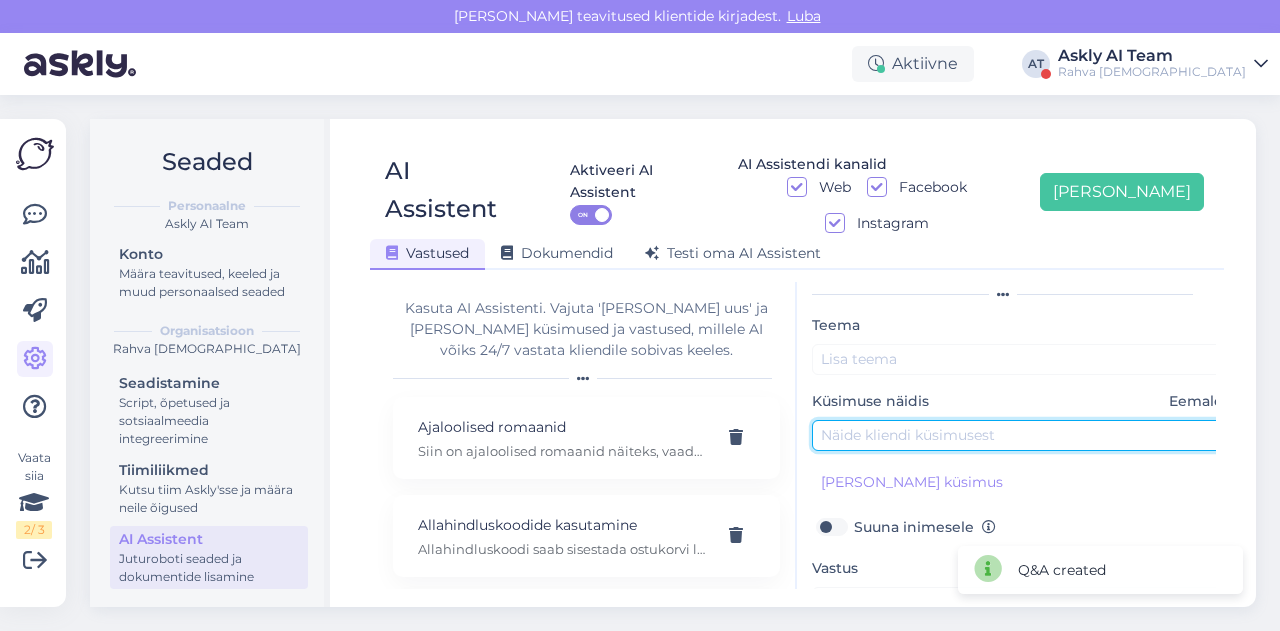 click at bounding box center (1022, 435) 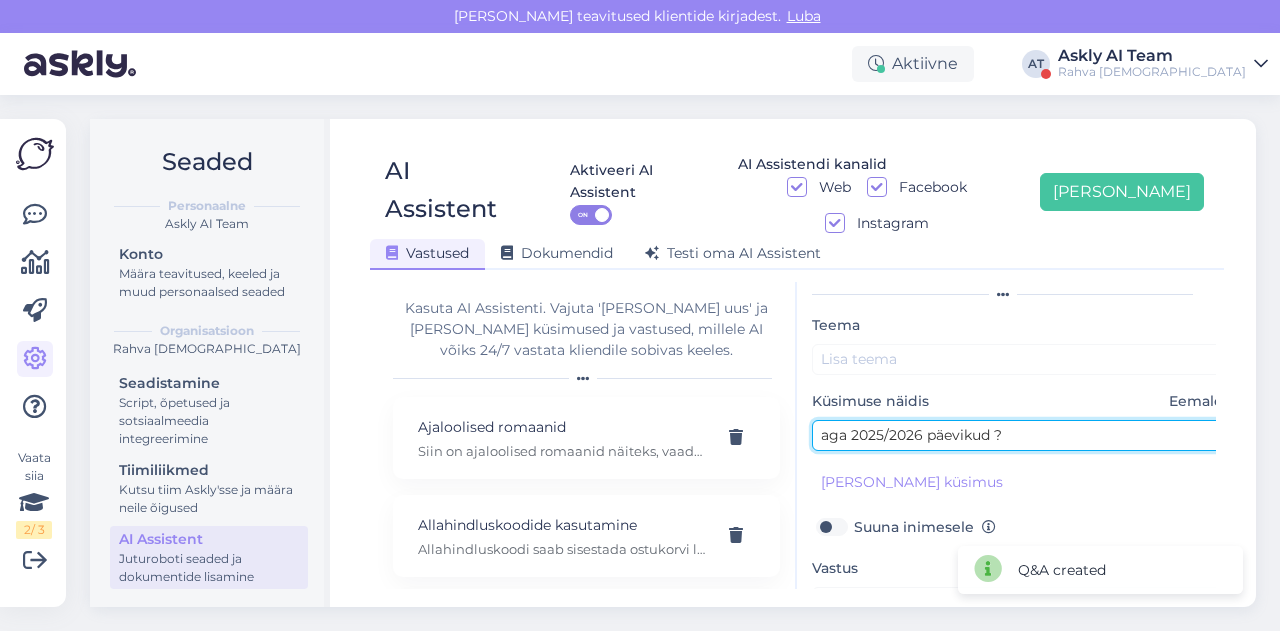 type on "aga 2025/2026 päevikud ?" 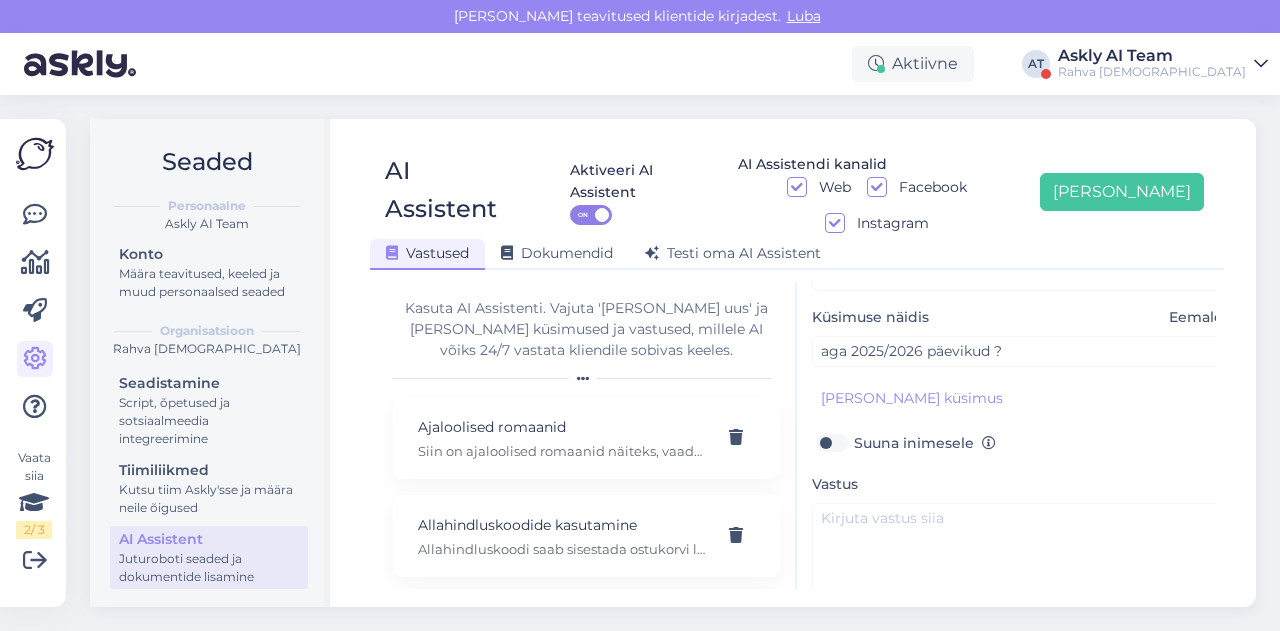 scroll, scrollTop: 179, scrollLeft: 0, axis: vertical 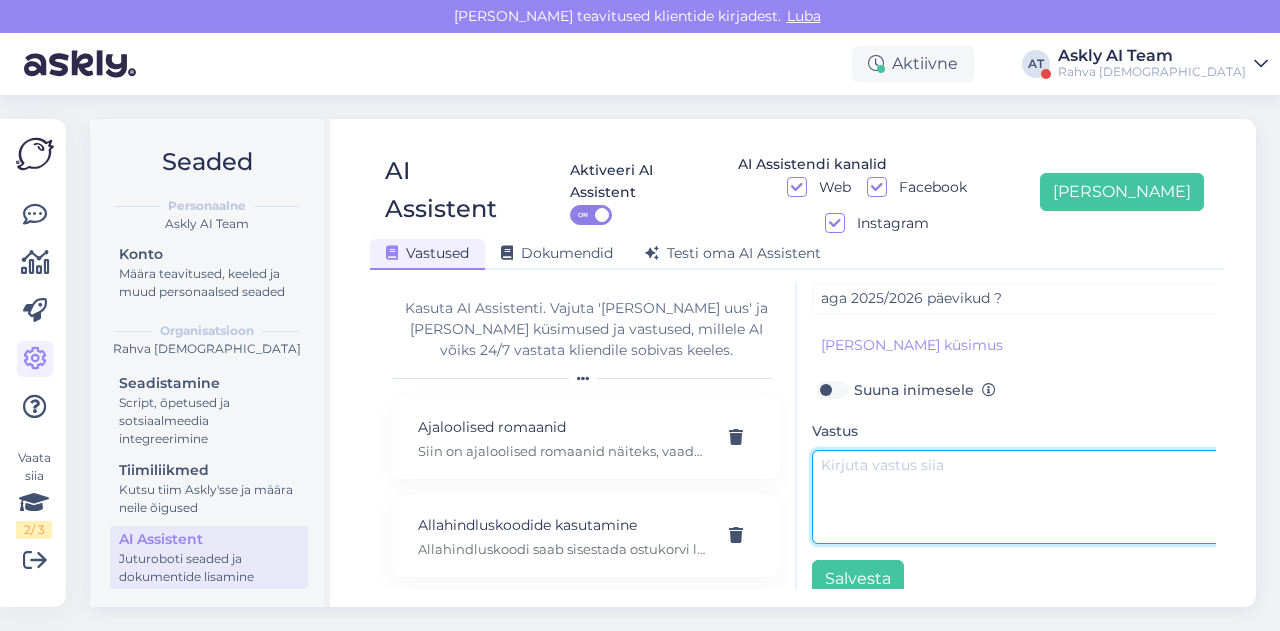 click at bounding box center (1022, 497) 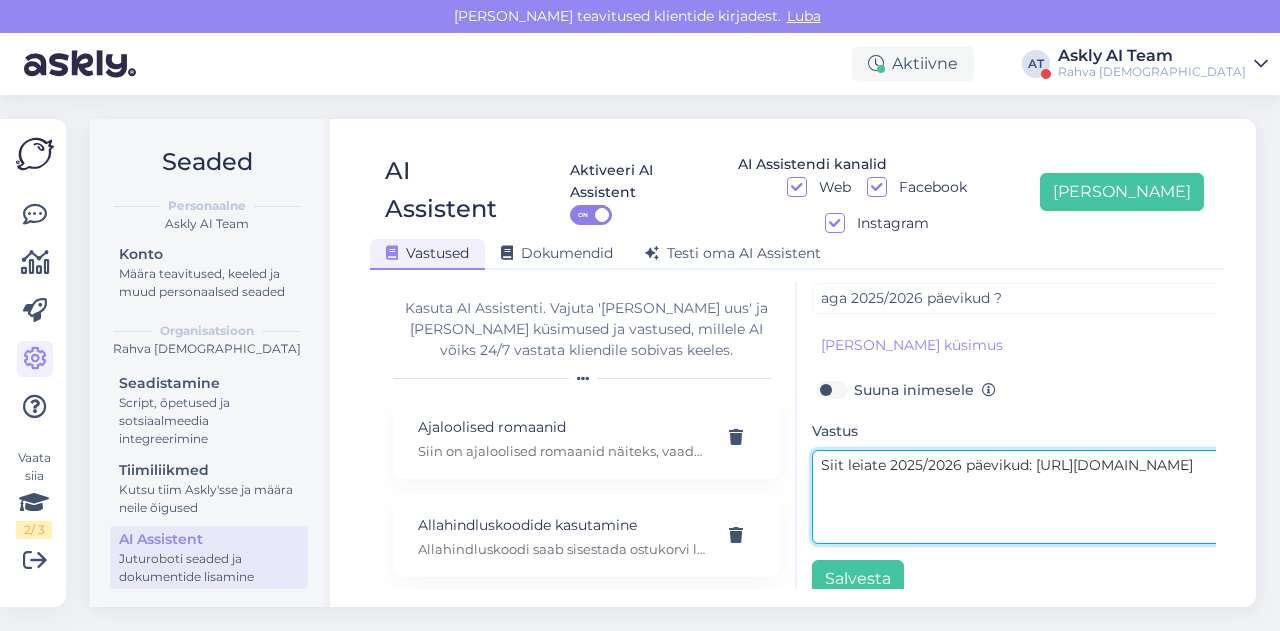 scroll, scrollTop: 0, scrollLeft: 0, axis: both 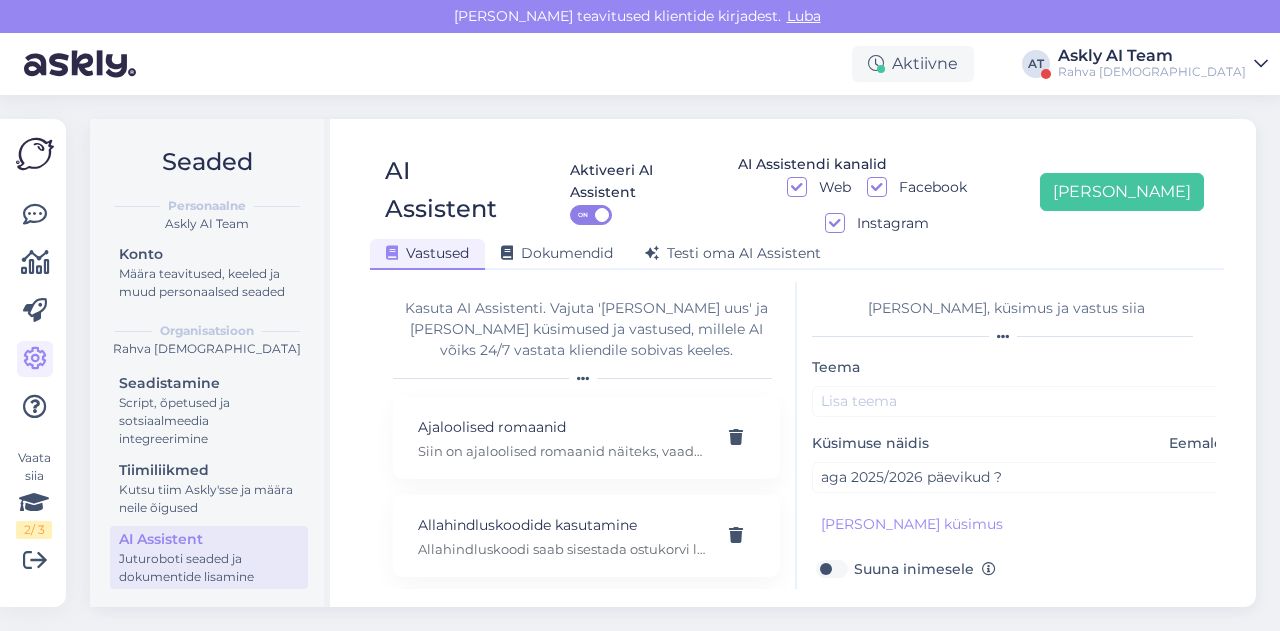type on "Siit leiate 2025/2026 päevikud: [URL][DOMAIN_NAME]" 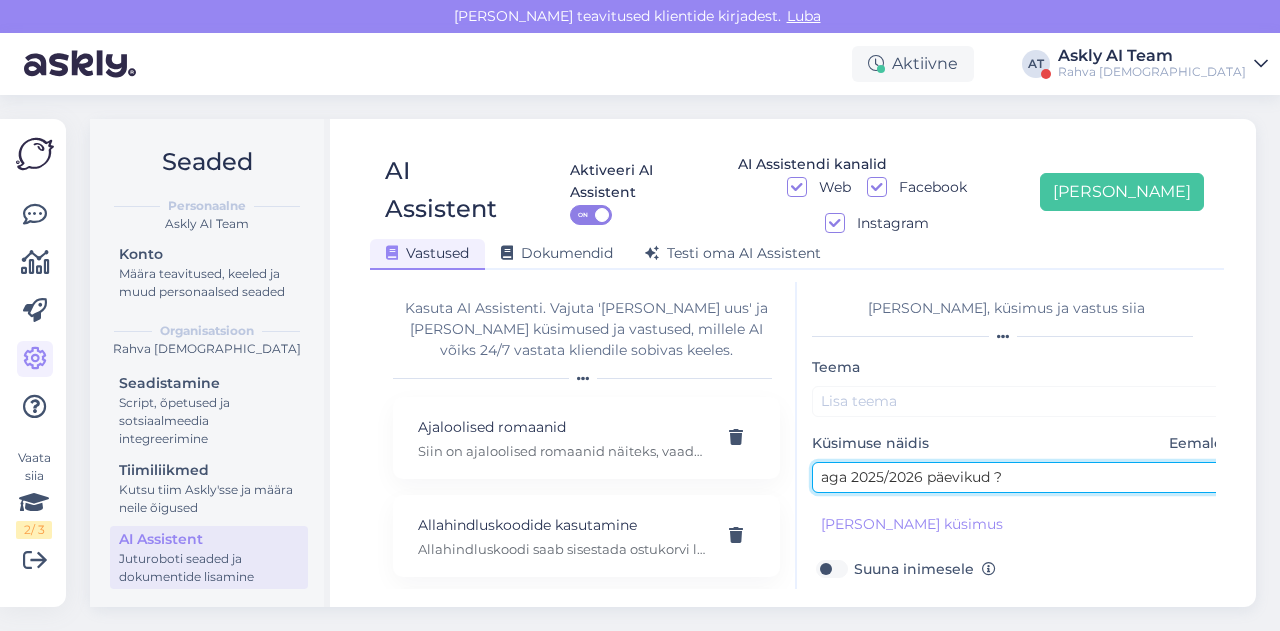 drag, startPoint x: 852, startPoint y: 441, endPoint x: 986, endPoint y: 441, distance: 134 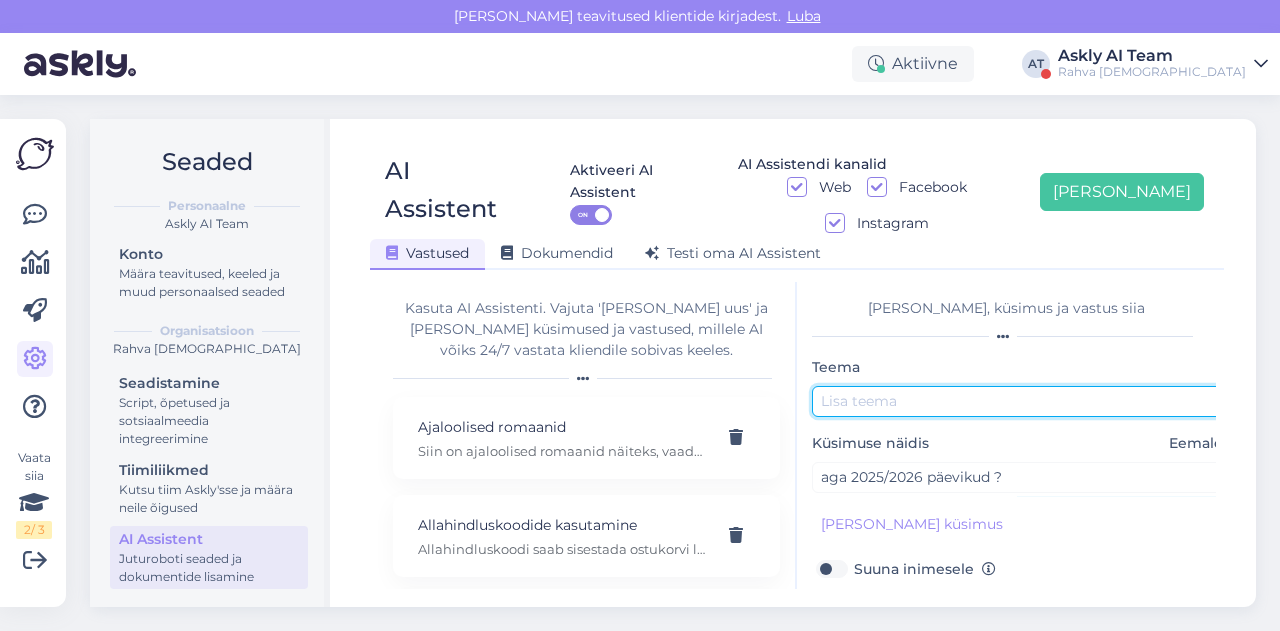 click at bounding box center [1022, 401] 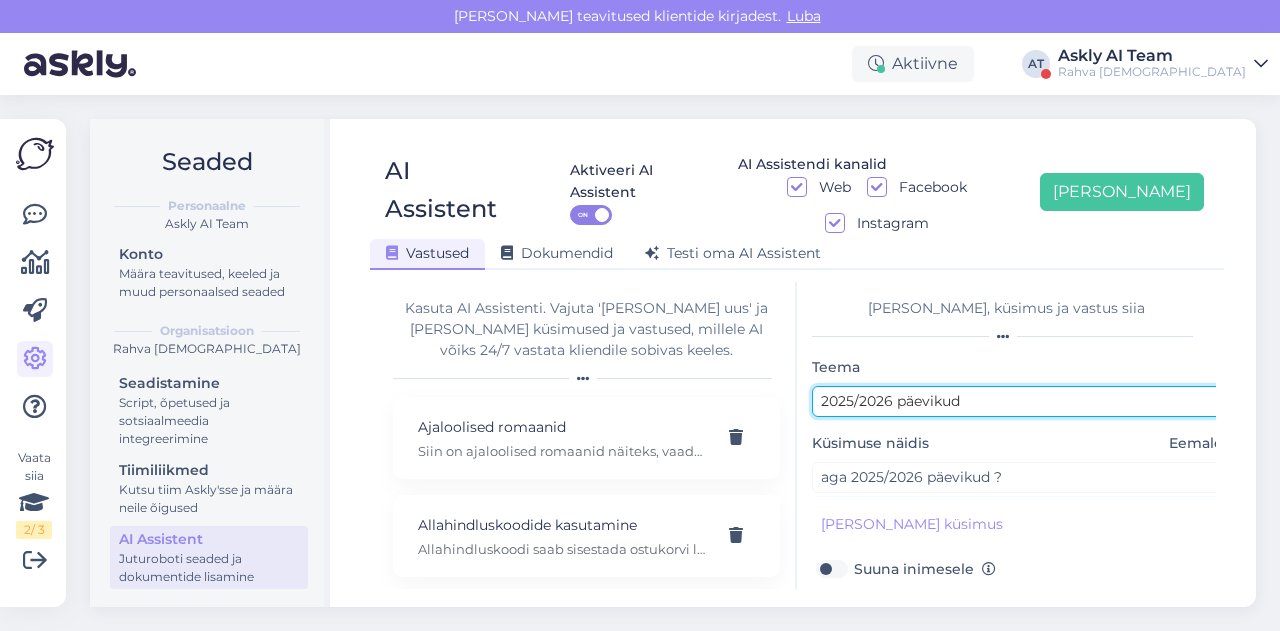 scroll, scrollTop: 179, scrollLeft: 0, axis: vertical 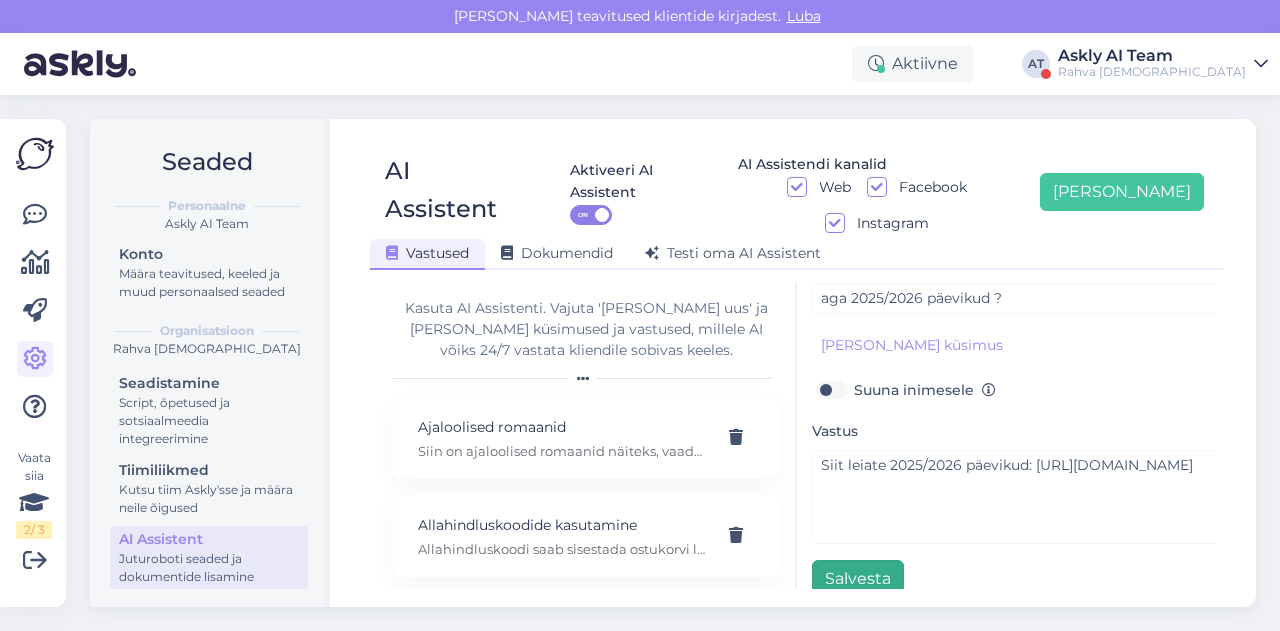 type on "2025/2026 päevikud" 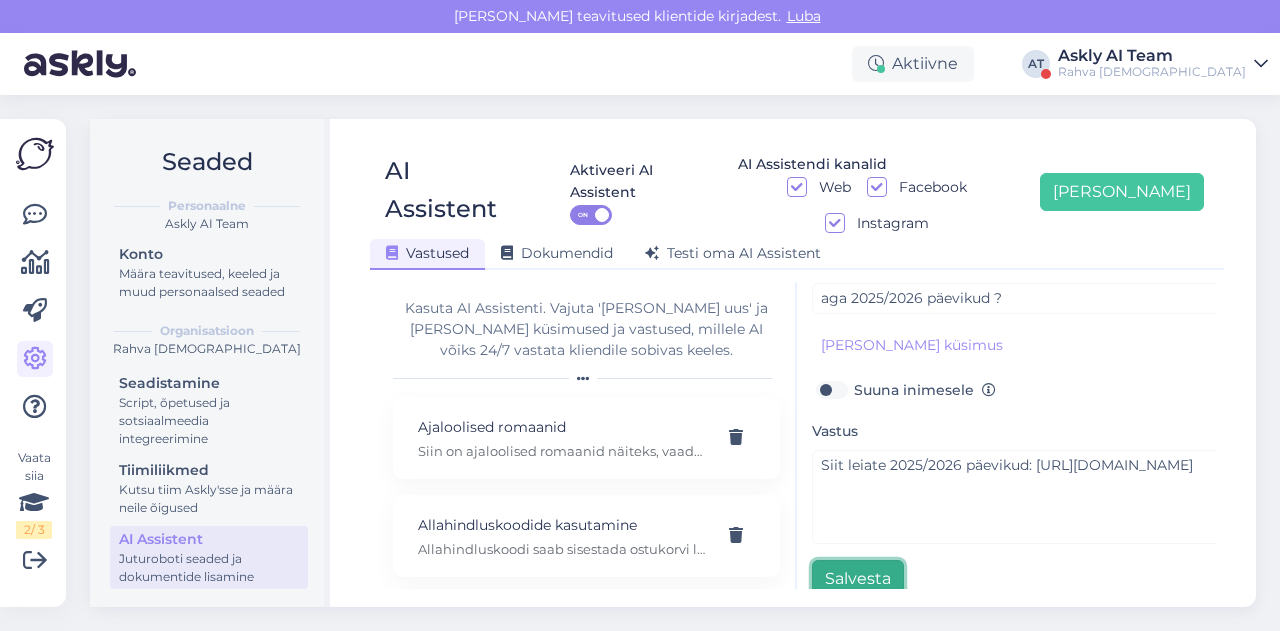 click on "Salvesta" at bounding box center (858, 579) 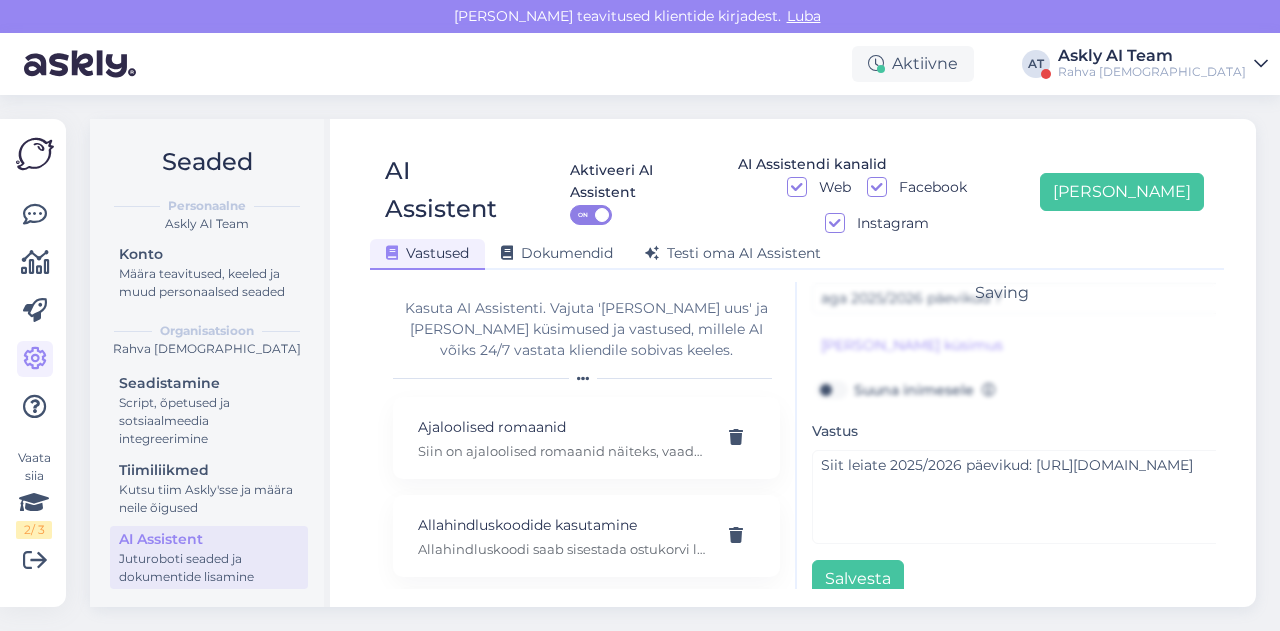 scroll, scrollTop: 42, scrollLeft: 0, axis: vertical 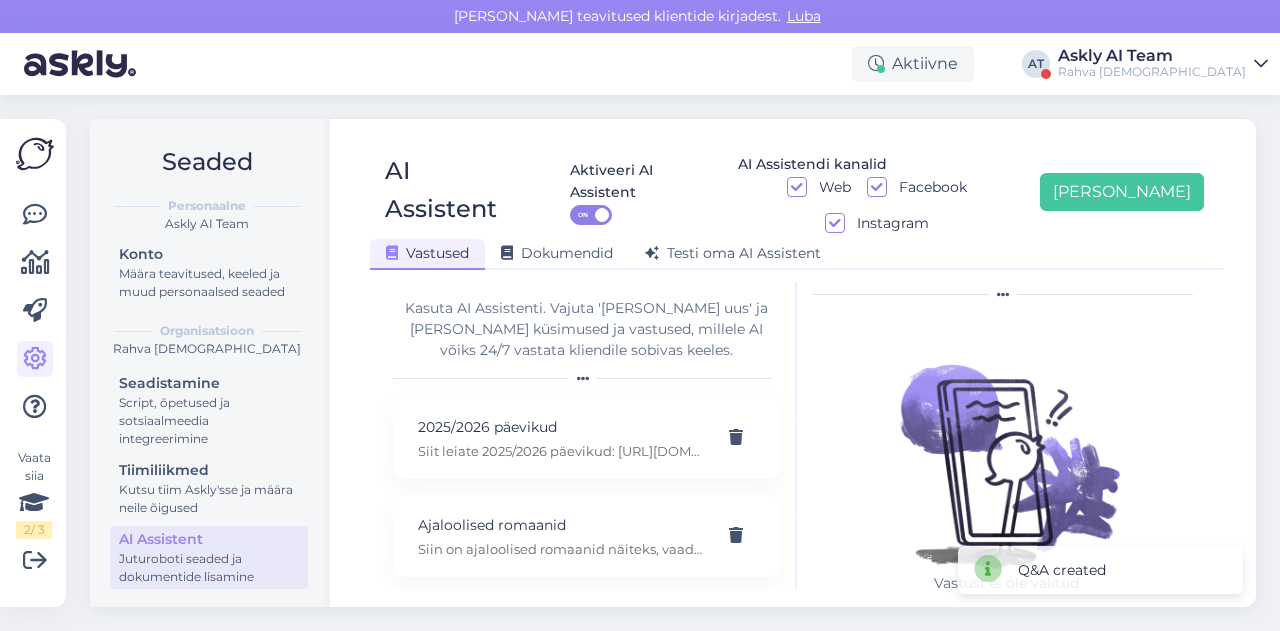 click on "AI Assistent Aktiveeri AI Assistent ON AI Assistendi kanalid Web Facebook Instagram [PERSON_NAME] uus Vastused Dokumendid [PERSON_NAME] oma AI Assistent [PERSON_NAME] AI Assistenti. Vajuta '[PERSON_NAME] uus' ja [PERSON_NAME] küsimused ja vastused, millele AI võiks 24/7 vastata kliendile sobivas keeles.  2025/2026 päevikud Siit leiate 2025/2026 päevikud: [URL][DOMAIN_NAME]
Ajaloolised romaanid Siin on ajaloolised romaanid näiteks, vaadake mis teile meeldida võiks: [URL][DOMAIN_NAME] Allahindluskoodide kasutamine Allahindluskoodi saab sisestada ostukorvi lehel lahtrisse „[PERSON_NAME]- või kinkekaardi kood“. Pärast koodi sisestamist tuleb vajutada nuppu „[PERSON_NAME]“ ning ilmub [PERSON_NAME], mis kinnitab, et kood on kasutatud. Allahindluskoodide piirangud Amazon Kindle e-lugeri erisused Andmete muutmine Andmetöötluse tingimustega tutvumine Arve" at bounding box center (797, 363) 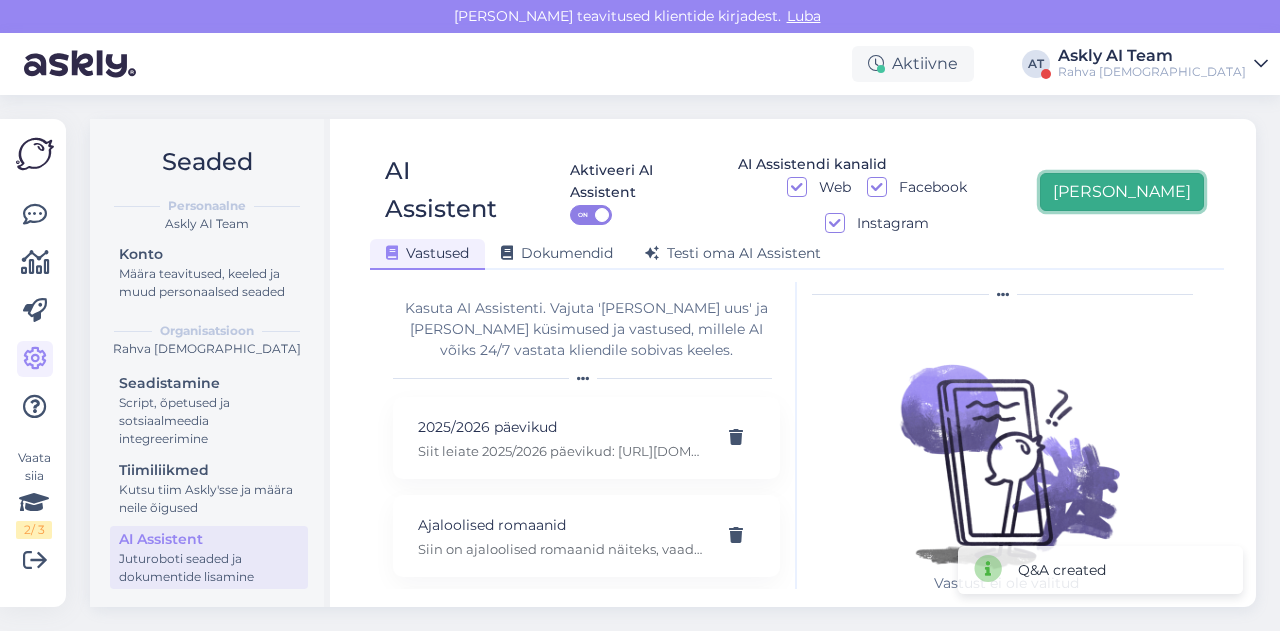 click on "[PERSON_NAME]" at bounding box center [1122, 192] 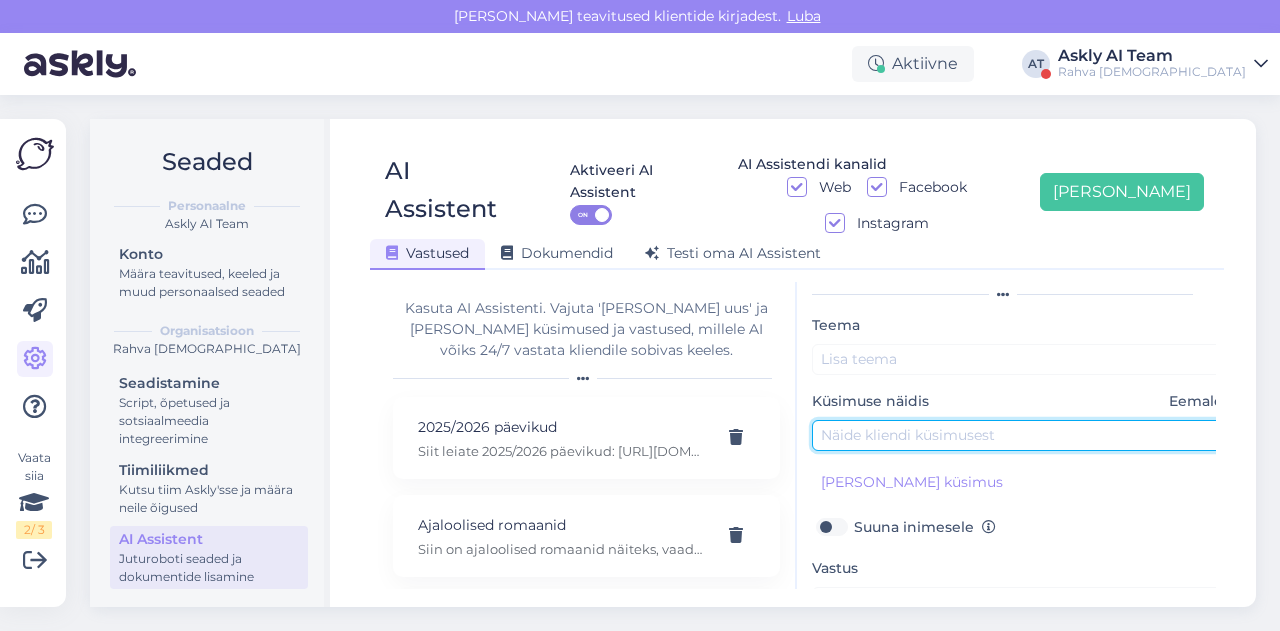 click at bounding box center [1022, 435] 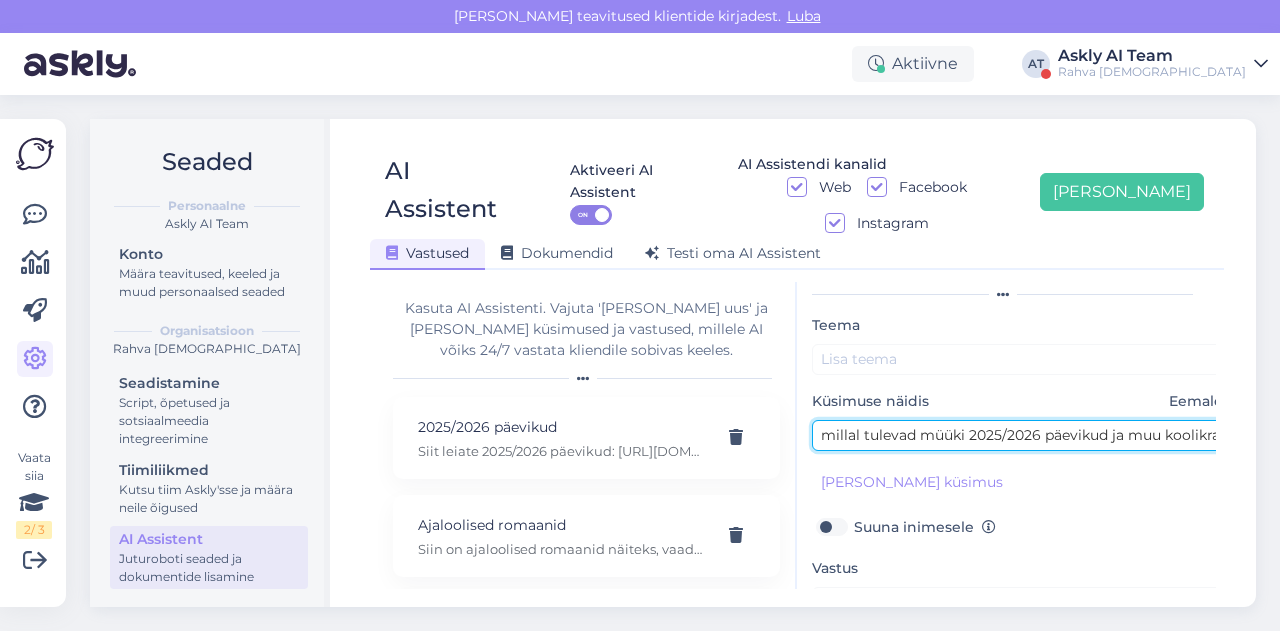 scroll, scrollTop: 0, scrollLeft: 26, axis: horizontal 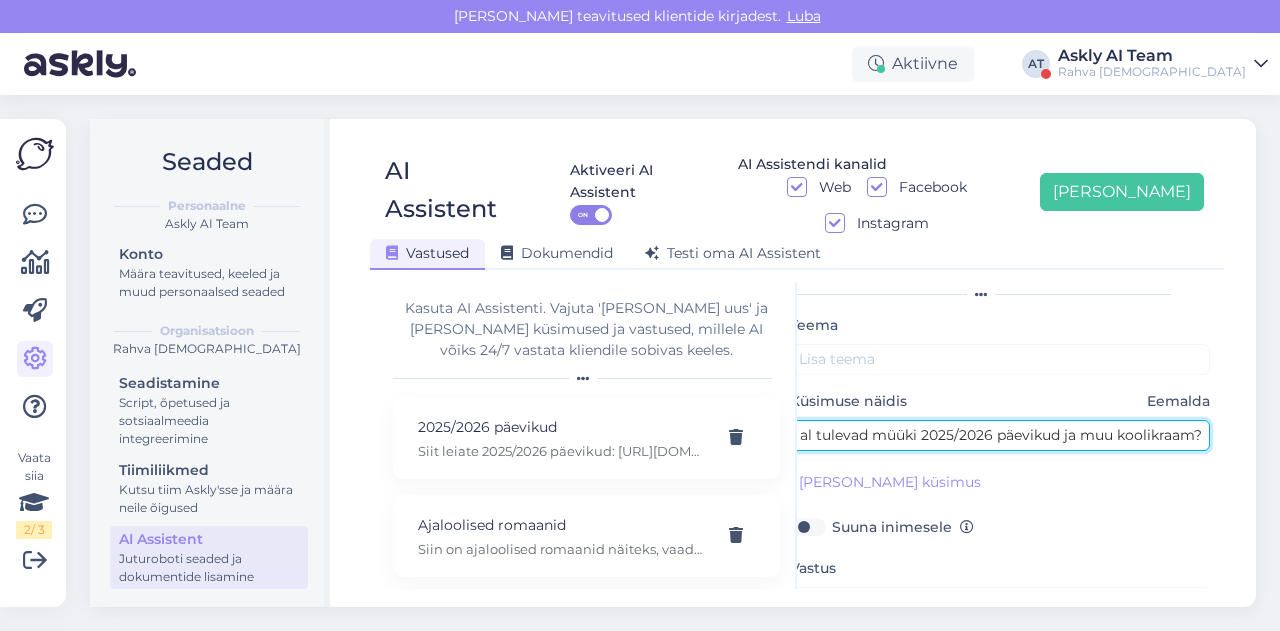 type on "millal tulevad müüki 2025/2026 päevikud ja muu koolikraam?" 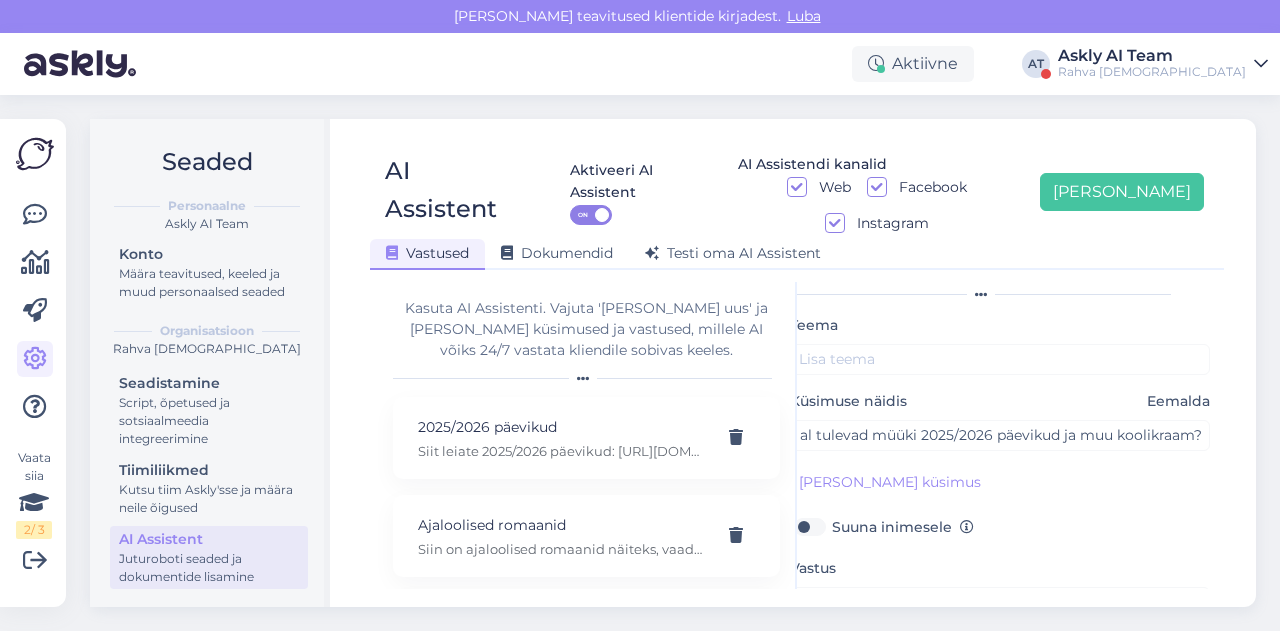 scroll, scrollTop: 0, scrollLeft: 0, axis: both 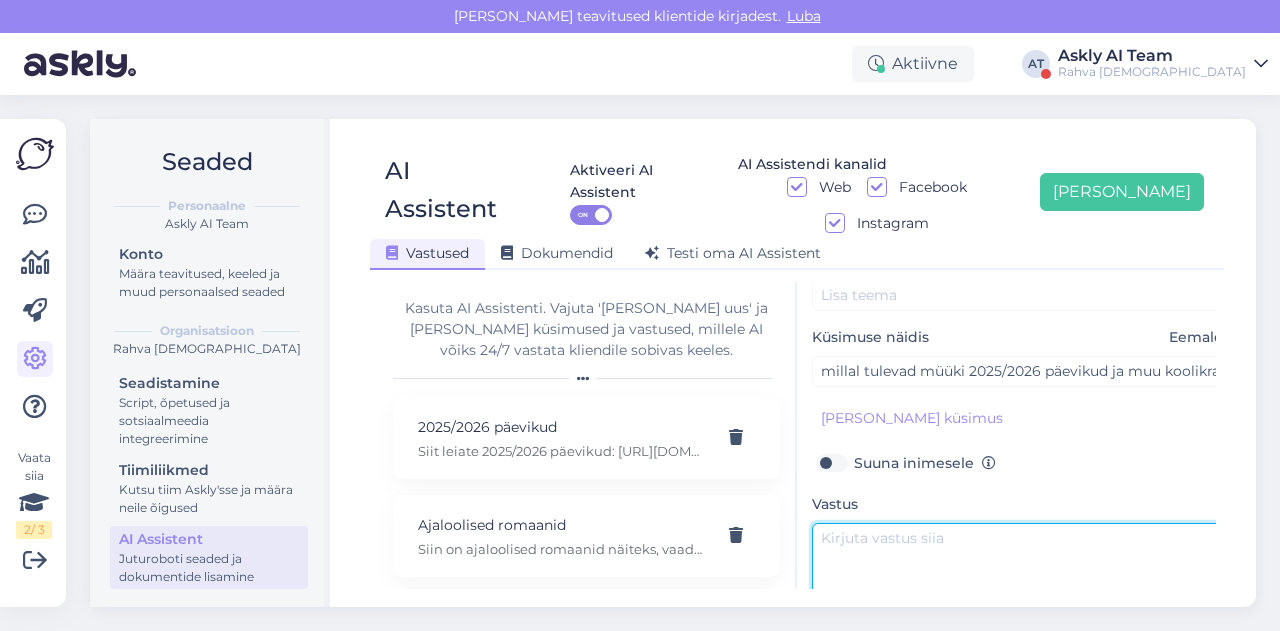 click at bounding box center [1022, 570] 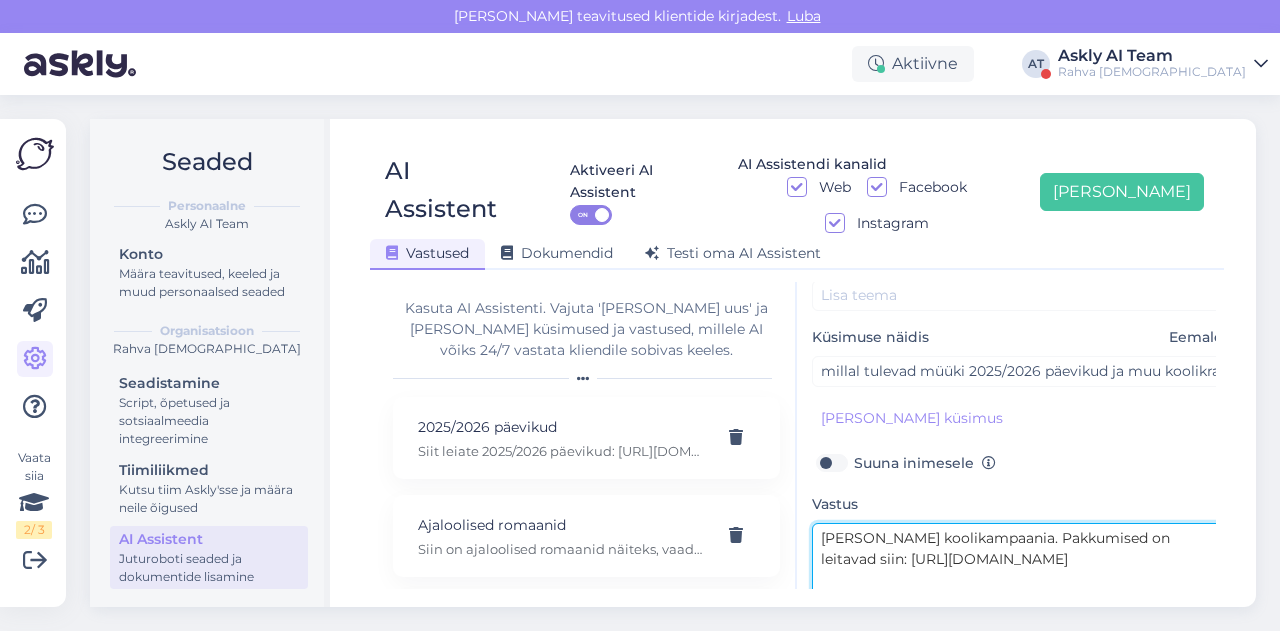 scroll, scrollTop: 0, scrollLeft: 0, axis: both 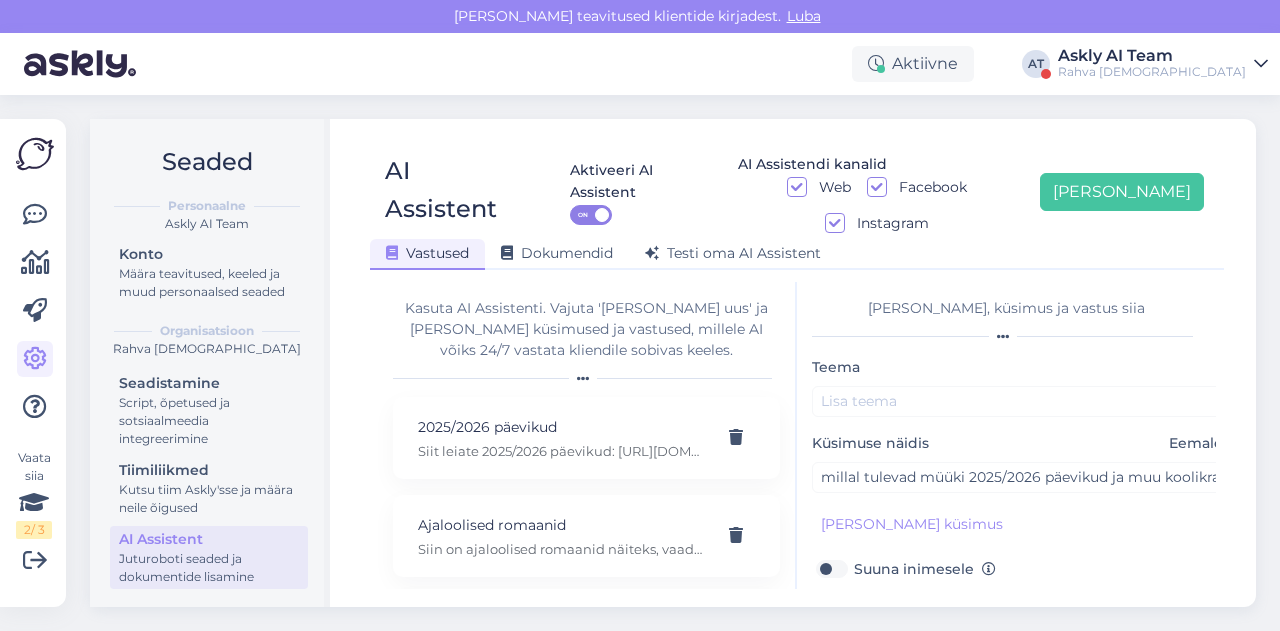 type on "[PERSON_NAME] koolikampaania. Pakkumised on leitavad siin: [URL][DOMAIN_NAME]" 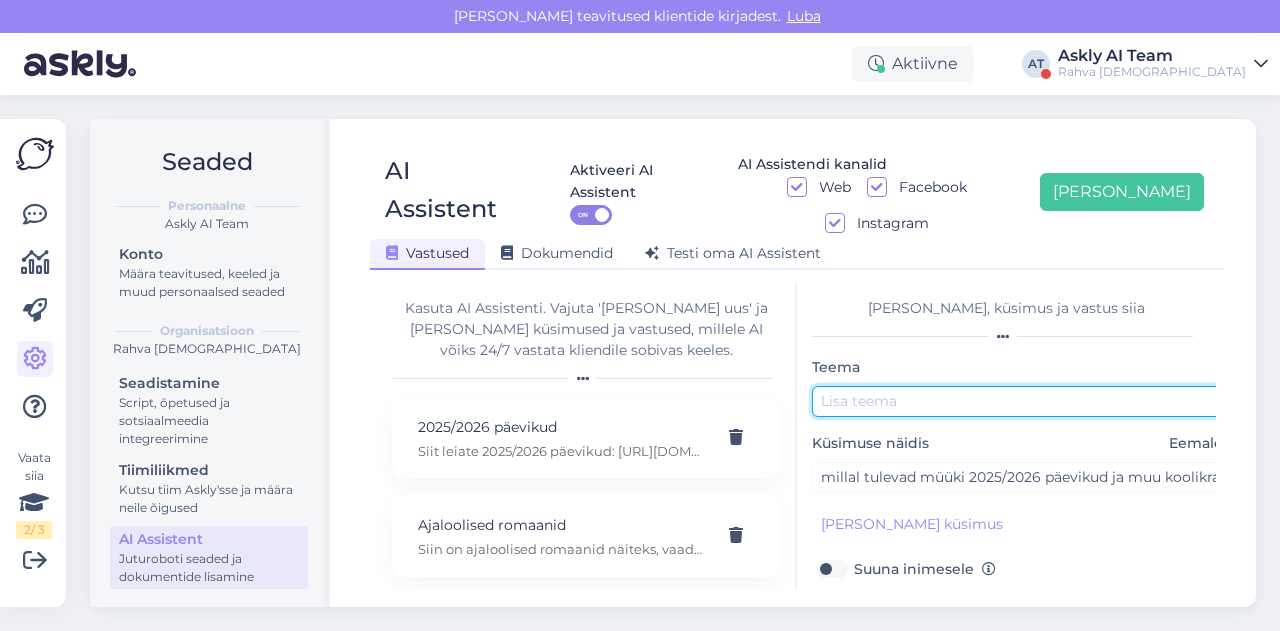 click at bounding box center [1022, 401] 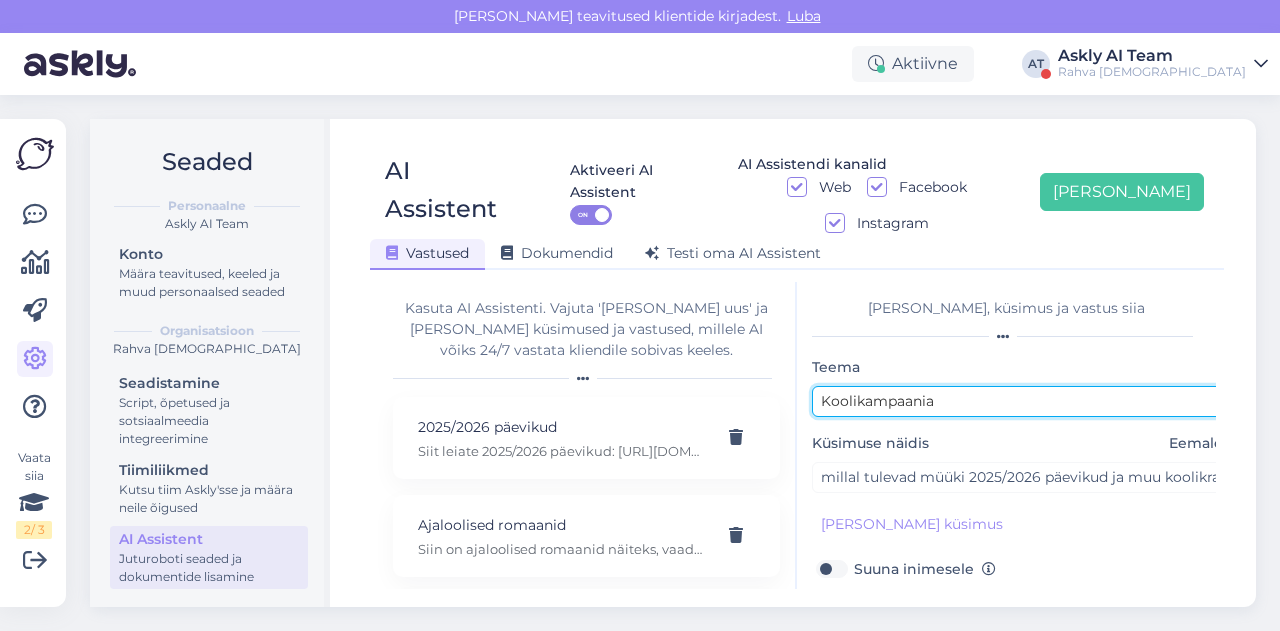 scroll, scrollTop: 179, scrollLeft: 0, axis: vertical 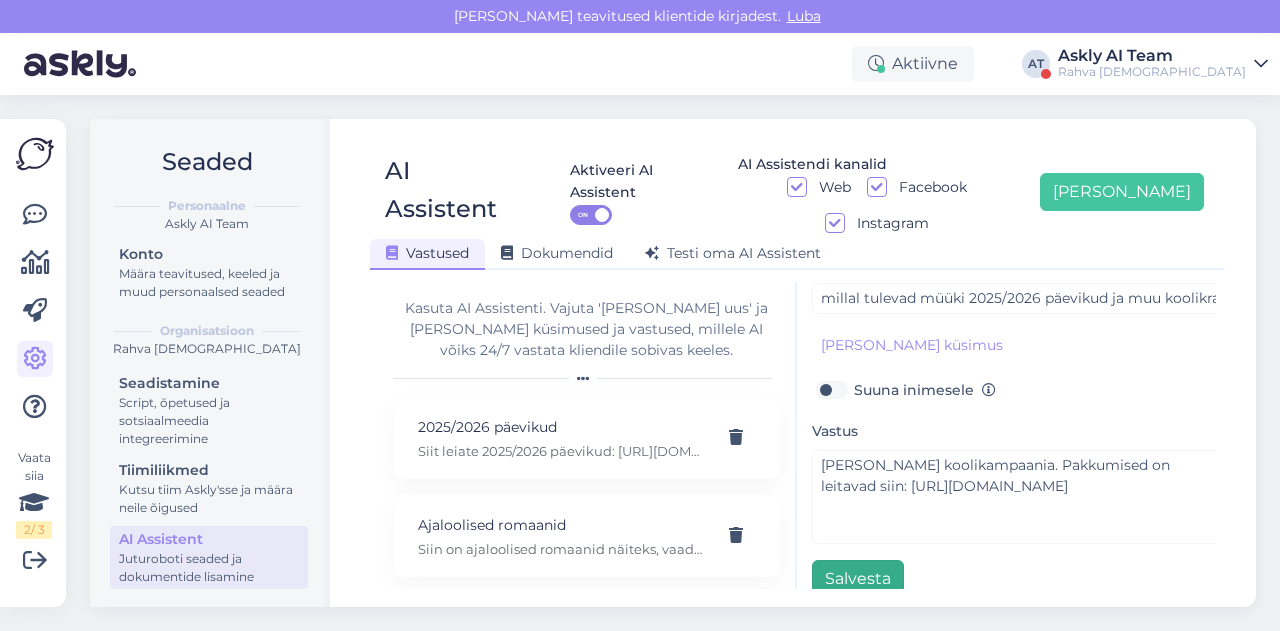 type on "Koolikampaania" 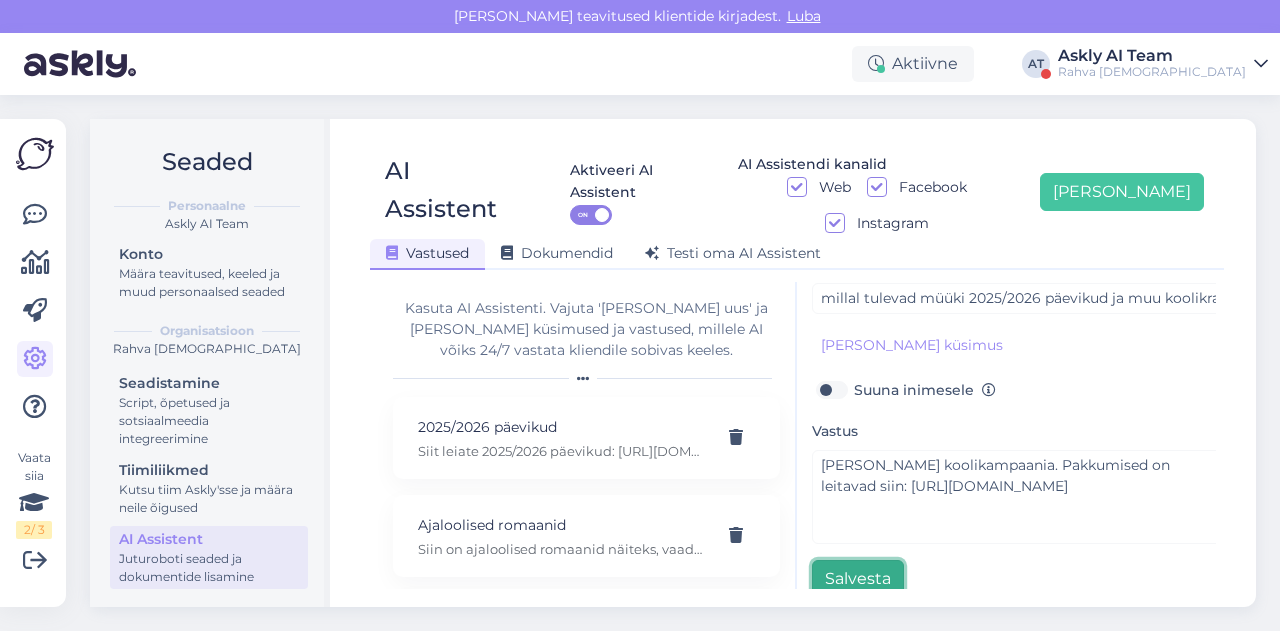 click on "Salvesta" at bounding box center (858, 579) 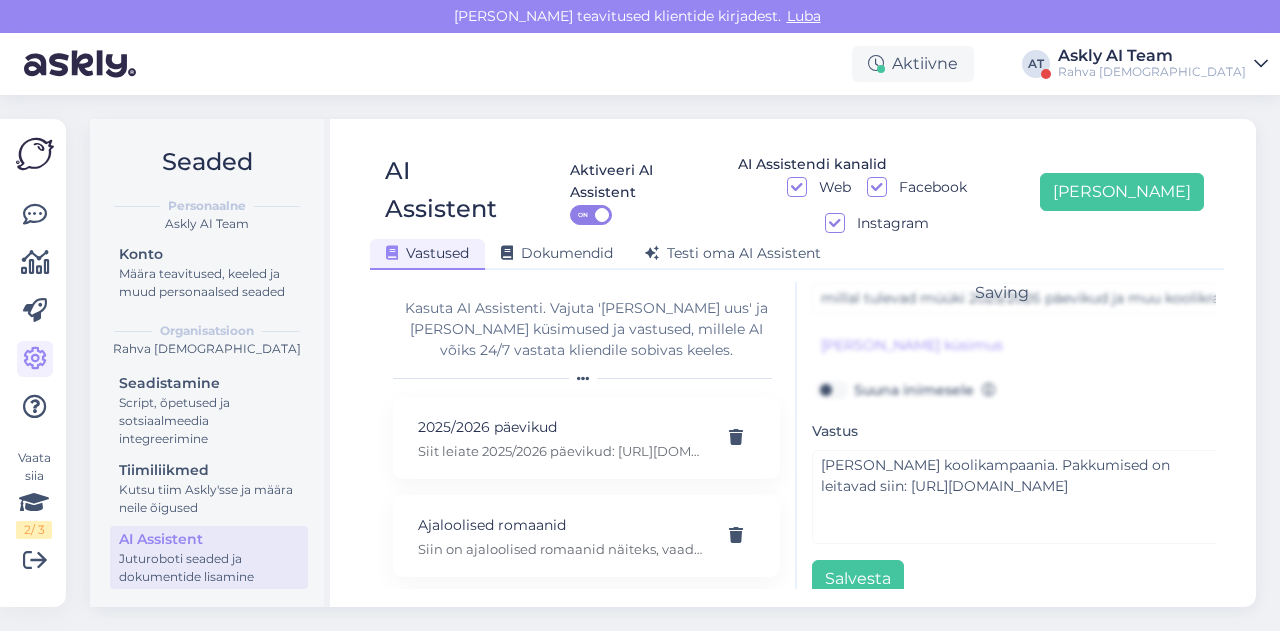 click on "Seaded Personaalne Askly AI Team Konto Määra teavitused, keeled ja muud personaalsed seaded Organisatsioon Rahva Raamat Seadistamine Script, õpetused ja sotsiaalmeedia integreerimine Tiimiliikmed Kutsu tiim Askly'sse ja määra neile õigused AI Assistent Juturoboti seaded ja dokumentide lisamine AI Assistent Aktiveeri AI Assistent ON AI Assistendi kanalid Web Facebook Instagram [PERSON_NAME] uus Vastused Dokumendid [PERSON_NAME] oma AI Assistent Kasuta AI Assistenti. Vajuta '[PERSON_NAME] uus' ja [PERSON_NAME] küsimused ja vastused, millele AI võiks 24/7 vastata kliendile sobivas keeles.  2025/2026 päevikud Siit leiate 2025/2026 päevikud: [URL][DOMAIN_NAME]
Ajaloolised romaanid Siin on ajaloolised romaanid näiteks, vaadake mis teile meeldida võiks: [URL][DOMAIN_NAME] Allahindluskoodide kasutamine Allahindluskoodide piirangud Arve ." at bounding box center [679, 363] 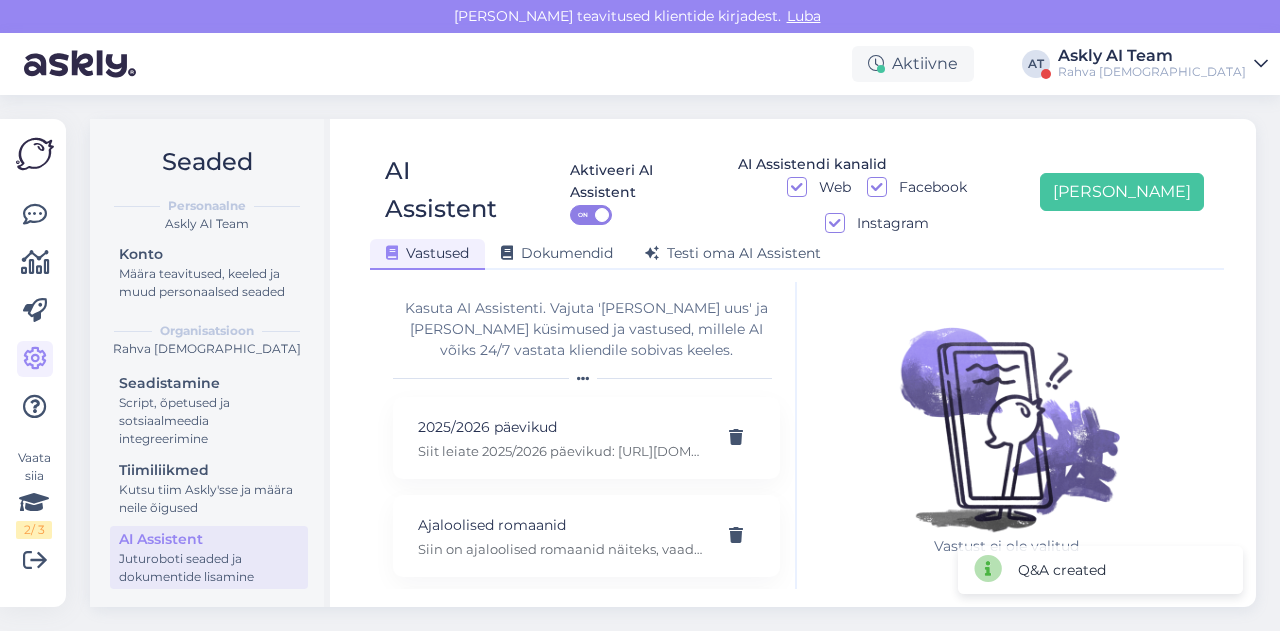 scroll, scrollTop: 42, scrollLeft: 0, axis: vertical 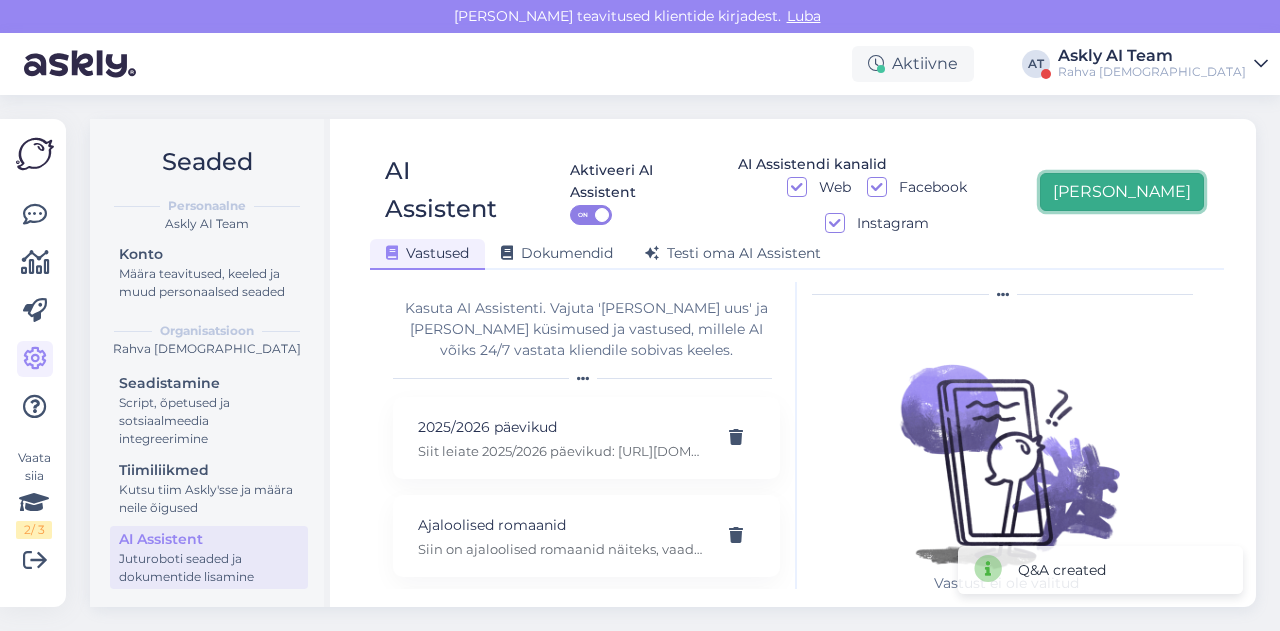 click on "[PERSON_NAME]" at bounding box center (1122, 192) 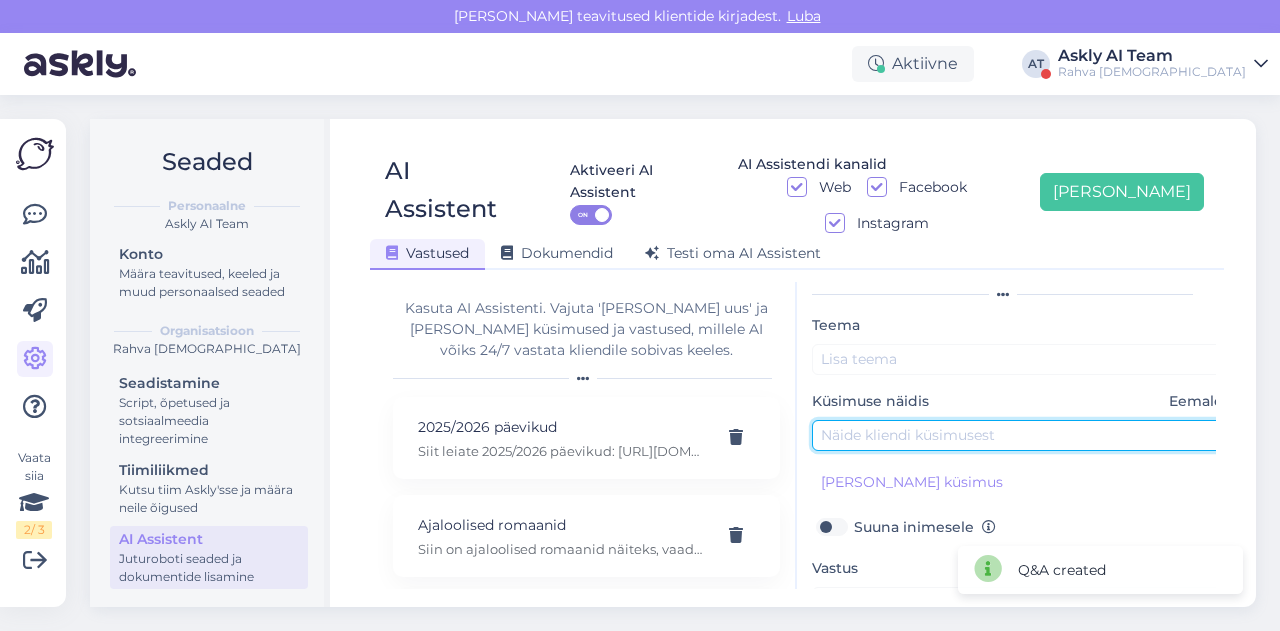 click at bounding box center [1022, 435] 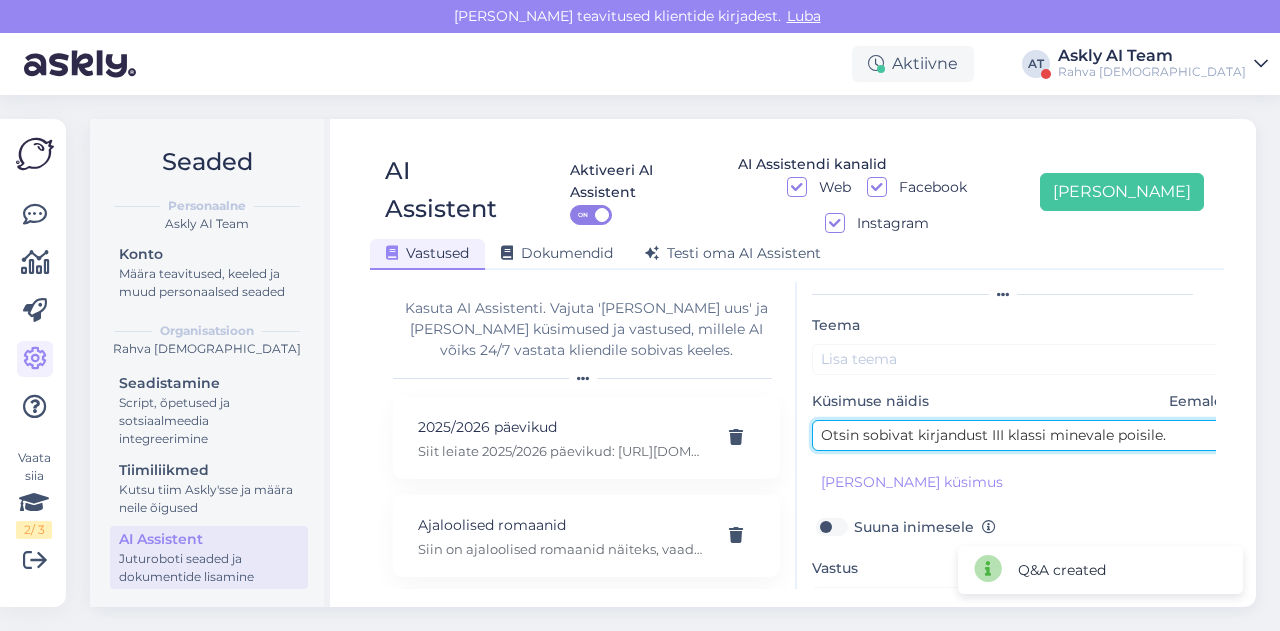 type on "Otsin sobivat kirjandust III klassi minevale poisile." 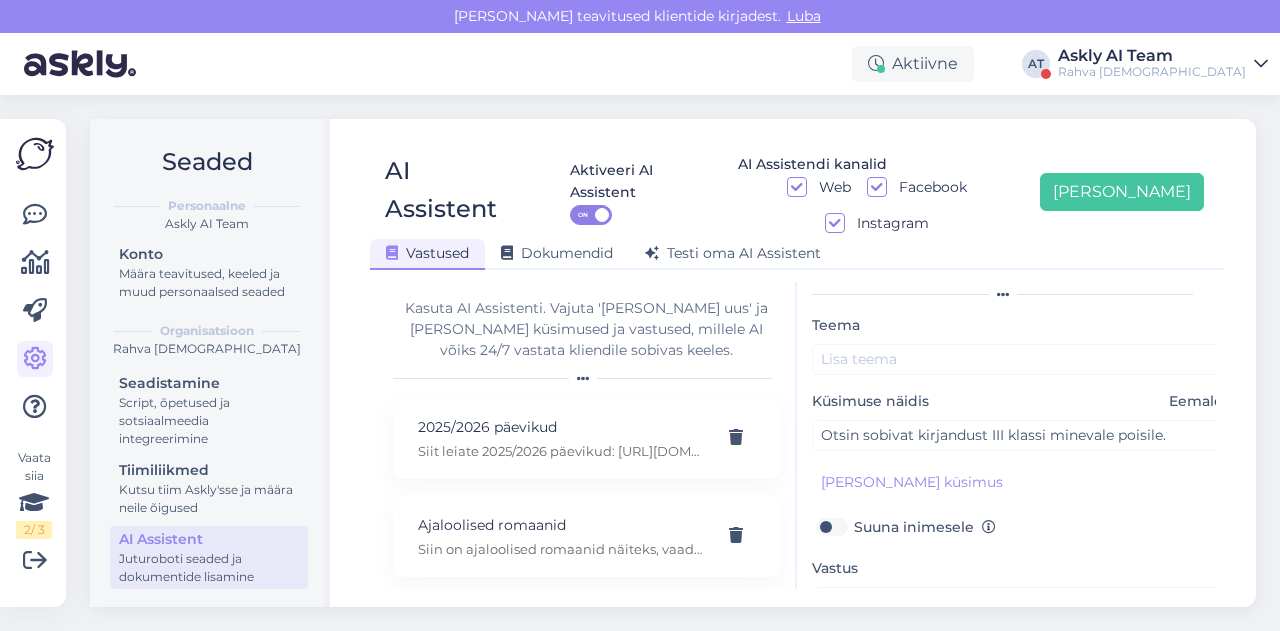 scroll, scrollTop: 162, scrollLeft: 0, axis: vertical 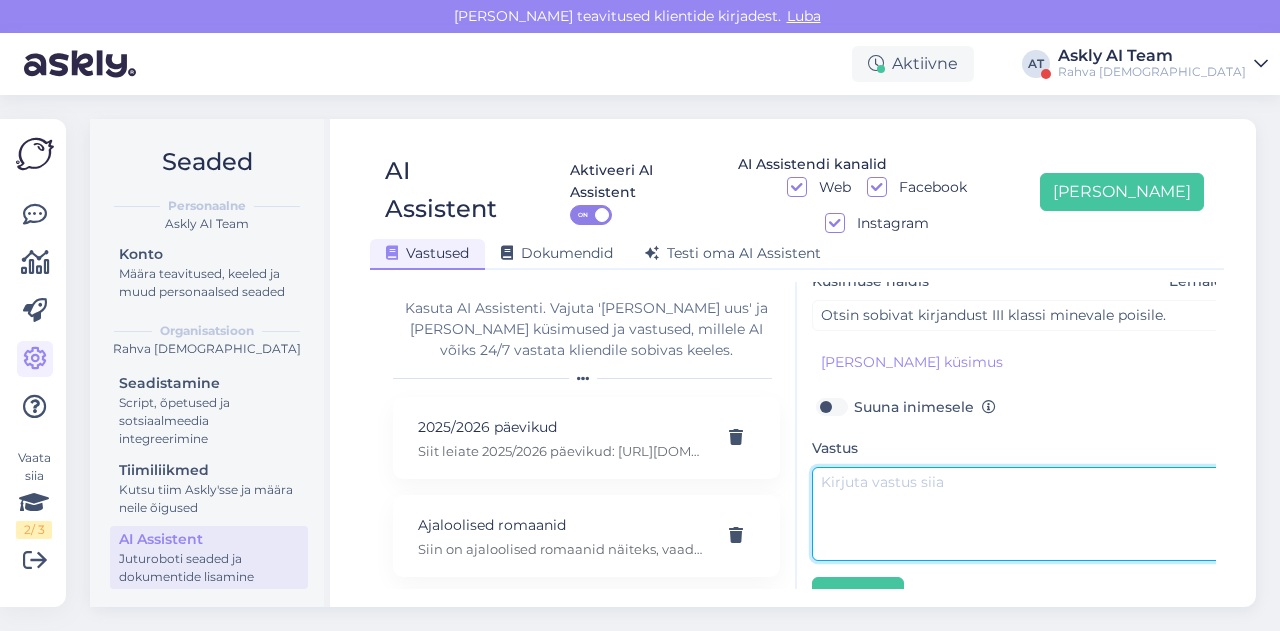 click at bounding box center (1022, 514) 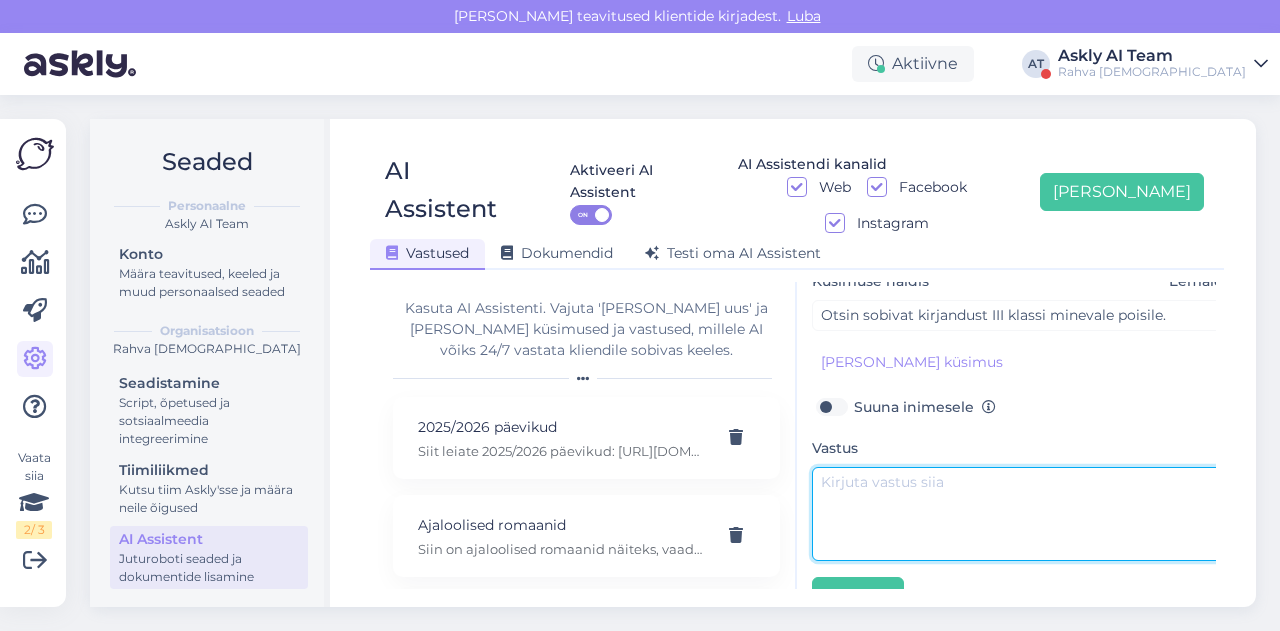 paste on "Siin on nooremale koolieale filtreeritud populaarsemad ees:
[URL][DOMAIN_NAME]" 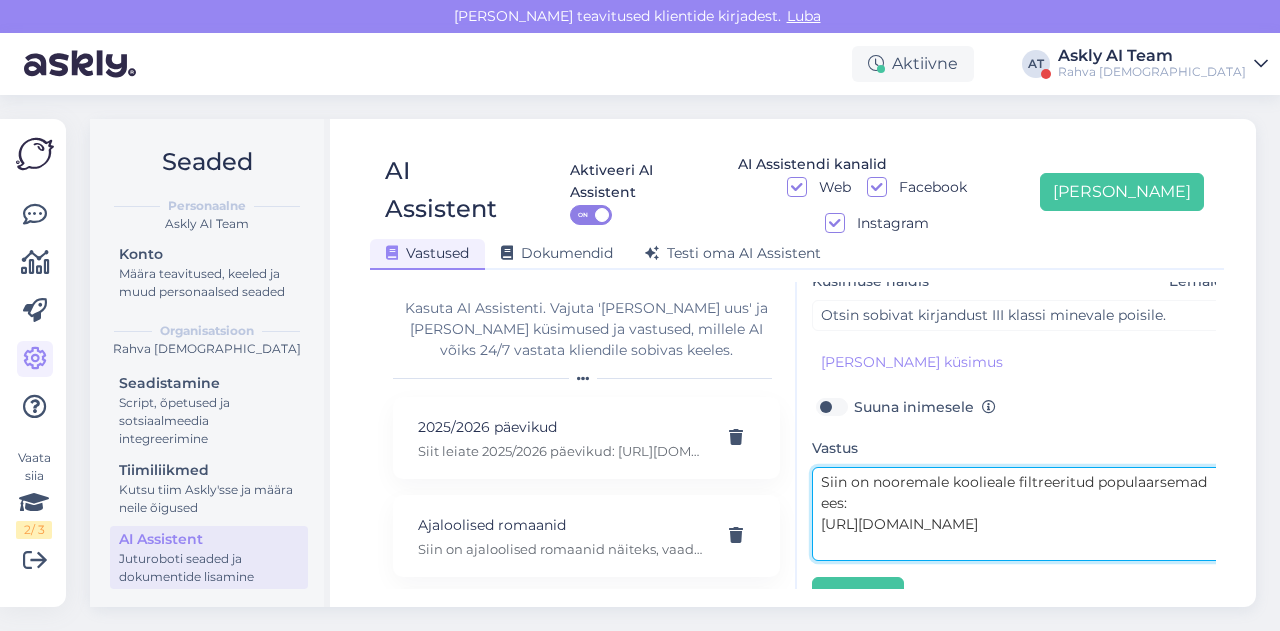 scroll, scrollTop: 0, scrollLeft: 0, axis: both 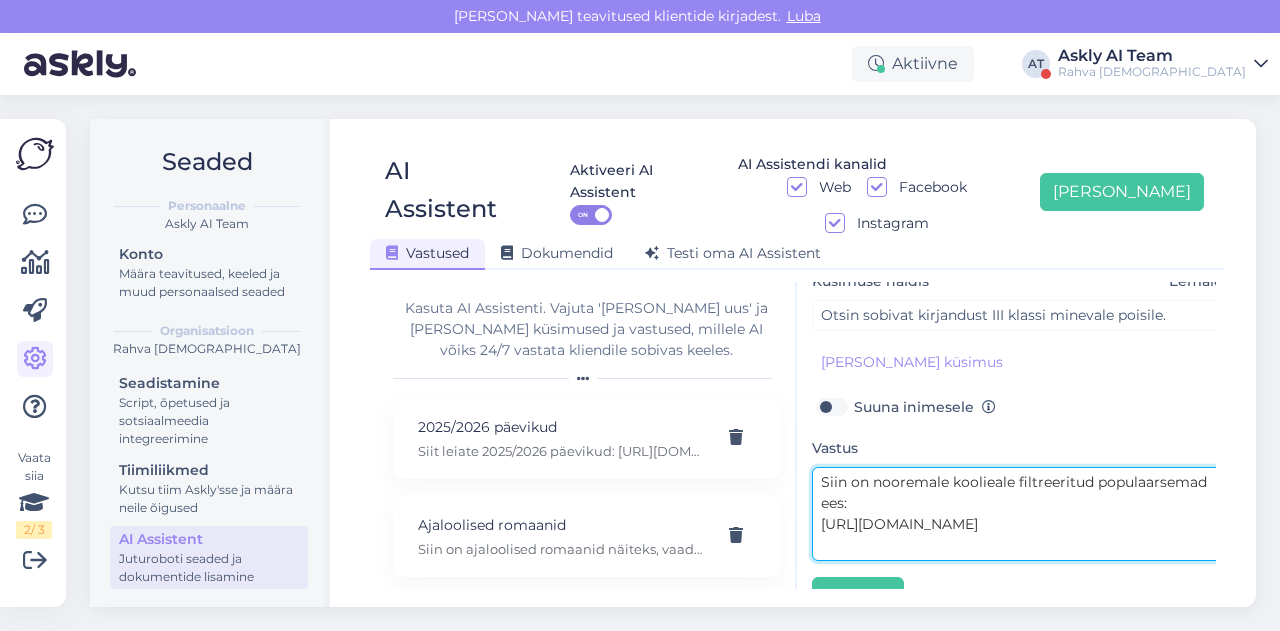 drag, startPoint x: 873, startPoint y: 443, endPoint x: 1010, endPoint y: 454, distance: 137.4409 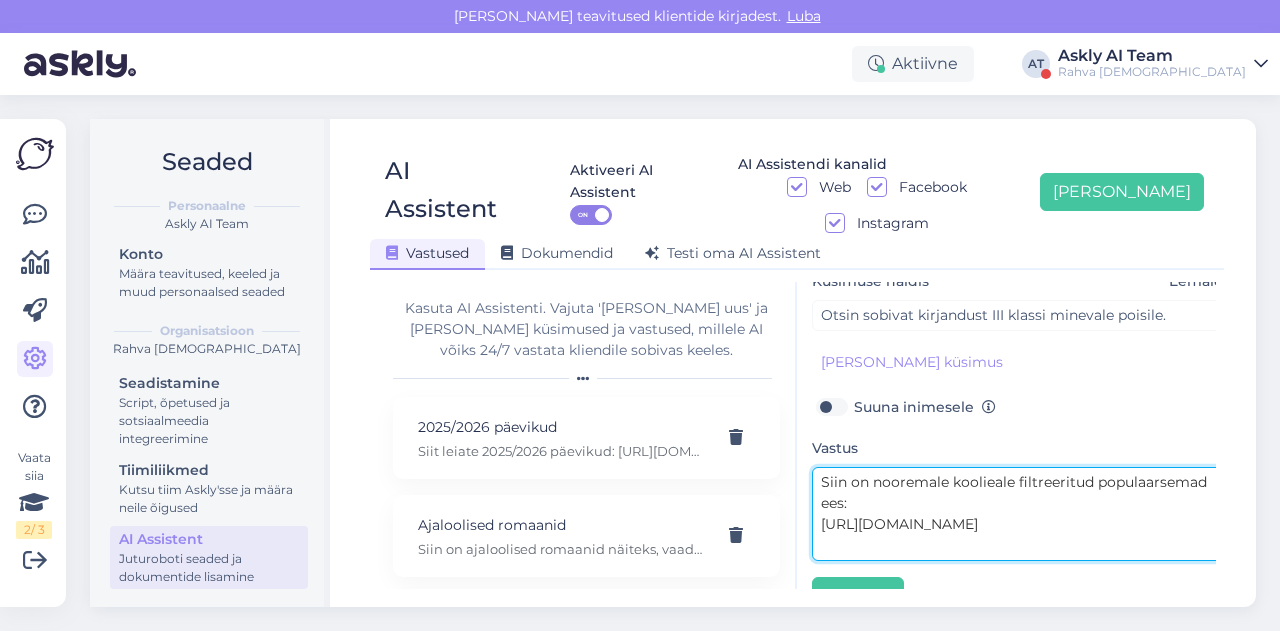click on "Siin on nooremale koolieale filtreeritud populaarsemad ees:
[URL][DOMAIN_NAME]" at bounding box center (1022, 514) 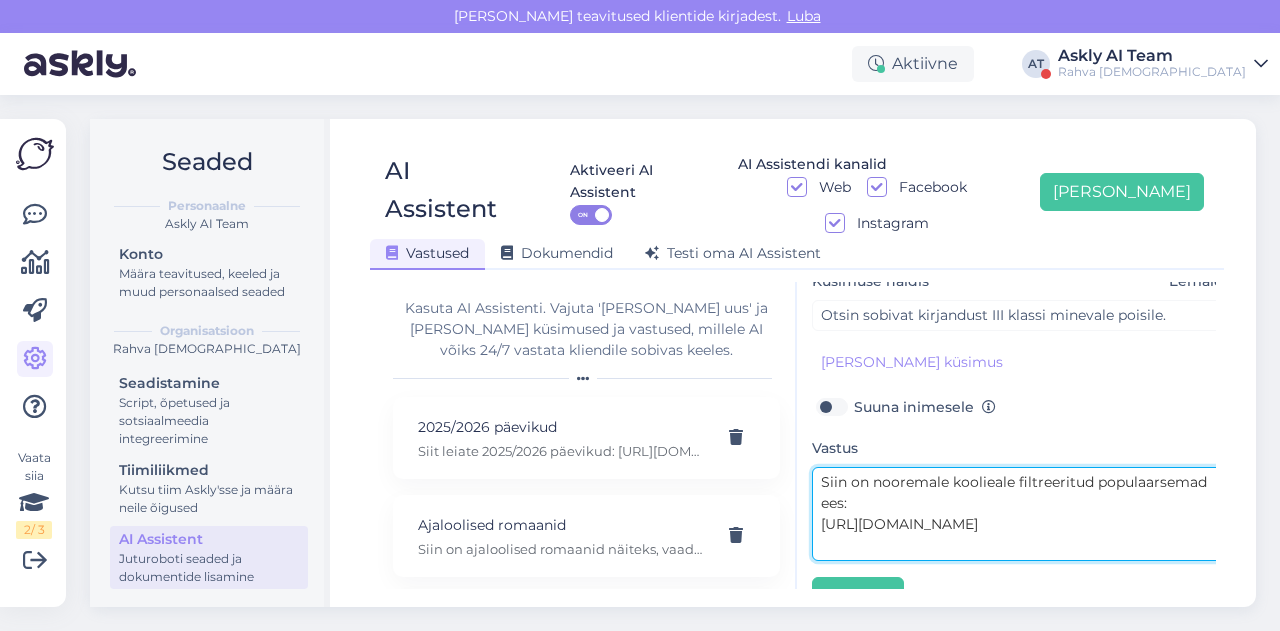 click on "Siin on nooremale koolieale filtreeritud populaarsemad ees:
[URL][DOMAIN_NAME]" at bounding box center (1022, 514) 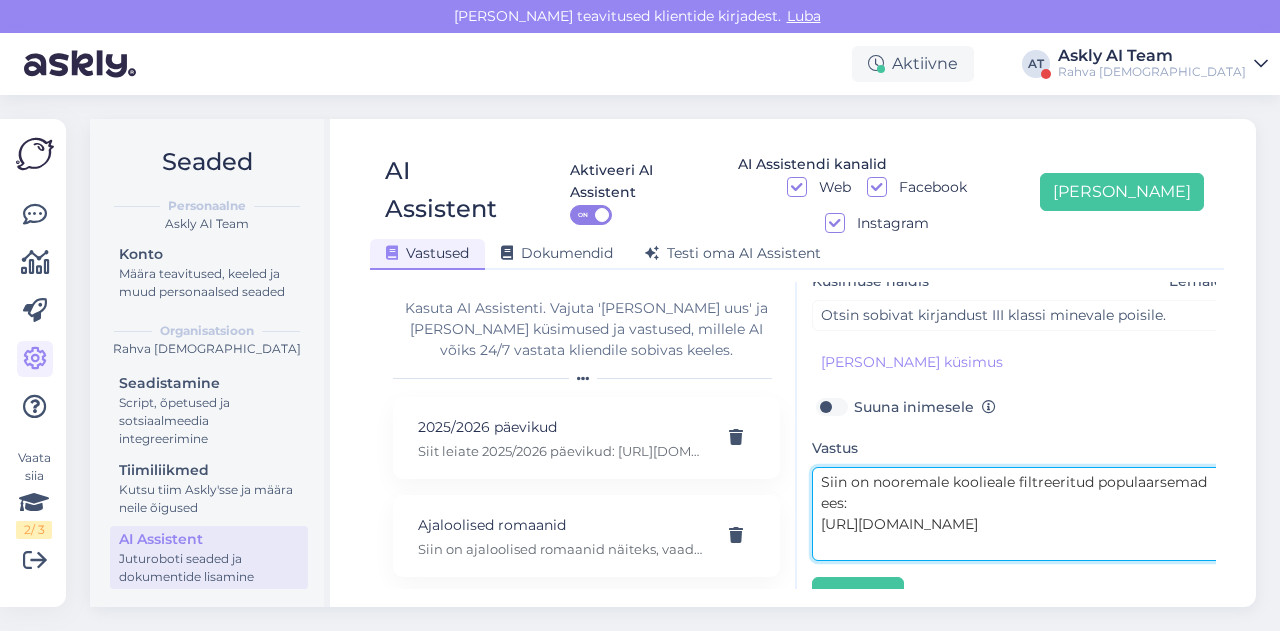 click on "Siin on nooremale koolieale filtreeritud populaarsemad ees:
[URL][DOMAIN_NAME]" at bounding box center (1022, 514) 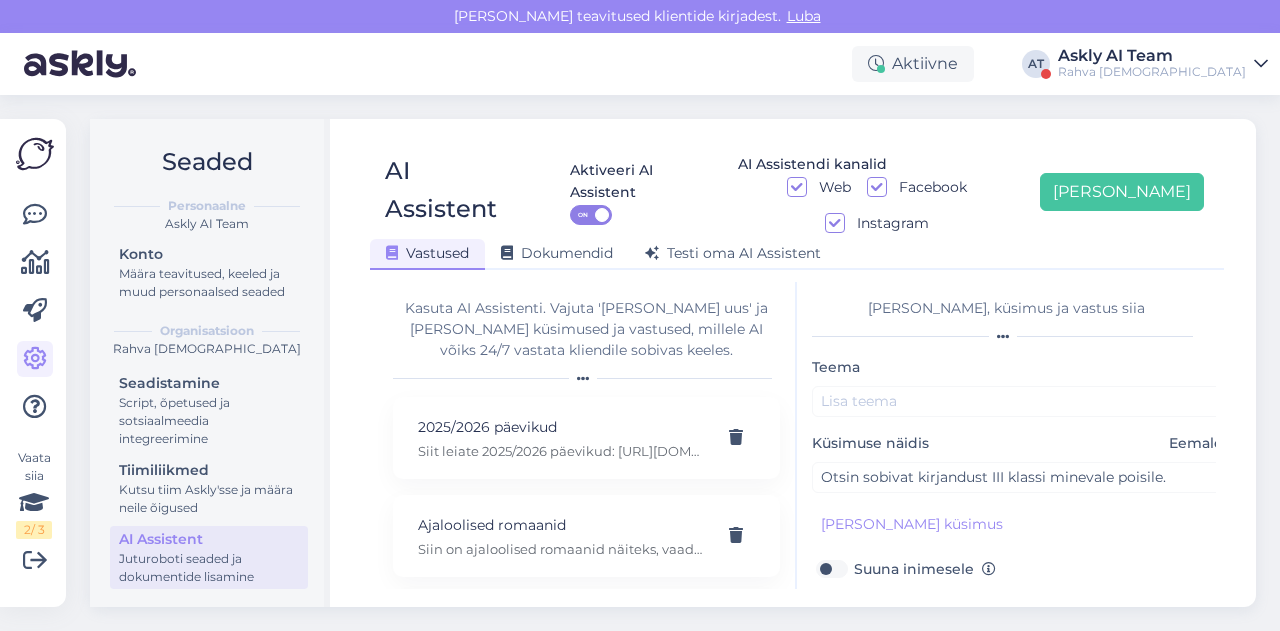 type on "Siin on nooremale koolieale filtreeritud populaarsemad ees:
[URL][DOMAIN_NAME]" 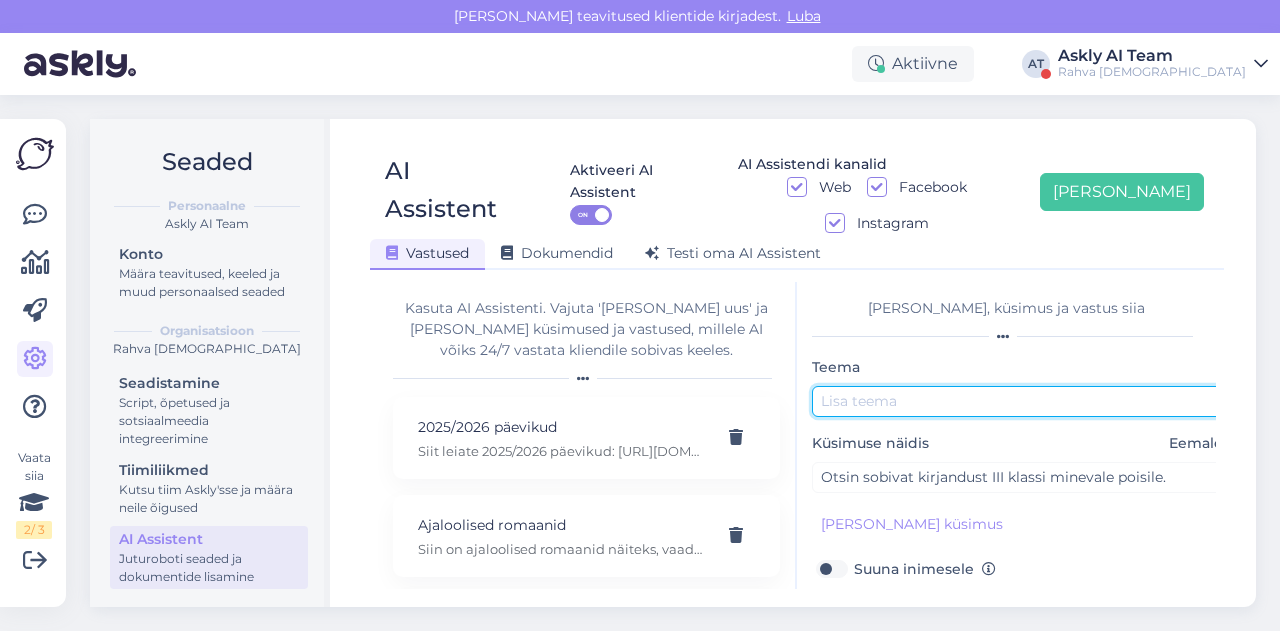 click at bounding box center (1022, 401) 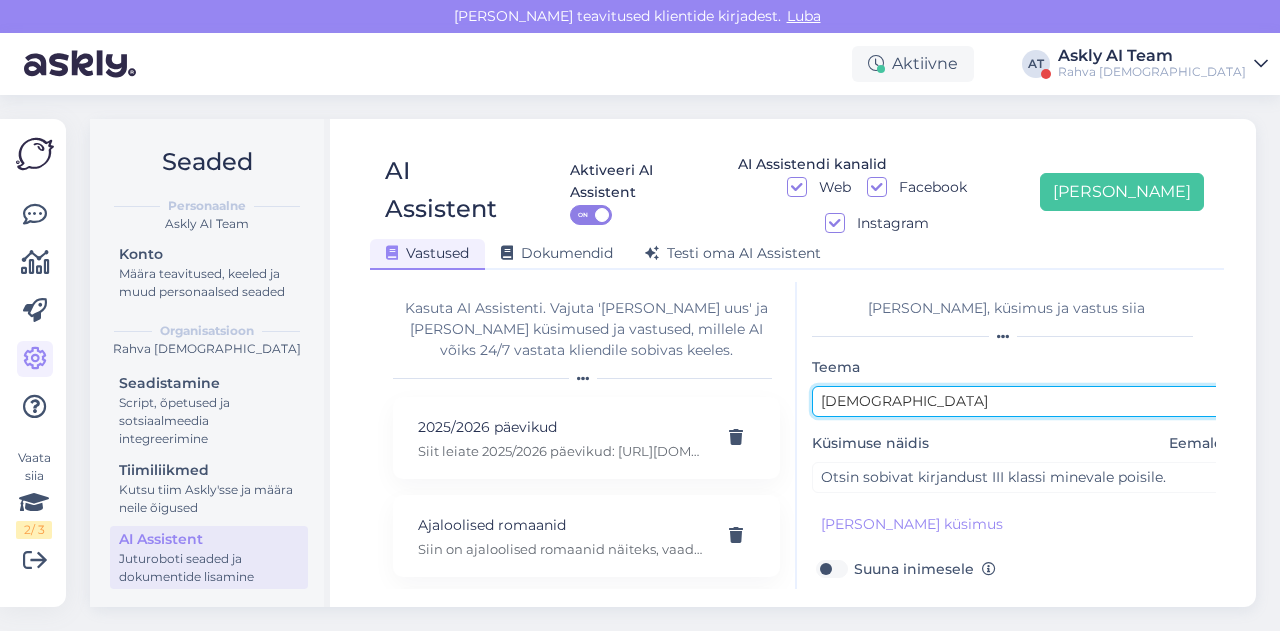 paste on "ooremale koolieale" 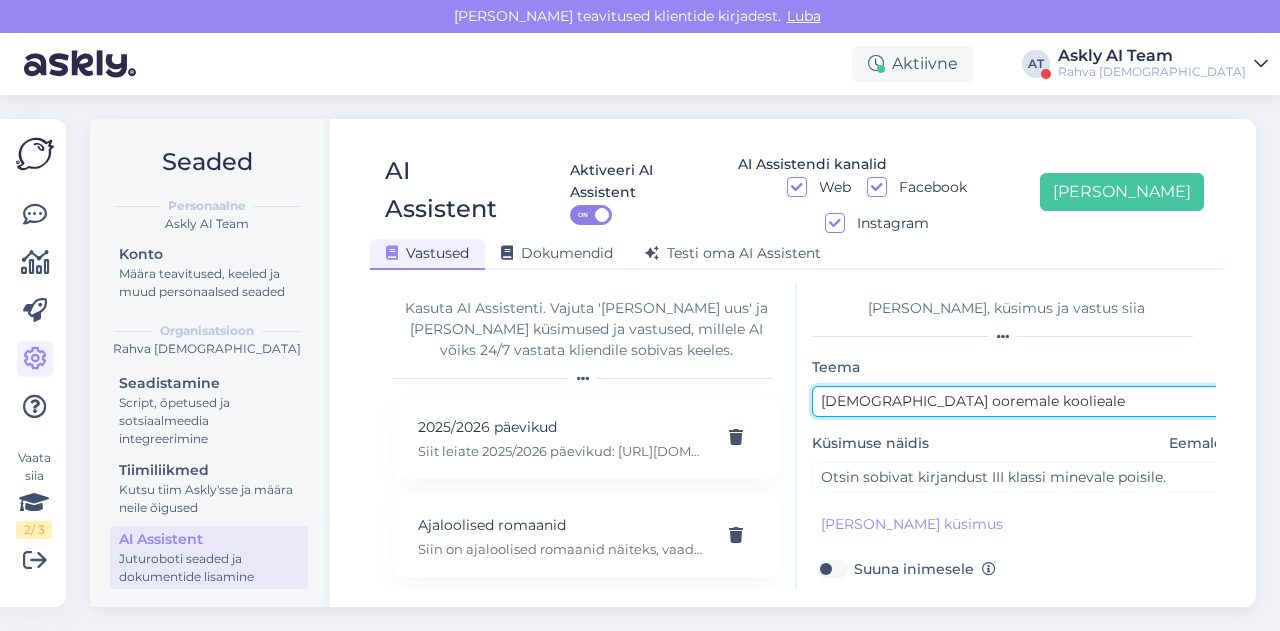 click on "[DEMOGRAPHIC_DATA] ooremale koolieale" at bounding box center [1022, 401] 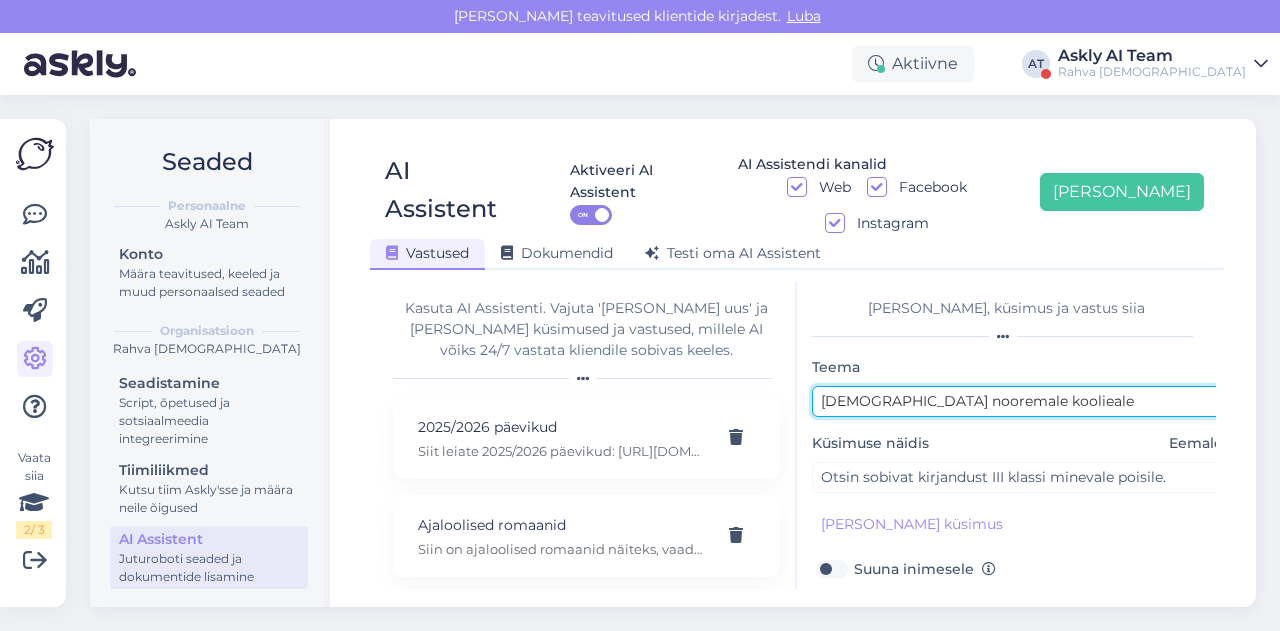 scroll, scrollTop: 179, scrollLeft: 0, axis: vertical 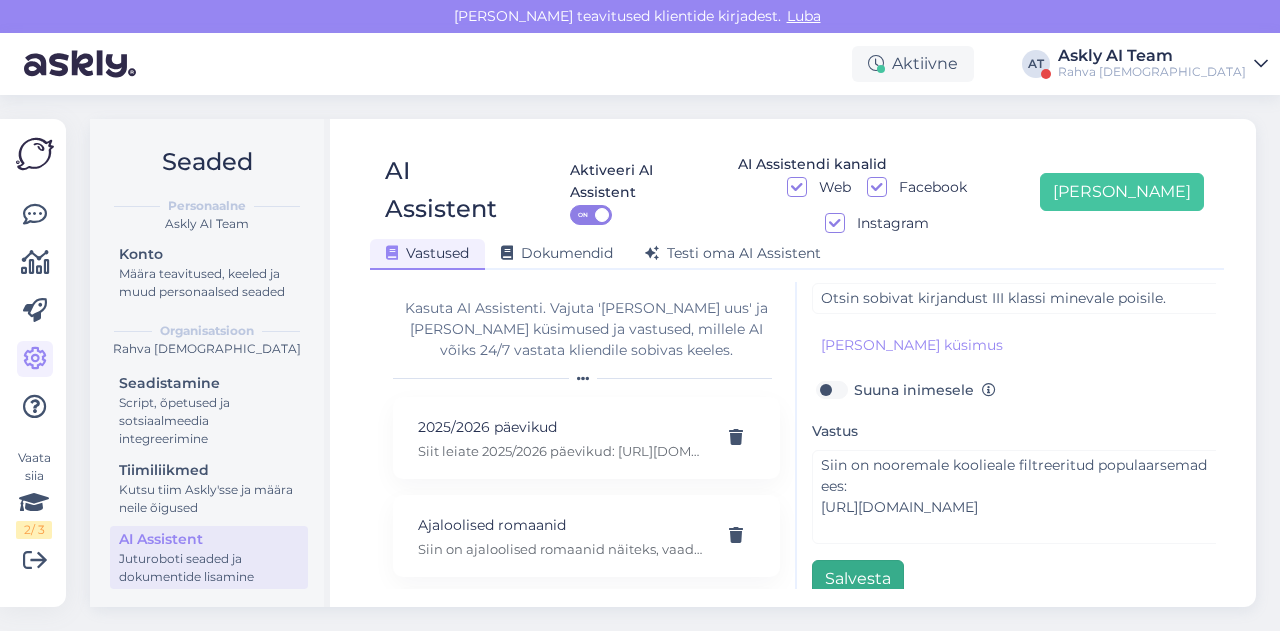 type on "[DEMOGRAPHIC_DATA] nooremale koolieale" 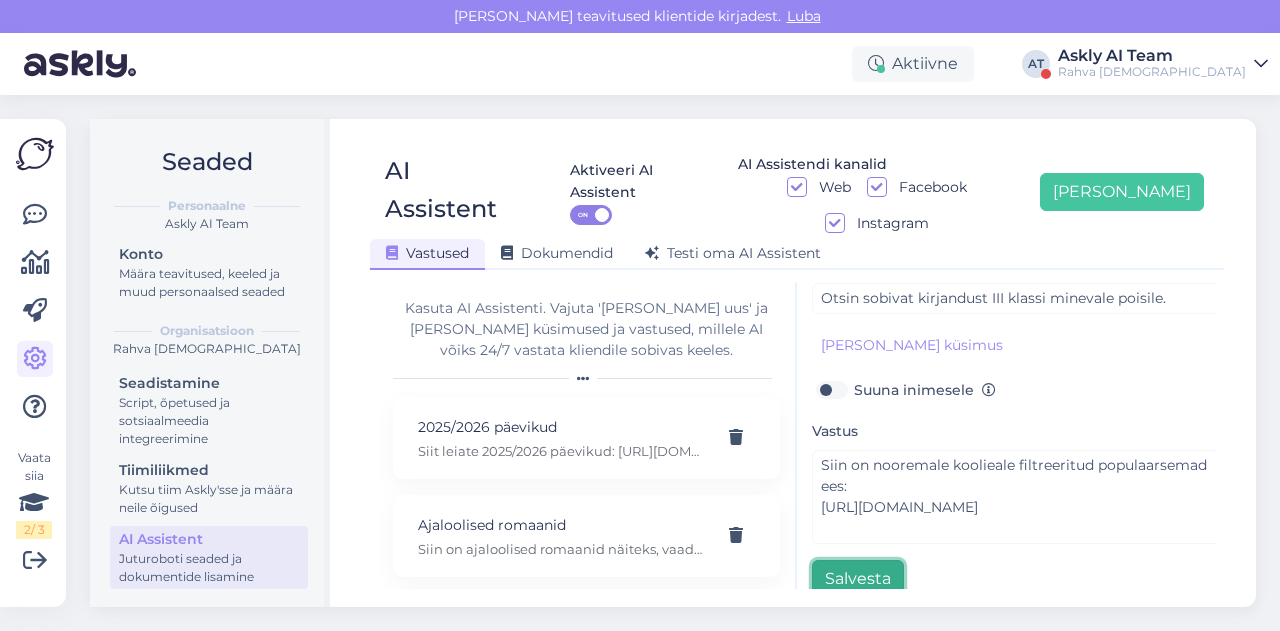 click on "Salvesta" at bounding box center (858, 579) 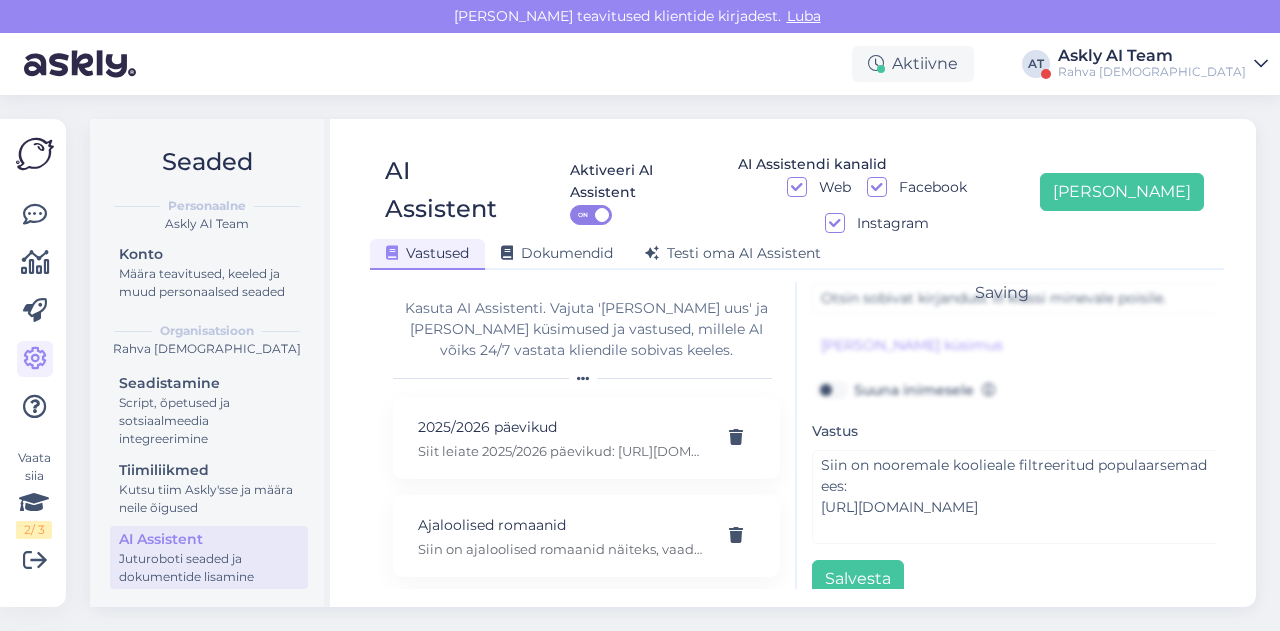 scroll, scrollTop: 42, scrollLeft: 0, axis: vertical 